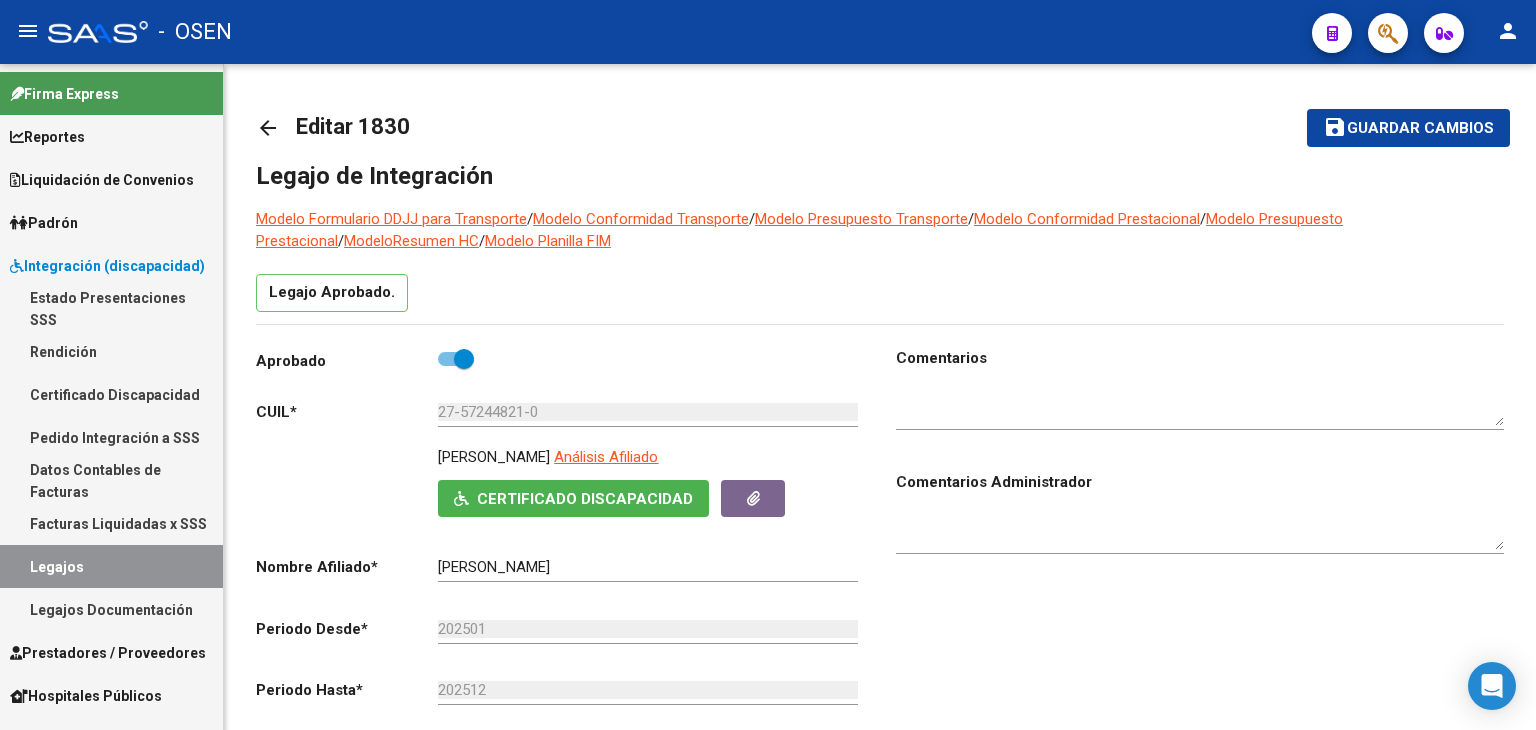 scroll, scrollTop: 0, scrollLeft: 0, axis: both 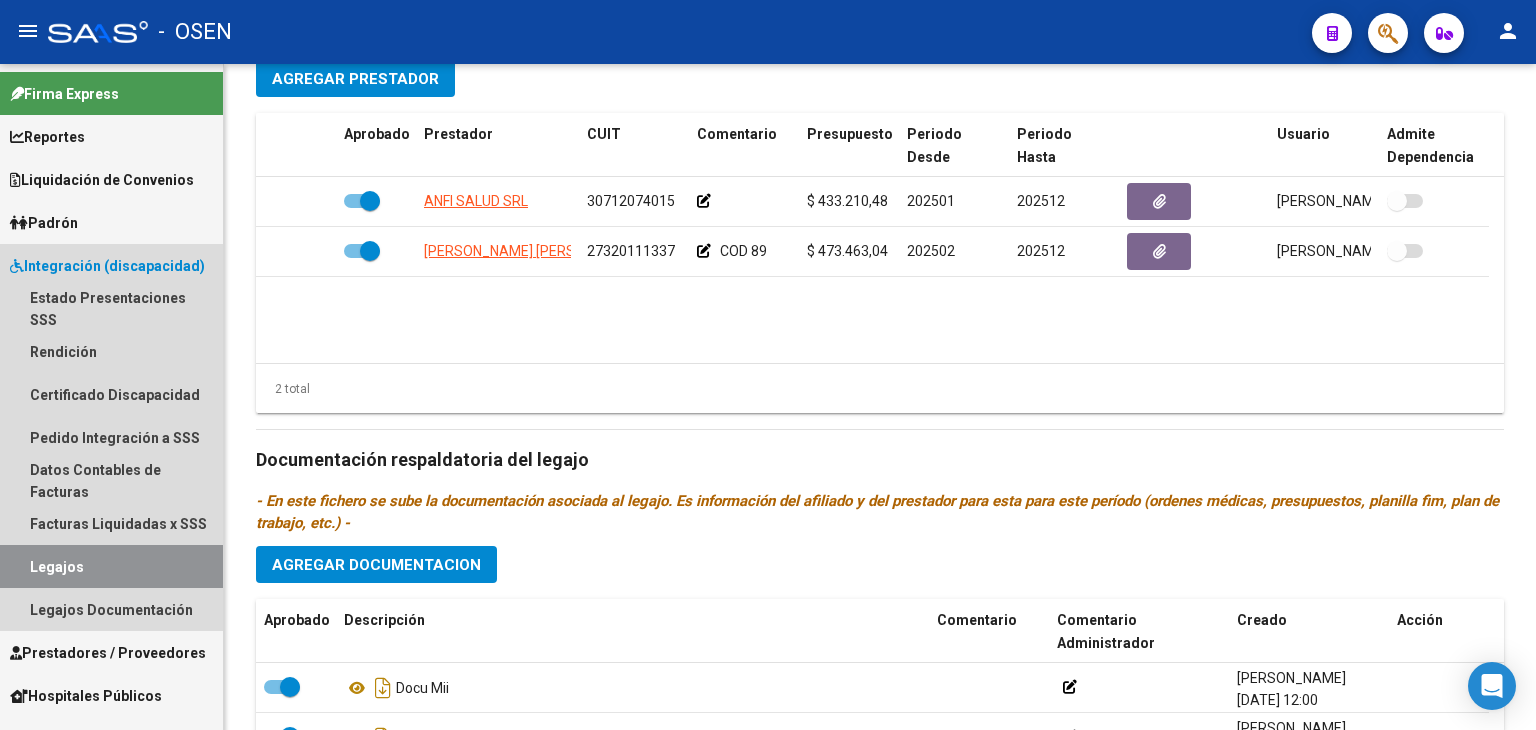 click on "Integración (discapacidad)" at bounding box center [107, 266] 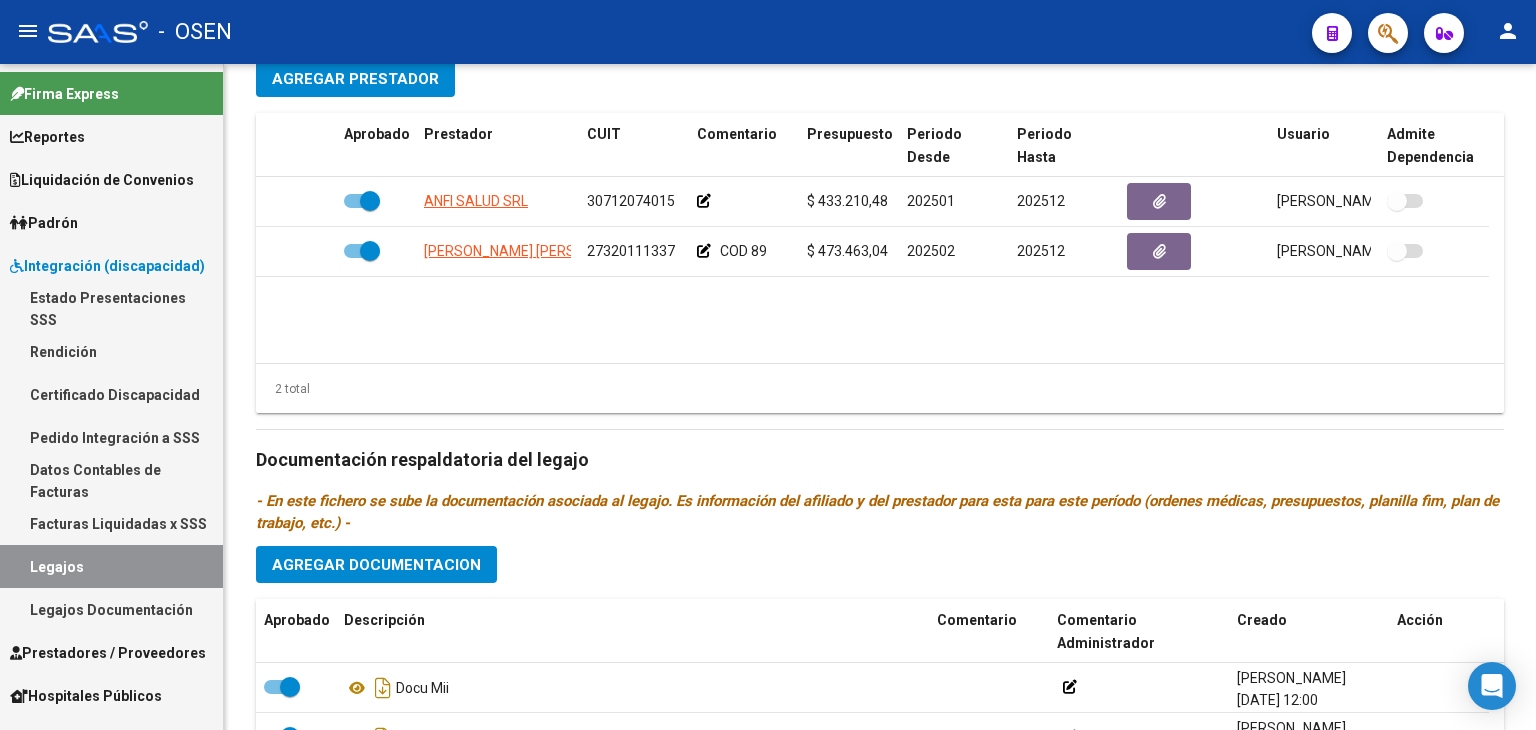 click on "Integración (discapacidad)" at bounding box center (107, 266) 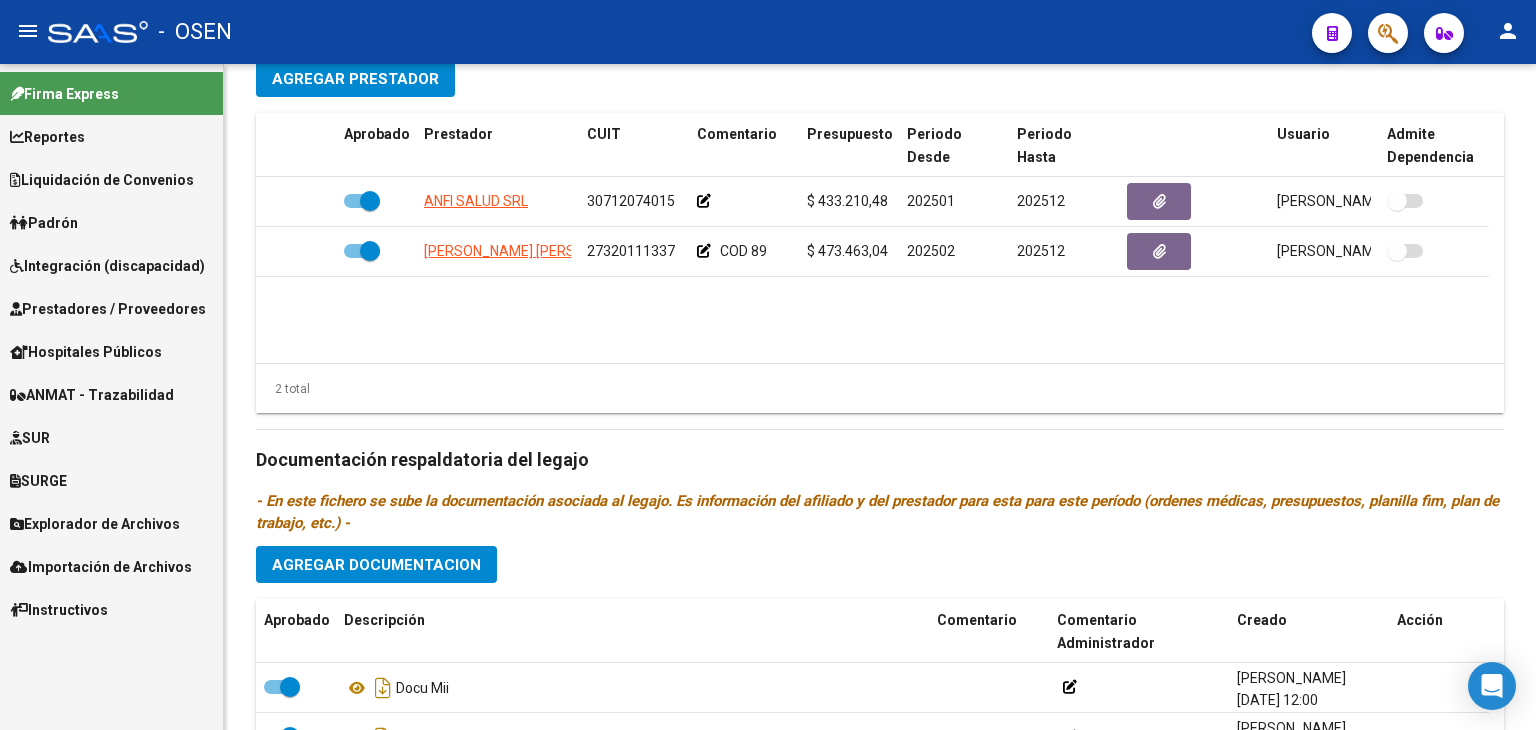 click on "Prestadores / Proveedores" at bounding box center [108, 309] 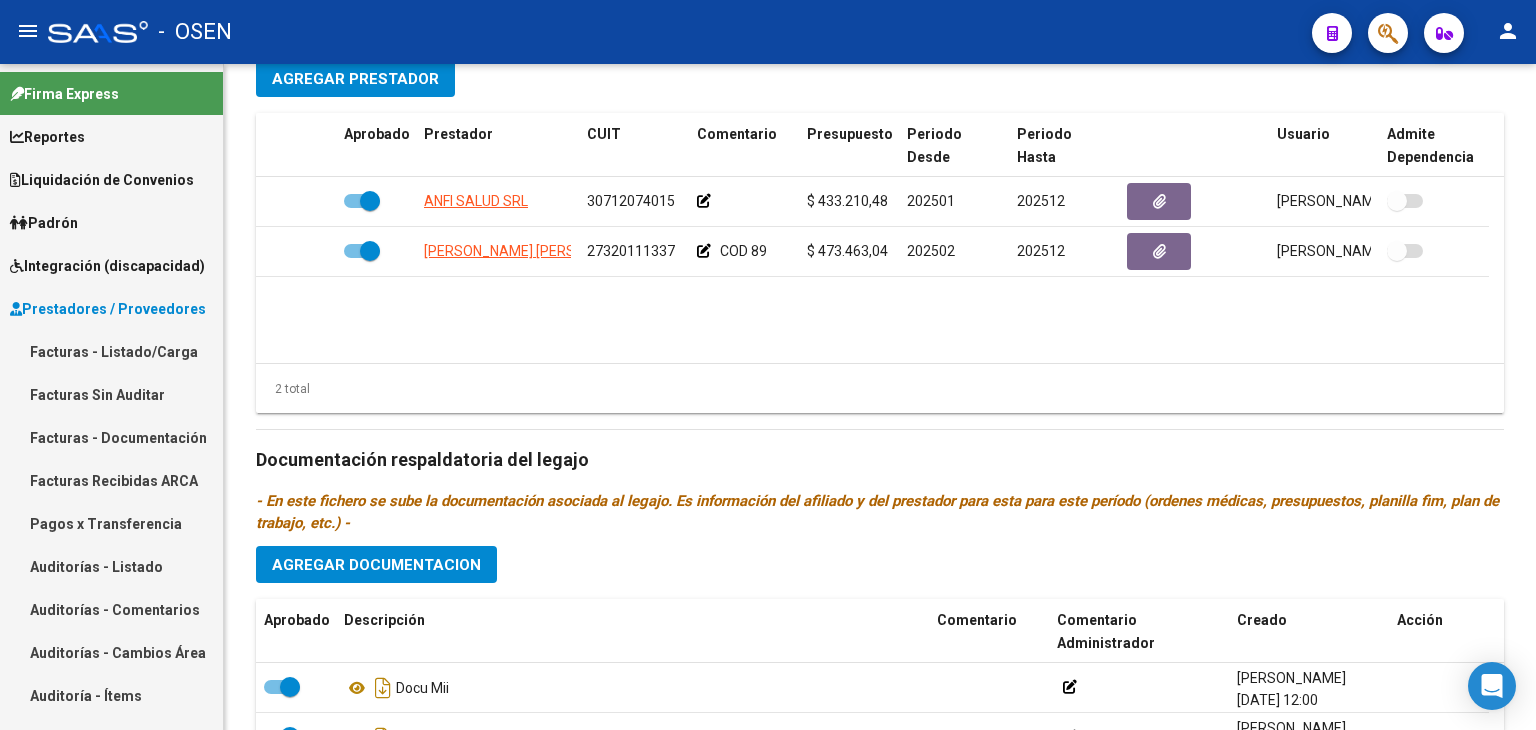 click on "Auditorías - Listado" at bounding box center [111, 566] 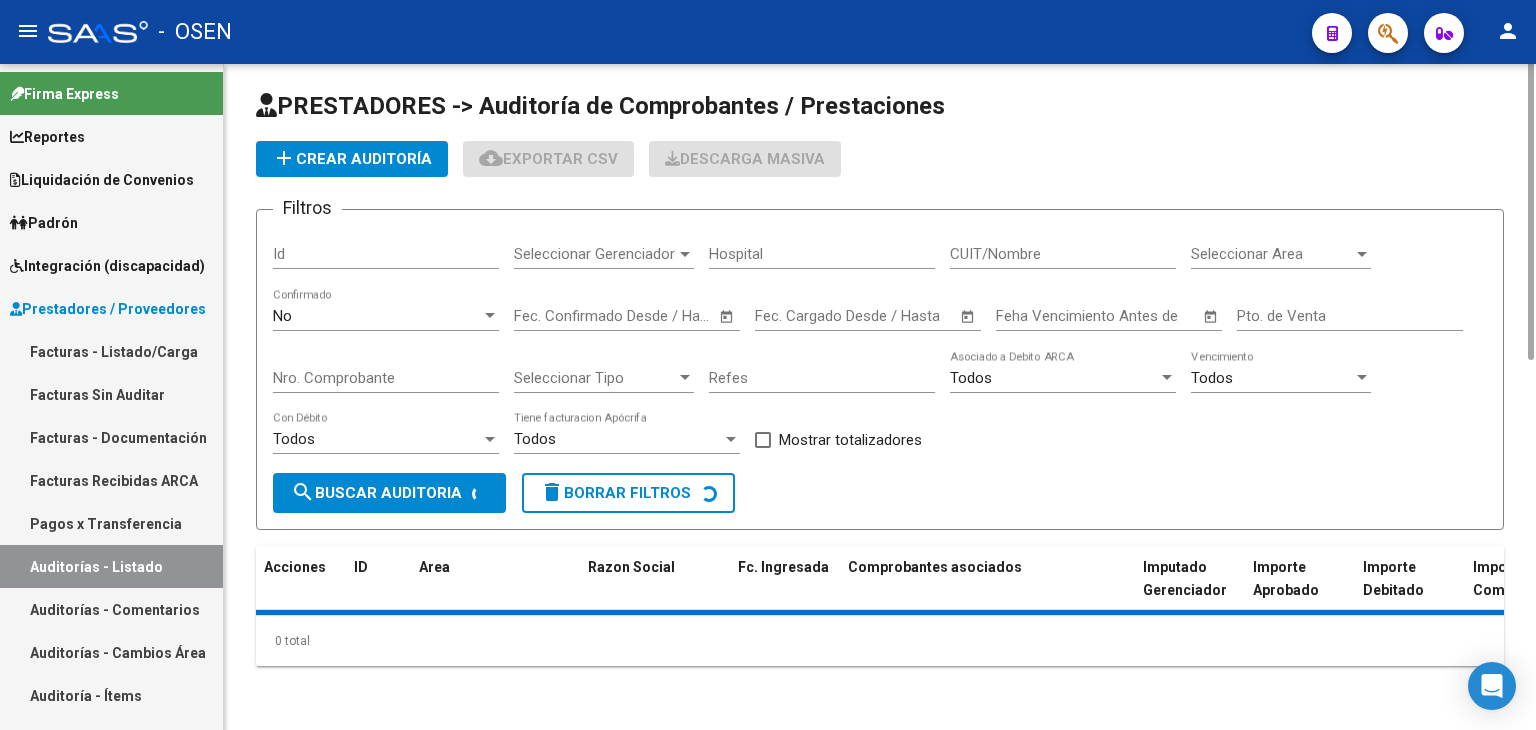 scroll, scrollTop: 0, scrollLeft: 0, axis: both 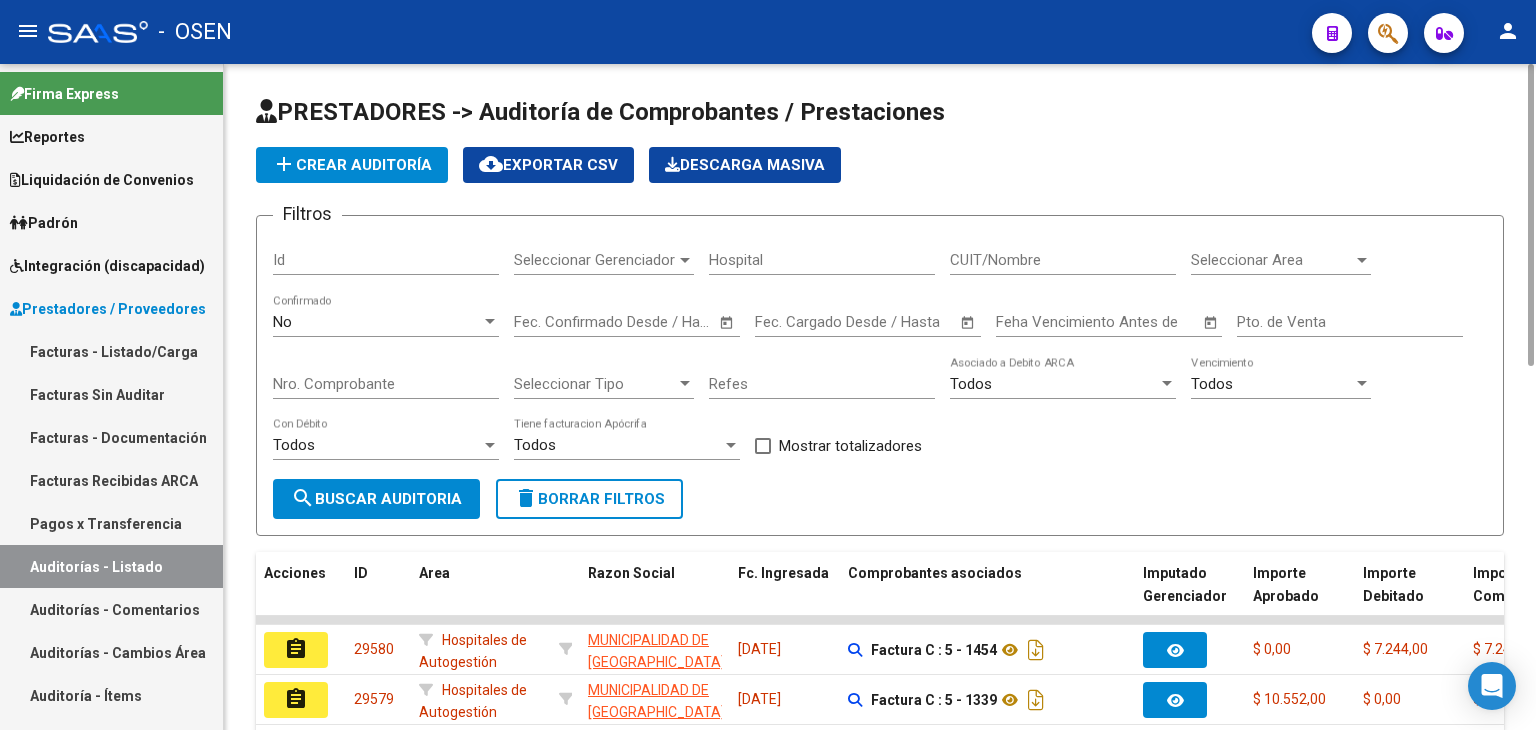 click on "Seleccionar Area" at bounding box center [1272, 260] 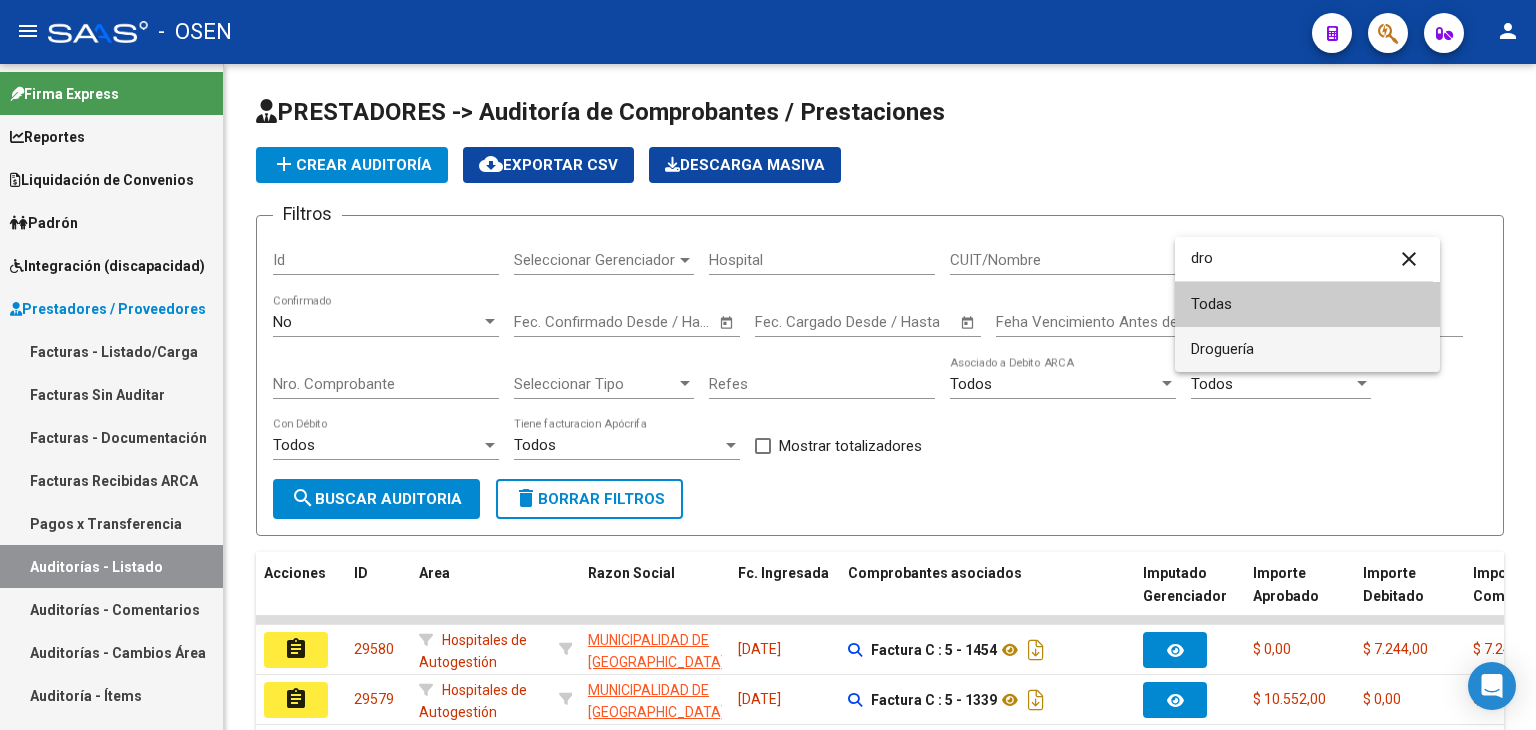 type on "dro" 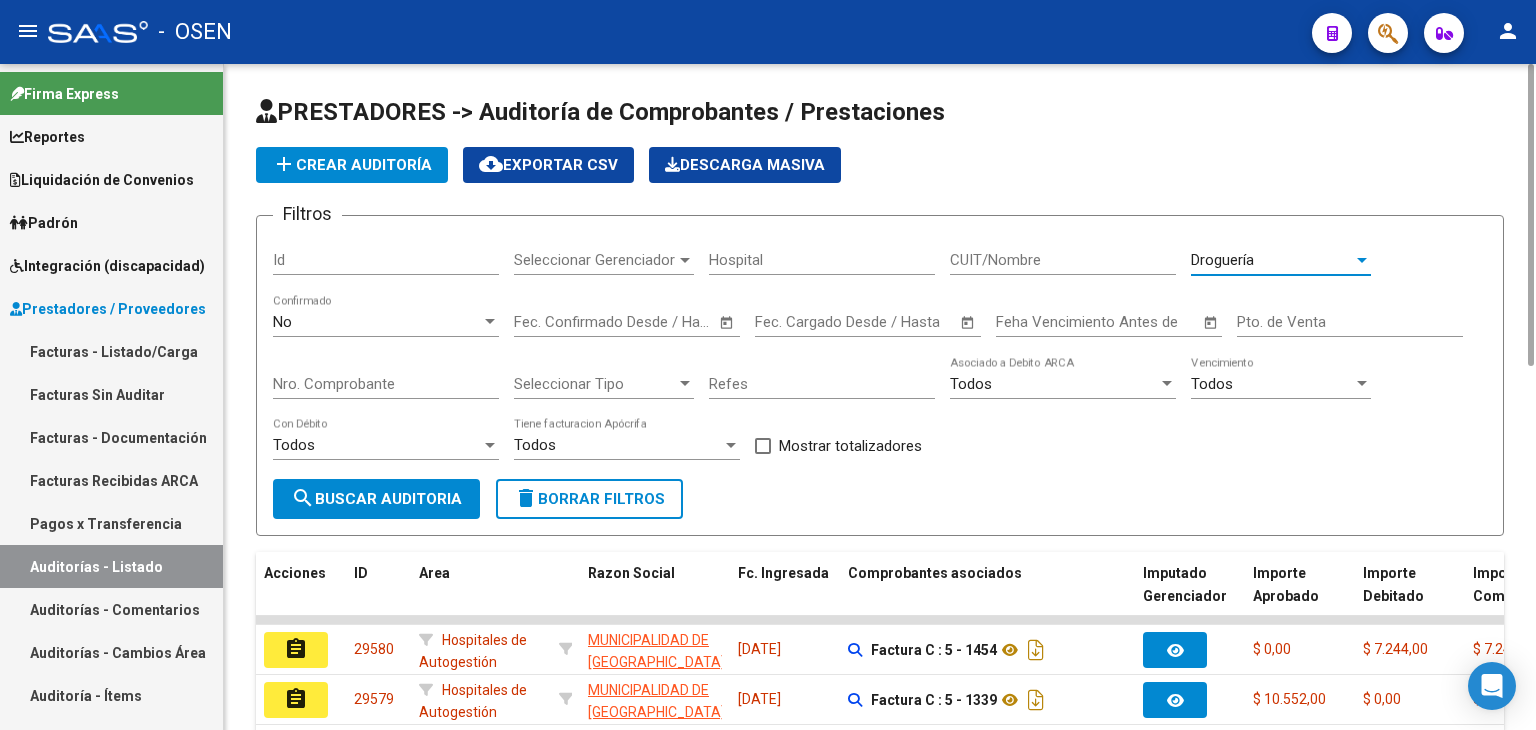 click on "No" at bounding box center (377, 322) 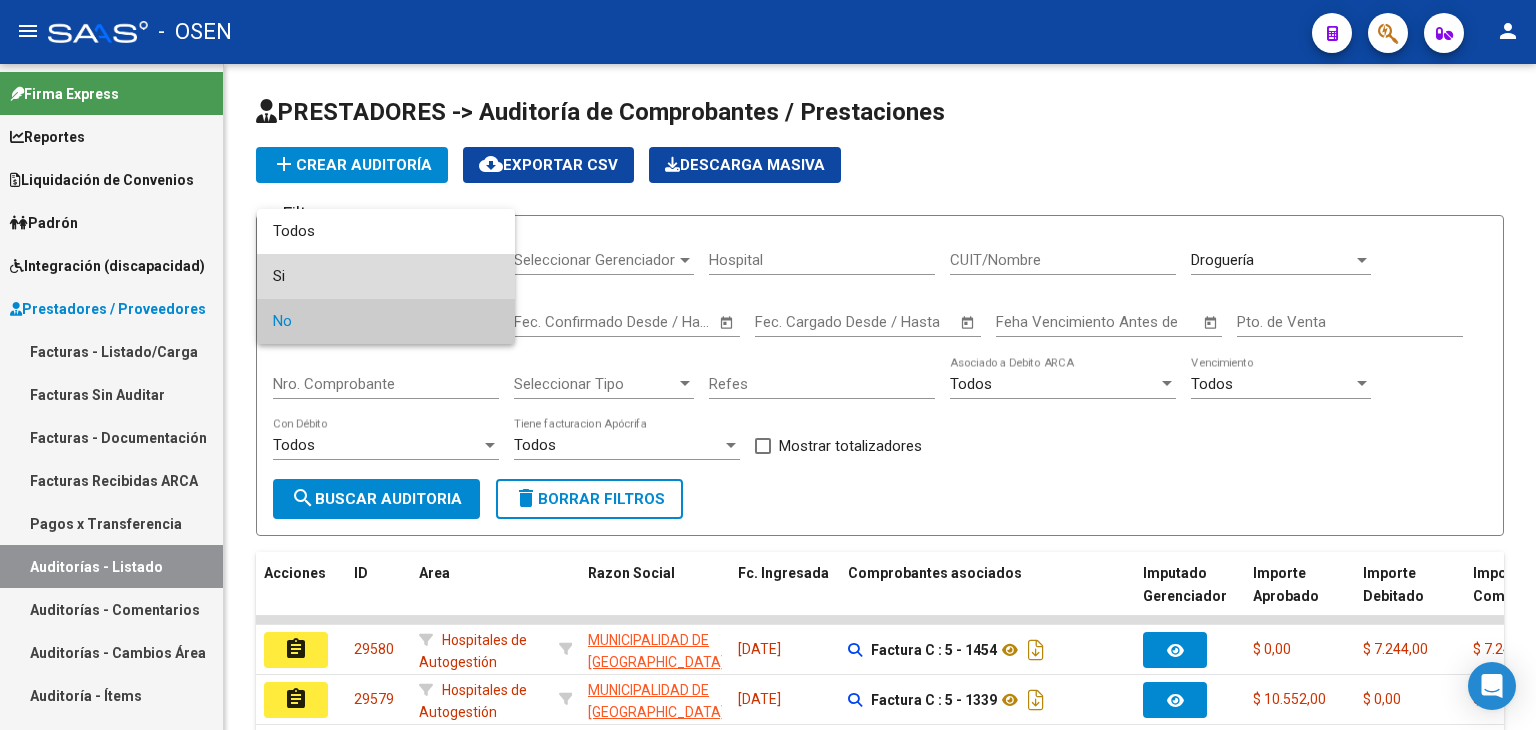 click on "Si" at bounding box center (386, 276) 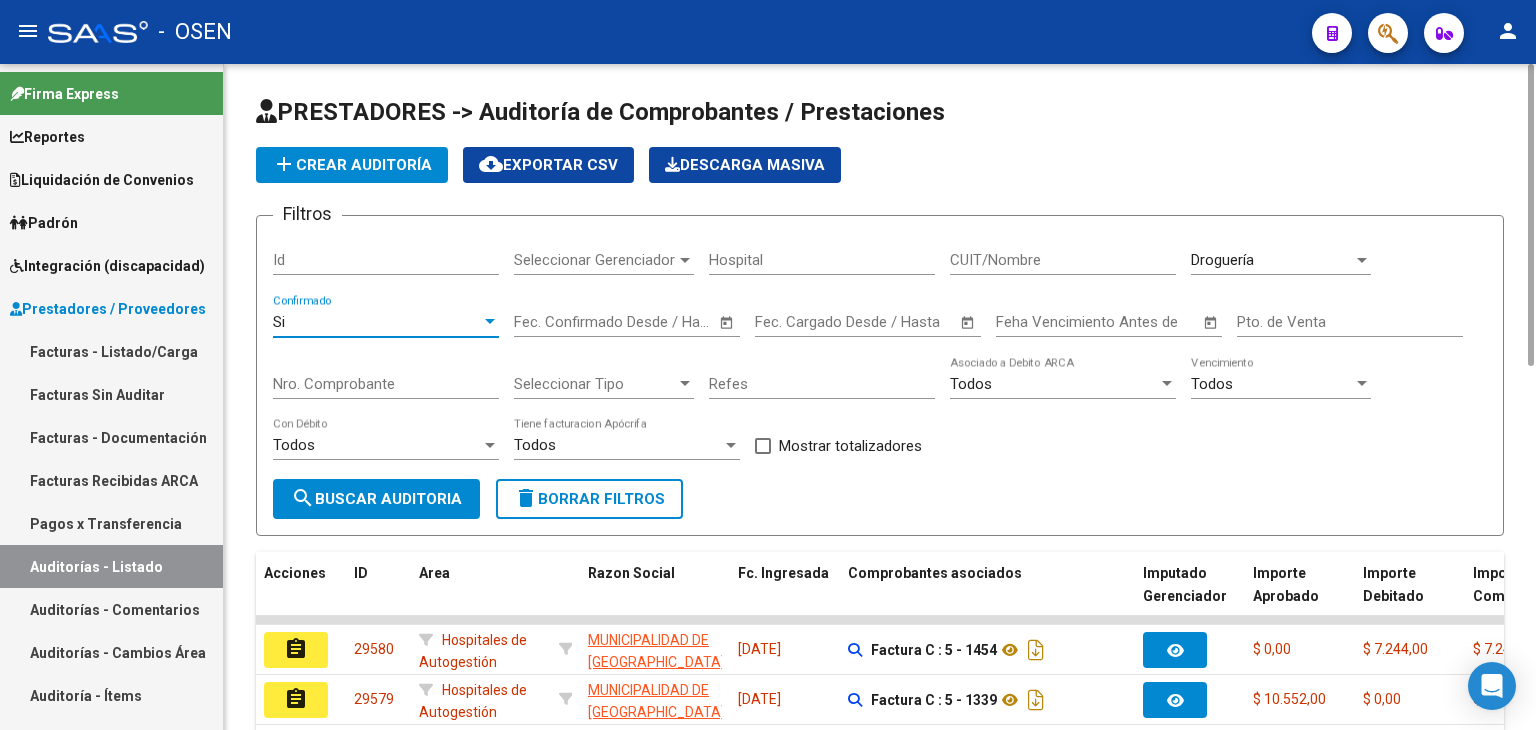 click on "search  Buscar Auditoria" 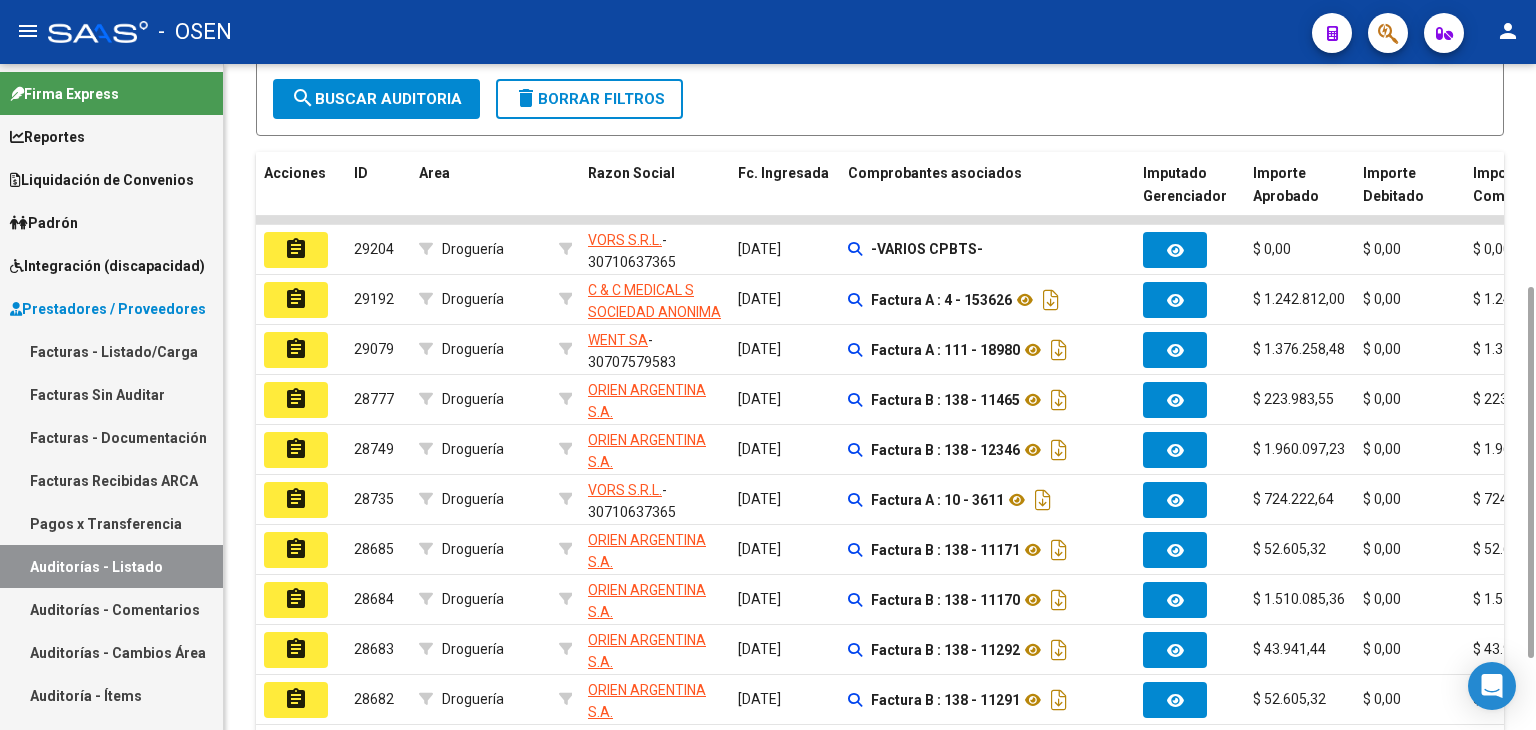 scroll, scrollTop: 528, scrollLeft: 0, axis: vertical 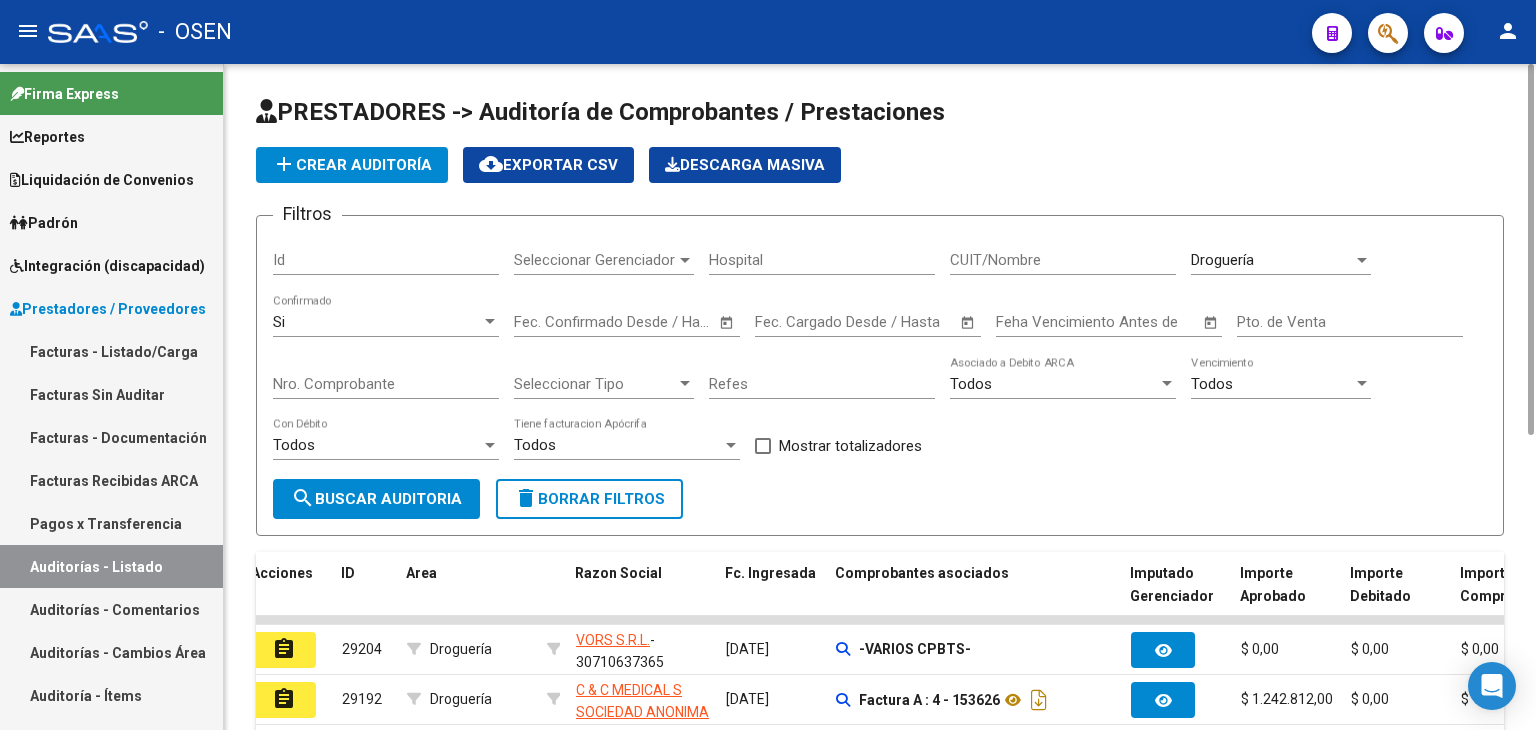 click on "Si" at bounding box center (377, 322) 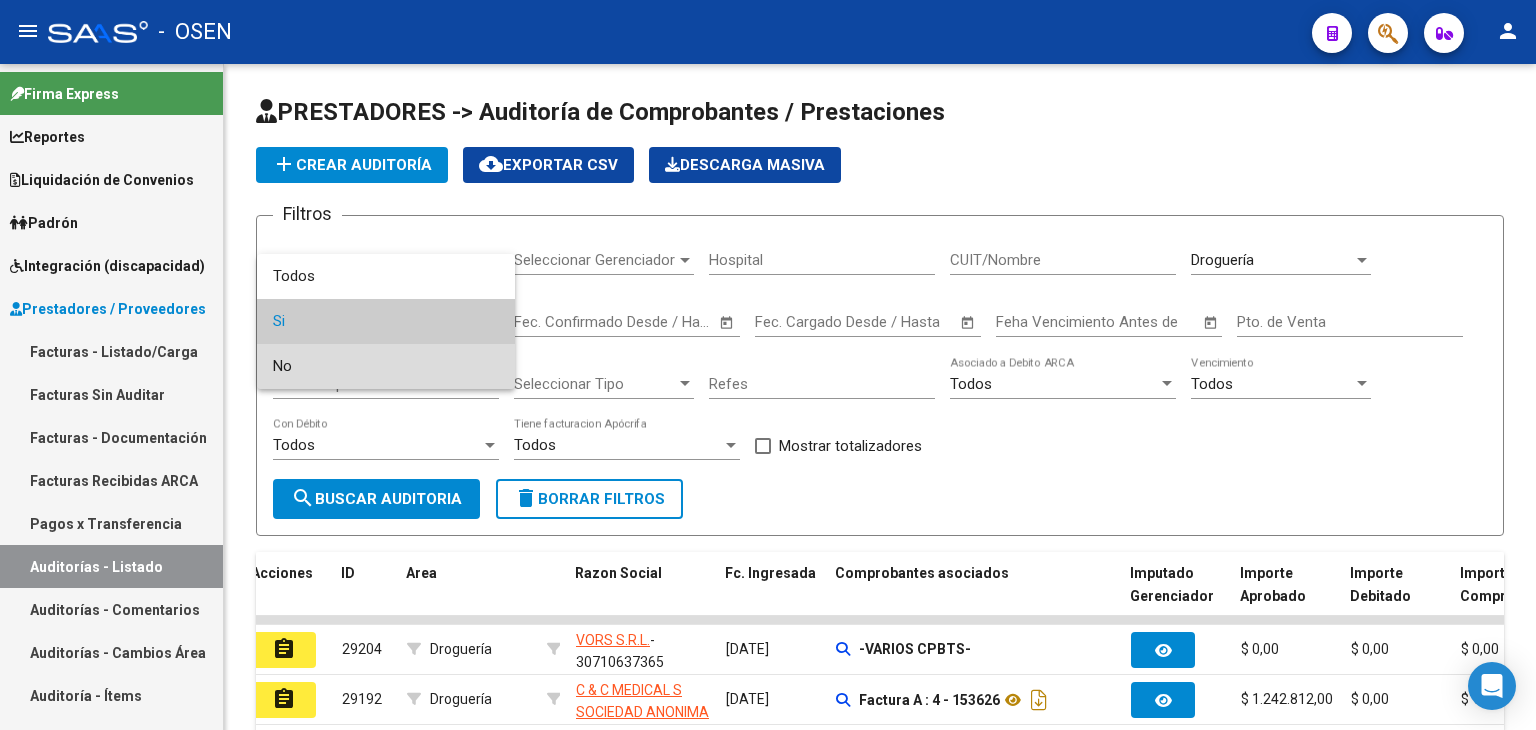 click on "No" at bounding box center (386, 366) 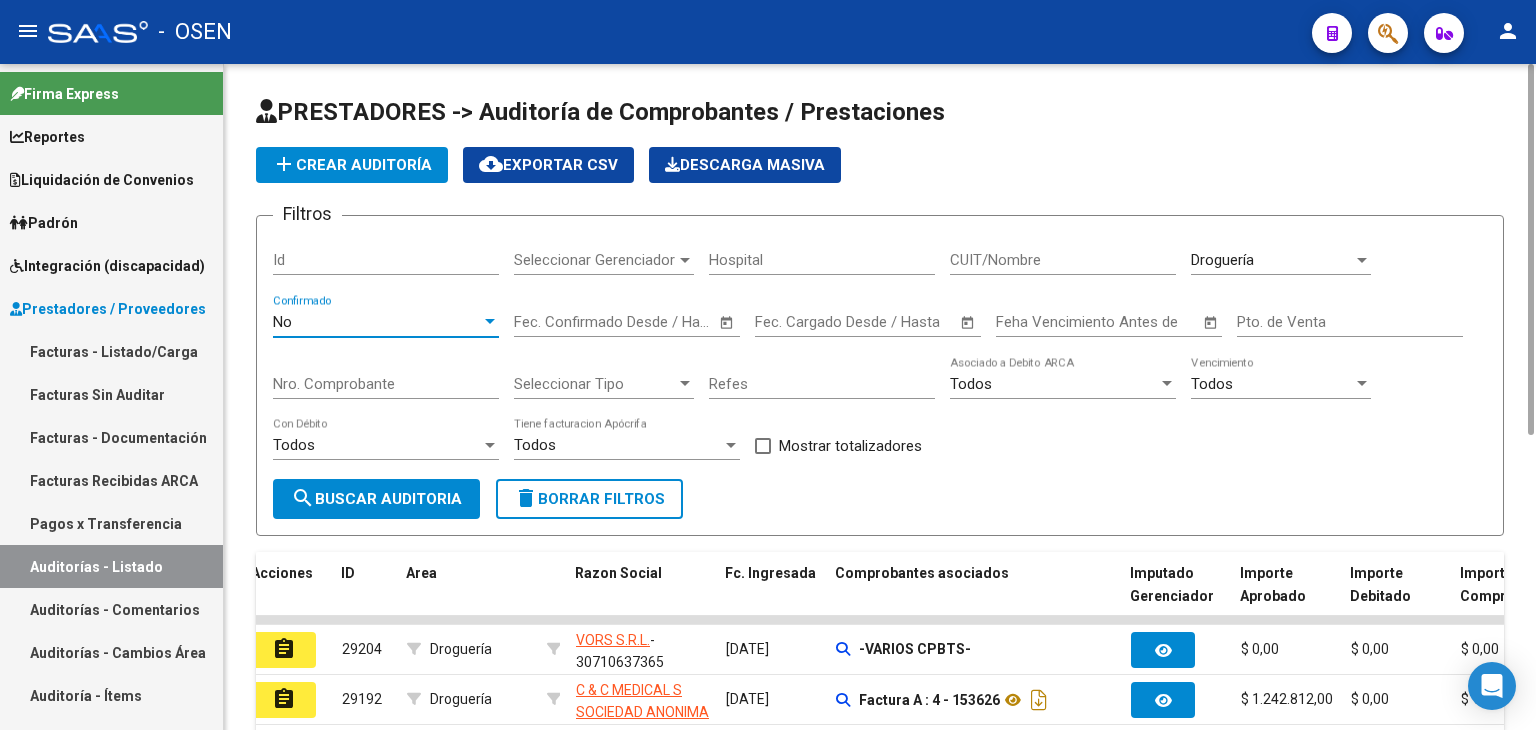 click on "search  Buscar Auditoria" 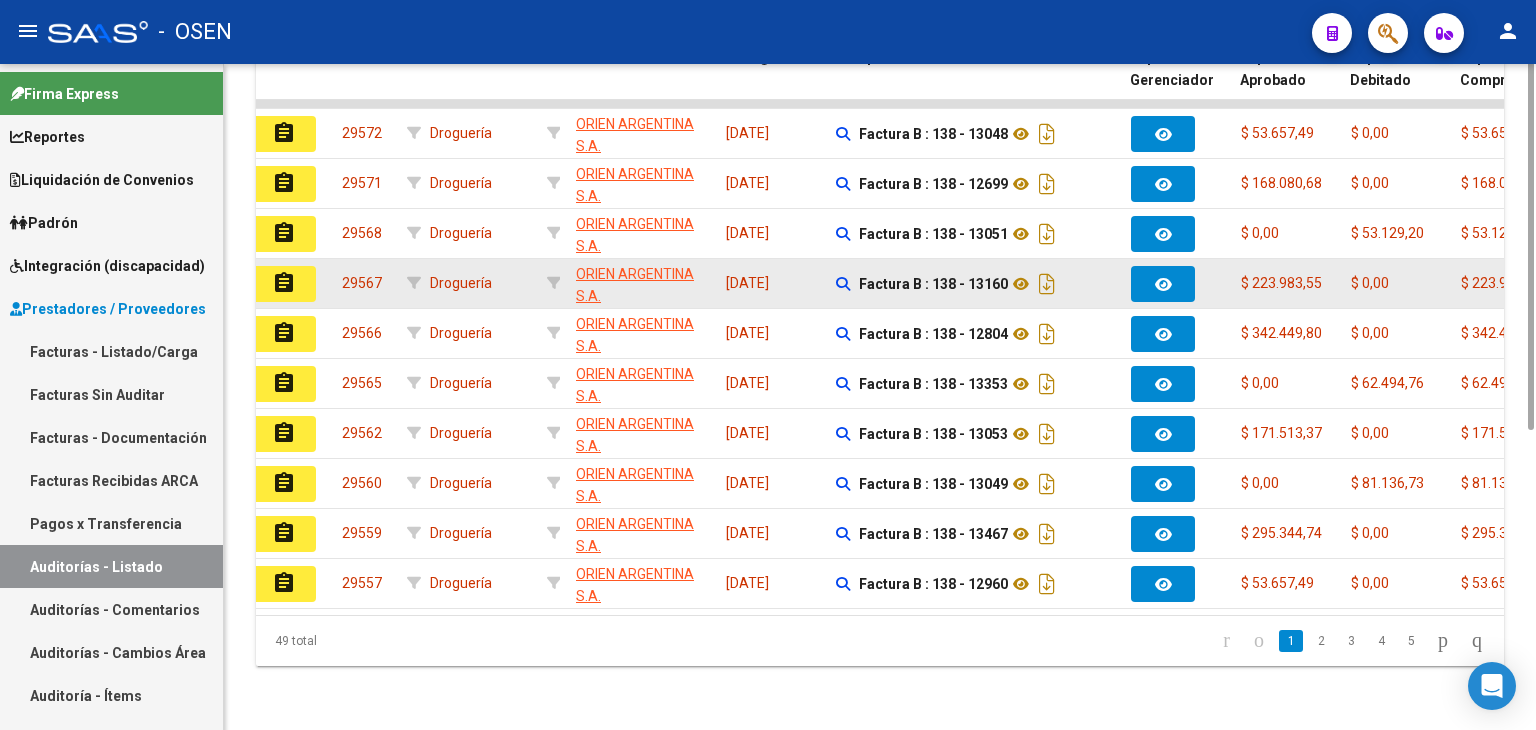 scroll, scrollTop: 0, scrollLeft: 0, axis: both 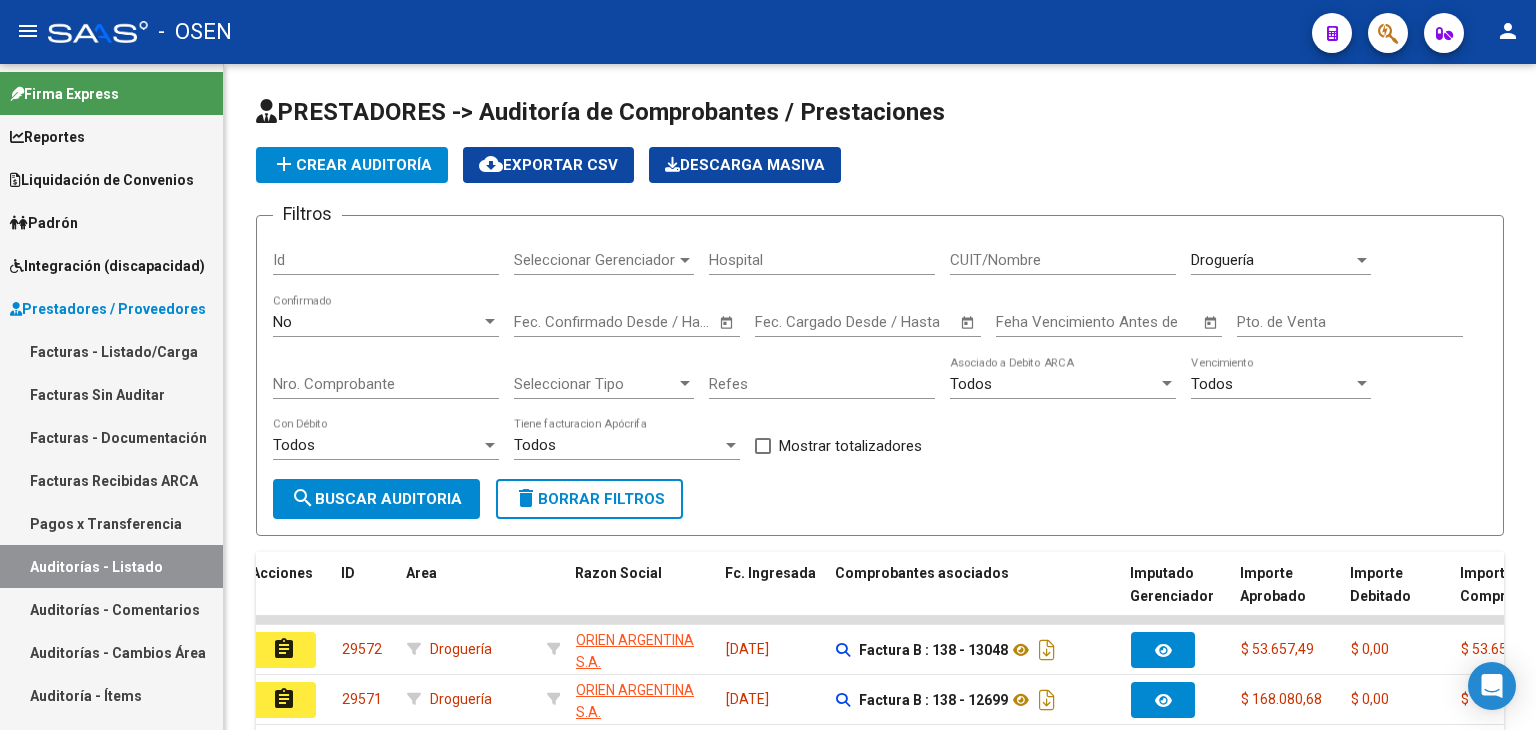 click on "Prestadores / Proveedores" at bounding box center (108, 309) 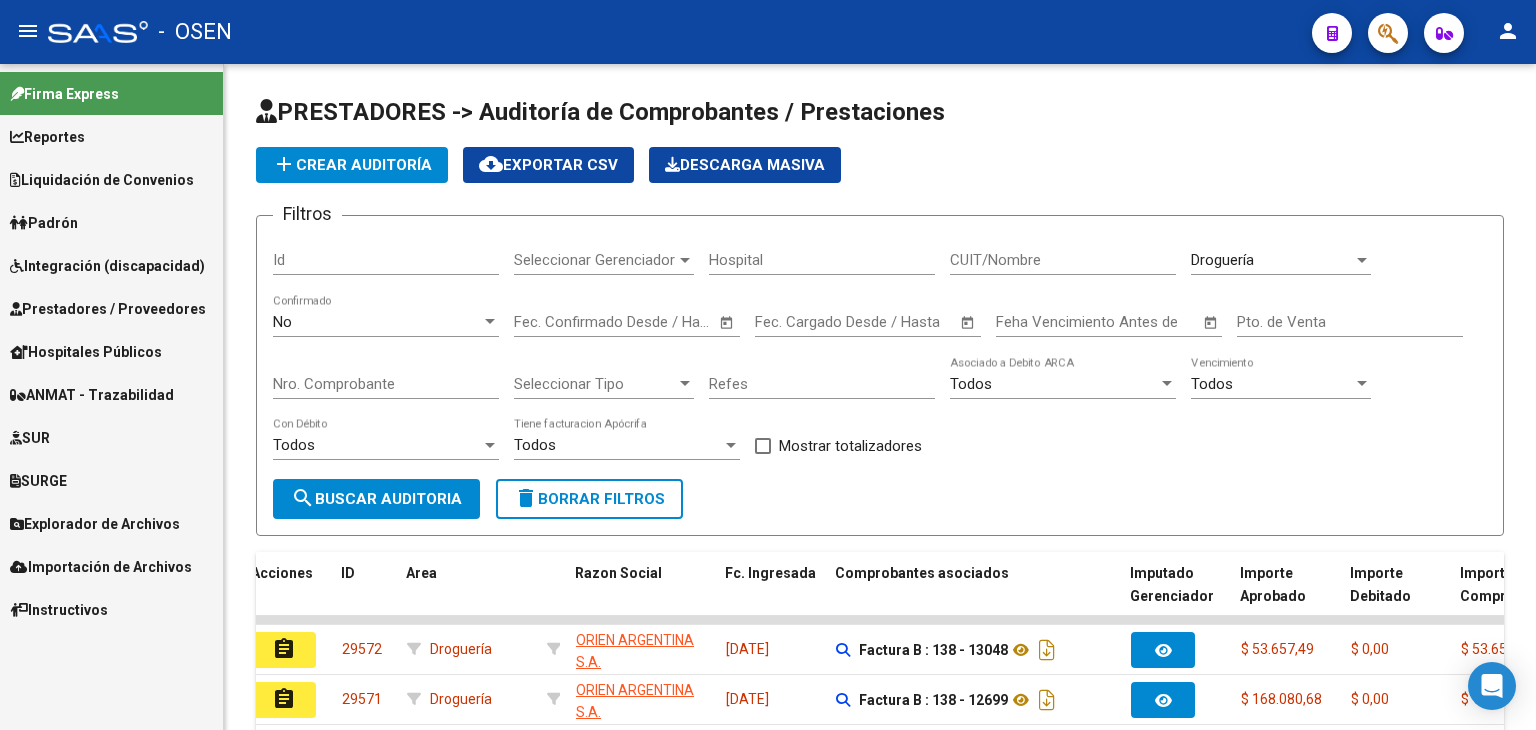 click on "SURGE" at bounding box center [111, 480] 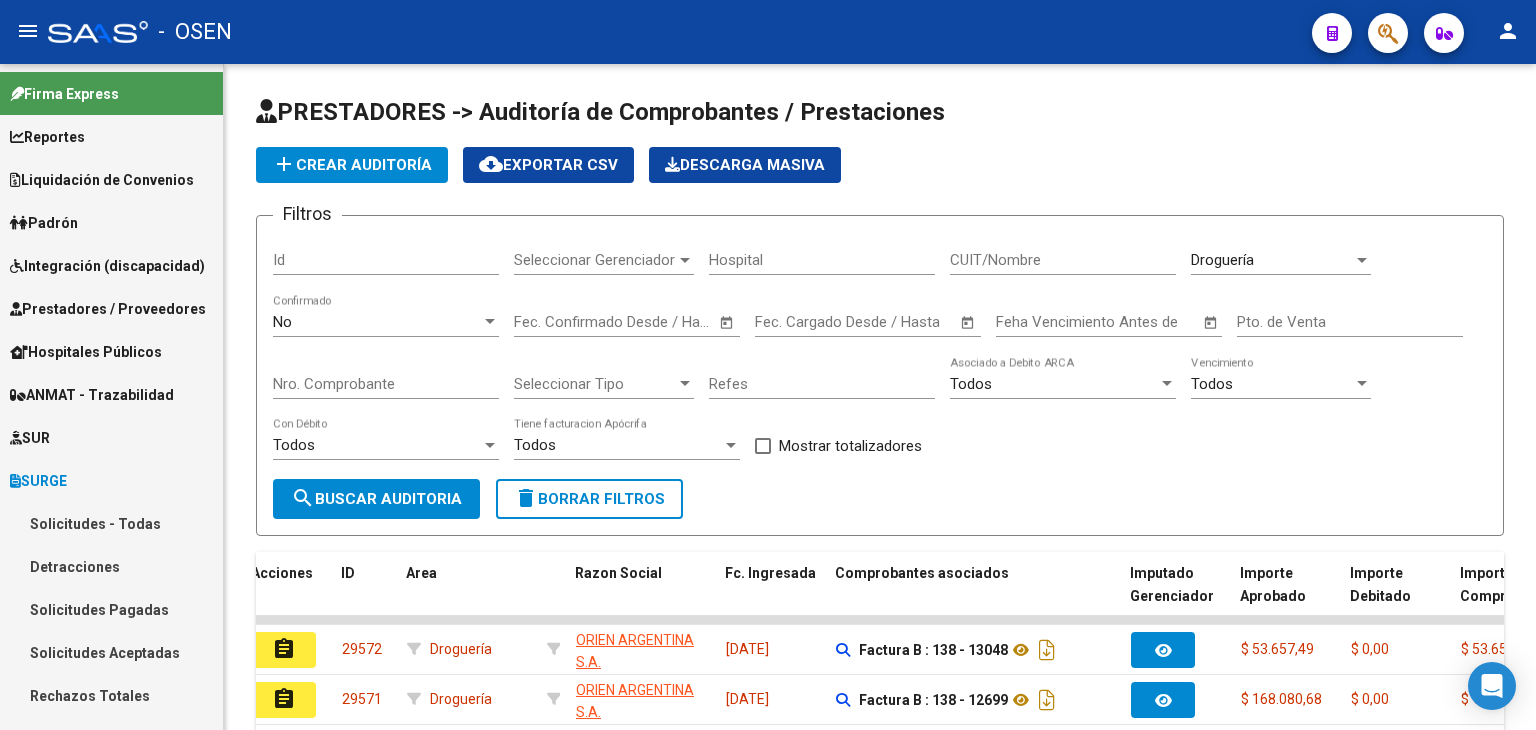 click on "Solicitudes - Todas" at bounding box center (111, 523) 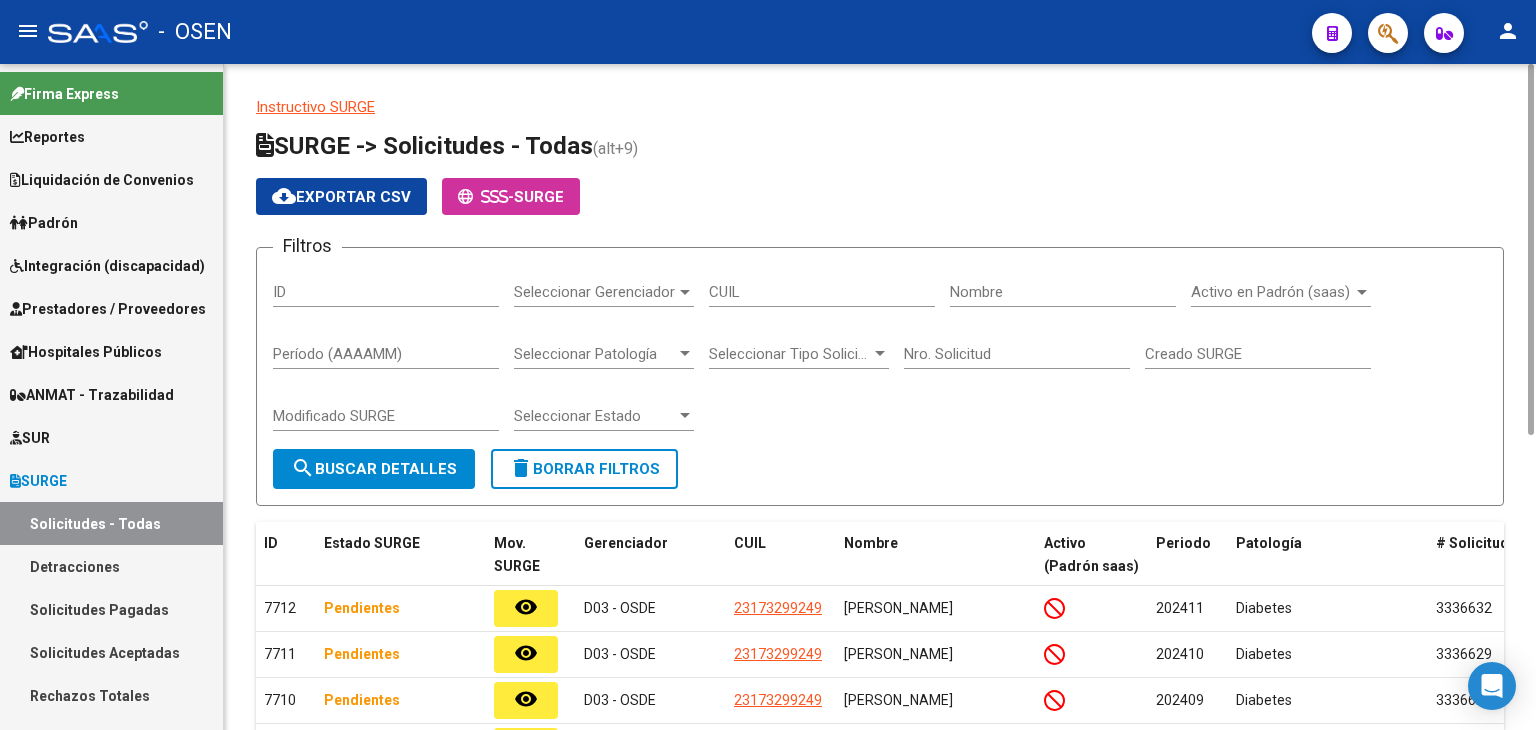 click on "ID" at bounding box center (386, 292) 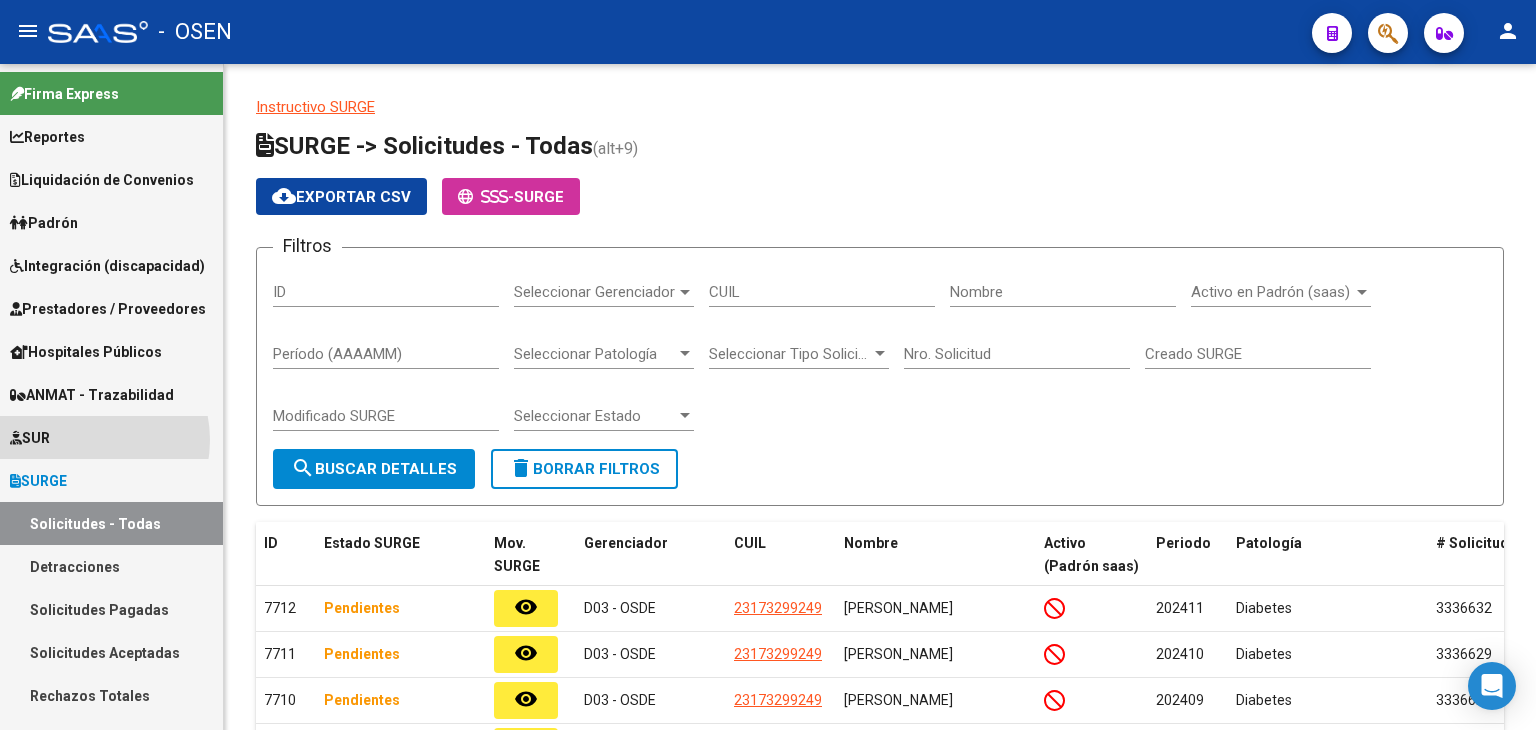 click on "SUR" at bounding box center (111, 437) 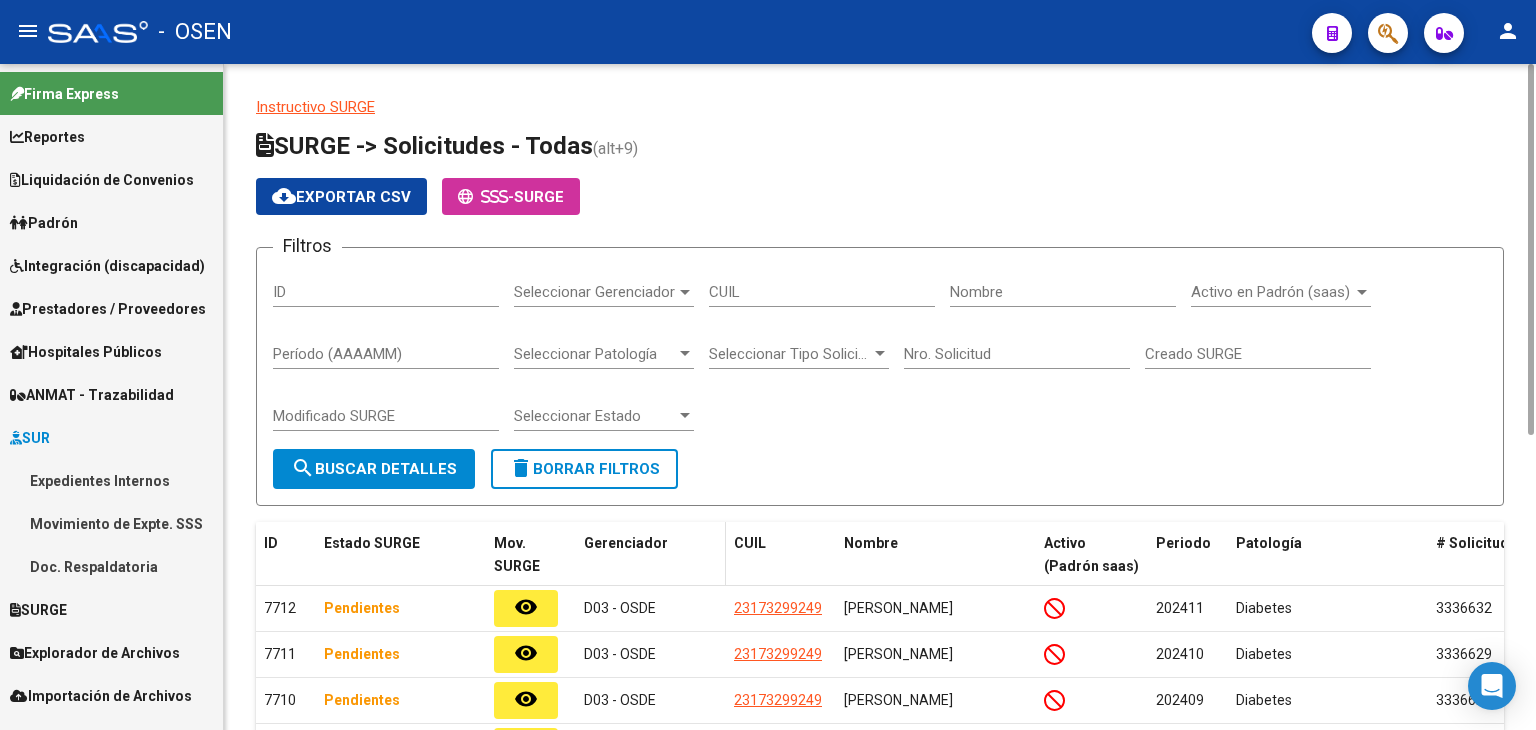scroll, scrollTop: 200, scrollLeft: 0, axis: vertical 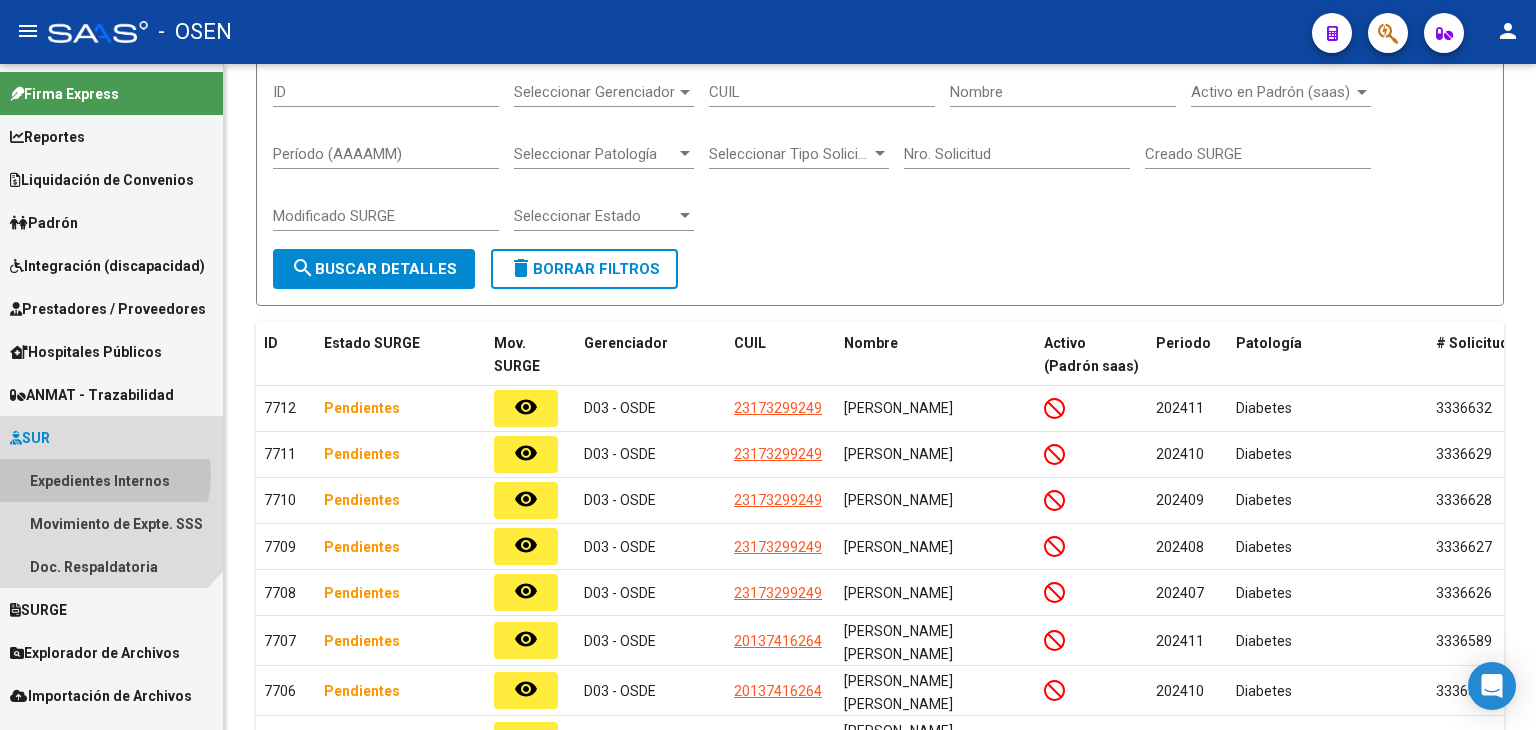 click on "Expedientes Internos" at bounding box center (111, 480) 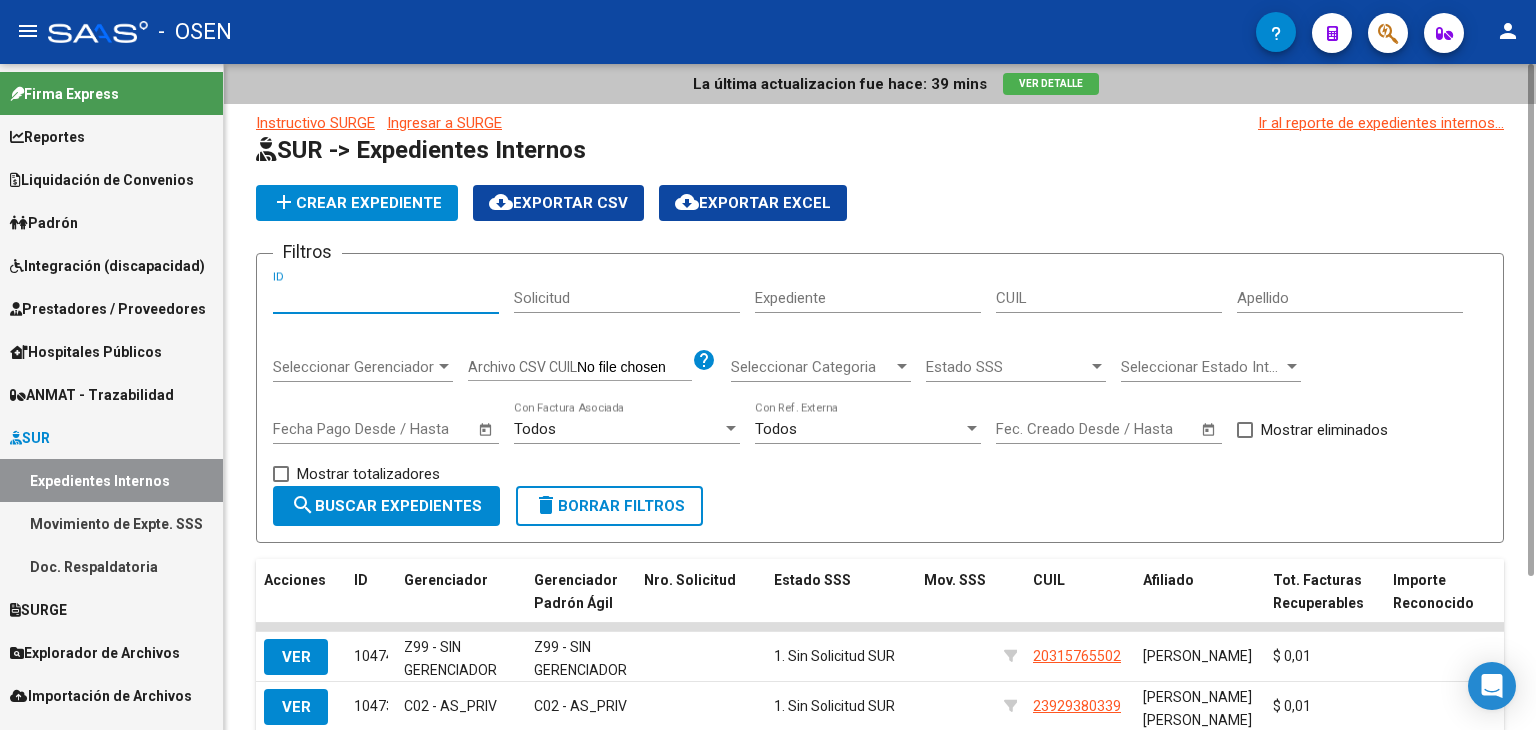 click on "ID" at bounding box center [386, 298] 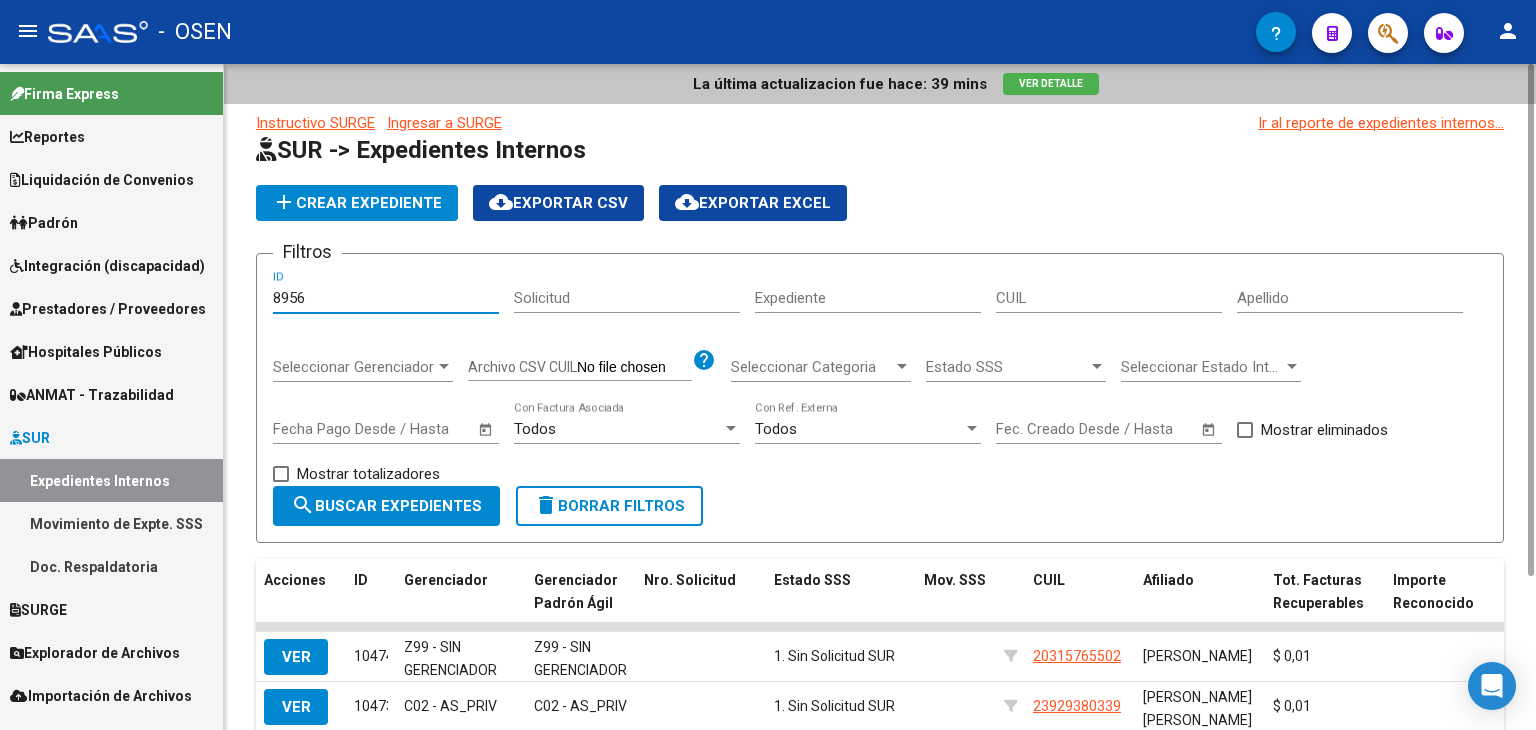 type on "8956" 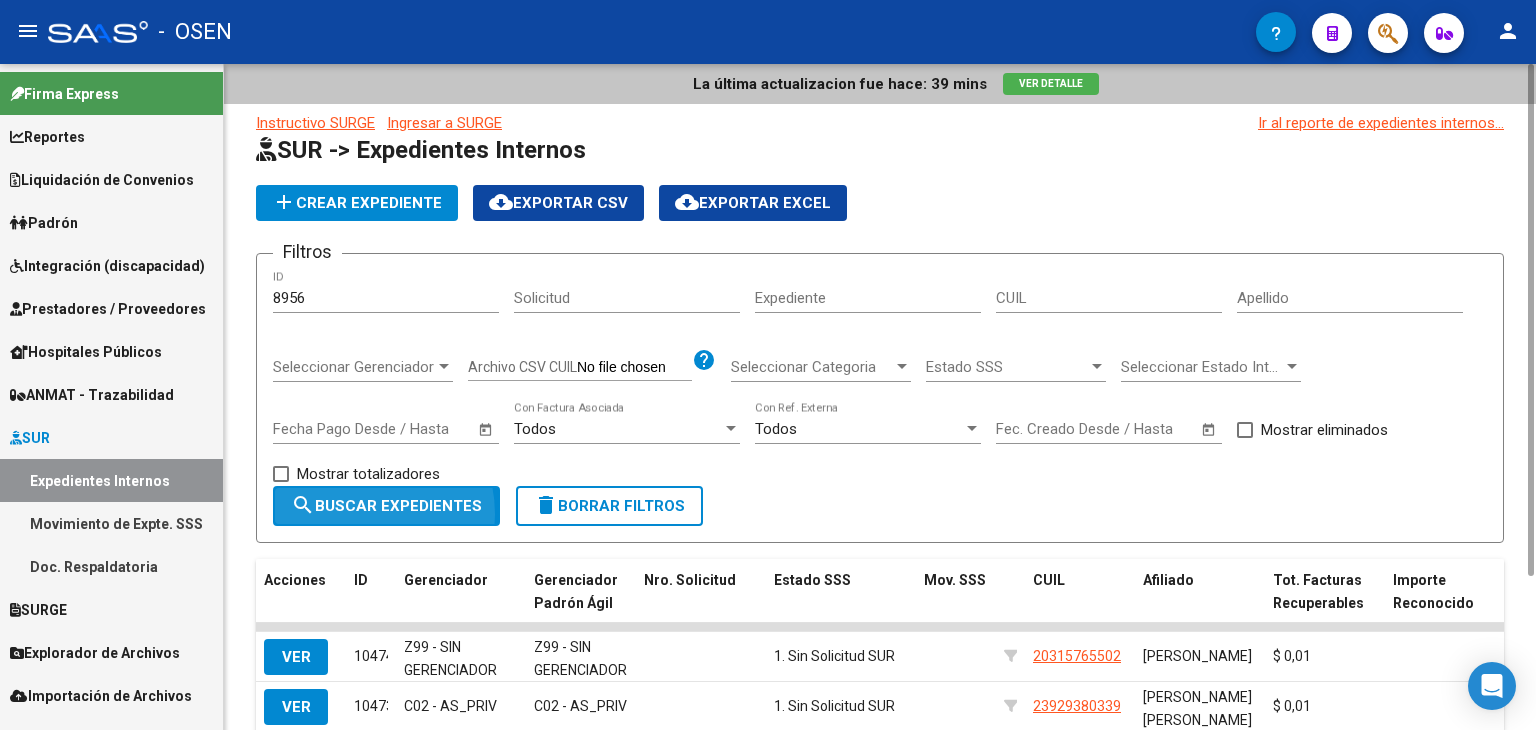 click on "search  Buscar Expedientes" 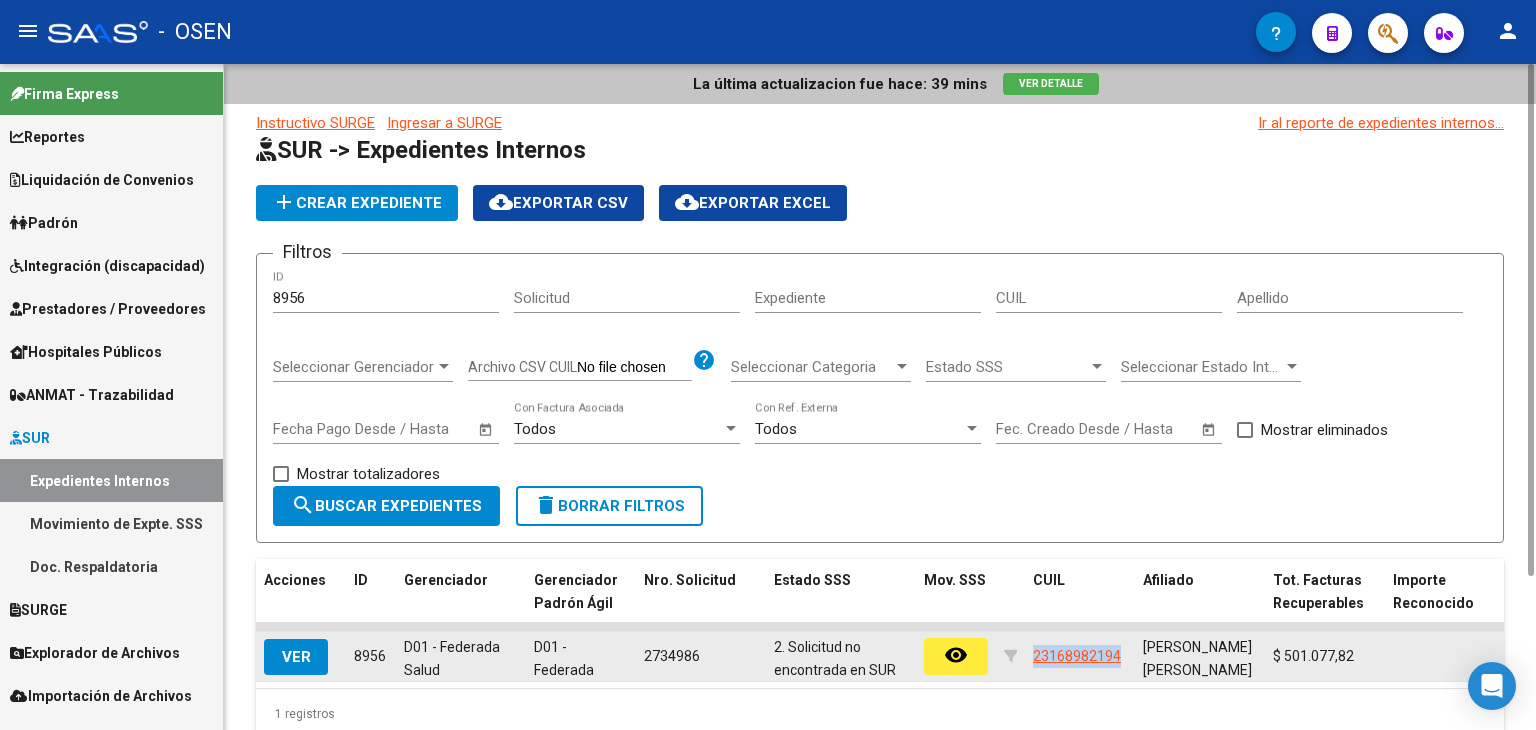 drag, startPoint x: 1132, startPoint y: 661, endPoint x: 1027, endPoint y: 661, distance: 105 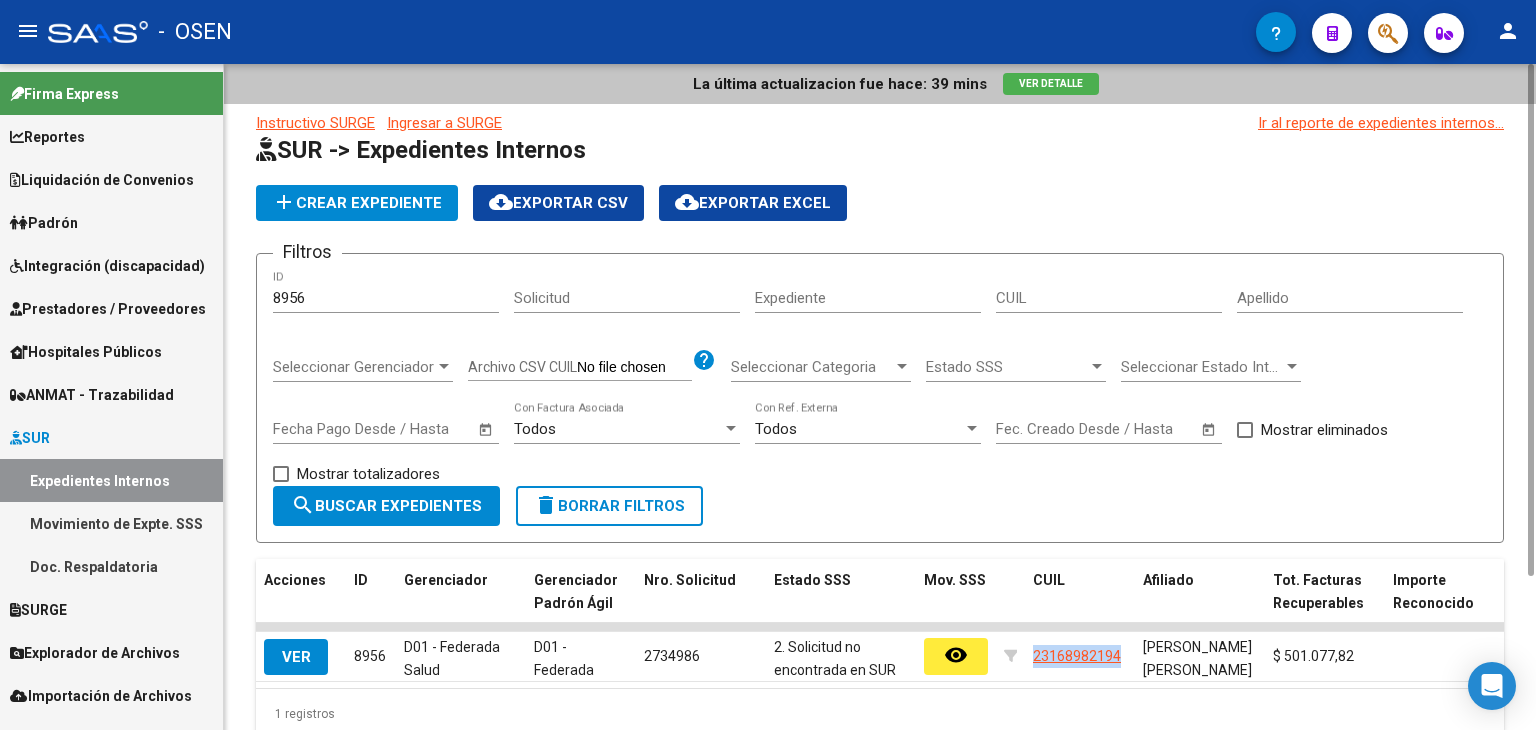 click on "VER" 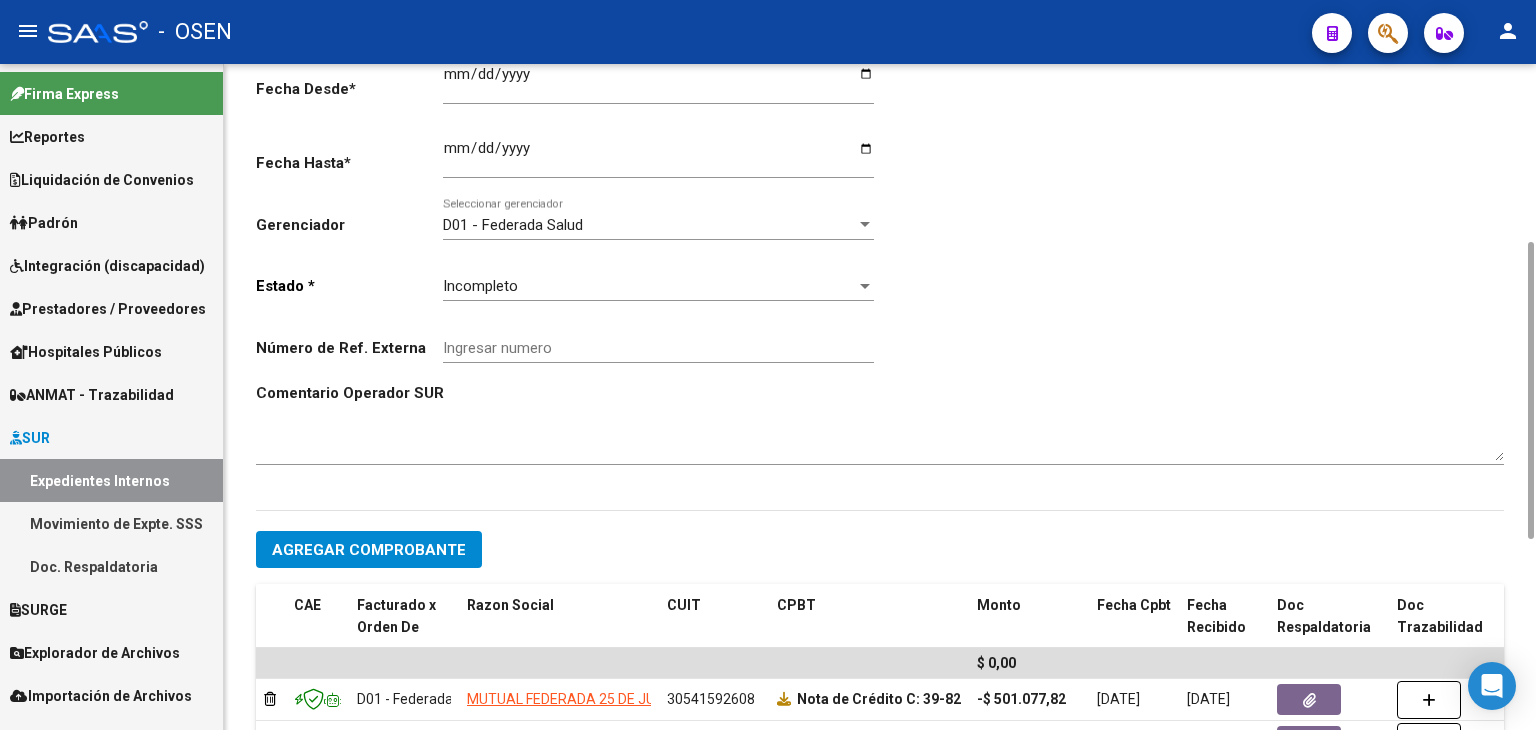 scroll, scrollTop: 827, scrollLeft: 0, axis: vertical 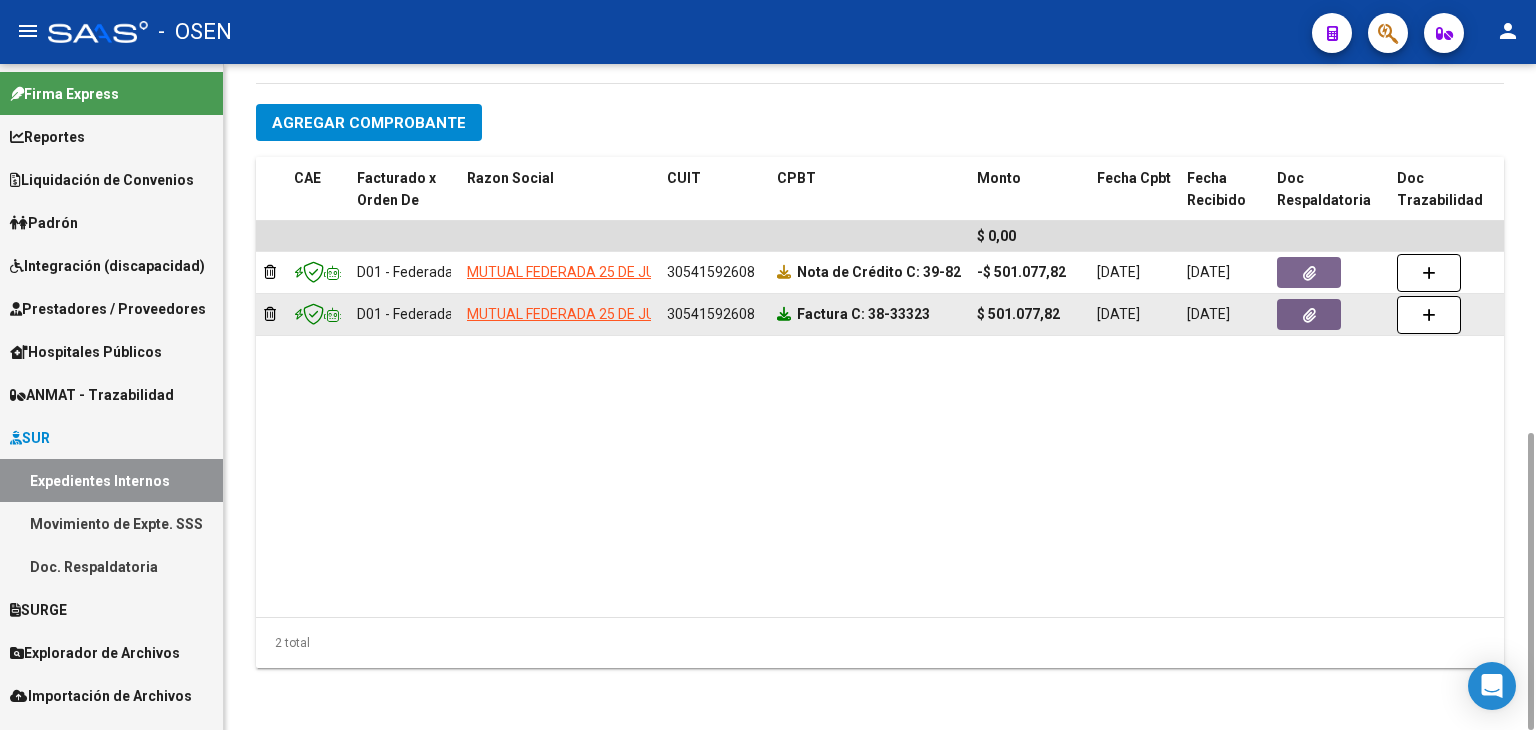 click 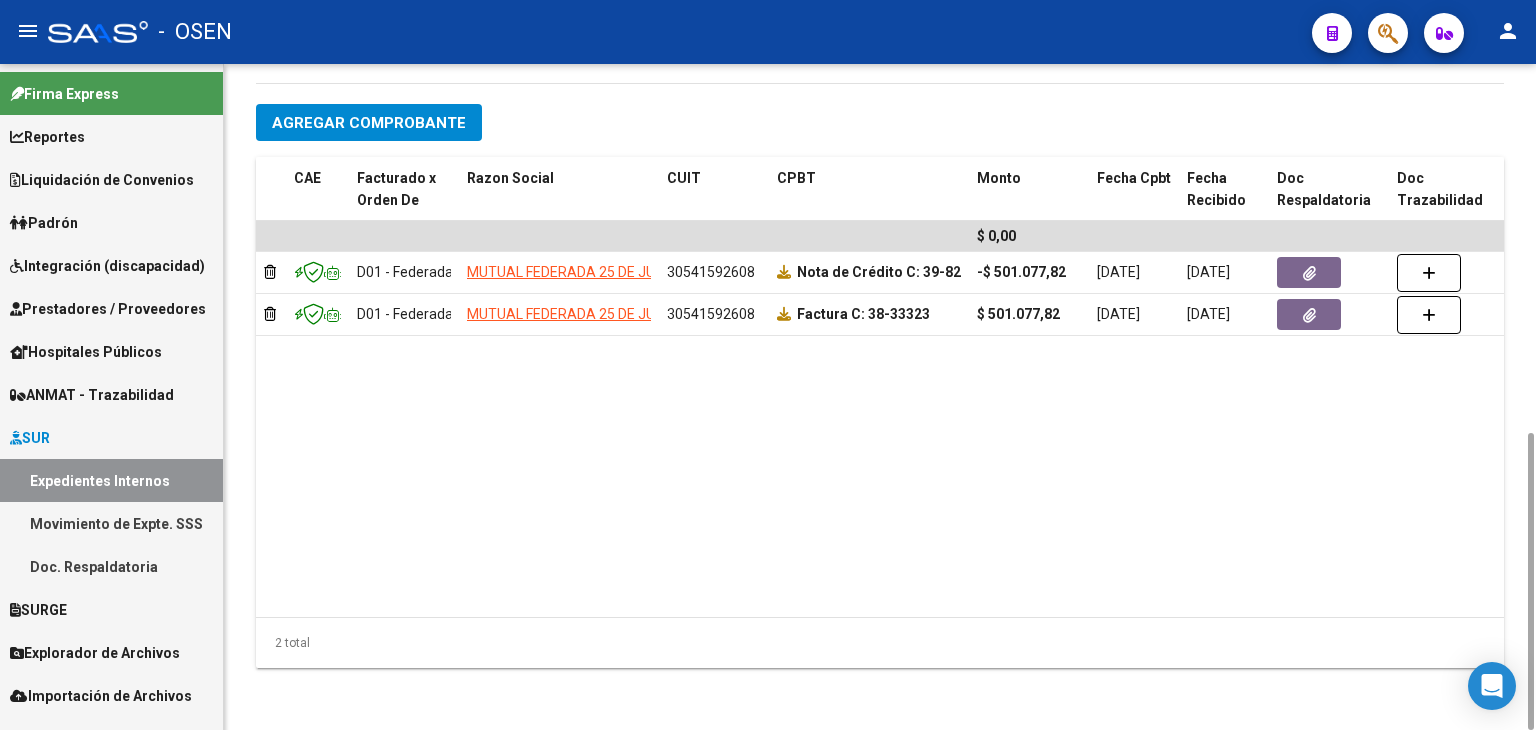 scroll, scrollTop: 0, scrollLeft: 0, axis: both 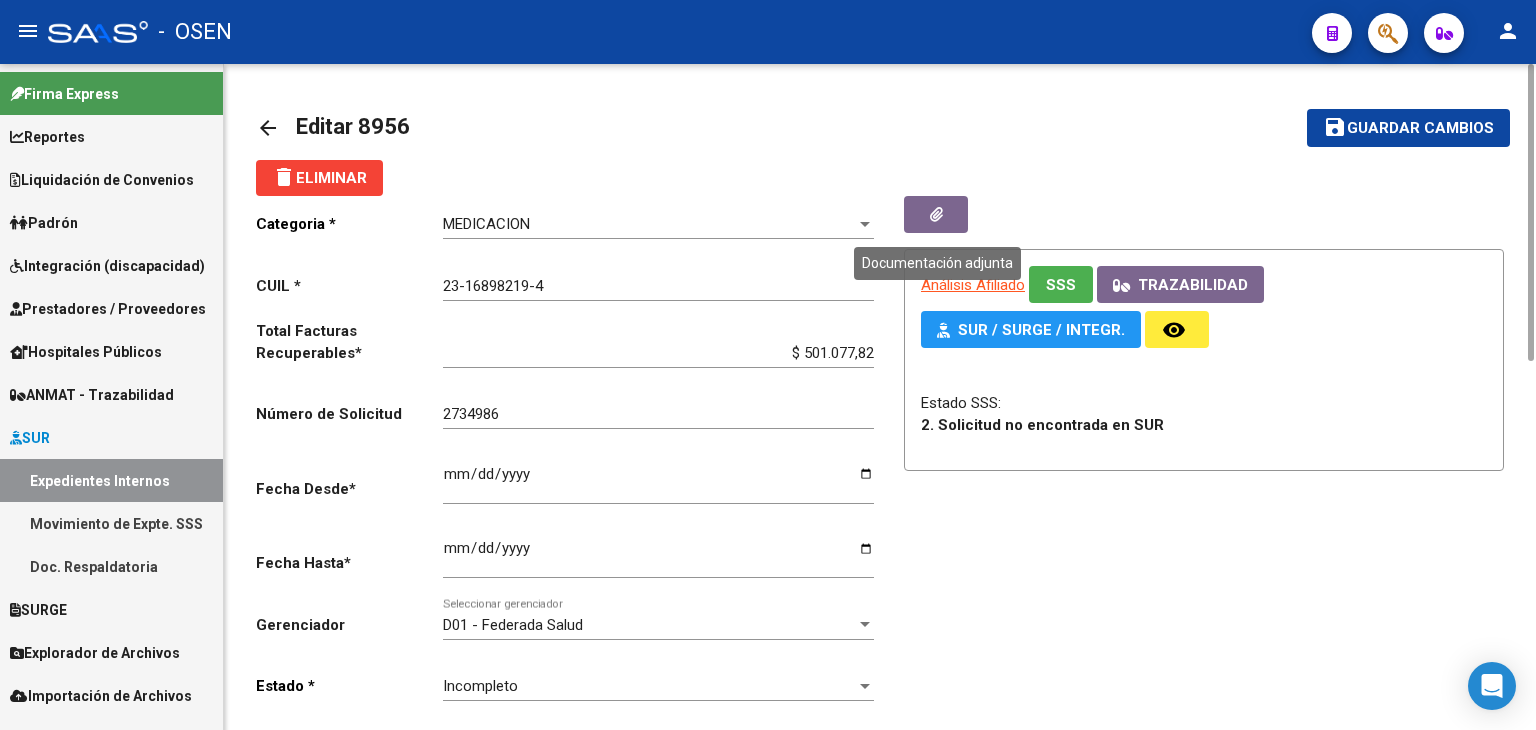 click 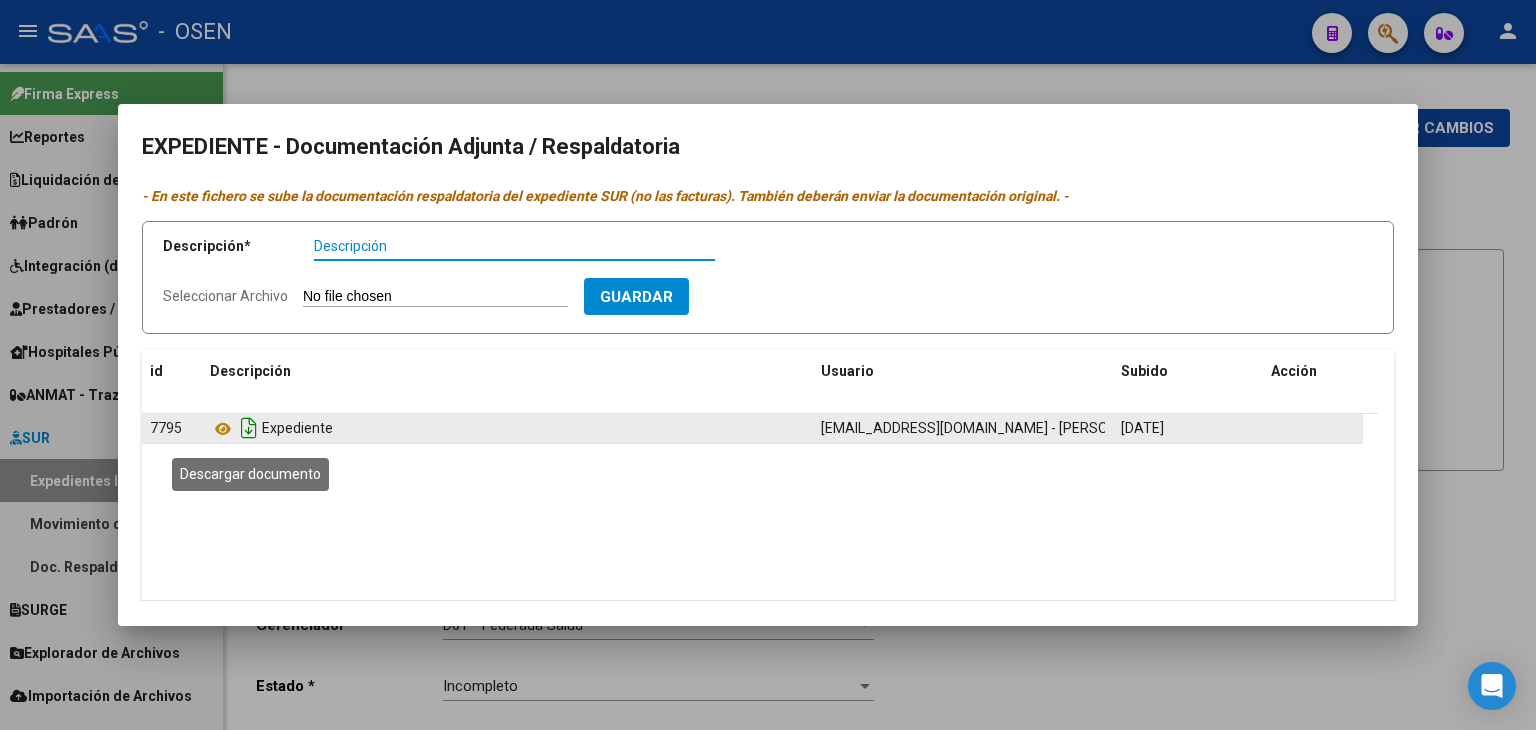 click 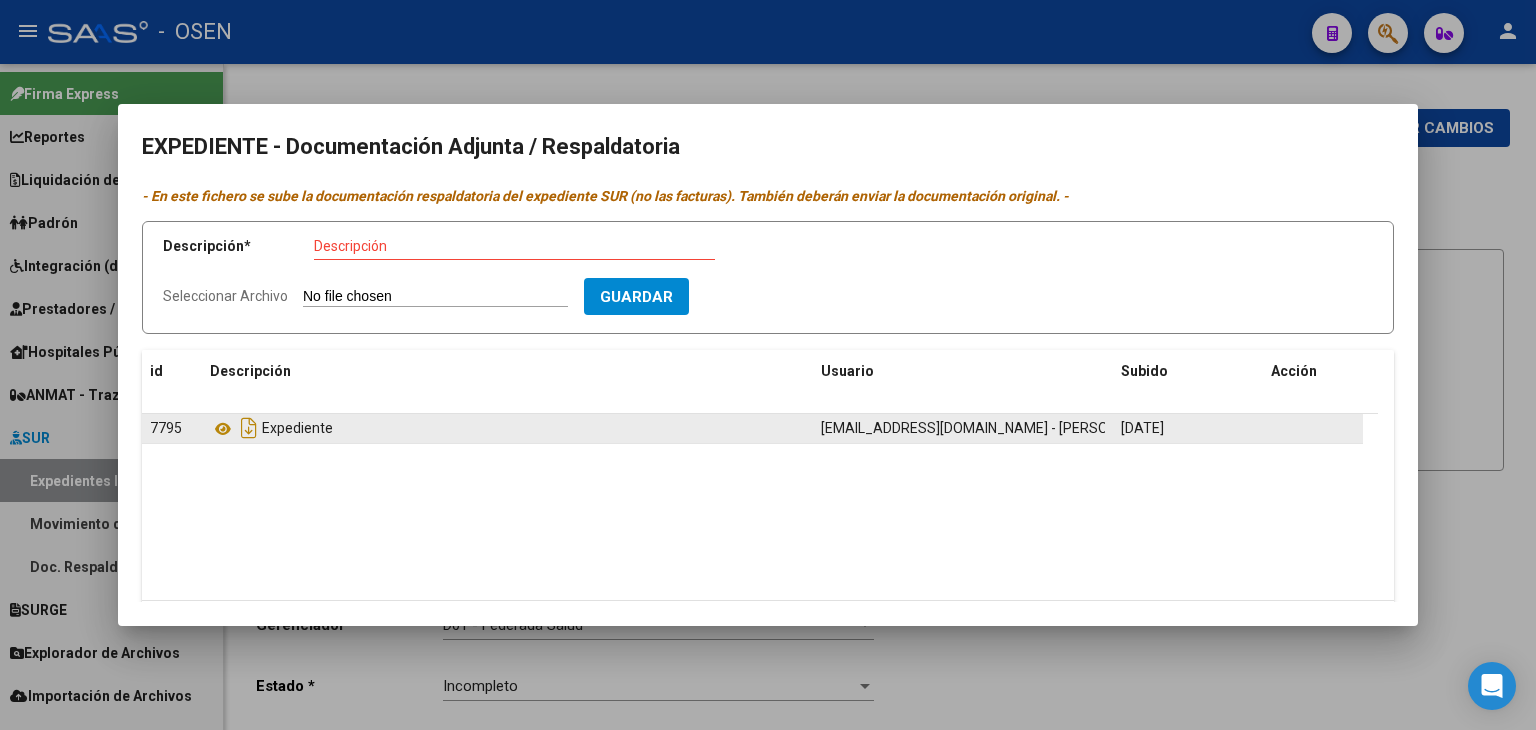drag, startPoint x: 941, startPoint y: 89, endPoint x: 957, endPoint y: 101, distance: 20 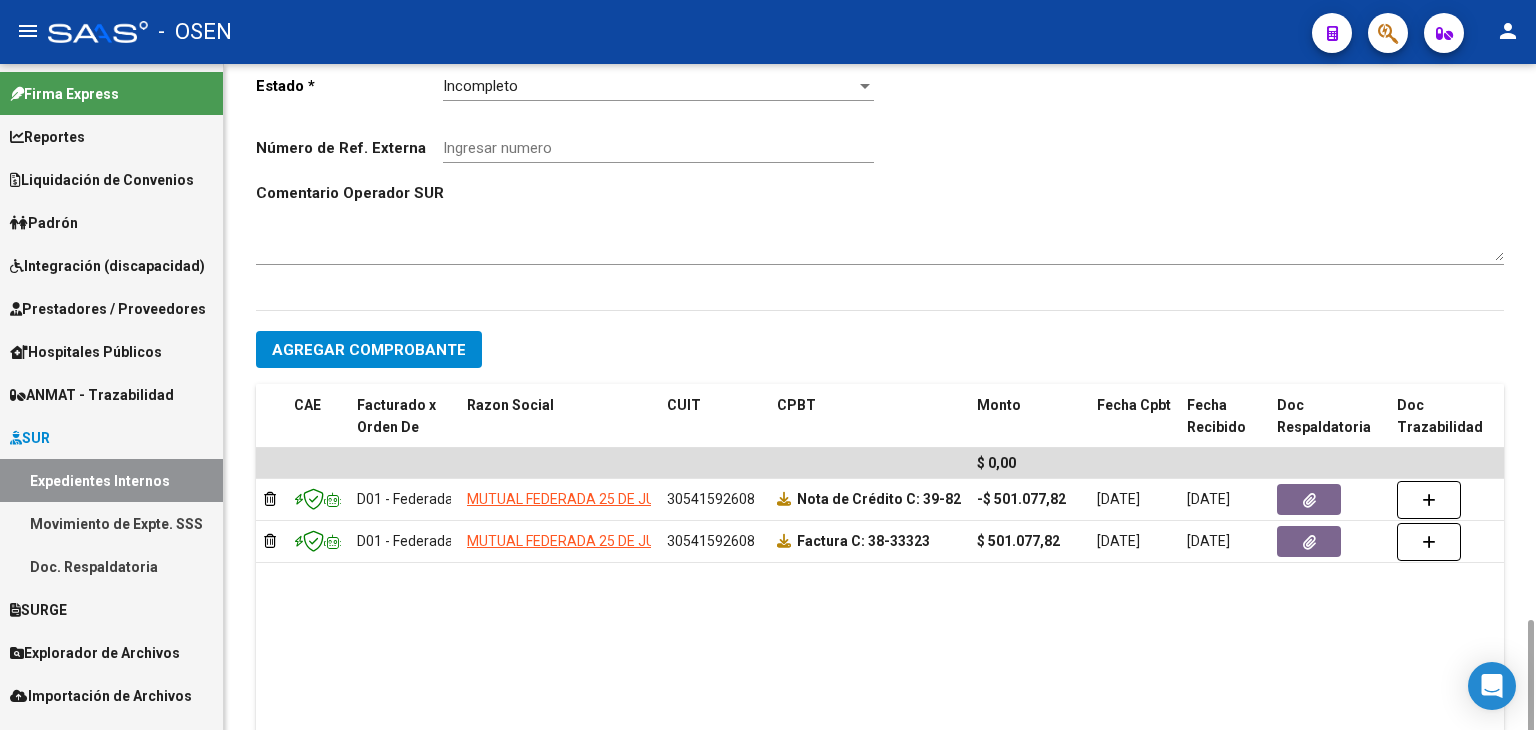 scroll, scrollTop: 800, scrollLeft: 0, axis: vertical 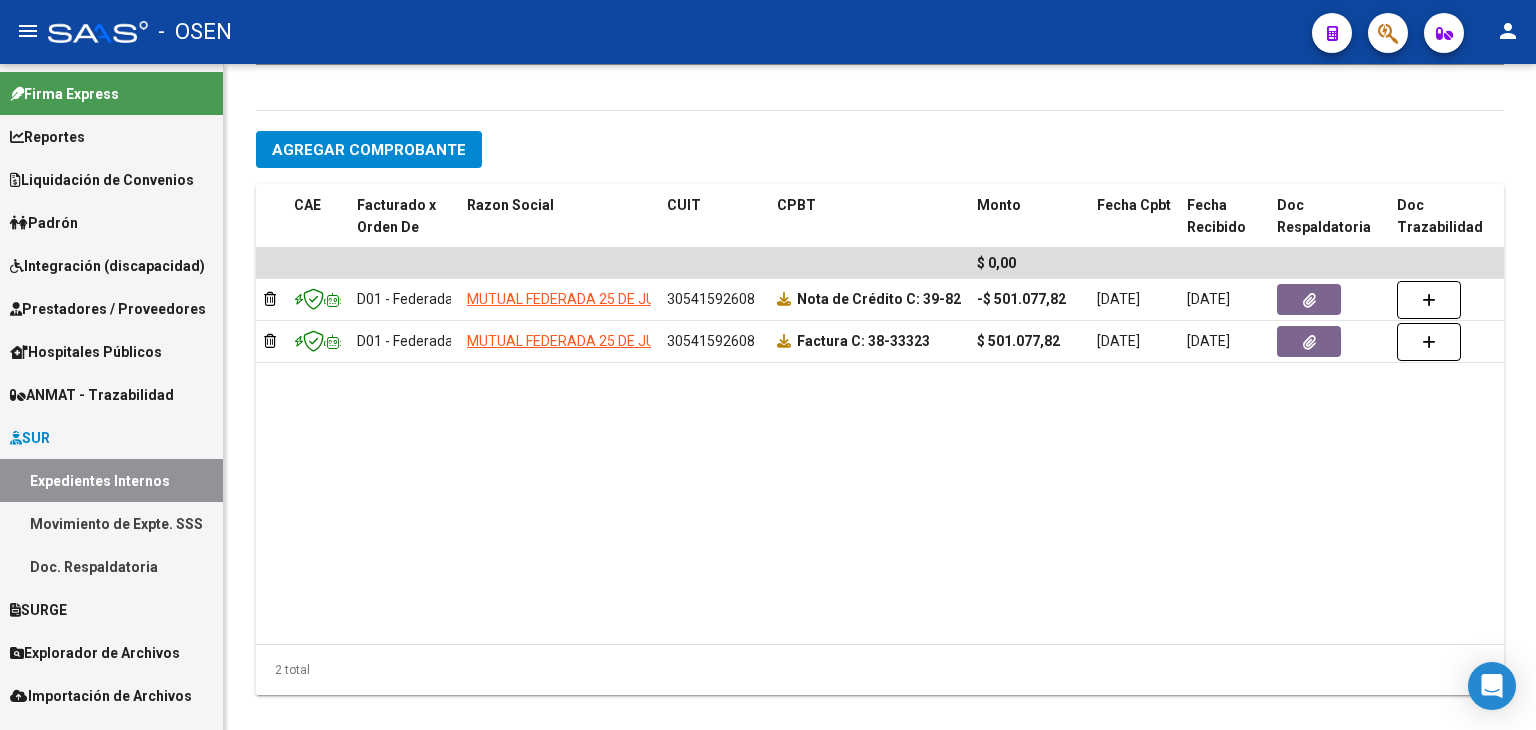 type 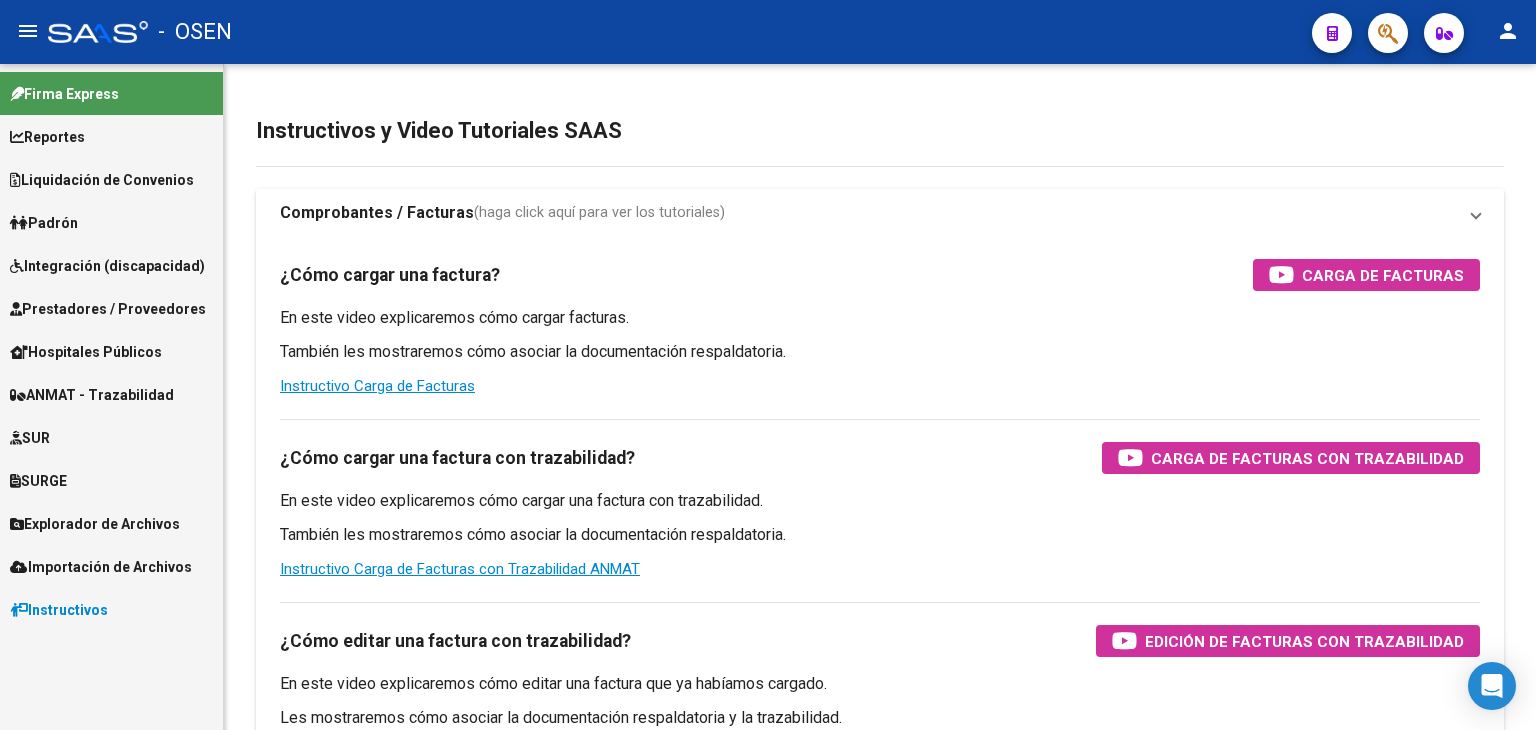 scroll, scrollTop: 0, scrollLeft: 0, axis: both 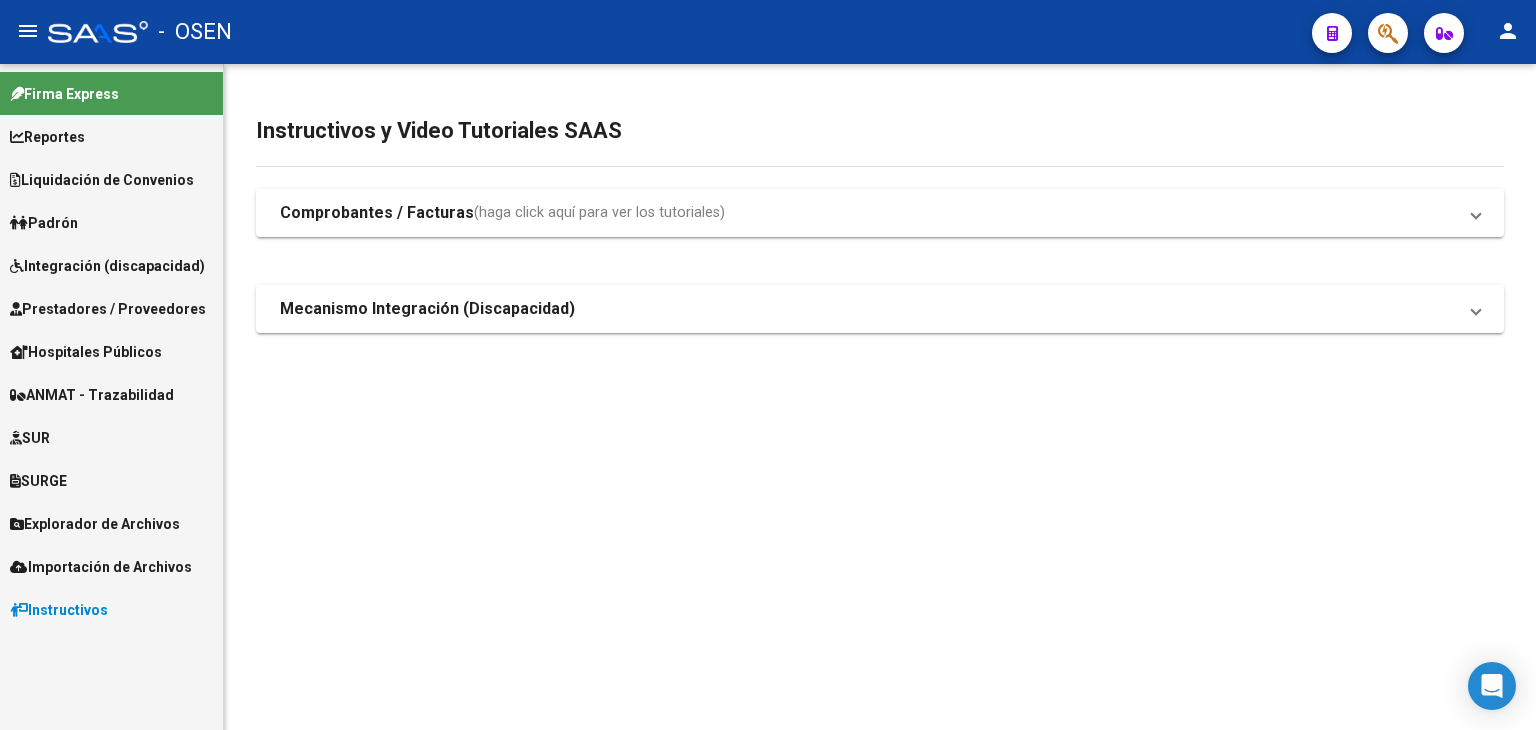 click on "ANMAT - Trazabilidad" at bounding box center (92, 395) 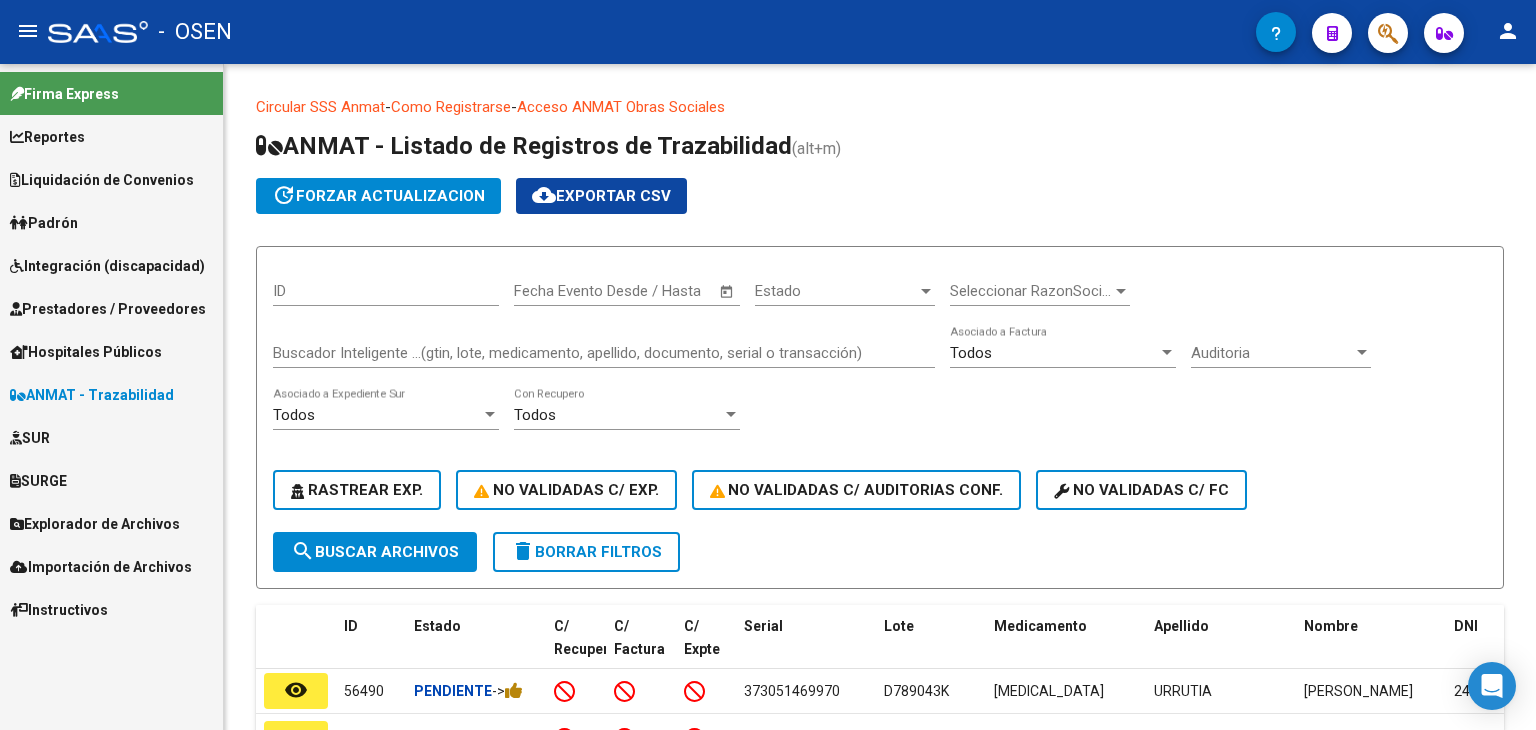 click on "Buscador Inteligente ...(gtin, lote, medicamento, apellido, documento, serial o transacción)" at bounding box center (604, 353) 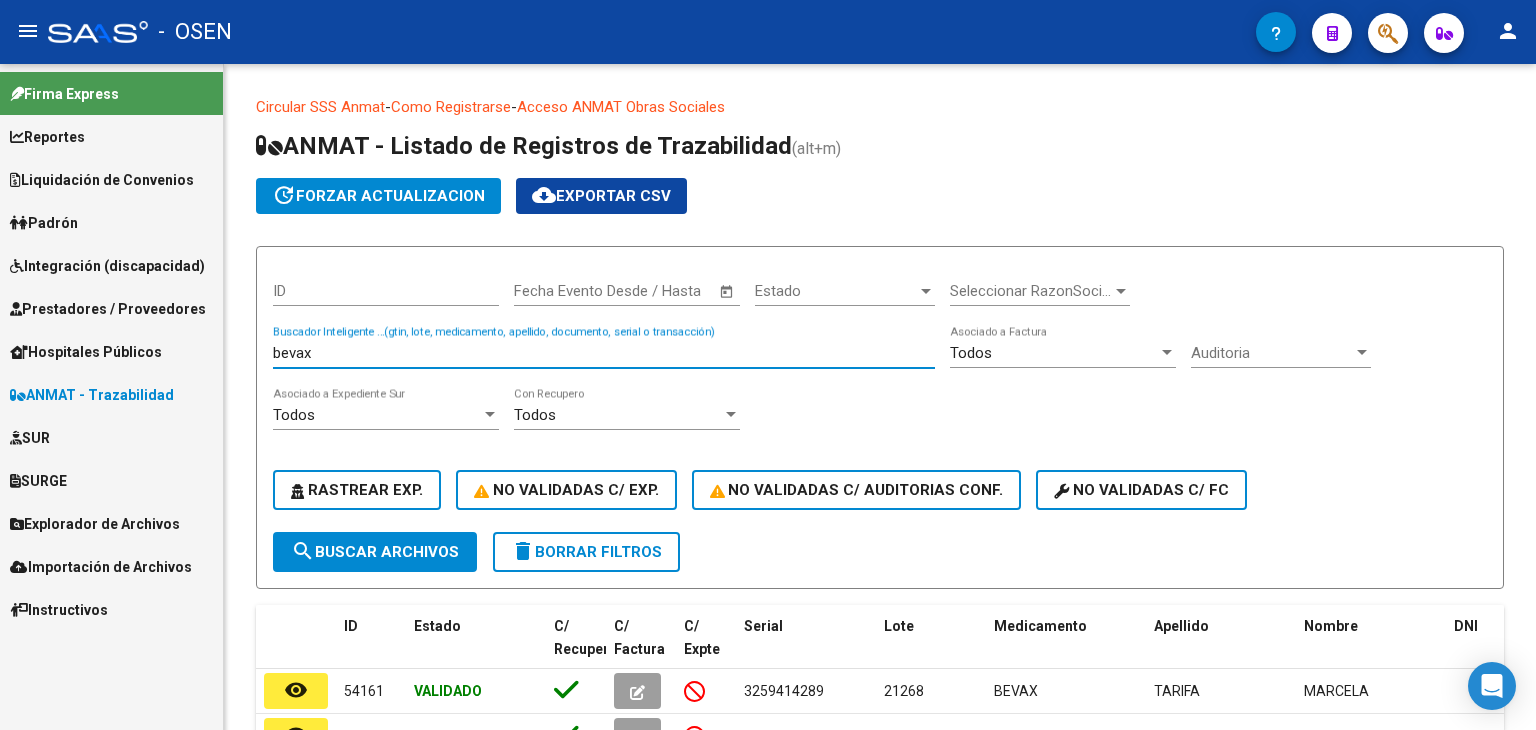 scroll, scrollTop: 520, scrollLeft: 0, axis: vertical 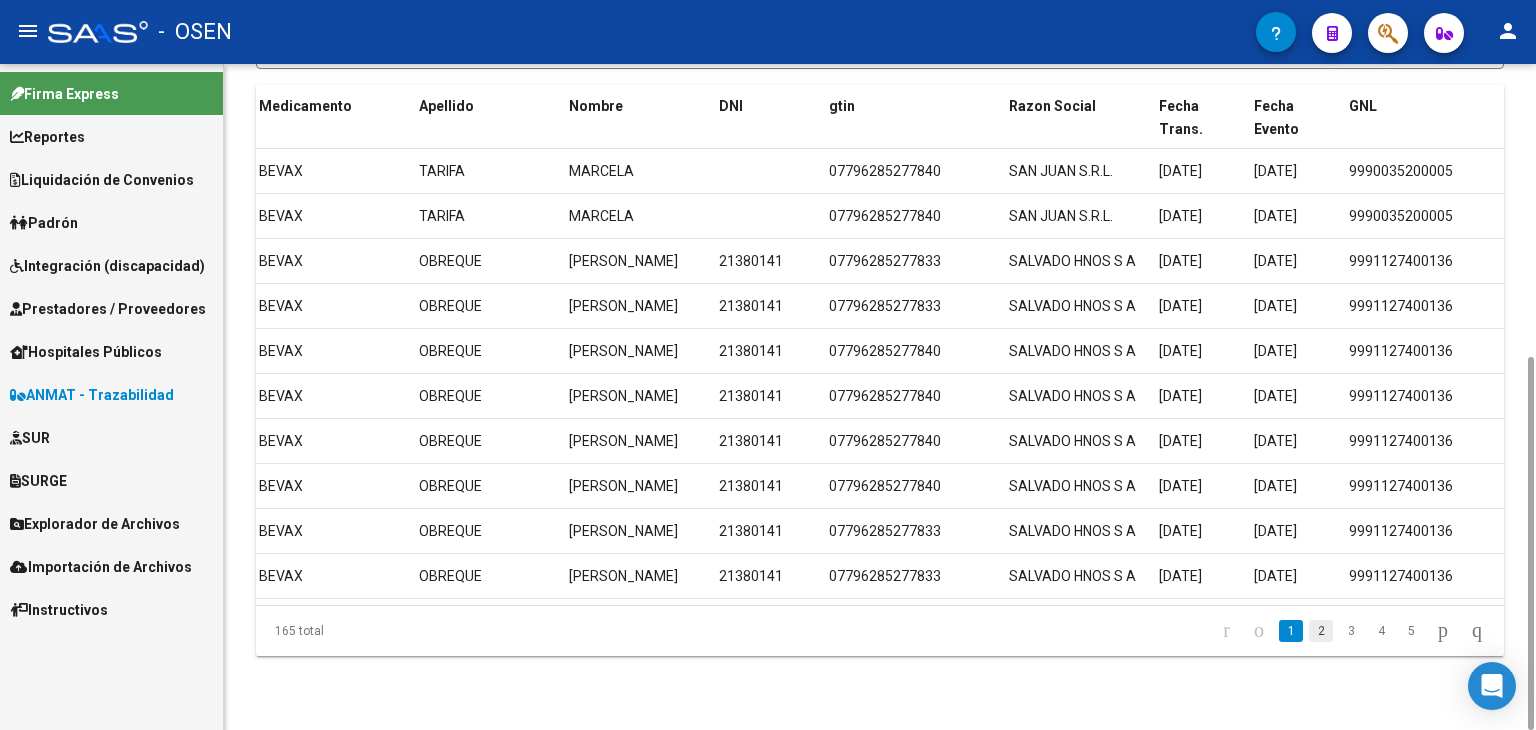click on "2" 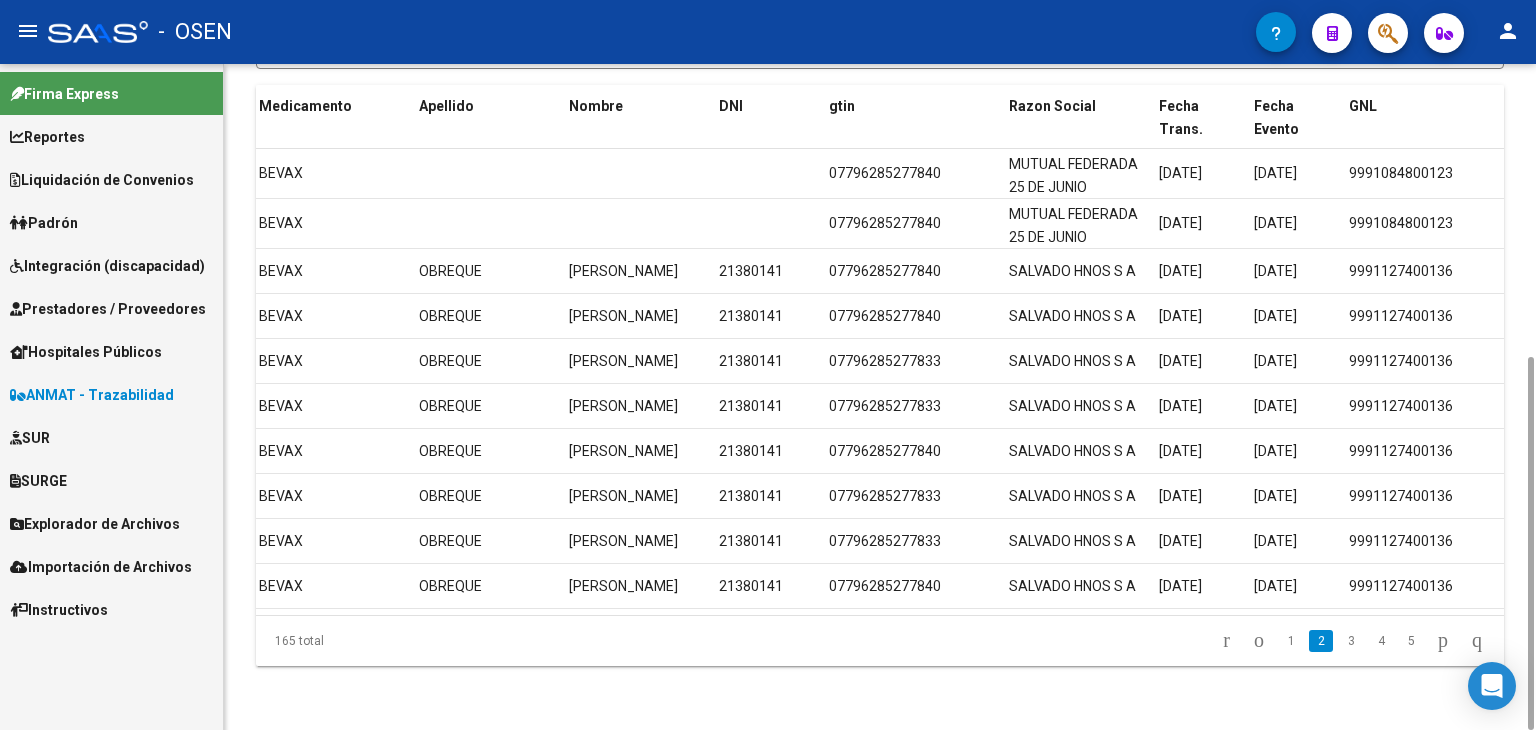 click on "3" 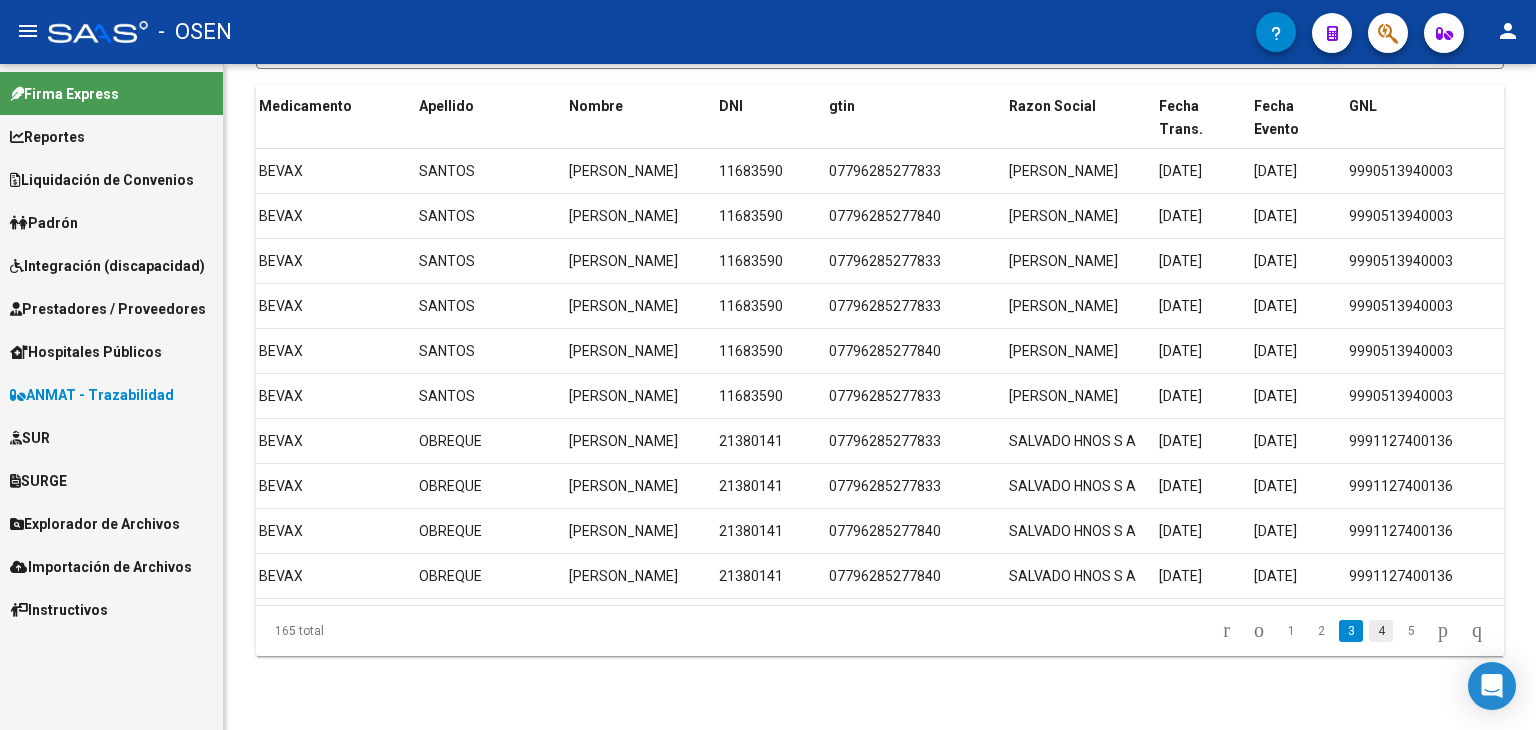 click on "4" 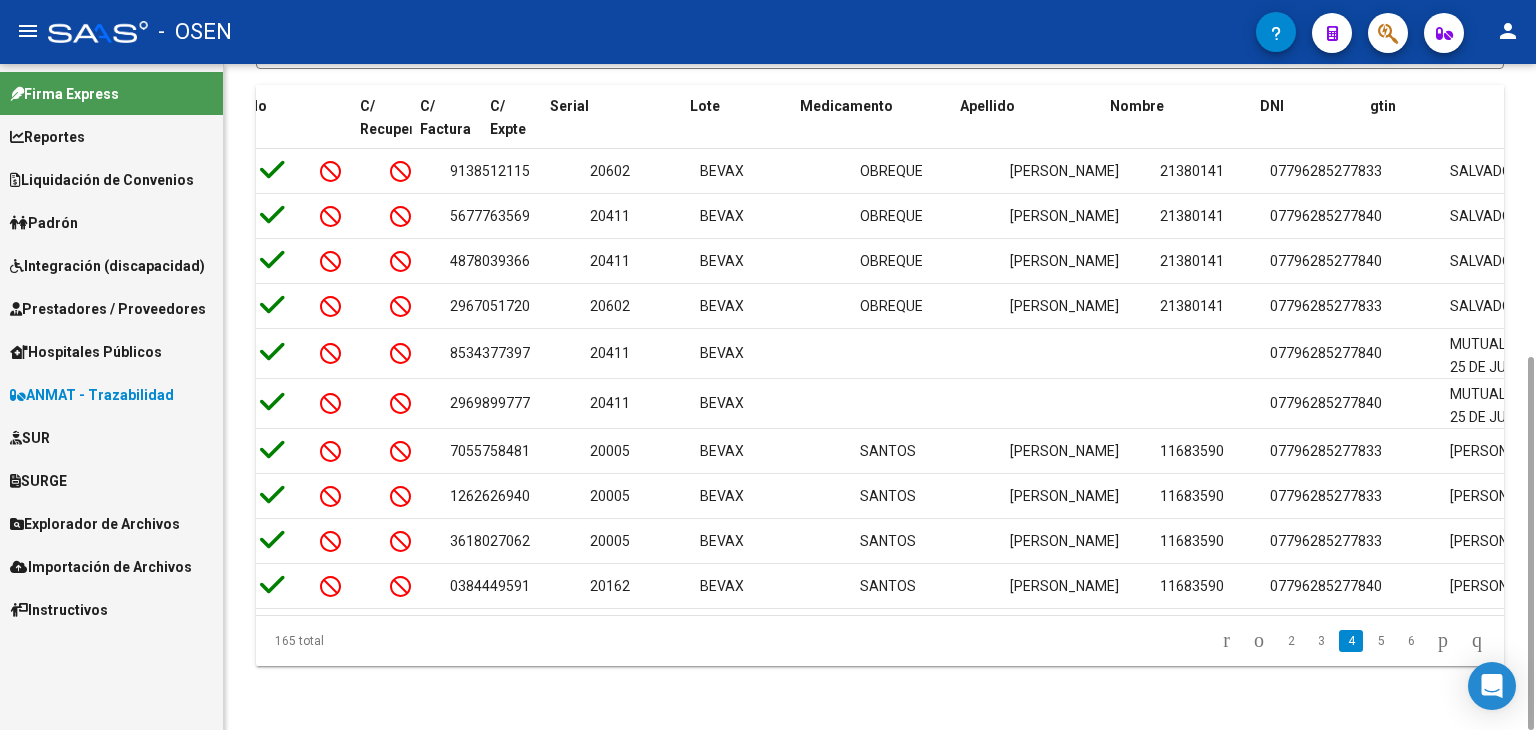 scroll, scrollTop: 0, scrollLeft: 158, axis: horizontal 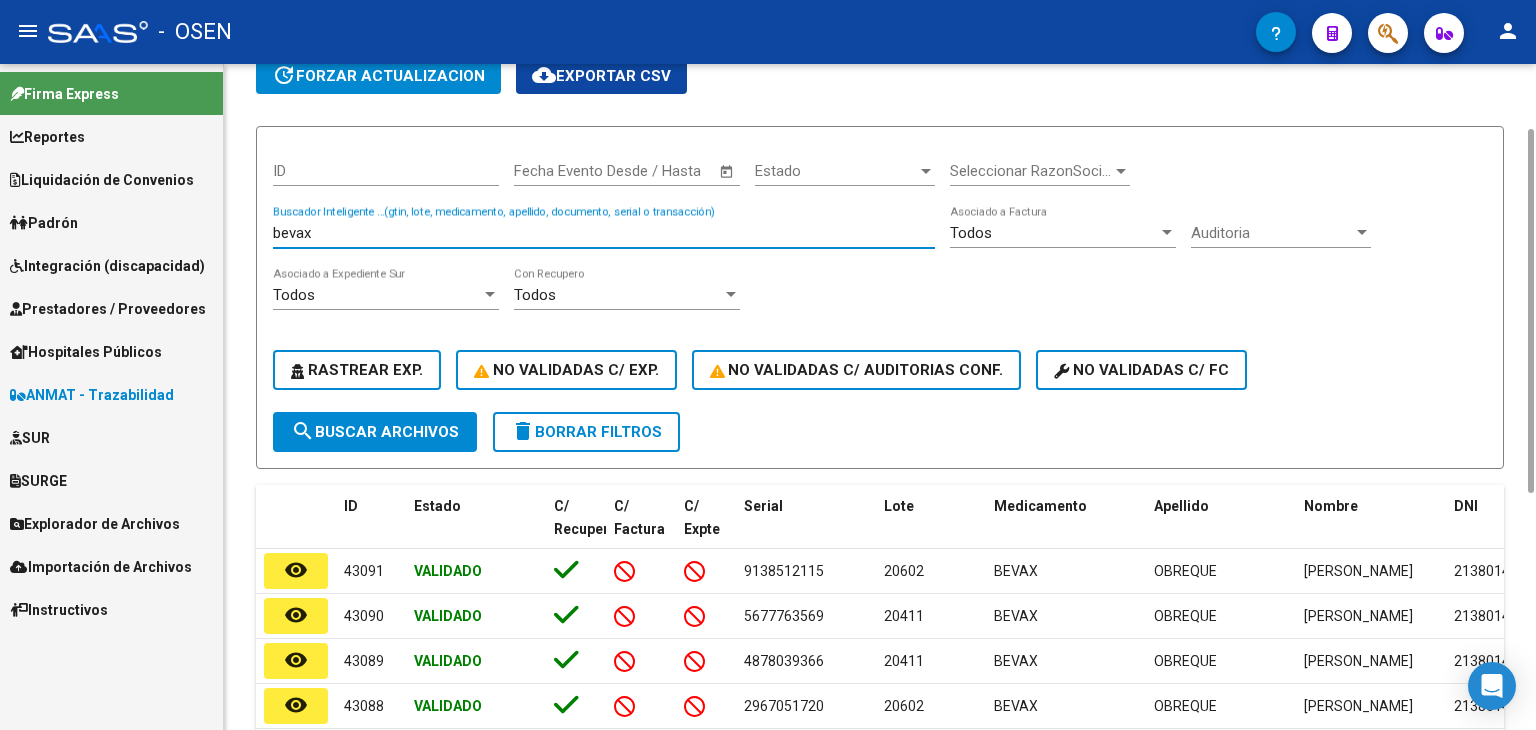 drag, startPoint x: 456, startPoint y: 237, endPoint x: 233, endPoint y: 240, distance: 223.02017 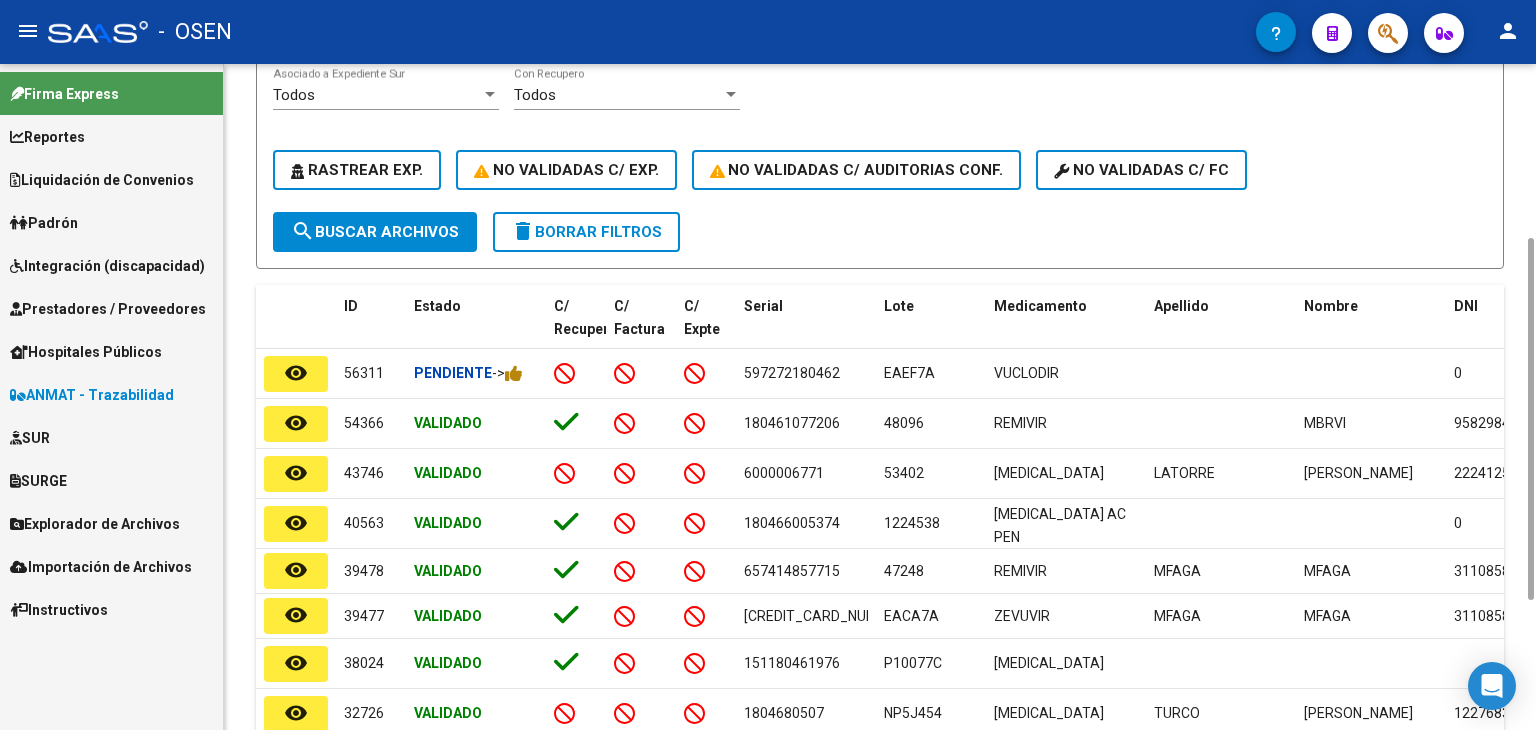 scroll, scrollTop: 520, scrollLeft: 0, axis: vertical 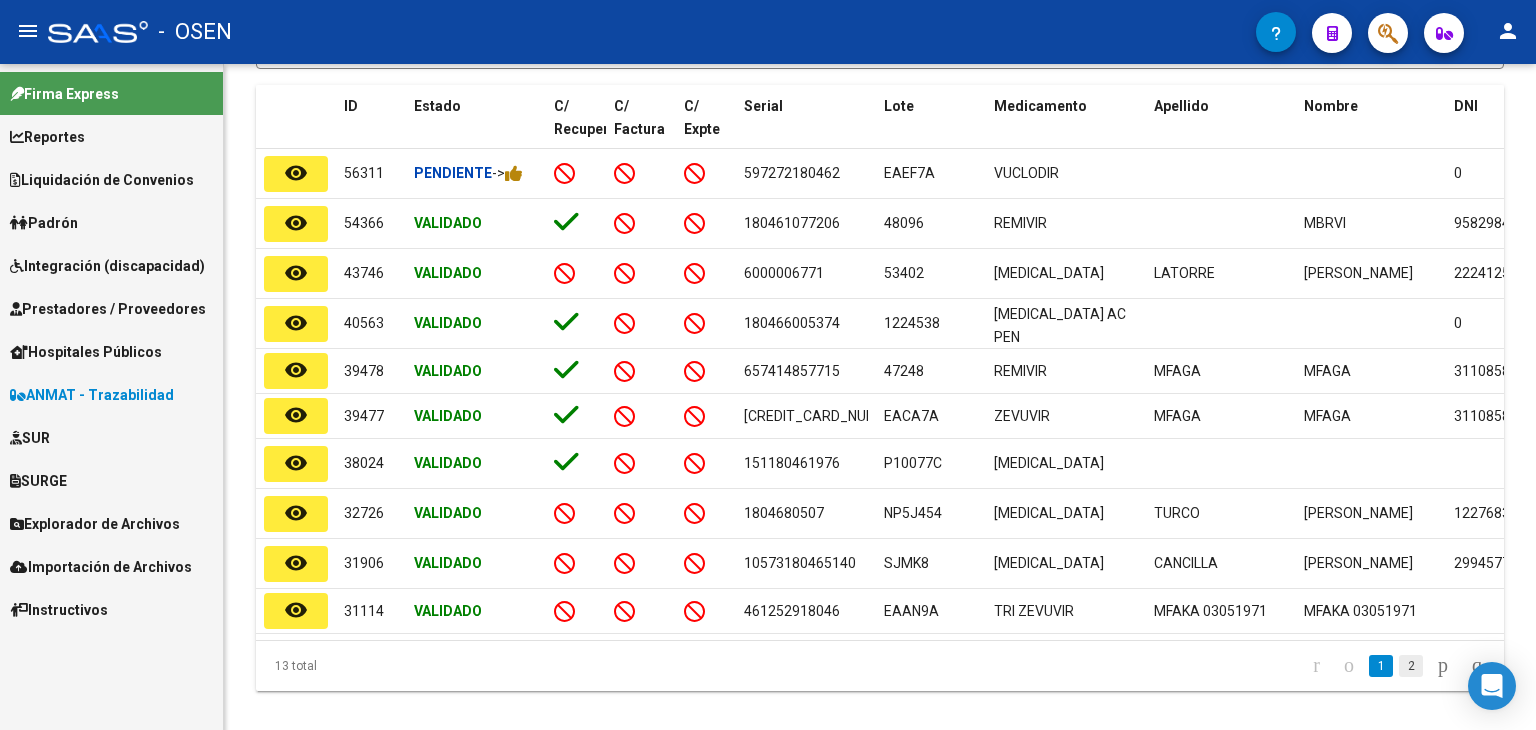 click on "2" 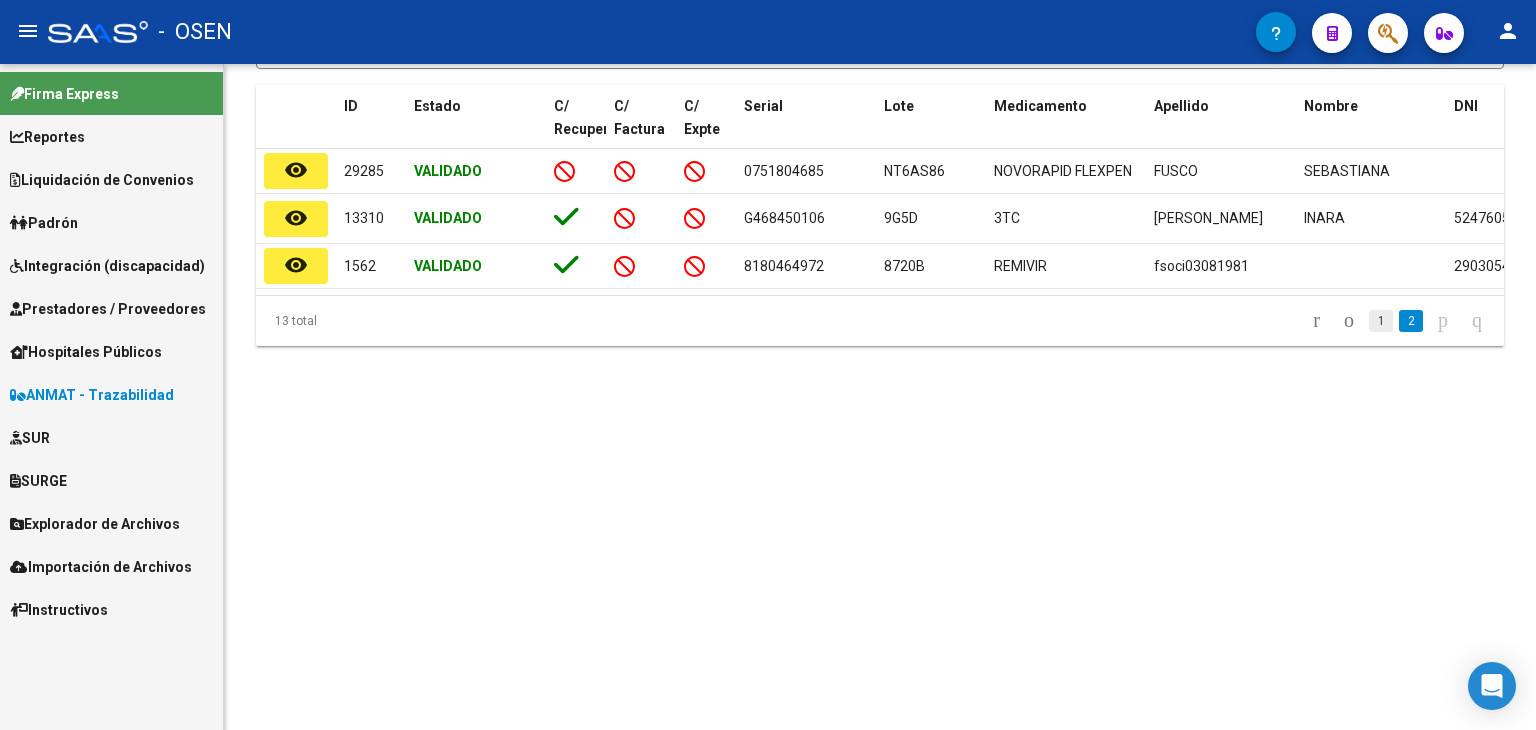 click on "1" 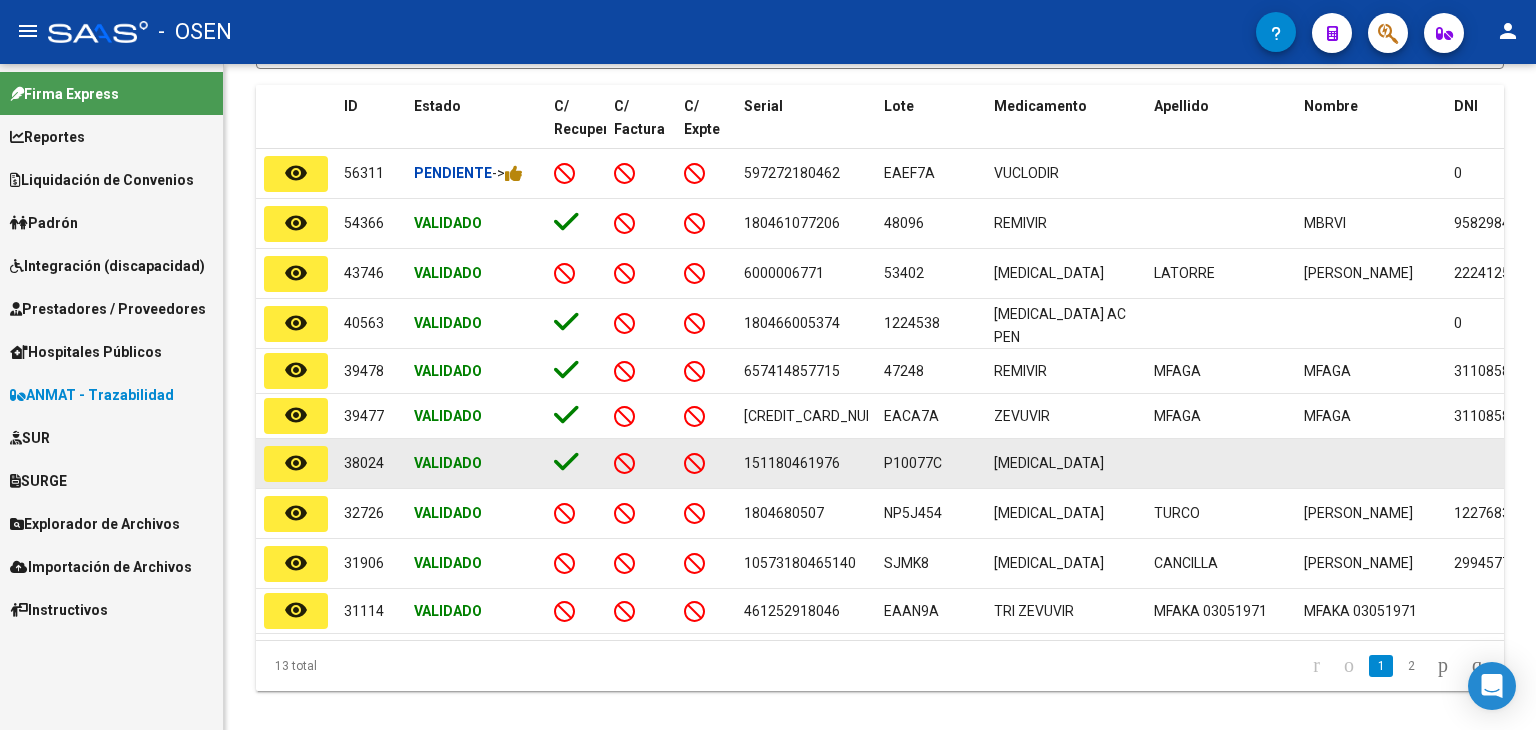 scroll, scrollTop: 0, scrollLeft: 0, axis: both 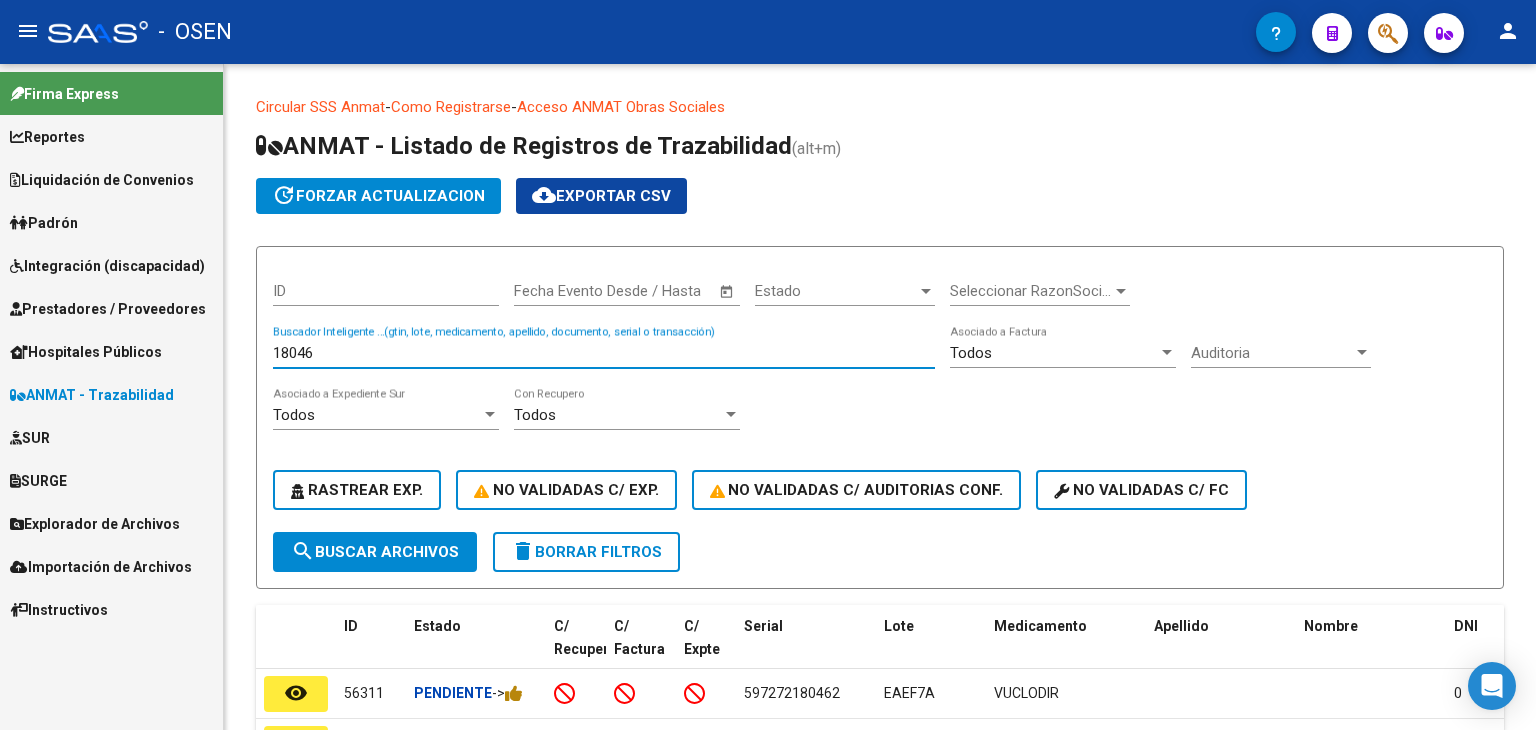 drag, startPoint x: 377, startPoint y: 350, endPoint x: 142, endPoint y: 337, distance: 235.3593 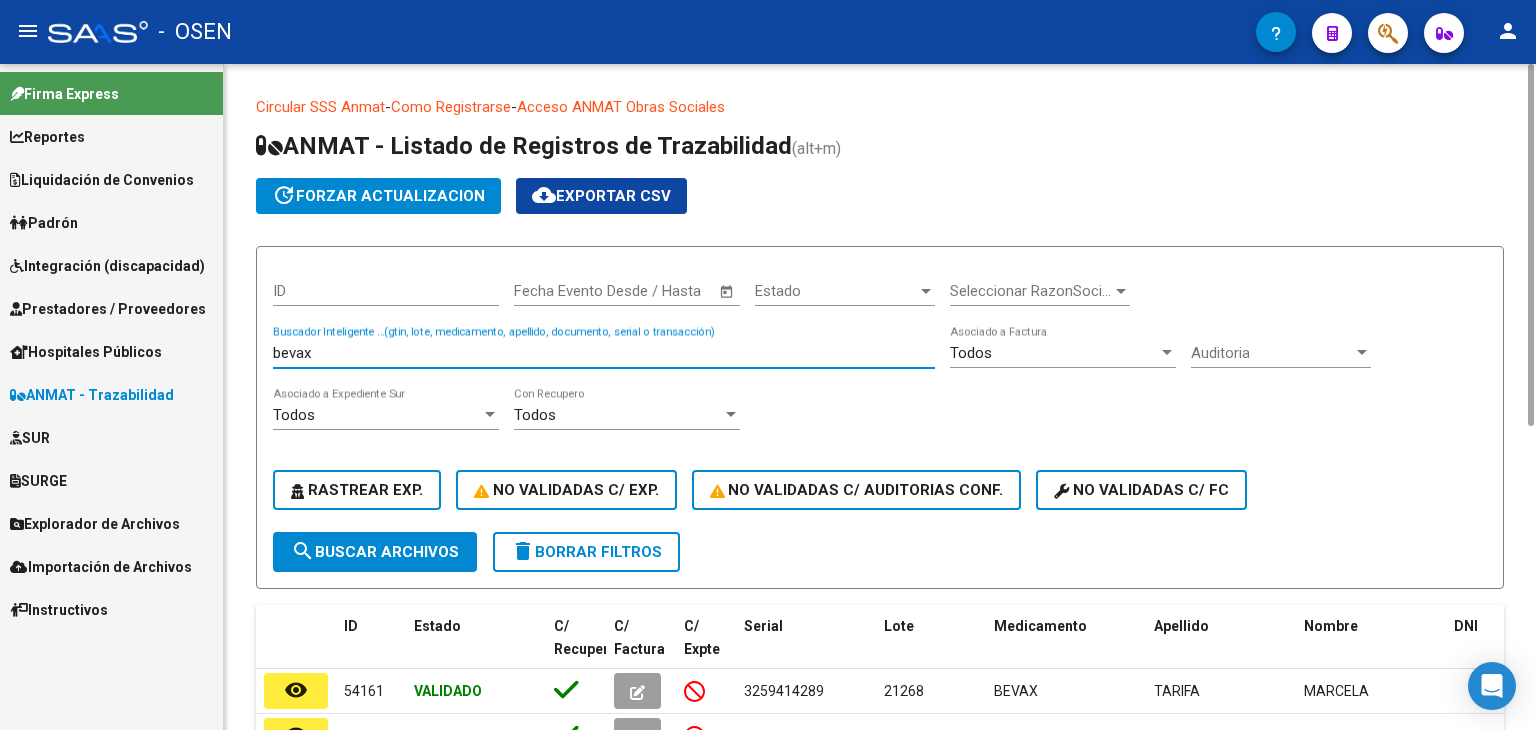 scroll, scrollTop: 520, scrollLeft: 0, axis: vertical 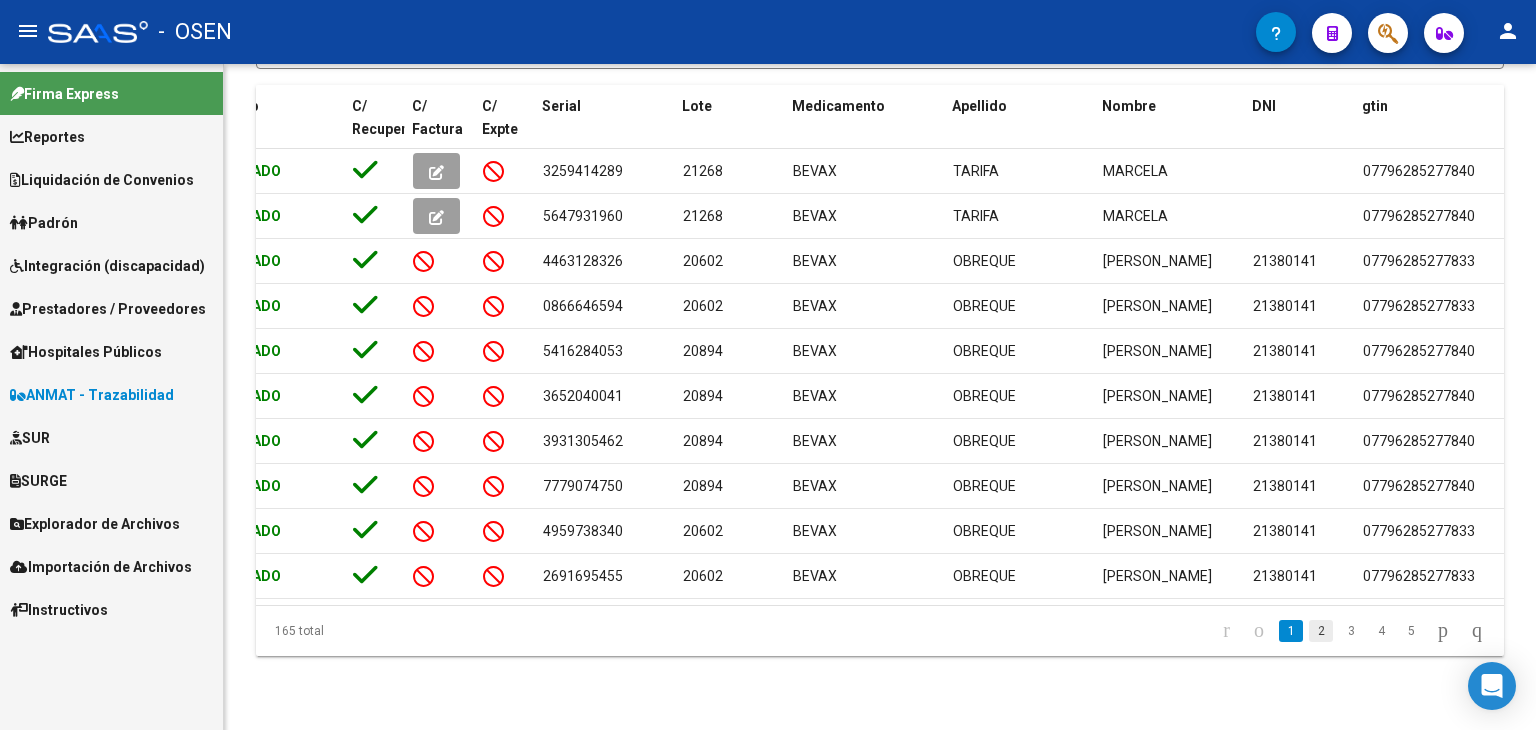type on "bevax" 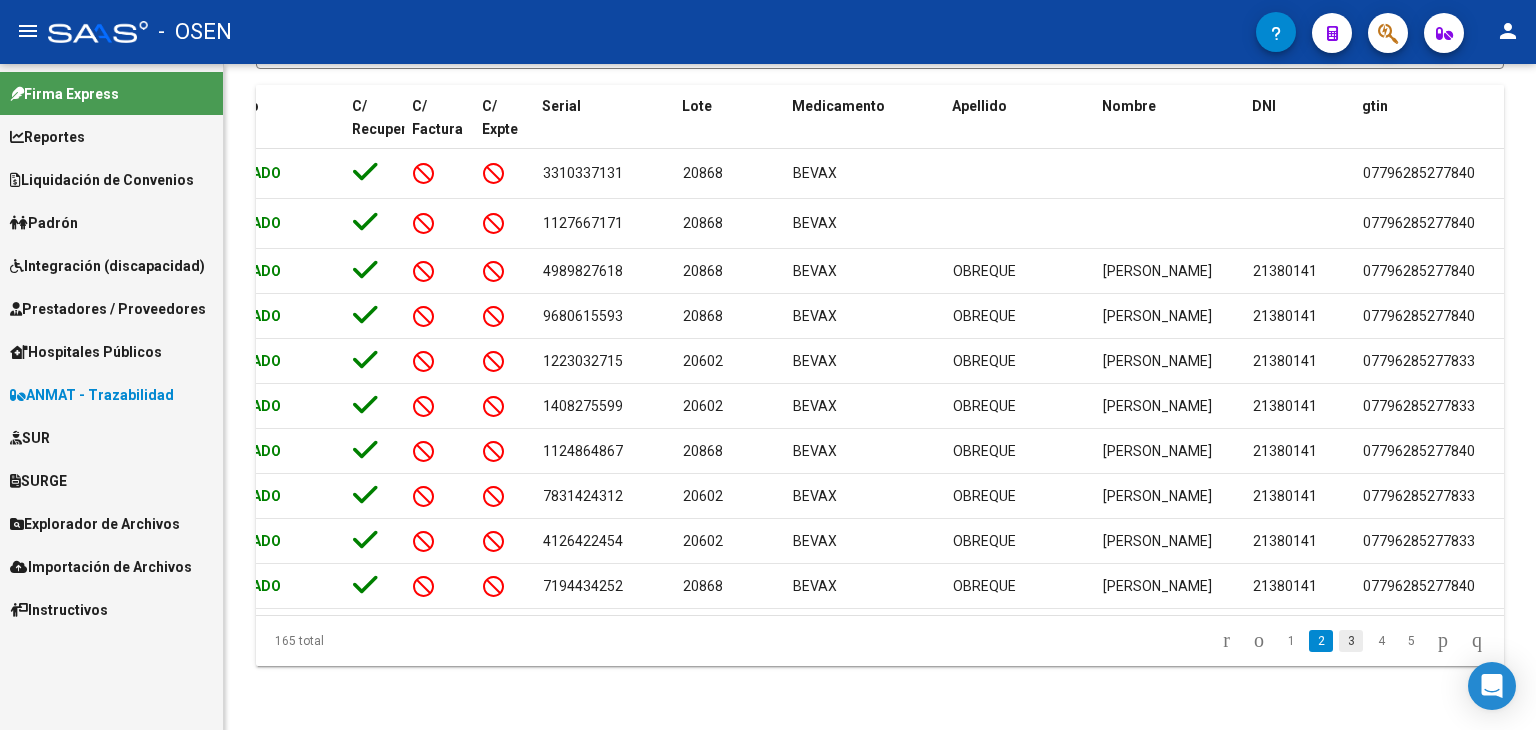 click on "3" 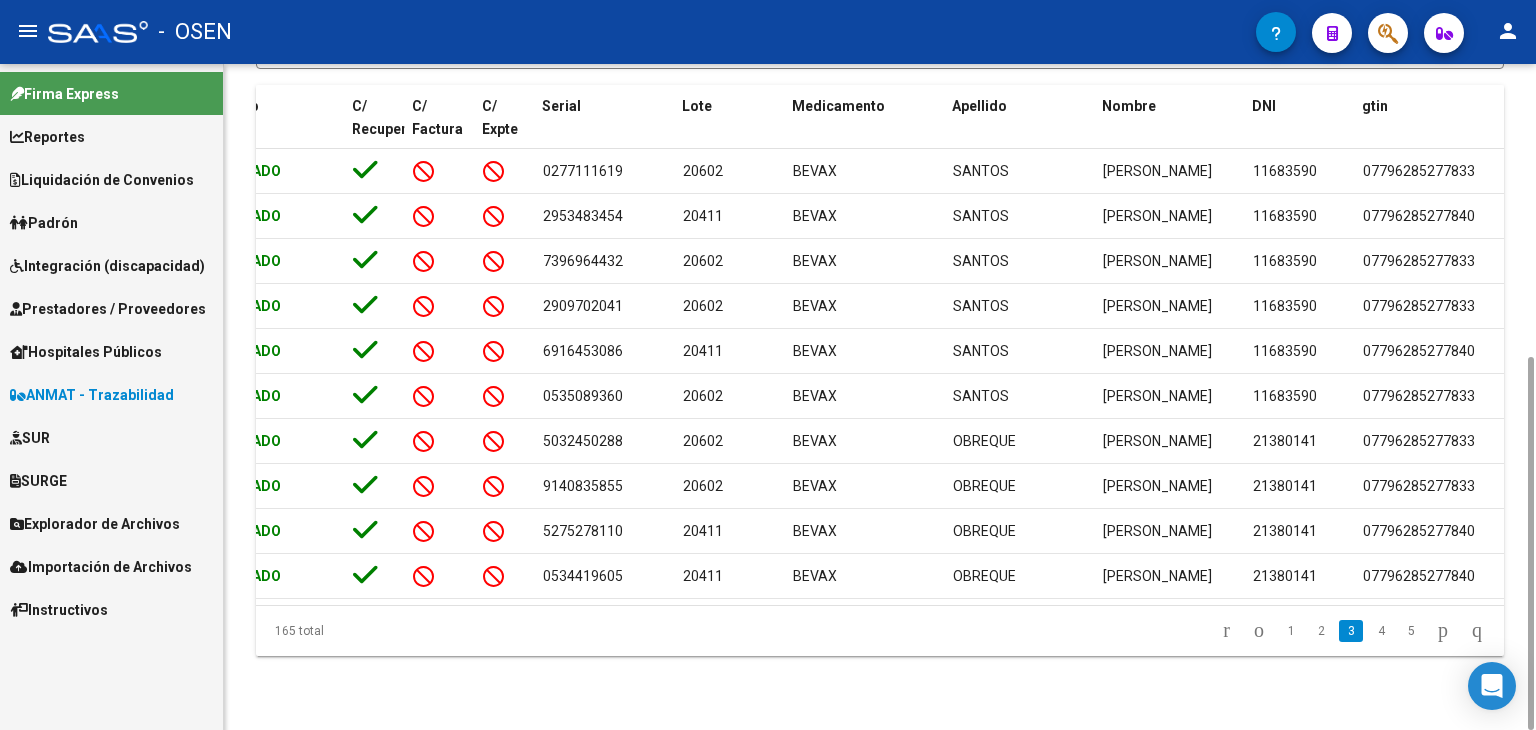 scroll, scrollTop: 0, scrollLeft: 0, axis: both 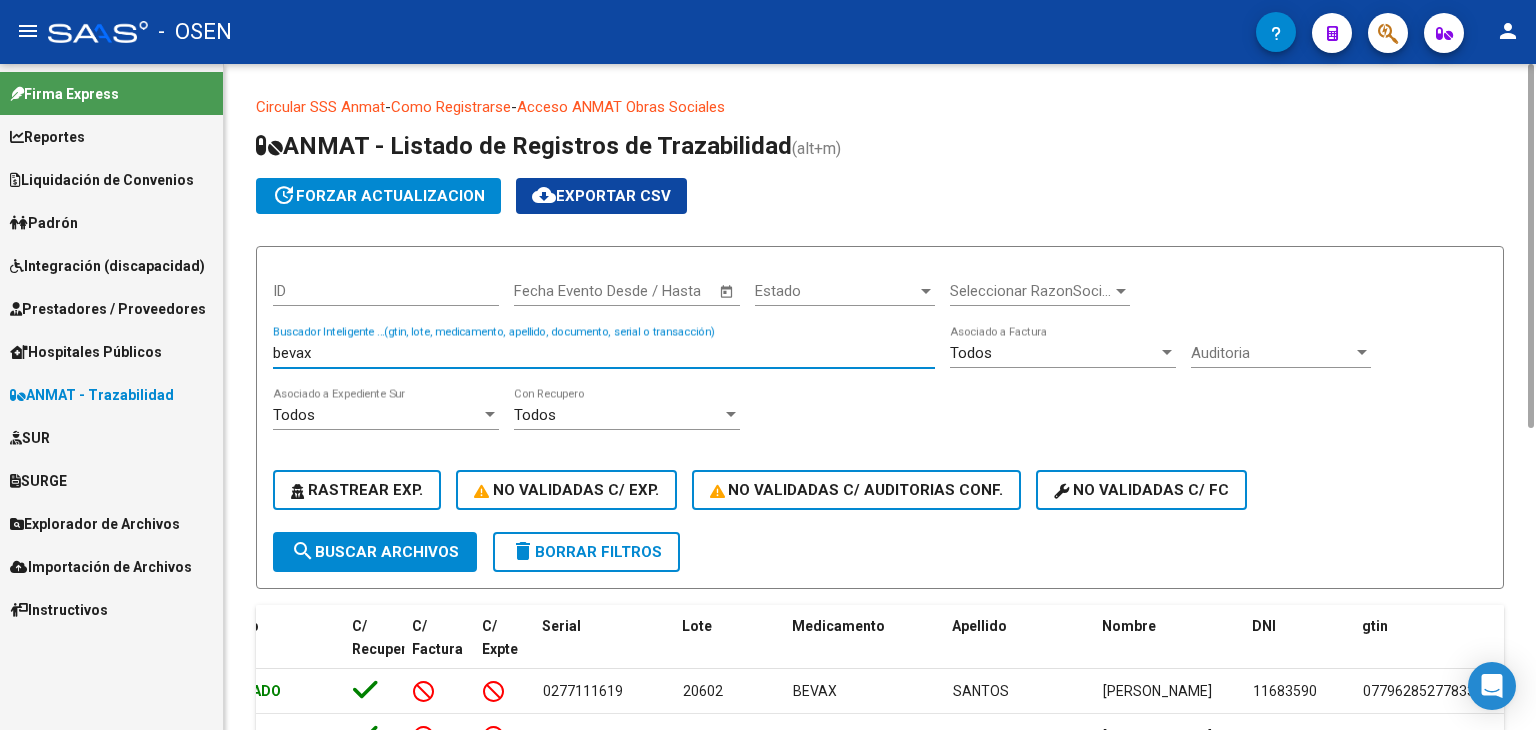 drag, startPoint x: 336, startPoint y: 353, endPoint x: 202, endPoint y: 360, distance: 134.18271 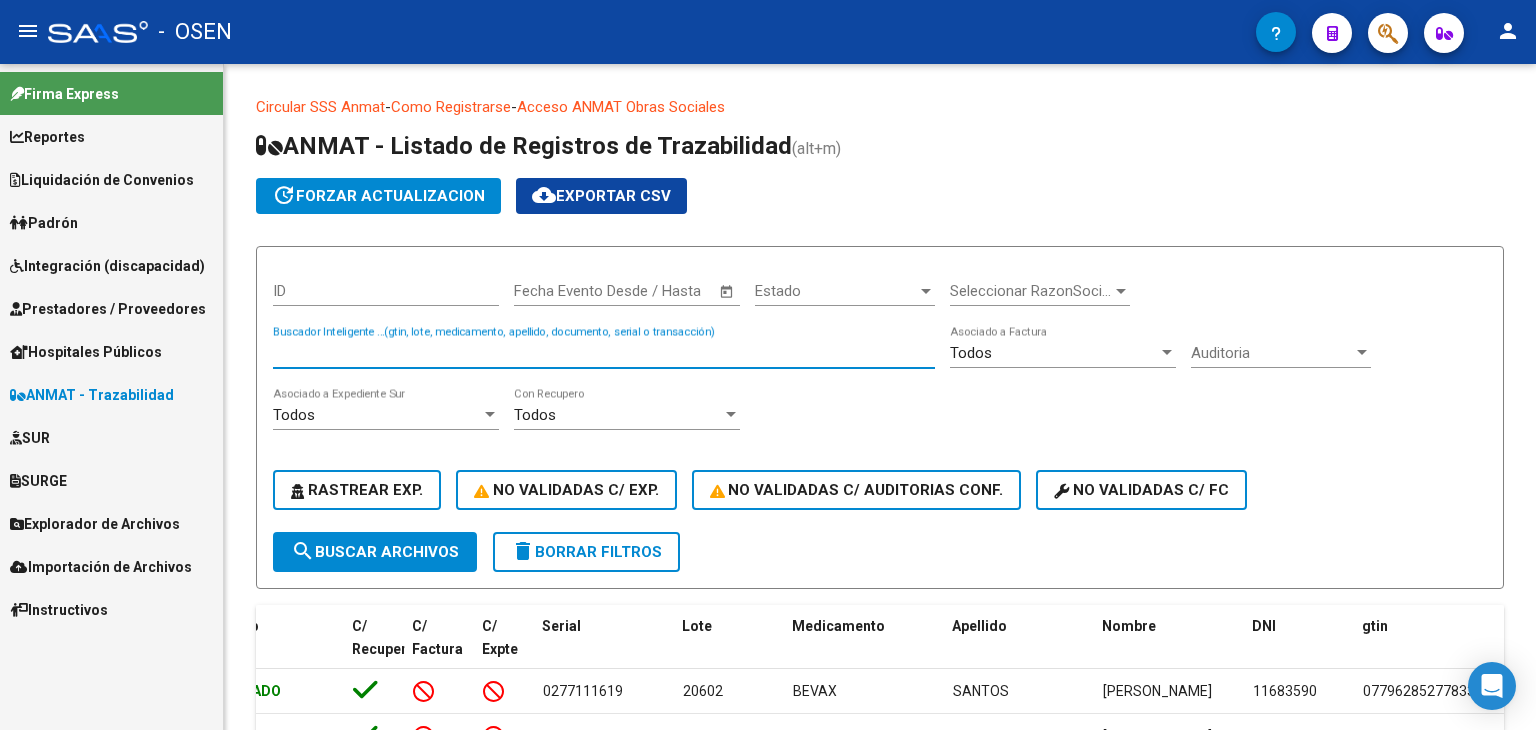paste on "11651214263" 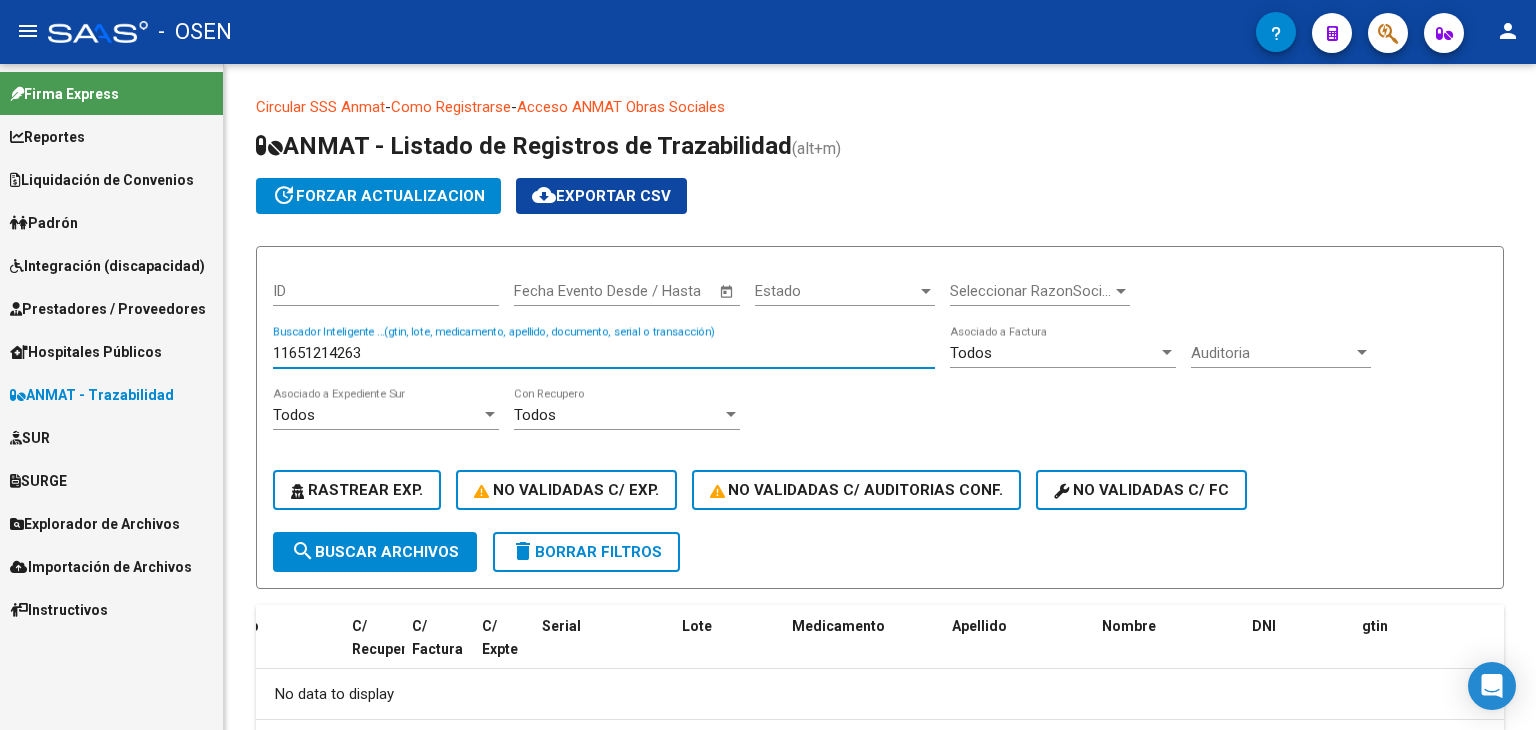scroll, scrollTop: 0, scrollLeft: 0, axis: both 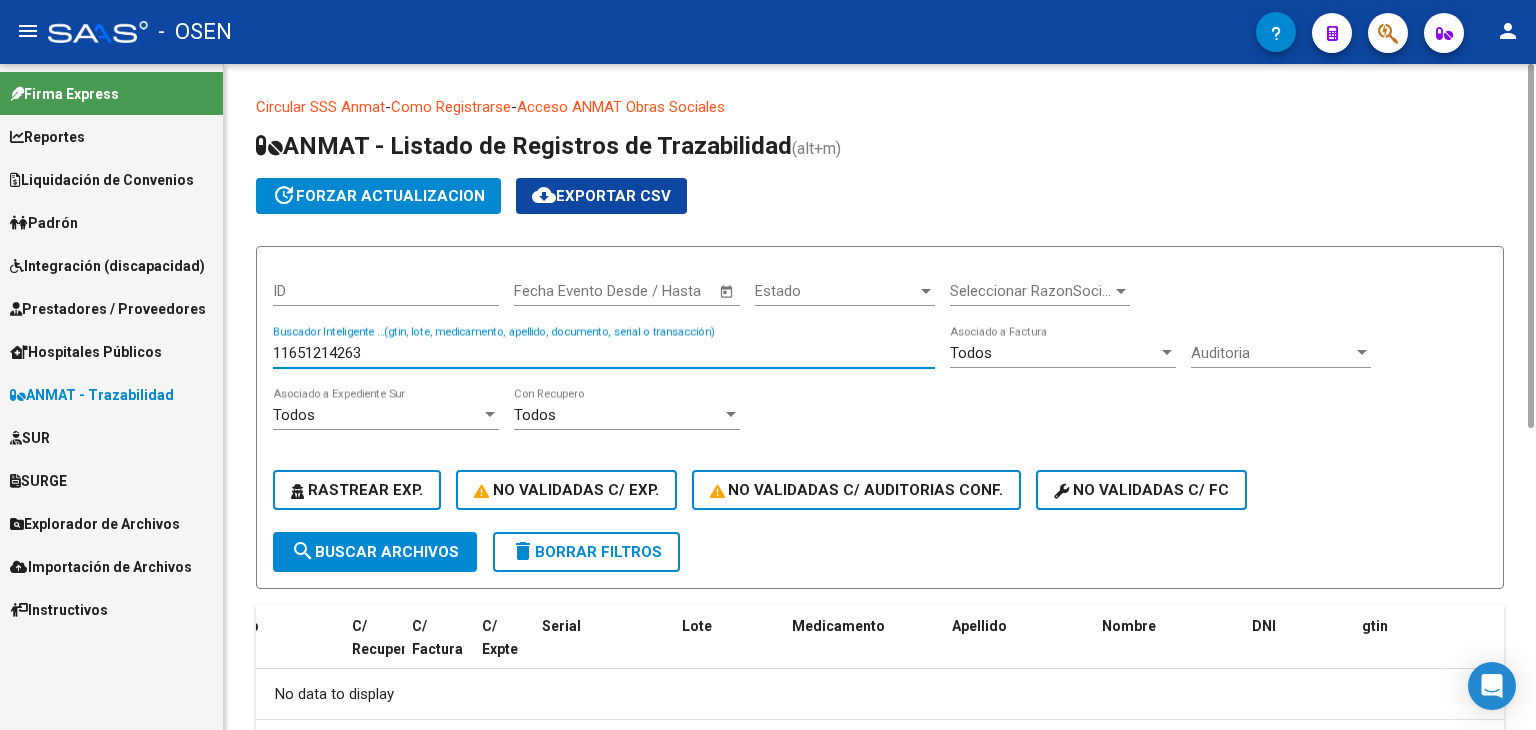 click on "11651214263" at bounding box center (604, 353) 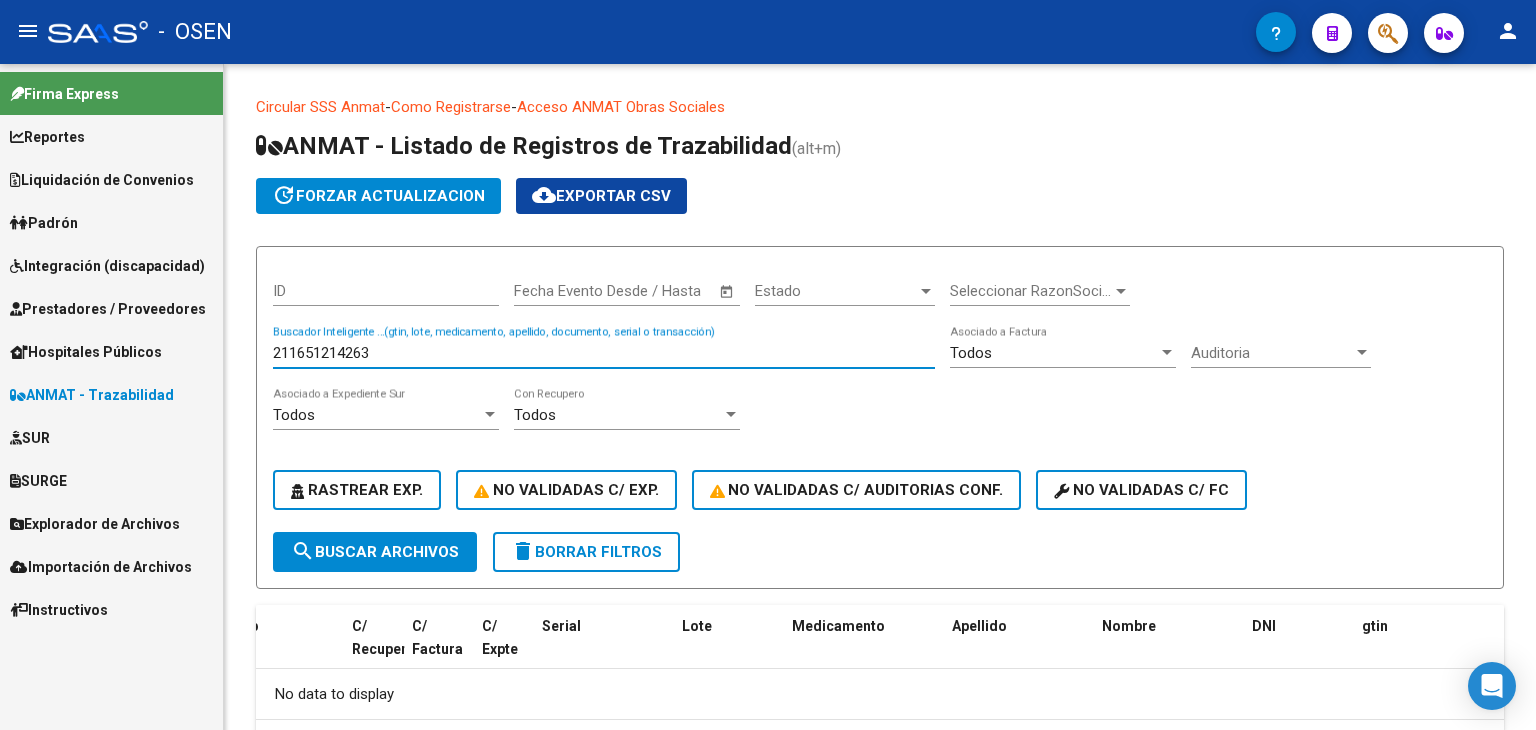 drag, startPoint x: 404, startPoint y: 355, endPoint x: 81, endPoint y: 327, distance: 324.21136 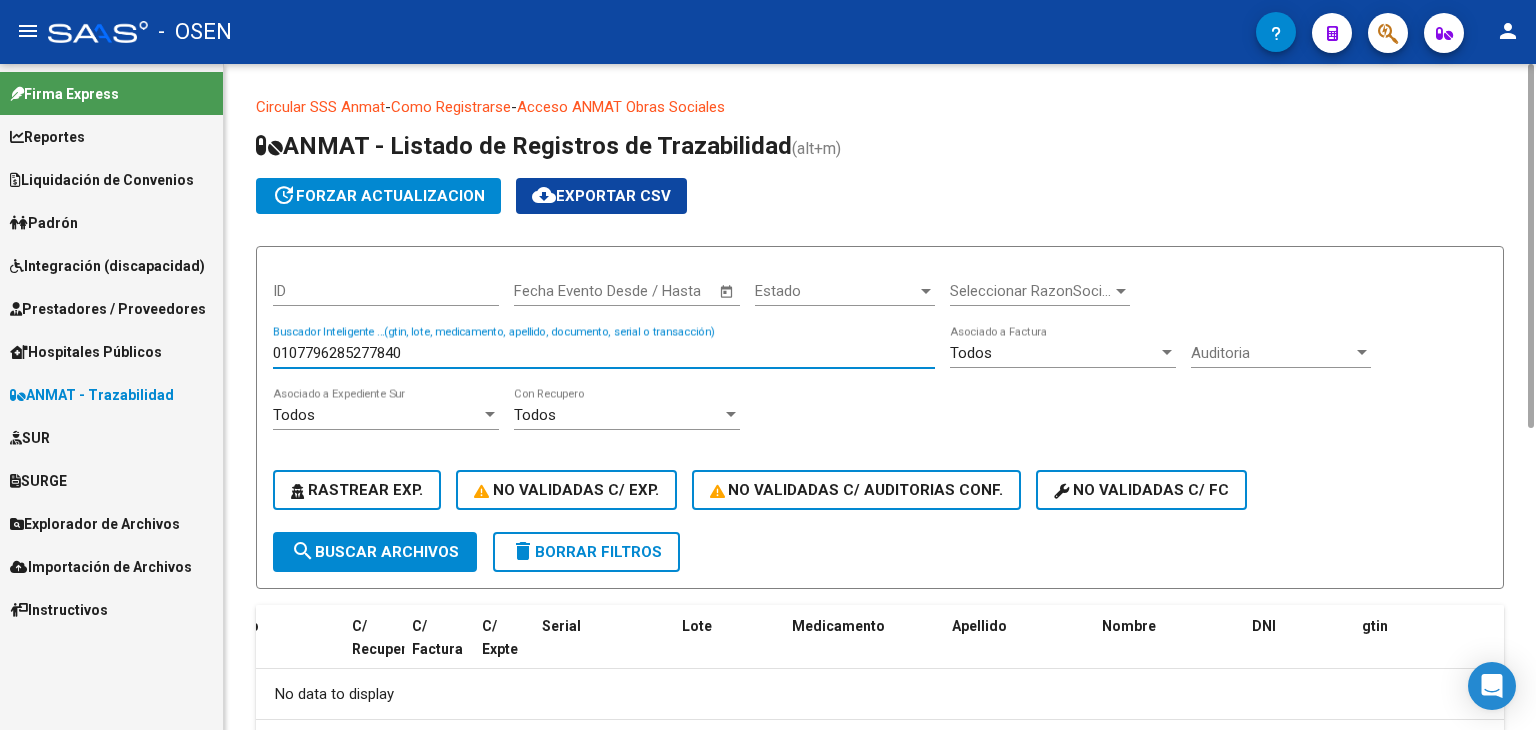 scroll, scrollTop: 101, scrollLeft: 0, axis: vertical 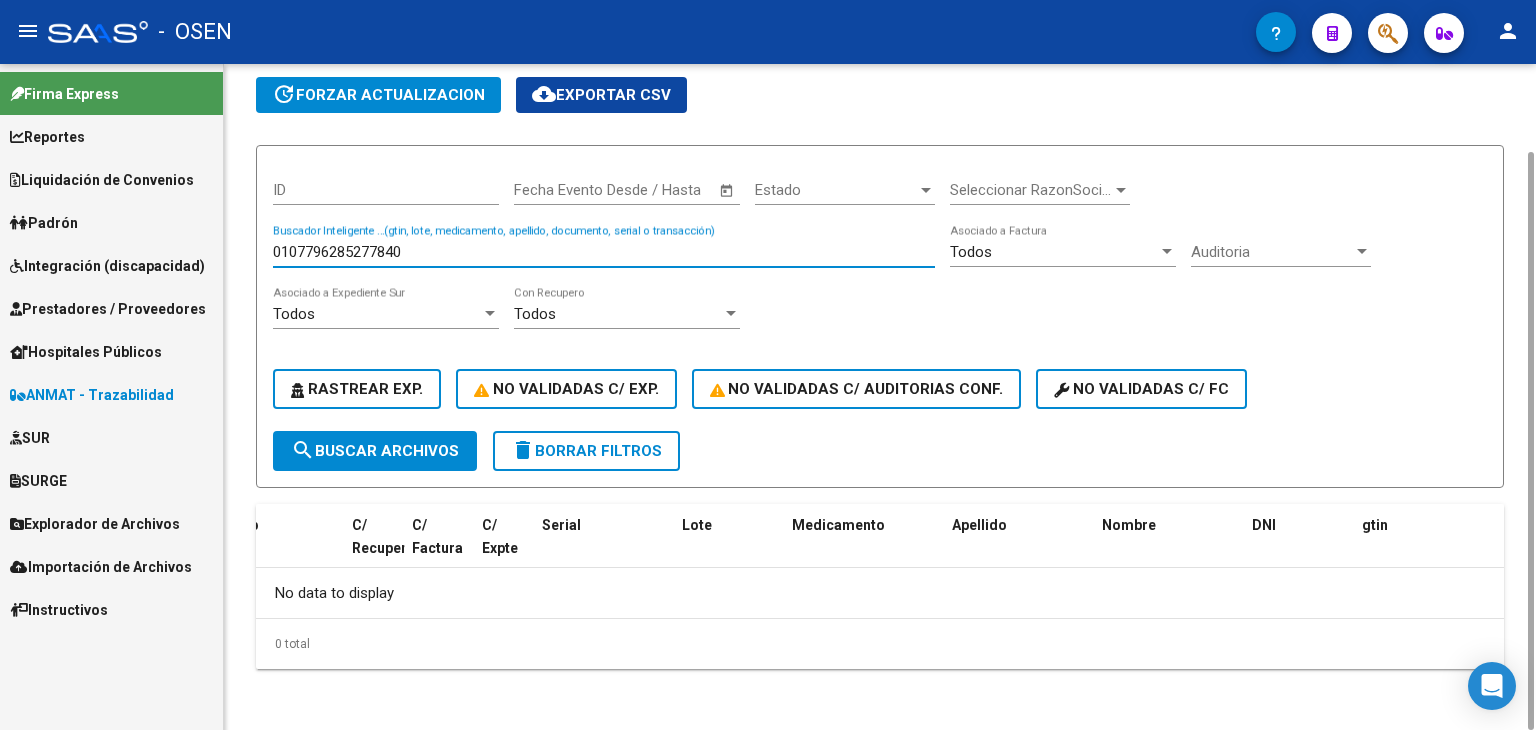click on "search  Buscar Archivos" 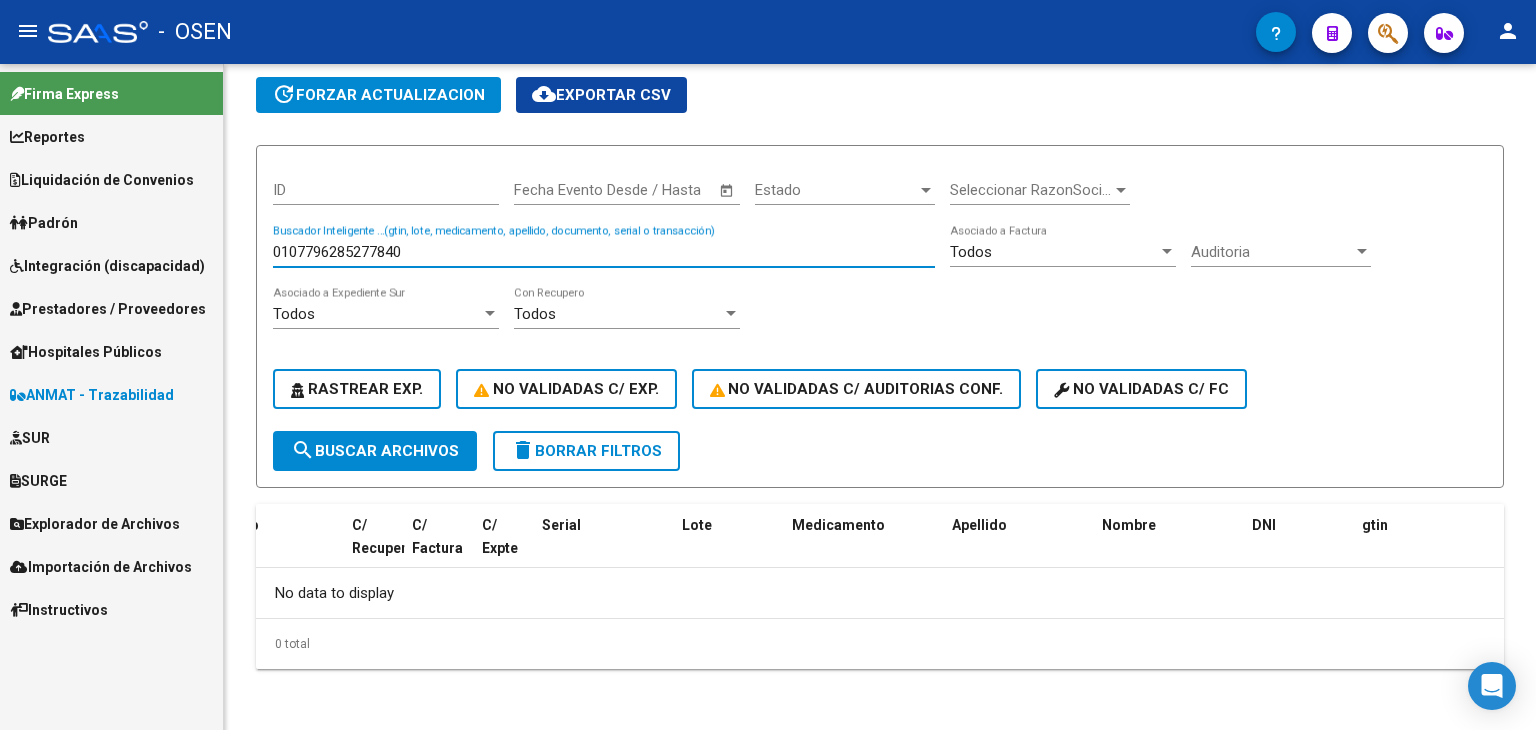 drag, startPoint x: 452, startPoint y: 240, endPoint x: 134, endPoint y: 241, distance: 318.0016 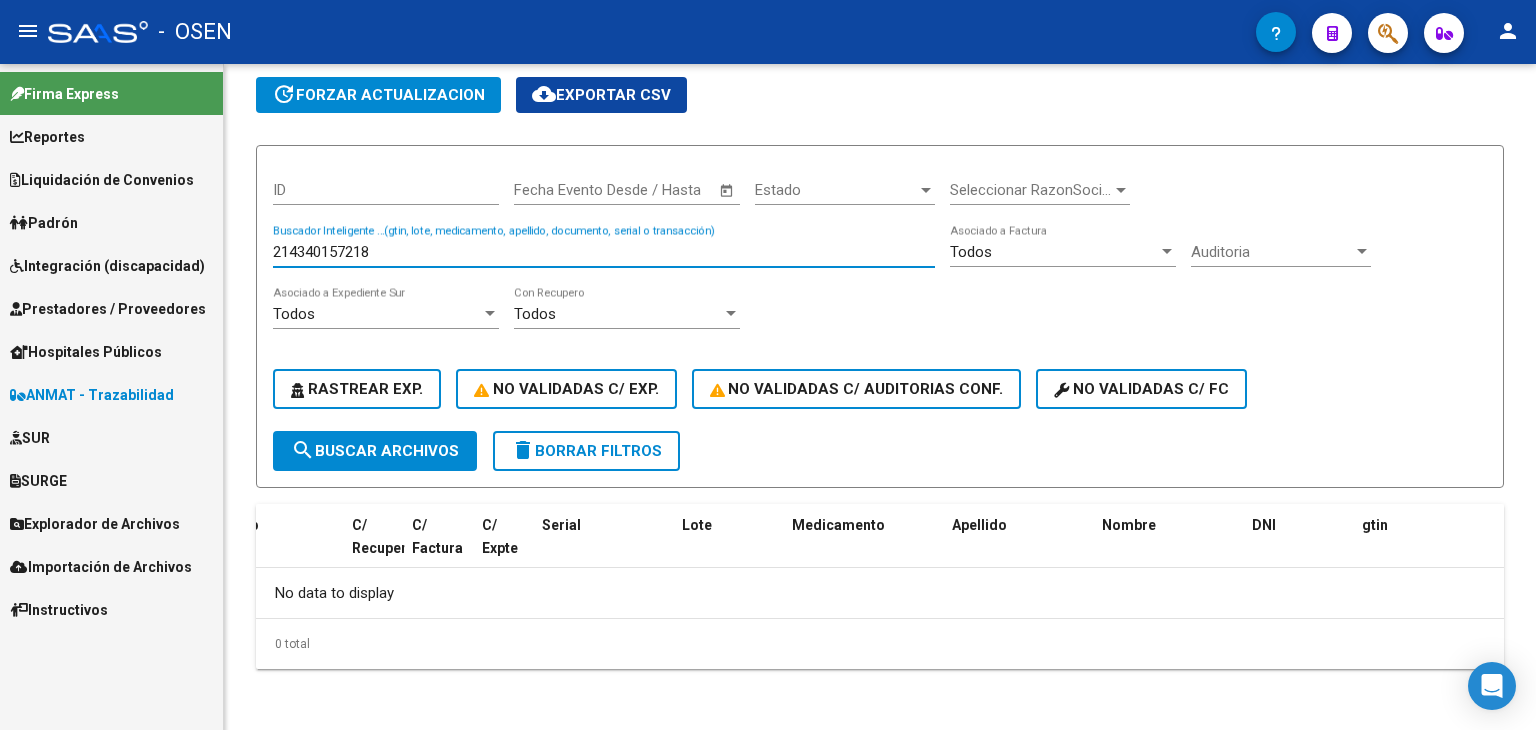 drag, startPoint x: 420, startPoint y: 250, endPoint x: 209, endPoint y: 268, distance: 211.76639 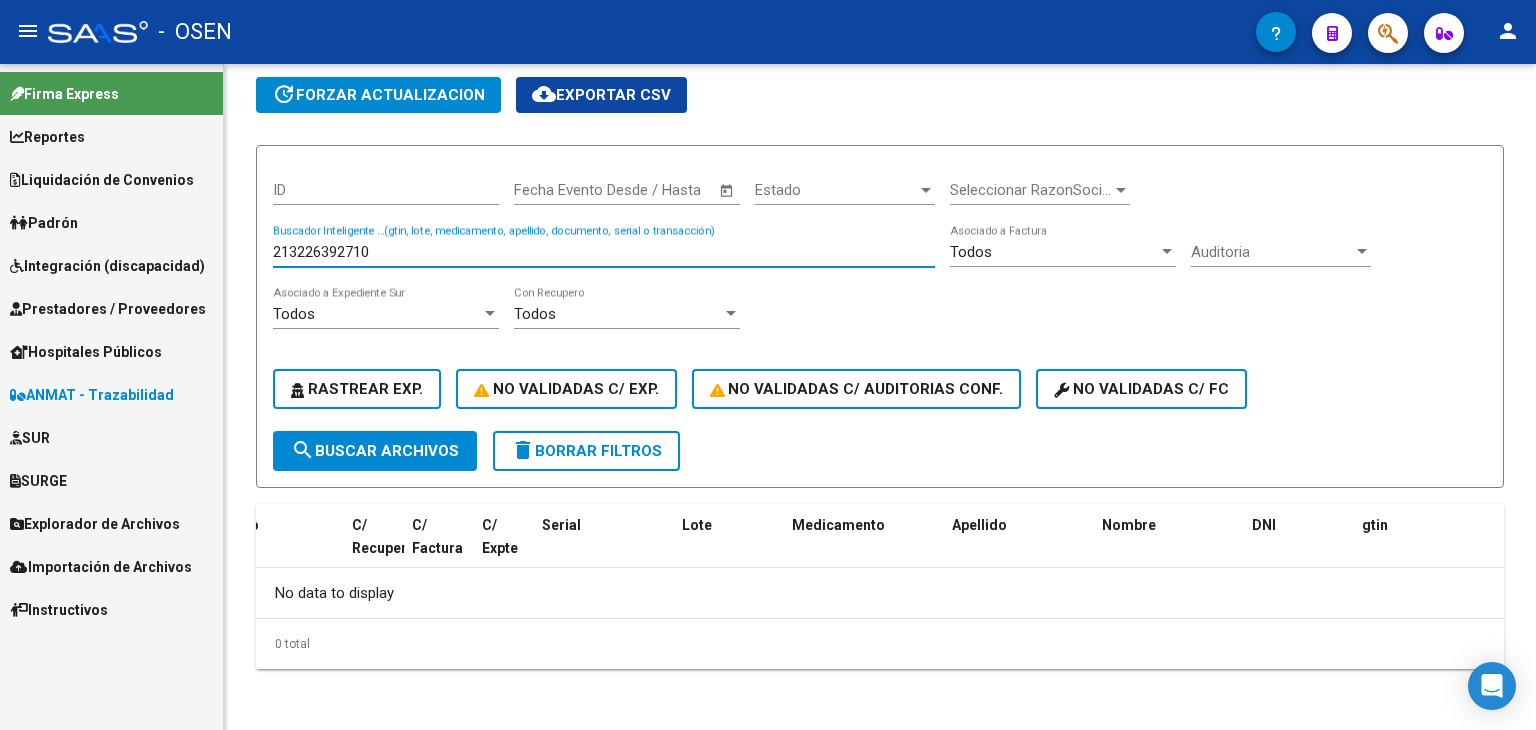 drag, startPoint x: 404, startPoint y: 248, endPoint x: 214, endPoint y: 248, distance: 190 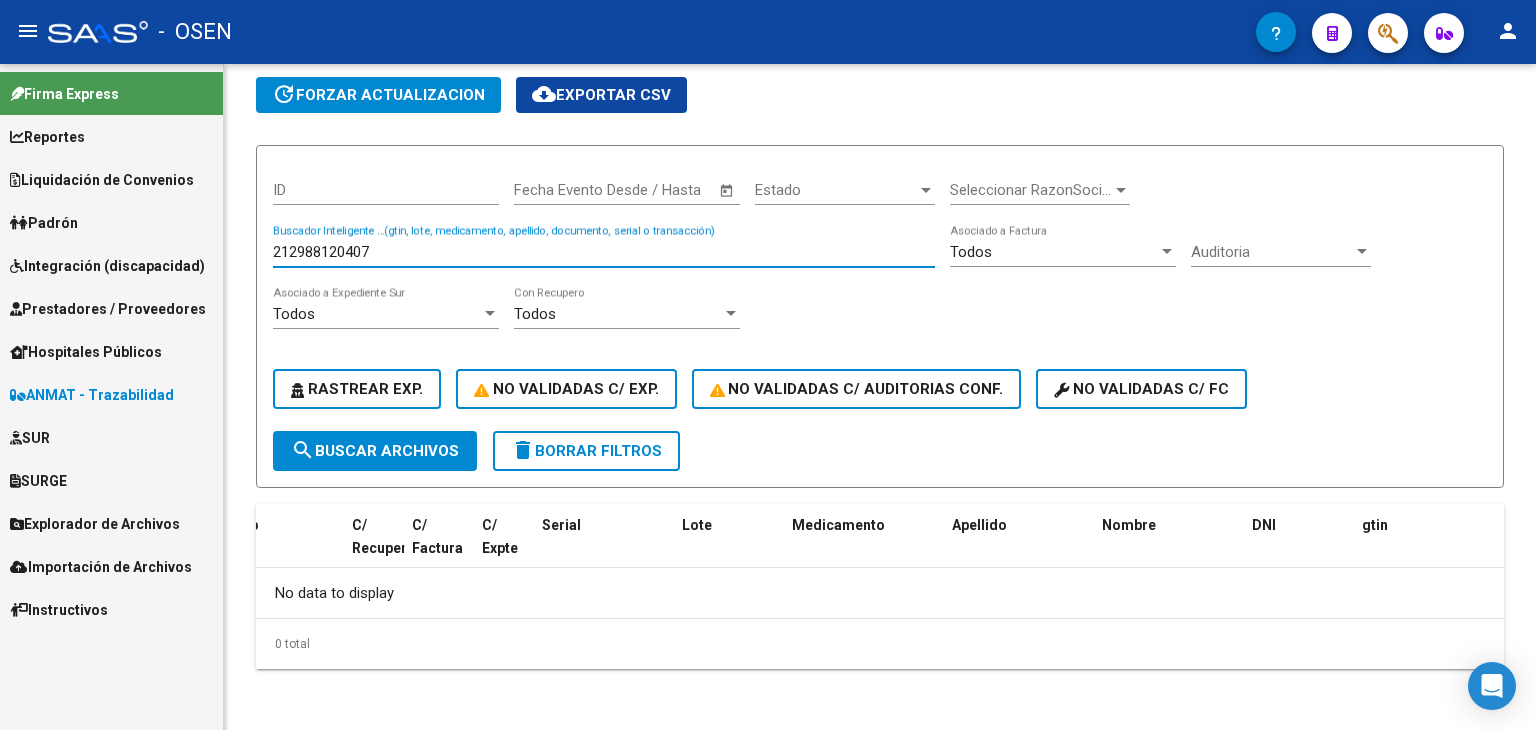 drag, startPoint x: 275, startPoint y: 246, endPoint x: 64, endPoint y: 249, distance: 211.02133 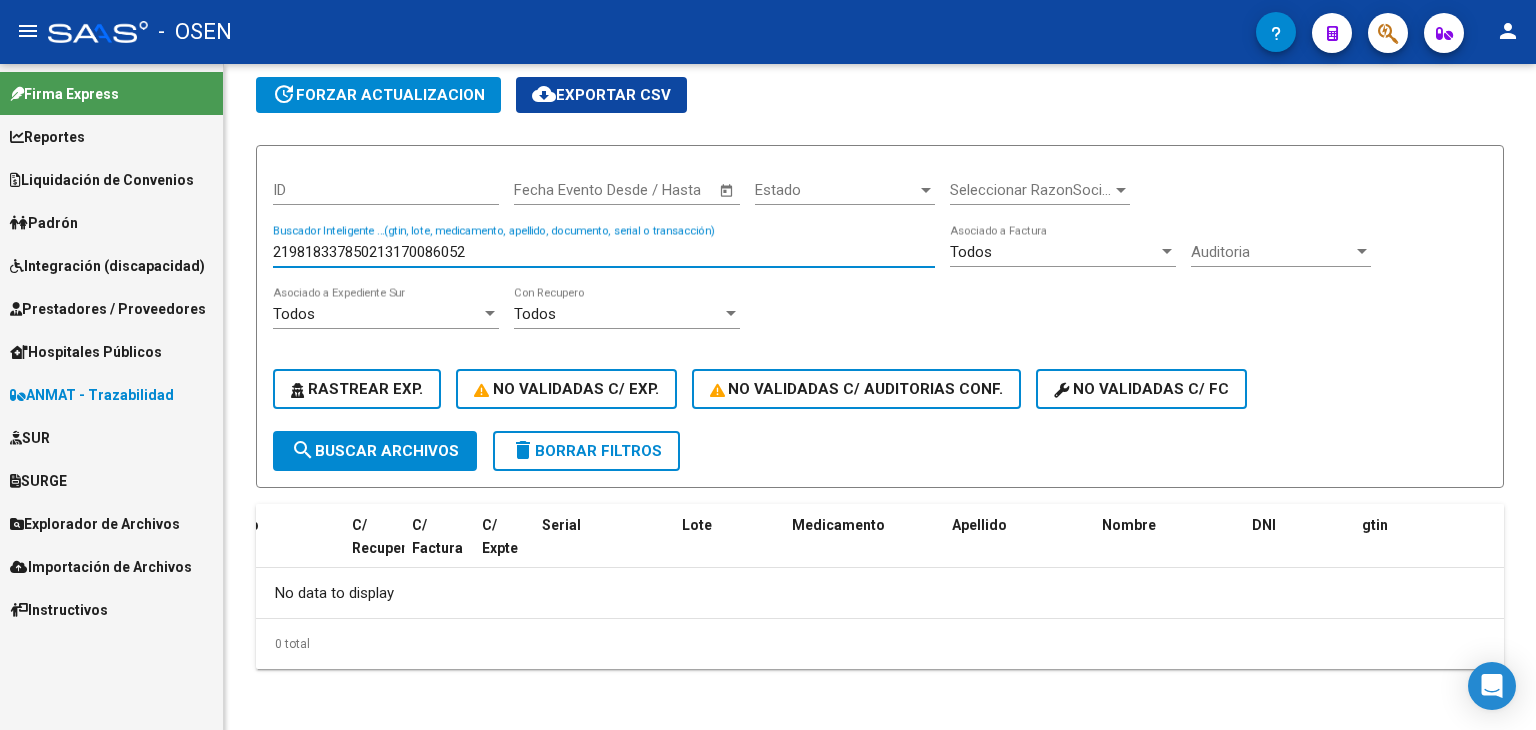 drag, startPoint x: 505, startPoint y: 245, endPoint x: 81, endPoint y: 239, distance: 424.04245 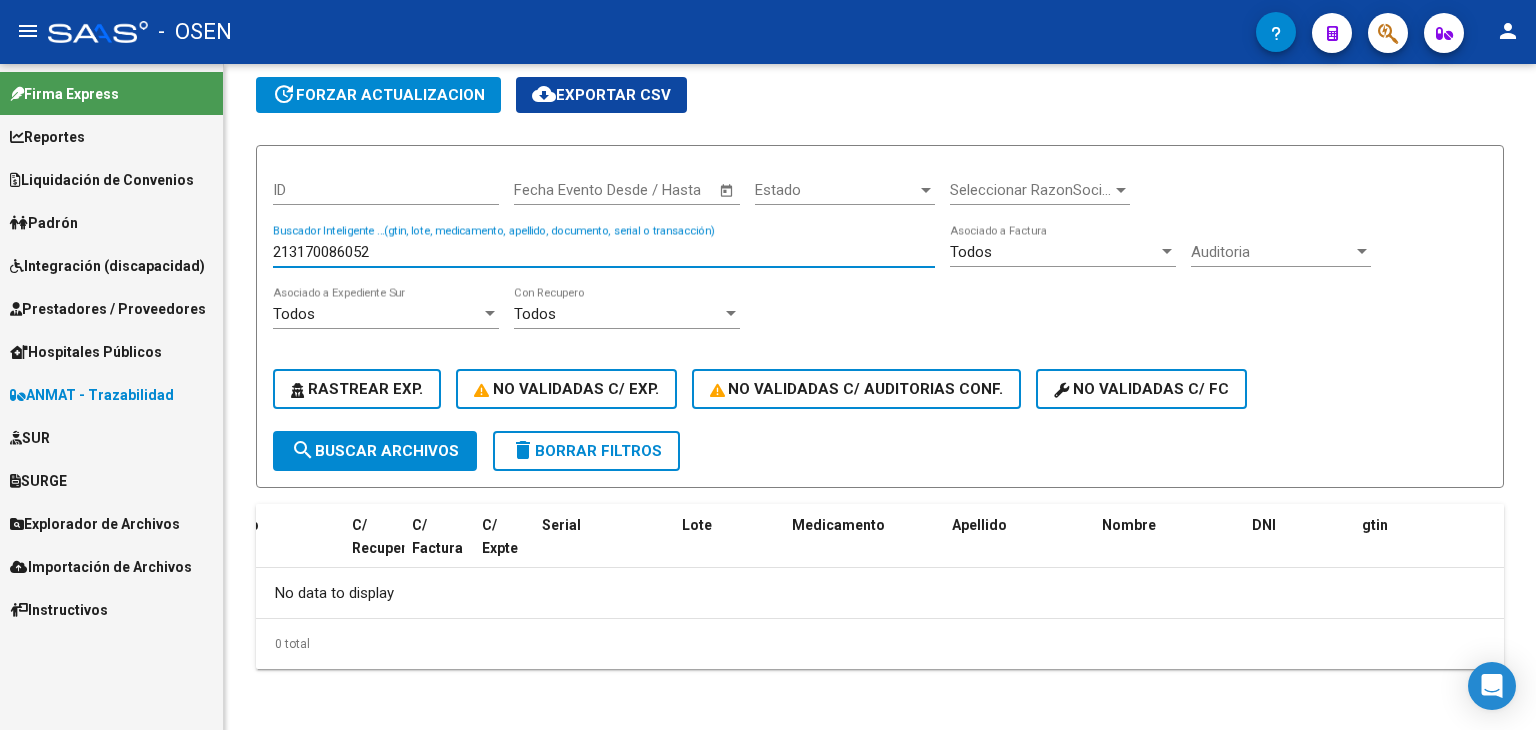 drag, startPoint x: 420, startPoint y: 248, endPoint x: 189, endPoint y: 247, distance: 231.00217 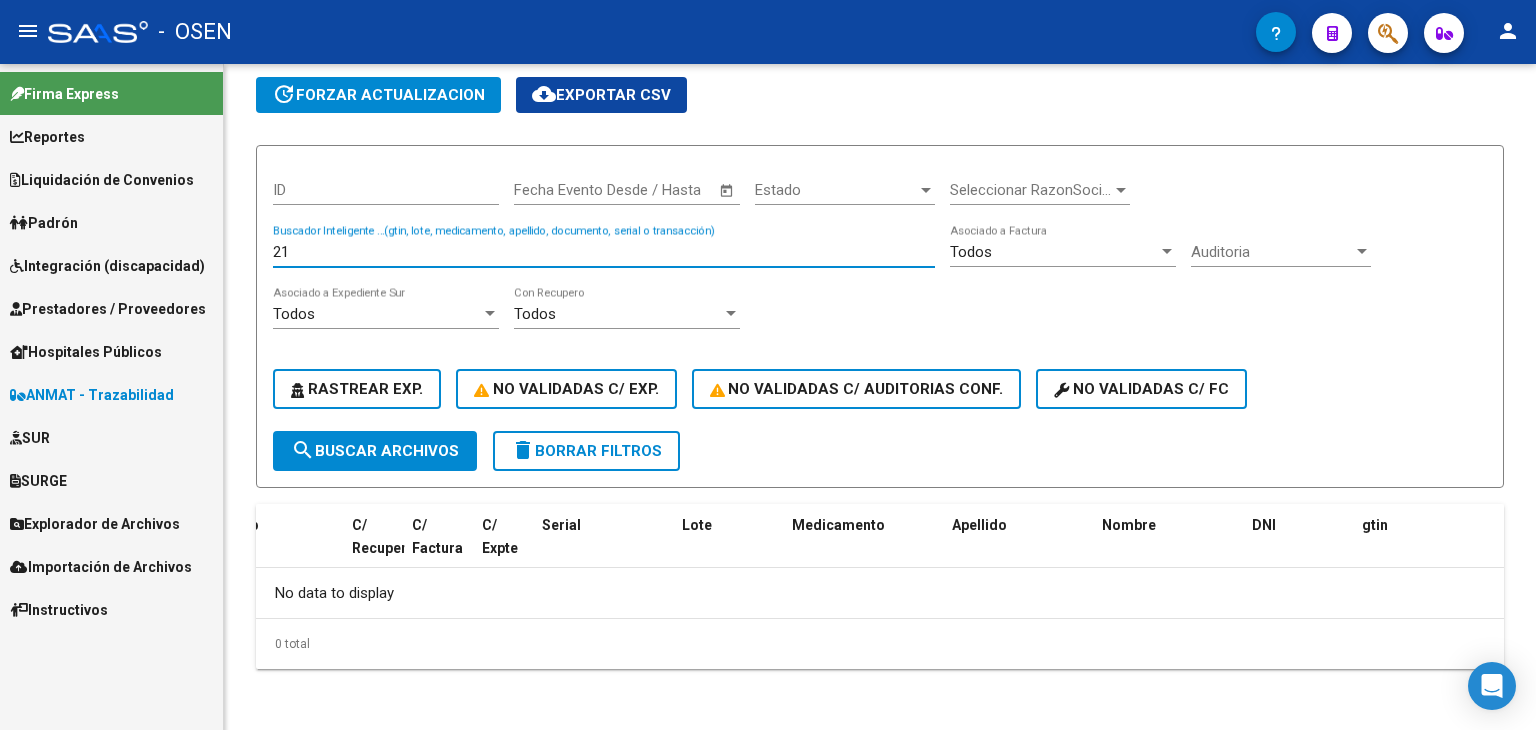 type on "2" 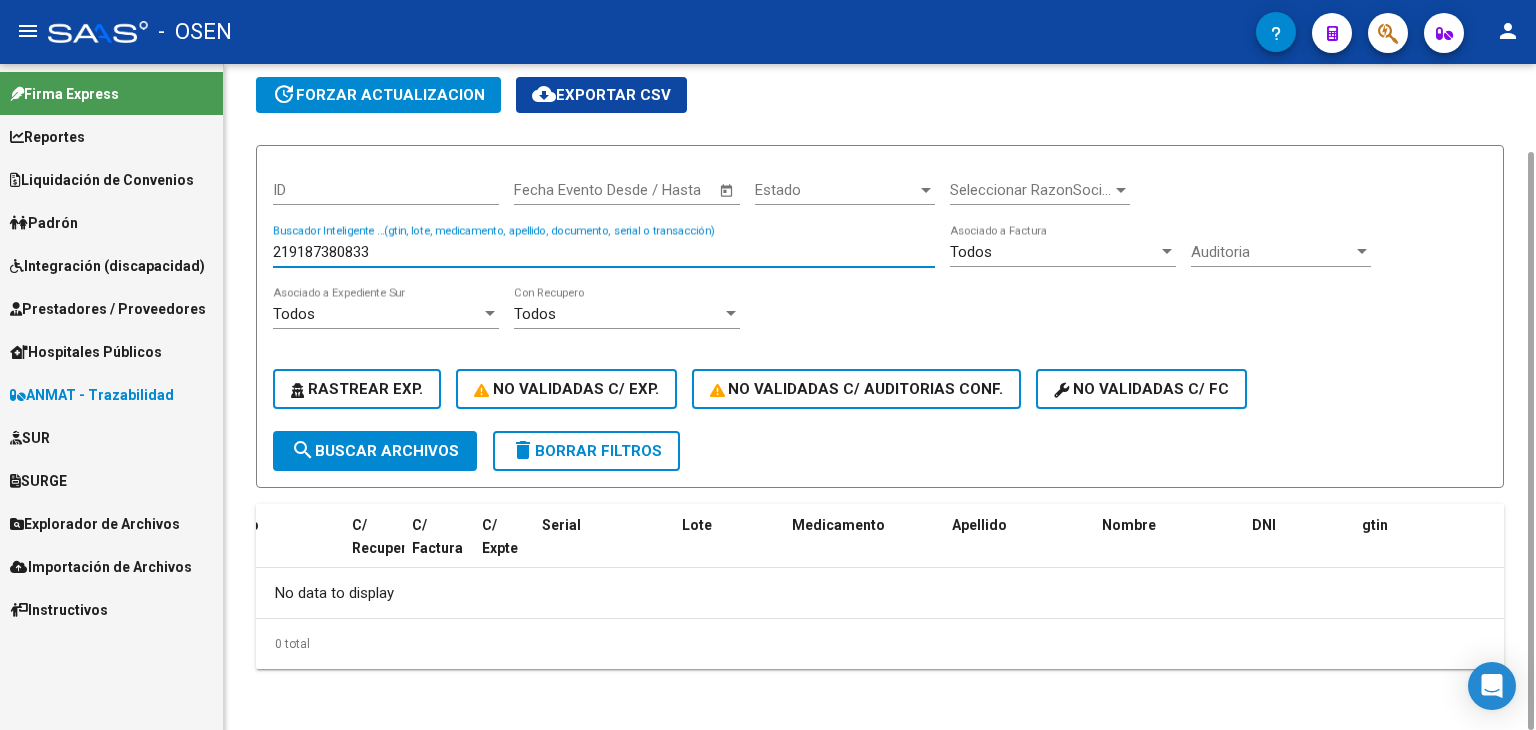click on "219187380833" at bounding box center [604, 252] 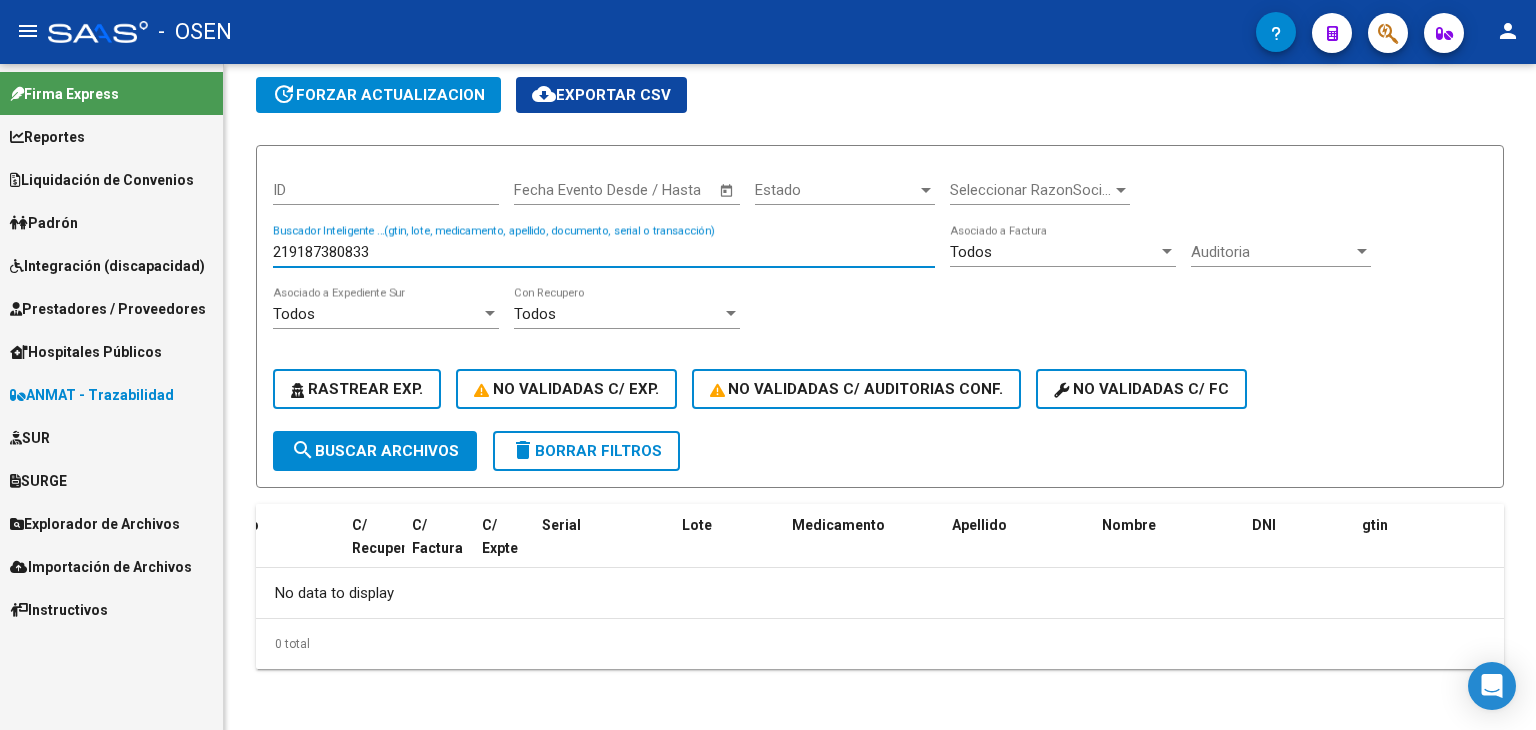 drag, startPoint x: 401, startPoint y: 247, endPoint x: 88, endPoint y: 247, distance: 313 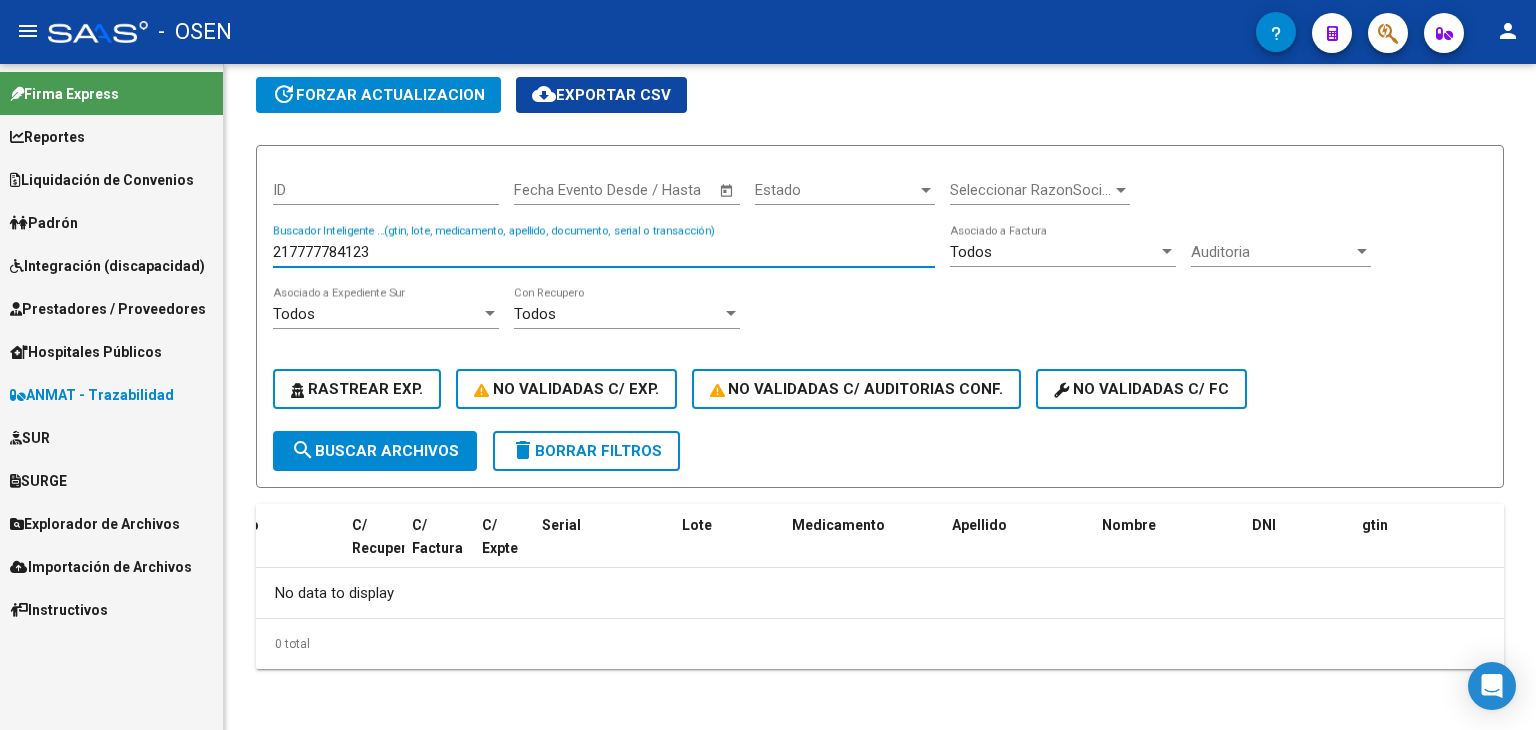 drag, startPoint x: 420, startPoint y: 249, endPoint x: 196, endPoint y: 225, distance: 225.28204 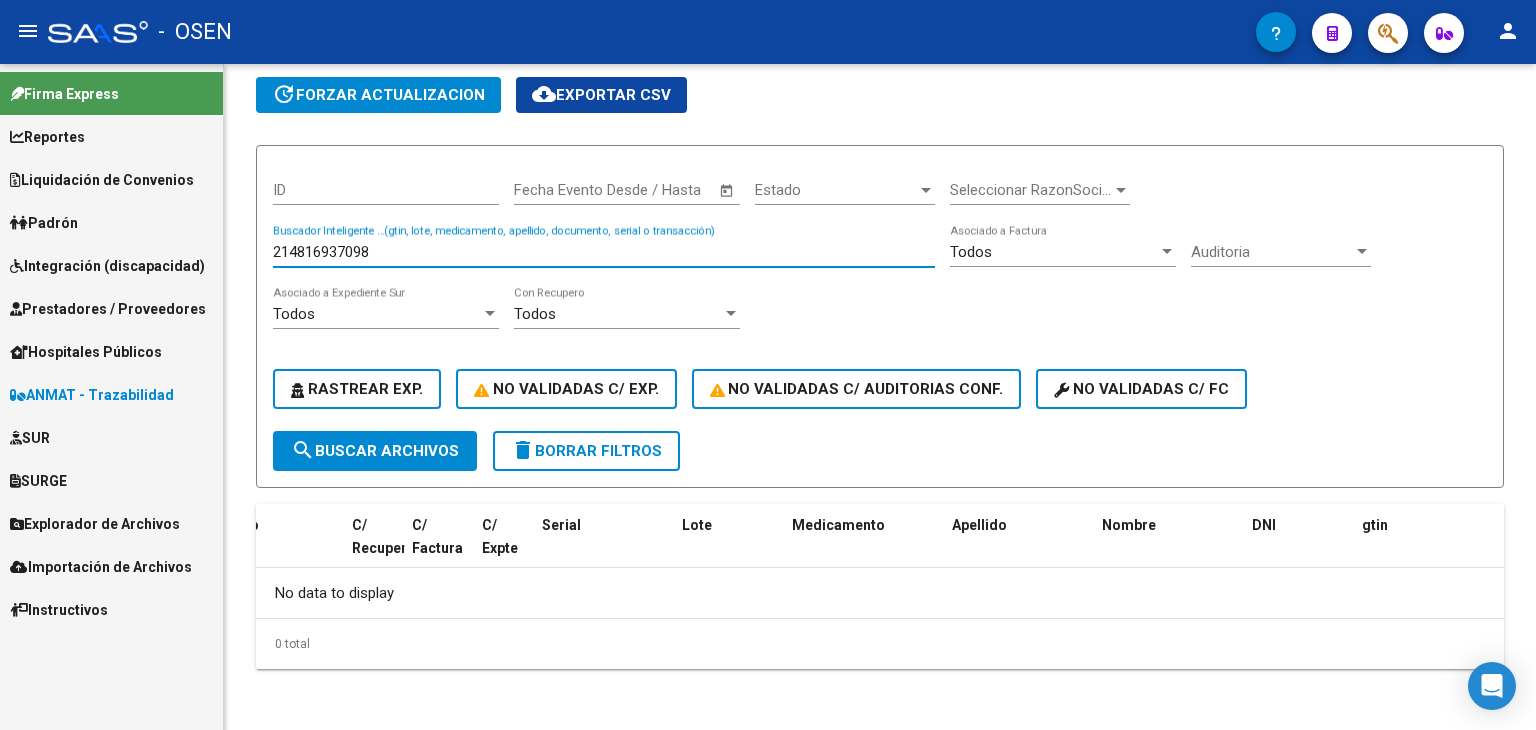 drag, startPoint x: 444, startPoint y: 257, endPoint x: 197, endPoint y: 254, distance: 247.01822 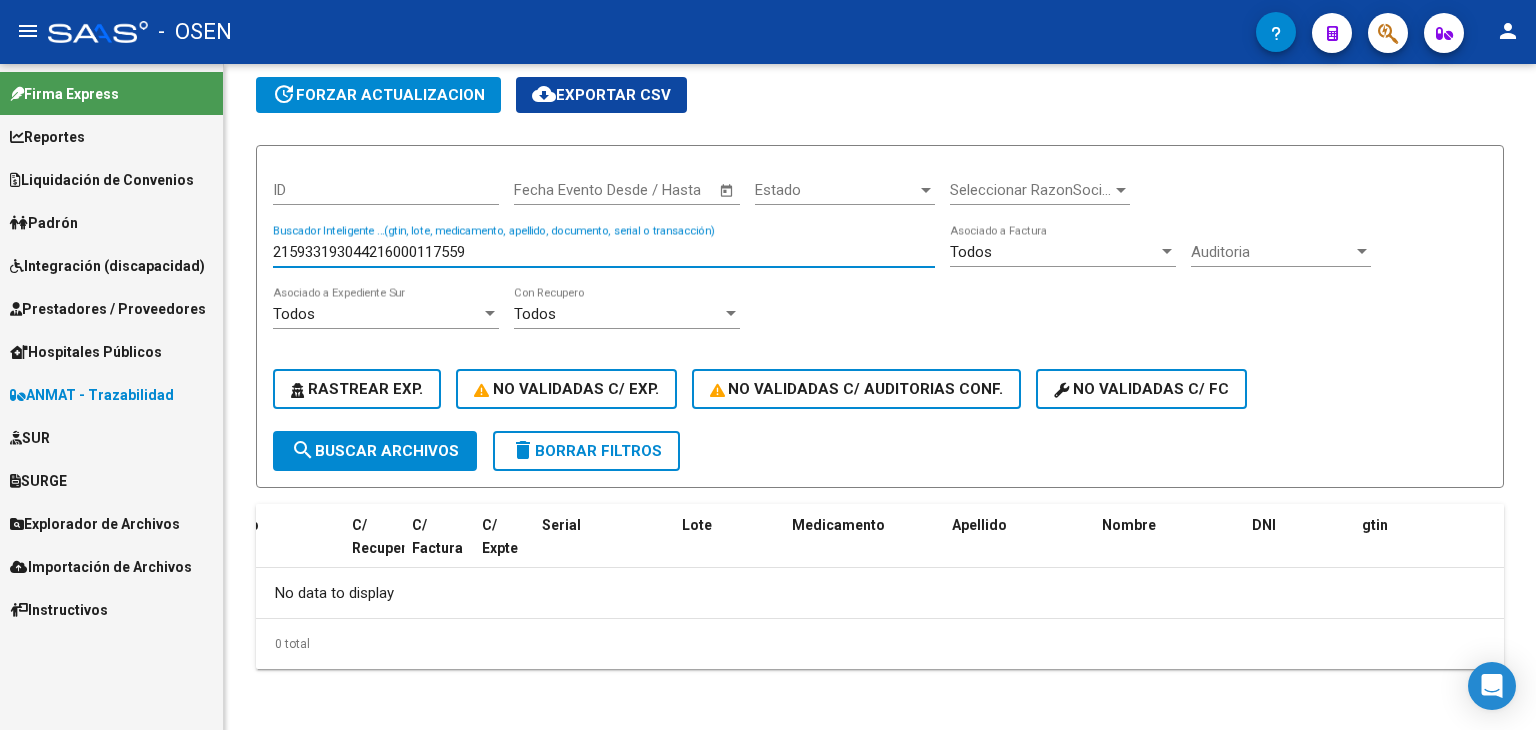 drag, startPoint x: 376, startPoint y: 245, endPoint x: 130, endPoint y: 235, distance: 246.20317 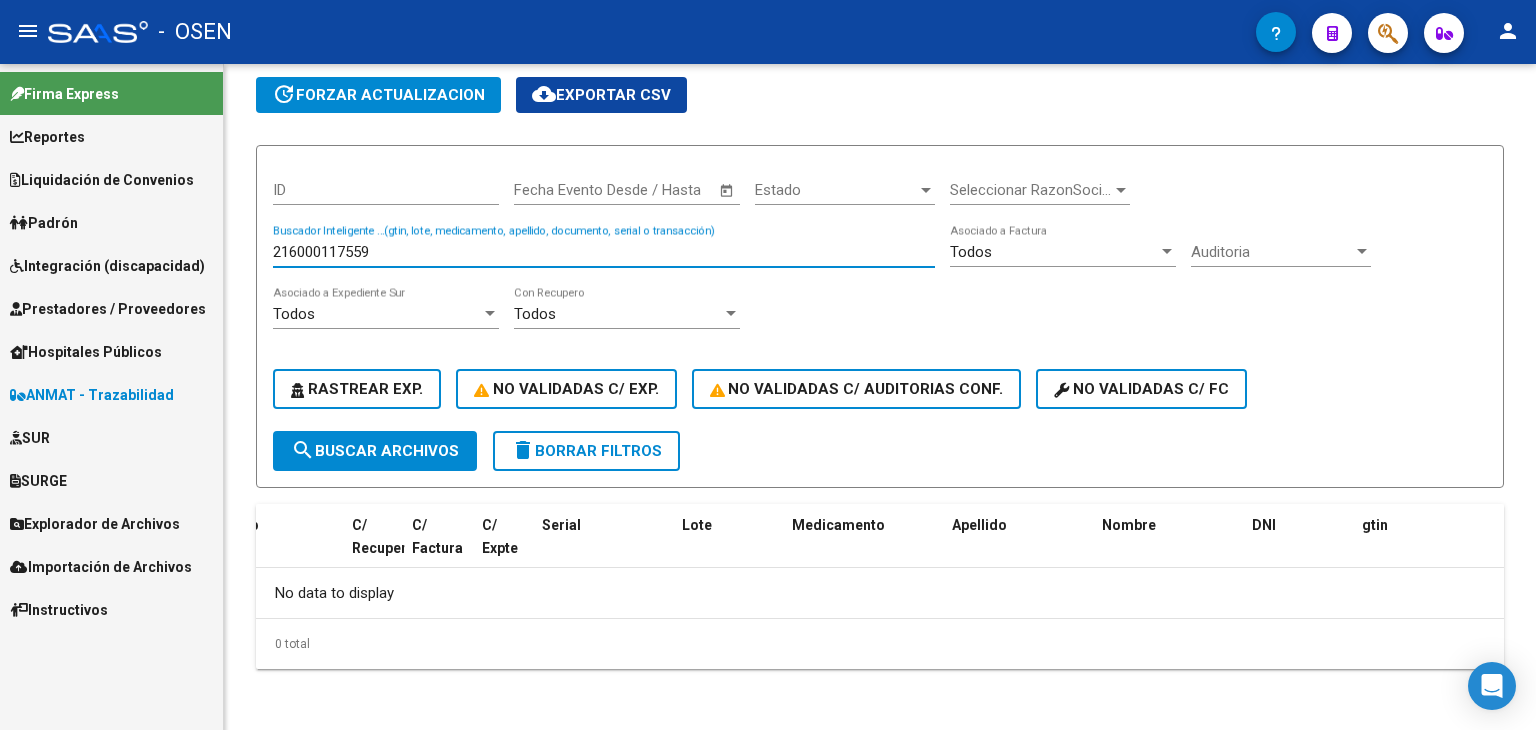 drag, startPoint x: 412, startPoint y: 254, endPoint x: 59, endPoint y: 214, distance: 355.25906 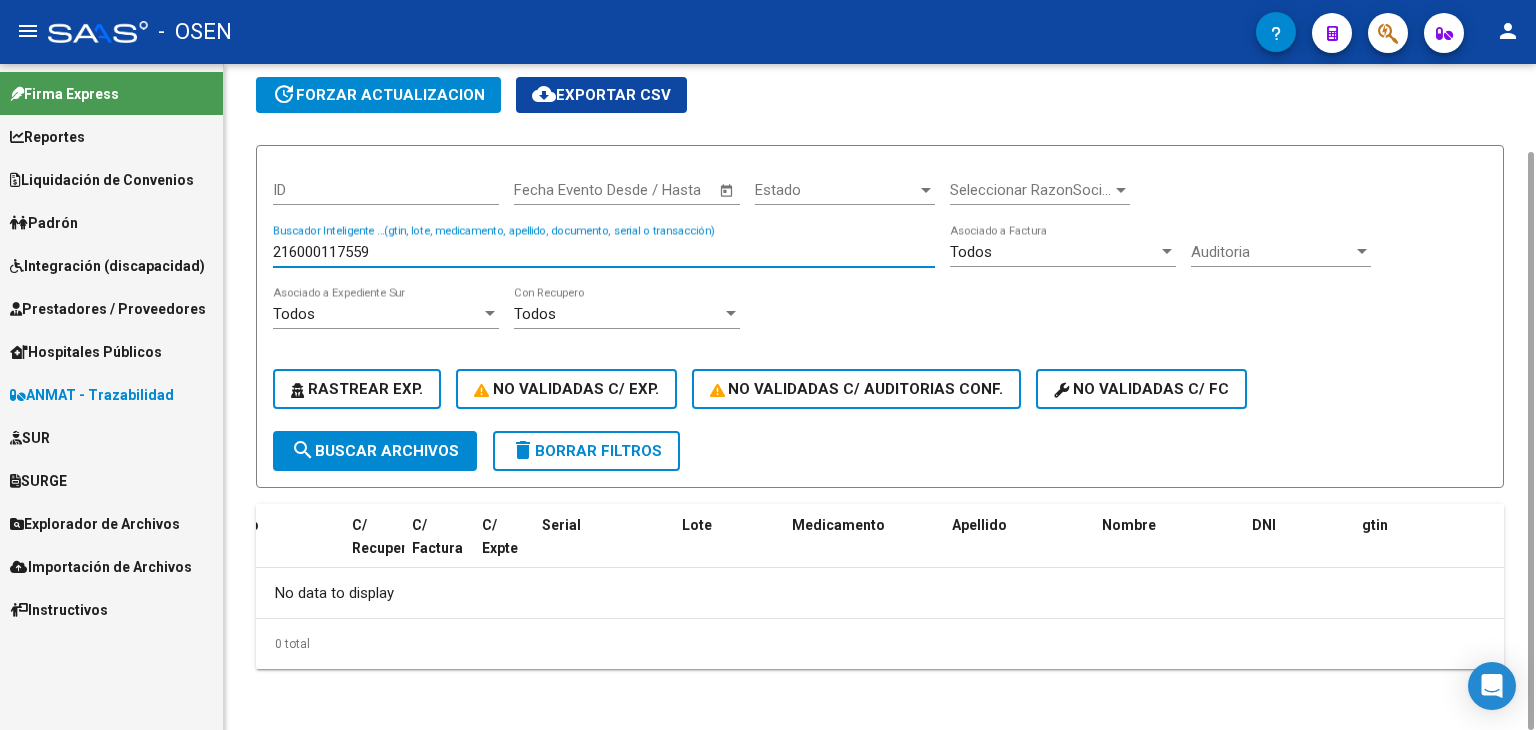 click on "216000117559" at bounding box center [604, 252] 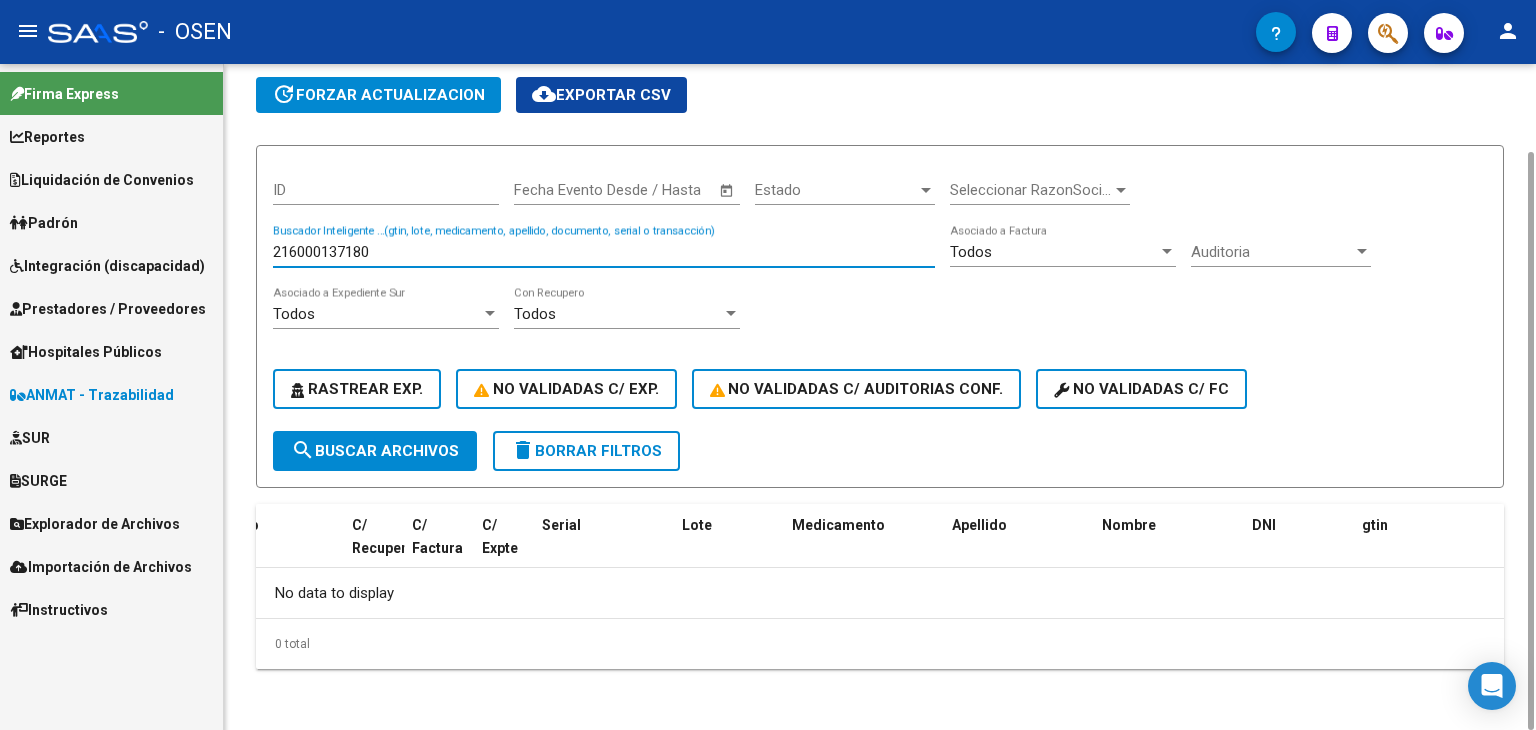 drag, startPoint x: 325, startPoint y: 248, endPoint x: 431, endPoint y: 261, distance: 106.7942 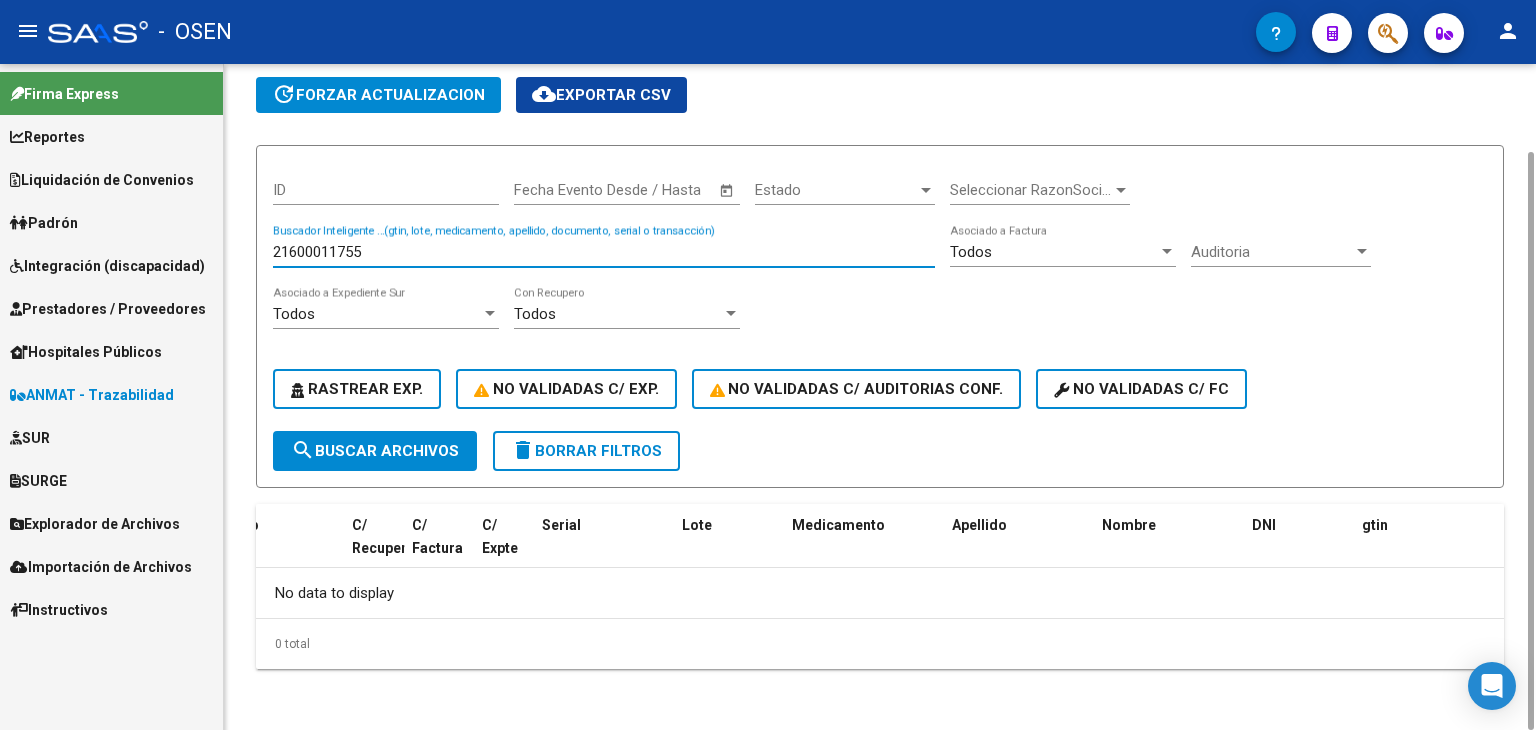 type on "216000117559" 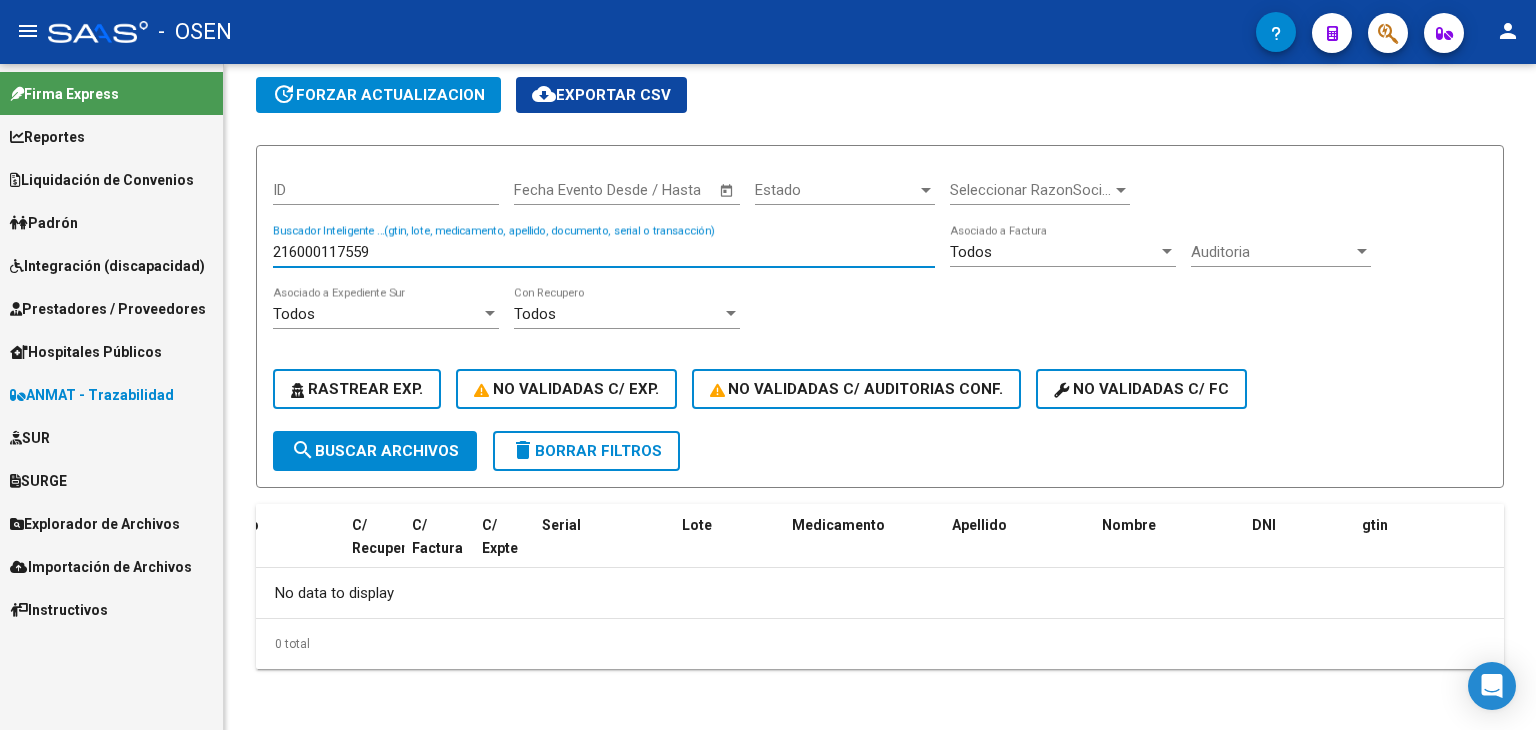 drag, startPoint x: 440, startPoint y: 249, endPoint x: 151, endPoint y: 224, distance: 290.07928 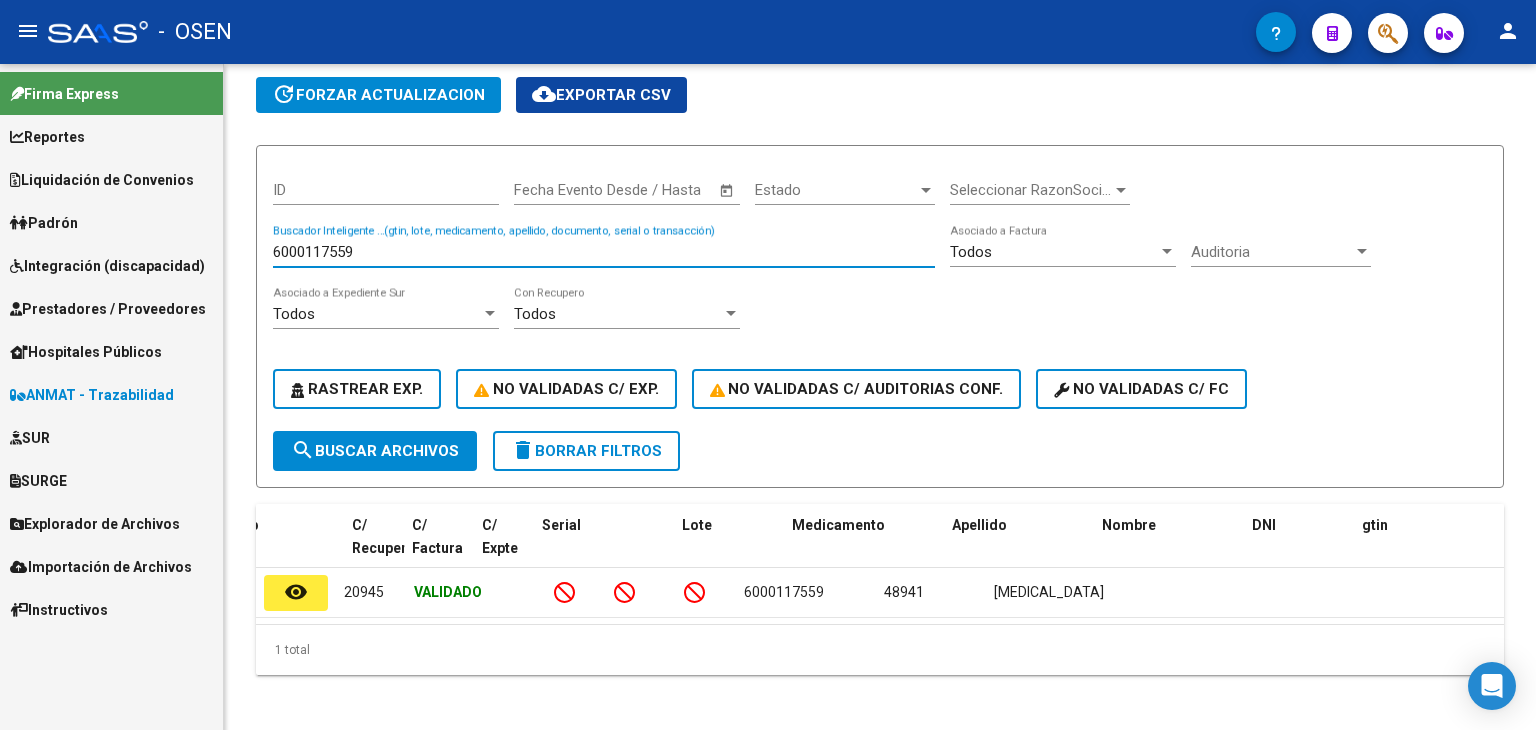 drag, startPoint x: 248, startPoint y: 234, endPoint x: 184, endPoint y: 230, distance: 64.12488 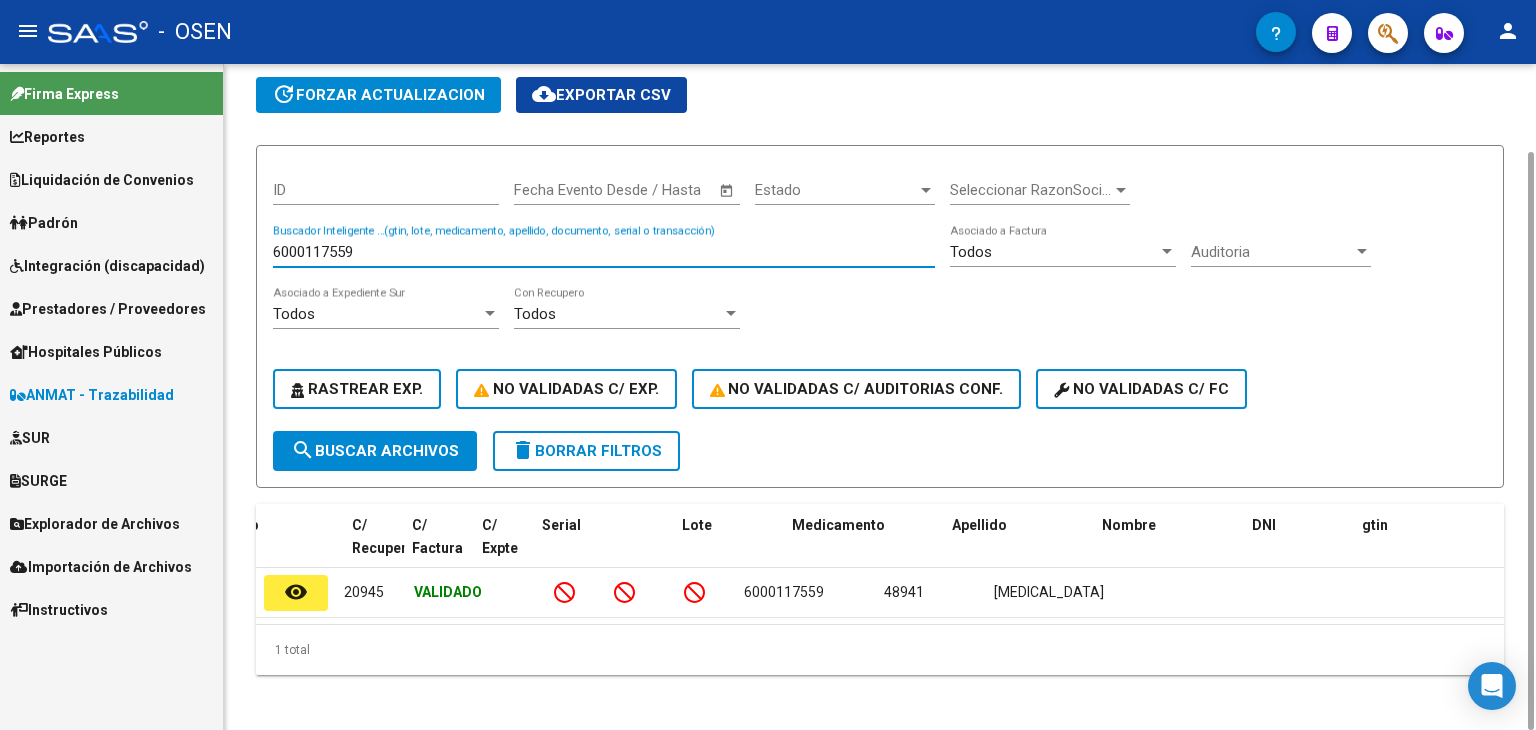 click on "6000117559" at bounding box center [604, 252] 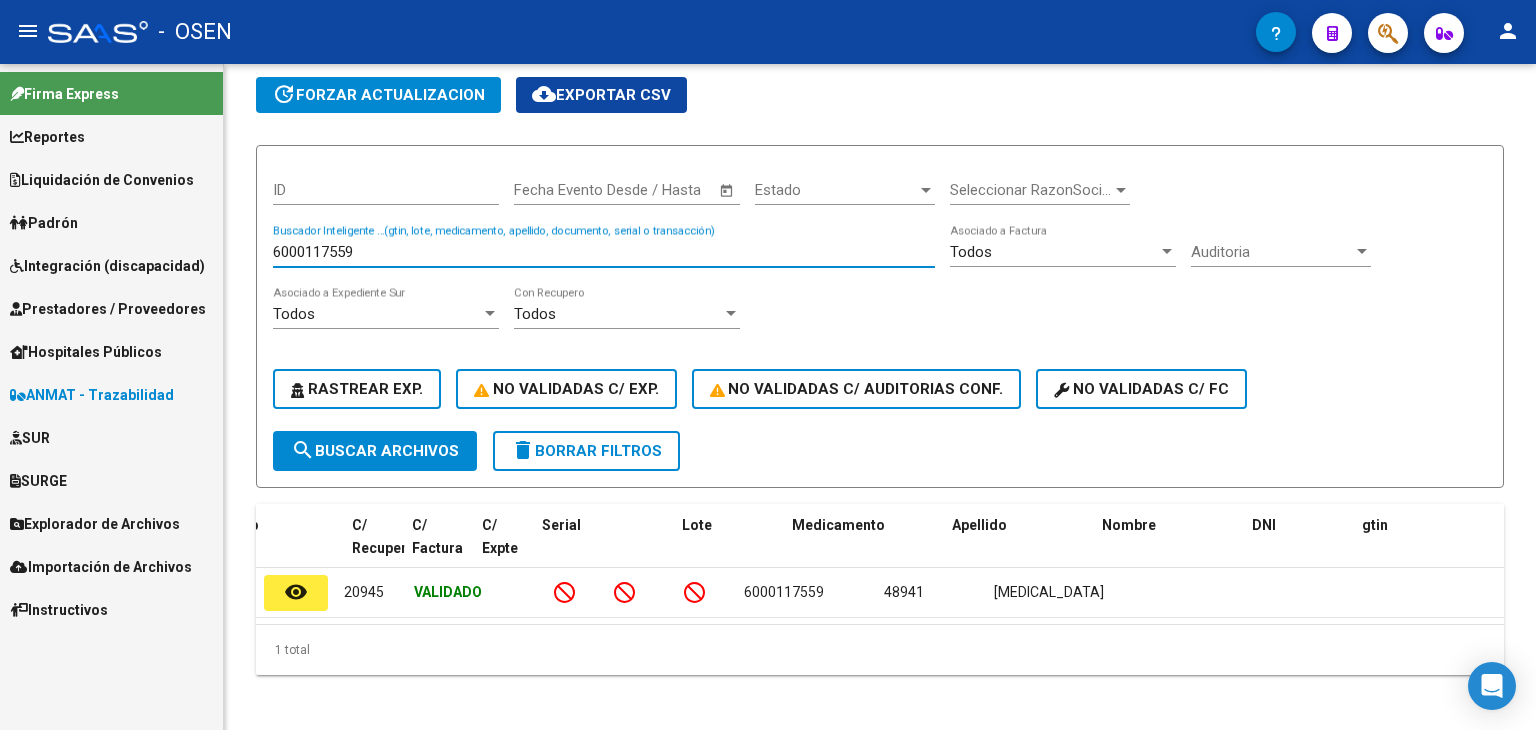 drag, startPoint x: 410, startPoint y: 249, endPoint x: 133, endPoint y: 224, distance: 278.1259 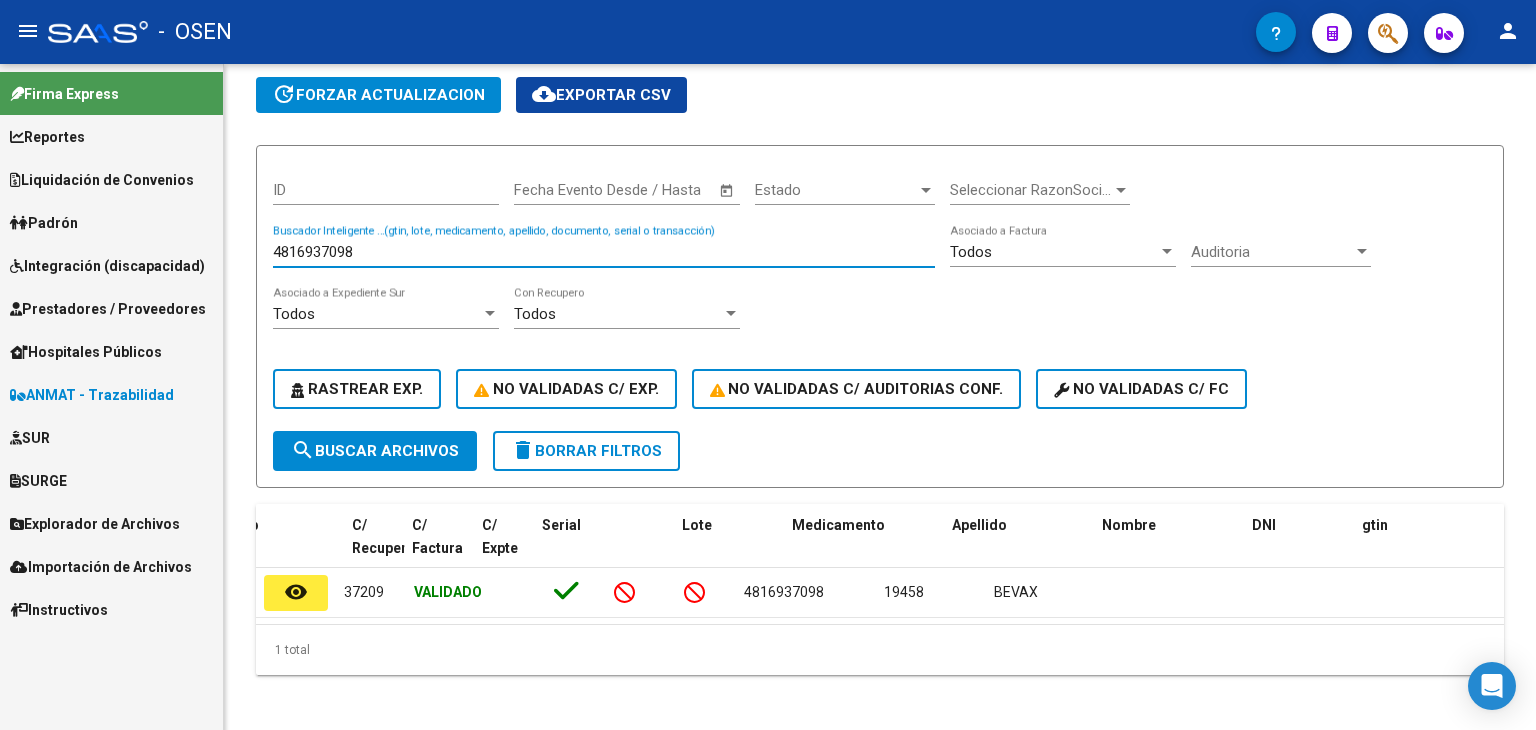 drag, startPoint x: 288, startPoint y: 237, endPoint x: 157, endPoint y: 237, distance: 131 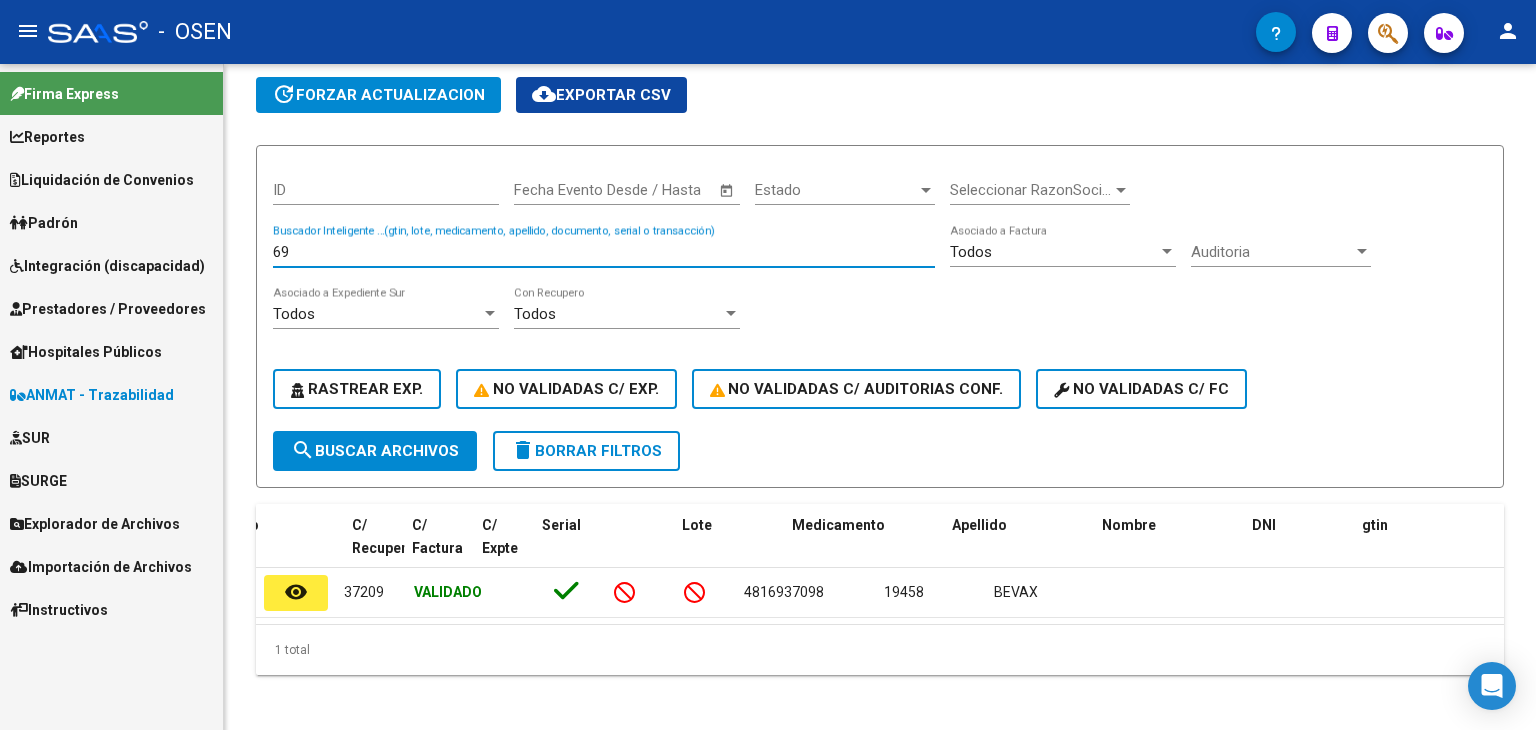 type on "6" 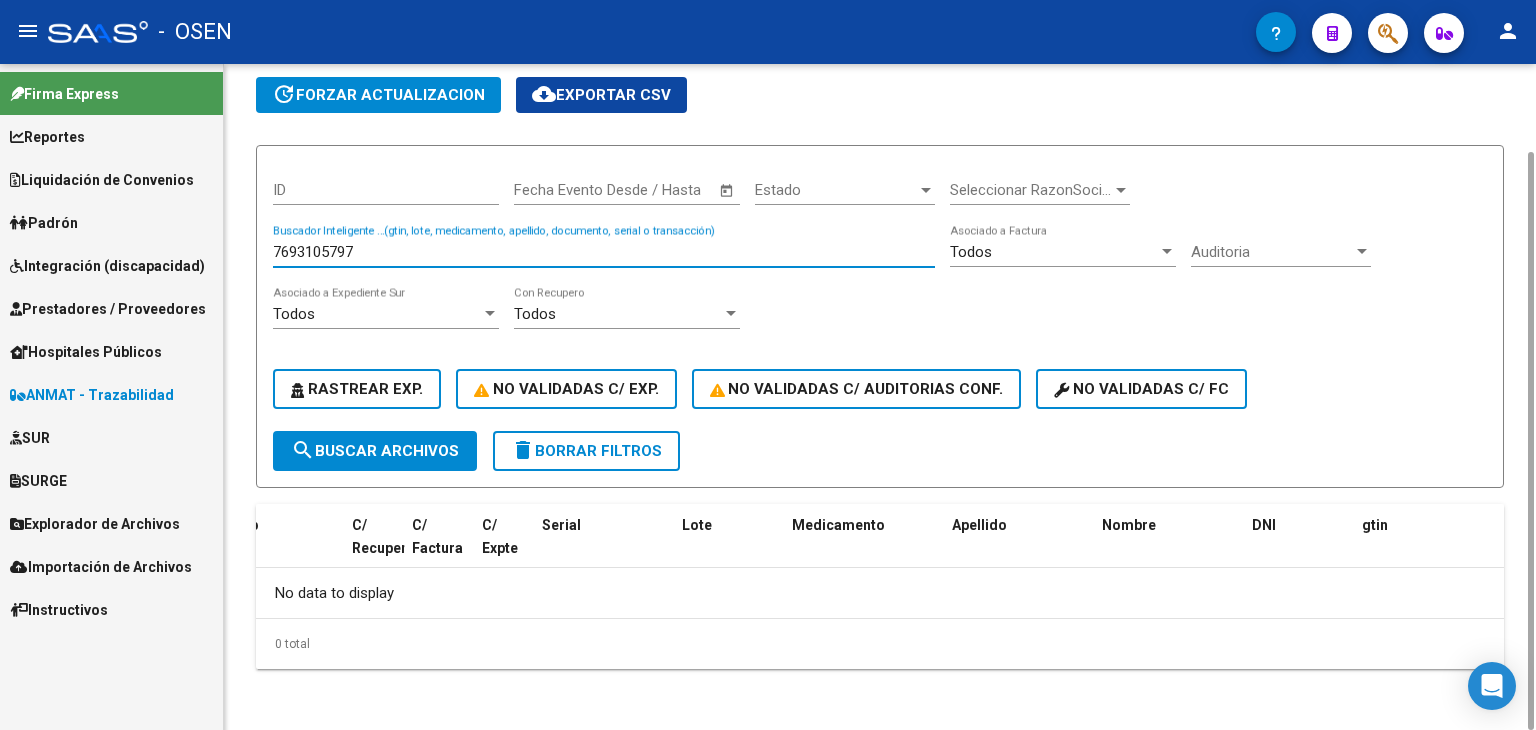 click on "7693105797" at bounding box center [604, 252] 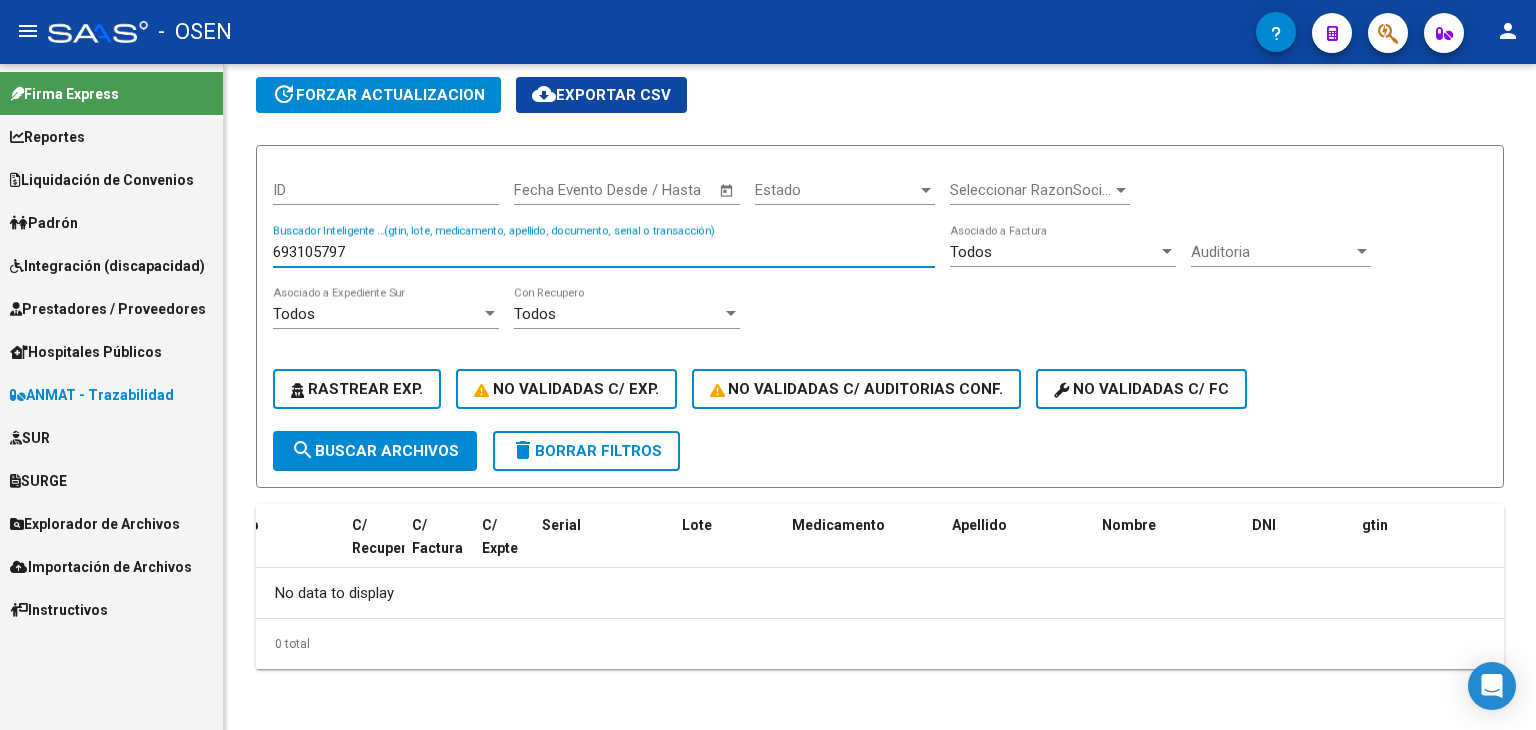 drag, startPoint x: 375, startPoint y: 245, endPoint x: 162, endPoint y: 245, distance: 213 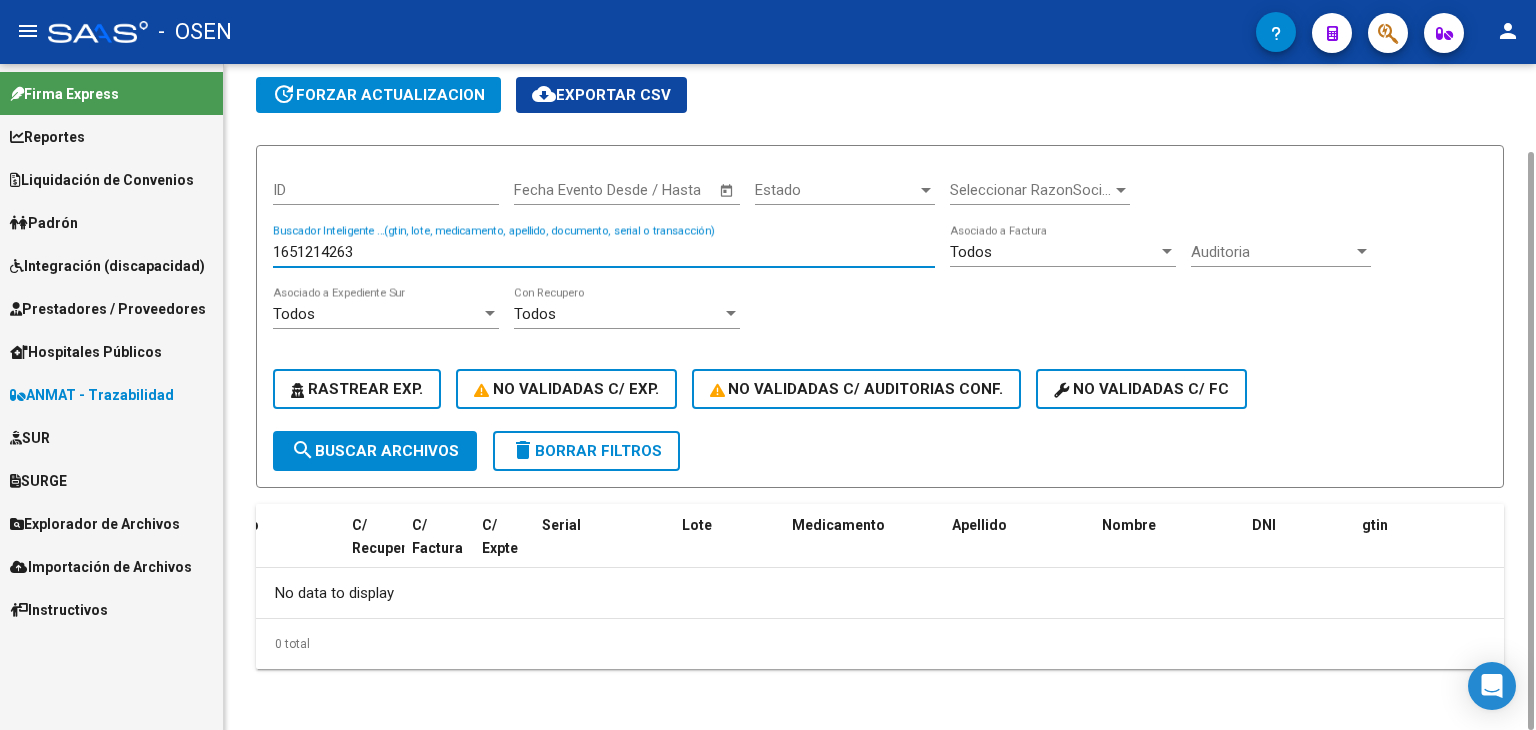 click on "1651214263" at bounding box center (604, 252) 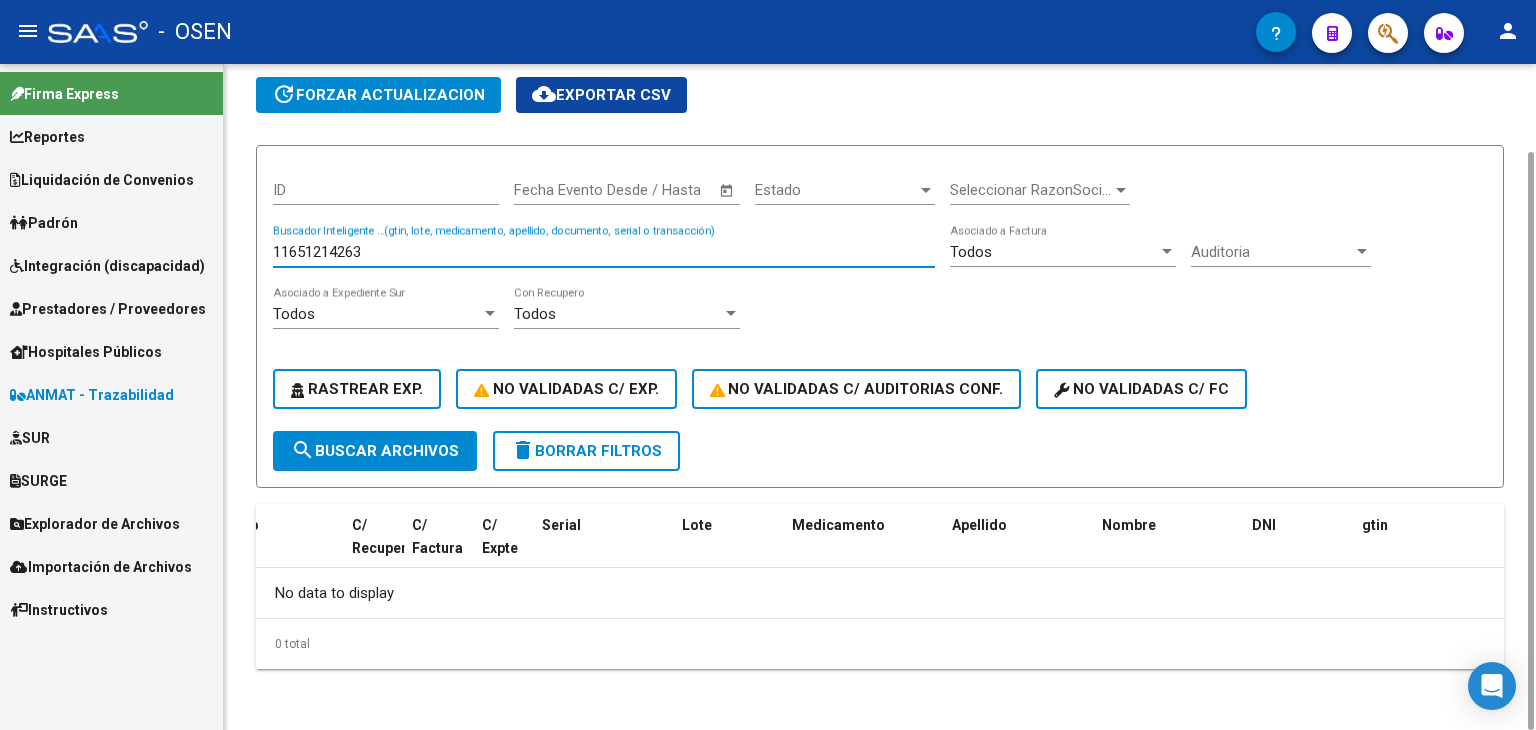 click on "11651214263" at bounding box center (604, 252) 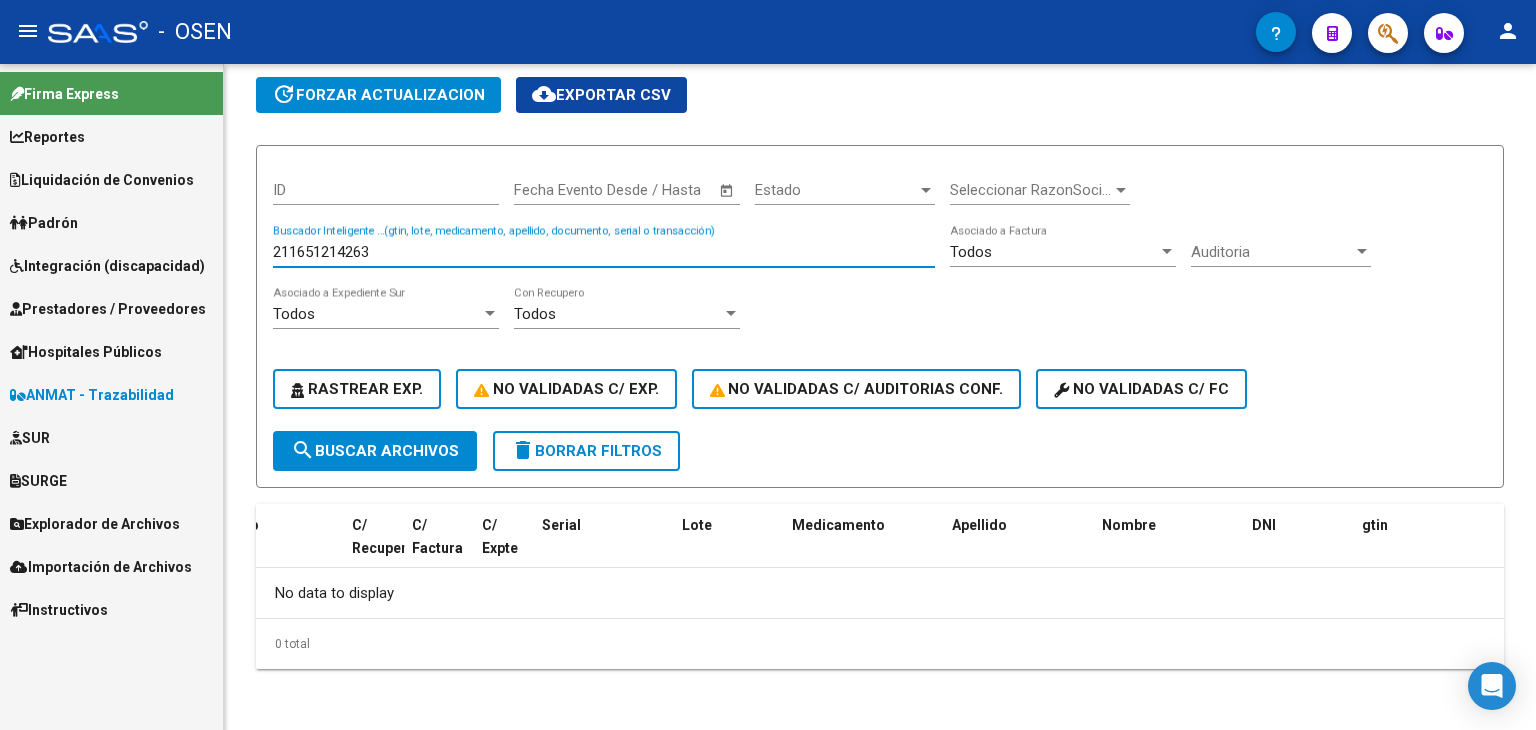 type on "211651214263" 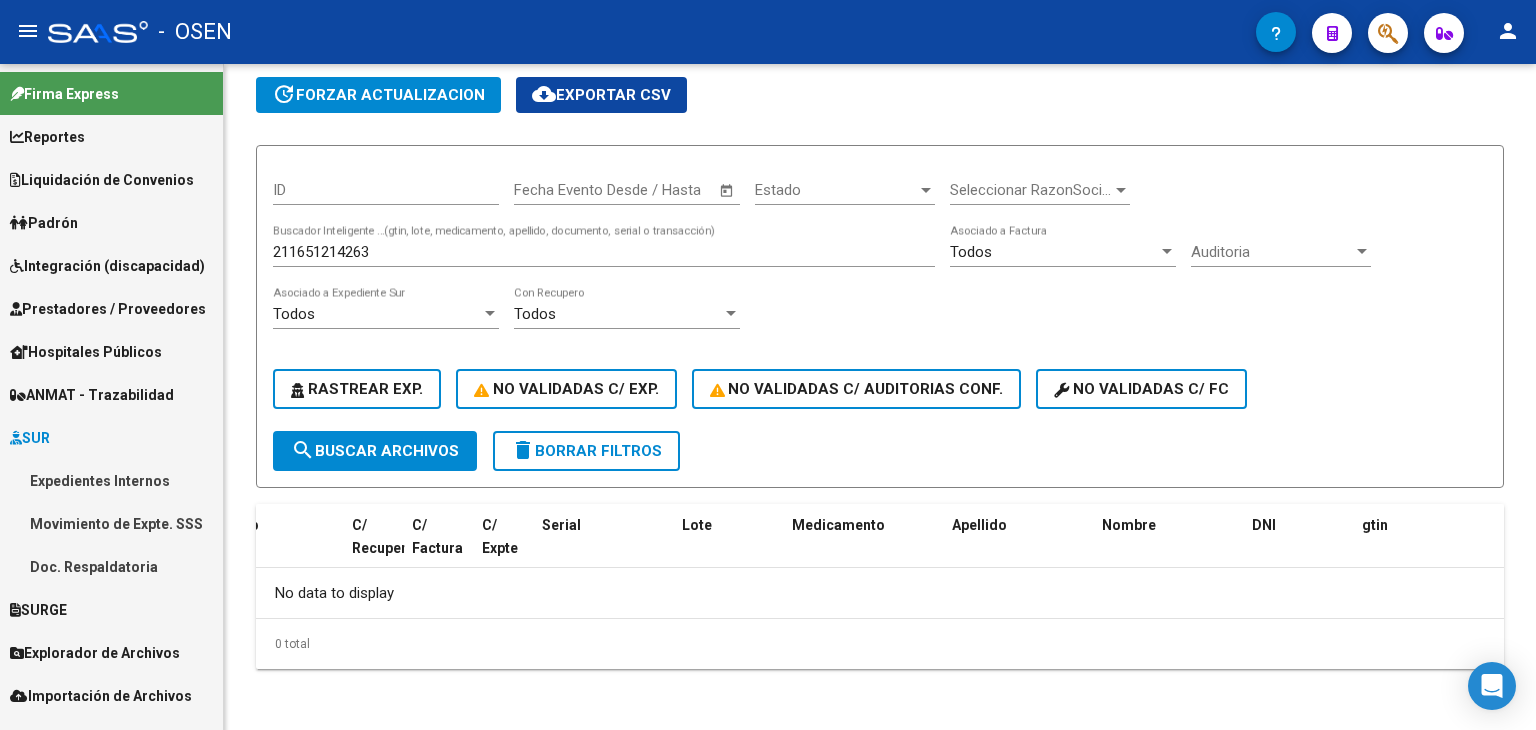 click on "SUR" at bounding box center [111, 437] 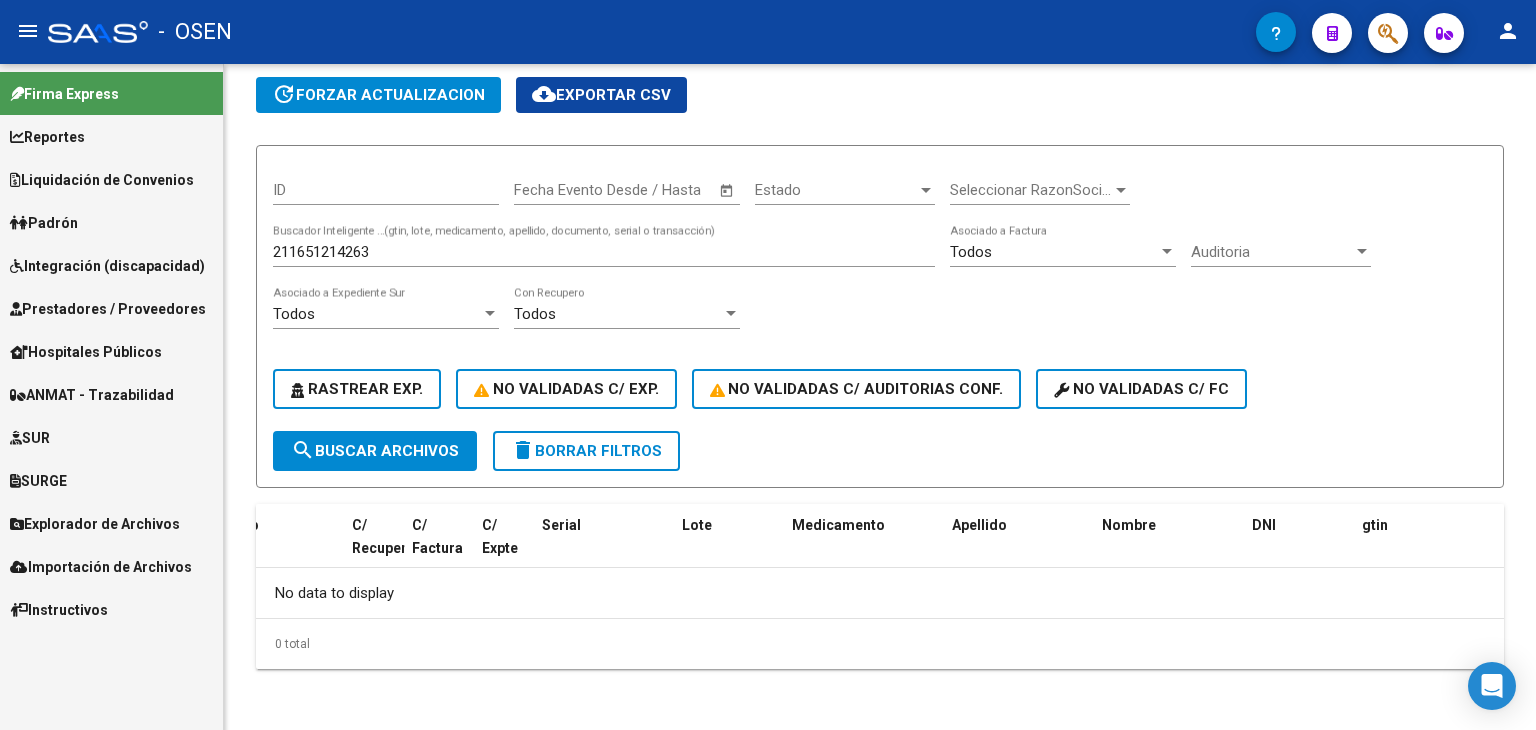 click on "Importación de Archivos" at bounding box center (111, 566) 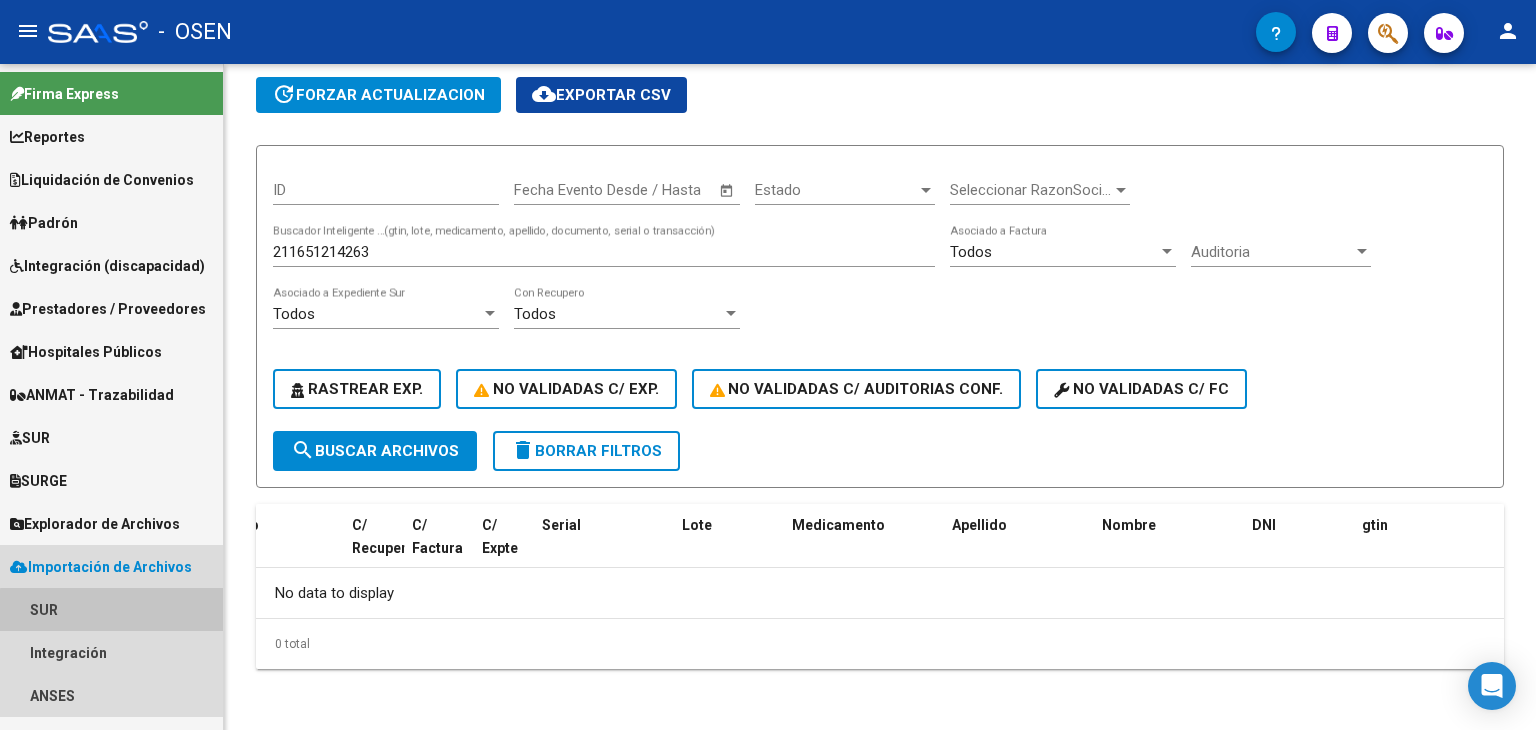 click on "SUR" at bounding box center (111, 609) 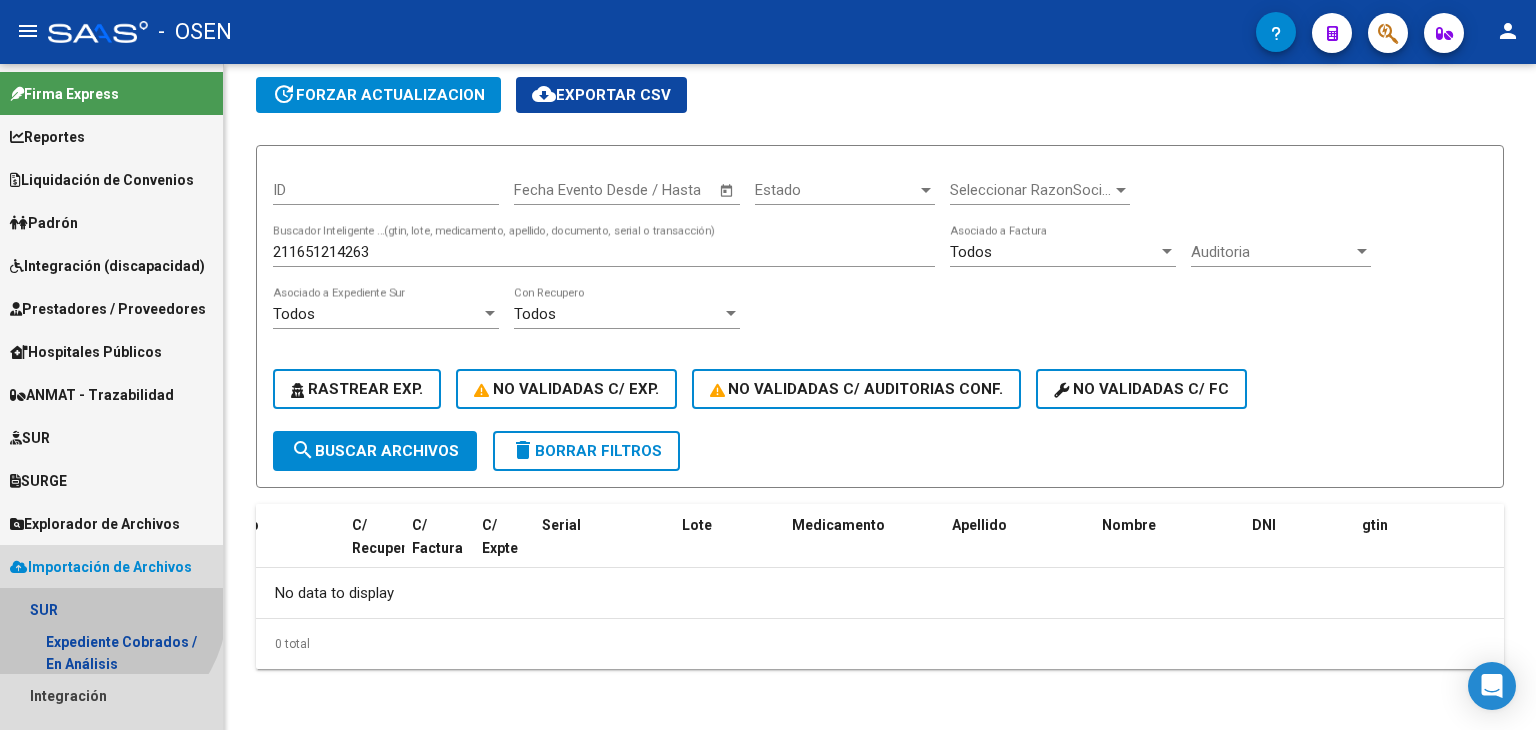 click on "SUR" at bounding box center [111, 609] 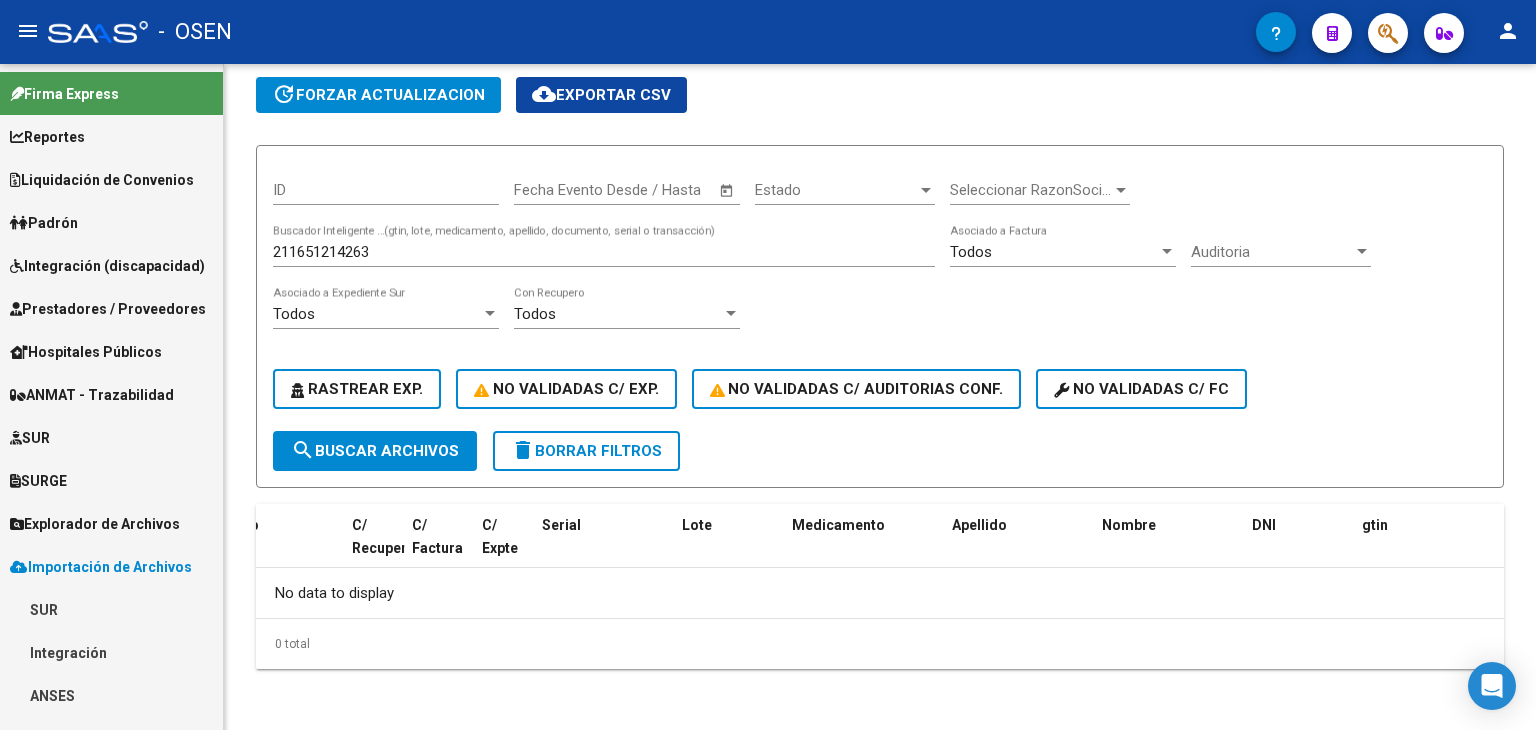 scroll, scrollTop: 30, scrollLeft: 0, axis: vertical 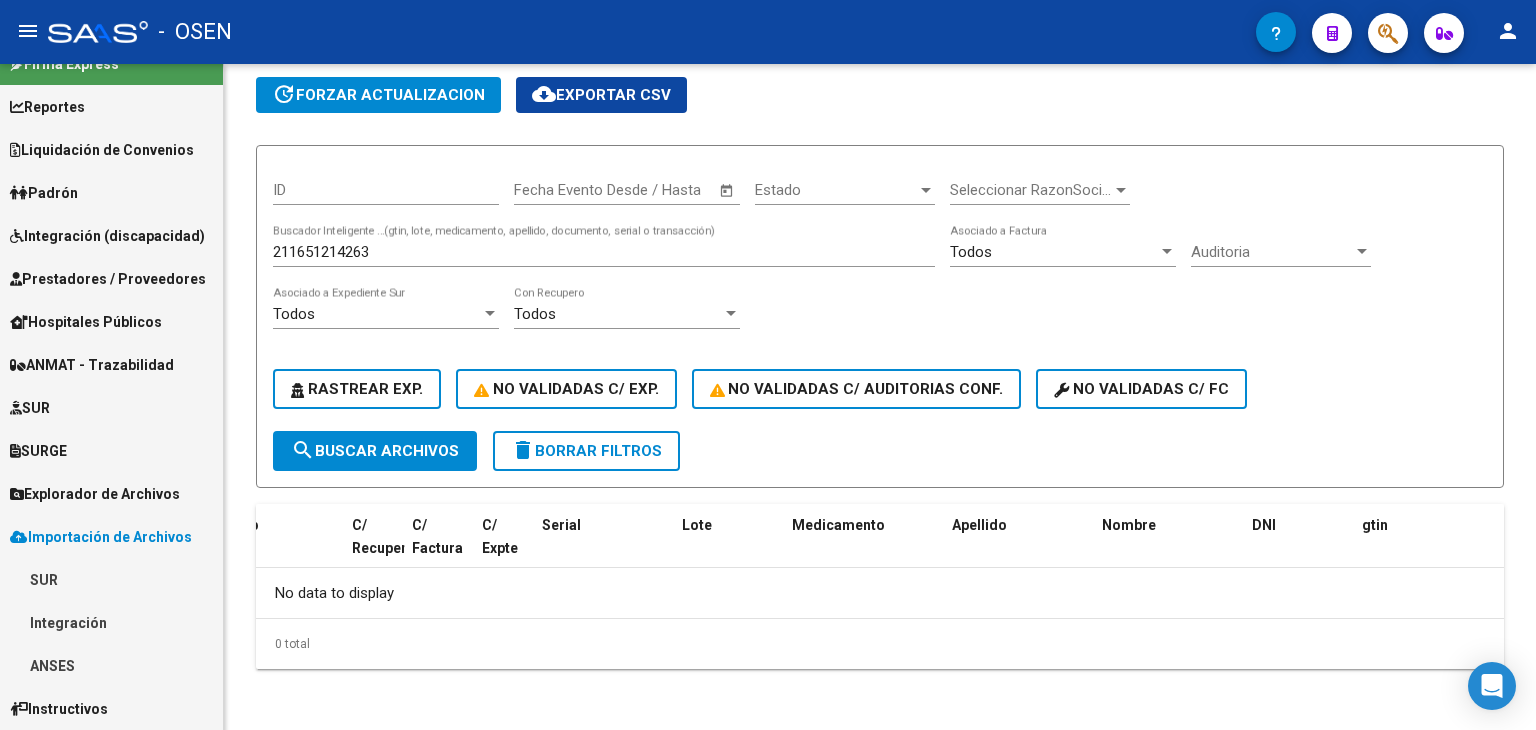 click on "Integración" at bounding box center (111, 622) 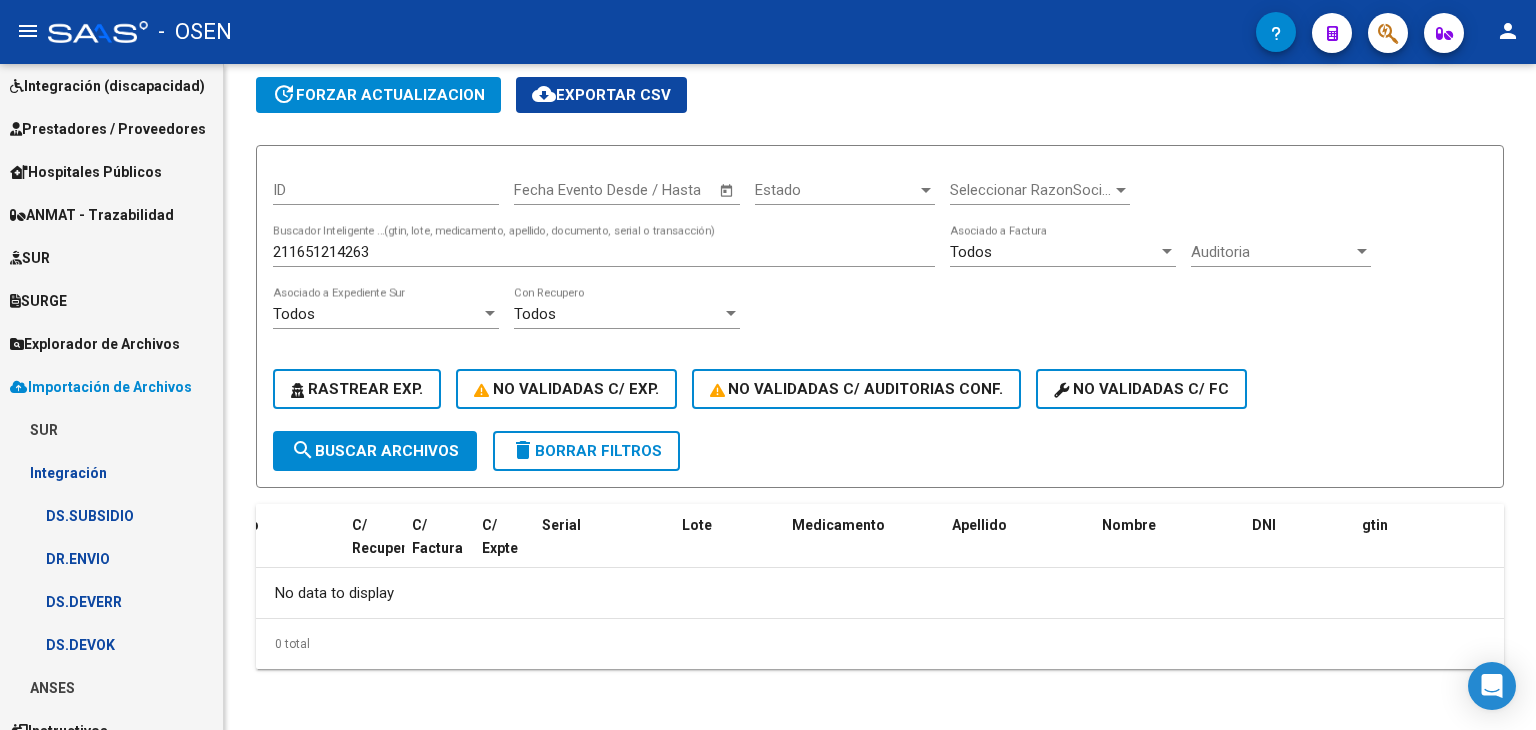 scroll, scrollTop: 202, scrollLeft: 0, axis: vertical 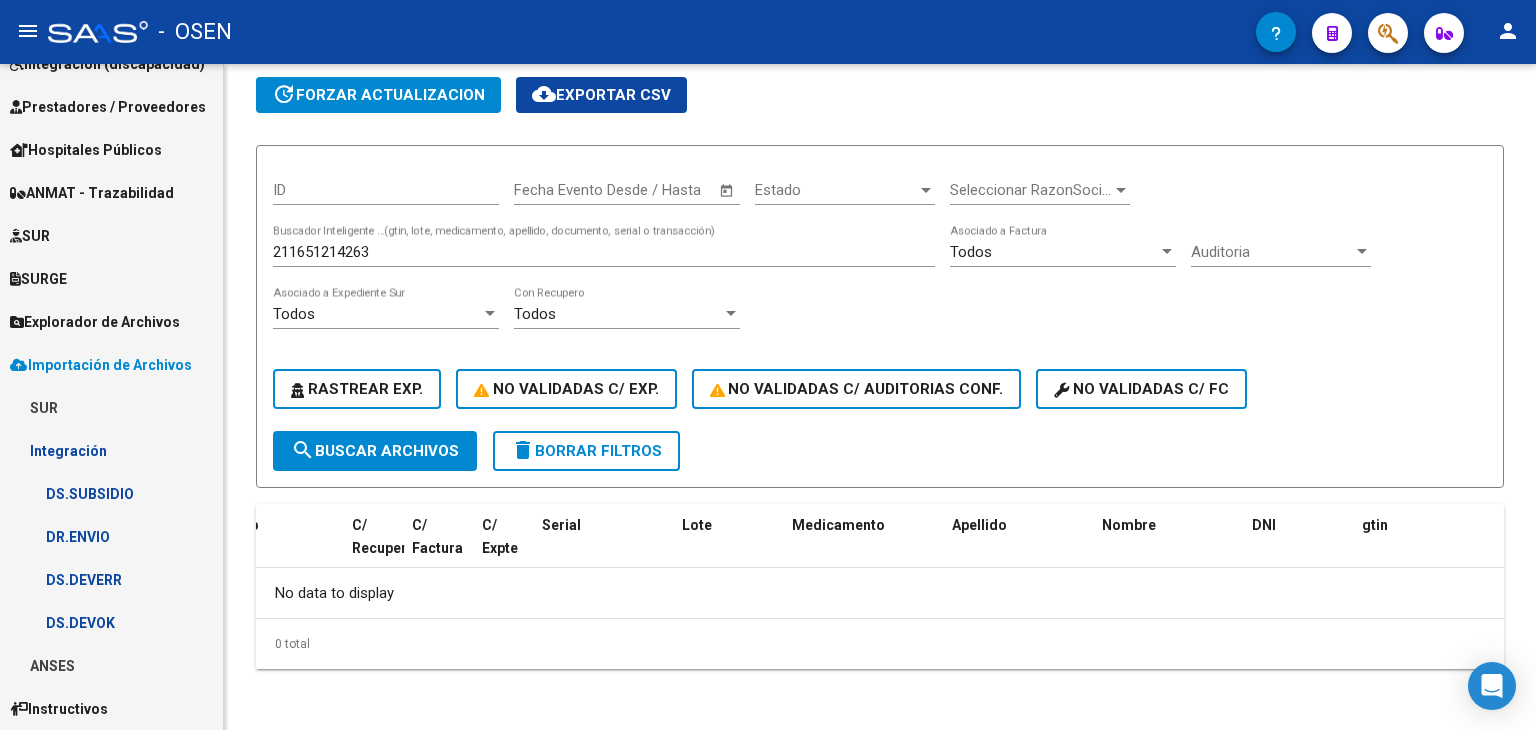 click on "DS.SUBSIDIO" at bounding box center [111, 493] 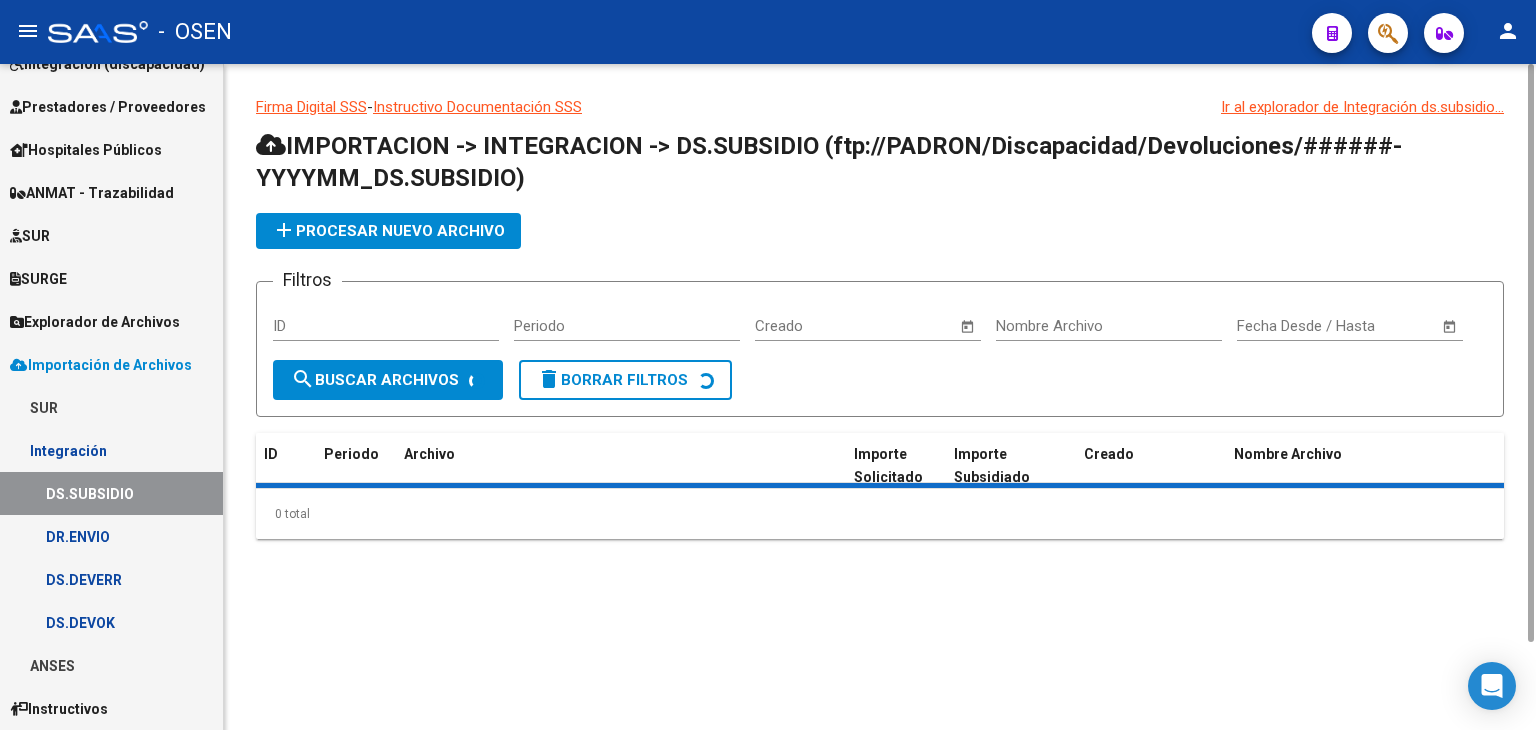 scroll, scrollTop: 0, scrollLeft: 0, axis: both 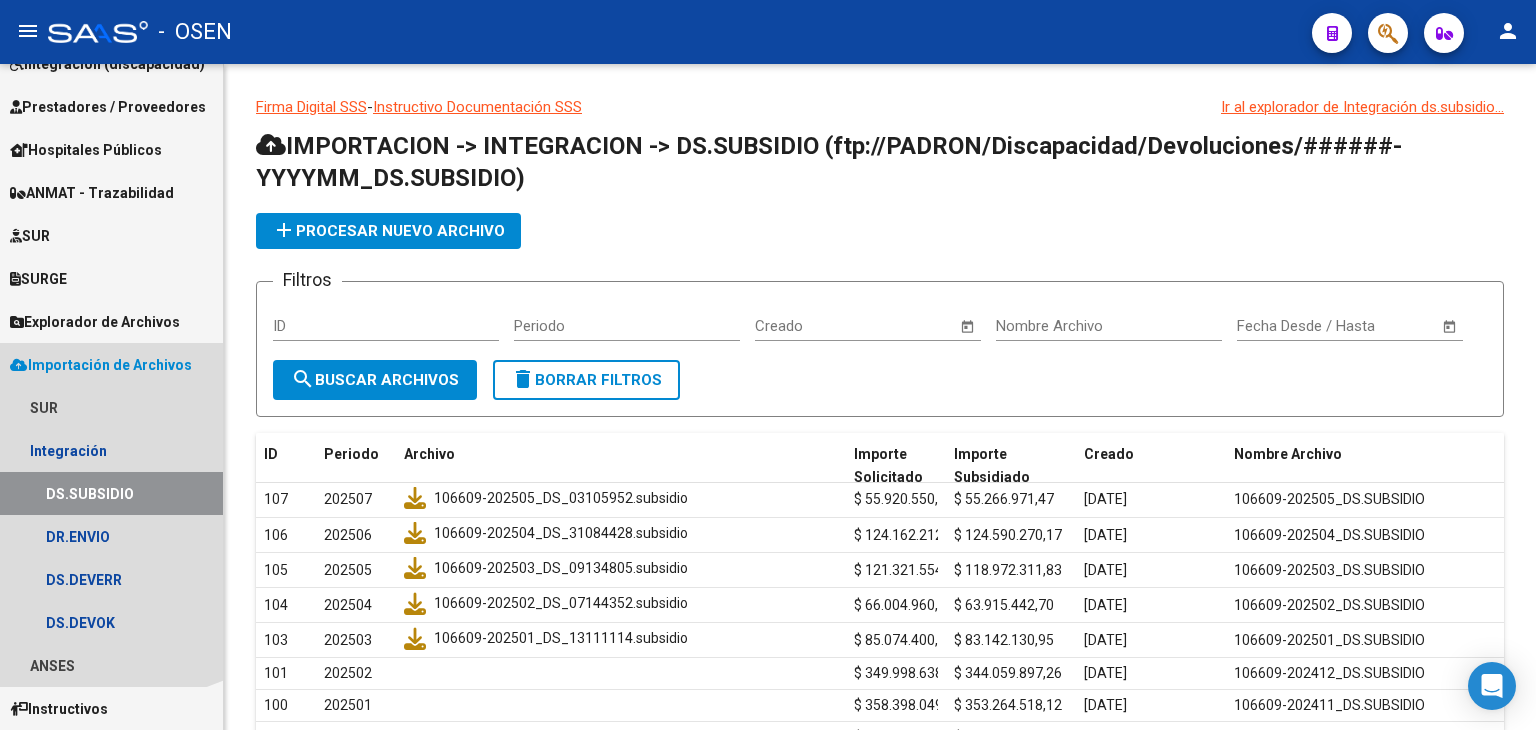 click on "Importación de Archivos" at bounding box center (101, 365) 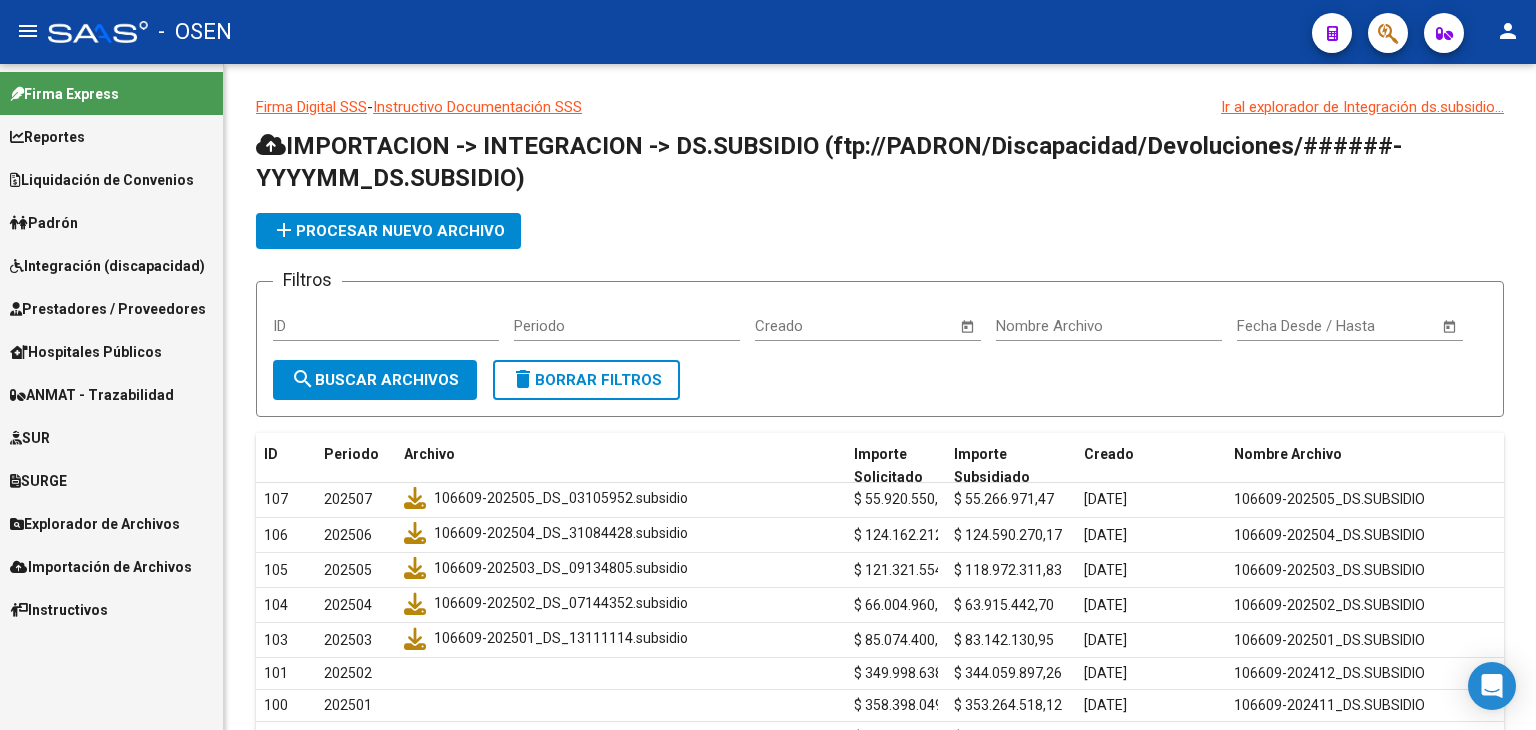 scroll, scrollTop: 0, scrollLeft: 0, axis: both 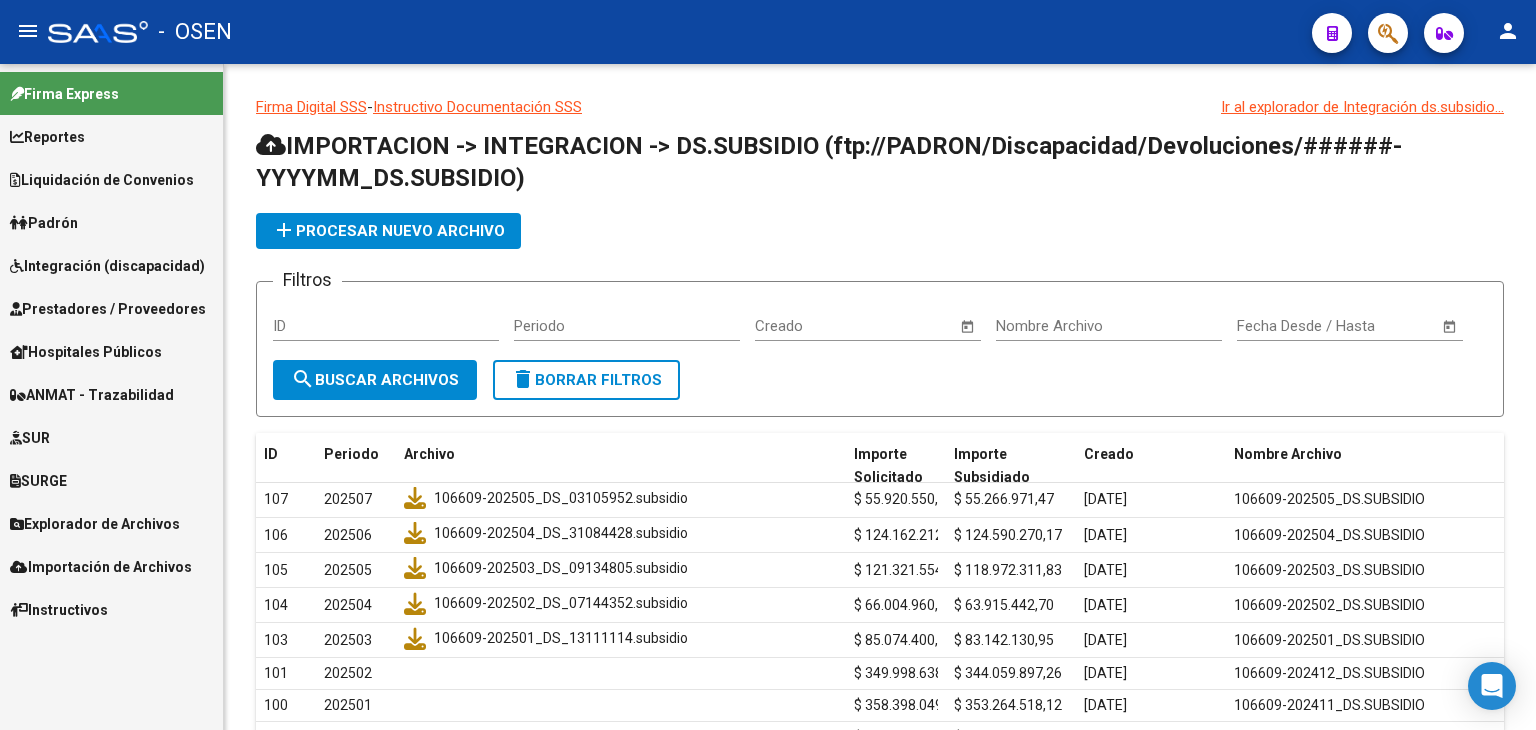 click on "SUR" at bounding box center (111, 437) 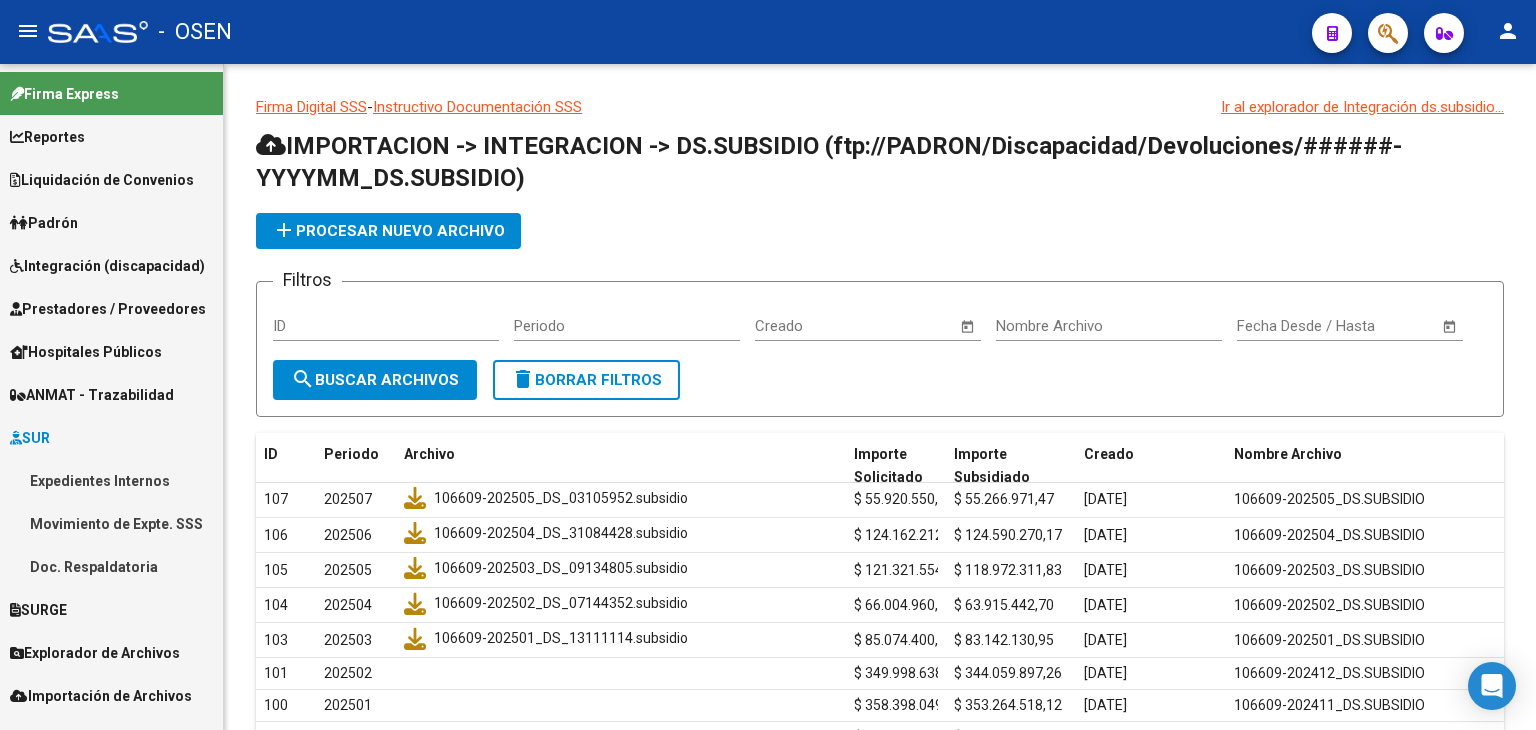 click on "SUR" at bounding box center [111, 437] 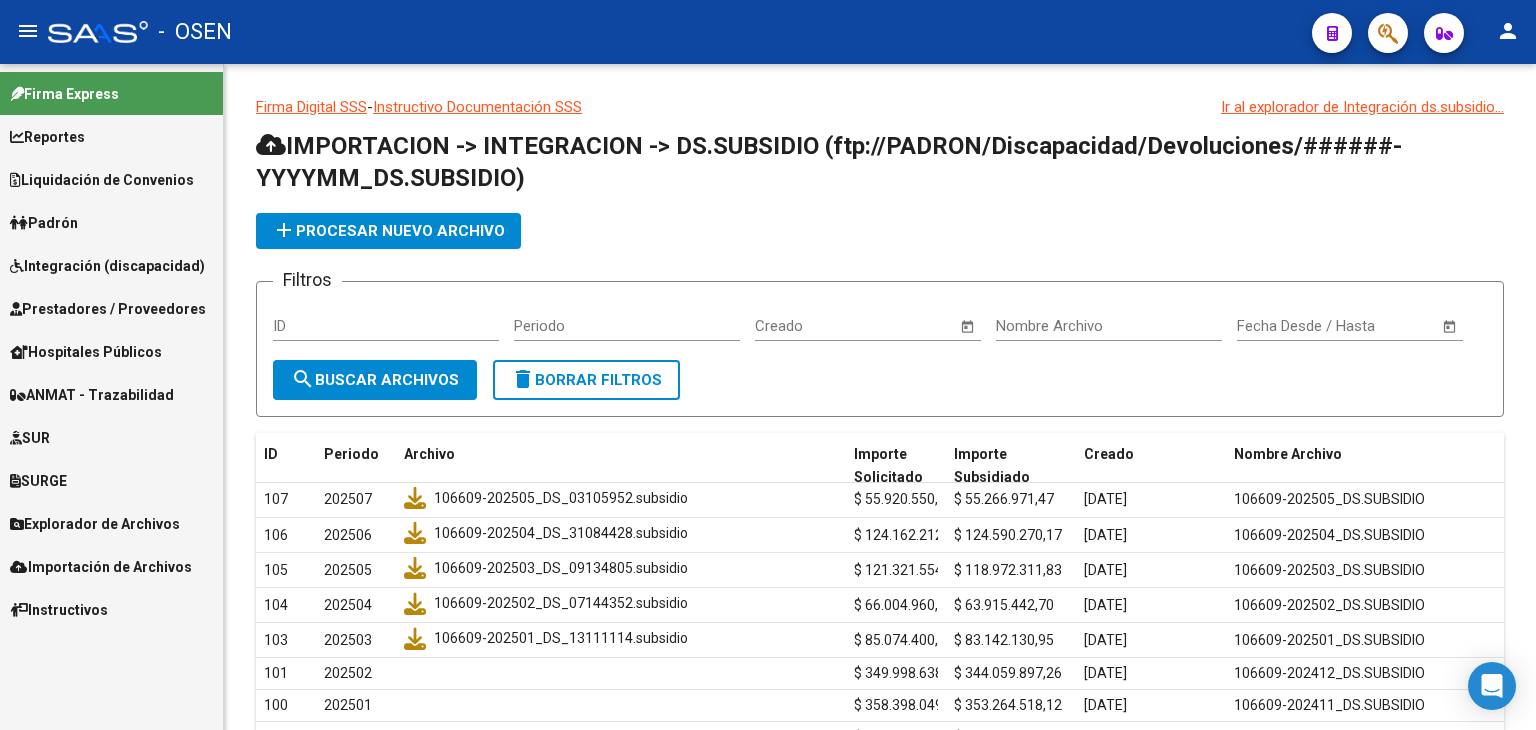 click on "Prestadores / Proveedores" at bounding box center [108, 309] 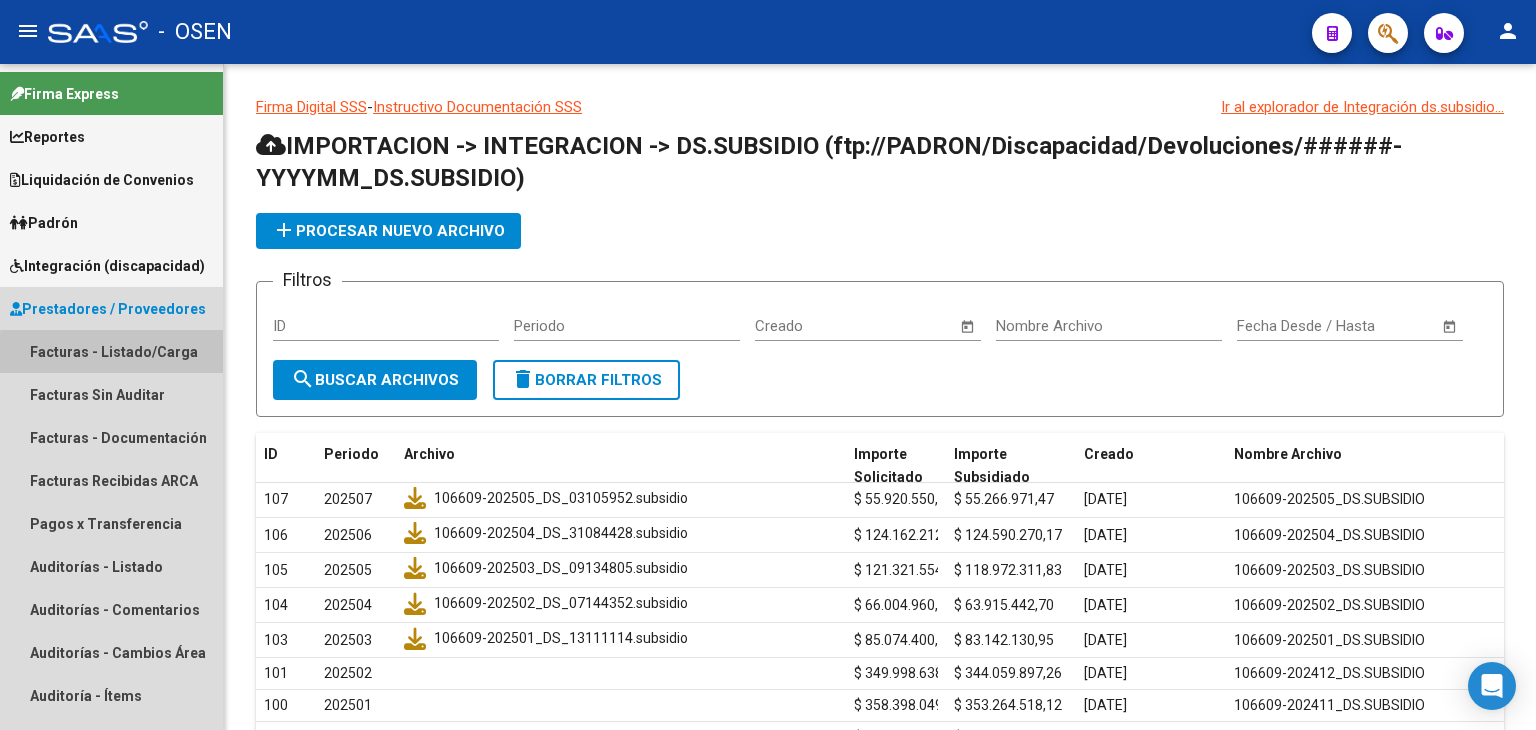 click on "Facturas - Listado/Carga" at bounding box center [111, 351] 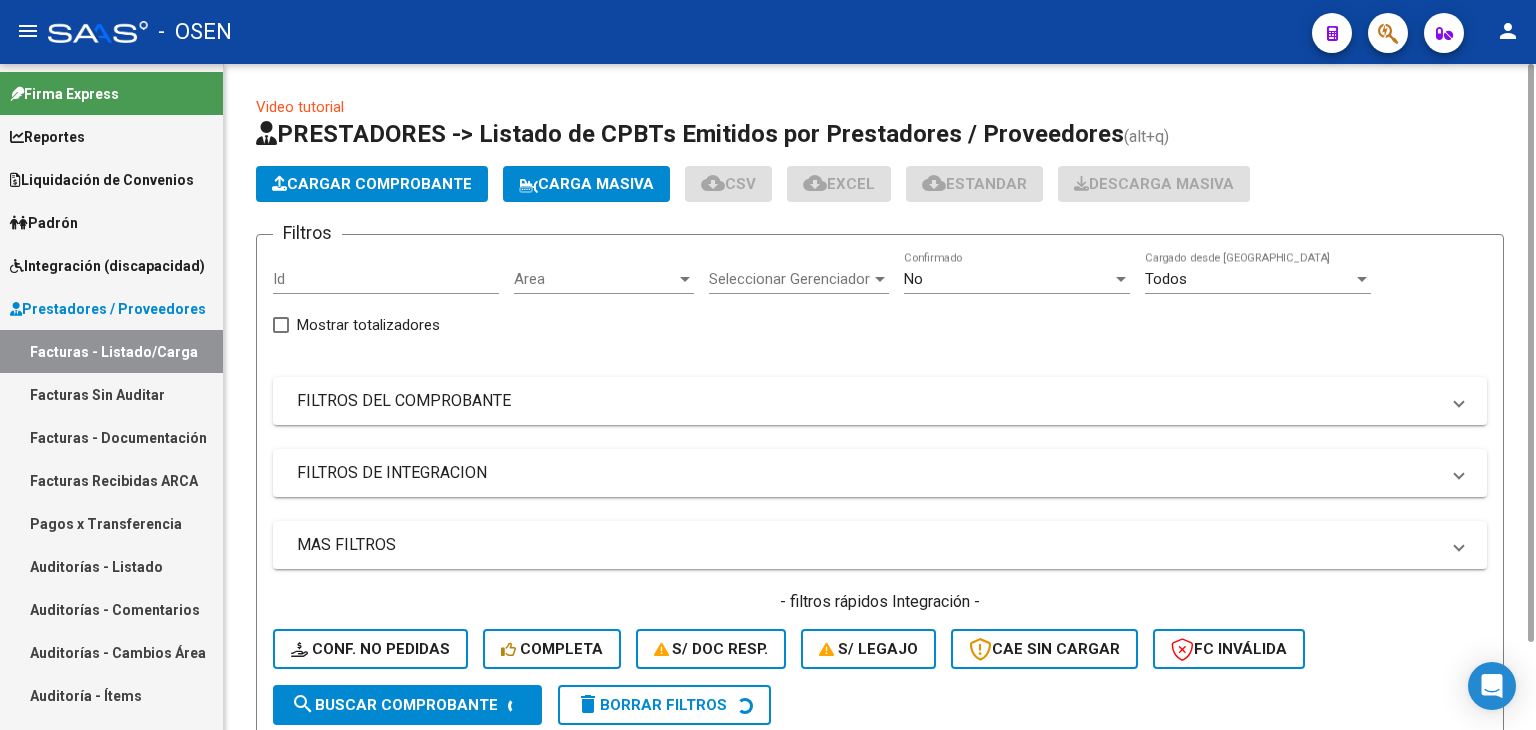 click on "No" at bounding box center [1008, 279] 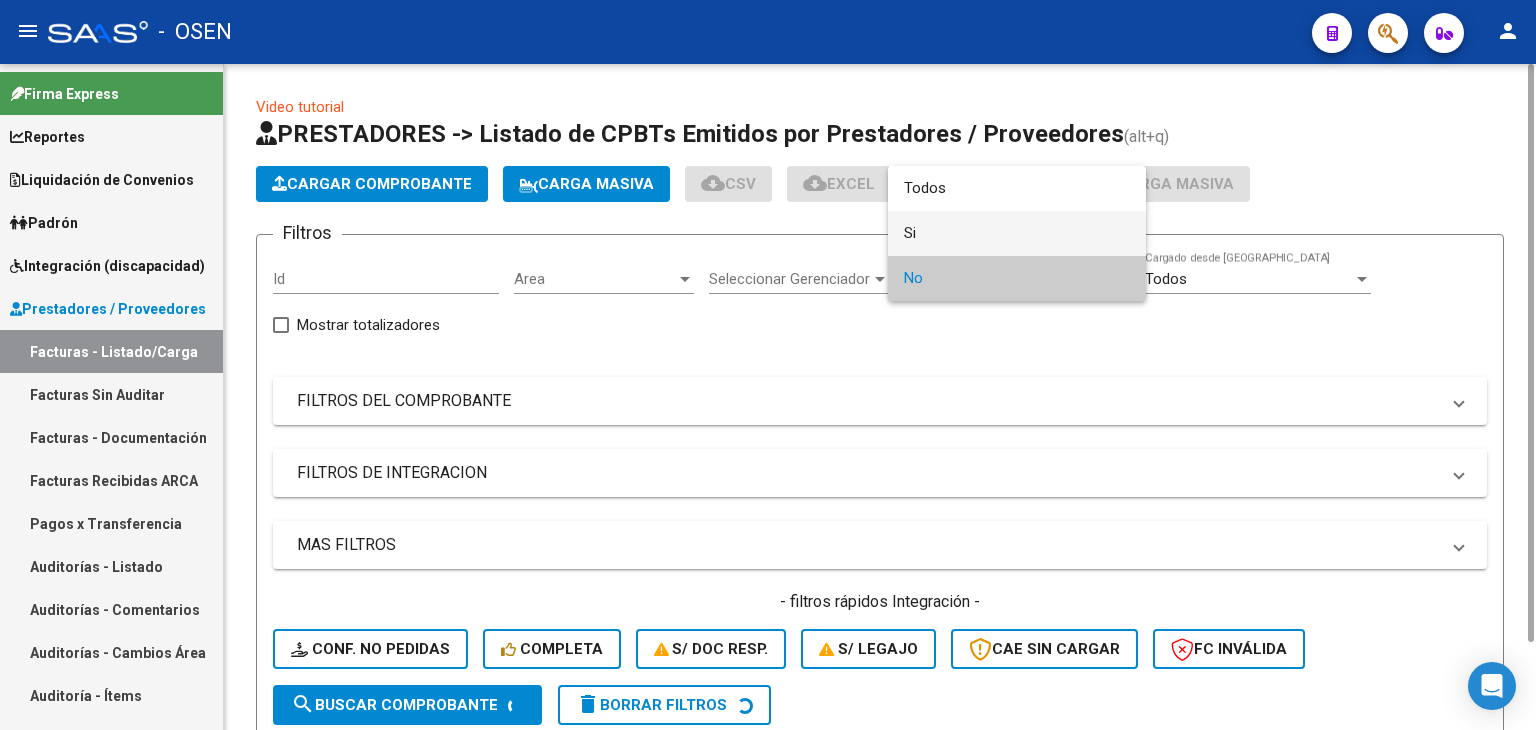 drag, startPoint x: 1033, startPoint y: 239, endPoint x: 1003, endPoint y: 239, distance: 30 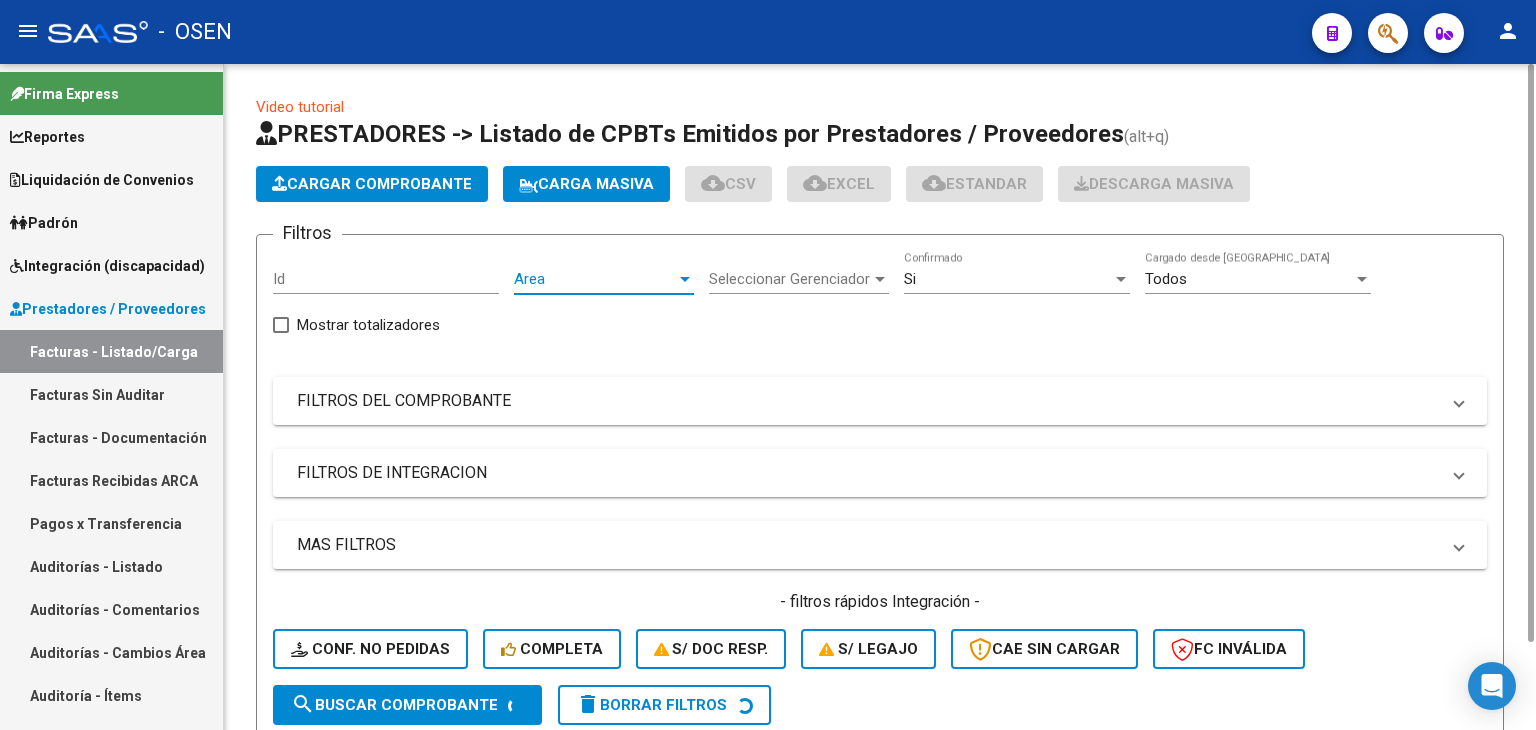 click on "Area" at bounding box center (595, 279) 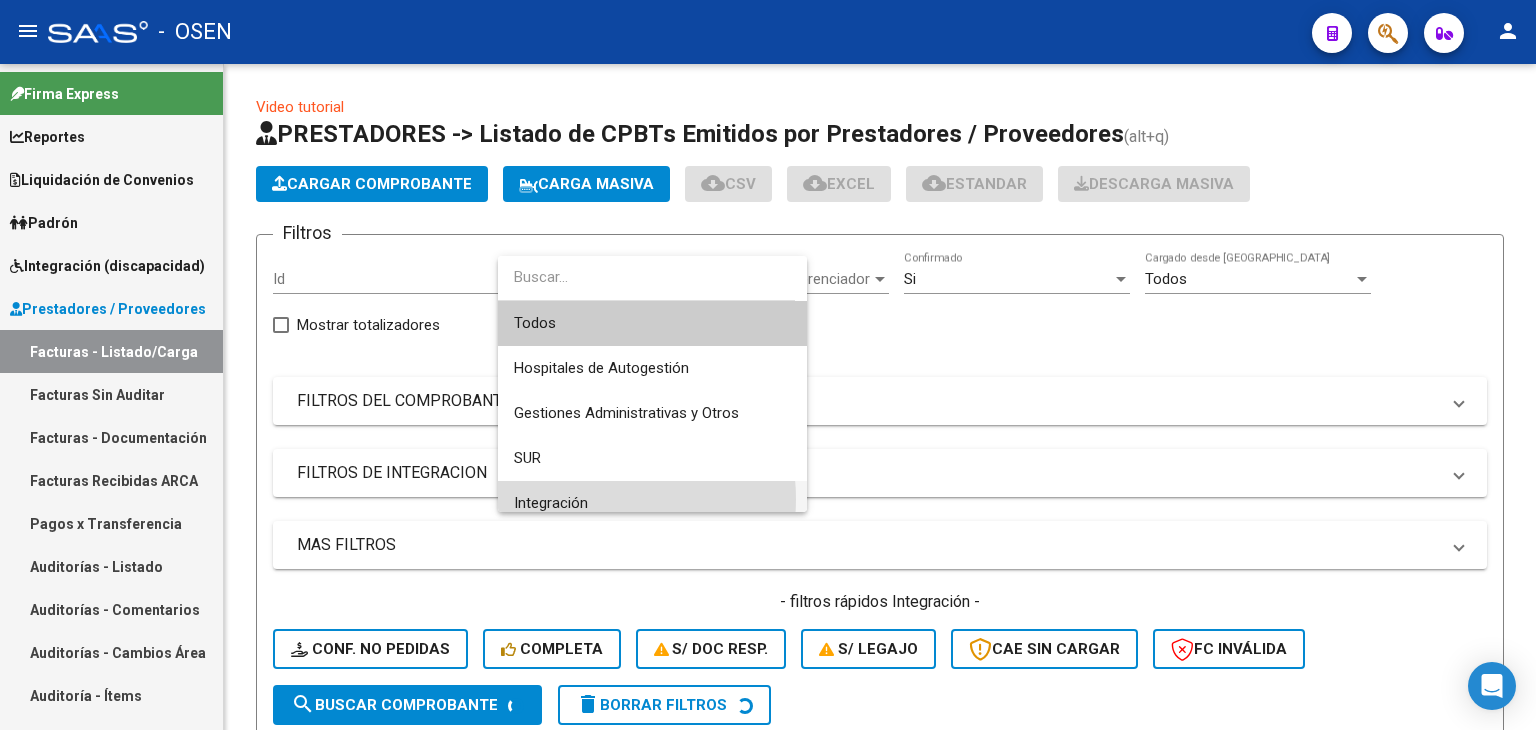click on "Integración" at bounding box center (652, 503) 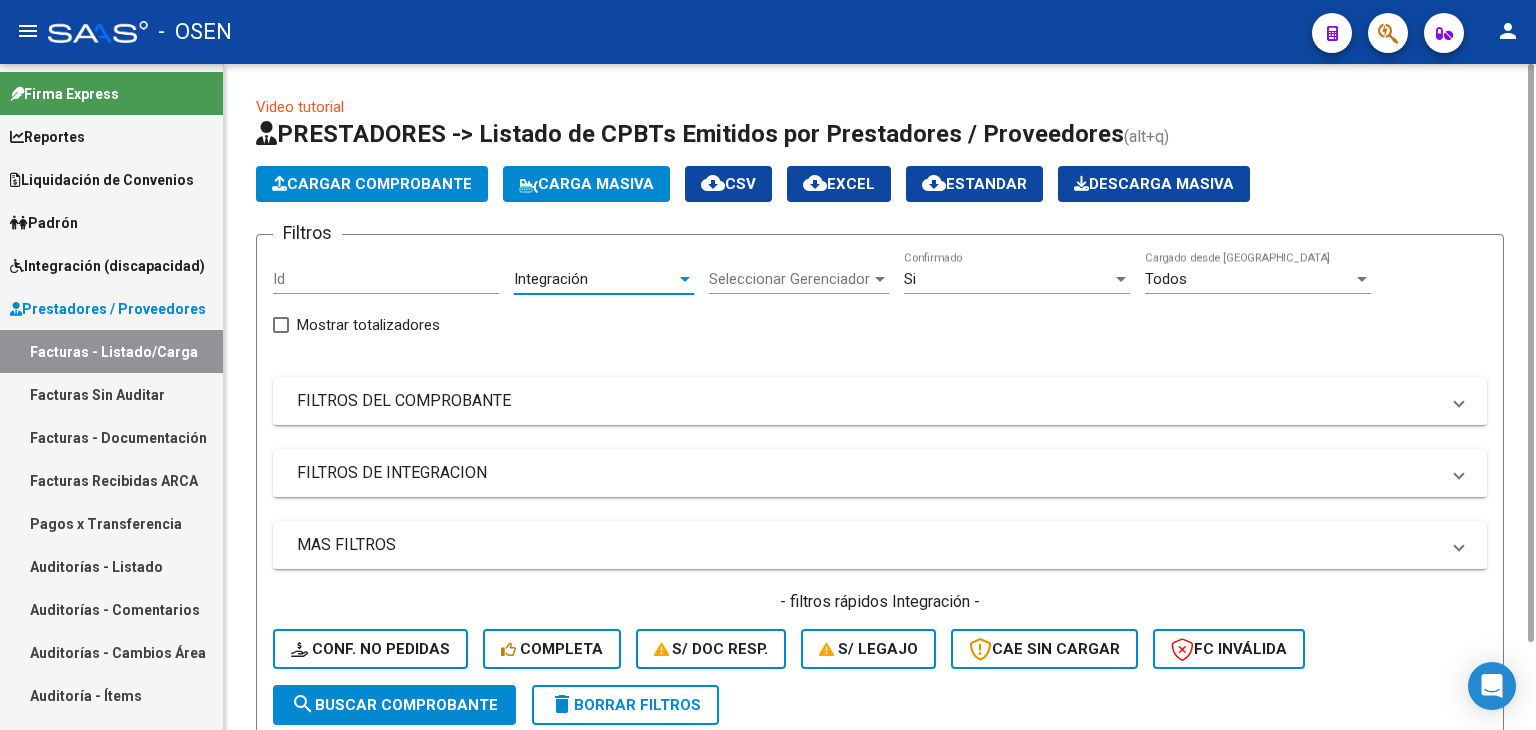 click on "FILTROS DE INTEGRACION" at bounding box center [868, 473] 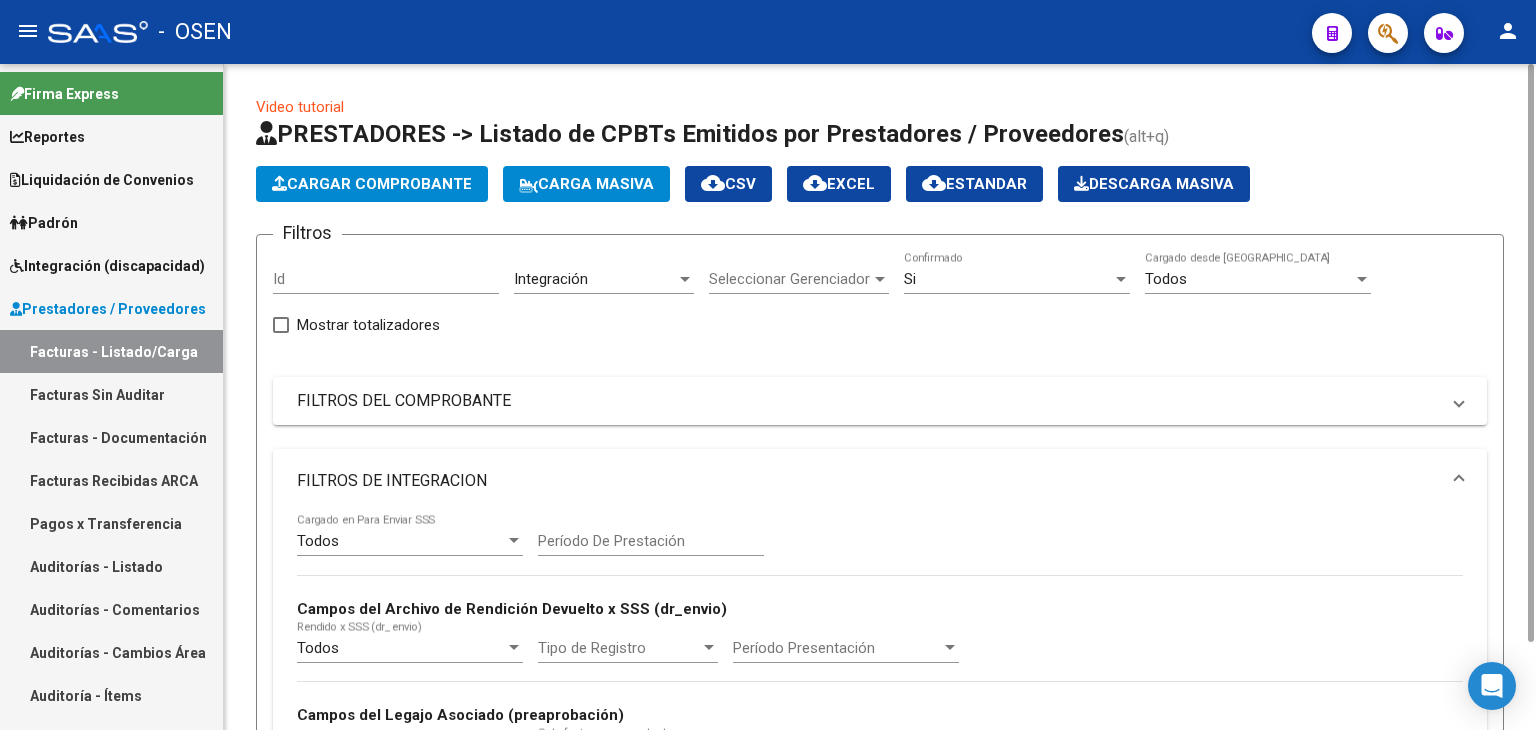 click on "Todos" at bounding box center (401, 541) 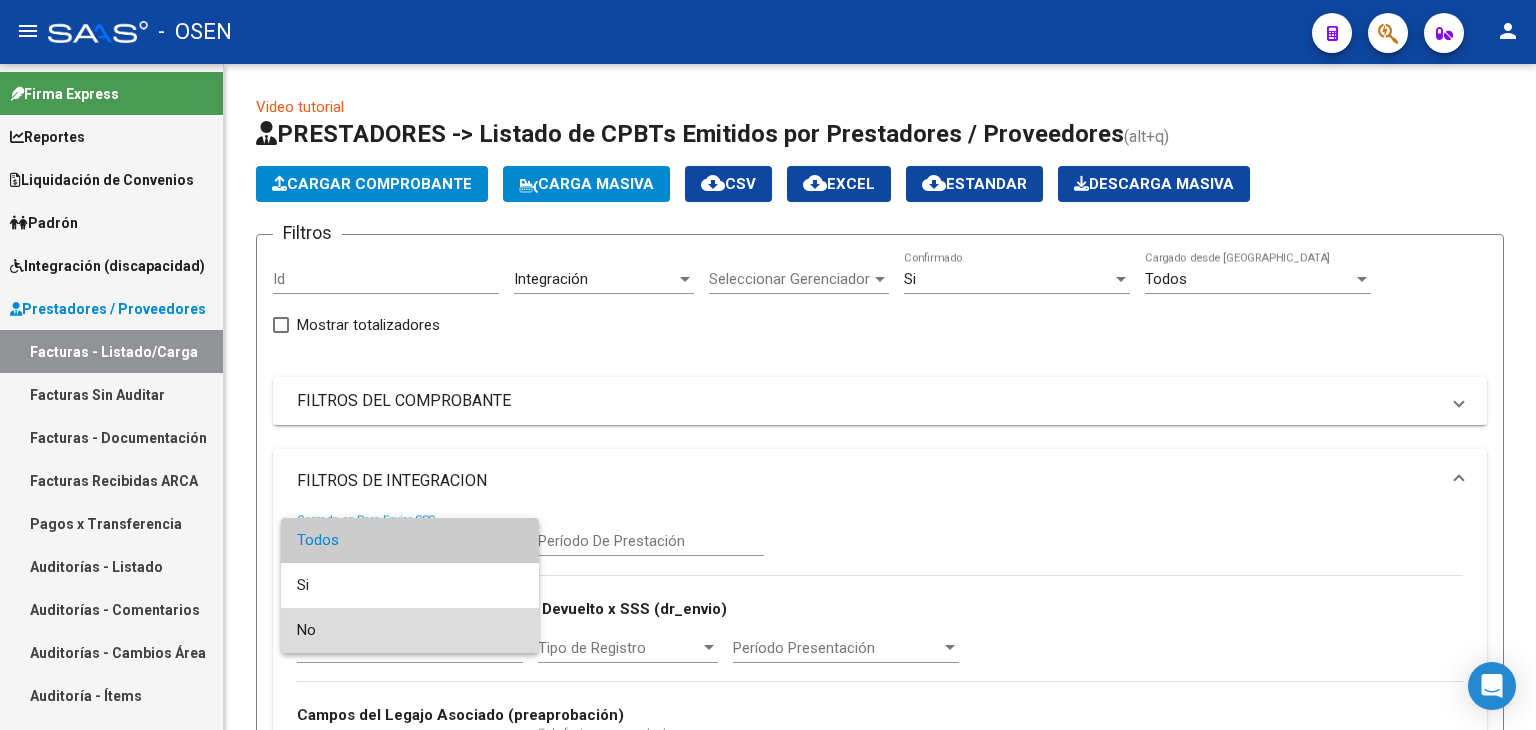 click on "No" at bounding box center [410, 630] 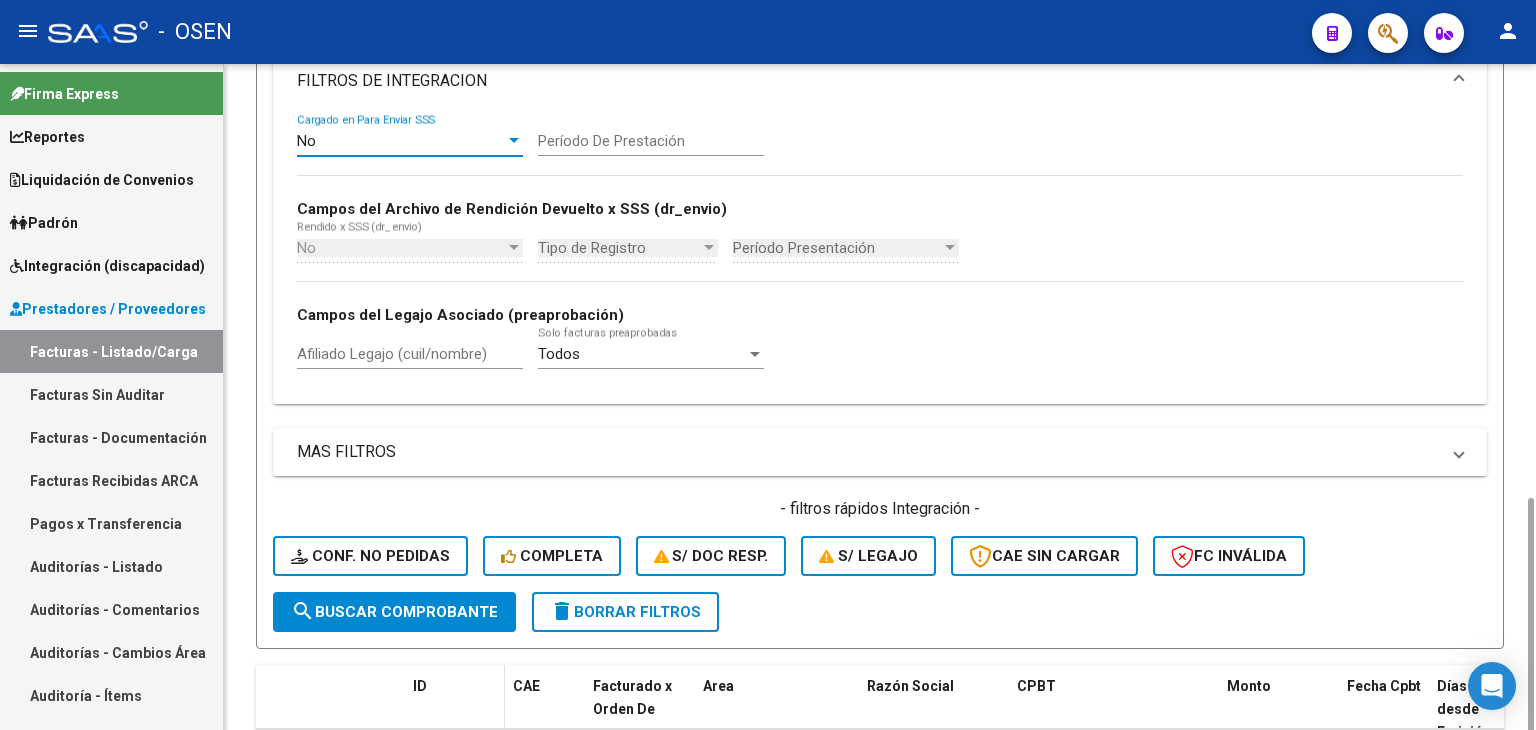 scroll, scrollTop: 600, scrollLeft: 0, axis: vertical 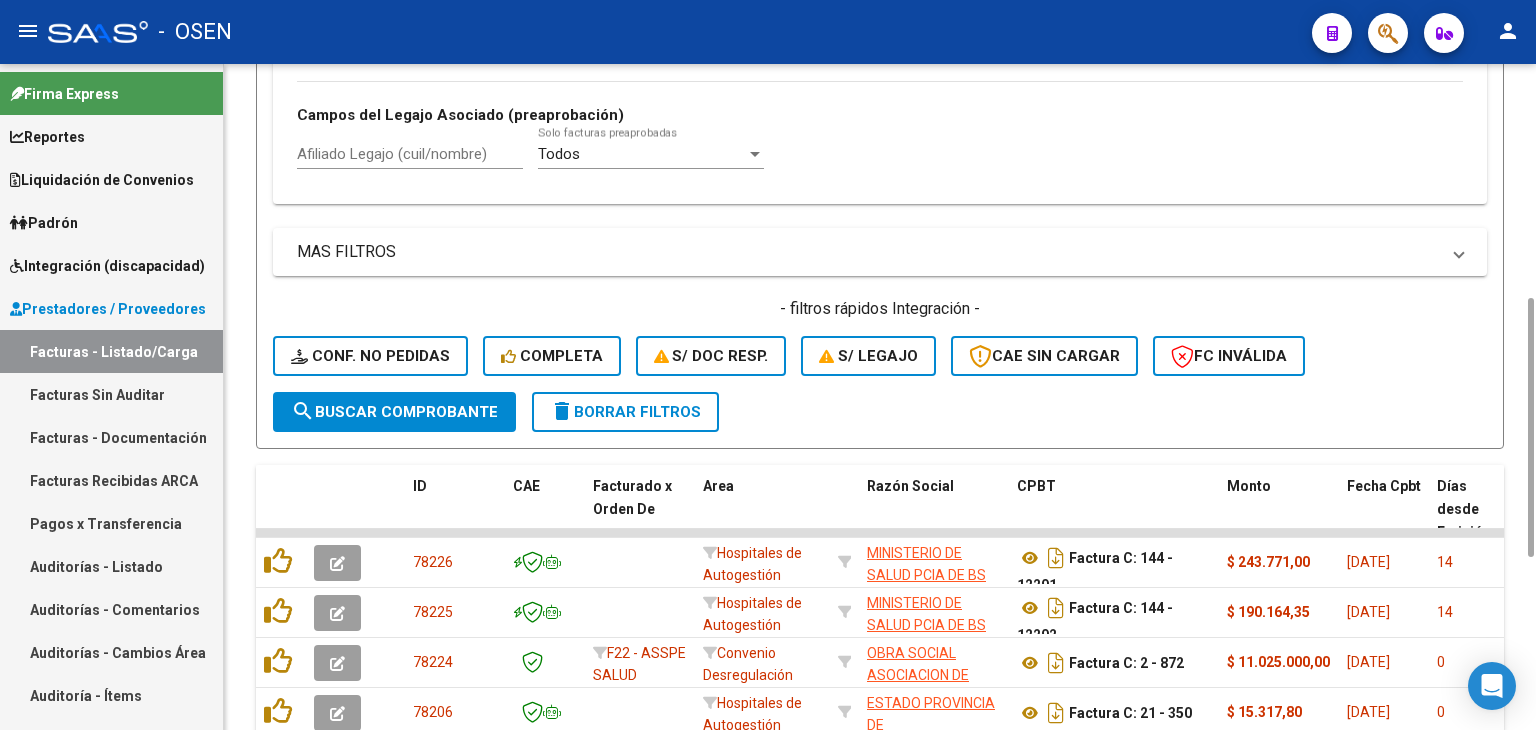 click on "Filtros Id Integración Area Seleccionar Gerenciador Seleccionar Gerenciador Si  Confirmado Todos  Cargado desde Masivo   Mostrar totalizadores   FILTROS DEL COMPROBANTE  Comprobante Tipo Comprobante Tipo Start date – Fec. Comprobante Desde / Hasta Días Emisión Desde(cant. días) Días Emisión Hasta(cant. días) CUIT / Razón Social Pto. Venta Nro. Comprobante Código SSS CAE Válido CAE Válido Todos  Cargado Módulo Hosp. Todos  Tiene facturacion Apócrifa Hospital Refes  FILTROS DE INTEGRACION  No  Cargado en Para Enviar SSS Período De Prestación Campos del Archivo de Rendición Devuelto x SSS (dr_envio) No  Rendido x SSS (dr_envio) Tipo de Registro Tipo de Registro Período Presentación Período Presentación Campos del Legajo Asociado (preaprobación) Afiliado Legajo (cuil/nombre) Todos  Solo facturas preaprobadas  MAS FILTROS  Todos  Con Doc. Respaldatoria Todos  Con Trazabilidad Todos  Asociado a Expediente Sur Auditoría Auditoría Auditoría Id Start date – Start date – Start date – Op" 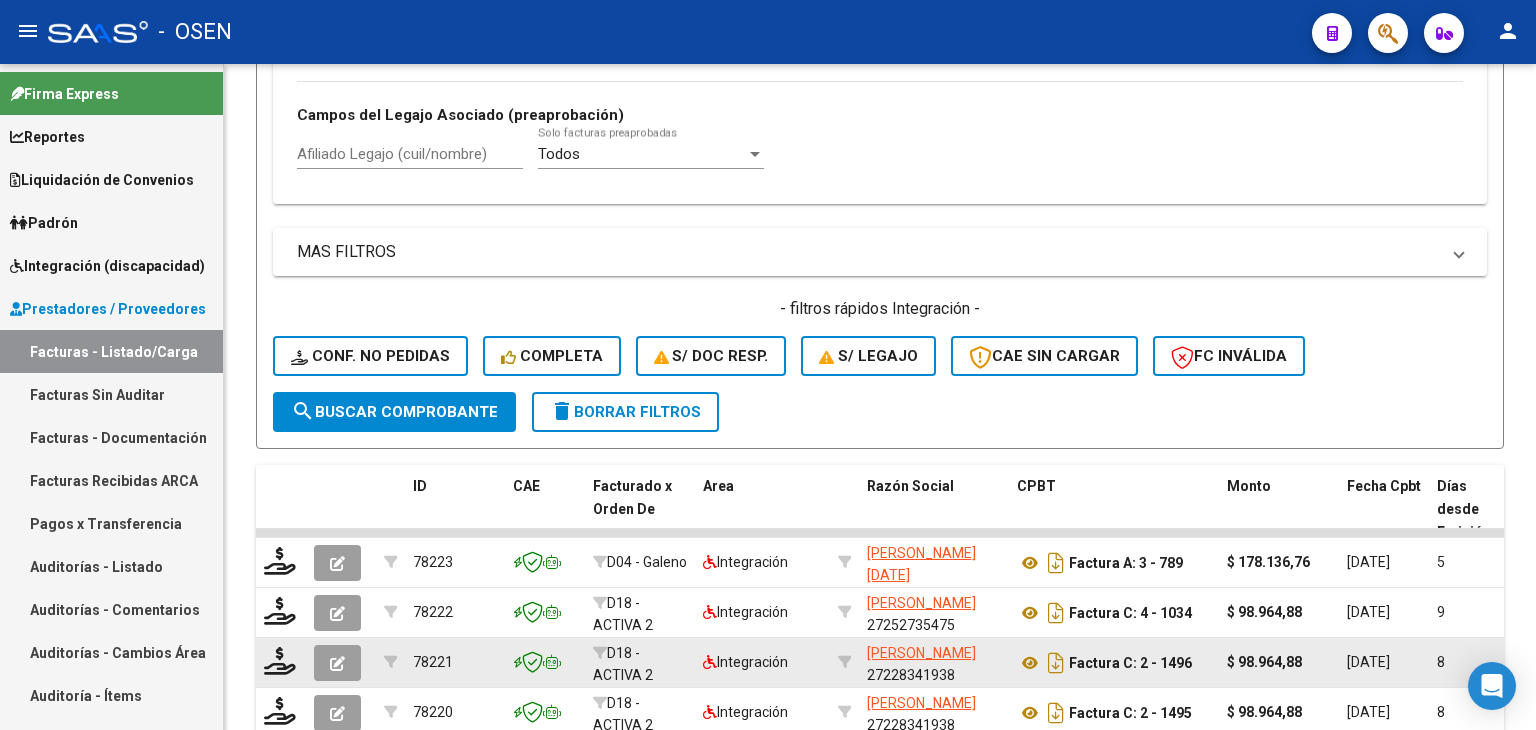 scroll, scrollTop: 1000, scrollLeft: 0, axis: vertical 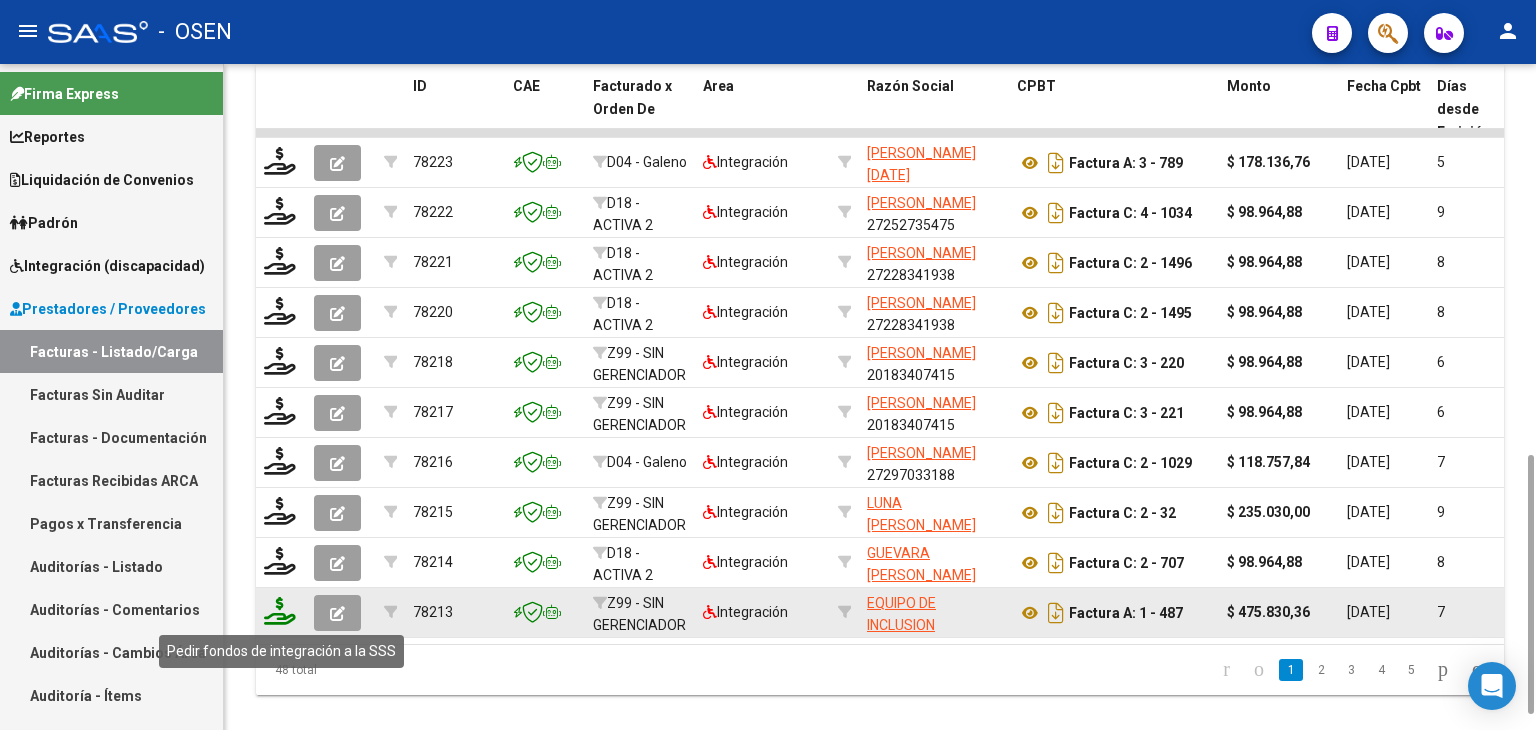 click 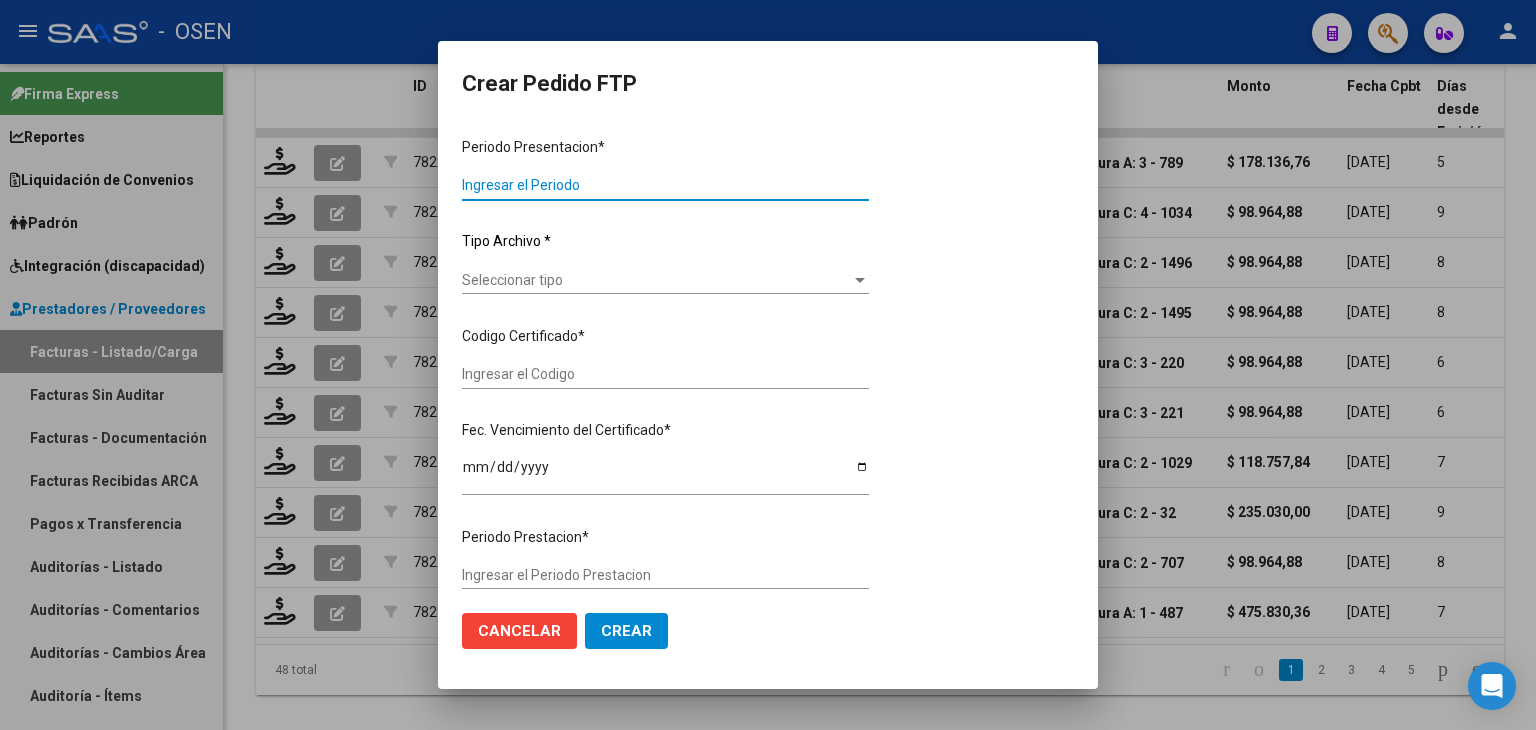 type on "202506" 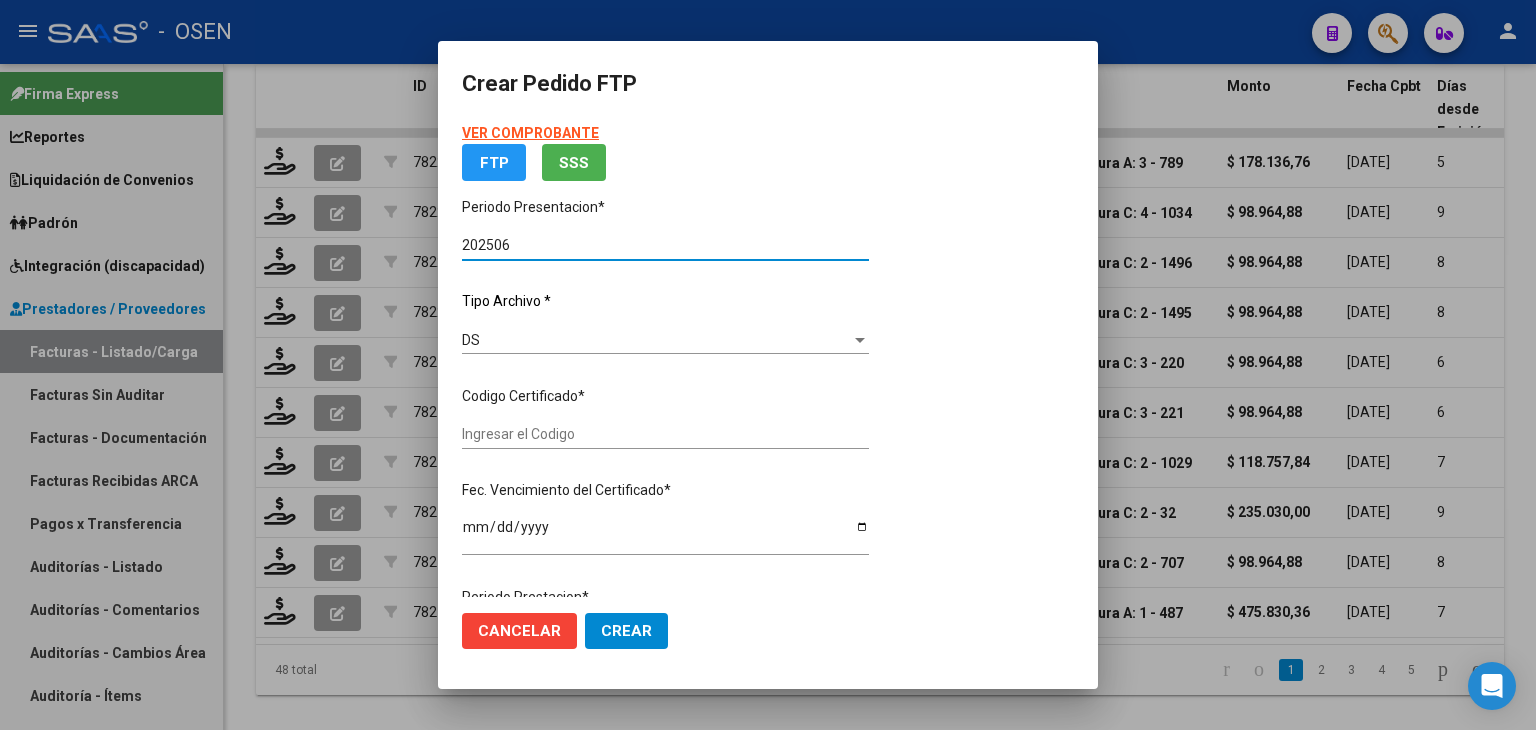 type on "ARG01000562057992023101820281018BUE450" 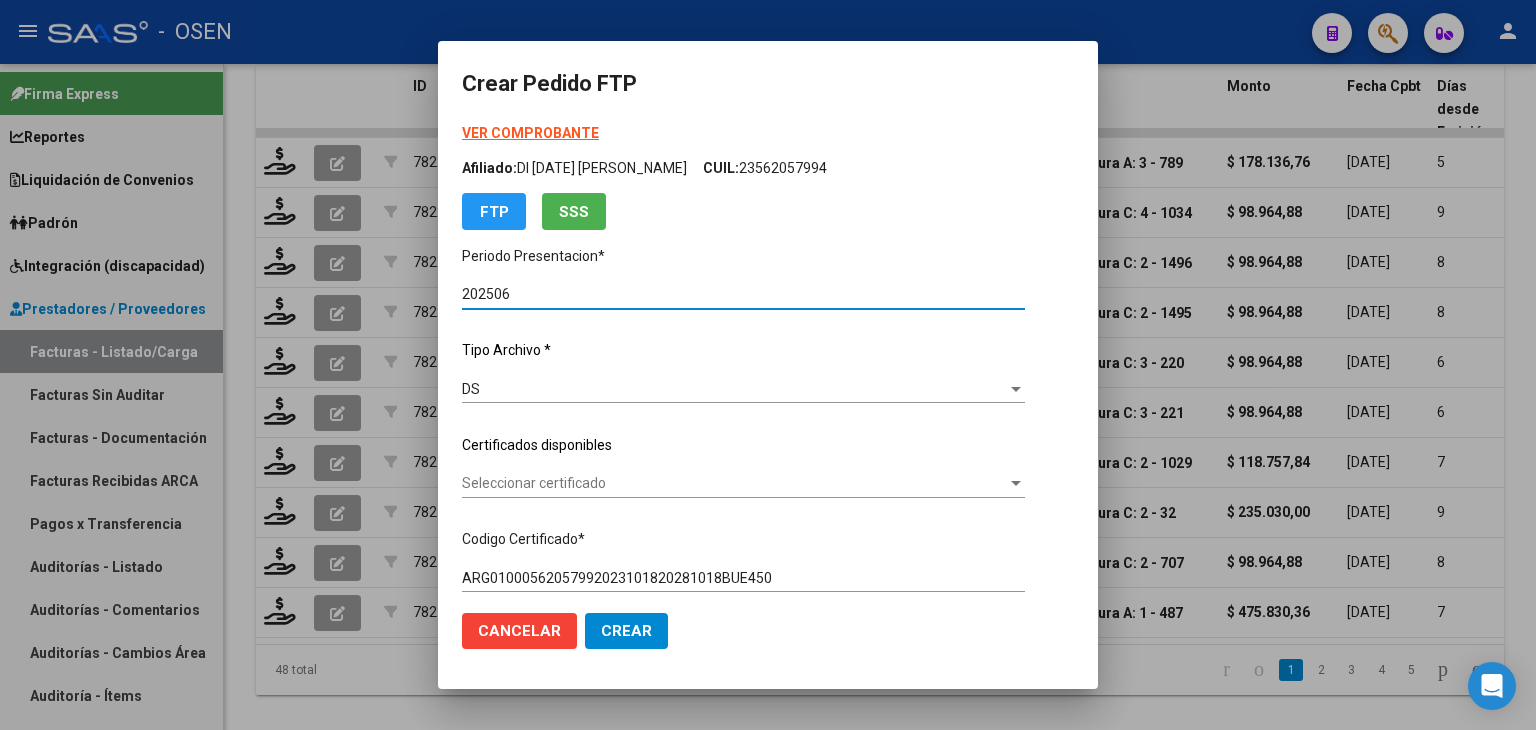 scroll, scrollTop: 100, scrollLeft: 0, axis: vertical 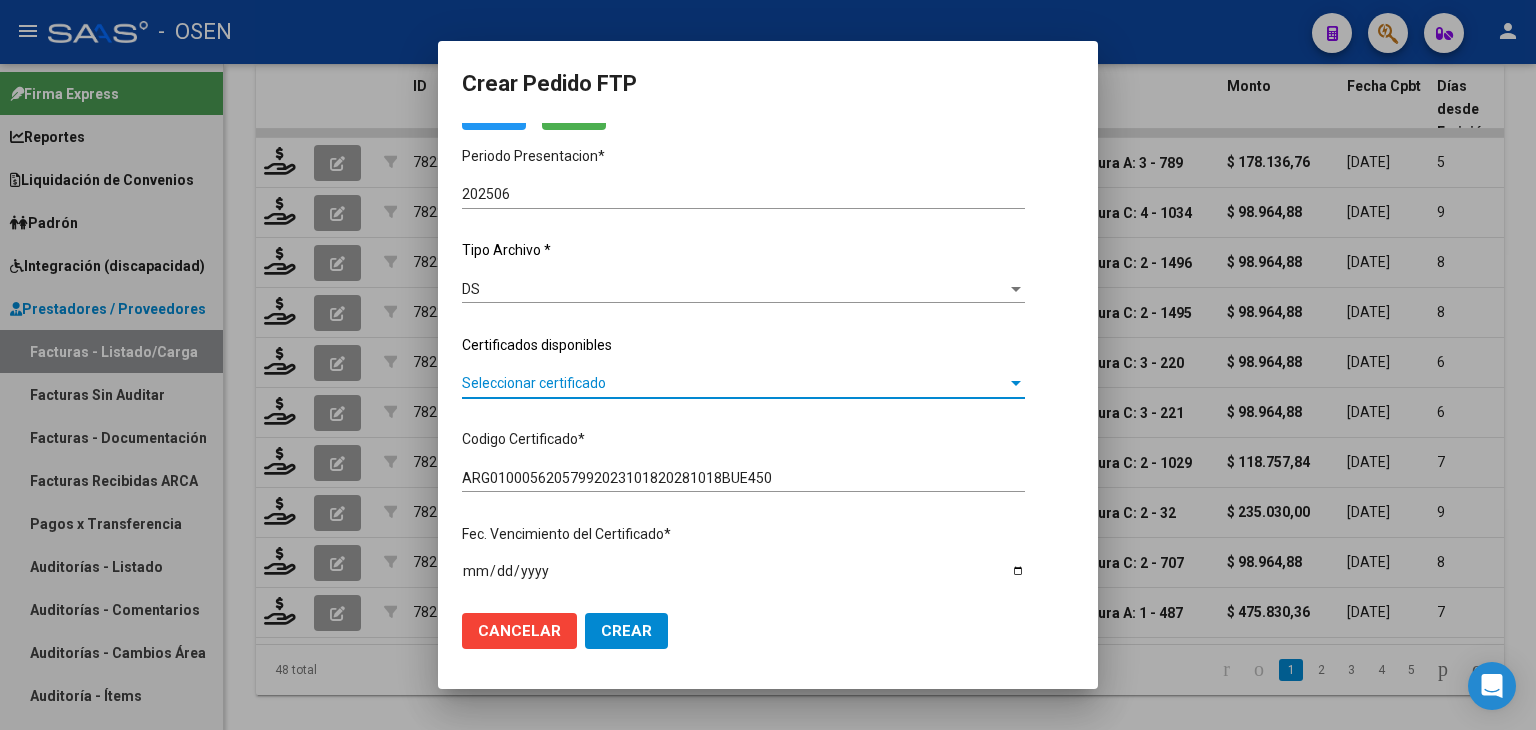 click on "Seleccionar certificado" at bounding box center [734, 383] 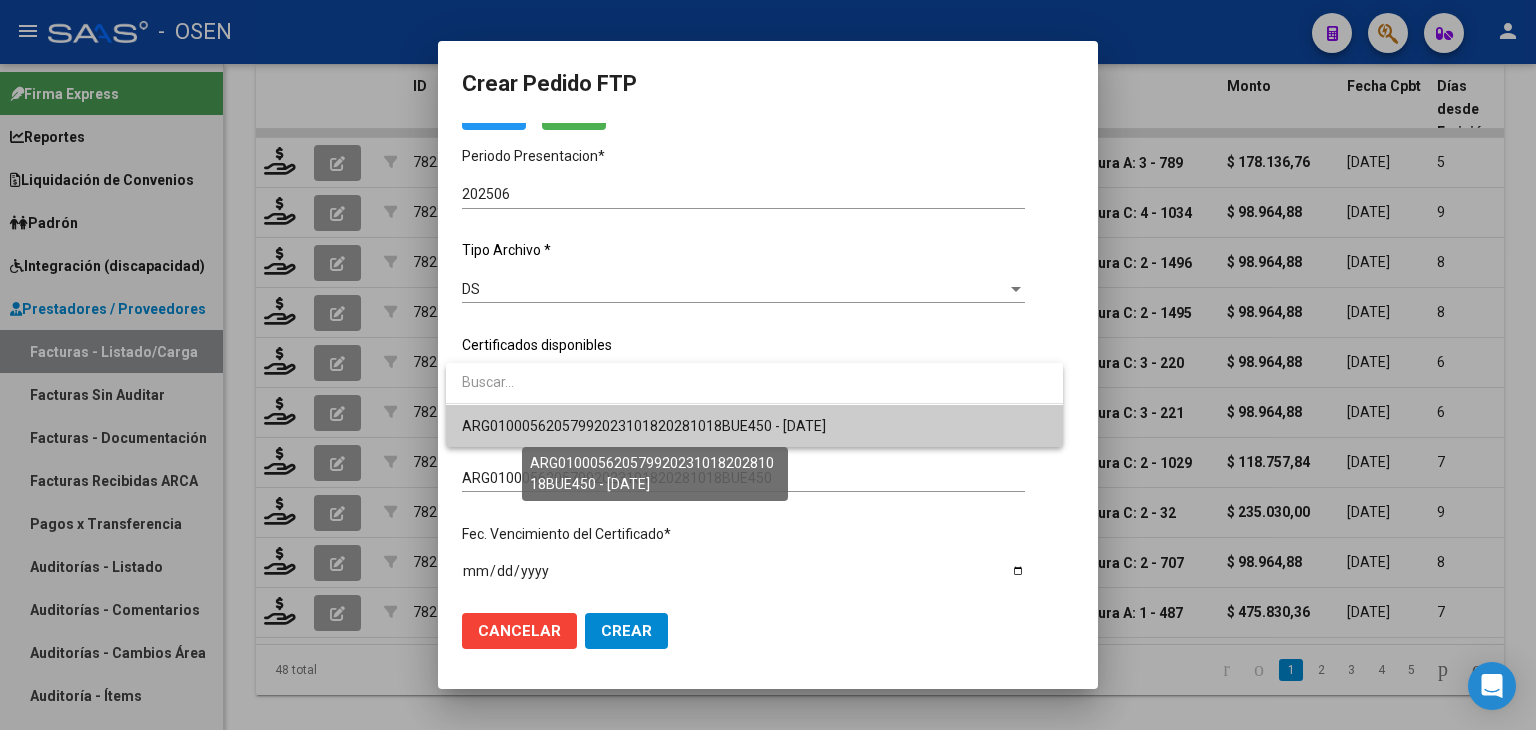 drag, startPoint x: 660, startPoint y: 430, endPoint x: 661, endPoint y: 420, distance: 10.049875 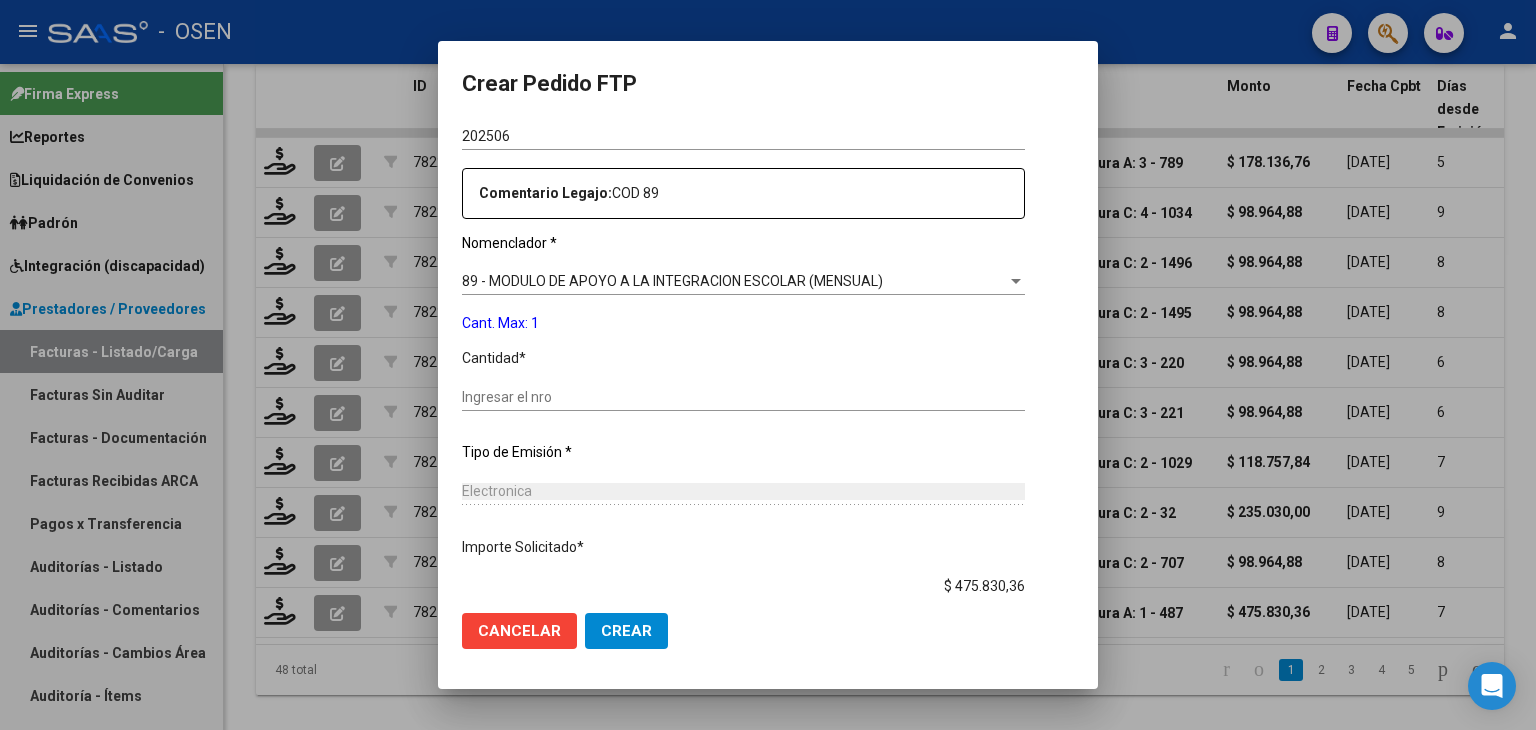 scroll, scrollTop: 700, scrollLeft: 0, axis: vertical 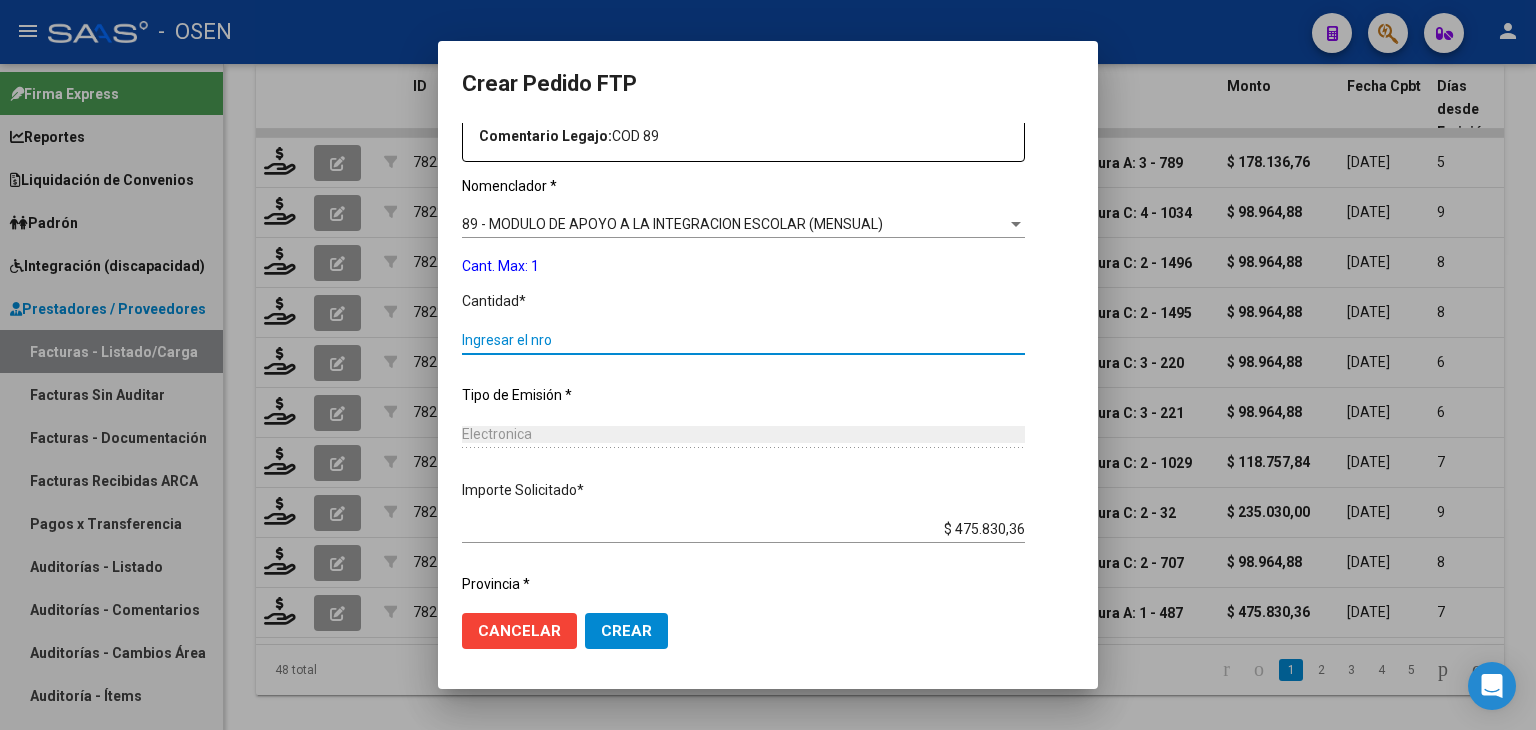 click on "Ingresar el nro" at bounding box center [743, 340] 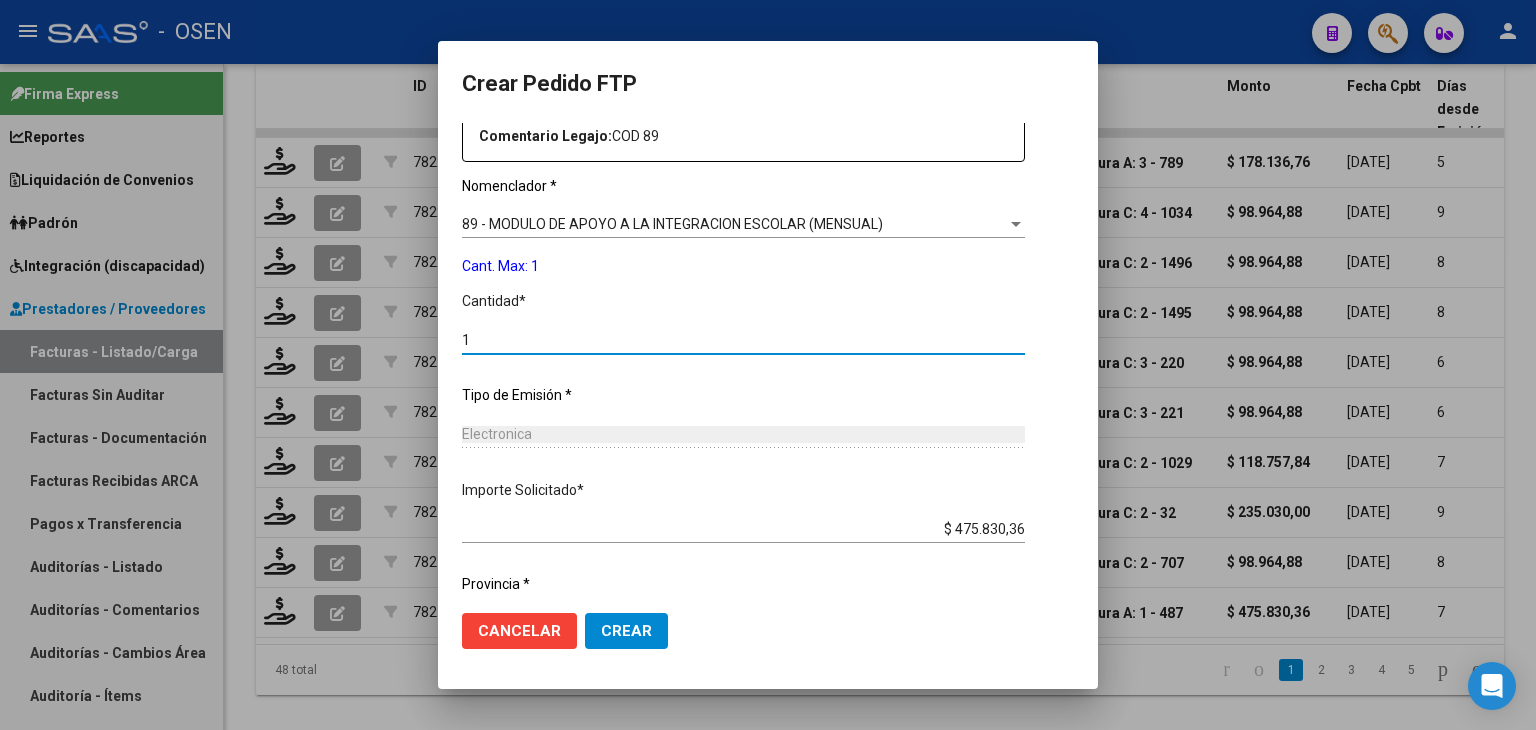 type on "1" 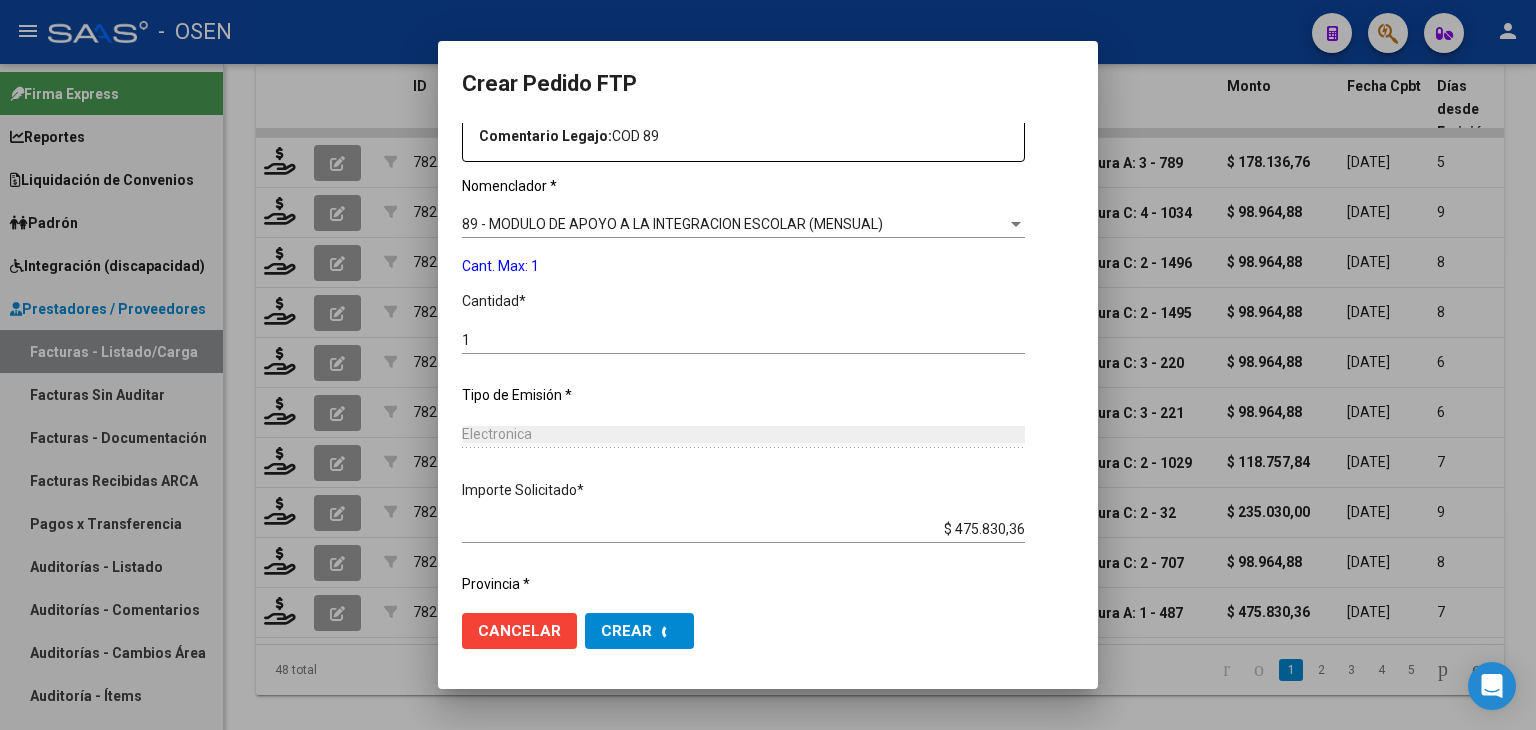scroll, scrollTop: 0, scrollLeft: 0, axis: both 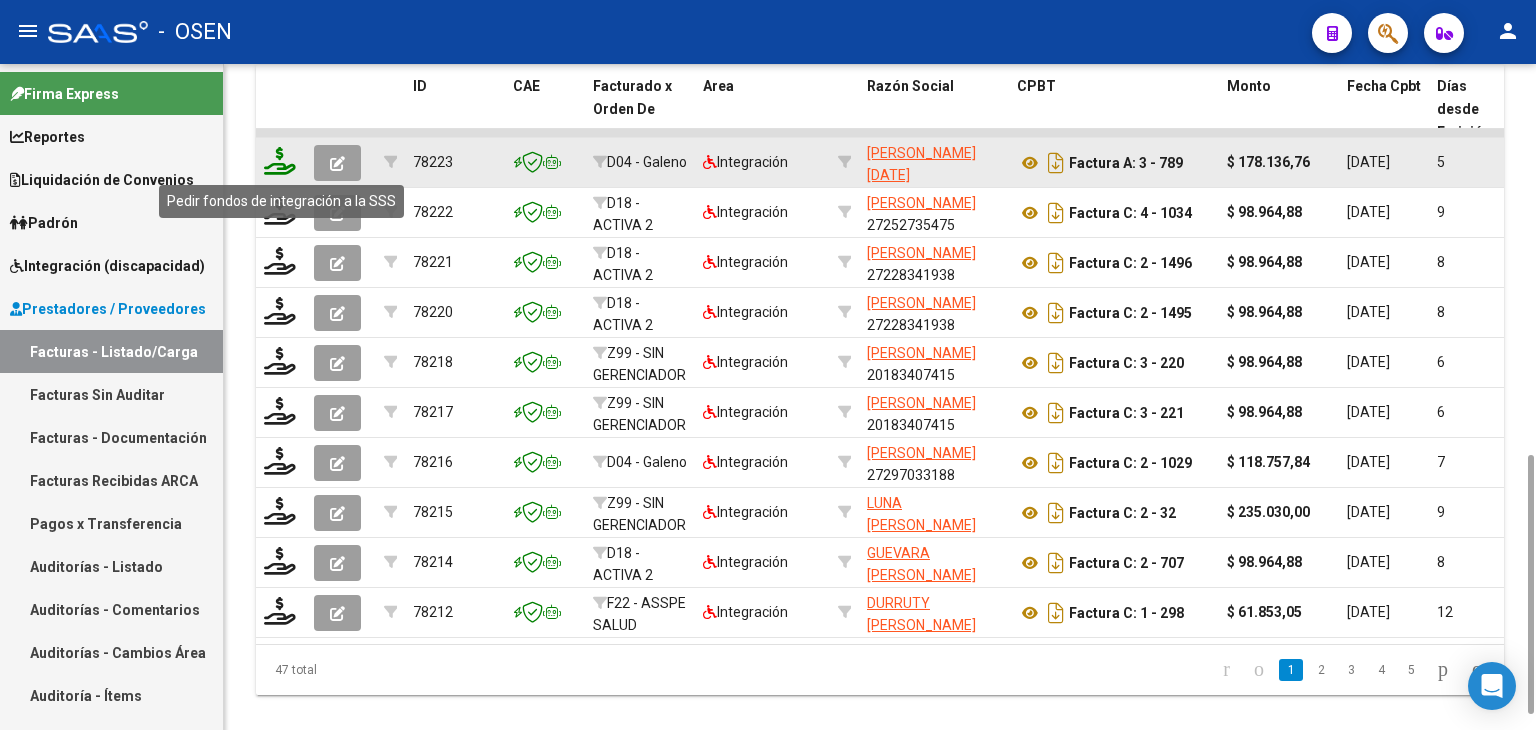 click 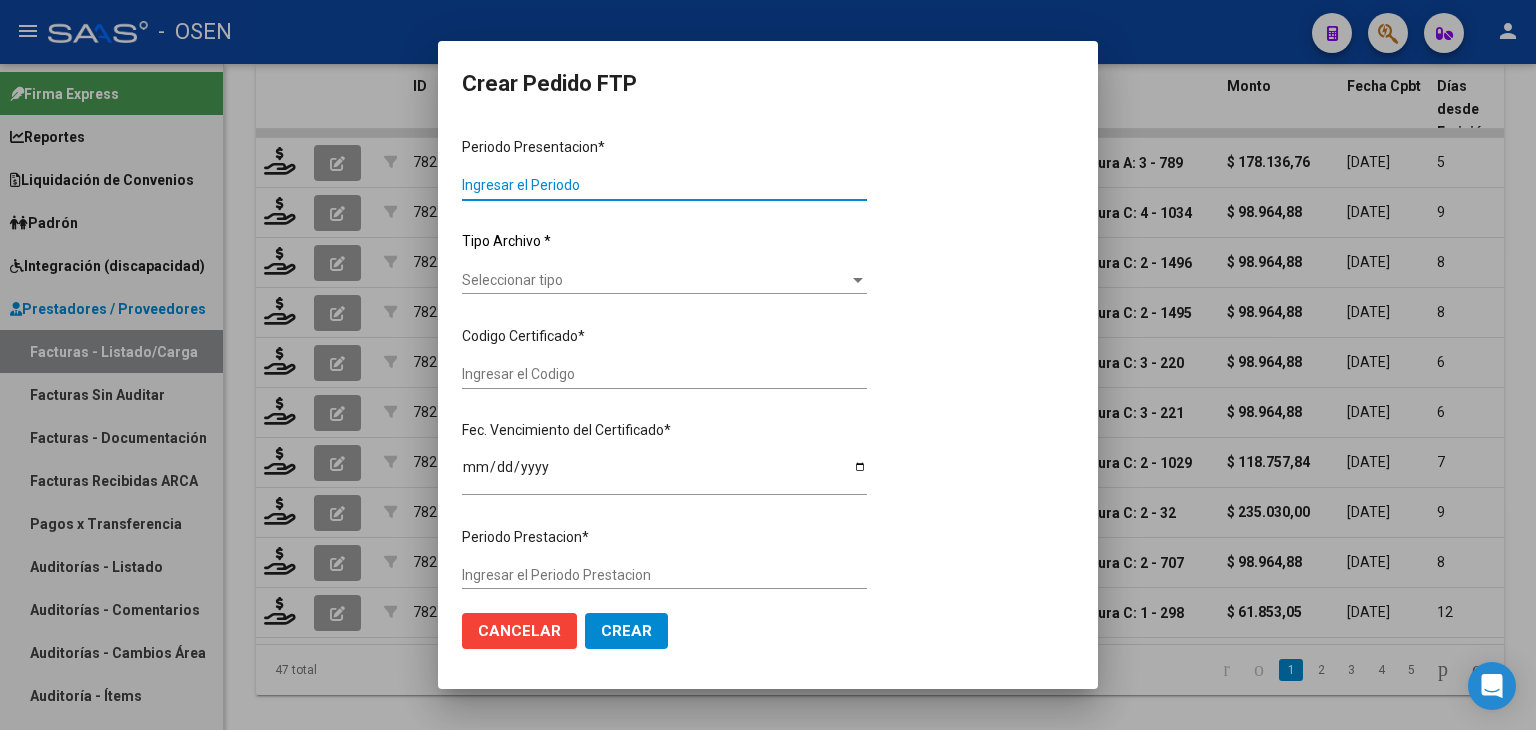 type on "202506" 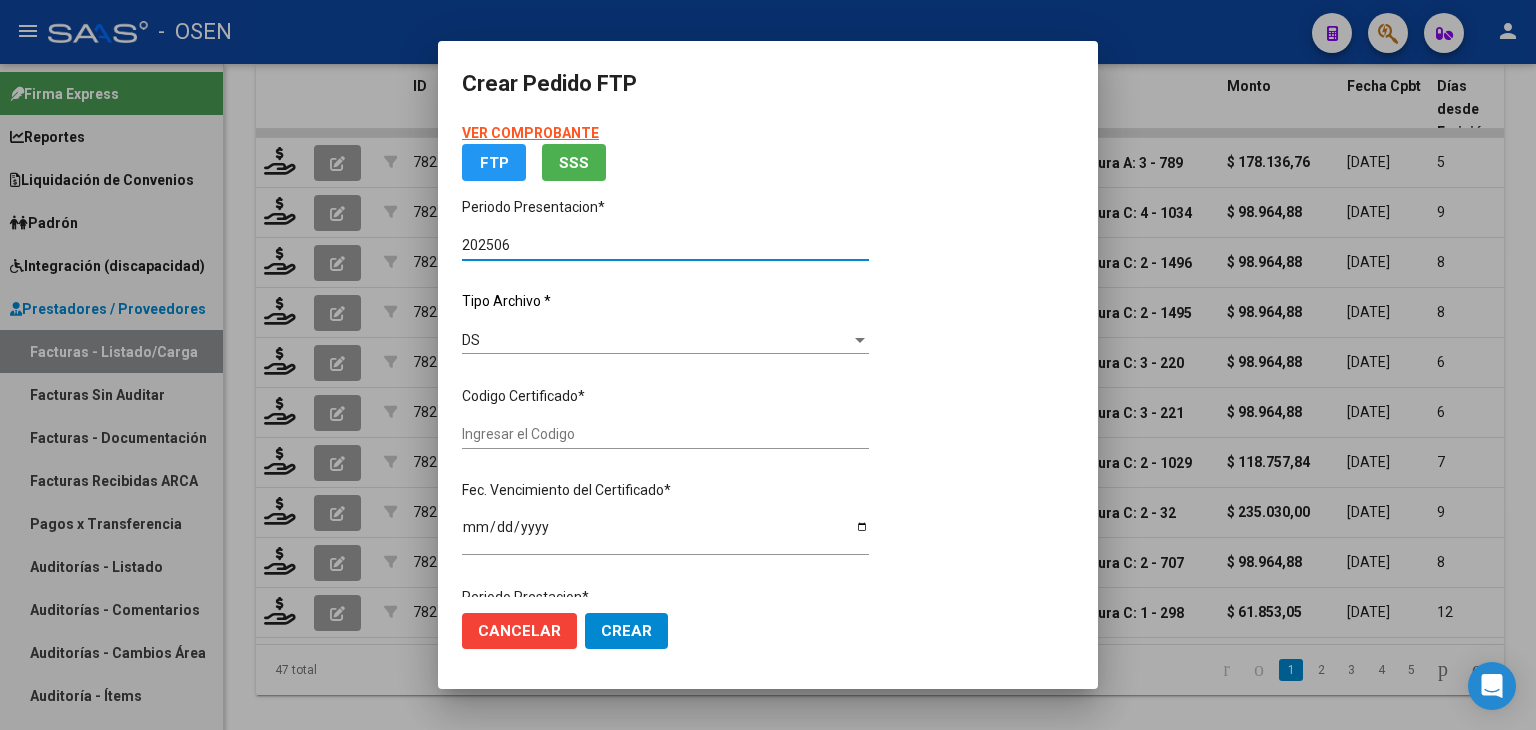 type on "ARG02000544995792023042720300427RIO145" 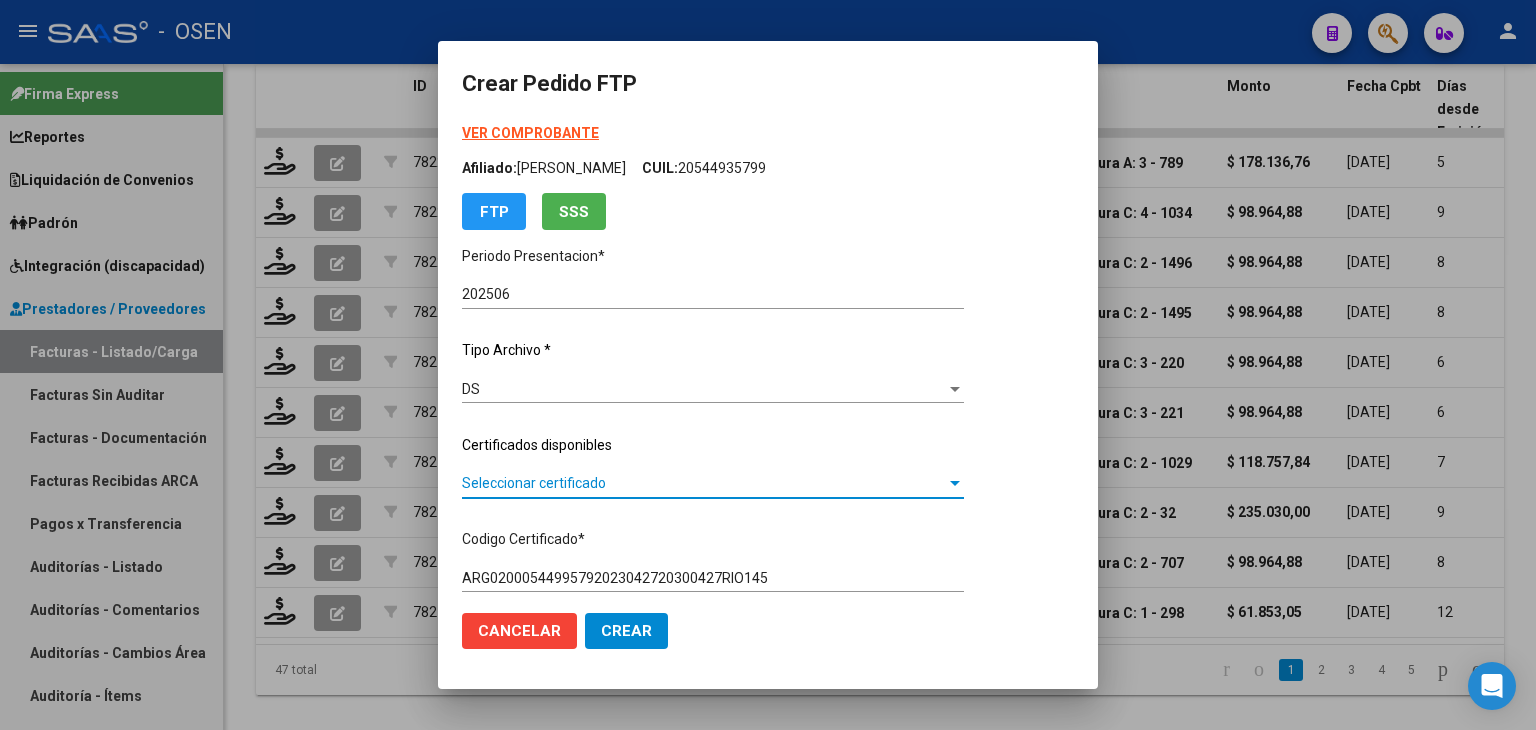 click on "Seleccionar certificado" at bounding box center (704, 483) 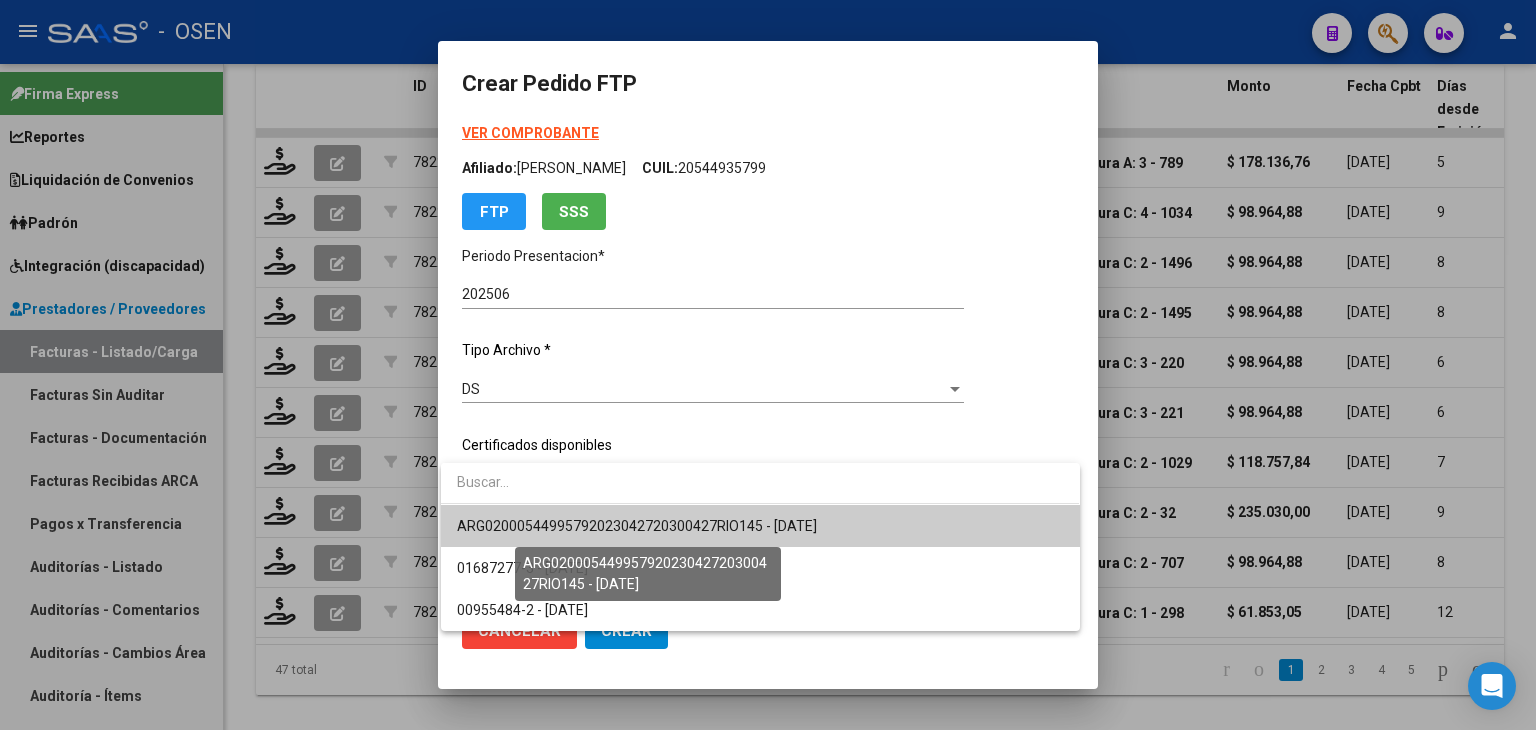 click on "ARG02000544995792023042720300427RIO145 - [DATE]" at bounding box center [637, 526] 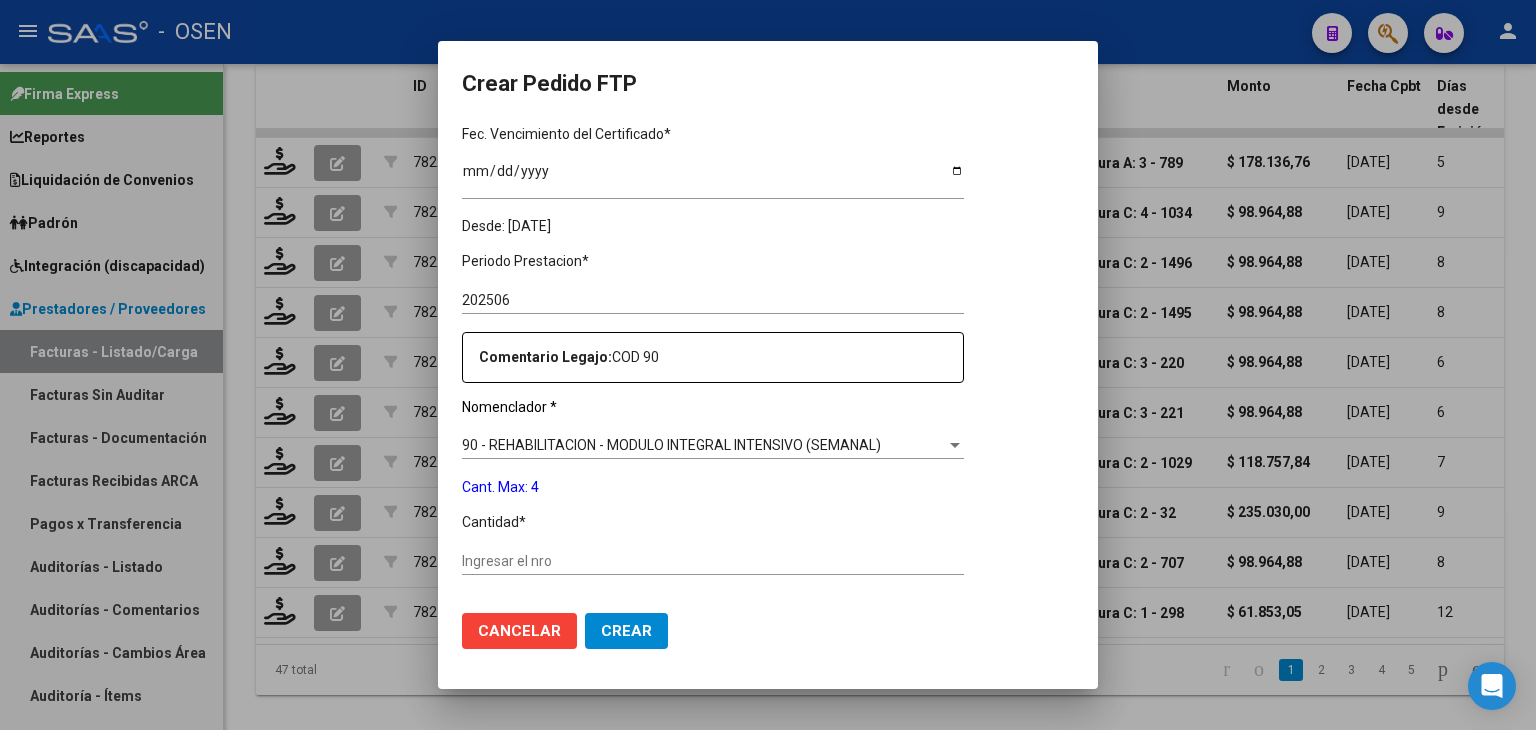 scroll, scrollTop: 600, scrollLeft: 0, axis: vertical 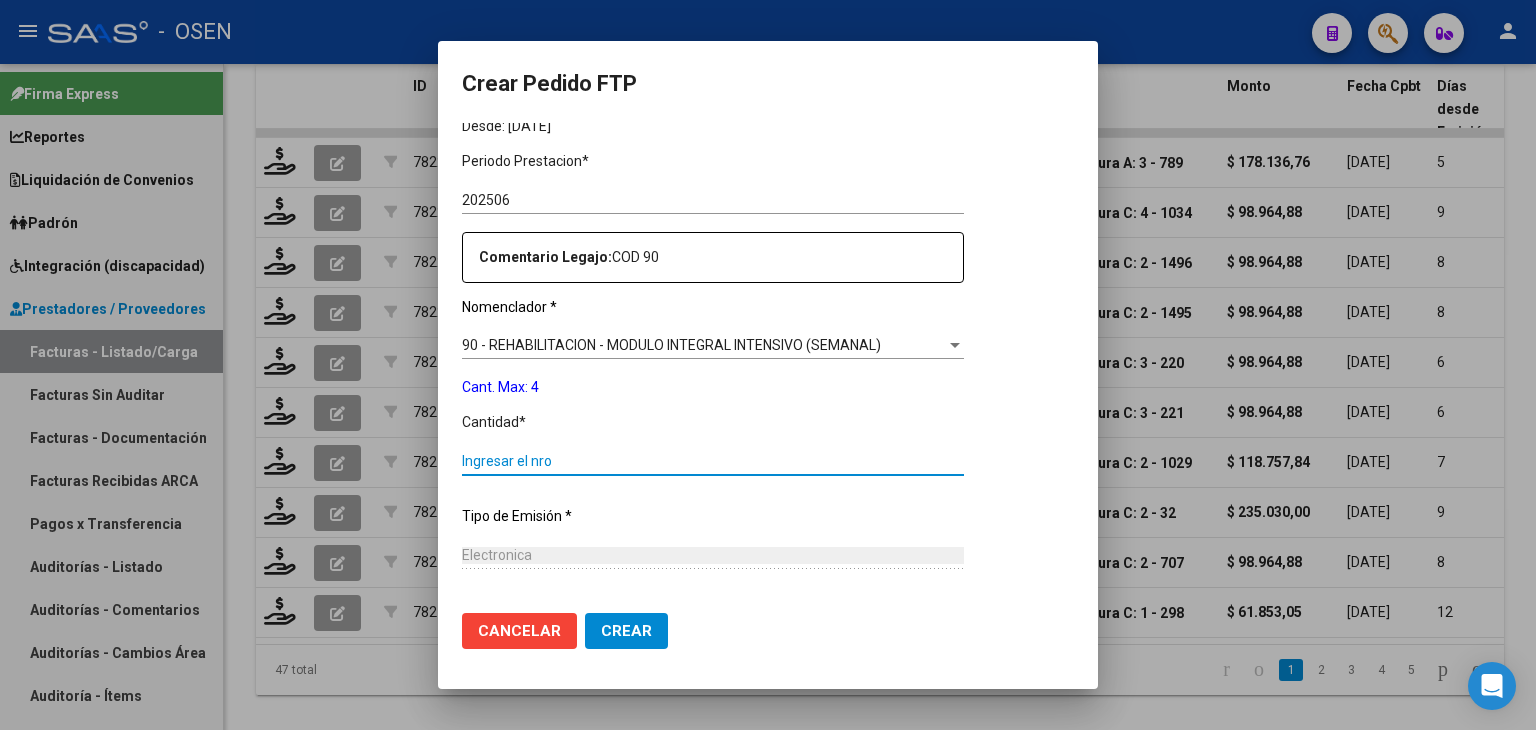 click on "Ingresar el nro" at bounding box center (713, 461) 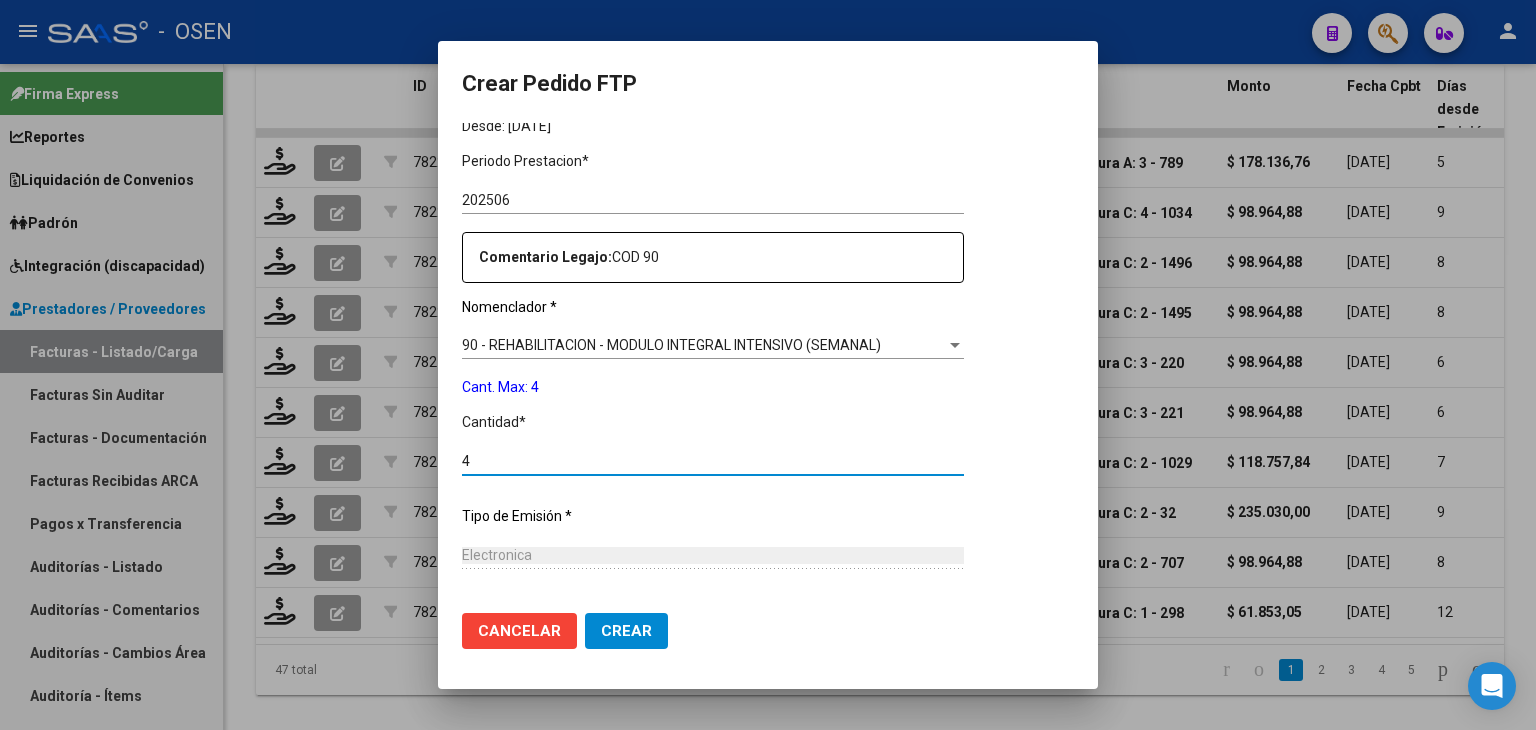type on "4" 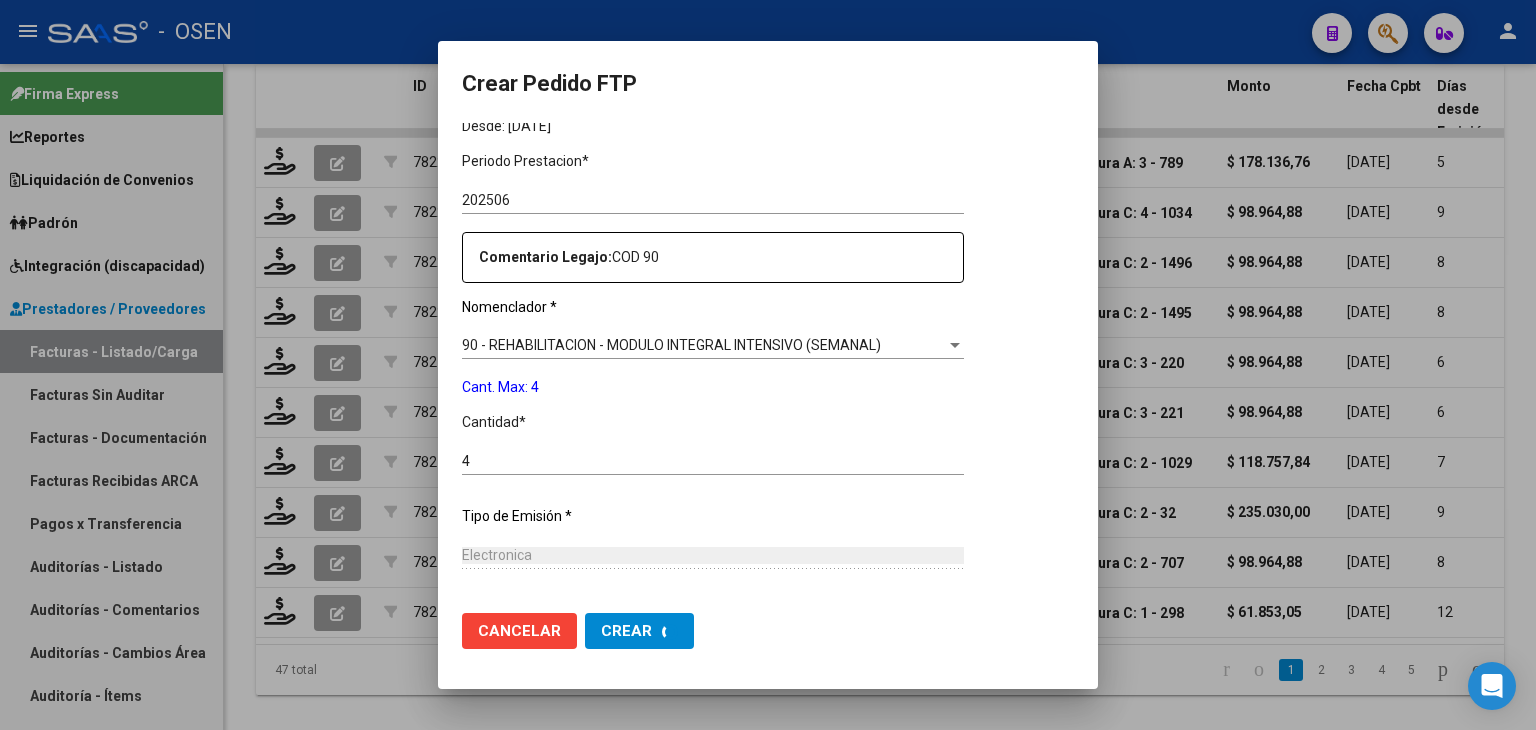 scroll, scrollTop: 0, scrollLeft: 0, axis: both 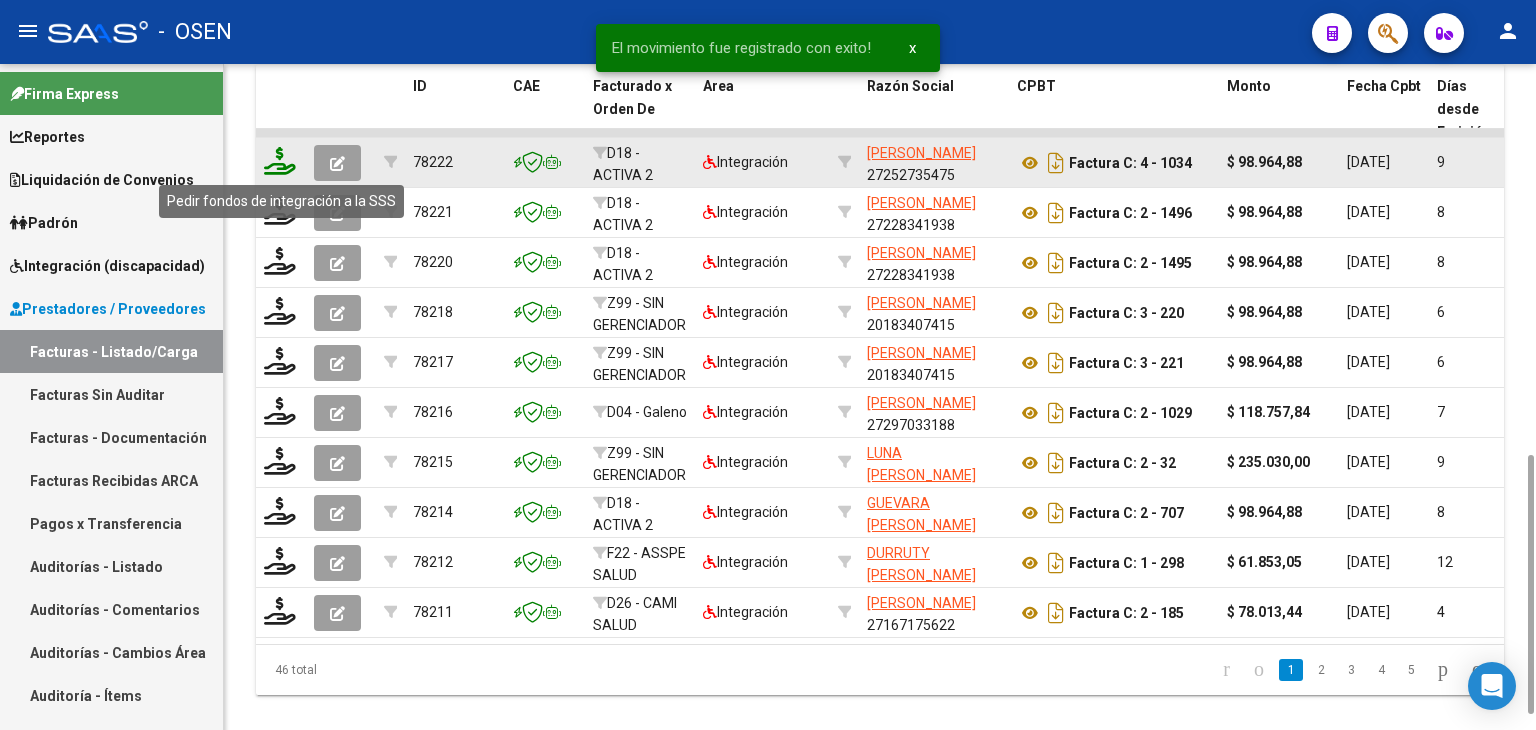 click 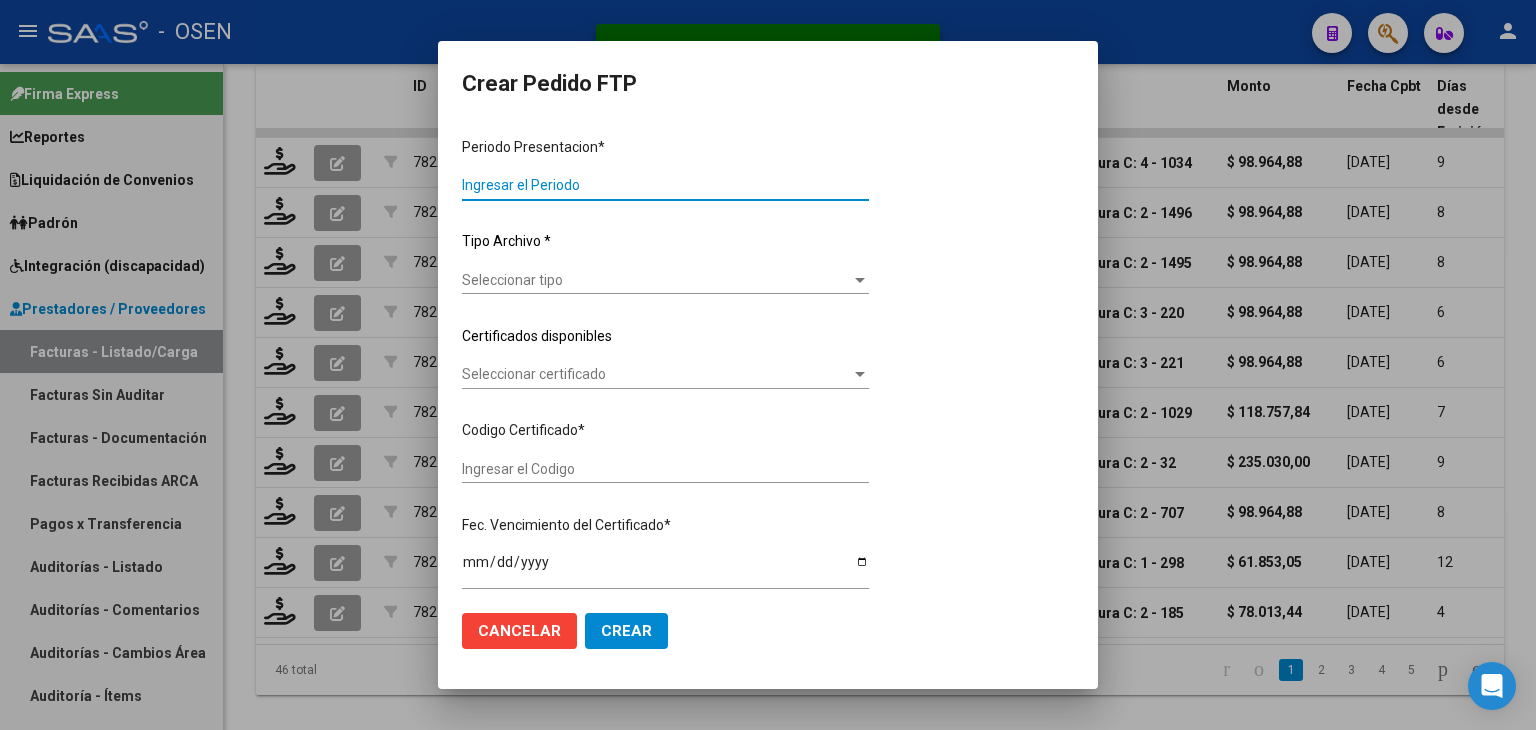 type on "202506" 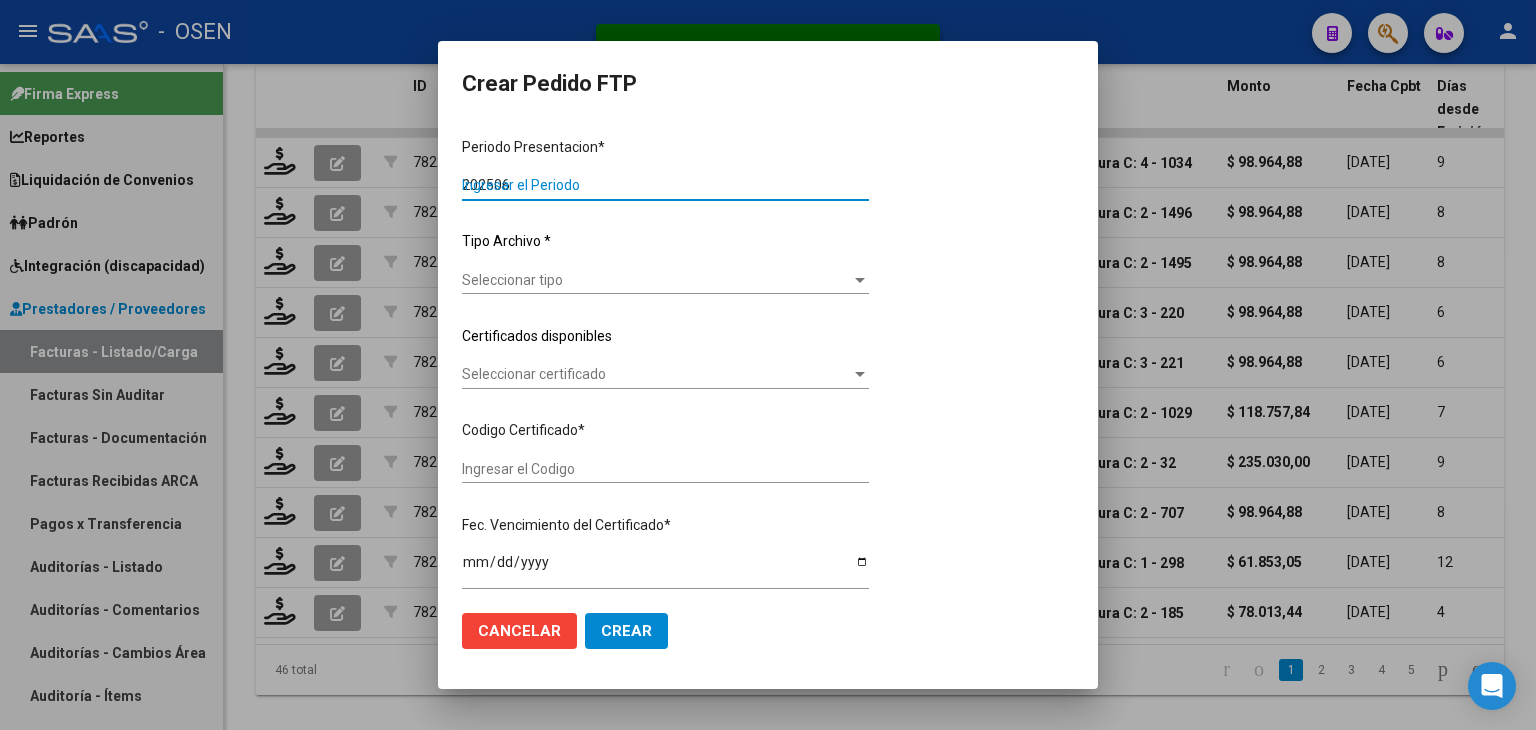 type on "202506" 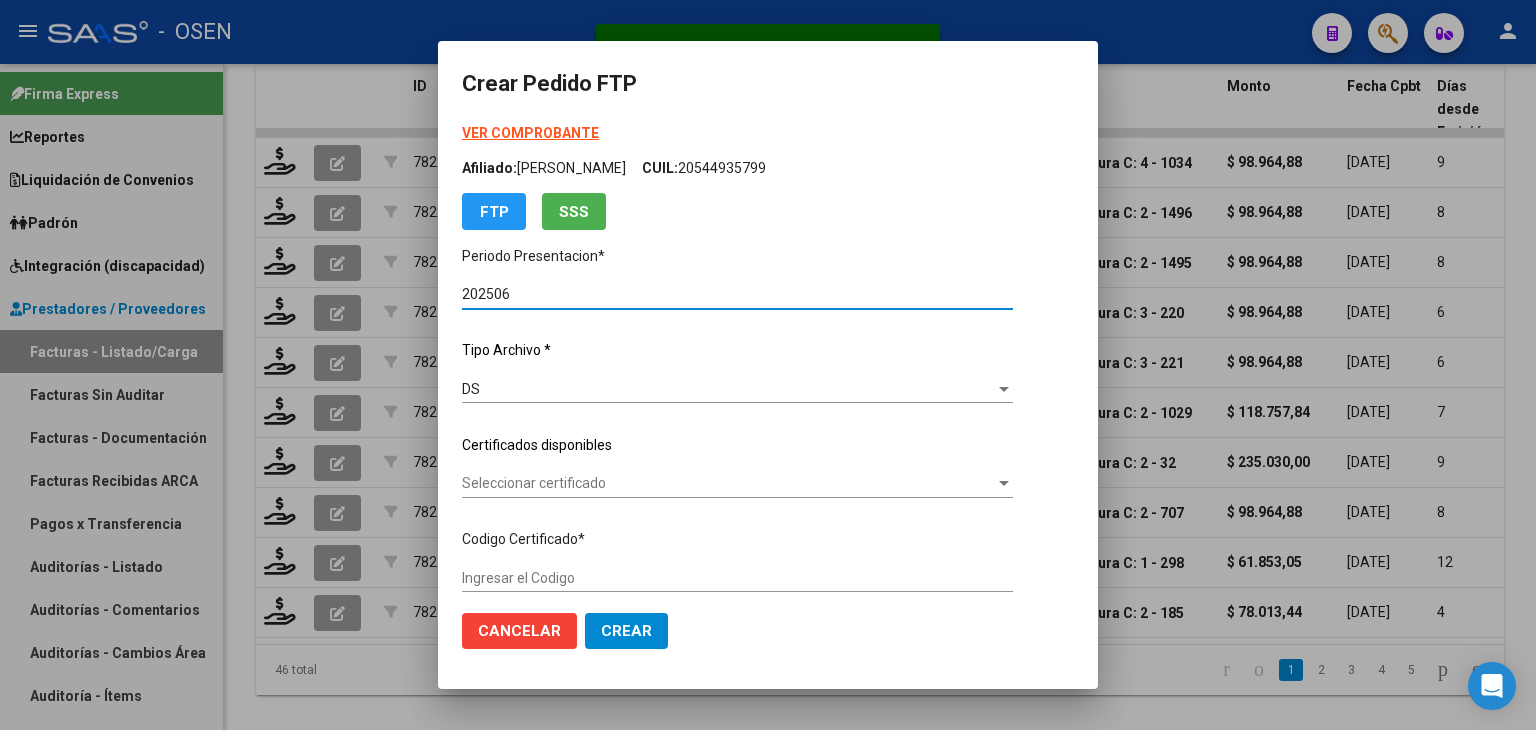 type on "ARG02000580491242022091320240913BS436" 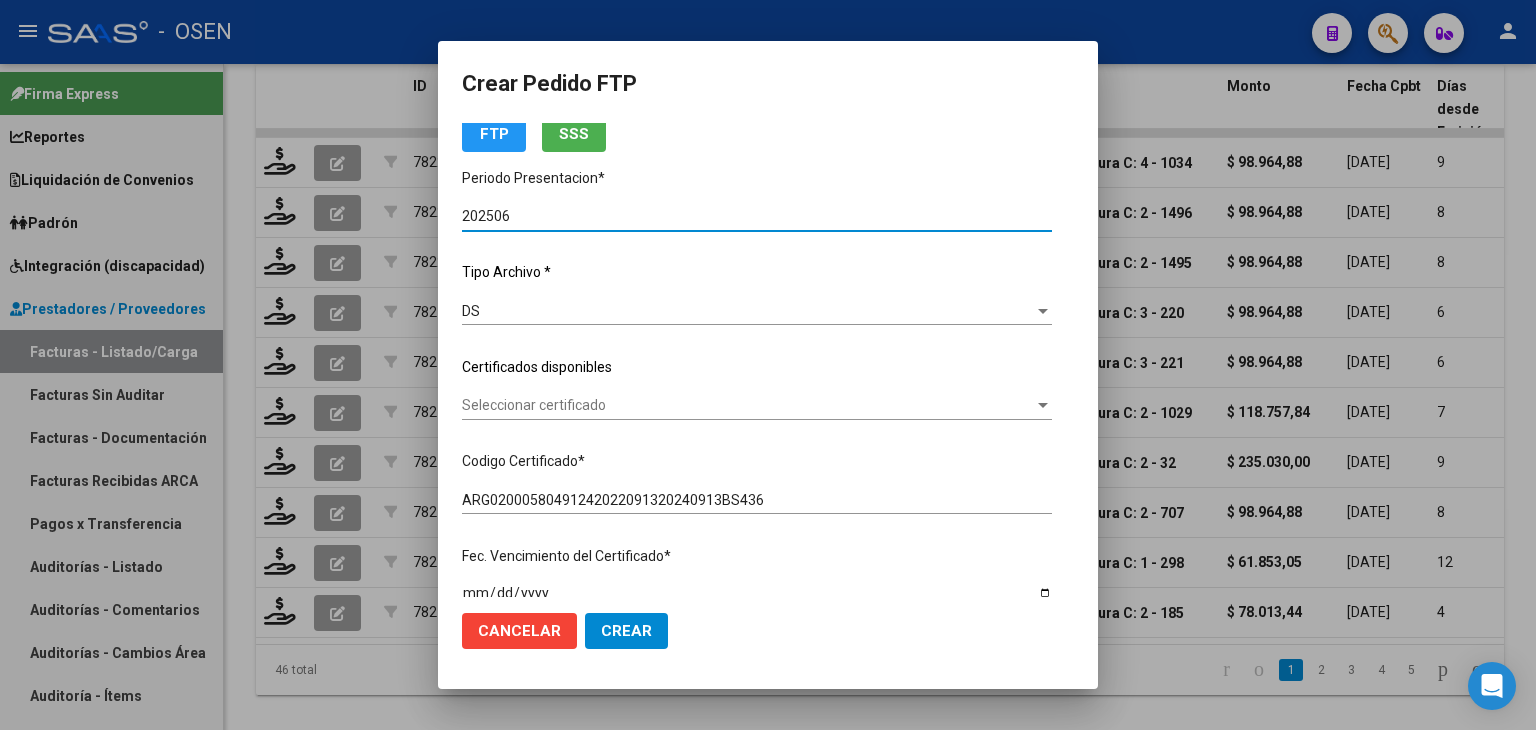 scroll, scrollTop: 100, scrollLeft: 0, axis: vertical 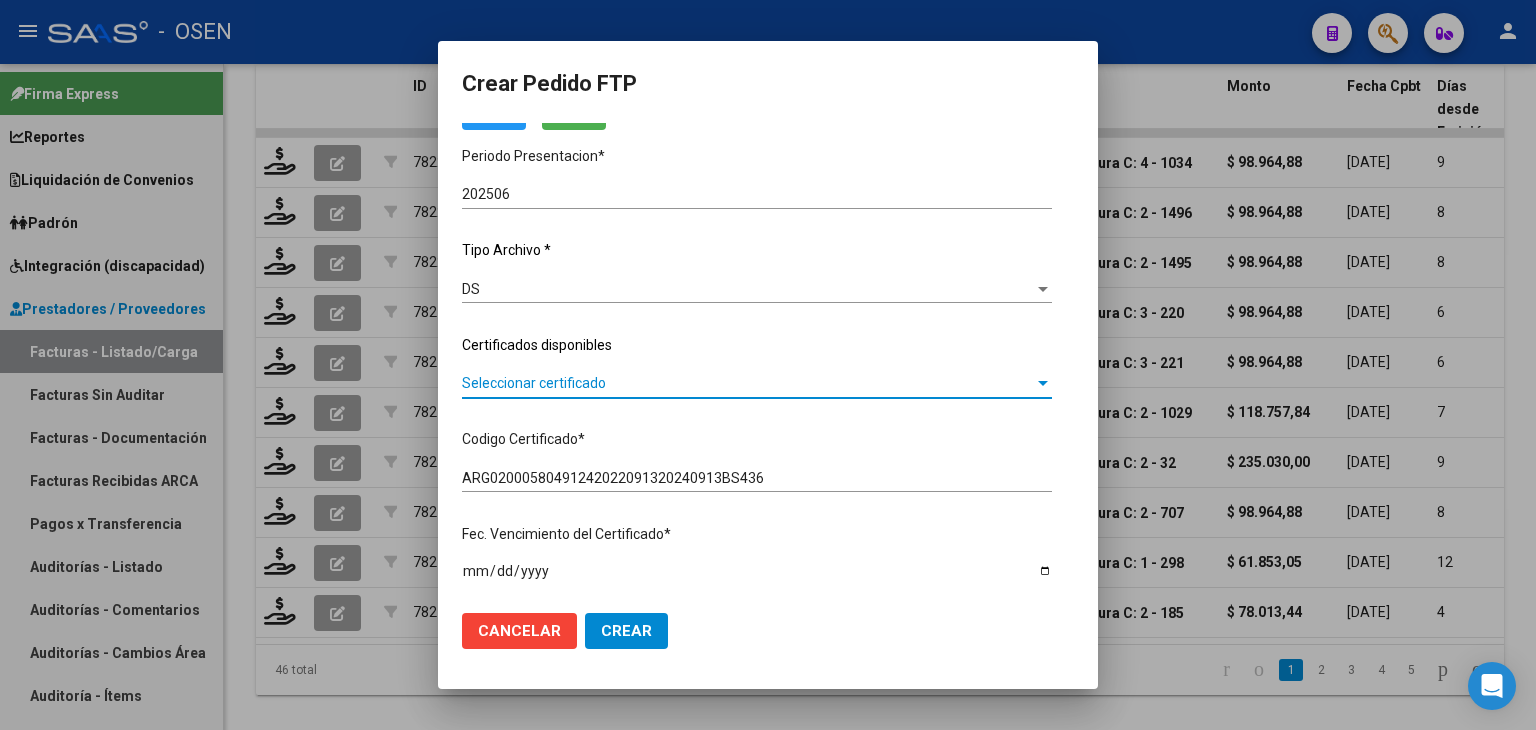 click on "Seleccionar certificado" at bounding box center (748, 383) 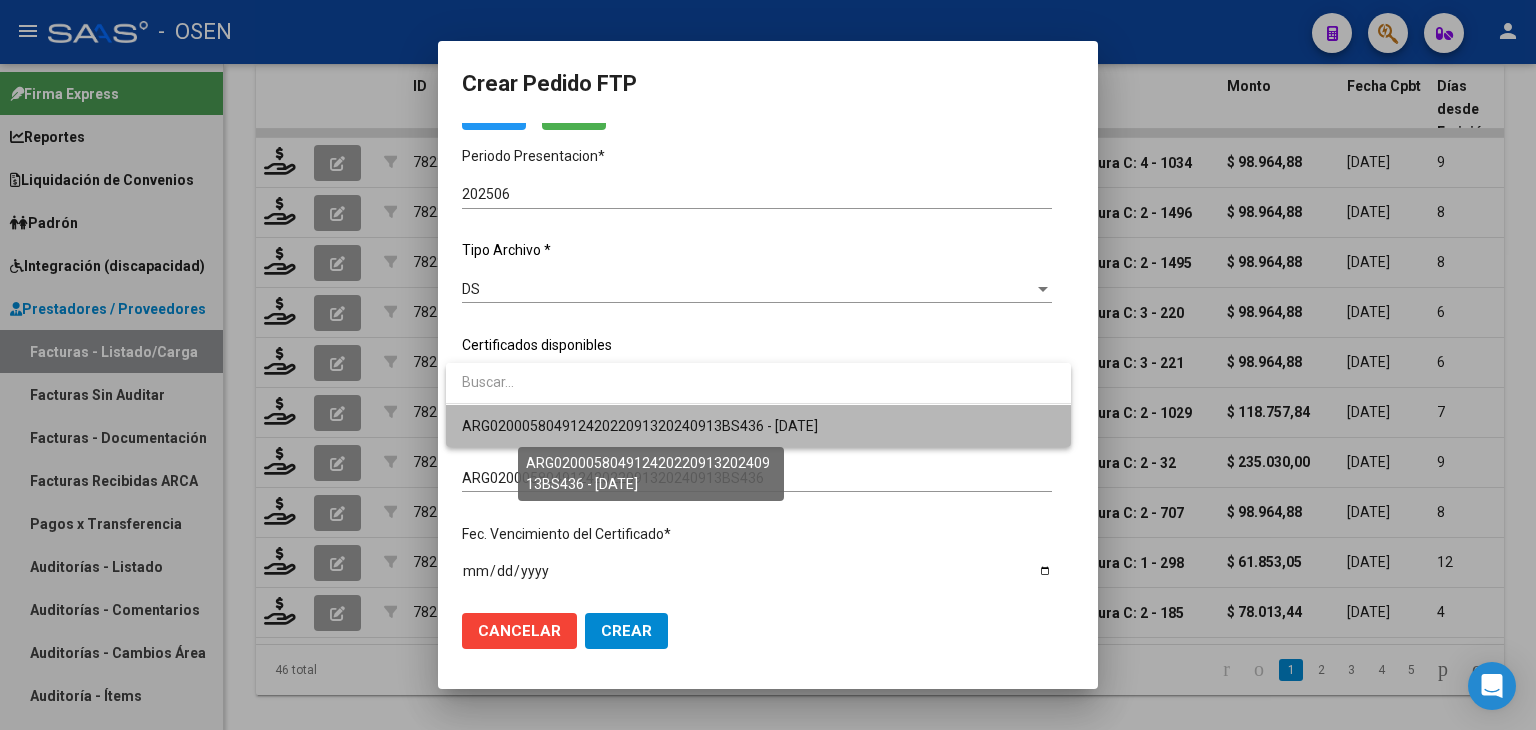 drag, startPoint x: 668, startPoint y: 423, endPoint x: 658, endPoint y: 300, distance: 123.40584 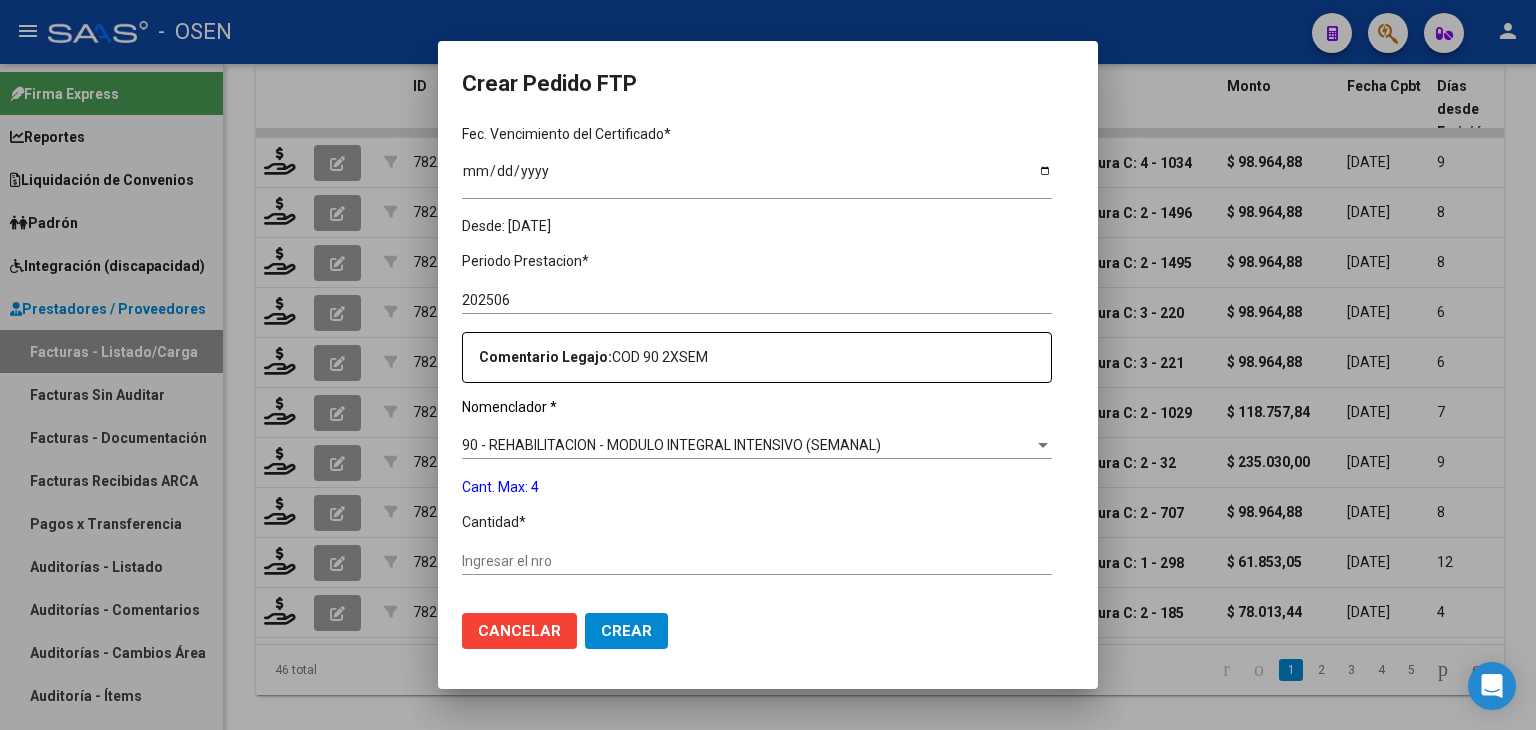 scroll, scrollTop: 600, scrollLeft: 0, axis: vertical 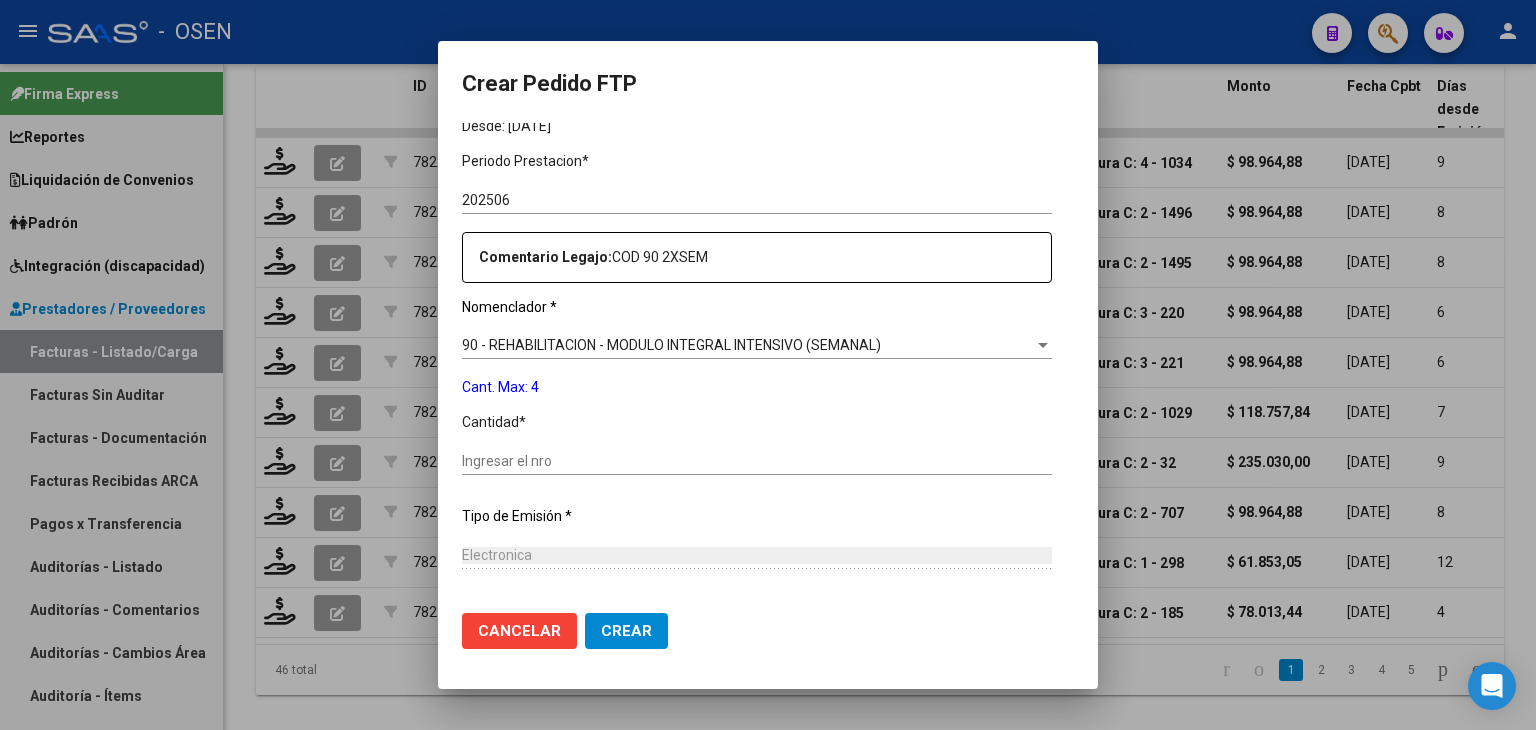 click on "Ingresar el nro" at bounding box center (757, 461) 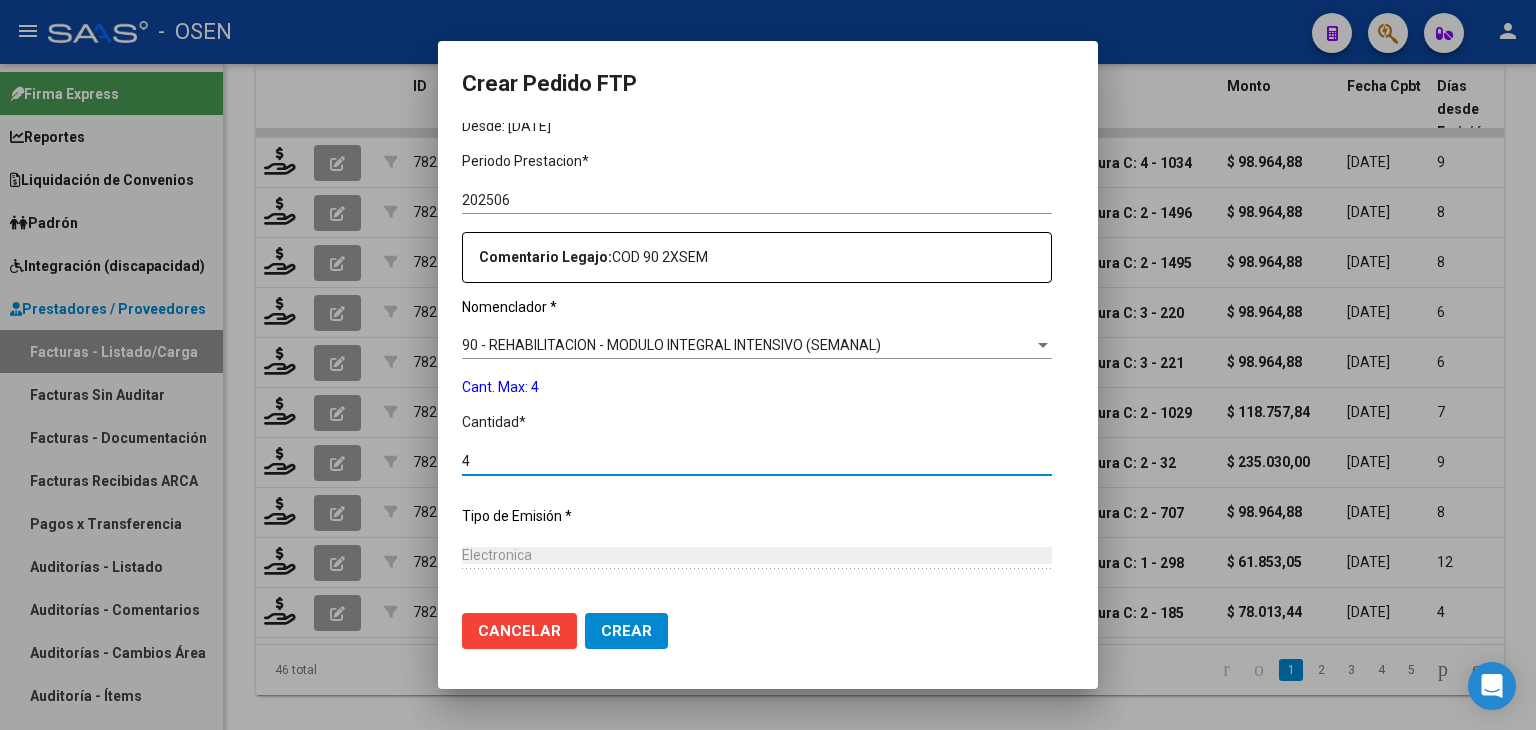 type on "4" 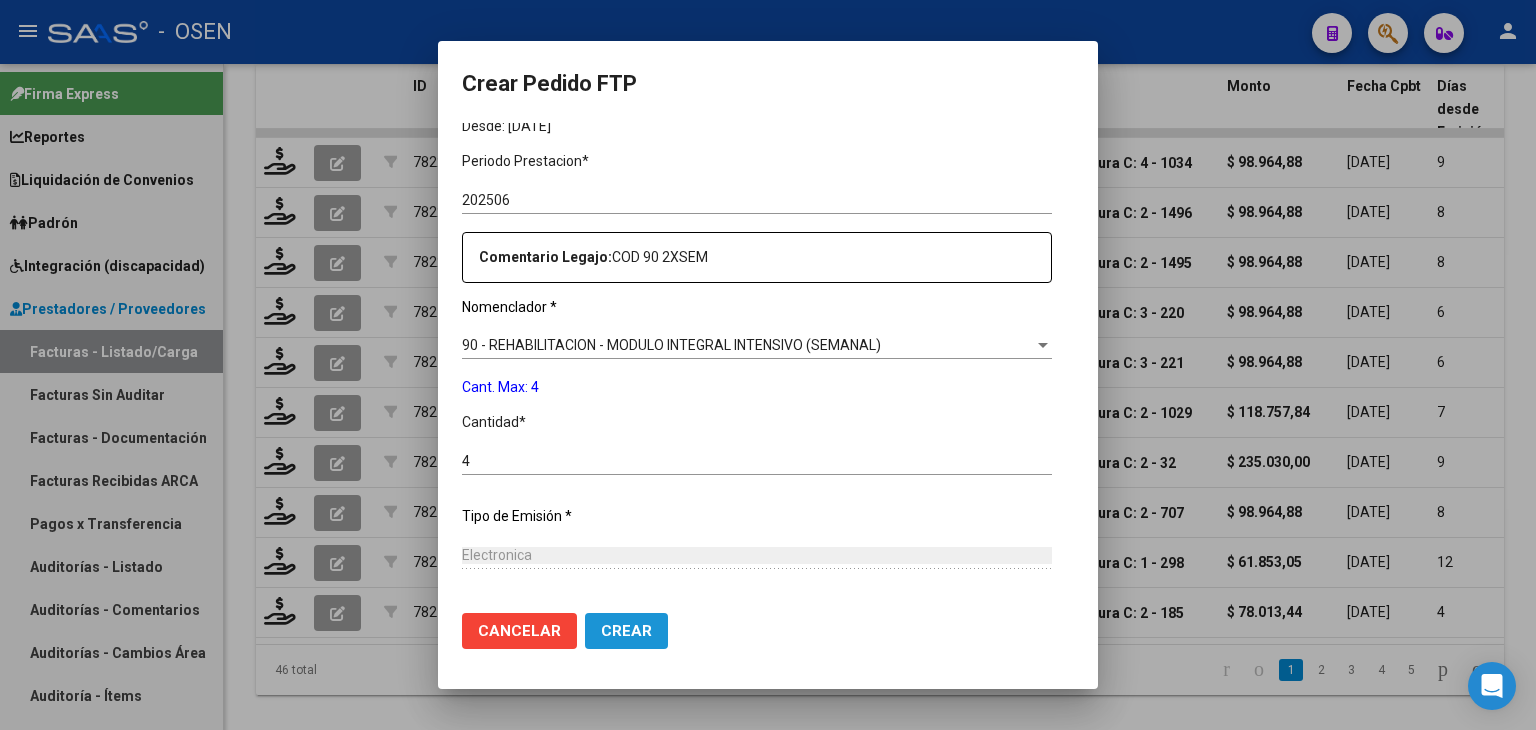 click on "Crear" 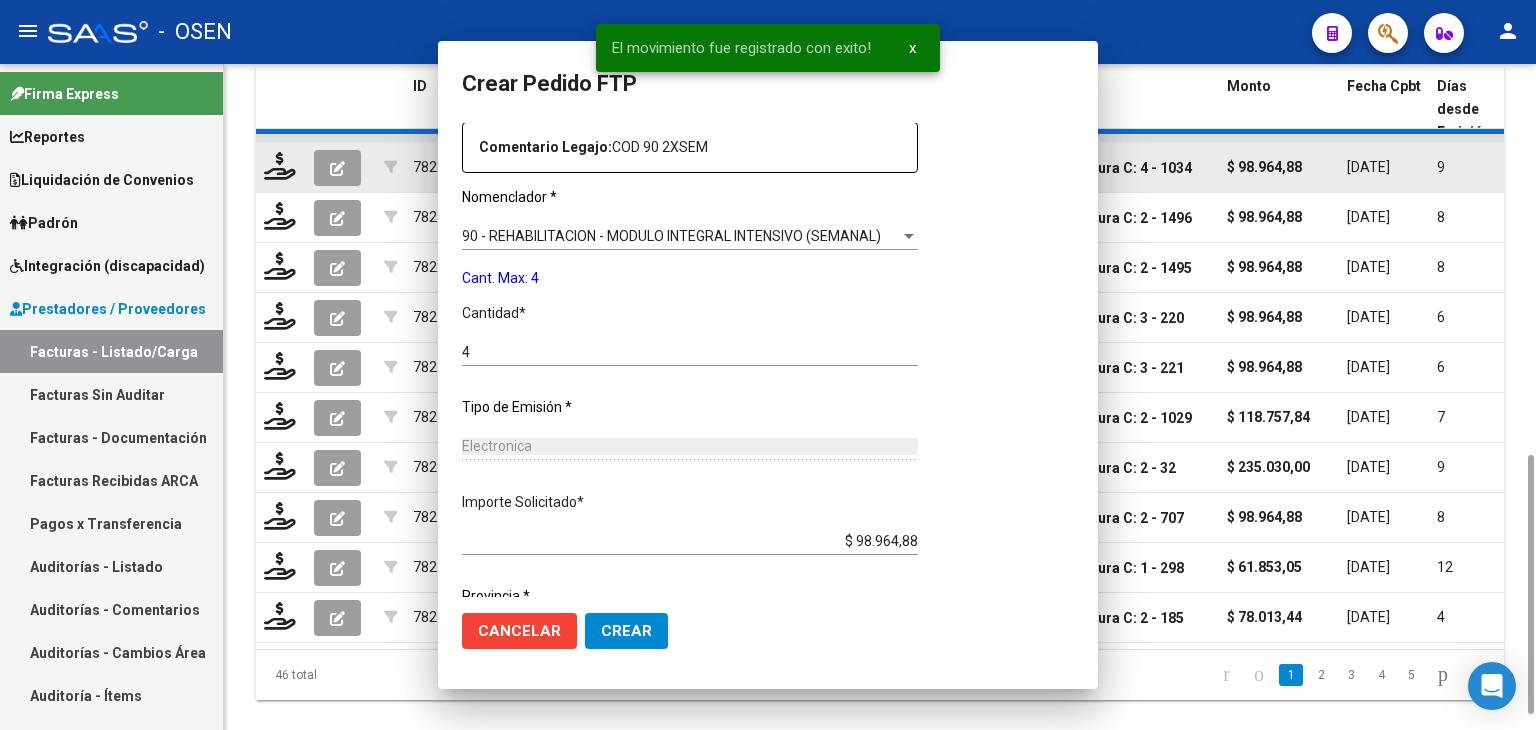 scroll, scrollTop: 0, scrollLeft: 0, axis: both 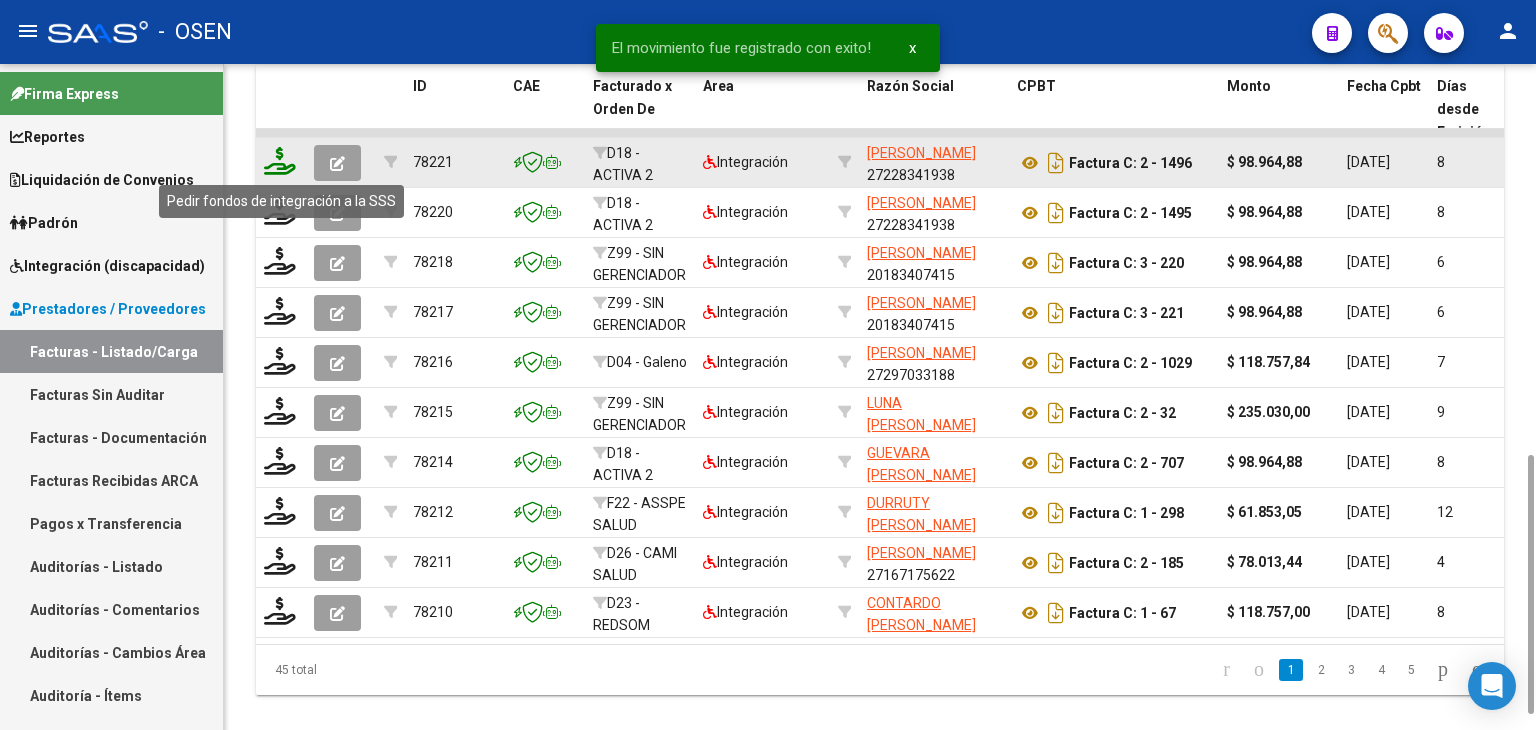 click 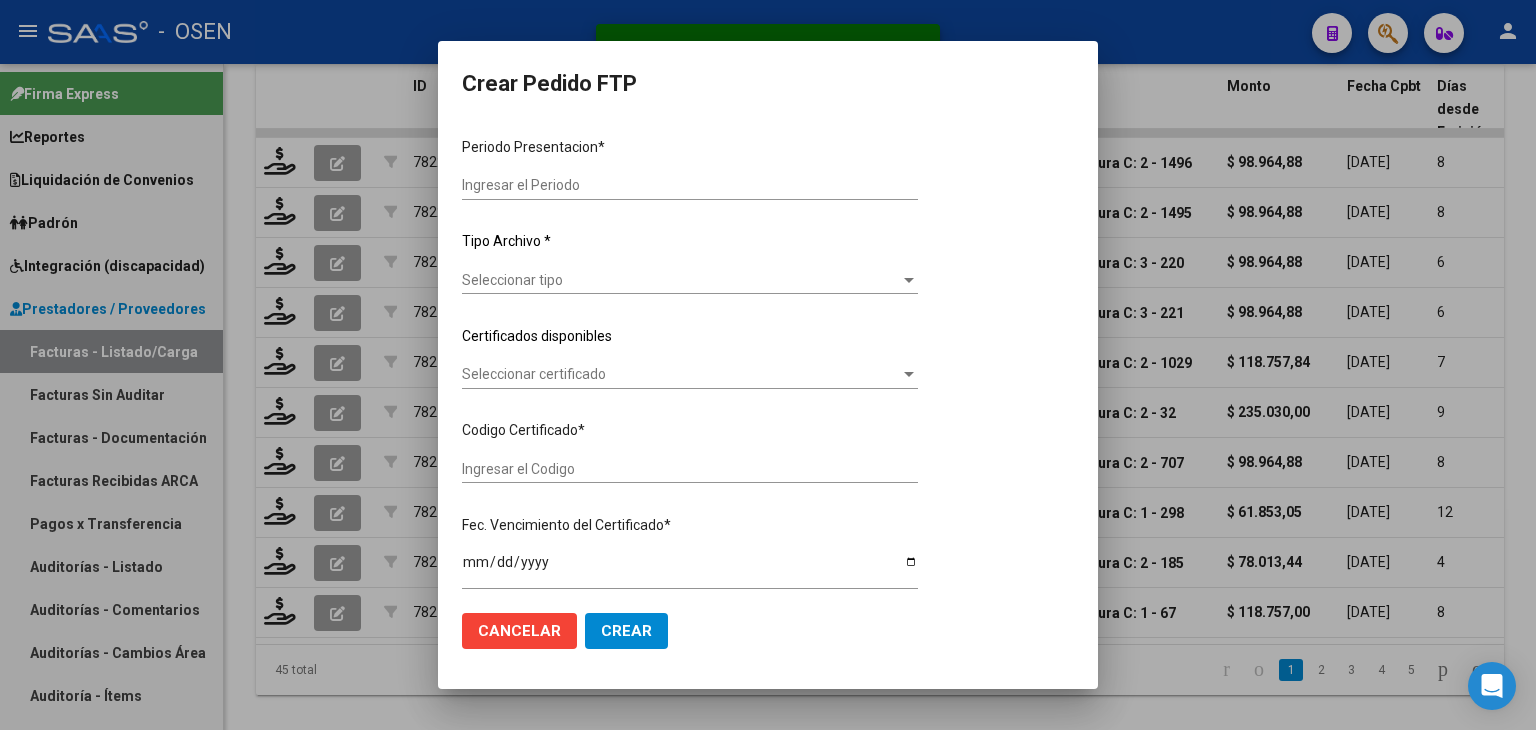 type on "202506" 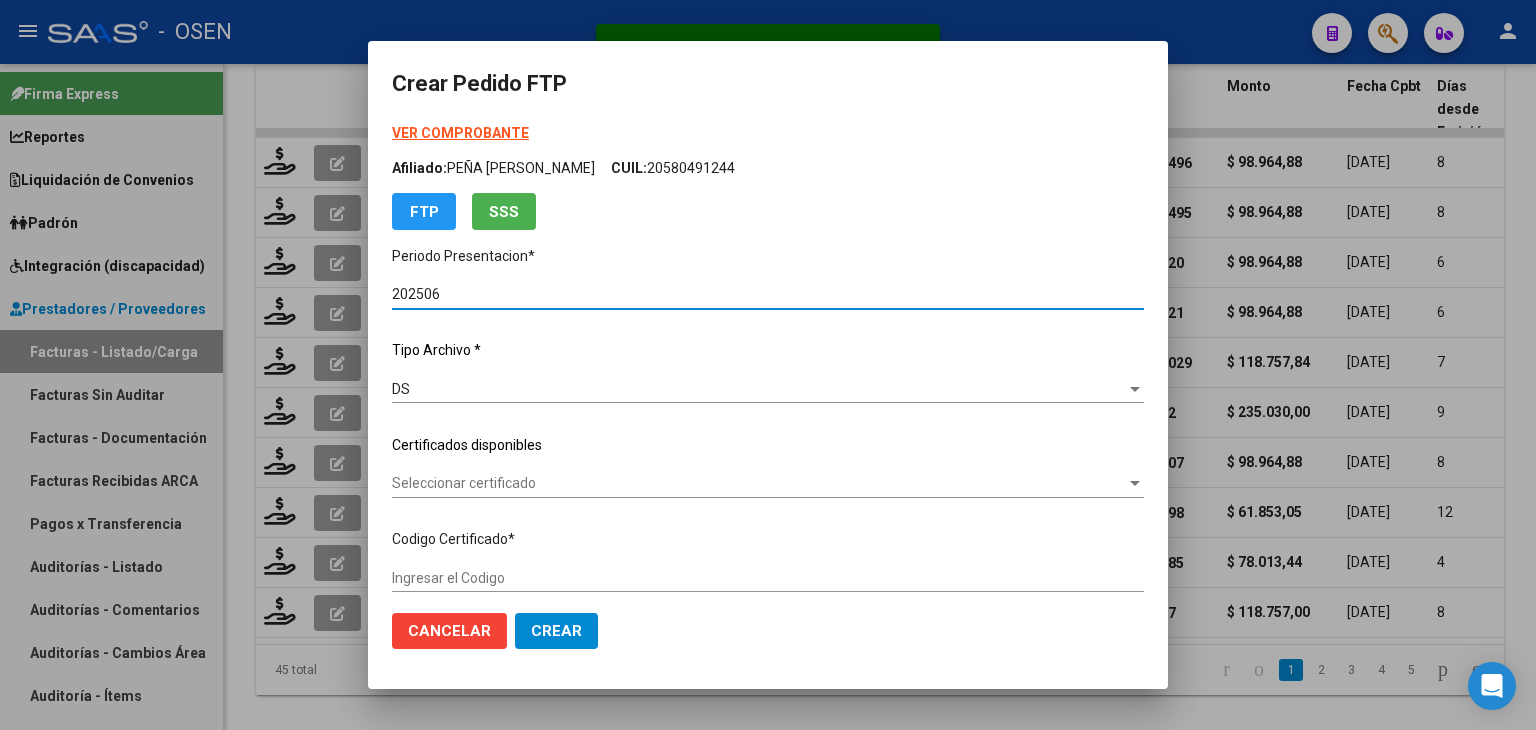 type on "ARG02000580491242022091320240913BS436" 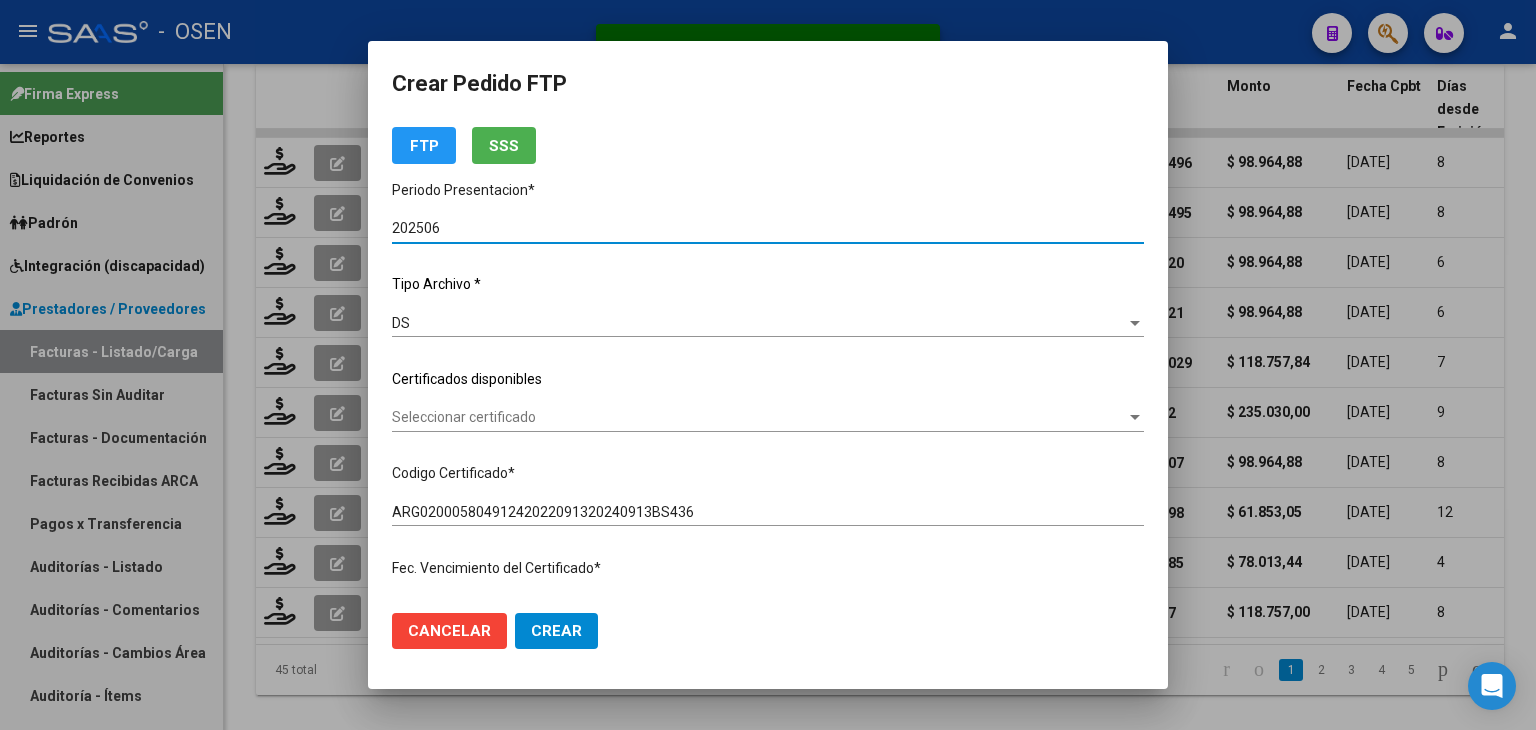 scroll, scrollTop: 100, scrollLeft: 0, axis: vertical 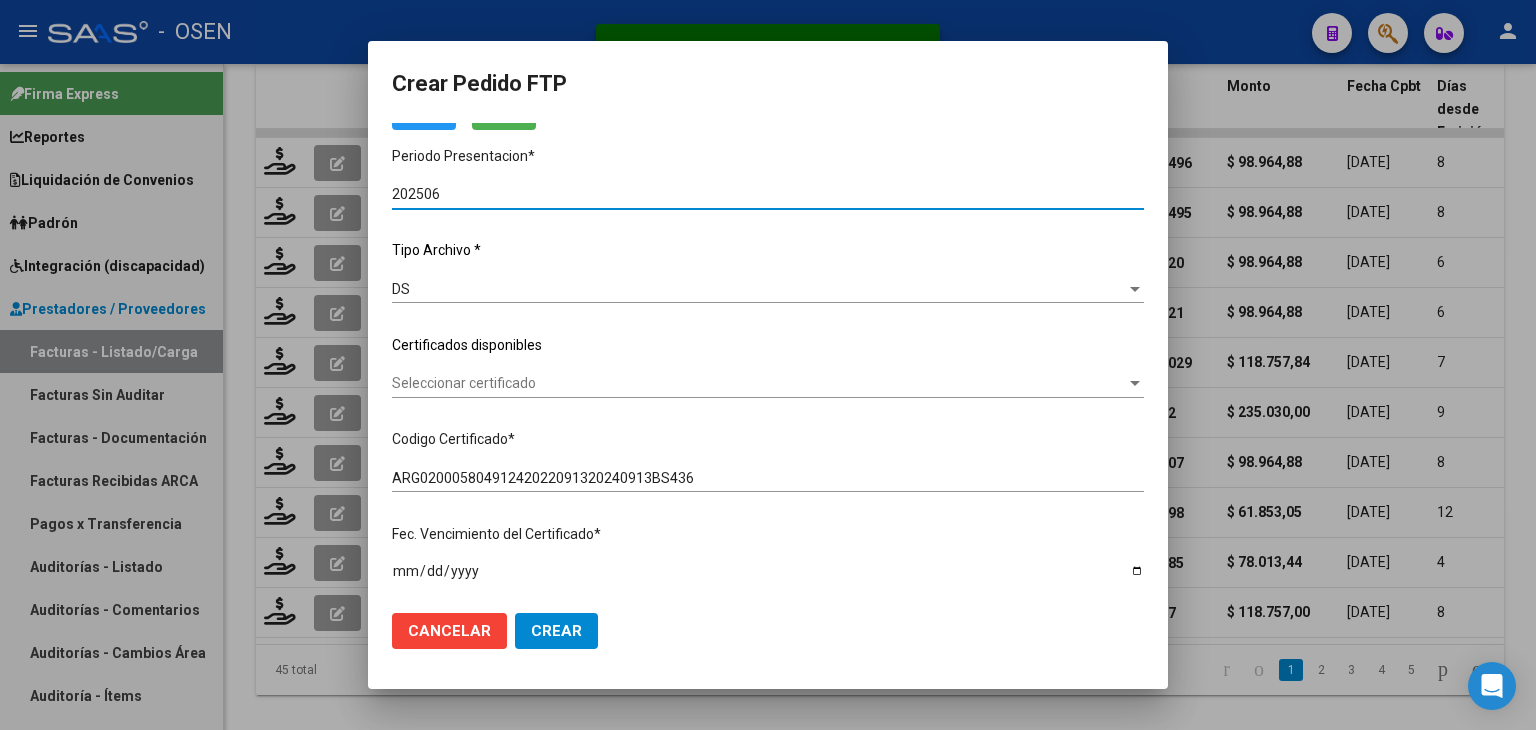 click on "Seleccionar certificado" at bounding box center (759, 383) 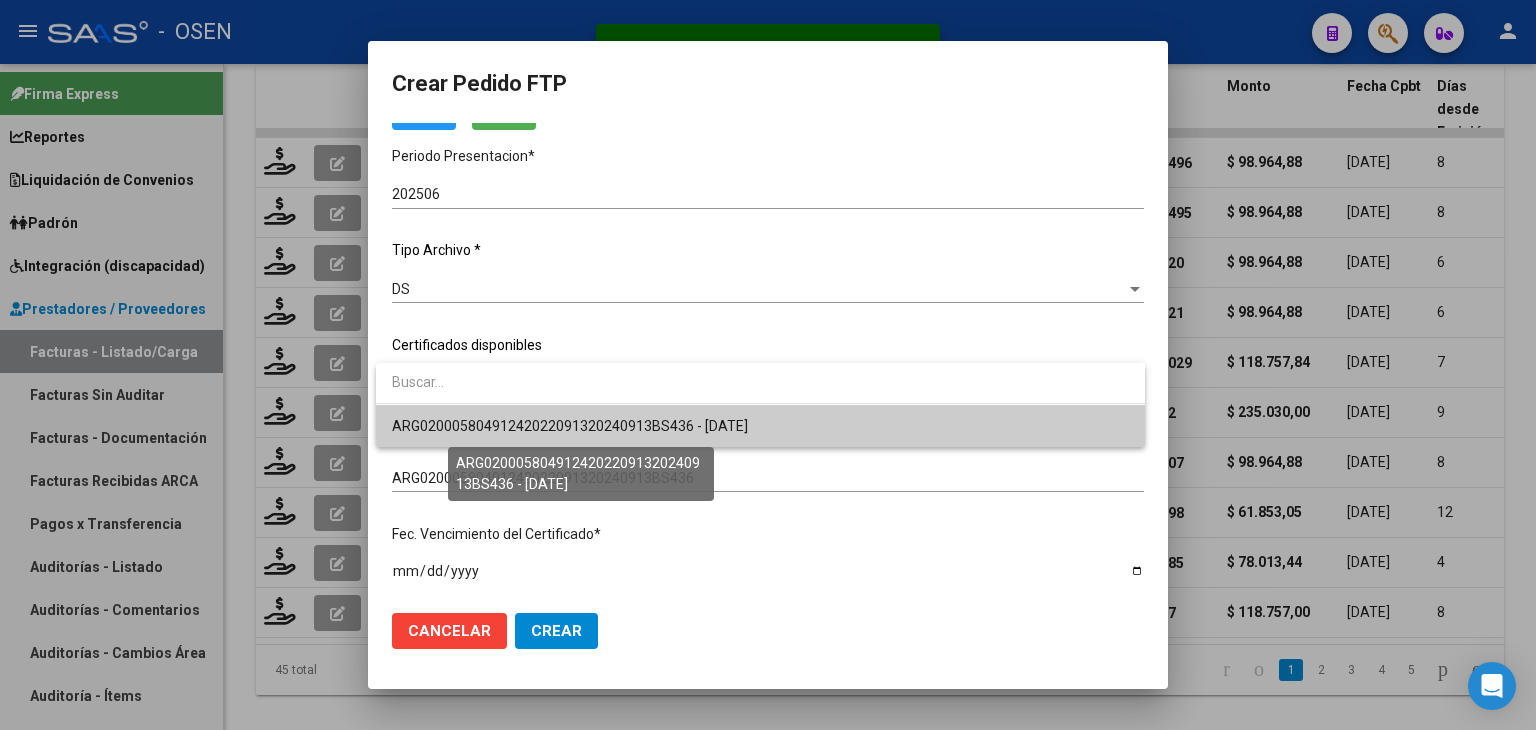 click on "ARG02000580491242022091320240913BS436 - [DATE]" at bounding box center (570, 426) 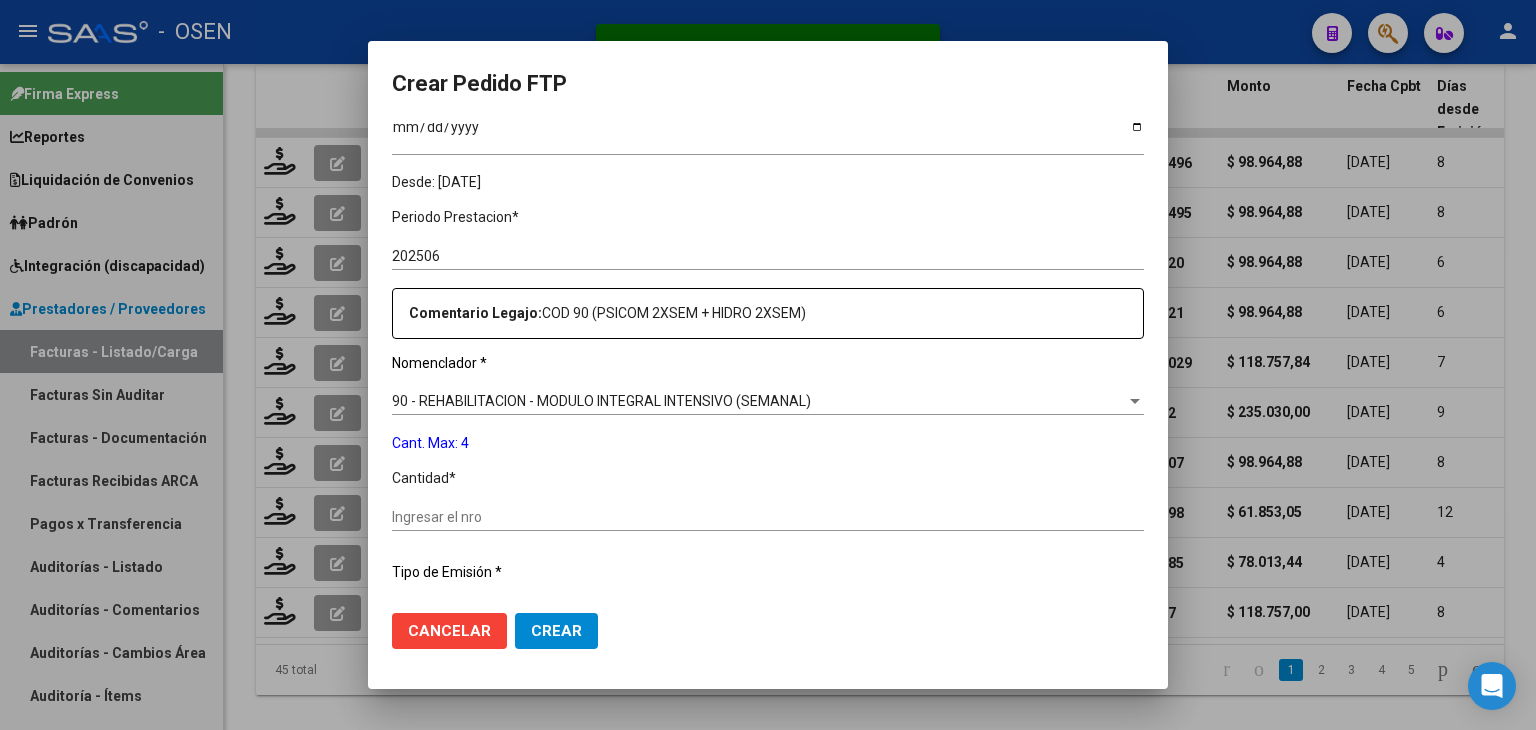 scroll, scrollTop: 600, scrollLeft: 0, axis: vertical 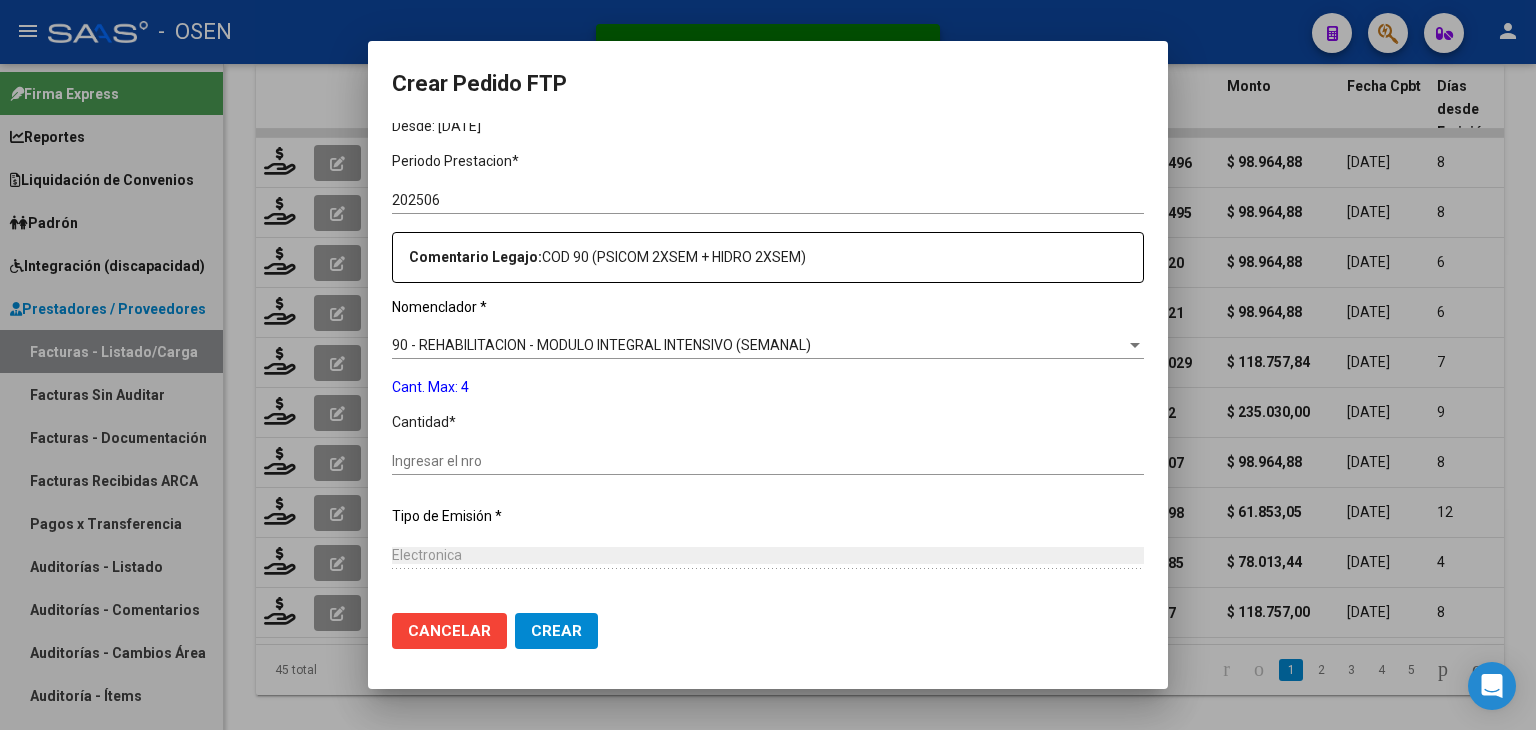 click on "Ingresar el nro" at bounding box center (768, 461) 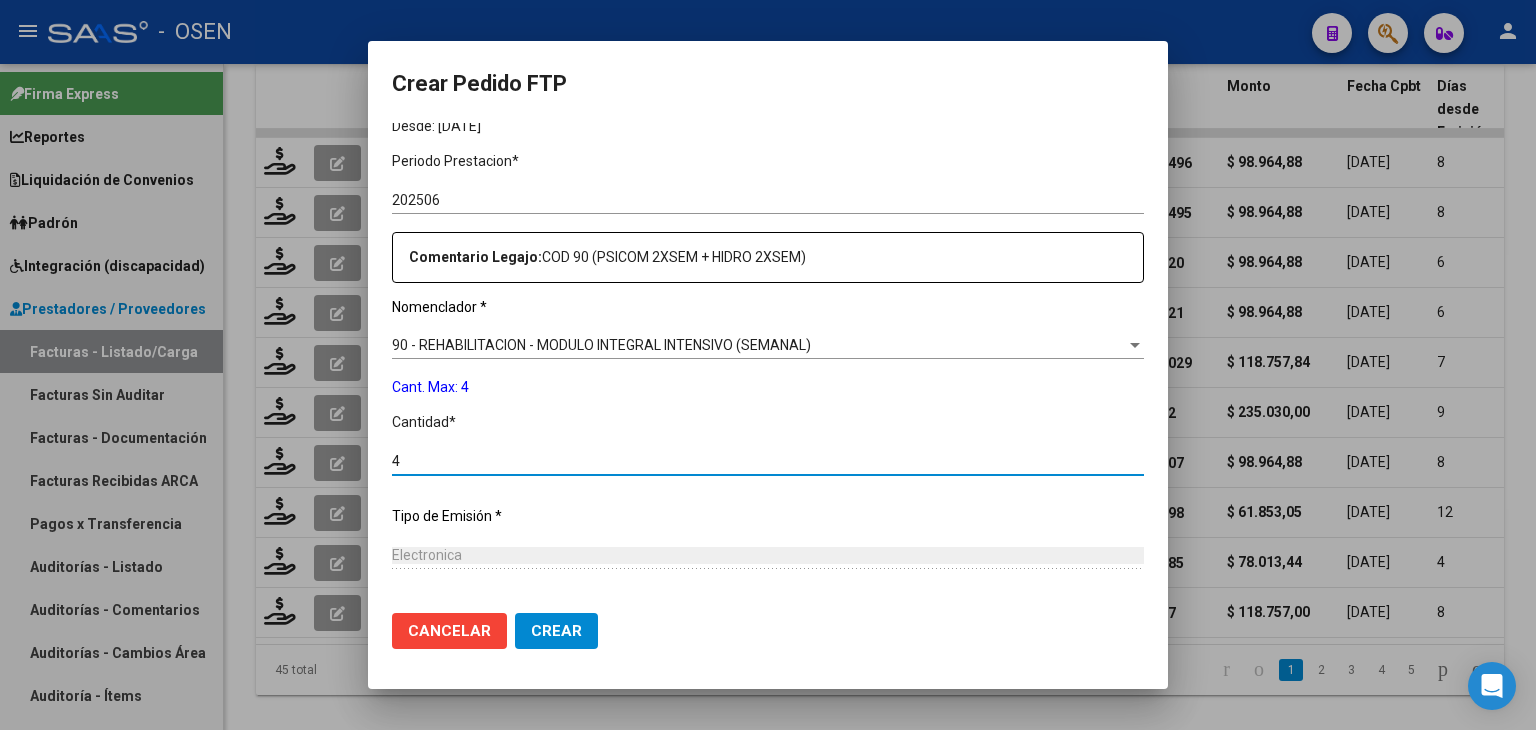 type on "4" 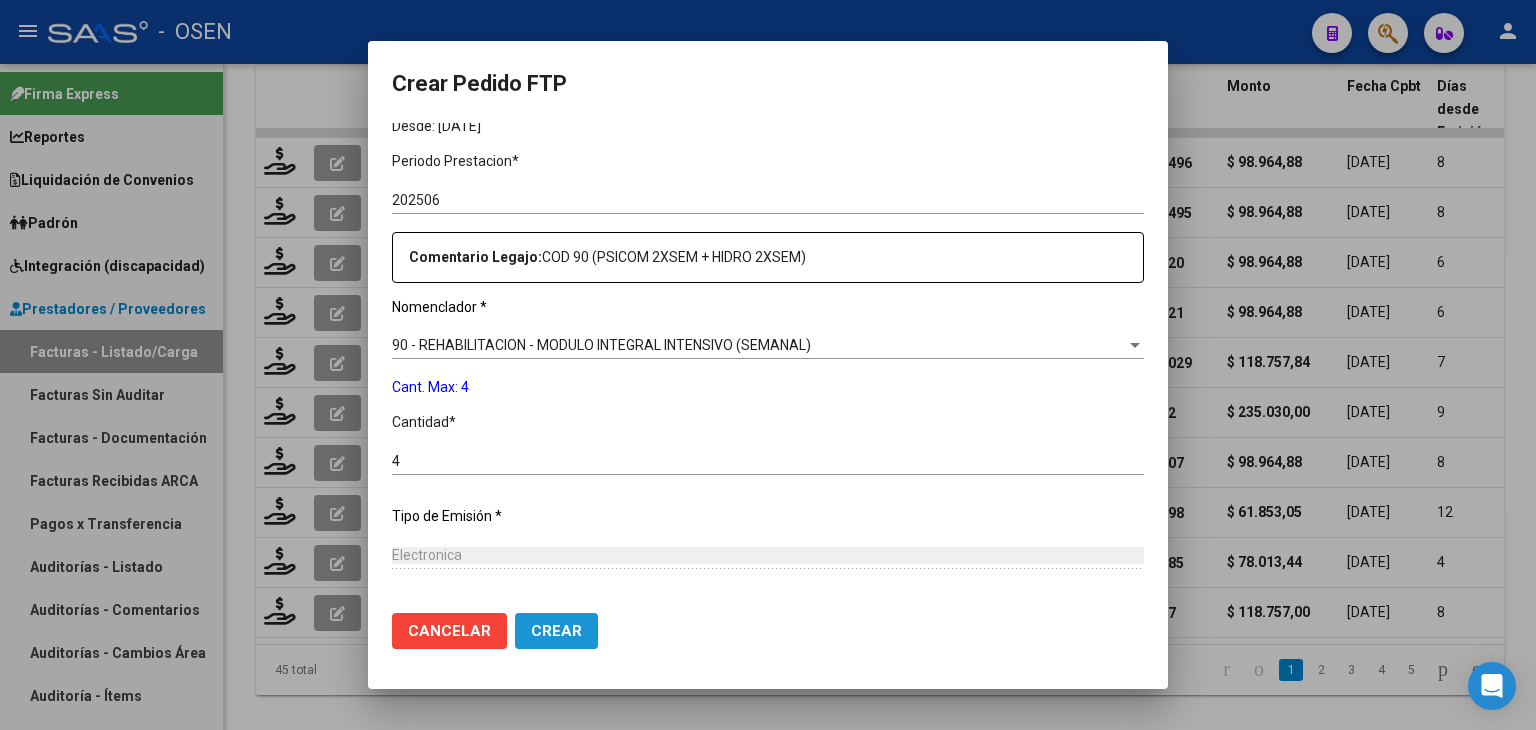 click on "Crear" 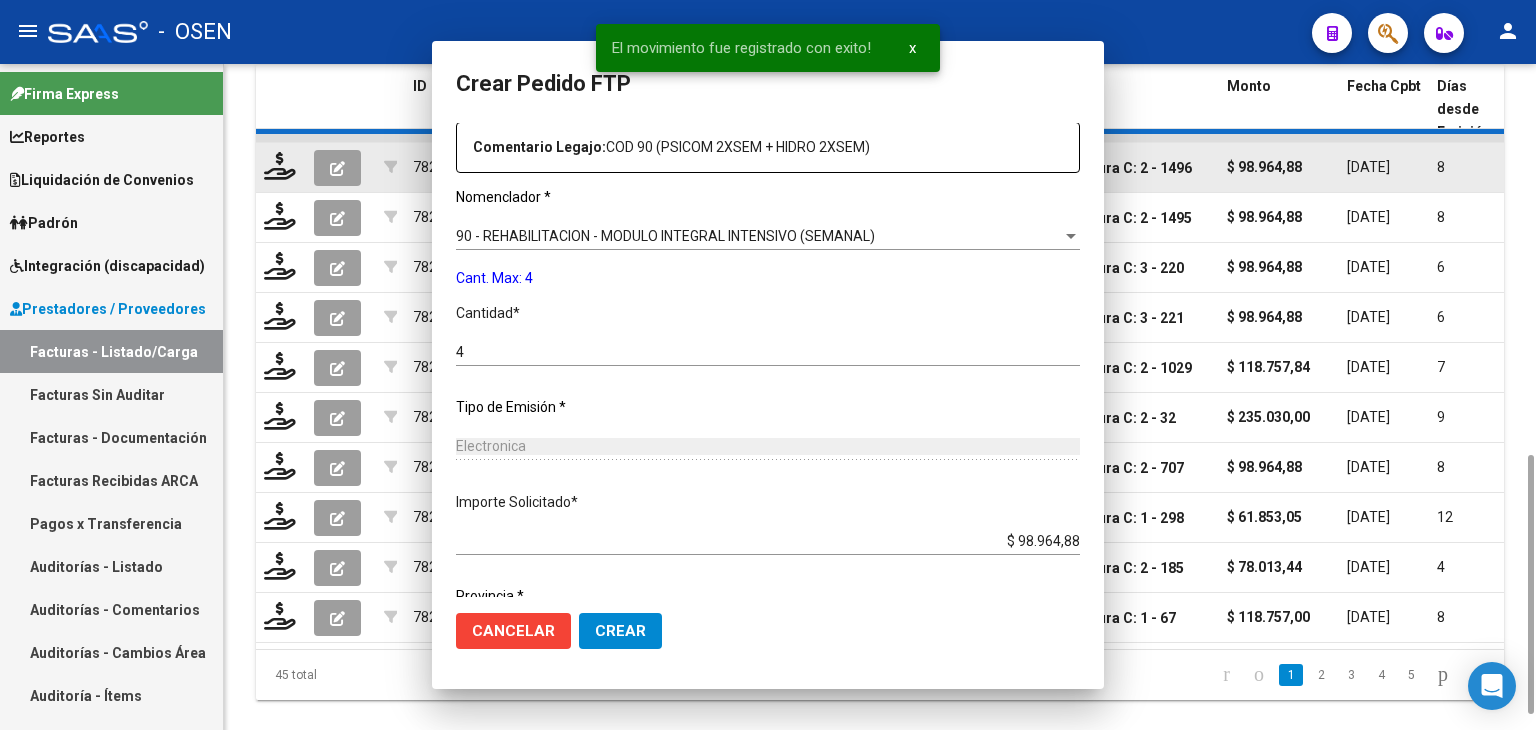 scroll, scrollTop: 0, scrollLeft: 0, axis: both 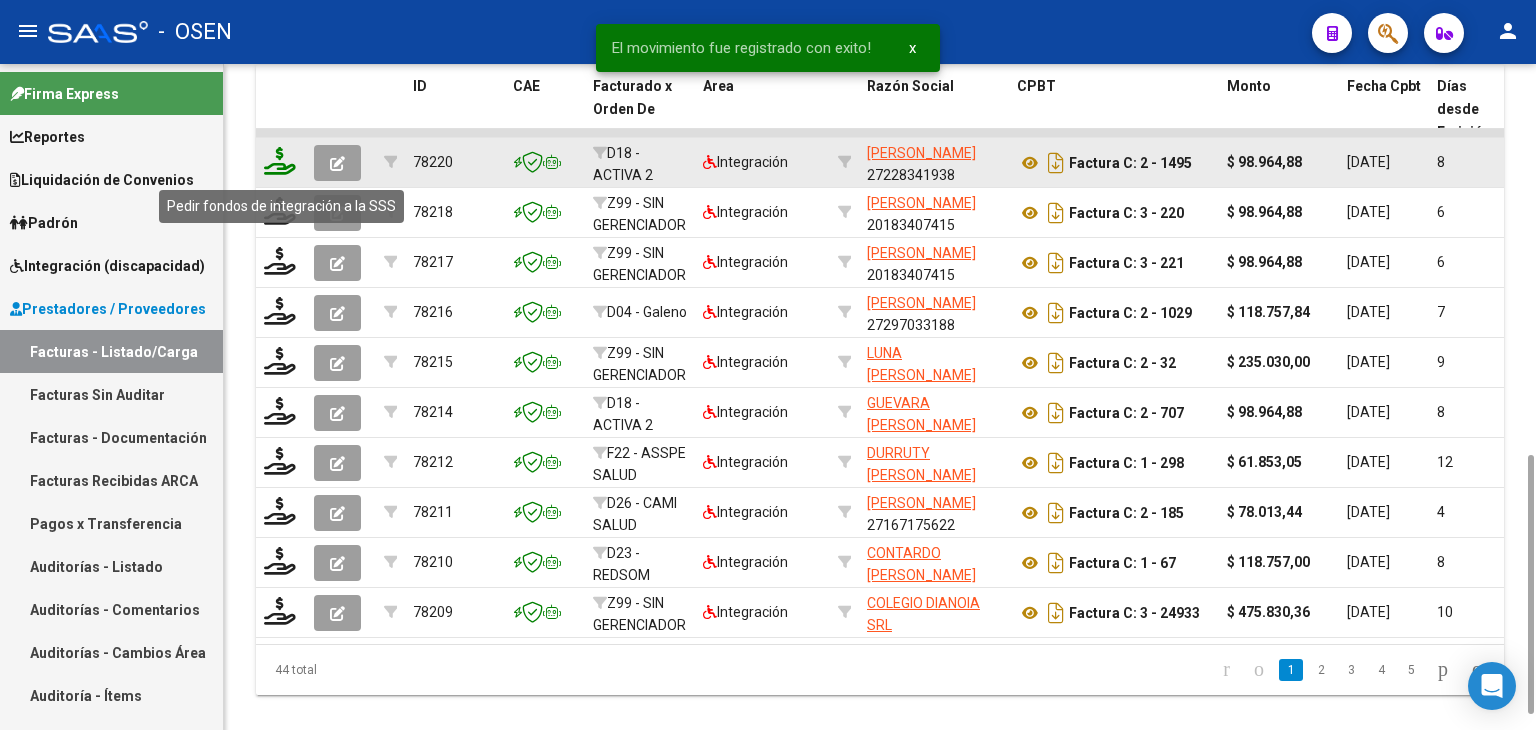 click 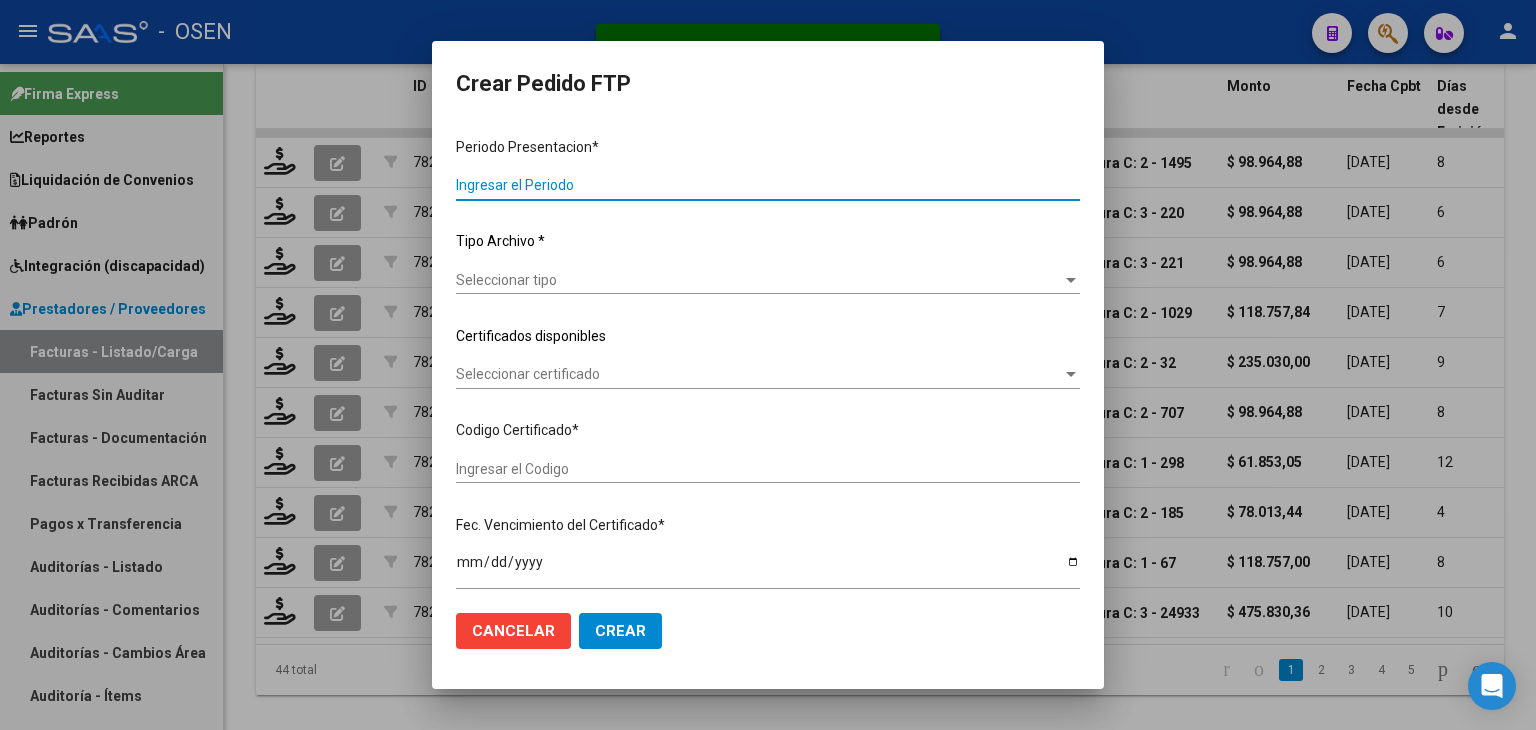 type on "202506" 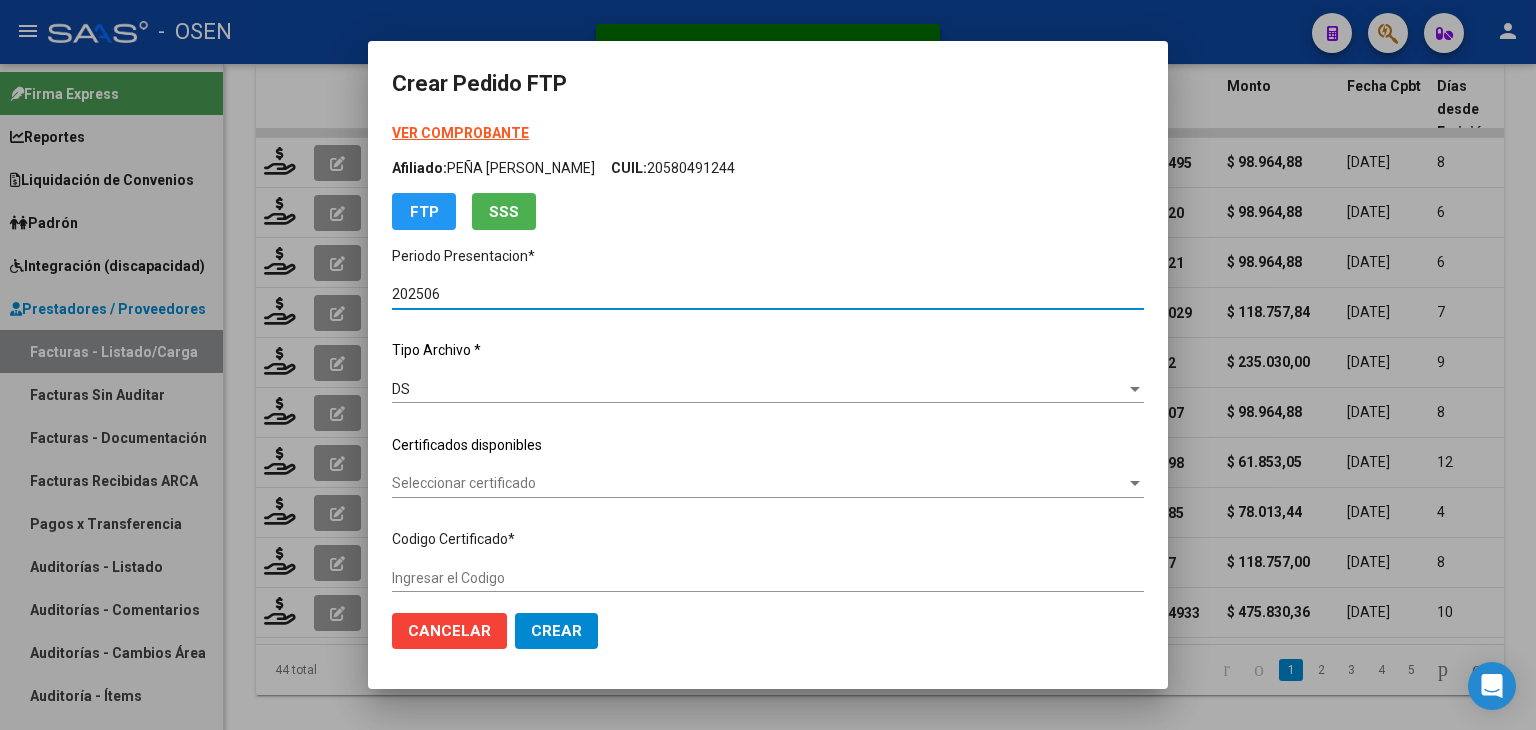 type on "ARG02000580491242022091320240913BS436" 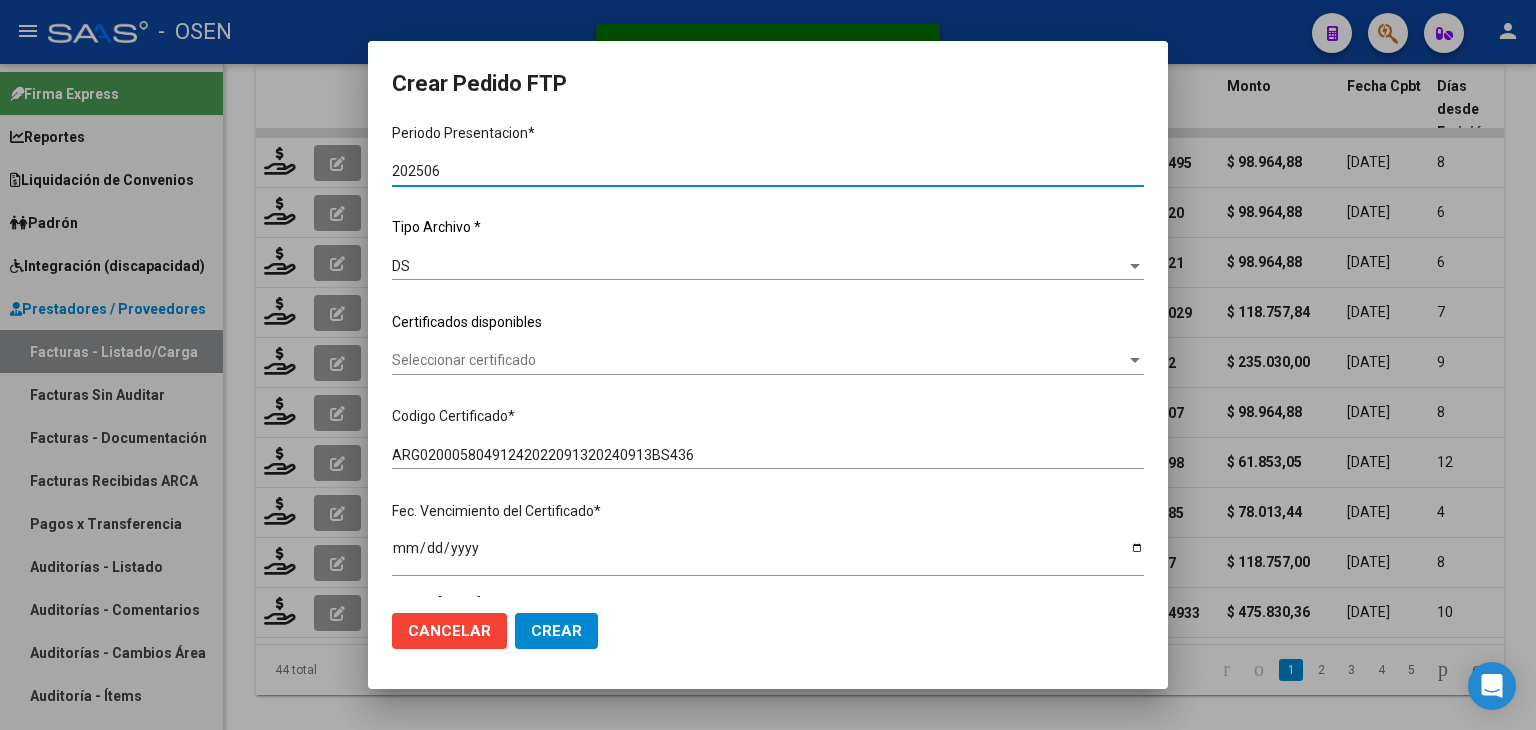 scroll, scrollTop: 200, scrollLeft: 0, axis: vertical 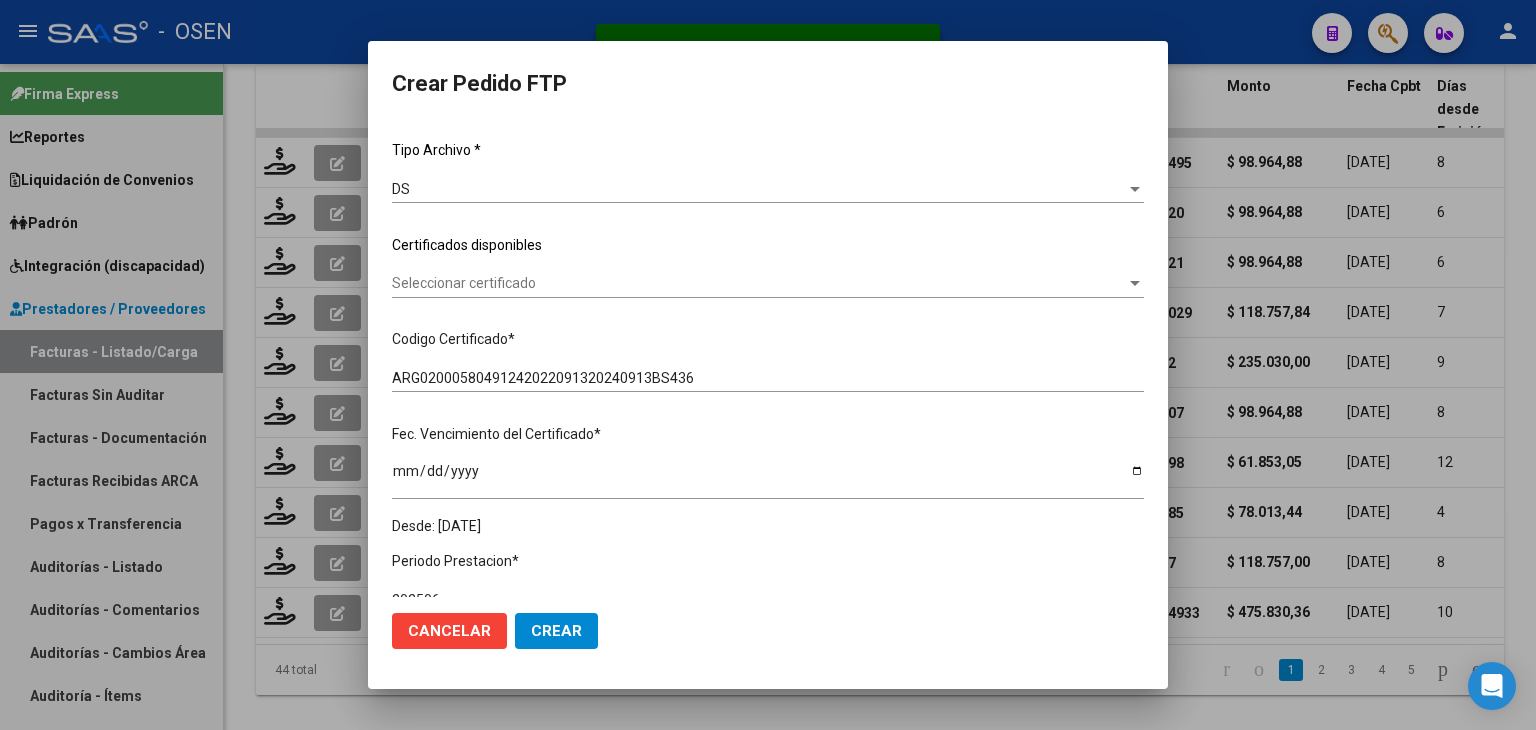 click on "Seleccionar certificado" at bounding box center [759, 283] 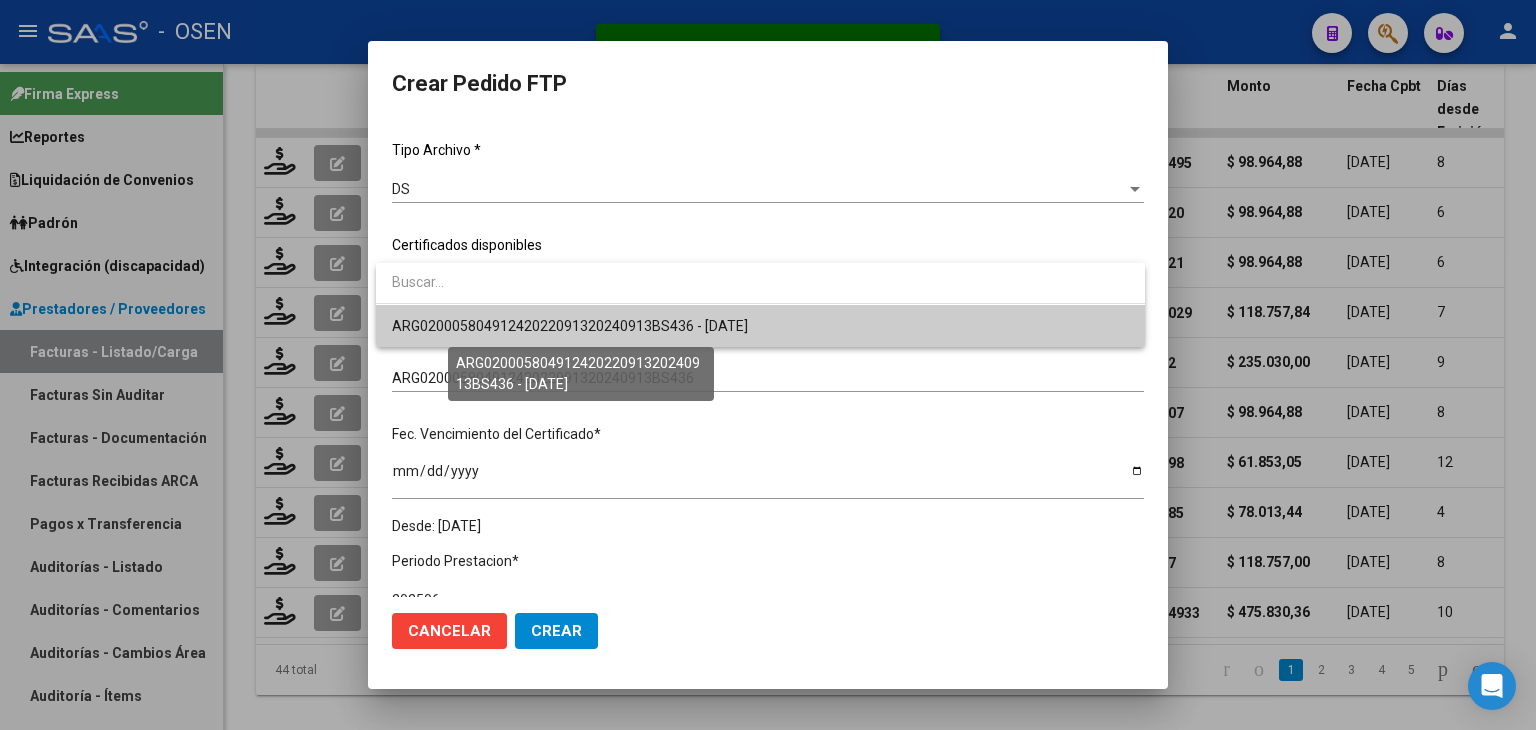 click on "ARG02000580491242022091320240913BS436 - [DATE]" at bounding box center [570, 326] 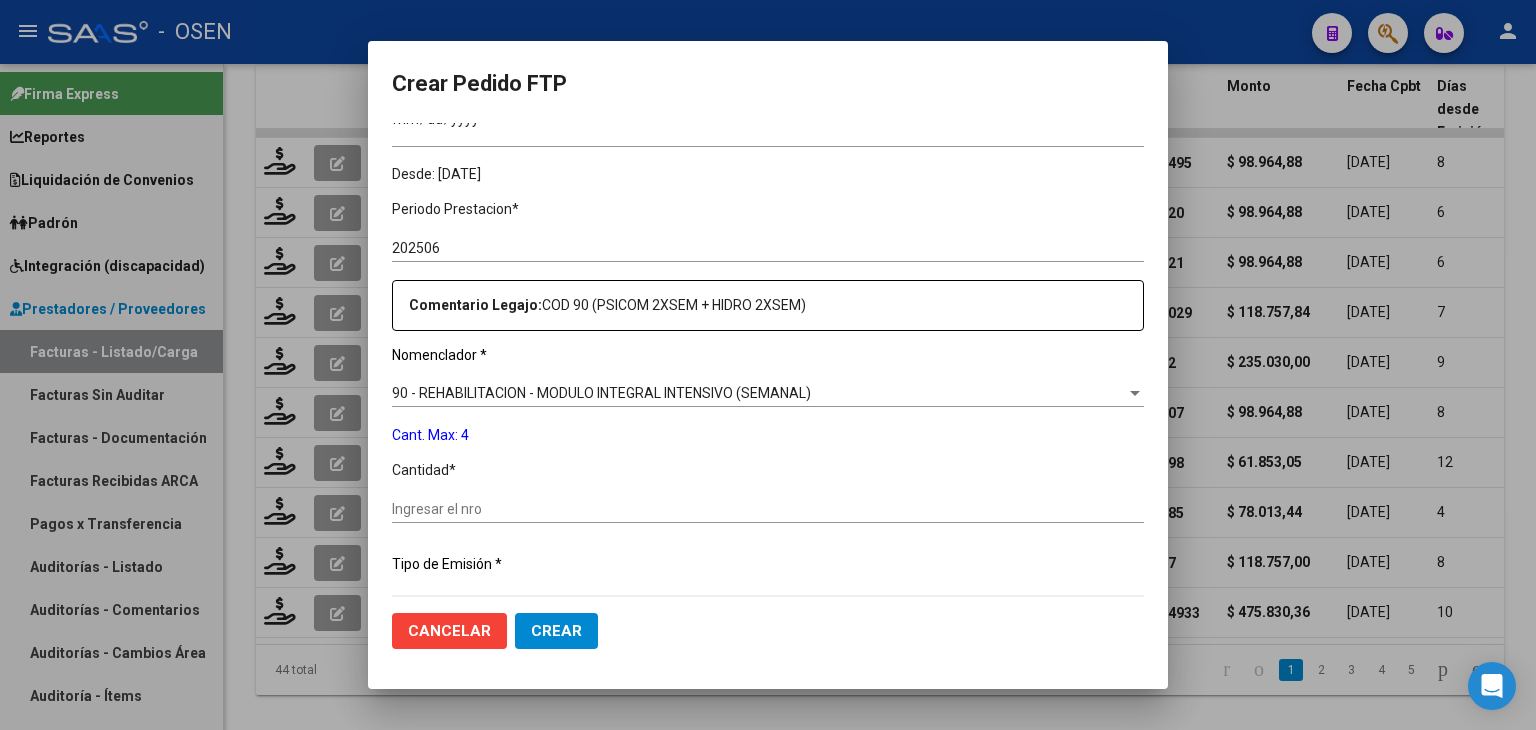 scroll, scrollTop: 600, scrollLeft: 0, axis: vertical 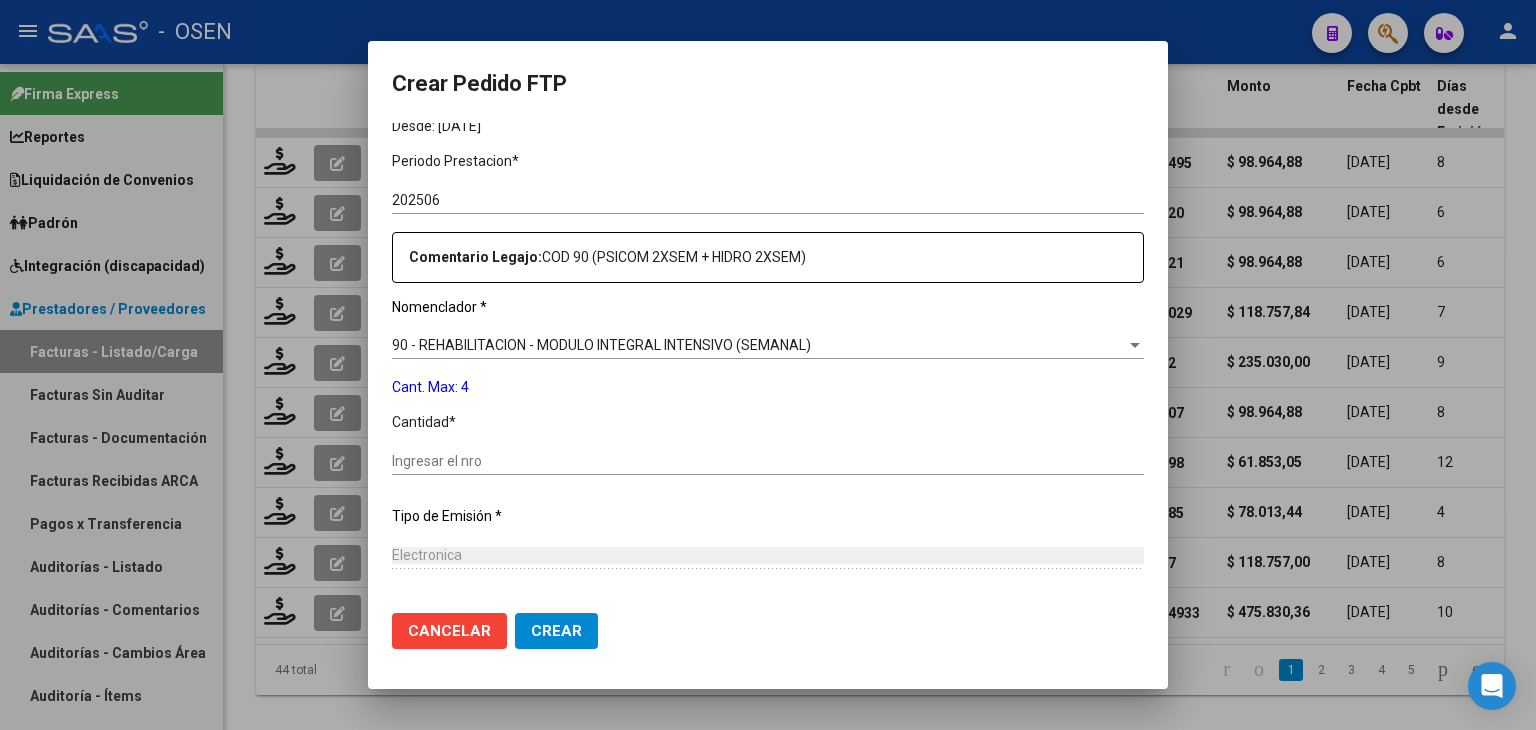 click on "Ingresar el nro" at bounding box center (768, 461) 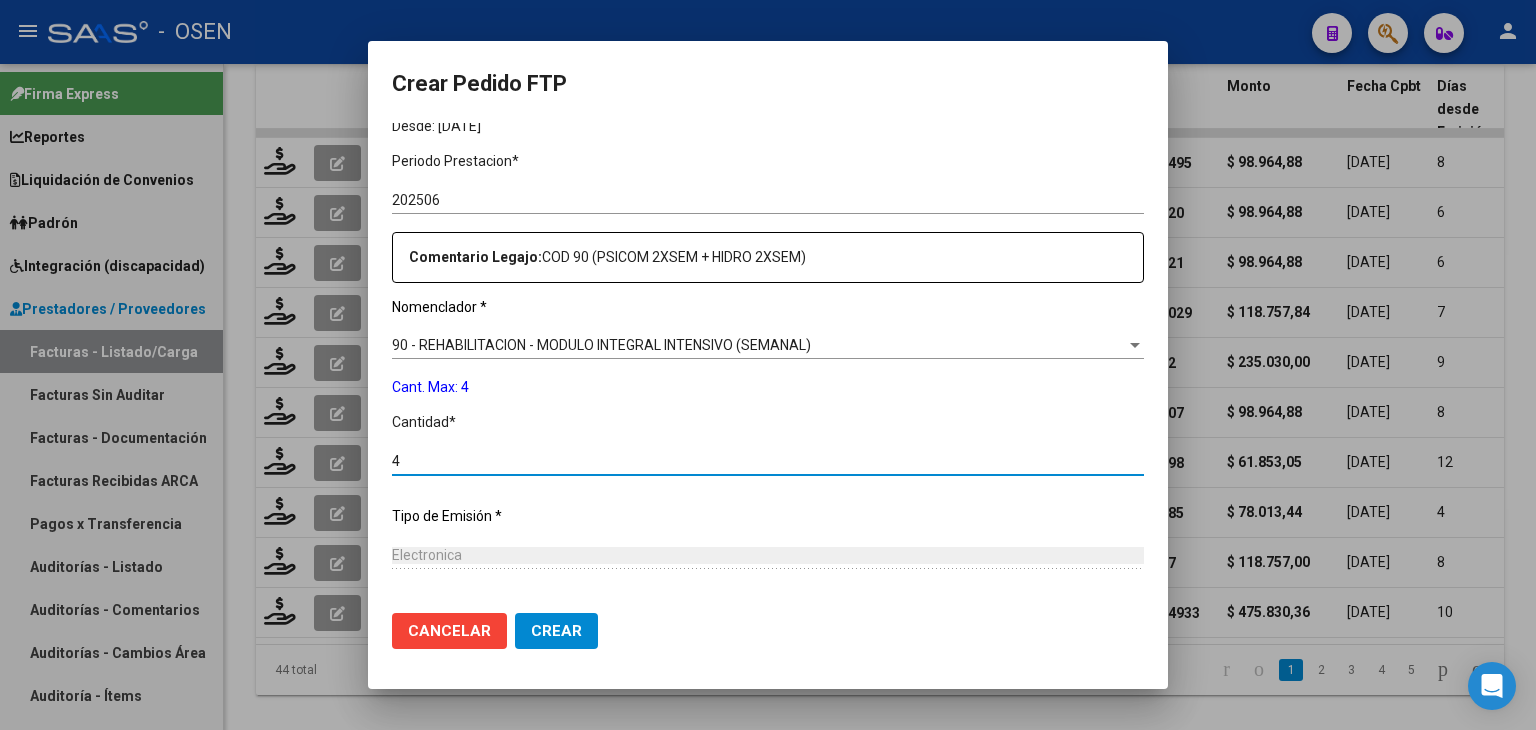 type on "4" 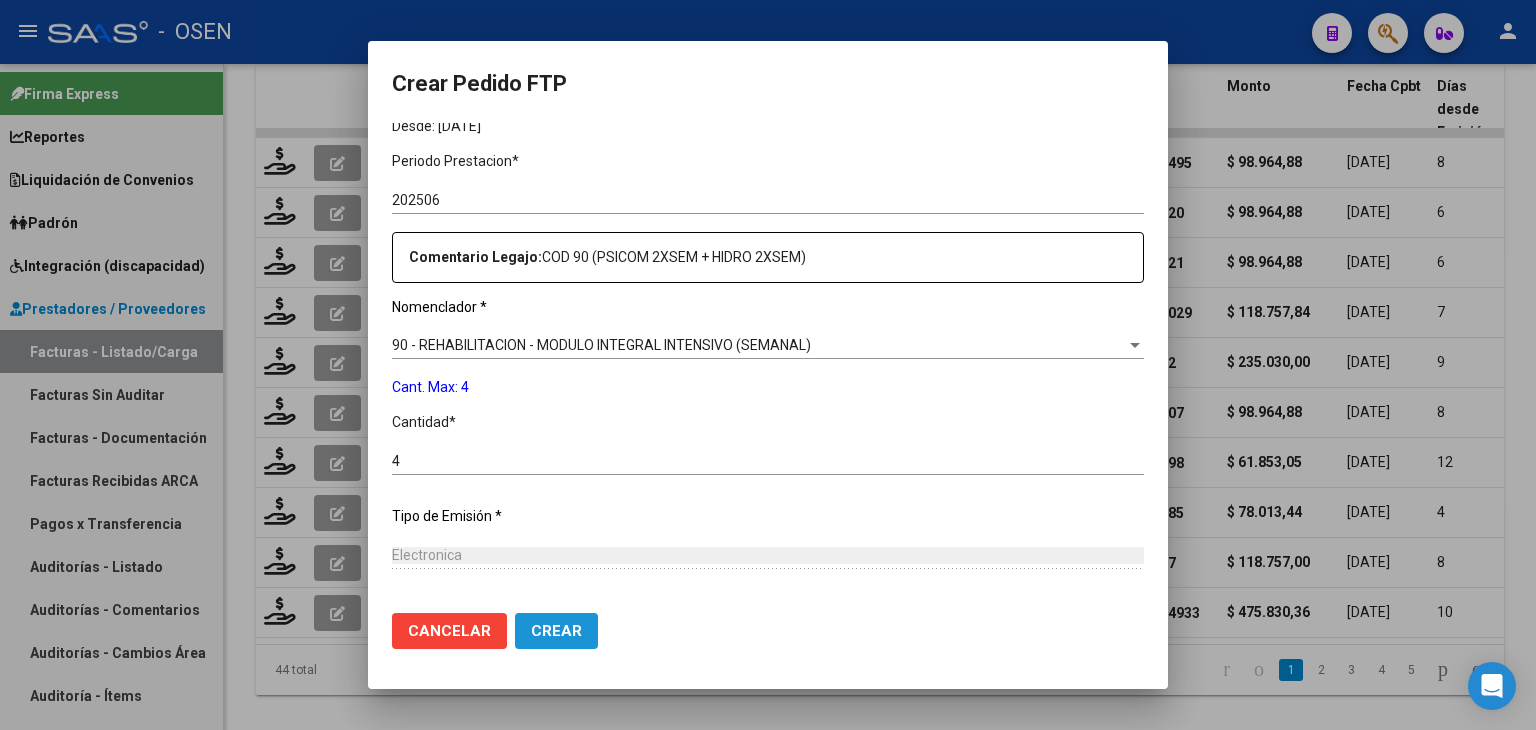 click on "Crear" 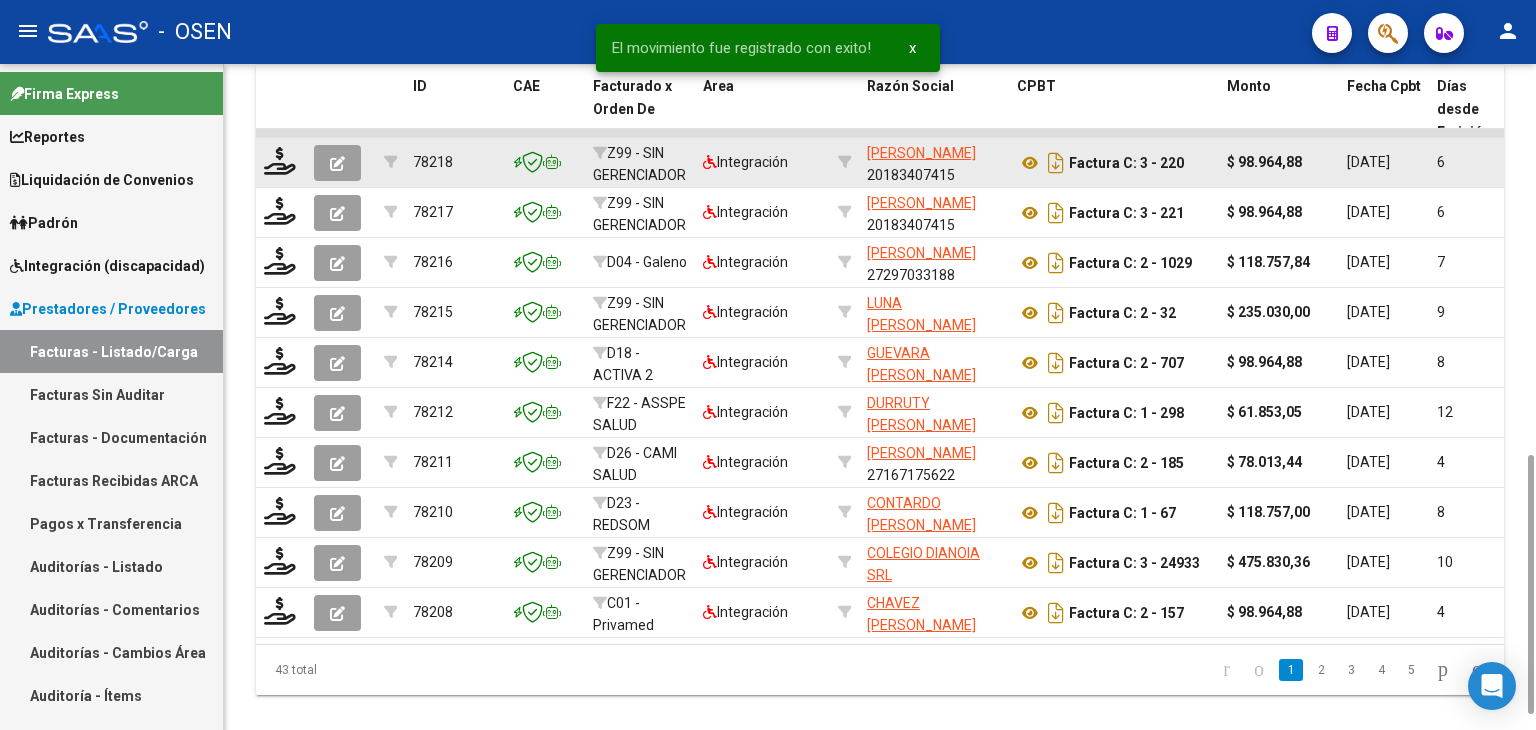 click 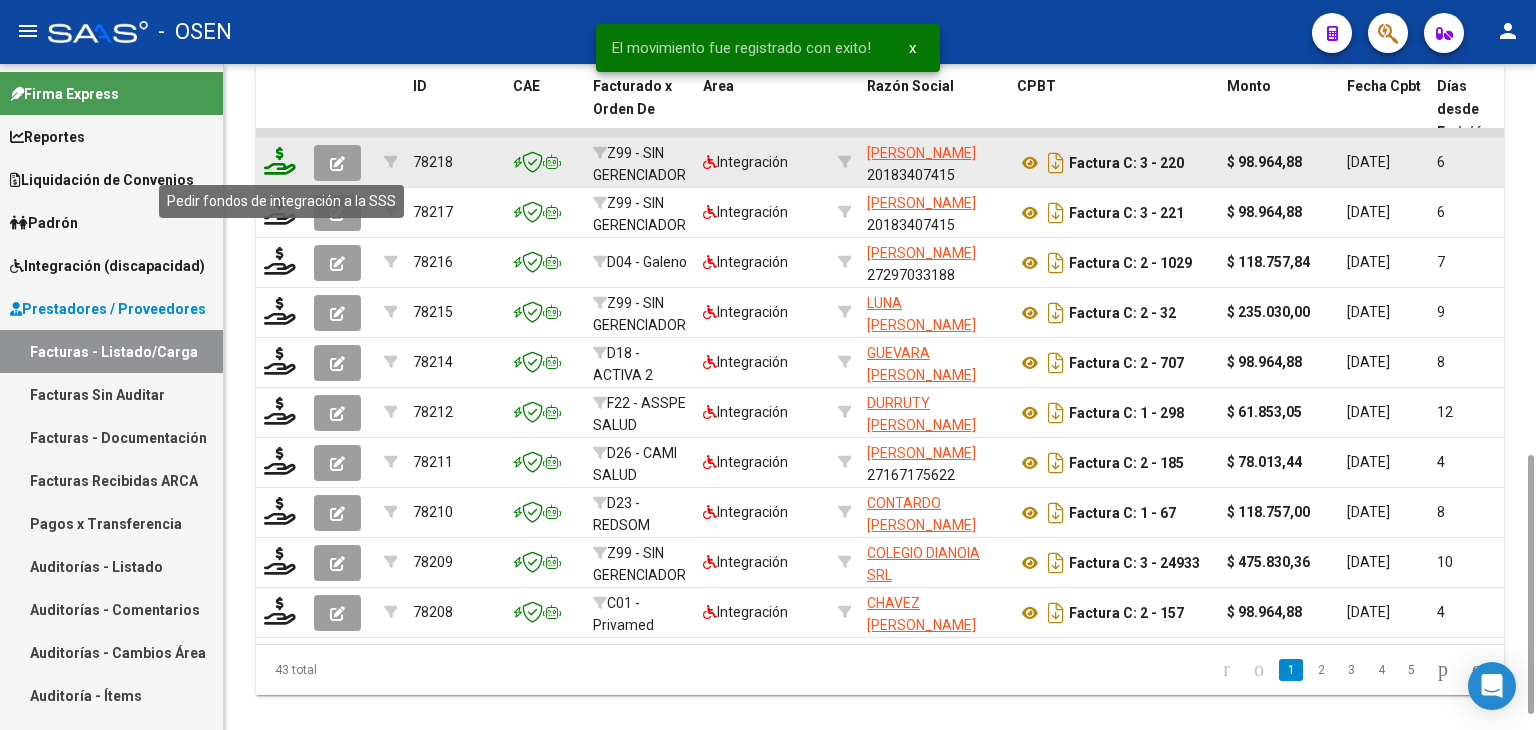 click 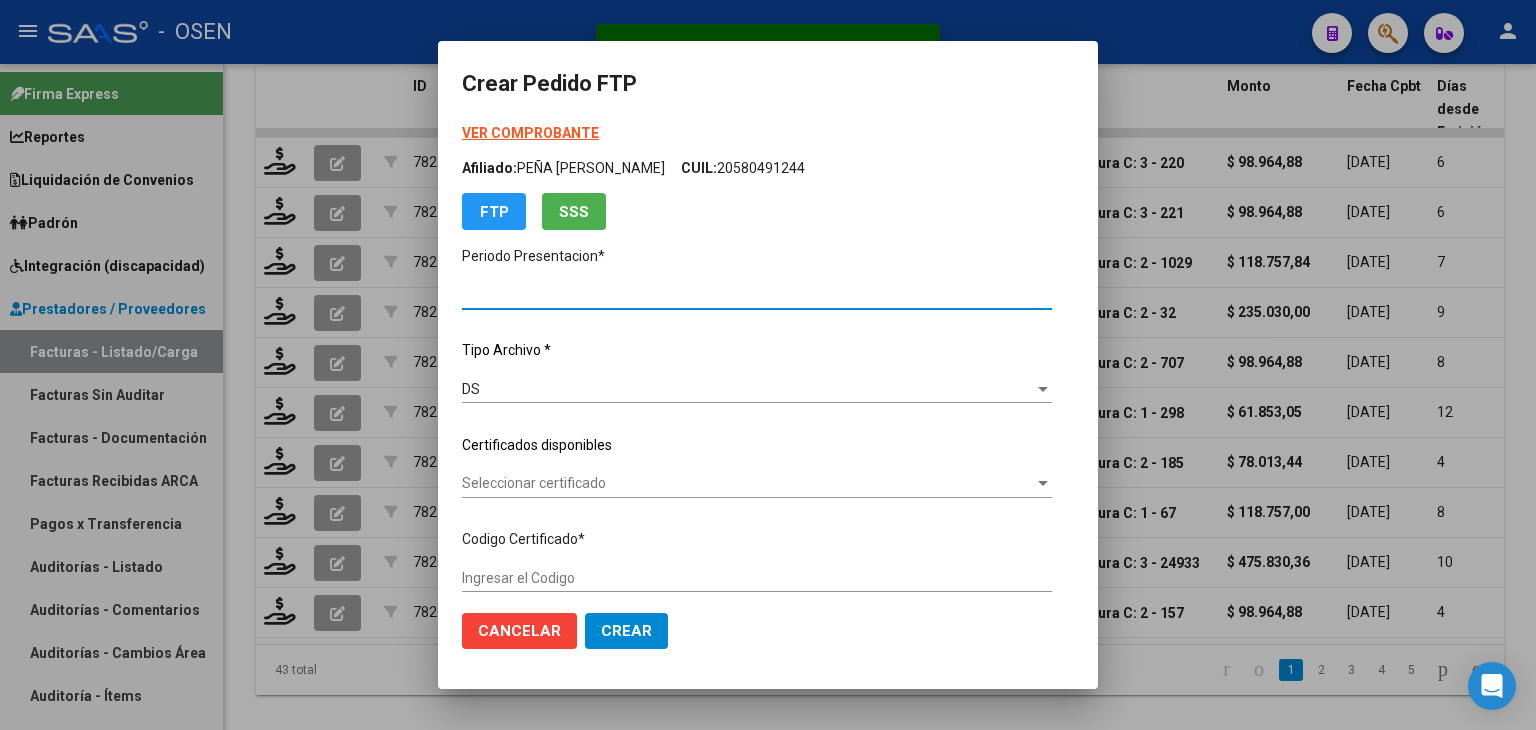 type on "202506" 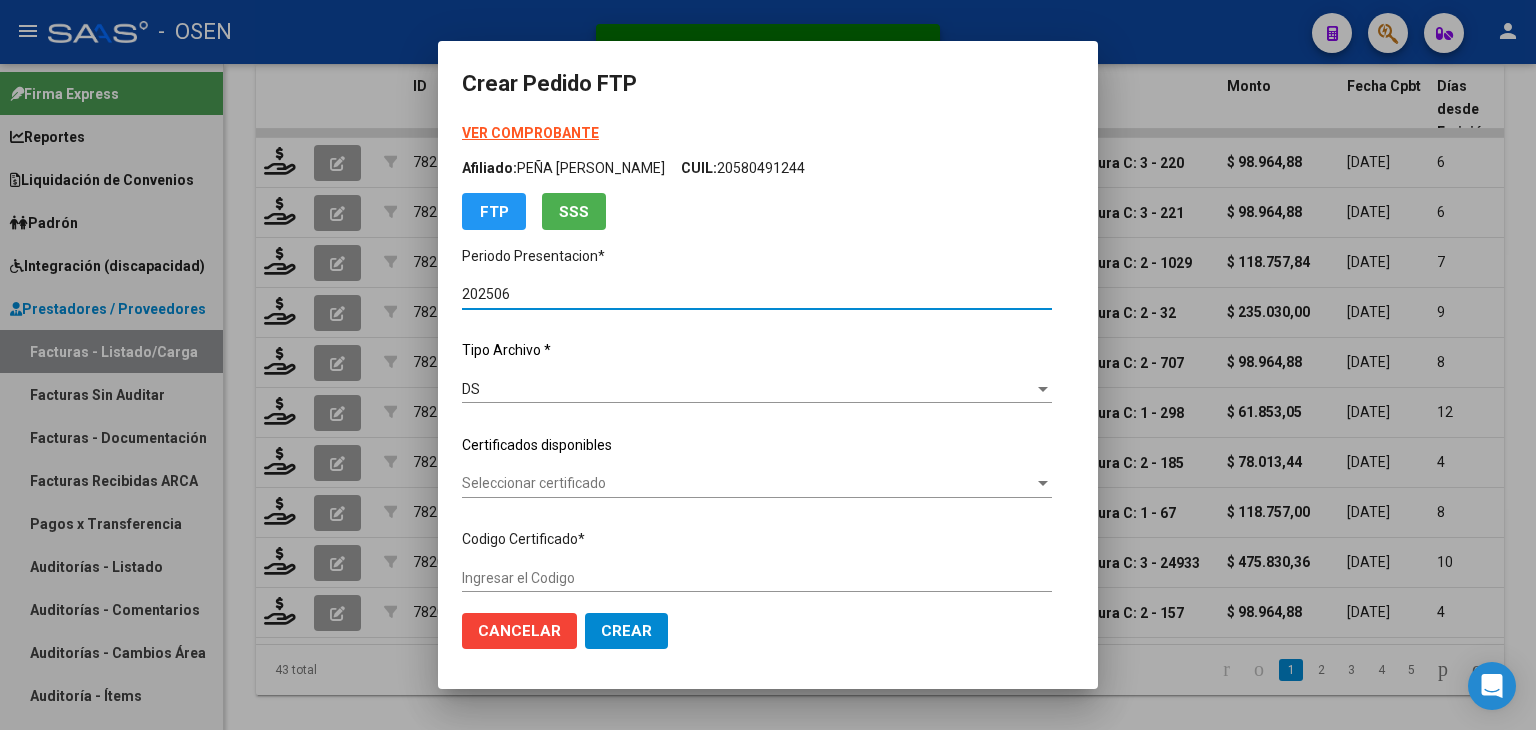 type on "ARG02000527080692025020320350203BUE430" 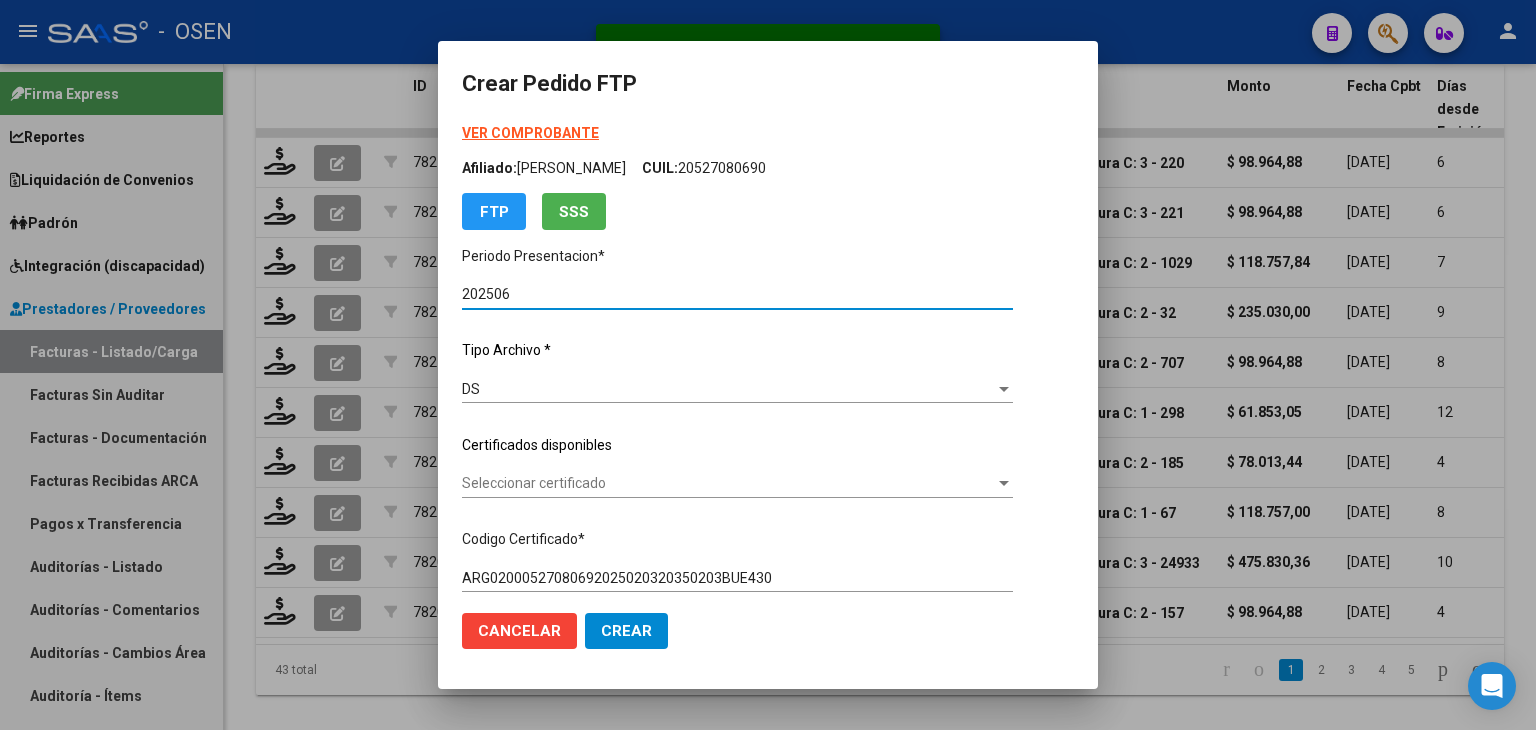 scroll, scrollTop: 200, scrollLeft: 0, axis: vertical 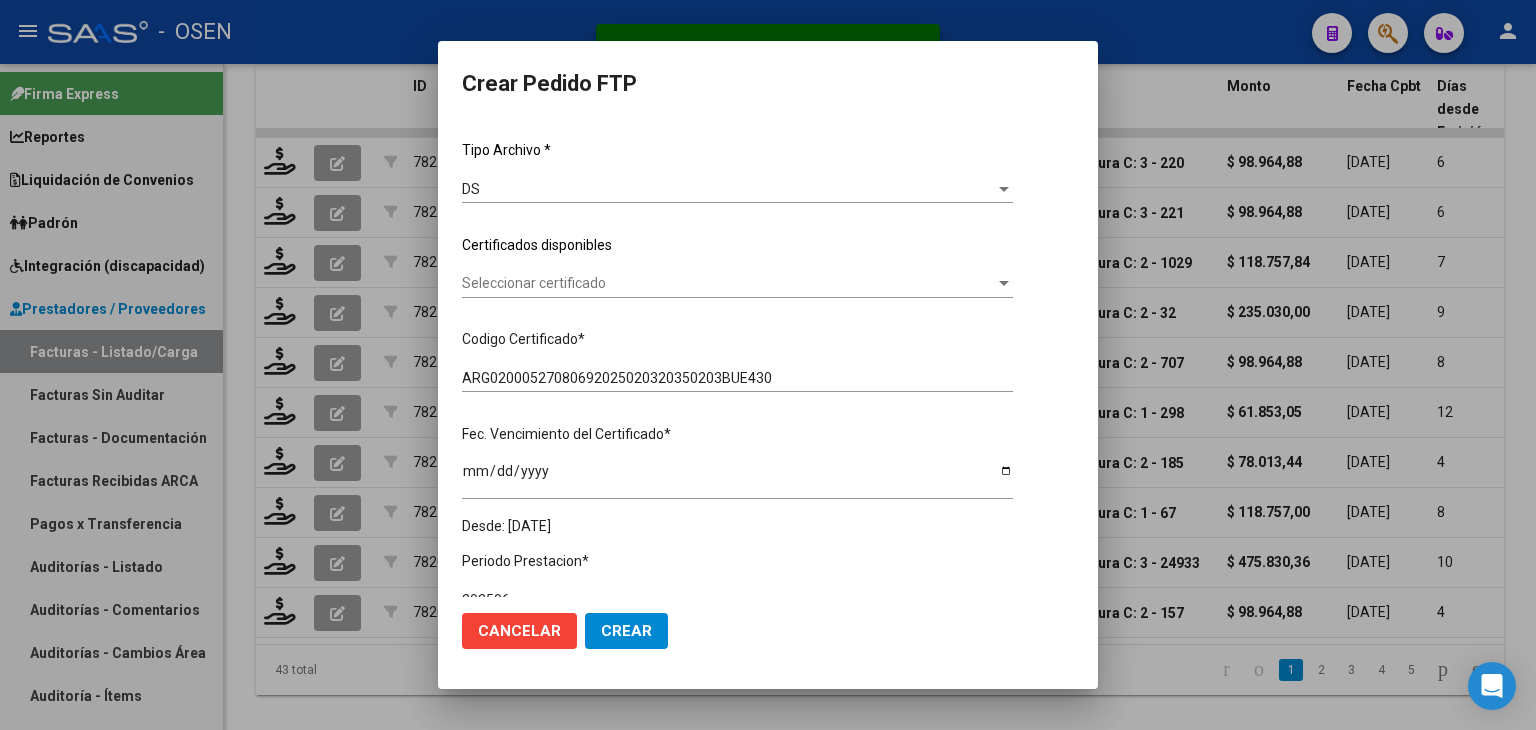click on "Seleccionar certificado Seleccionar certificado" 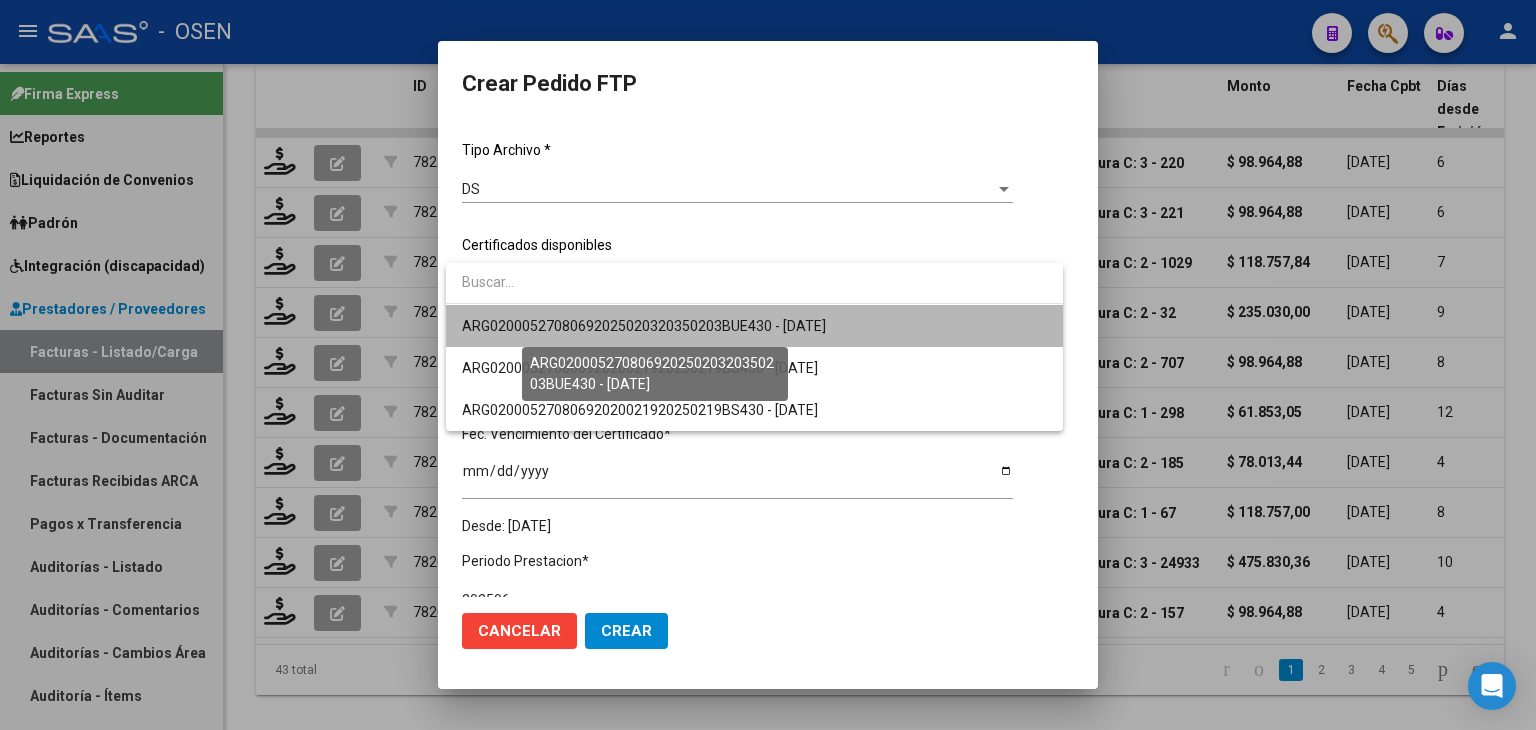 click on "ARG02000527080692025020320350203BUE430 - [DATE]" at bounding box center (644, 326) 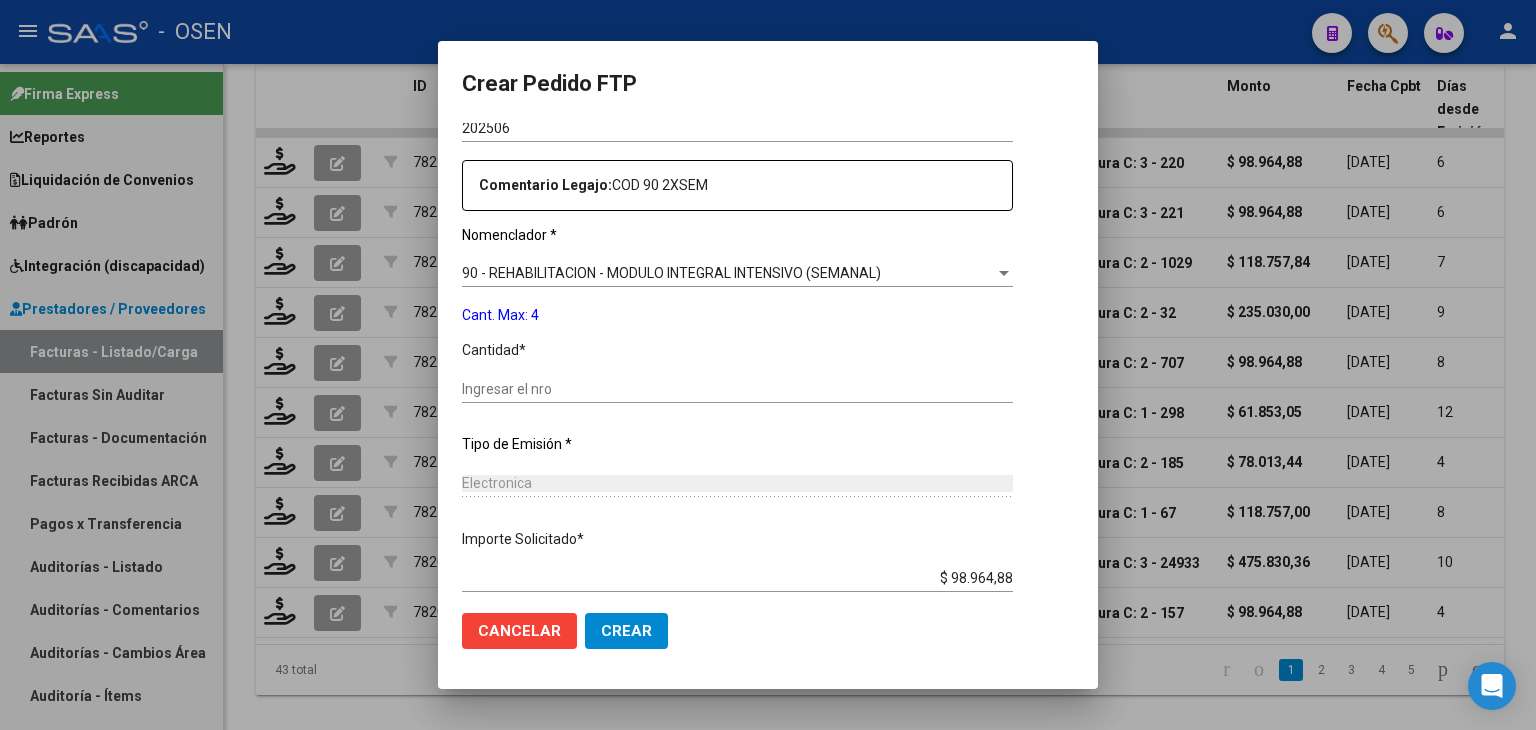 scroll, scrollTop: 700, scrollLeft: 0, axis: vertical 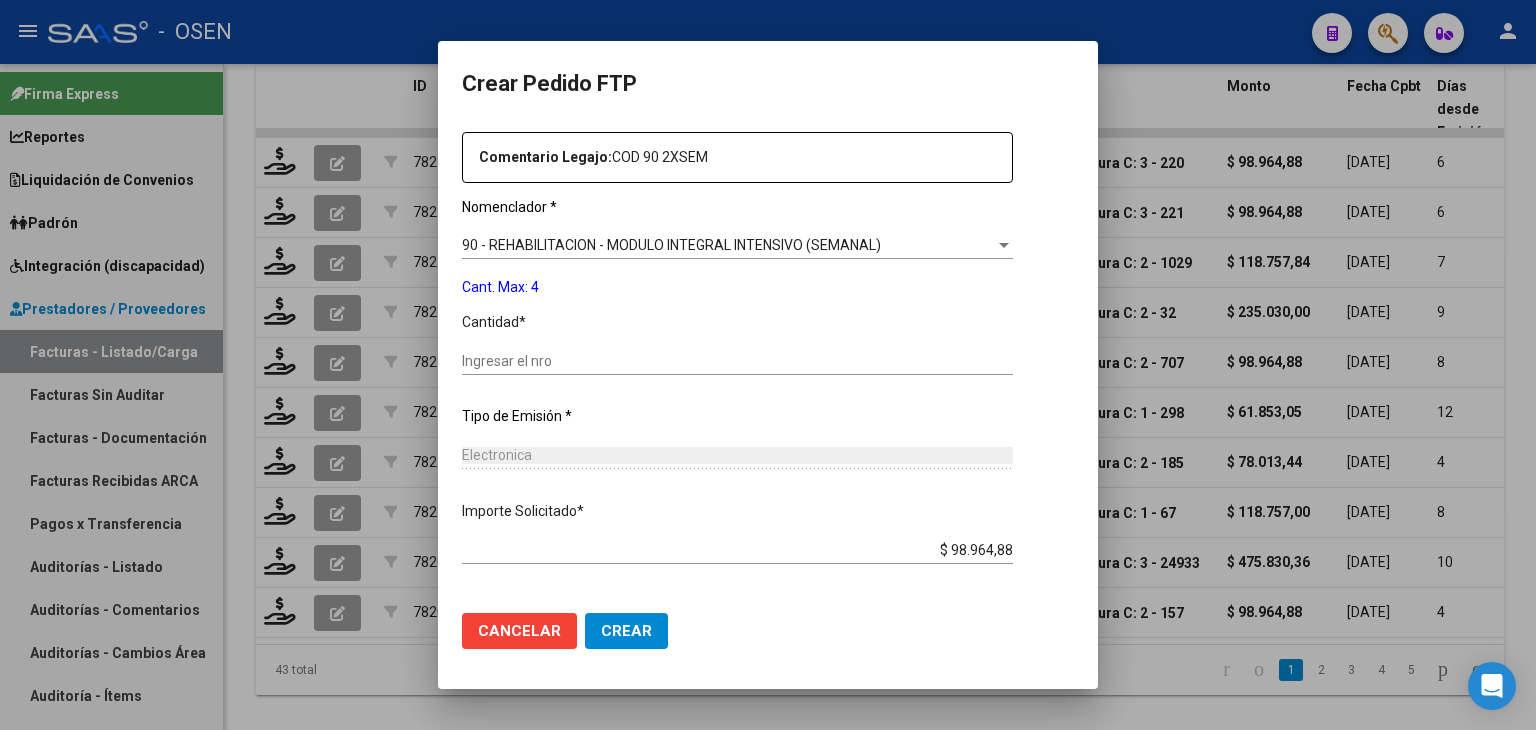 click on "Ingresar el nro" 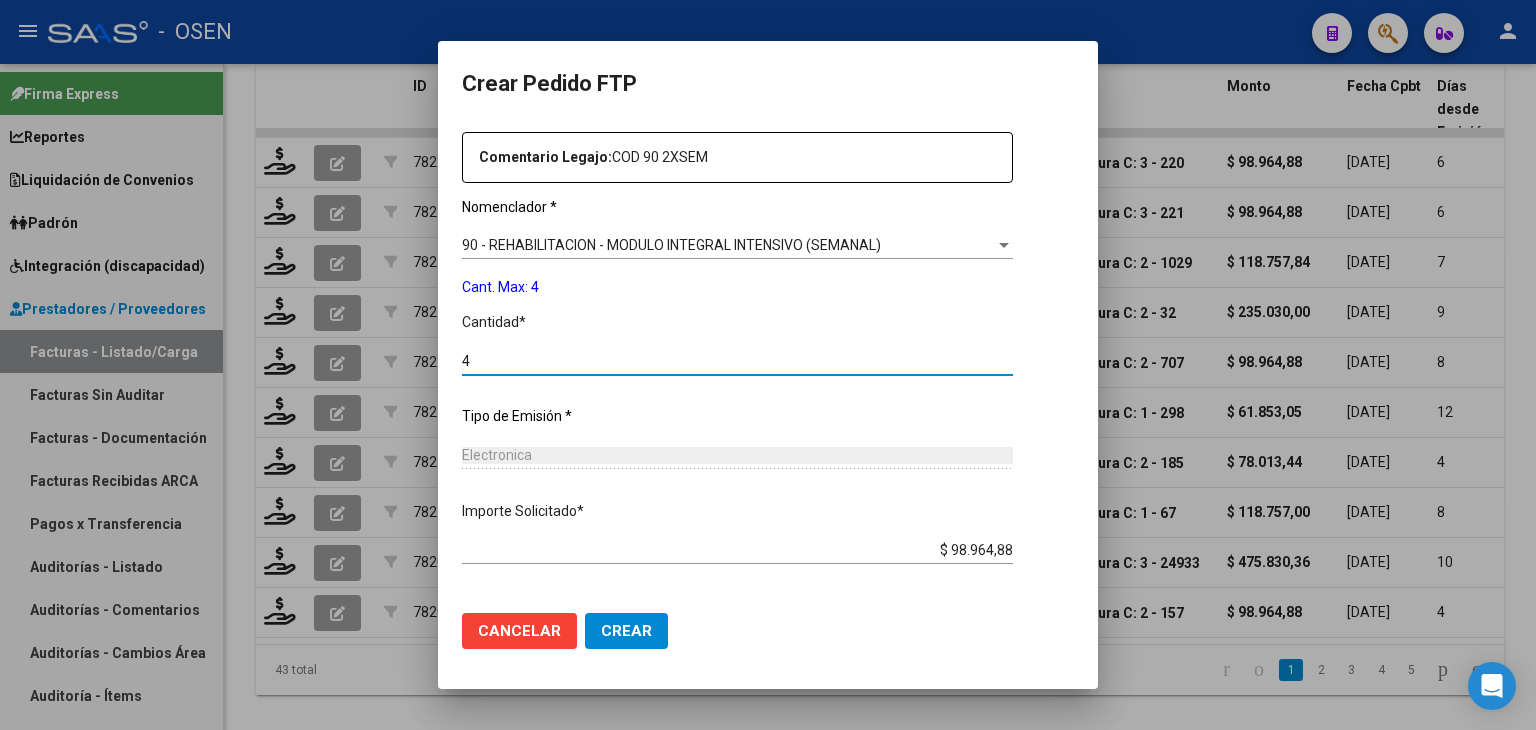 type on "4" 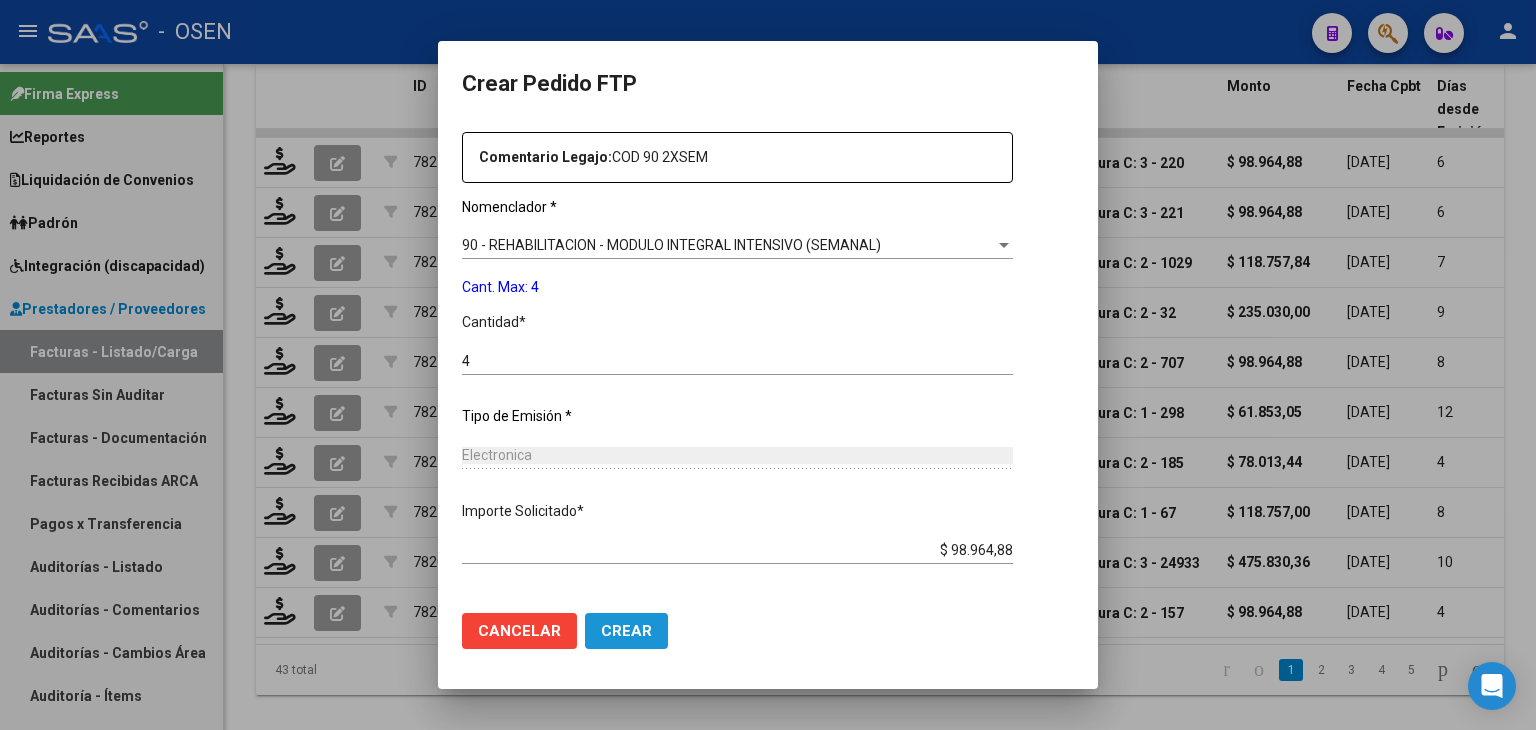 click on "Crear" 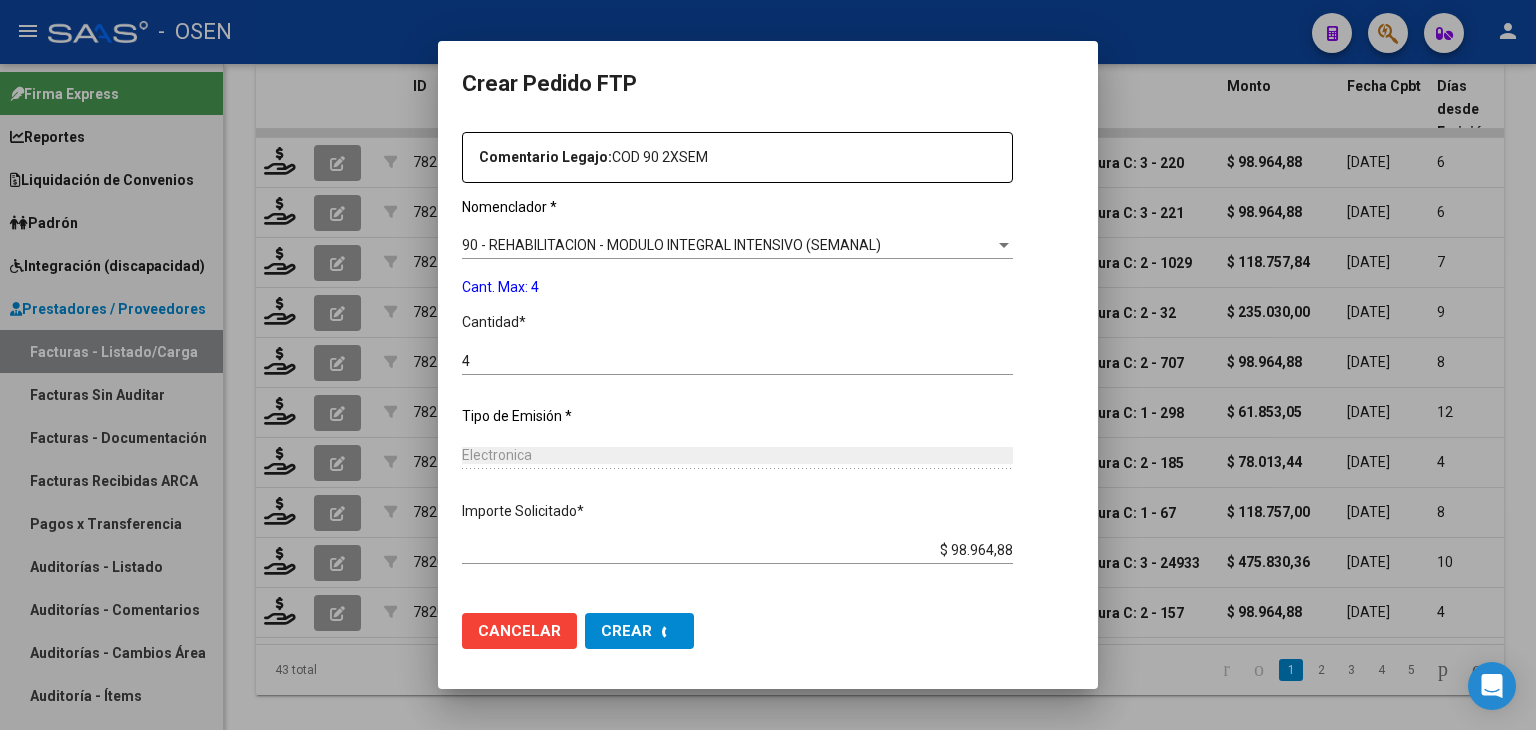 scroll, scrollTop: 0, scrollLeft: 0, axis: both 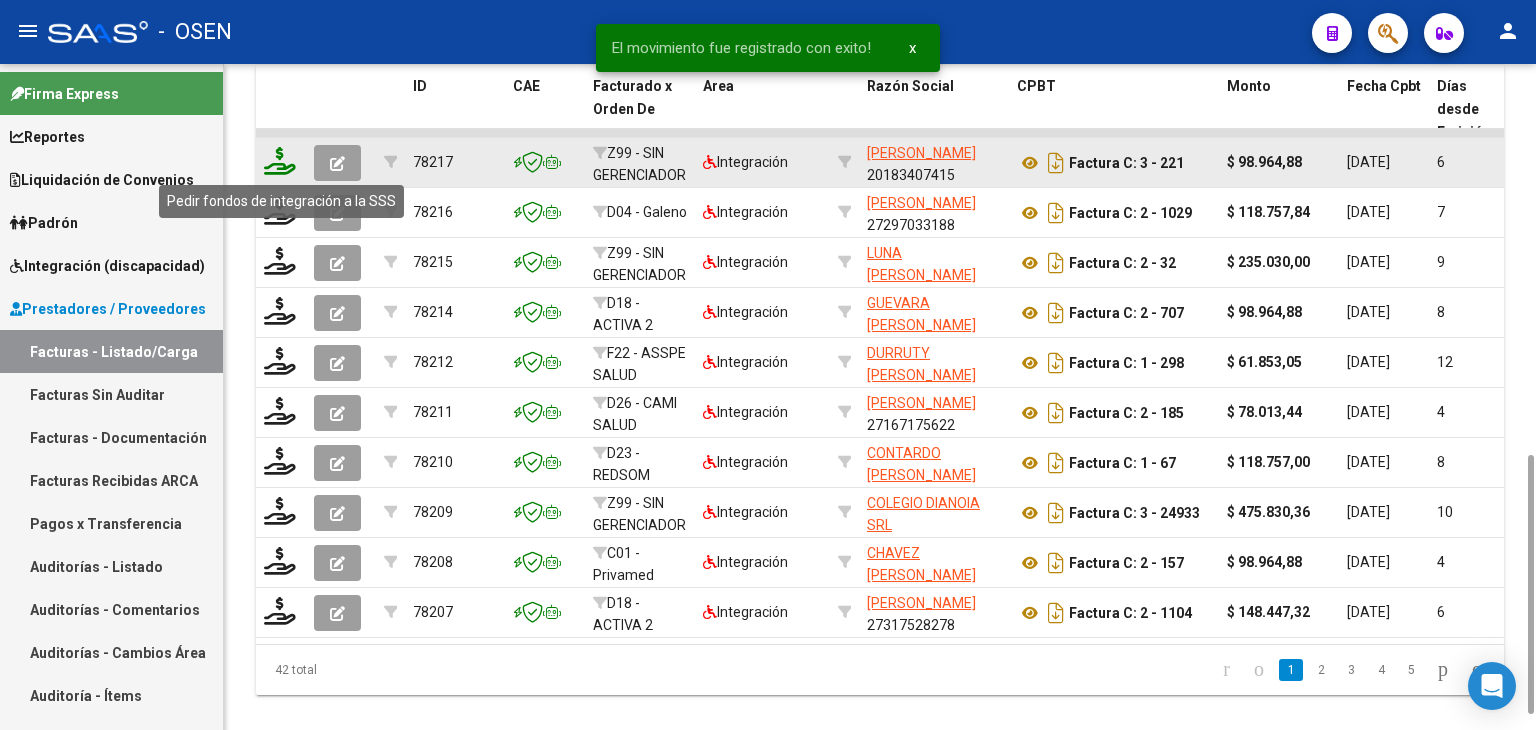 click 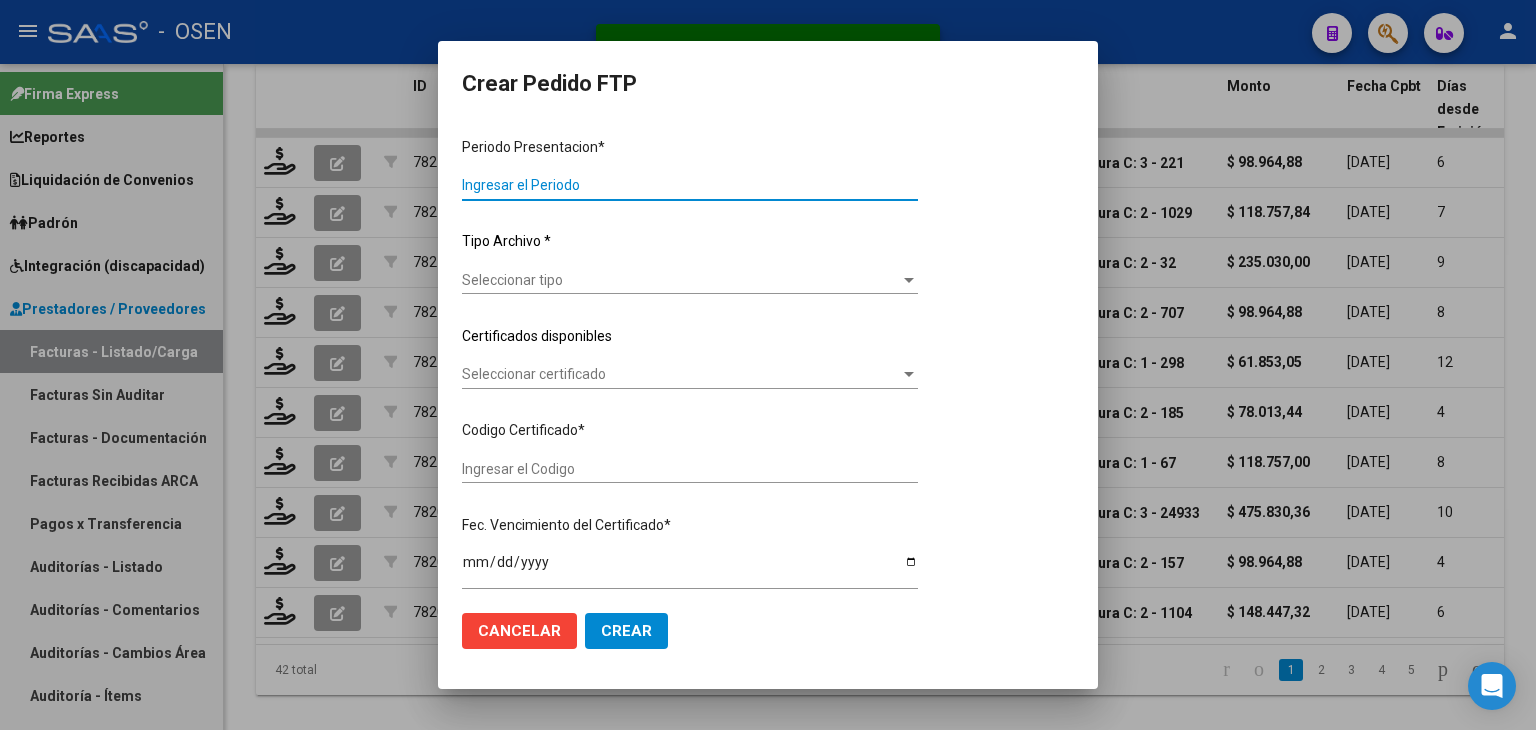 type on "202506" 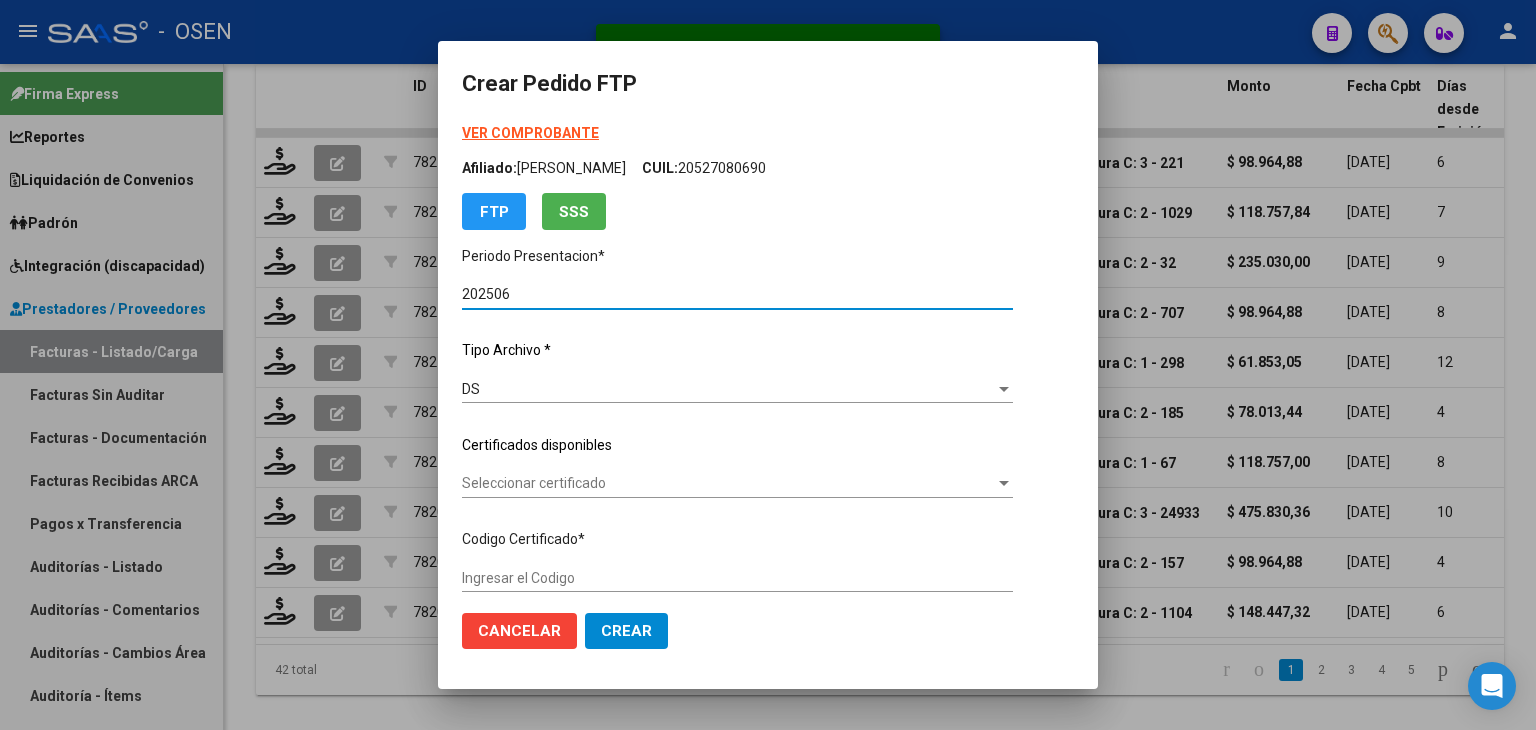 type on "ARG02000556950902024032620290326BUE430" 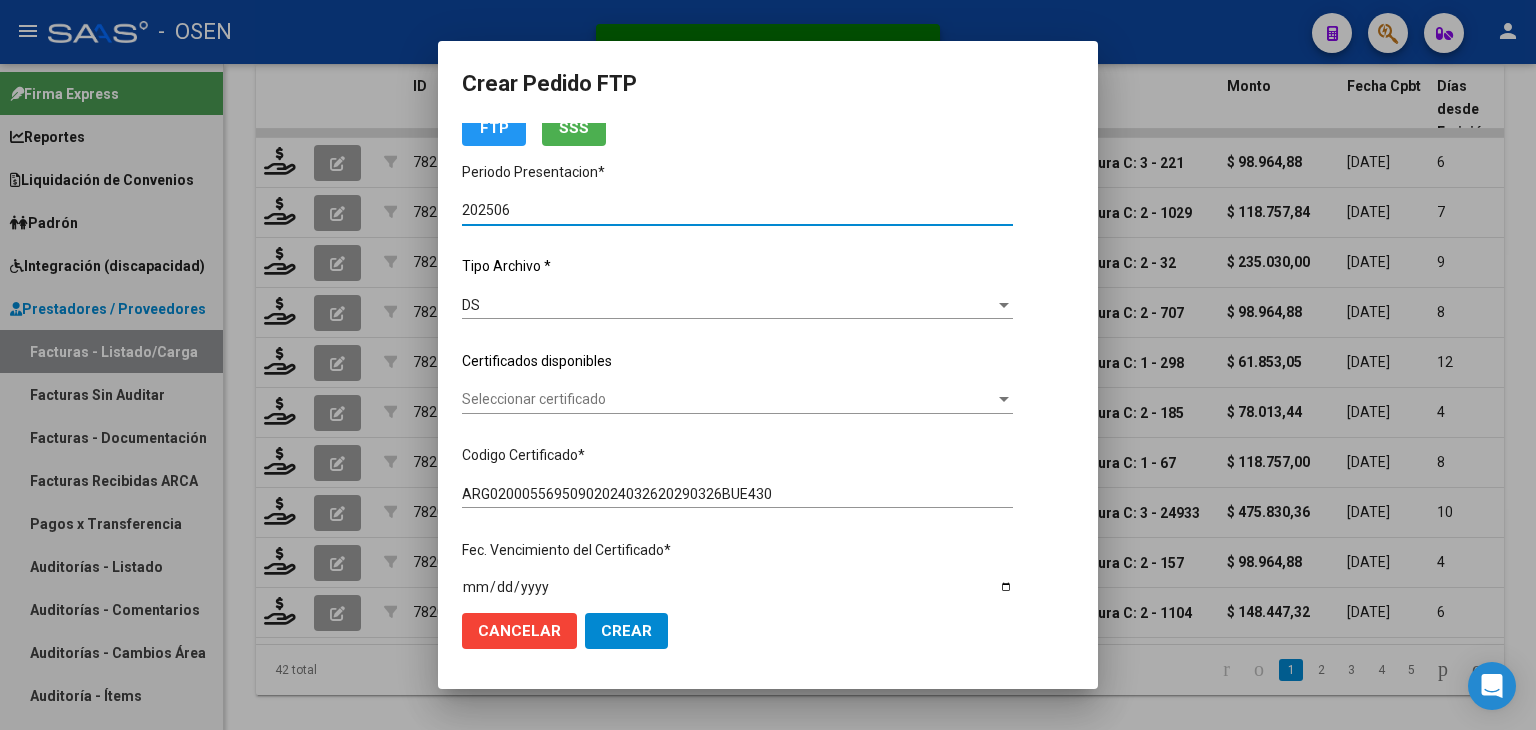 scroll, scrollTop: 200, scrollLeft: 0, axis: vertical 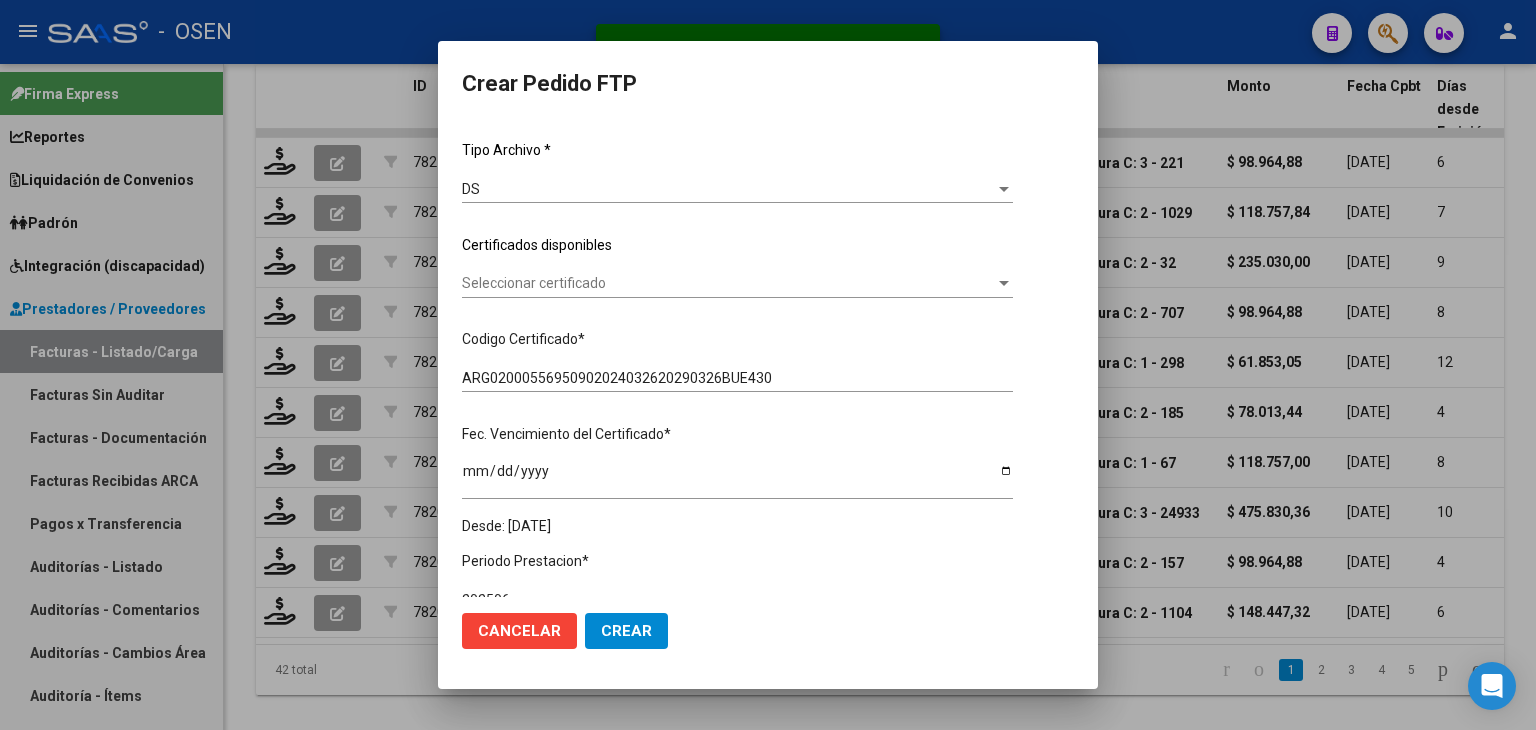 click on "Seleccionar certificado" at bounding box center [728, 283] 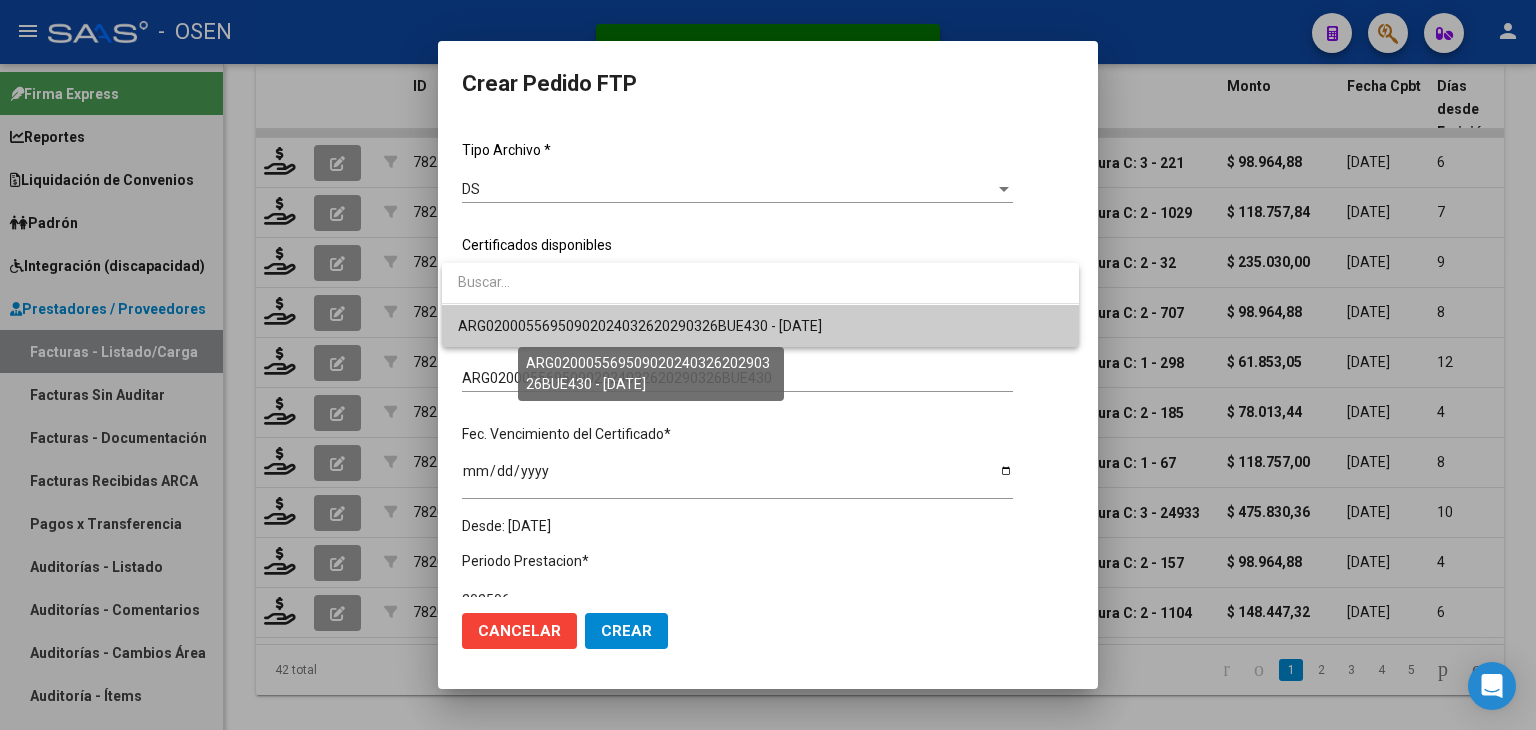 click on "ARG02000556950902024032620290326BUE430 - [DATE]" at bounding box center (640, 326) 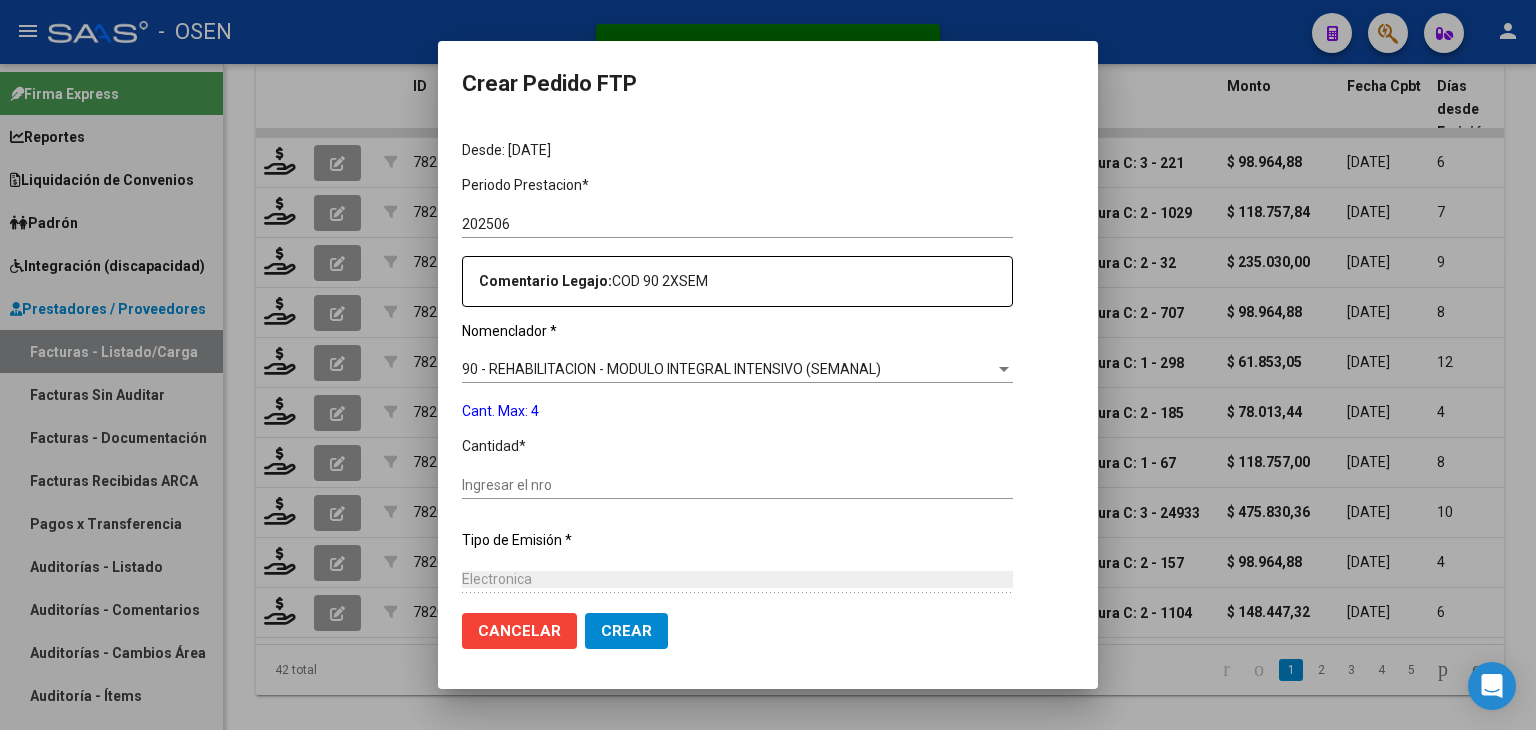 scroll, scrollTop: 600, scrollLeft: 0, axis: vertical 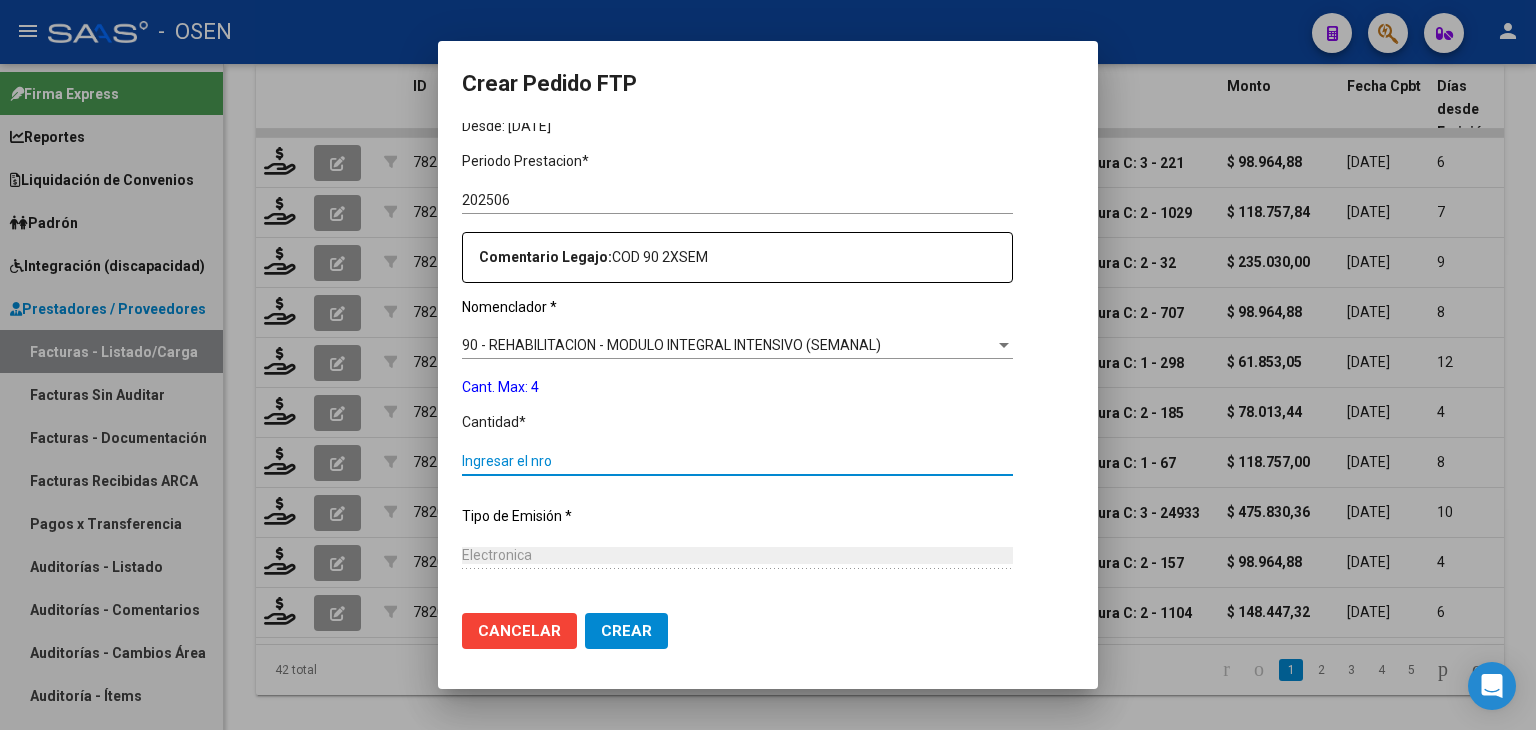click on "Ingresar el nro" at bounding box center (737, 461) 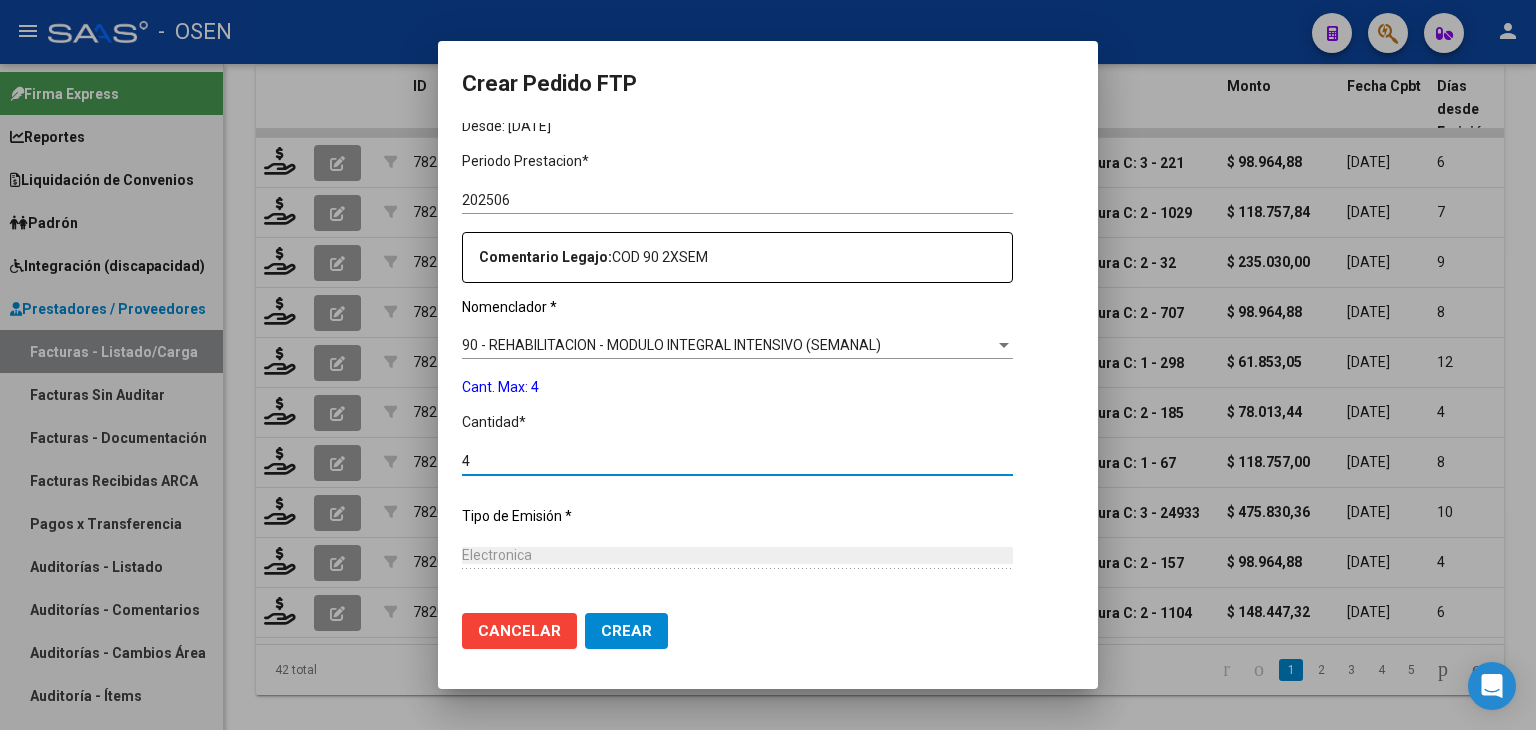 type on "4" 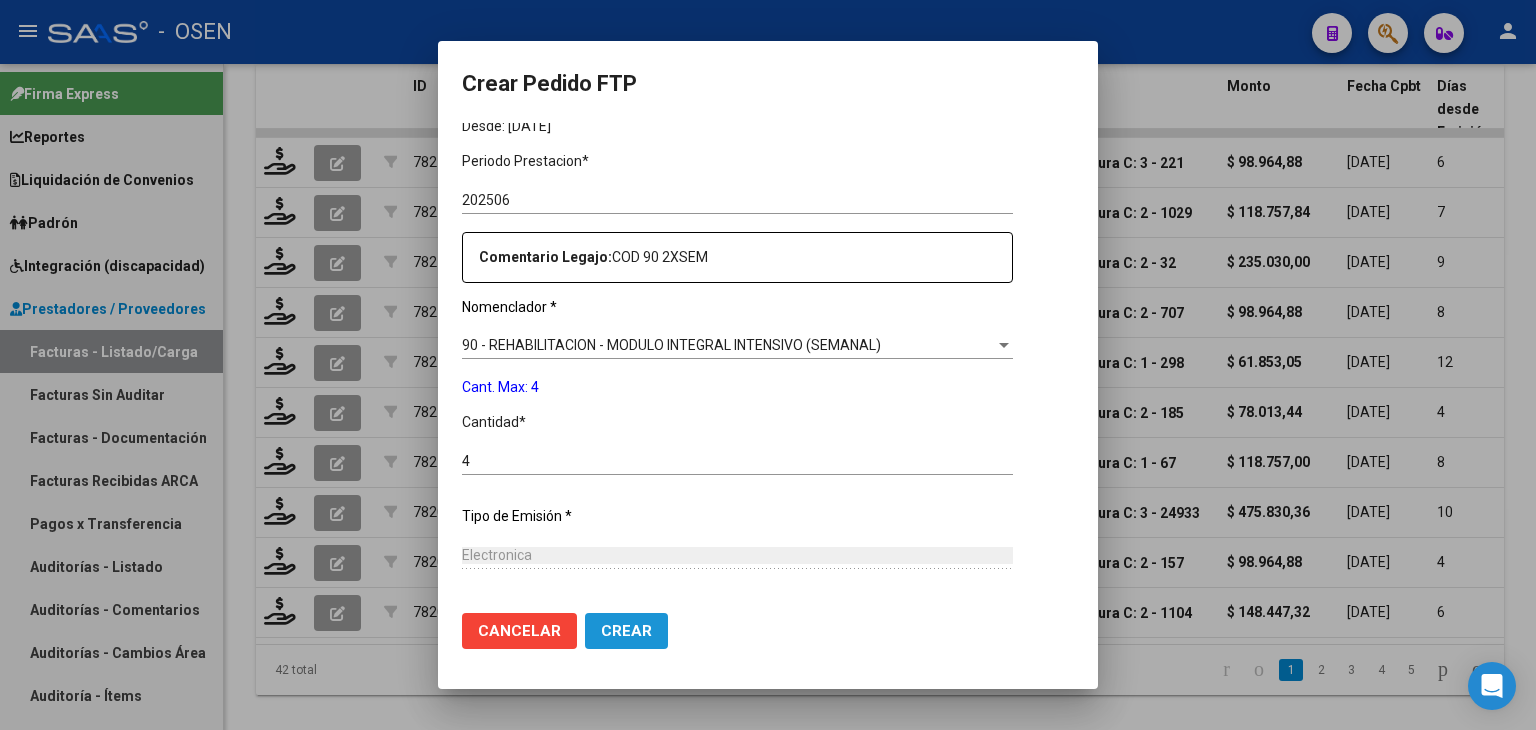 click on "Crear" 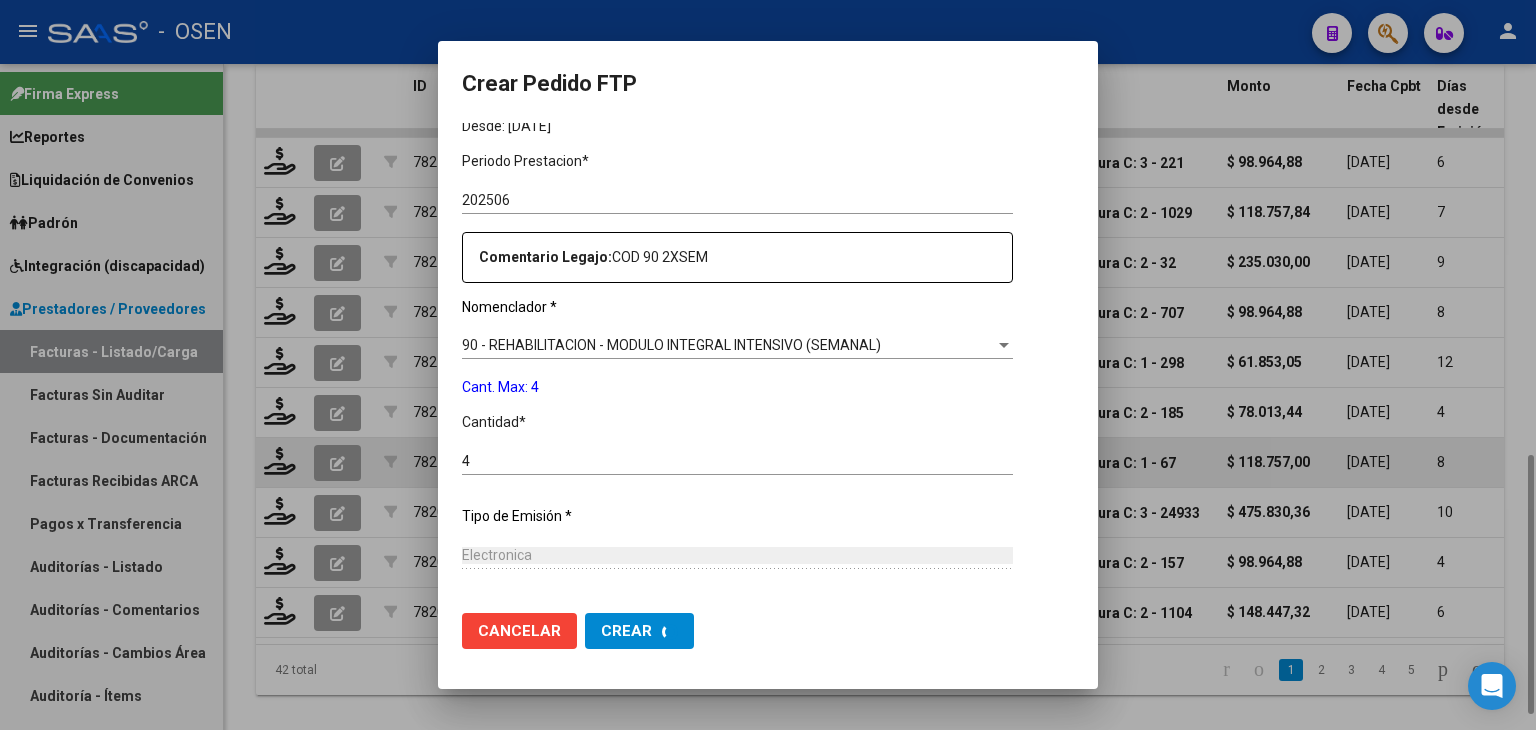 scroll, scrollTop: 0, scrollLeft: 0, axis: both 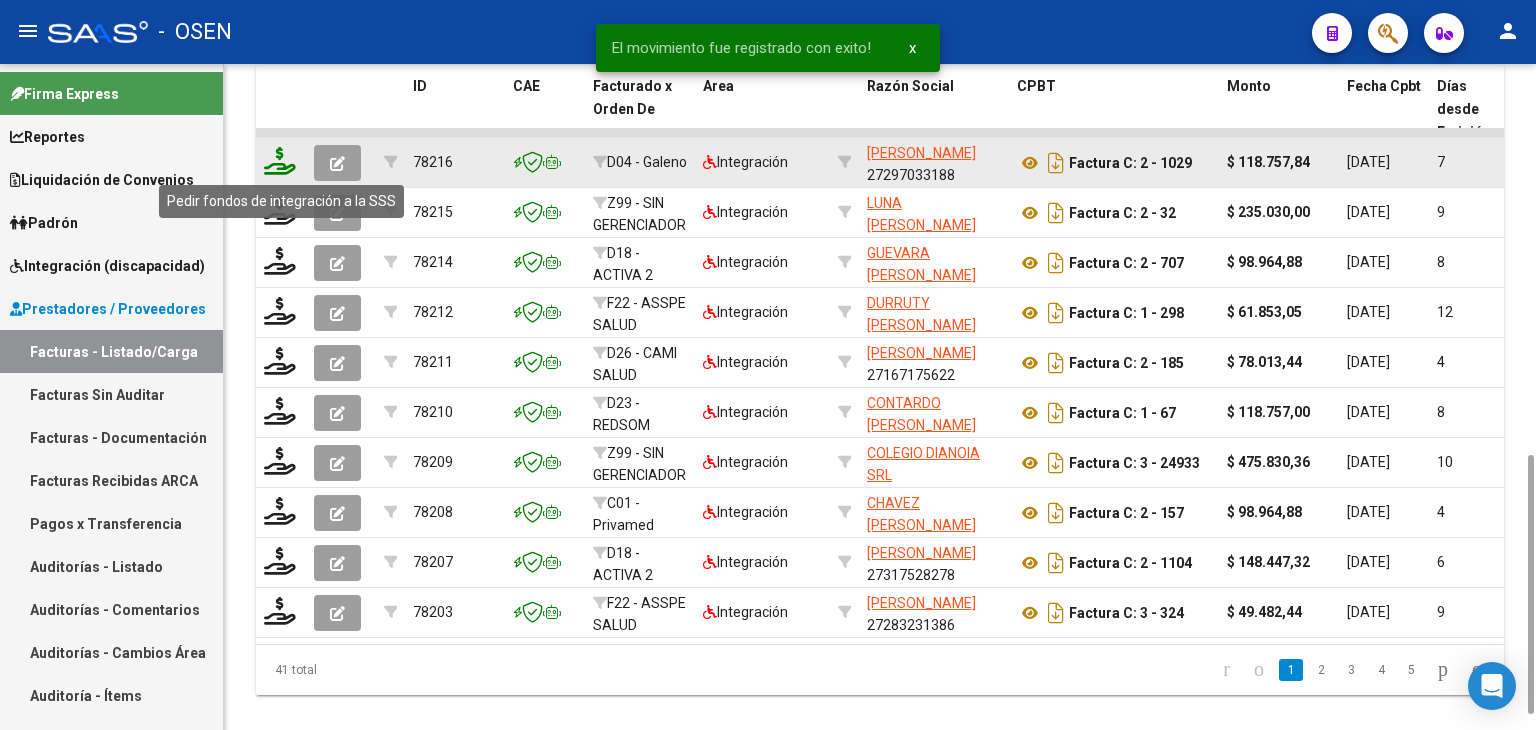 click 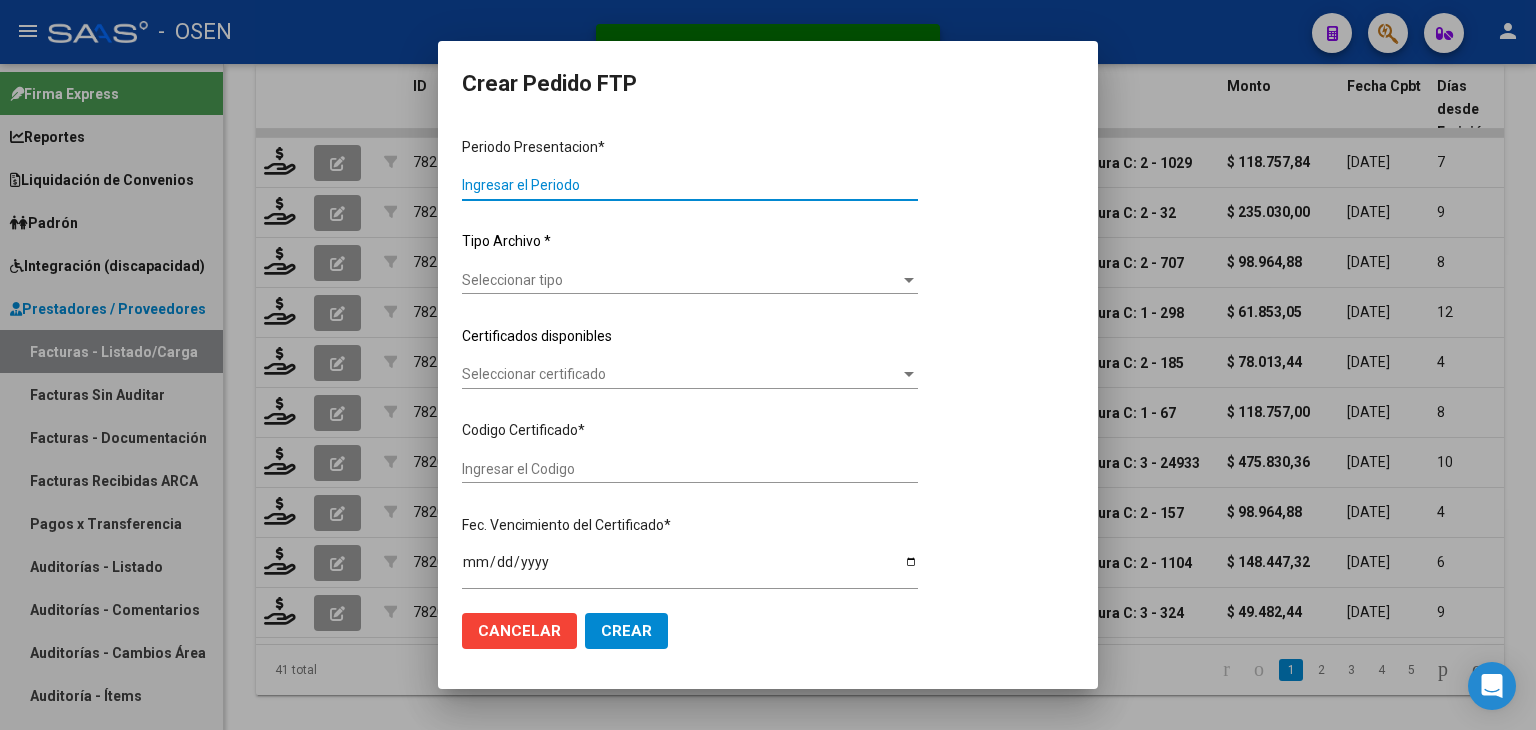 type on "202506" 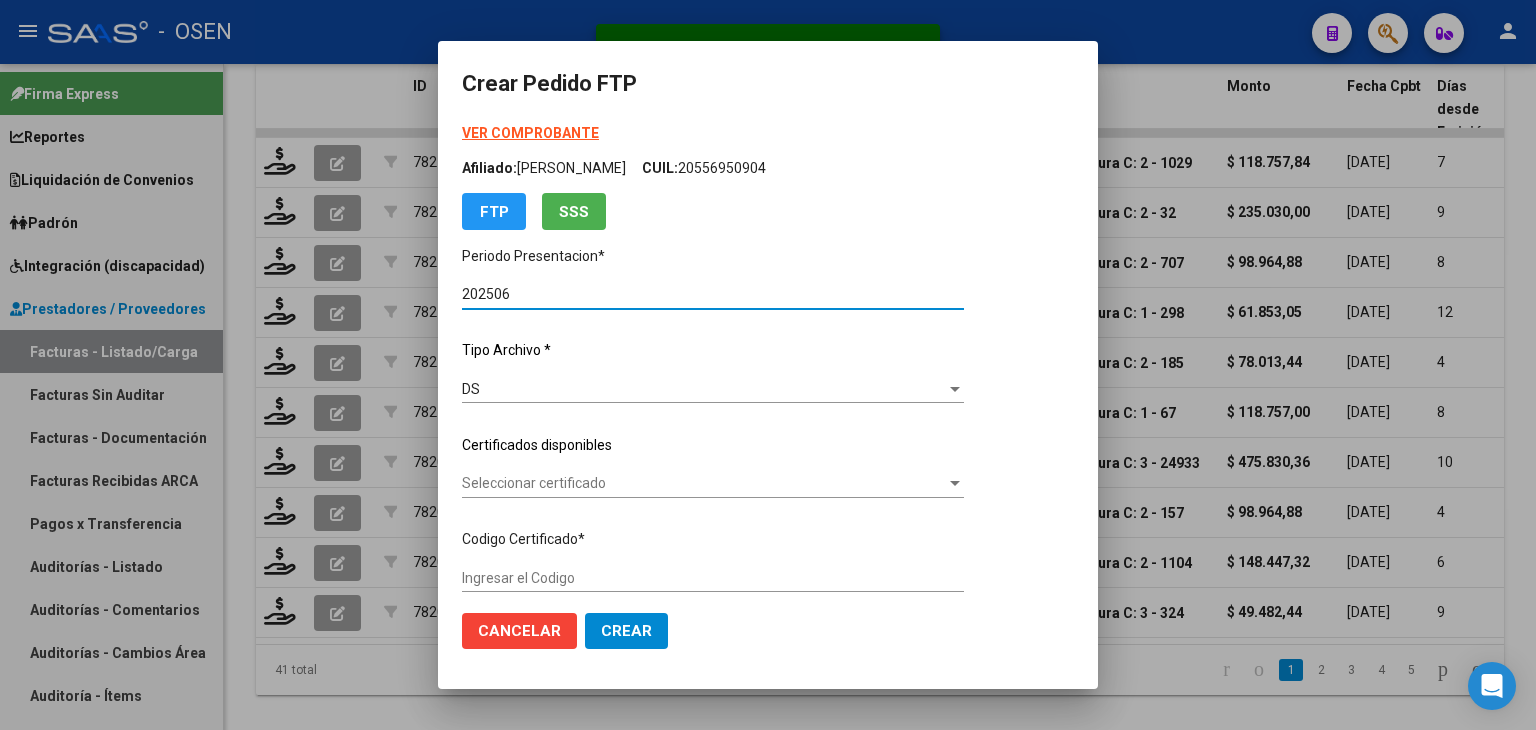 type on "ARG02000544995792023042720300427RIO145" 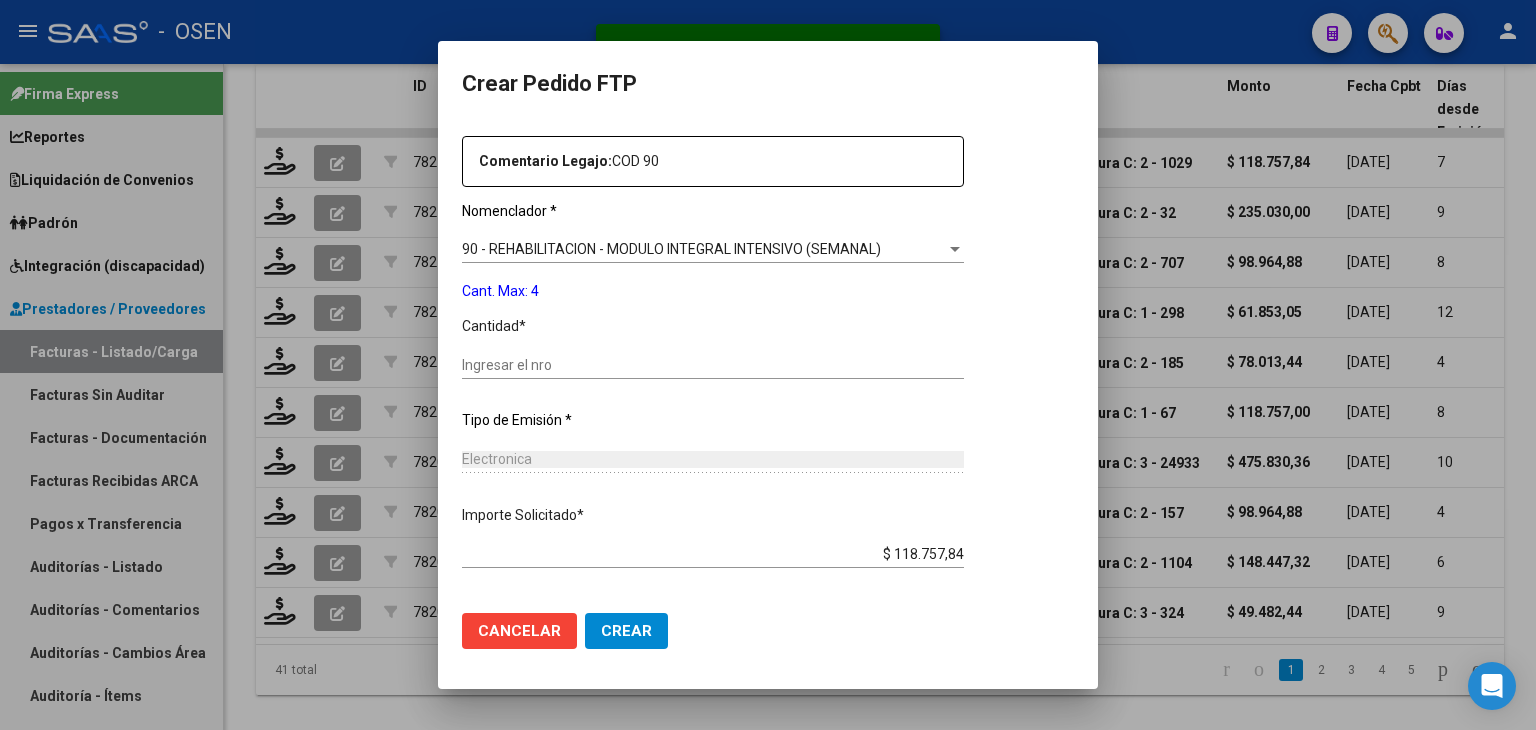 scroll, scrollTop: 700, scrollLeft: 0, axis: vertical 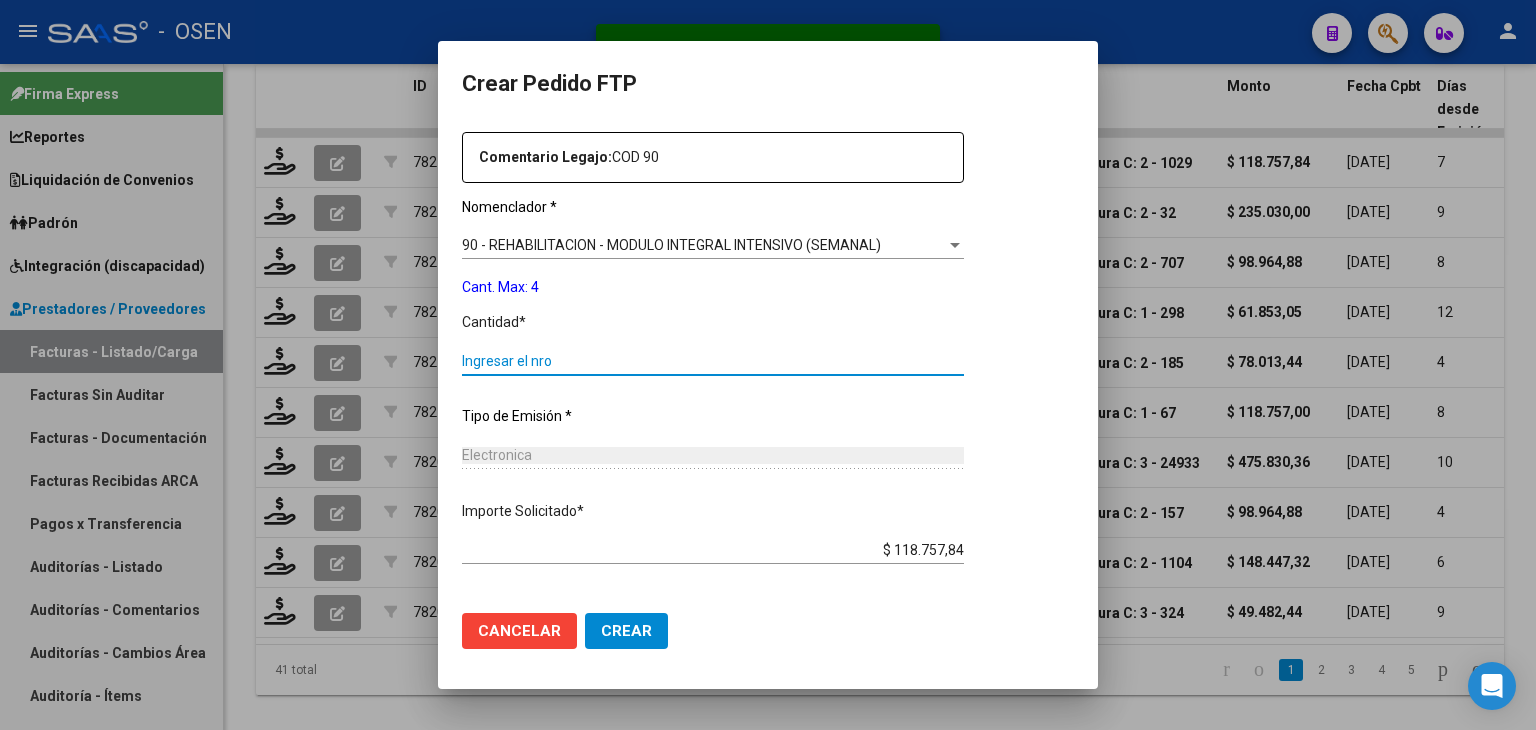 click on "Ingresar el nro" at bounding box center [713, 361] 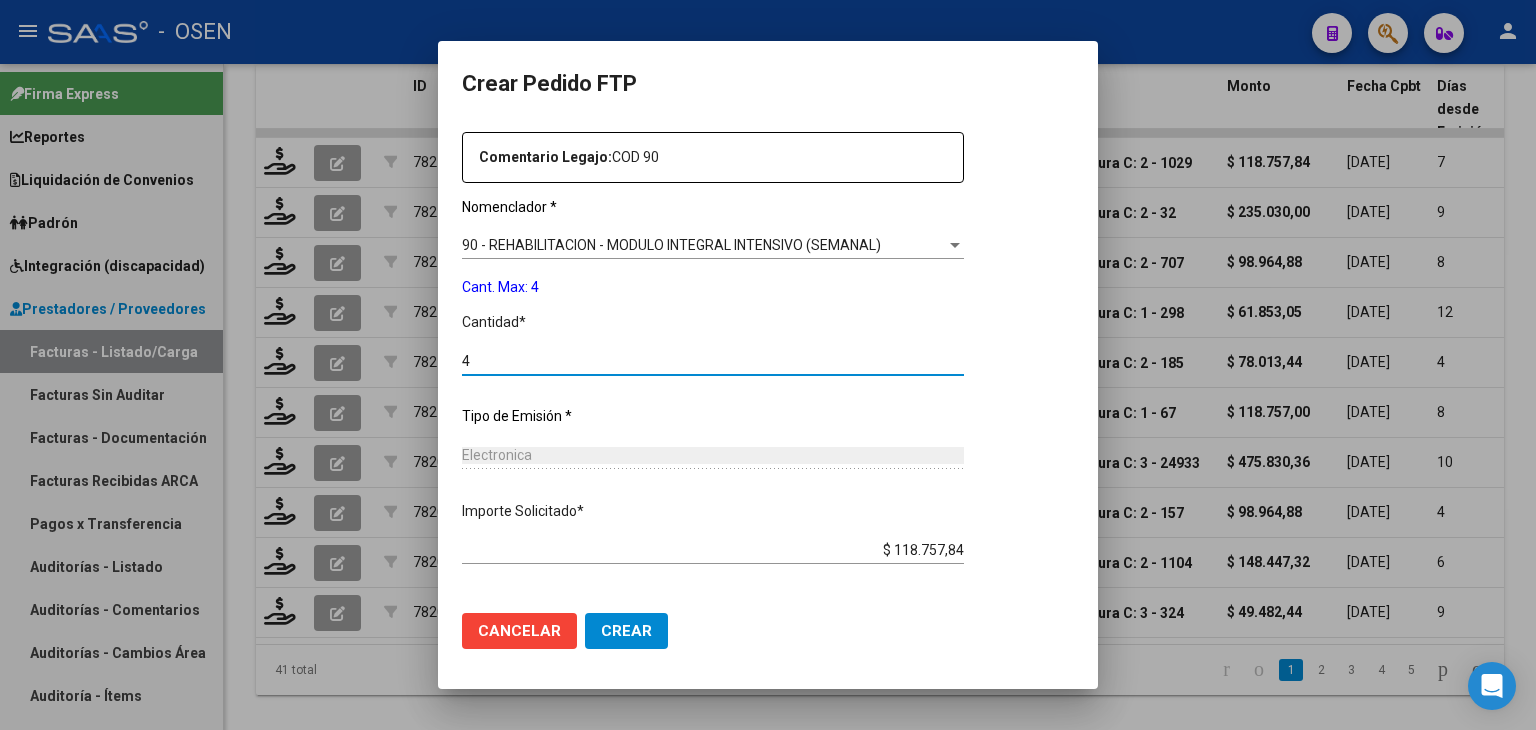 type on "4" 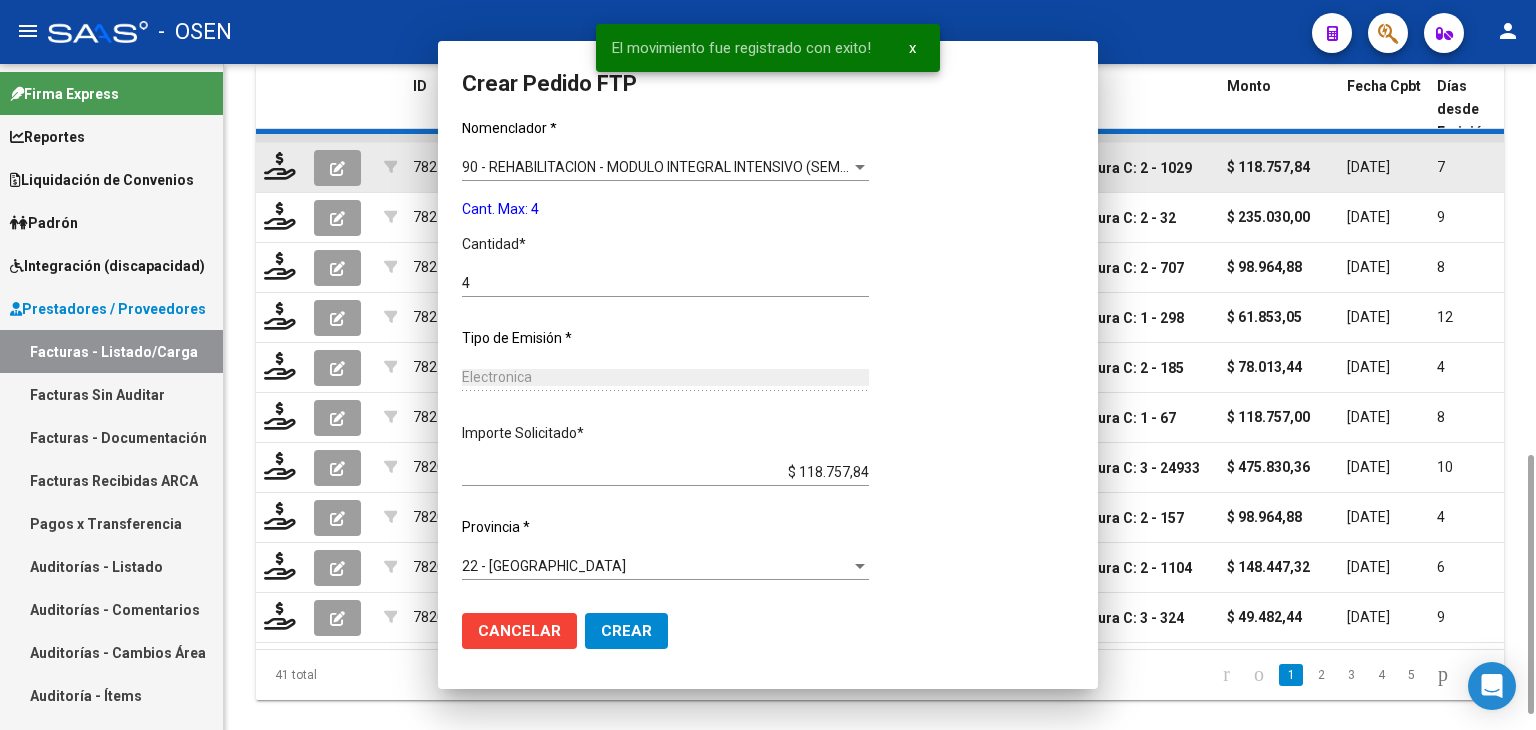 scroll, scrollTop: 591, scrollLeft: 0, axis: vertical 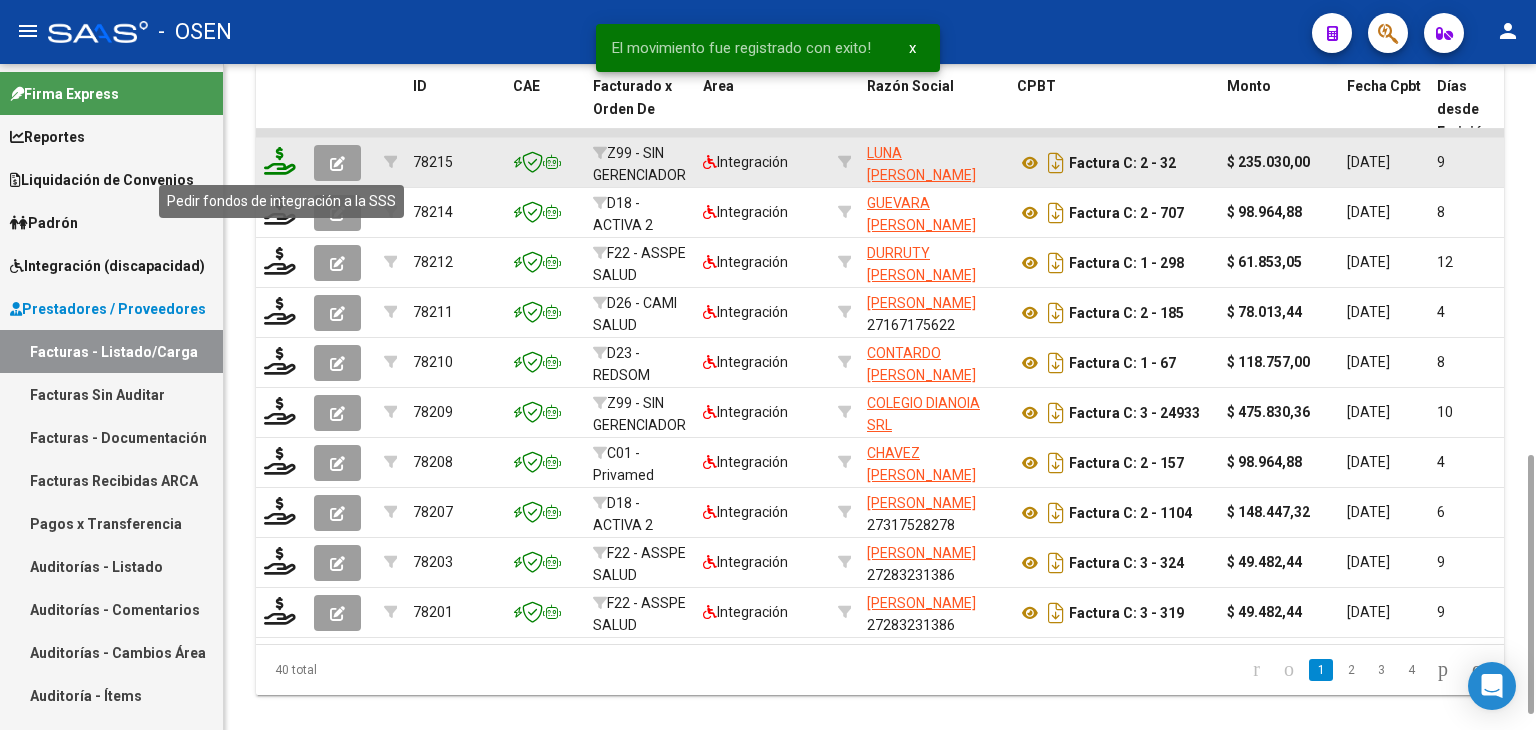 click 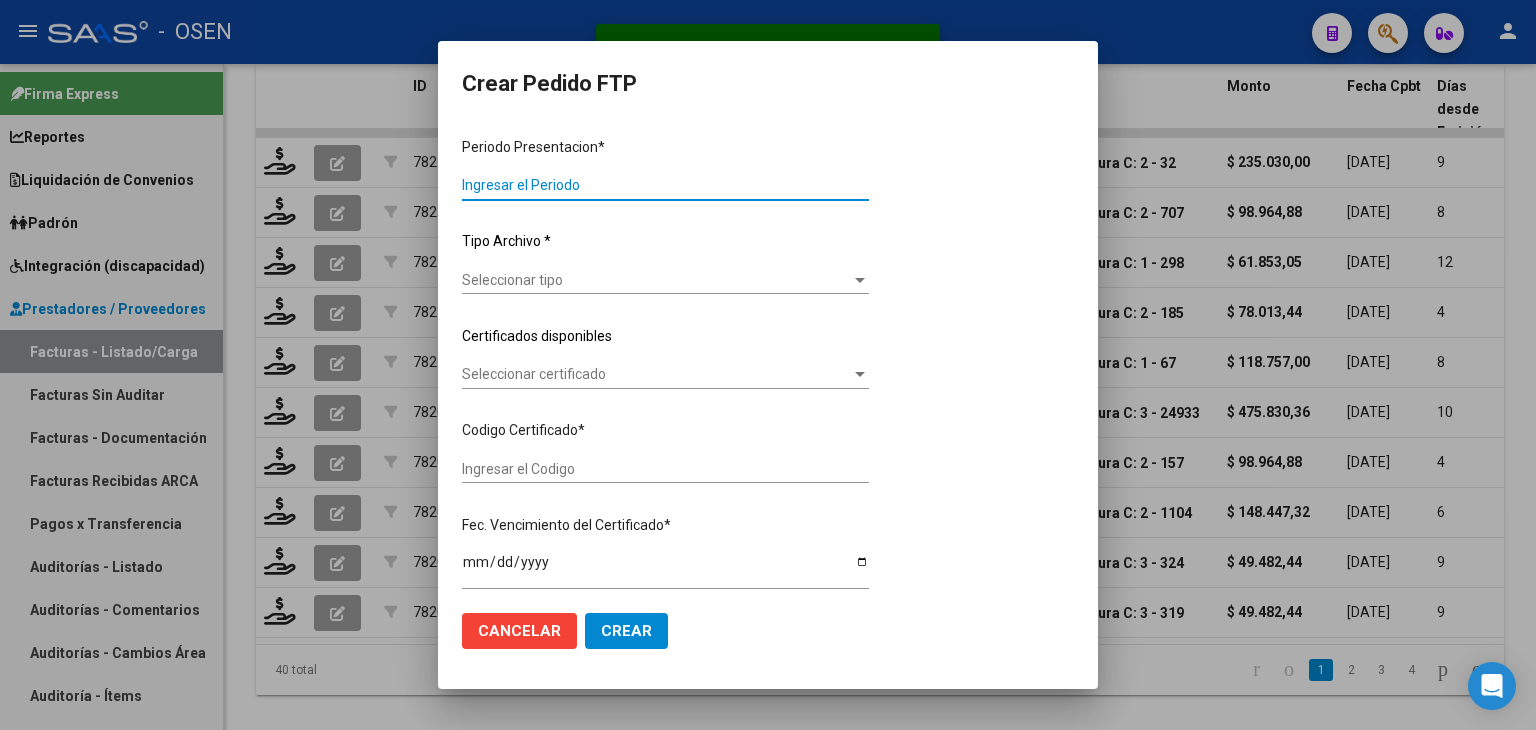 type on "202506" 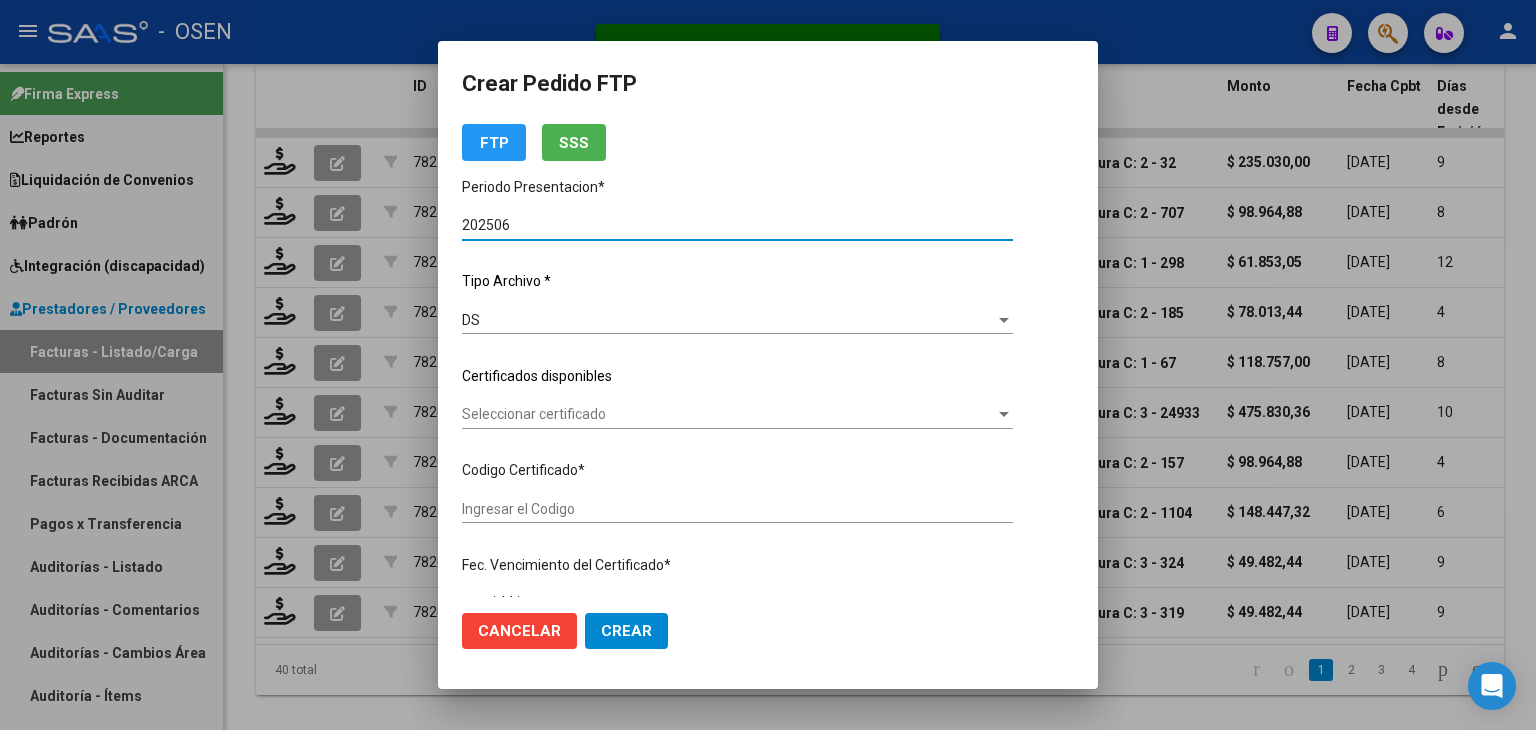 type on "ARG02000508890382023012620330126BS427" 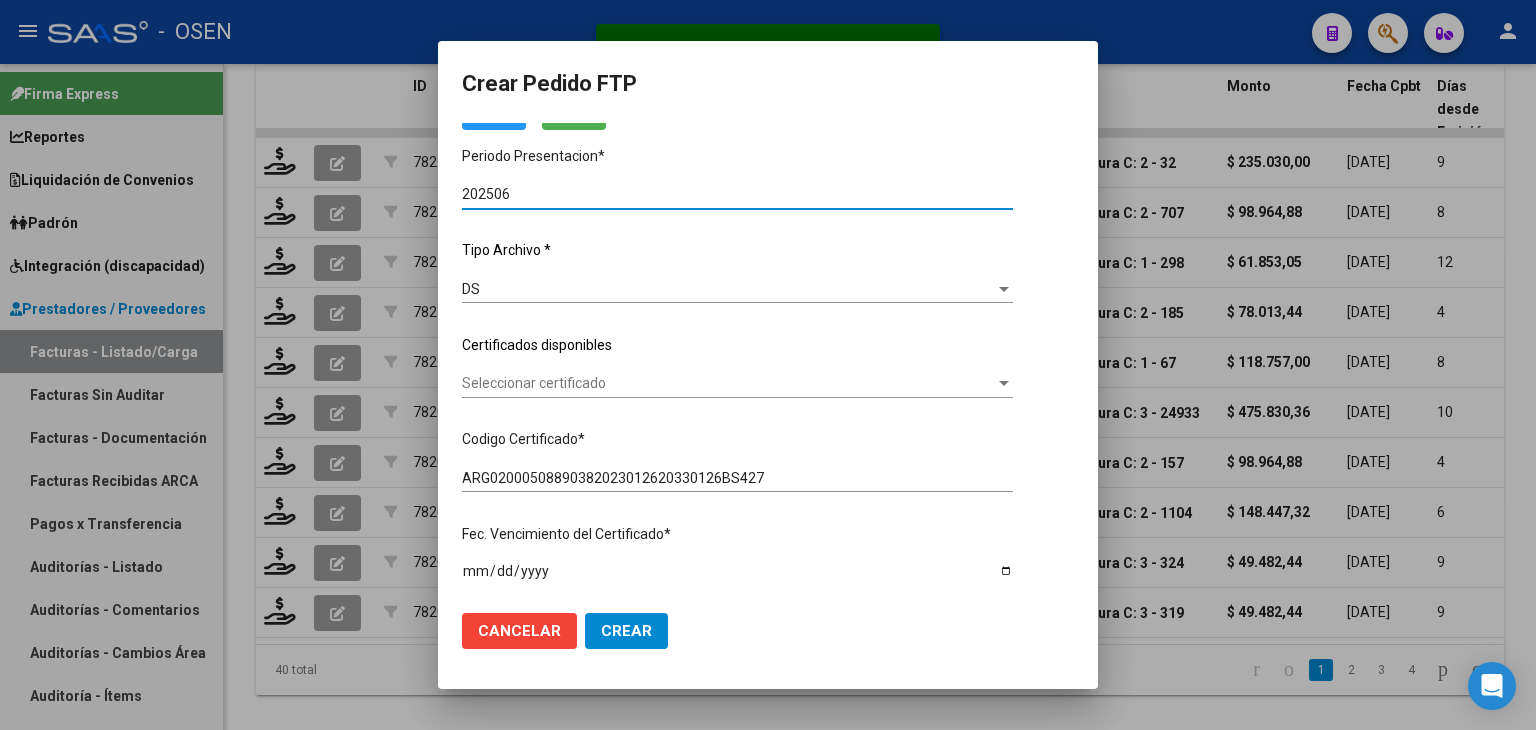scroll, scrollTop: 300, scrollLeft: 0, axis: vertical 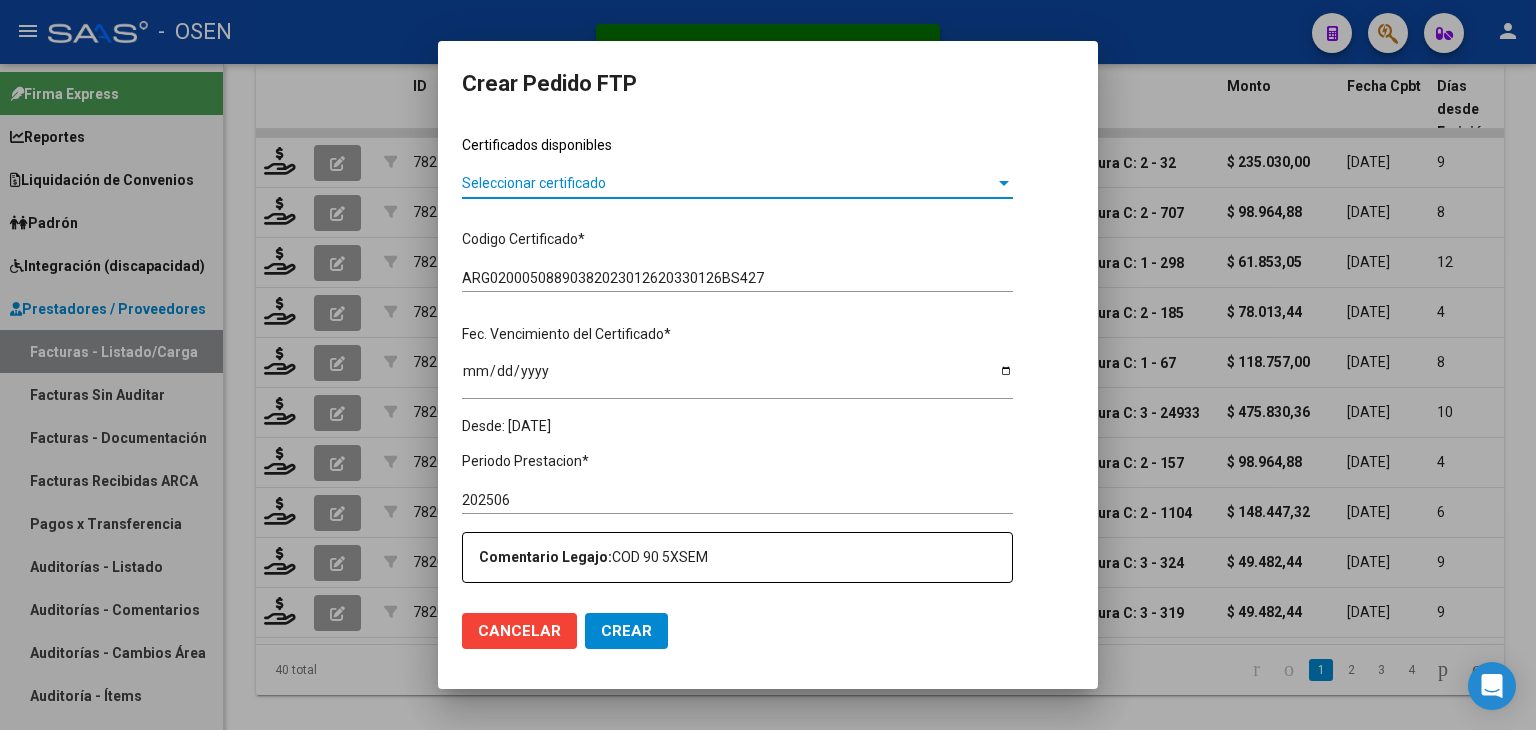 click on "Seleccionar certificado" at bounding box center [728, 183] 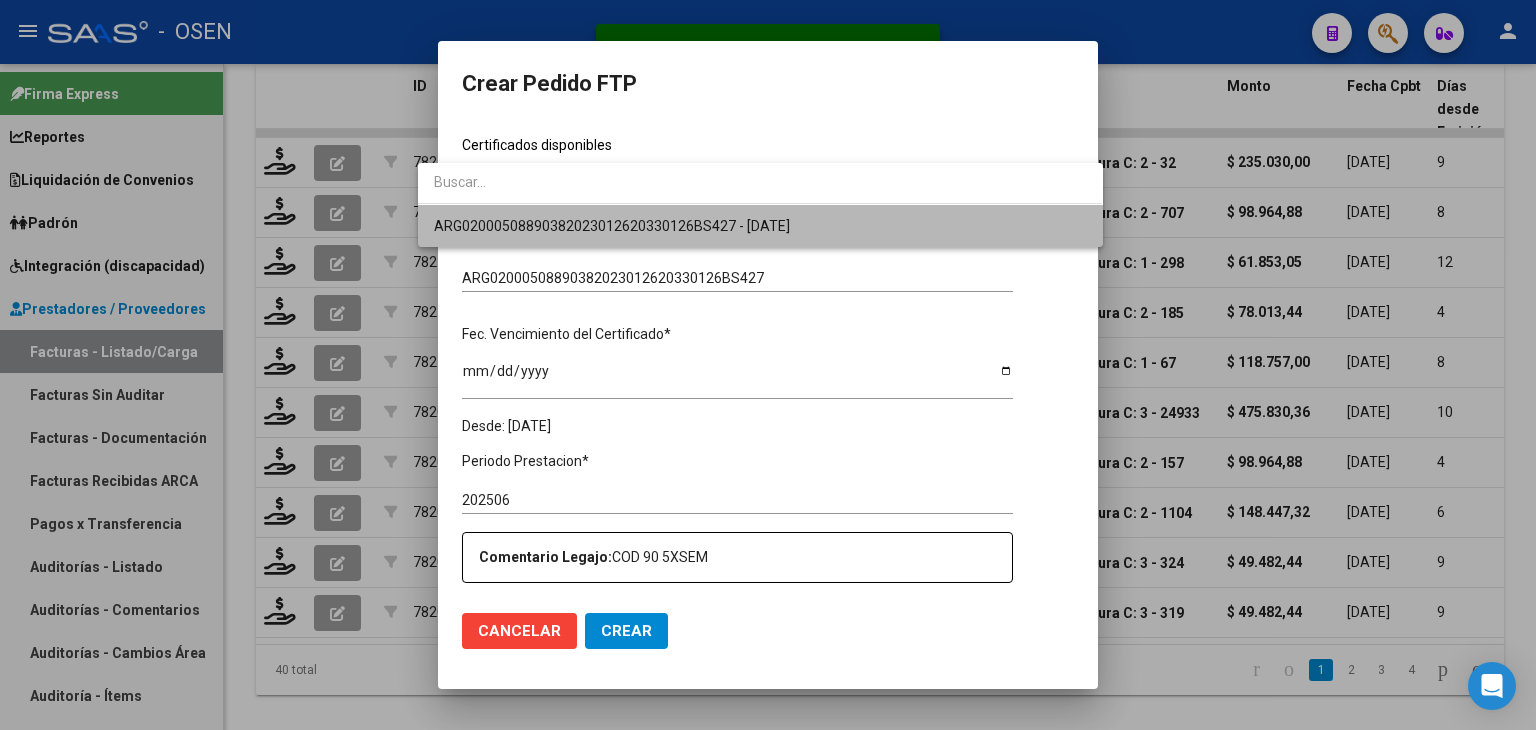 click on "ARG02000508890382023012620330126BS427 - [DATE]" at bounding box center (760, 226) 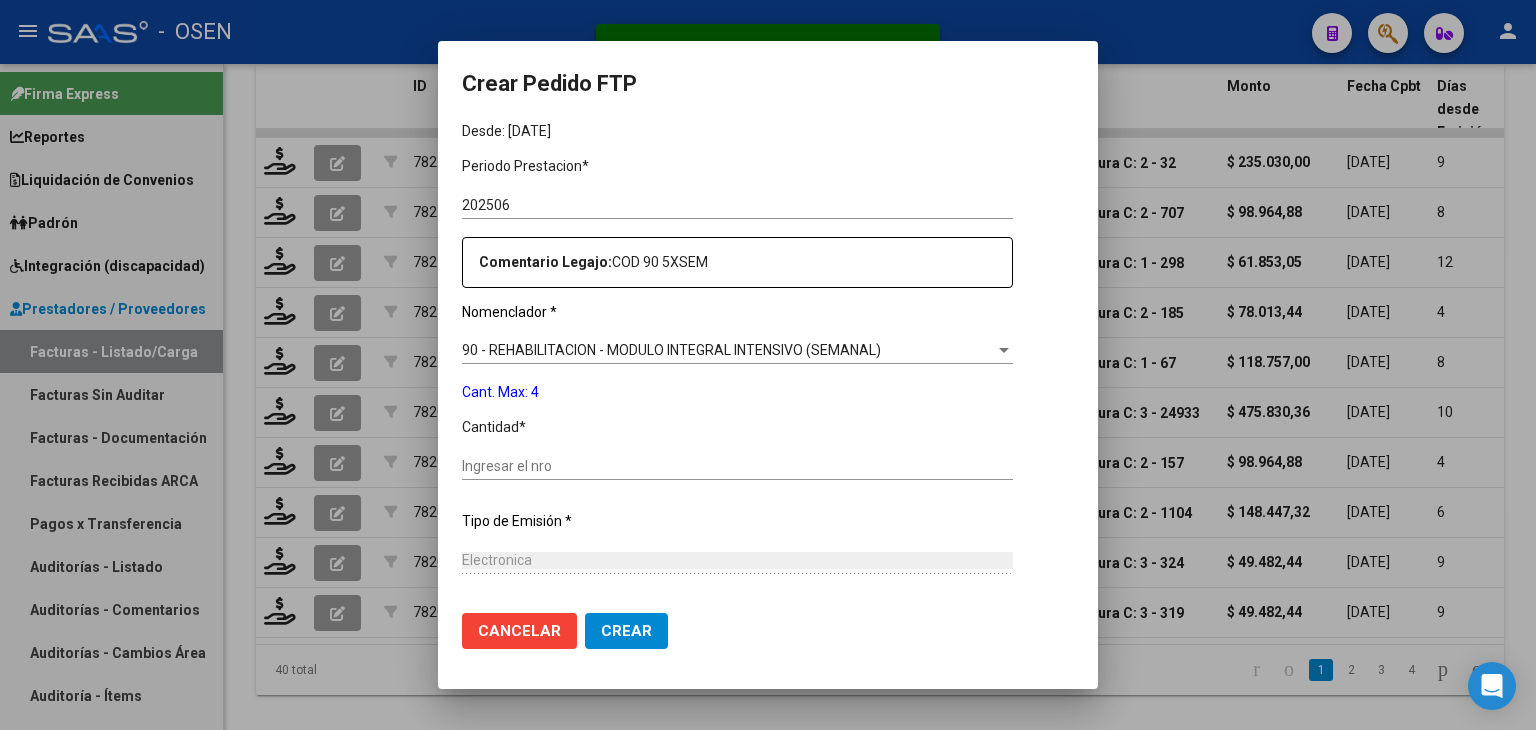 scroll, scrollTop: 700, scrollLeft: 0, axis: vertical 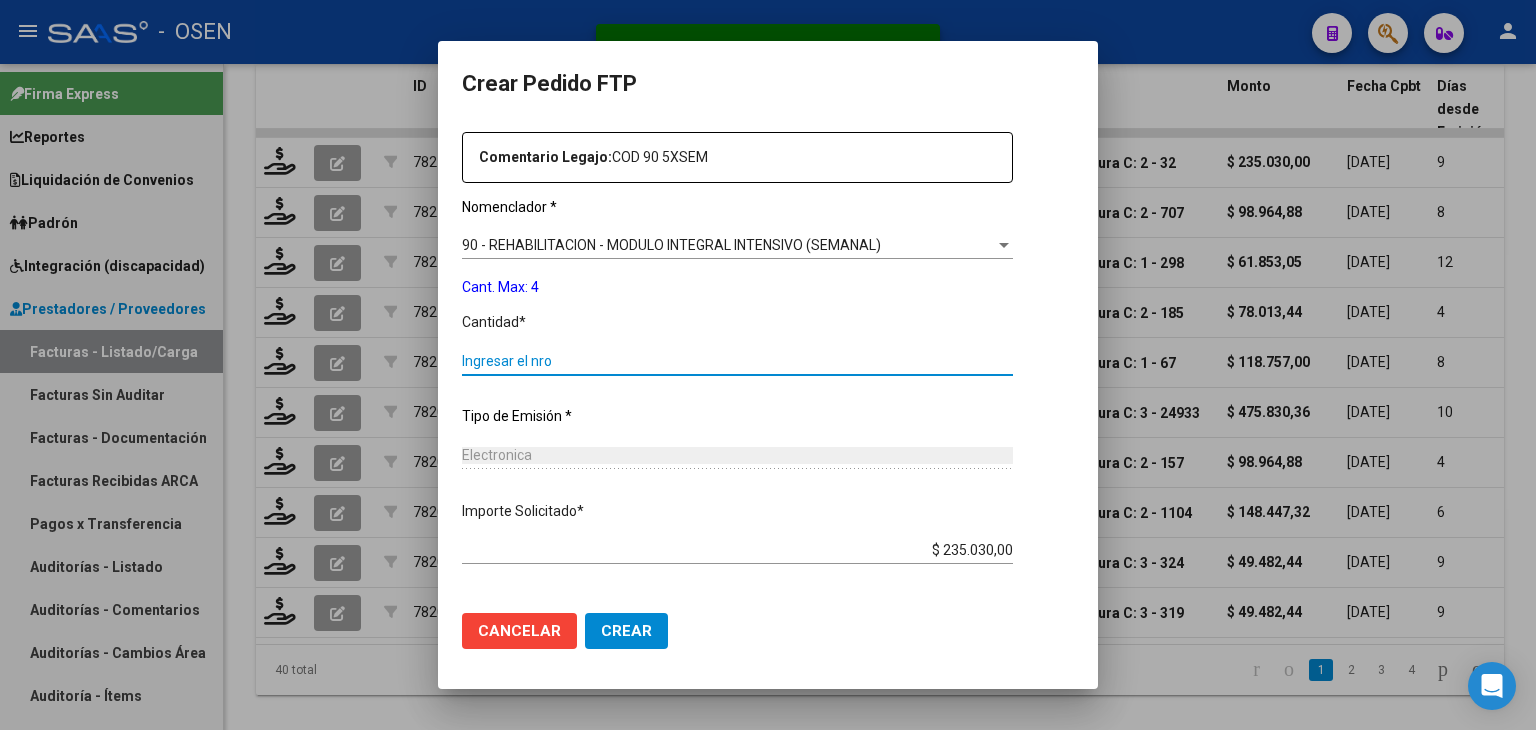 click on "Ingresar el nro" at bounding box center (737, 361) 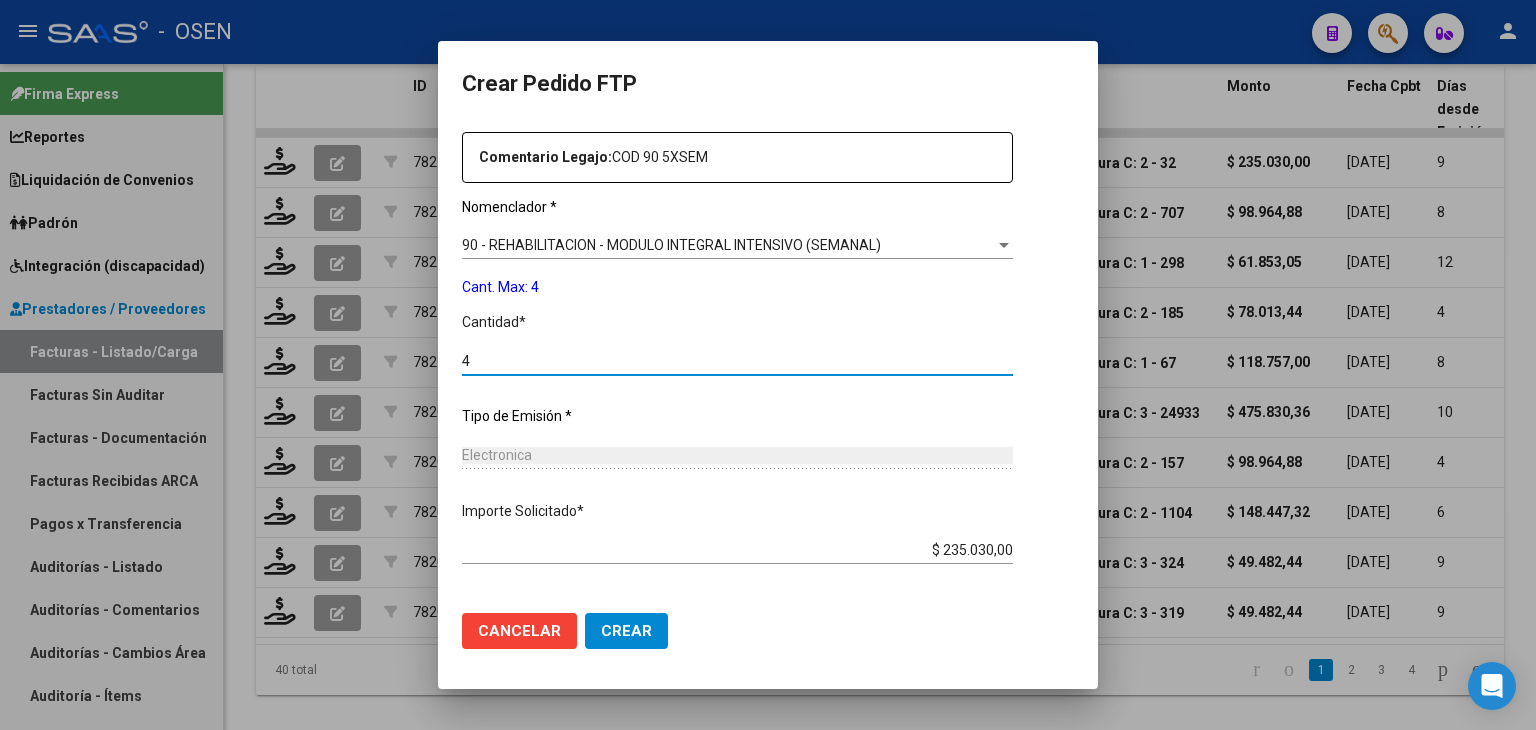 type on "4" 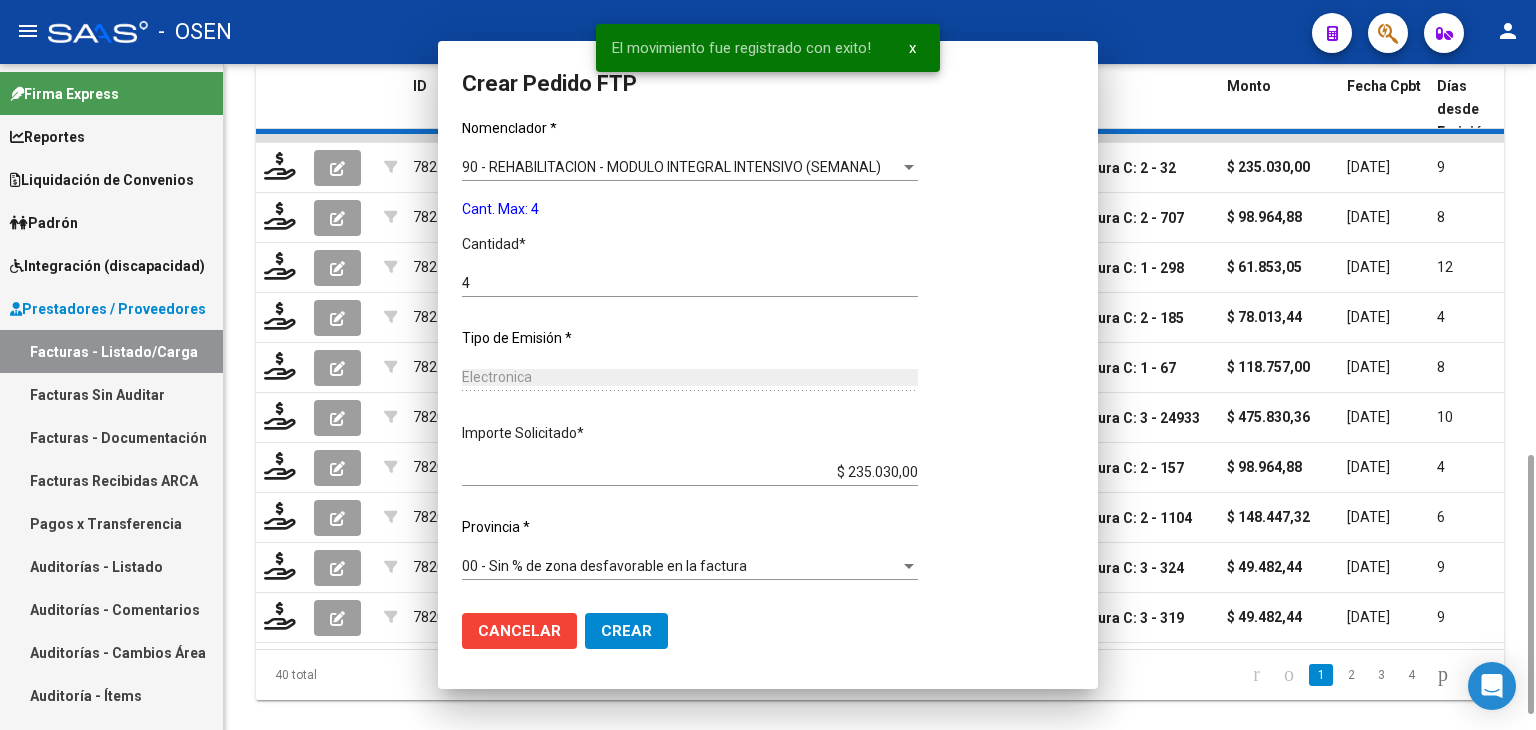 scroll, scrollTop: 0, scrollLeft: 0, axis: both 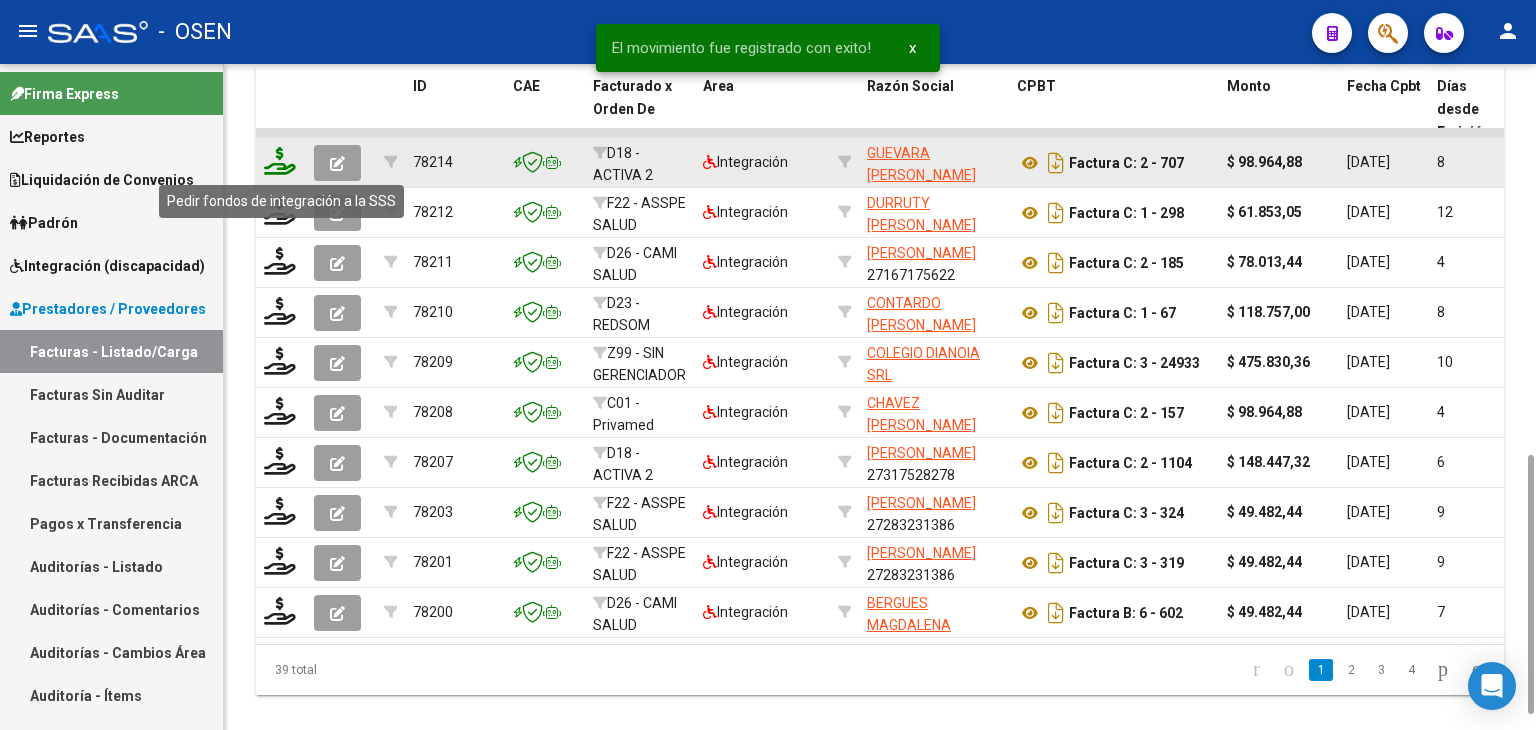 click 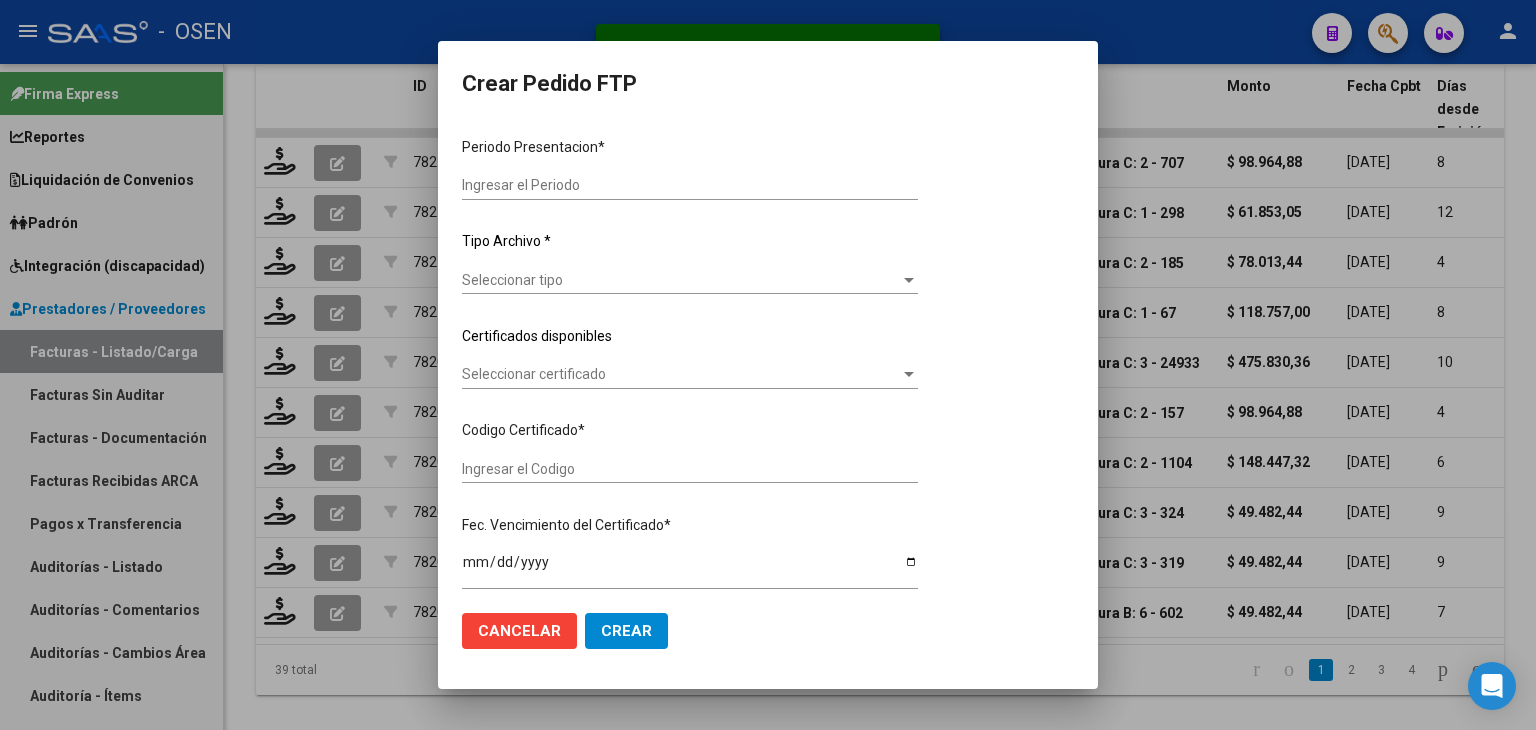 type on "202506" 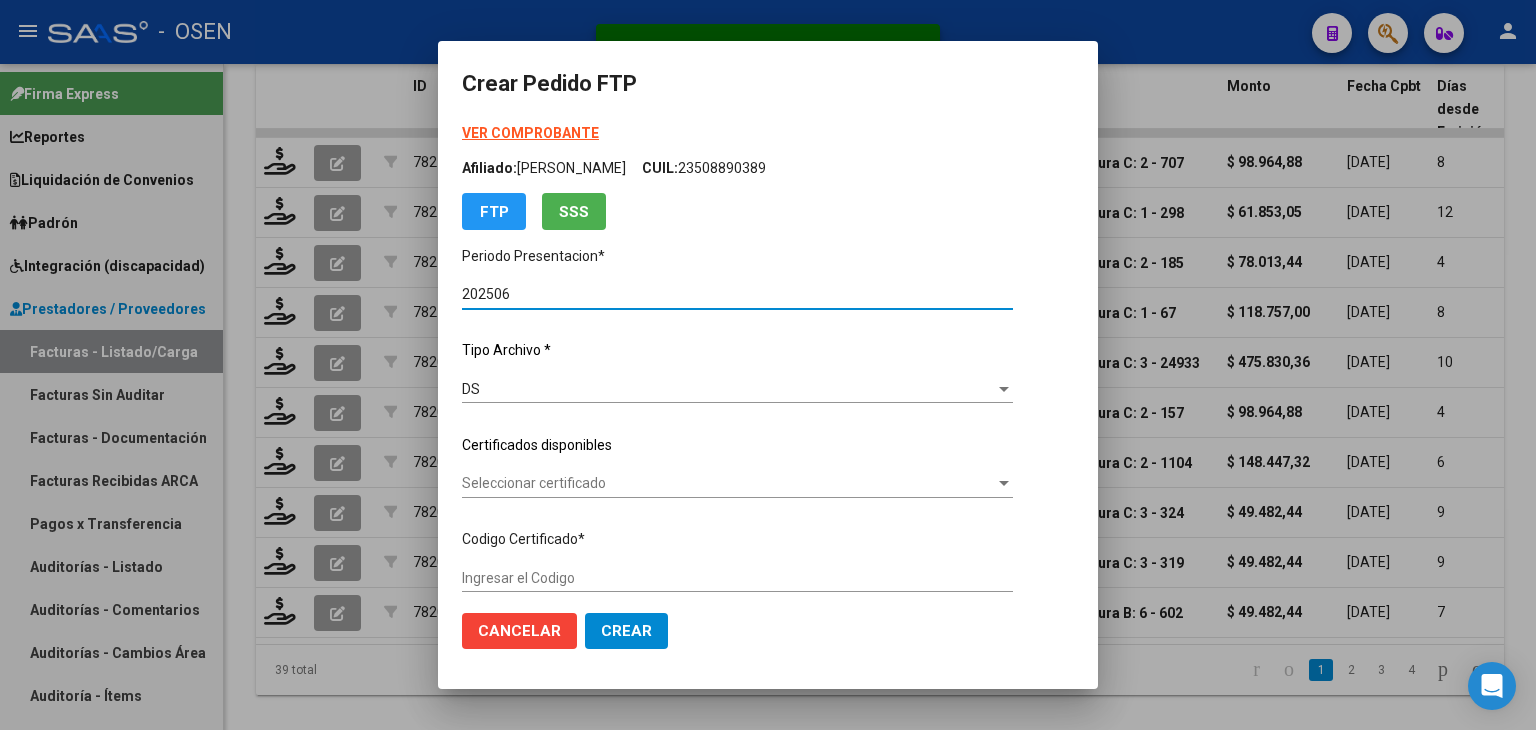 type on "ARG01000549074112023042420260424BS413" 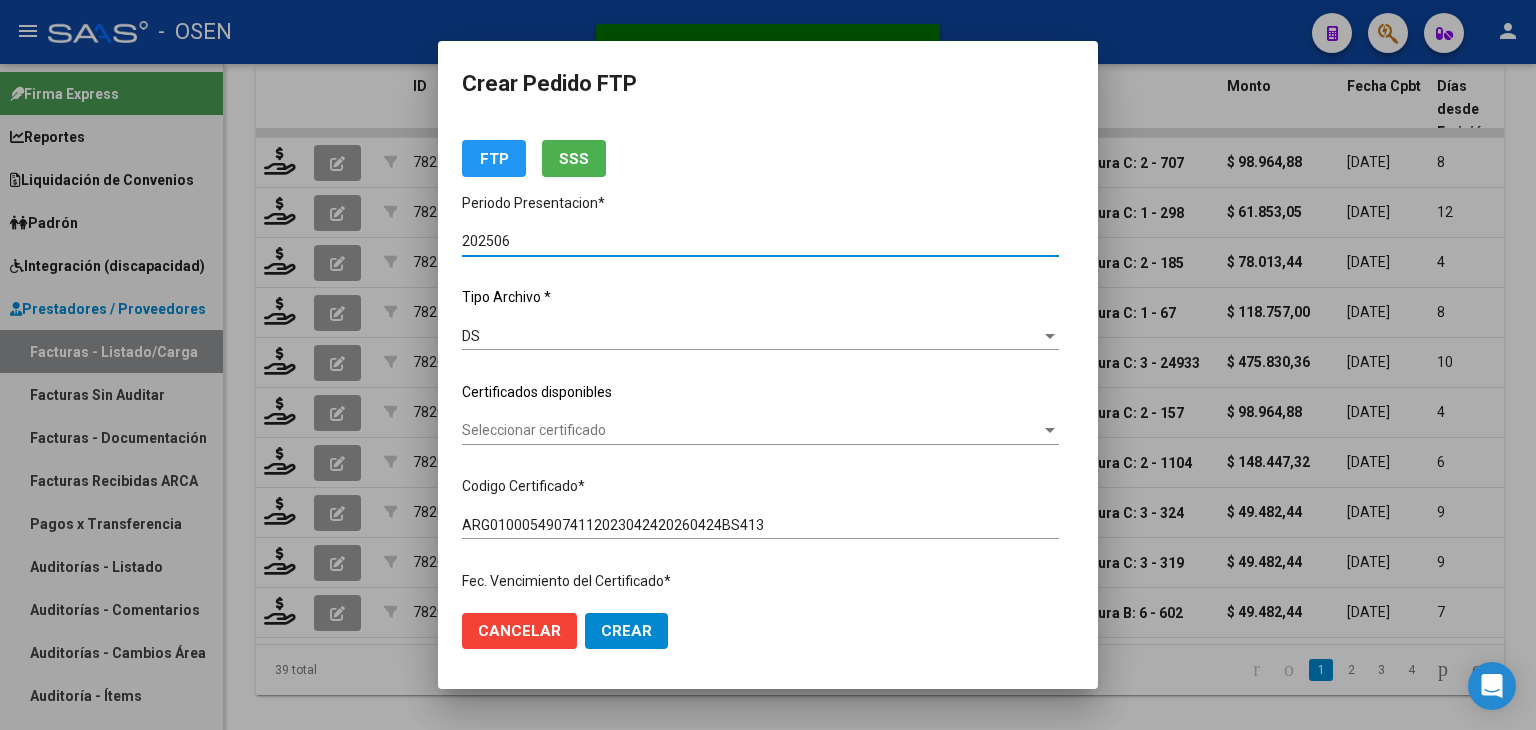 scroll, scrollTop: 100, scrollLeft: 0, axis: vertical 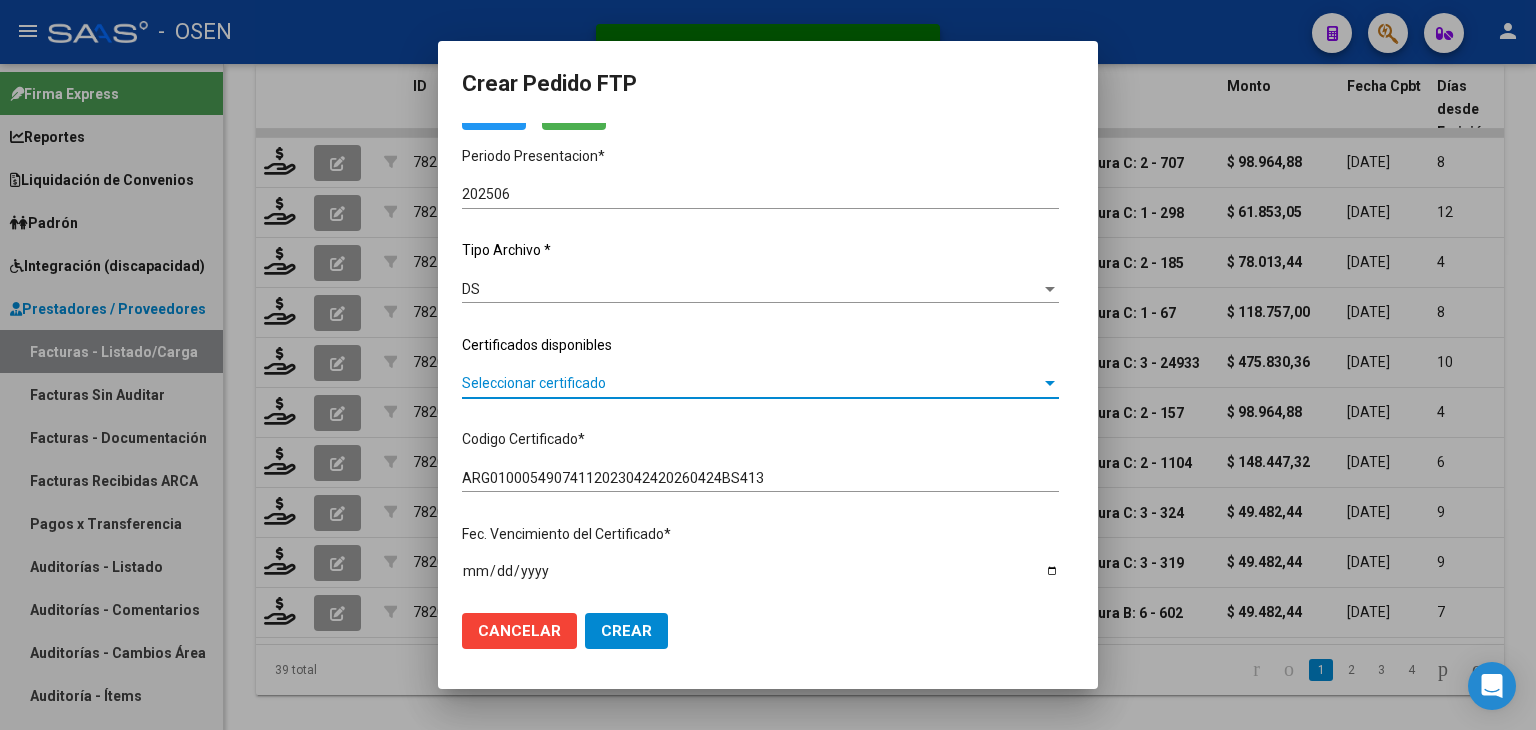 click on "Seleccionar certificado" at bounding box center (751, 383) 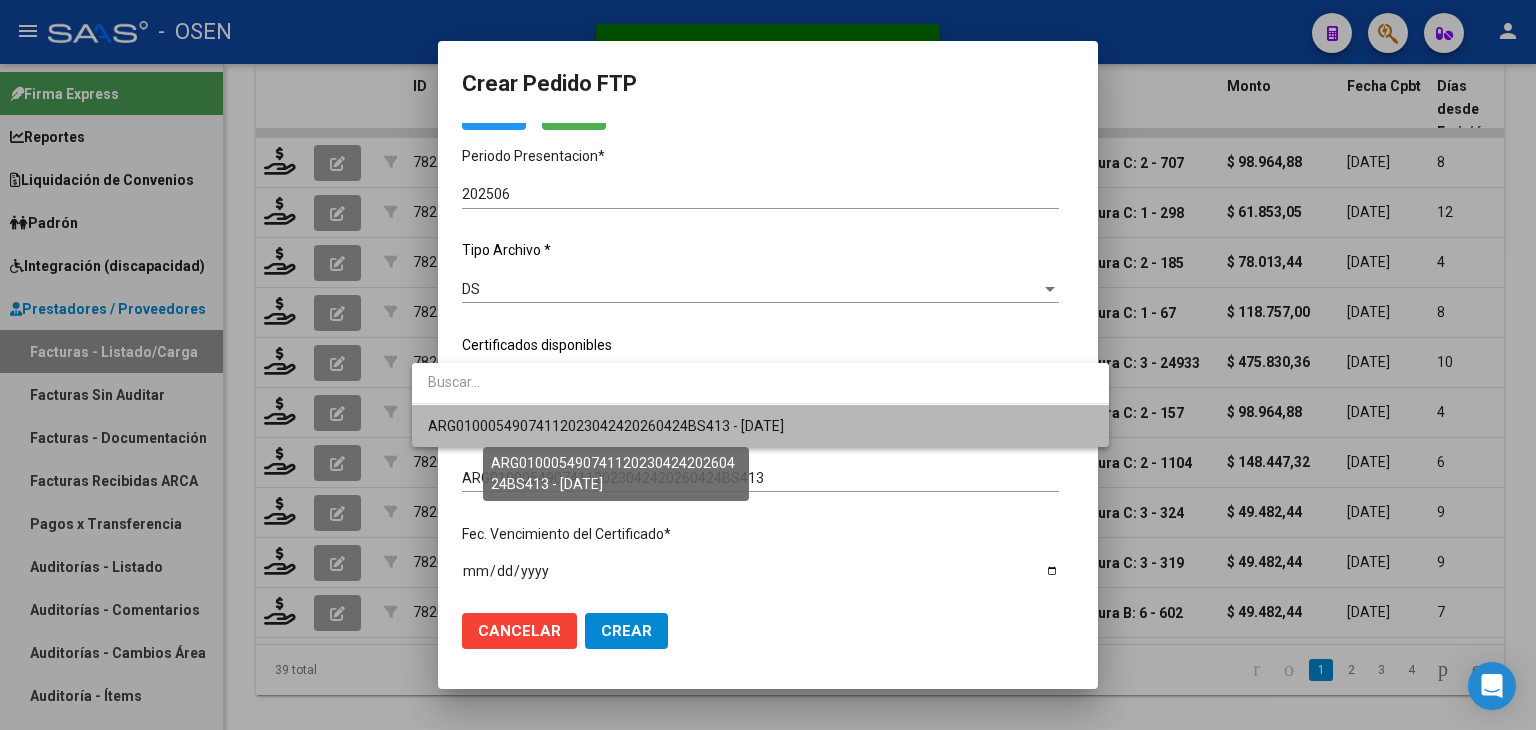 drag, startPoint x: 661, startPoint y: 429, endPoint x: 658, endPoint y: 393, distance: 36.124783 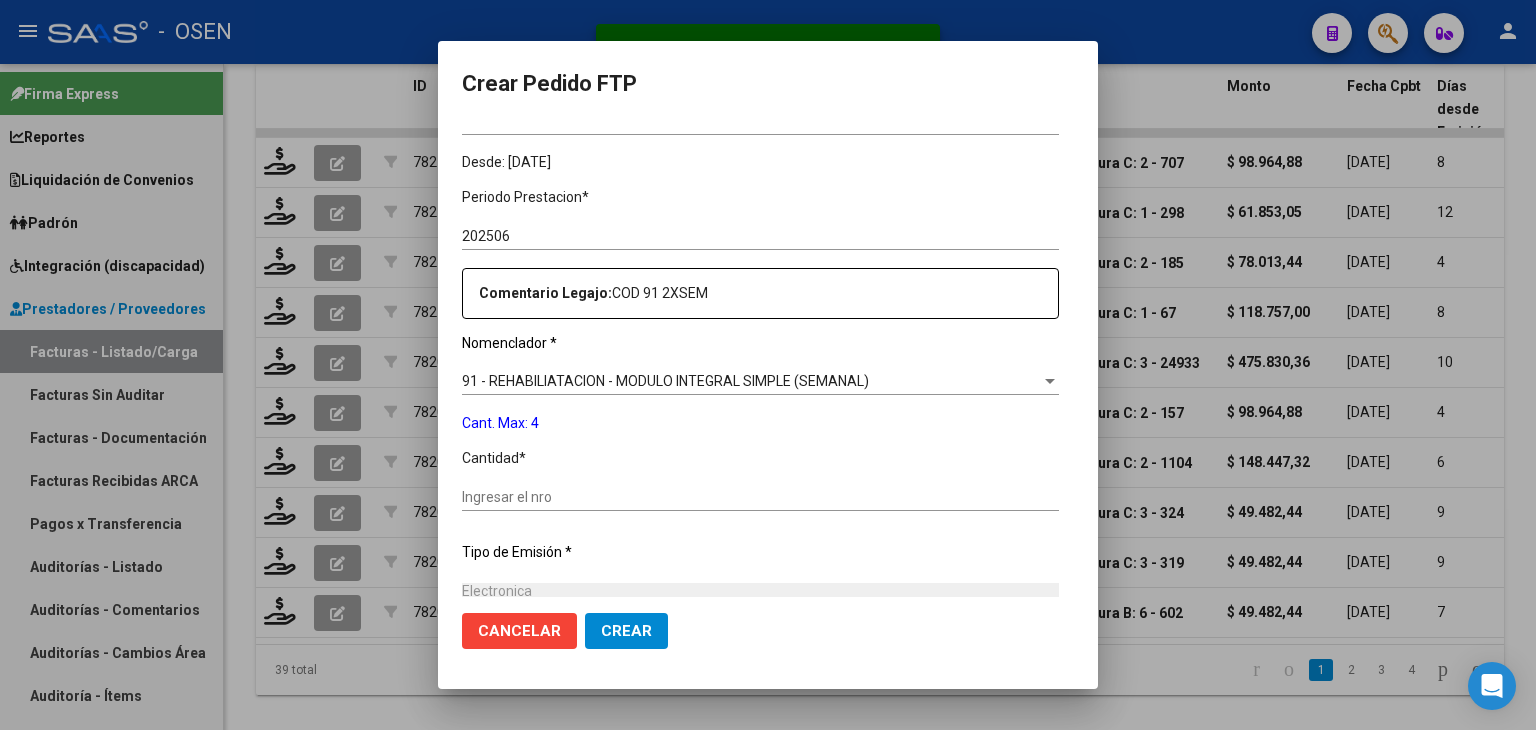 scroll, scrollTop: 600, scrollLeft: 0, axis: vertical 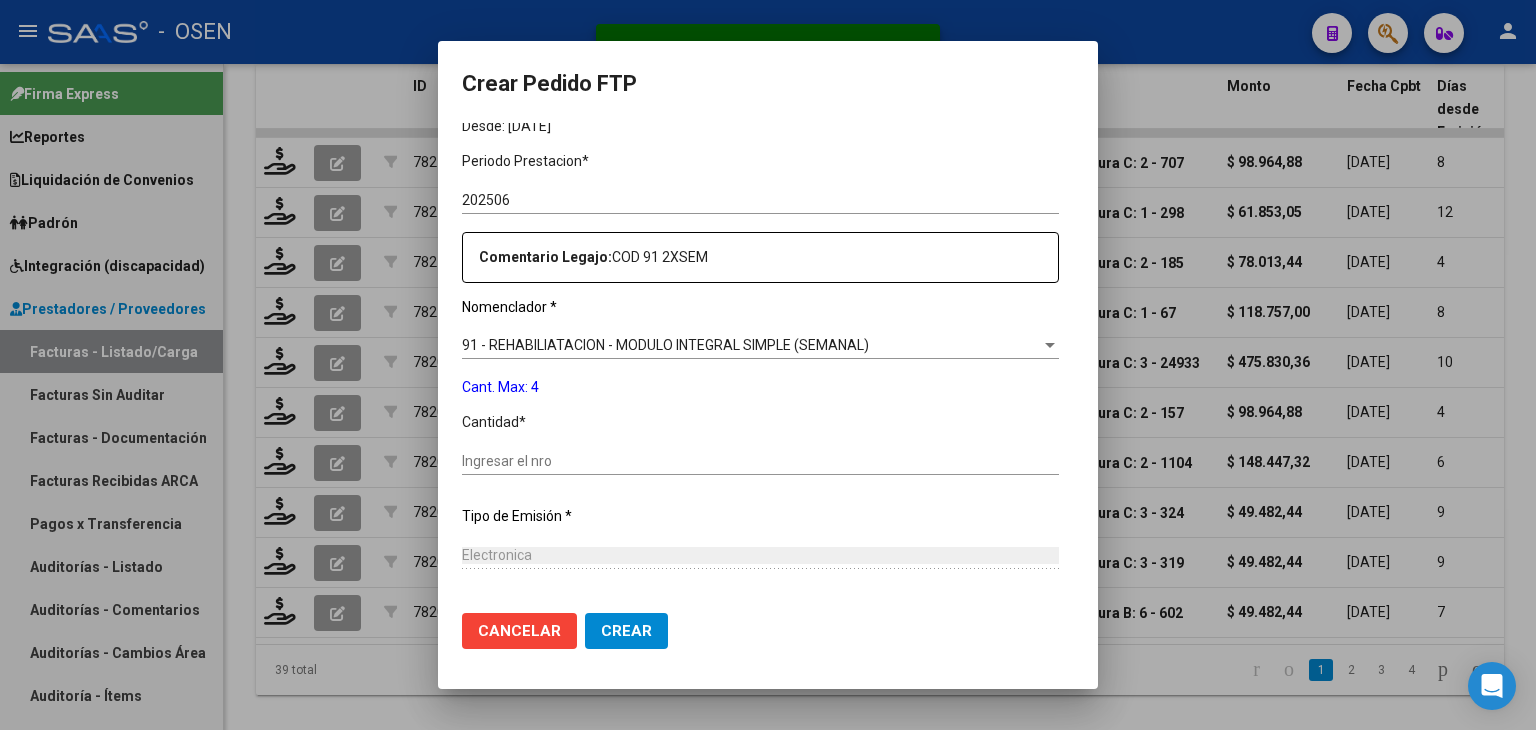 click on "Ingresar el nro" at bounding box center [760, 461] 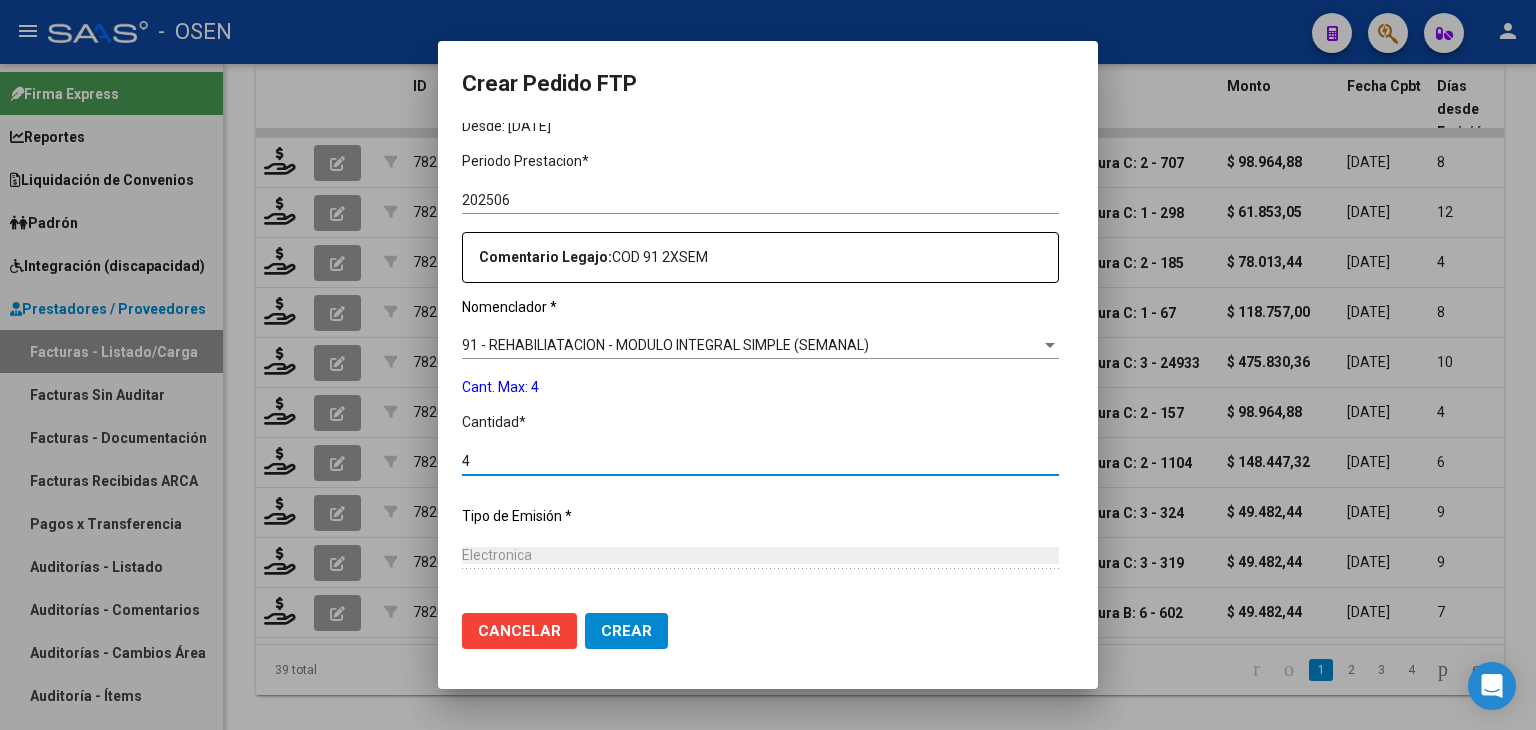 type on "4" 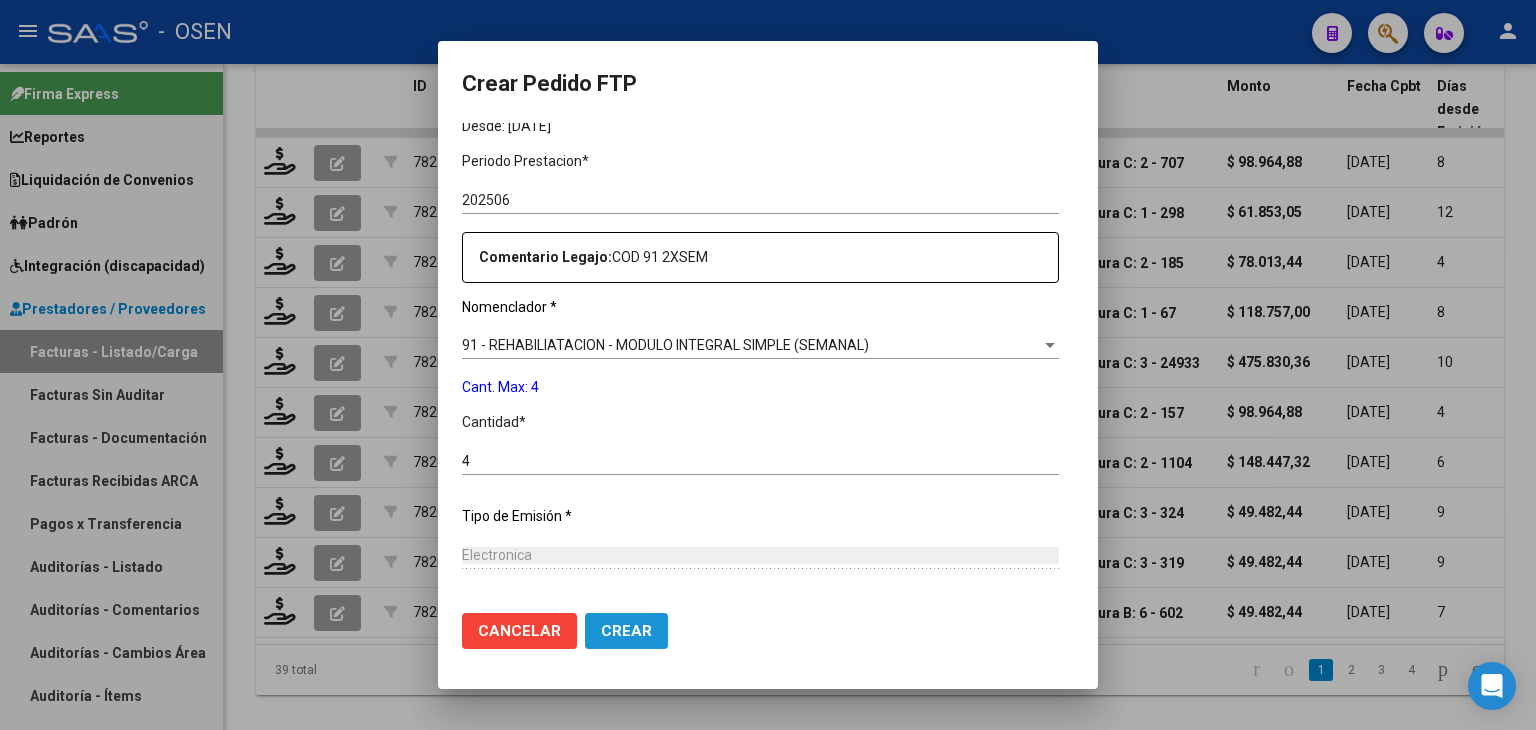 click on "Crear" 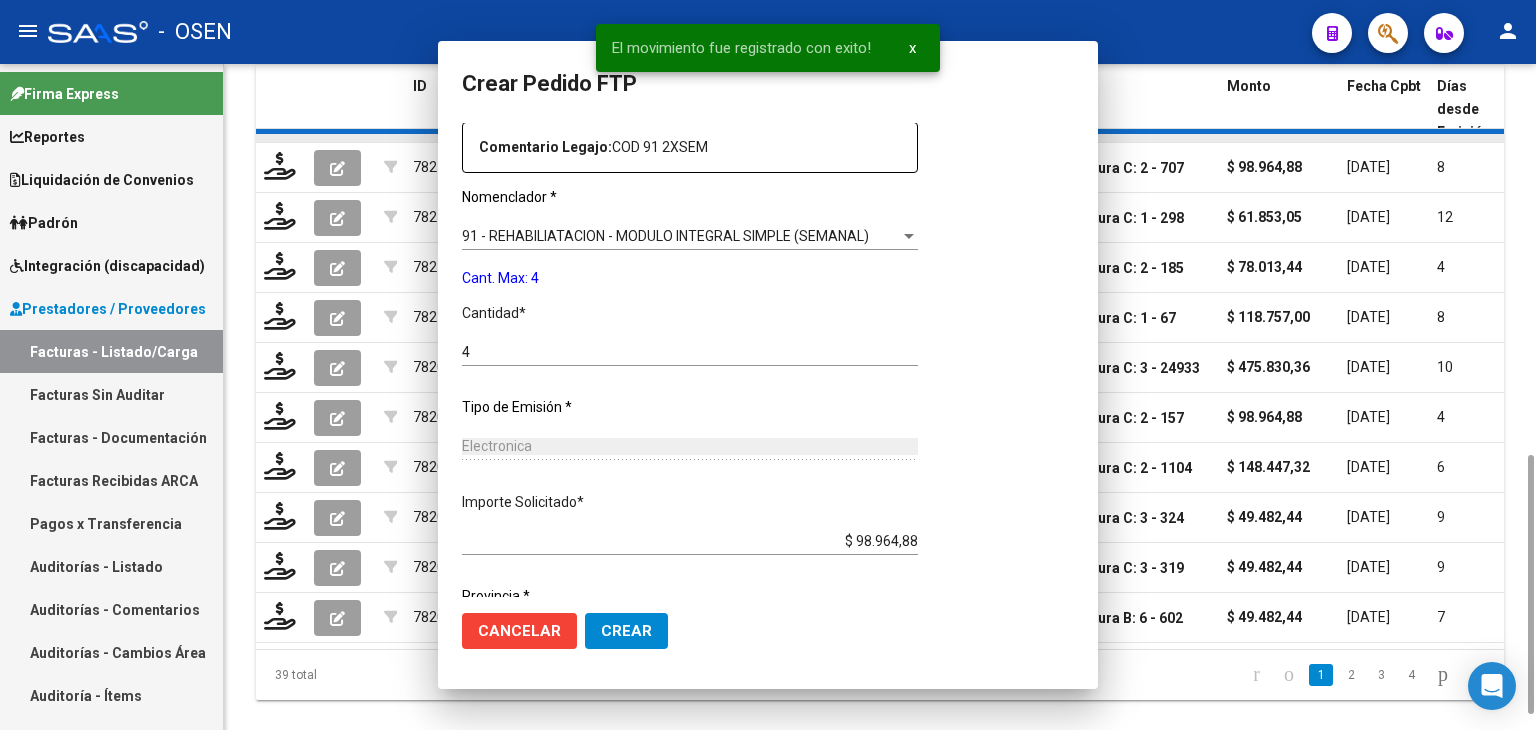 scroll, scrollTop: 0, scrollLeft: 0, axis: both 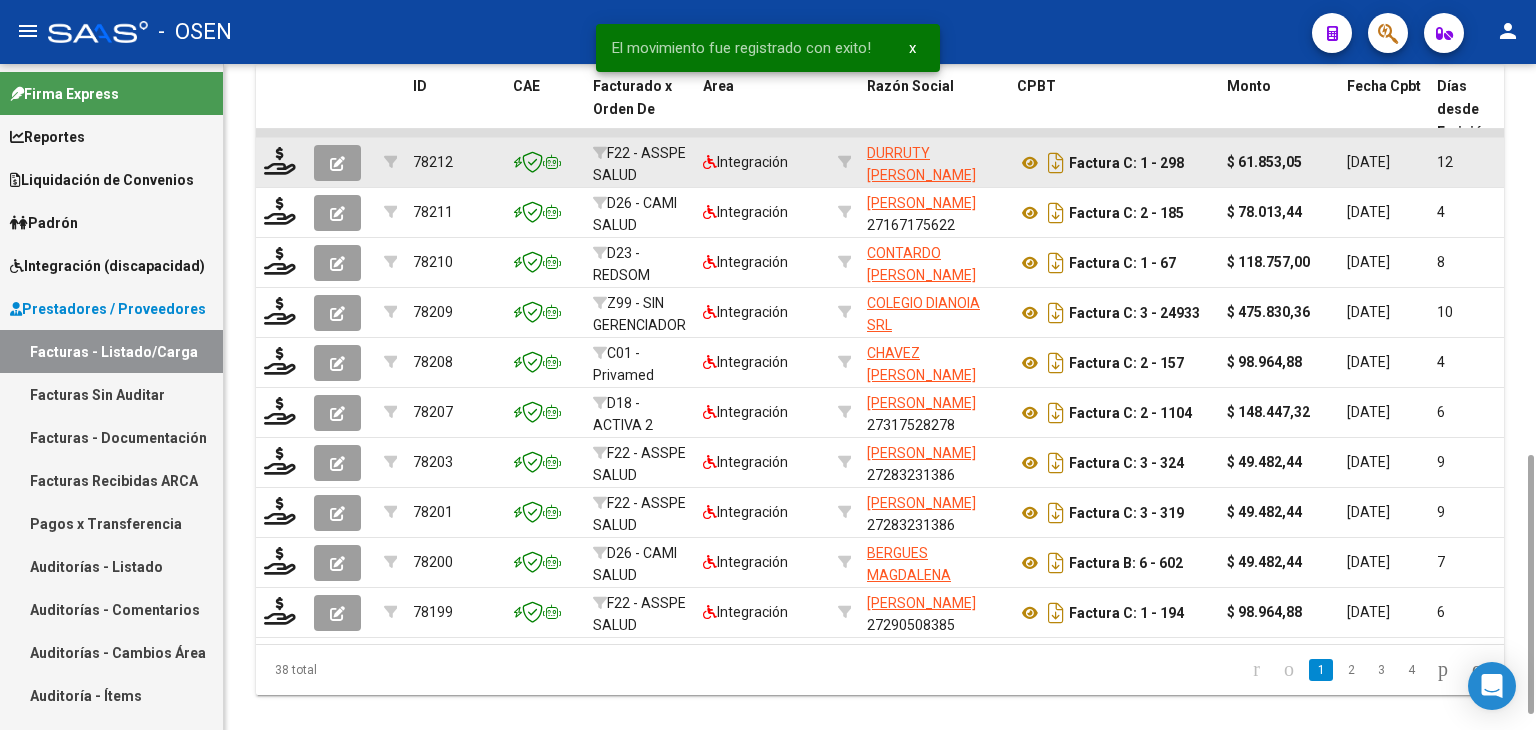 click 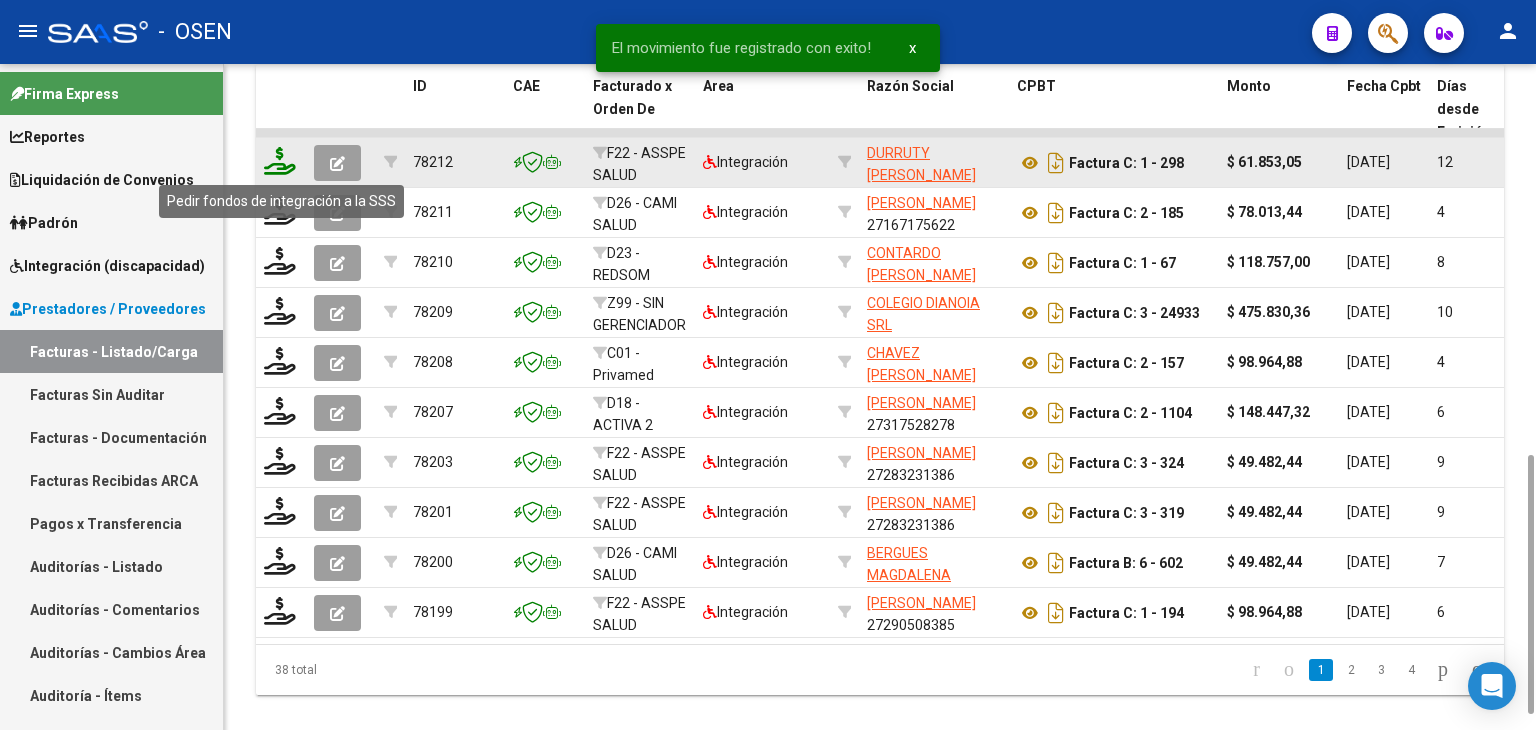 click 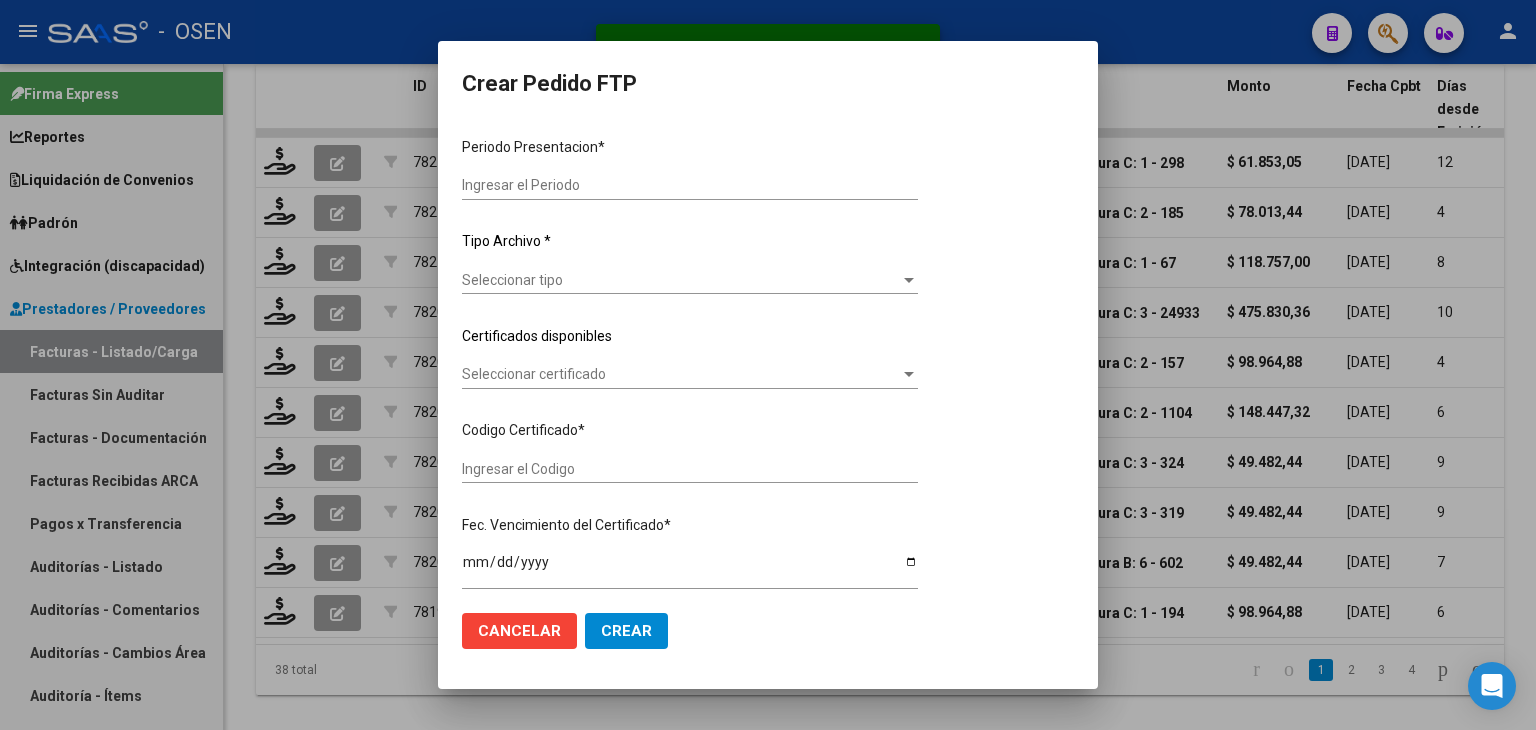 type on "202506" 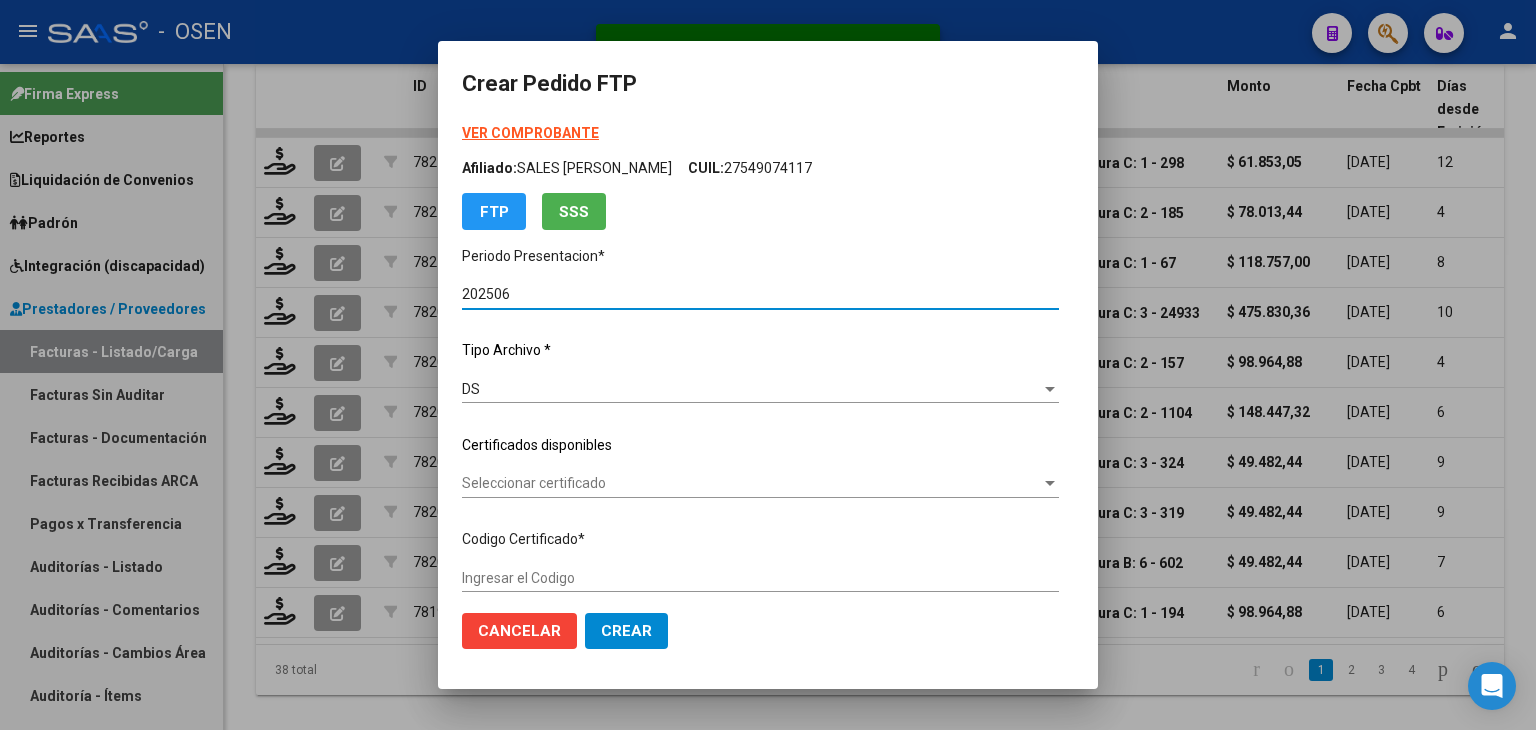 scroll, scrollTop: 200, scrollLeft: 0, axis: vertical 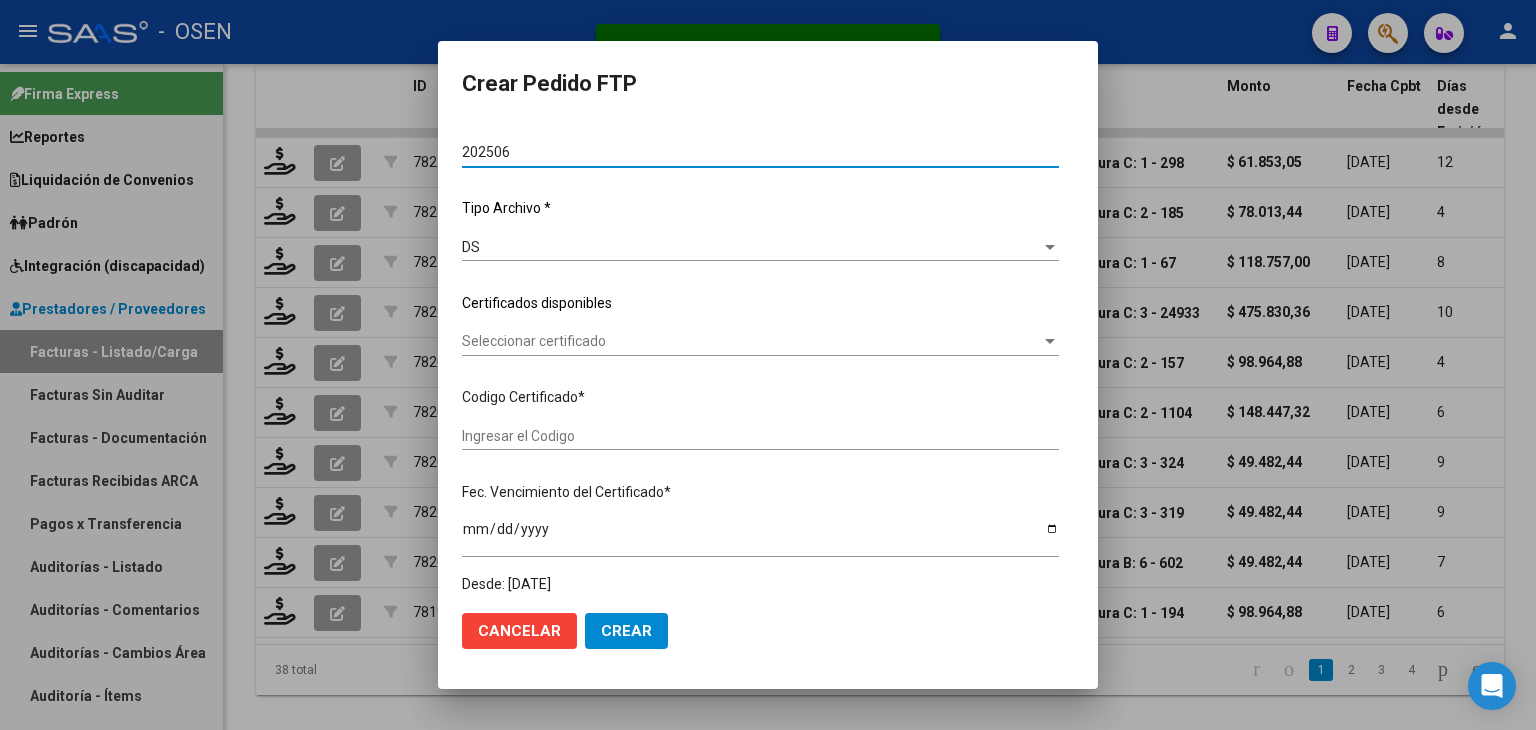 type on "ARG02000547948012023121920281219CBA536" 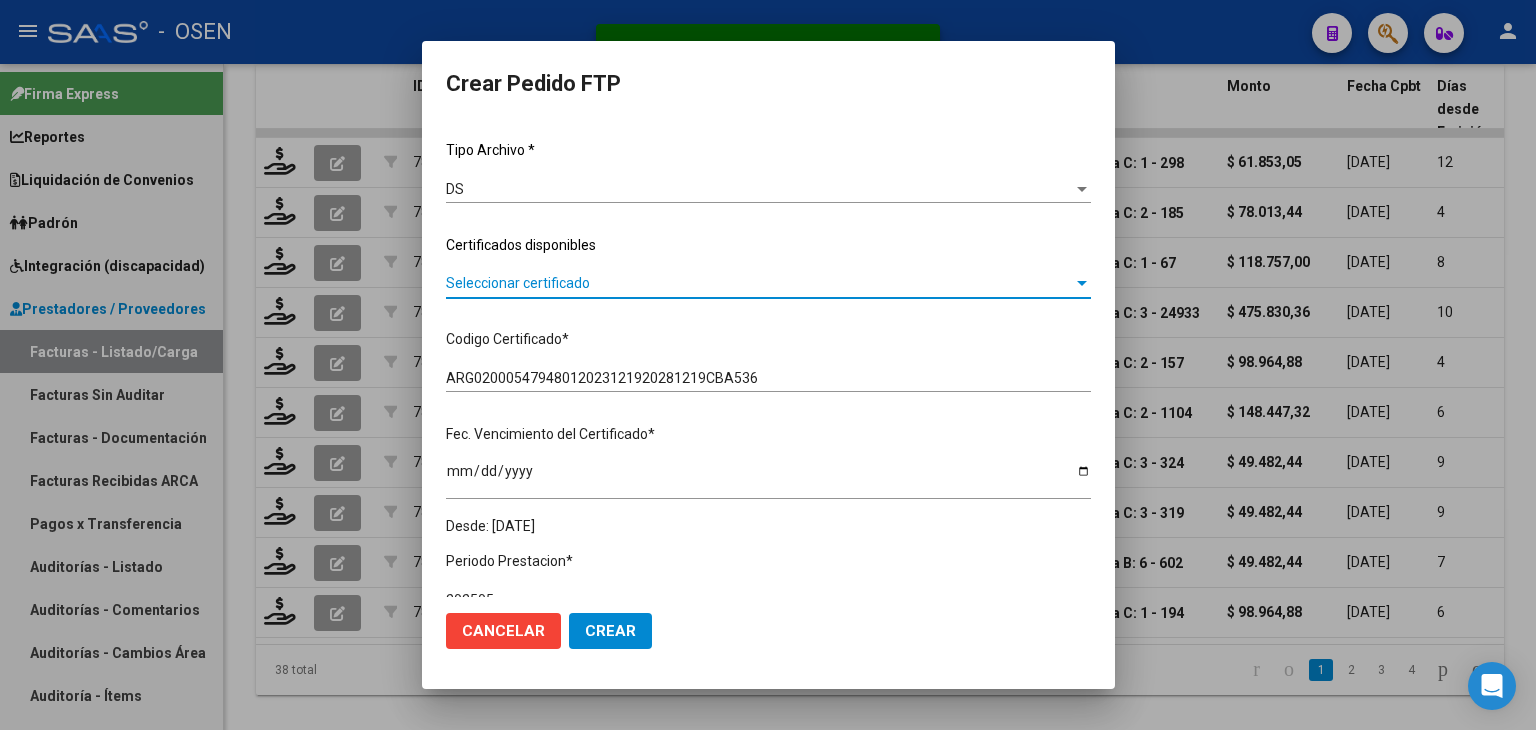 click on "Seleccionar certificado" at bounding box center [759, 283] 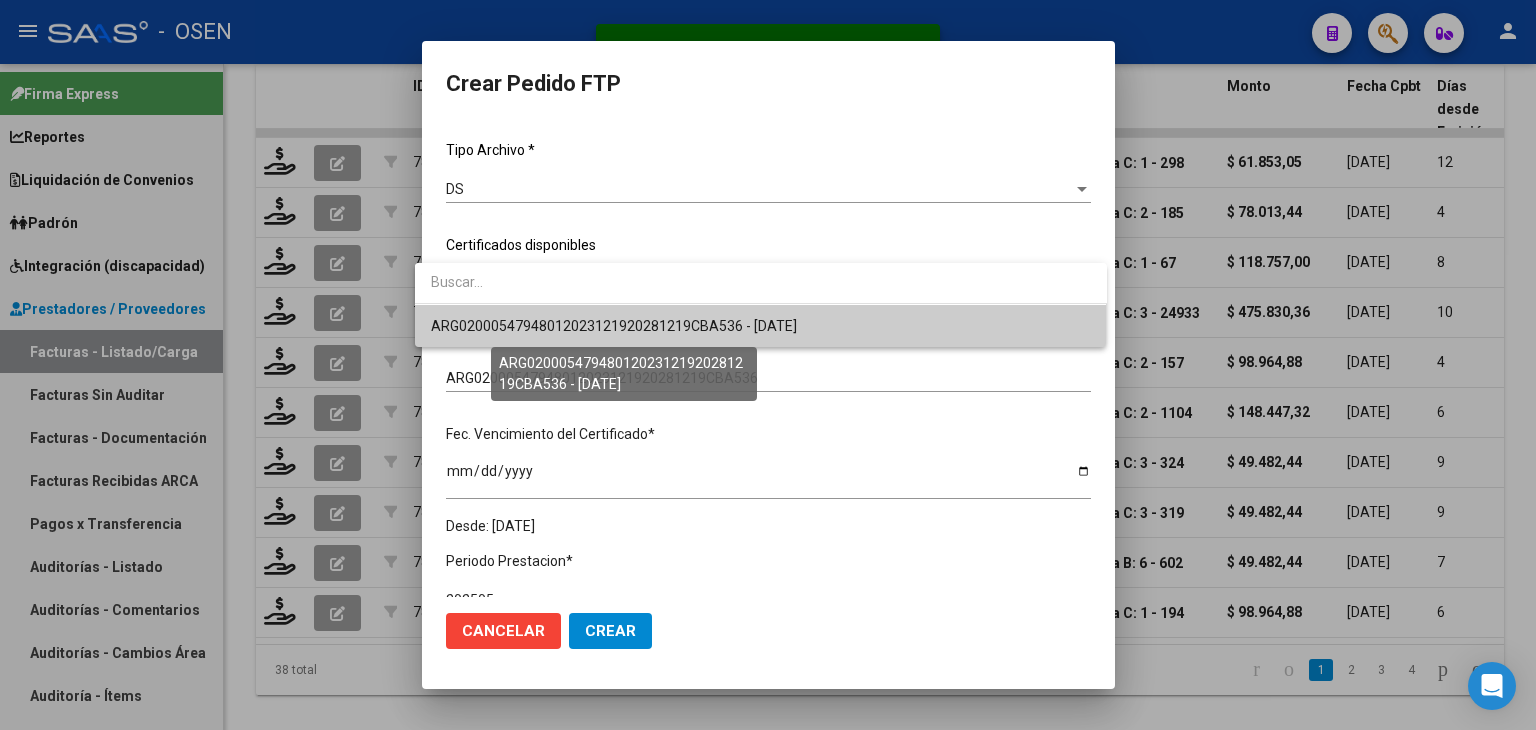 click on "ARG02000547948012023121920281219CBA536 - [DATE]" at bounding box center [614, 326] 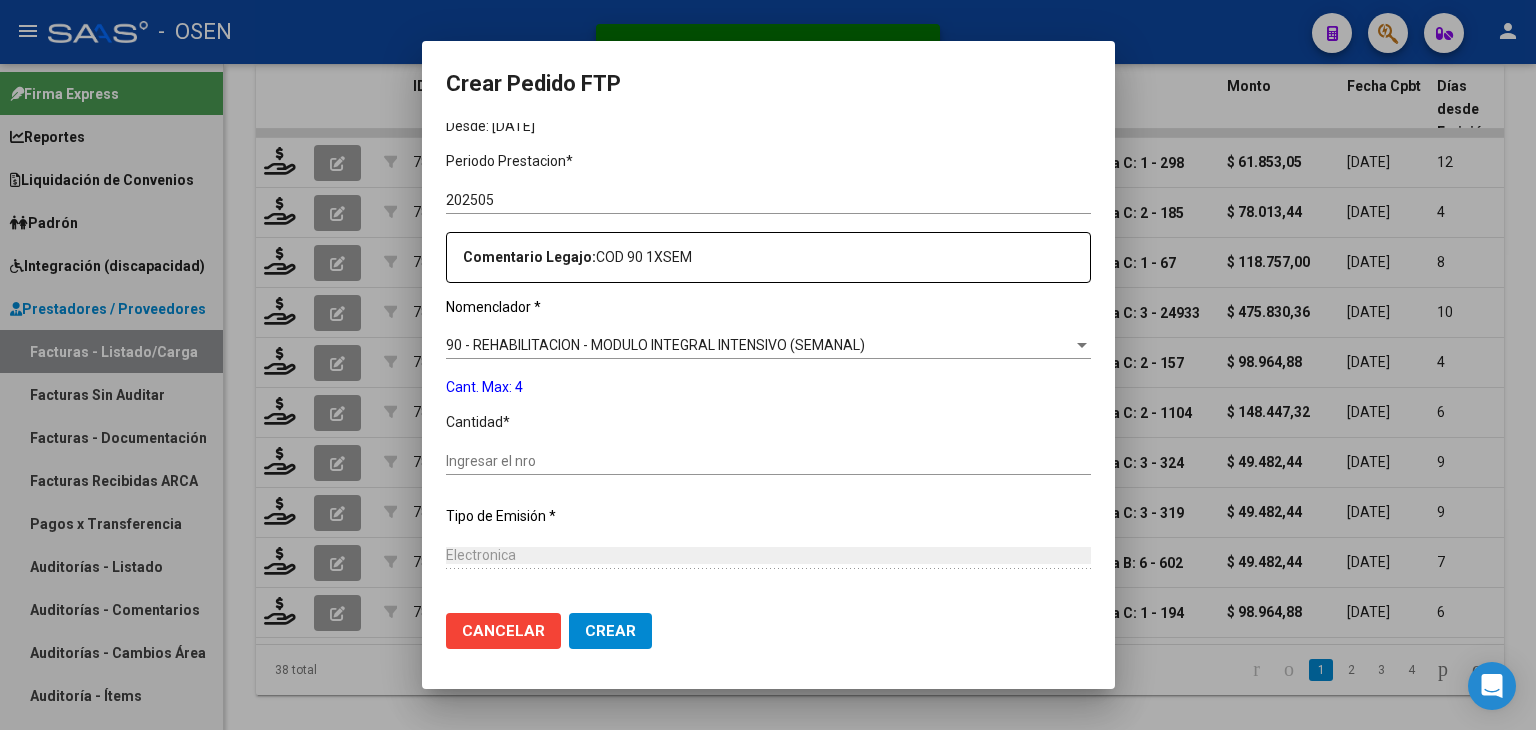 scroll, scrollTop: 778, scrollLeft: 0, axis: vertical 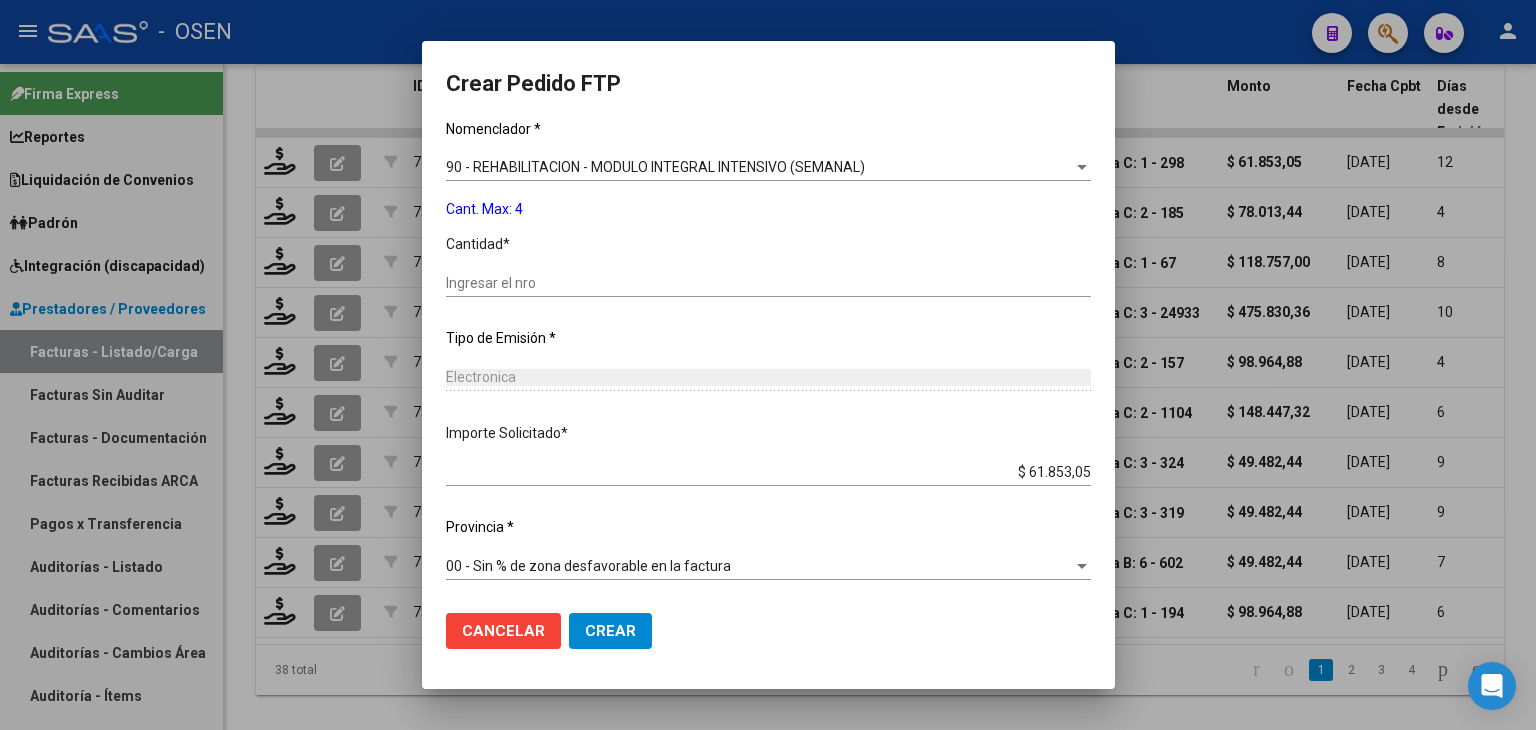 click on "Ingresar el nro" at bounding box center (768, 283) 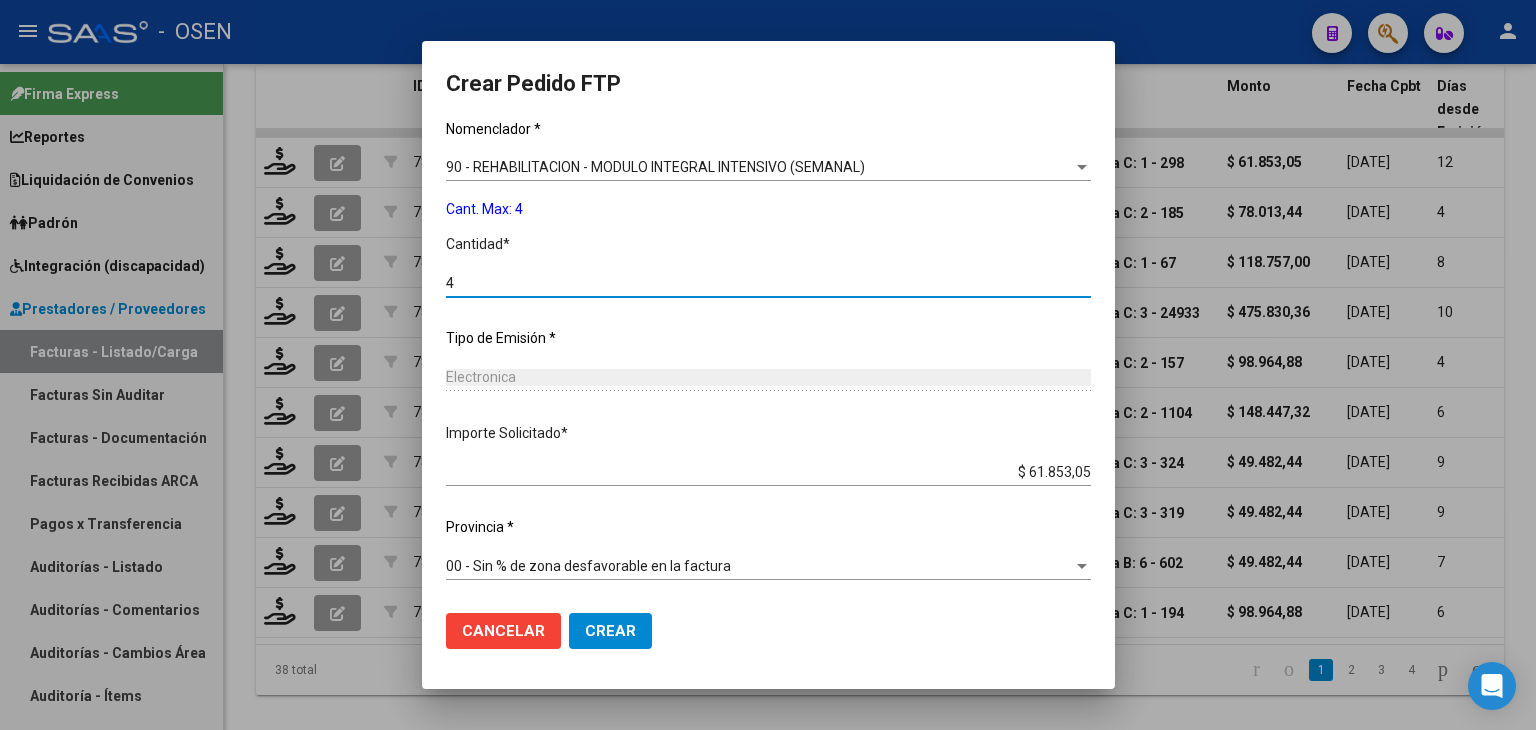 type on "4" 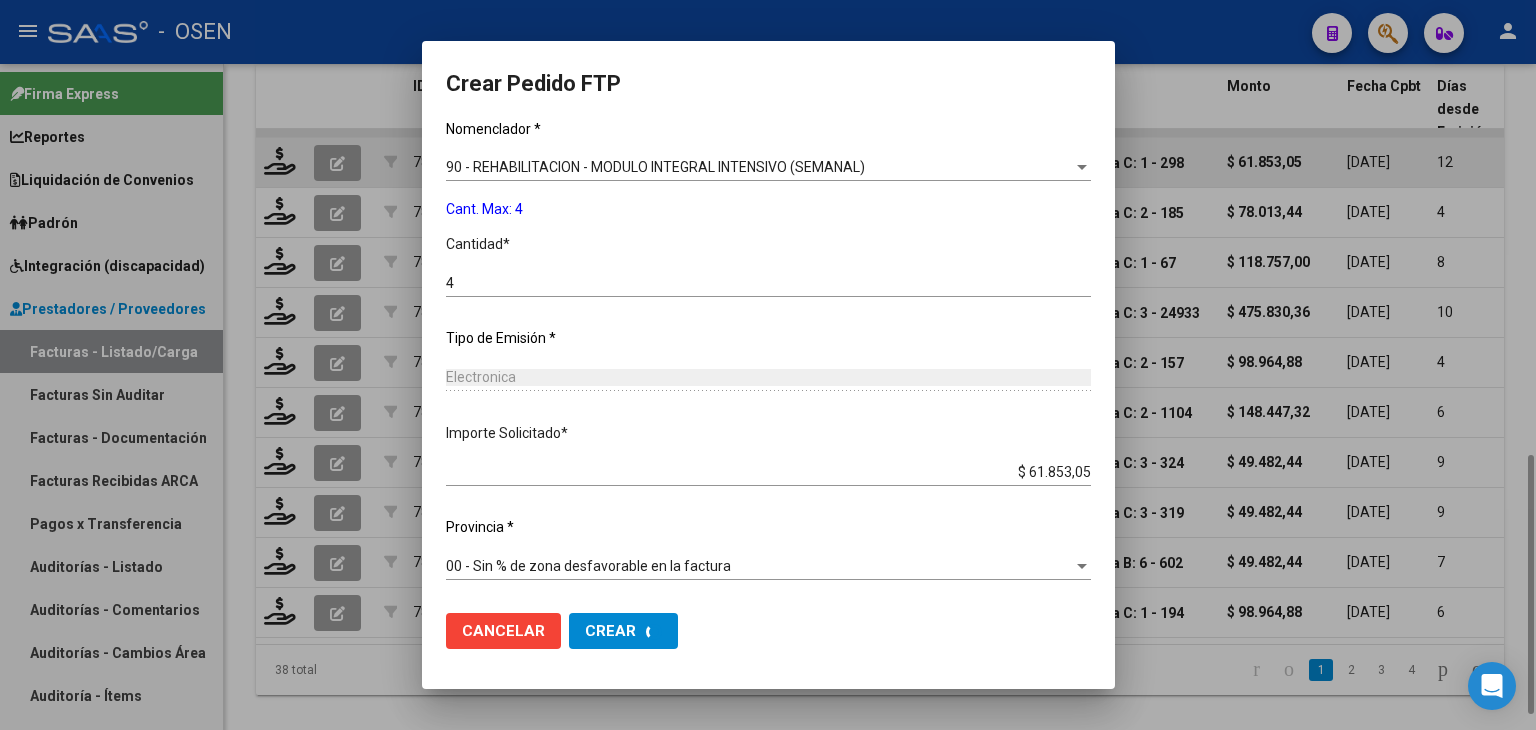 scroll, scrollTop: 0, scrollLeft: 0, axis: both 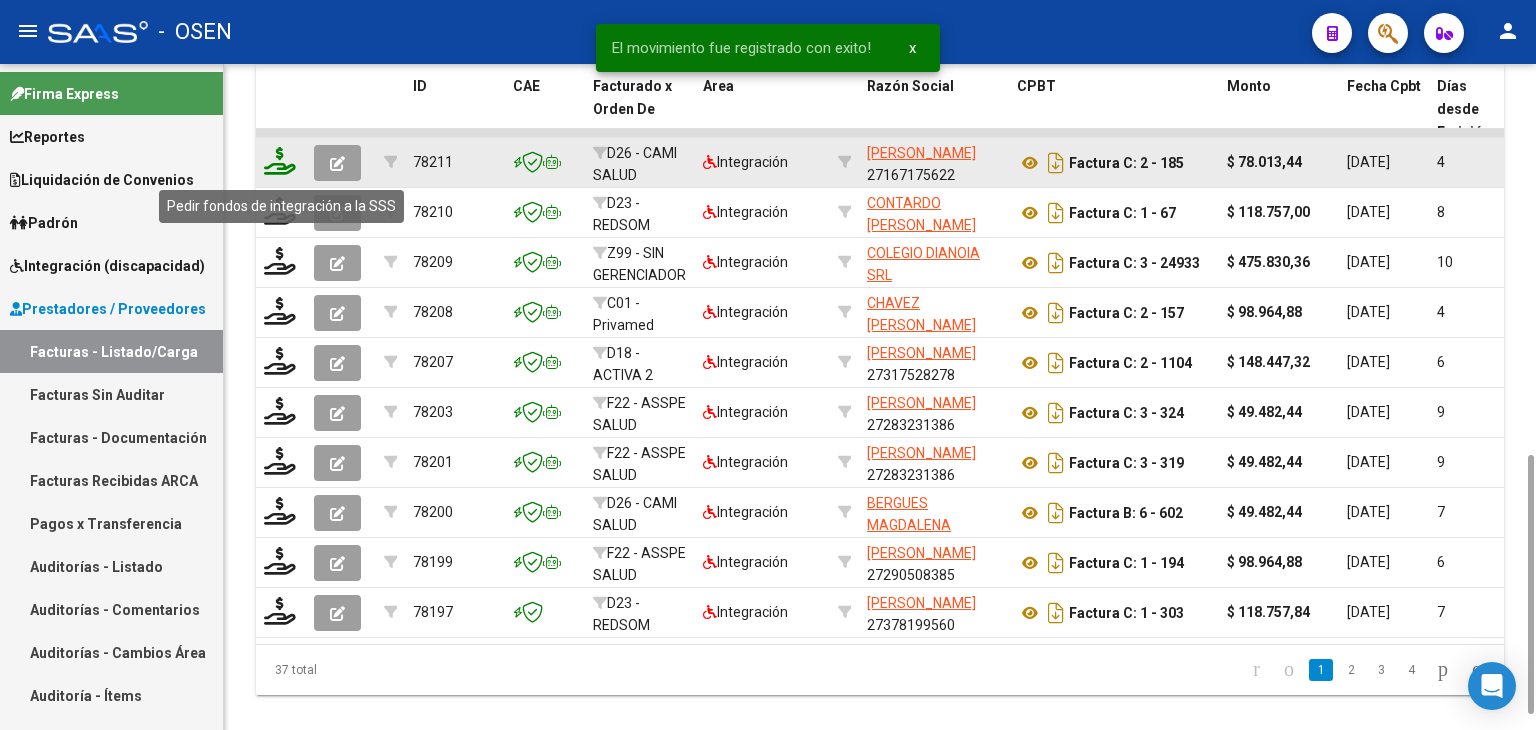 click 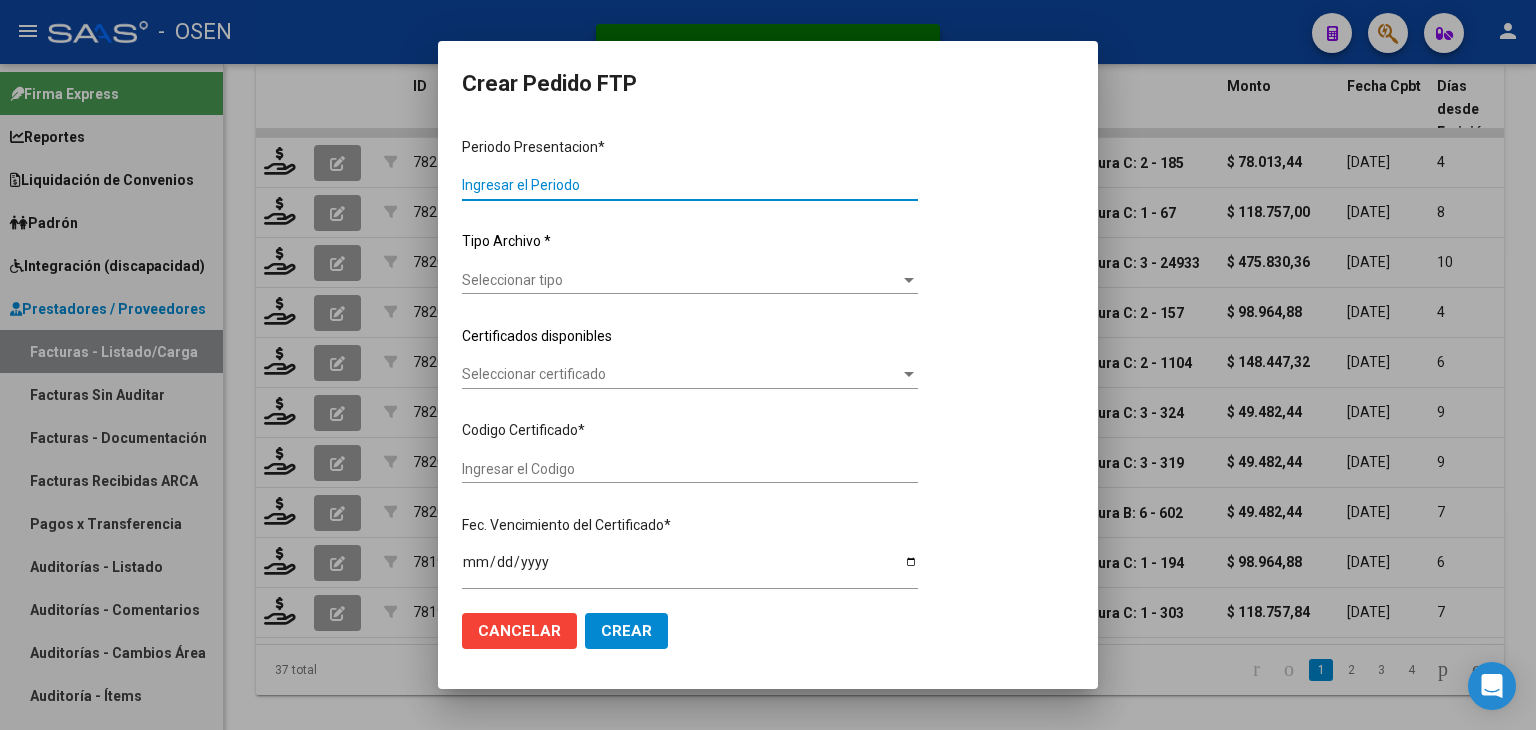type on "202506" 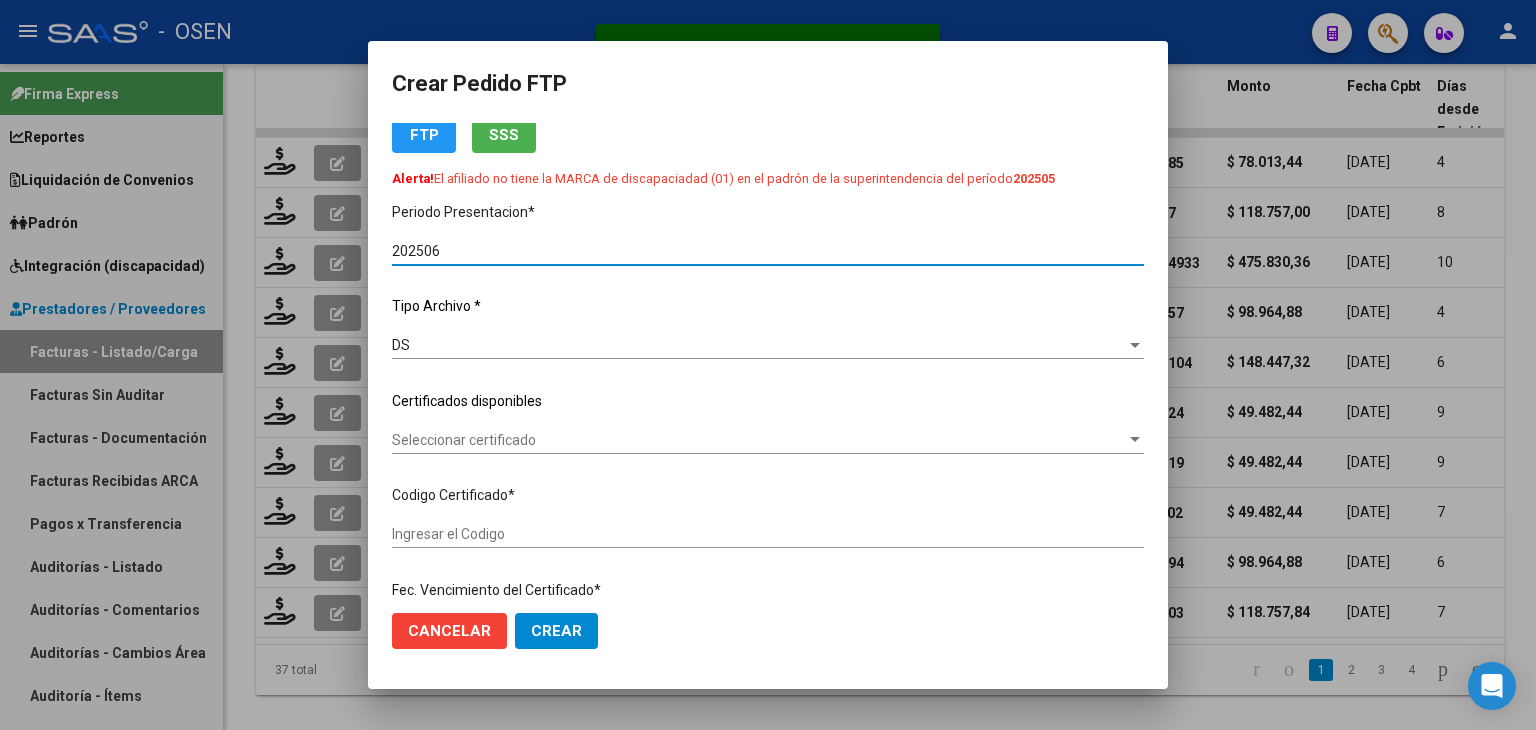 type on "ARG01000363165702025031220330312COR13898" 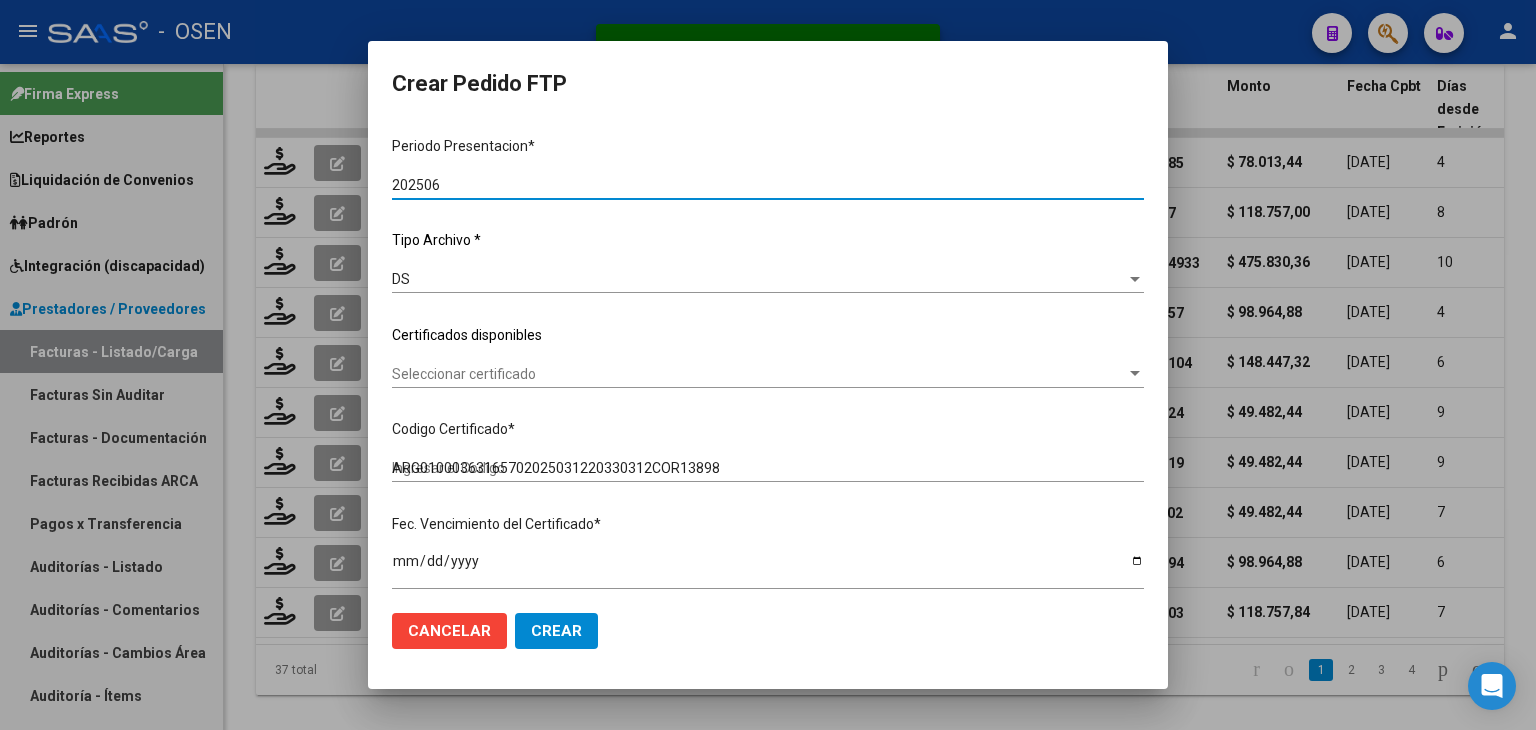 scroll, scrollTop: 200, scrollLeft: 0, axis: vertical 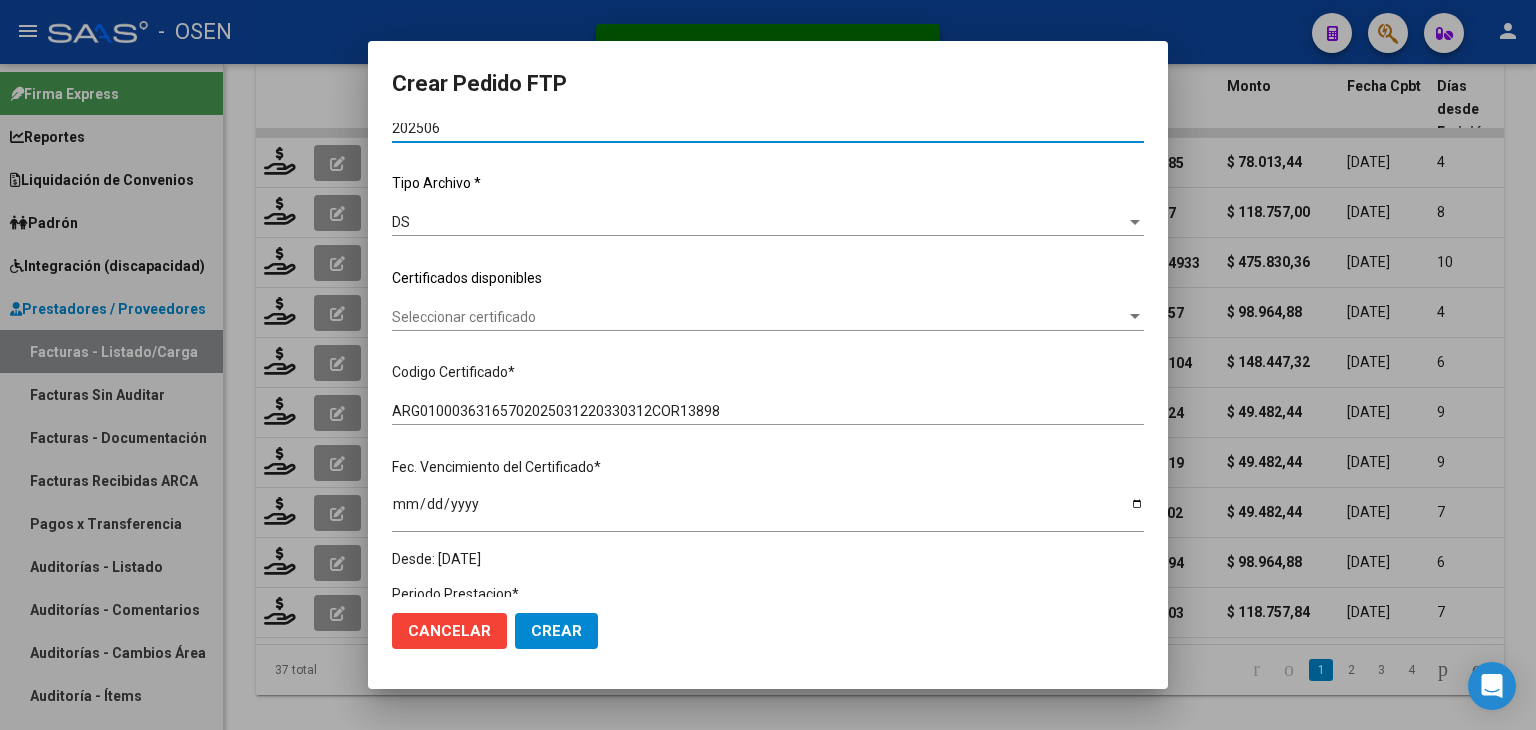 click on "Seleccionar certificado" at bounding box center (759, 317) 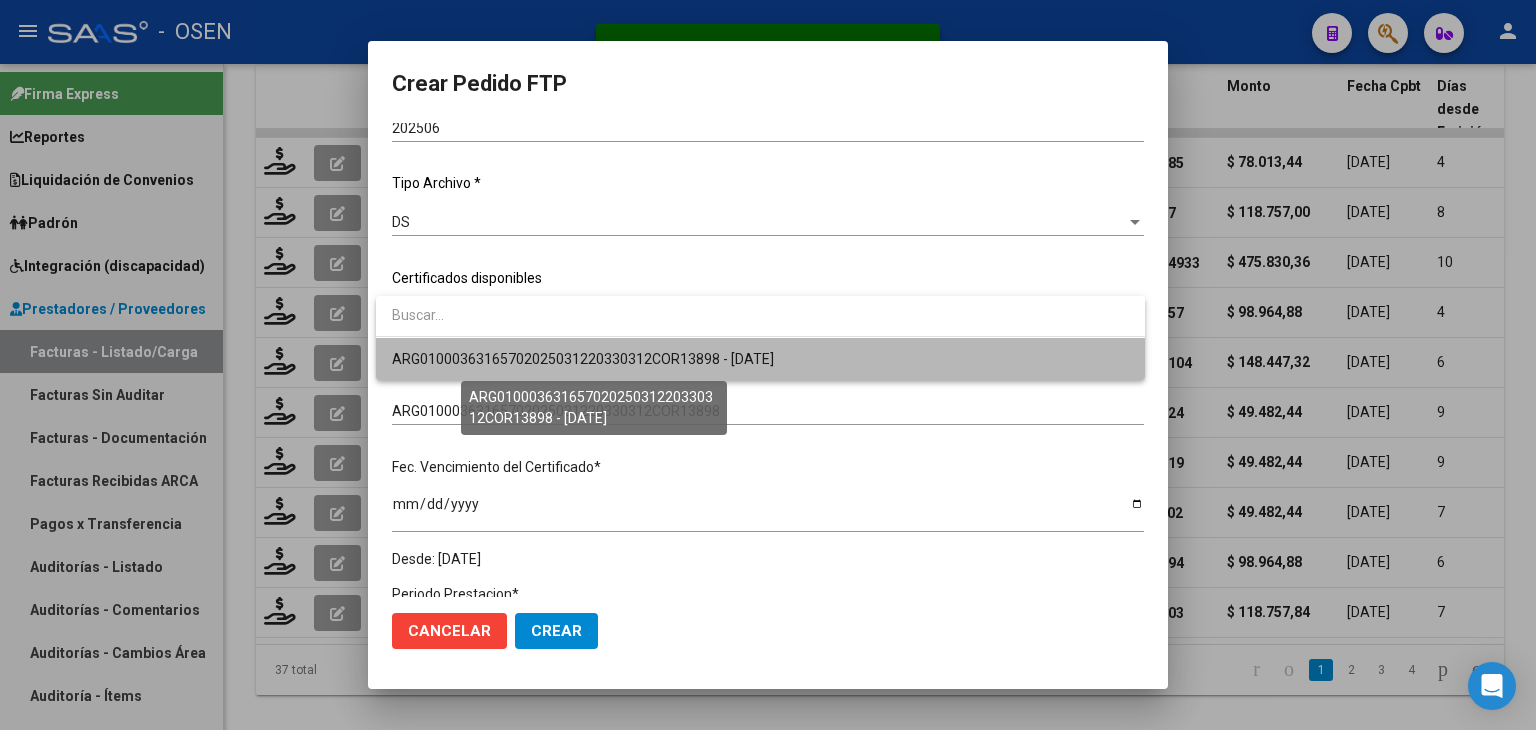 drag, startPoint x: 620, startPoint y: 352, endPoint x: 617, endPoint y: 292, distance: 60.074955 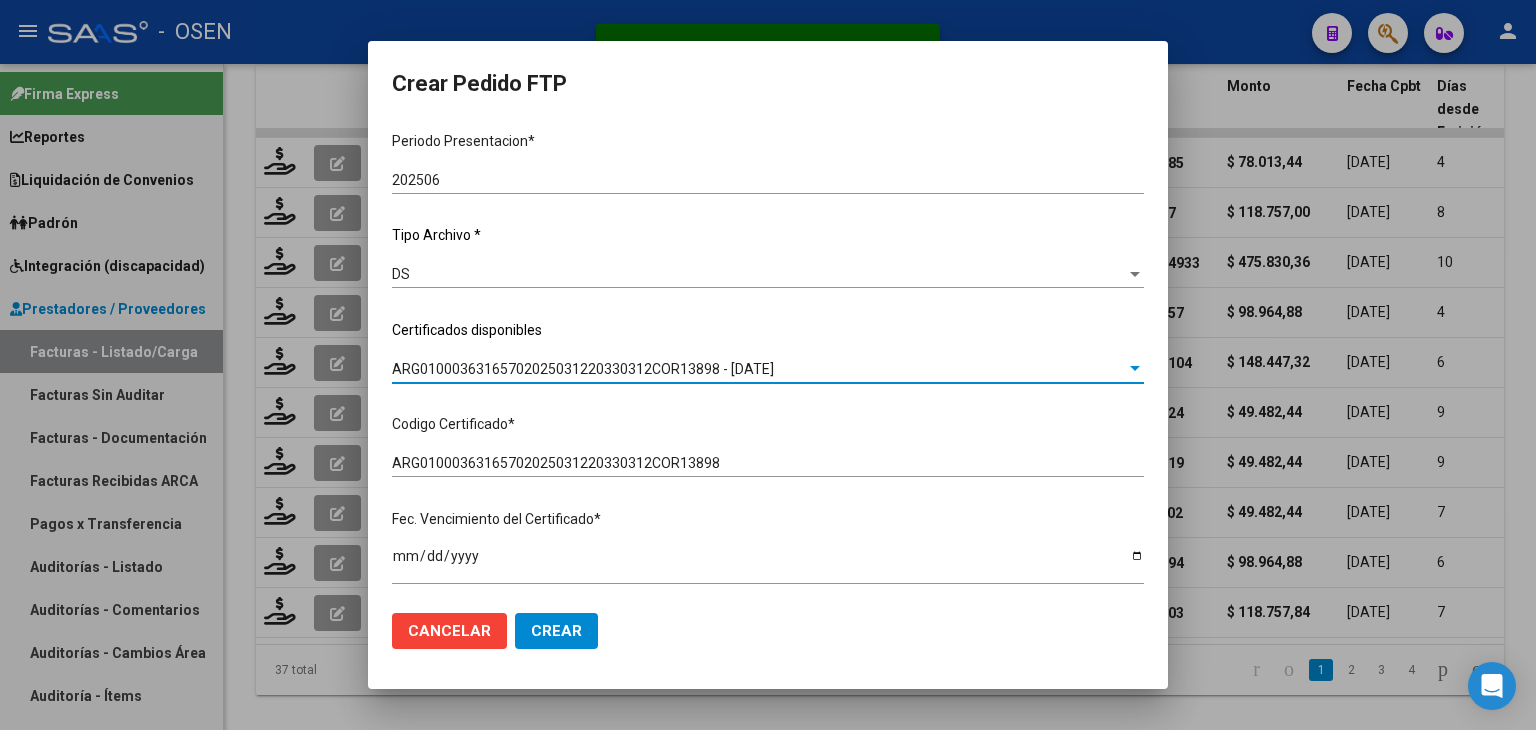 scroll, scrollTop: 0, scrollLeft: 0, axis: both 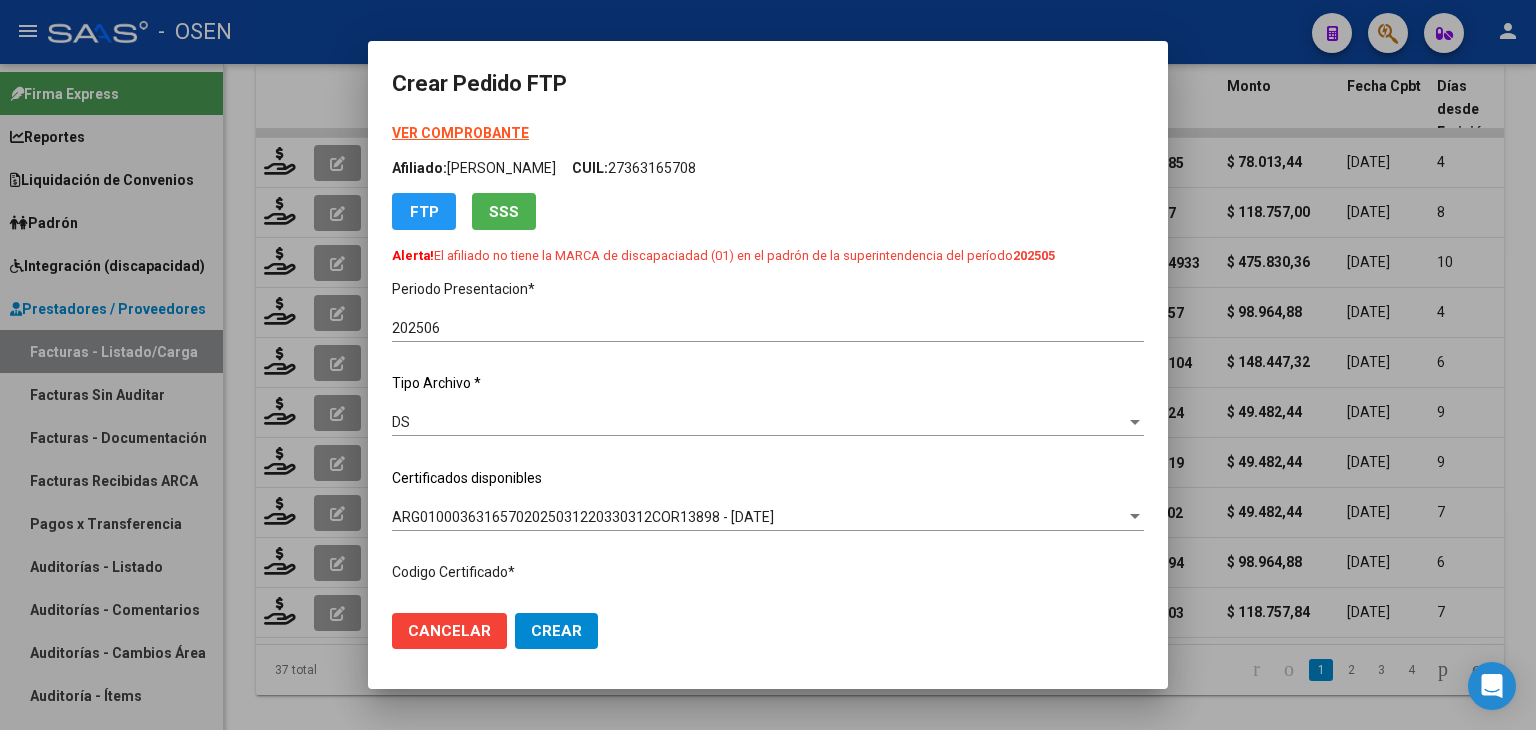 click on "VER COMPROBANTE" at bounding box center [460, 133] 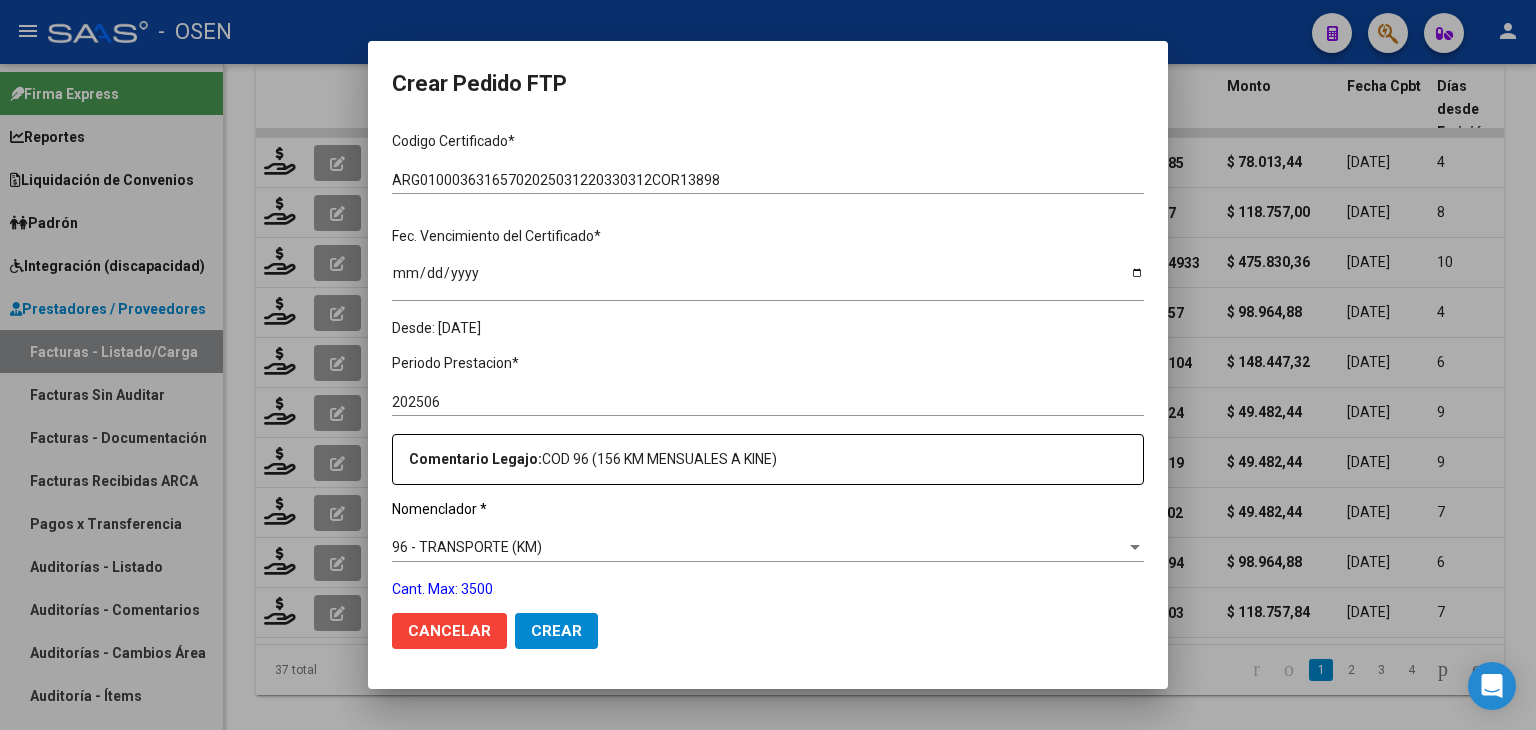 scroll, scrollTop: 600, scrollLeft: 0, axis: vertical 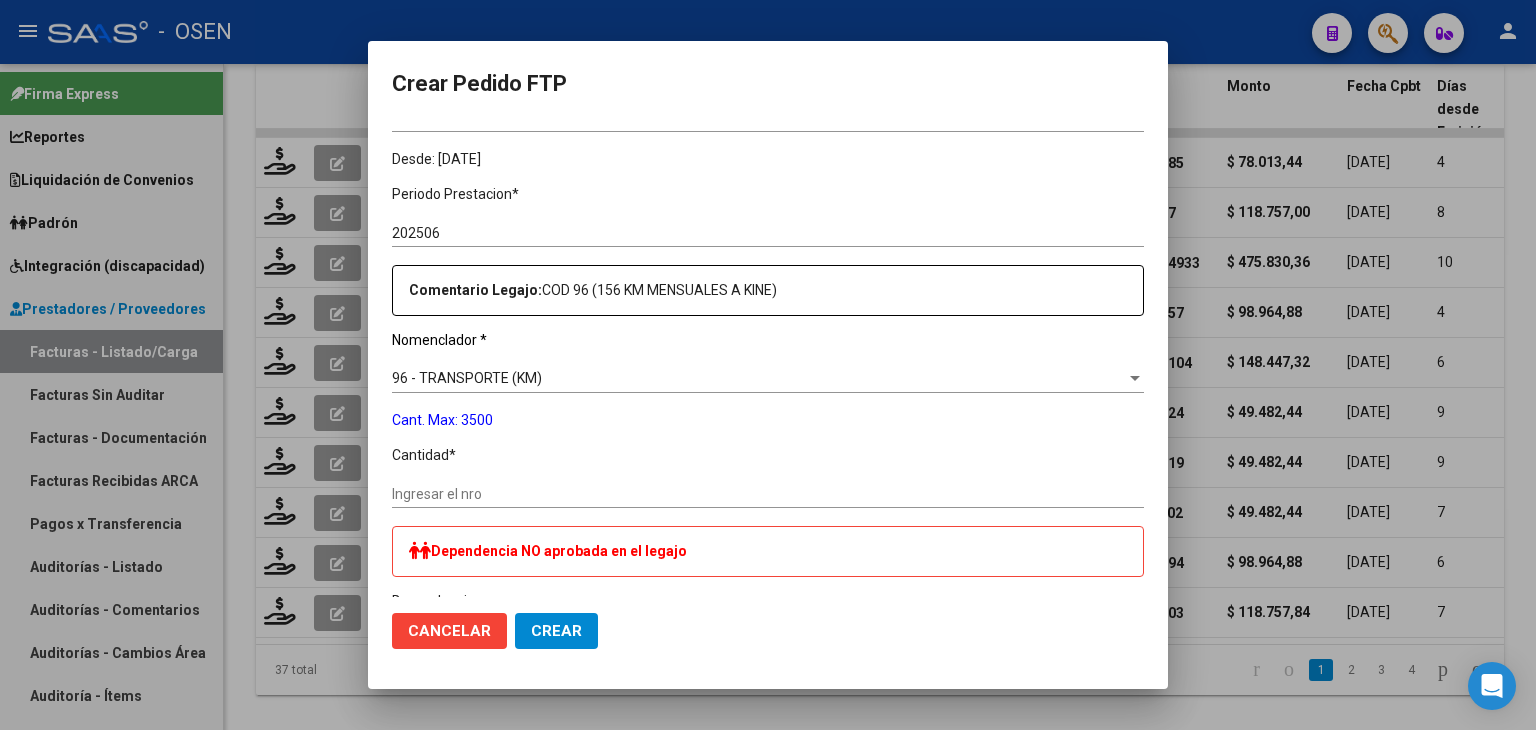 drag, startPoint x: 460, startPoint y: 500, endPoint x: 468, endPoint y: 491, distance: 12.0415945 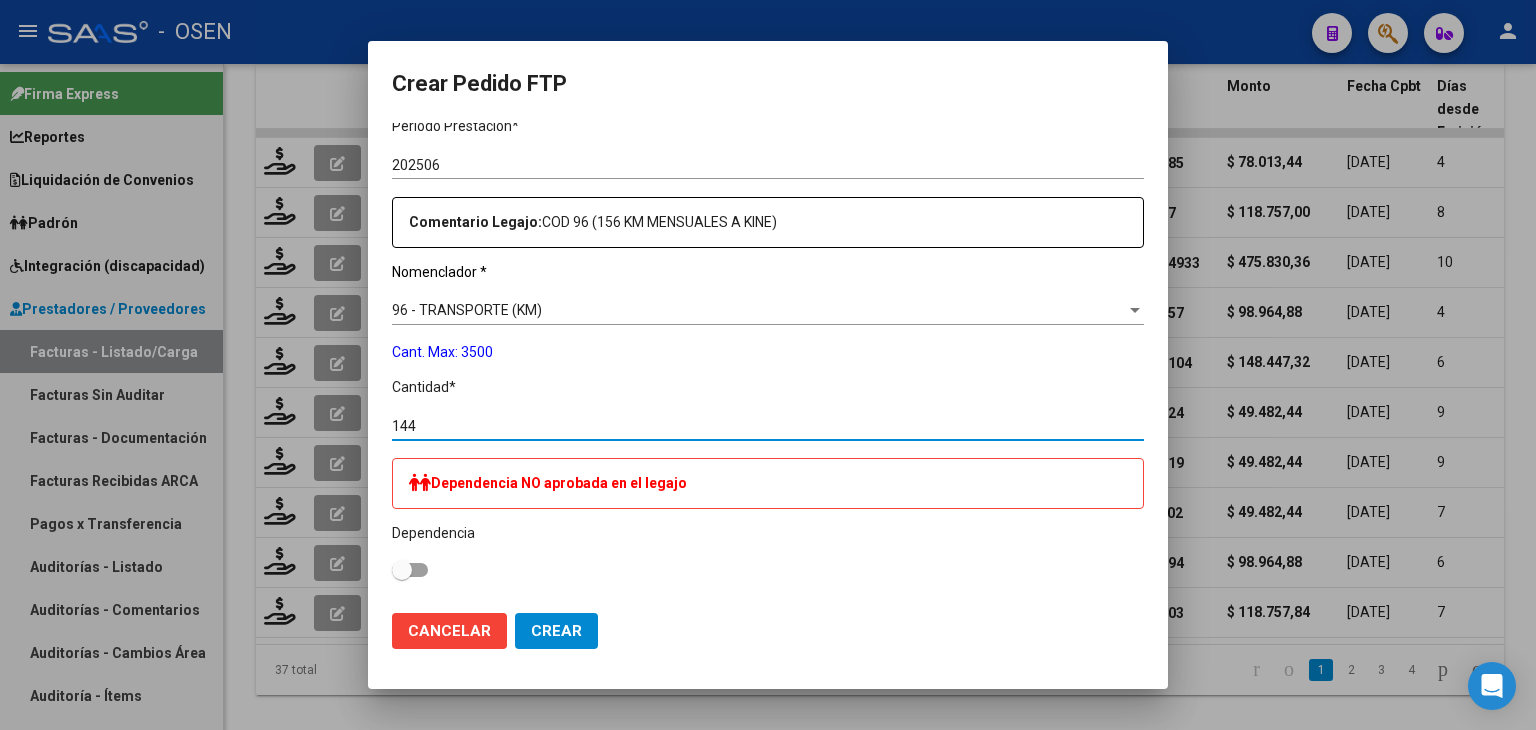 scroll, scrollTop: 700, scrollLeft: 0, axis: vertical 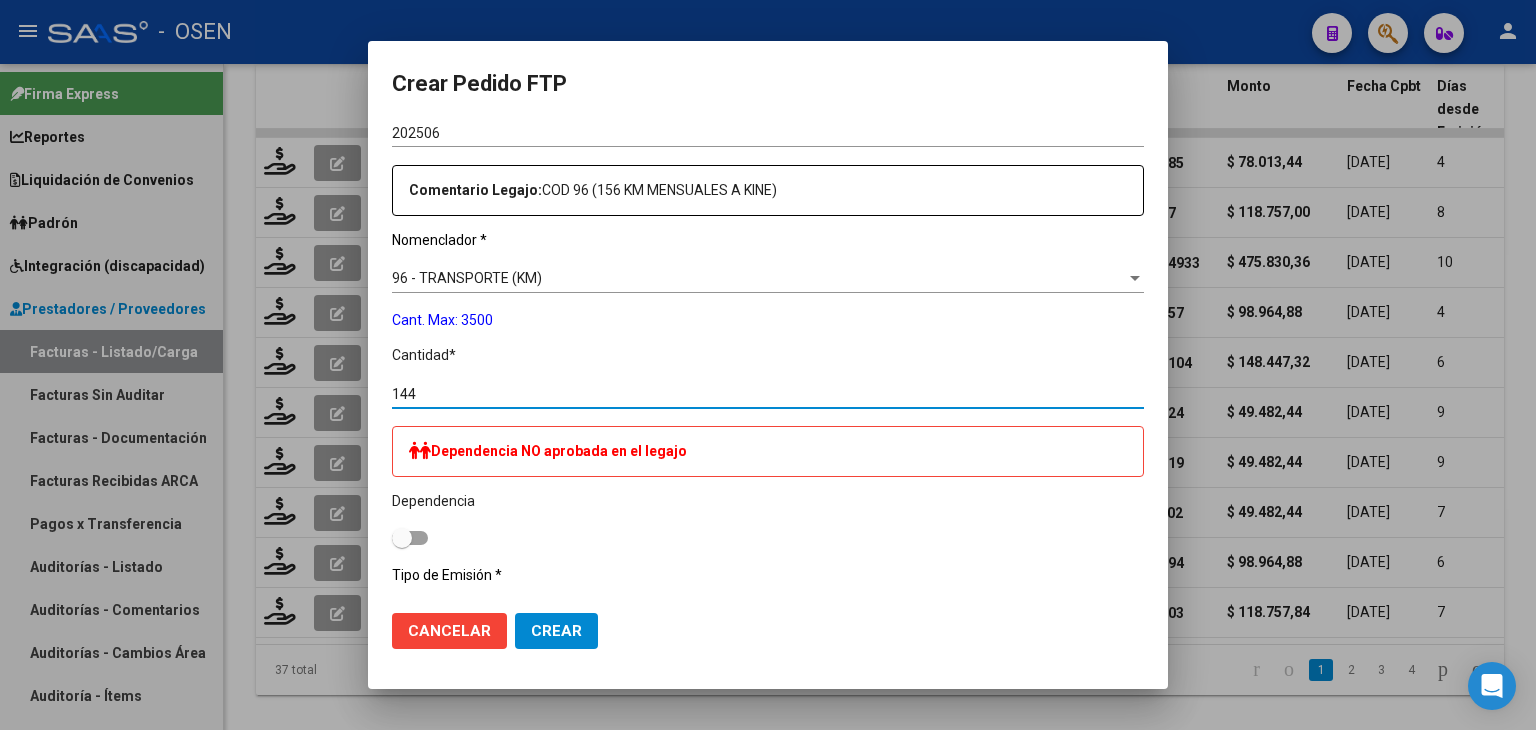 type on "144" 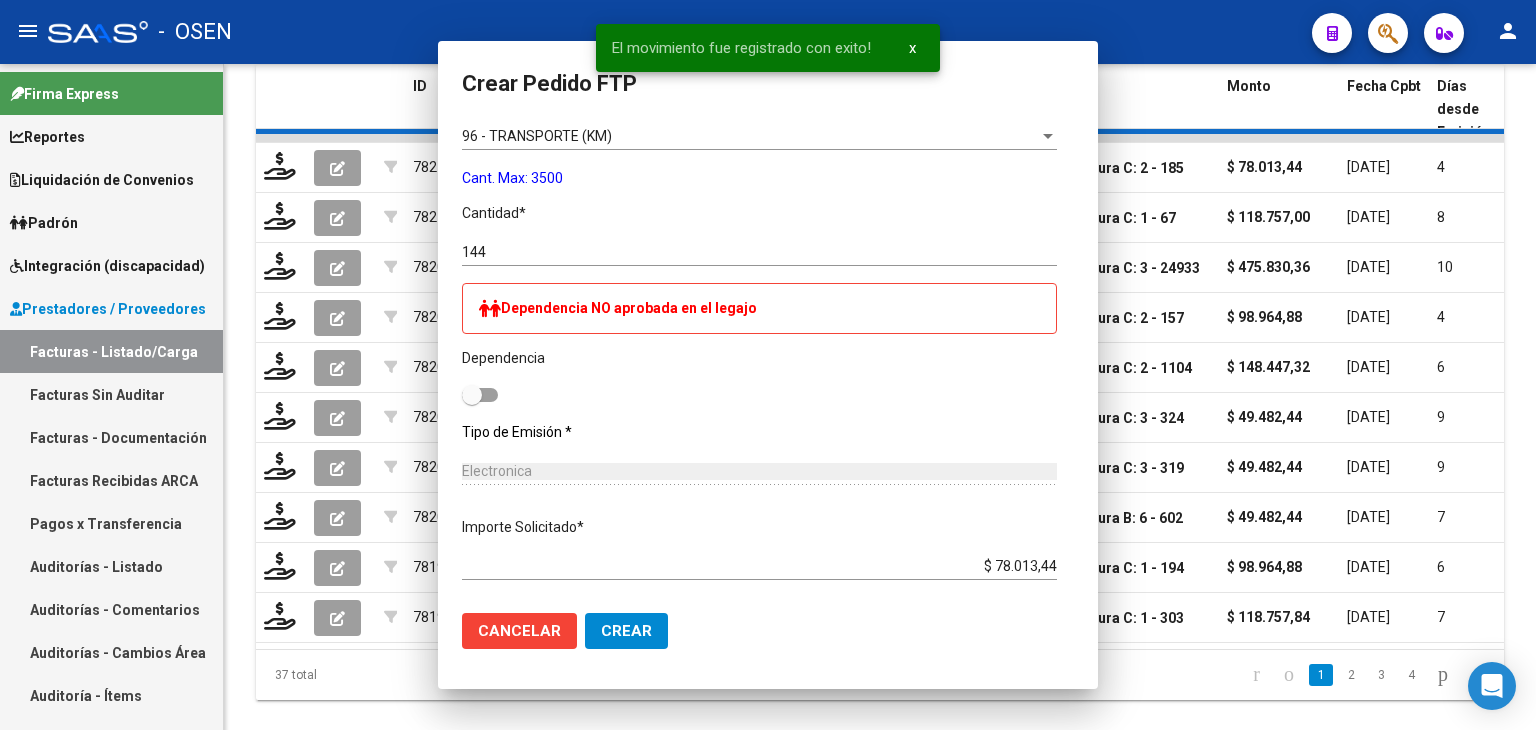 scroll, scrollTop: 0, scrollLeft: 0, axis: both 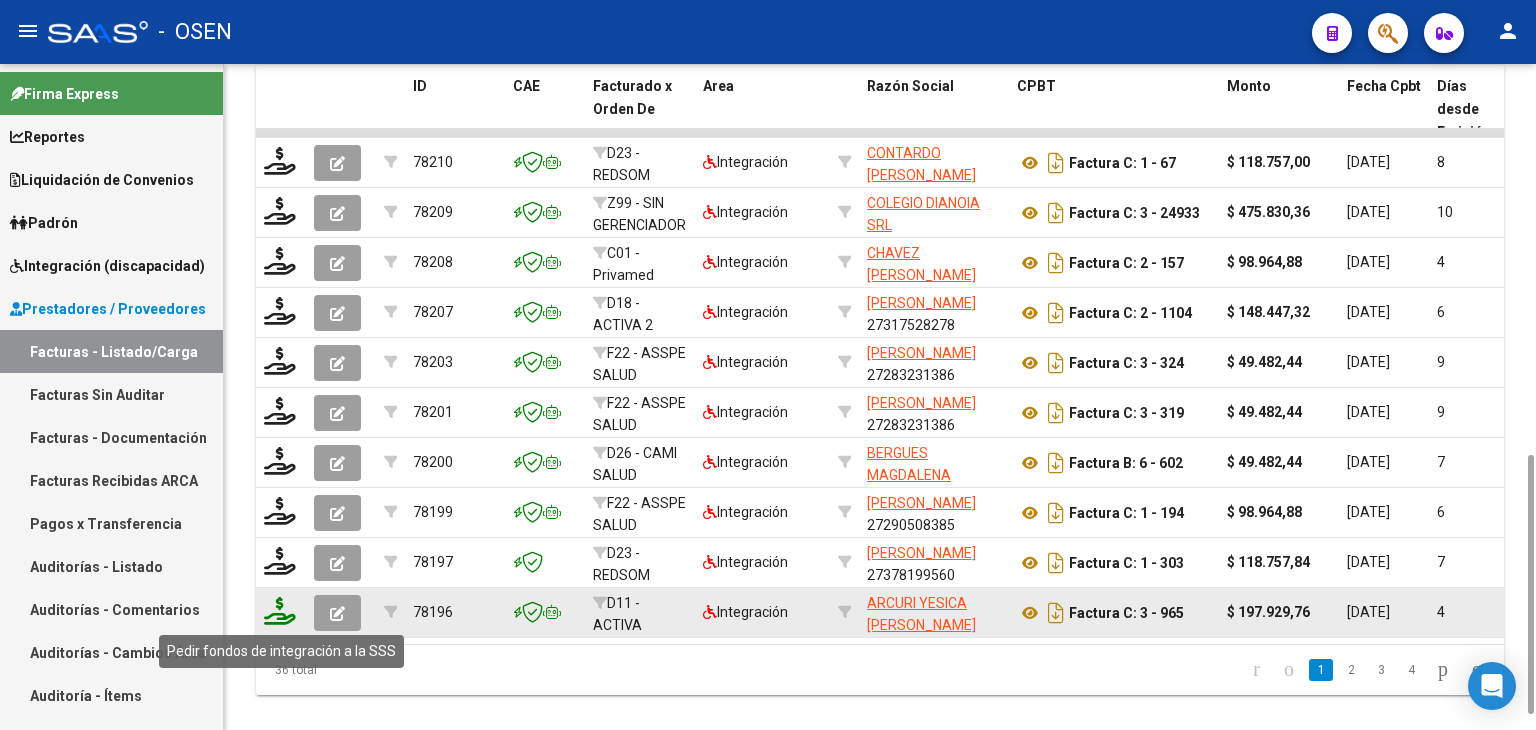 click 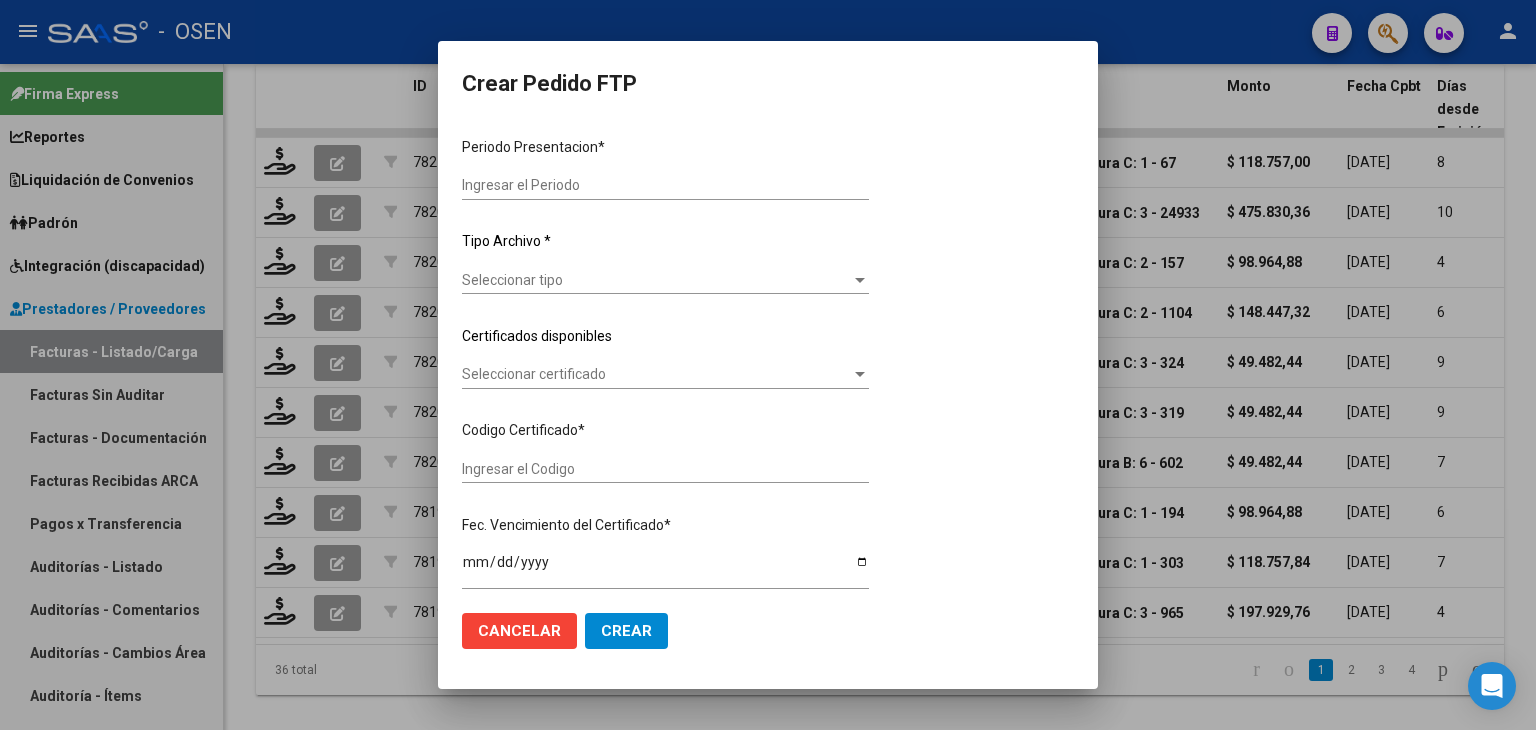 type on "202506" 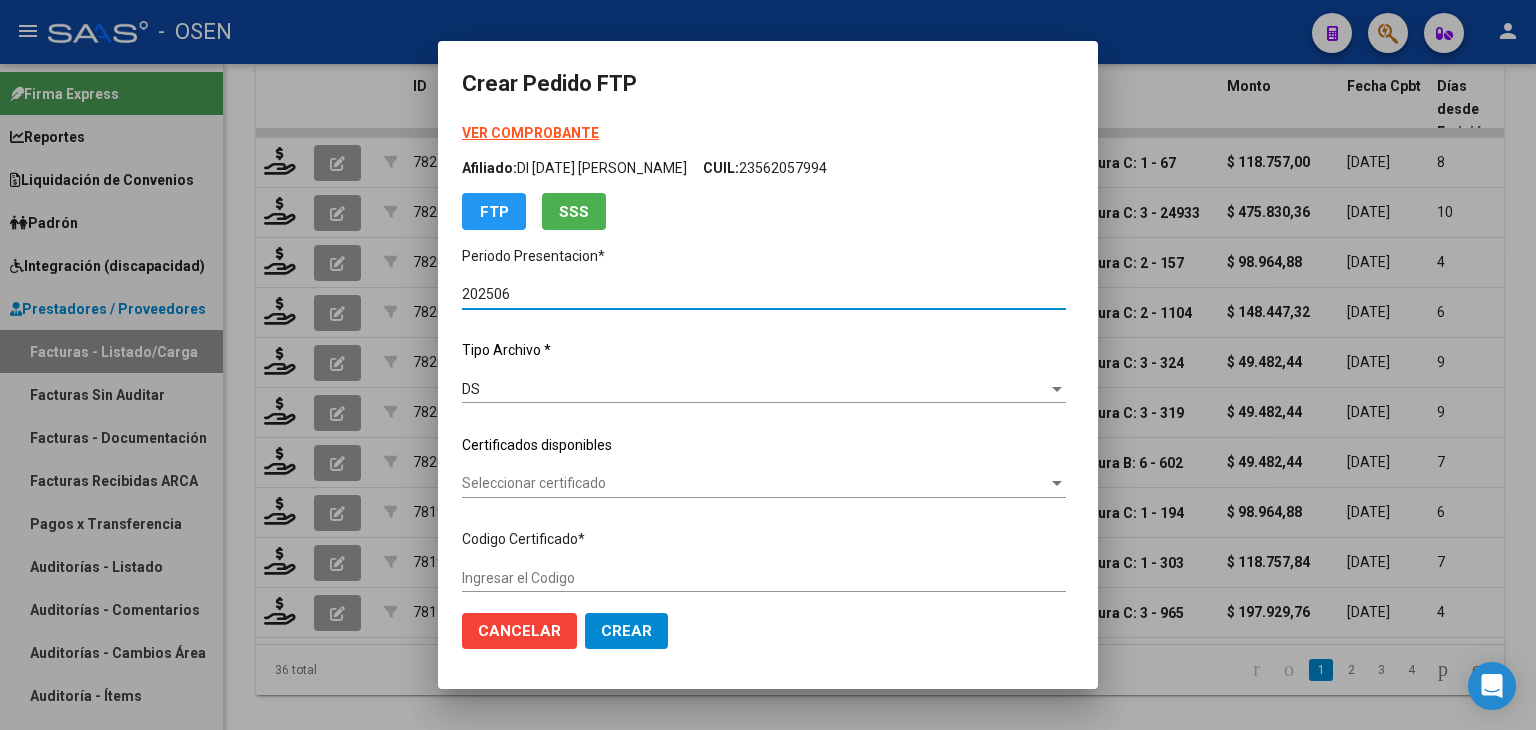 type on "ARG02000566301582024041520270415BSAS439" 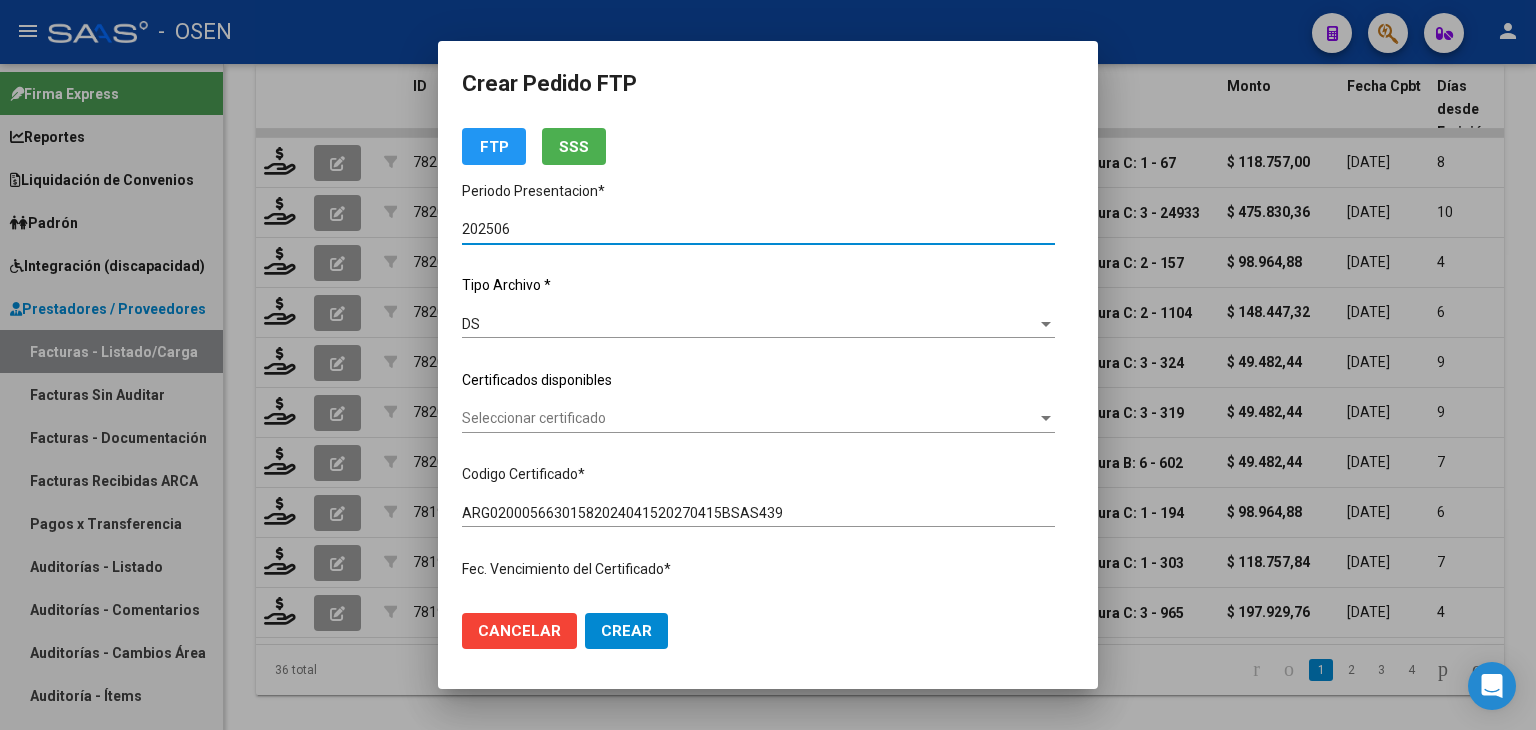 scroll, scrollTop: 100, scrollLeft: 0, axis: vertical 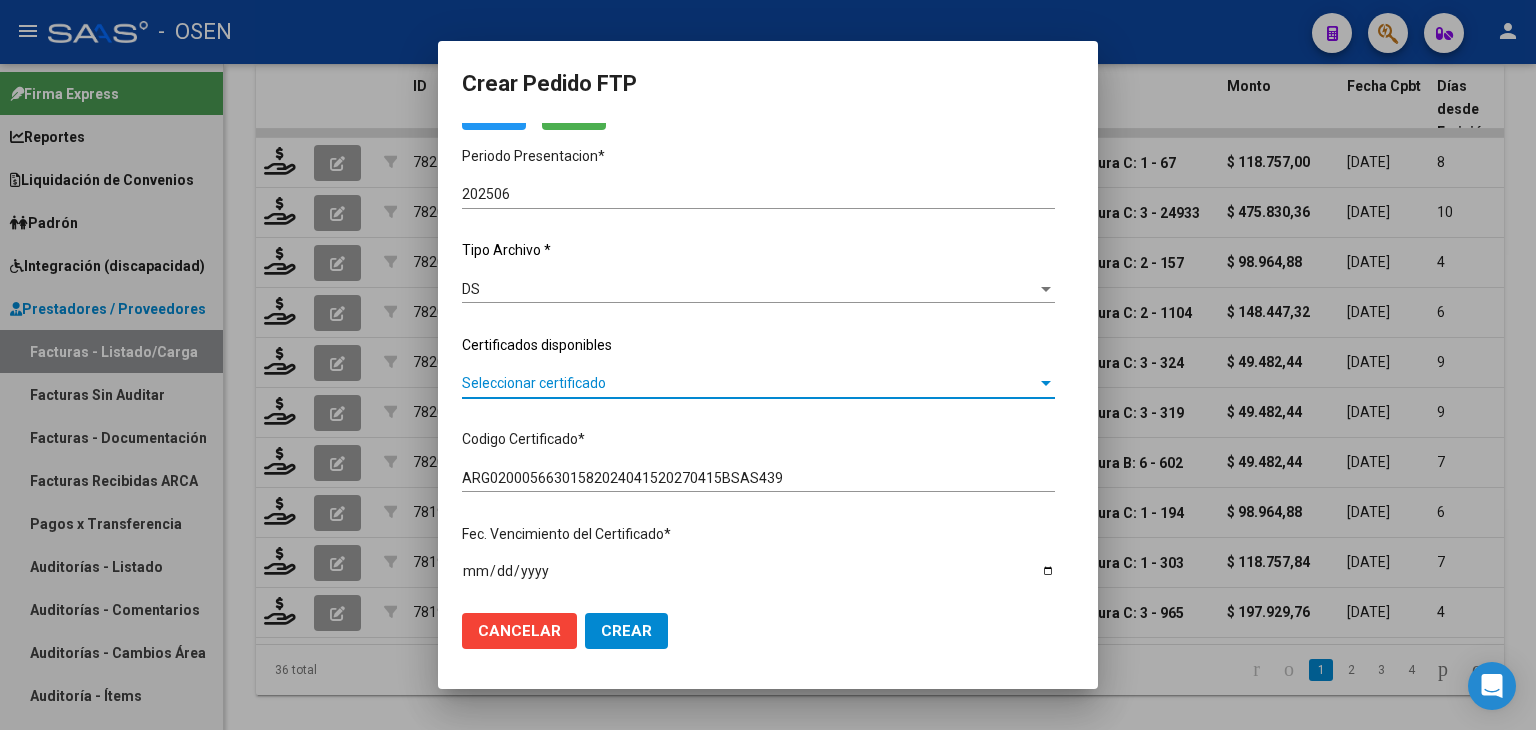 click on "Seleccionar certificado" at bounding box center (749, 383) 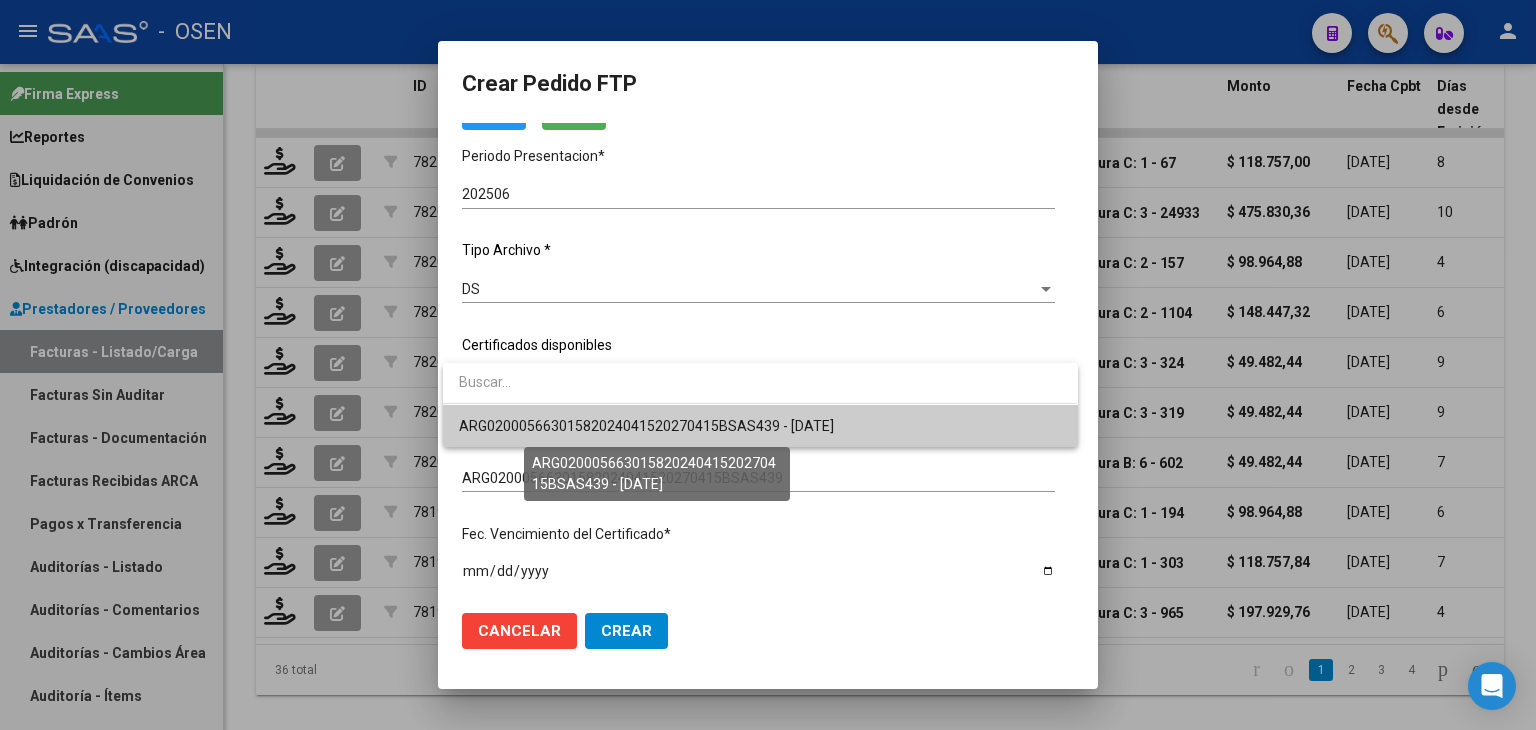 click on "ARG02000566301582024041520270415BSAS439 - [DATE]" at bounding box center [646, 426] 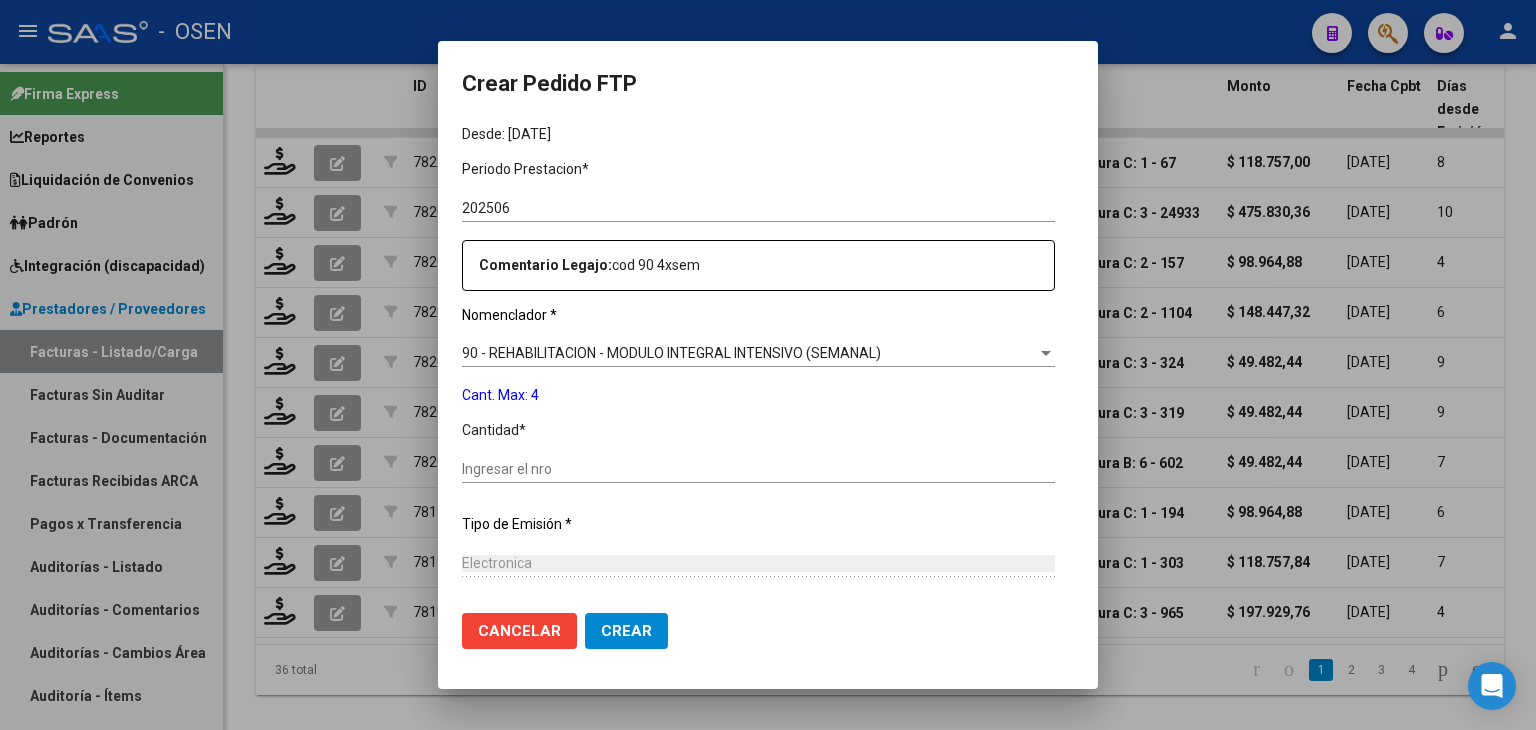 scroll, scrollTop: 600, scrollLeft: 0, axis: vertical 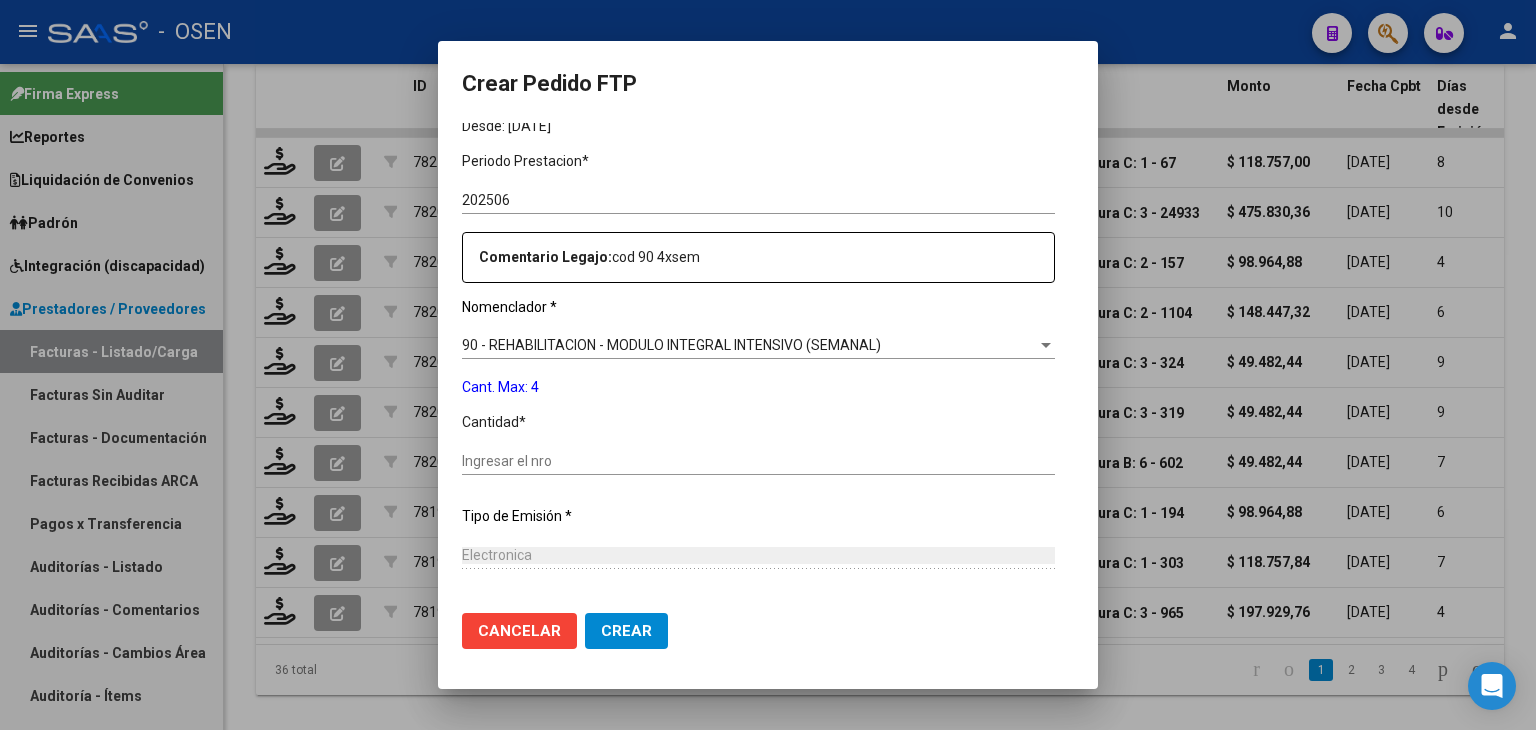 click on "Ingresar el nro" at bounding box center [758, 461] 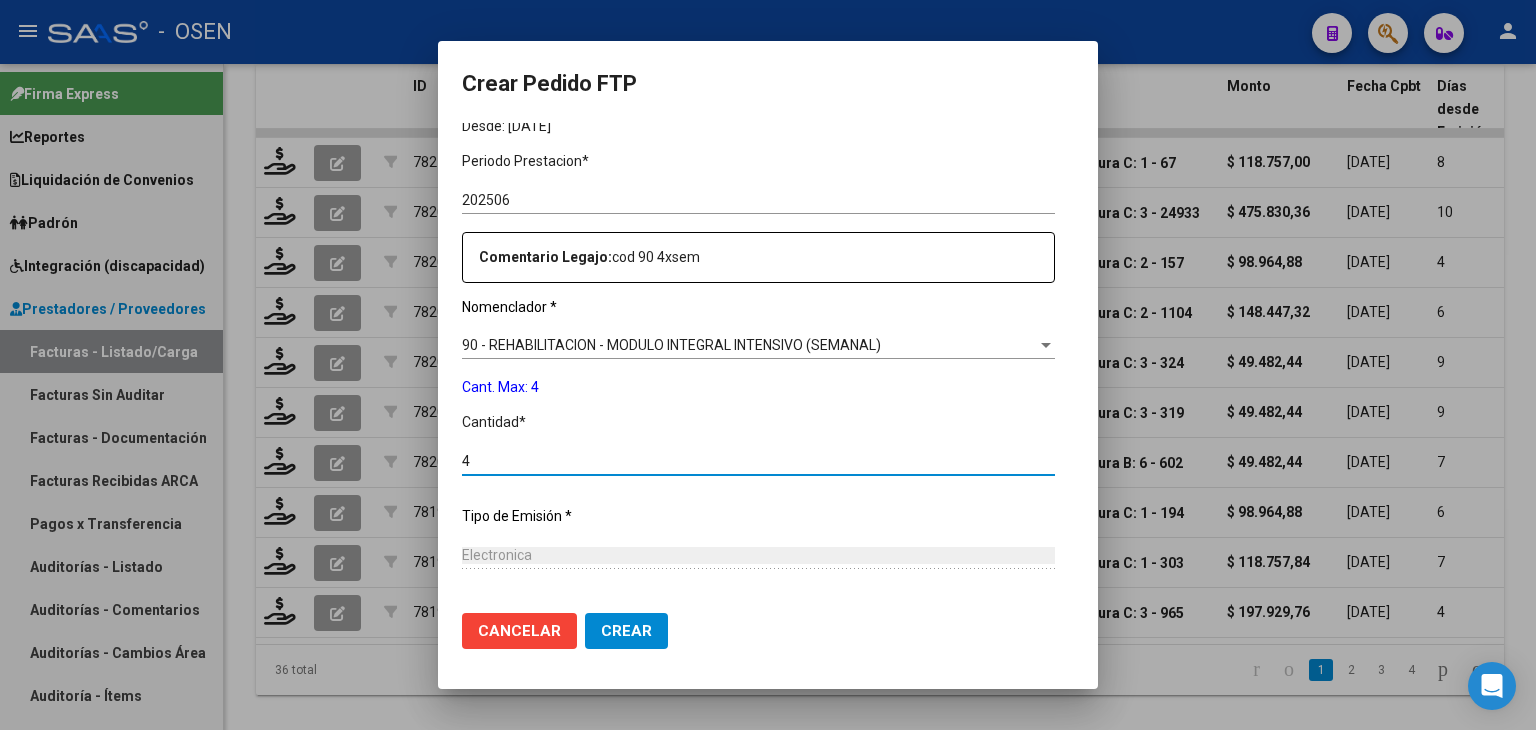 type on "4" 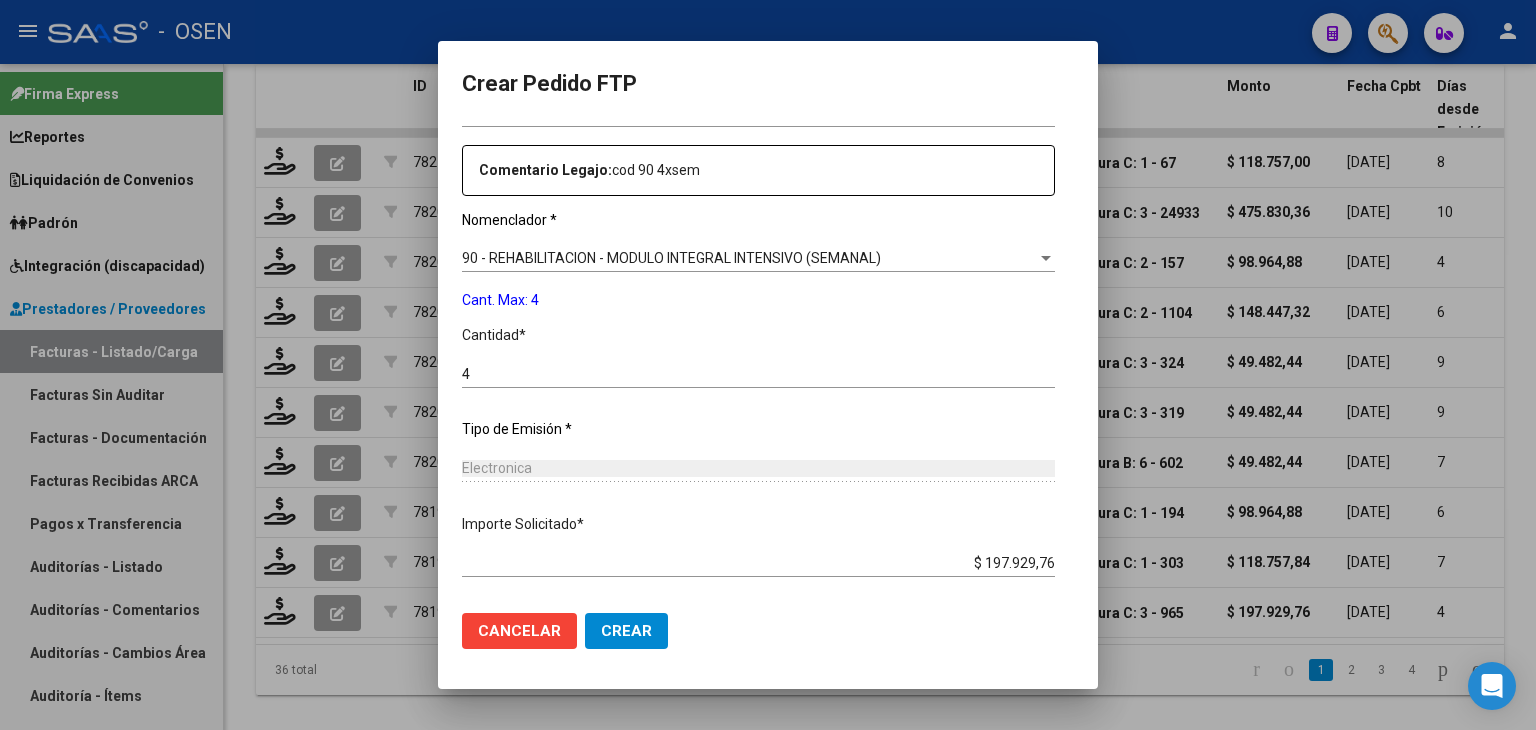 scroll, scrollTop: 778, scrollLeft: 0, axis: vertical 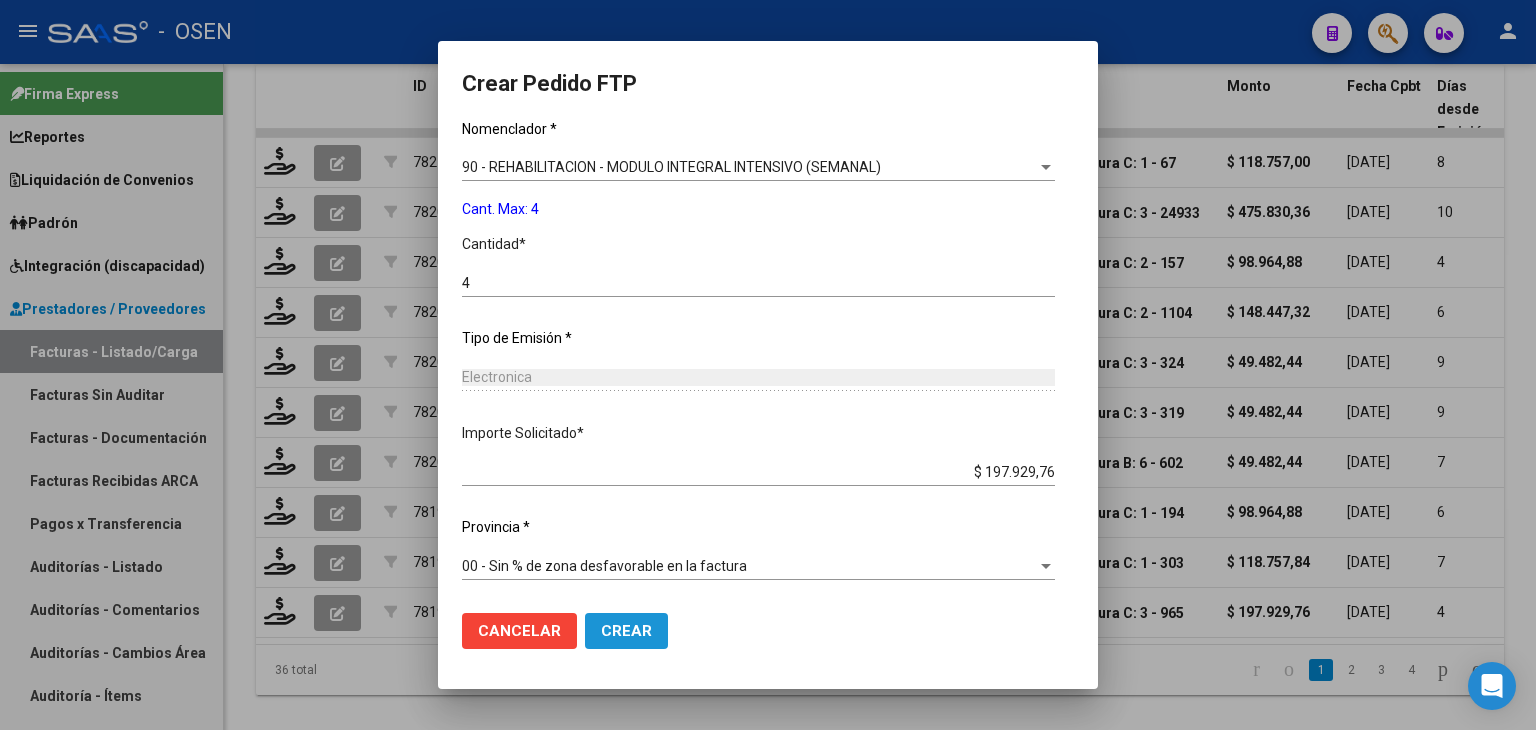 click on "Crear" 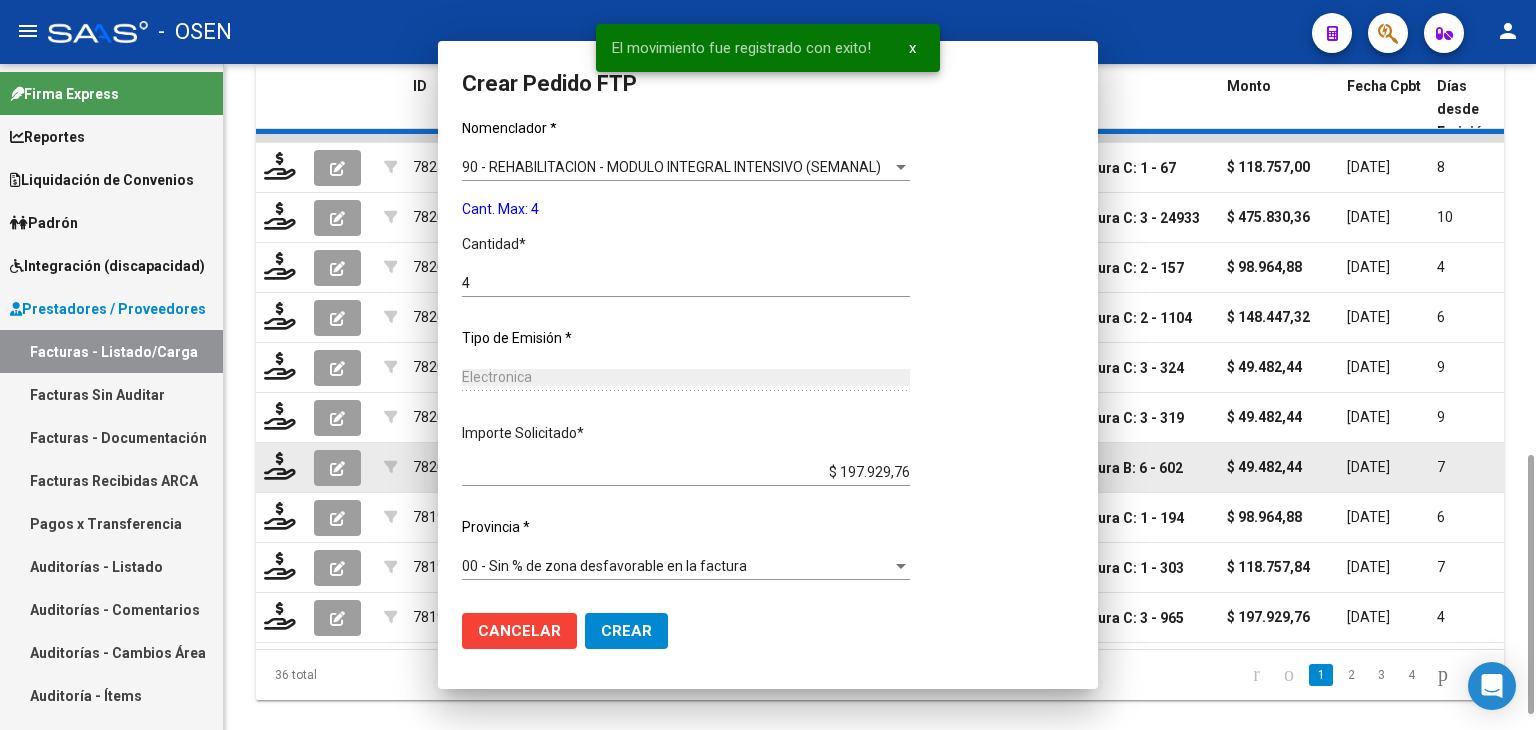 scroll, scrollTop: 0, scrollLeft: 0, axis: both 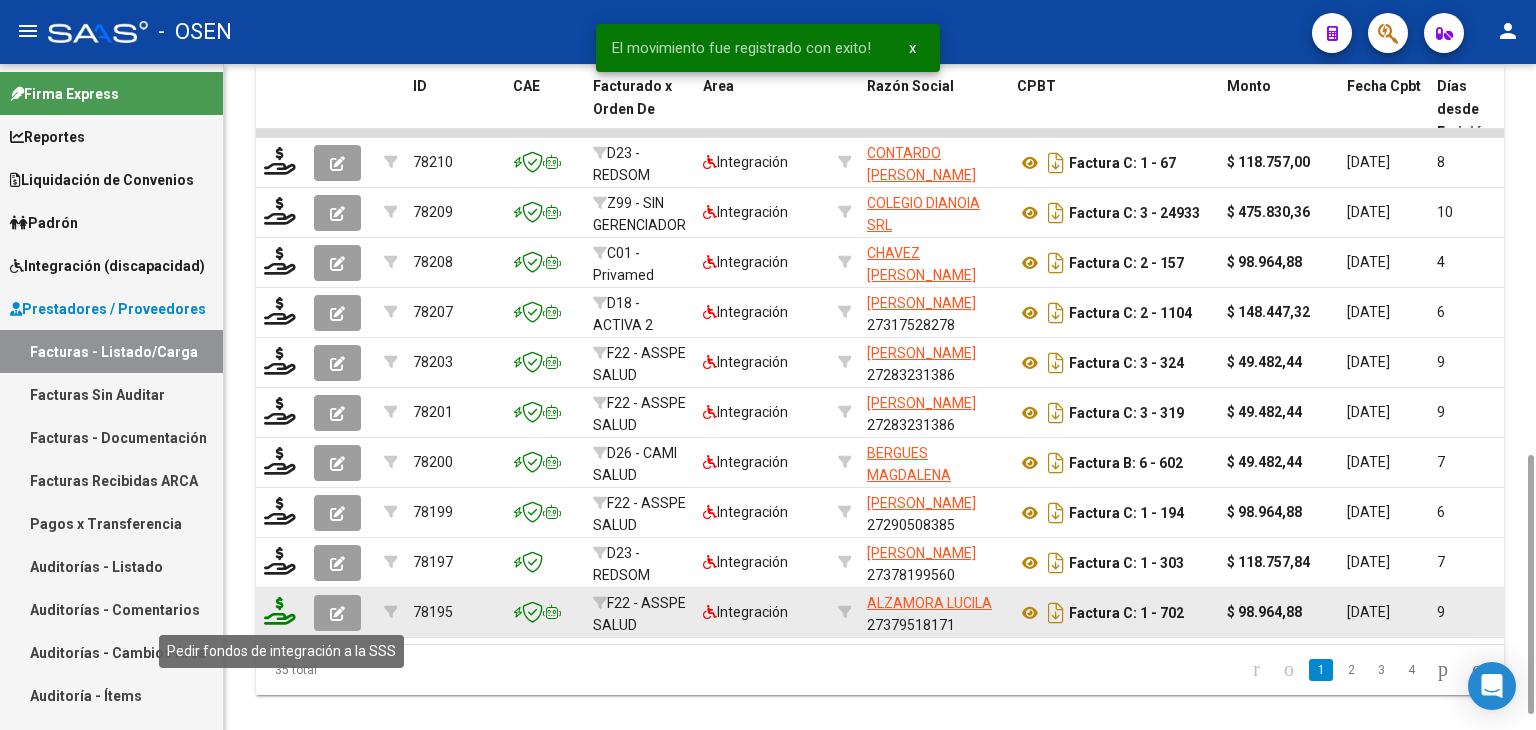 click 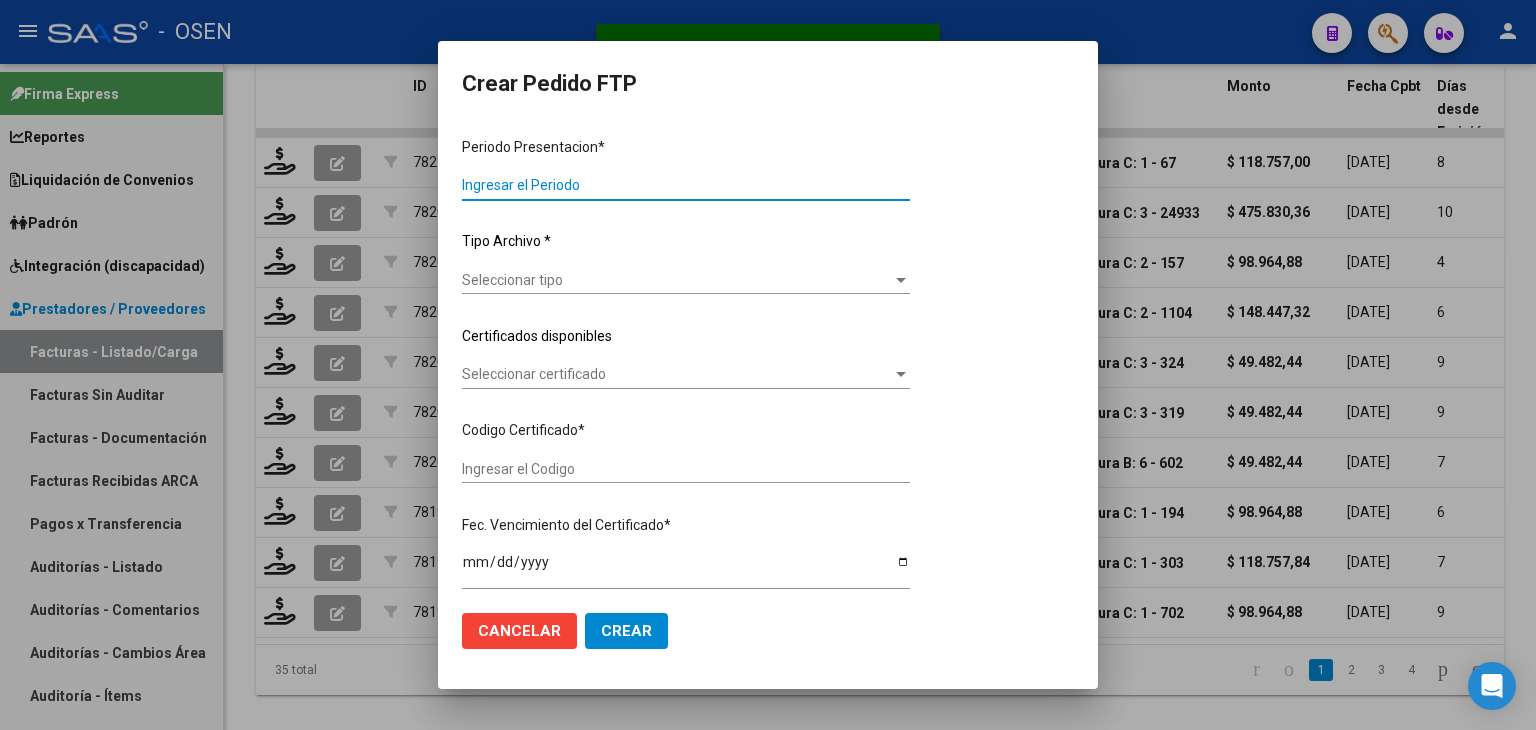 type on "202506" 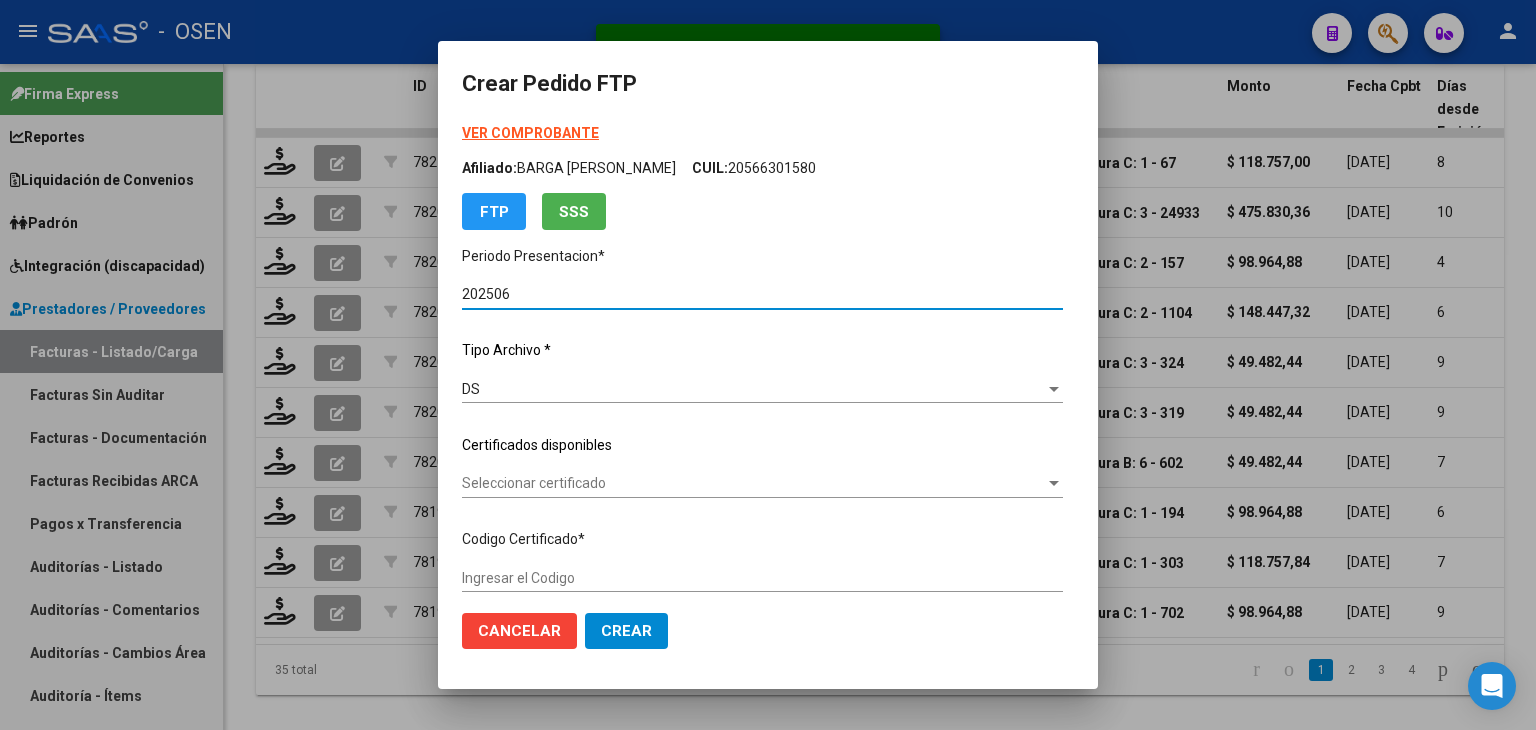 type on "ARG02000547948012023121920281219CBA536" 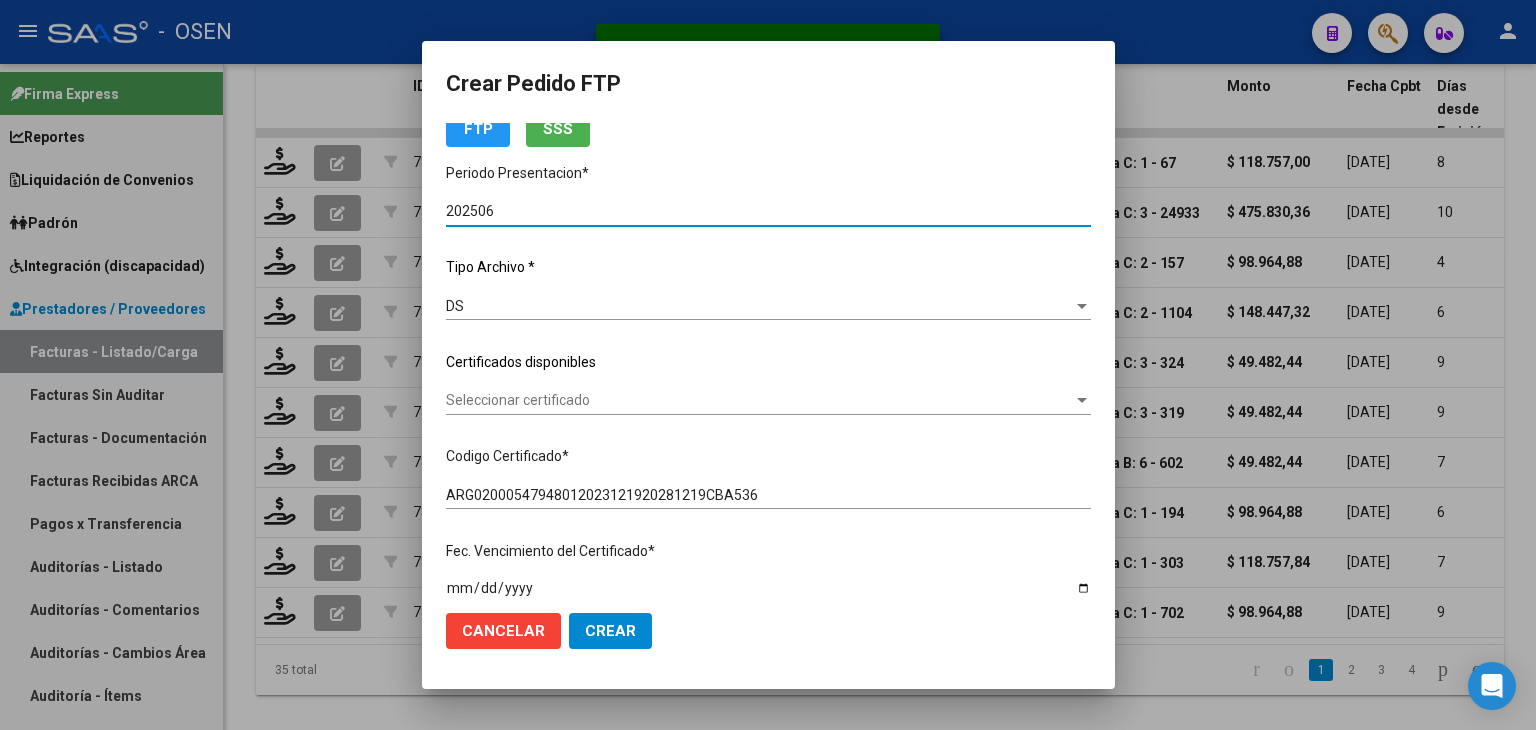 scroll, scrollTop: 200, scrollLeft: 0, axis: vertical 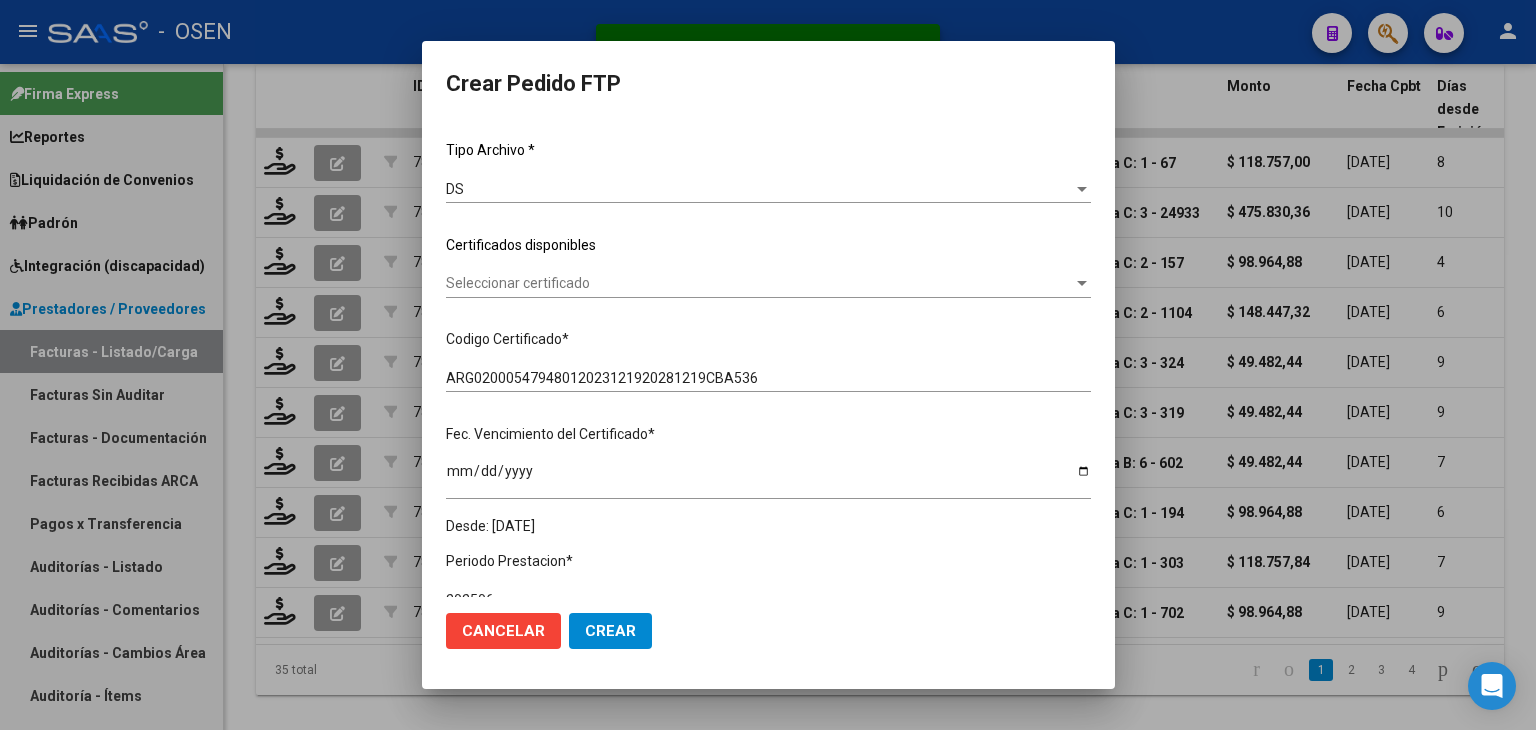 click on "Seleccionar certificado" at bounding box center (759, 283) 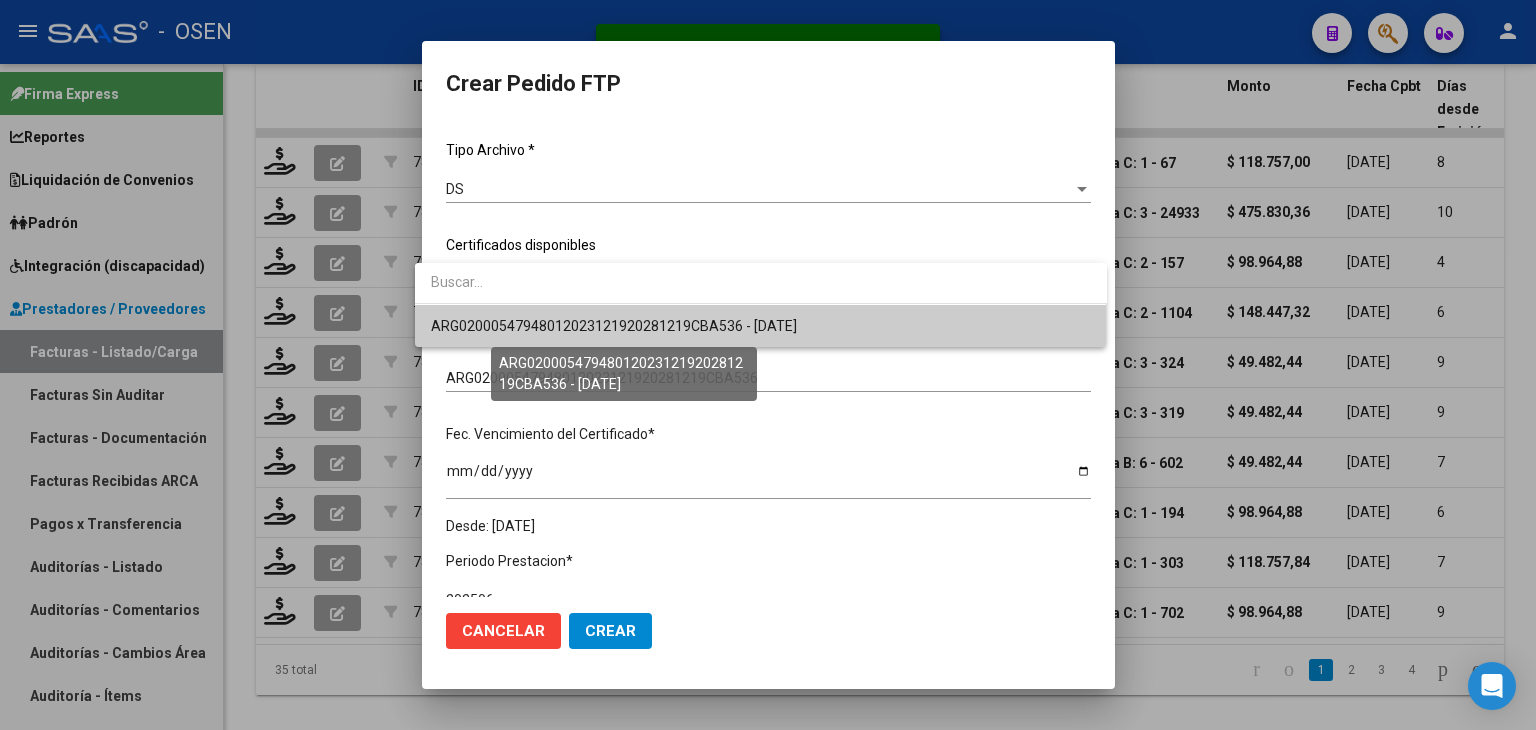 click on "ARG02000547948012023121920281219CBA536 - [DATE]" at bounding box center (614, 326) 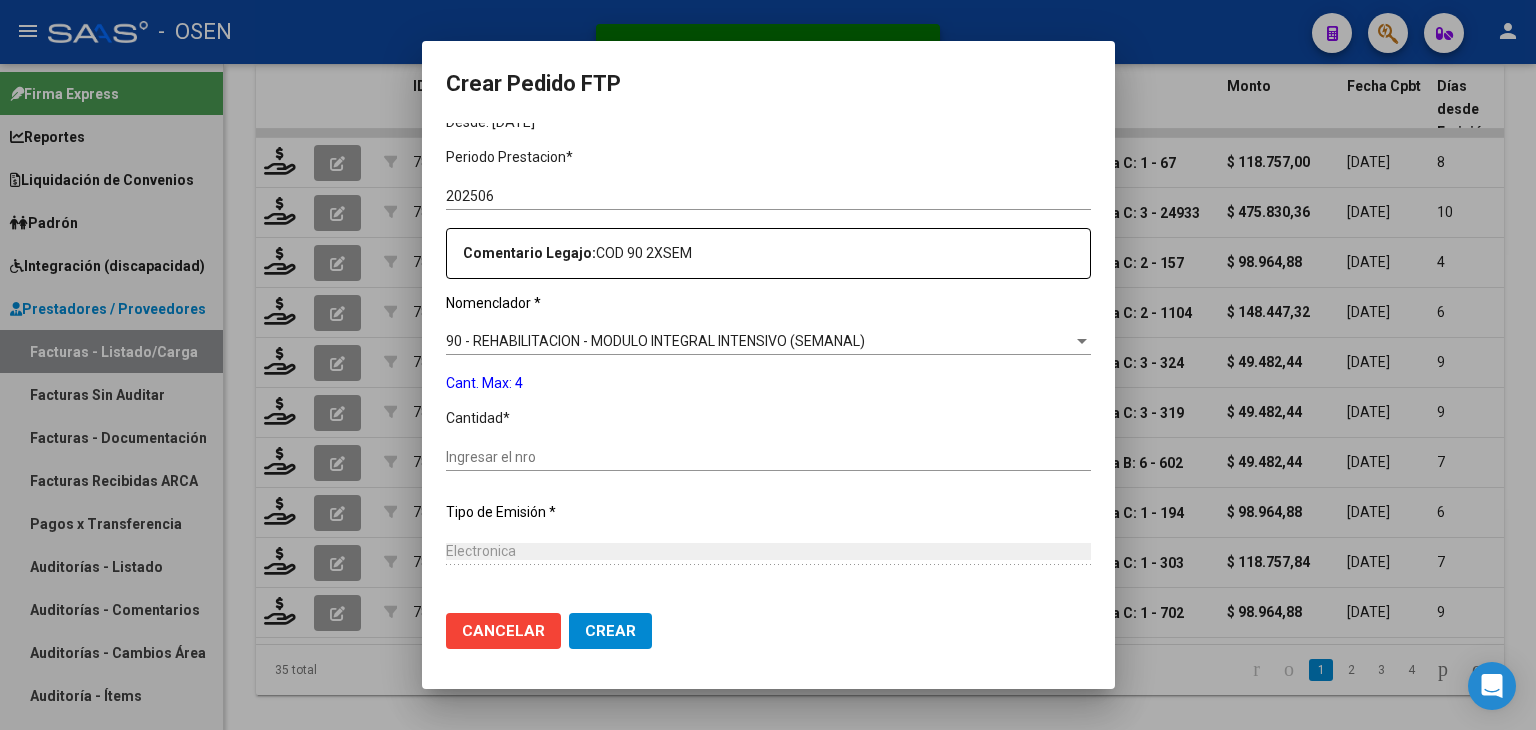 scroll, scrollTop: 700, scrollLeft: 0, axis: vertical 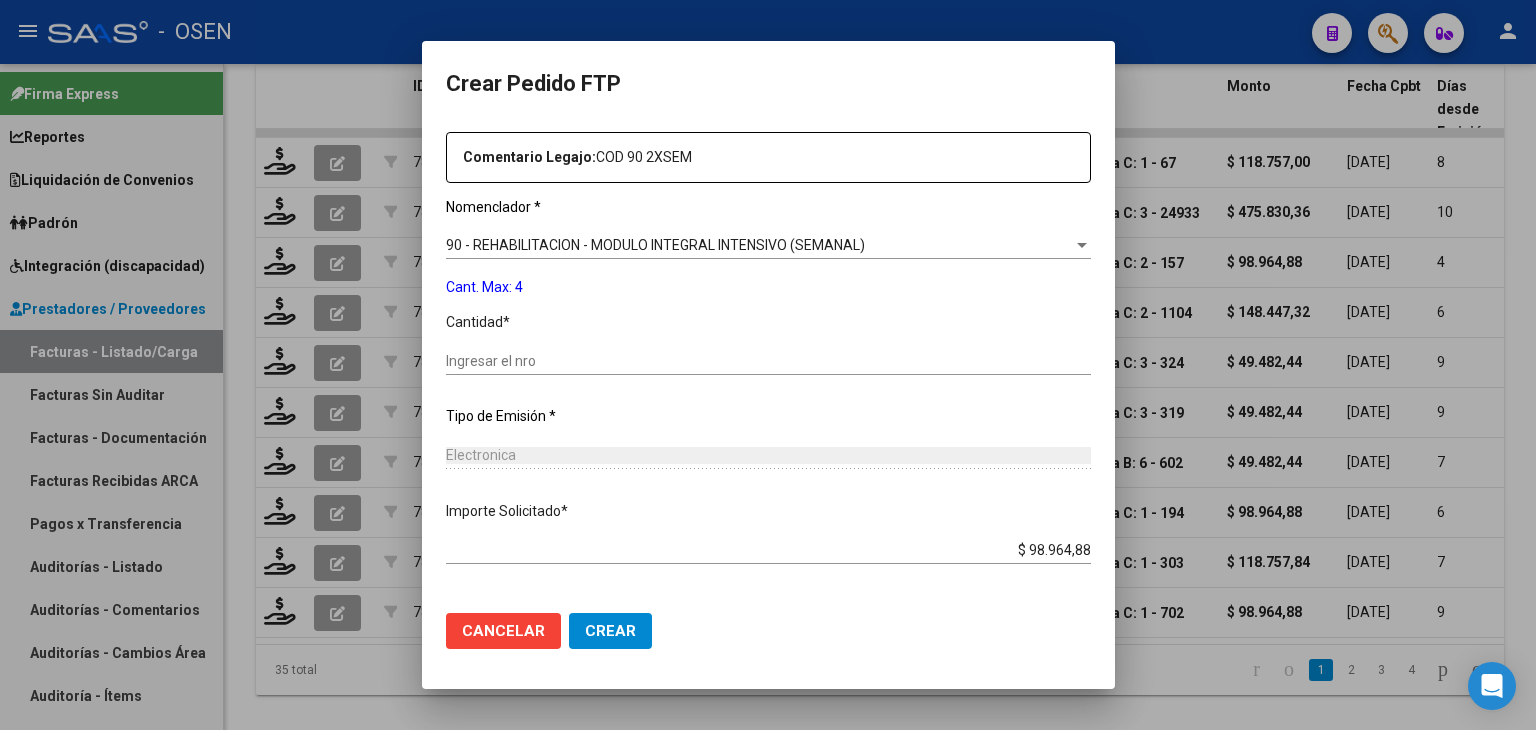 click on "Ingresar el nro" at bounding box center [768, 361] 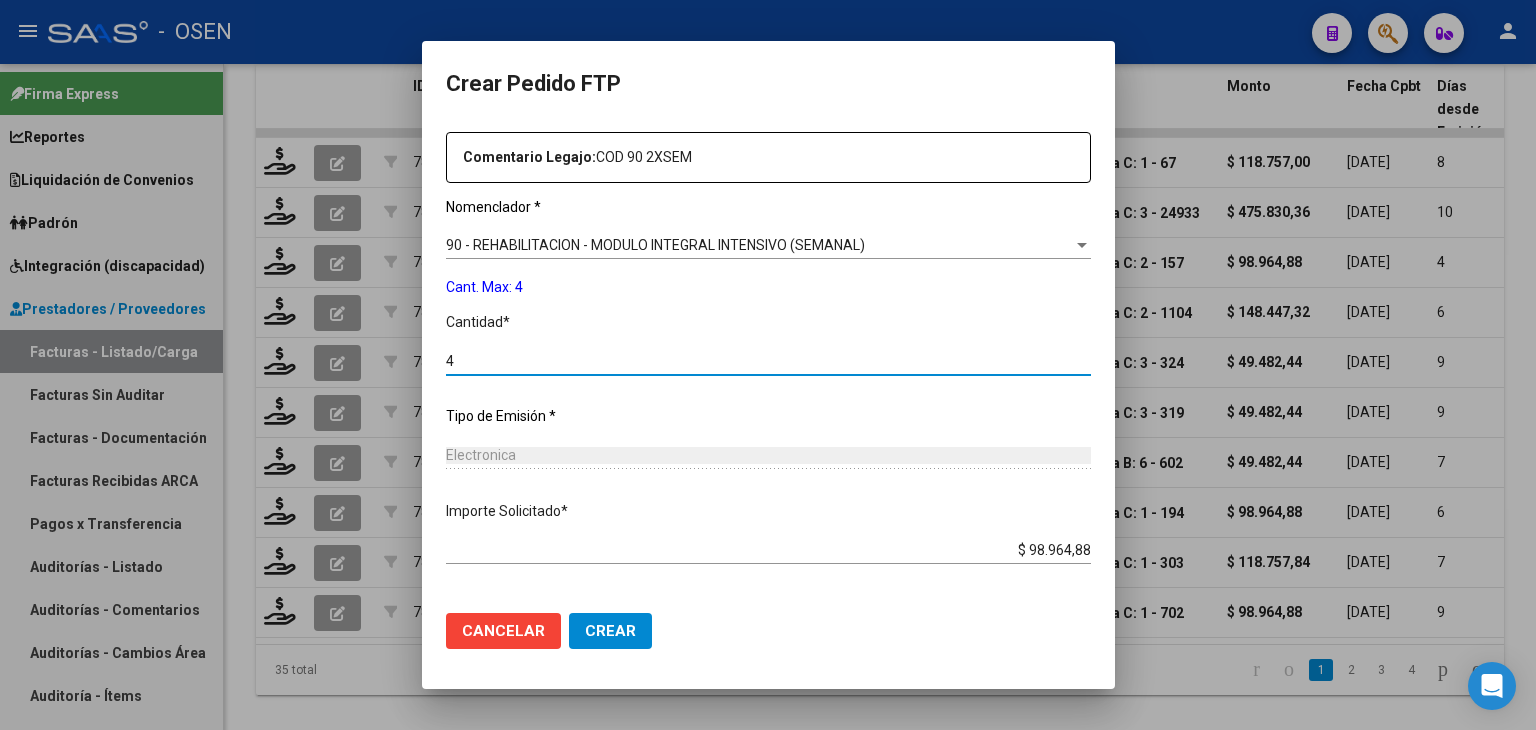type on "4" 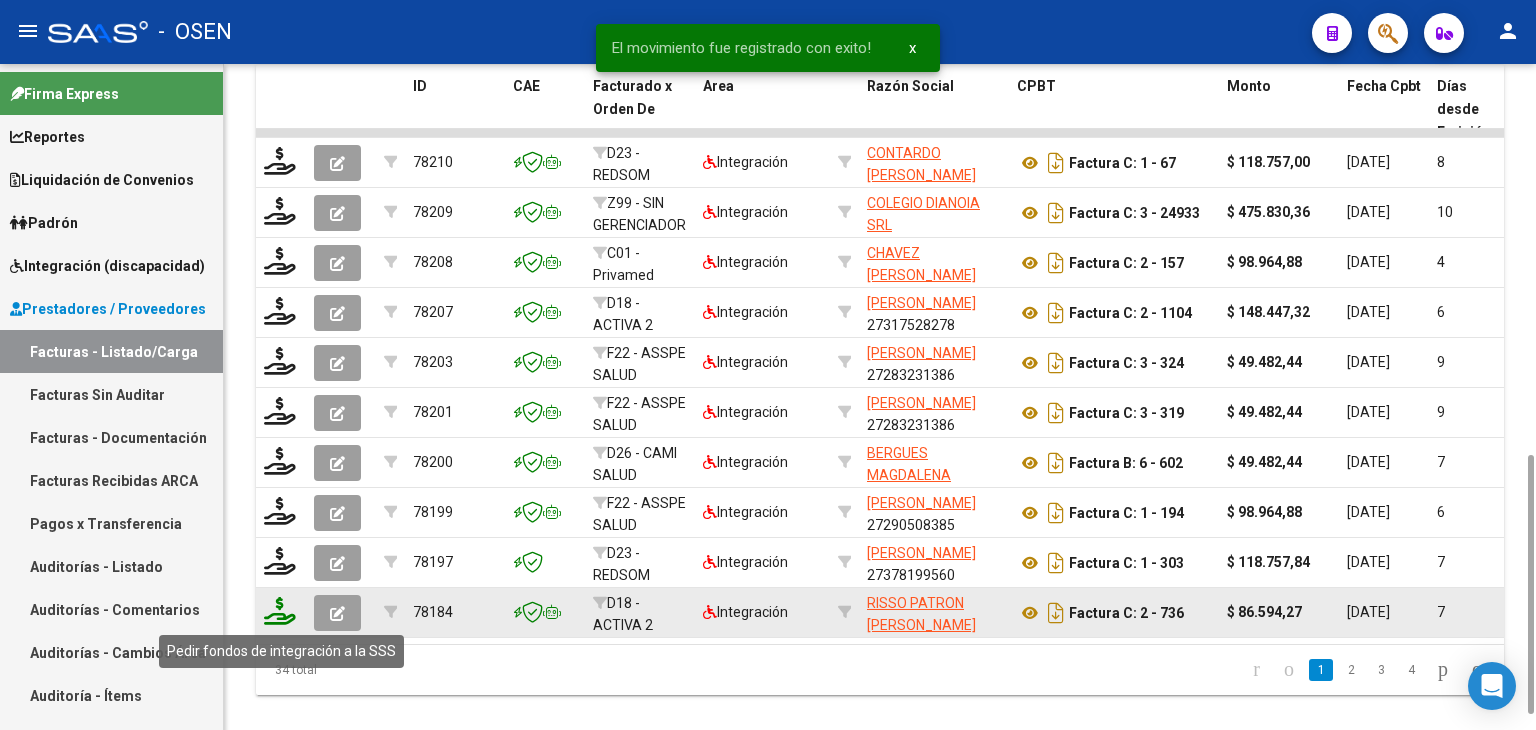 click 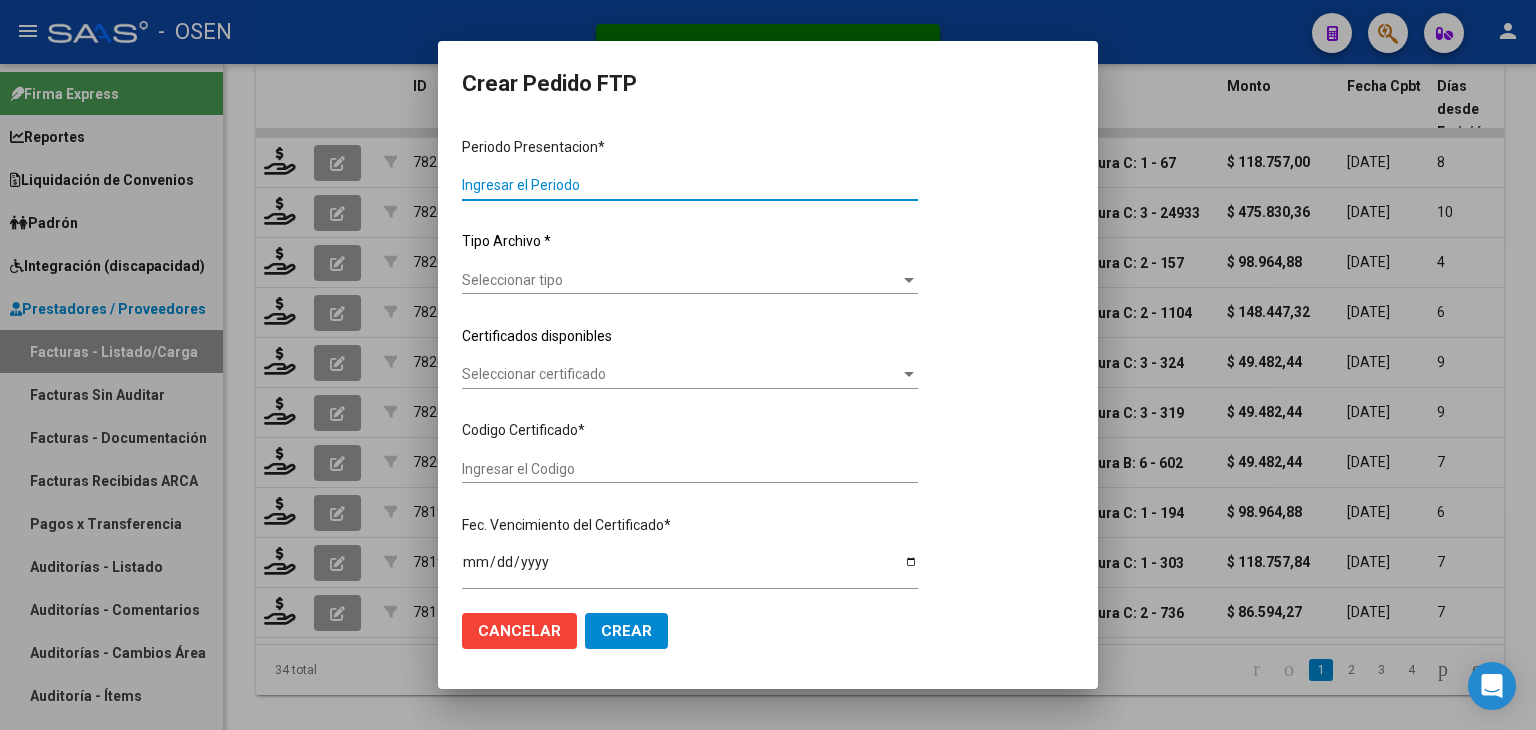 type on "202506" 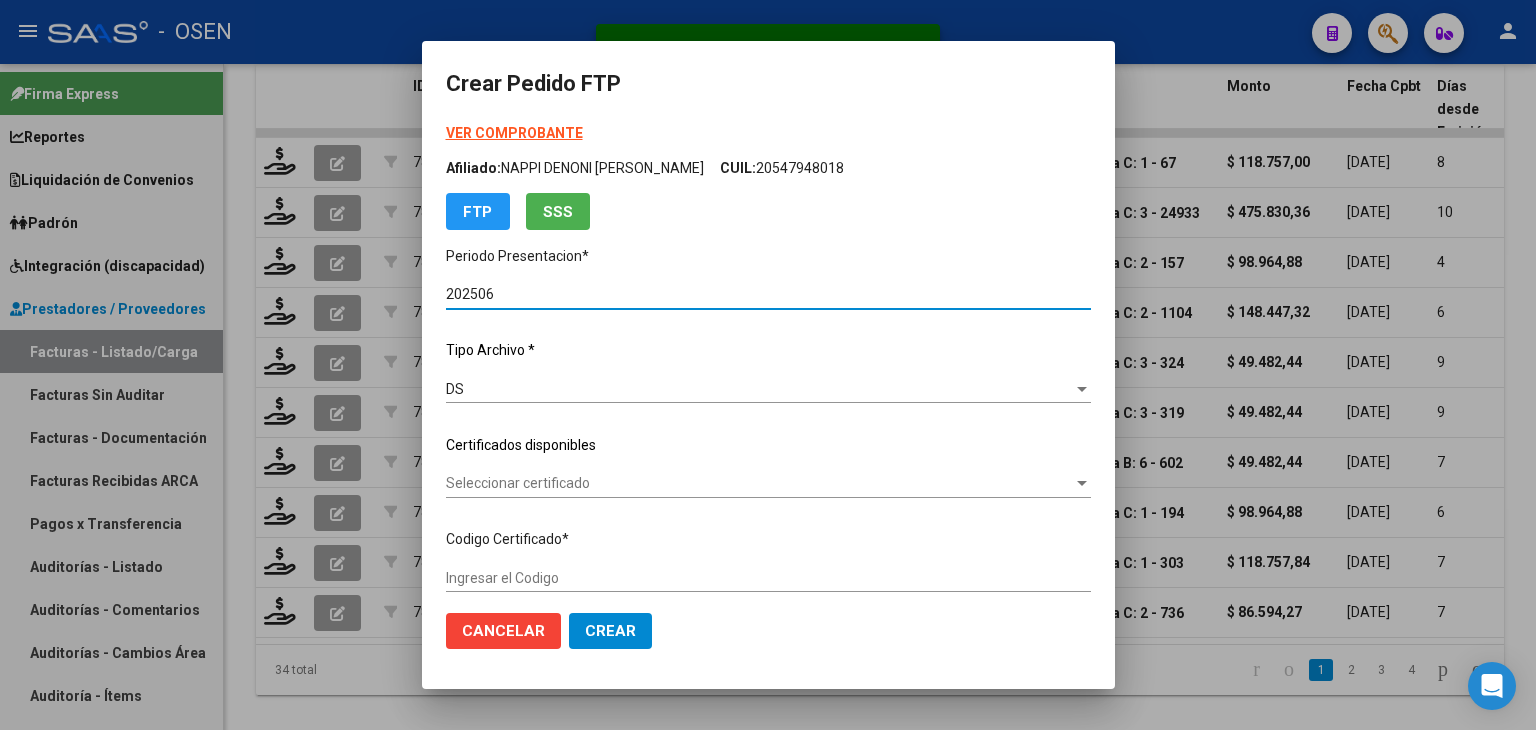 type on "ARG02000539851882018080720230807BS437" 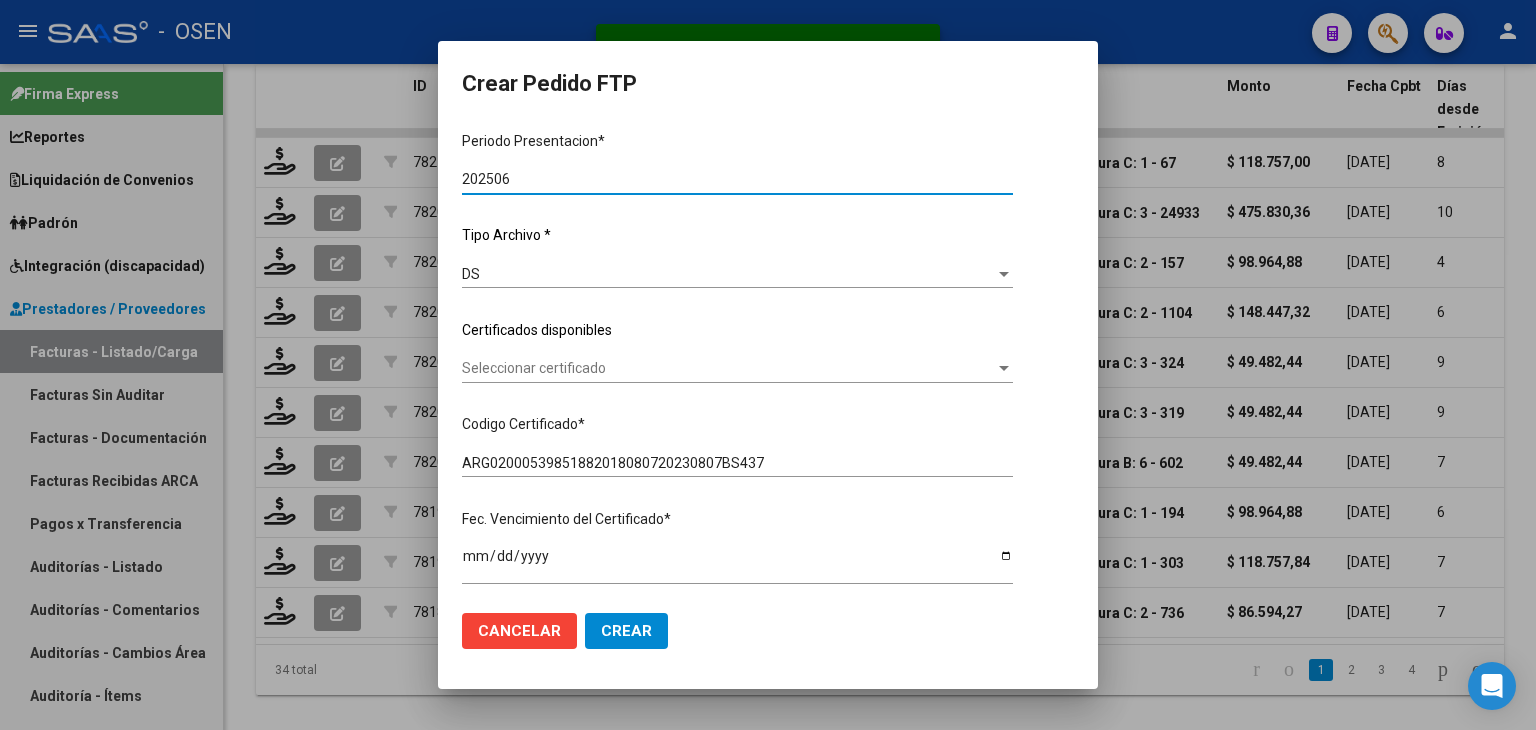 scroll, scrollTop: 200, scrollLeft: 0, axis: vertical 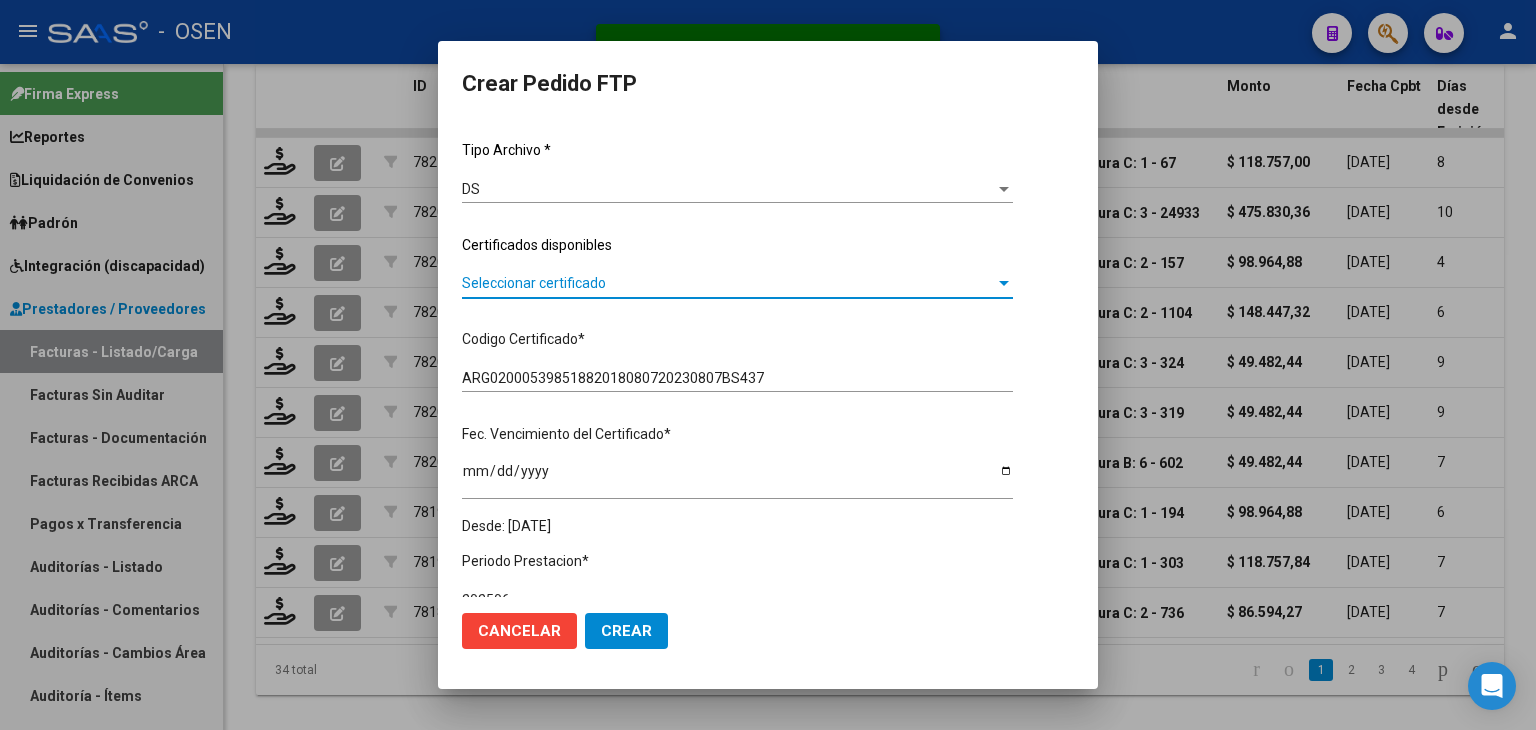 click on "Seleccionar certificado" at bounding box center [728, 283] 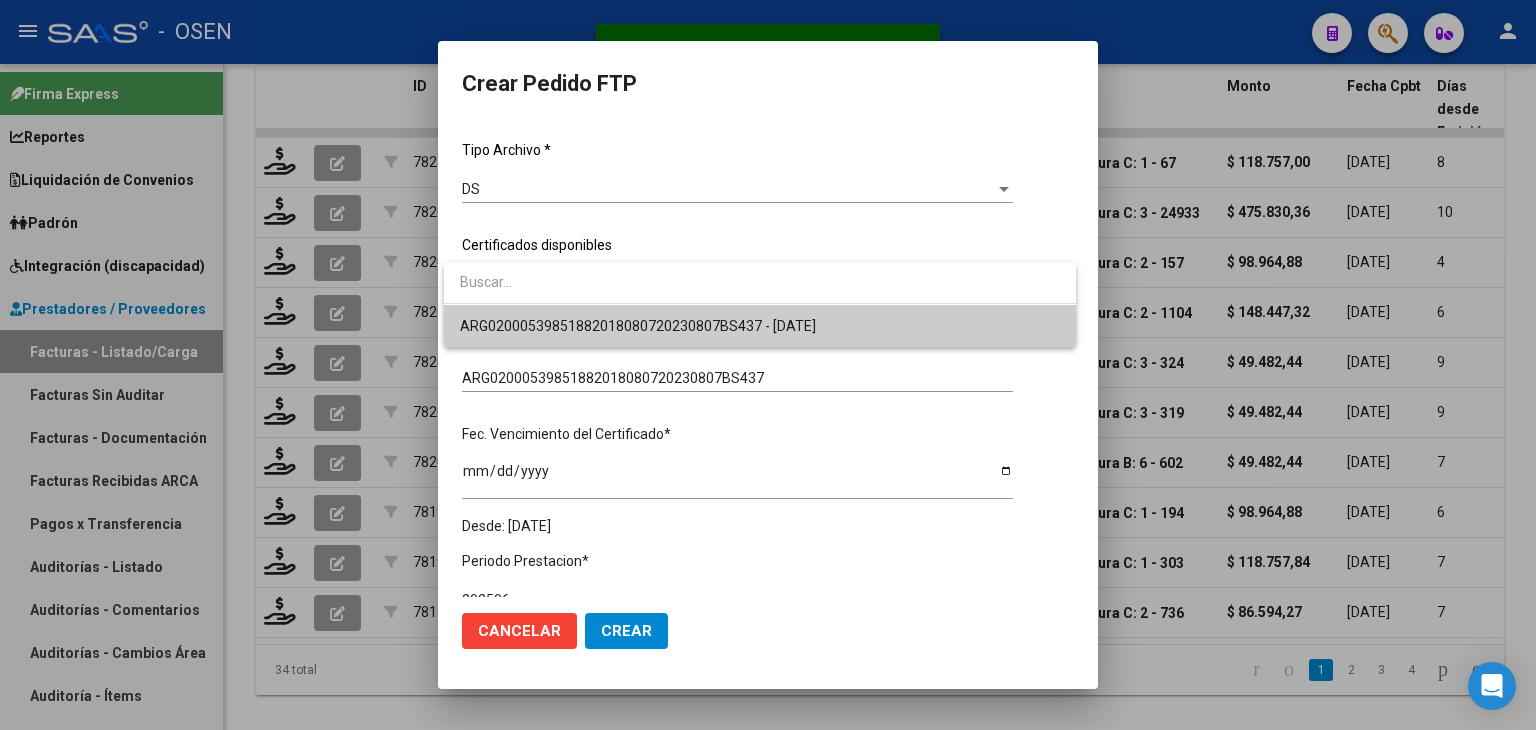 click on "ARG02000539851882018080720230807BS437 - [DATE]" at bounding box center (760, 326) 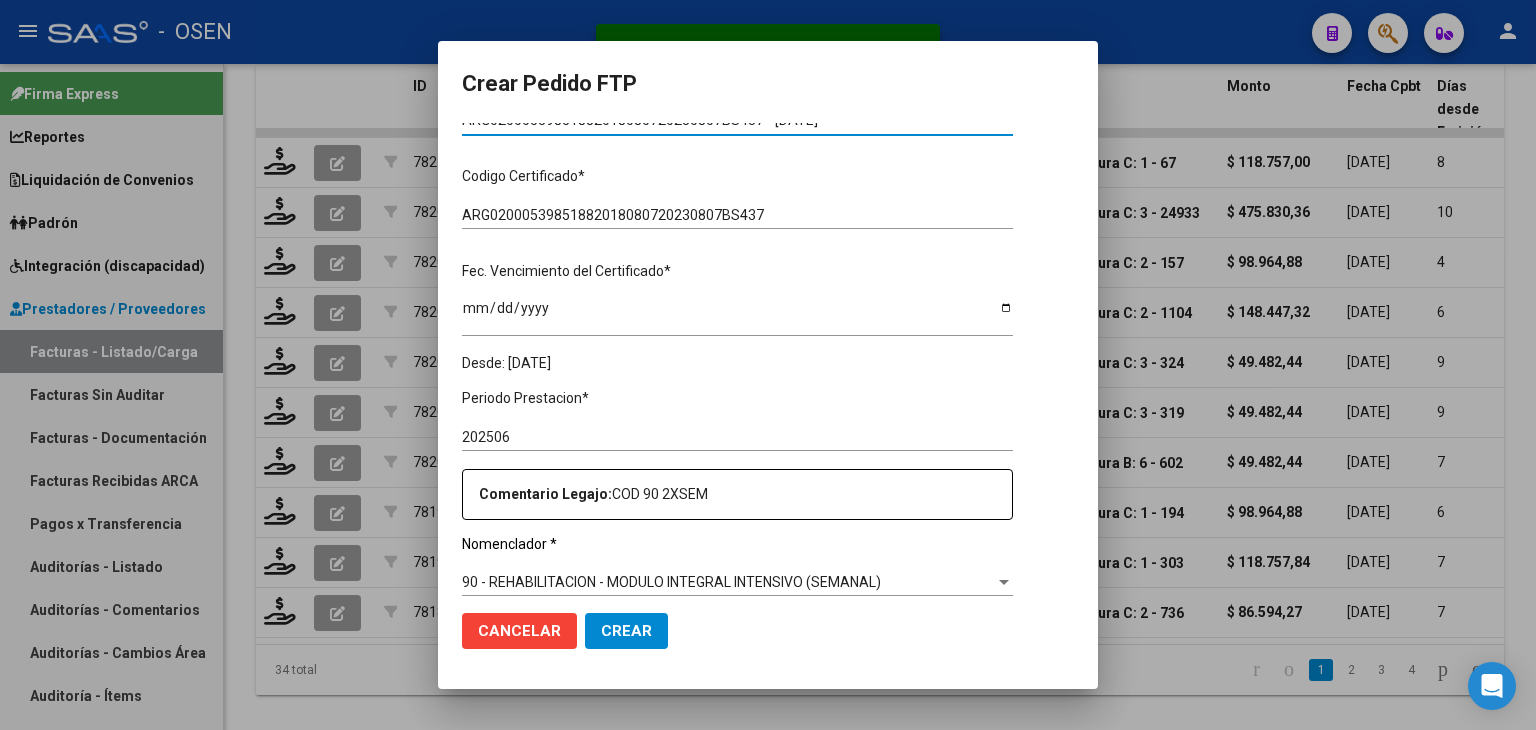 scroll, scrollTop: 500, scrollLeft: 0, axis: vertical 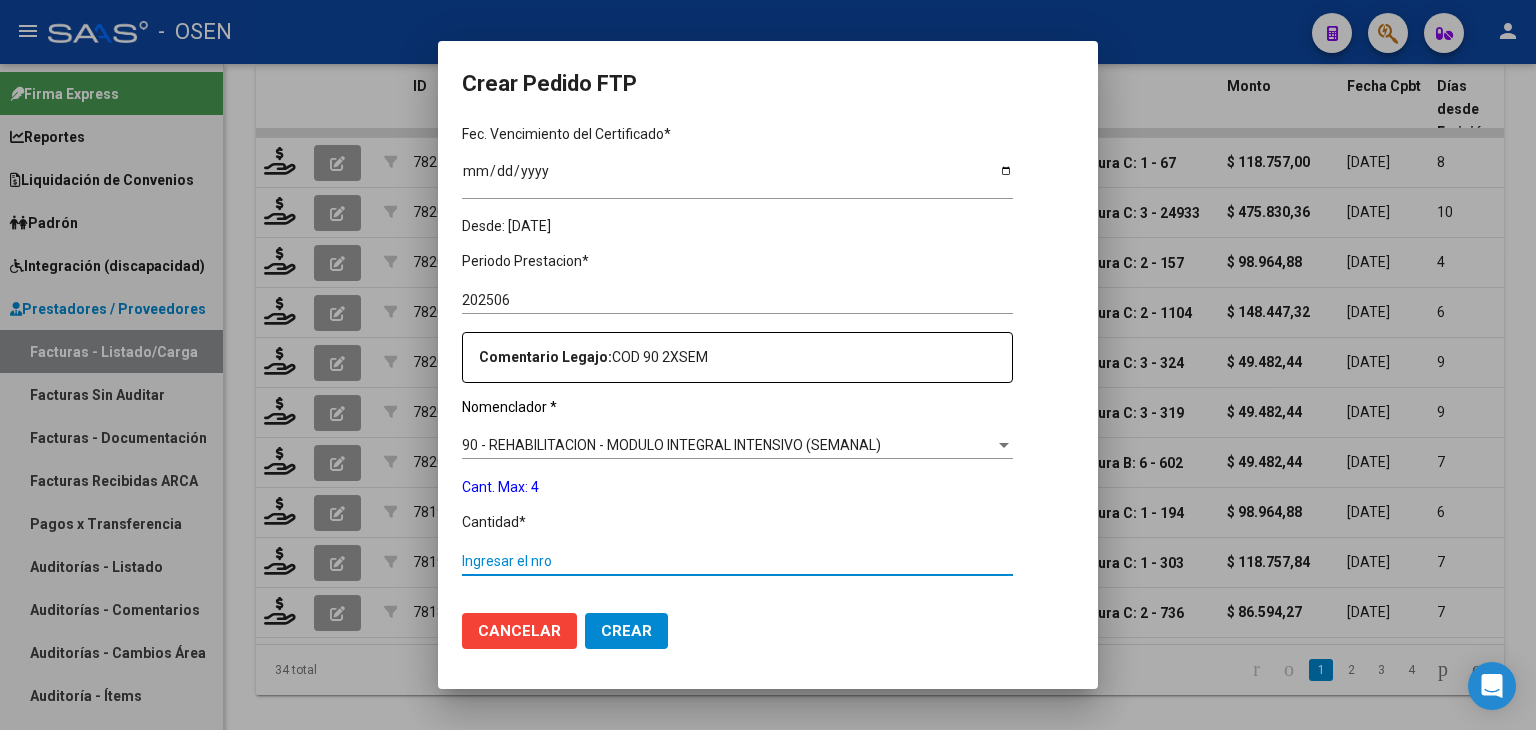 click on "Ingresar el nro" at bounding box center [737, 561] 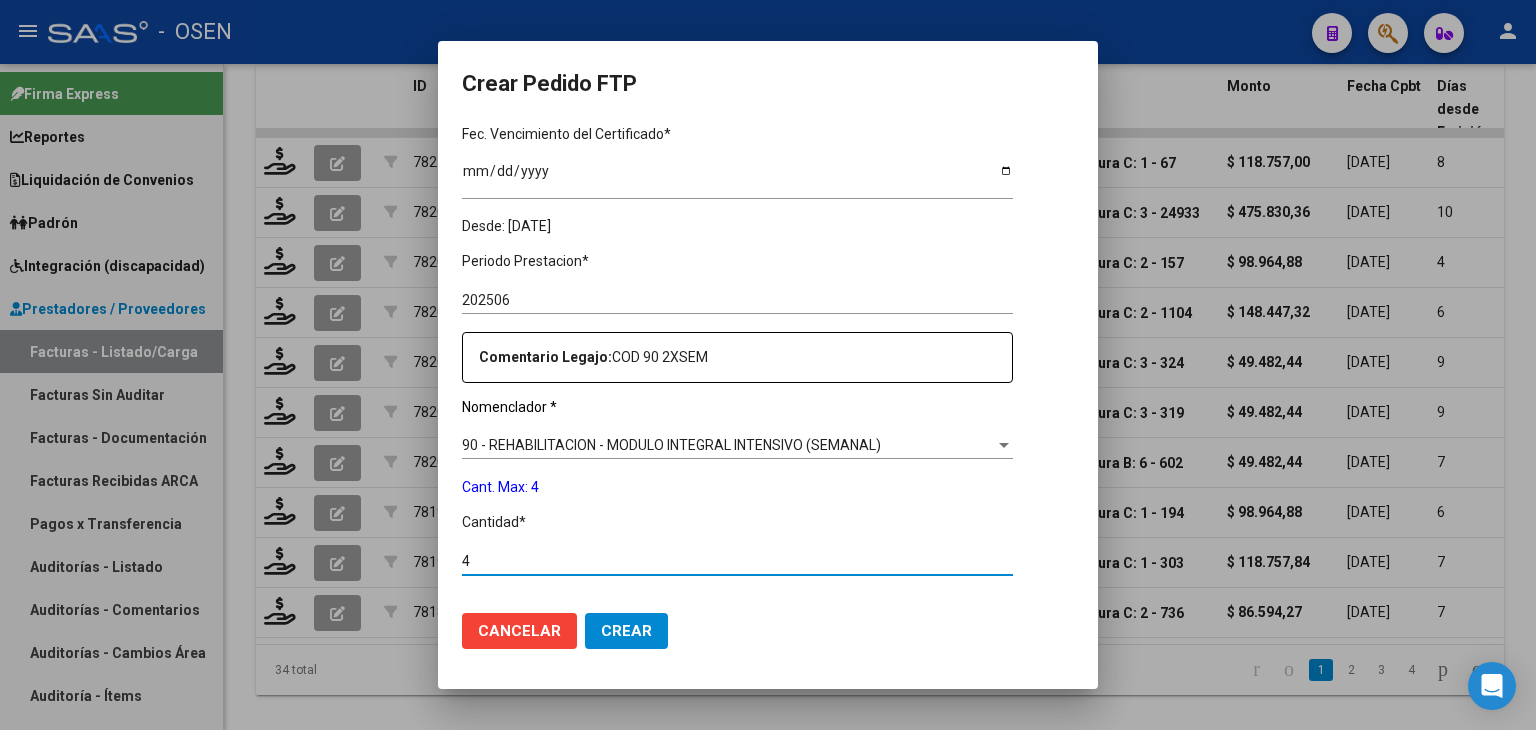 type on "4" 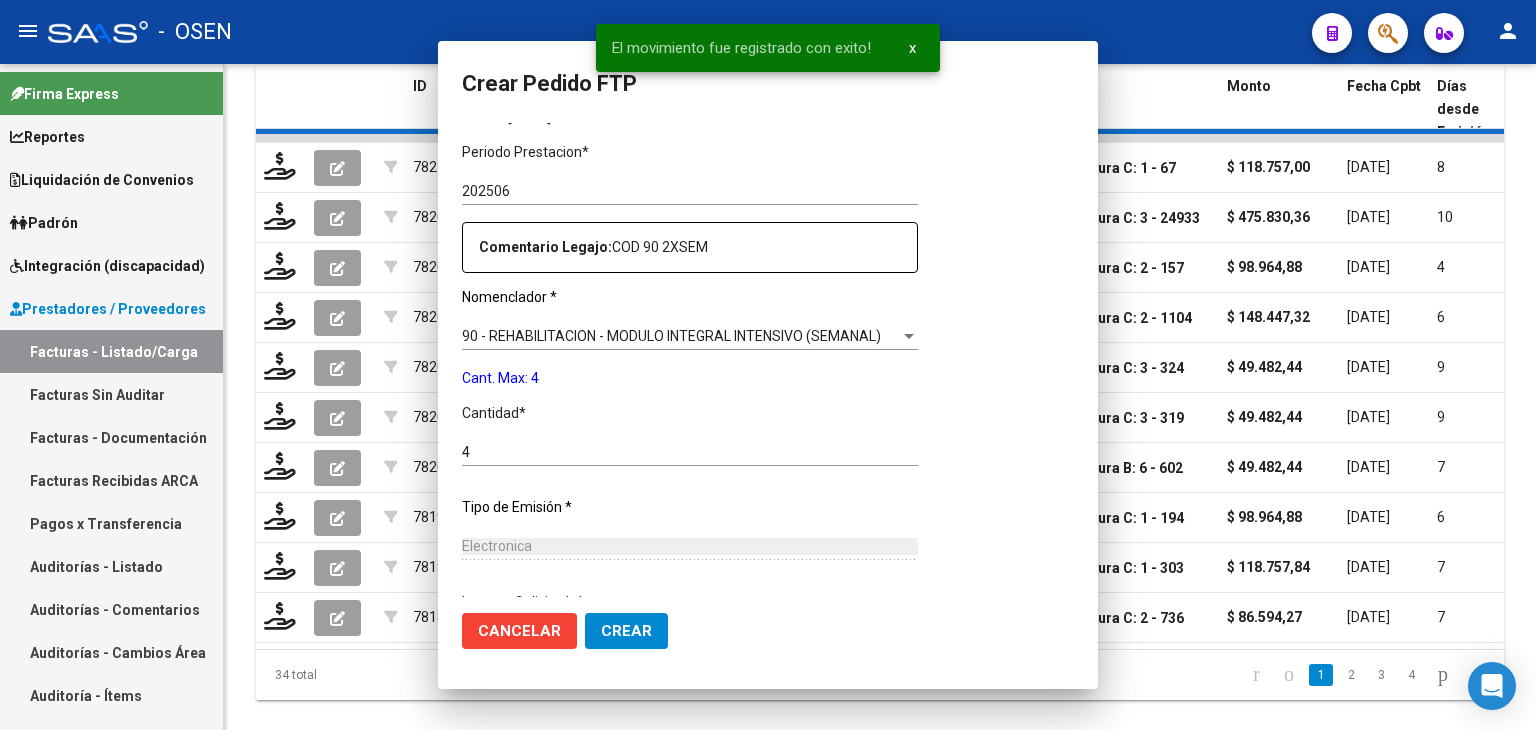 scroll, scrollTop: 390, scrollLeft: 0, axis: vertical 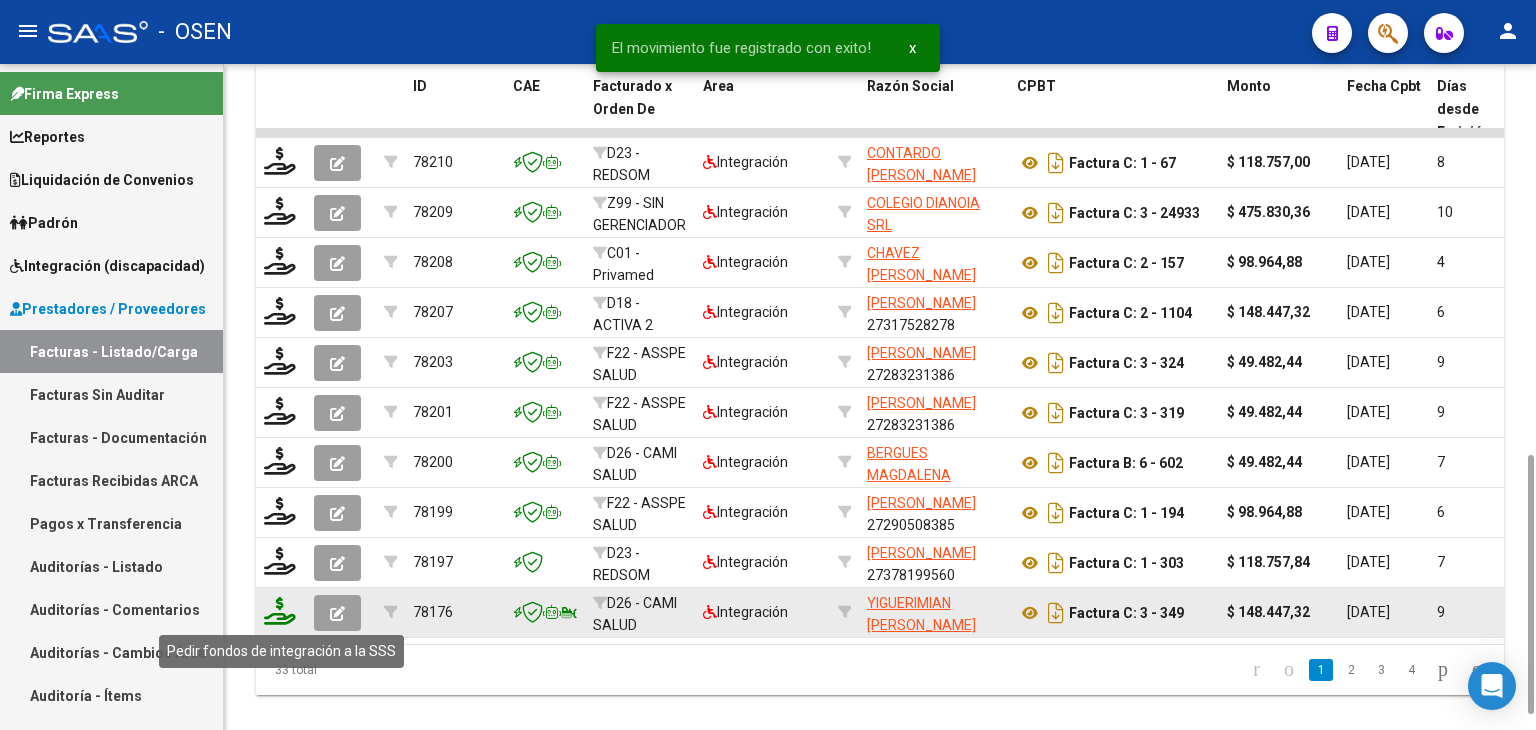 click 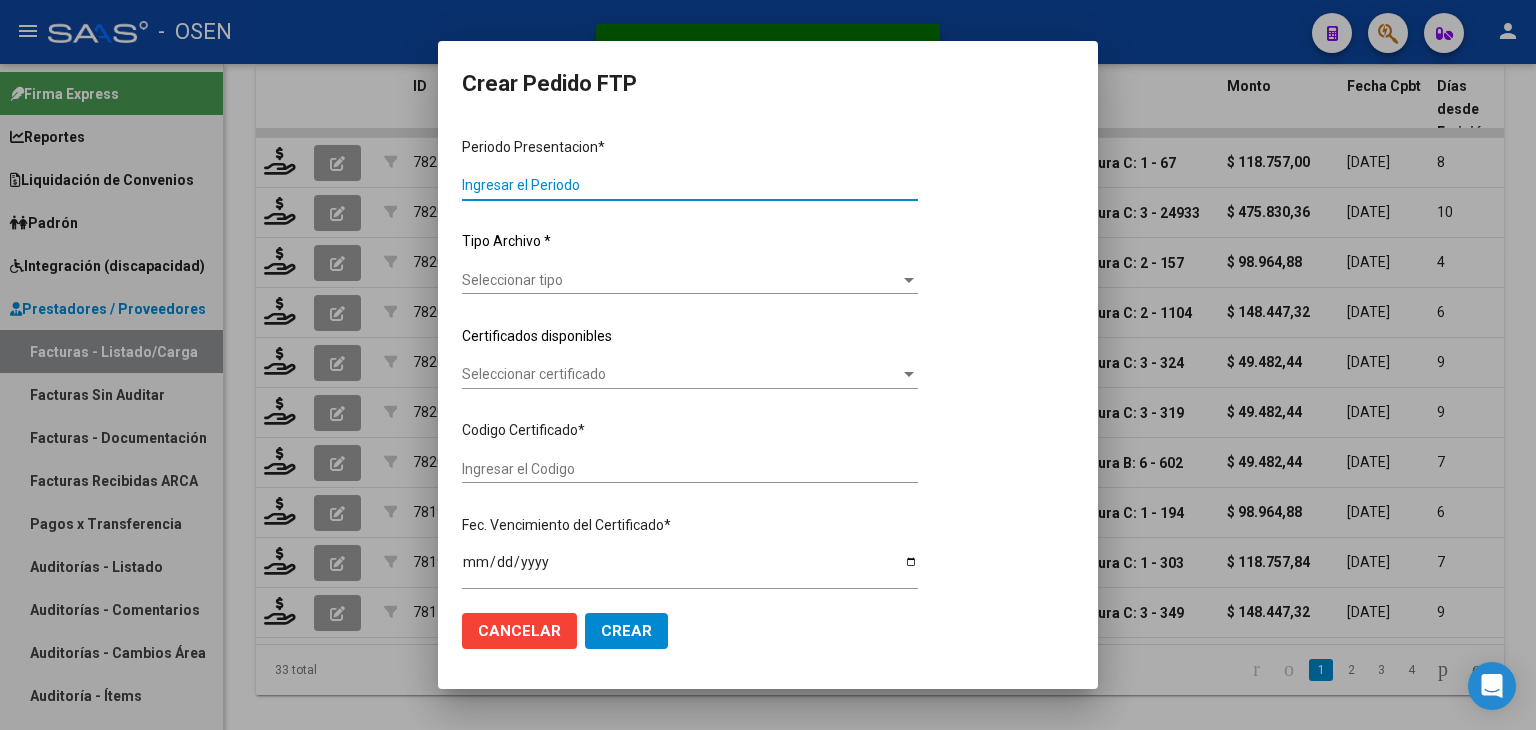 type on "202506" 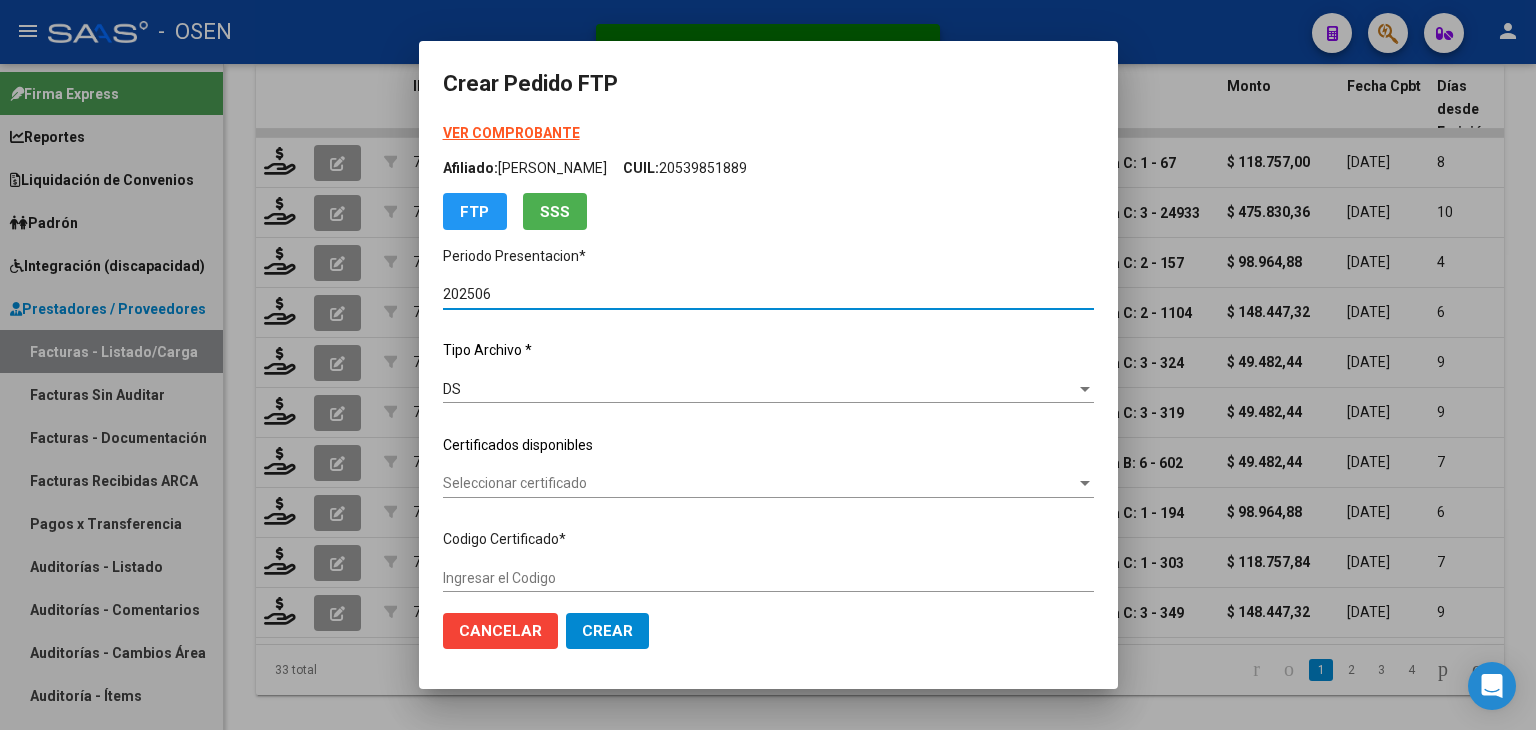 type on "ARG02000594677462023071220260712COR476" 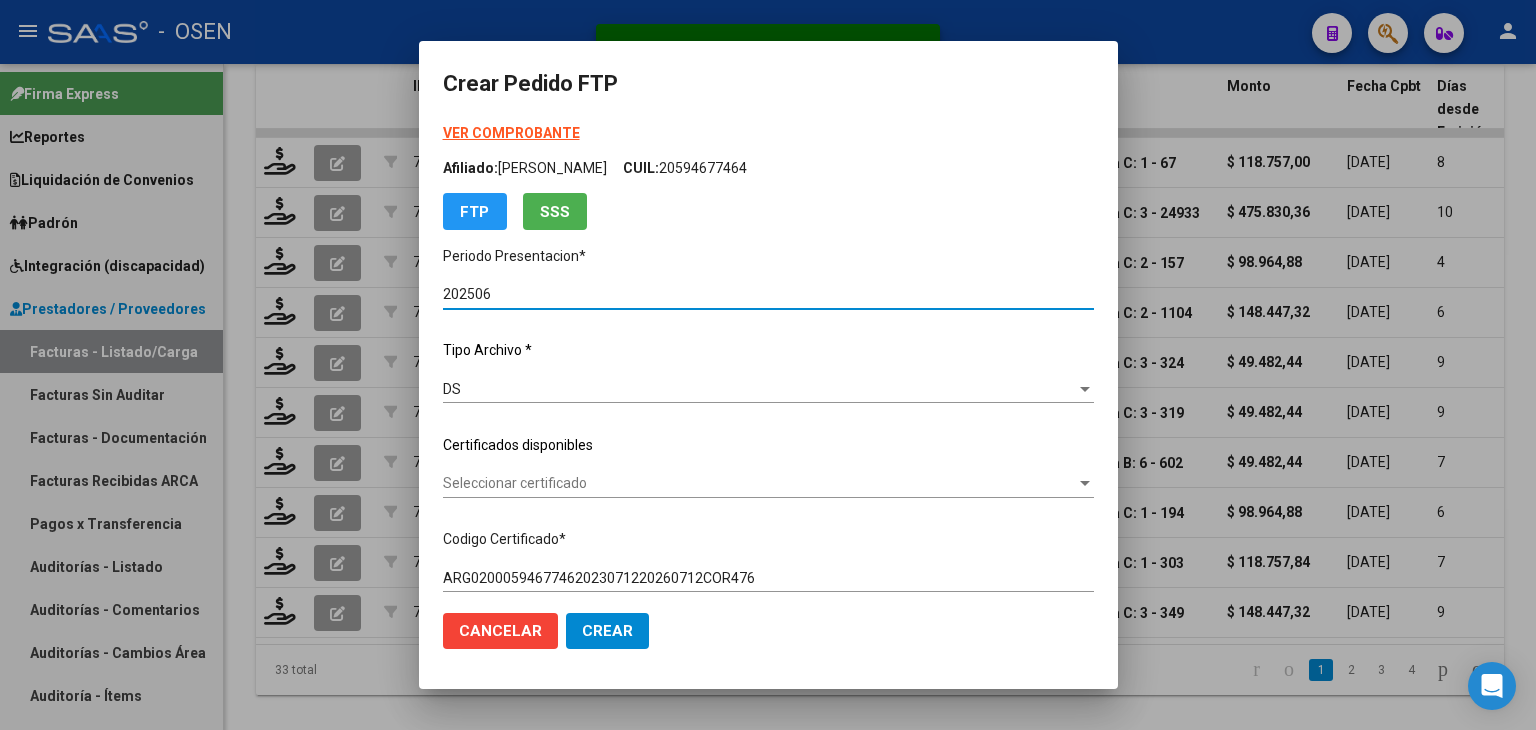 click on "Seleccionar certificado" at bounding box center (759, 483) 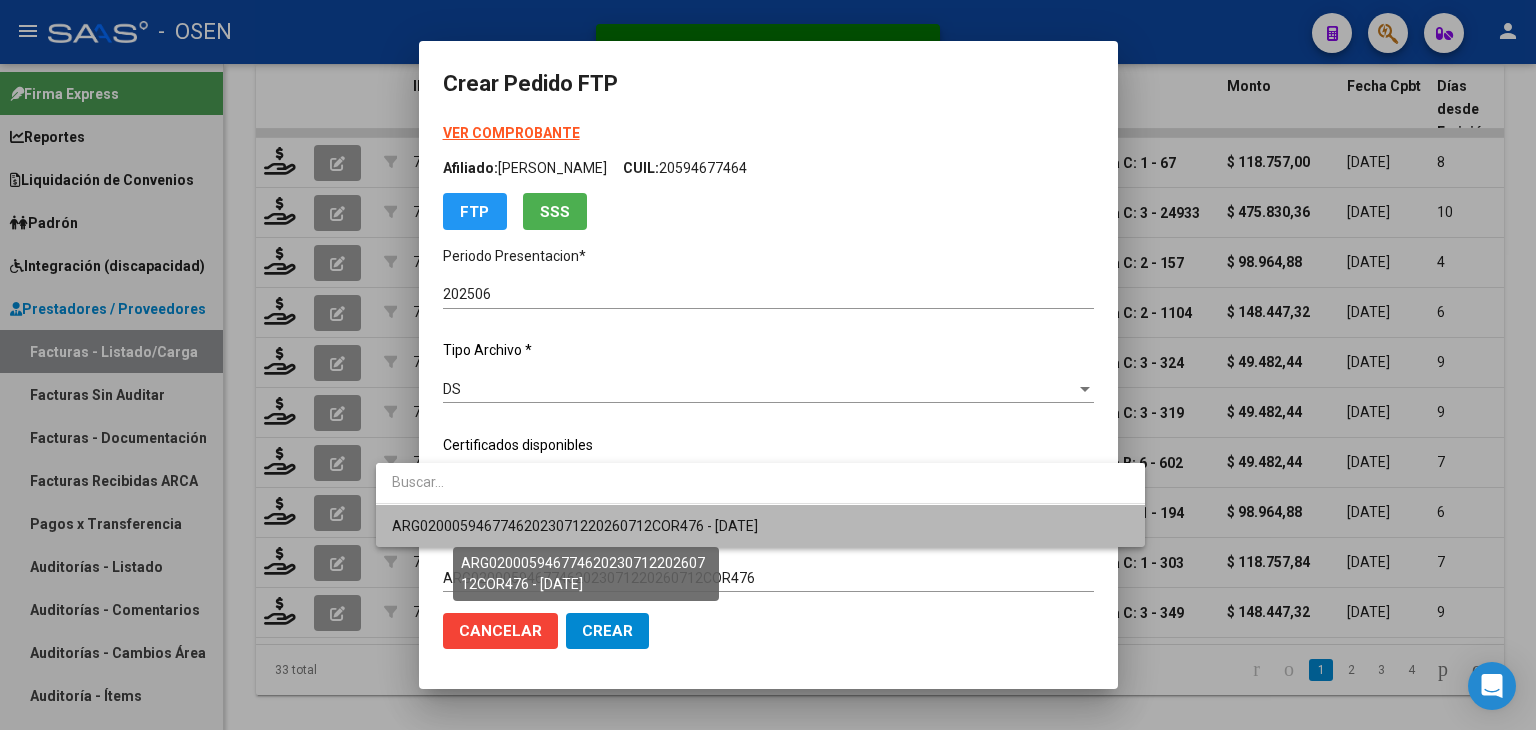 click on "ARG02000594677462023071220260712COR476 - [DATE]" at bounding box center [575, 526] 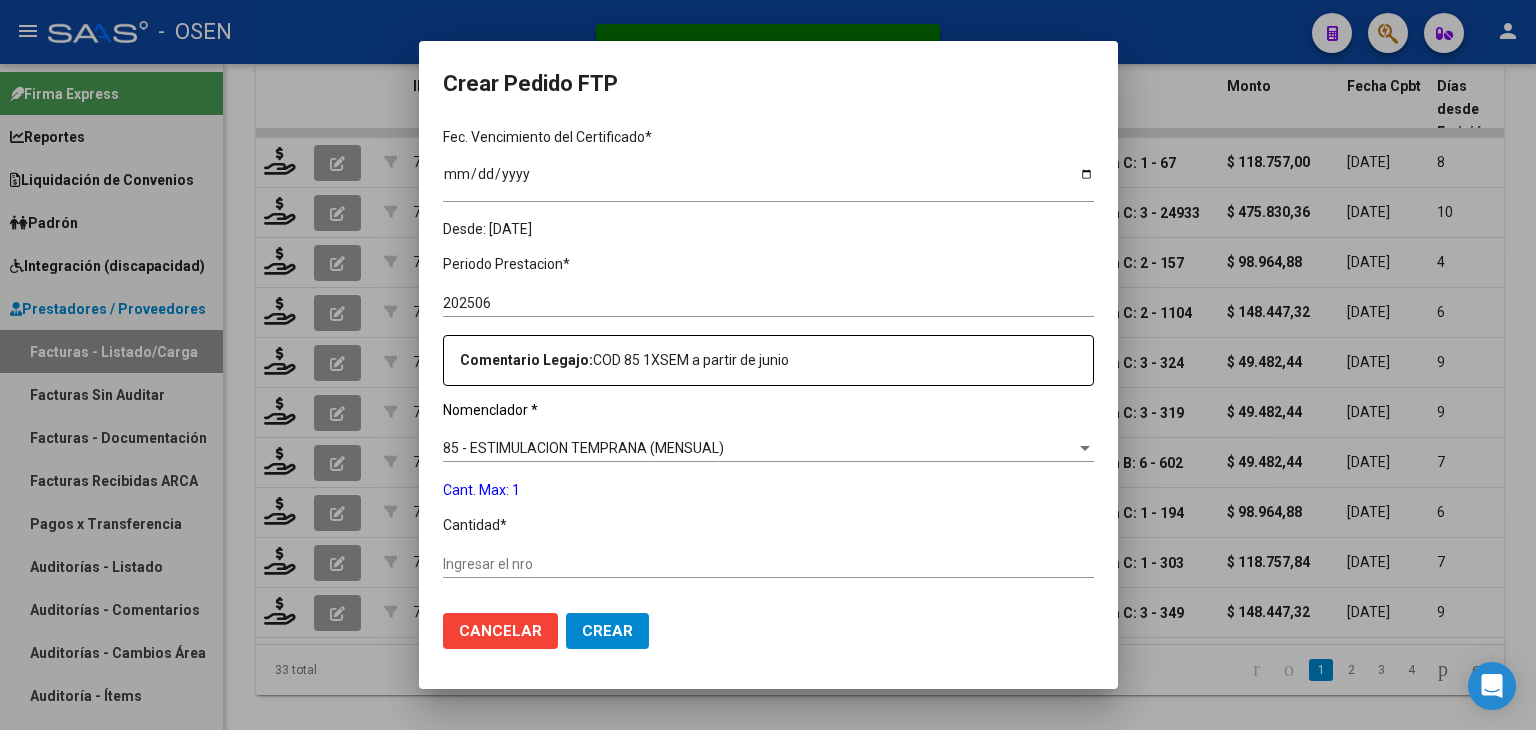 scroll, scrollTop: 500, scrollLeft: 0, axis: vertical 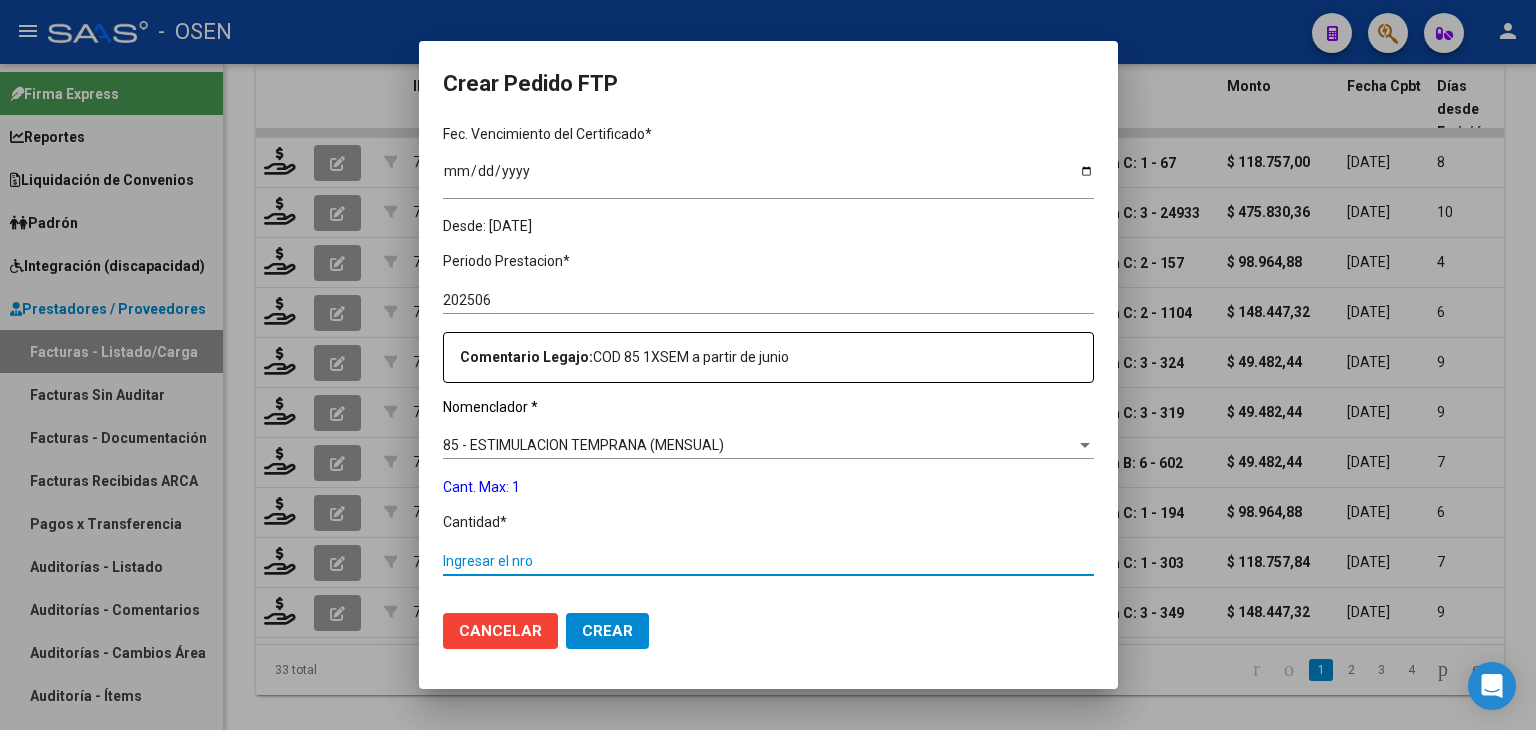 click on "Ingresar el nro" at bounding box center (768, 561) 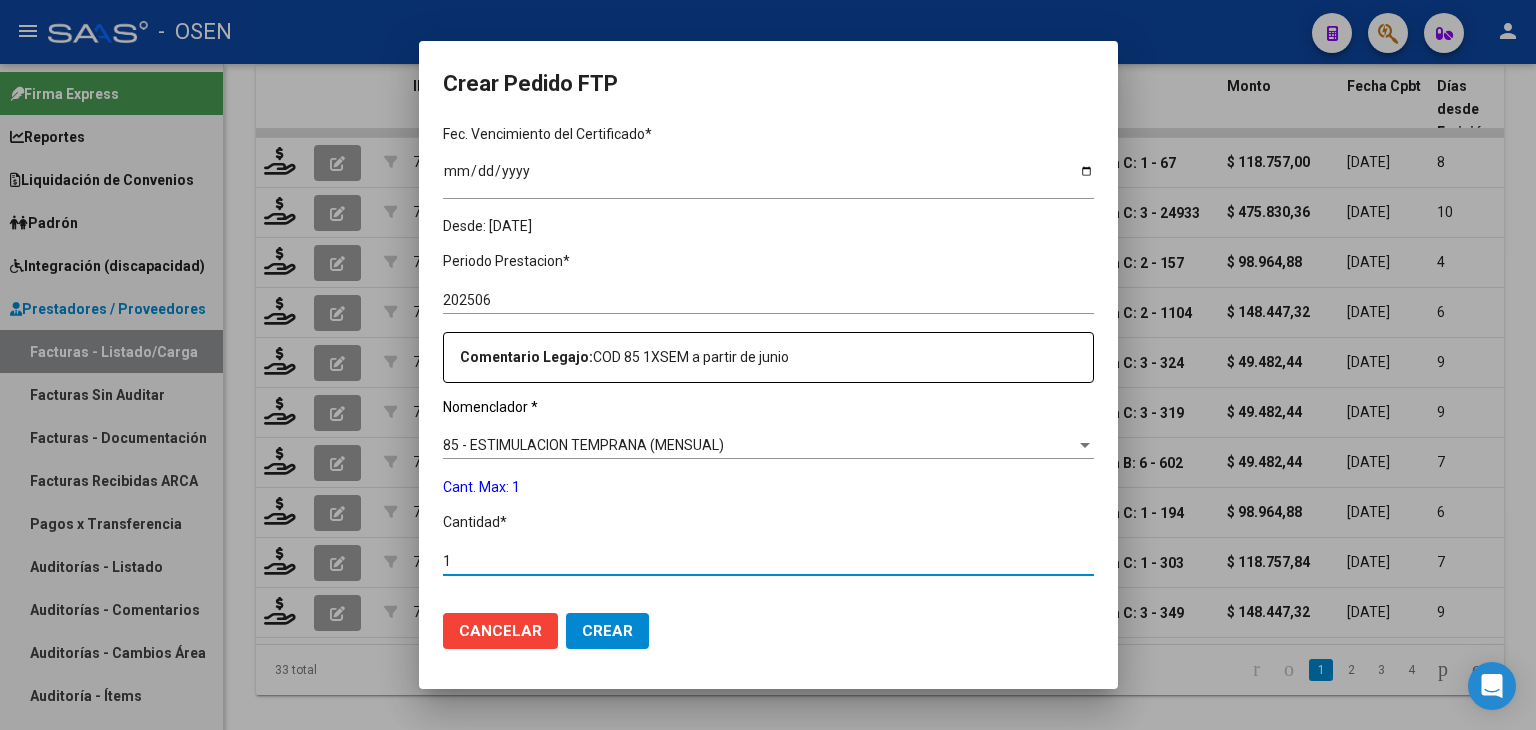 type on "1" 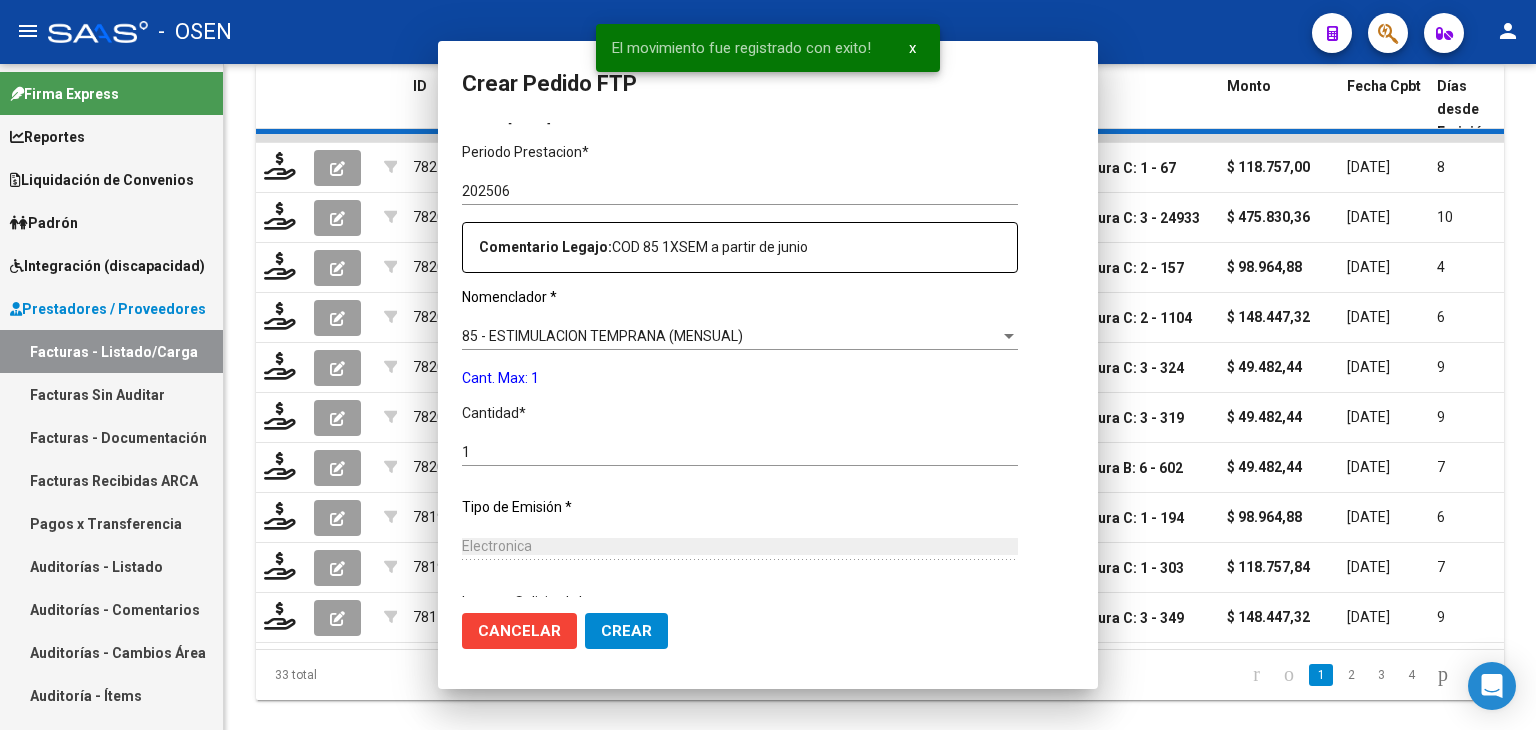 scroll, scrollTop: 0, scrollLeft: 0, axis: both 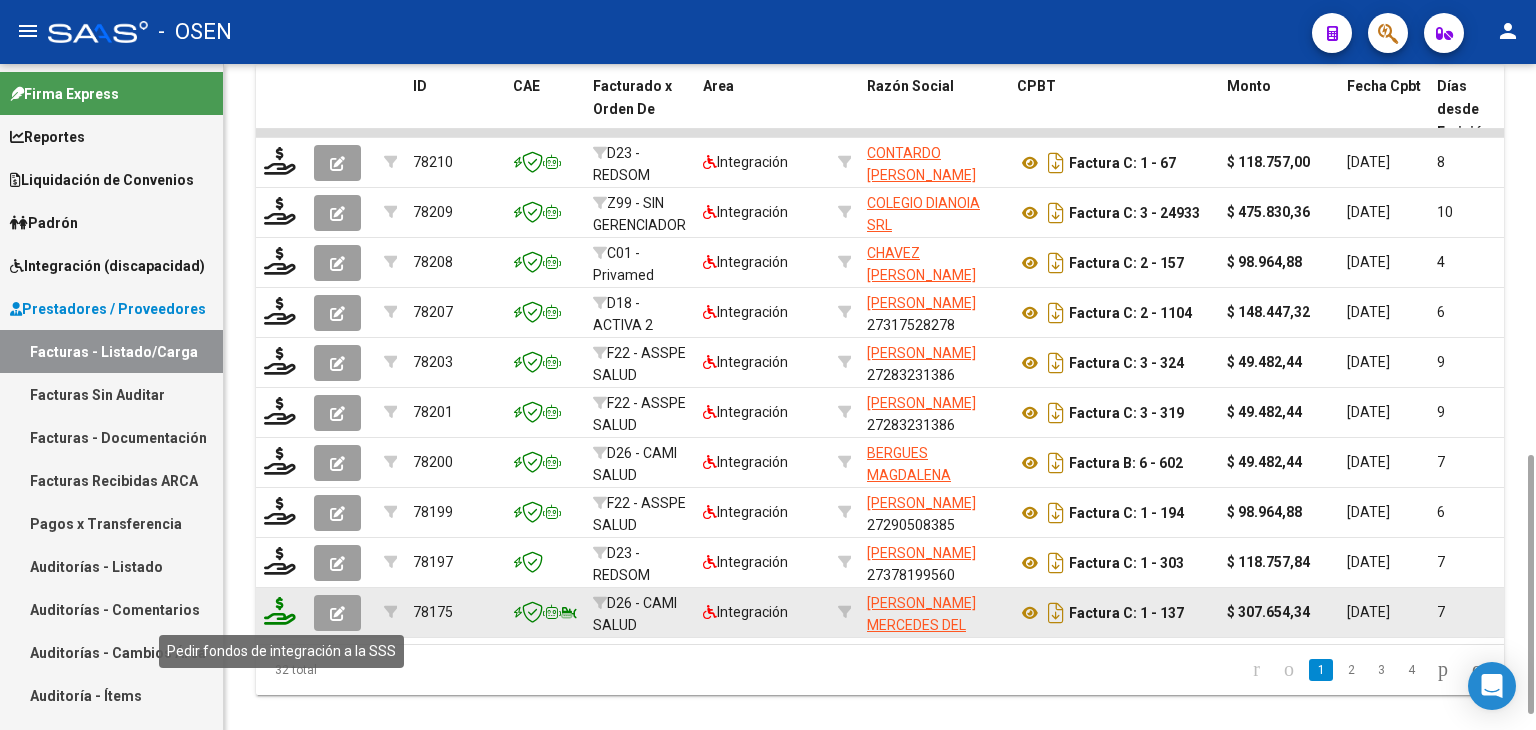 click 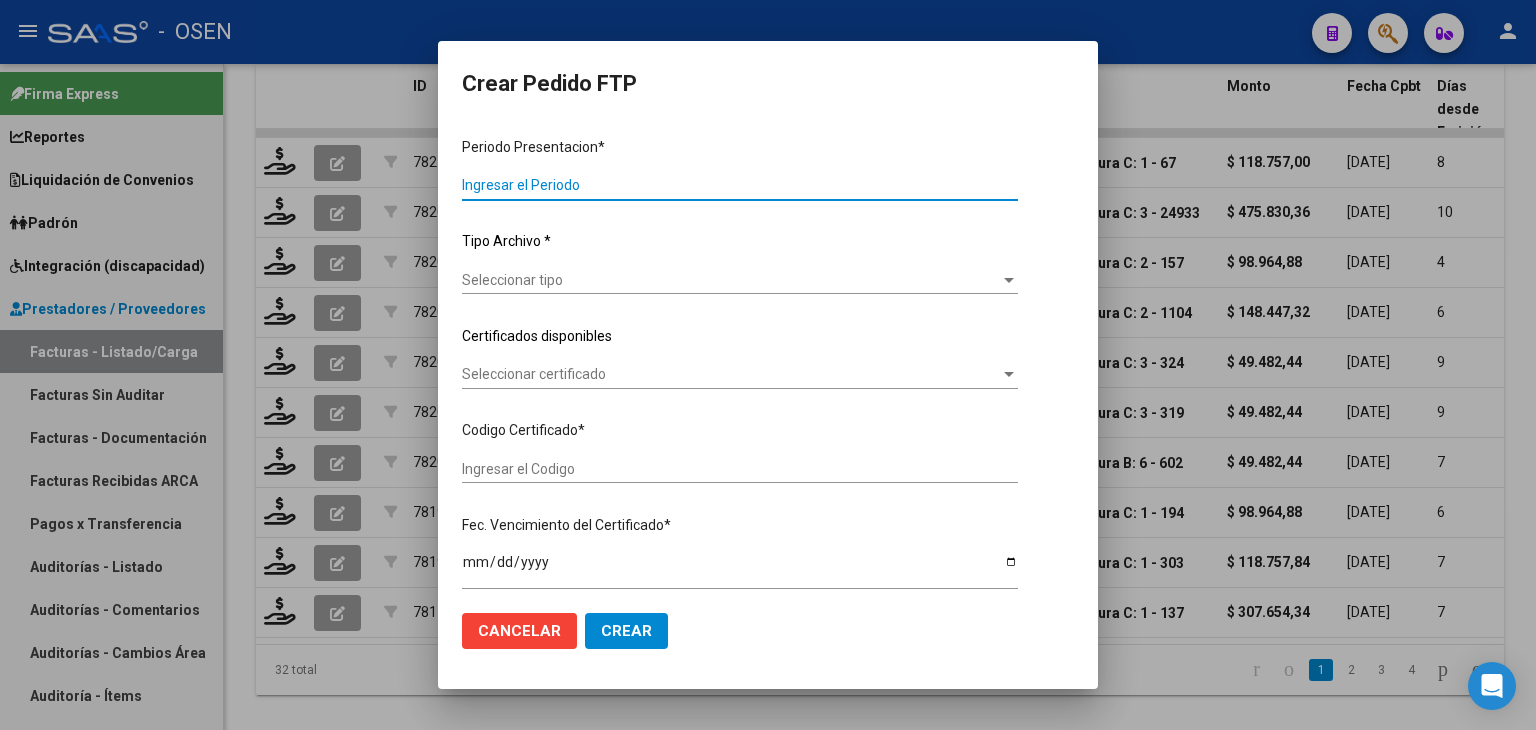 type on "202506" 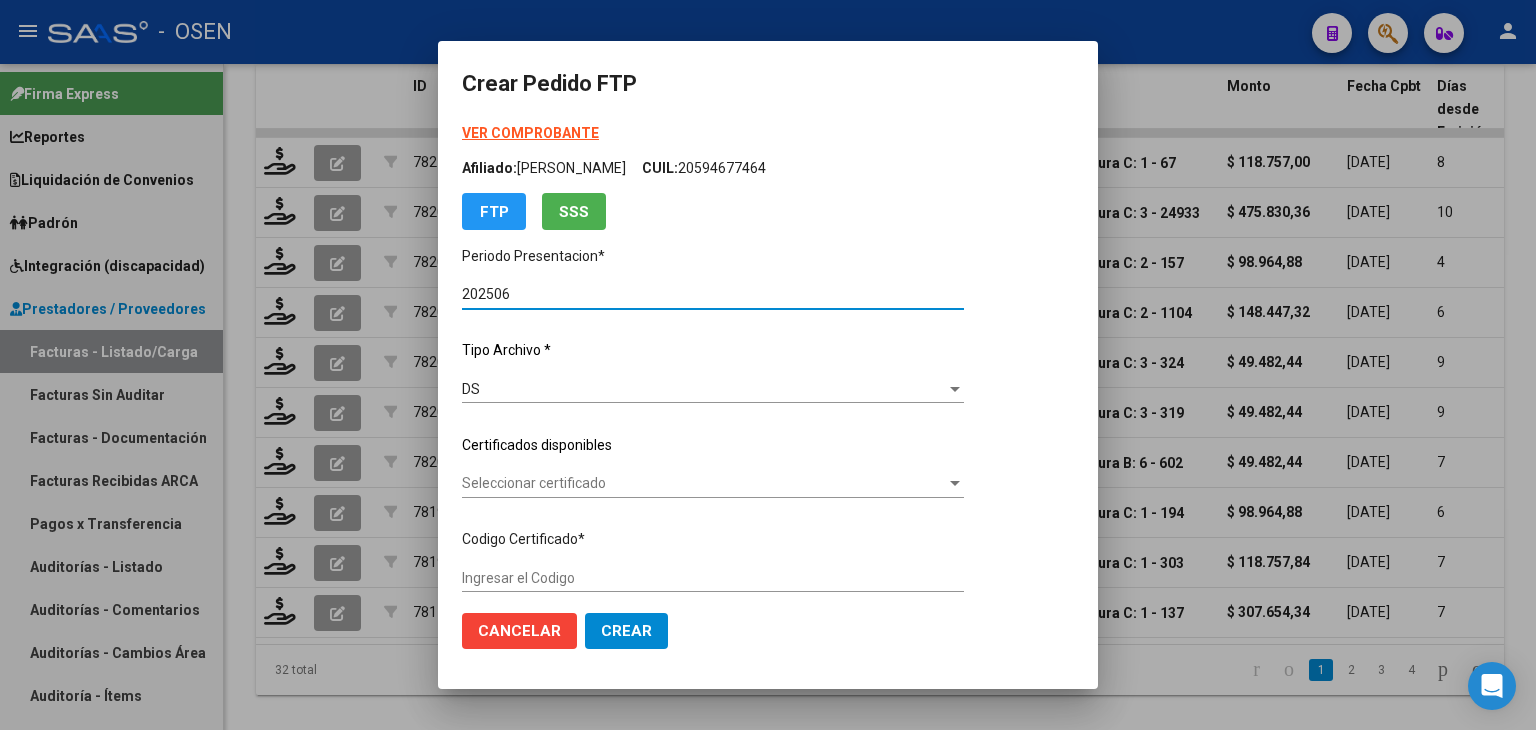 type on "ARG01000502400732022053020280530COR476" 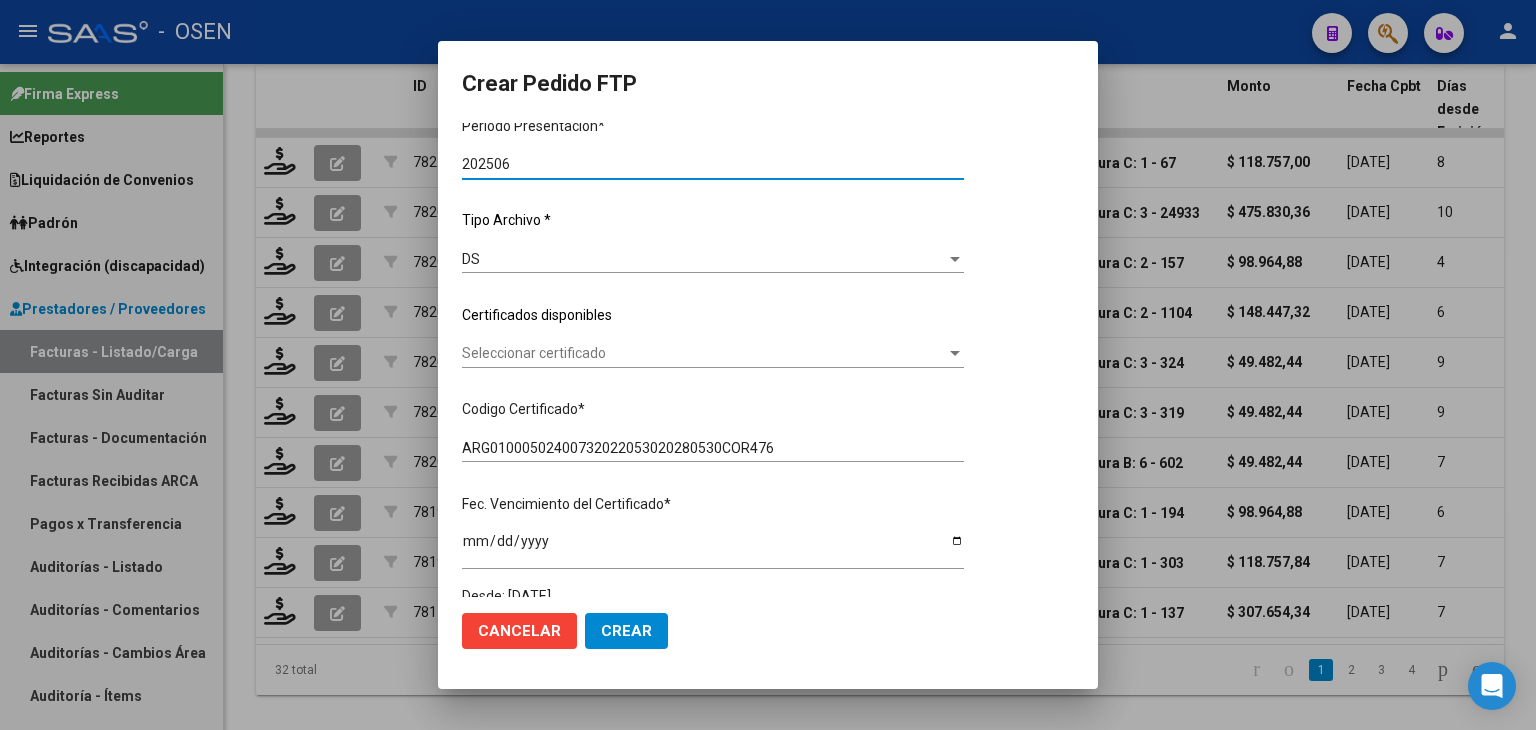 scroll, scrollTop: 200, scrollLeft: 0, axis: vertical 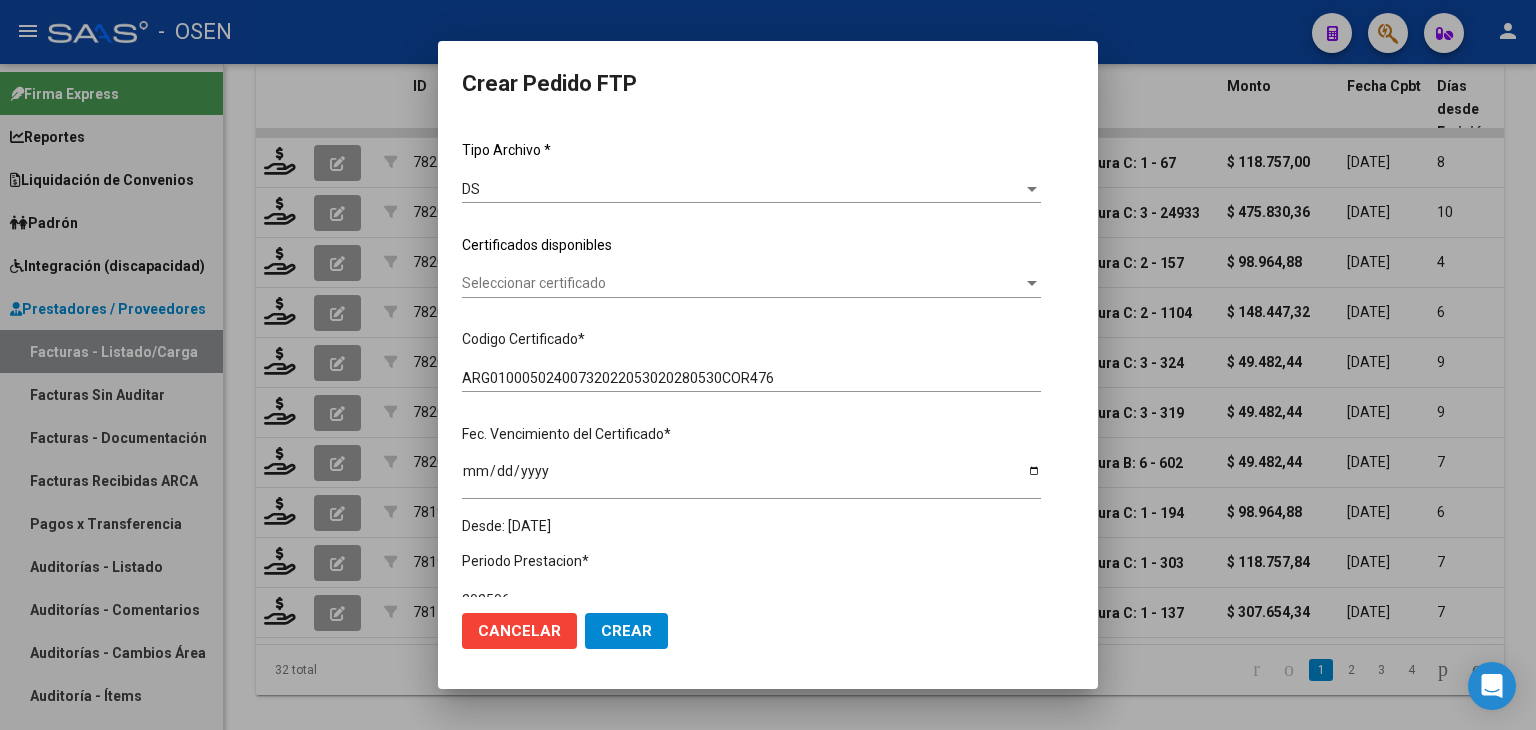 click on "Seleccionar certificado Seleccionar certificado" 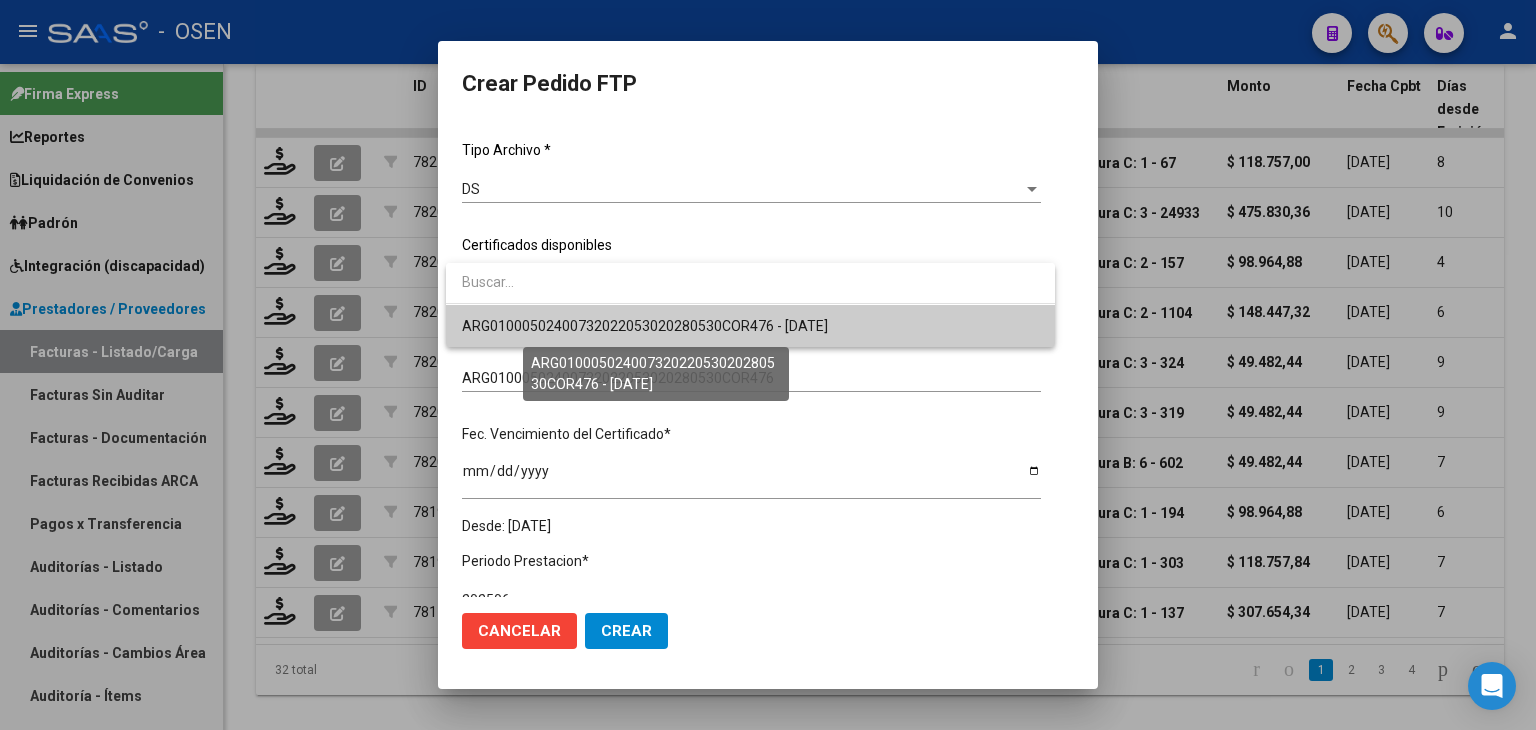 click on "ARG01000502400732022053020280530COR476 - [DATE]" at bounding box center [645, 326] 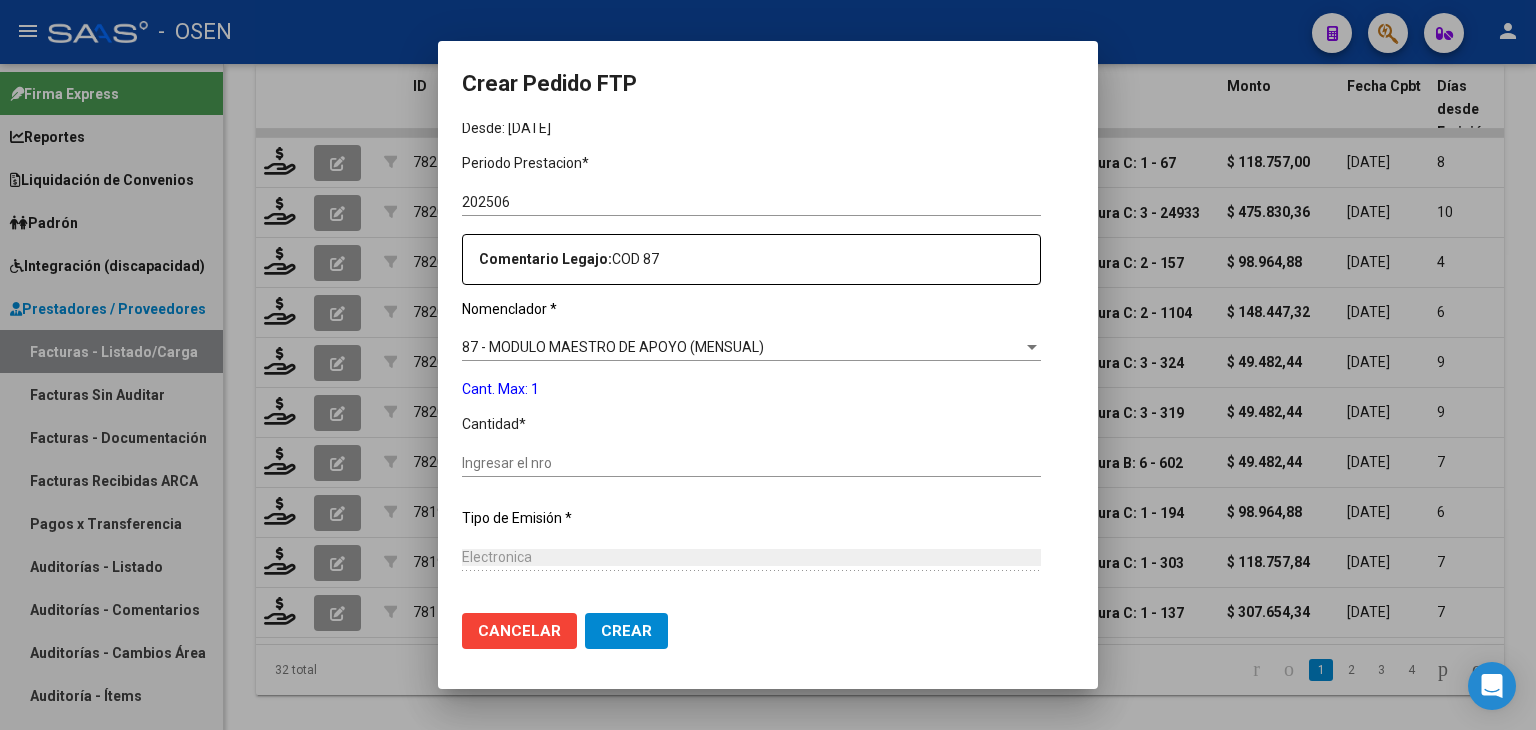 scroll, scrollTop: 600, scrollLeft: 0, axis: vertical 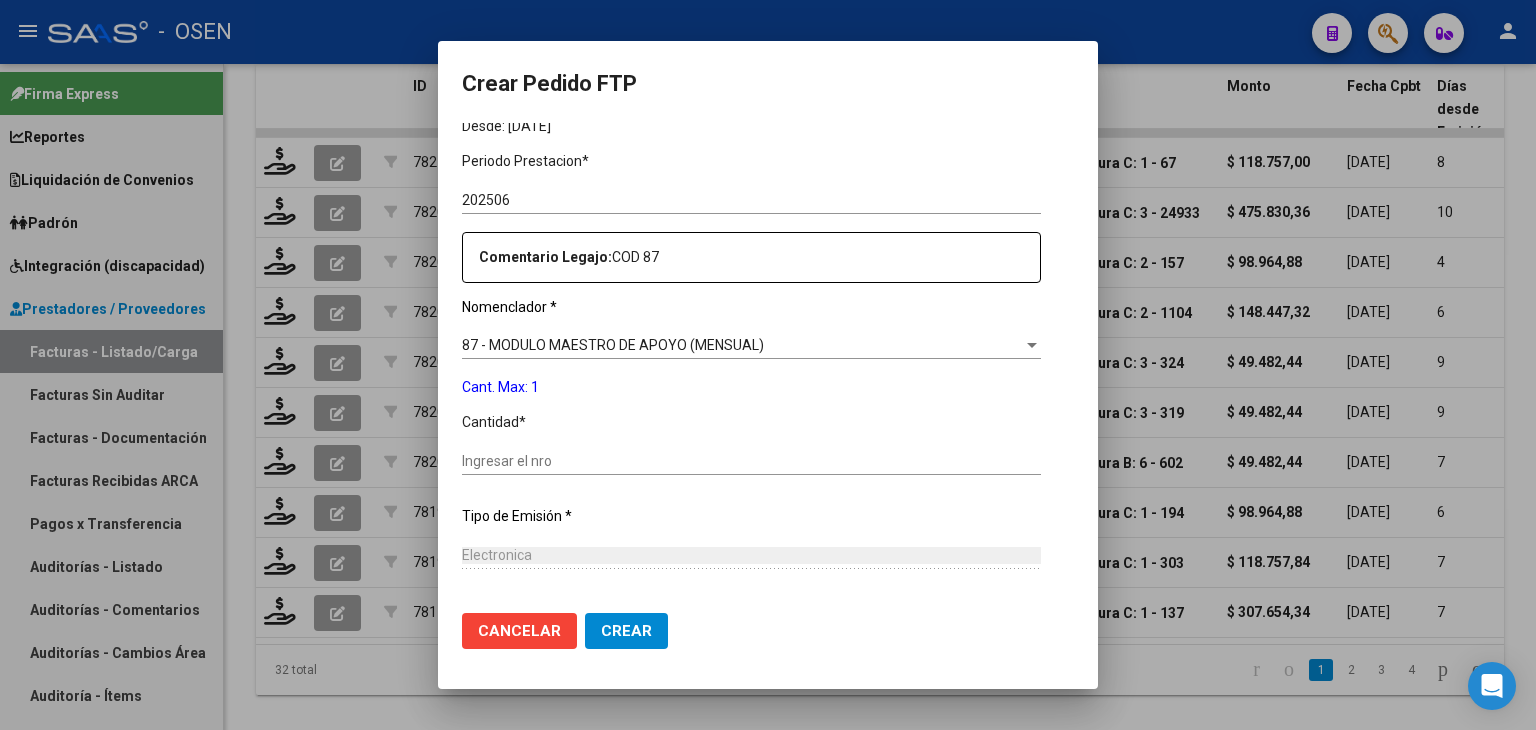 click on "Ingresar el nro" at bounding box center (751, 461) 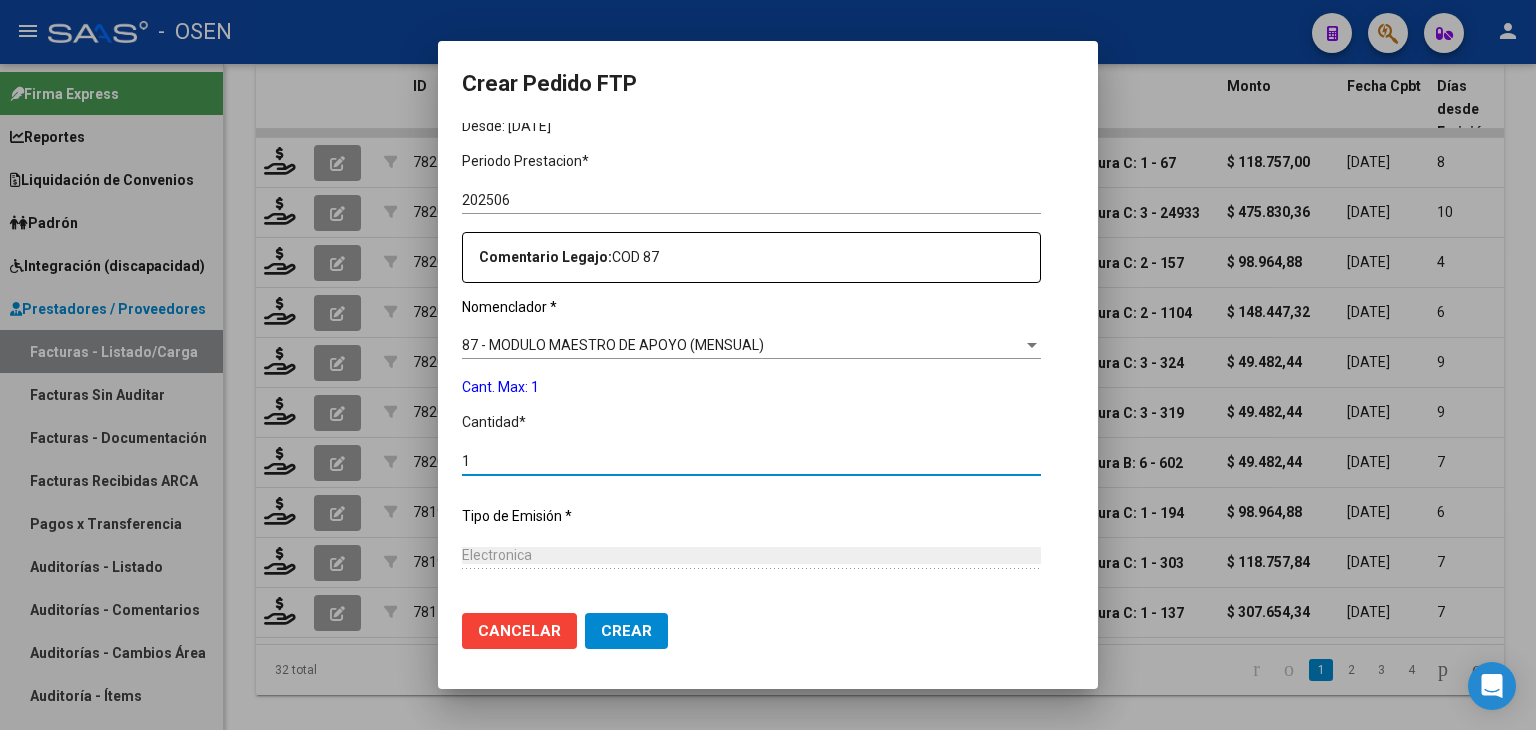 type on "1" 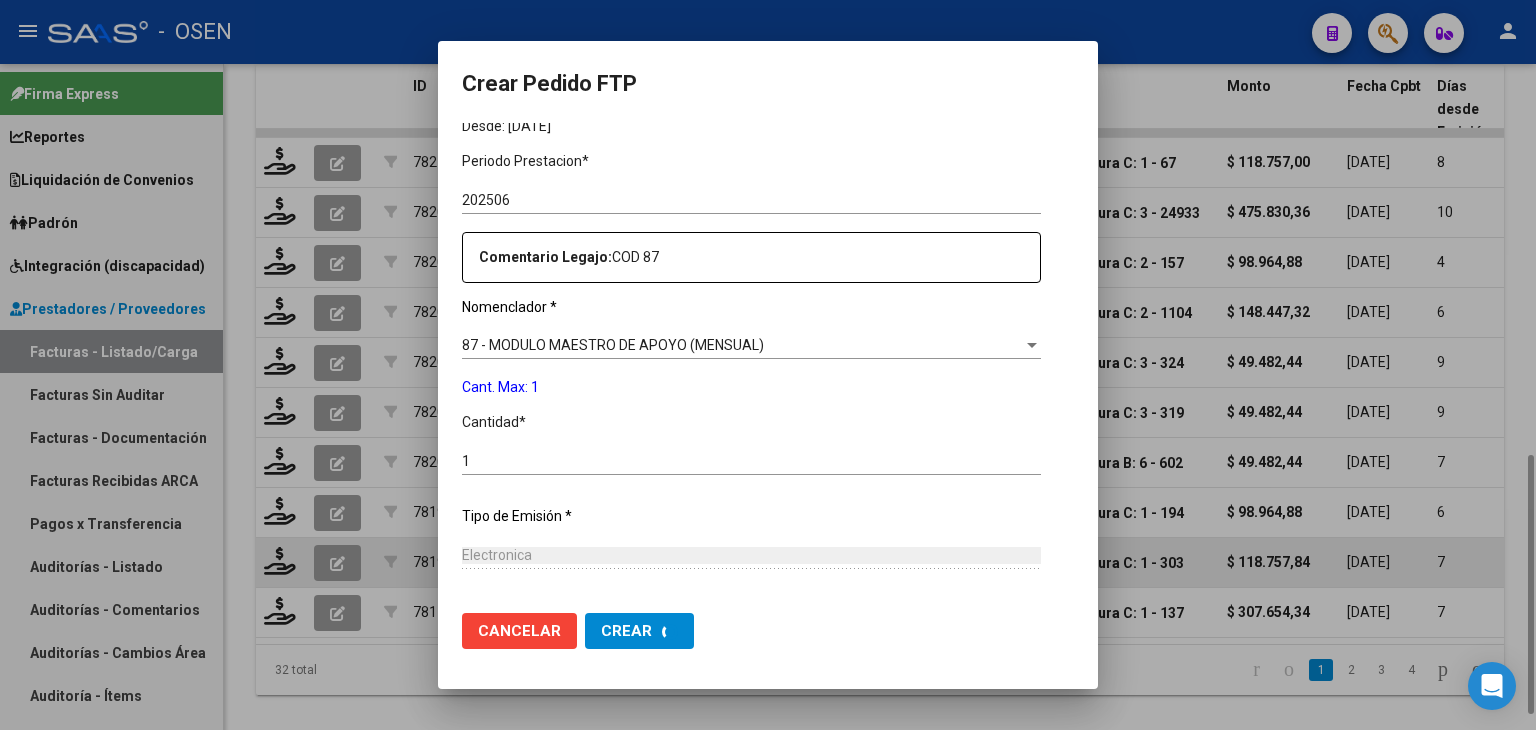 scroll, scrollTop: 0, scrollLeft: 0, axis: both 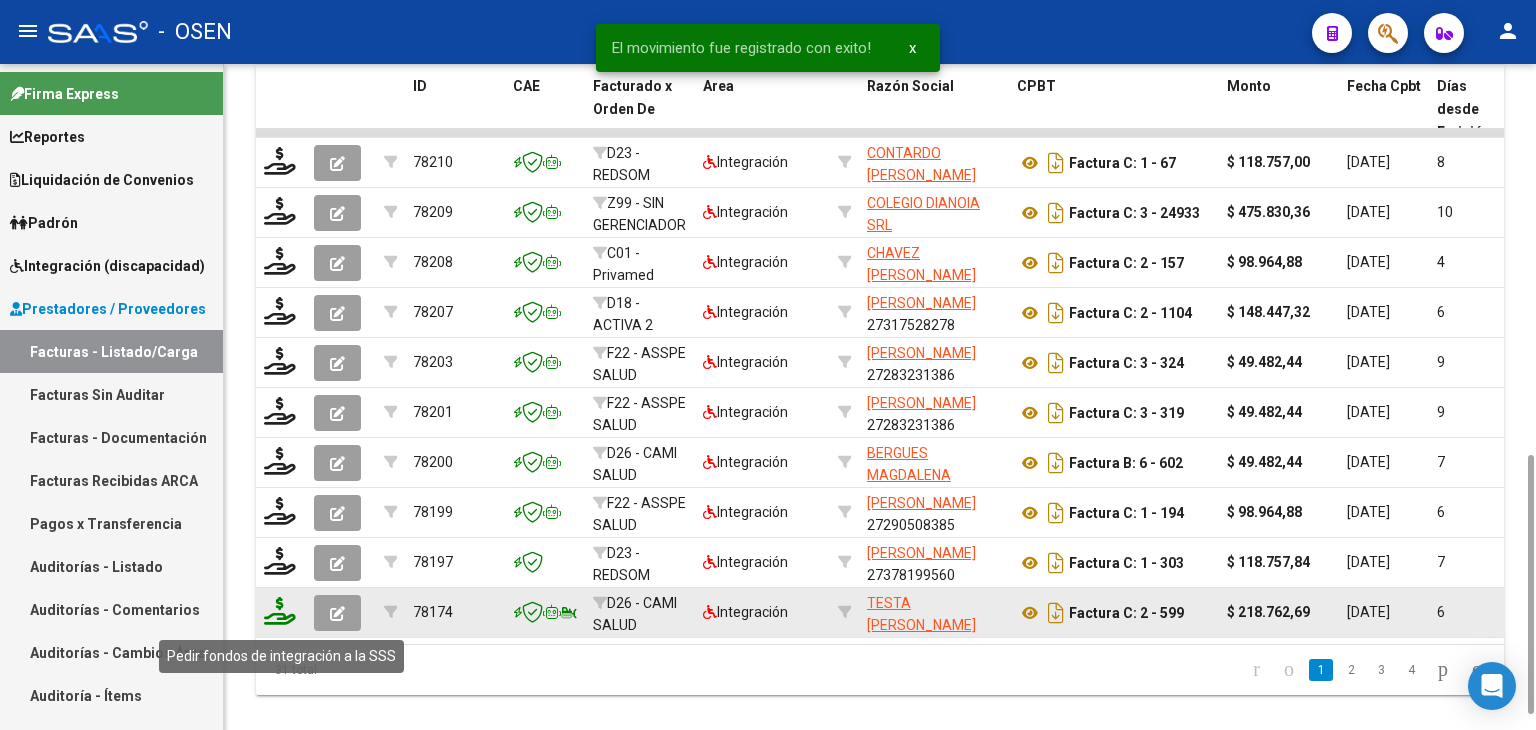 click 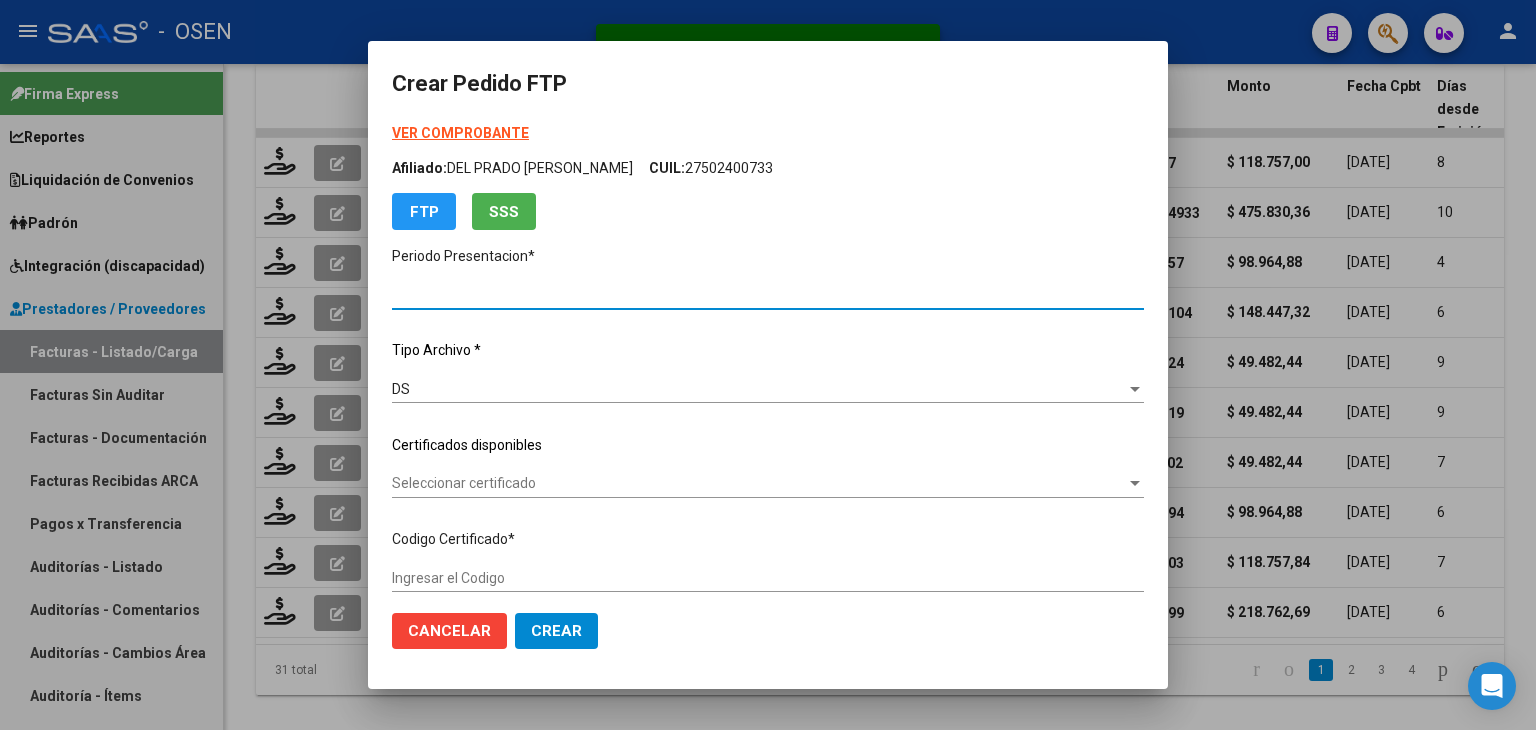 type on "202506" 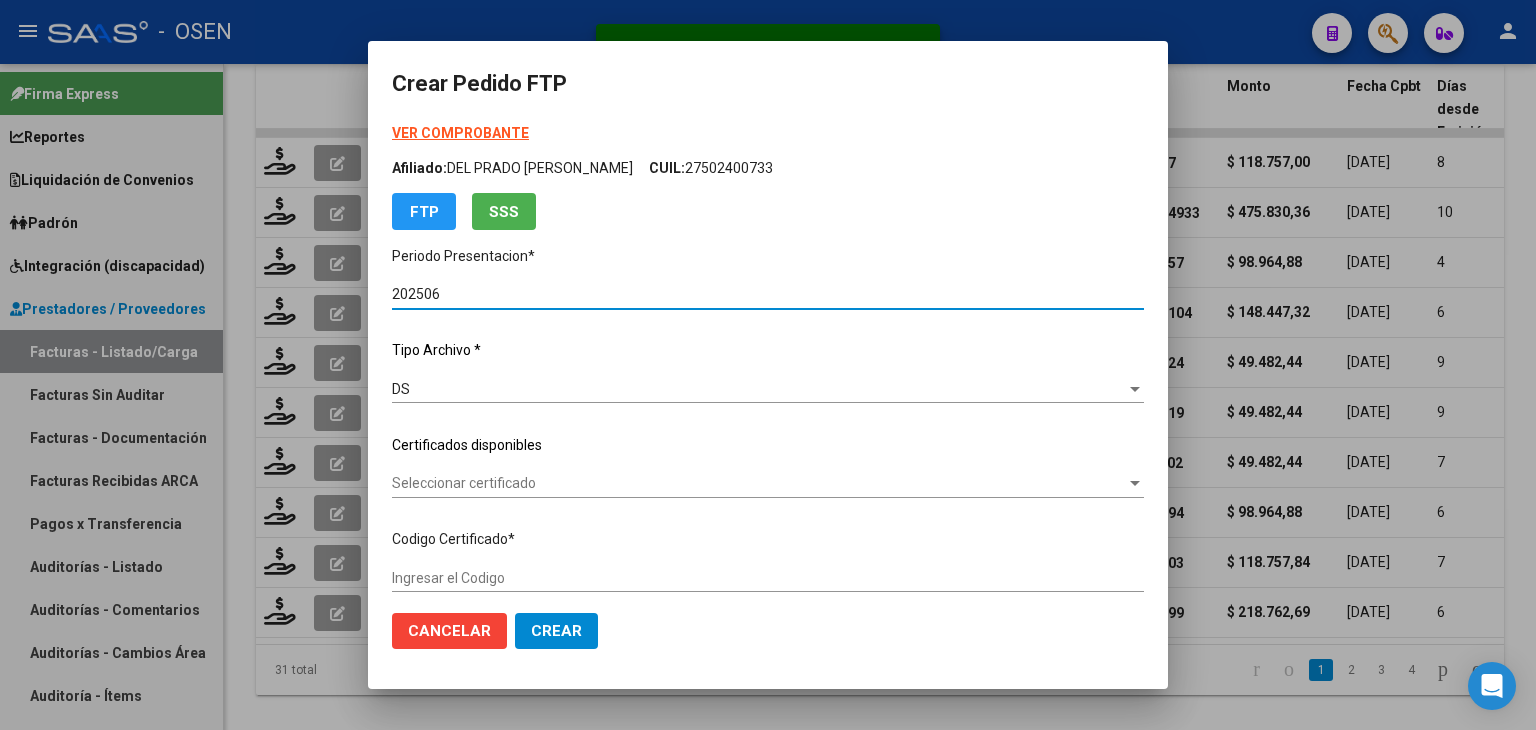 type on "ARG02000550796082022081020270810COR476" 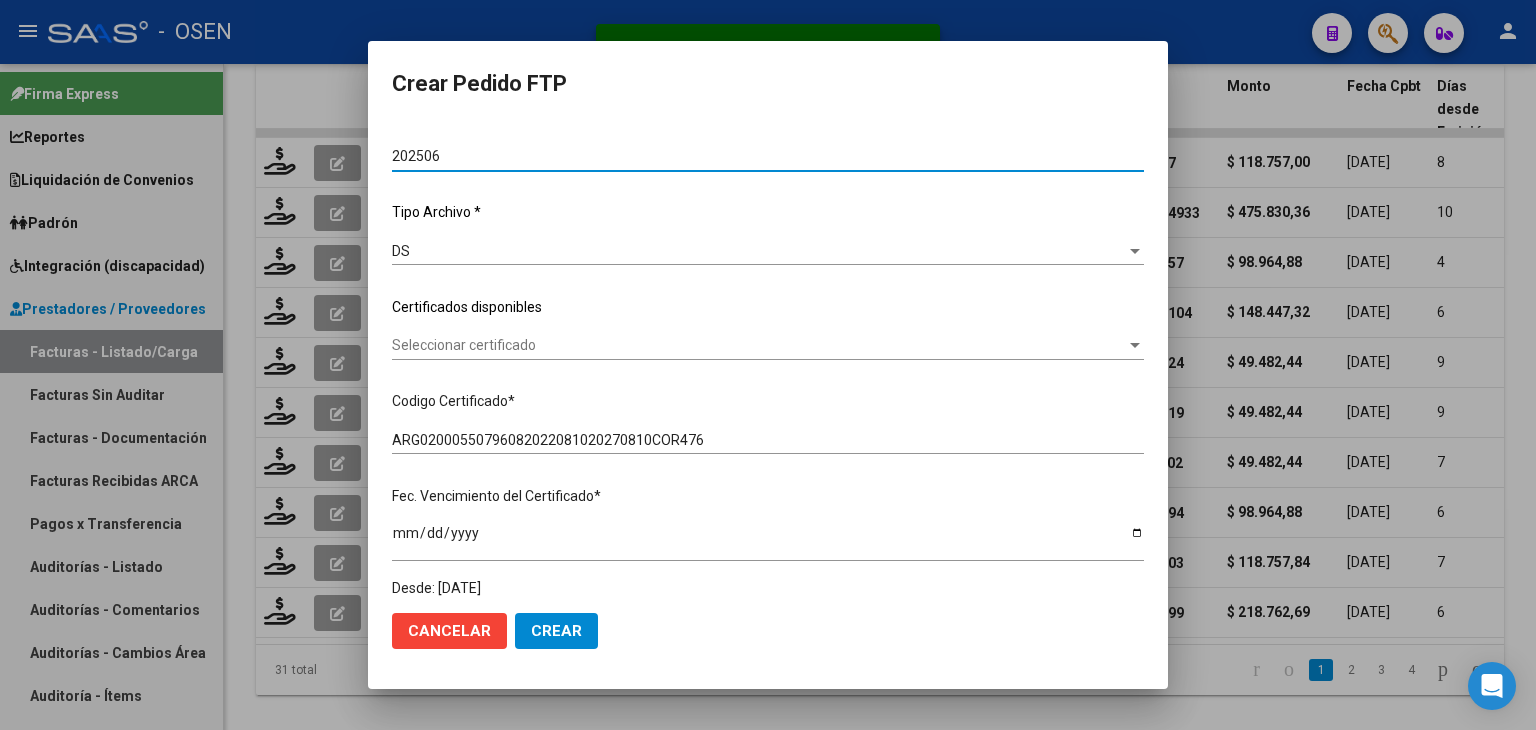 scroll, scrollTop: 200, scrollLeft: 0, axis: vertical 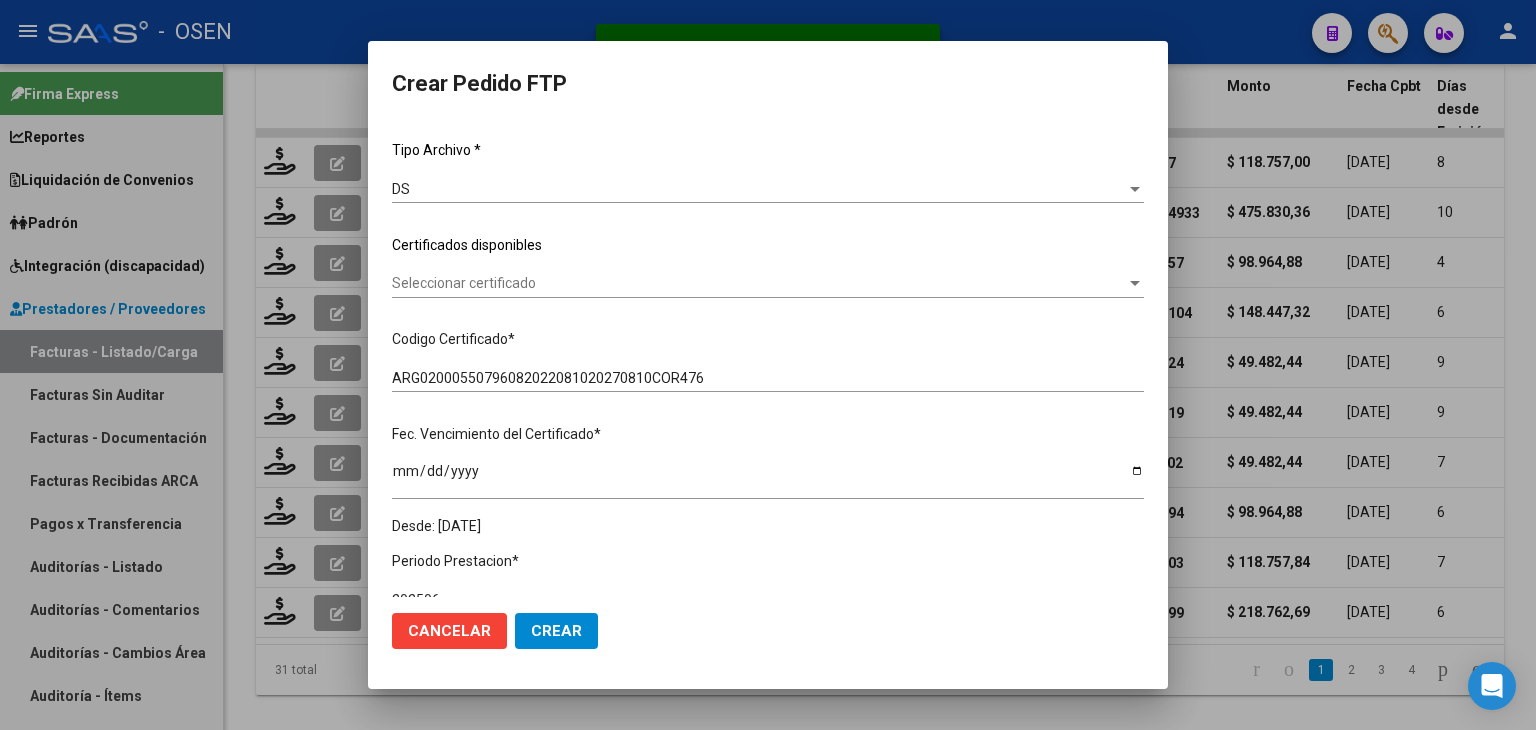 click on "Seleccionar certificado" at bounding box center [759, 283] 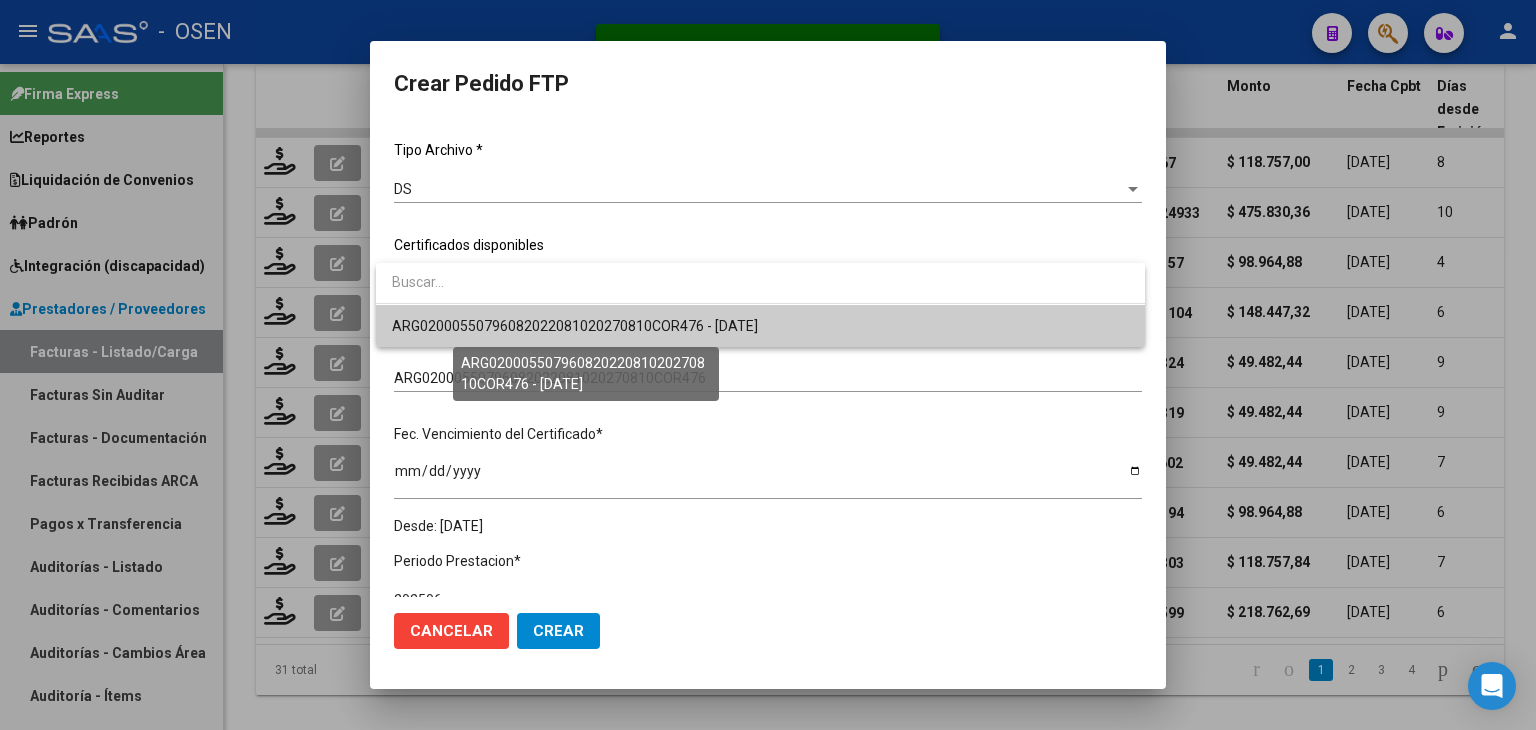 click on "ARG02000550796082022081020270810COR476 - [DATE]" at bounding box center [575, 326] 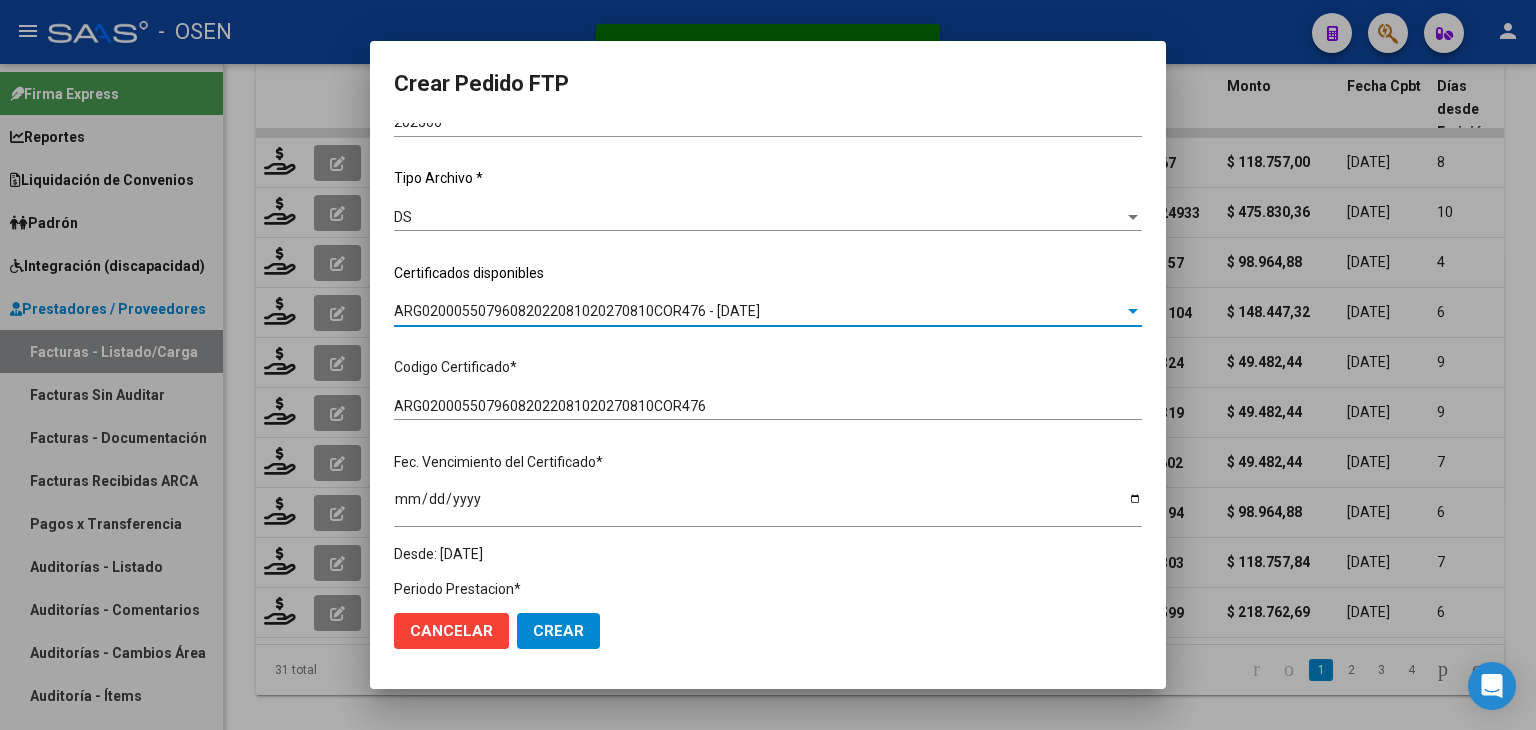 scroll, scrollTop: 0, scrollLeft: 0, axis: both 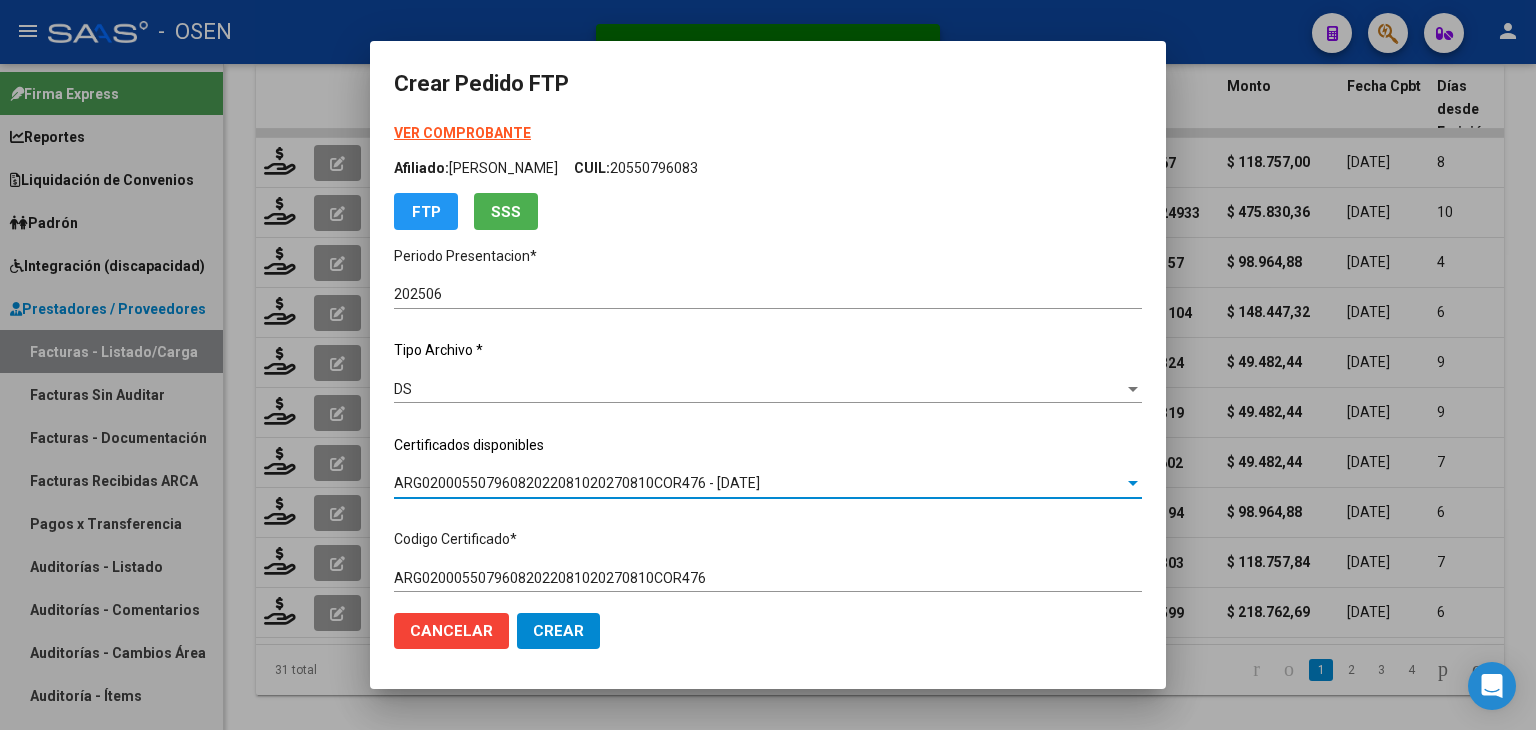 click on "VER COMPROBANTE" at bounding box center (462, 133) 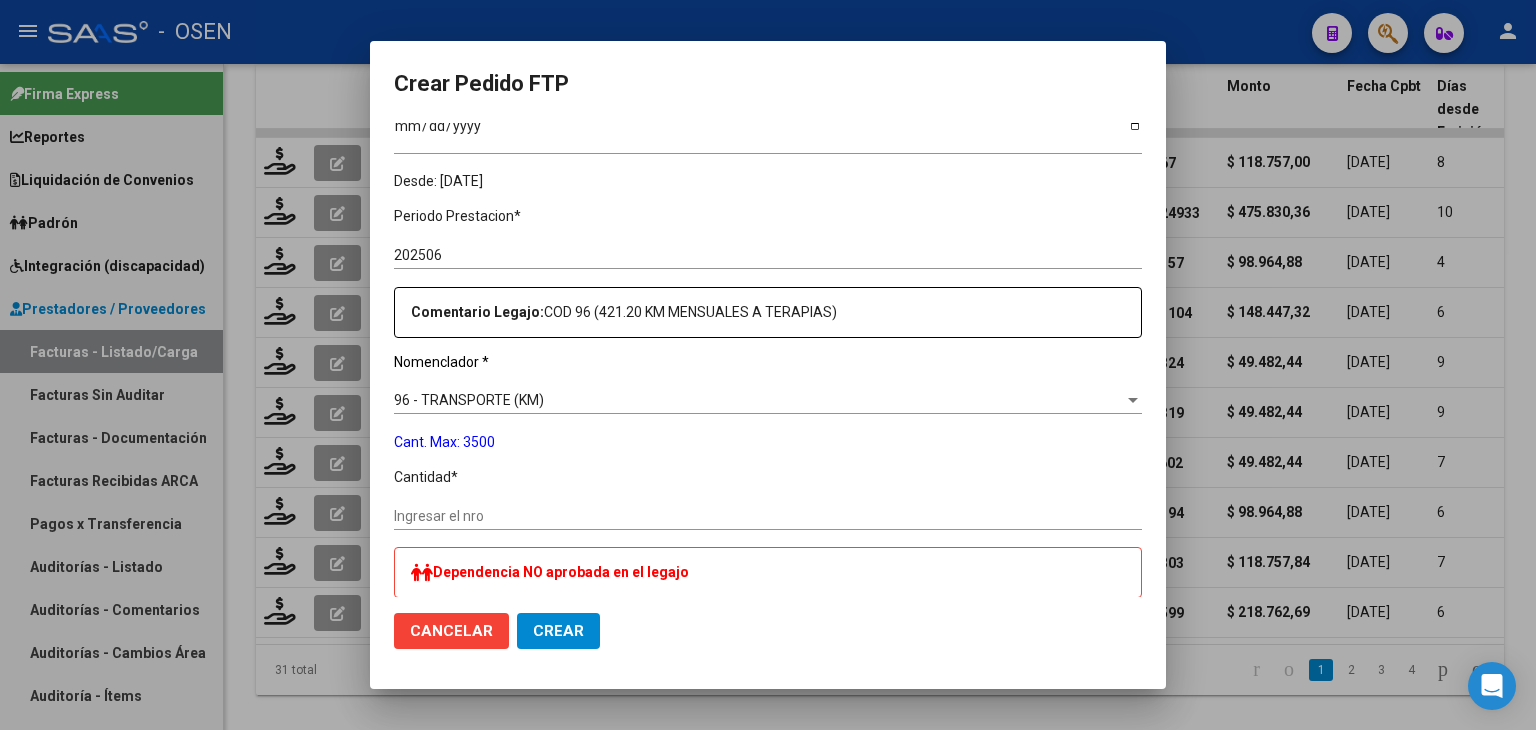 scroll, scrollTop: 600, scrollLeft: 0, axis: vertical 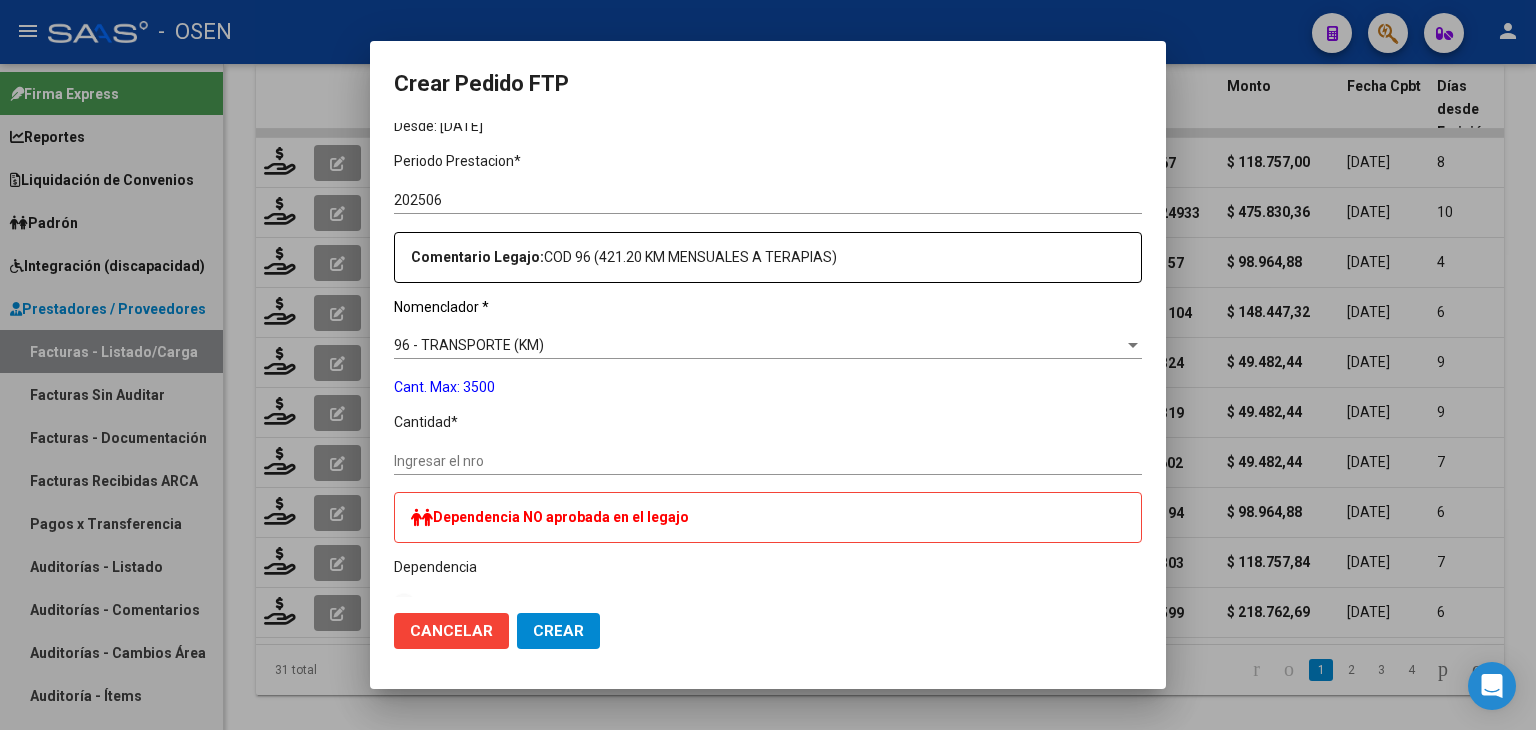 click on "Ingresar el nro" at bounding box center [768, 461] 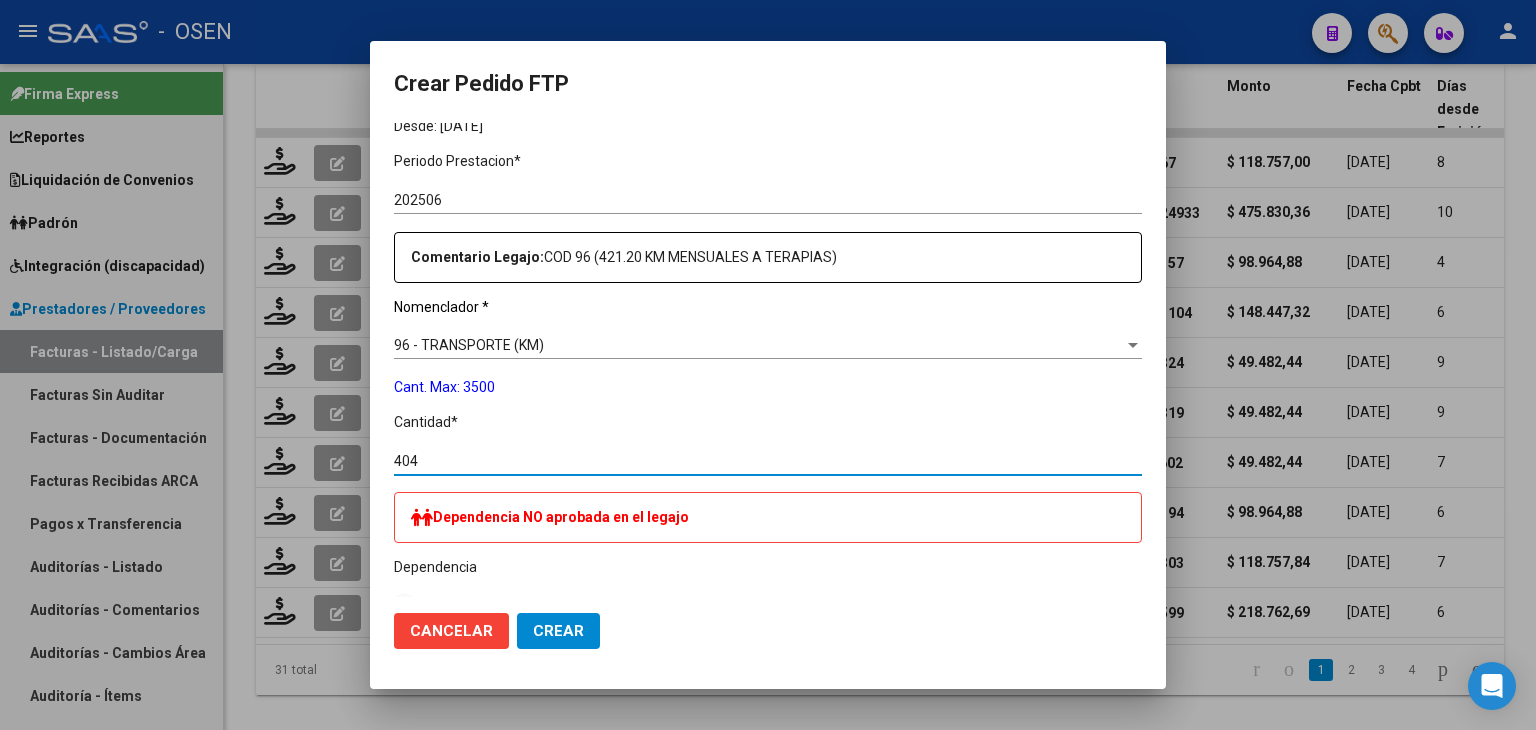 type on "404" 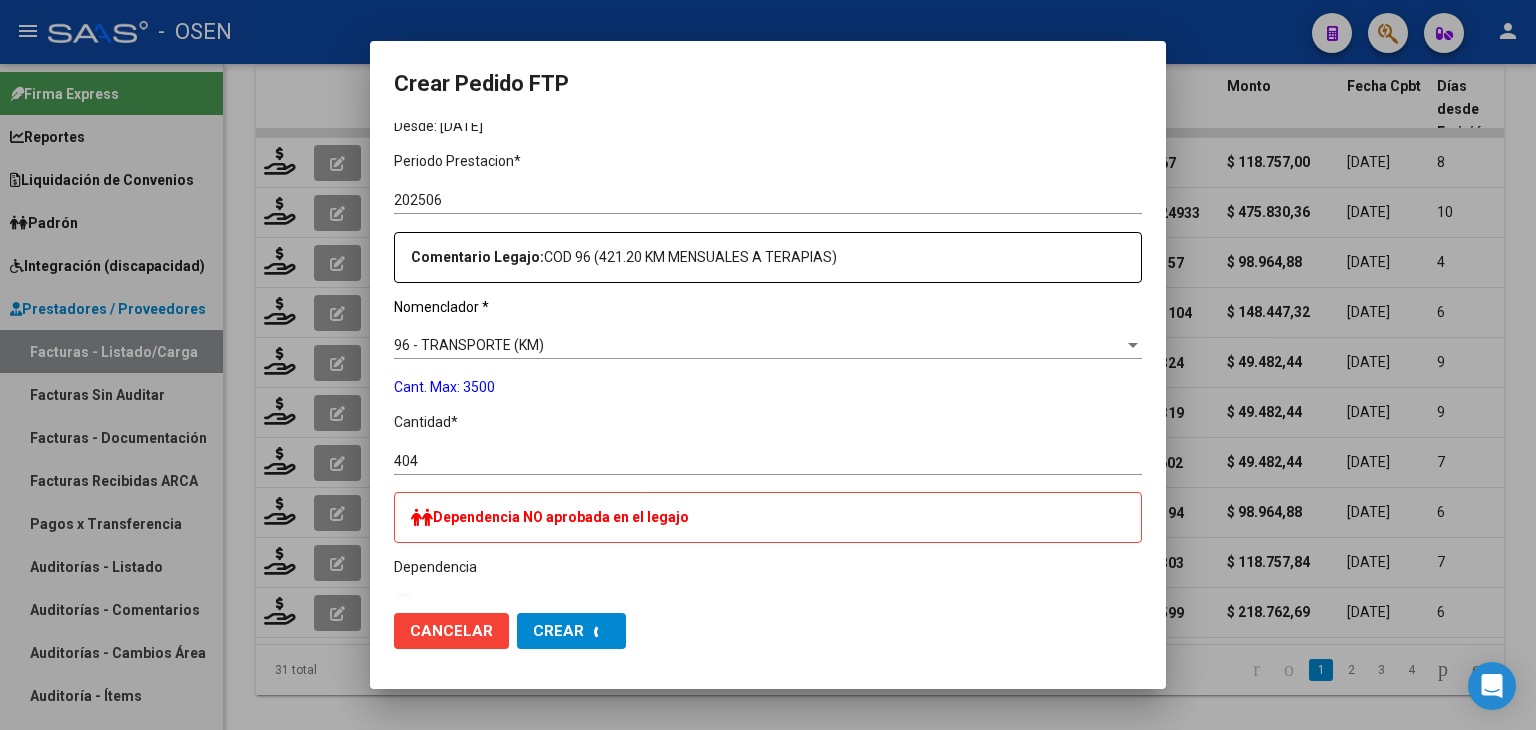 scroll, scrollTop: 0, scrollLeft: 0, axis: both 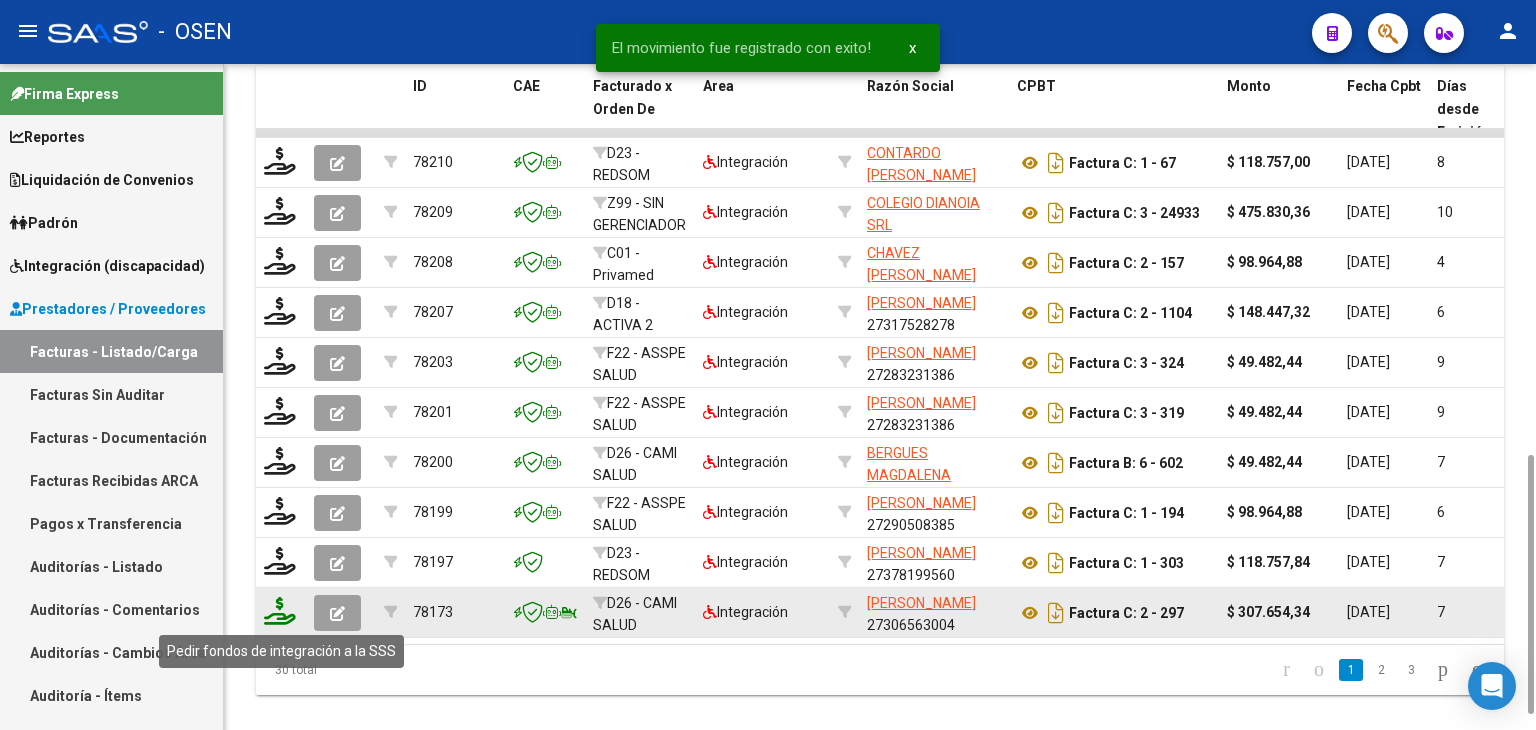 click 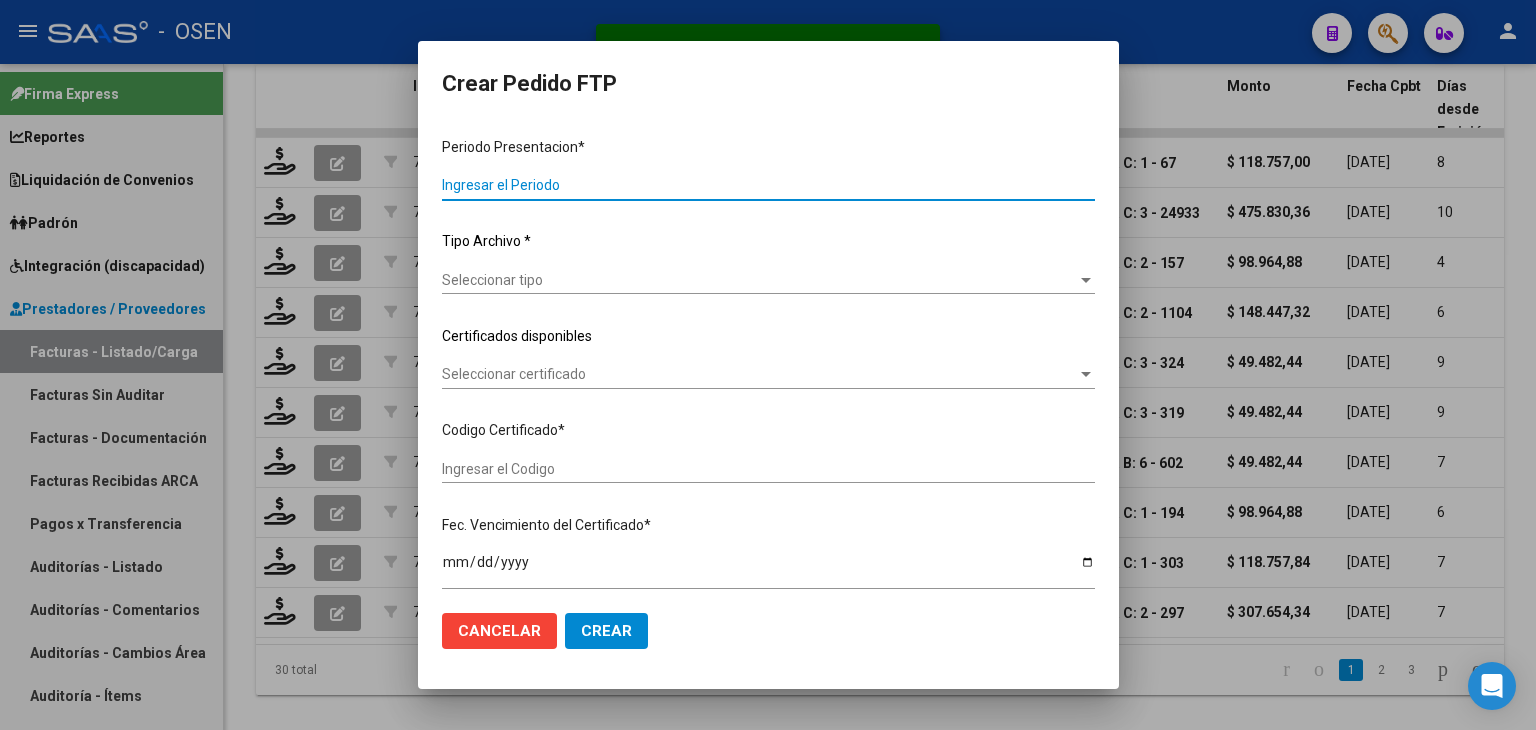 type on "202506" 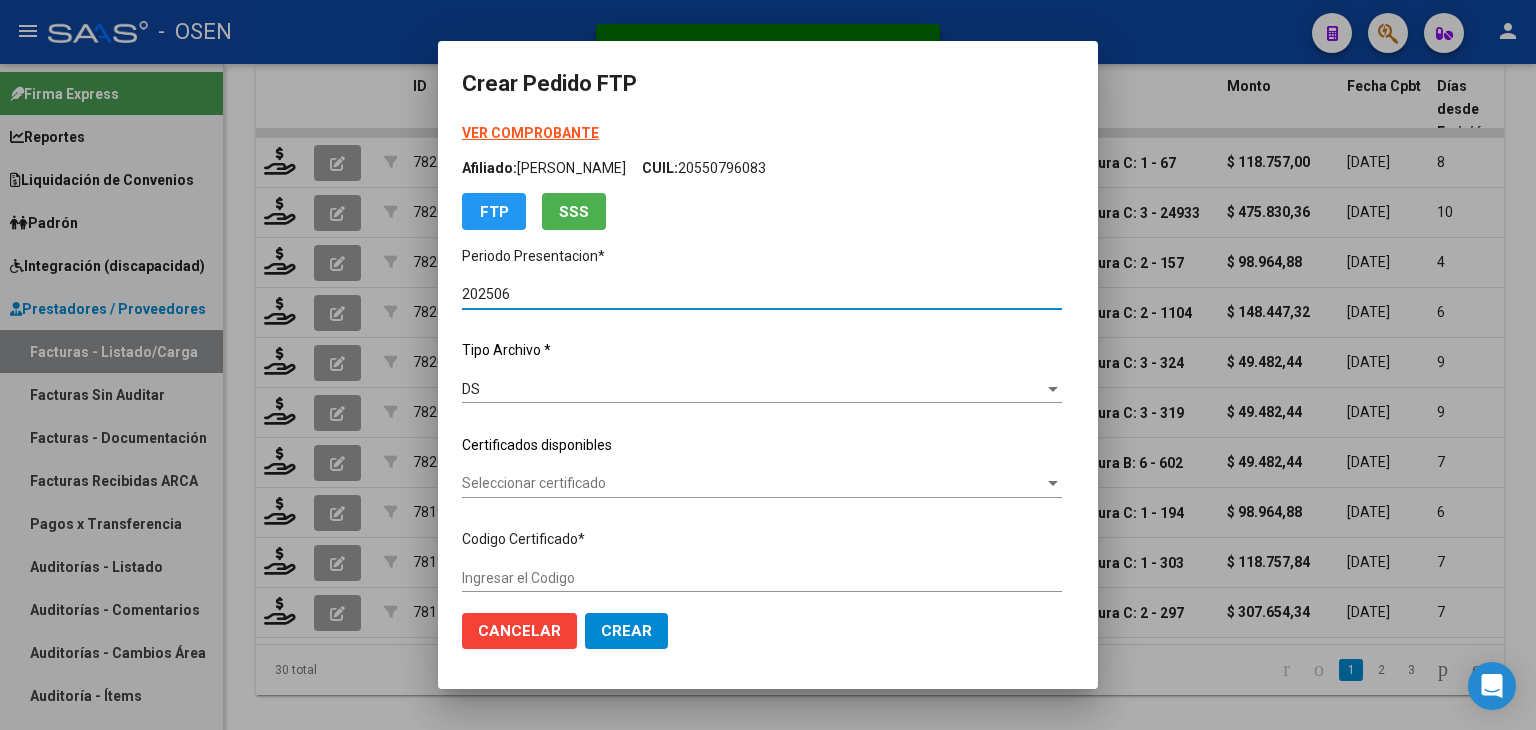 type on "ARG01000496187862019053020250530COR476" 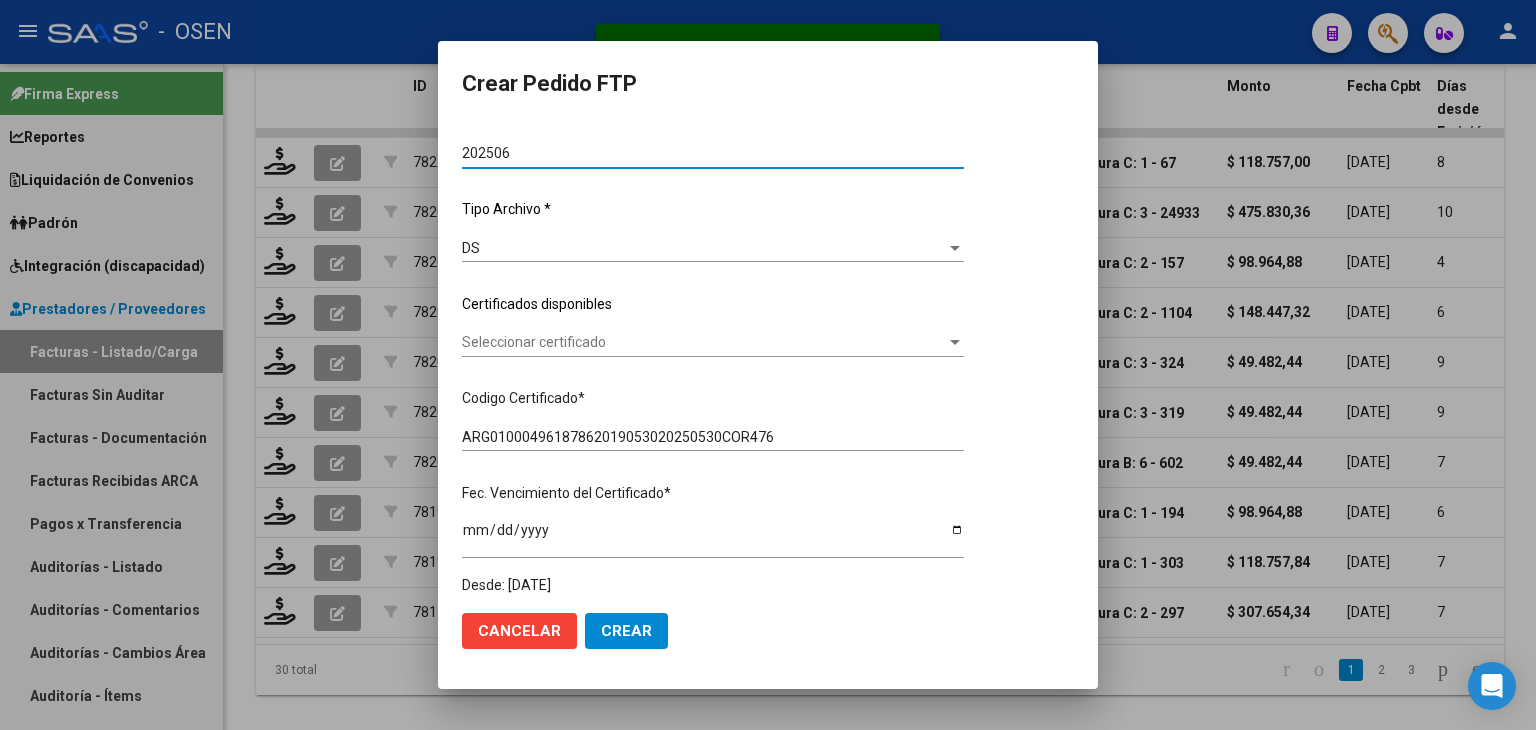 scroll, scrollTop: 200, scrollLeft: 0, axis: vertical 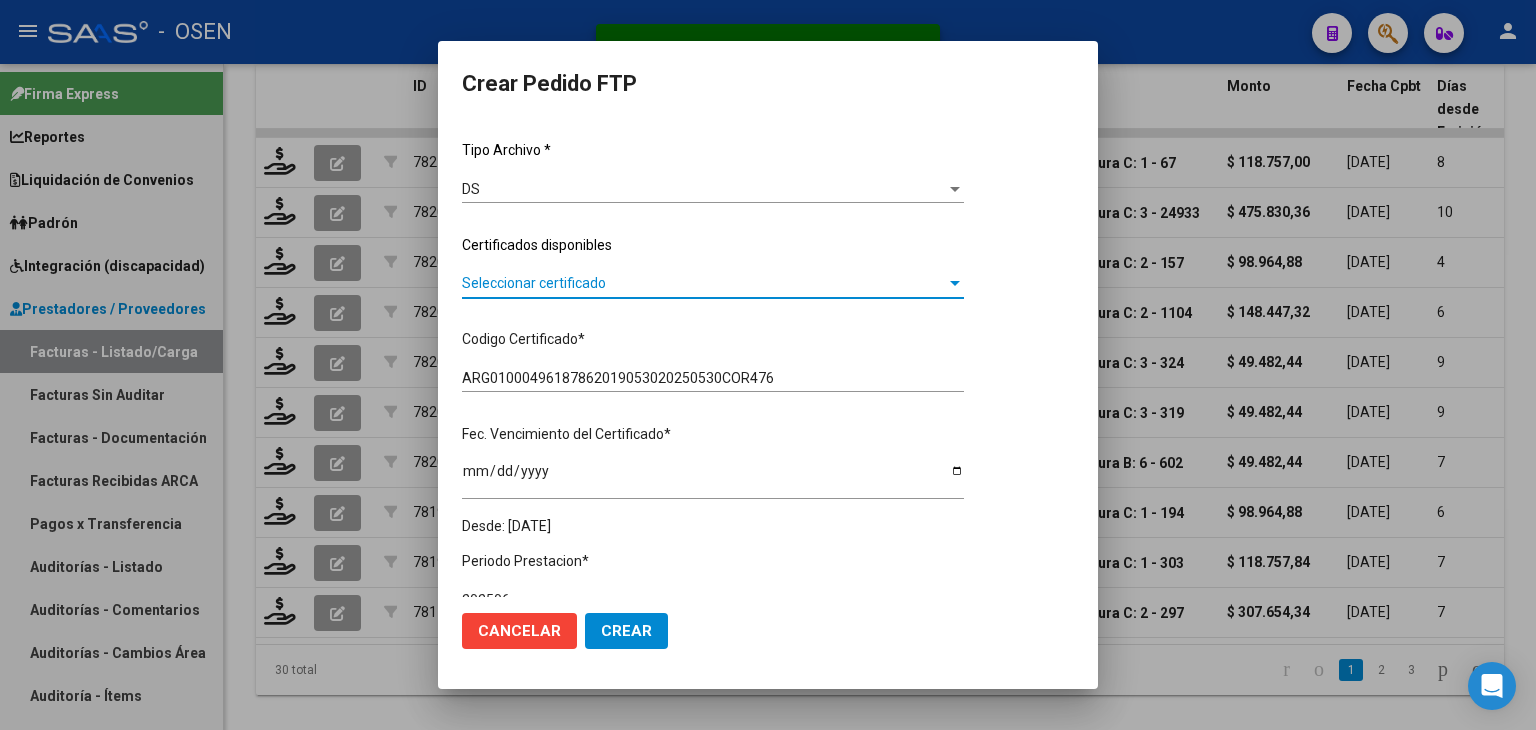click on "Seleccionar certificado" at bounding box center [704, 283] 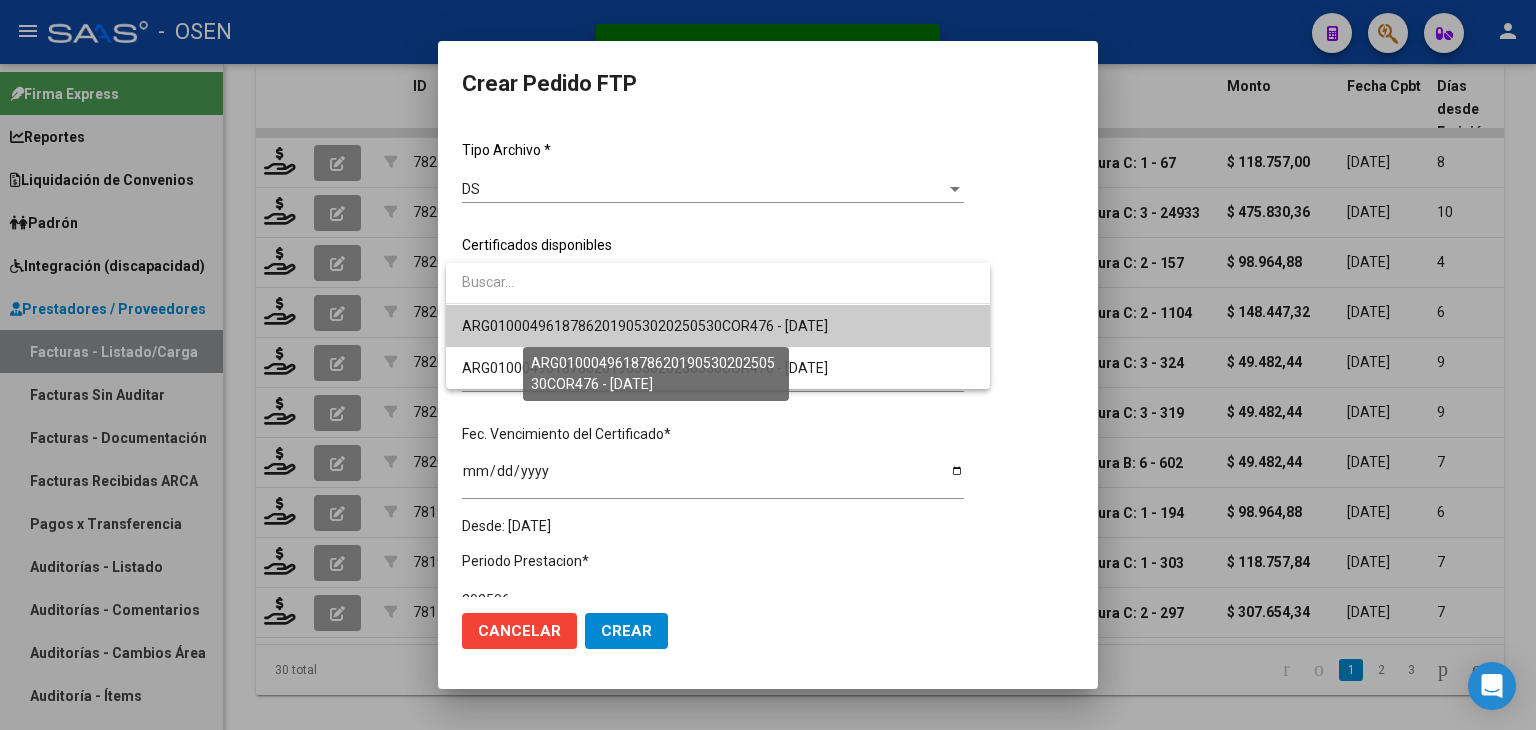 click on "ARG01000496187862019053020250530COR476 - [DATE]" at bounding box center [645, 326] 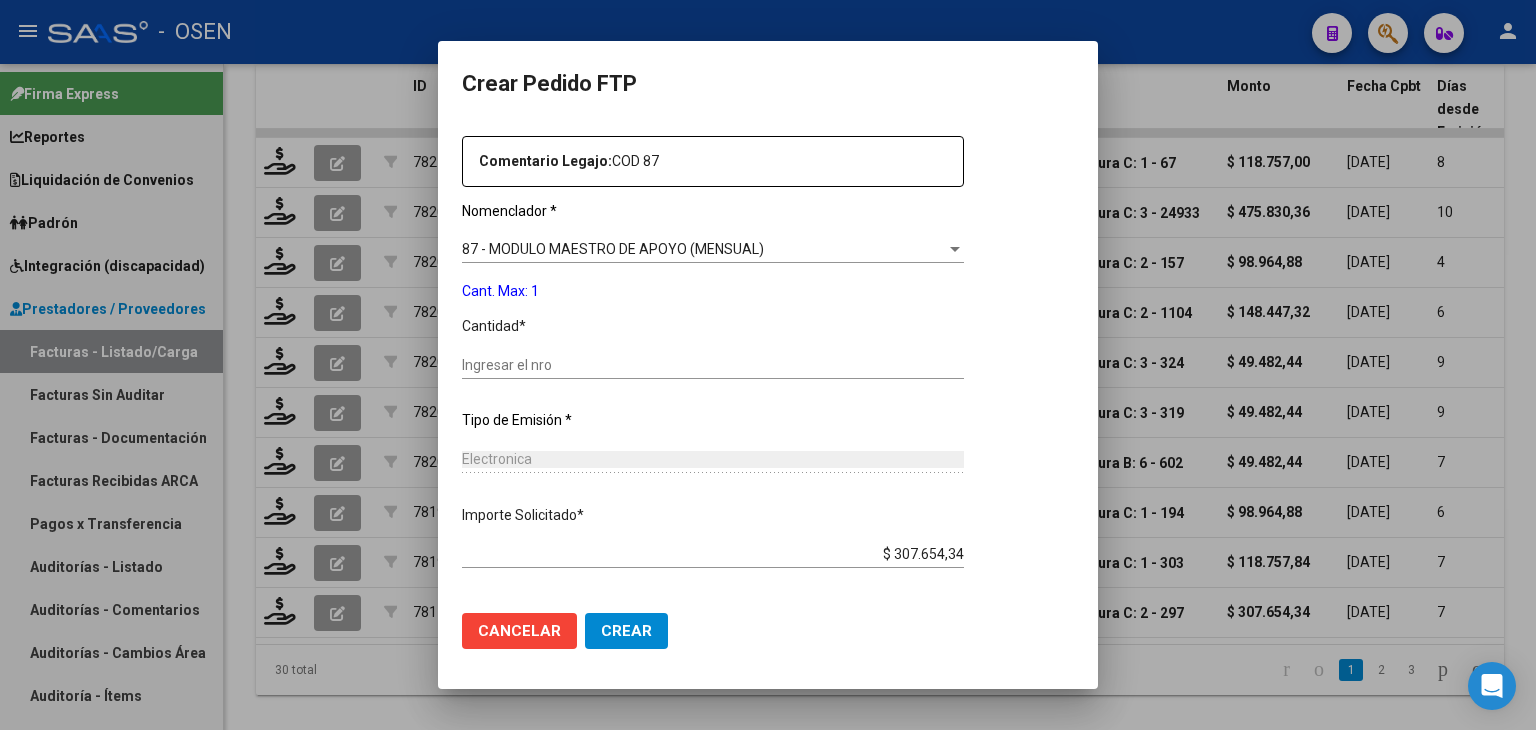 scroll, scrollTop: 700, scrollLeft: 0, axis: vertical 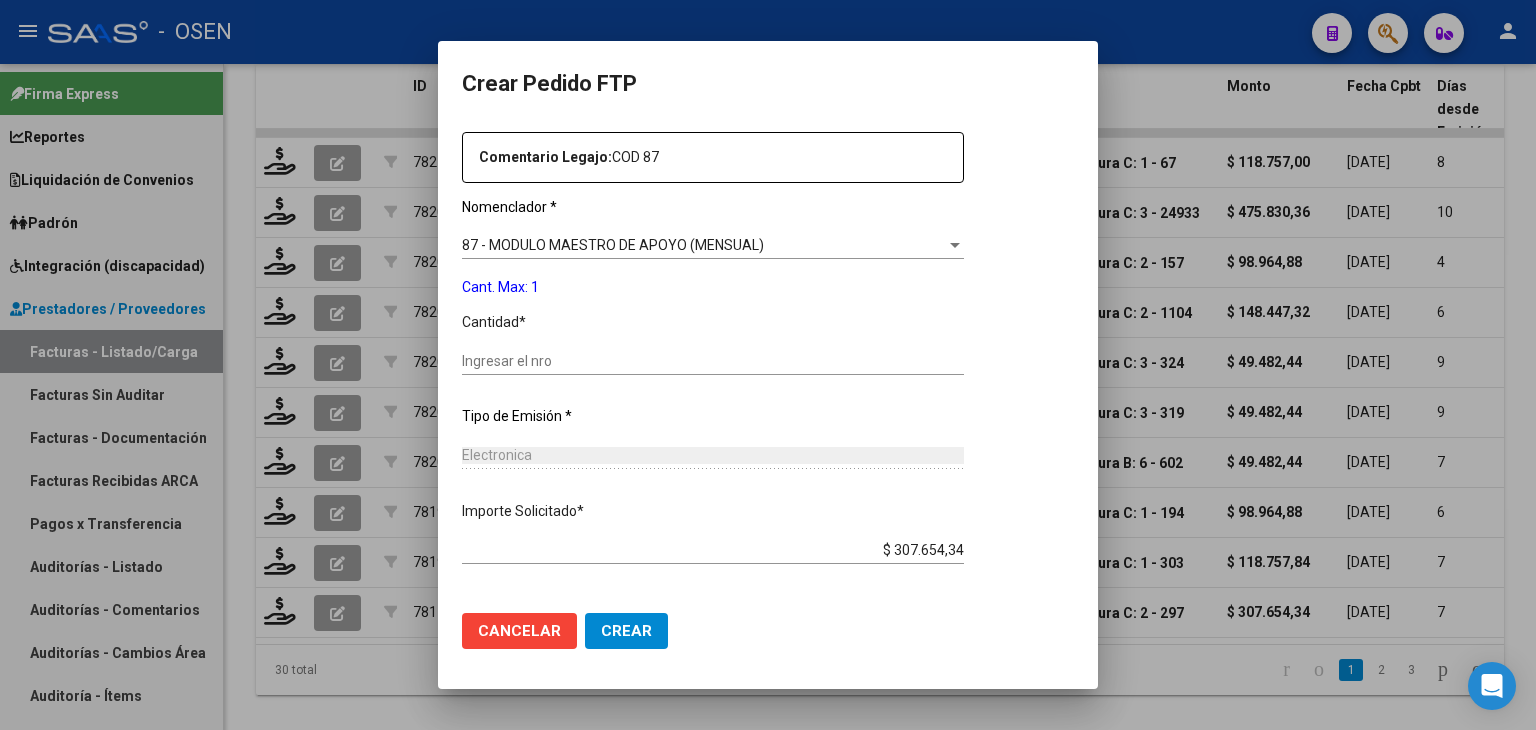 click on "Ingresar el nro" at bounding box center (713, 361) 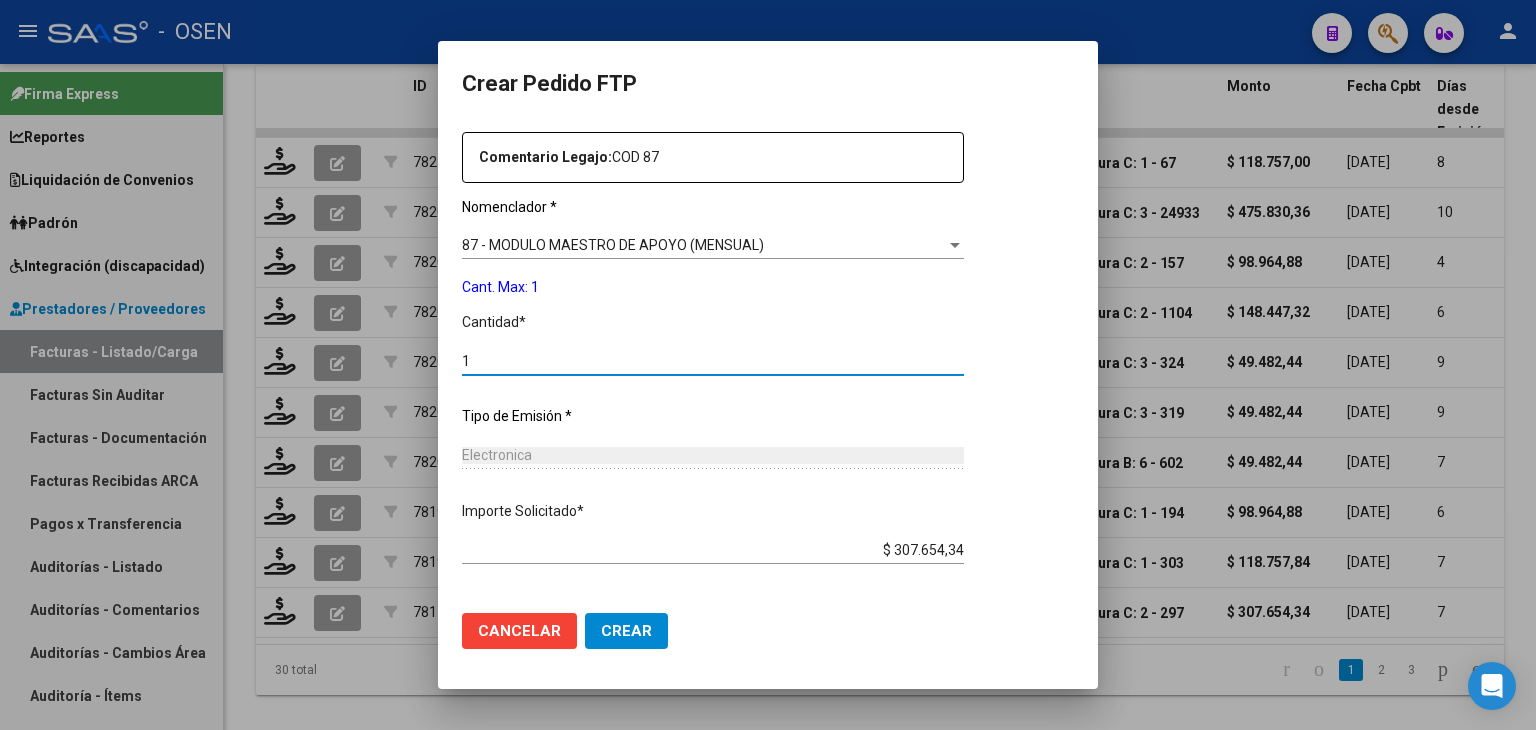 type on "1" 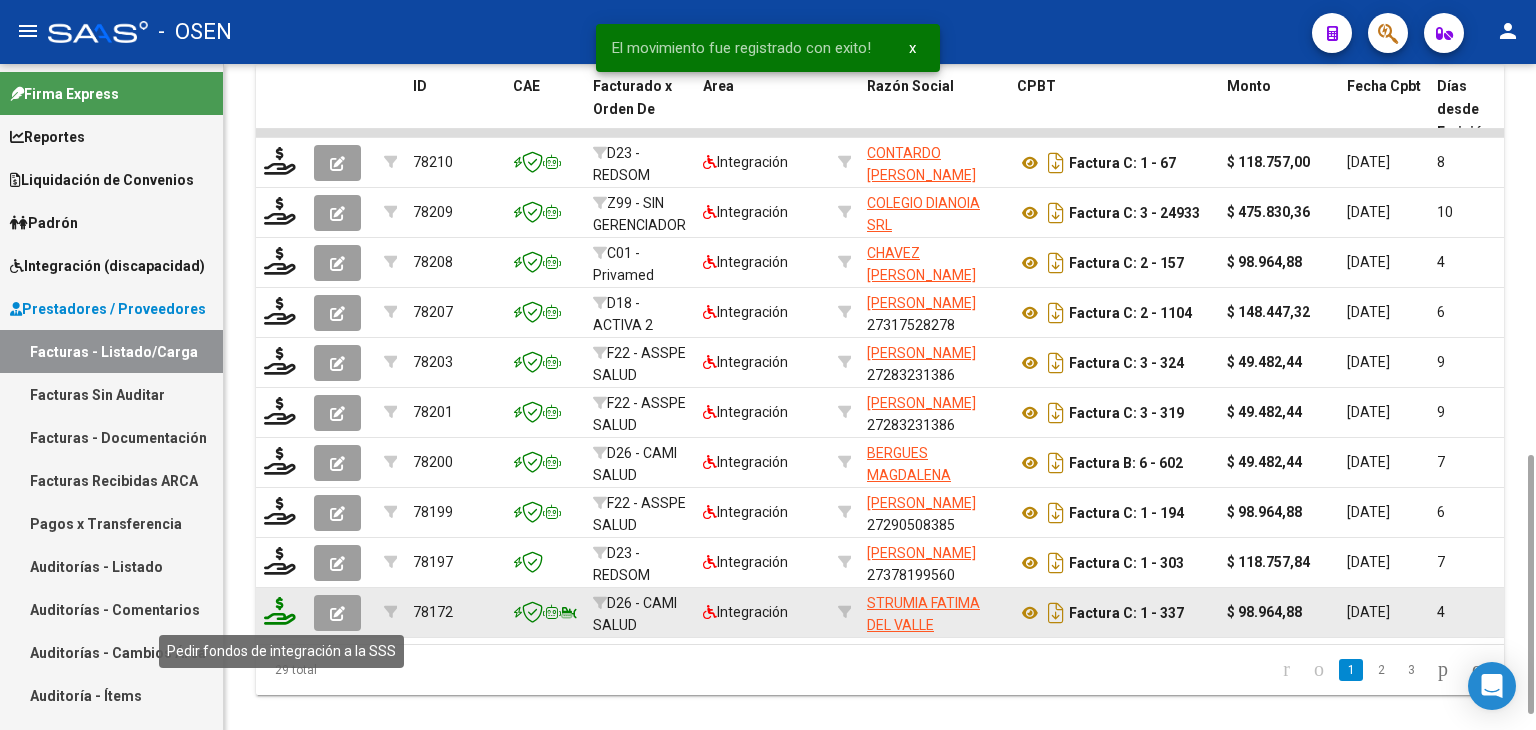 click 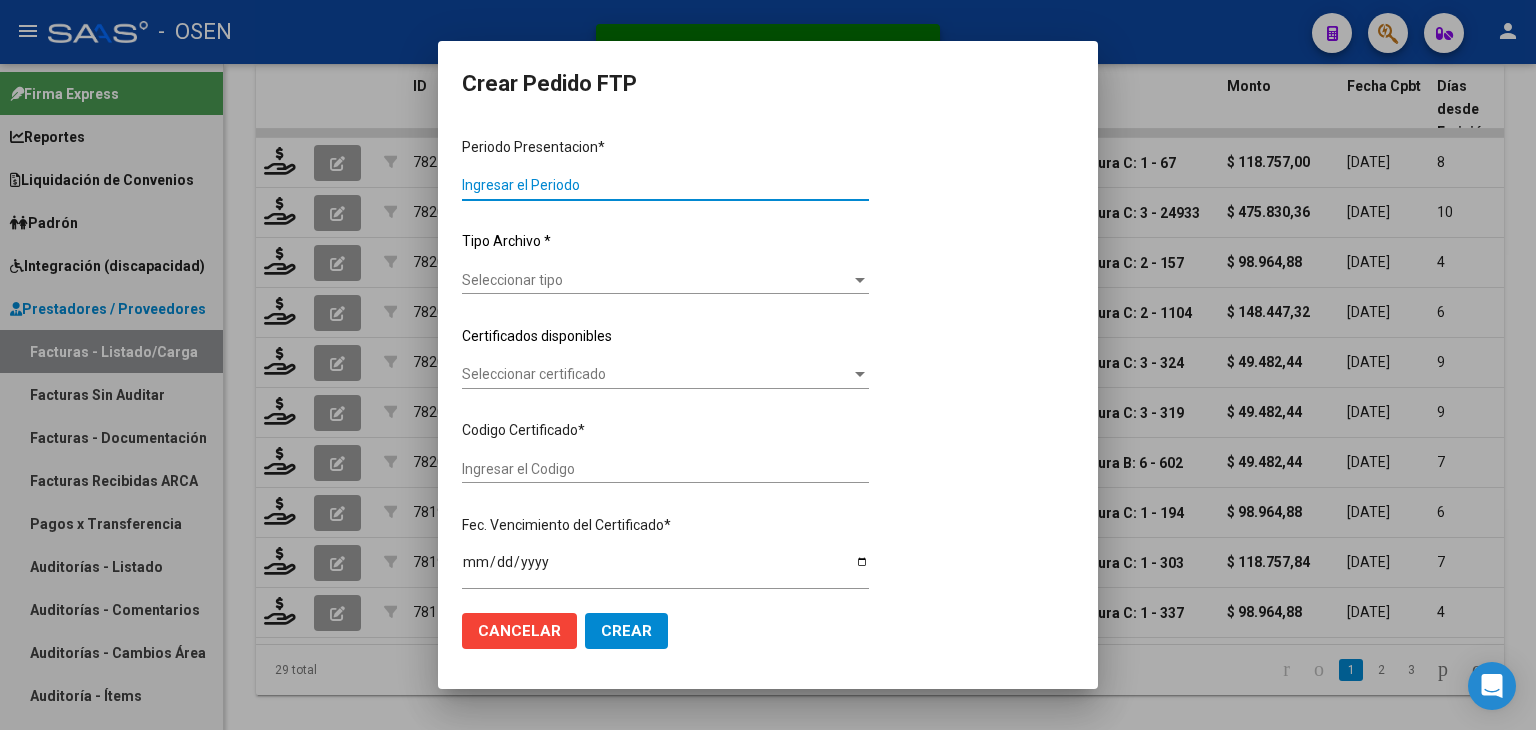 type on "202506" 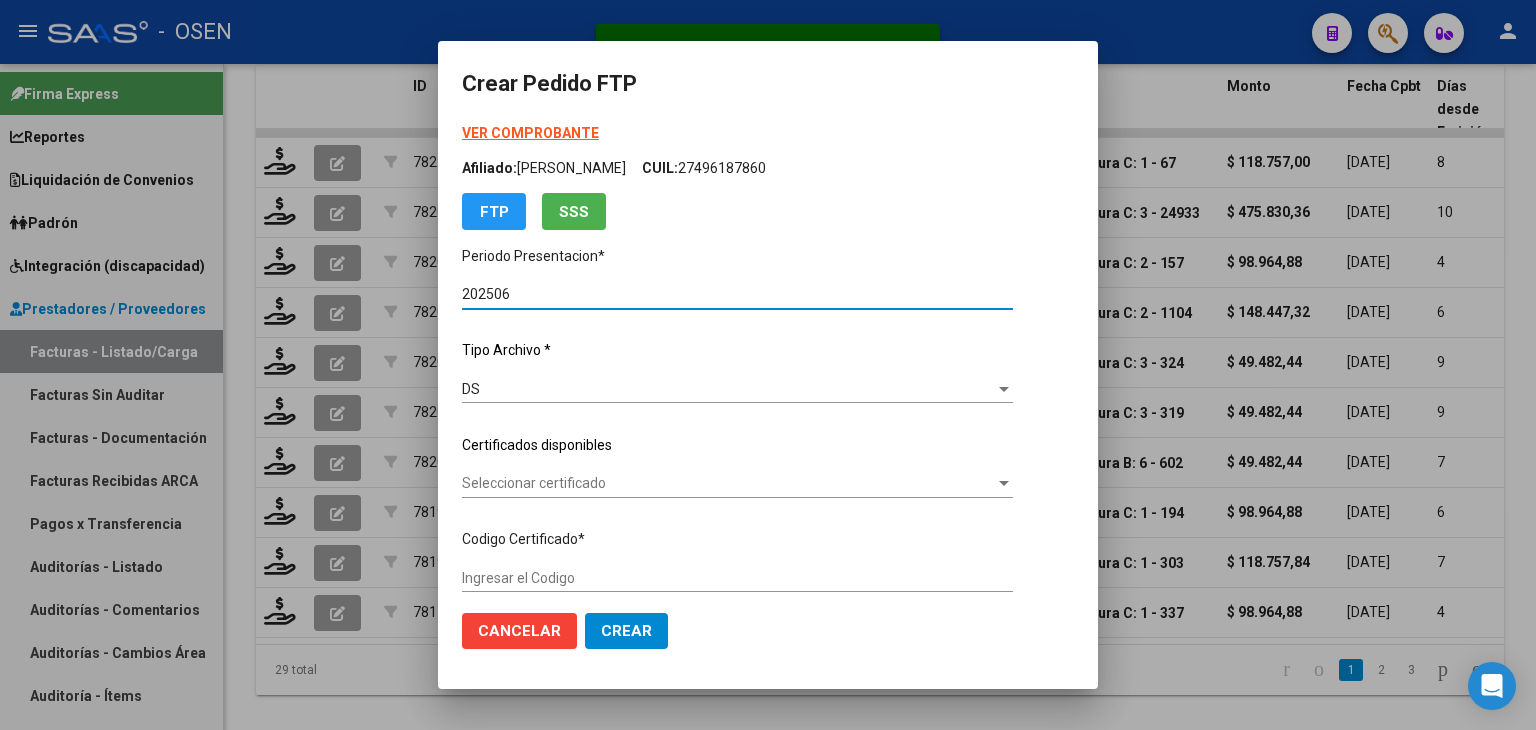type on "ARG02000550796082022081020270810COR476" 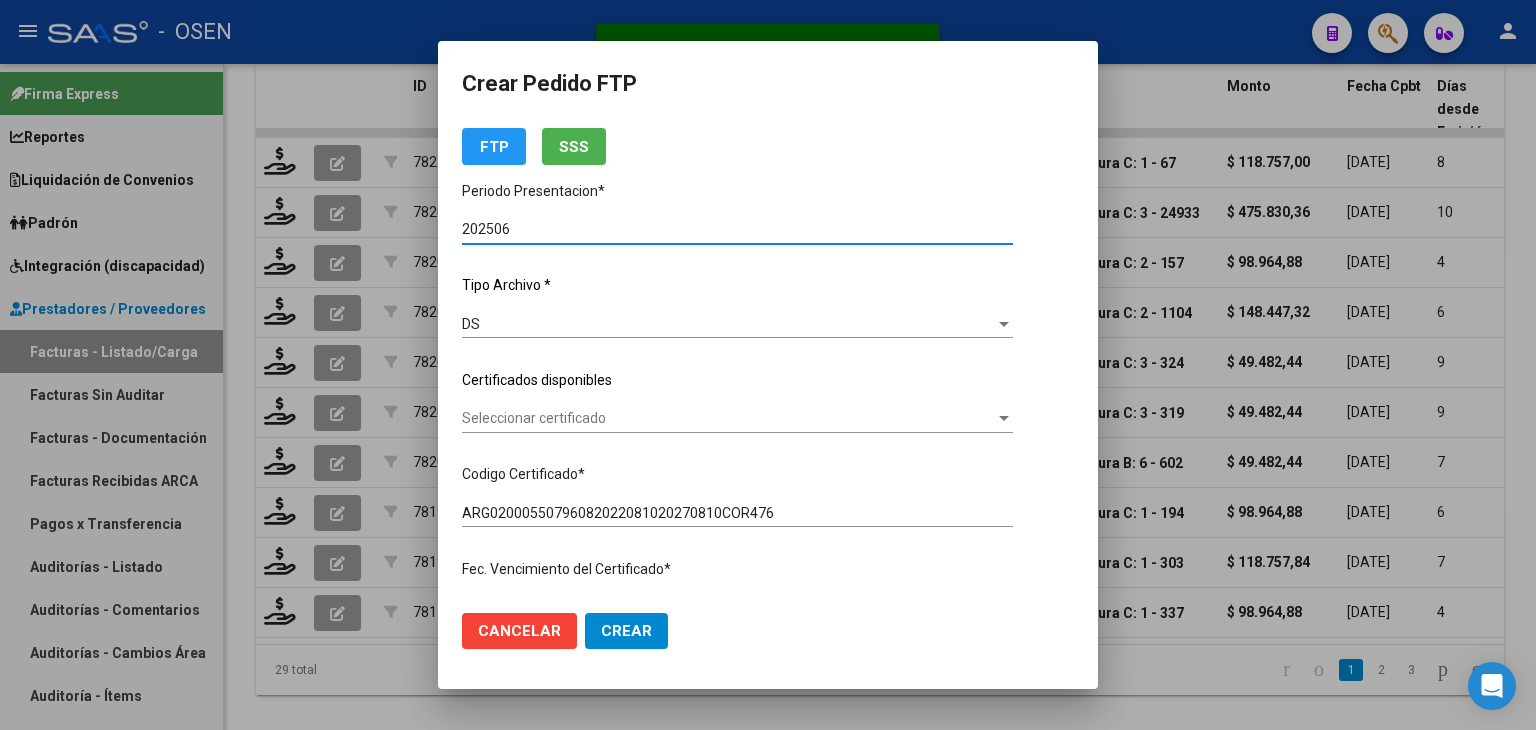 scroll, scrollTop: 100, scrollLeft: 0, axis: vertical 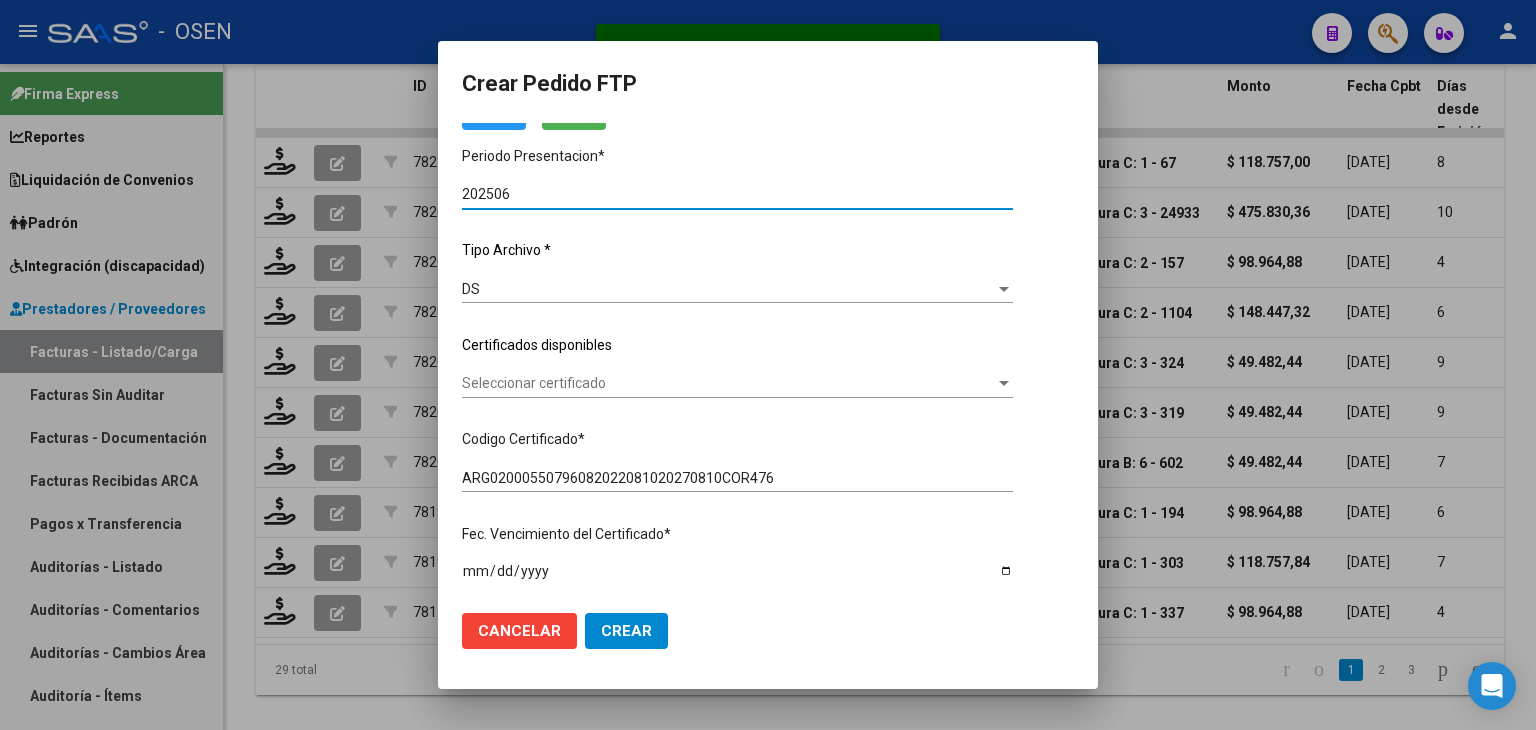 click on "Seleccionar certificado" at bounding box center (728, 383) 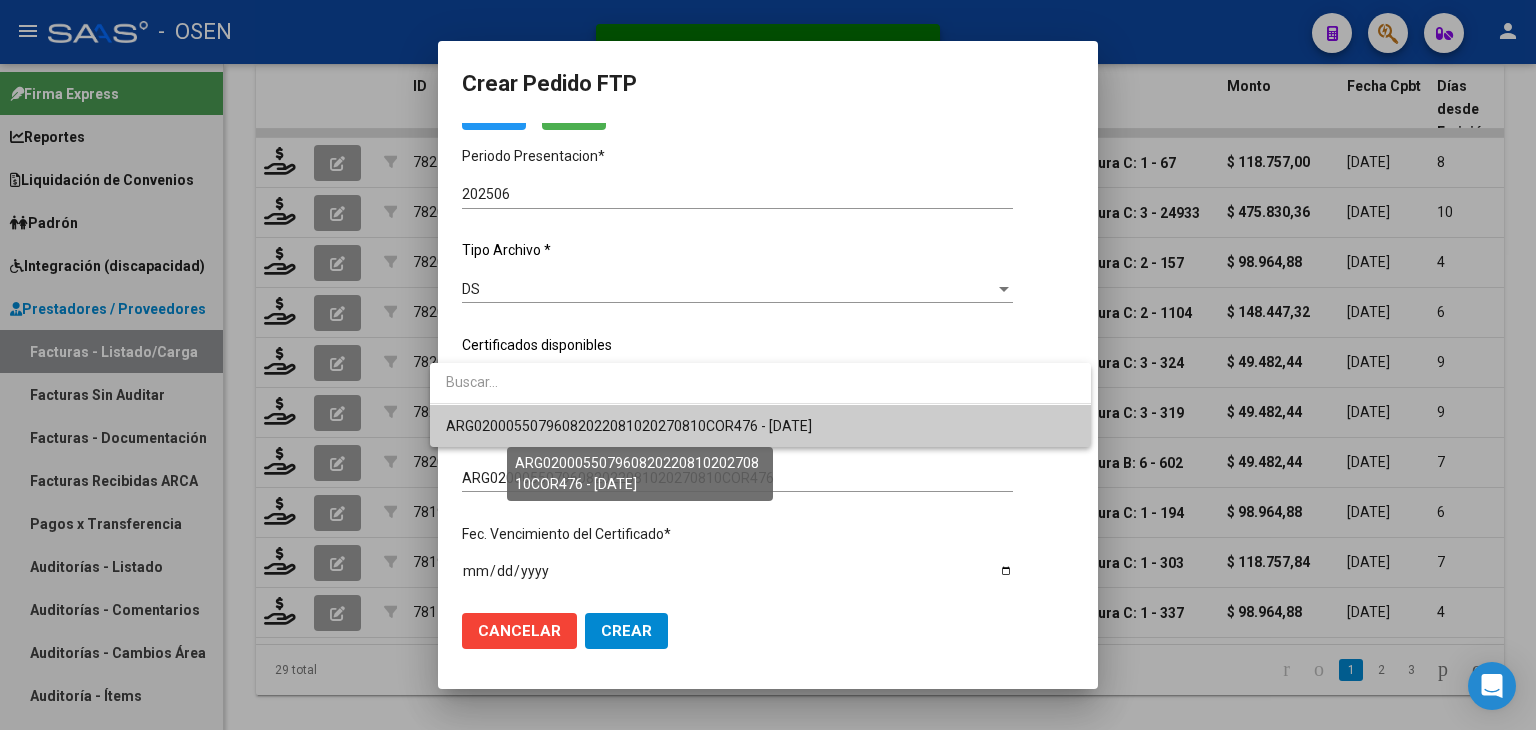 click on "ARG02000550796082022081020270810COR476 - [DATE]" at bounding box center [629, 426] 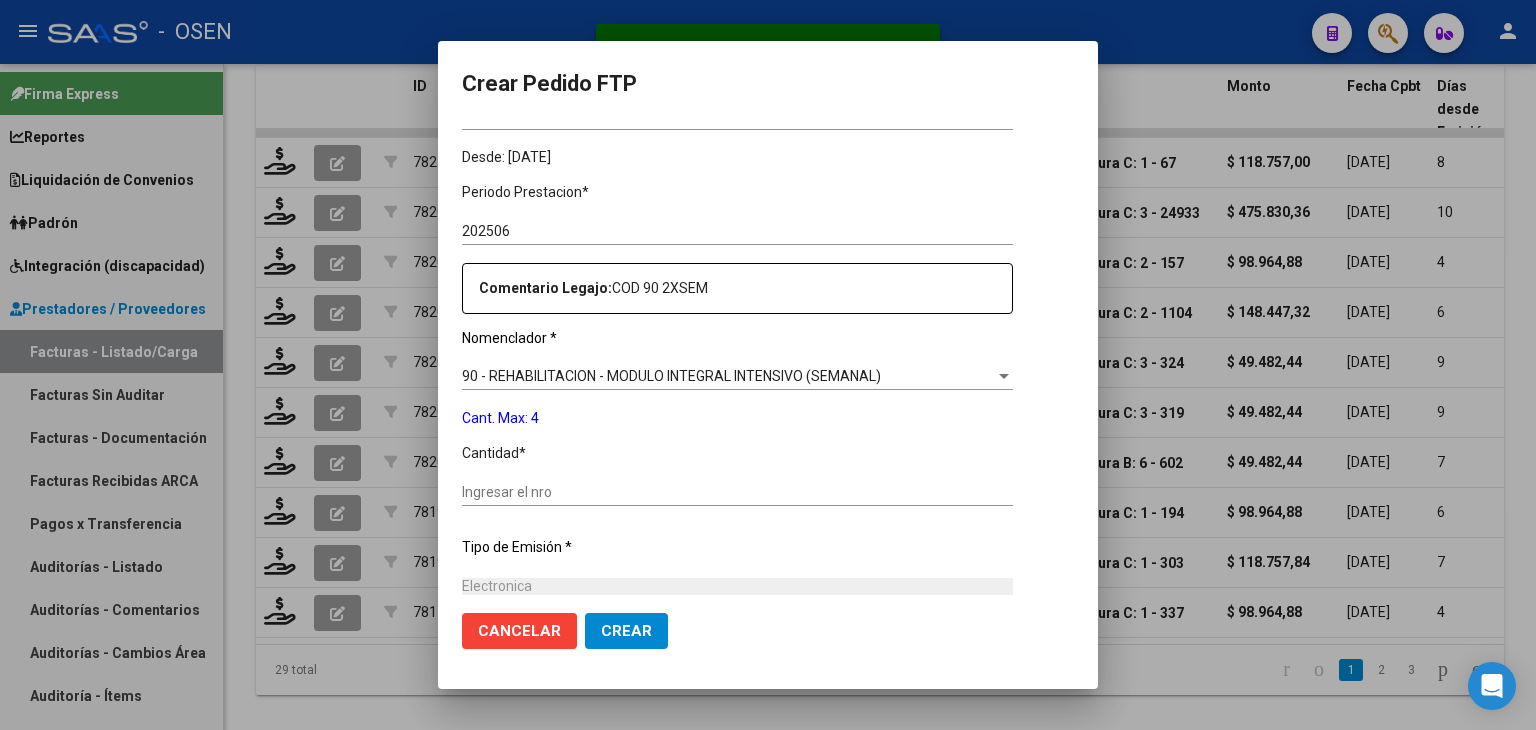 scroll, scrollTop: 600, scrollLeft: 0, axis: vertical 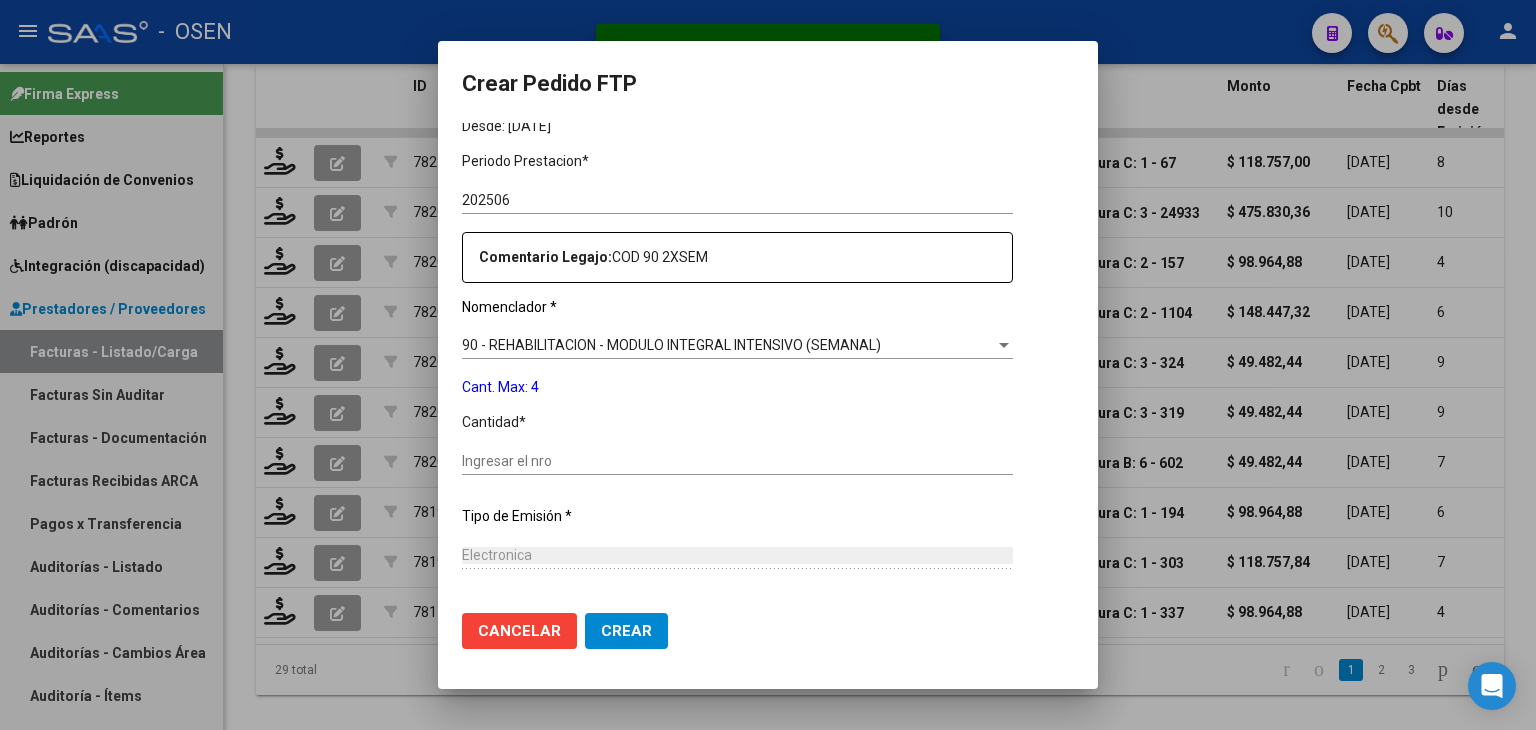 click on "Ingresar el nro" at bounding box center (737, 461) 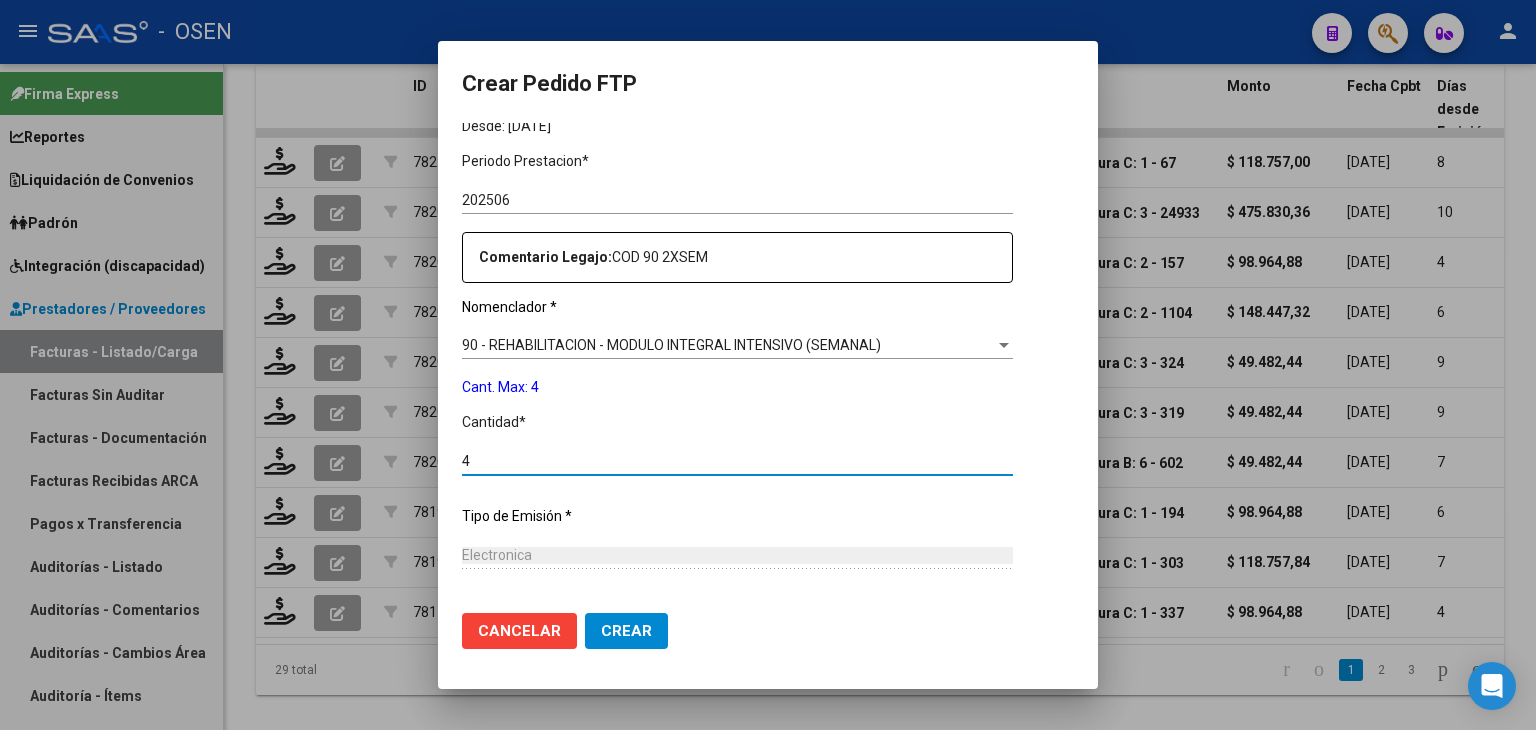 type on "4" 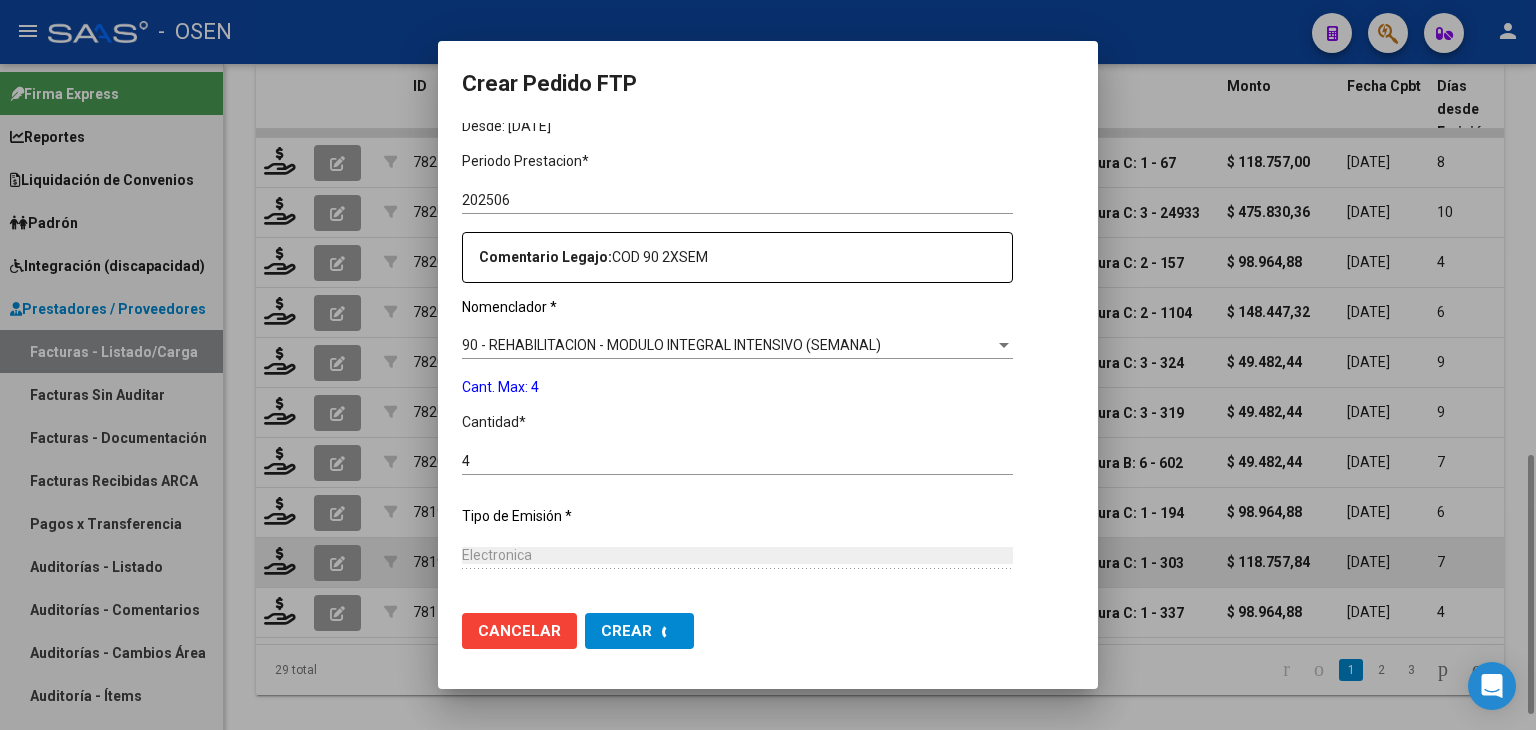 scroll, scrollTop: 0, scrollLeft: 0, axis: both 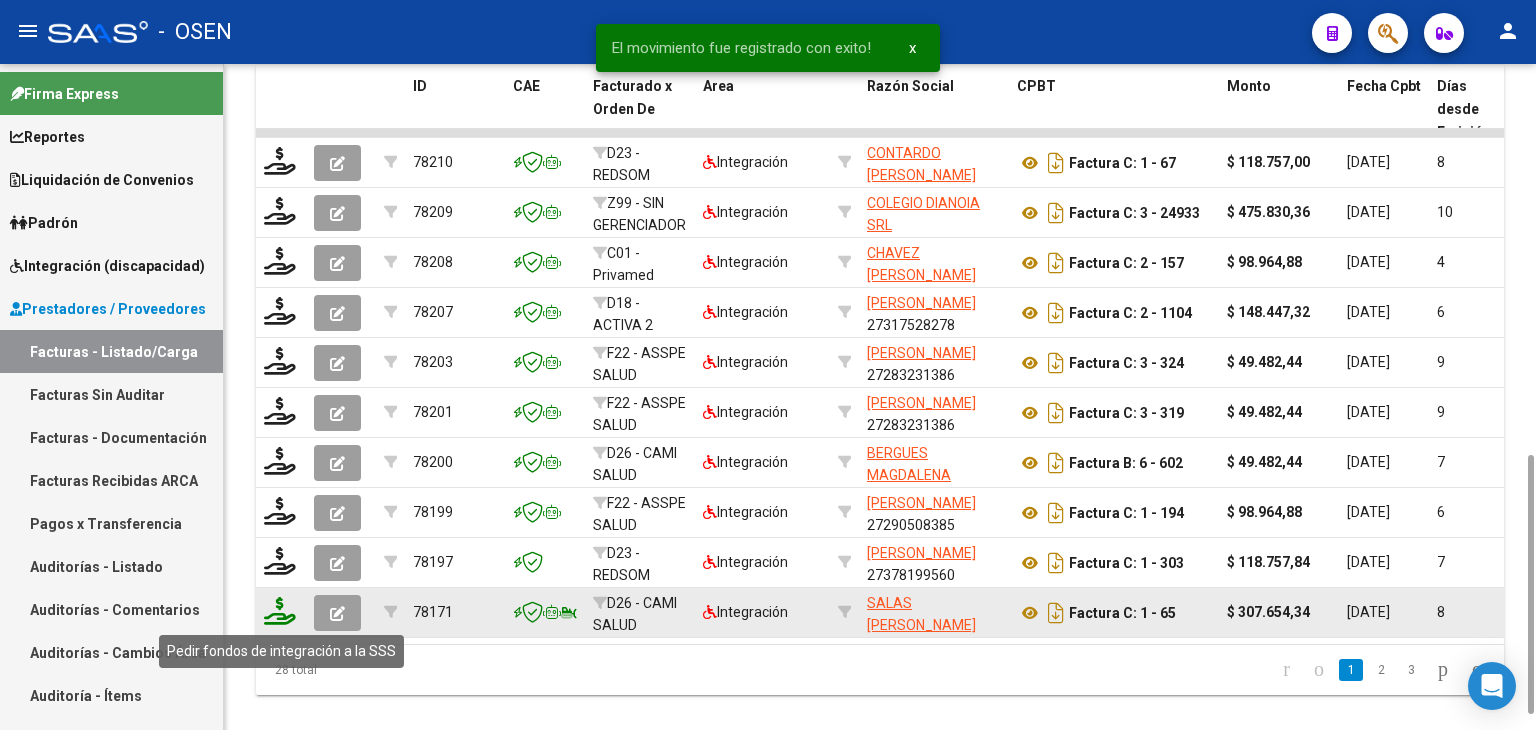 click 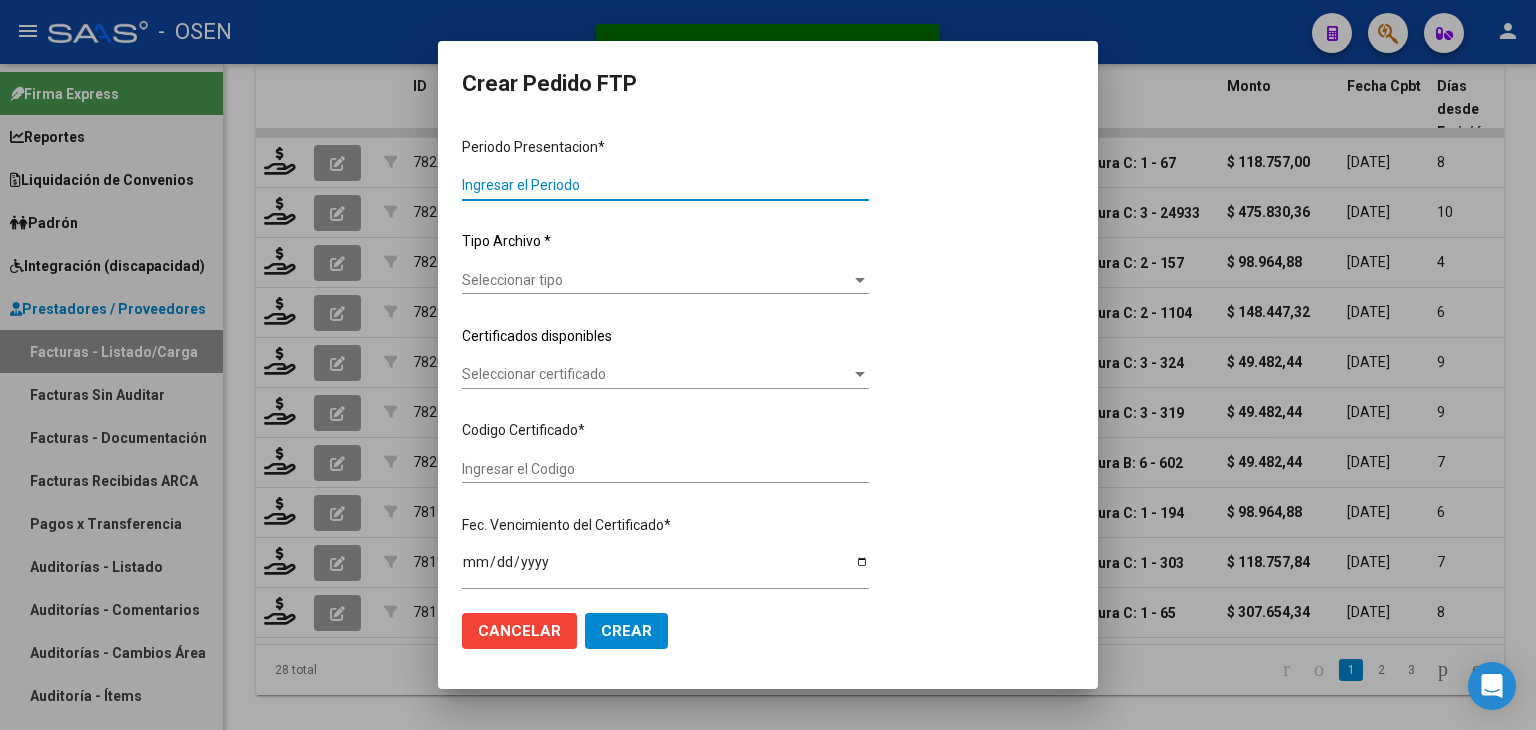 type on "202506" 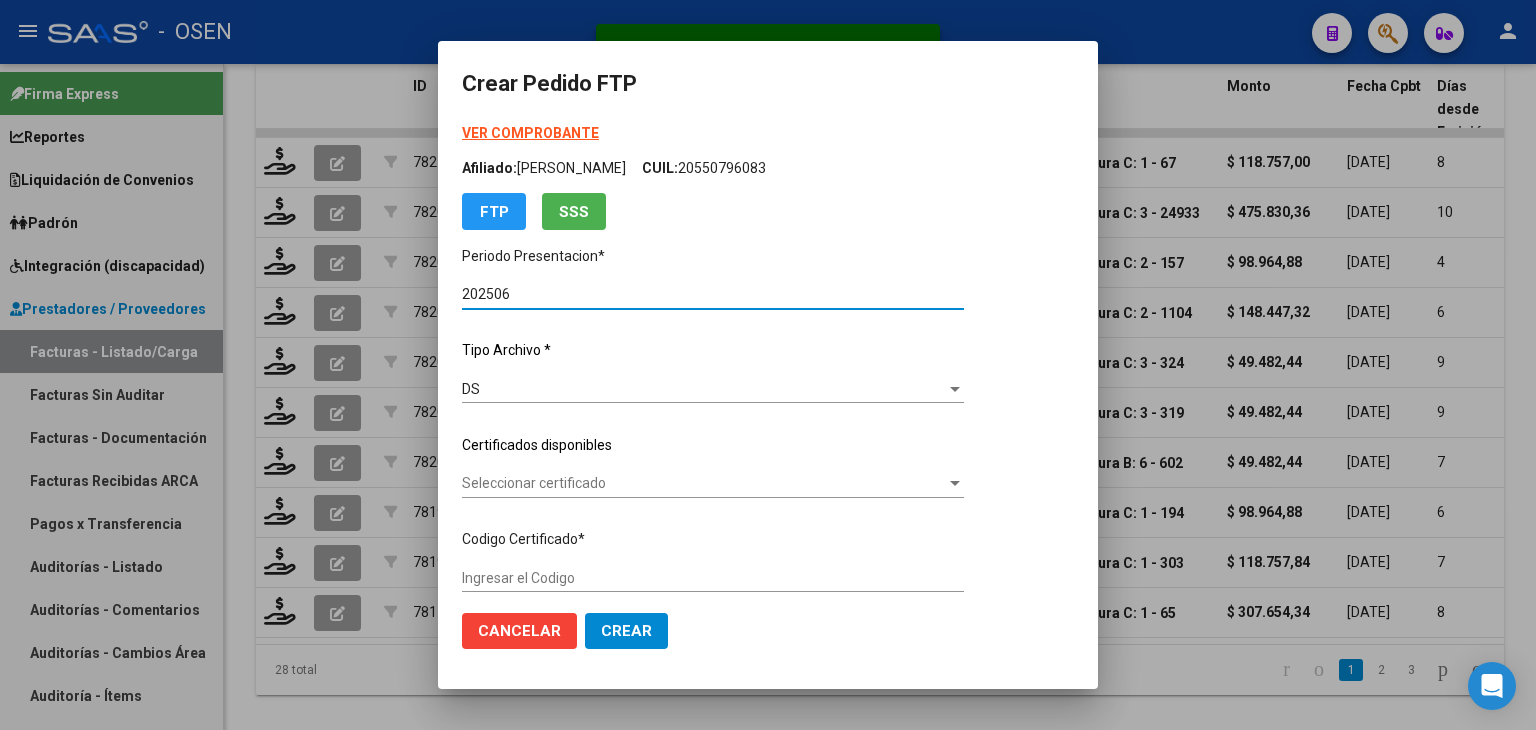 type on "ARG02000550796082022081020270810COR476" 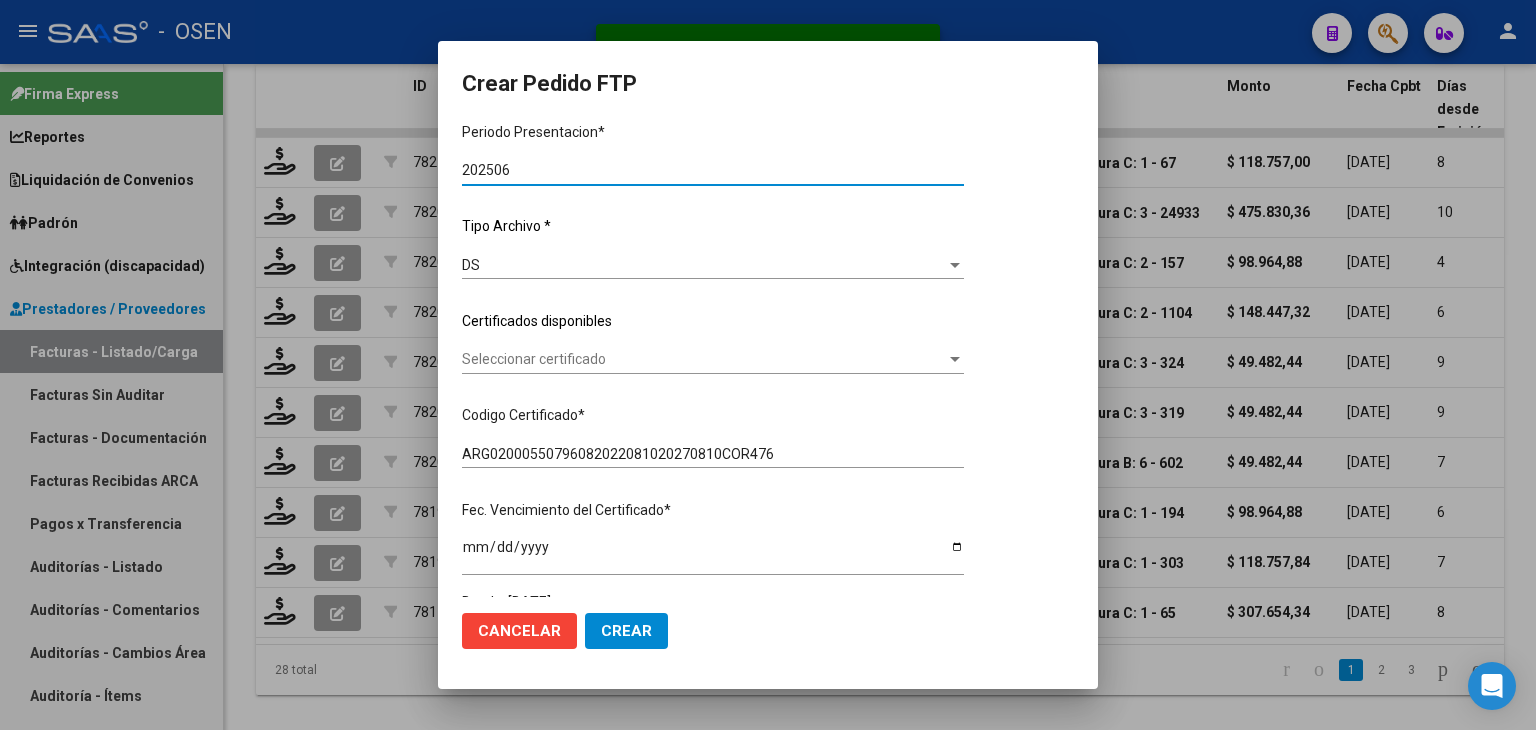 scroll, scrollTop: 200, scrollLeft: 0, axis: vertical 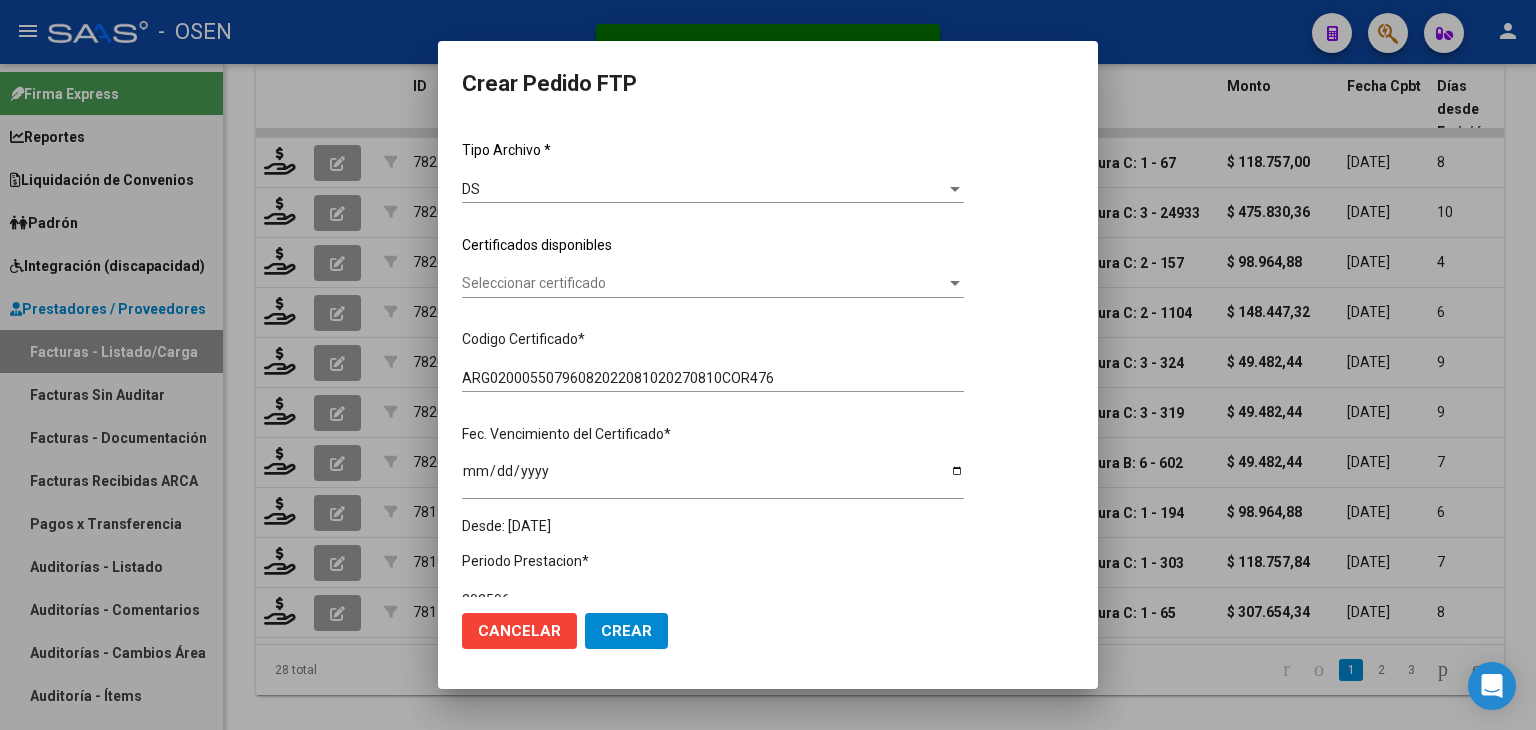 click on "Seleccionar certificado" at bounding box center (704, 283) 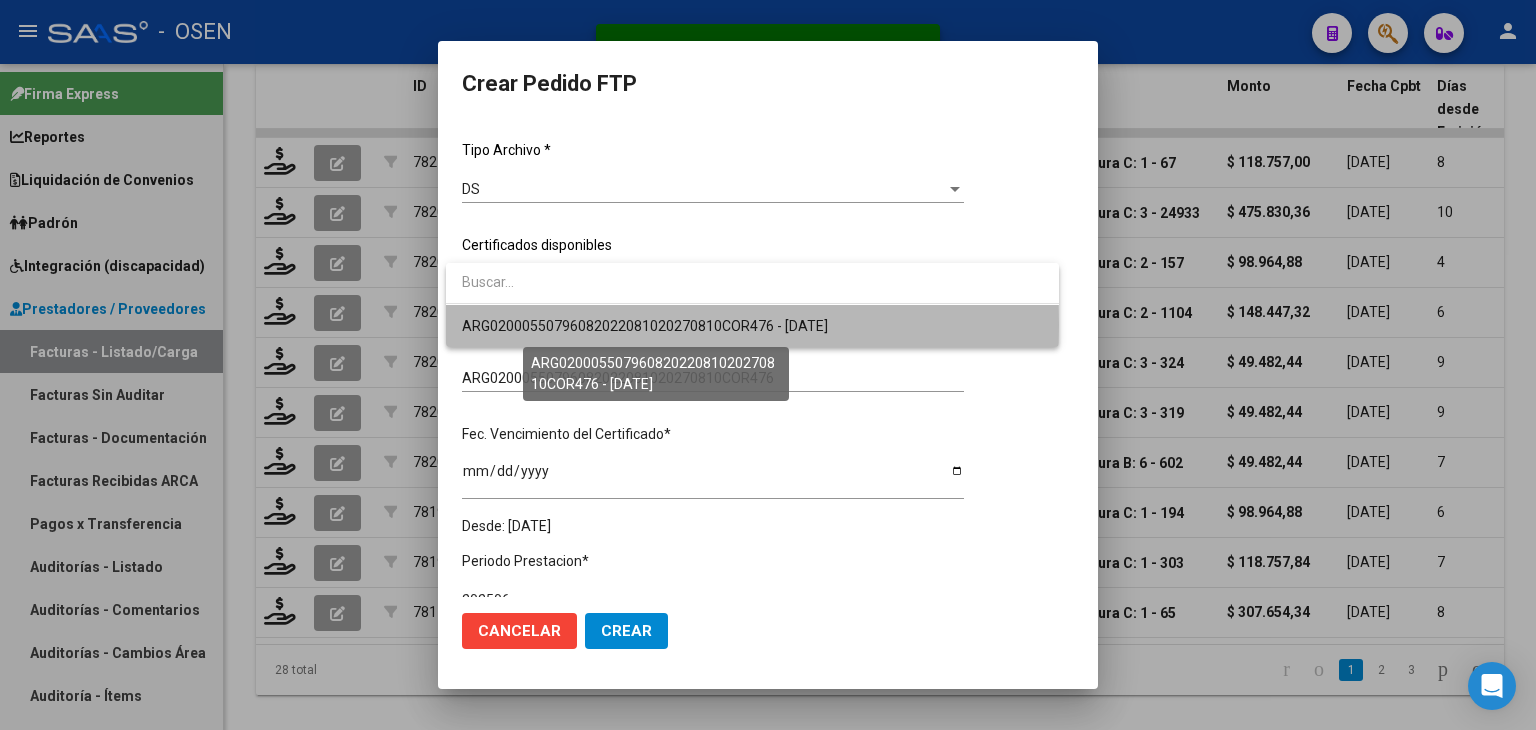 click on "ARG02000550796082022081020270810COR476 - [DATE]" at bounding box center [645, 326] 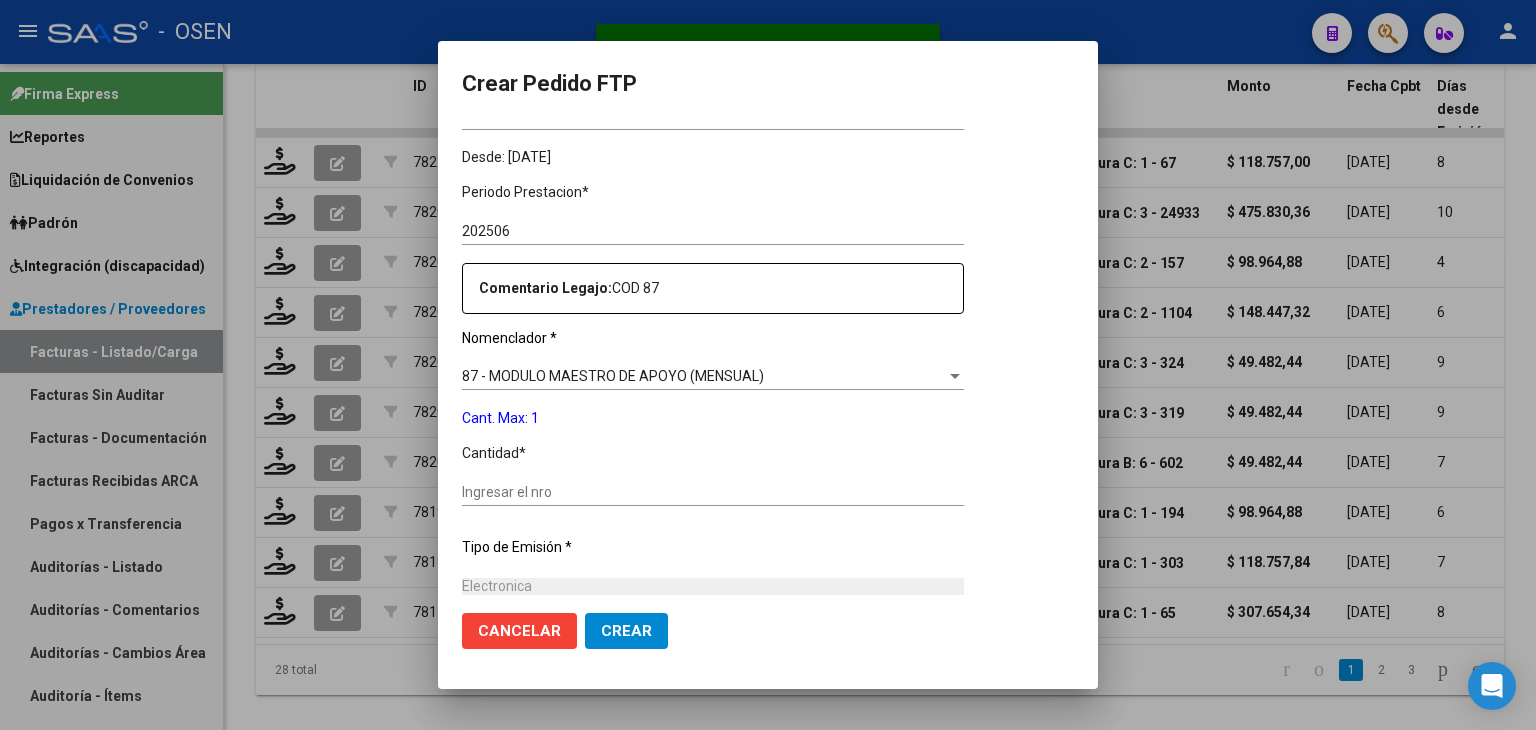 scroll, scrollTop: 600, scrollLeft: 0, axis: vertical 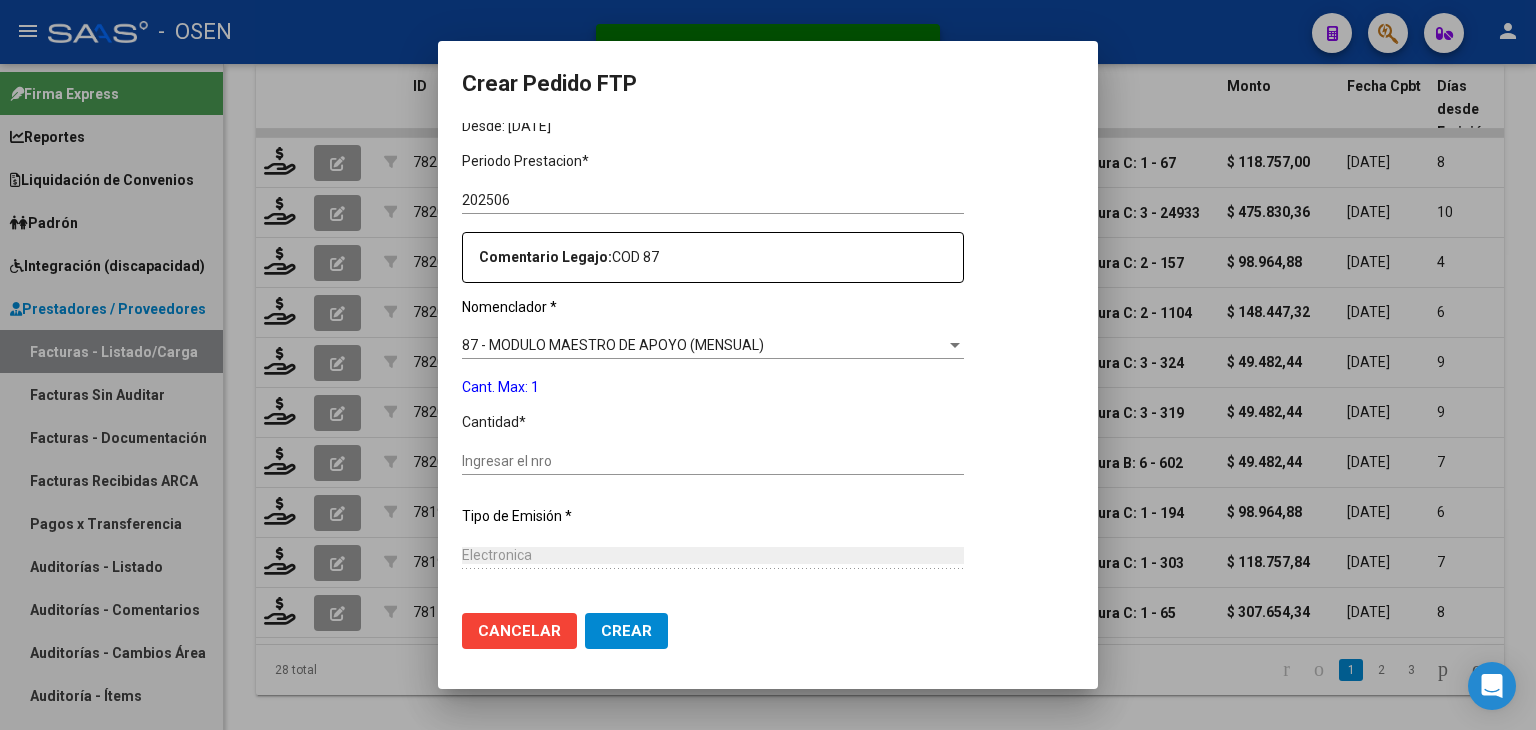 click on "Ingresar el nro" at bounding box center [713, 461] 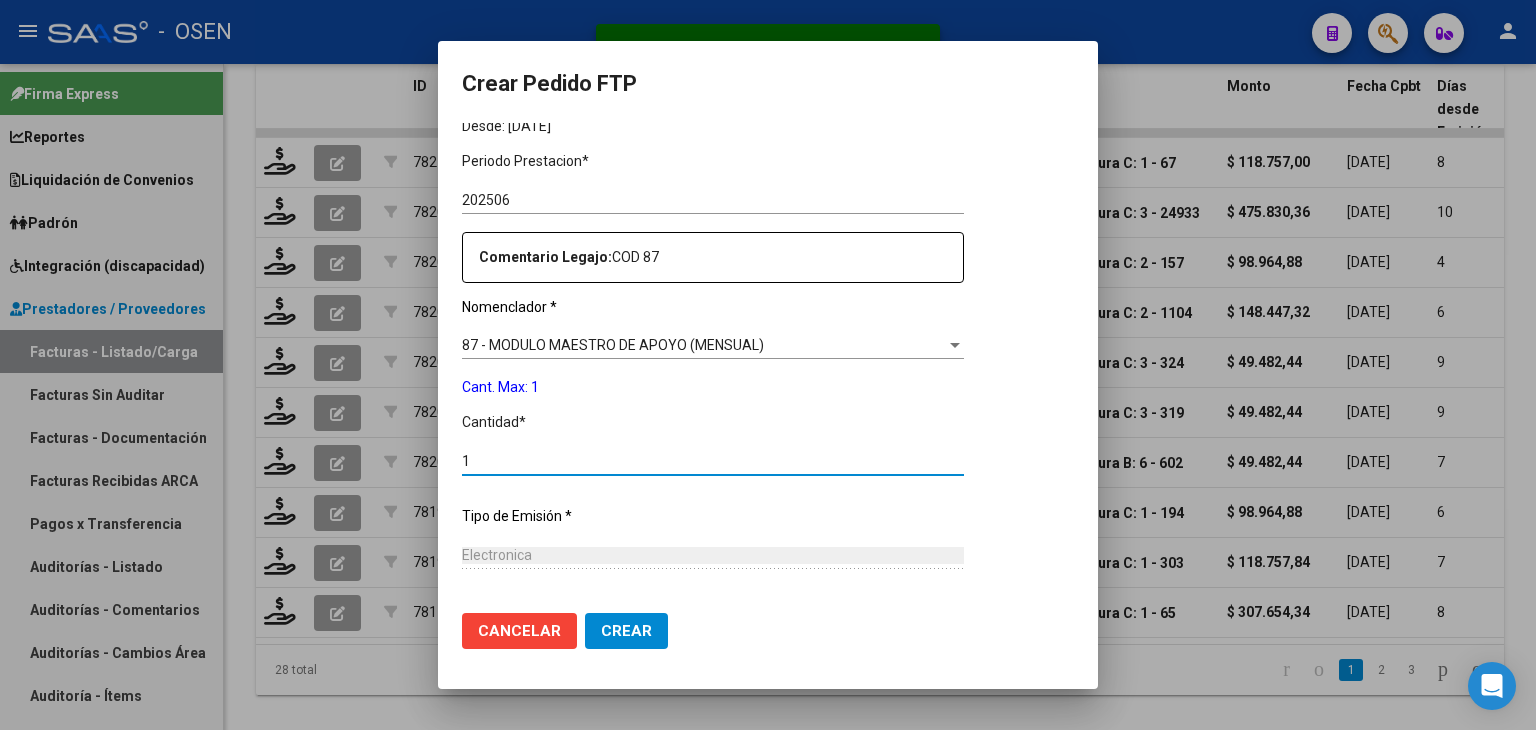 type on "1" 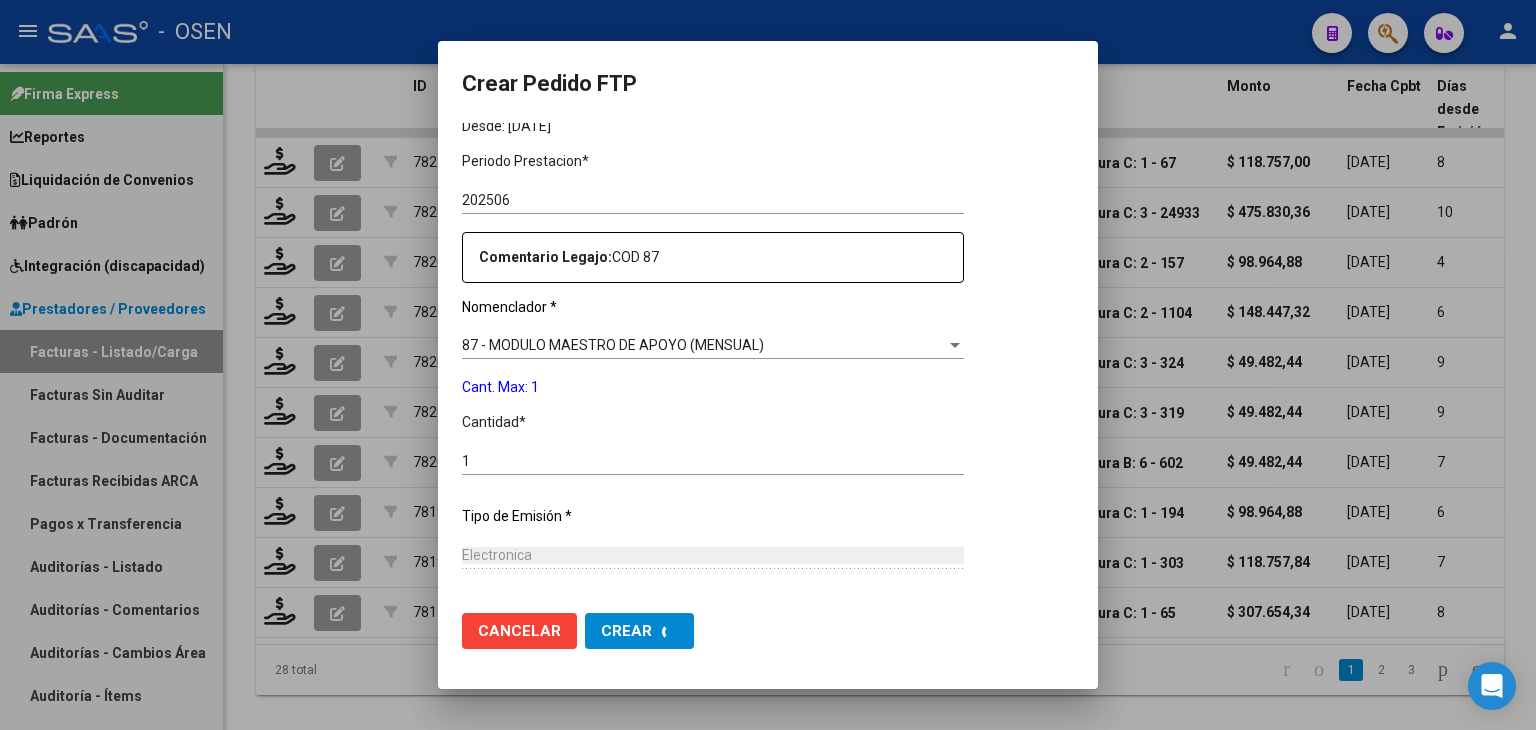 scroll, scrollTop: 0, scrollLeft: 0, axis: both 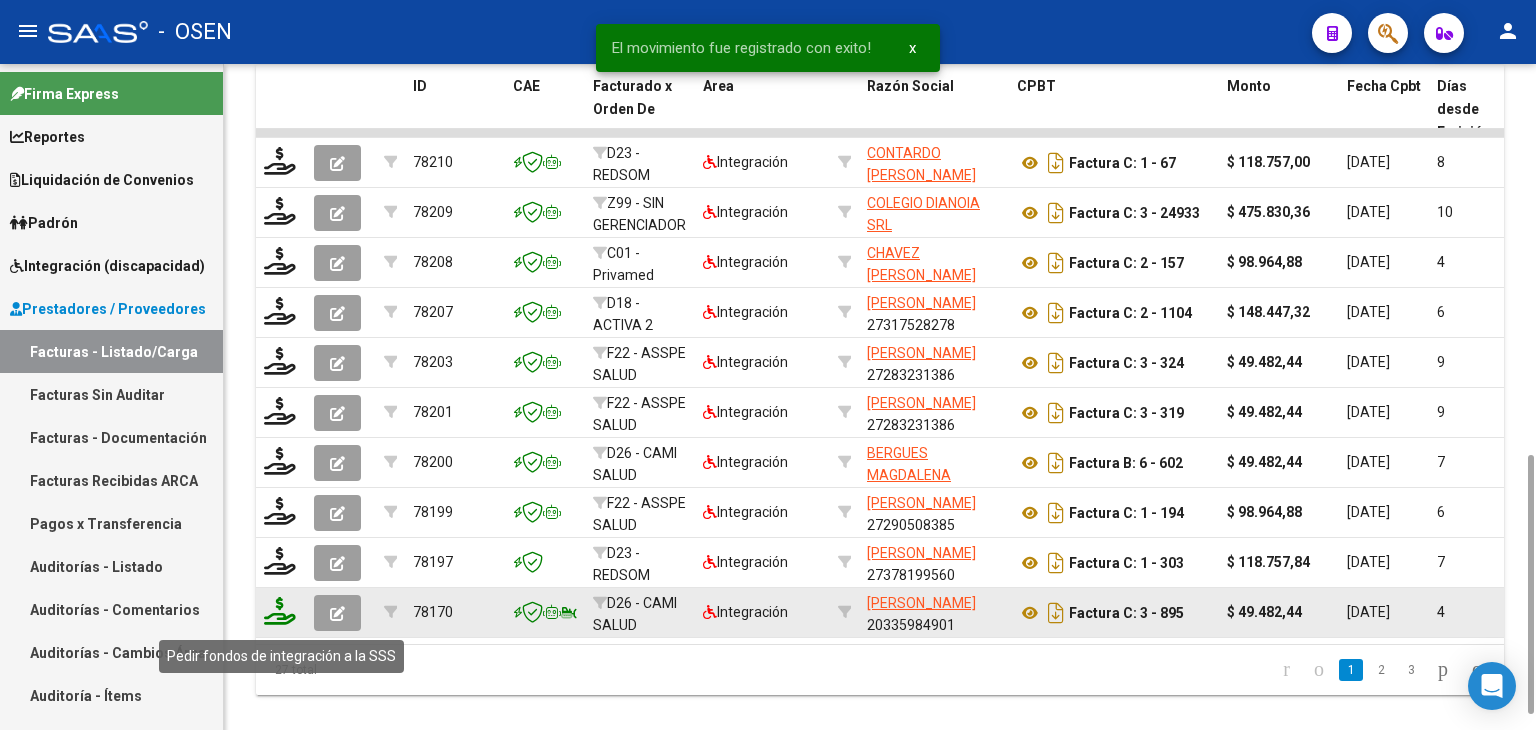 click 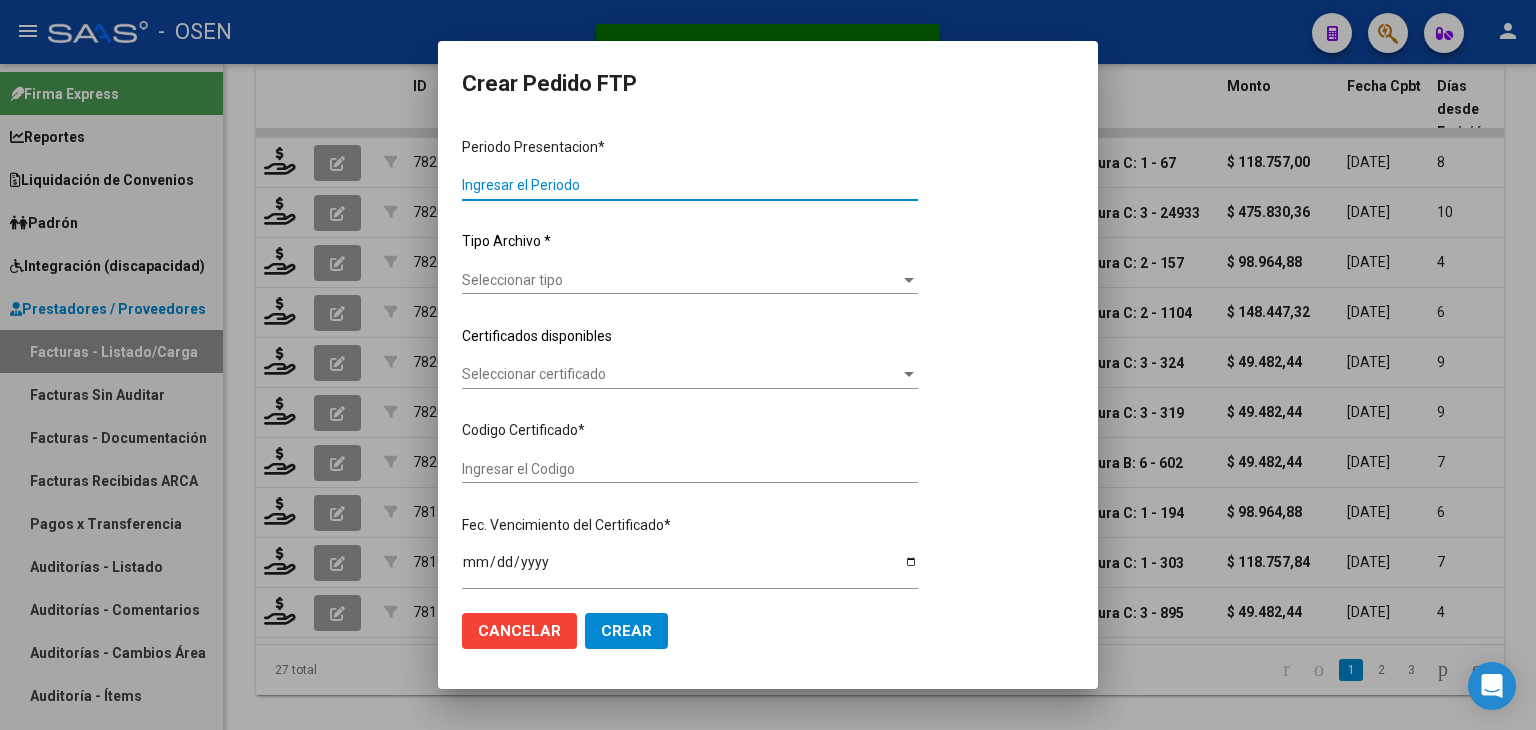 type on "202506" 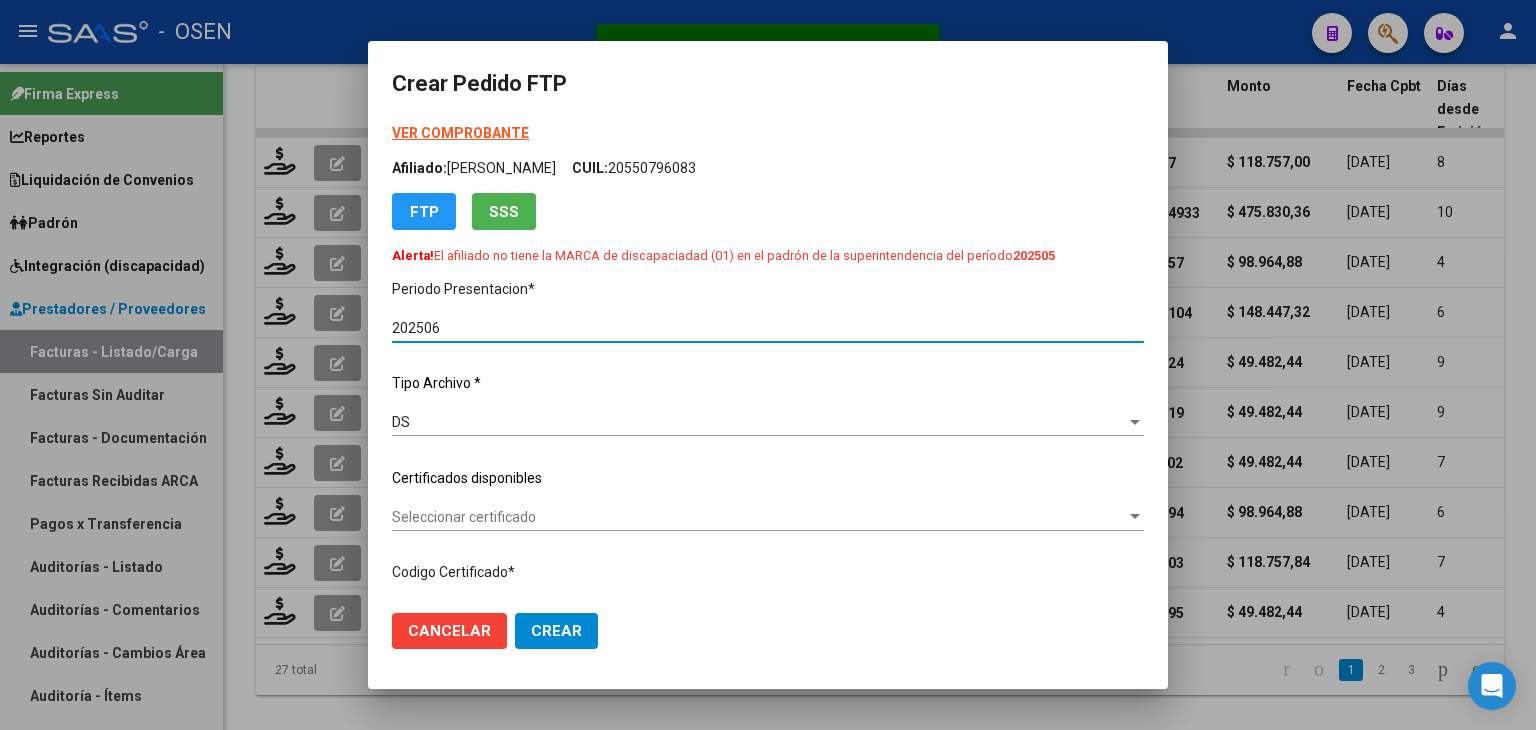 type on "ARG01000363165702025031220330312COR13898" 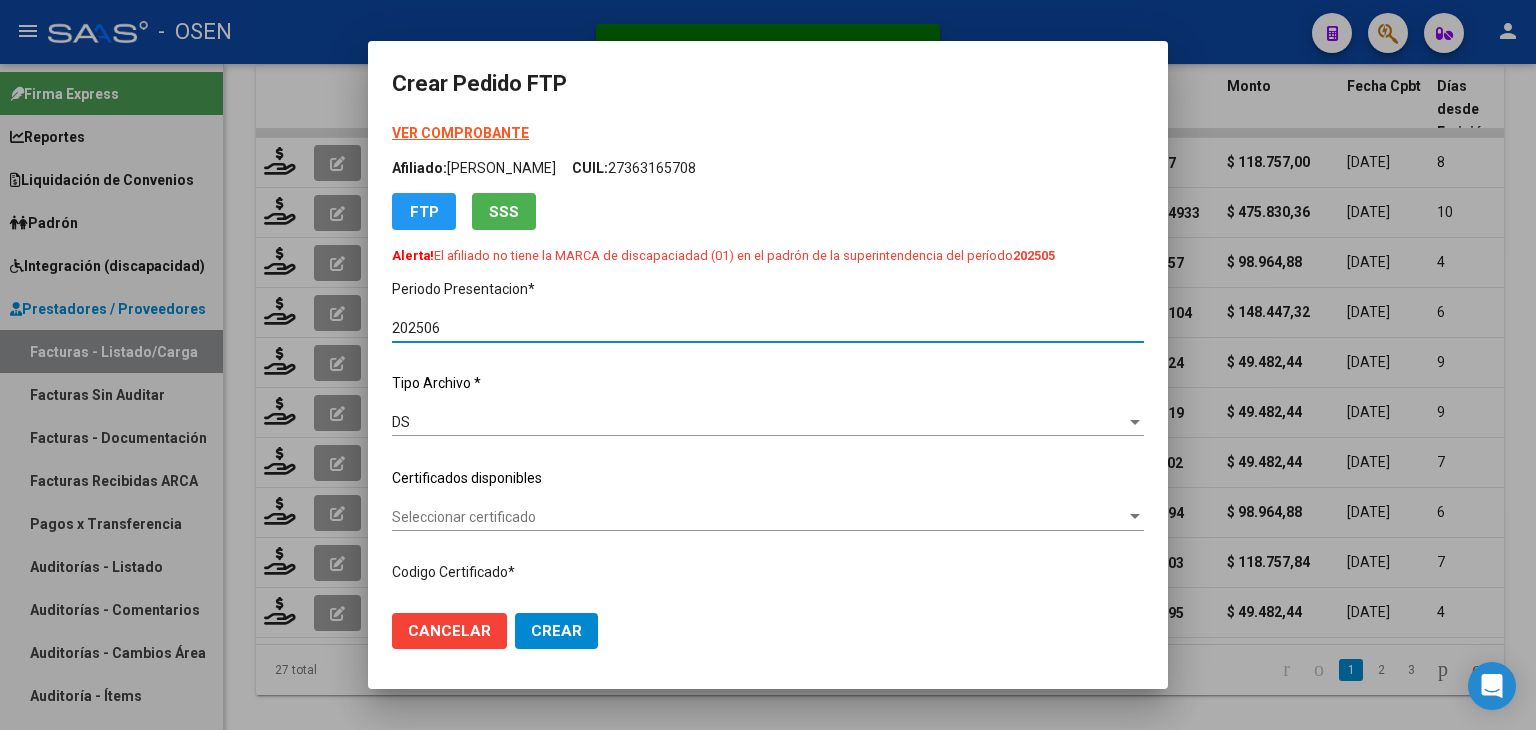 scroll, scrollTop: 200, scrollLeft: 0, axis: vertical 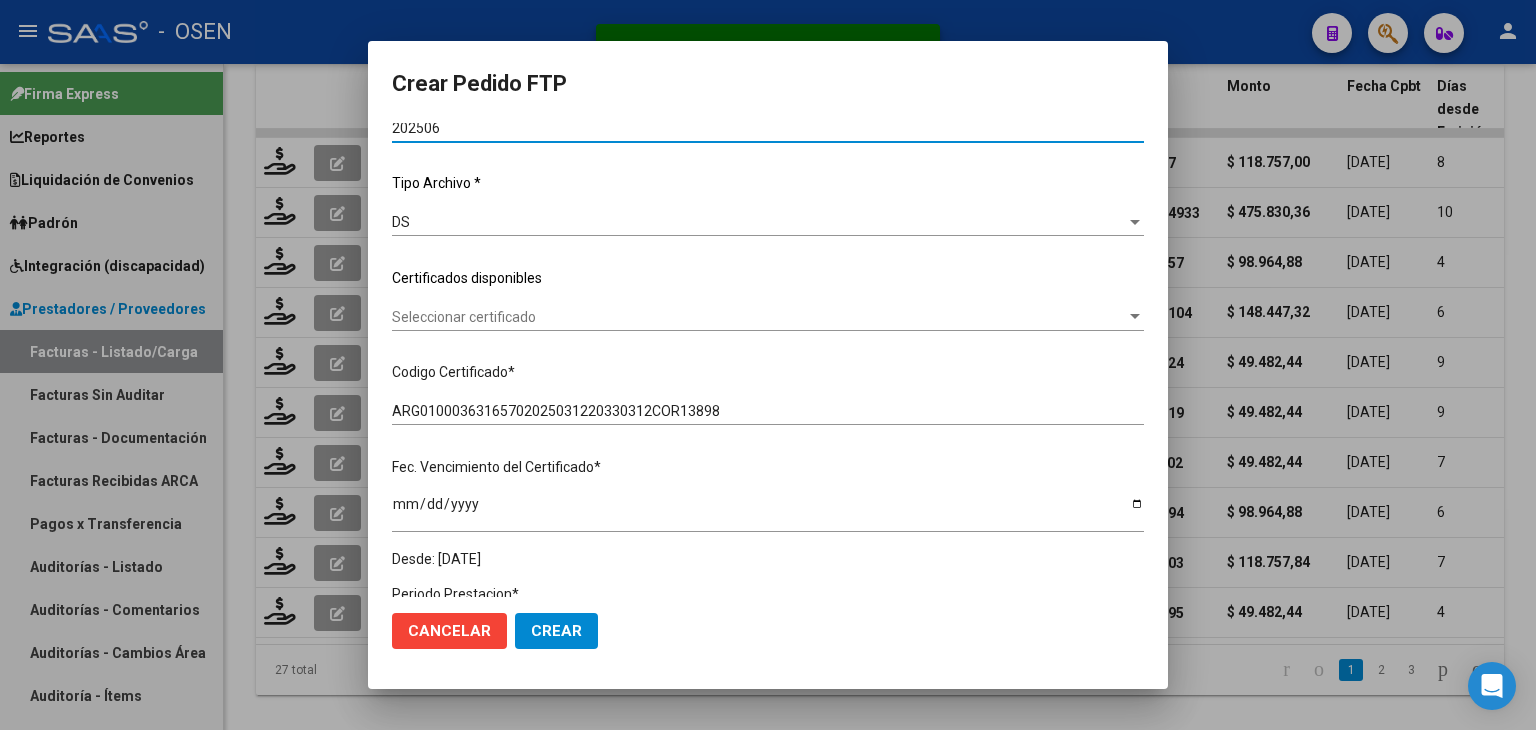 click on "Seleccionar certificado" at bounding box center [759, 317] 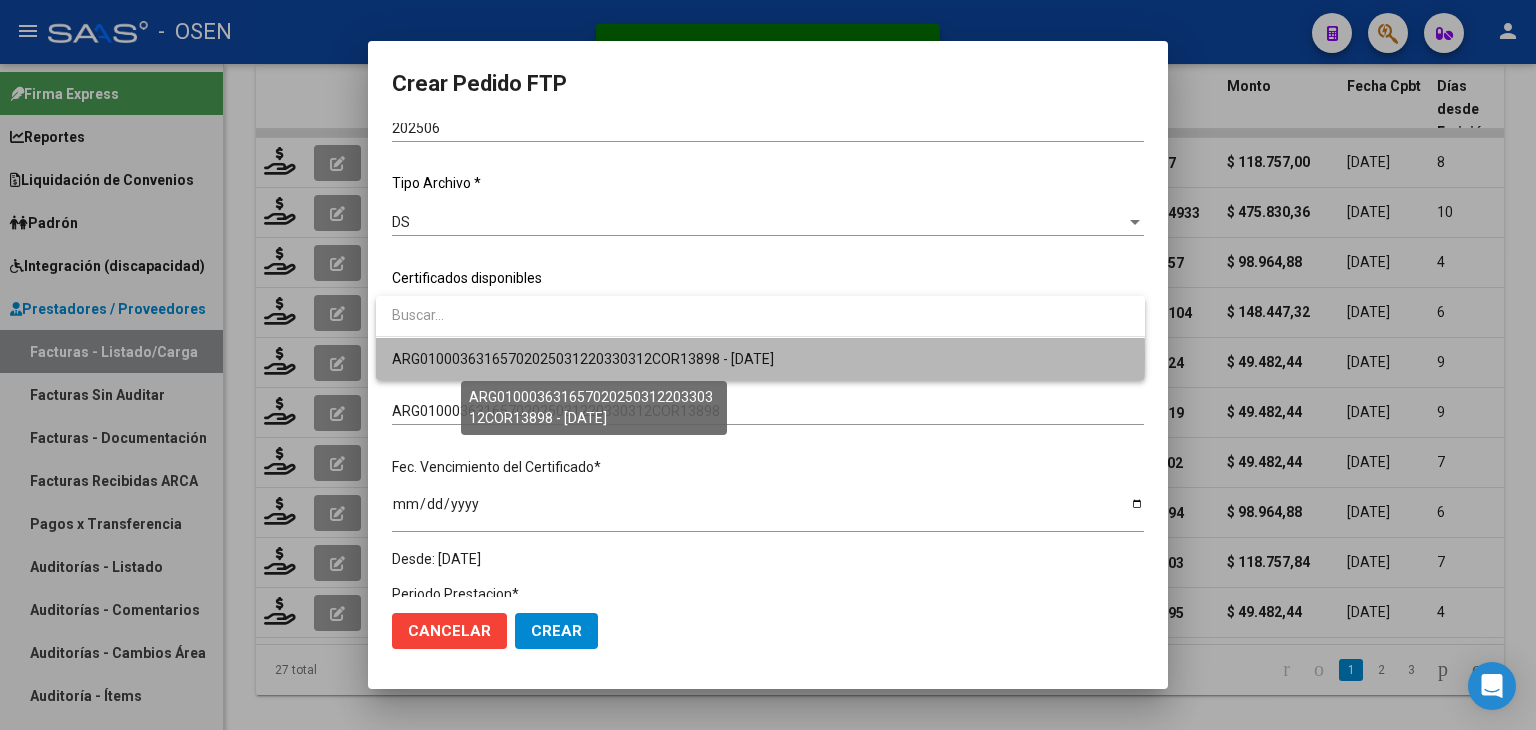 click on "ARG01000363165702025031220330312COR13898 - [DATE]" at bounding box center (583, 359) 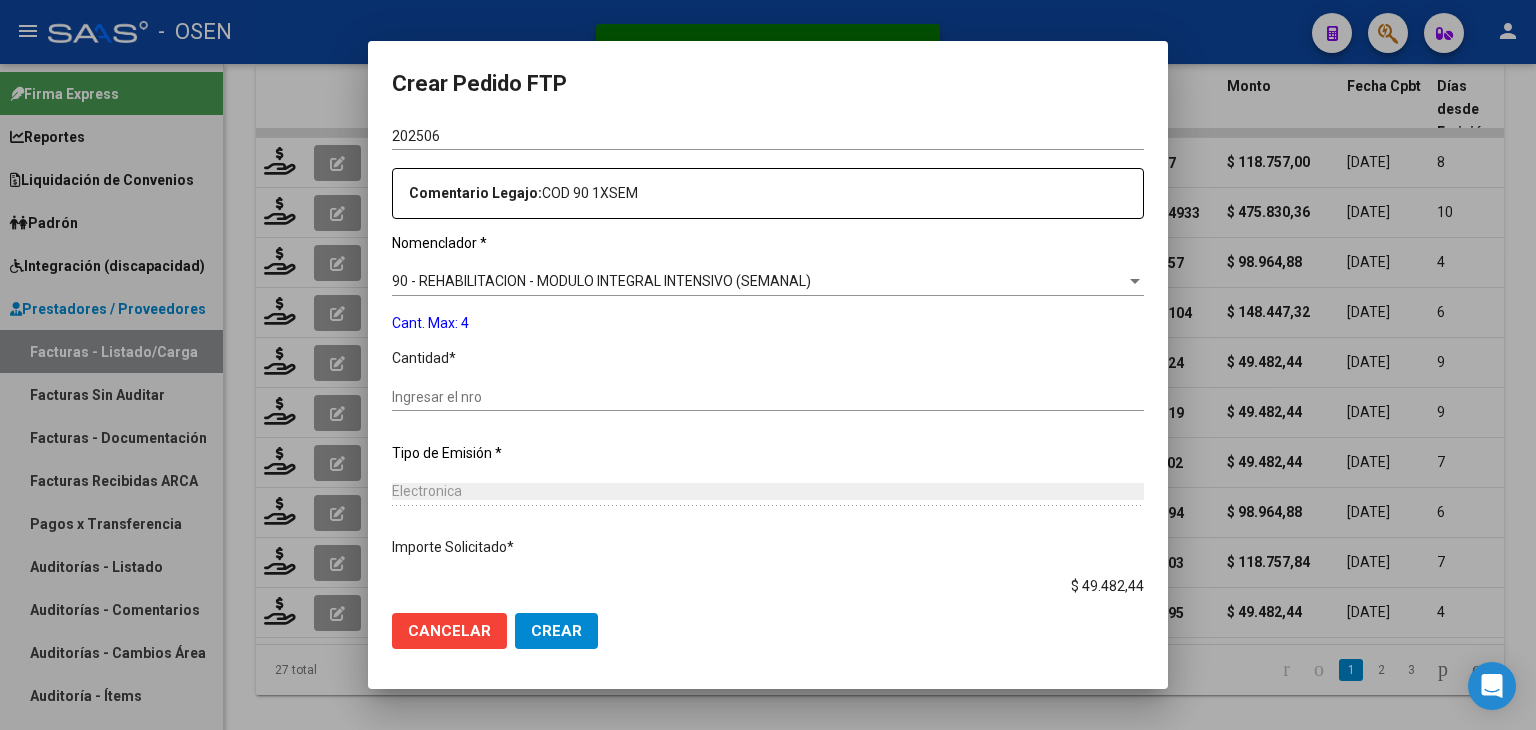 scroll, scrollTop: 700, scrollLeft: 0, axis: vertical 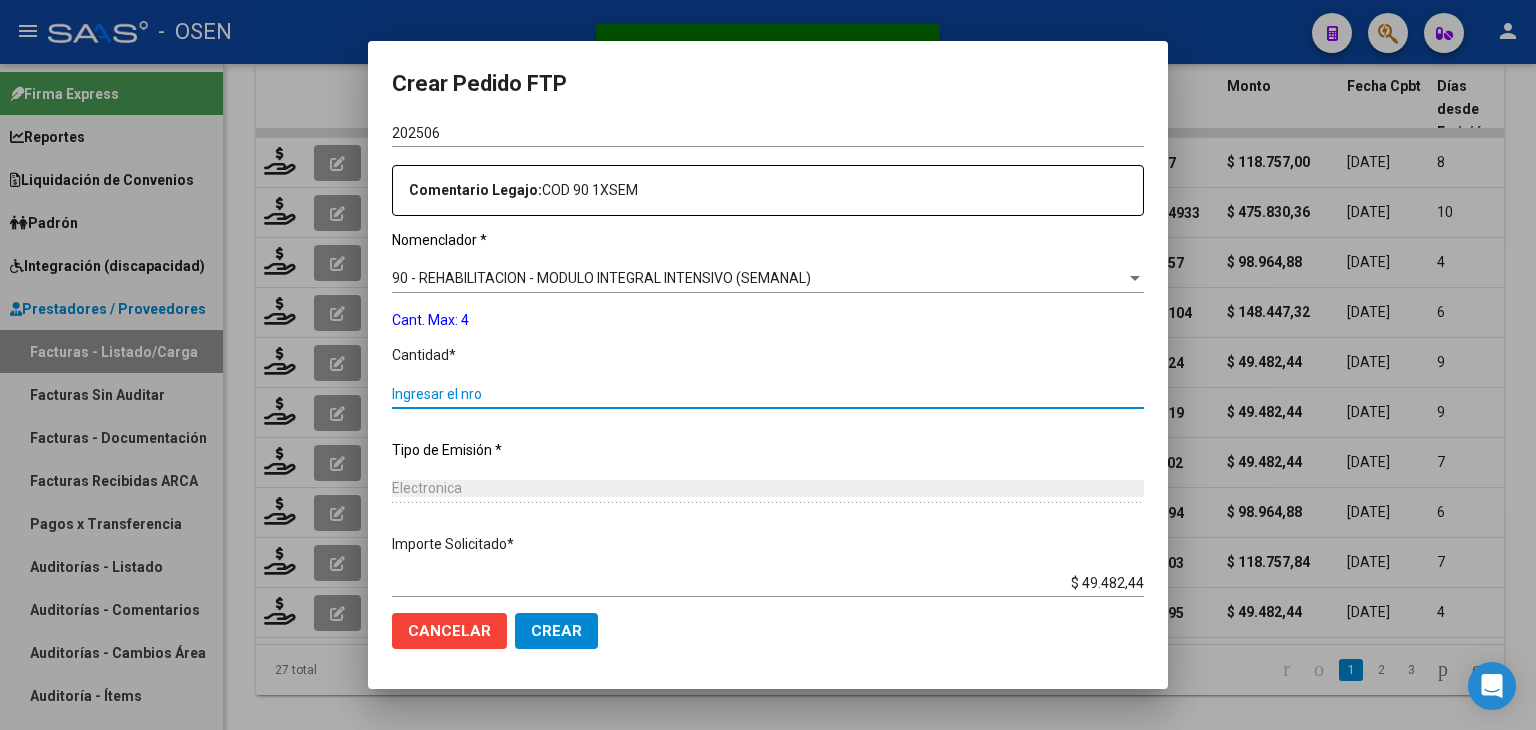 click on "Ingresar el nro" at bounding box center (768, 394) 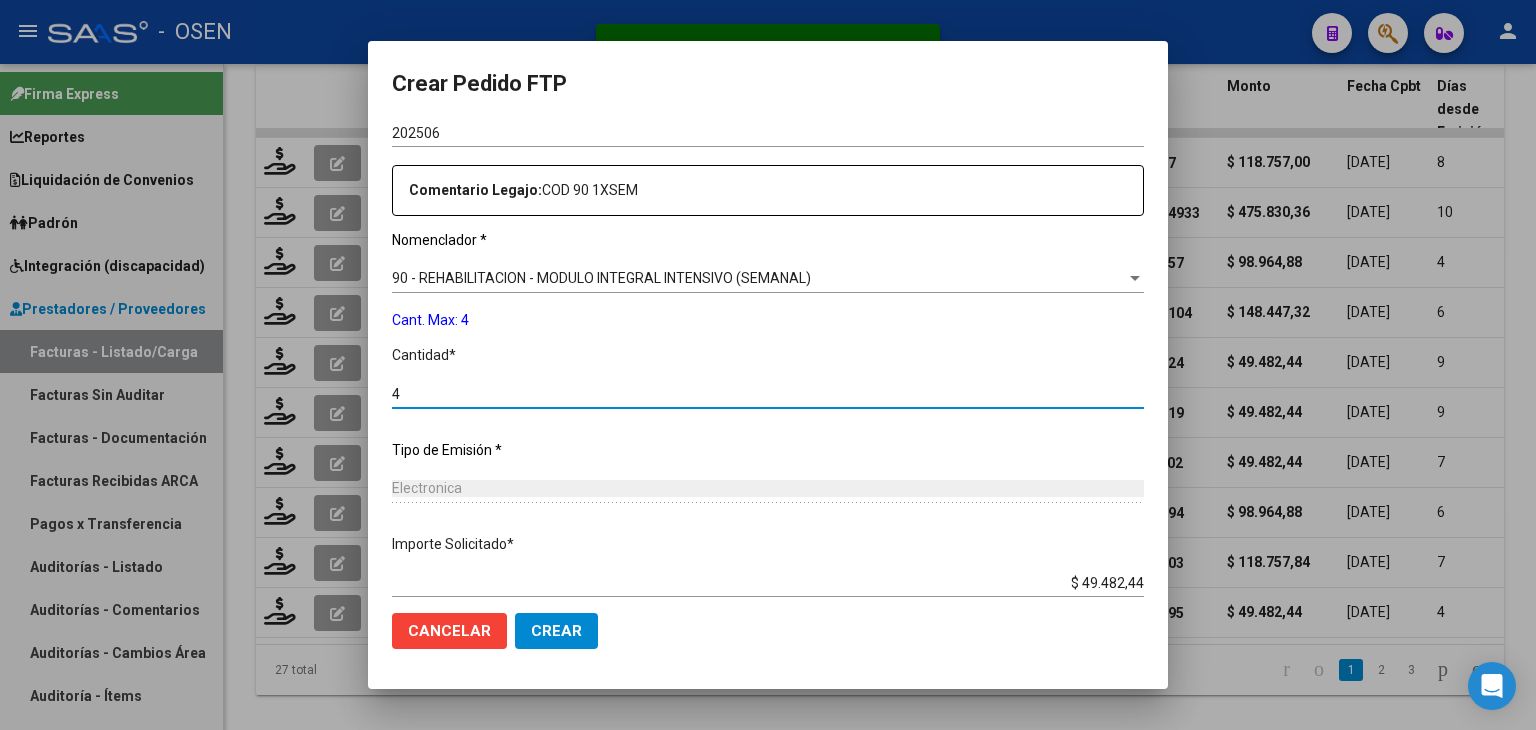 type on "4" 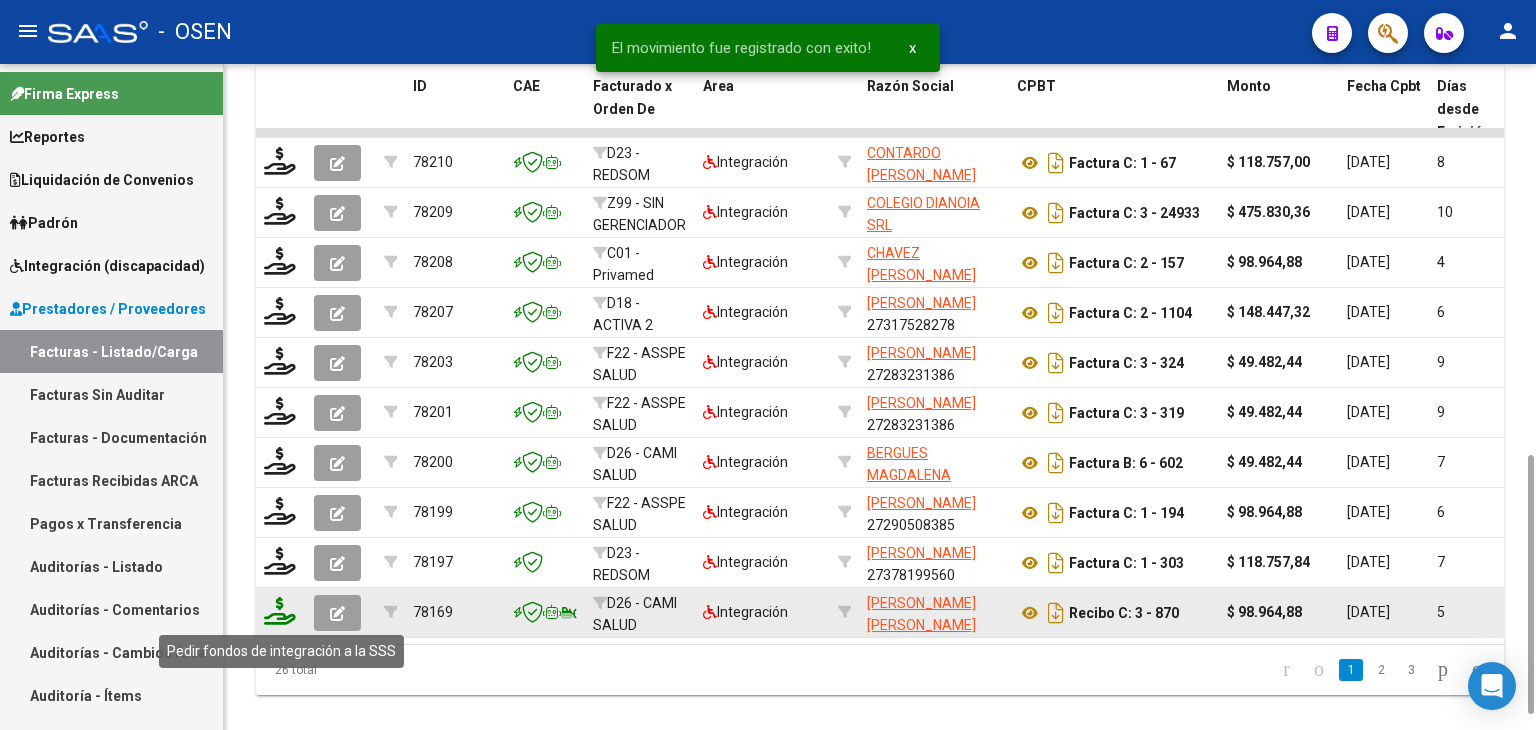 click 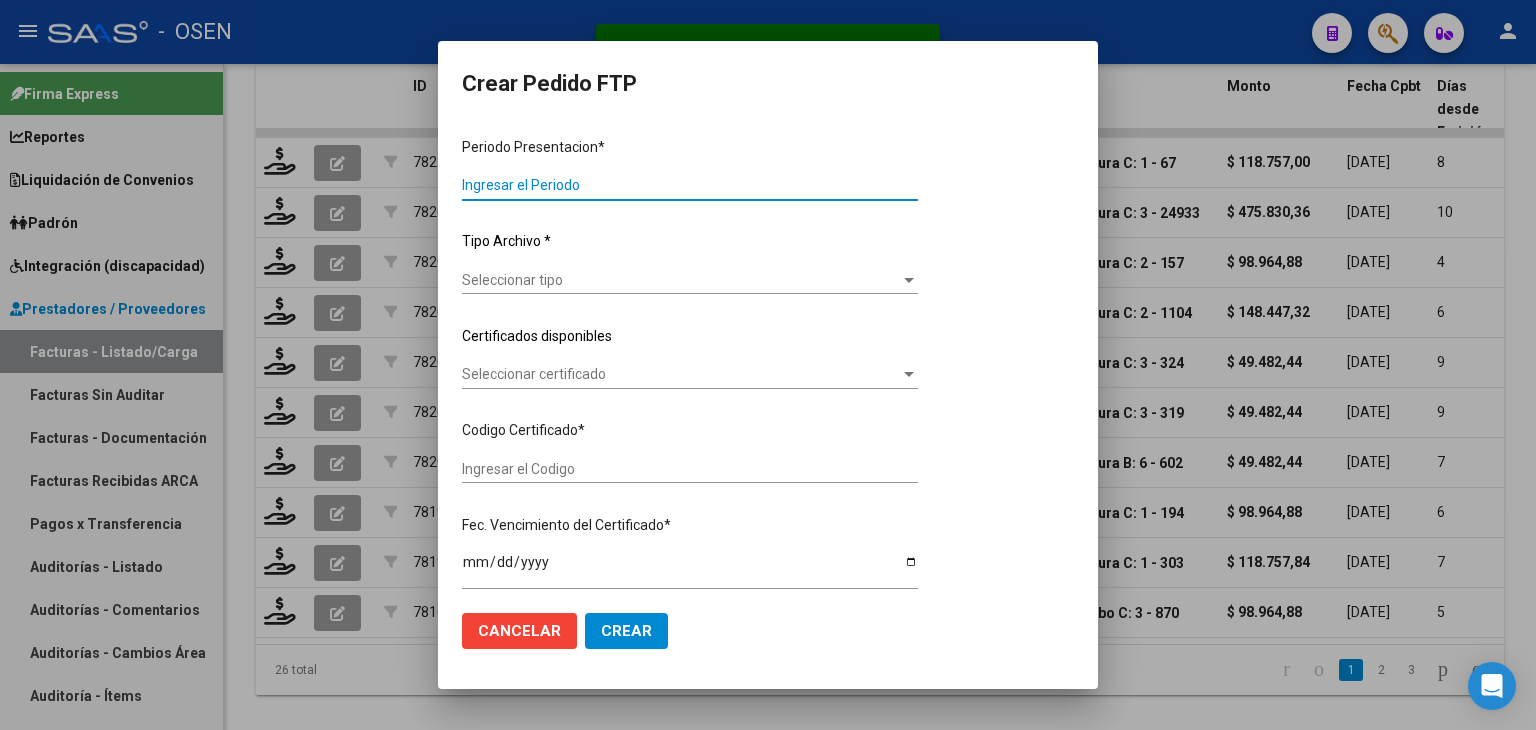 type on "202506" 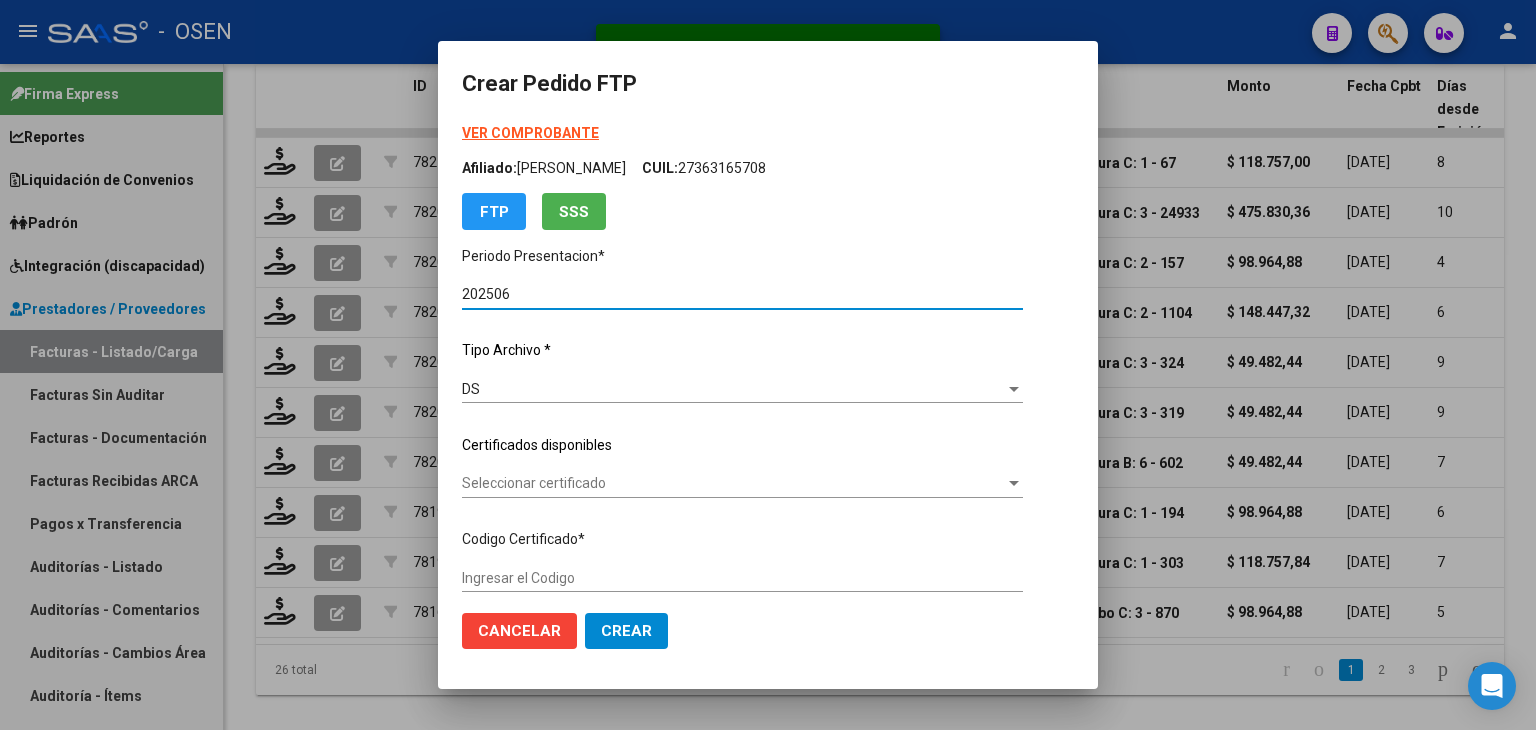 type on "ARG02000594677462023071220260712COR476" 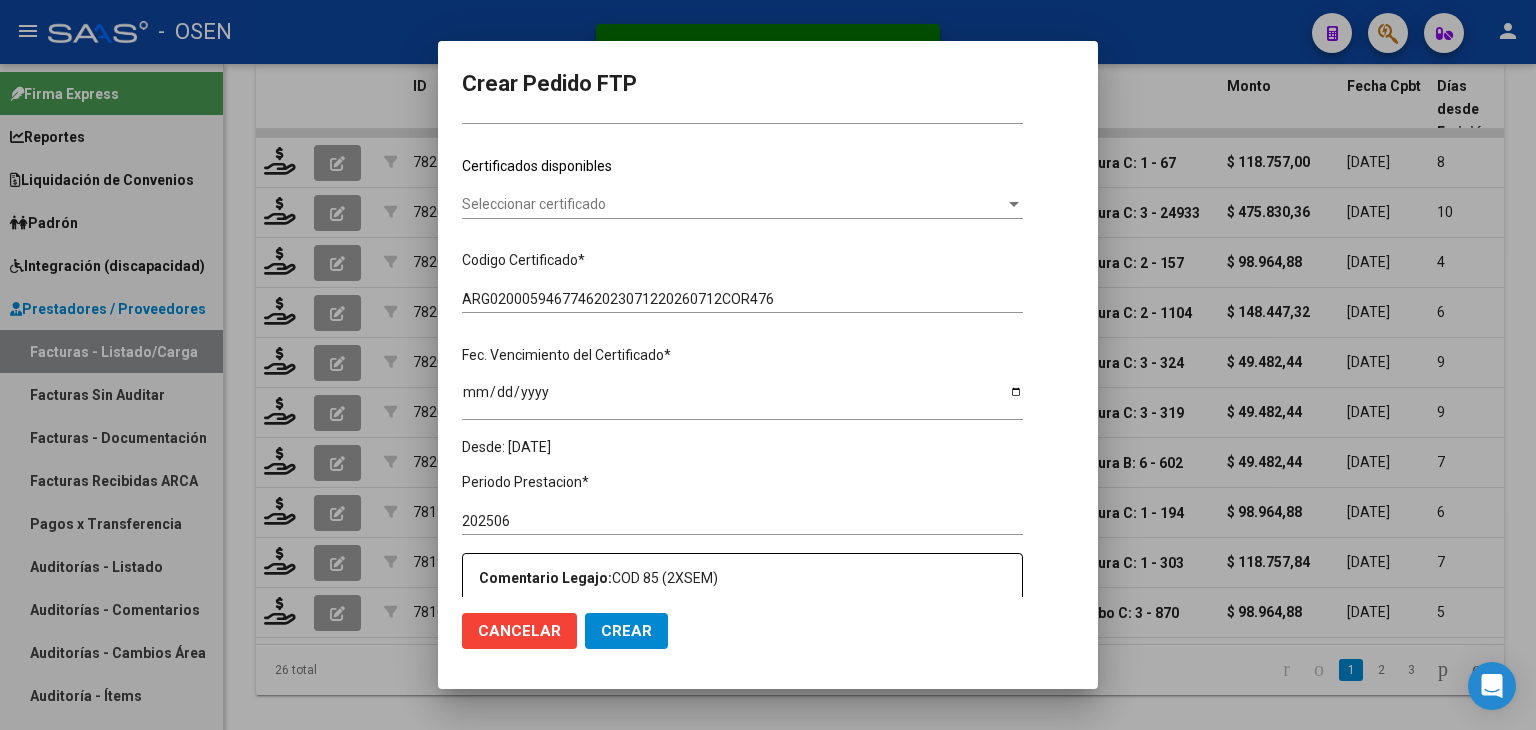 scroll, scrollTop: 300, scrollLeft: 0, axis: vertical 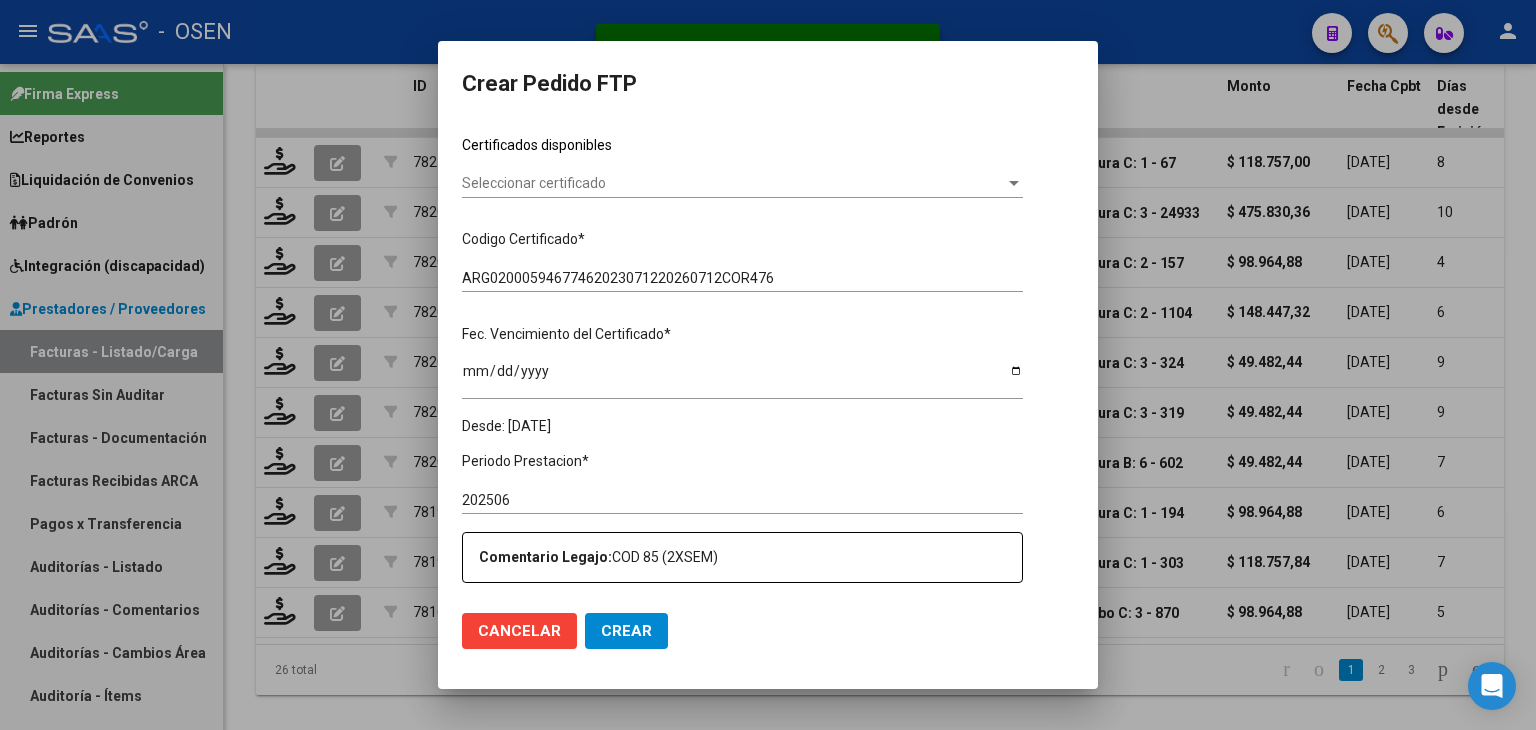click on "Seleccionar certificado" at bounding box center (733, 183) 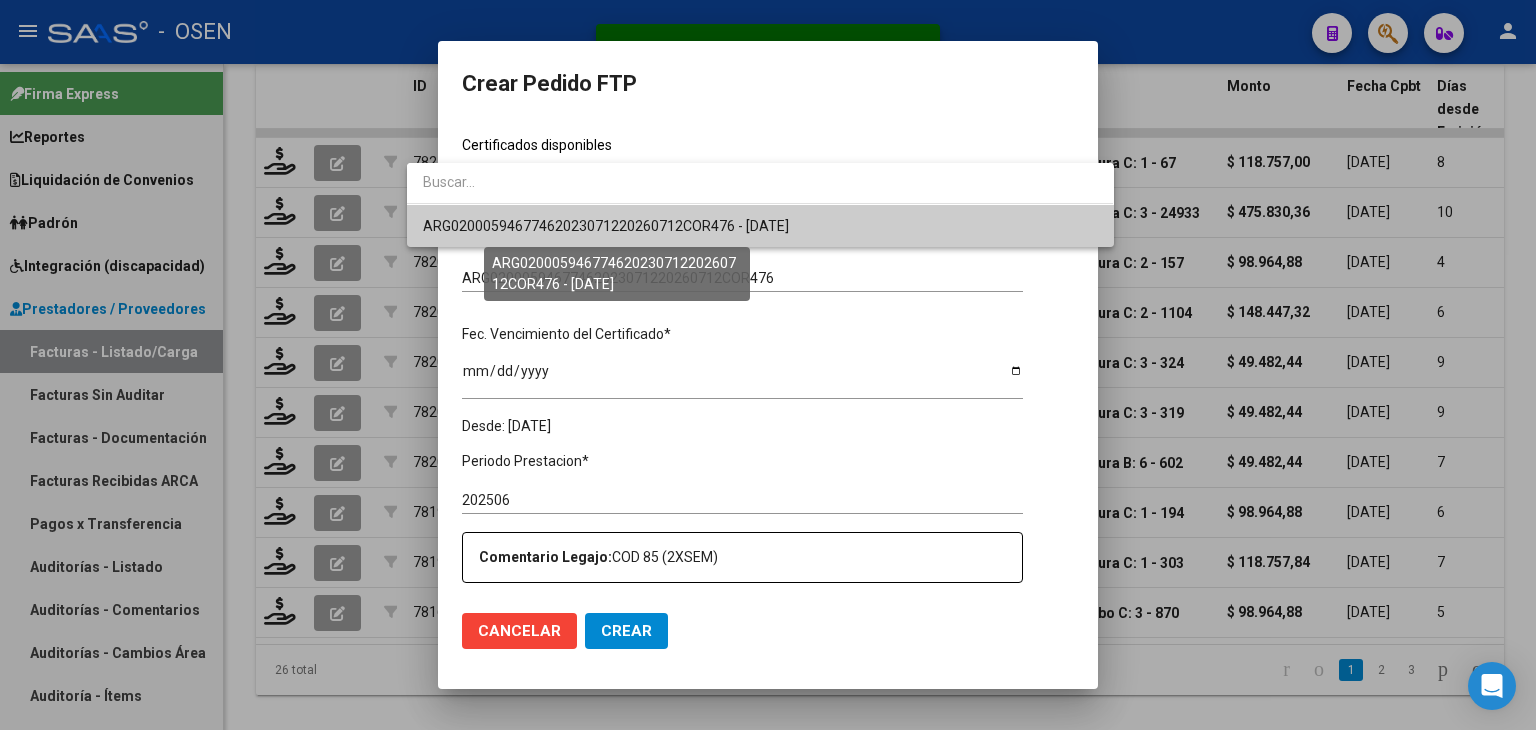 click on "ARG02000594677462023071220260712COR476 - [DATE]" at bounding box center (606, 226) 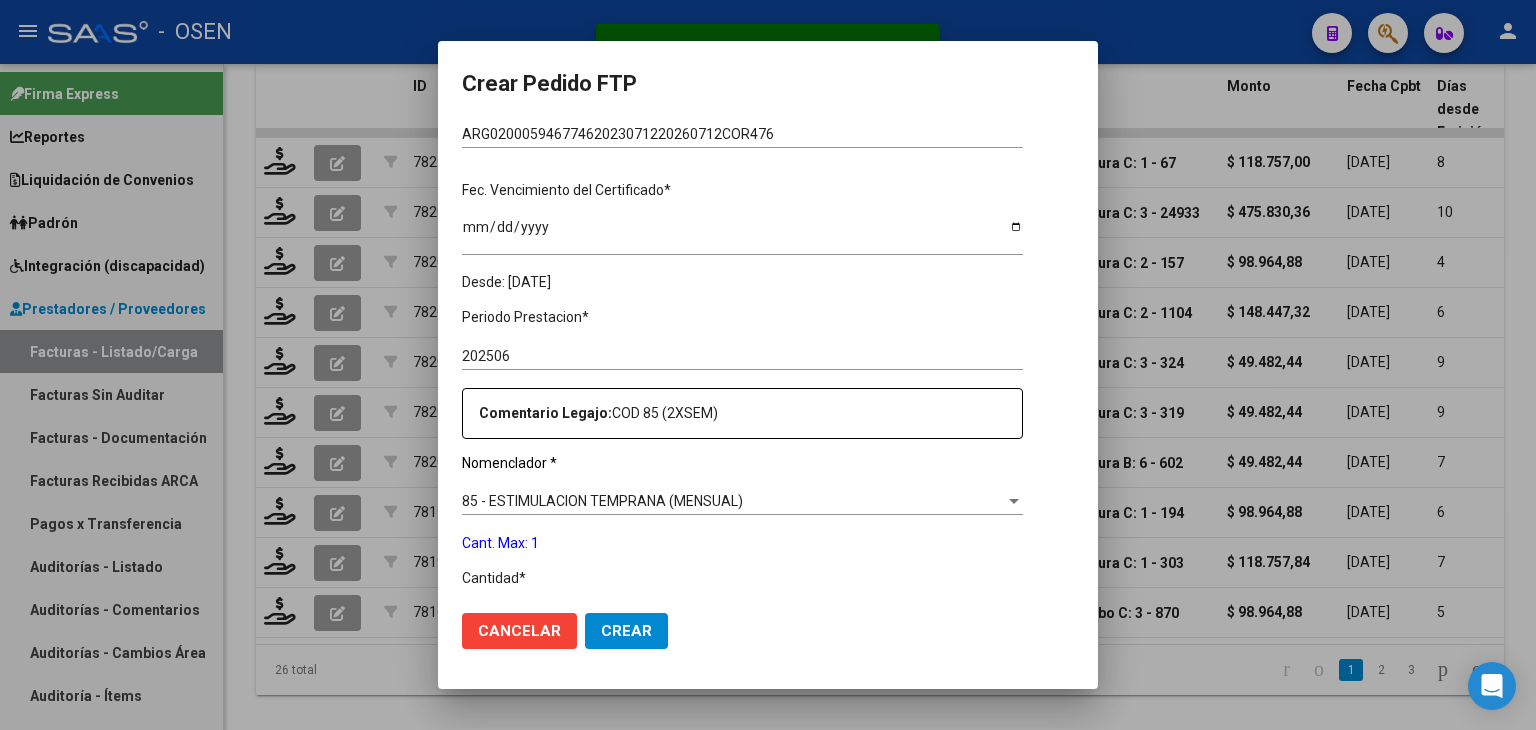 scroll, scrollTop: 600, scrollLeft: 0, axis: vertical 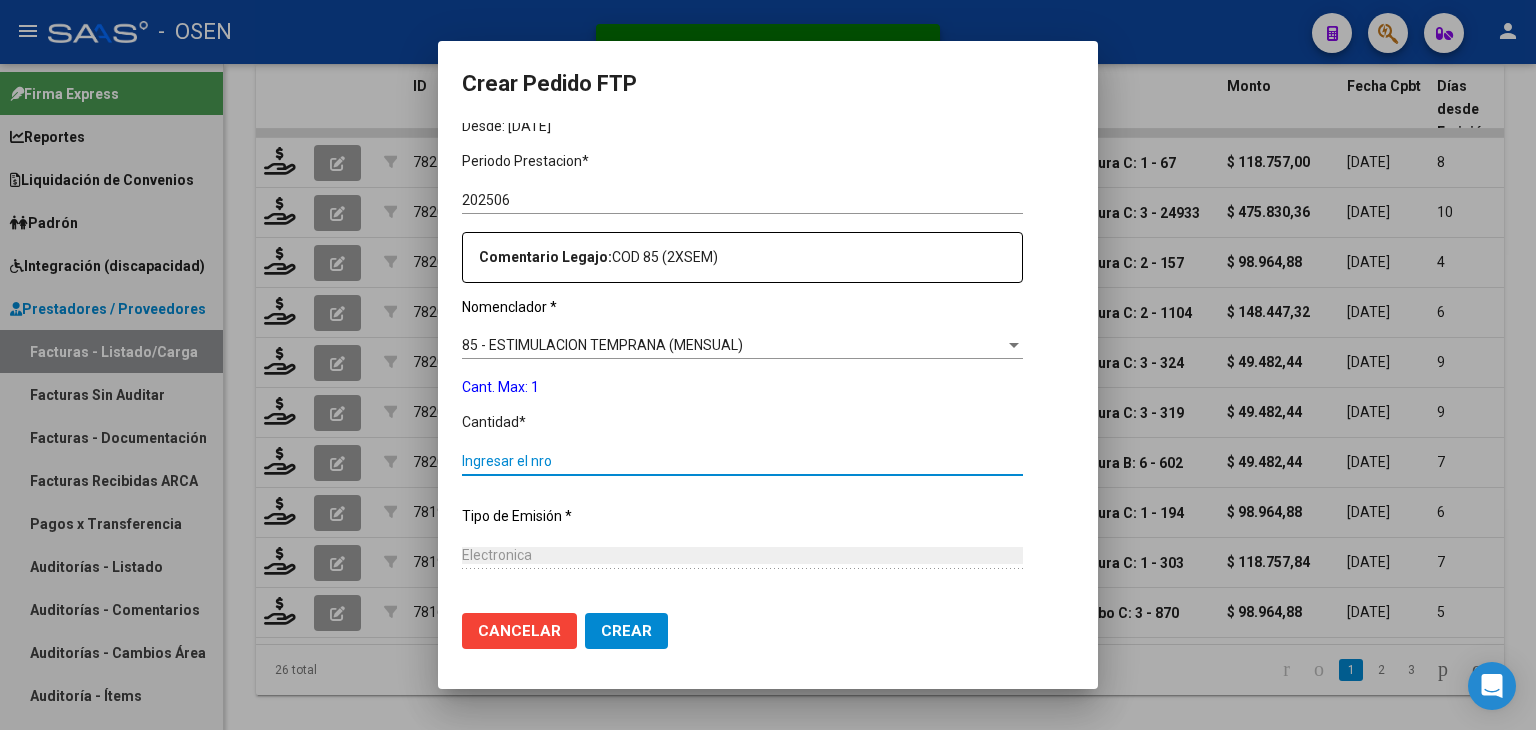 click on "Ingresar el nro" at bounding box center (742, 461) 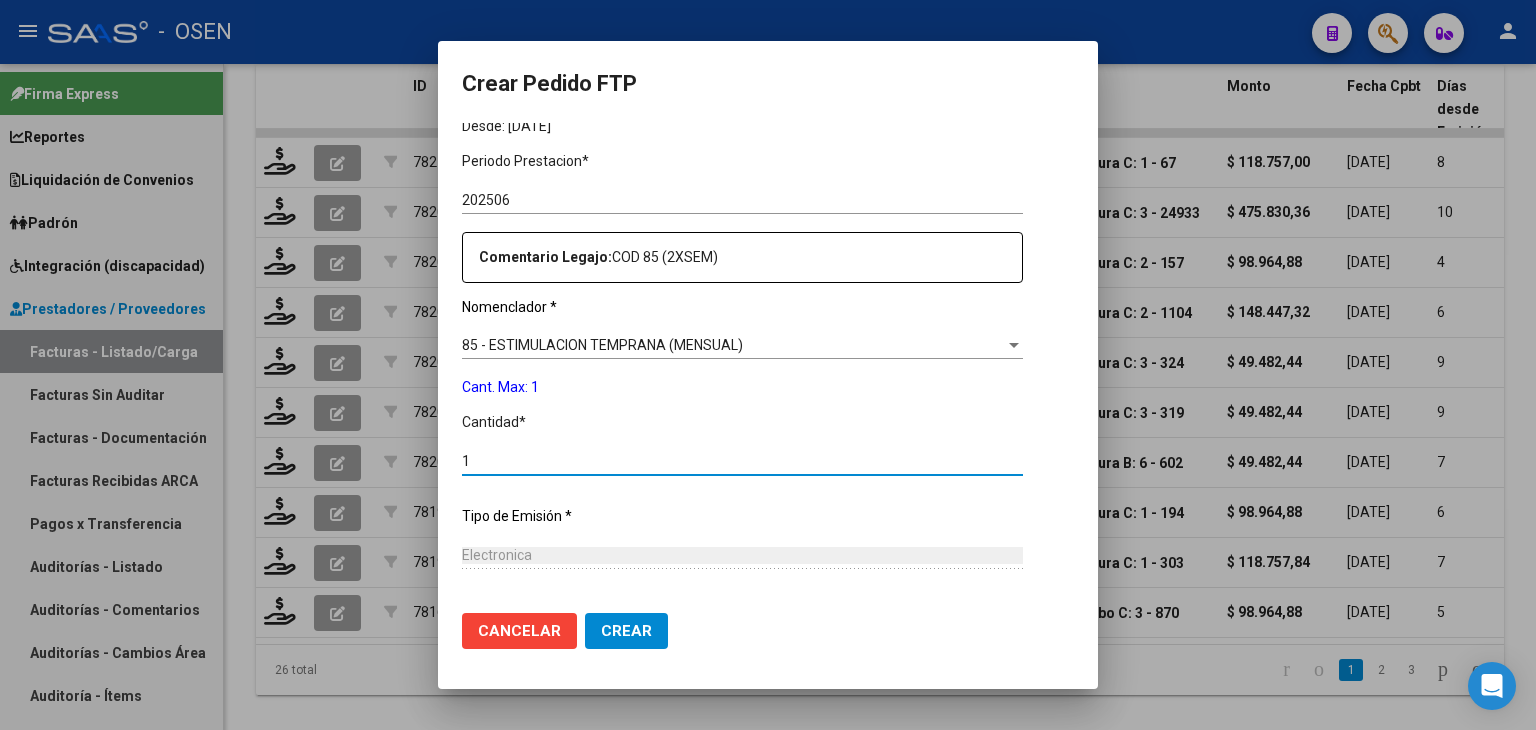 type on "1" 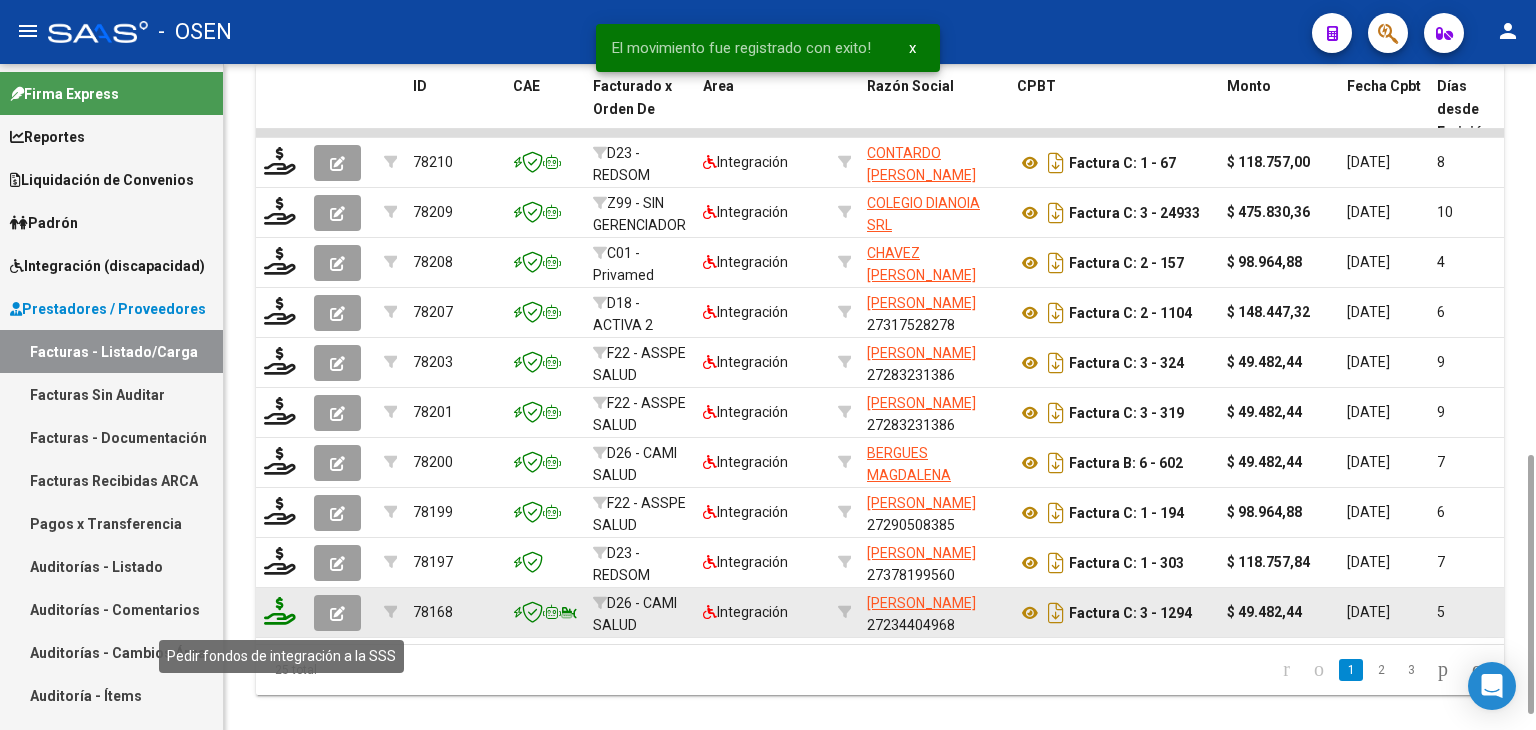 click 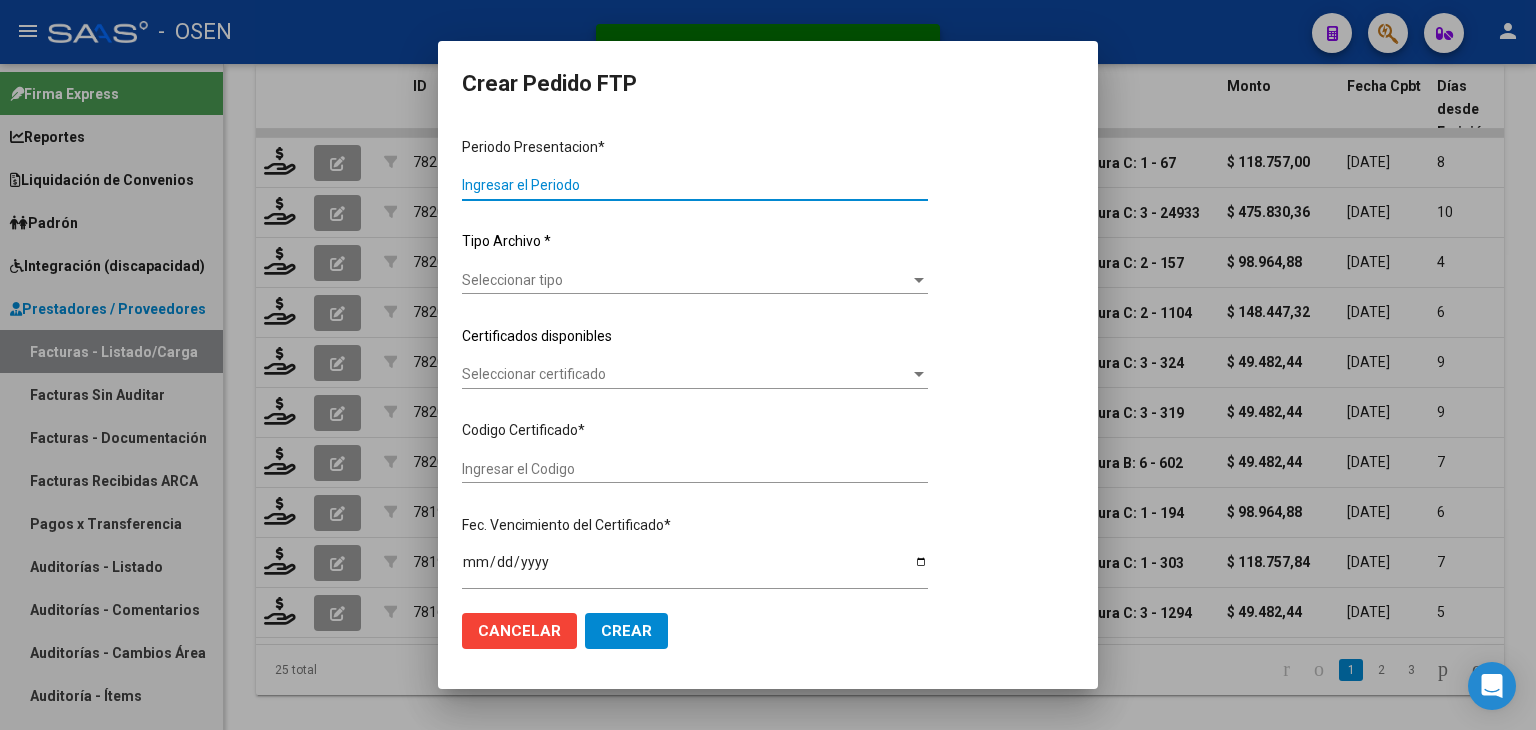 type on "202506" 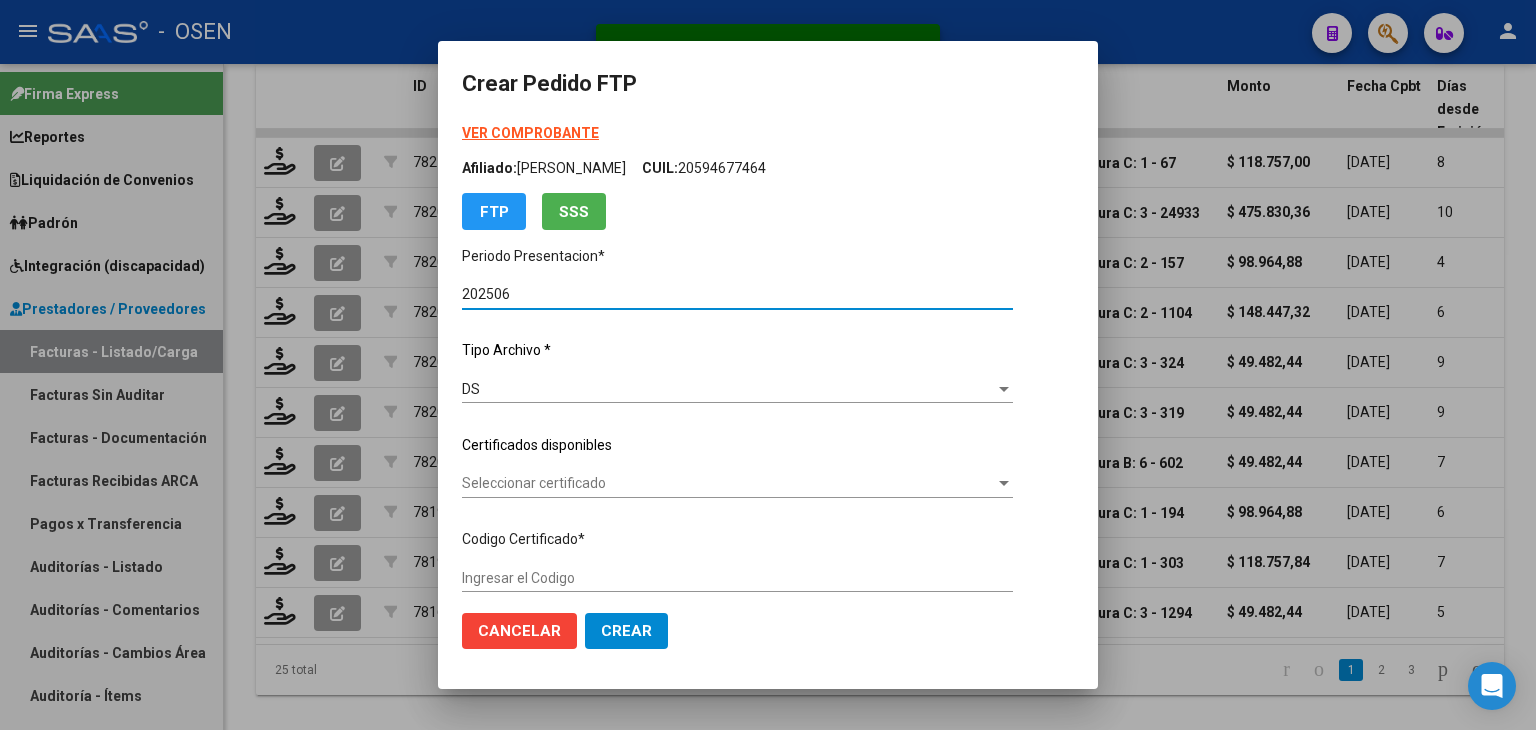 type on "ARG01000502400732022053020280530COR476" 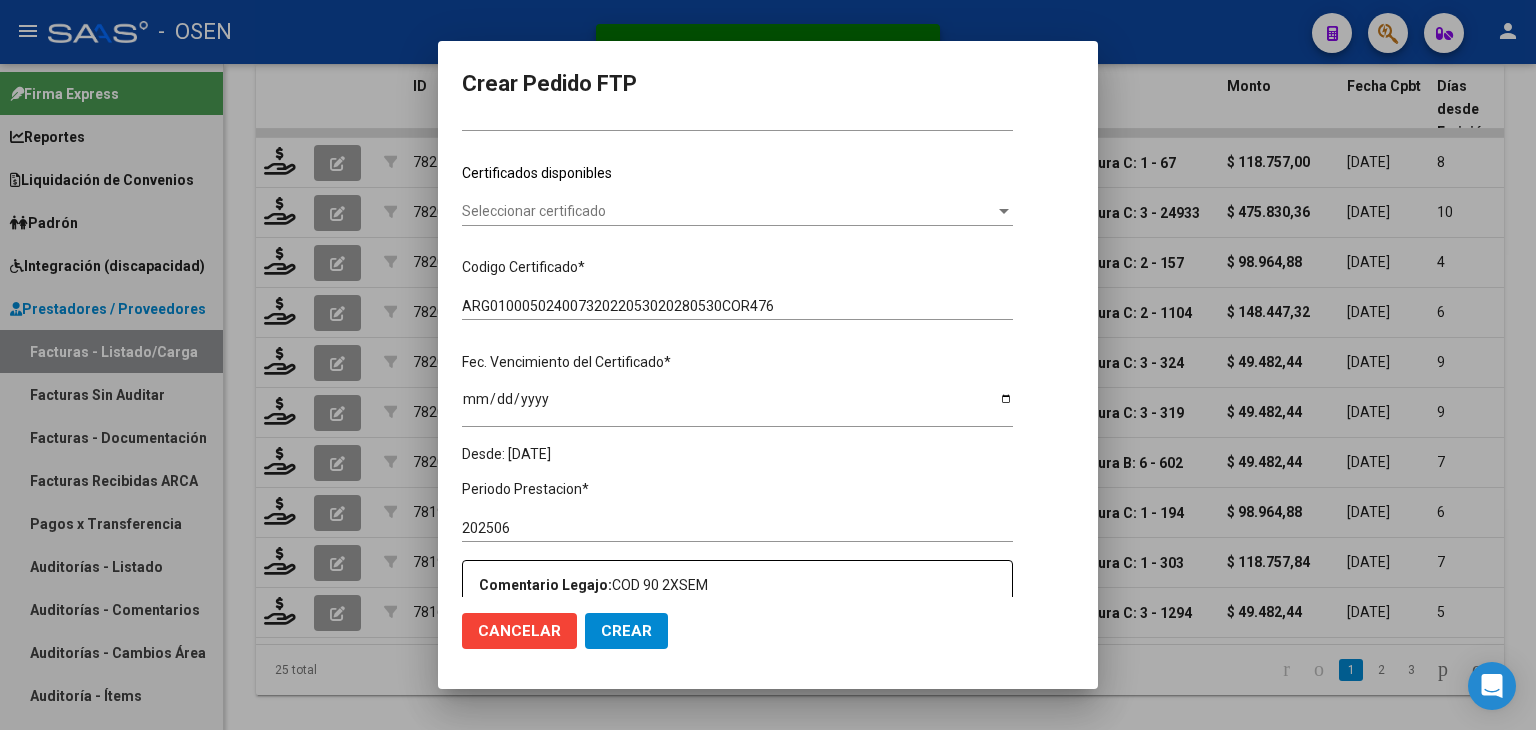 scroll, scrollTop: 300, scrollLeft: 0, axis: vertical 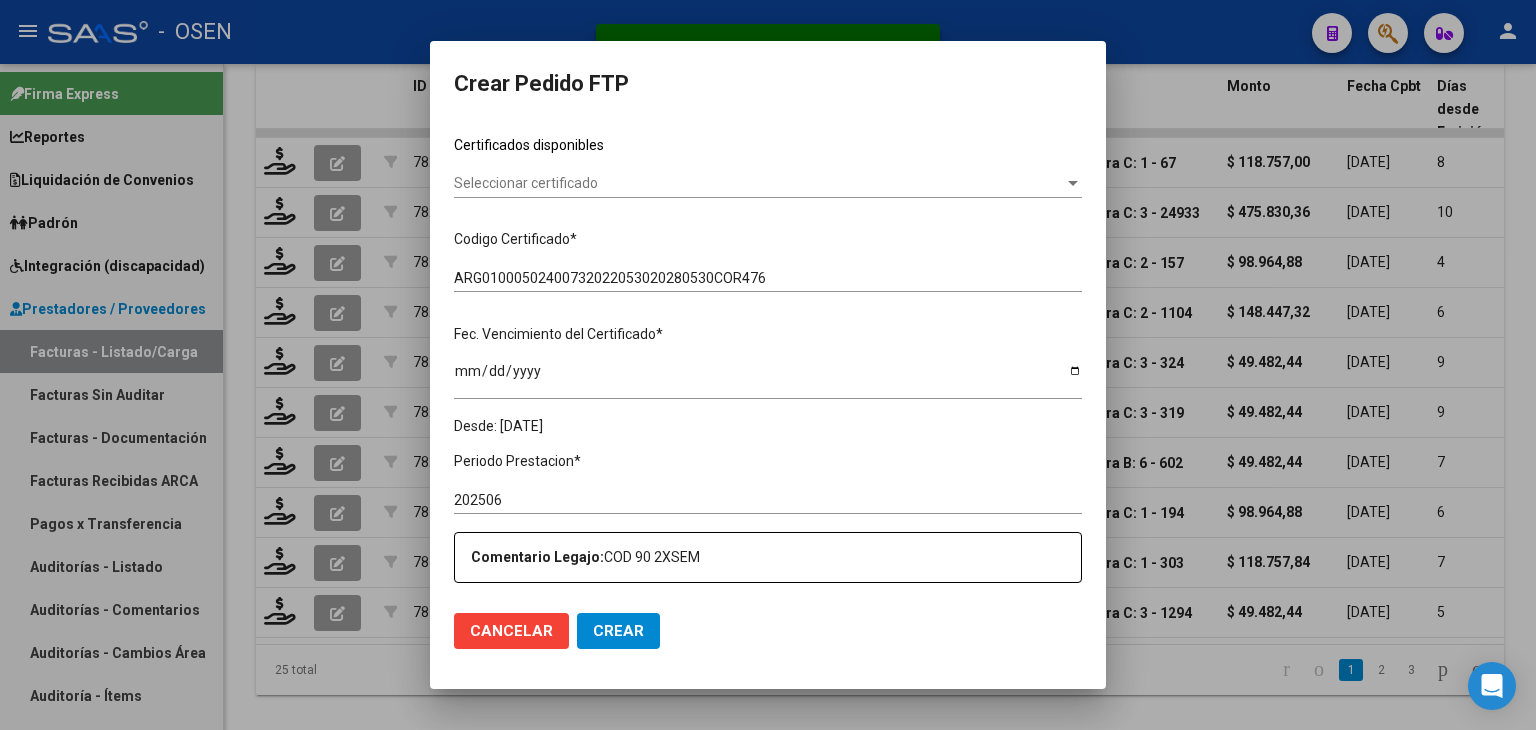click on "Seleccionar certificado Seleccionar certificado" 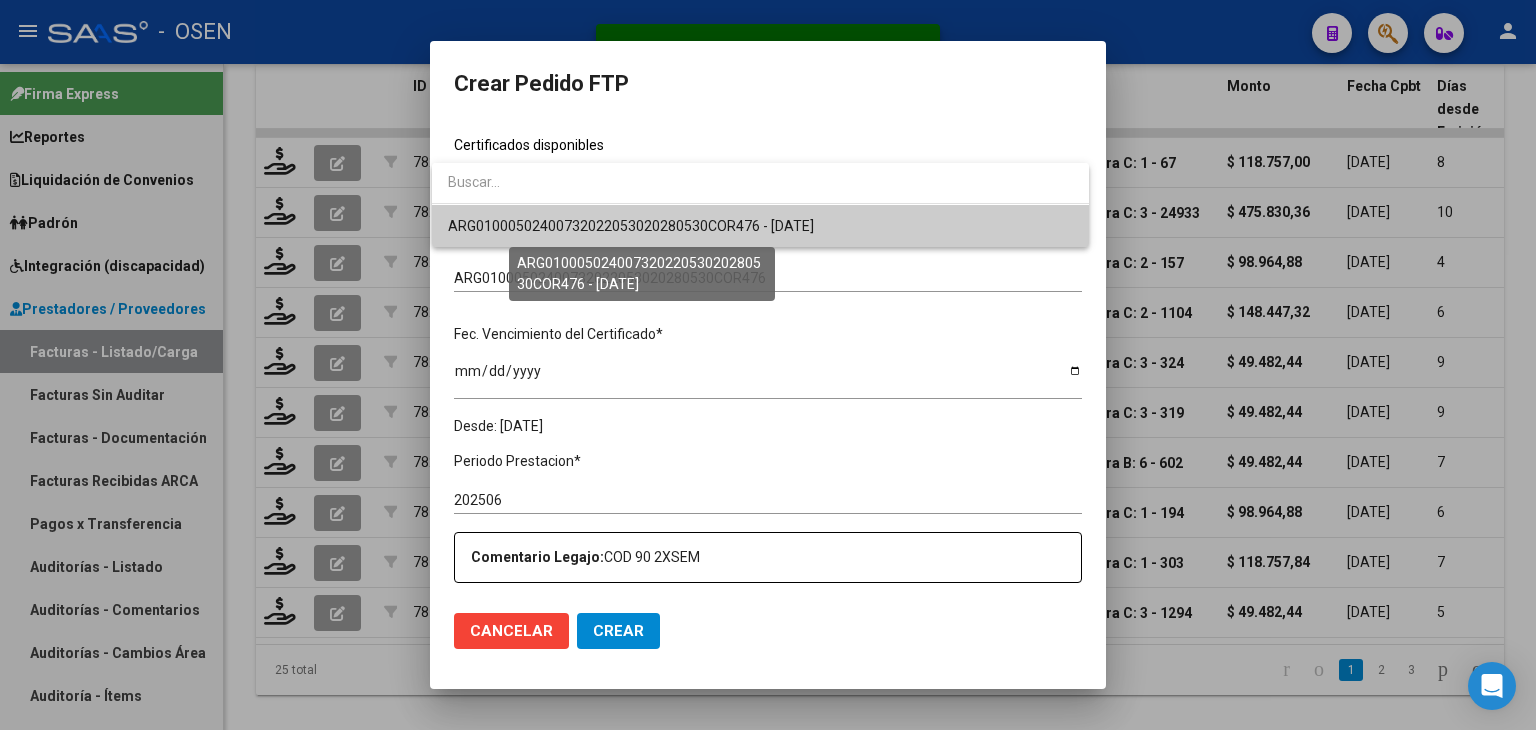 click on "ARG01000502400732022053020280530COR476 - [DATE]" at bounding box center [631, 226] 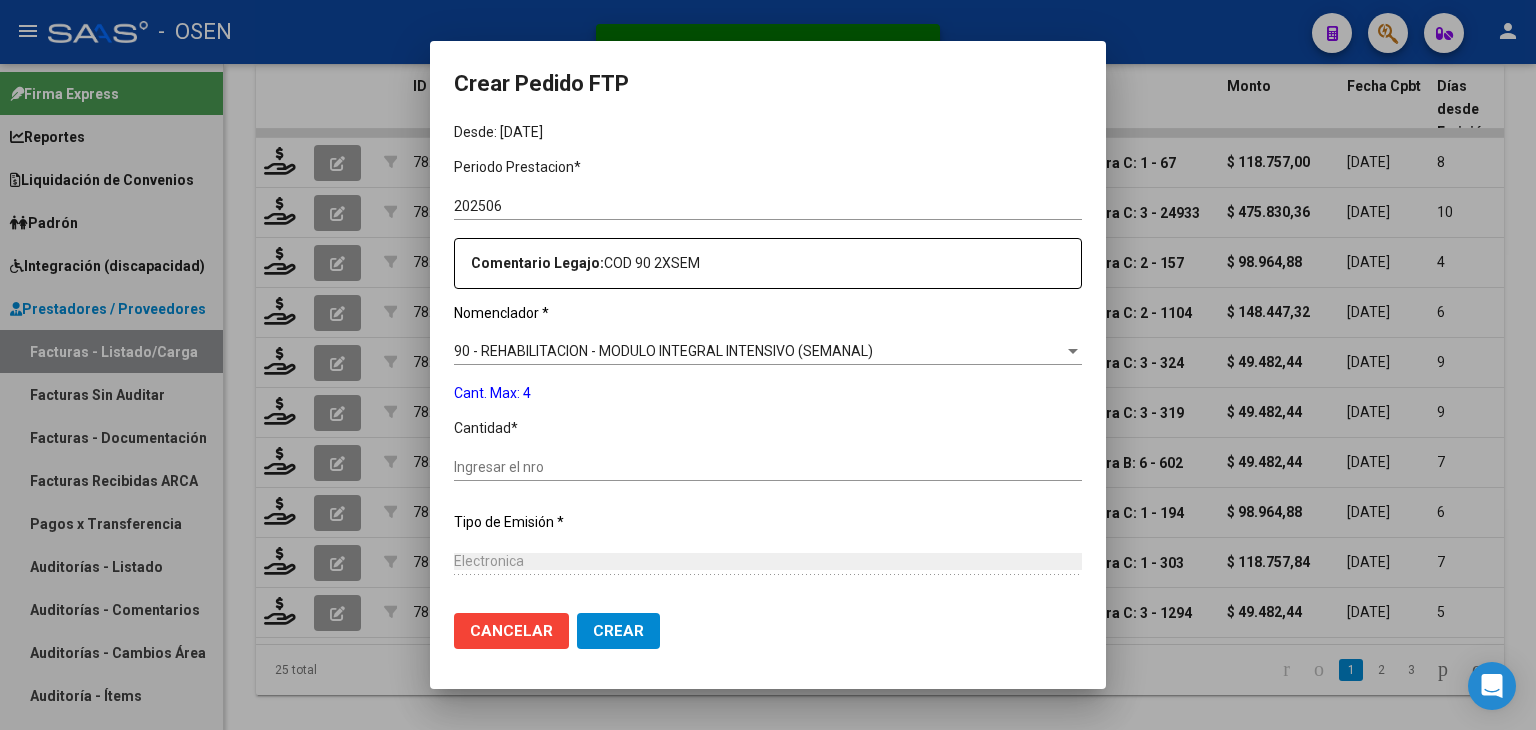scroll, scrollTop: 600, scrollLeft: 0, axis: vertical 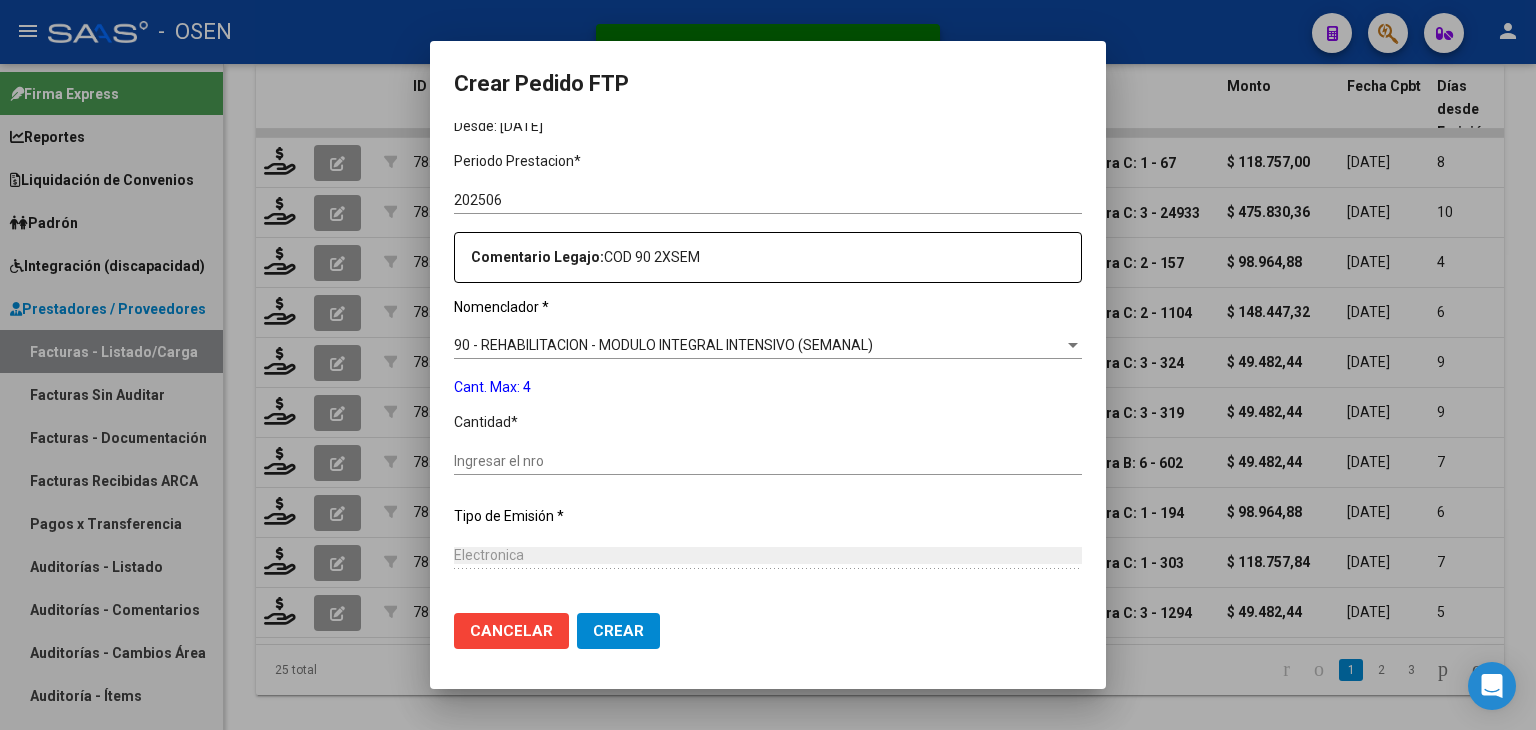 click on "Ingresar el nro" at bounding box center (768, 461) 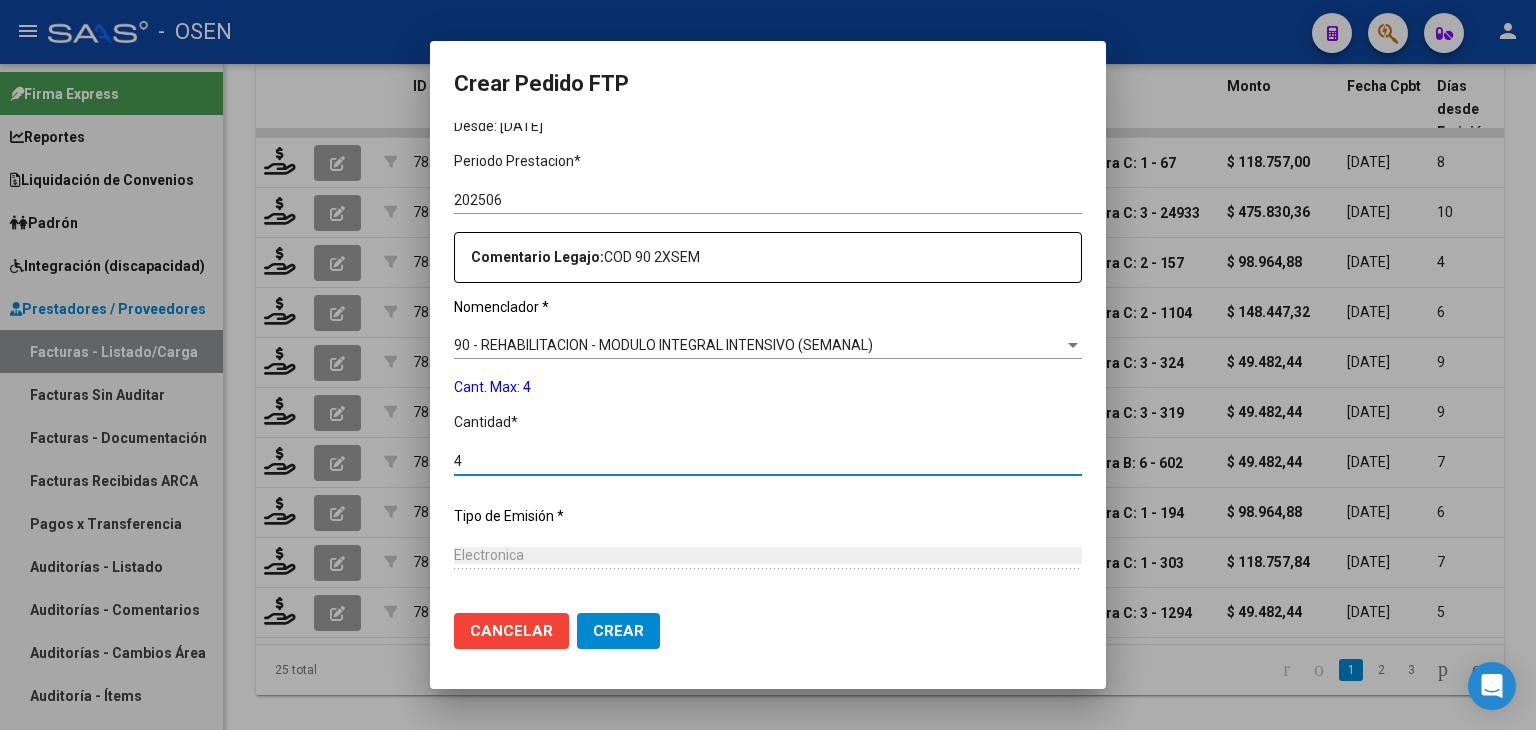 type on "4" 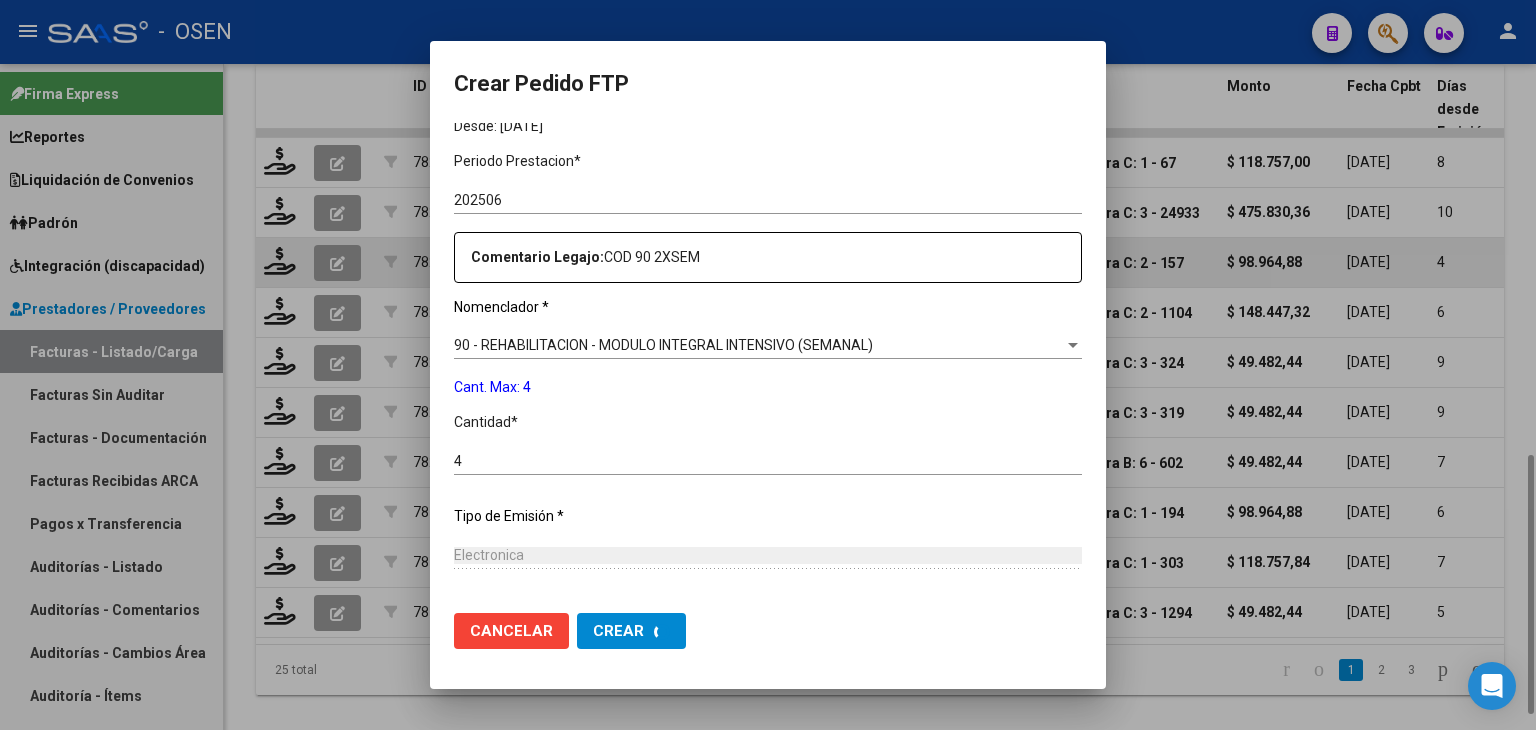 scroll, scrollTop: 0, scrollLeft: 0, axis: both 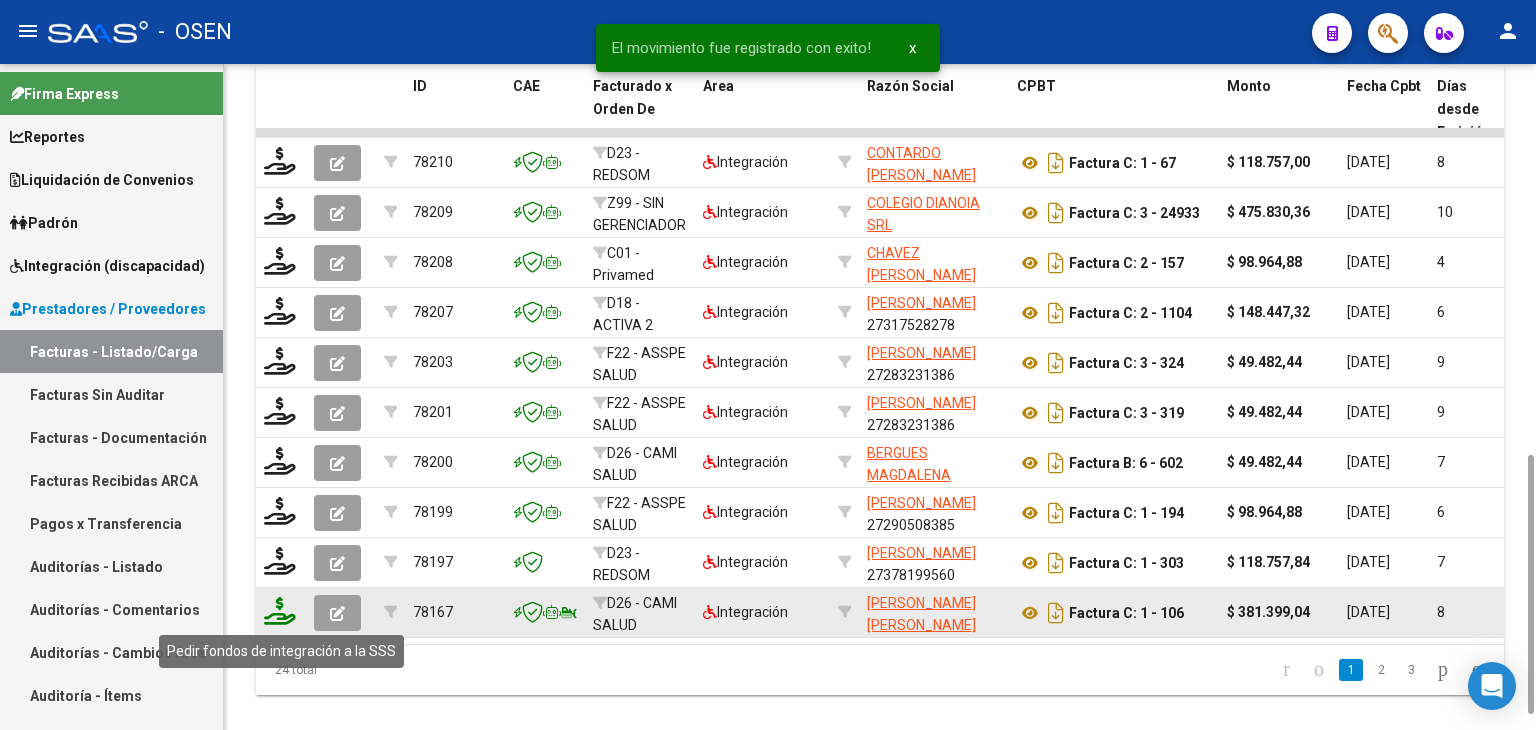 click 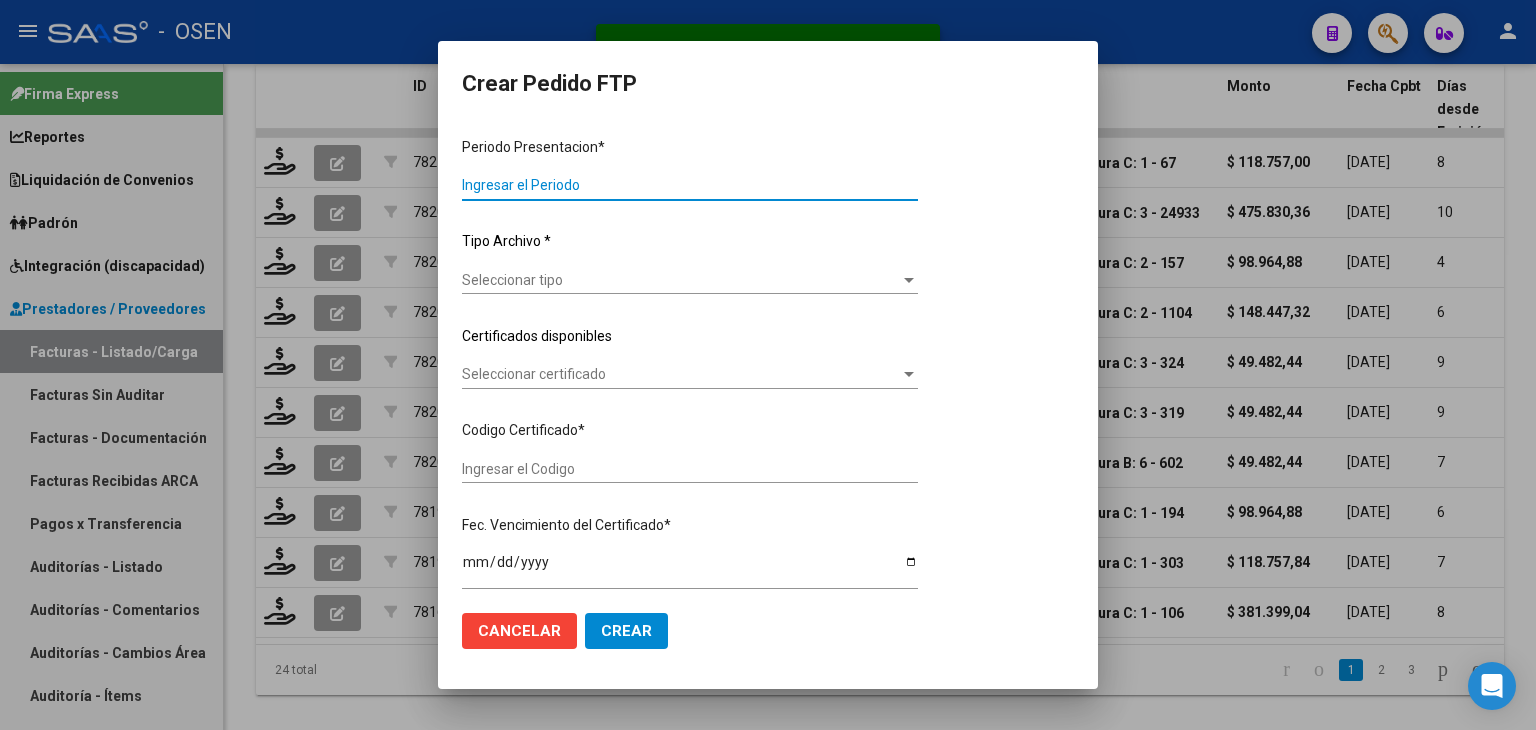 type on "202506" 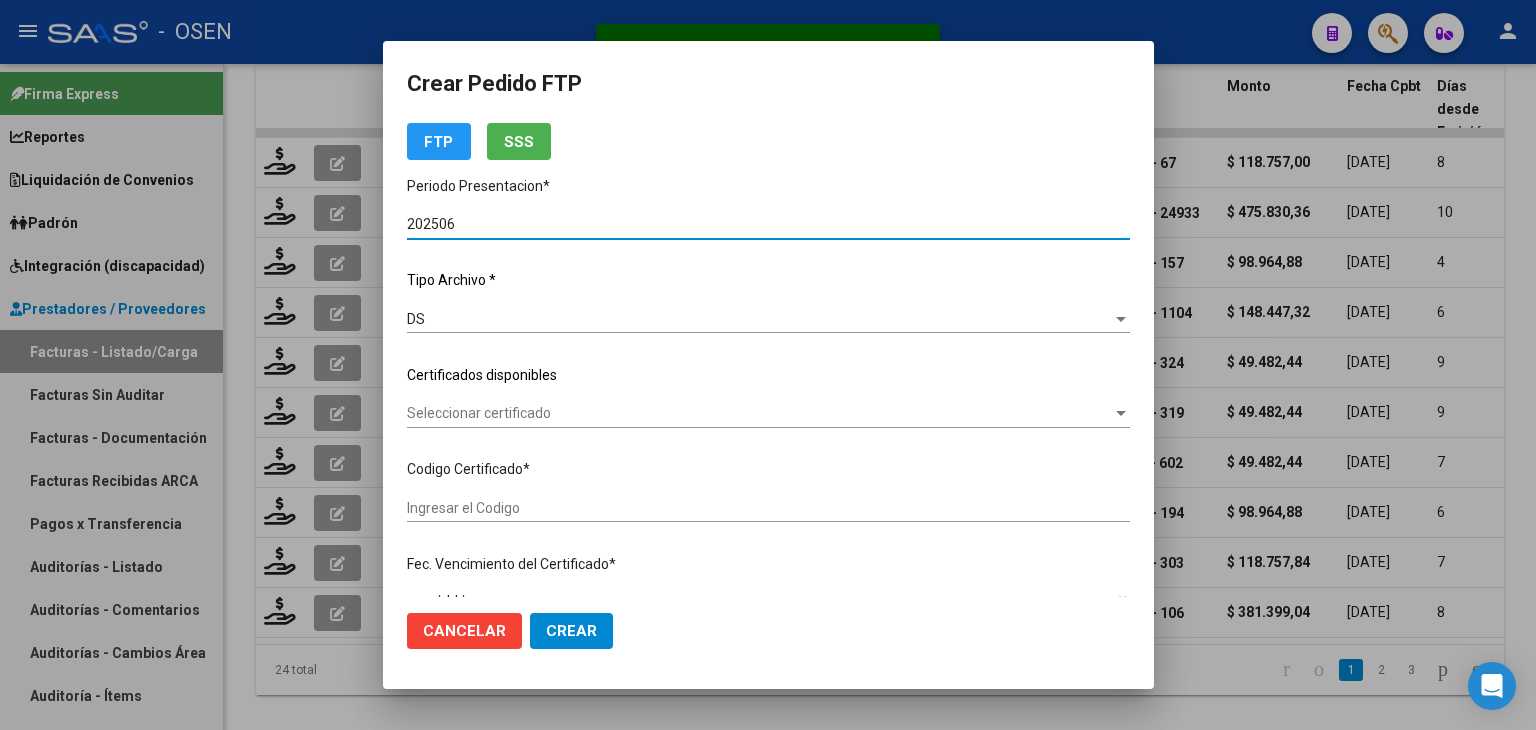 type on "ARG01000502400732022053020280530COR476" 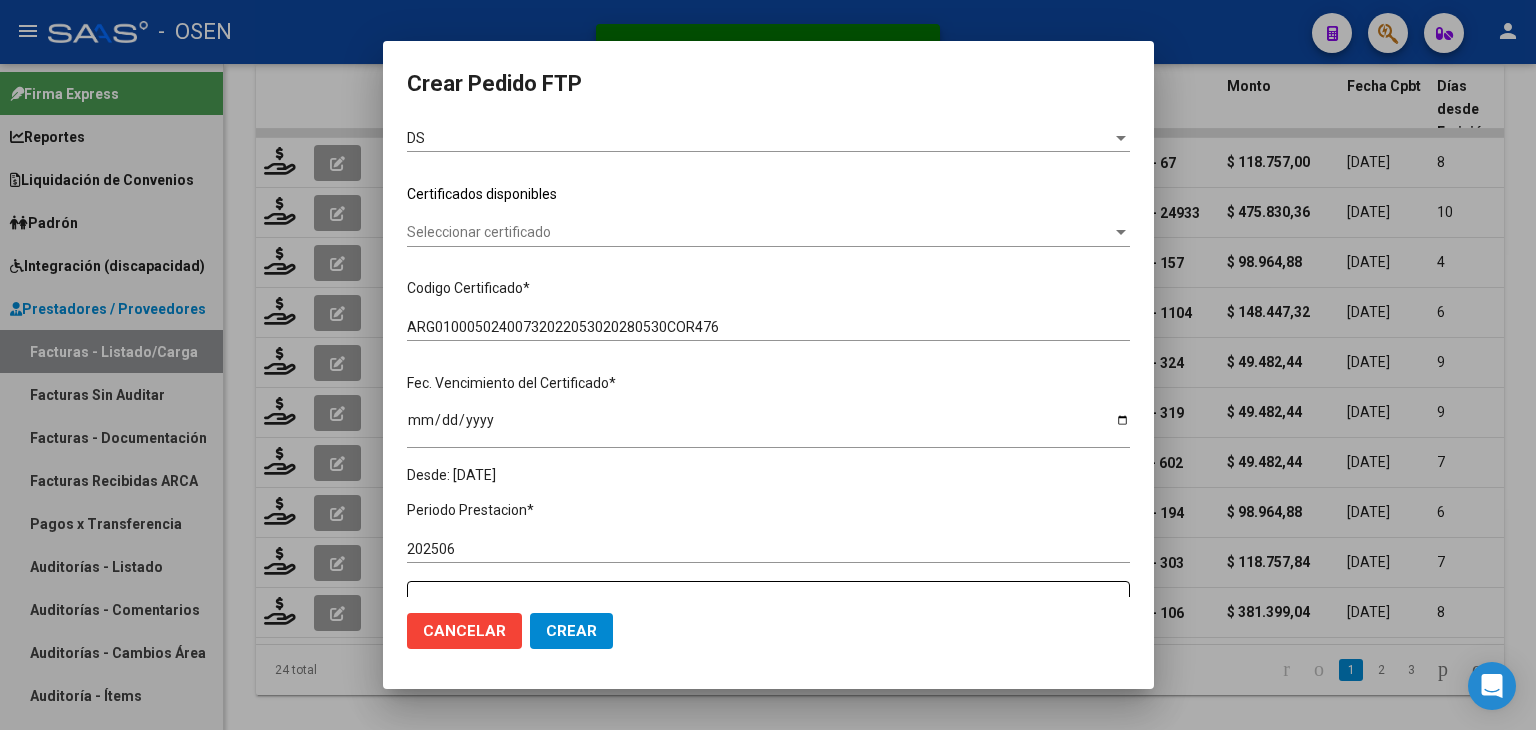 scroll, scrollTop: 300, scrollLeft: 0, axis: vertical 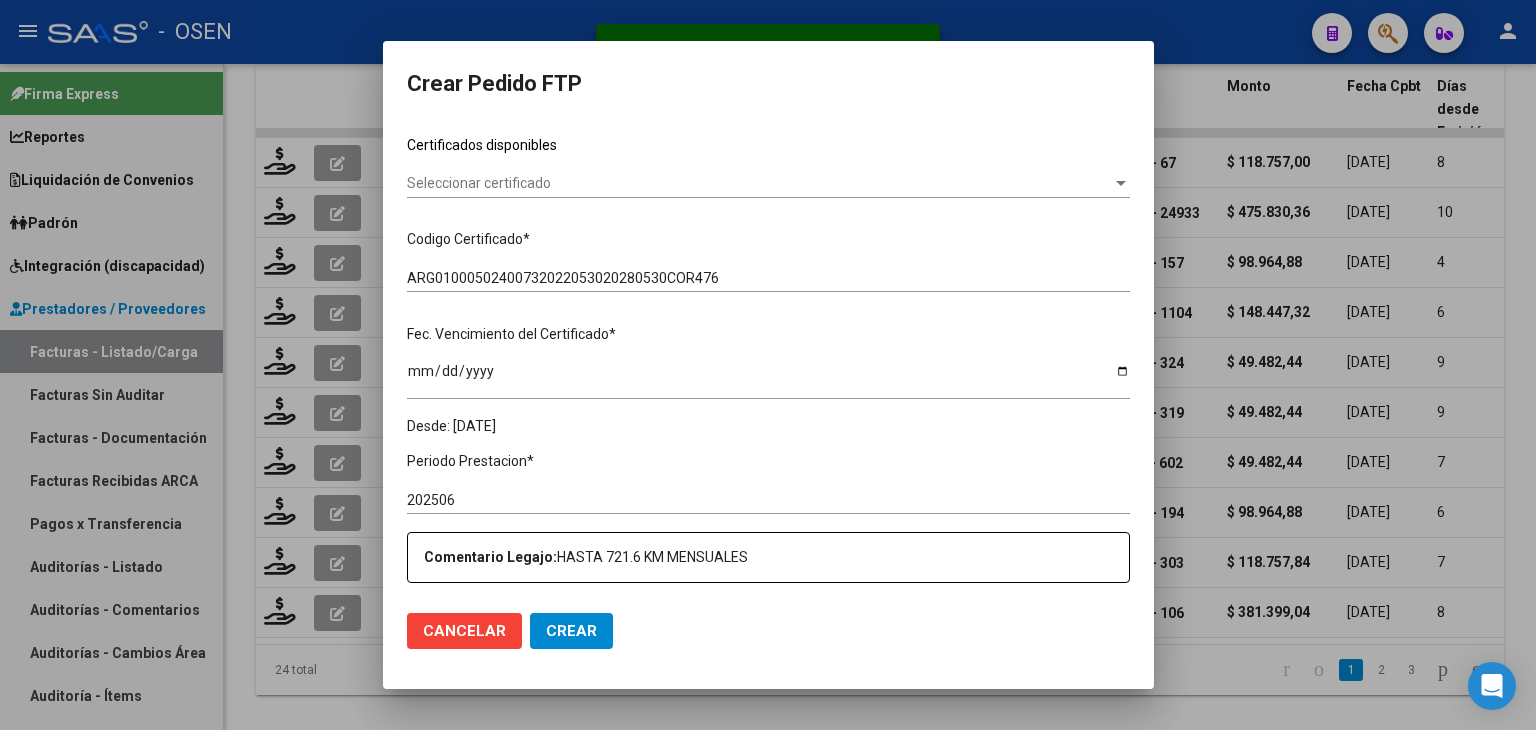 click on "Seleccionar certificado" at bounding box center (759, 183) 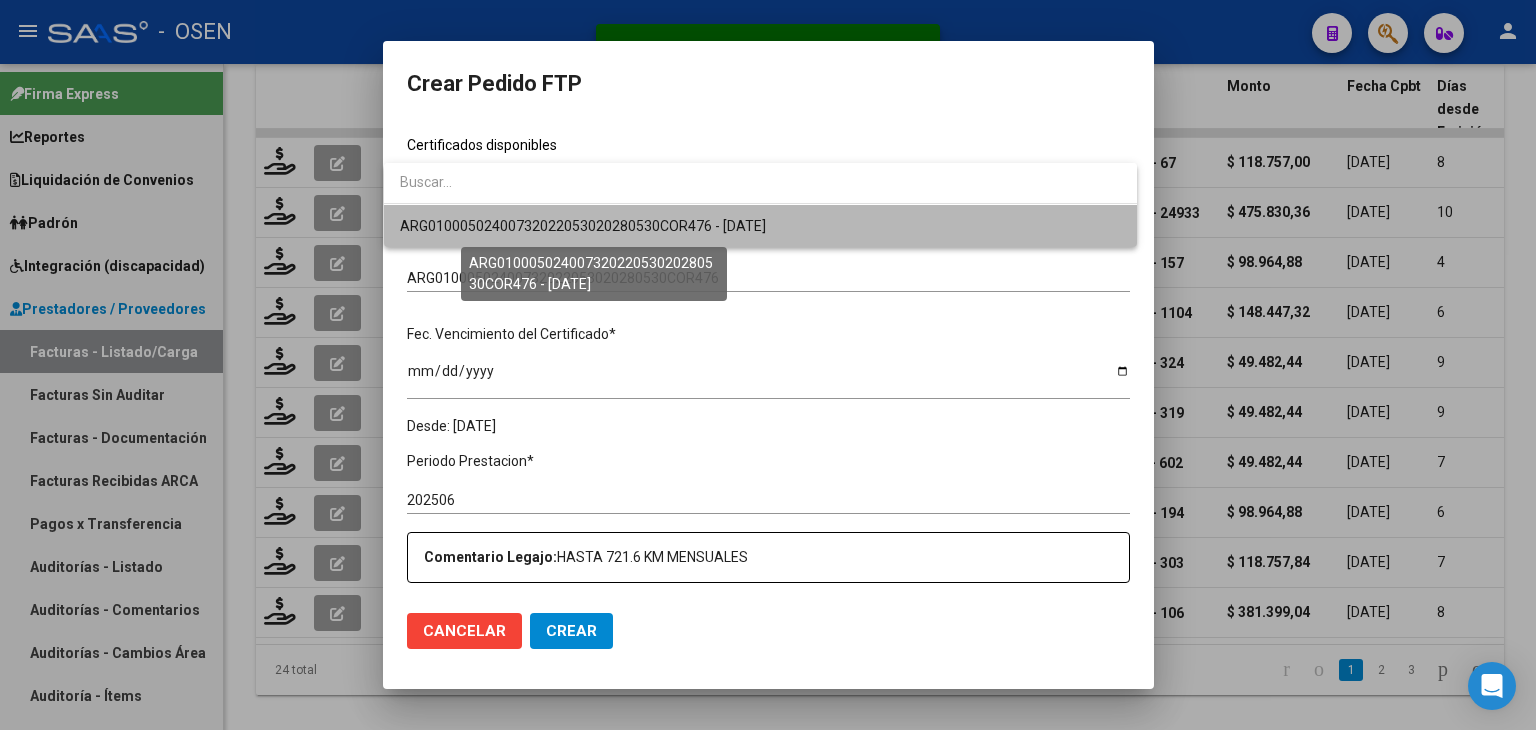 click on "ARG01000502400732022053020280530COR476 - [DATE]" at bounding box center [583, 226] 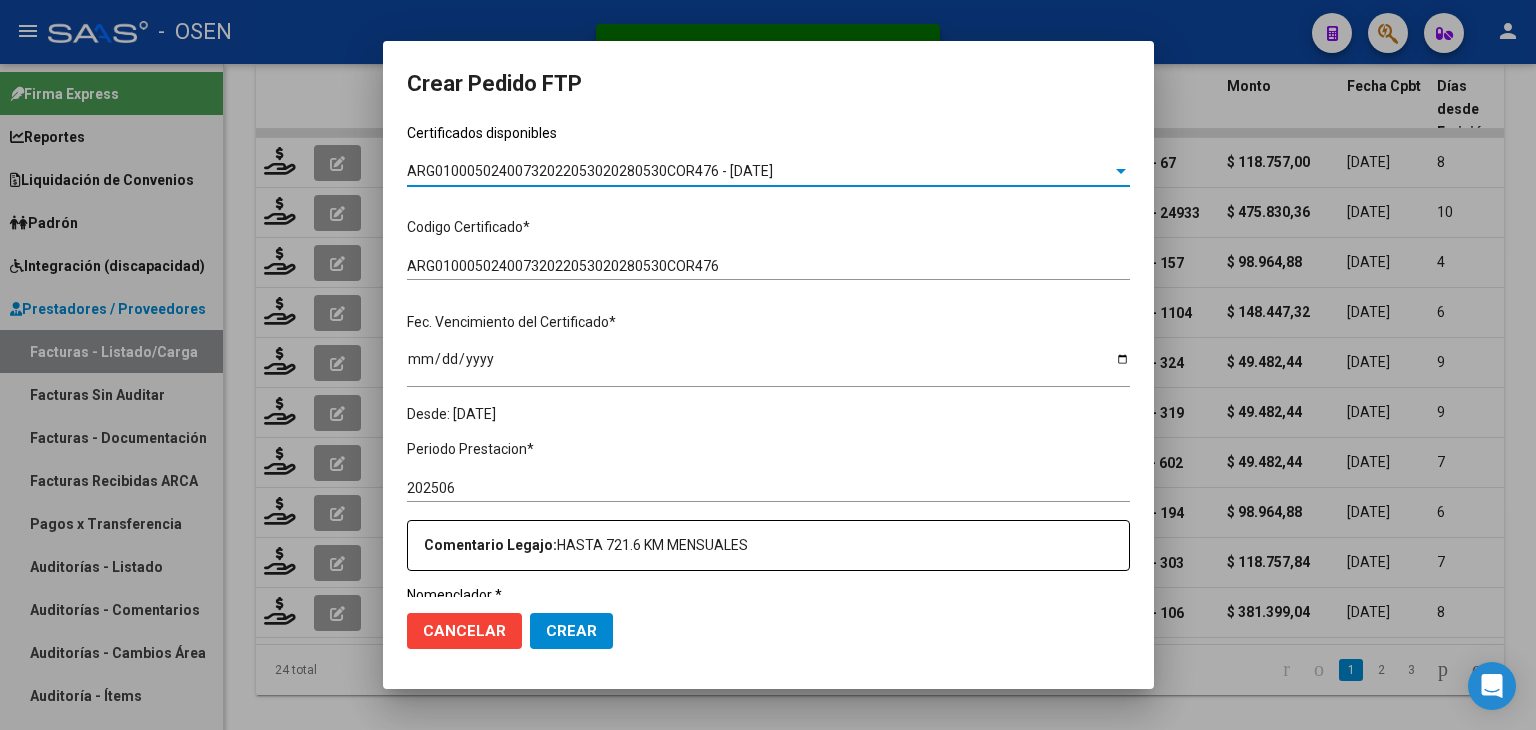 scroll, scrollTop: 0, scrollLeft: 0, axis: both 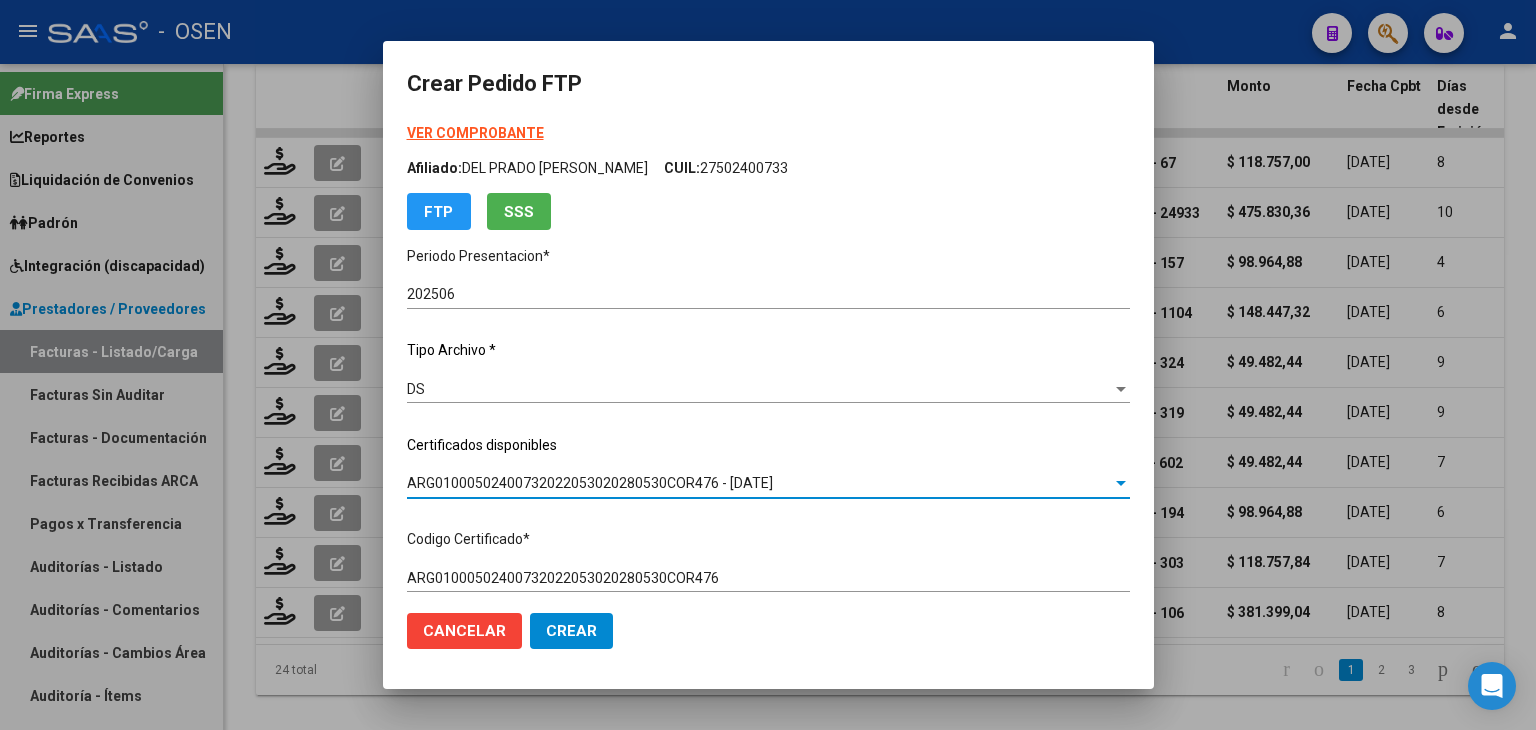 click on "VER COMPROBANTE" at bounding box center (475, 133) 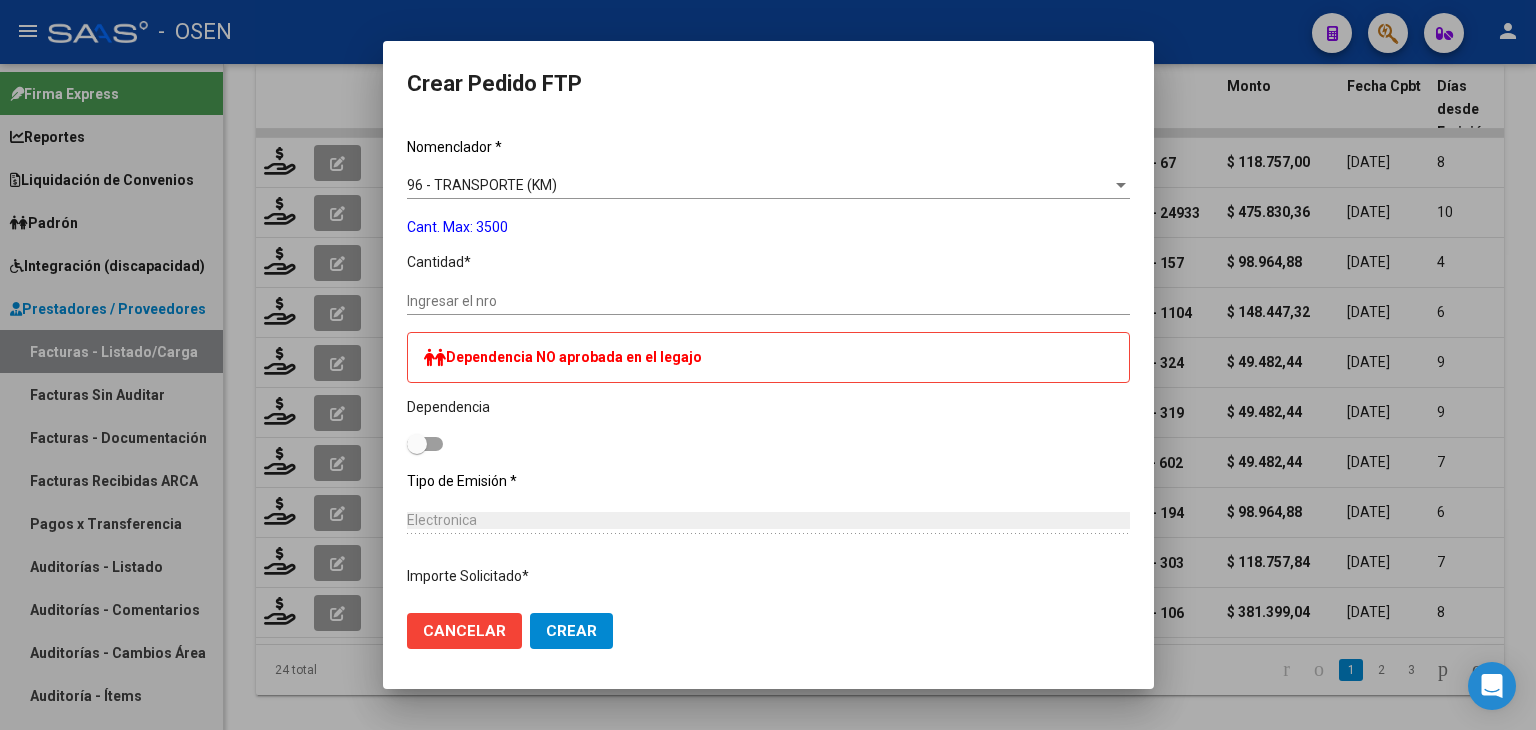 scroll, scrollTop: 800, scrollLeft: 0, axis: vertical 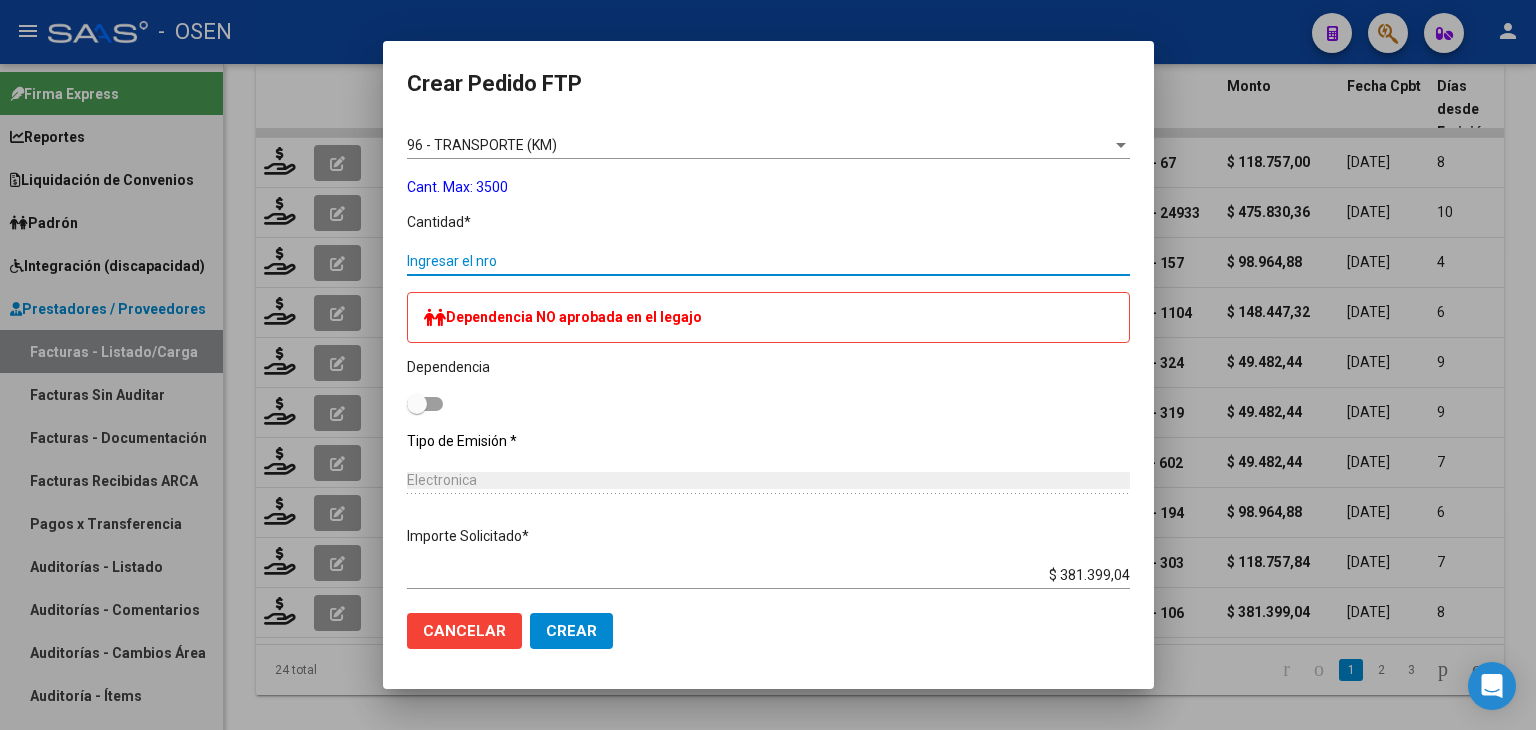 click on "Ingresar el nro" at bounding box center (768, 261) 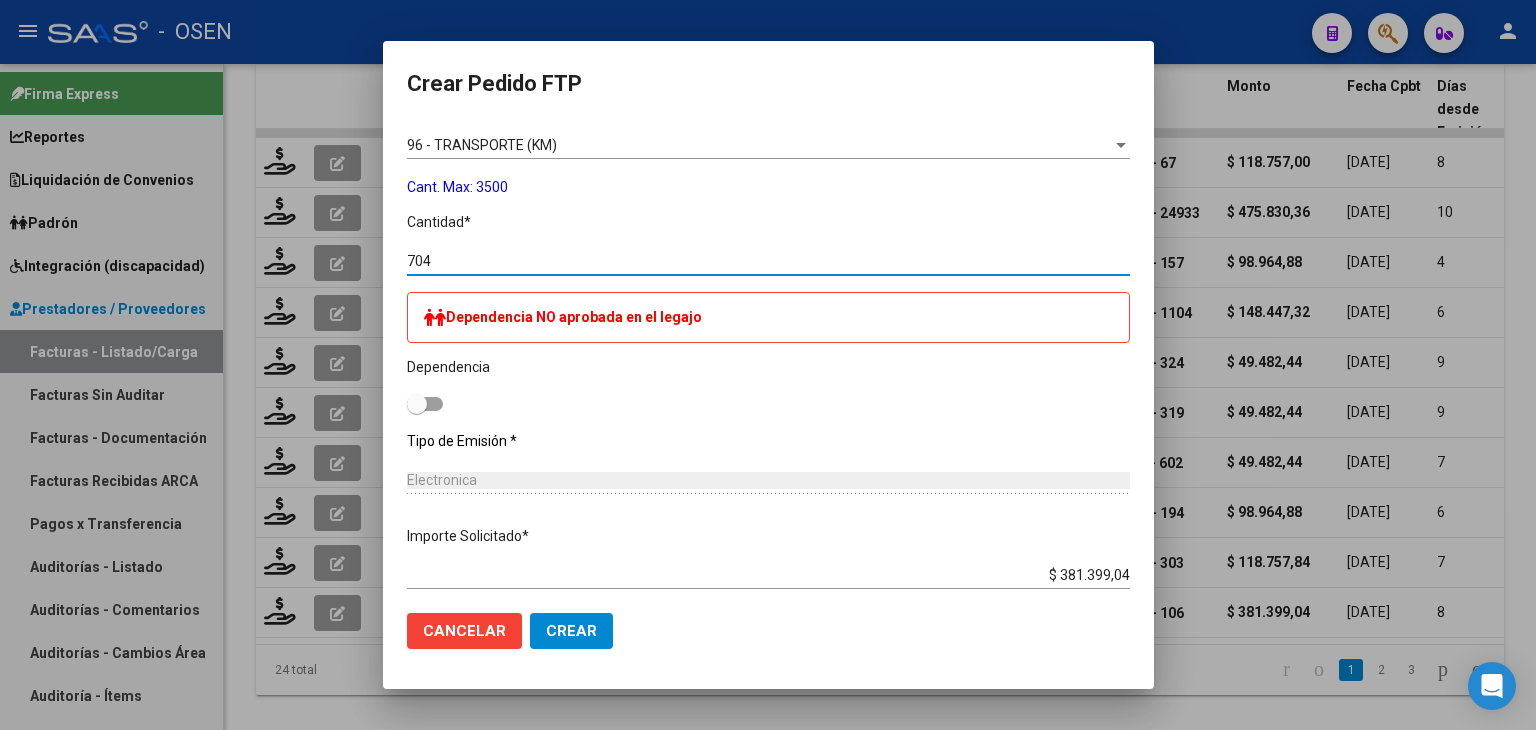 type on "704" 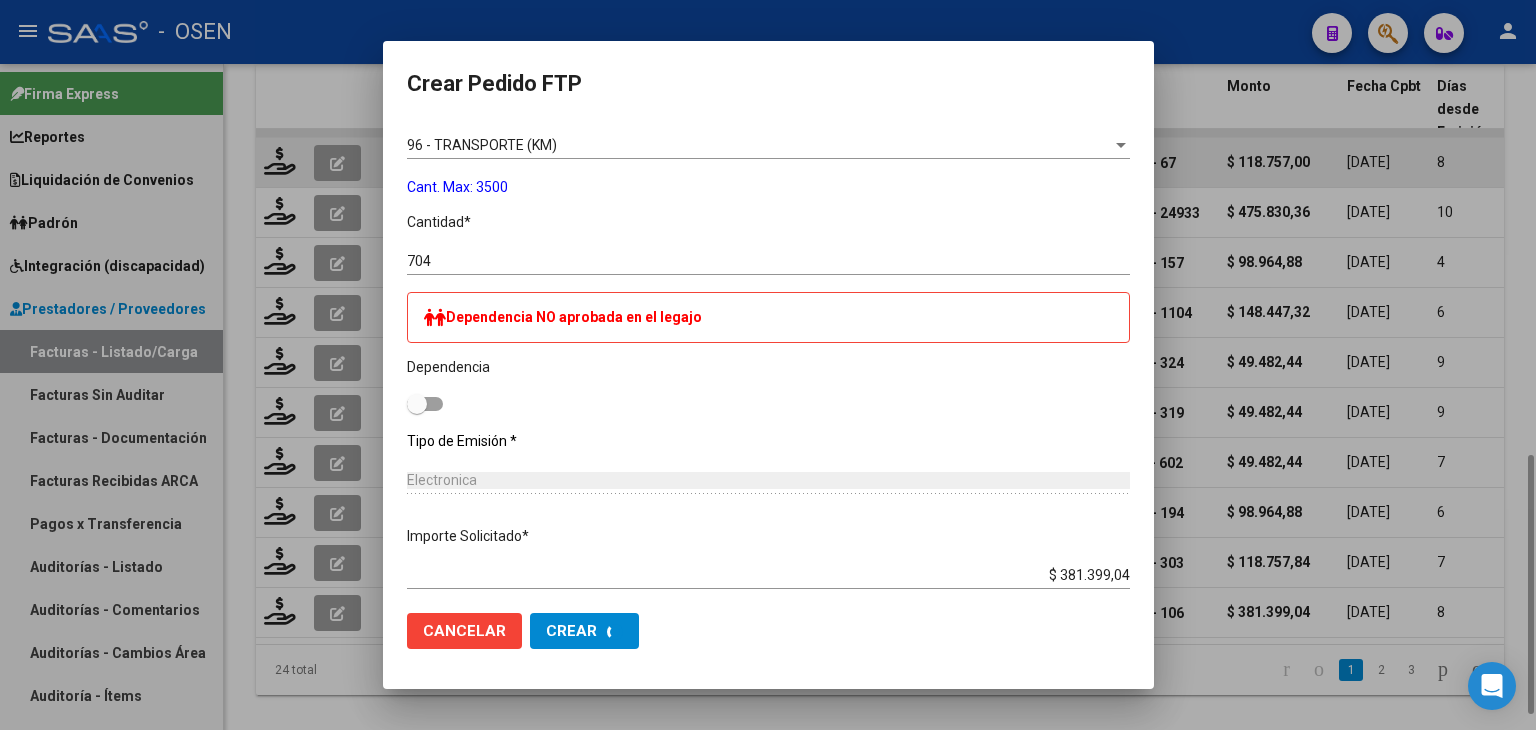 scroll, scrollTop: 0, scrollLeft: 0, axis: both 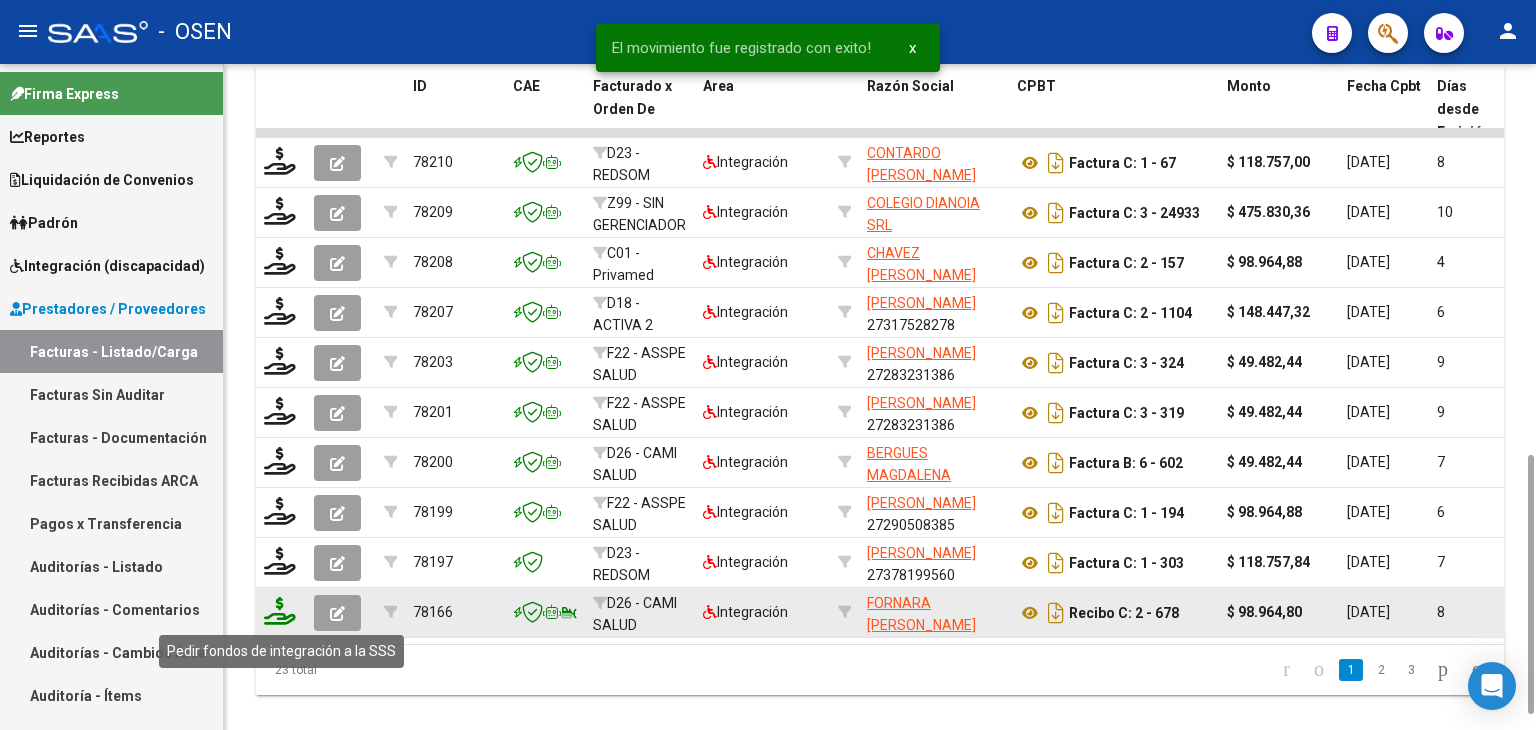 click 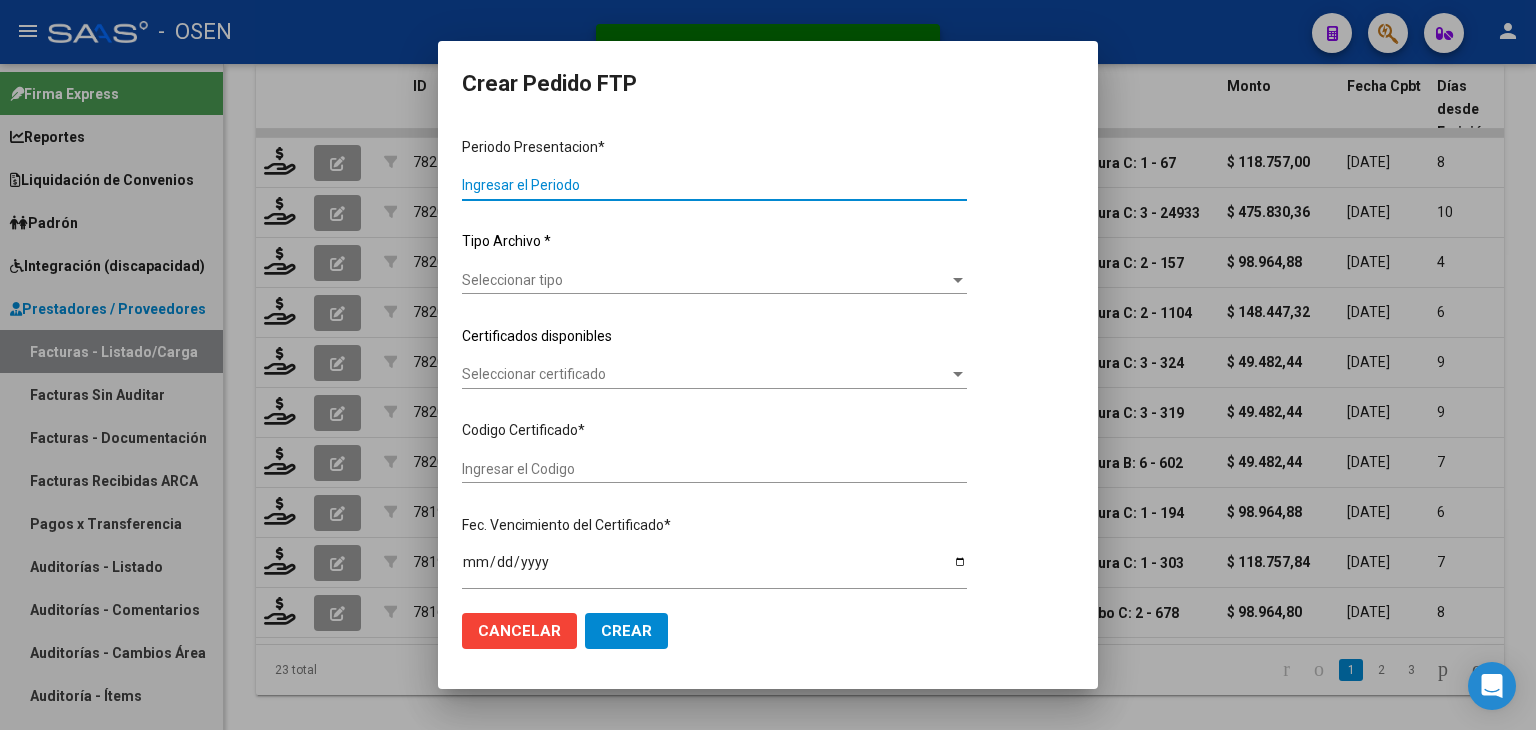 type on "202506" 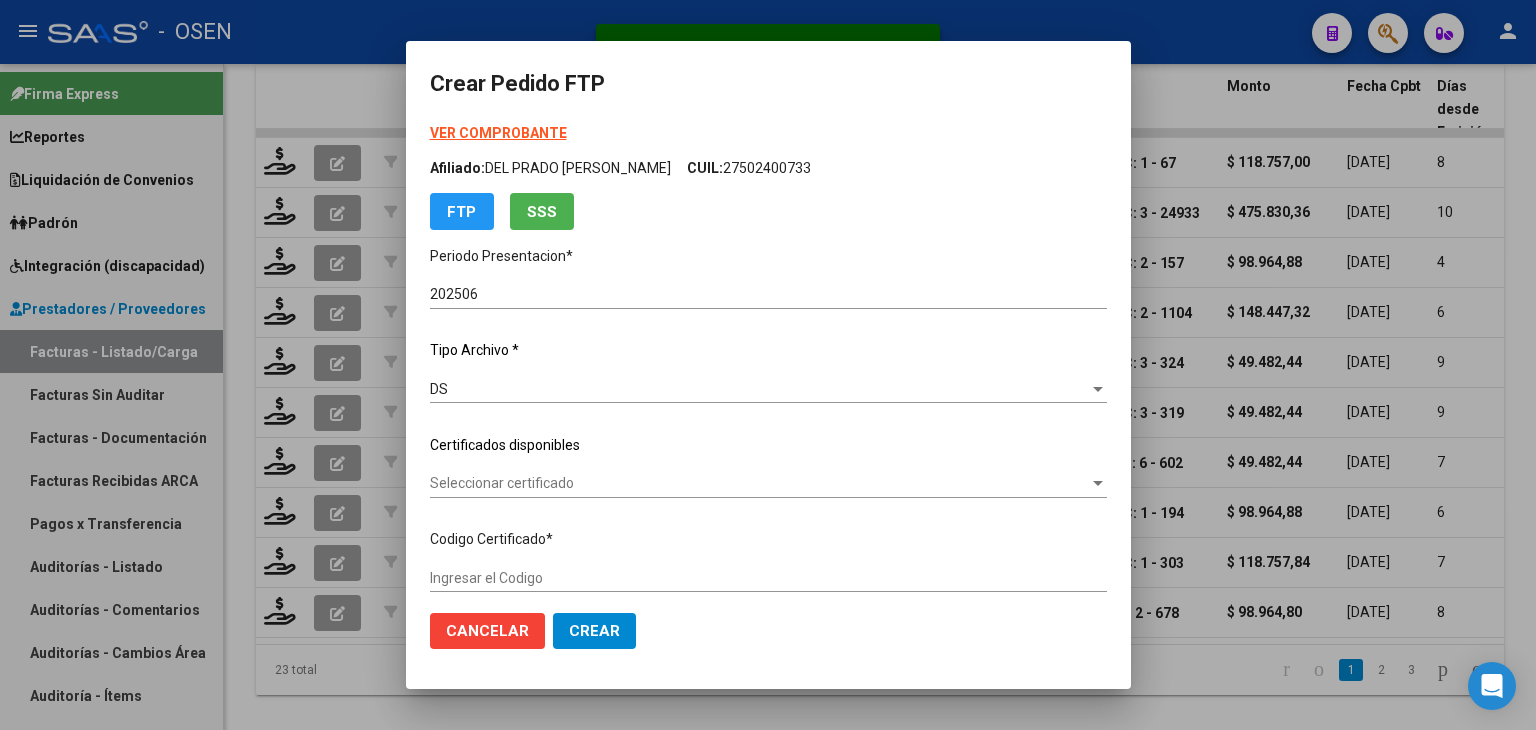scroll, scrollTop: 300, scrollLeft: 0, axis: vertical 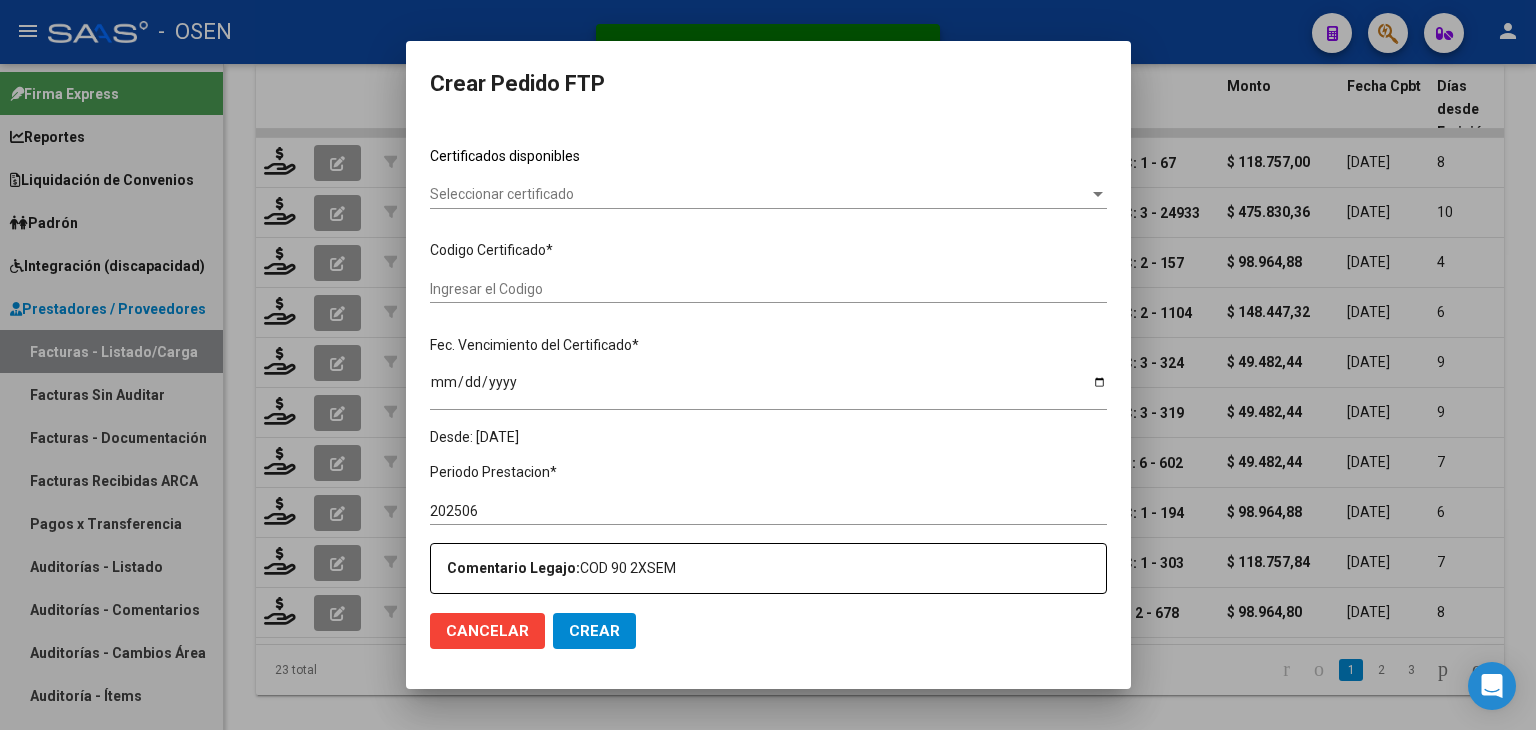 type on "ARG01000496187862019053020250530COR476" 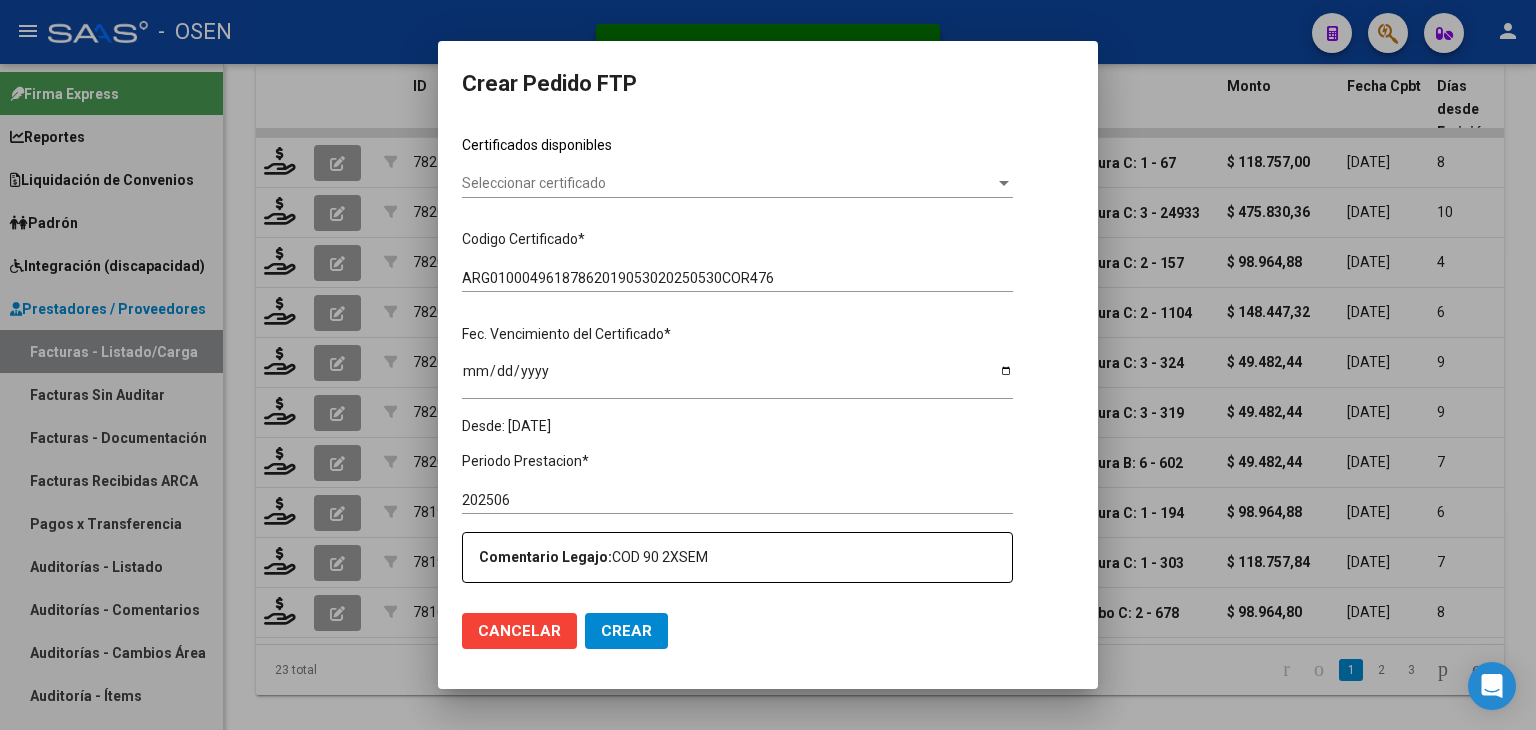 click on "Seleccionar certificado" at bounding box center [728, 183] 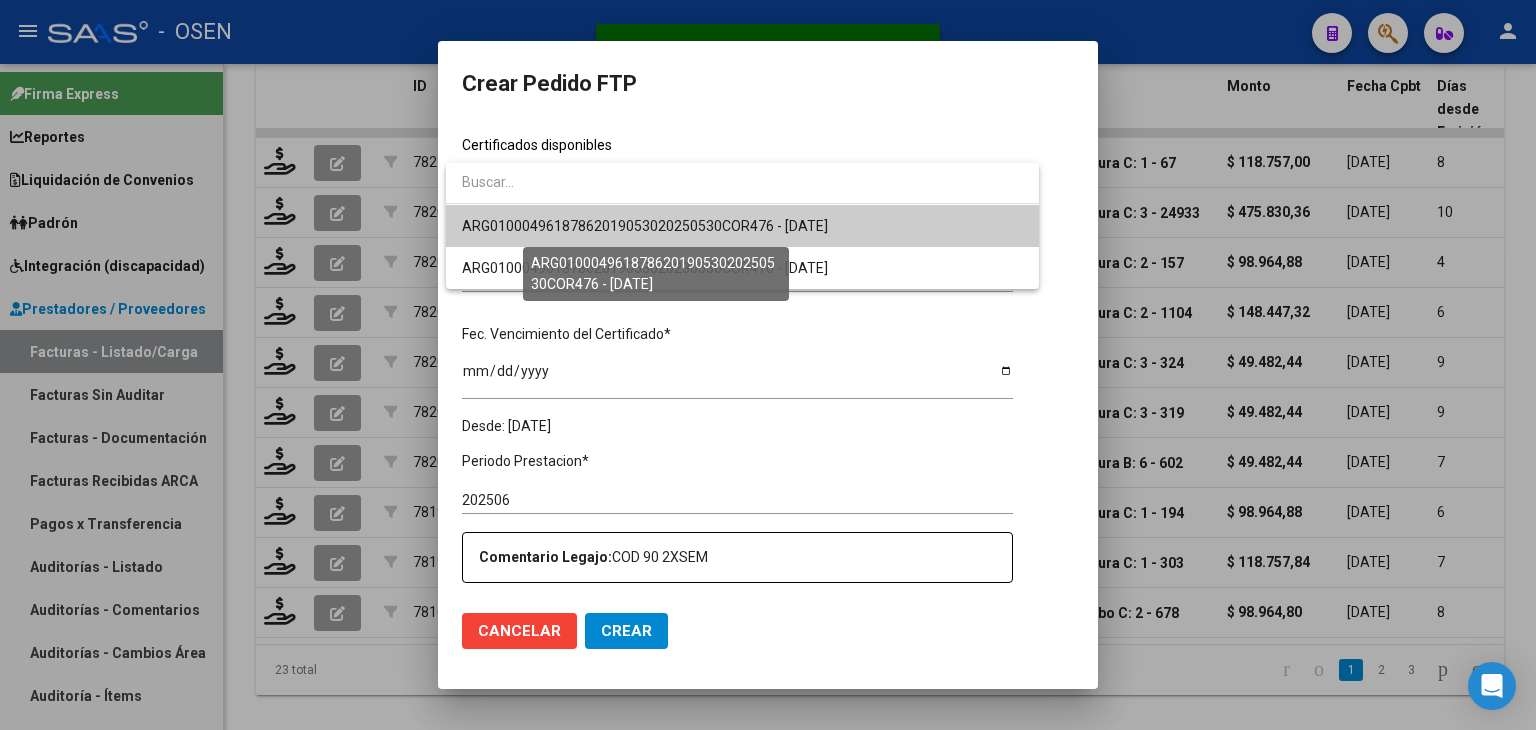 click on "ARG01000496187862019053020250530COR476 - [DATE]" at bounding box center (645, 226) 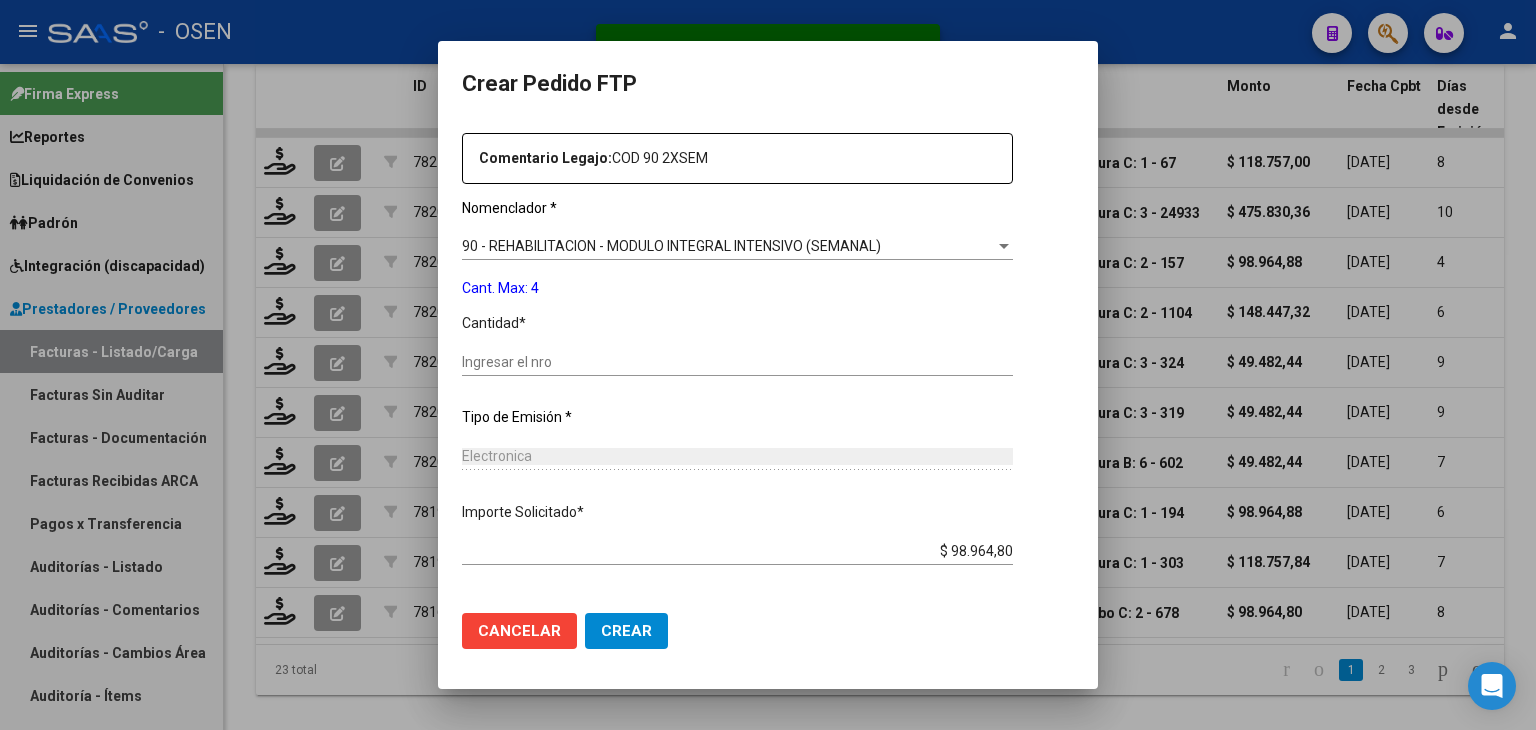 scroll, scrollTop: 700, scrollLeft: 0, axis: vertical 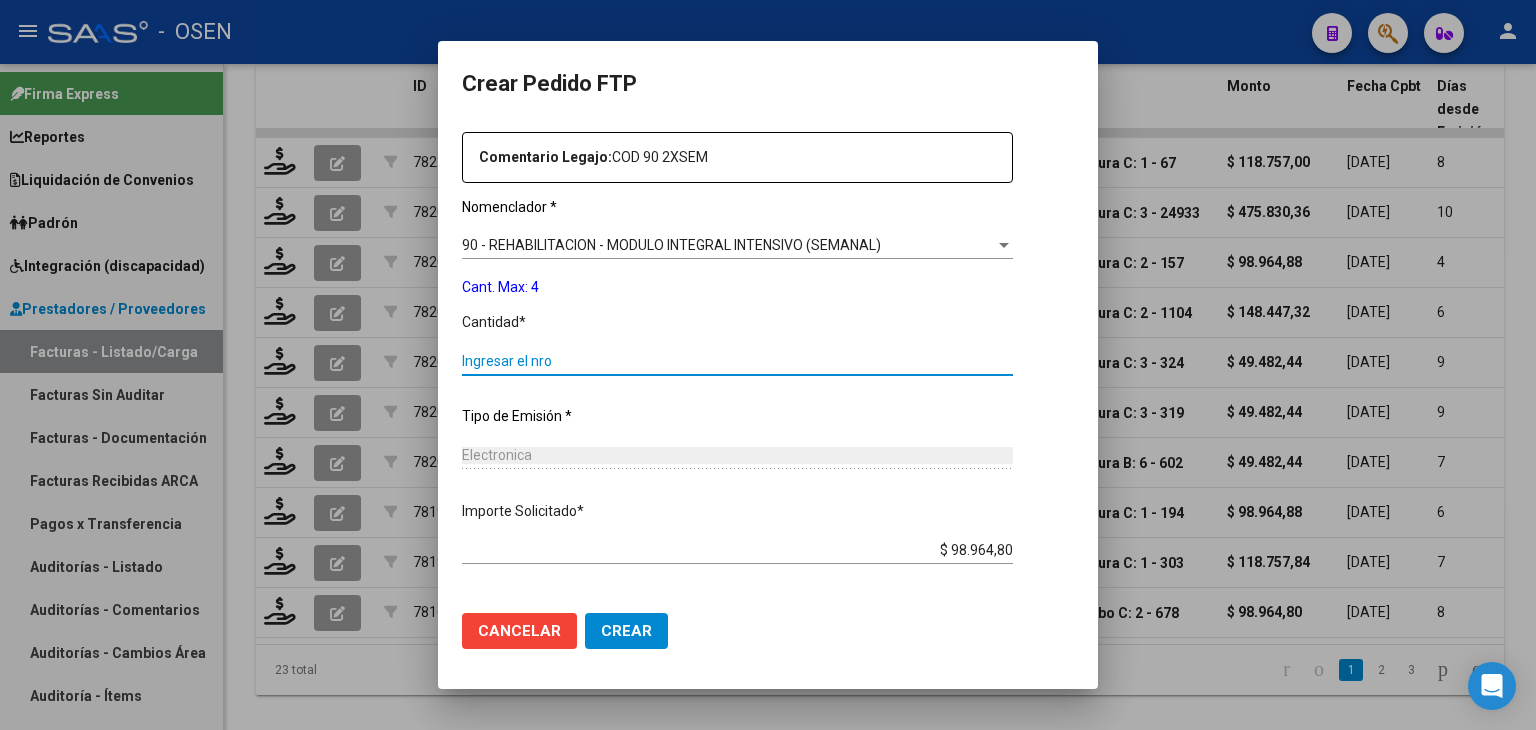 click on "Ingresar el nro" at bounding box center [737, 361] 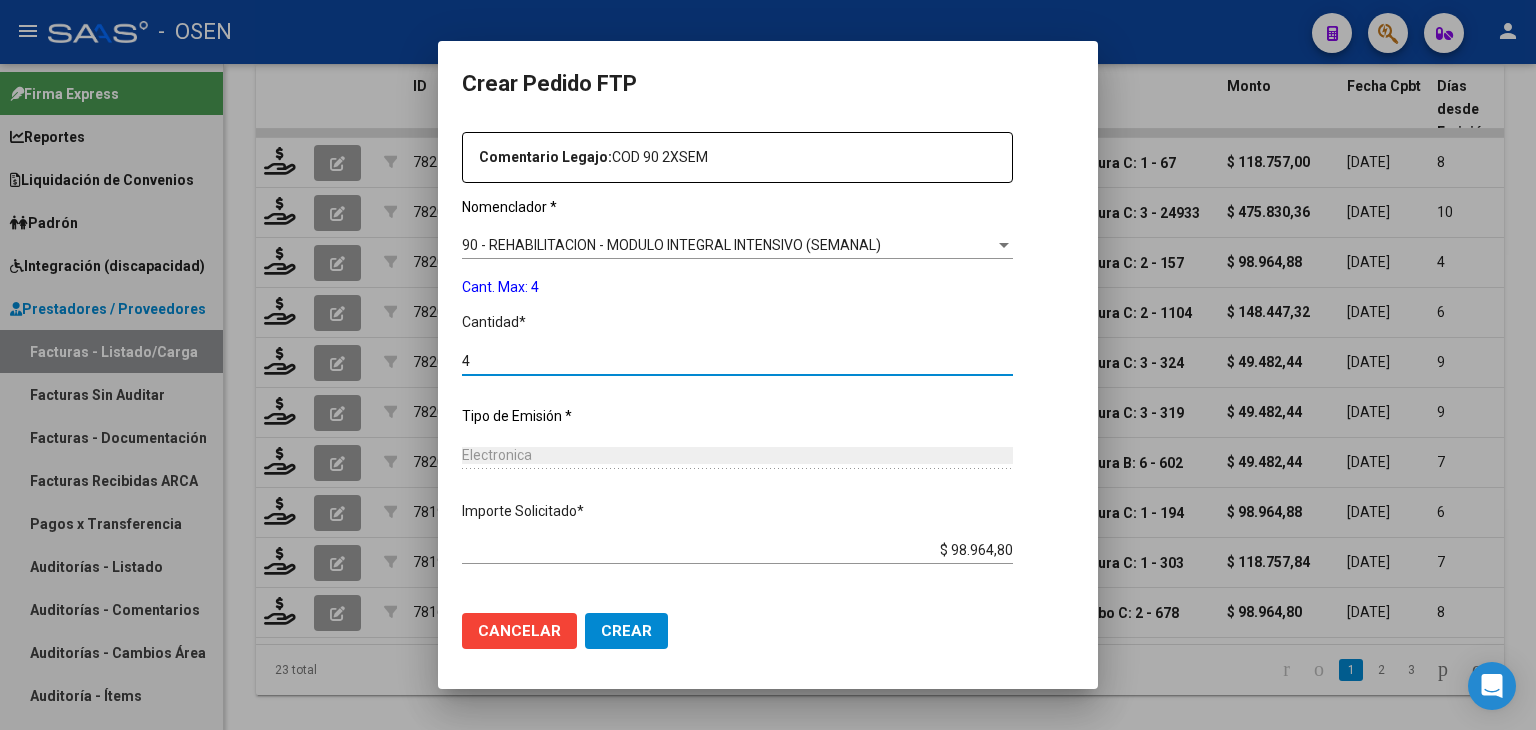 type on "4" 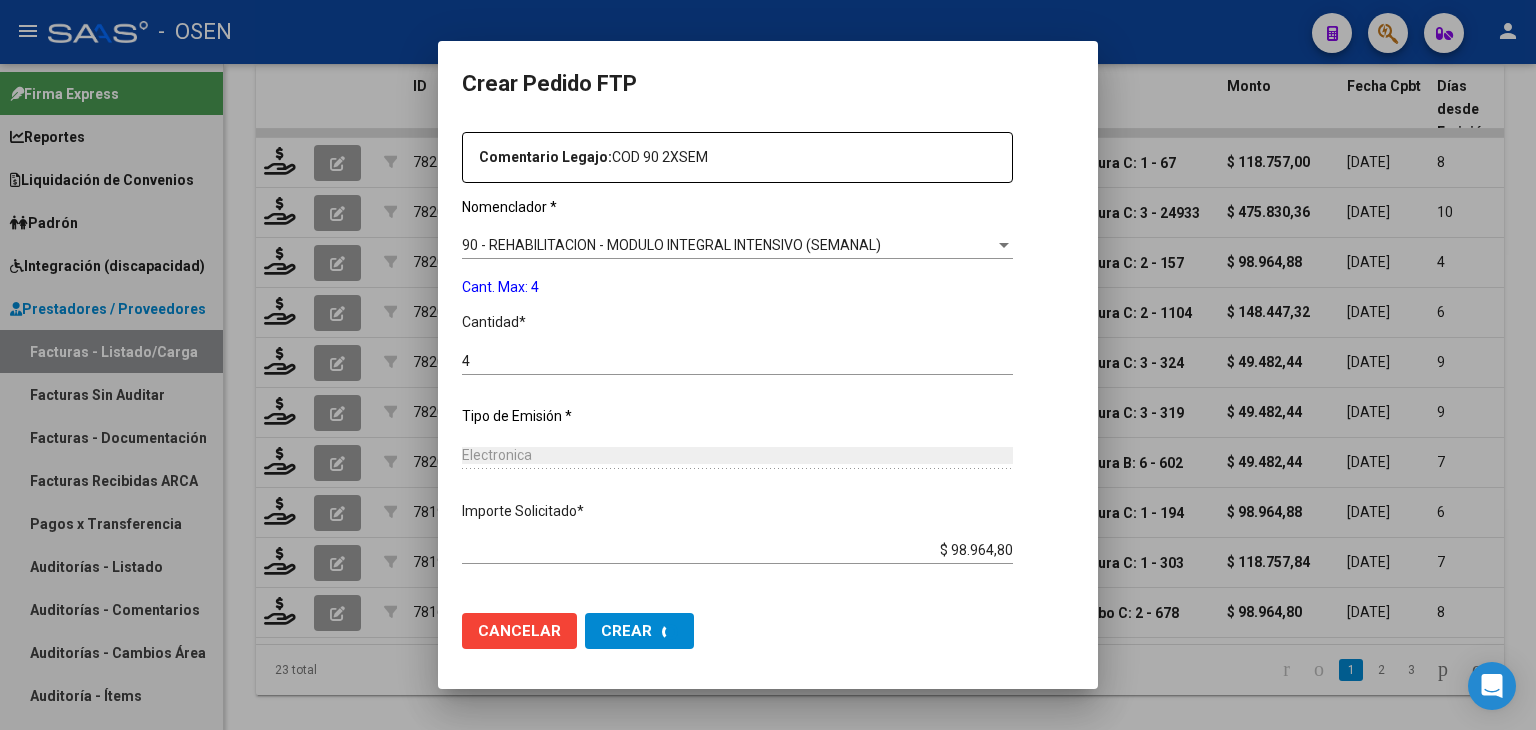 scroll, scrollTop: 0, scrollLeft: 0, axis: both 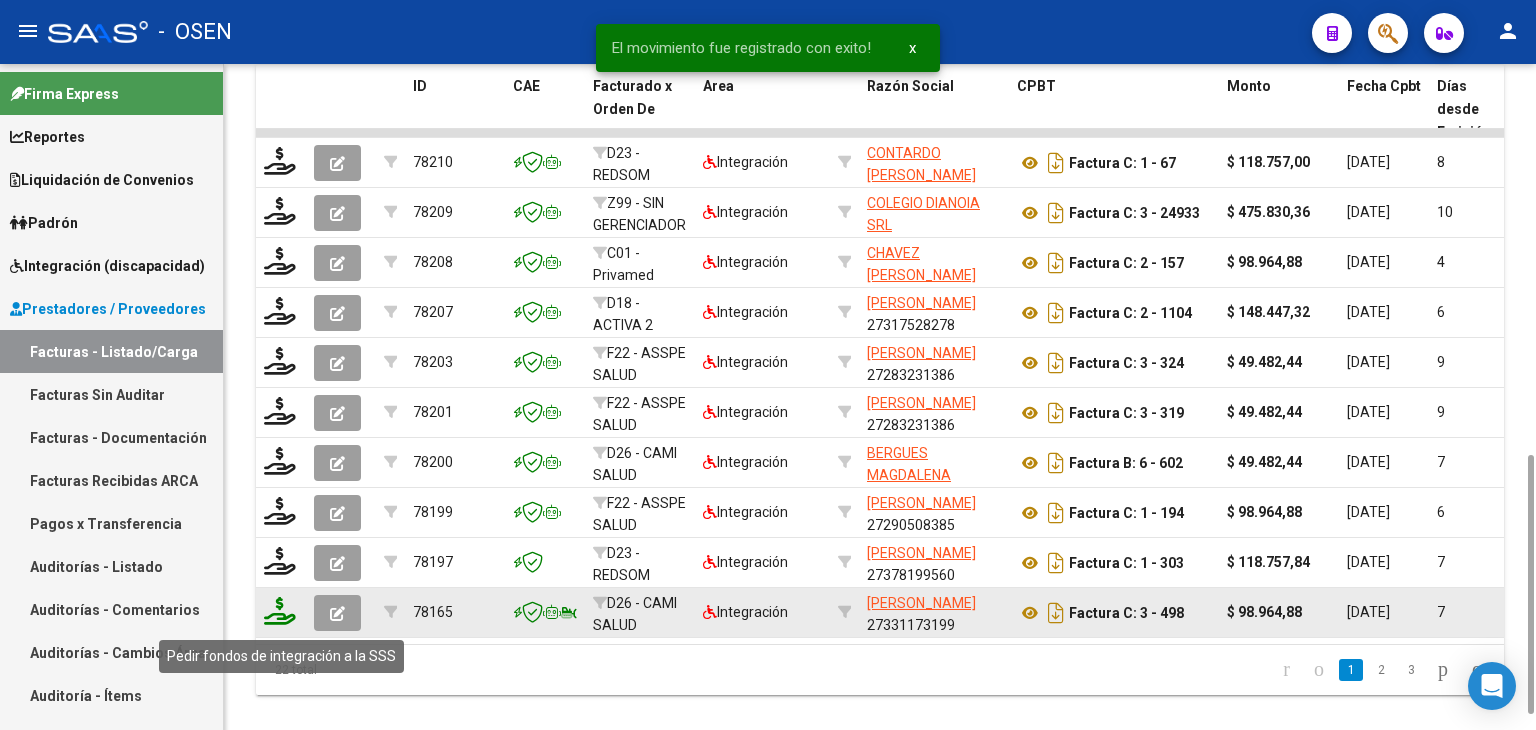 click 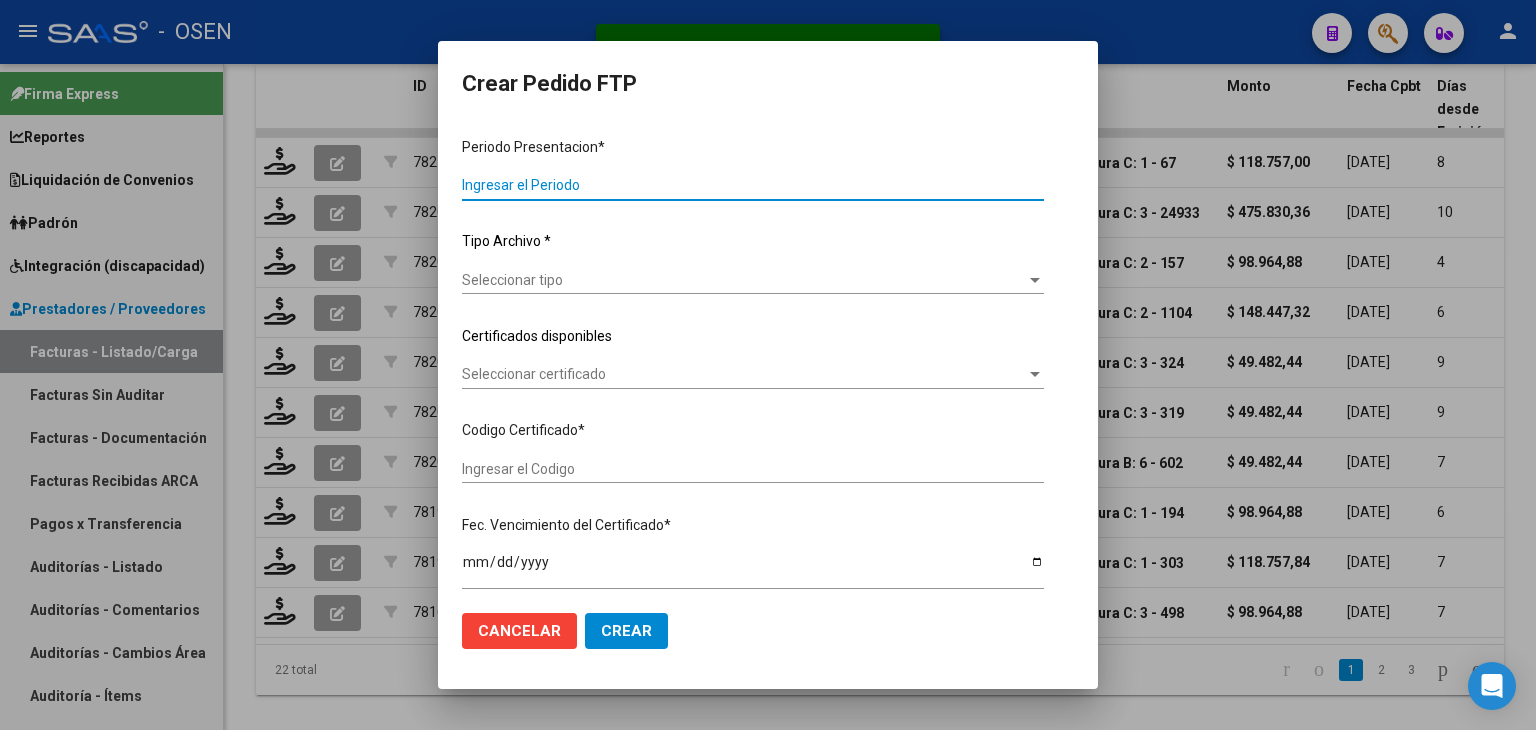 type on "202506" 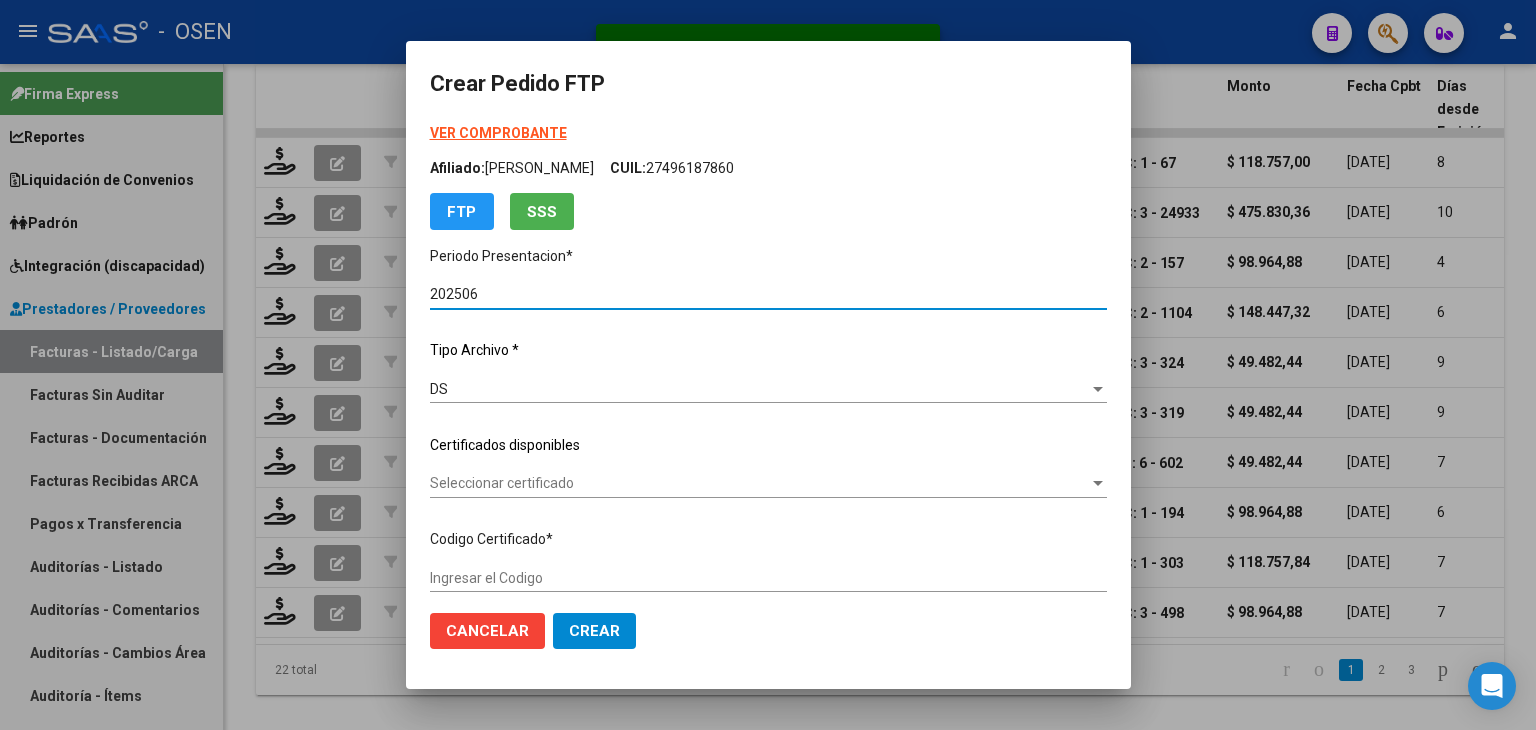 type on "ARG02000550796082022081020270810COR476" 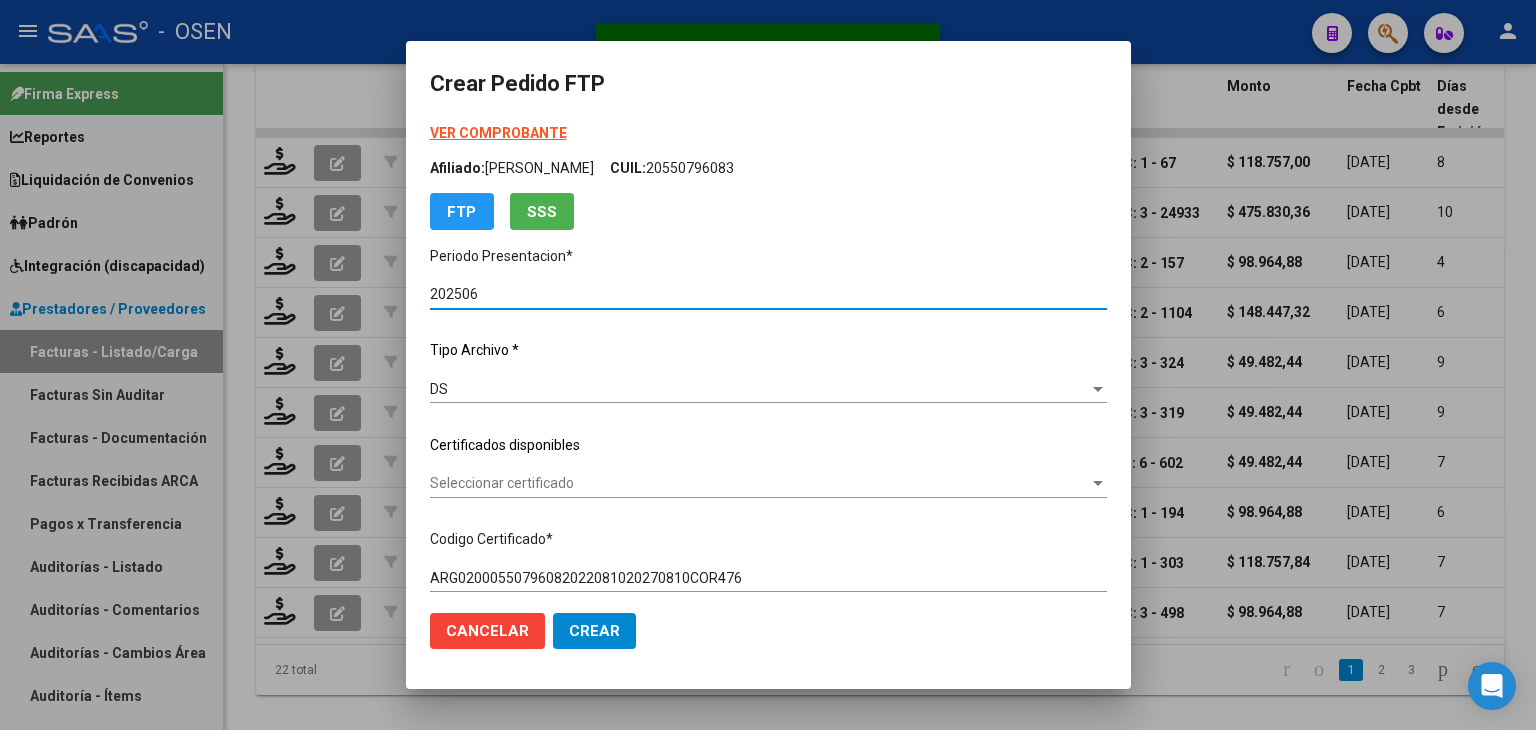 click on "Seleccionar certificado Seleccionar certificado" 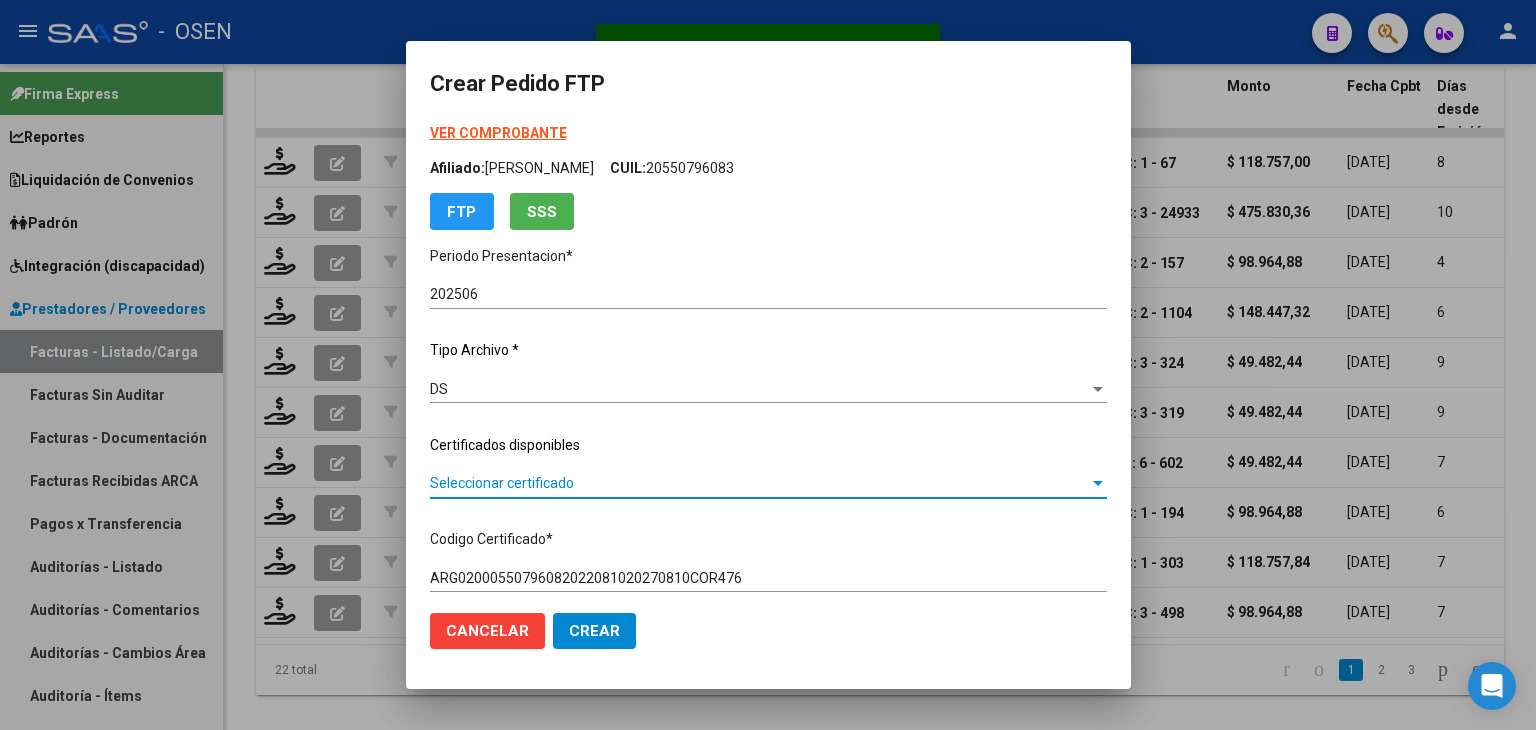 click on "Seleccionar certificado" at bounding box center [759, 483] 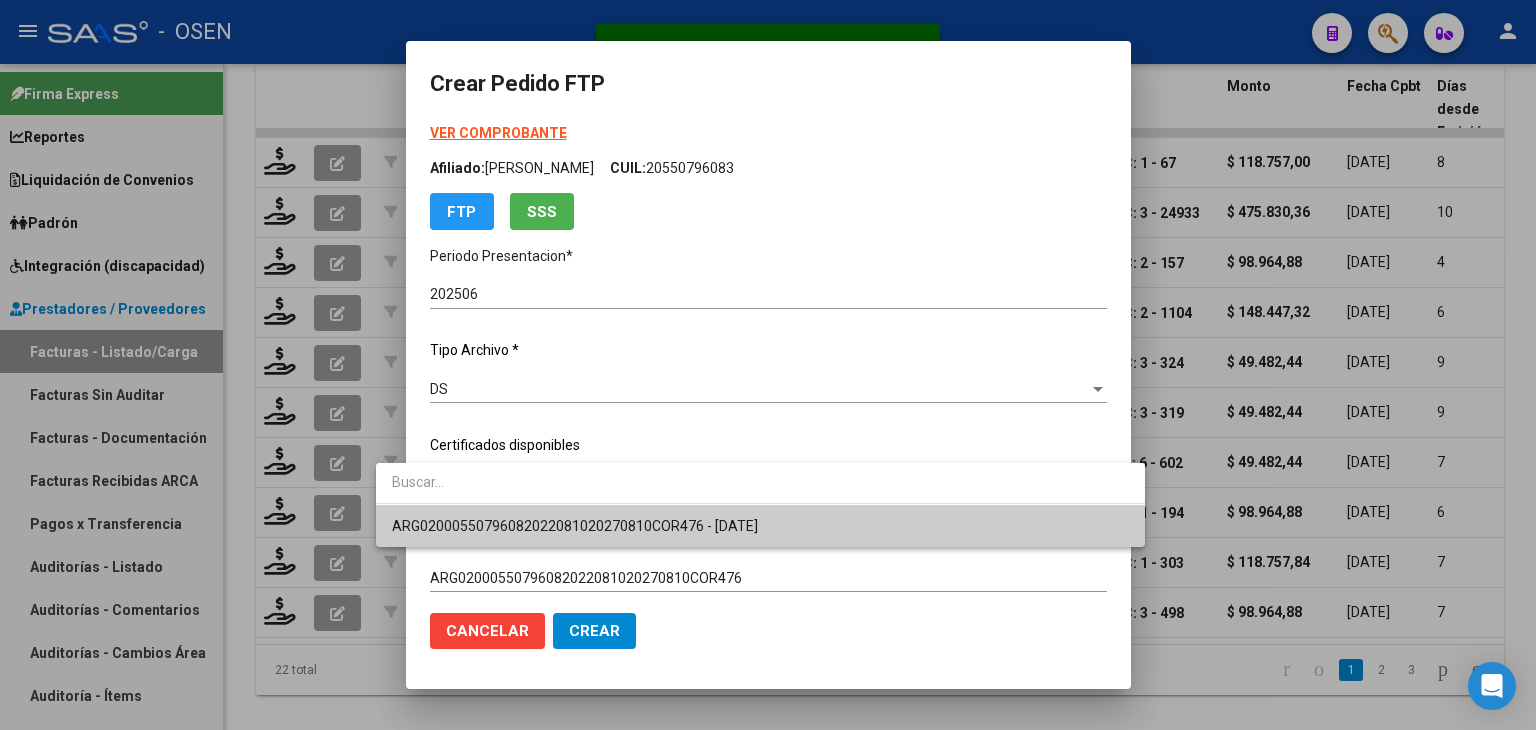 click on "ARG02000550796082022081020270810COR476 - [DATE]" at bounding box center (760, 526) 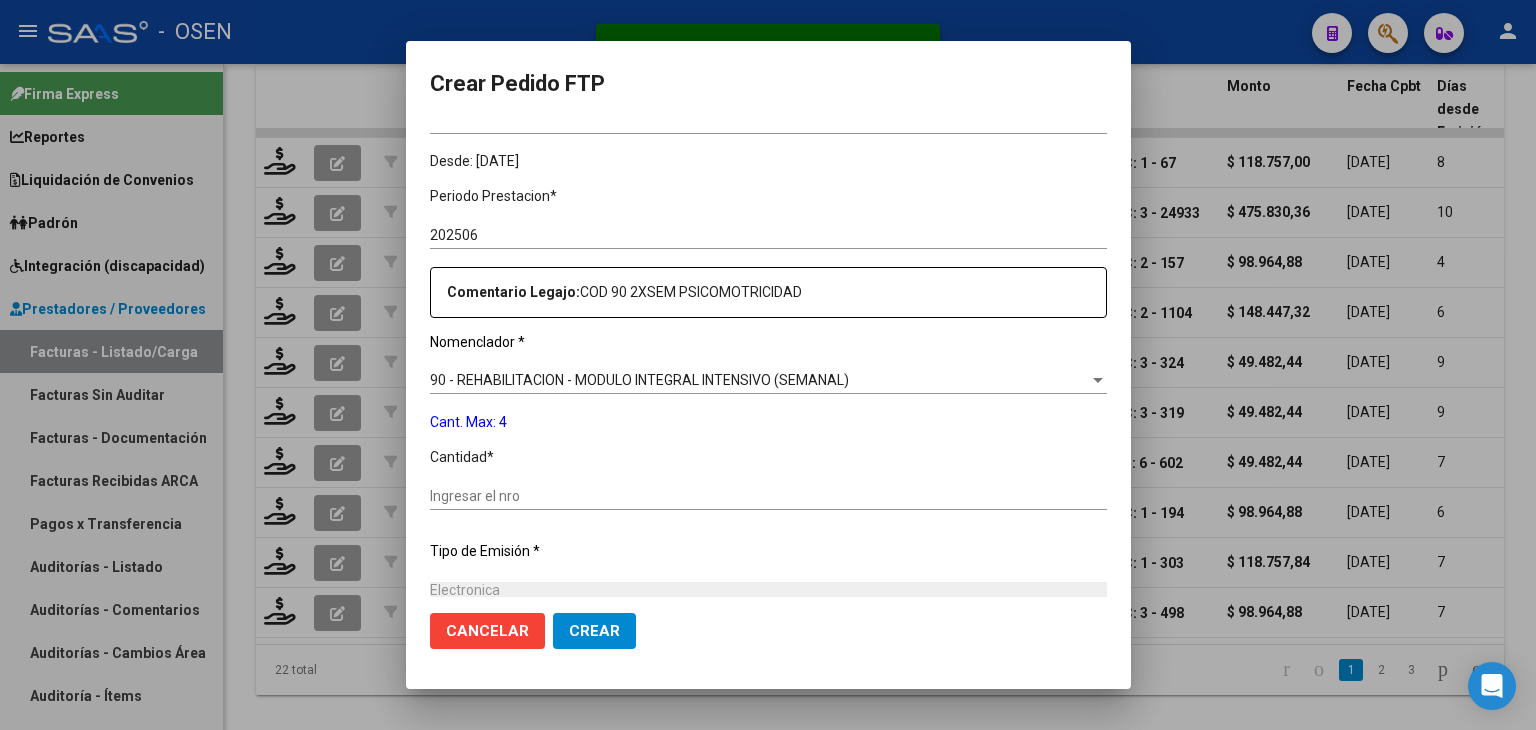 scroll, scrollTop: 600, scrollLeft: 0, axis: vertical 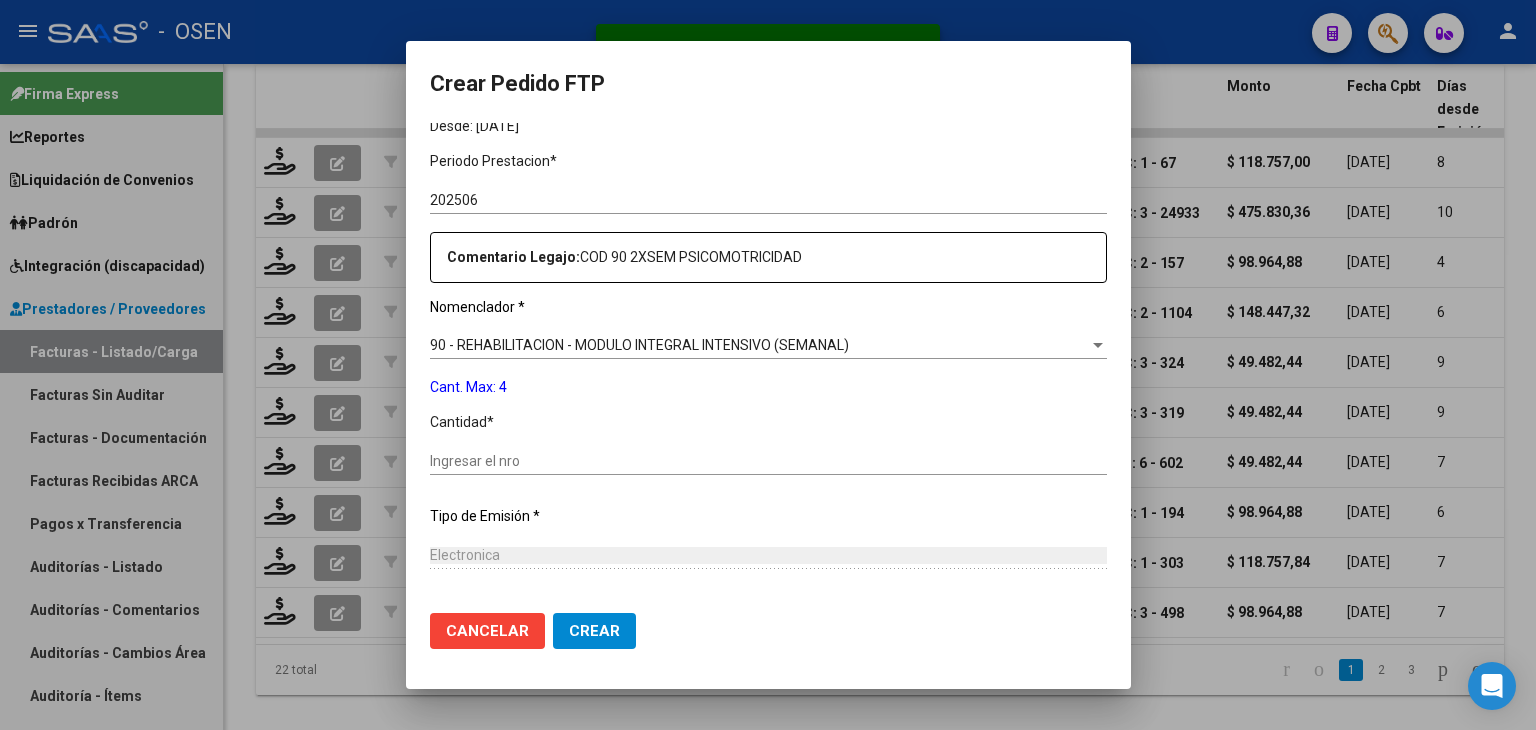click on "Ingresar el nro" at bounding box center (768, 461) 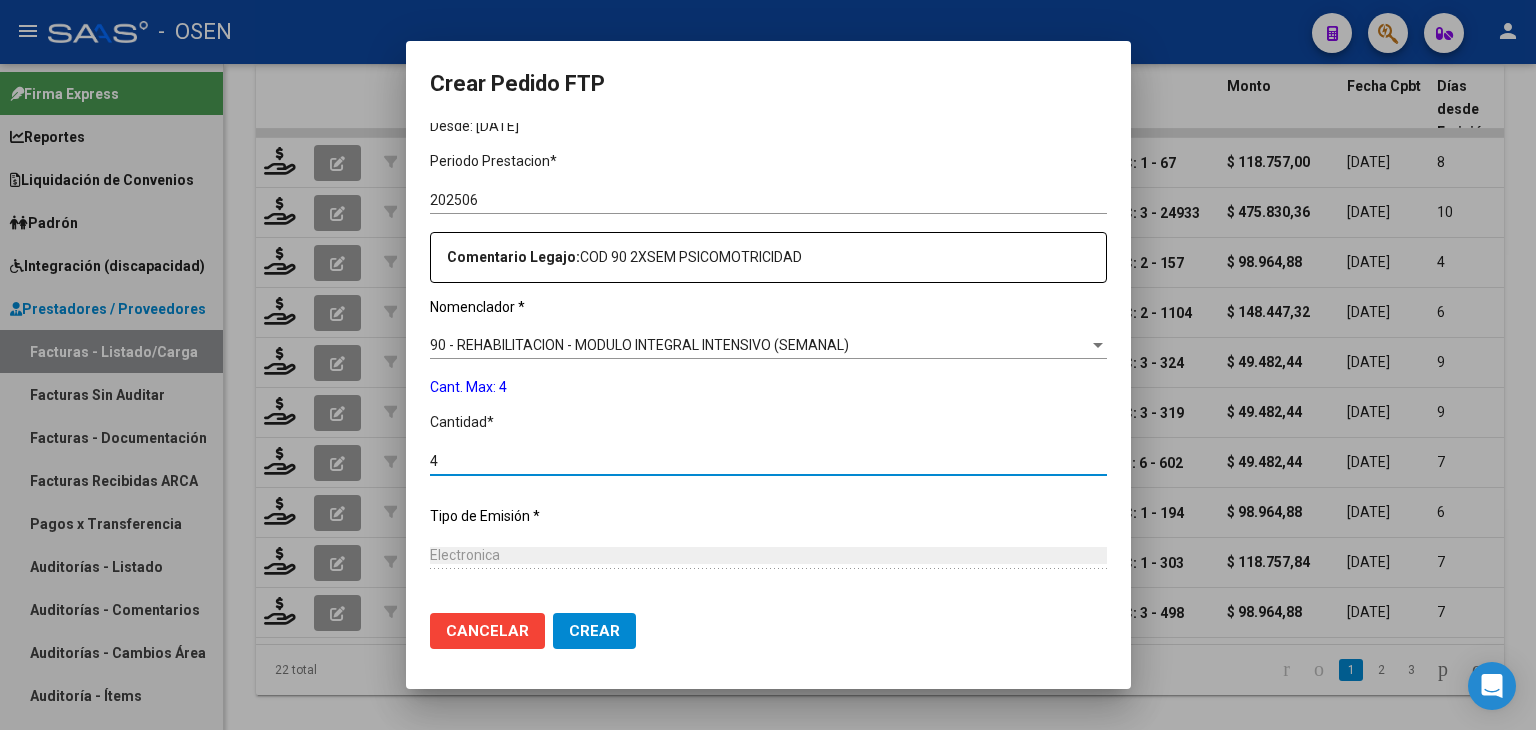 type on "4" 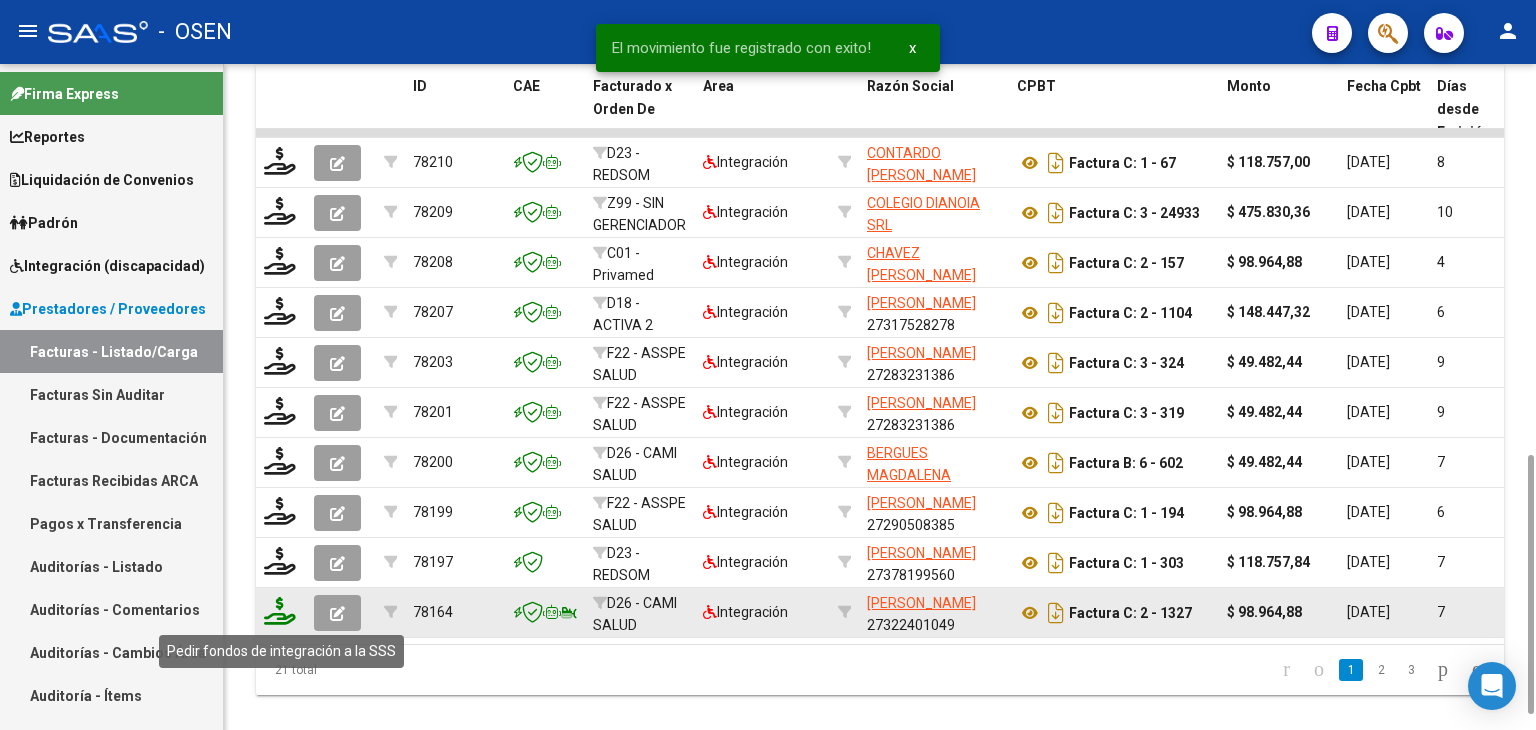 click 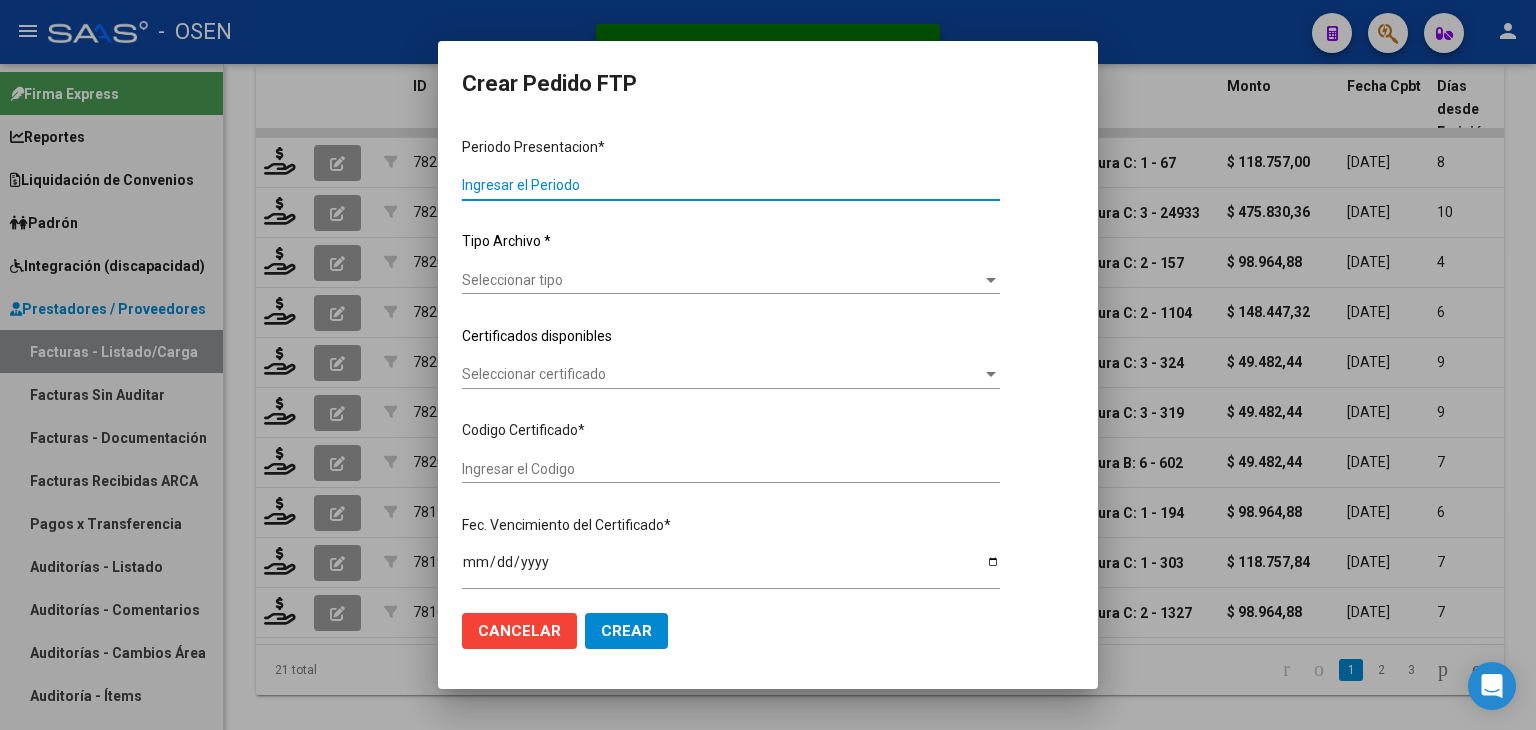 type on "202506" 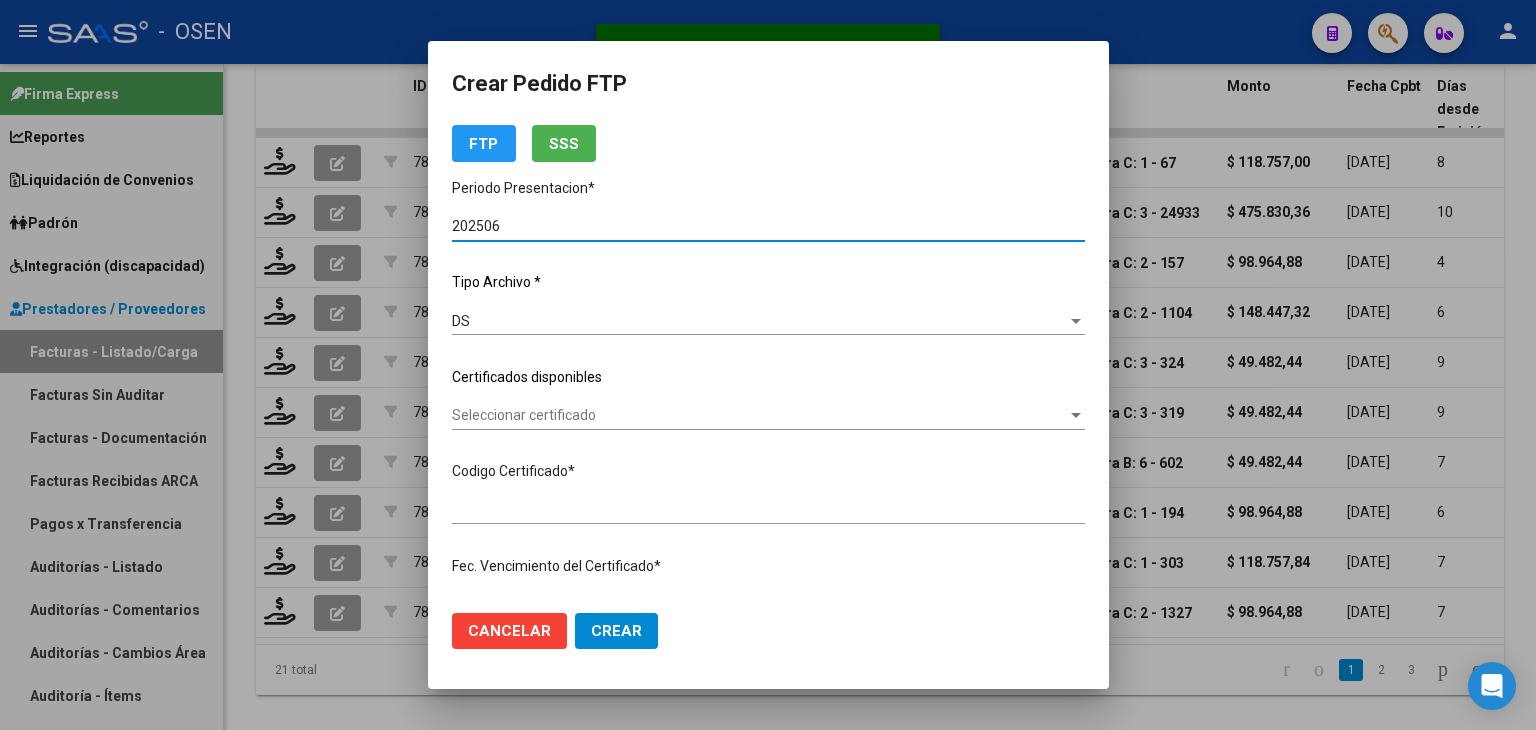 type on "ARG02000550796082022081020270810COR476" 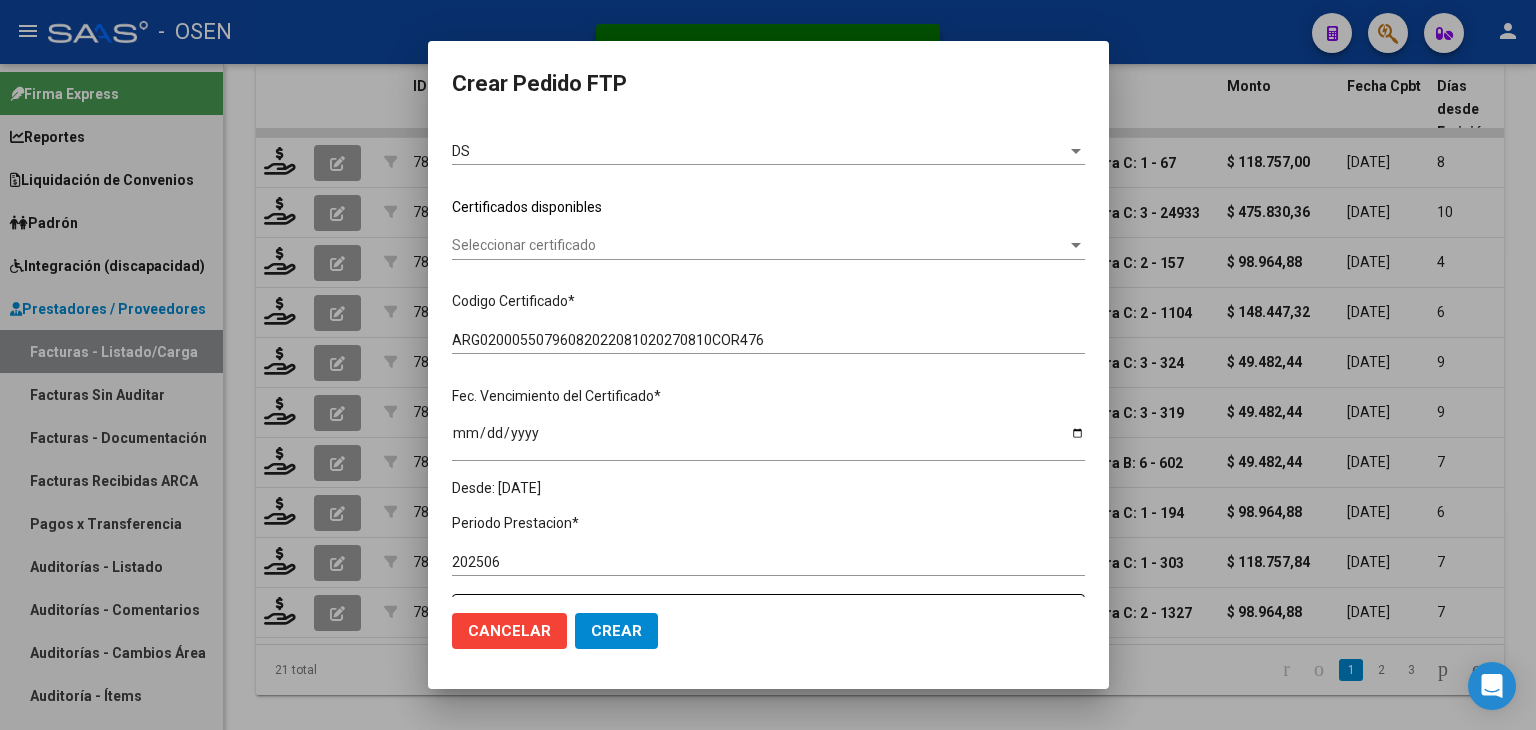 scroll, scrollTop: 300, scrollLeft: 0, axis: vertical 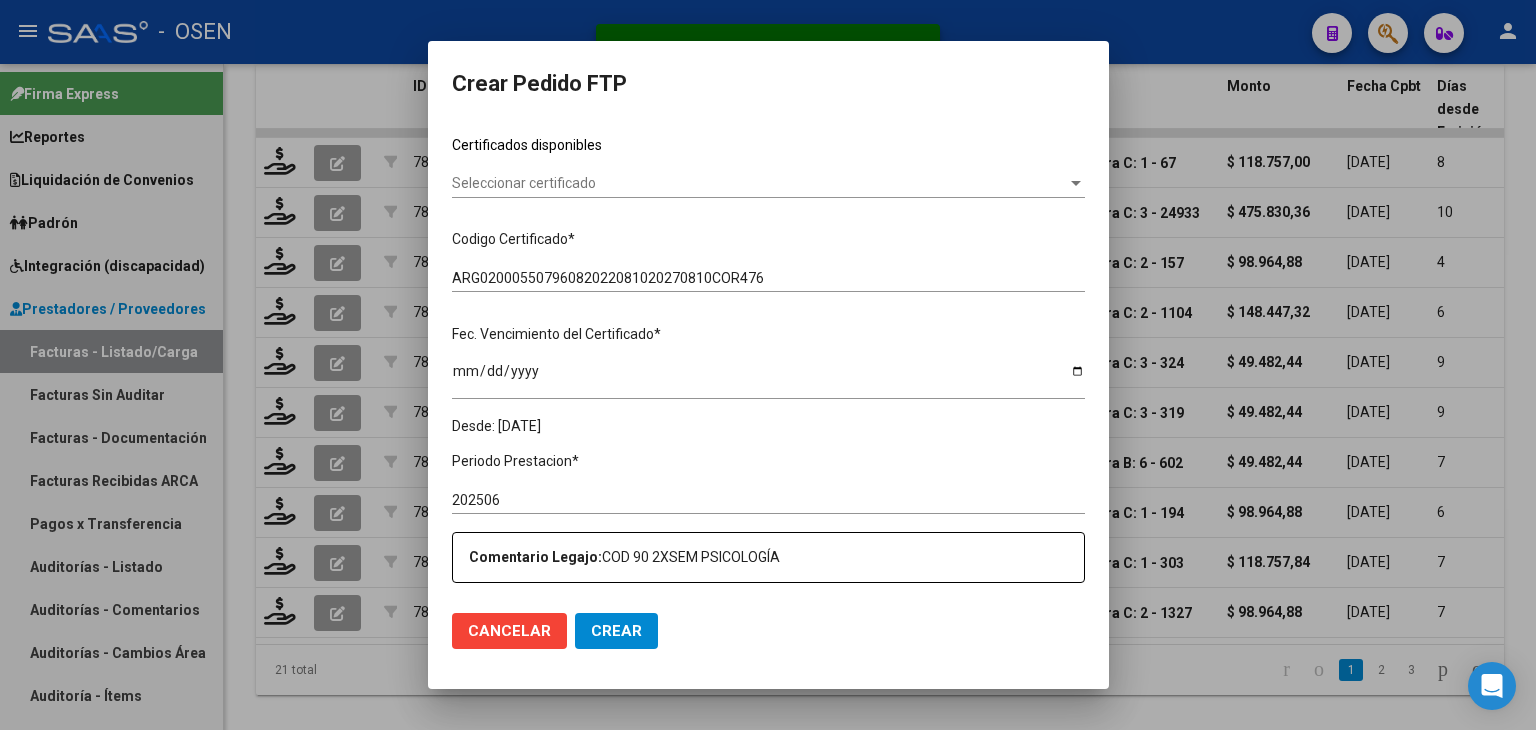 click on "Seleccionar certificado" at bounding box center [759, 183] 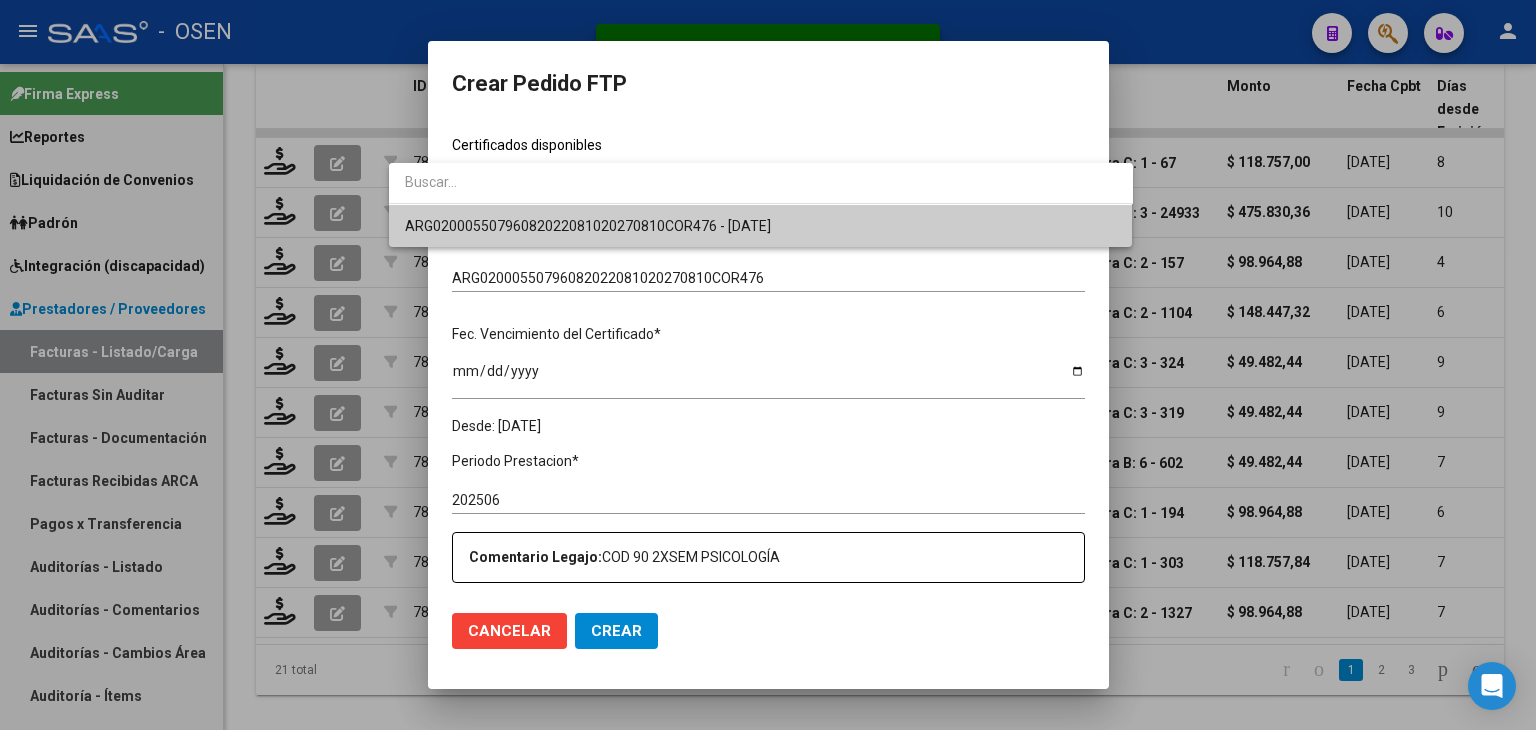 click on "ARG02000550796082022081020270810COR476 - [DATE]" at bounding box center [588, 226] 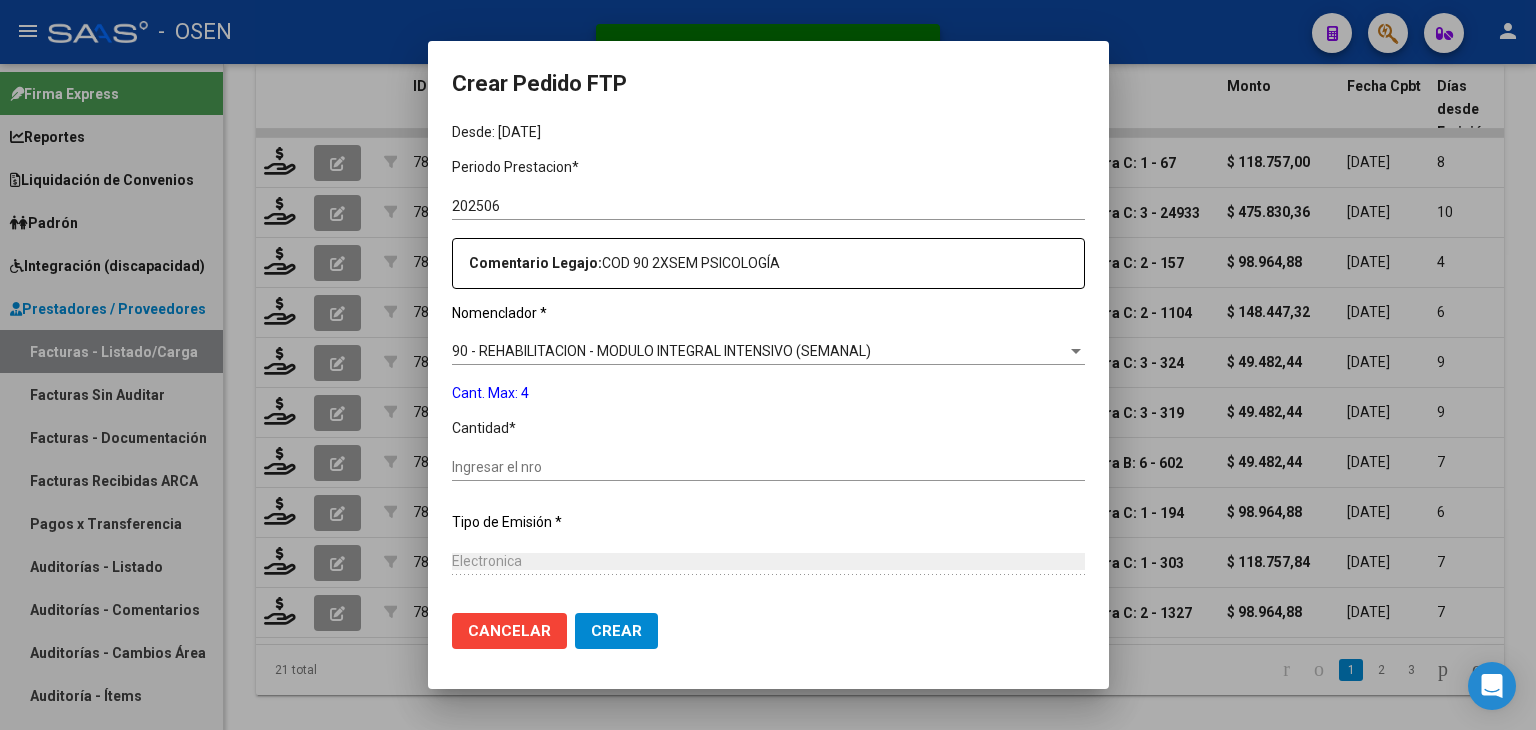 scroll, scrollTop: 700, scrollLeft: 0, axis: vertical 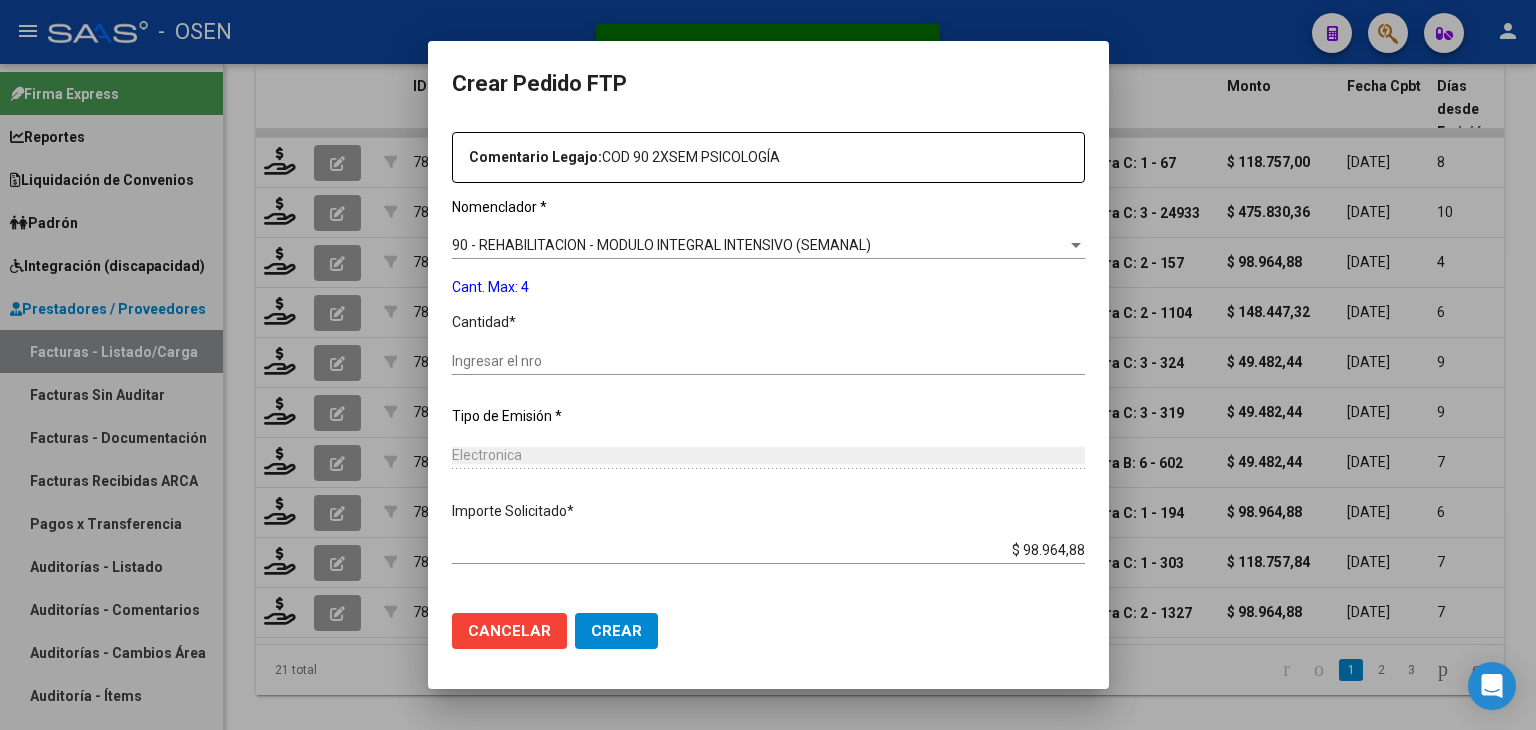 click on "Ingresar el nro" at bounding box center (768, 361) 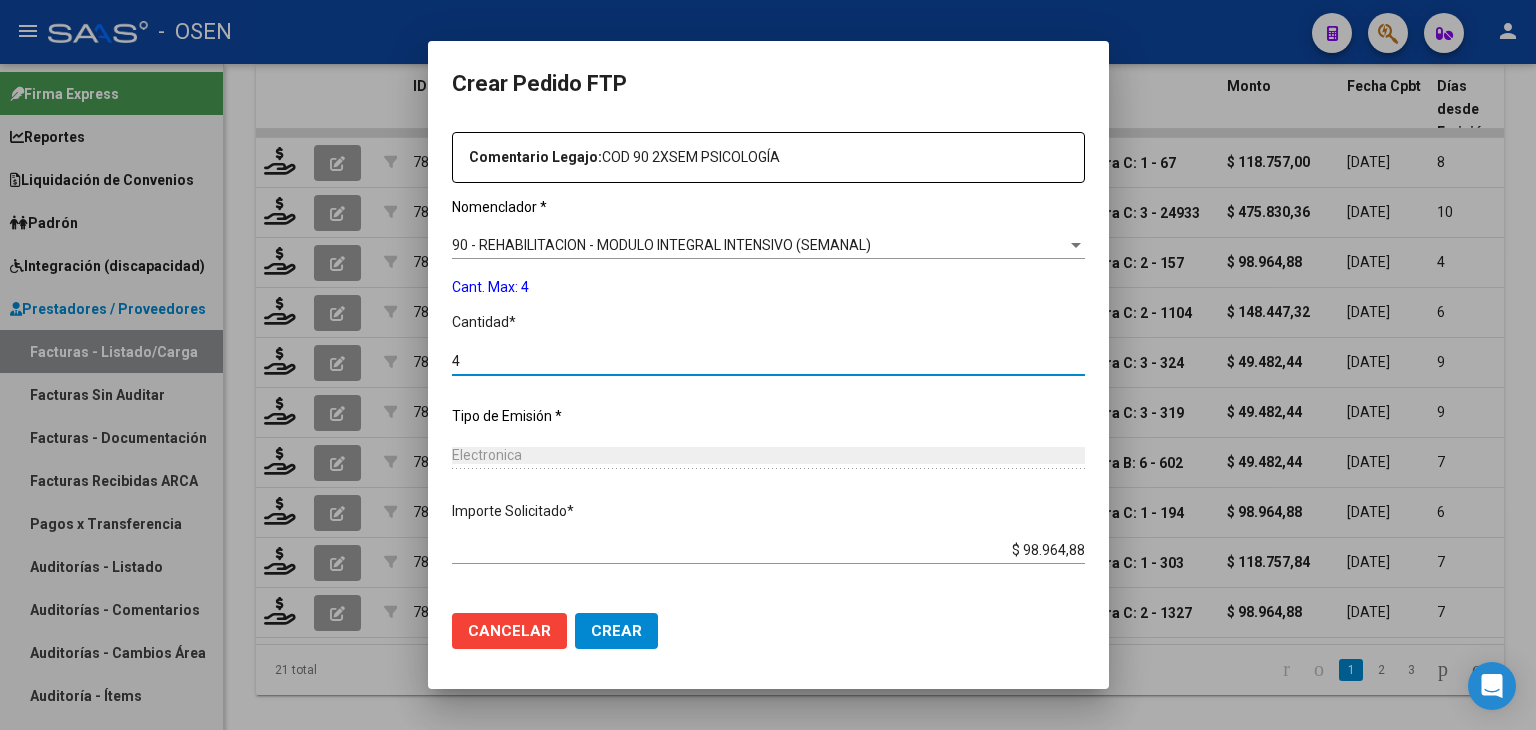 type on "4" 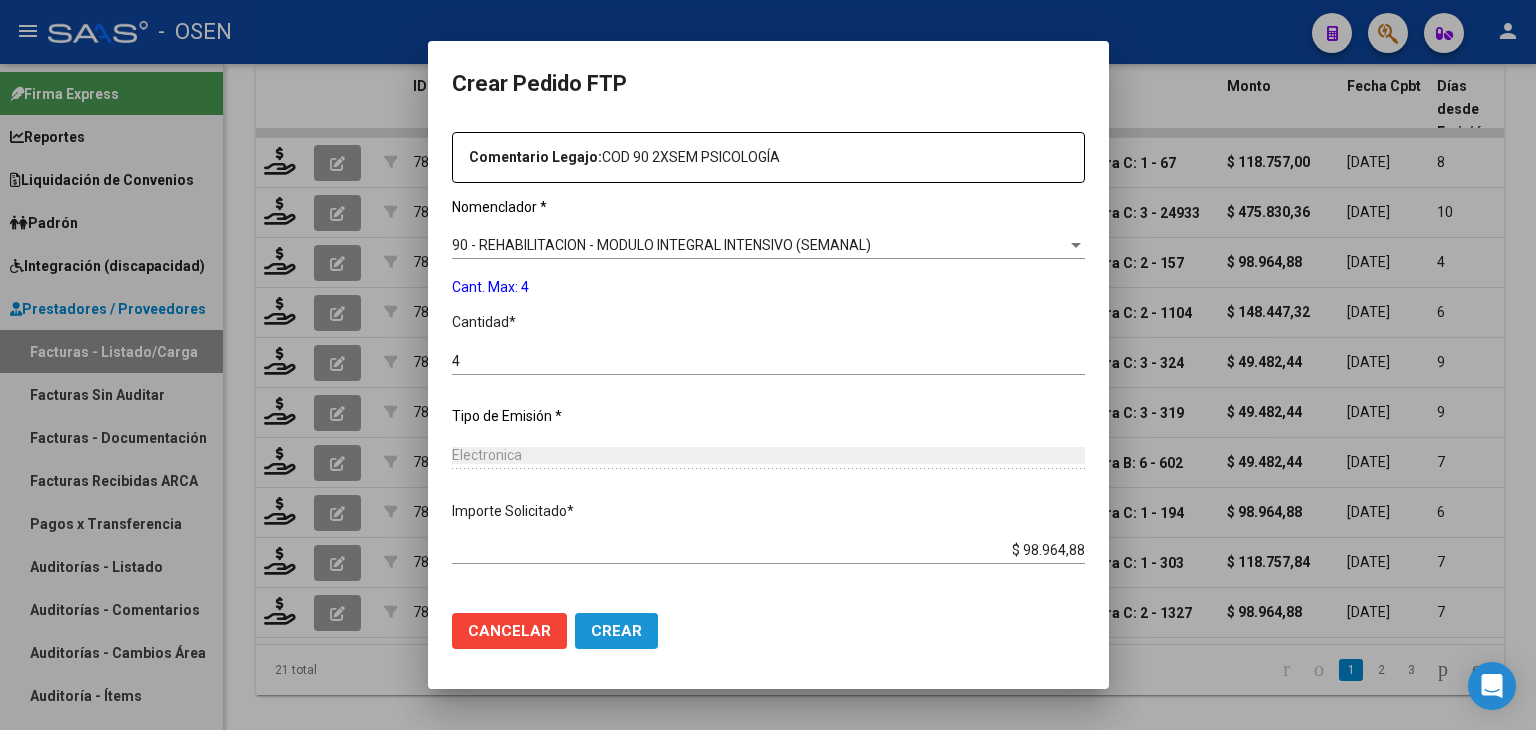click on "Crear" 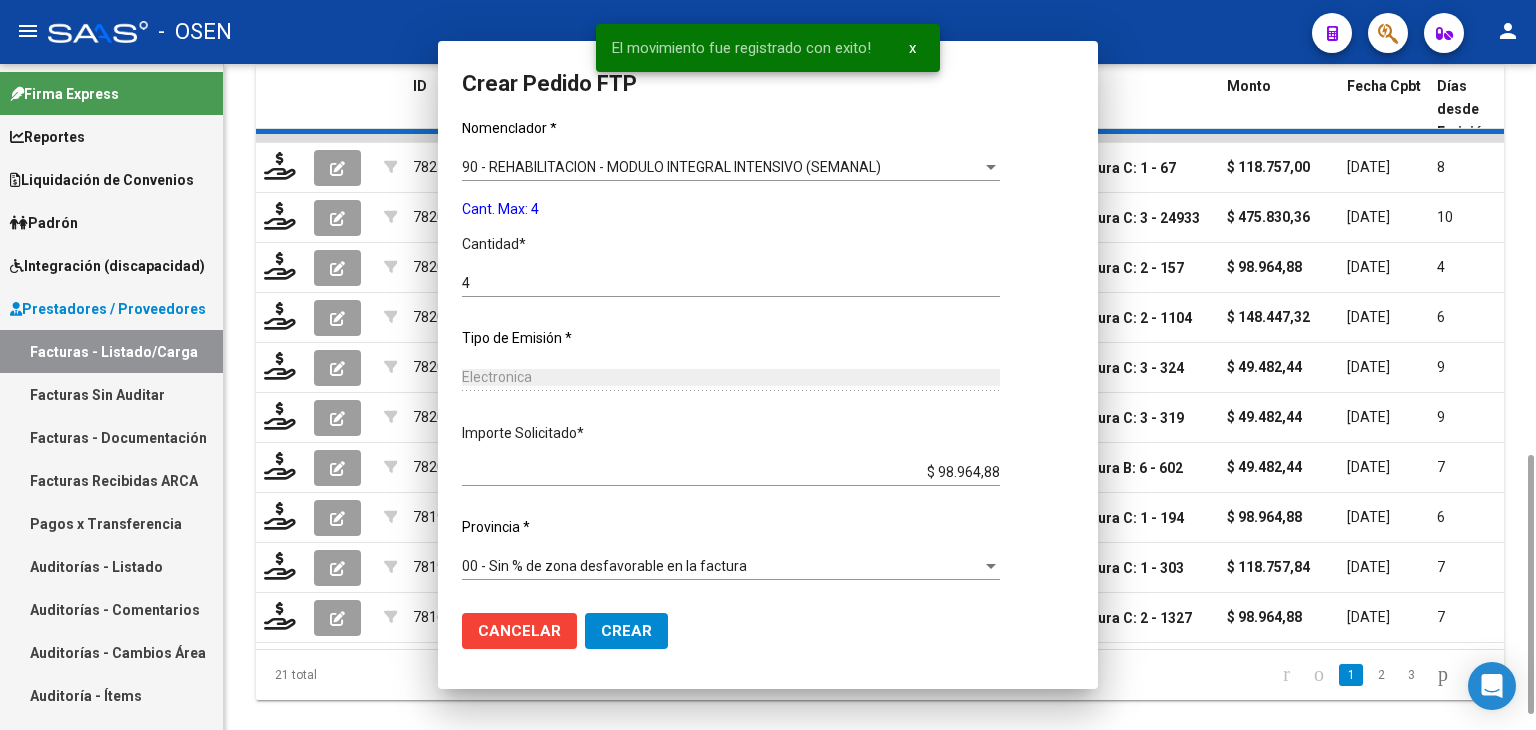 scroll, scrollTop: 591, scrollLeft: 0, axis: vertical 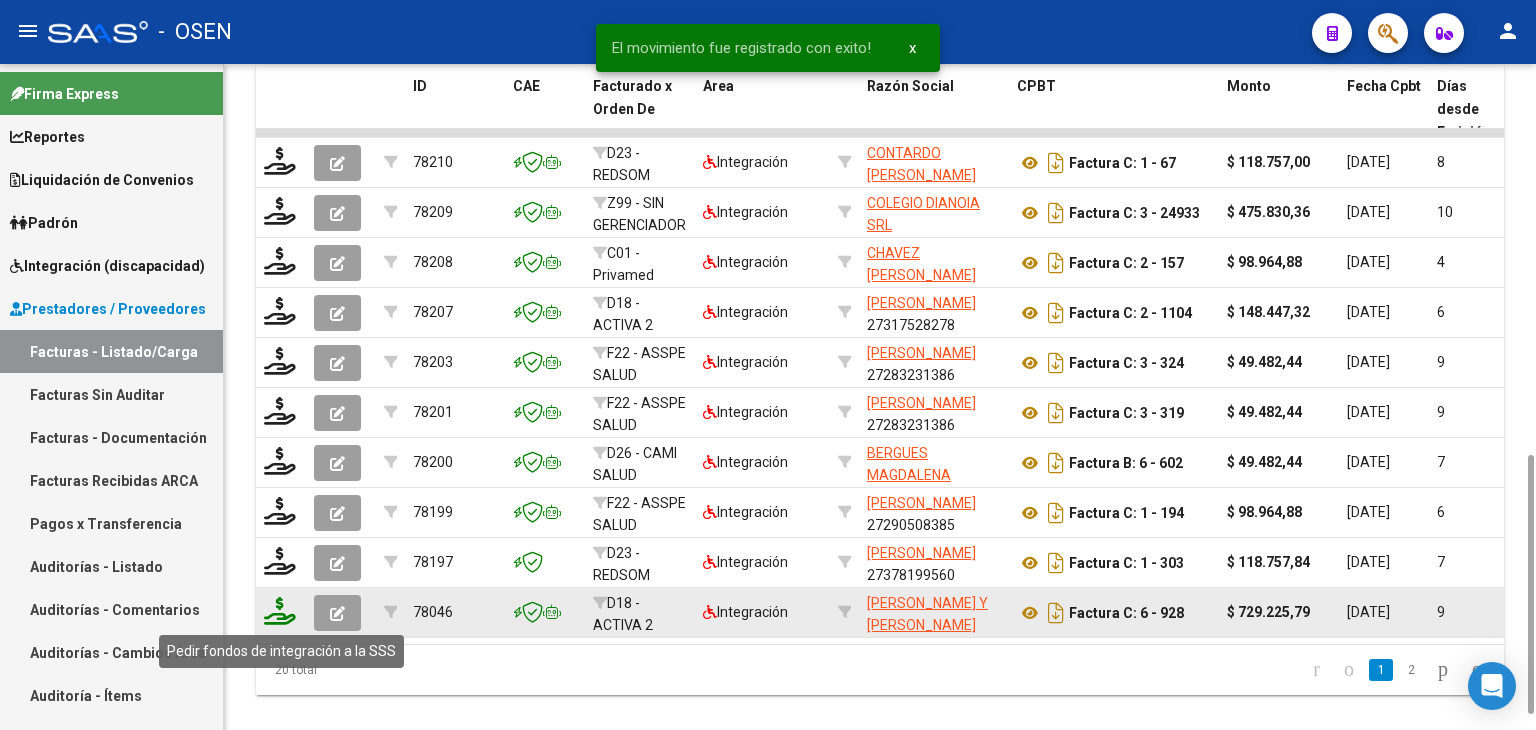 click 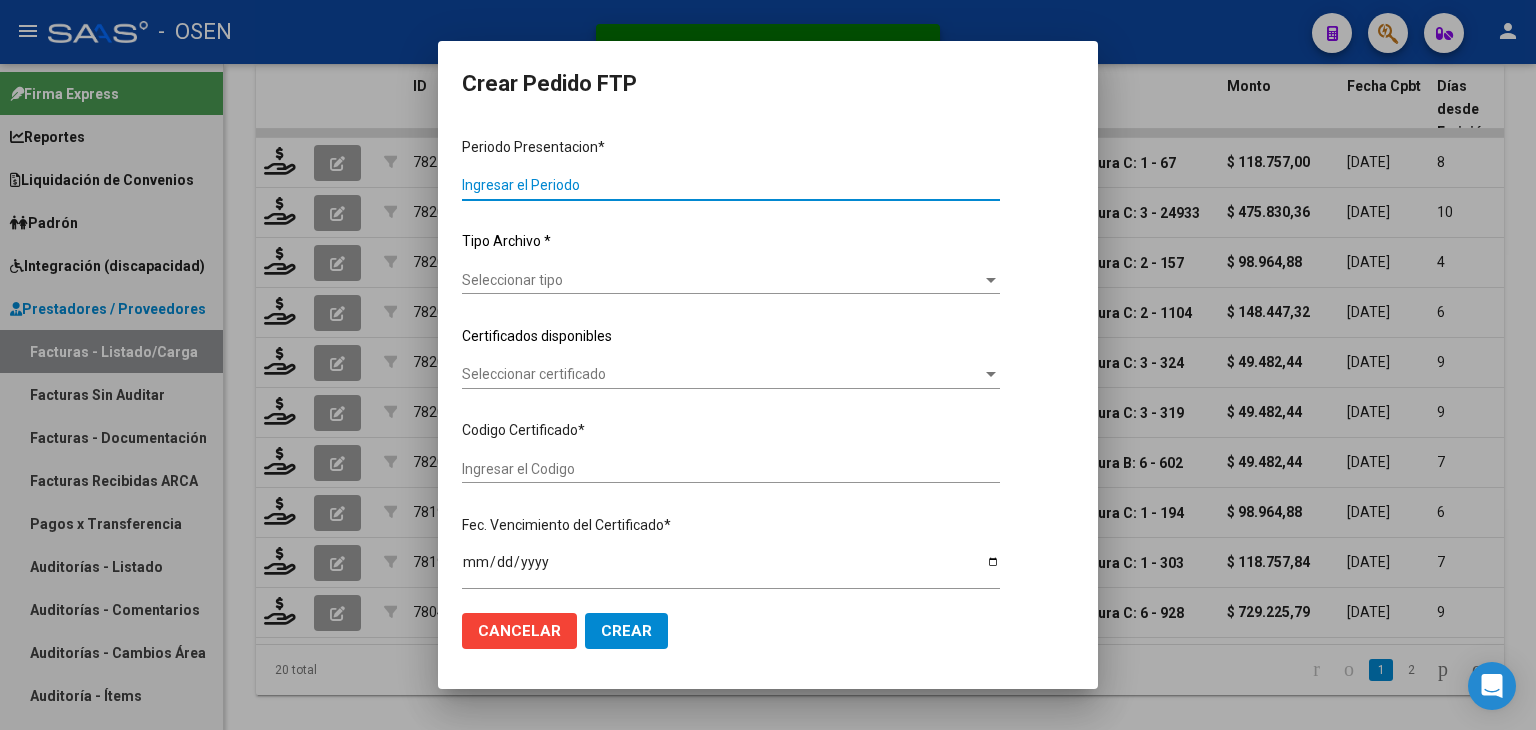type on "202506" 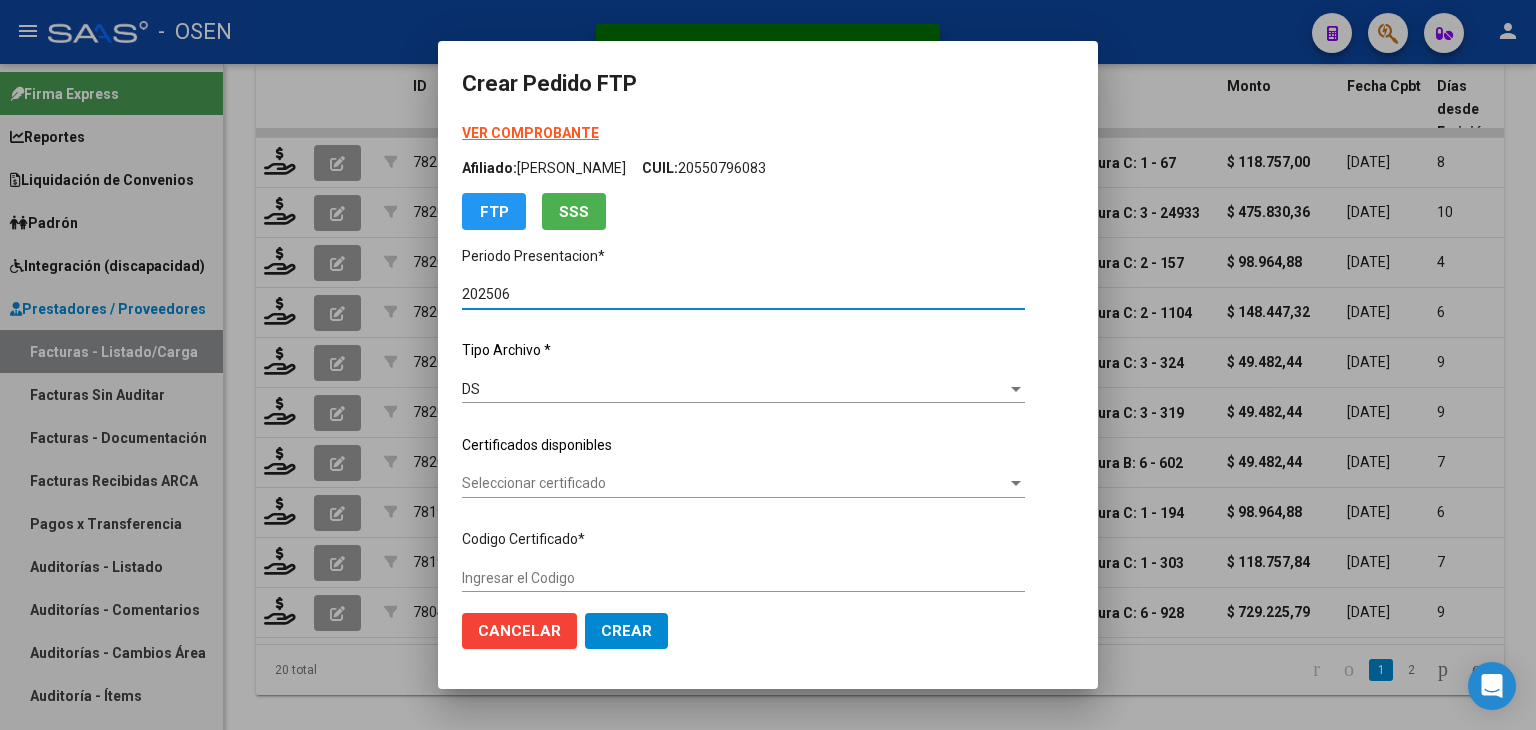type on "01637662-6" 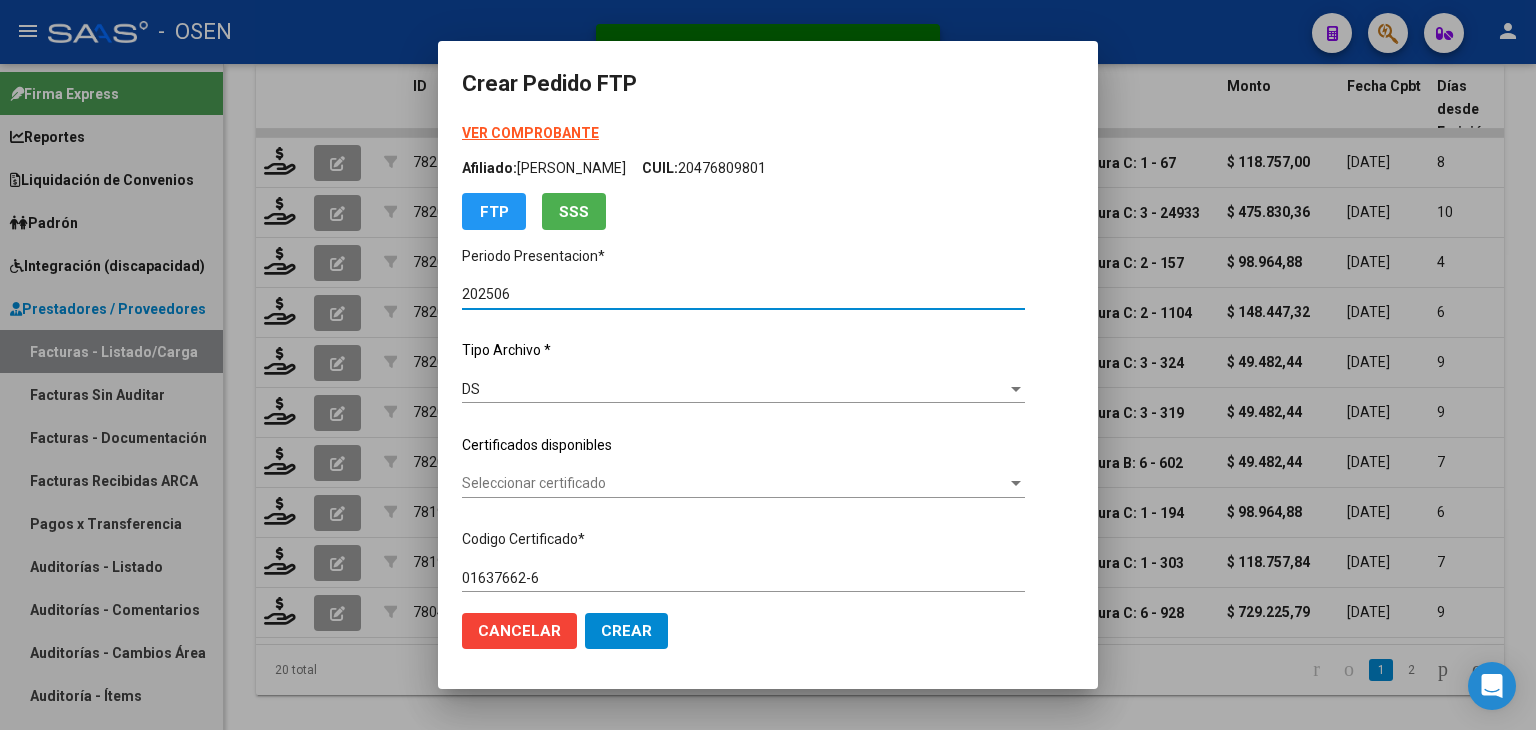 scroll, scrollTop: 100, scrollLeft: 0, axis: vertical 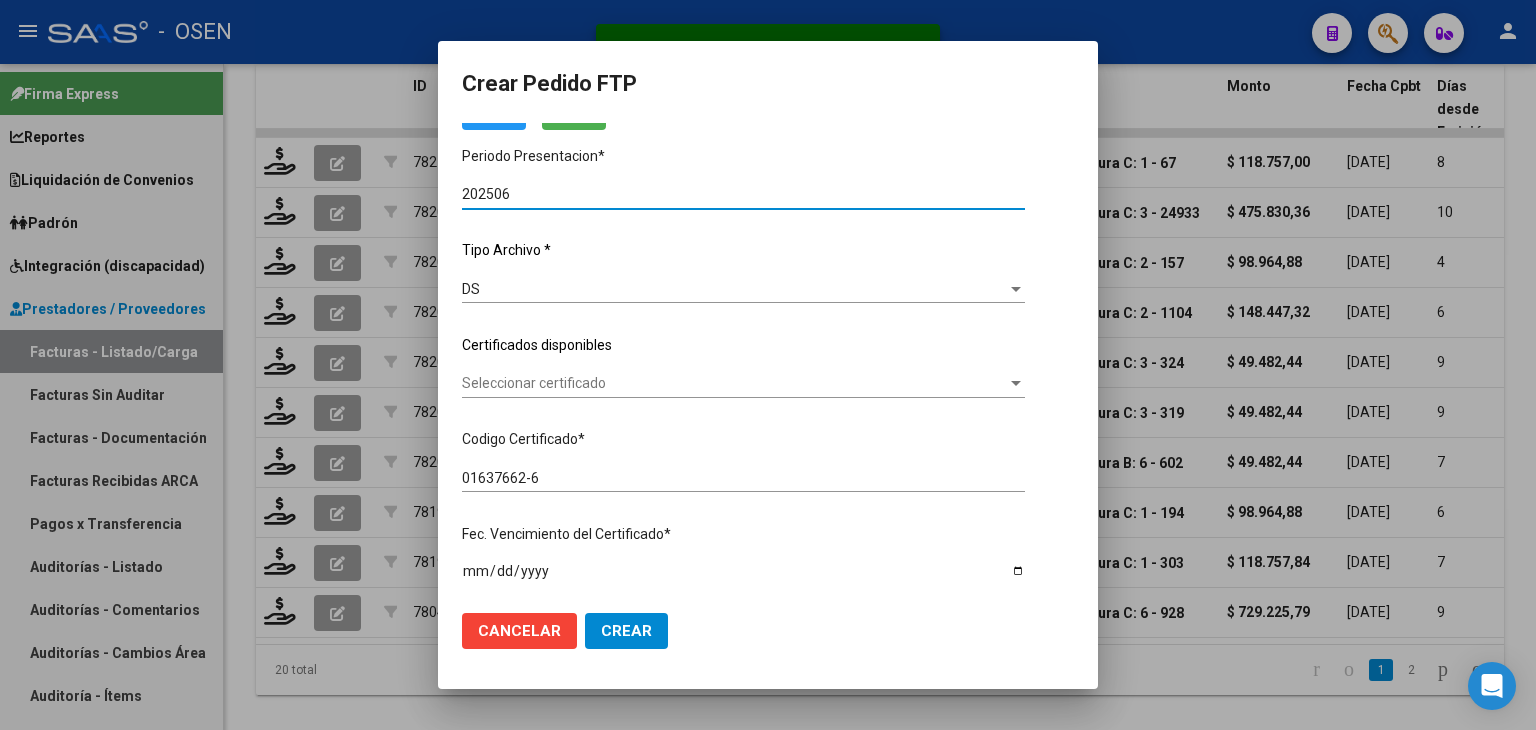 click on "Seleccionar certificado" at bounding box center [734, 383] 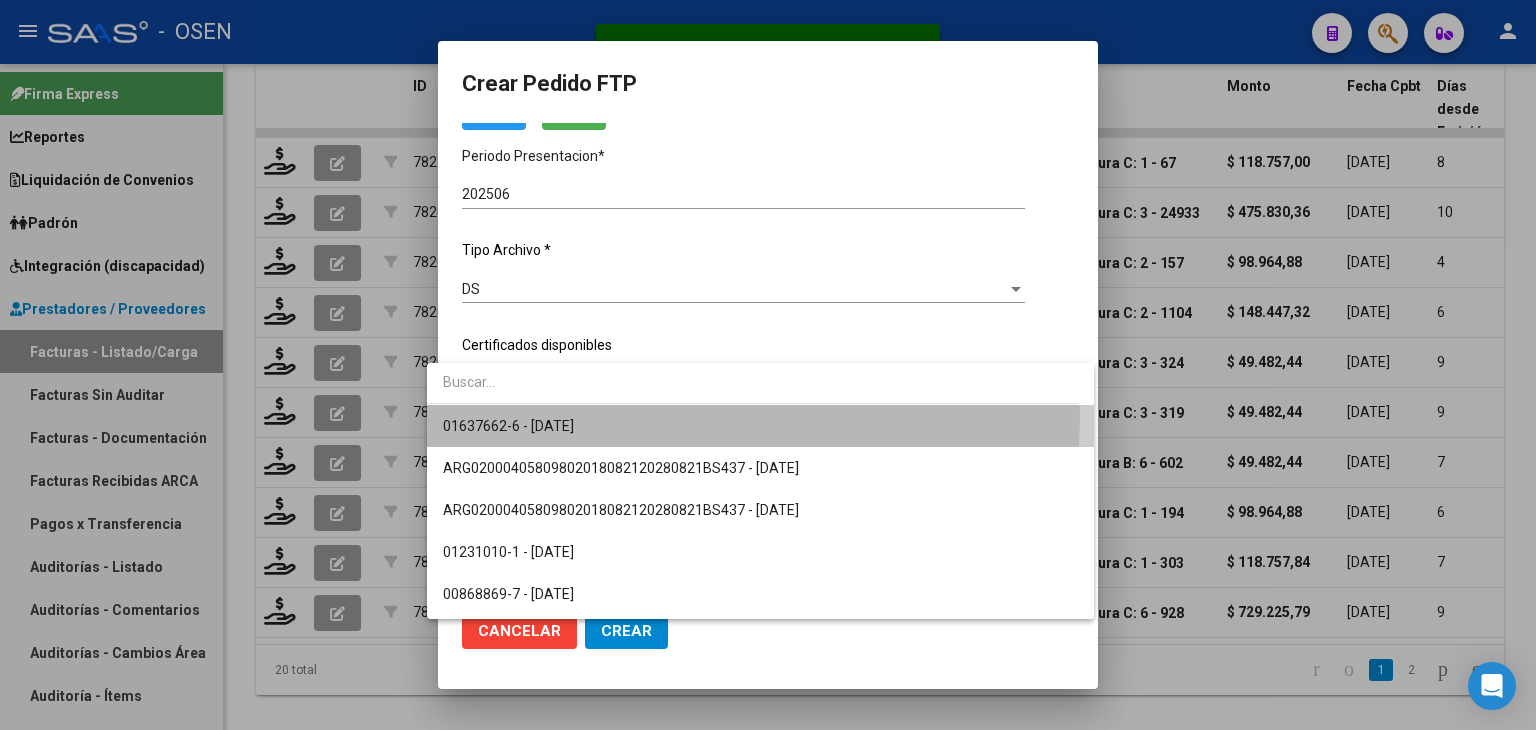 click on "01637662-6                               - [DATE]" at bounding box center (760, 426) 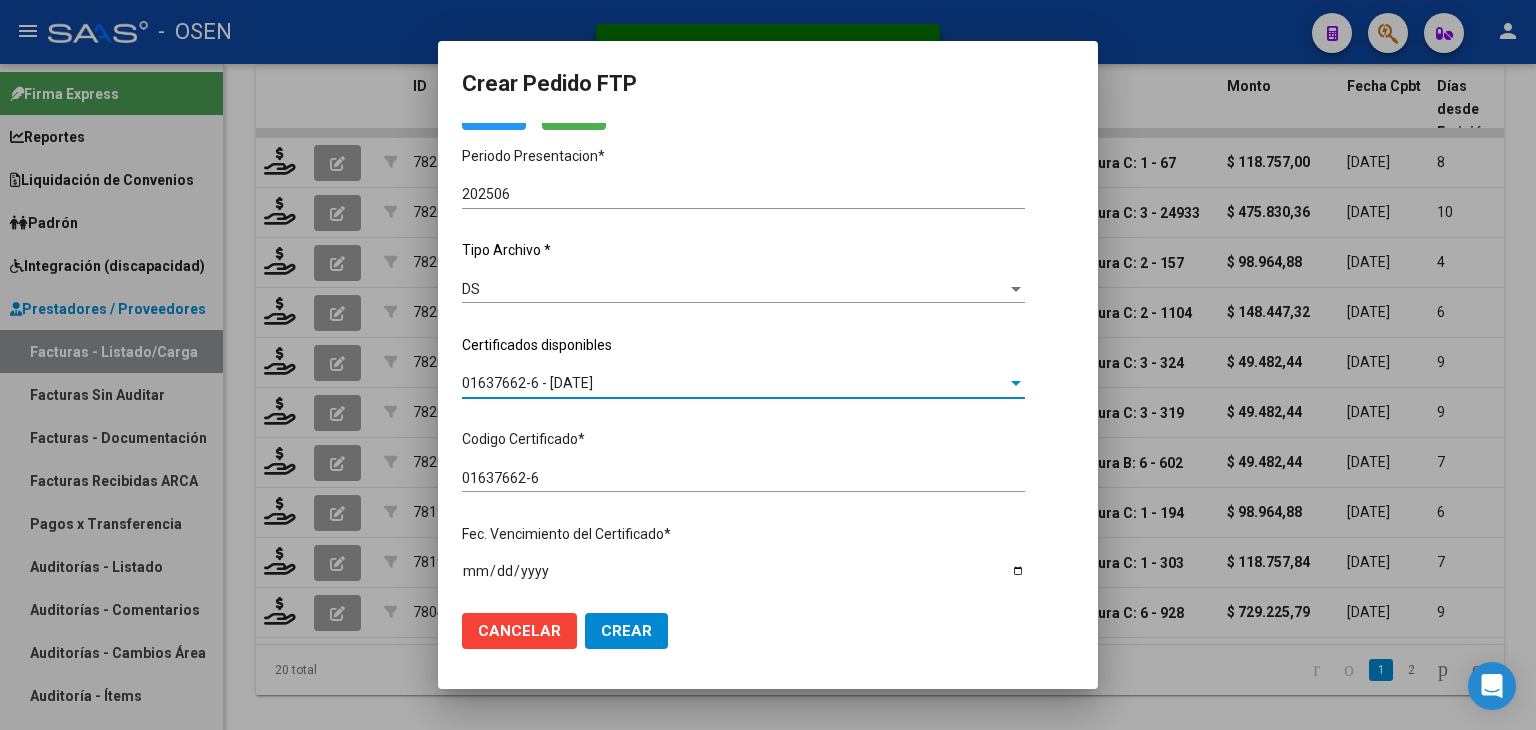 click on "01637662-6                               - [DATE] Seleccionar certificado" 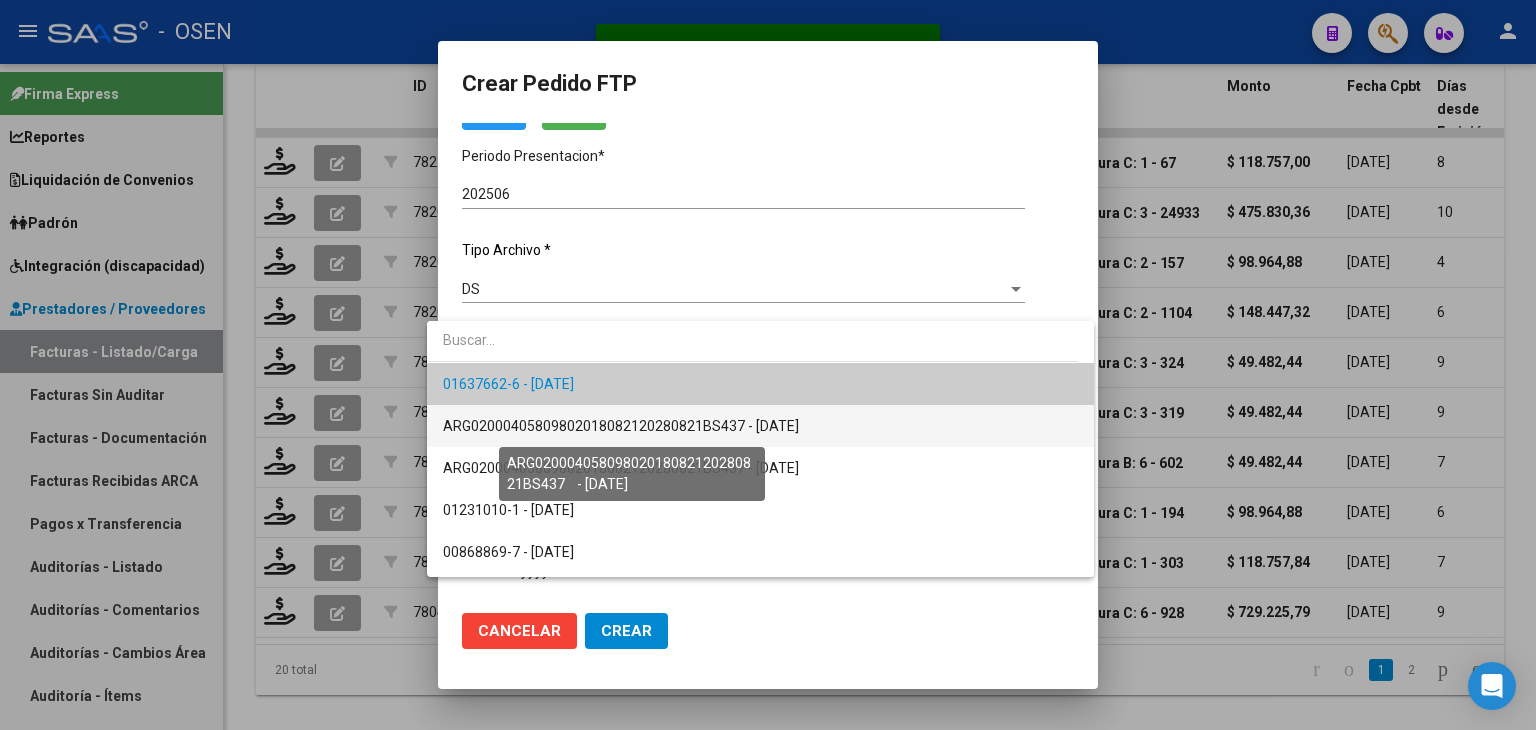 click on "ARG02000405809802018082120280821BS437    - [DATE]" at bounding box center (621, 426) 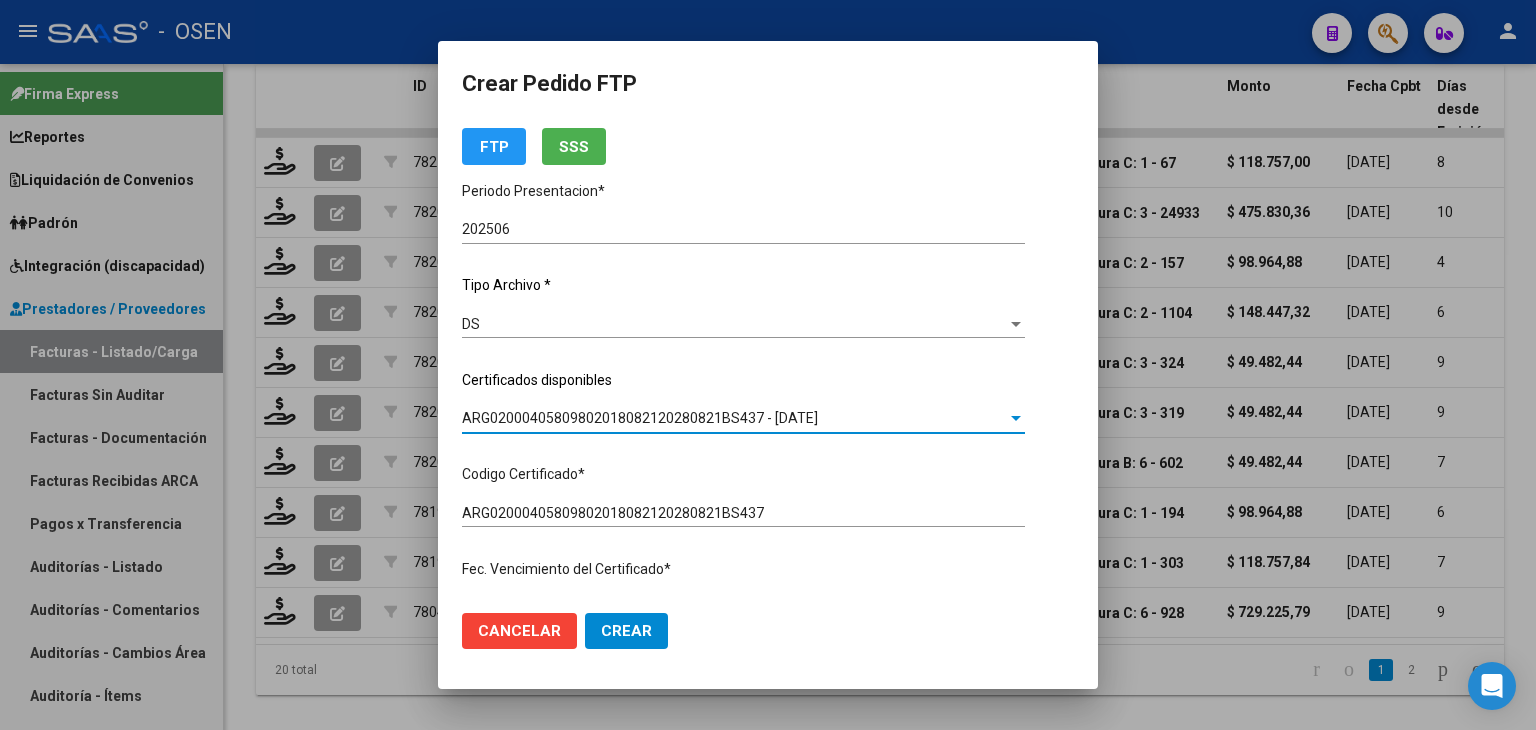 scroll, scrollTop: 0, scrollLeft: 0, axis: both 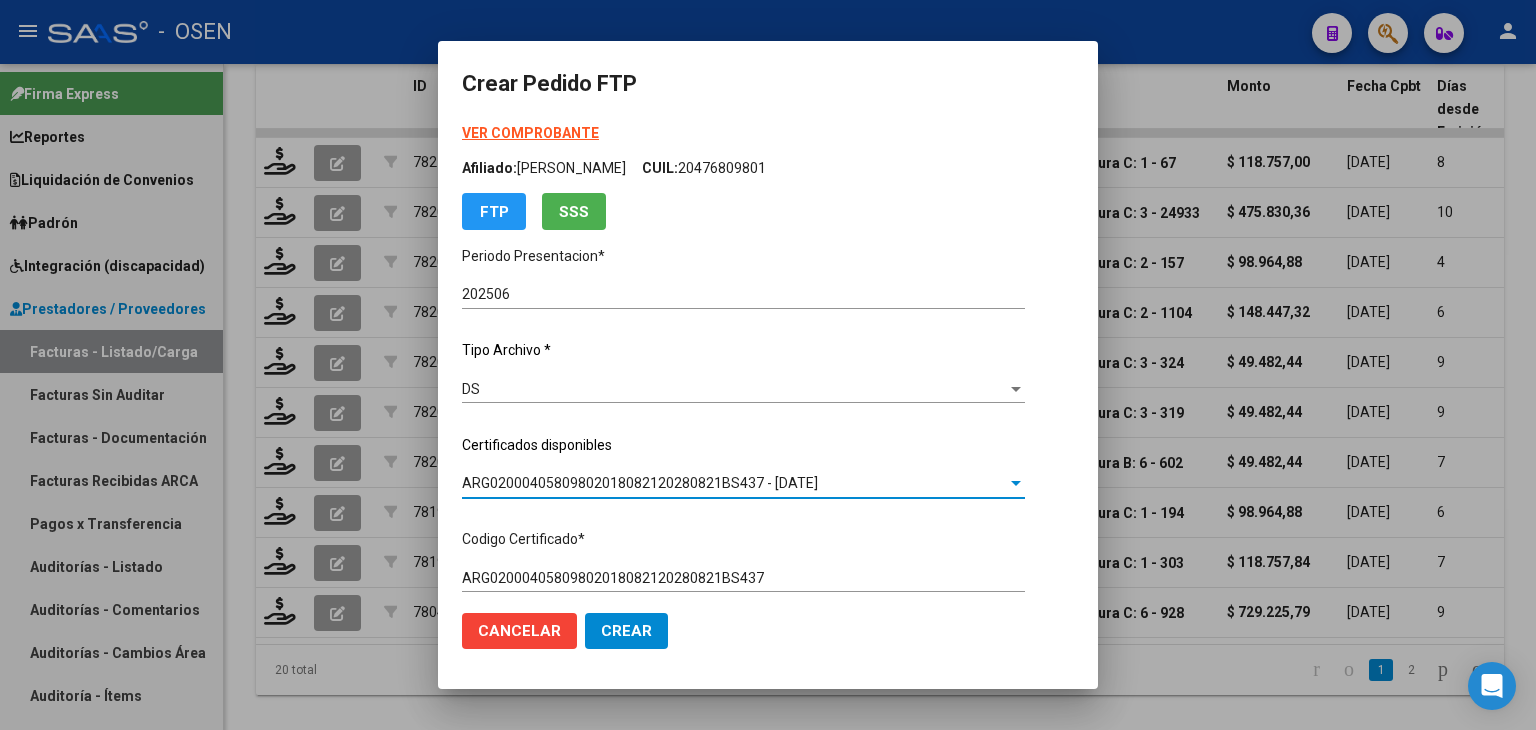 click on "VER COMPROBANTE" at bounding box center (530, 133) 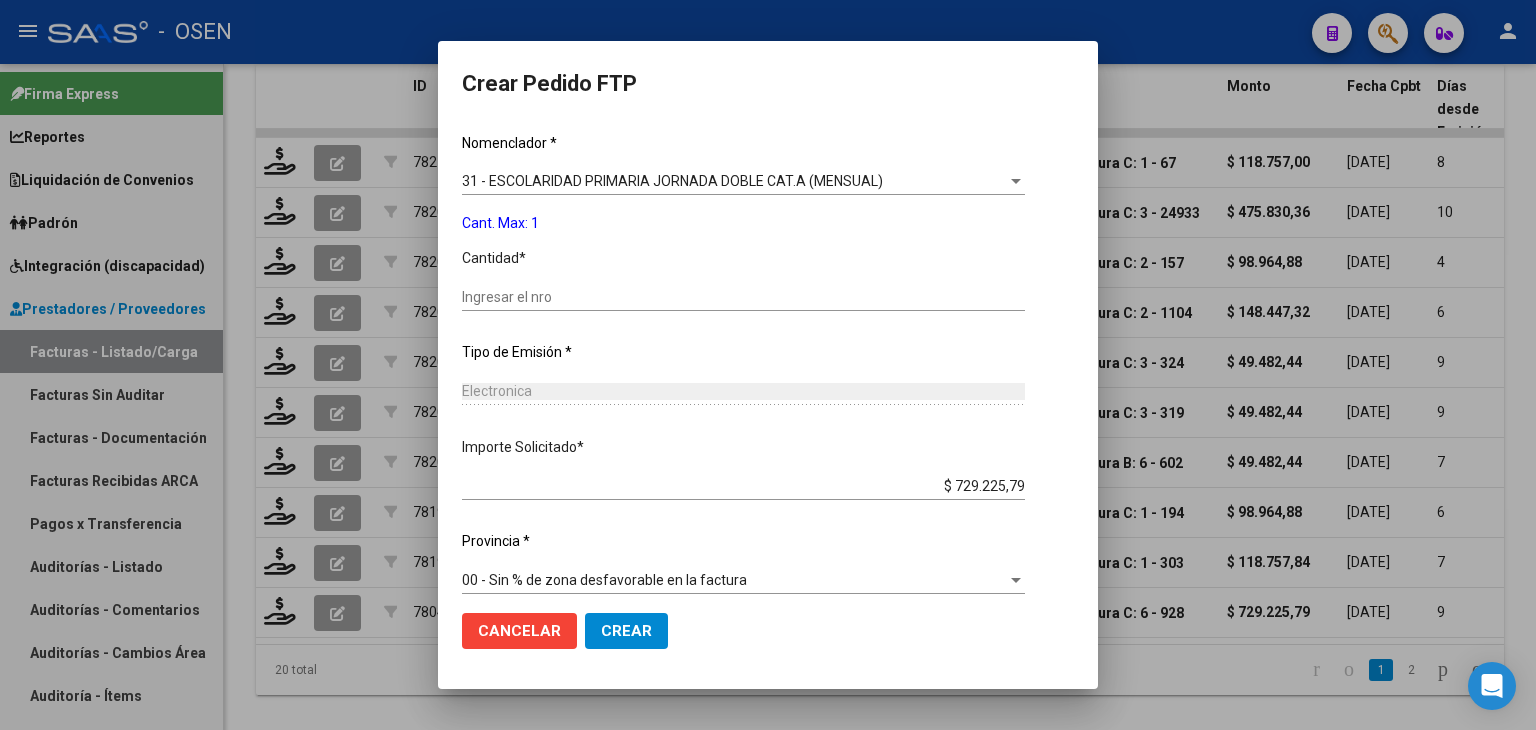 scroll, scrollTop: 757, scrollLeft: 0, axis: vertical 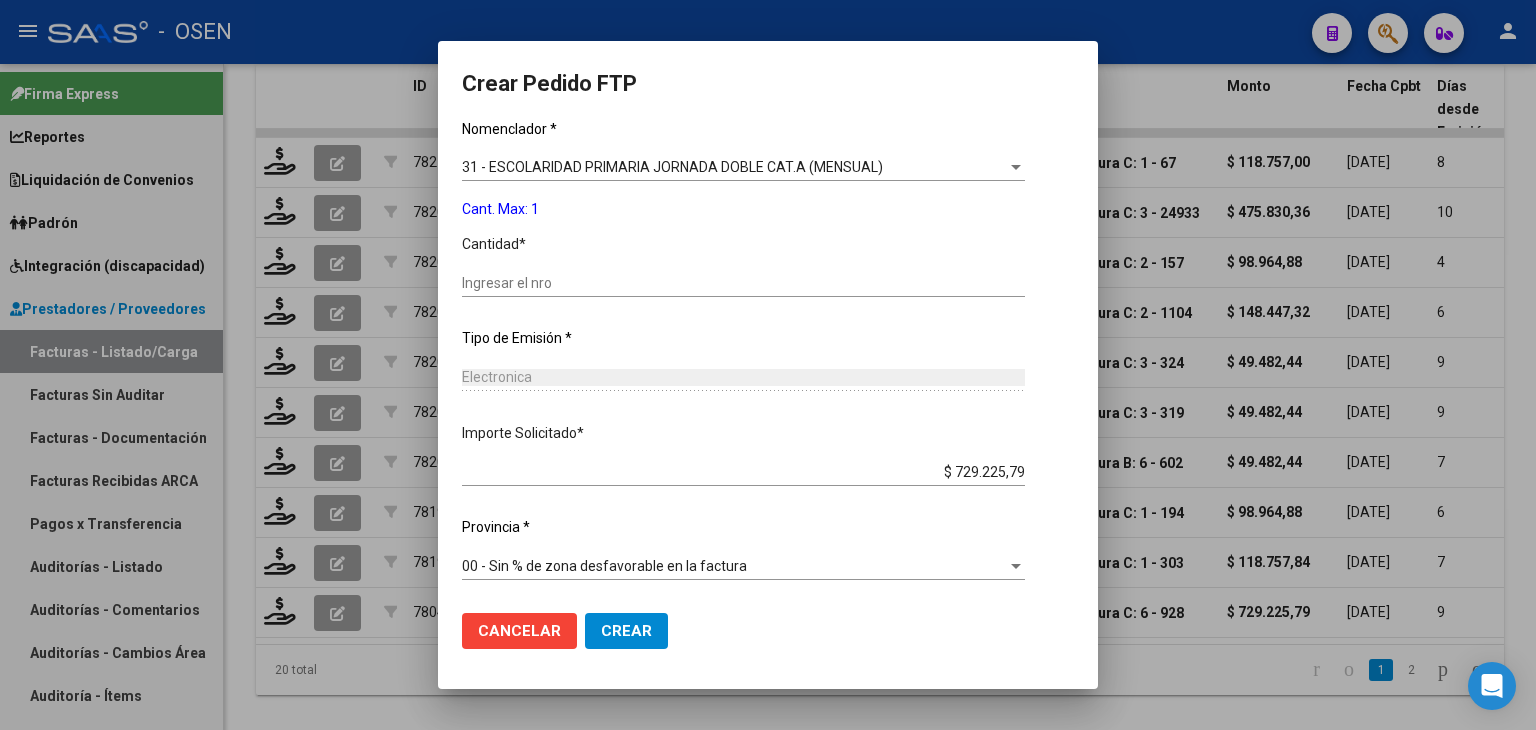 click at bounding box center [768, 365] 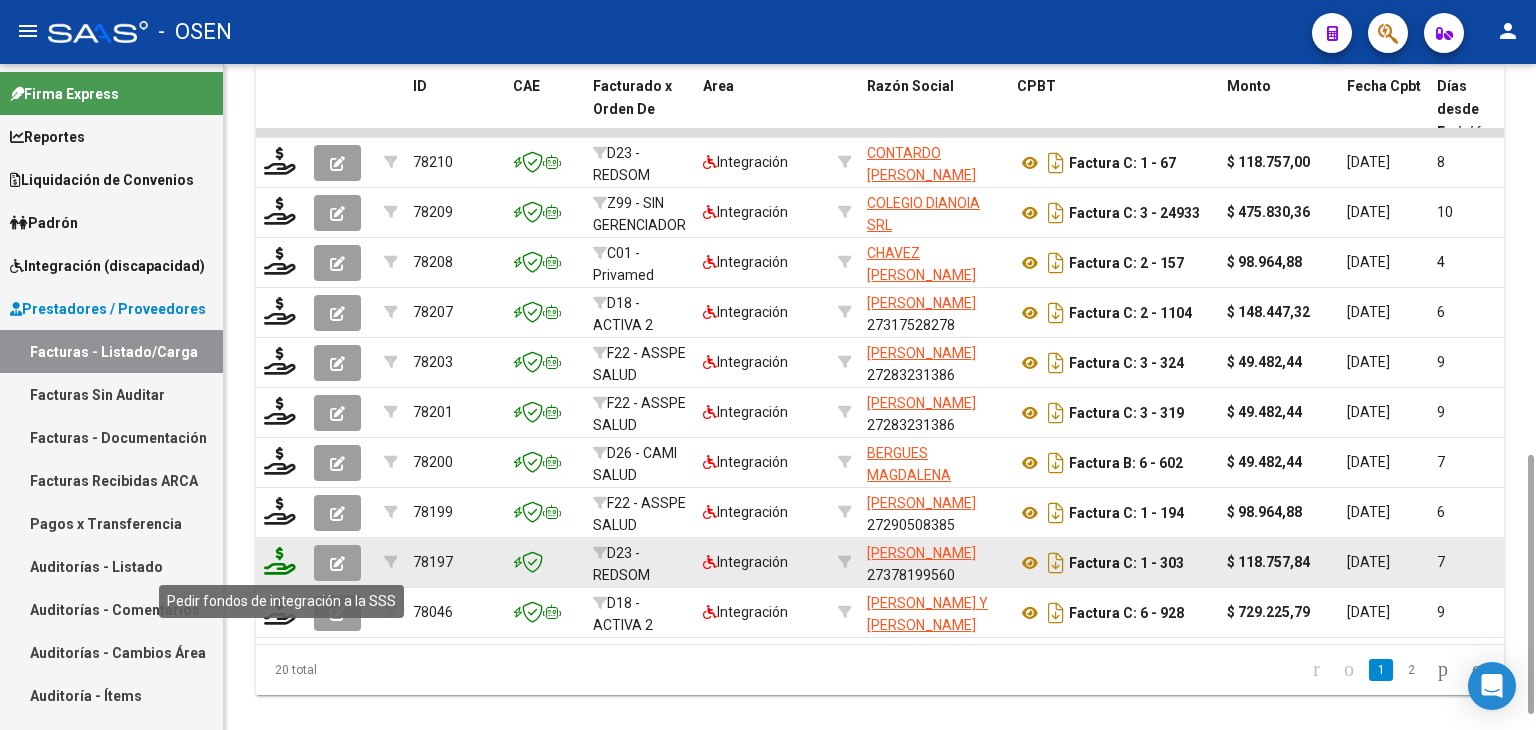 click 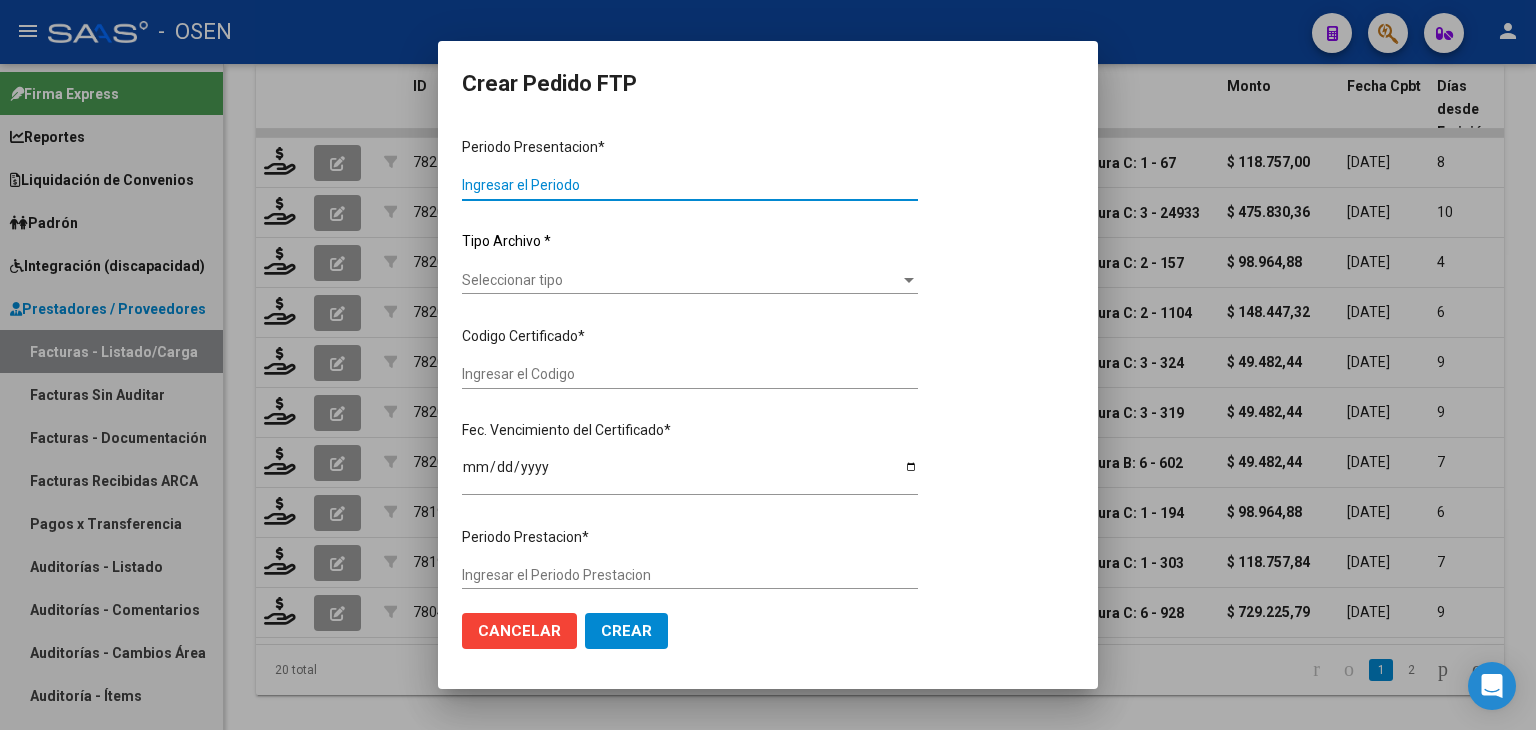 type on "202506" 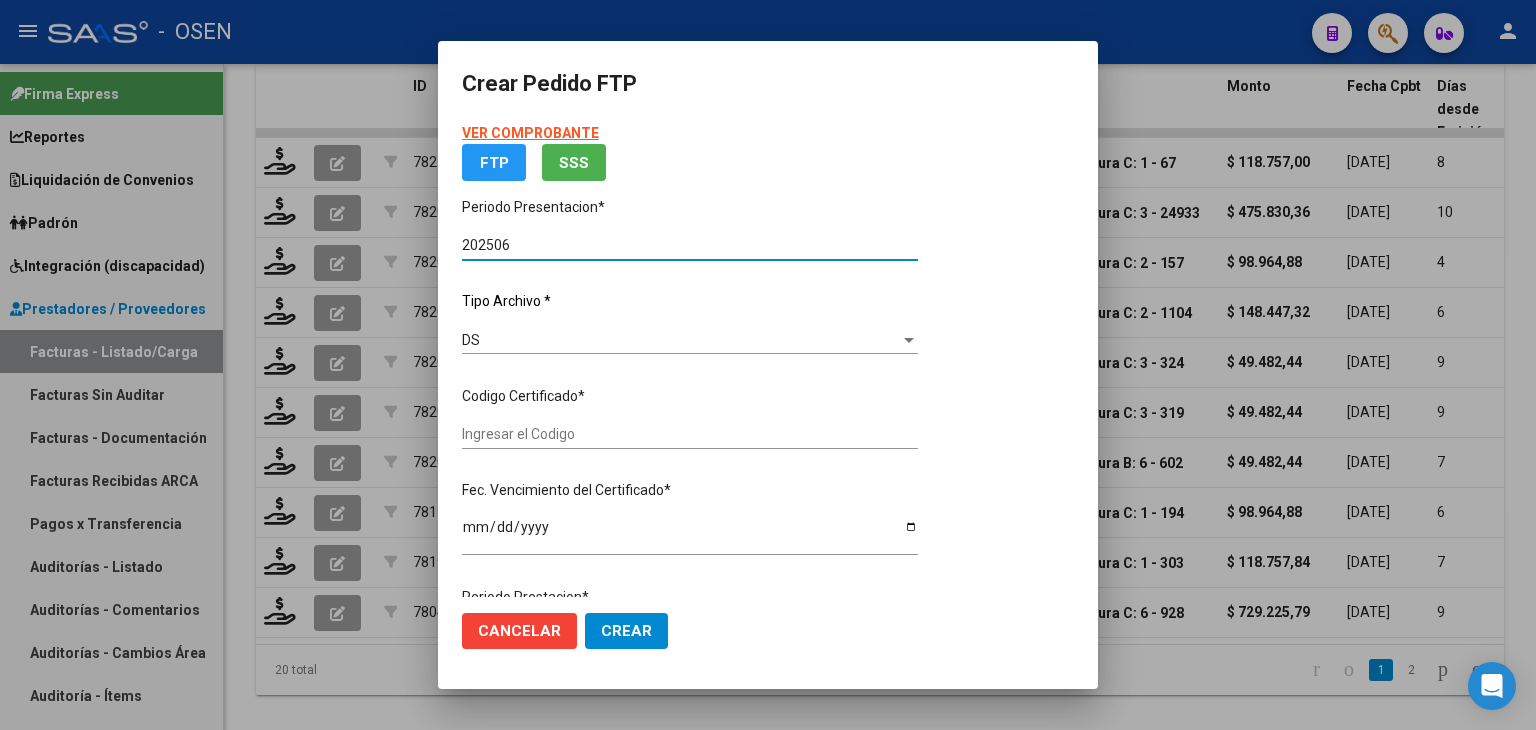 type on "ARG02000545476562023112320281123RIO142" 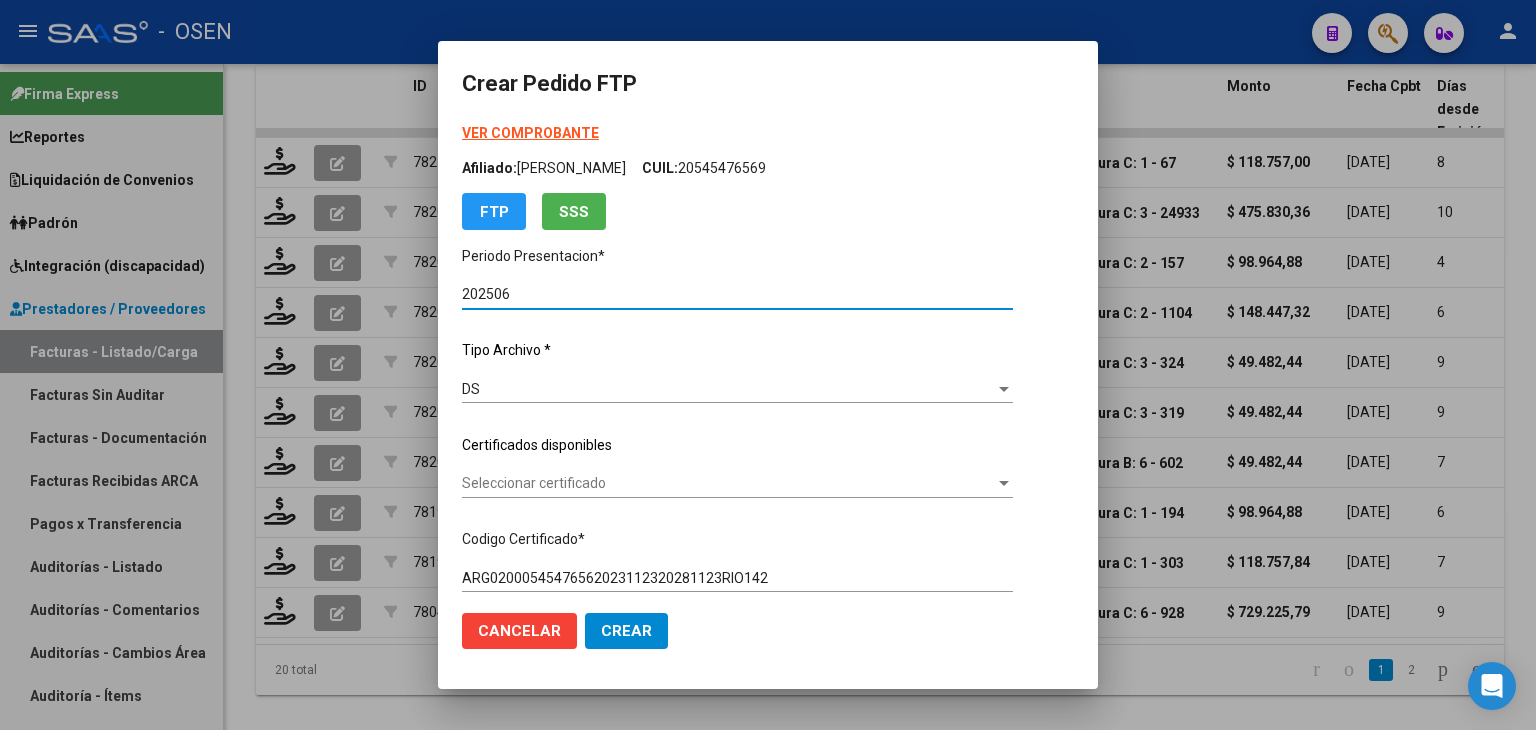 click on "Seleccionar certificado" at bounding box center (728, 483) 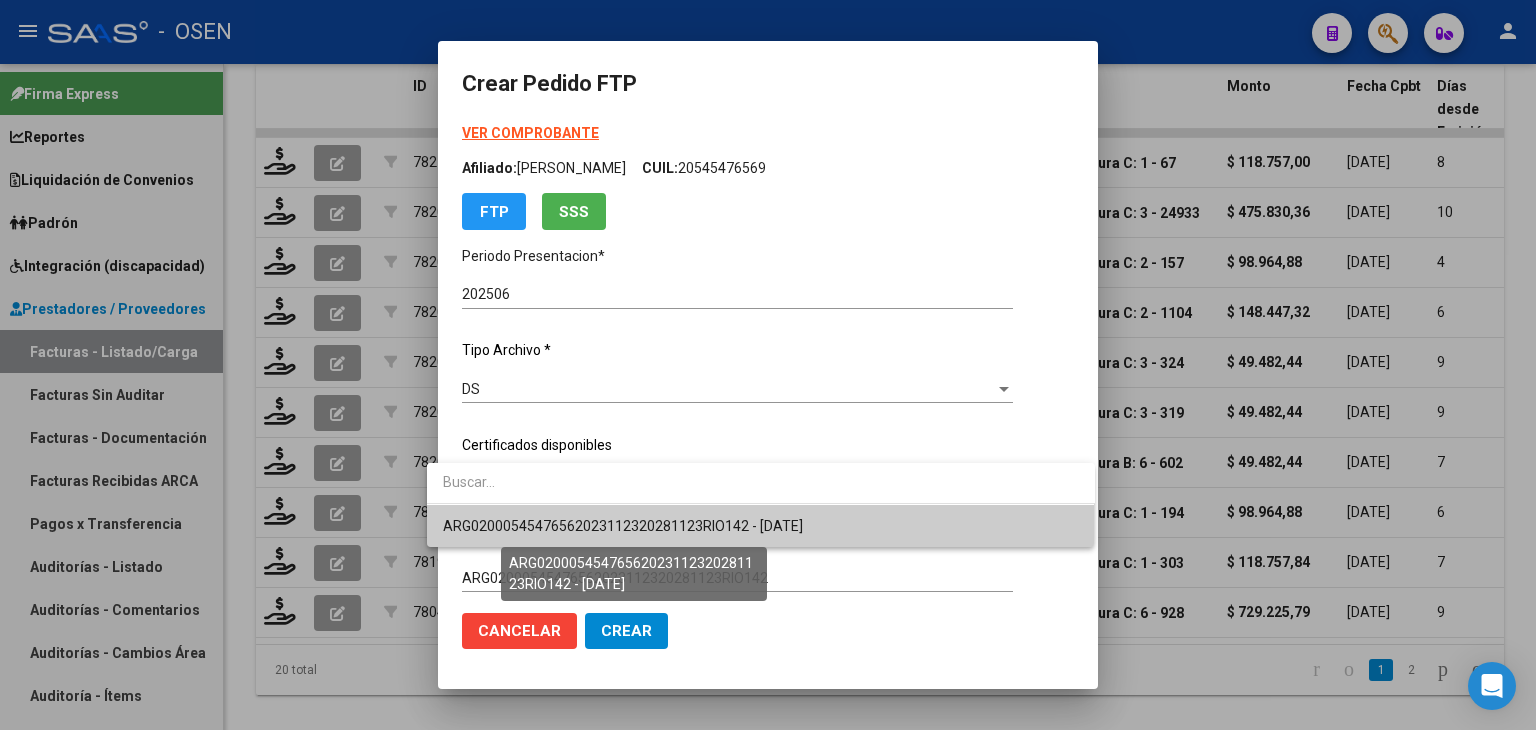click on "ARG02000545476562023112320281123RIO142 - [DATE]" at bounding box center (623, 526) 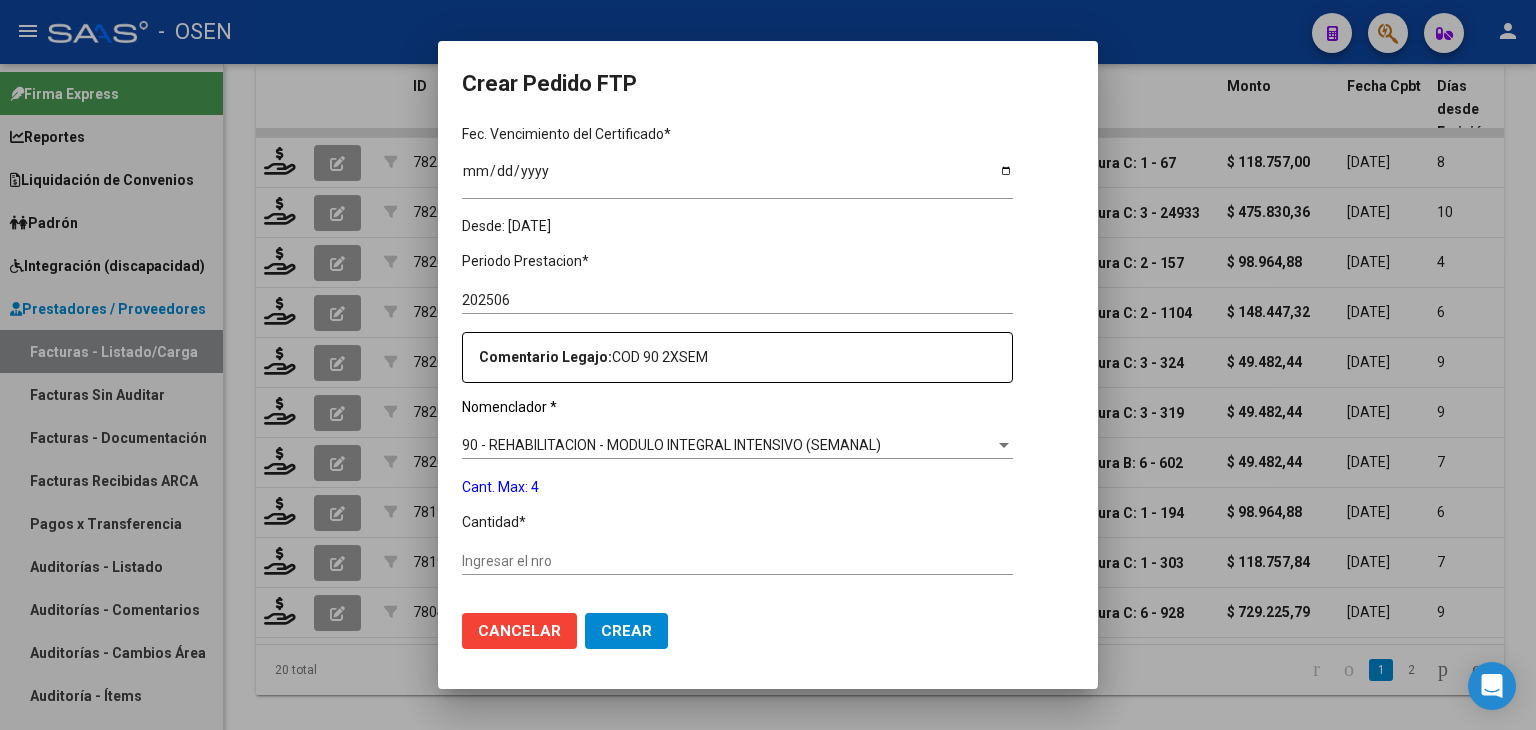 scroll, scrollTop: 600, scrollLeft: 0, axis: vertical 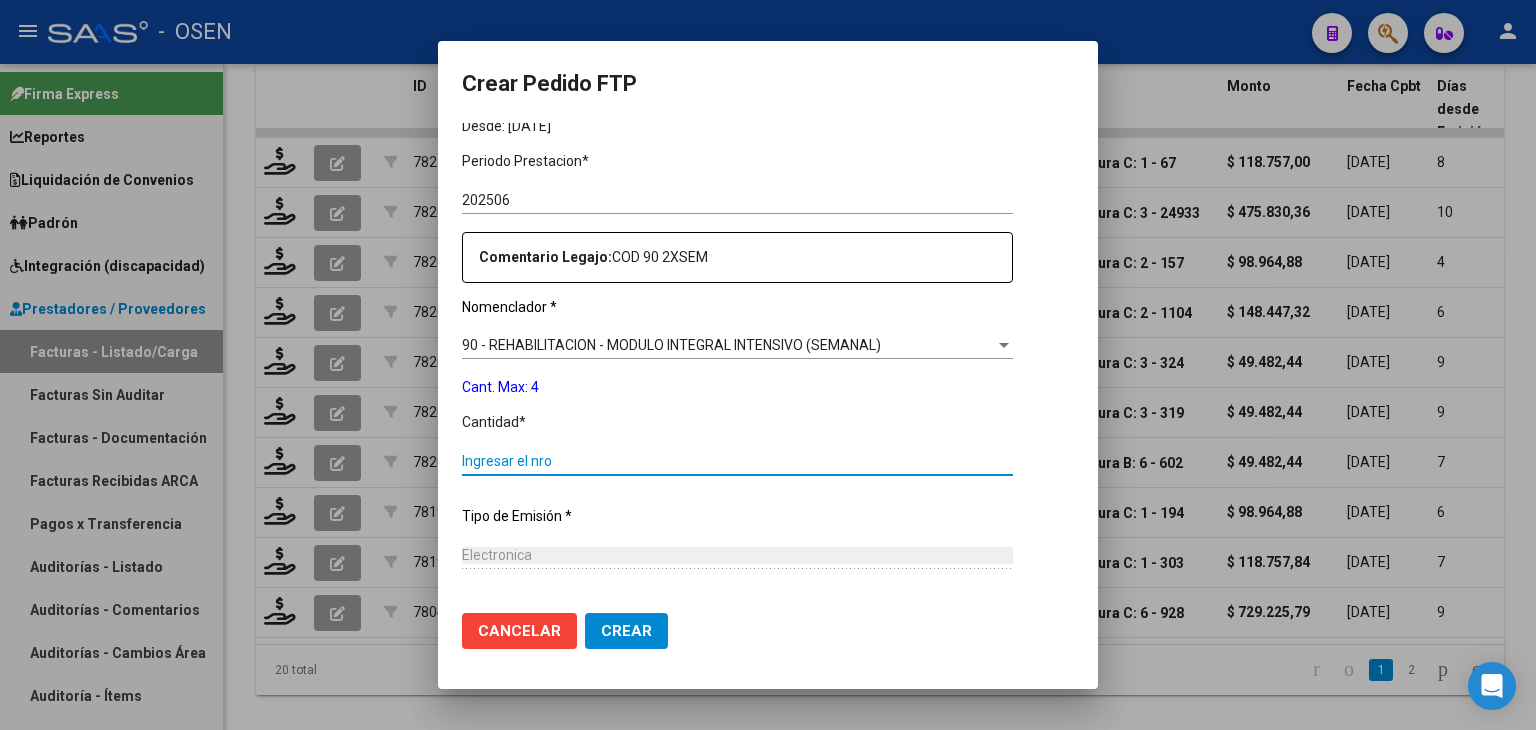 click on "Ingresar el nro" at bounding box center (737, 461) 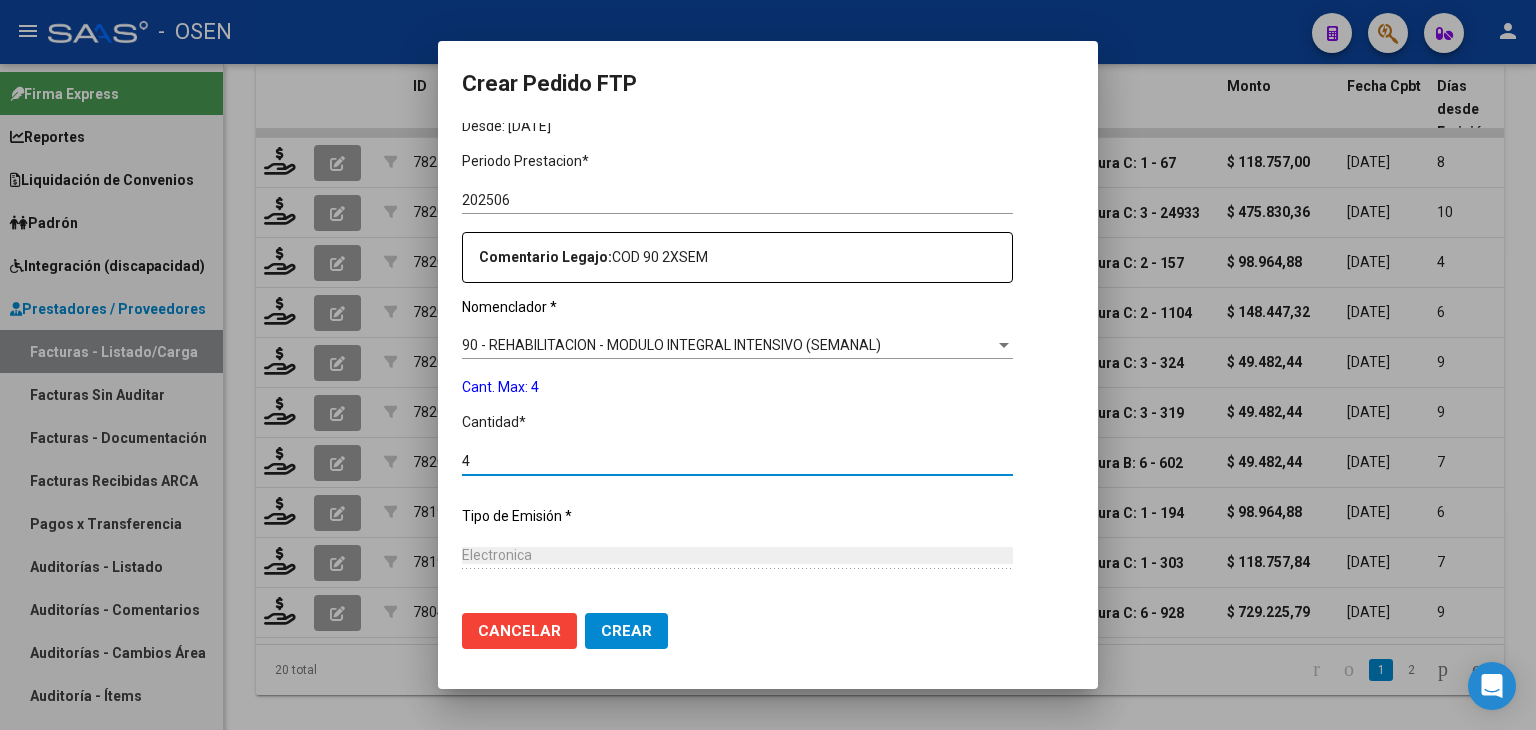 type on "4" 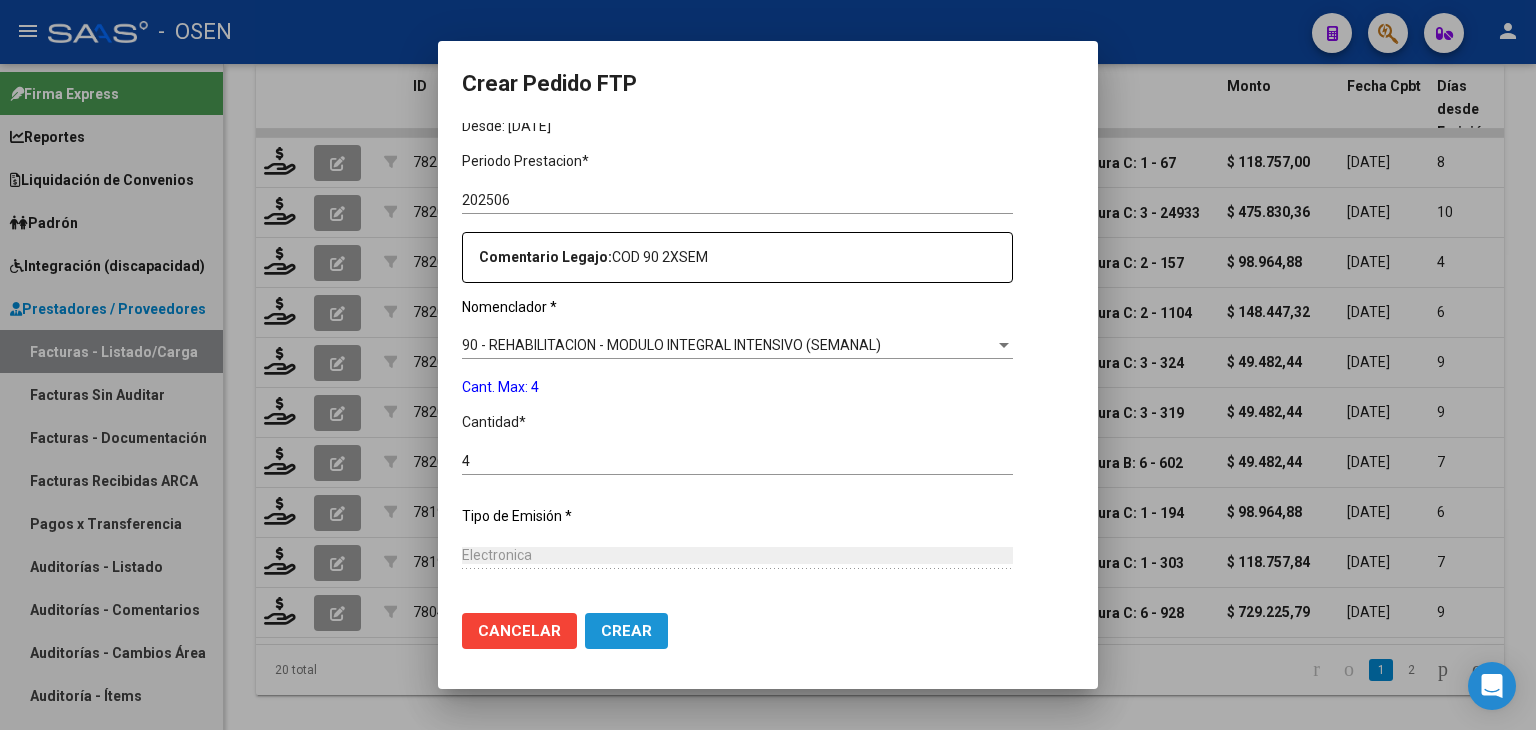 click on "Crear" 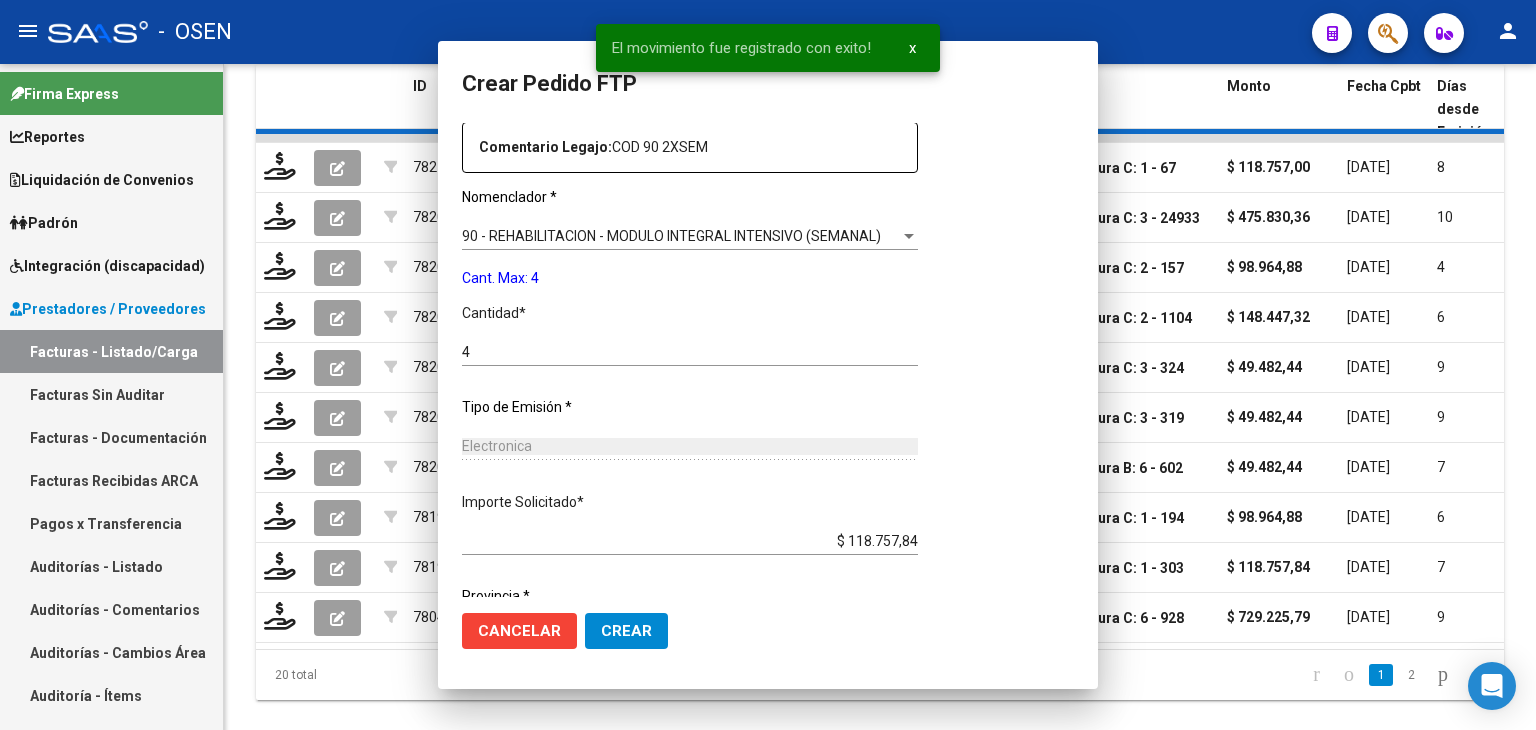 scroll, scrollTop: 0, scrollLeft: 0, axis: both 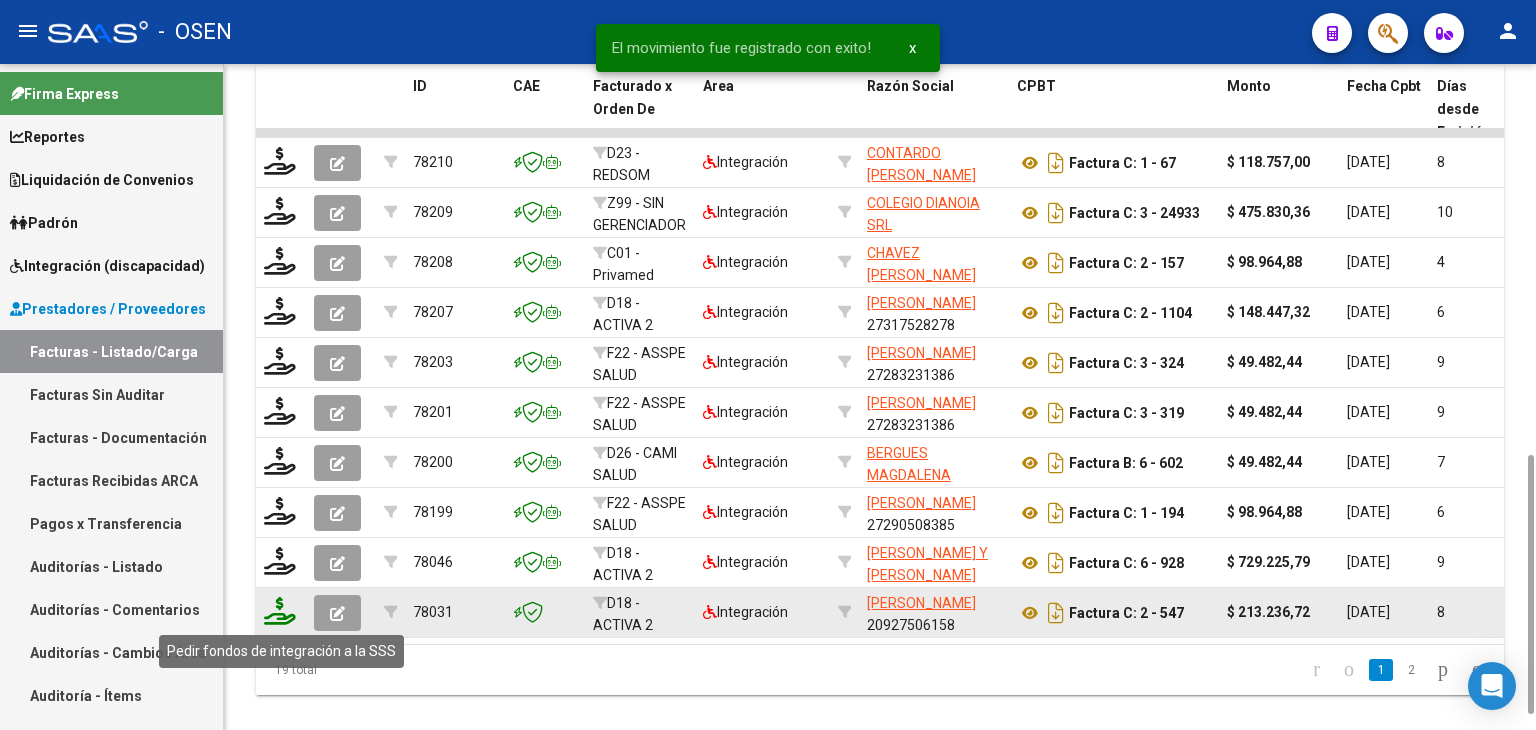 click 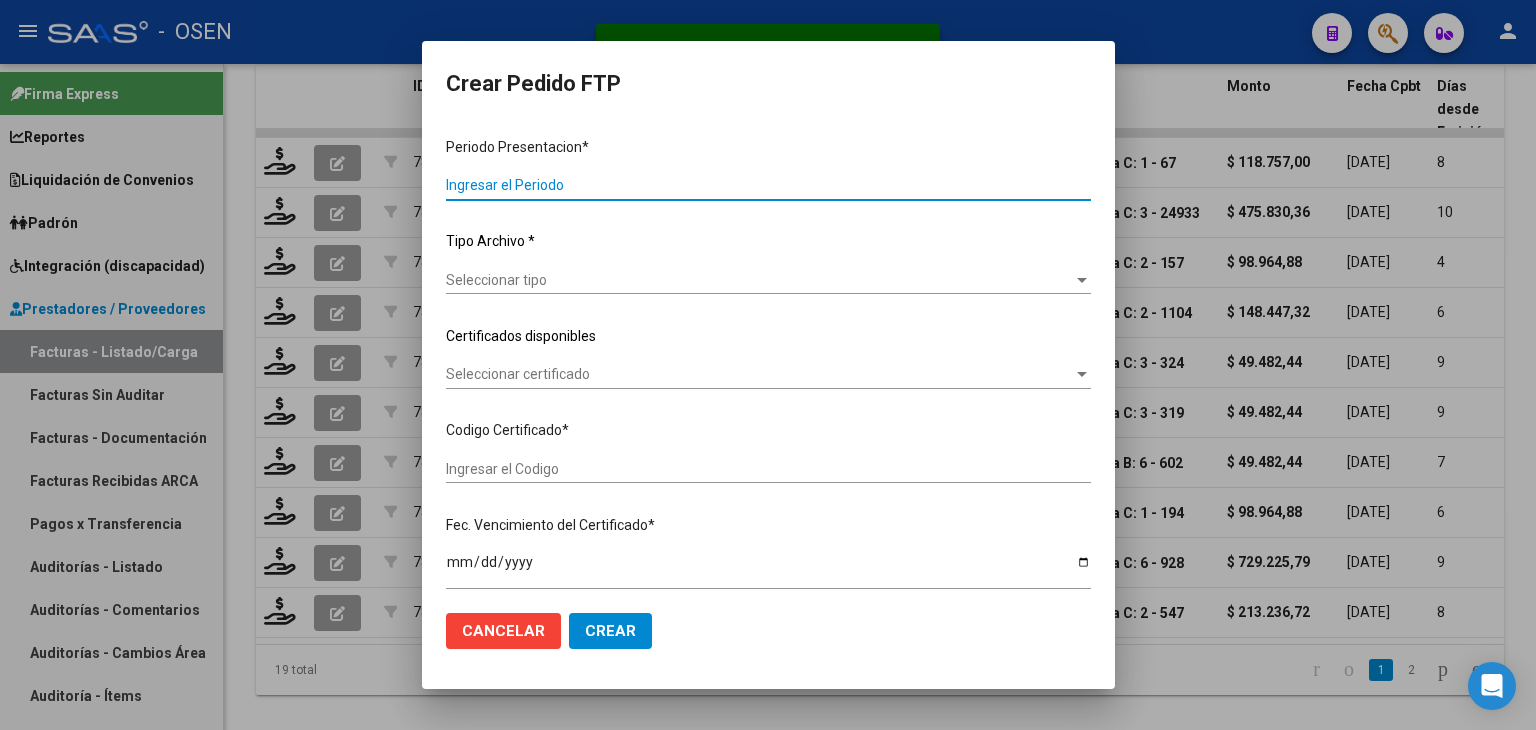 type on "202506" 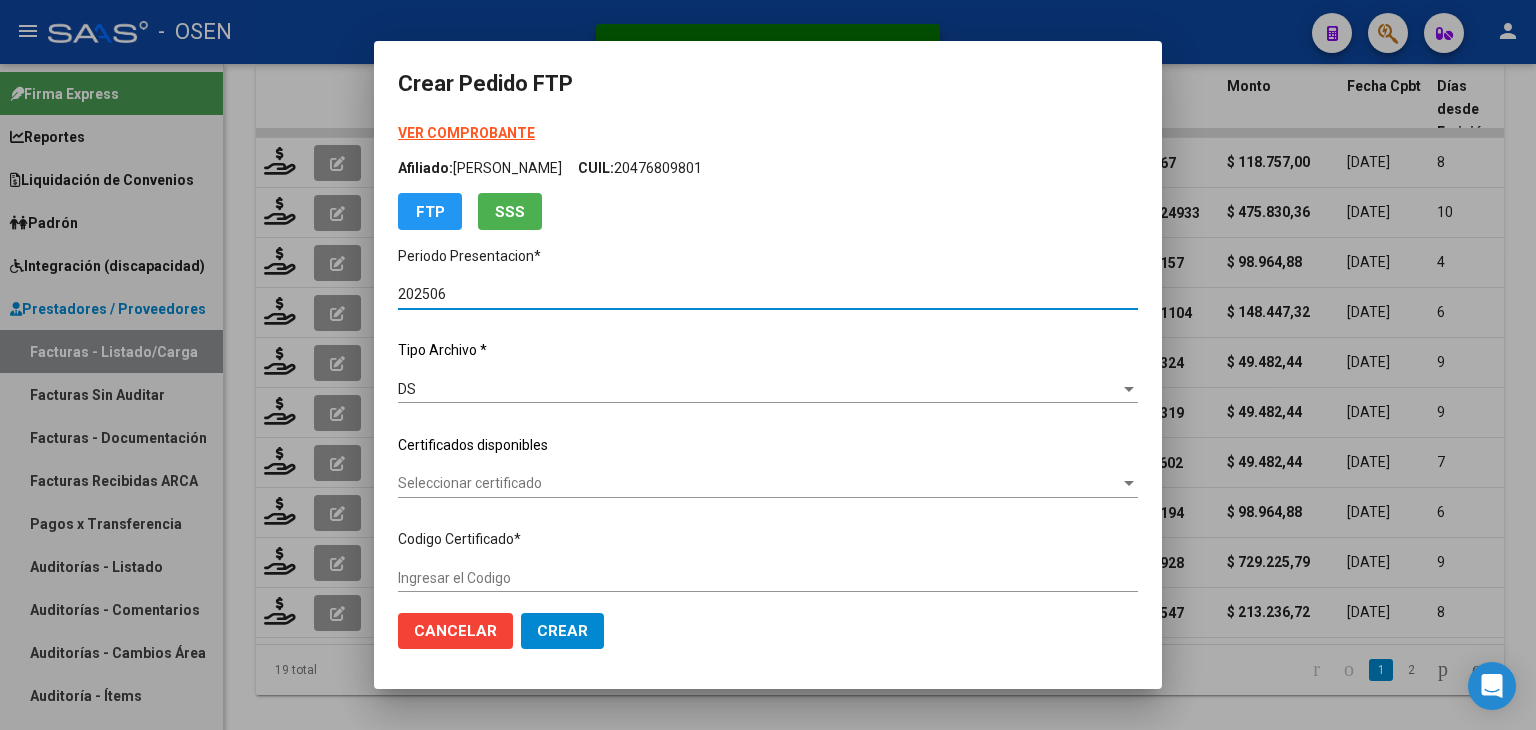type on "ARG02000580491242022091320240913BS436" 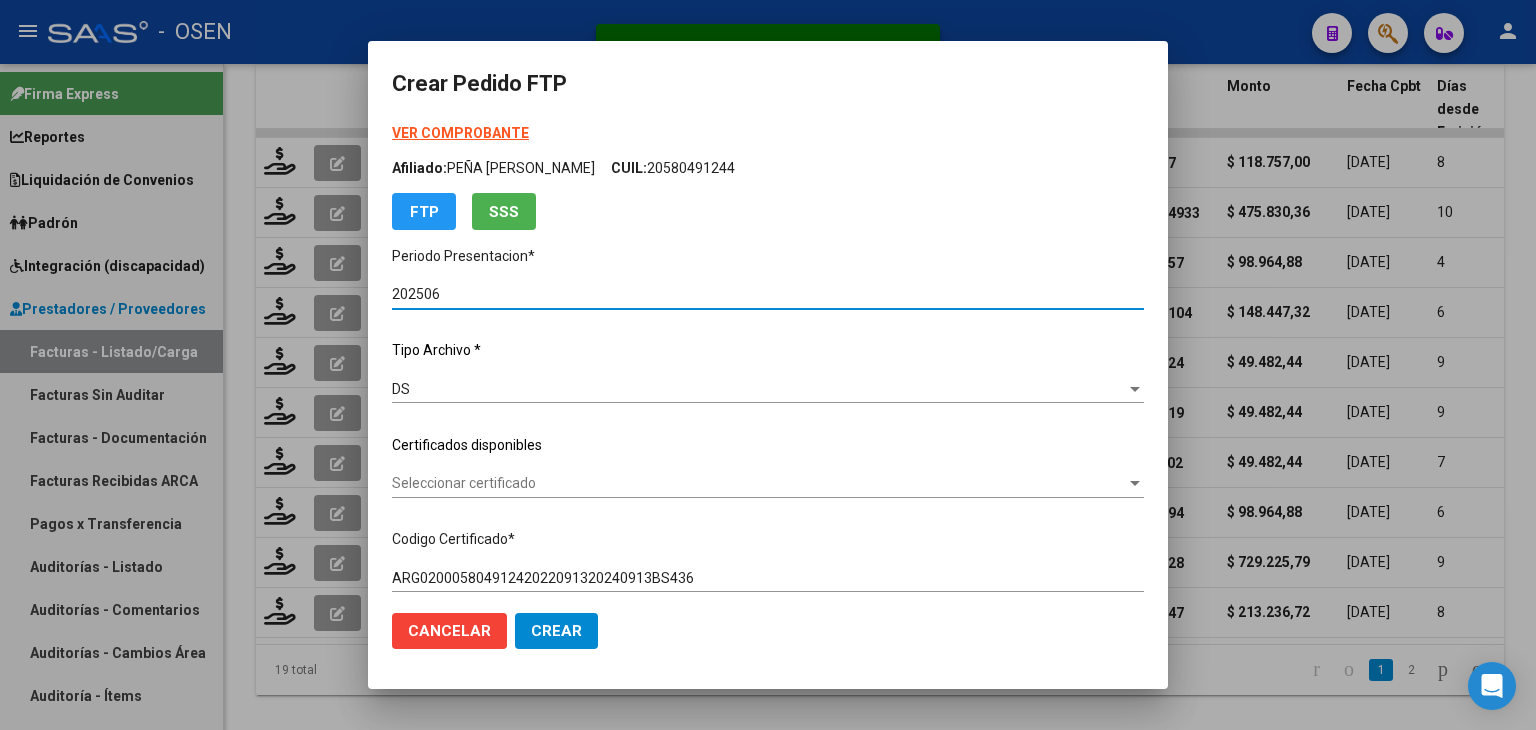 scroll, scrollTop: 100, scrollLeft: 0, axis: vertical 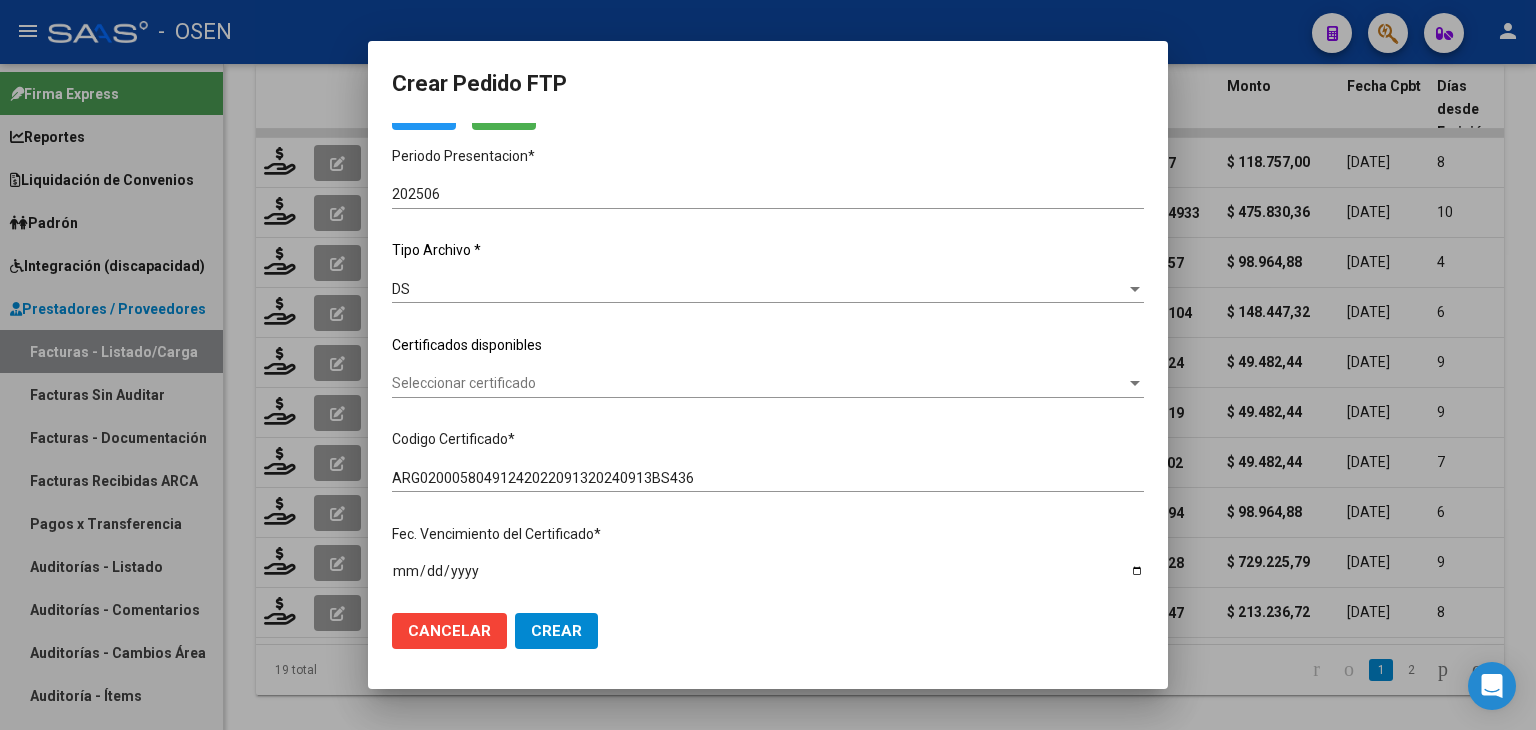 click on "Seleccionar certificado Seleccionar certificado" 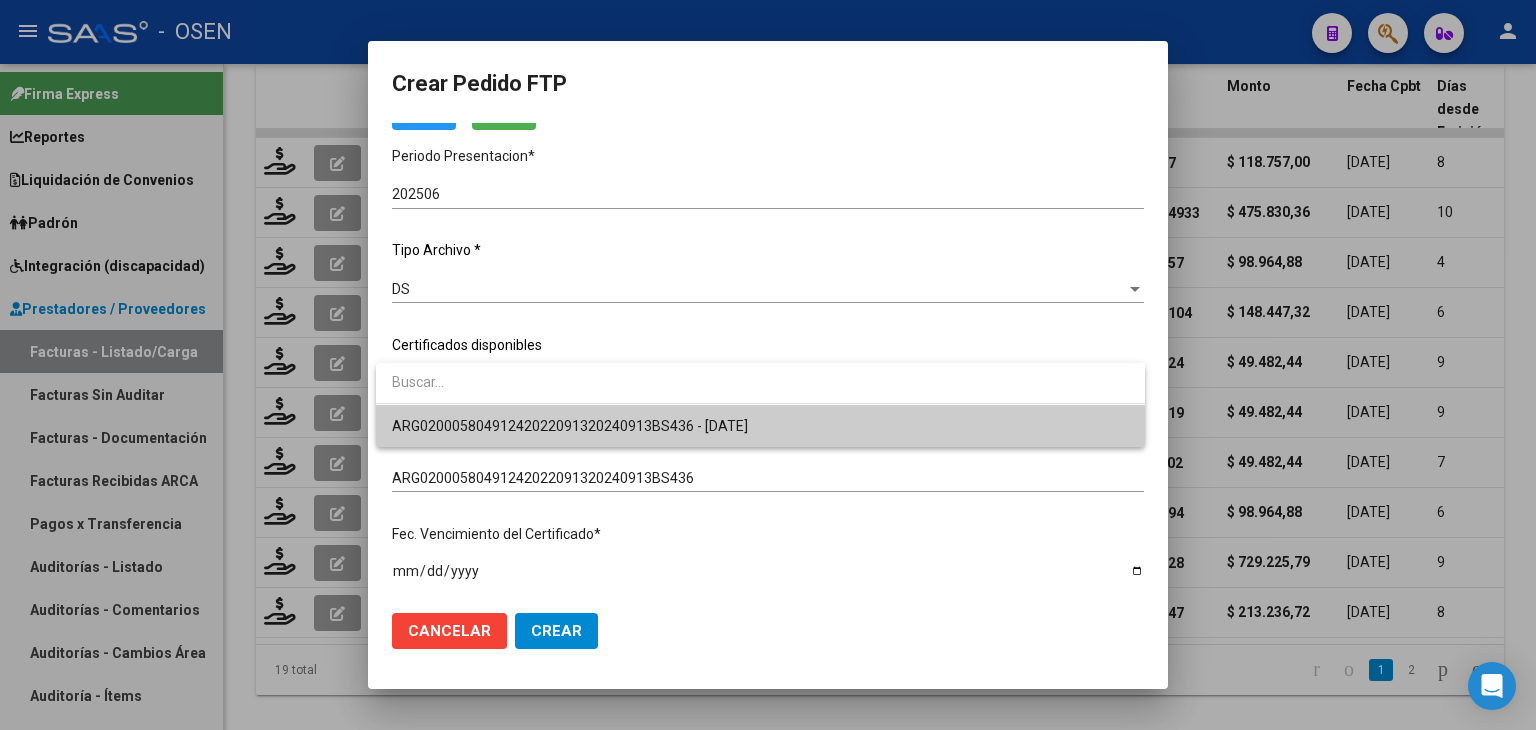 click on "ARG02000580491242022091320240913BS436 - [DATE]" at bounding box center (570, 426) 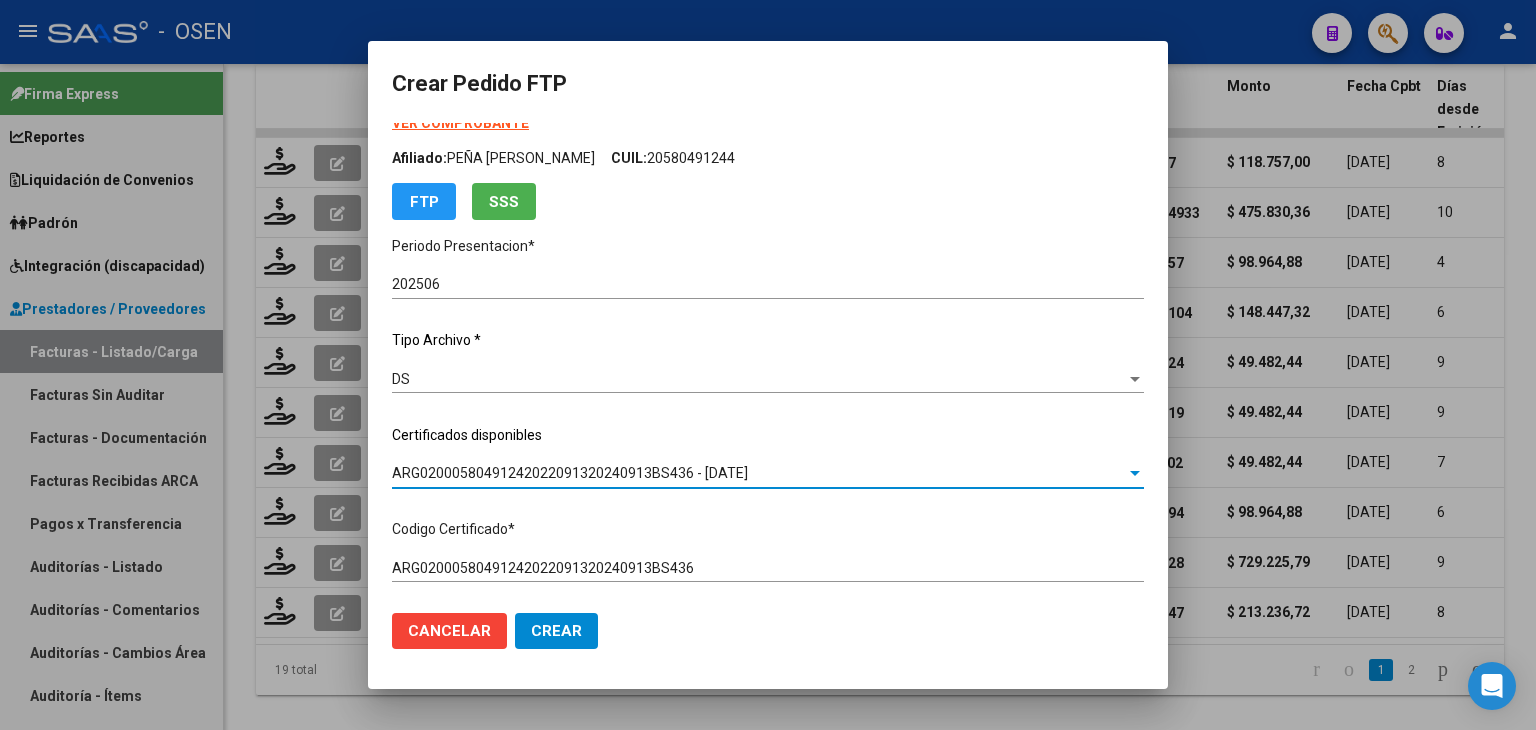 scroll, scrollTop: 0, scrollLeft: 0, axis: both 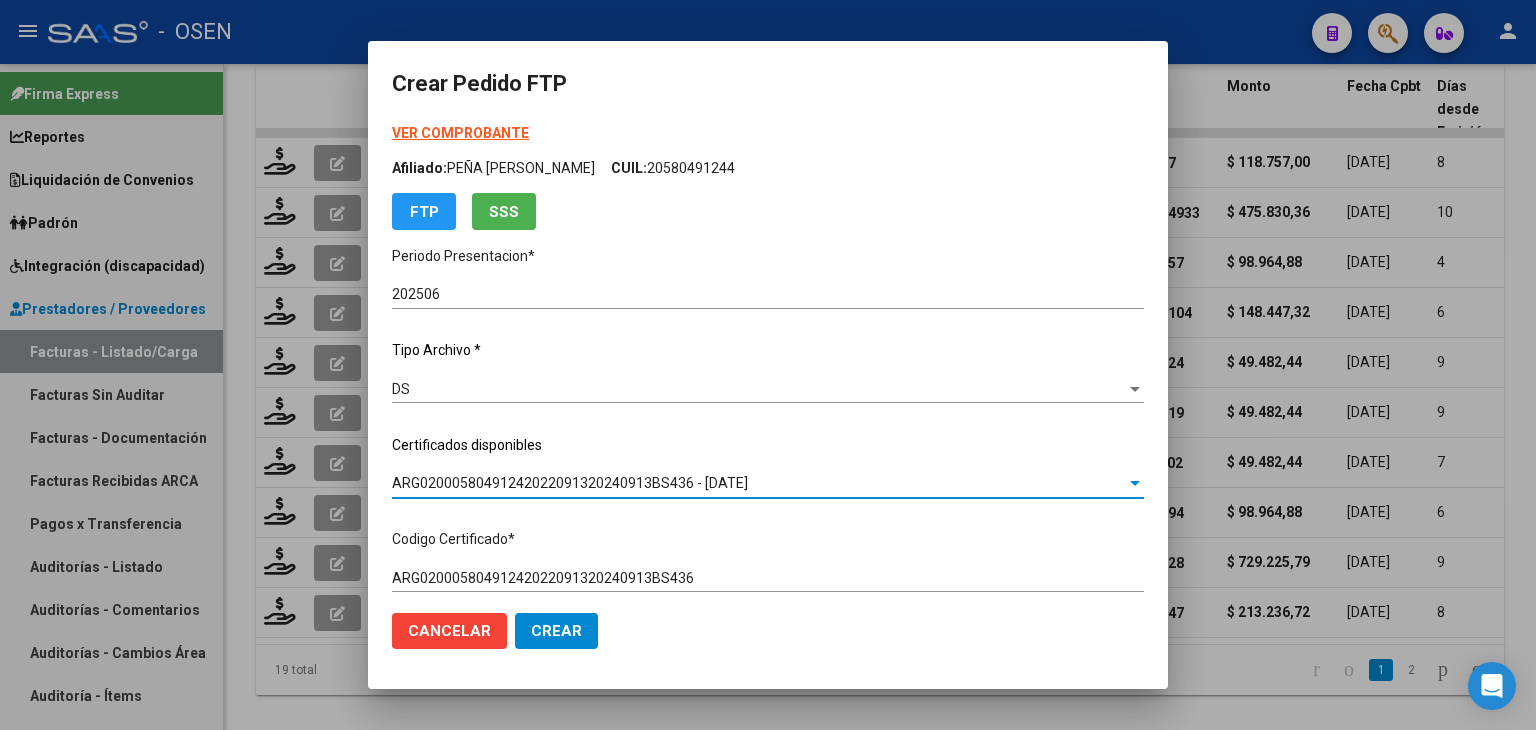 click on "VER COMPROBANTE" at bounding box center [460, 133] 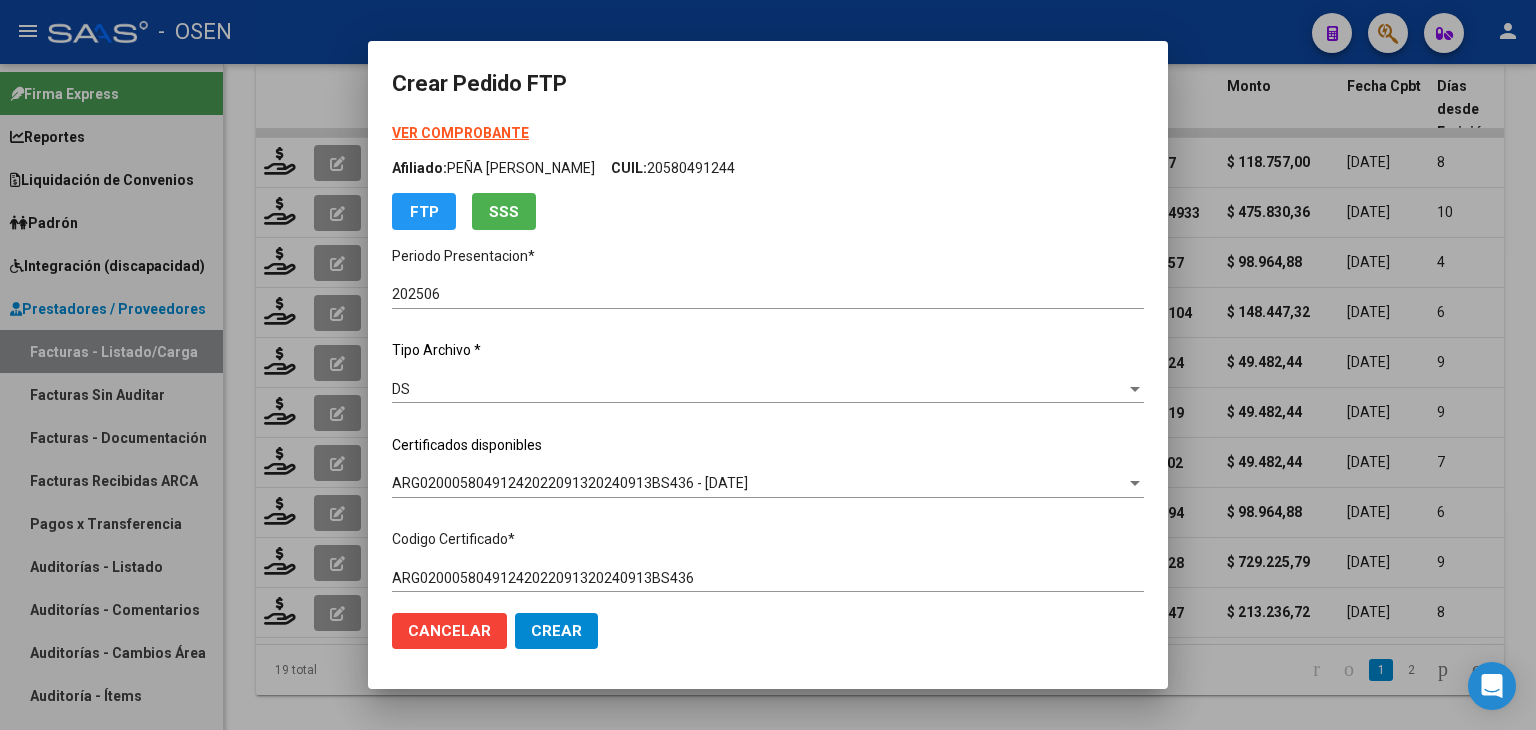 click at bounding box center (768, 365) 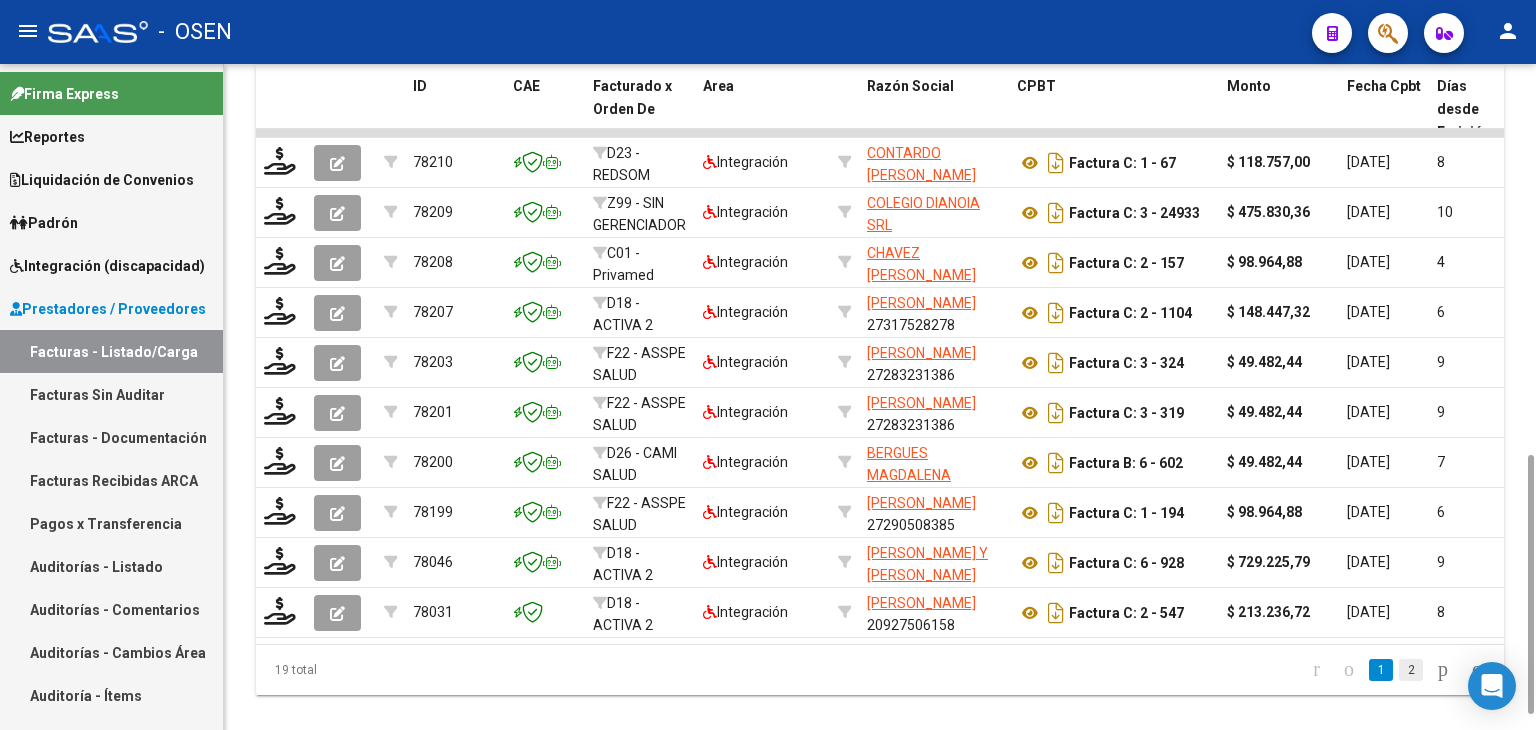click on "2" 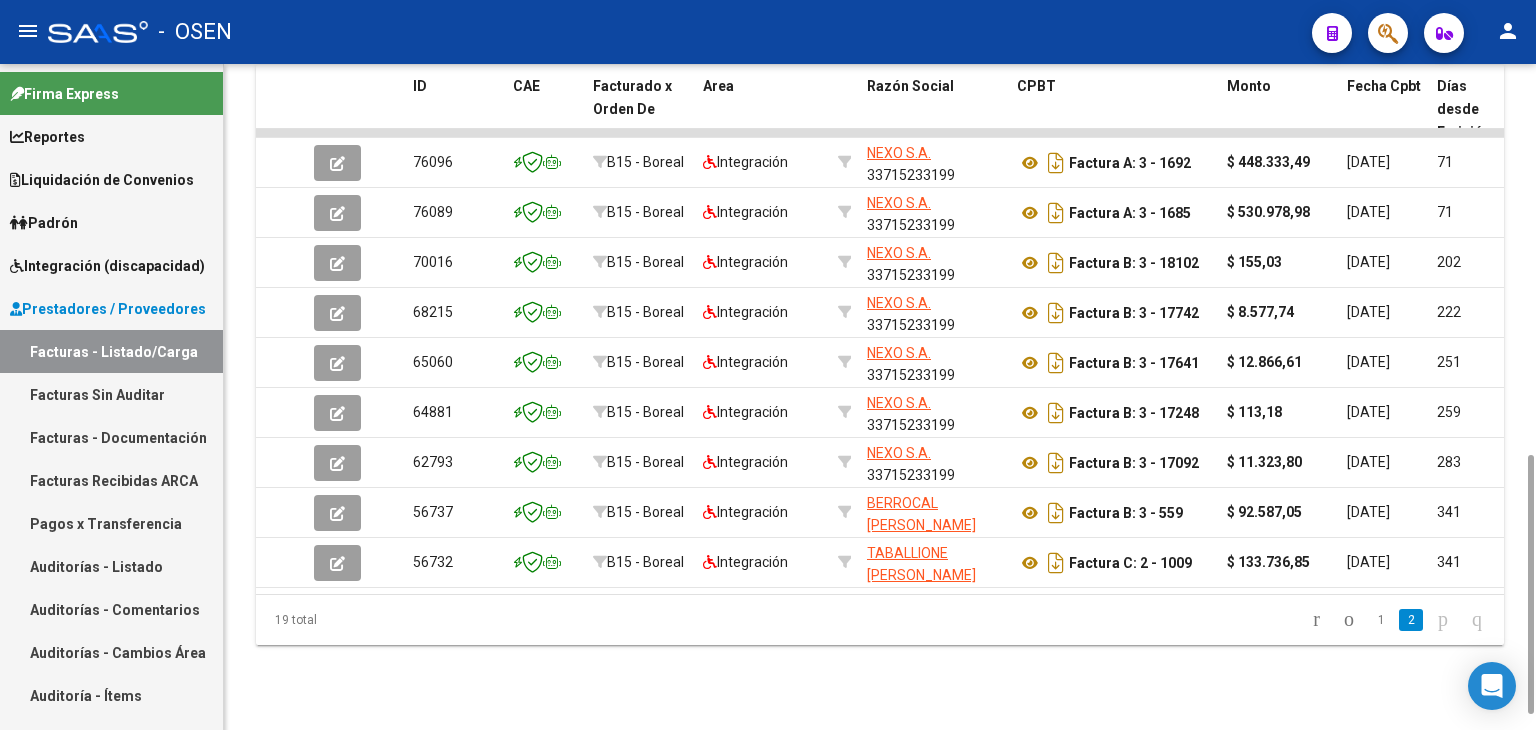 click on "1" 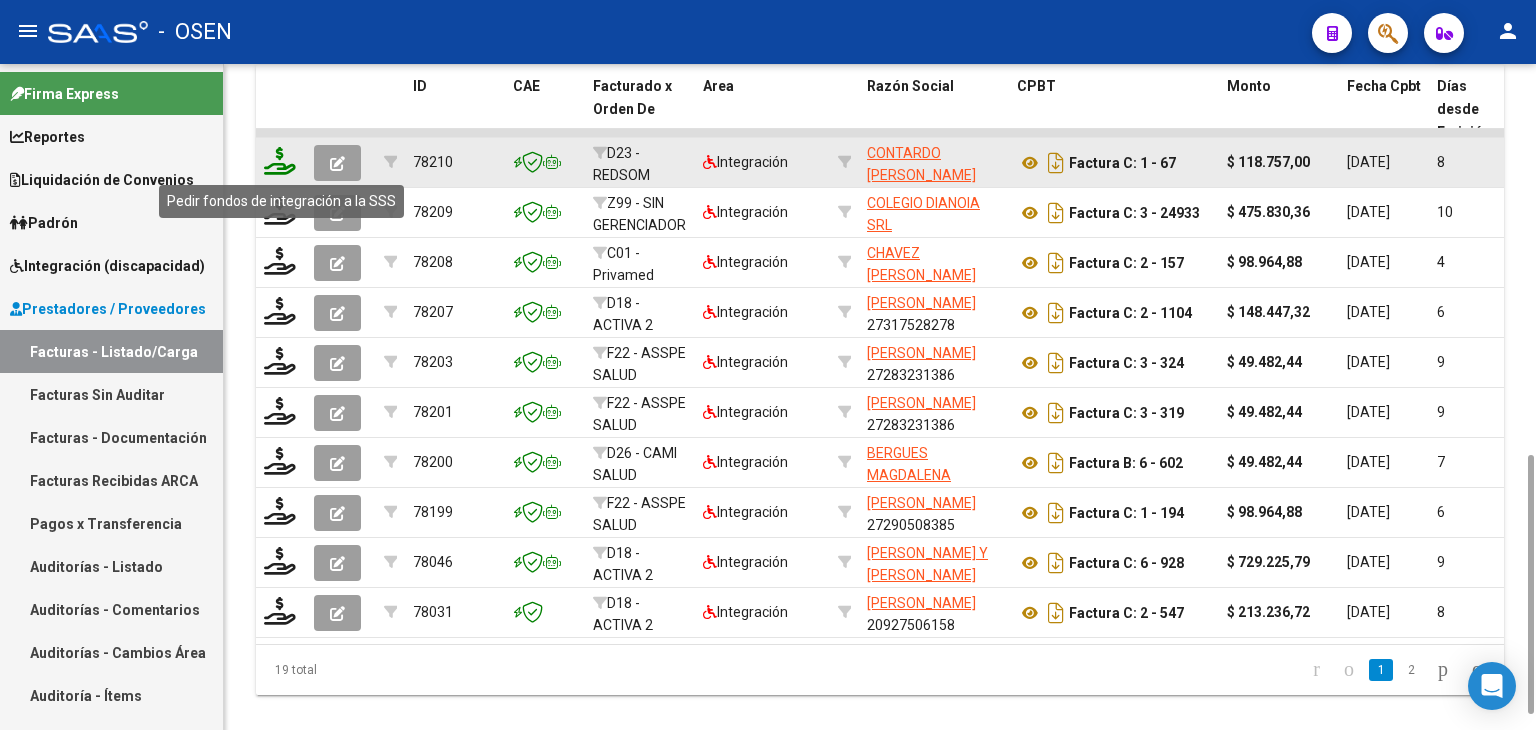 click 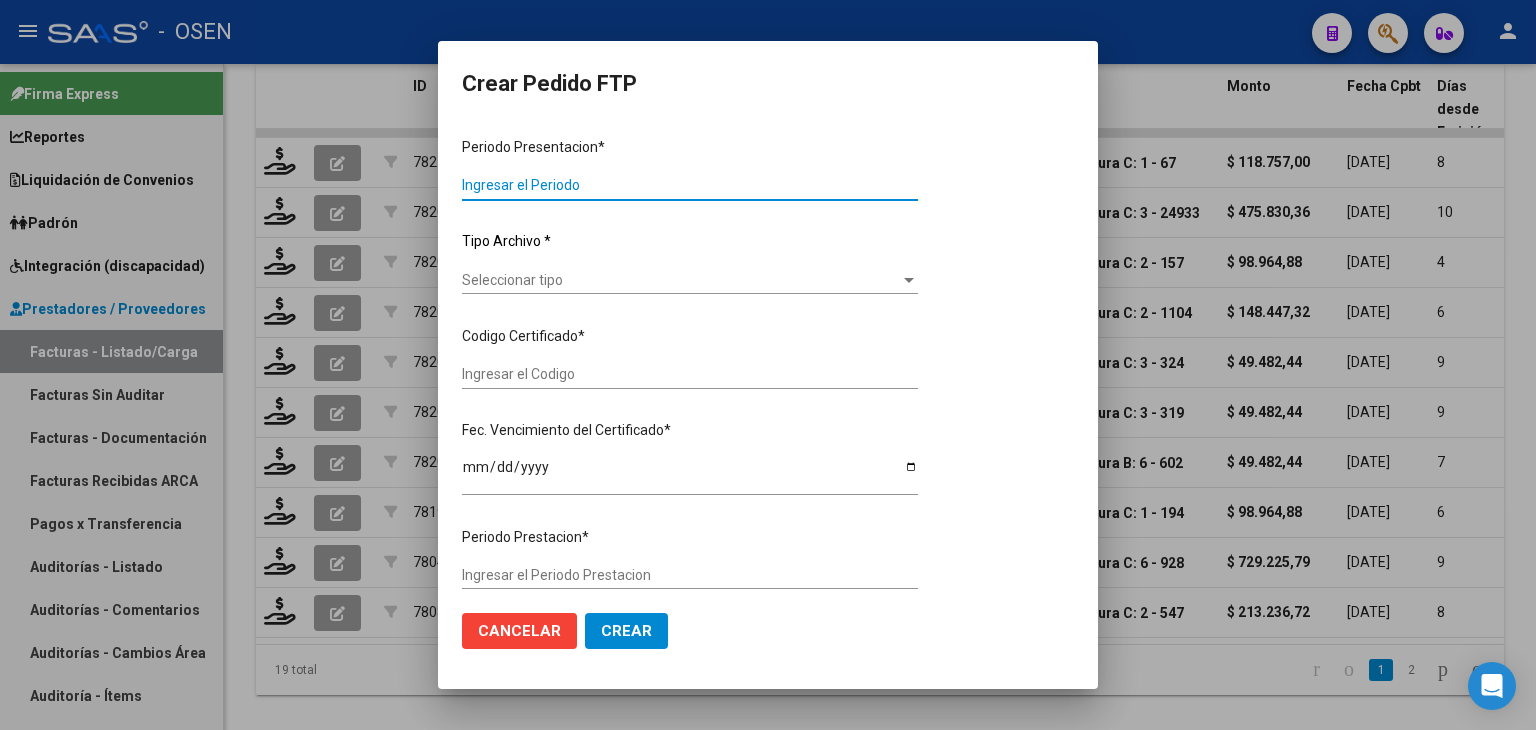 type on "202506" 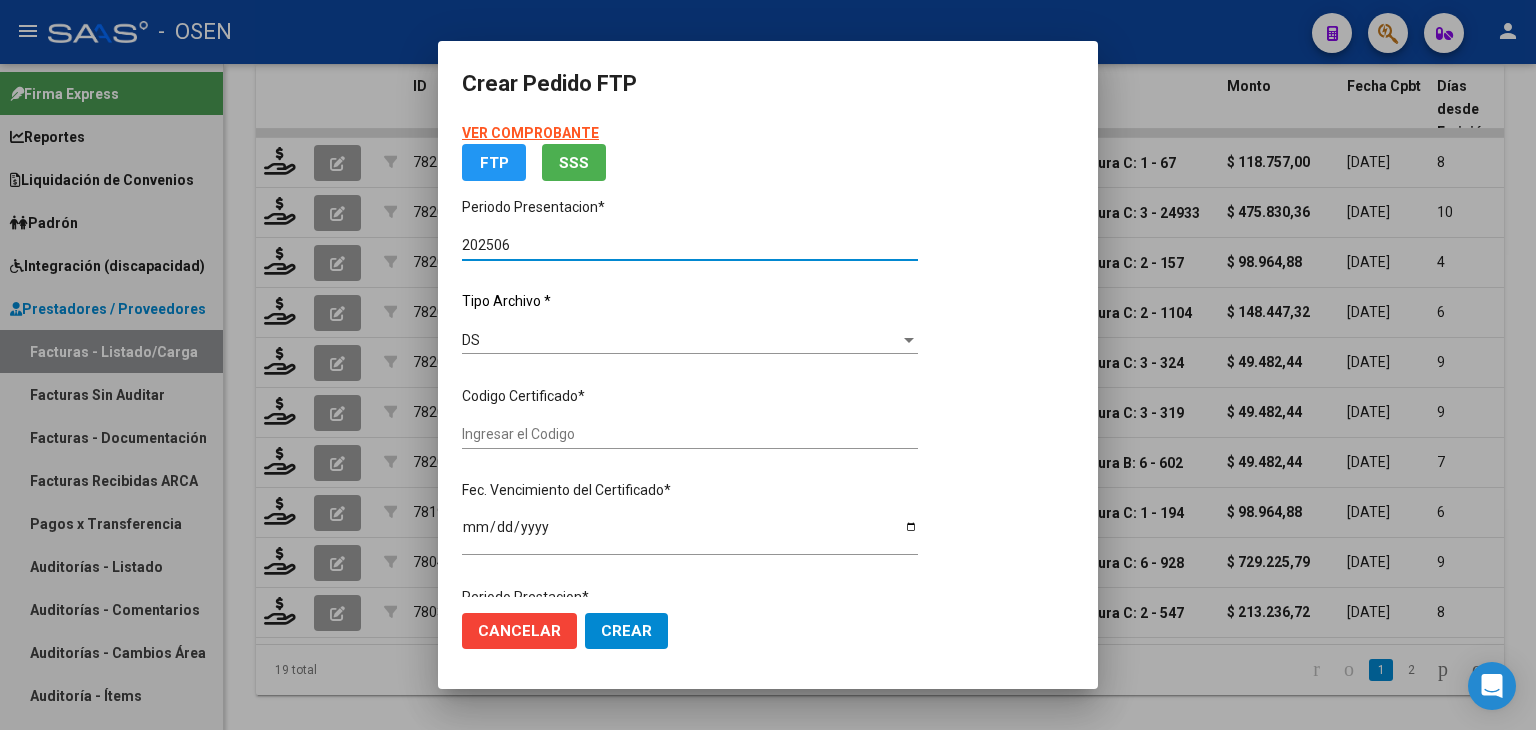 type on "ARG02000545476562023112320281123RIO142" 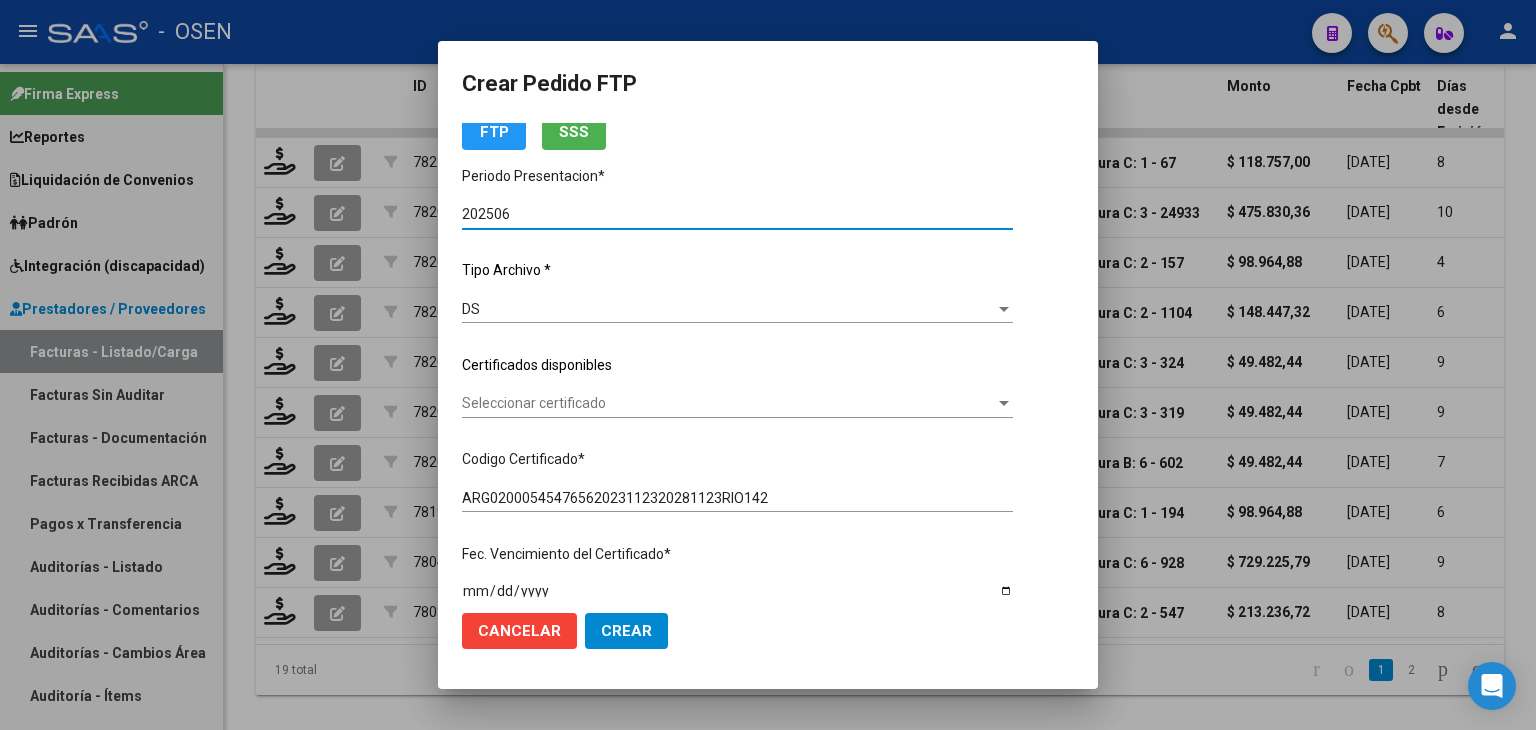 scroll, scrollTop: 200, scrollLeft: 0, axis: vertical 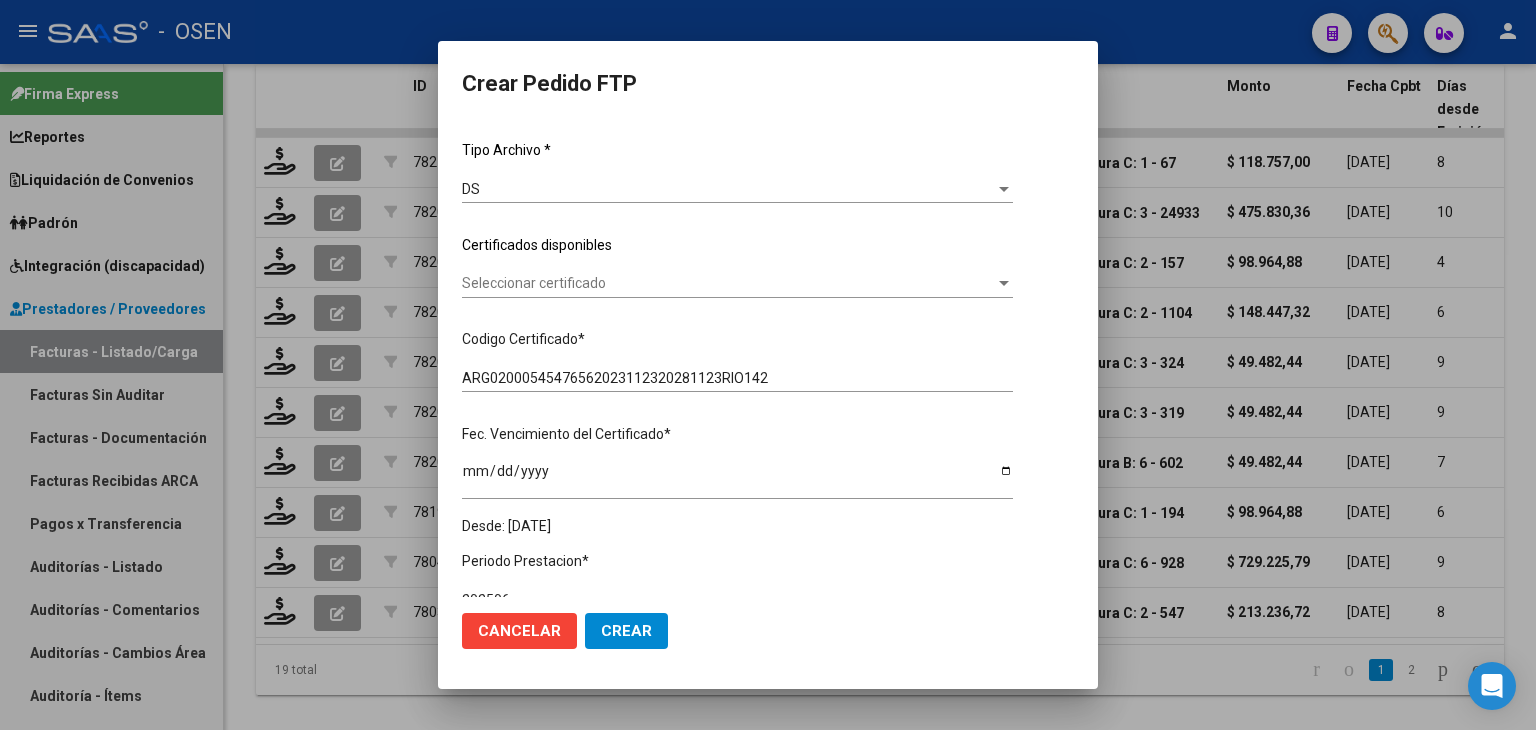 click on "Seleccionar certificado" at bounding box center [728, 283] 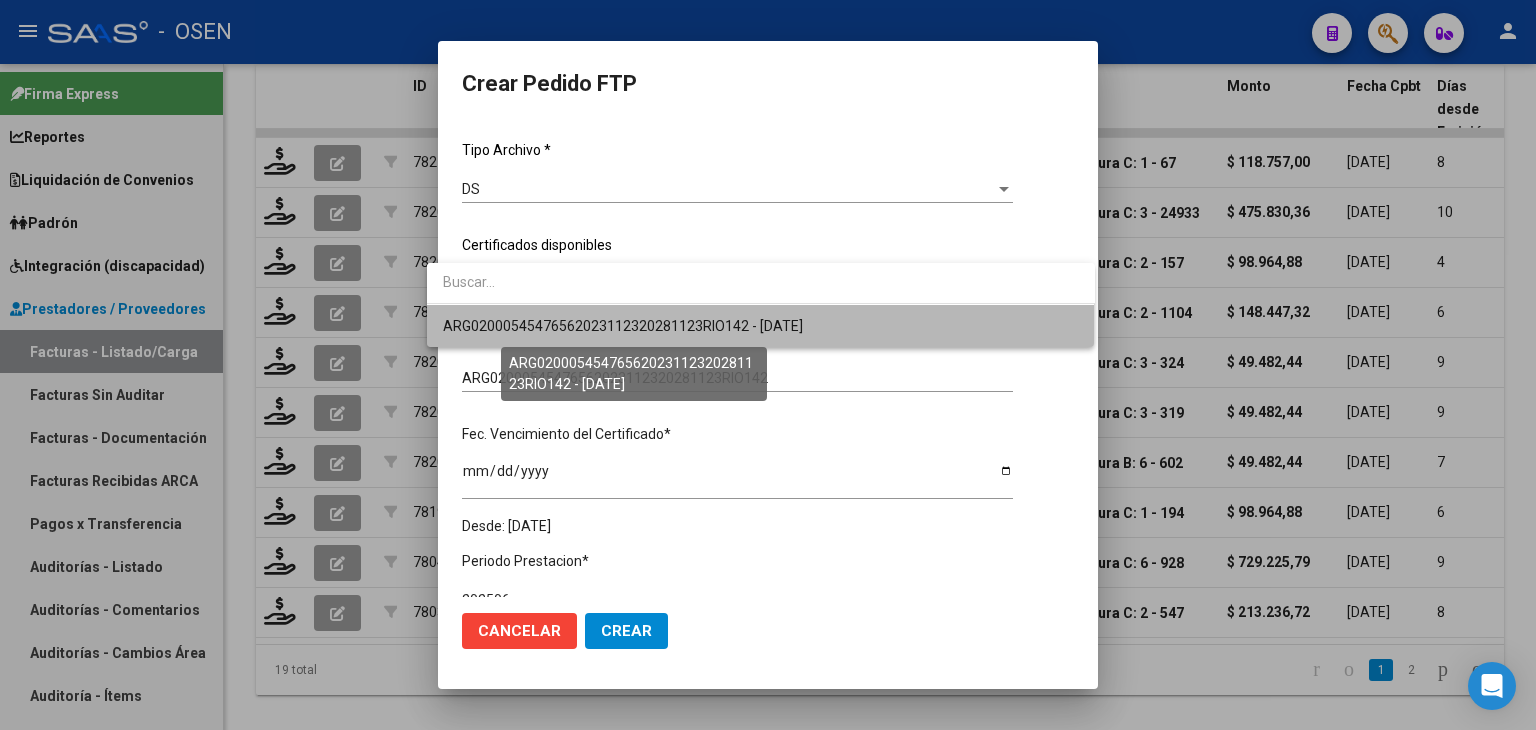 click on "ARG02000545476562023112320281123RIO142 - [DATE]" at bounding box center [623, 326] 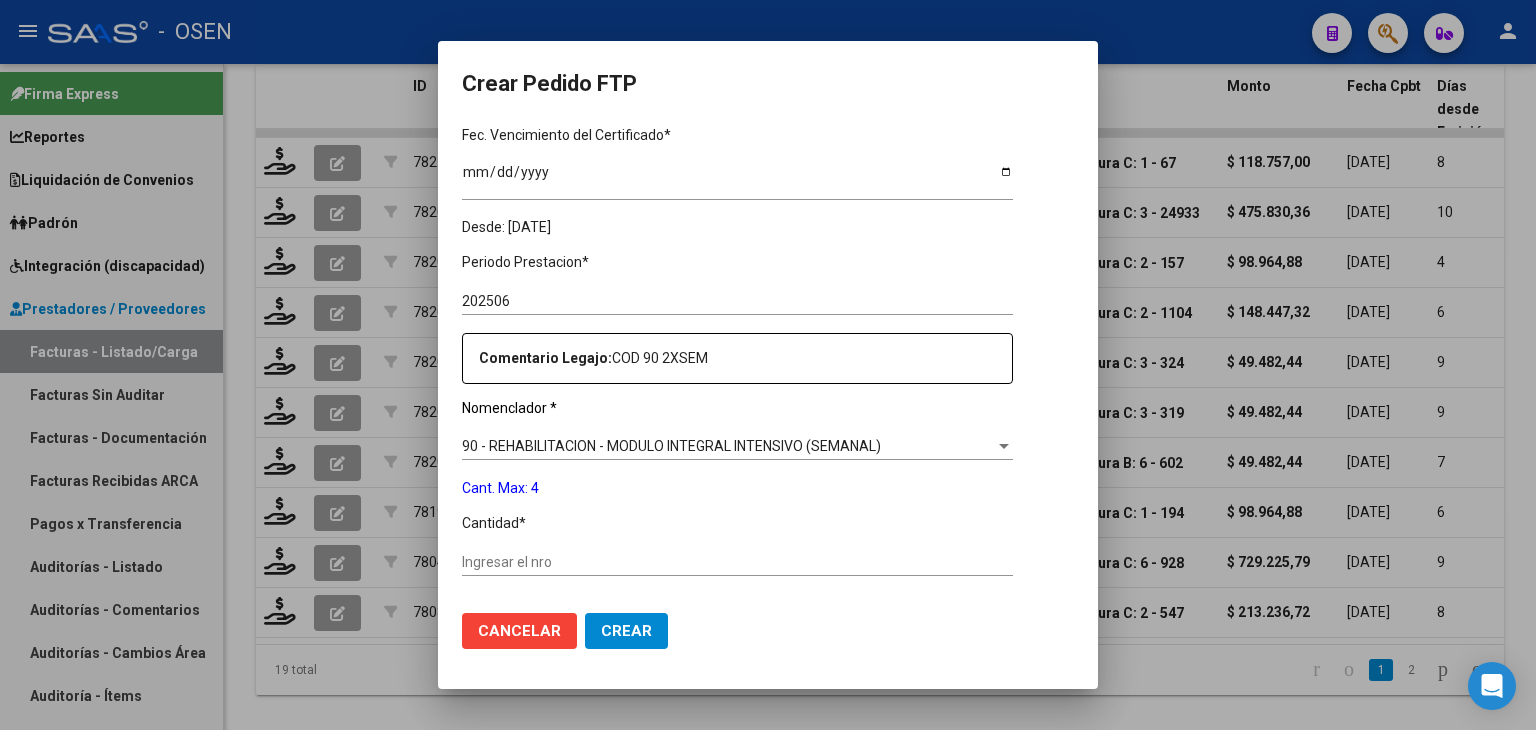 scroll, scrollTop: 500, scrollLeft: 0, axis: vertical 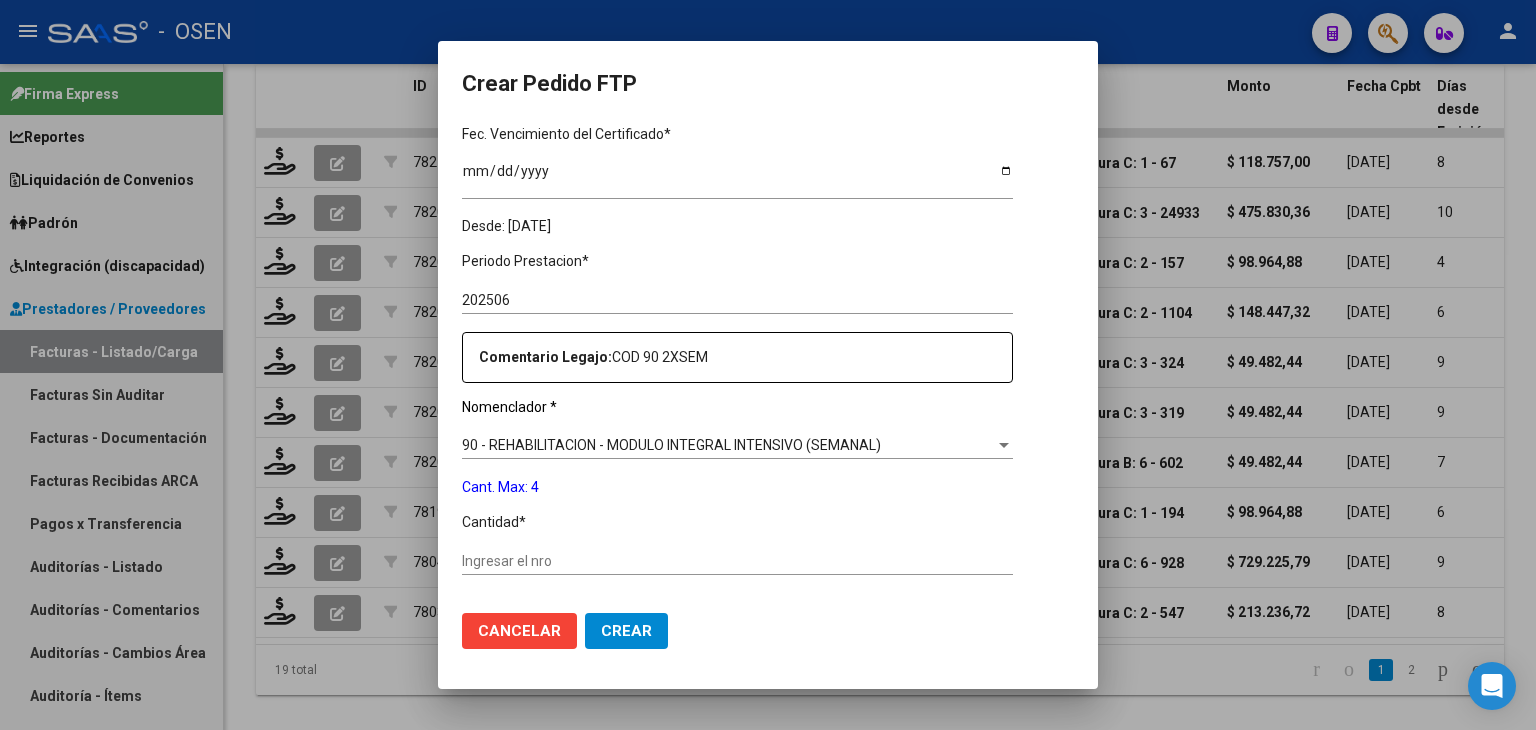 click on "Ingresar el nro" at bounding box center (737, 561) 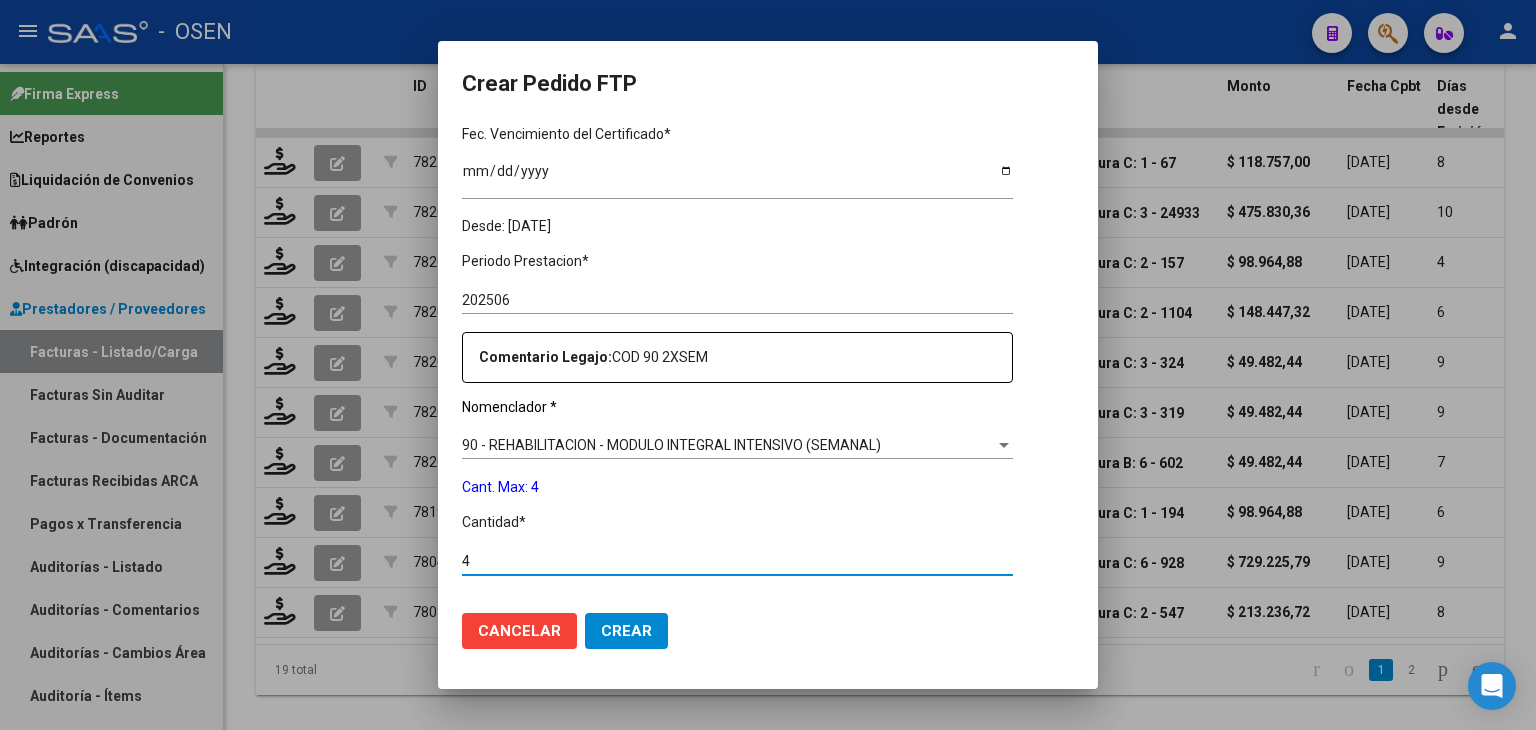 type on "4" 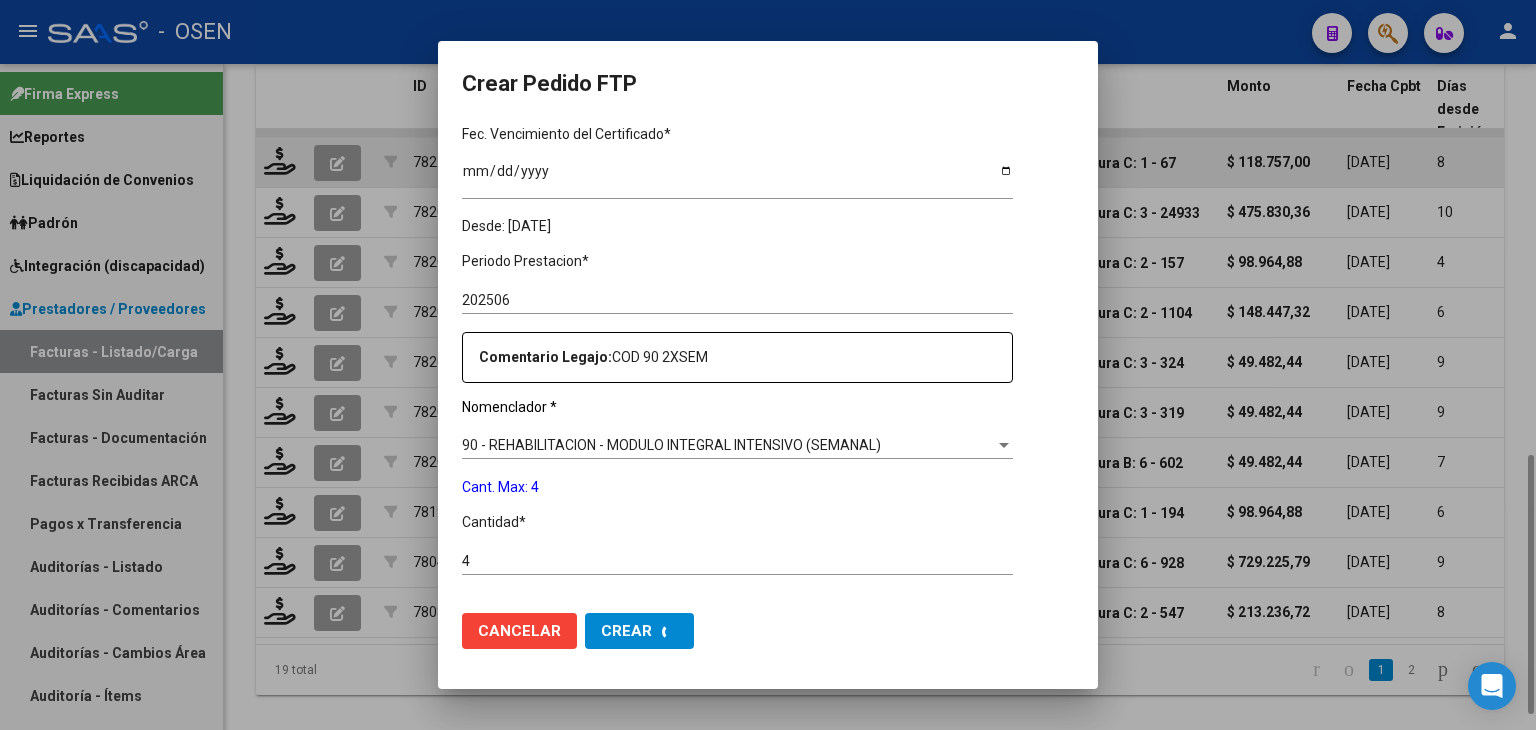 scroll, scrollTop: 0, scrollLeft: 0, axis: both 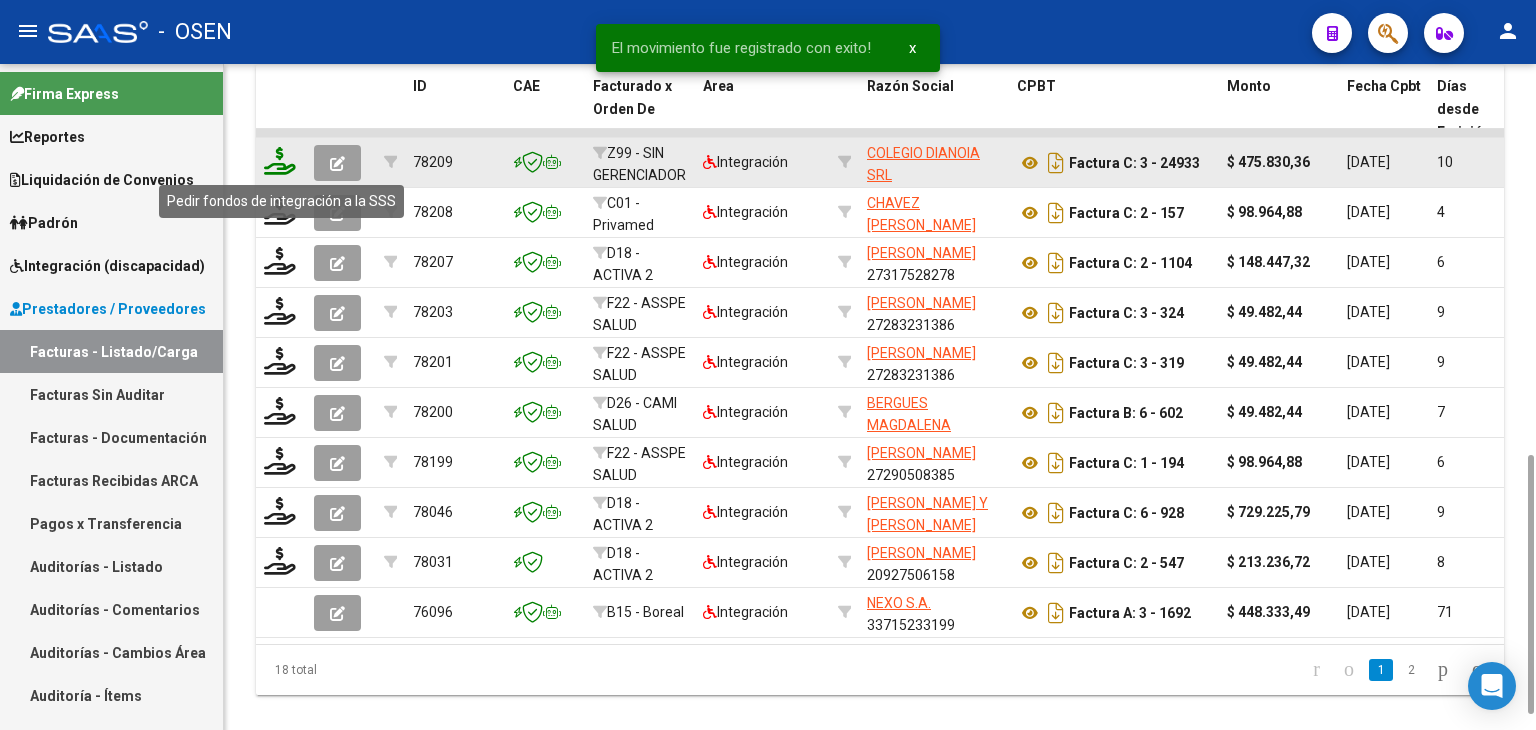 click 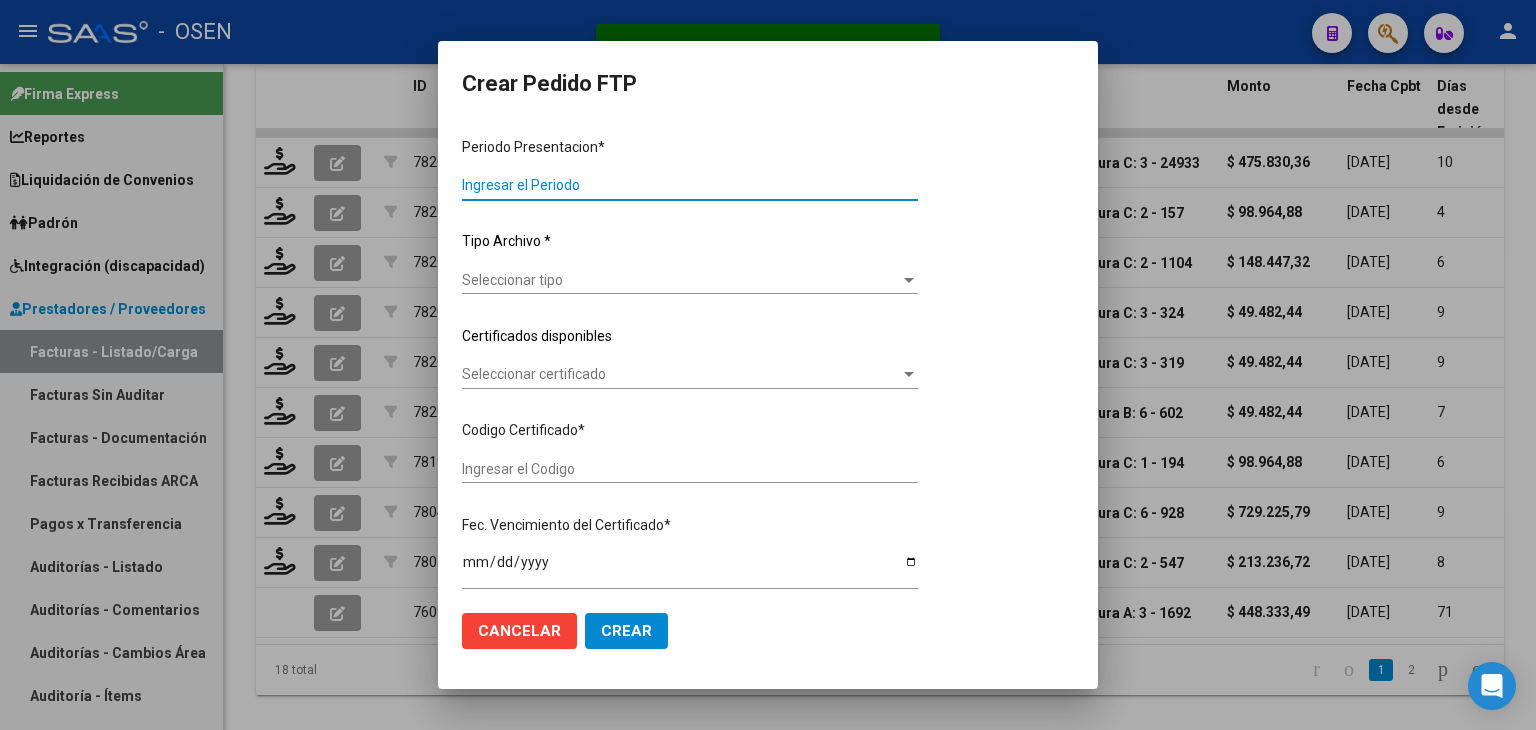 type on "202506" 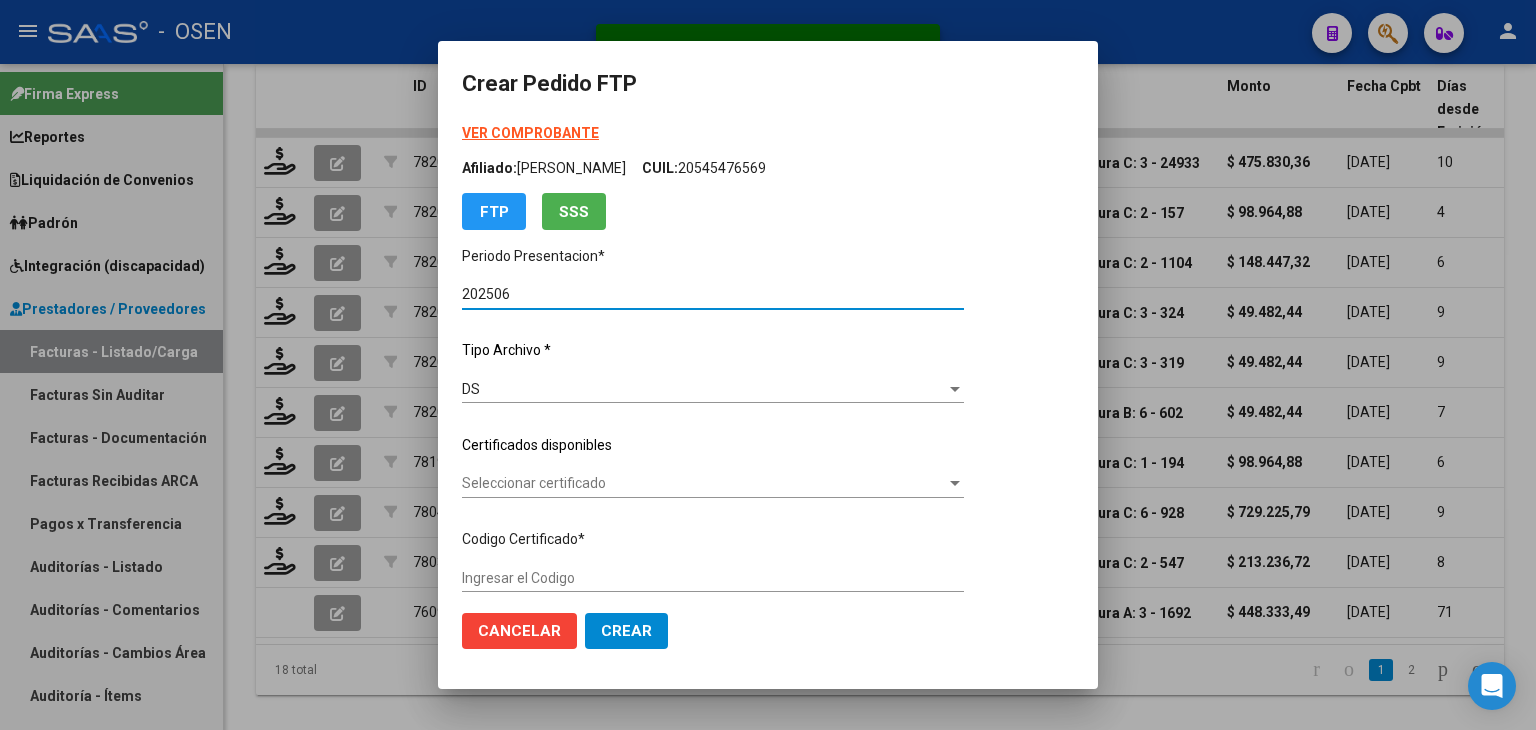 type on "ARG02000527080692025020320350203BUE430" 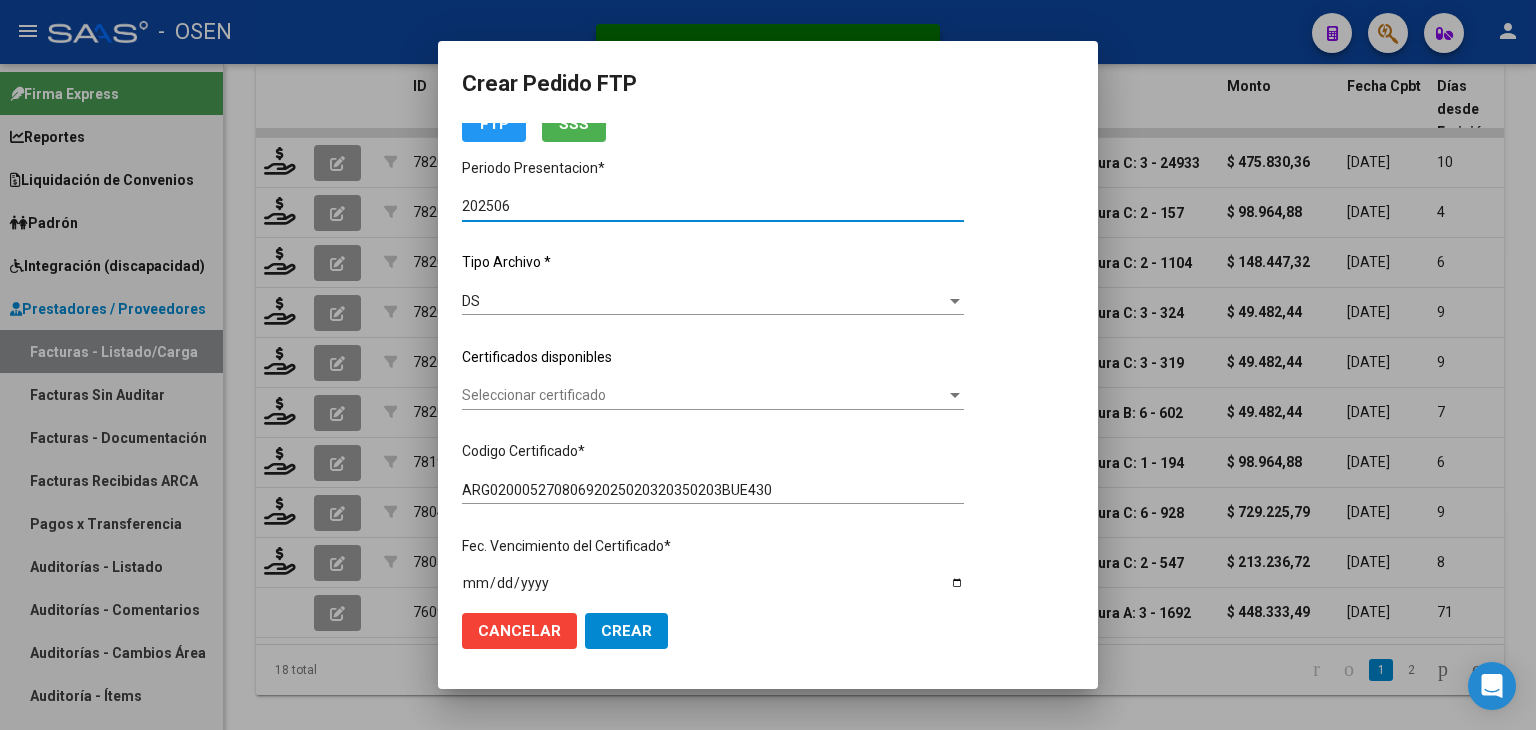 scroll, scrollTop: 200, scrollLeft: 0, axis: vertical 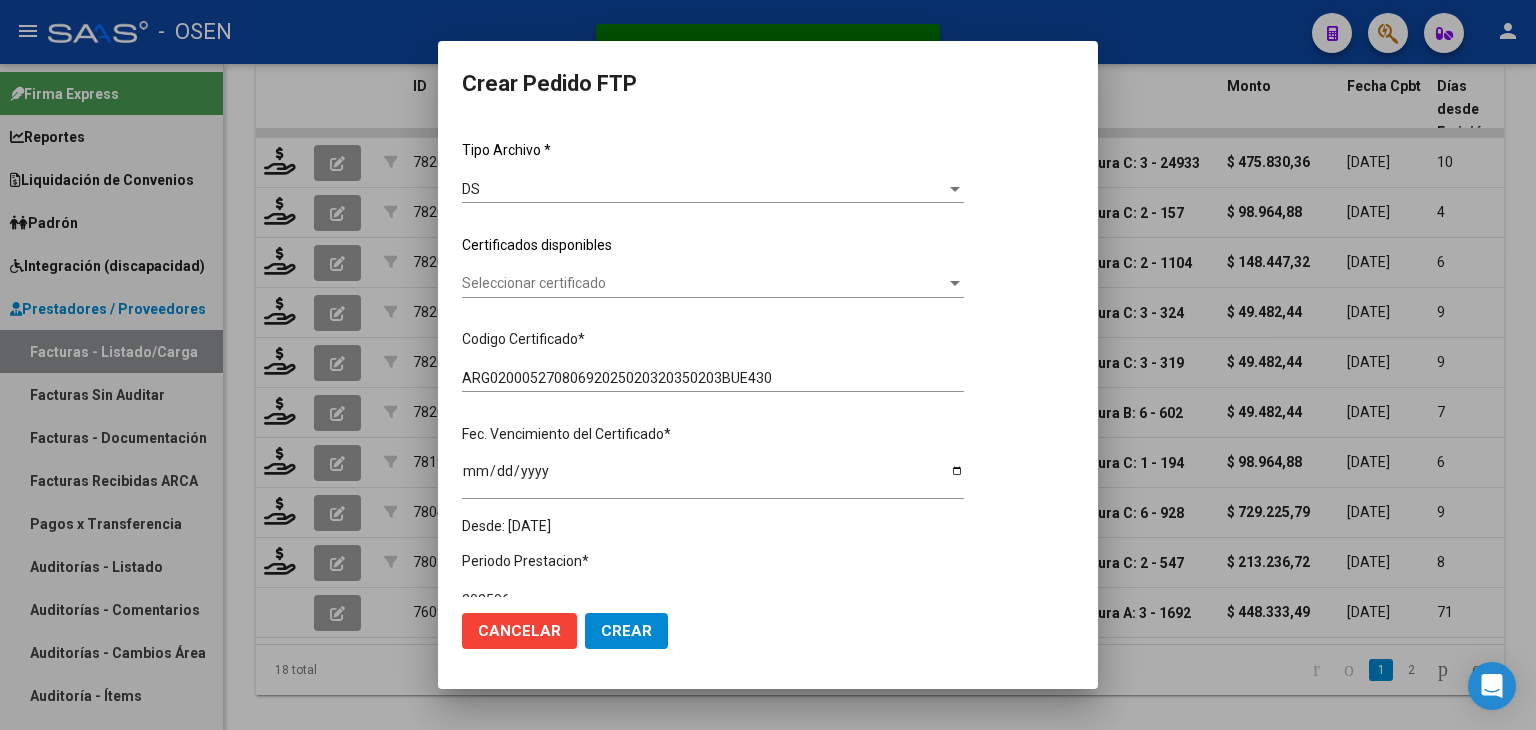 click on "Seleccionar certificado Seleccionar certificado" 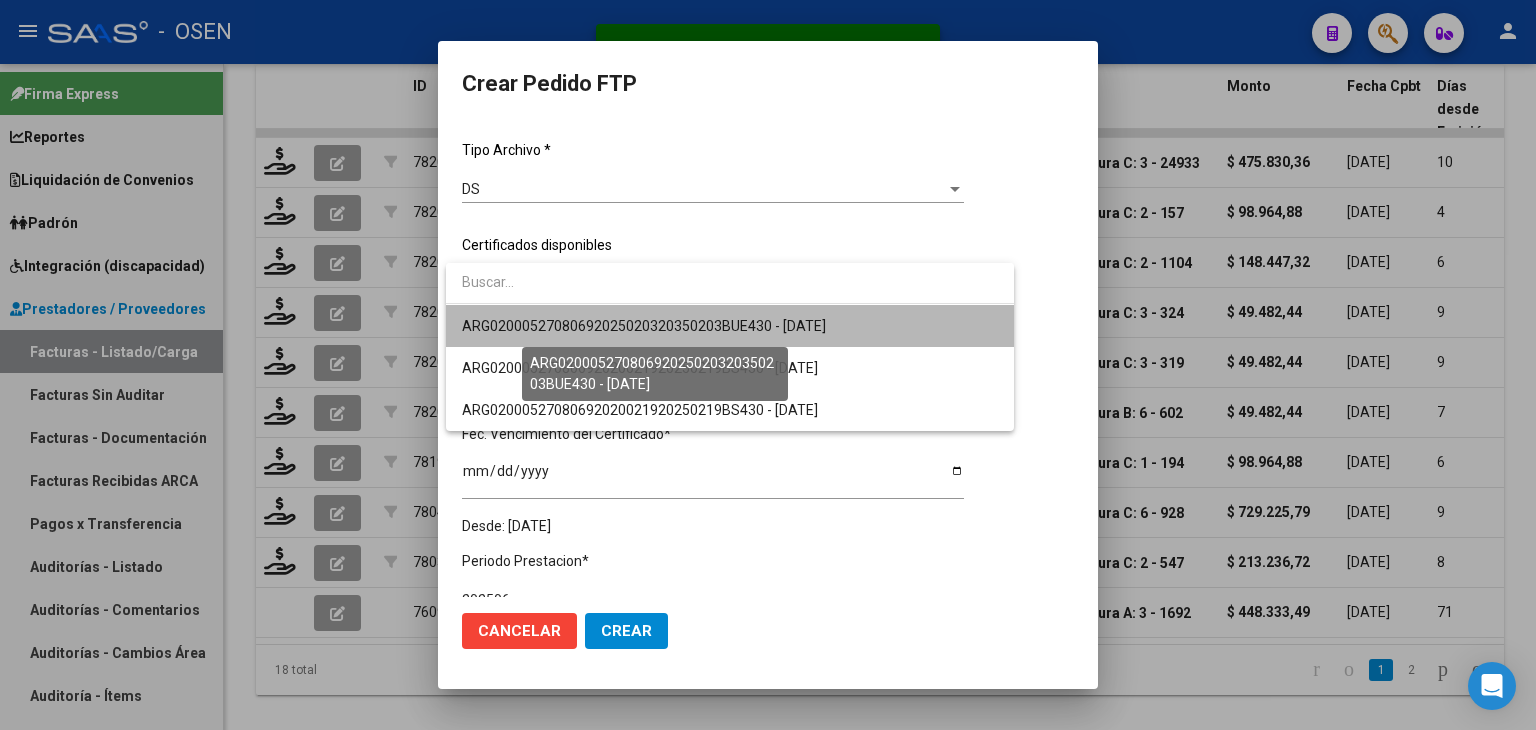 click on "ARG02000527080692025020320350203BUE430 - [DATE]" at bounding box center [644, 326] 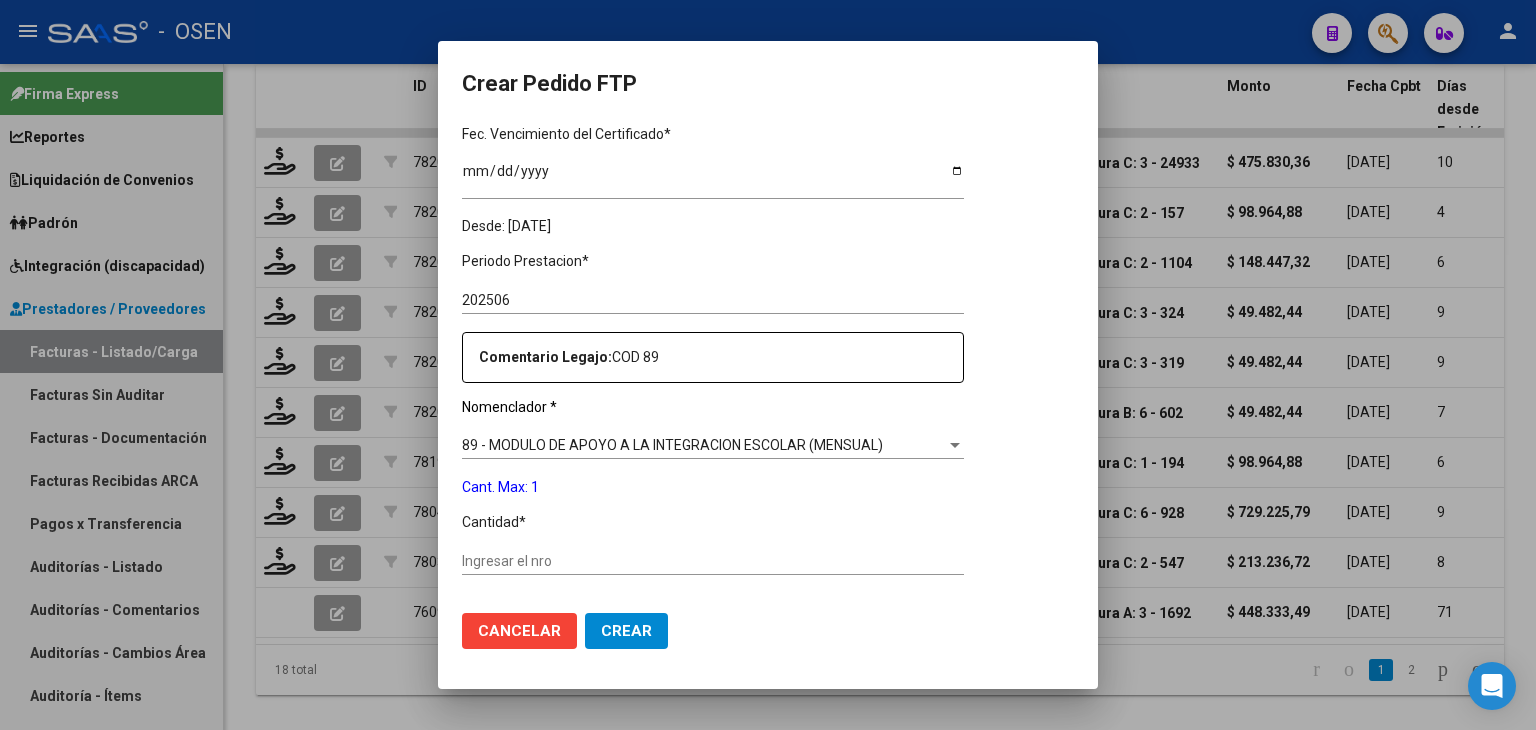 scroll, scrollTop: 700, scrollLeft: 0, axis: vertical 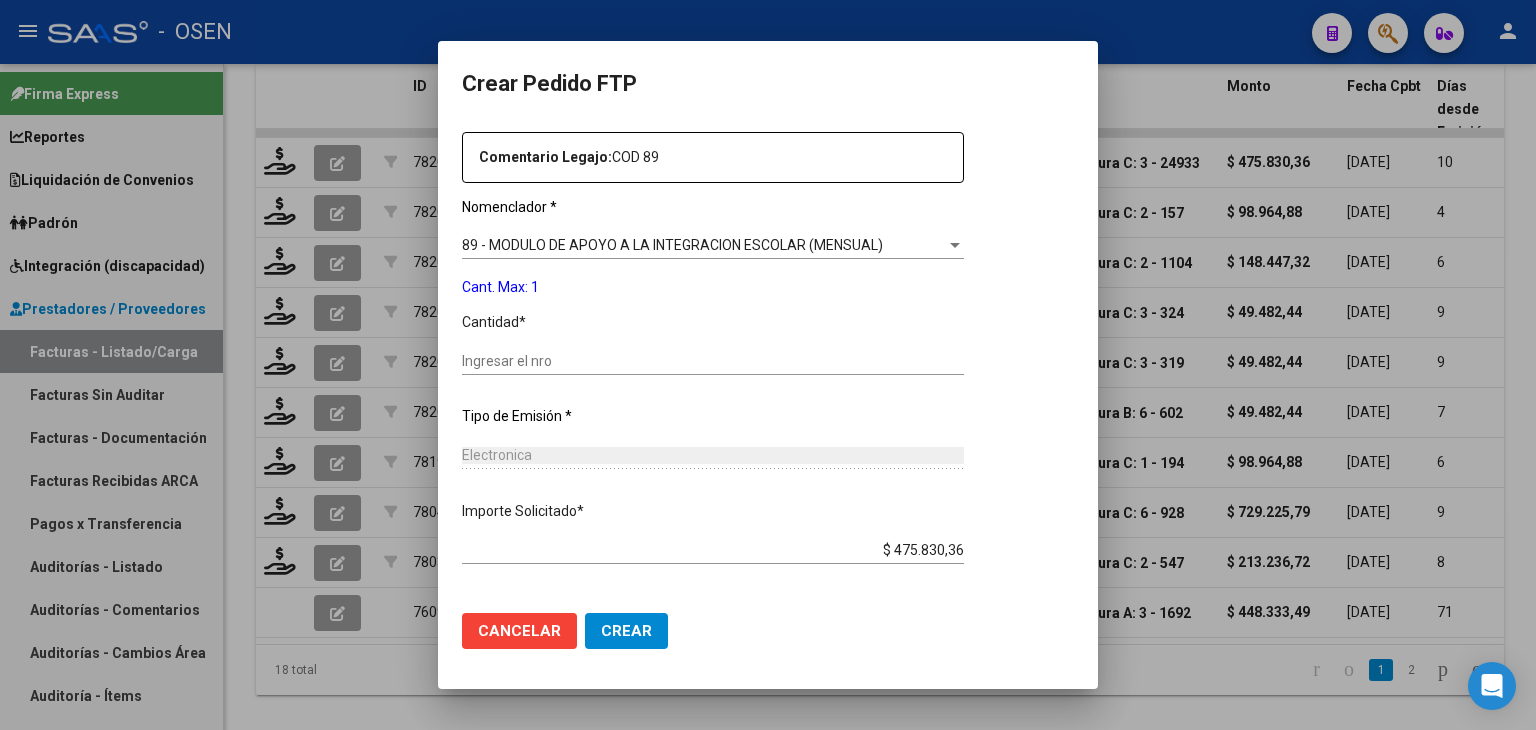 click on "Ingresar el nro" at bounding box center [713, 361] 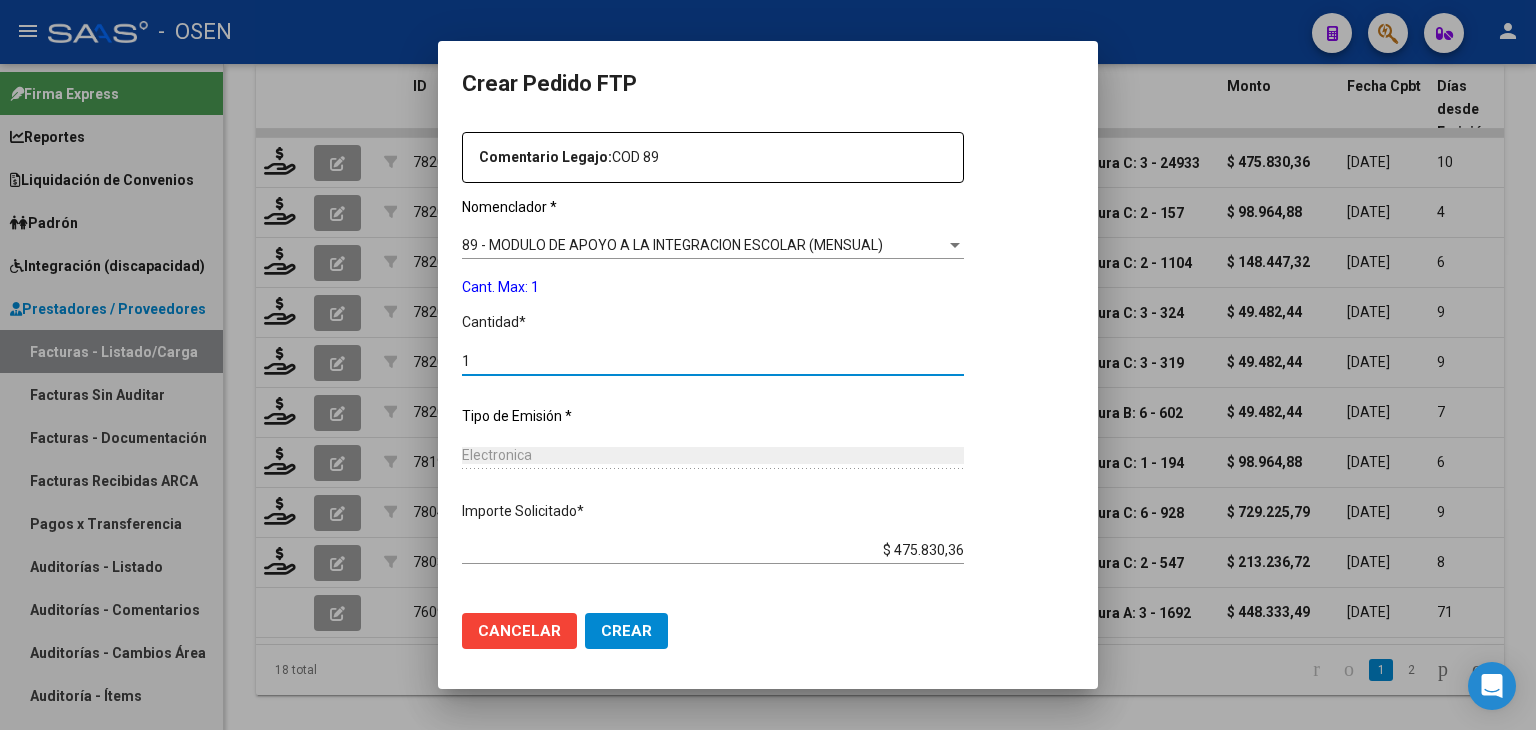 click on "Crear" 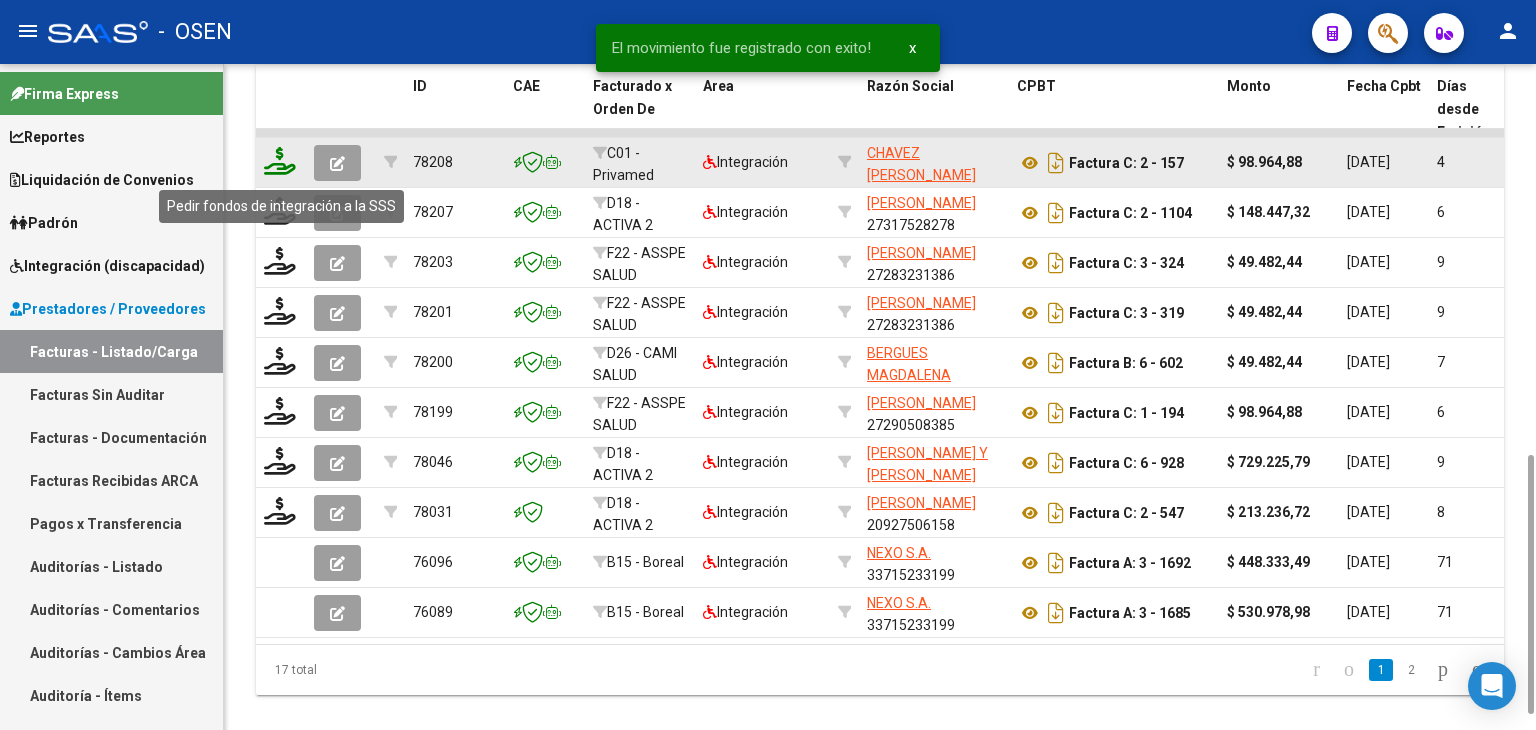 click 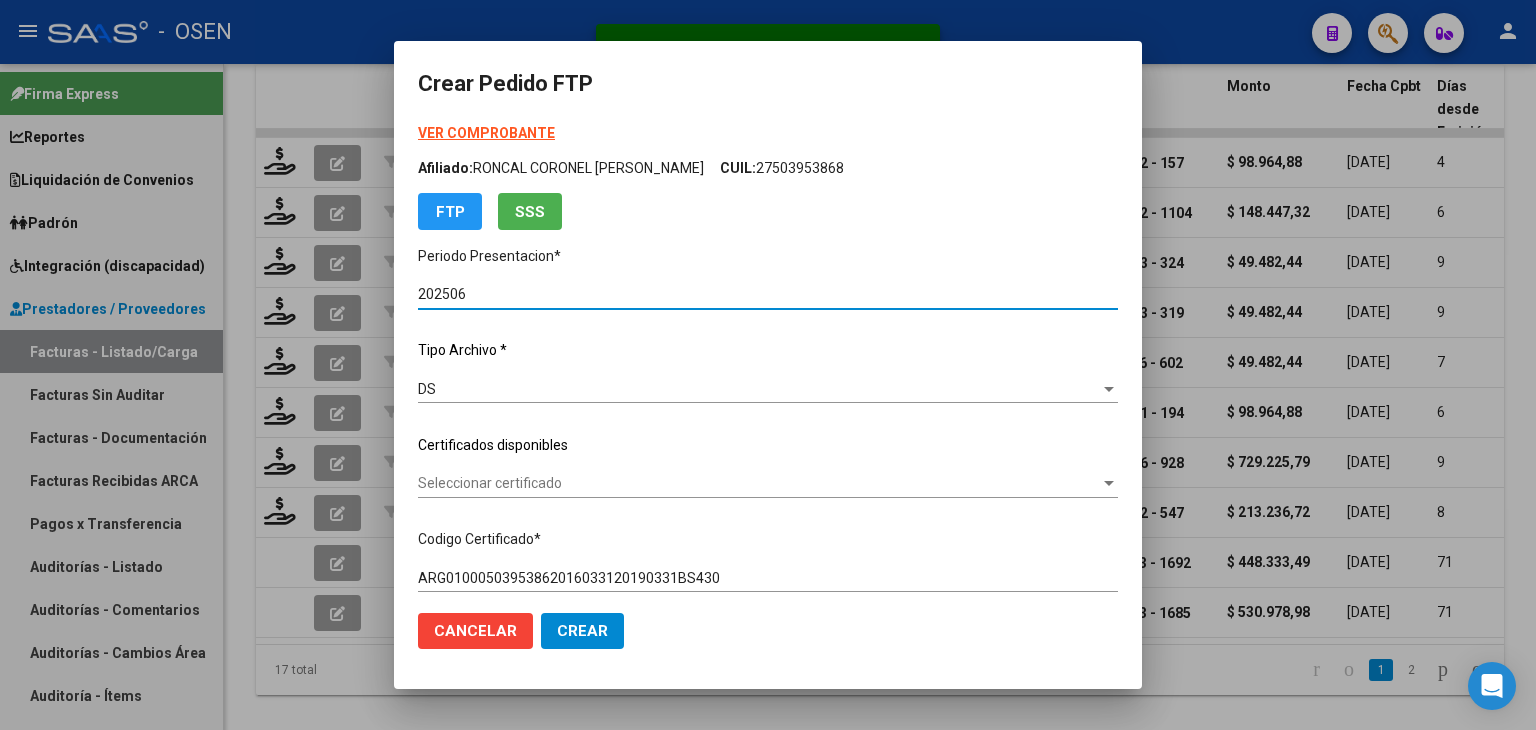scroll, scrollTop: 200, scrollLeft: 0, axis: vertical 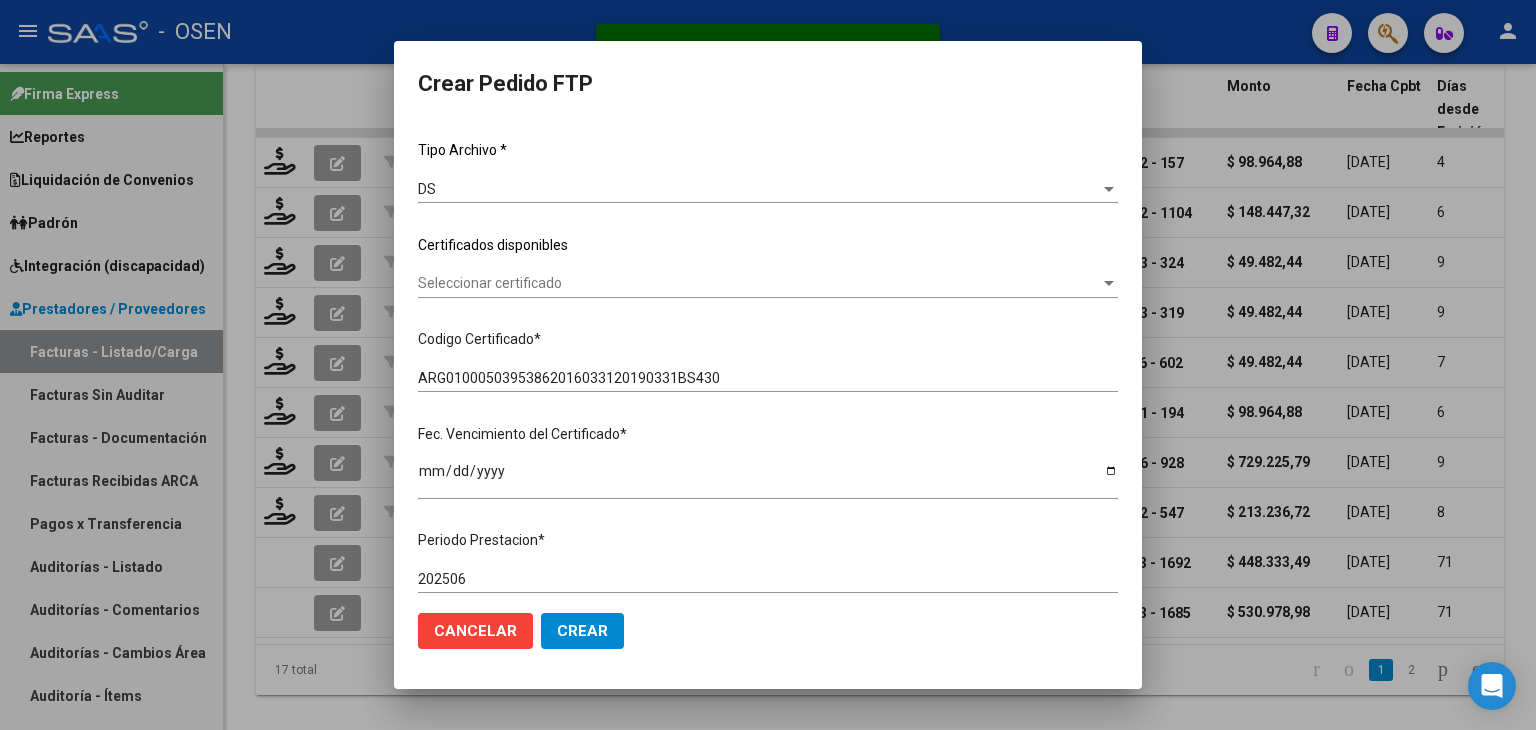 click on "Seleccionar certificado" at bounding box center (759, 283) 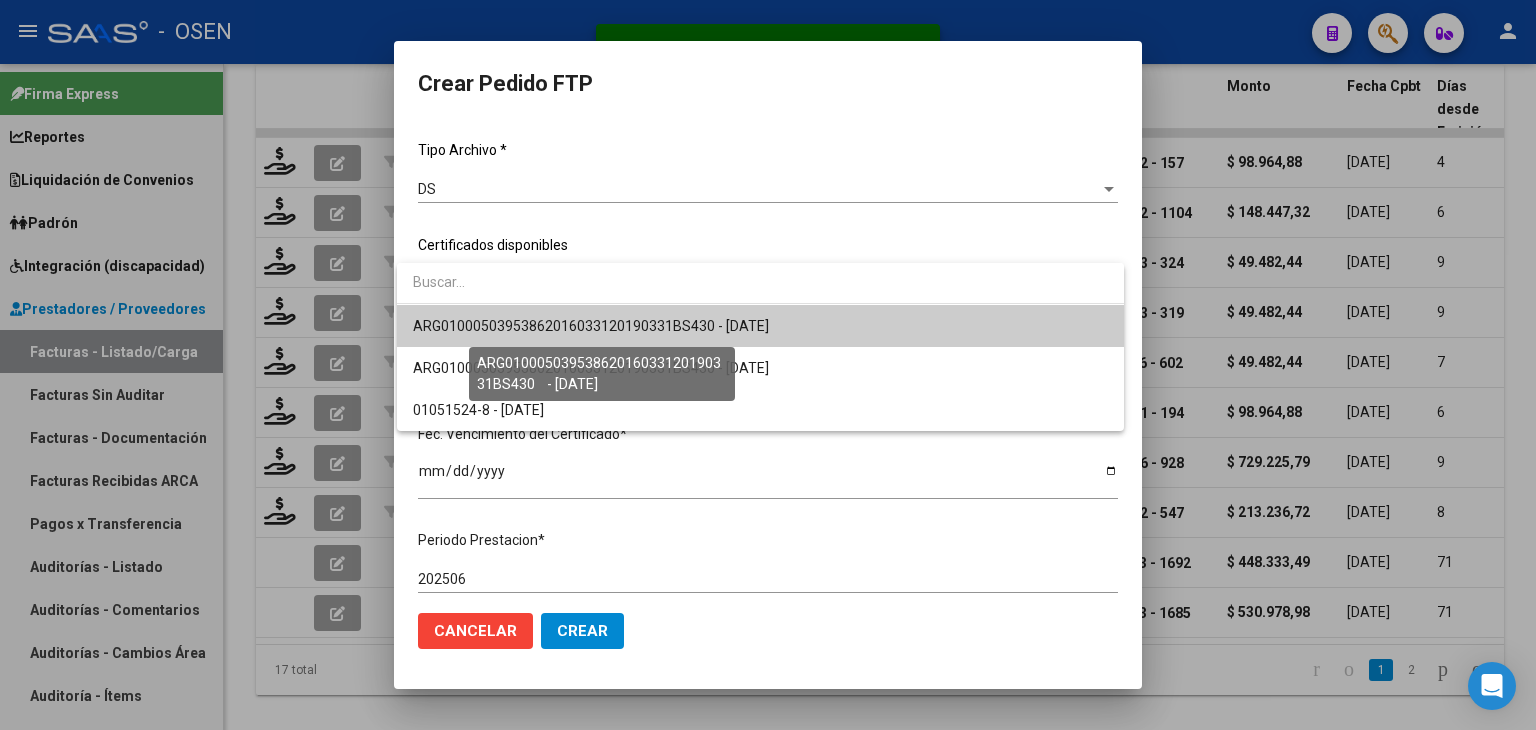 click on "ARG01000503953862016033120190331BS430    - [DATE]" at bounding box center (591, 326) 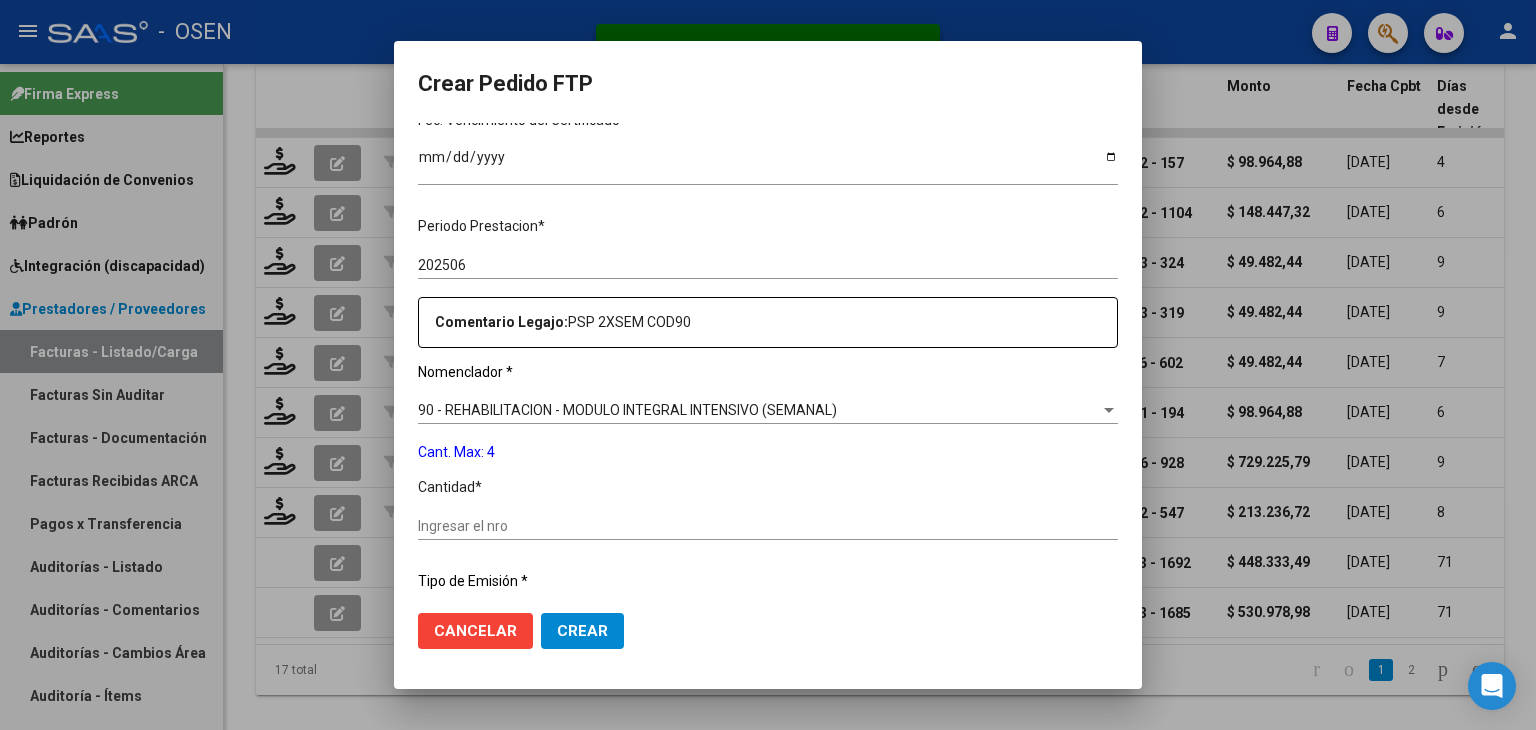scroll, scrollTop: 600, scrollLeft: 0, axis: vertical 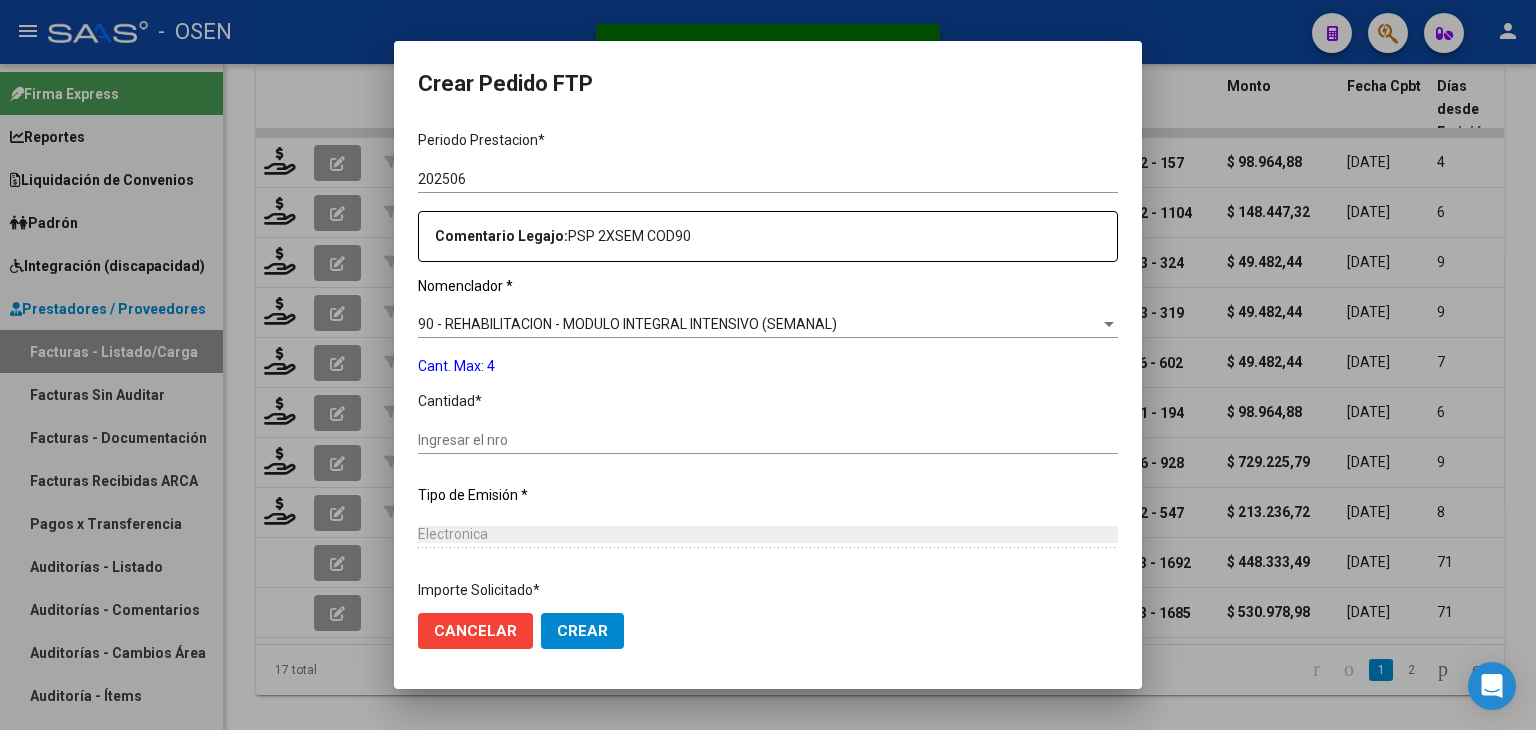 click on "Ingresar el nro" at bounding box center [768, 440] 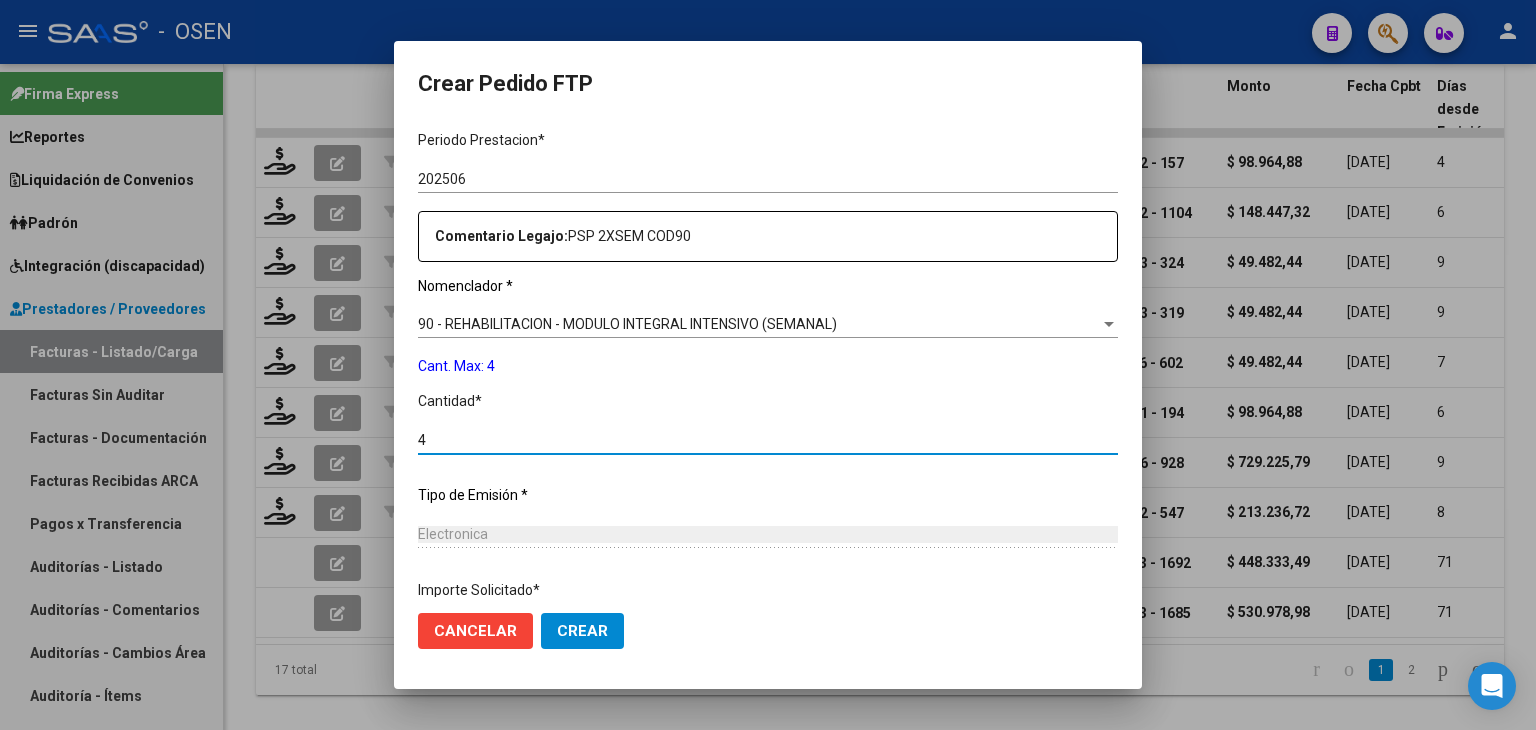 drag, startPoint x: 579, startPoint y: 636, endPoint x: 588, endPoint y: 615, distance: 22.847319 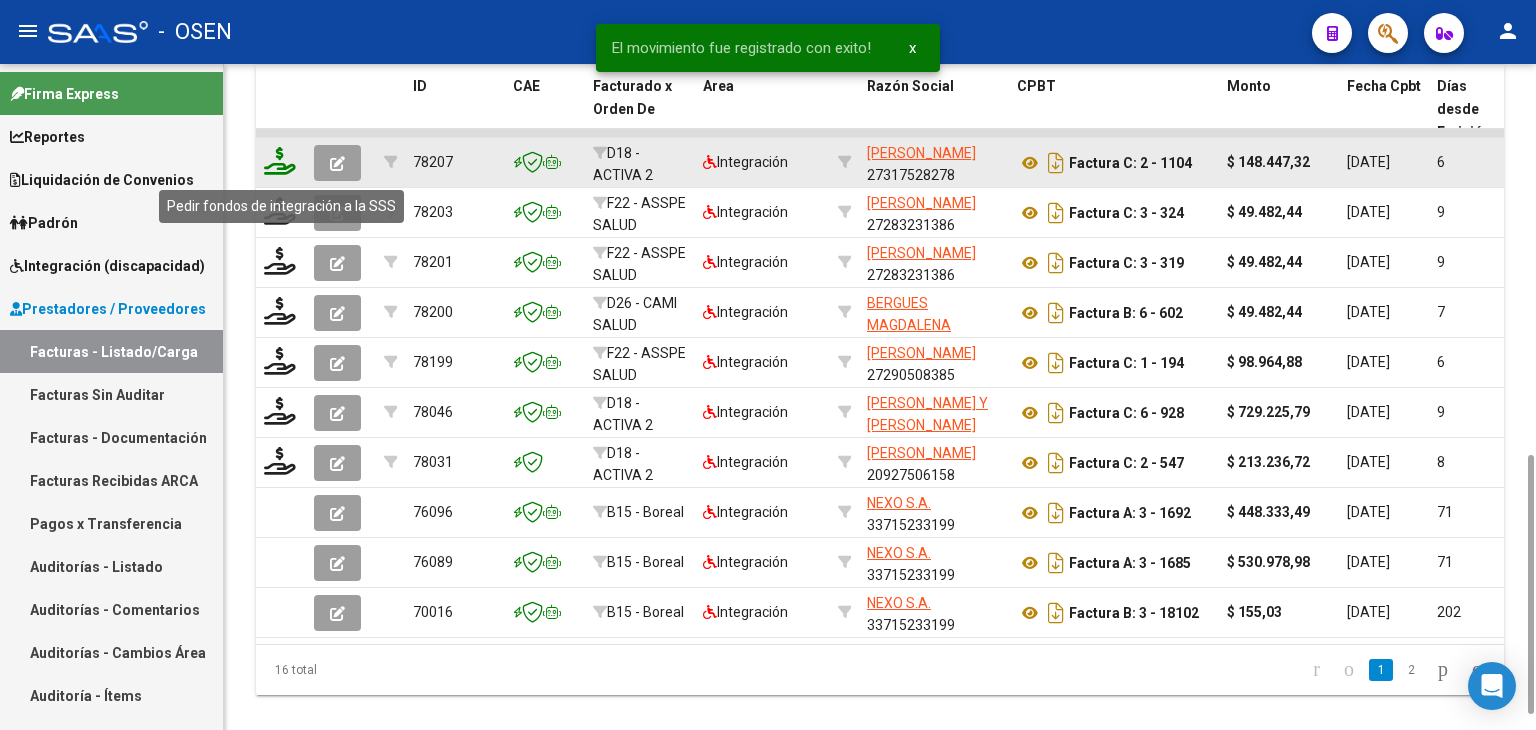 click 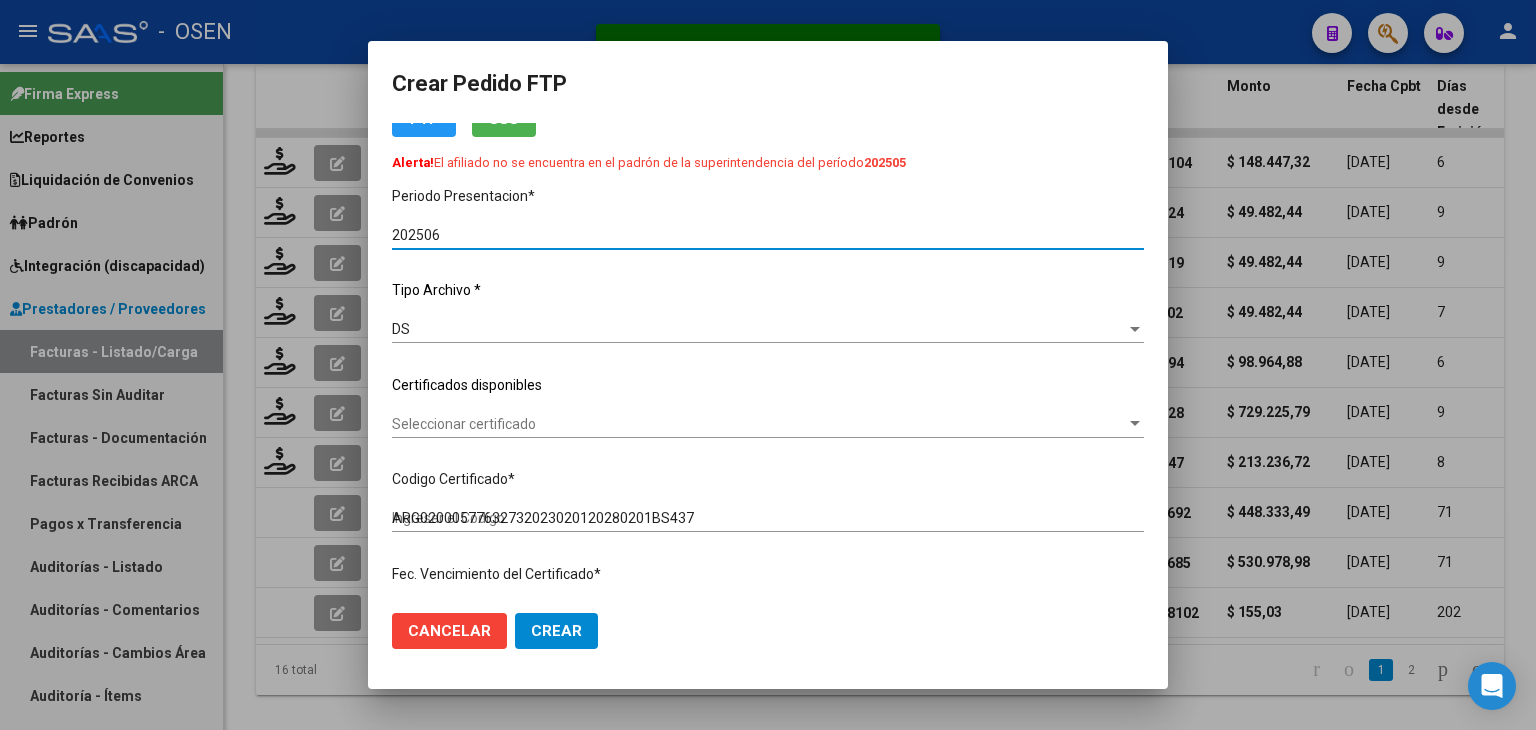 scroll, scrollTop: 200, scrollLeft: 0, axis: vertical 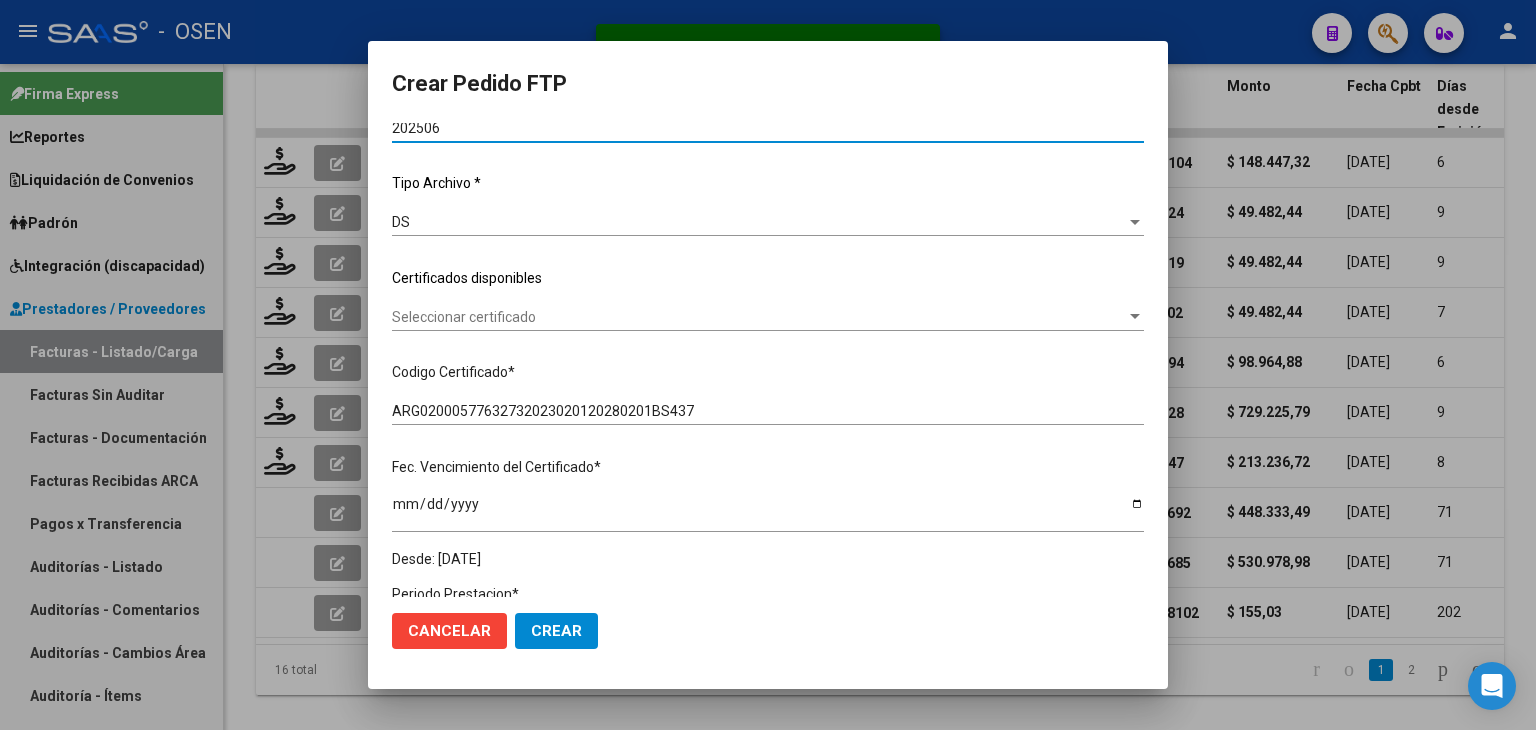 click on "Seleccionar certificado" at bounding box center (759, 317) 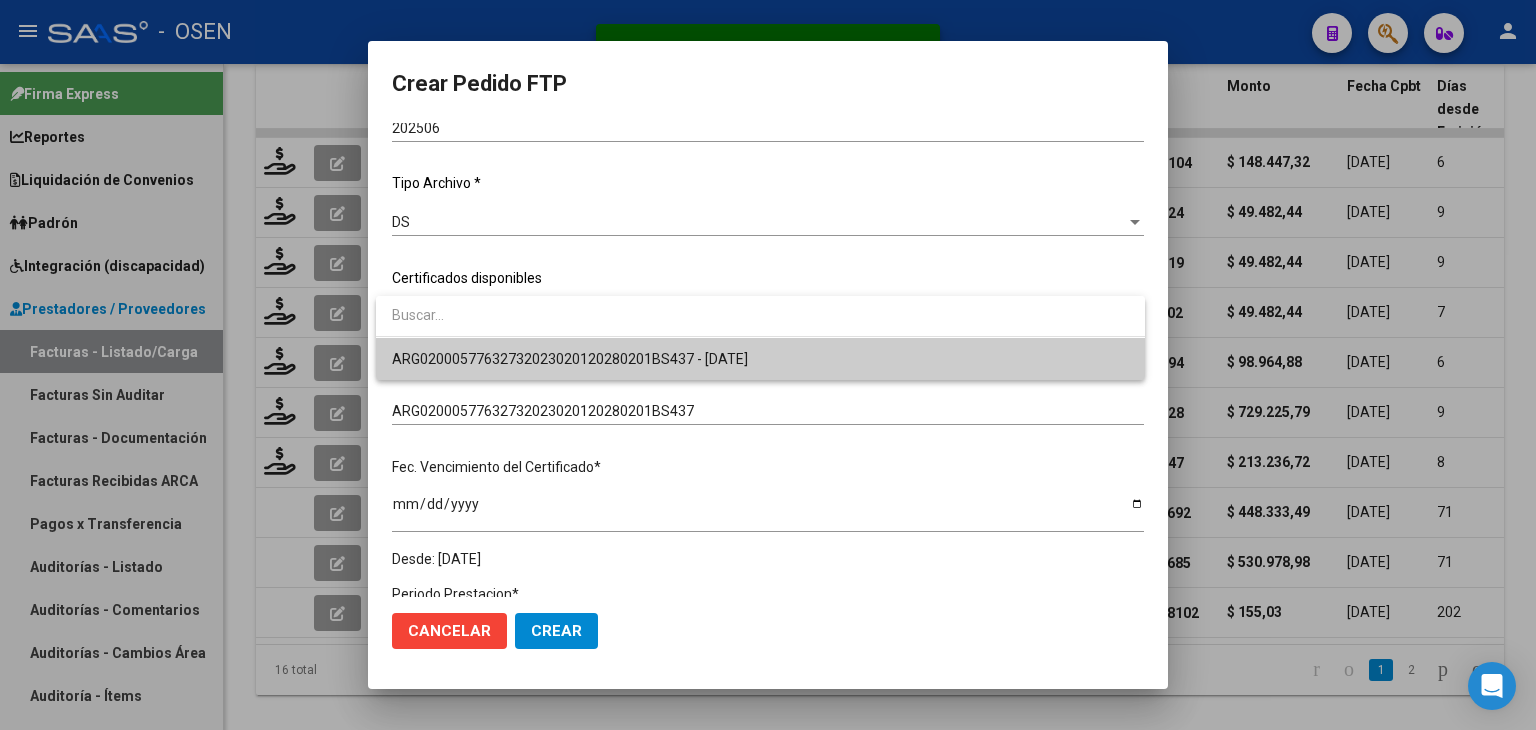click on "ARG02000577632732023020120280201BS437 - [DATE]" at bounding box center [570, 359] 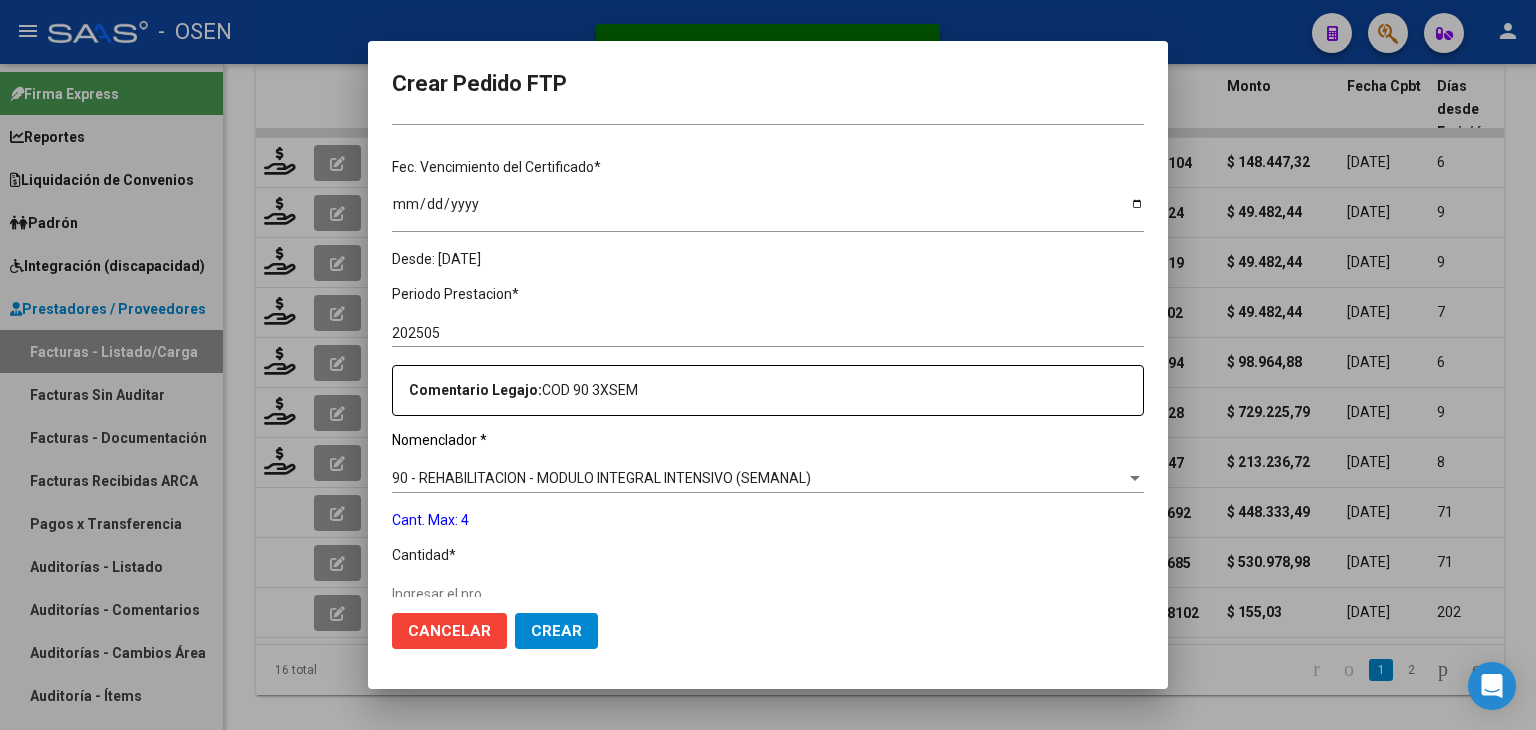 scroll, scrollTop: 600, scrollLeft: 0, axis: vertical 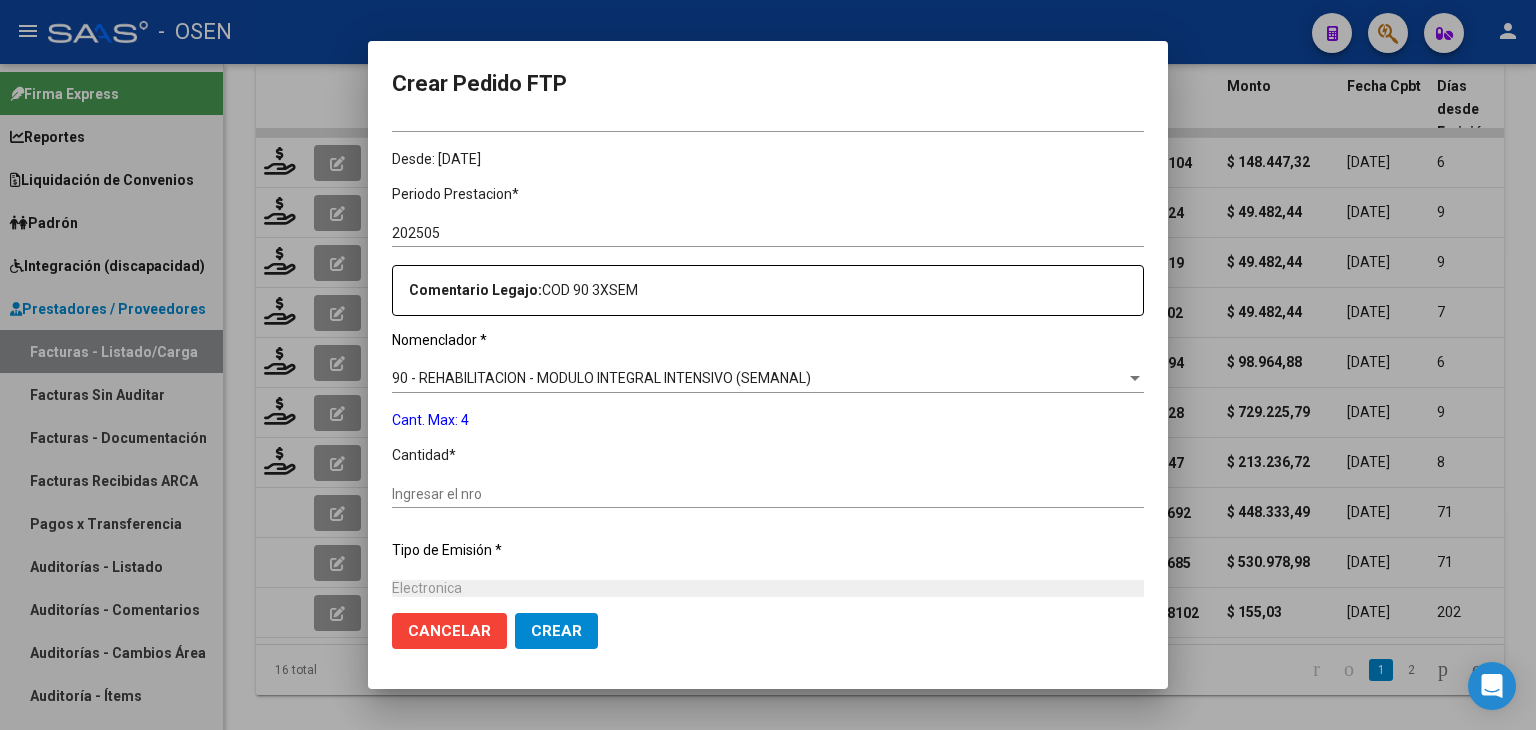 click on "Ingresar el nro" at bounding box center [768, 494] 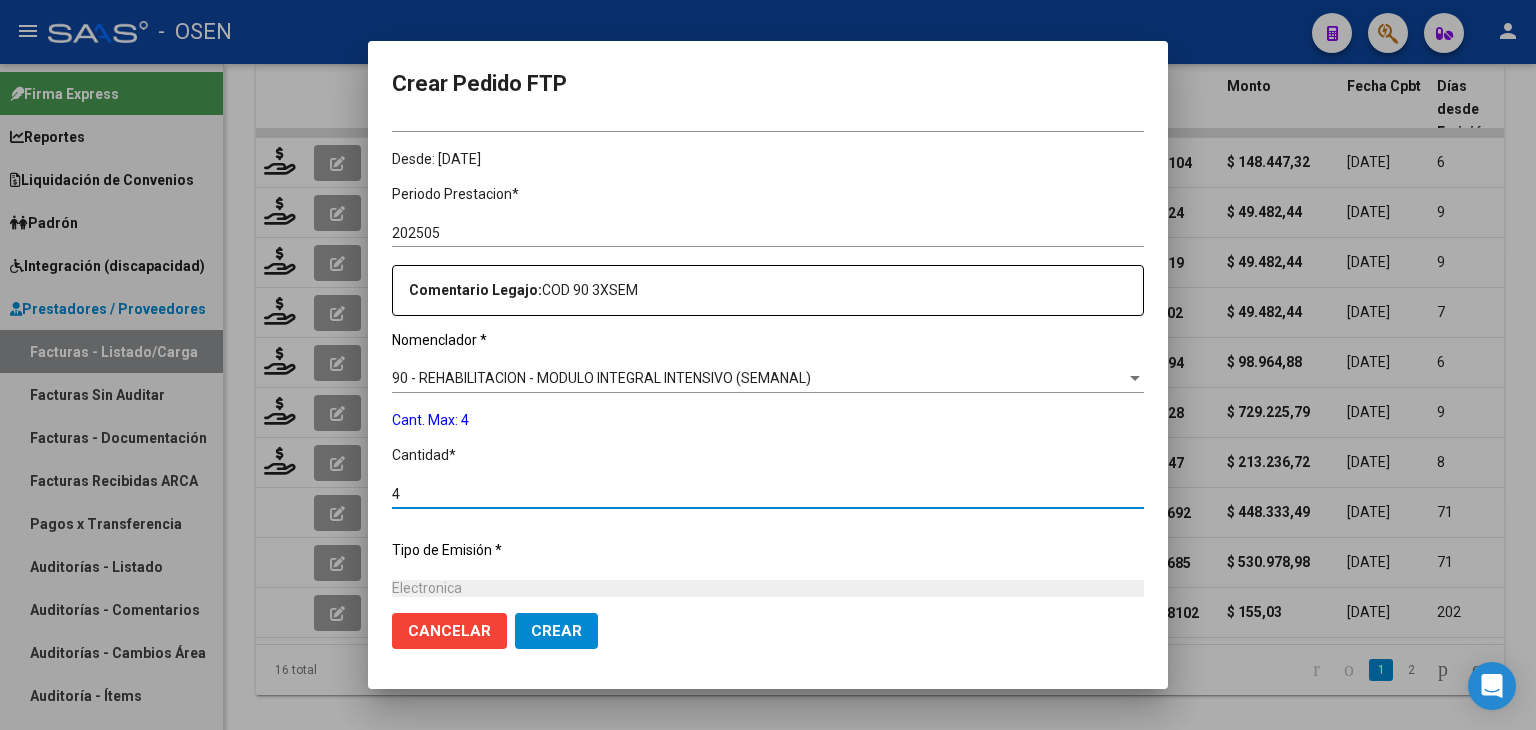 click on "Crear" 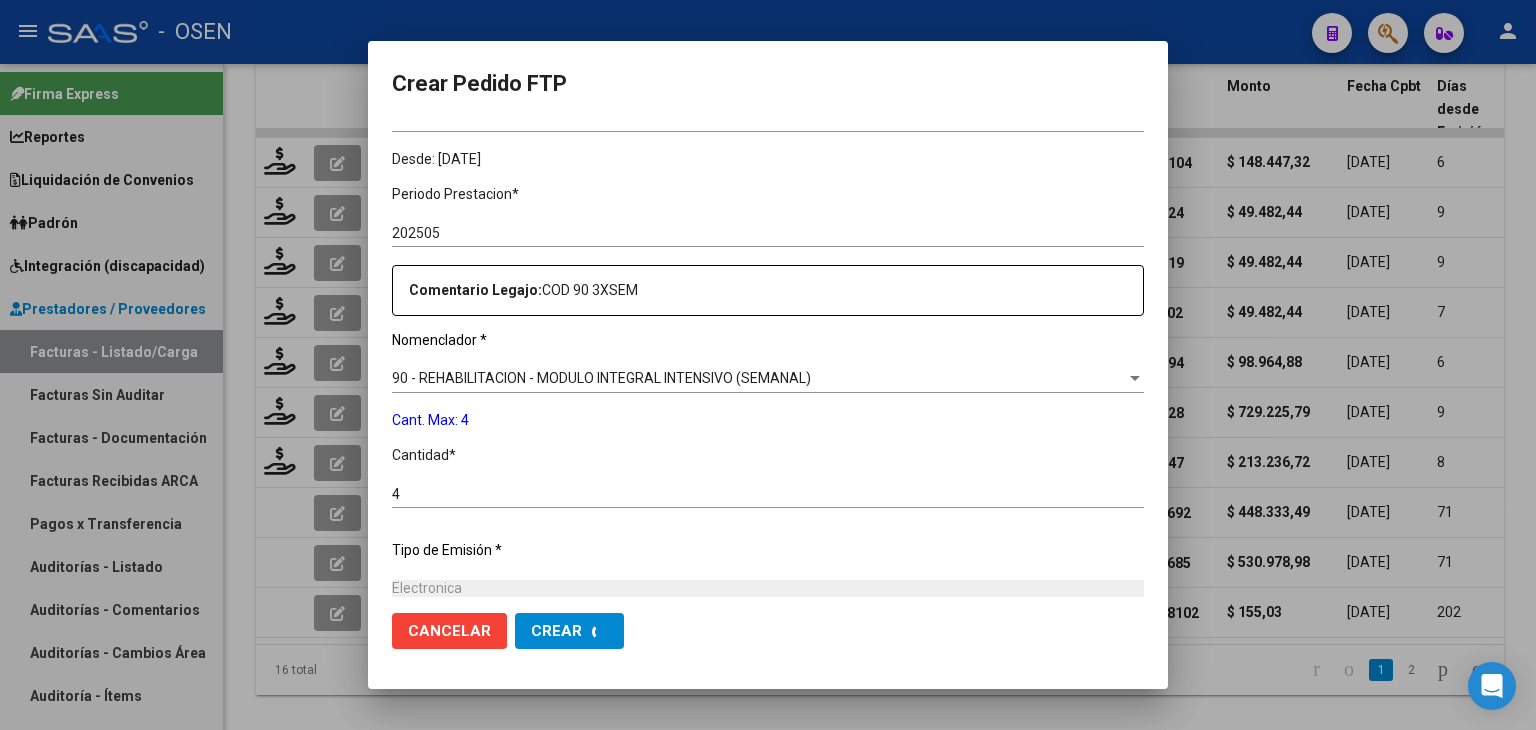 scroll, scrollTop: 0, scrollLeft: 0, axis: both 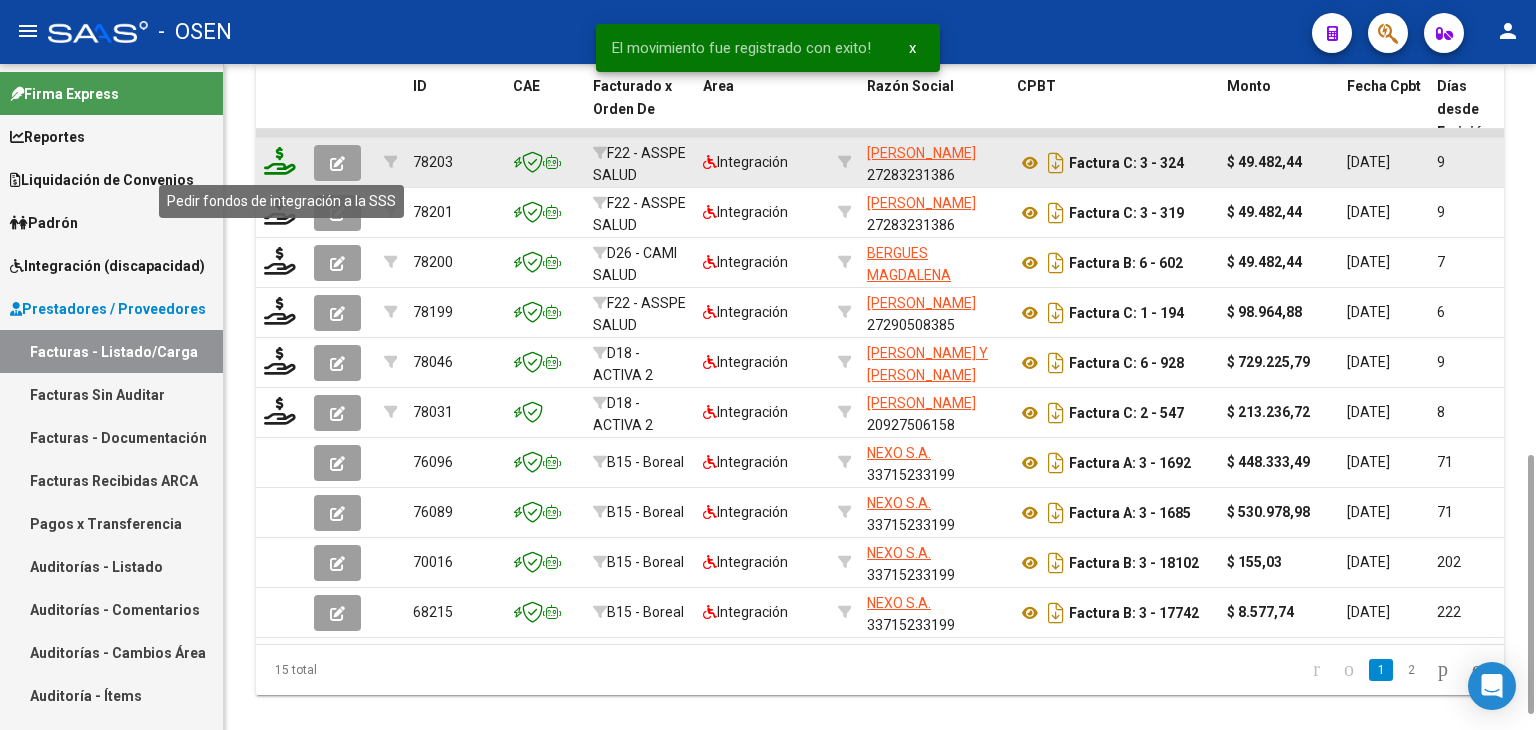 click 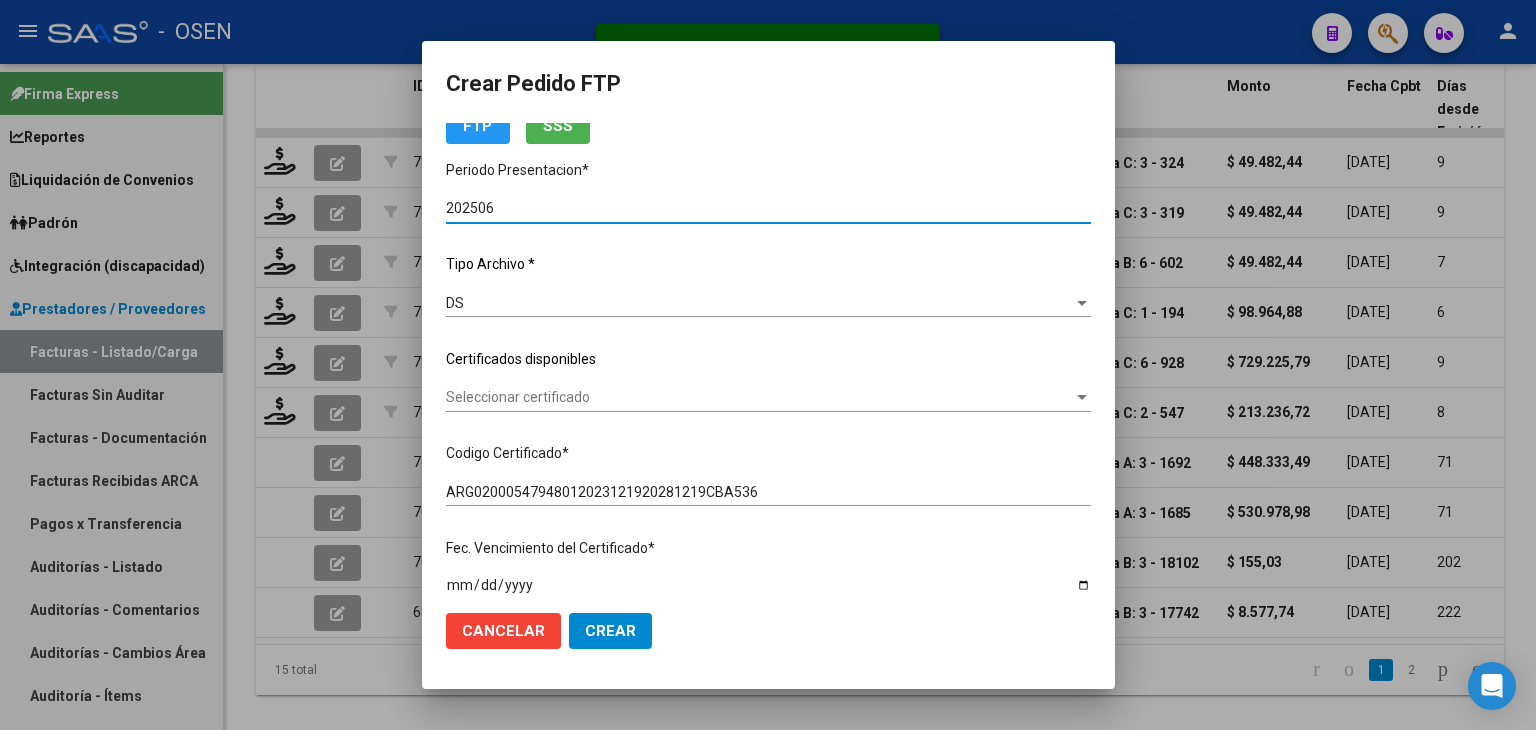 scroll, scrollTop: 200, scrollLeft: 0, axis: vertical 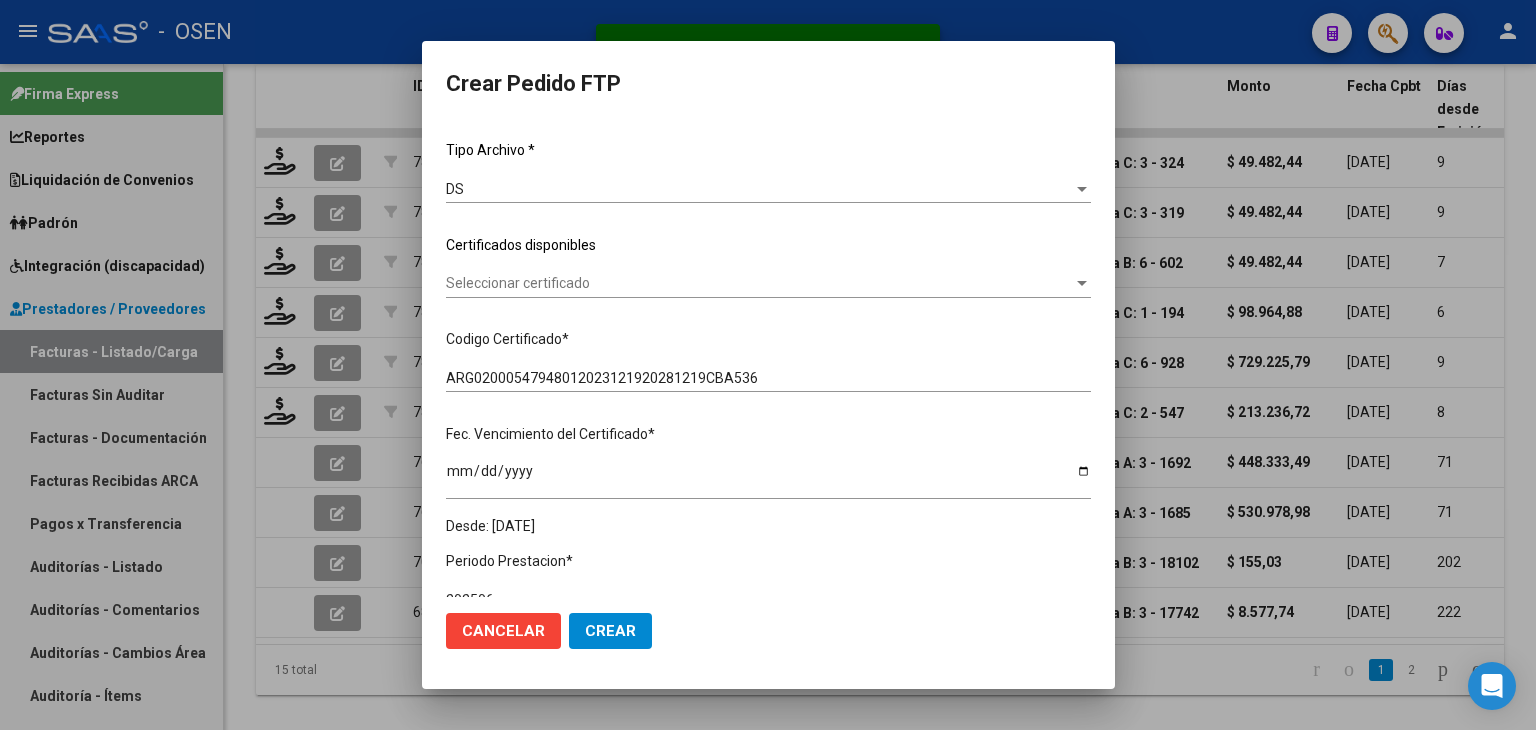 click on "Seleccionar certificado" at bounding box center (759, 283) 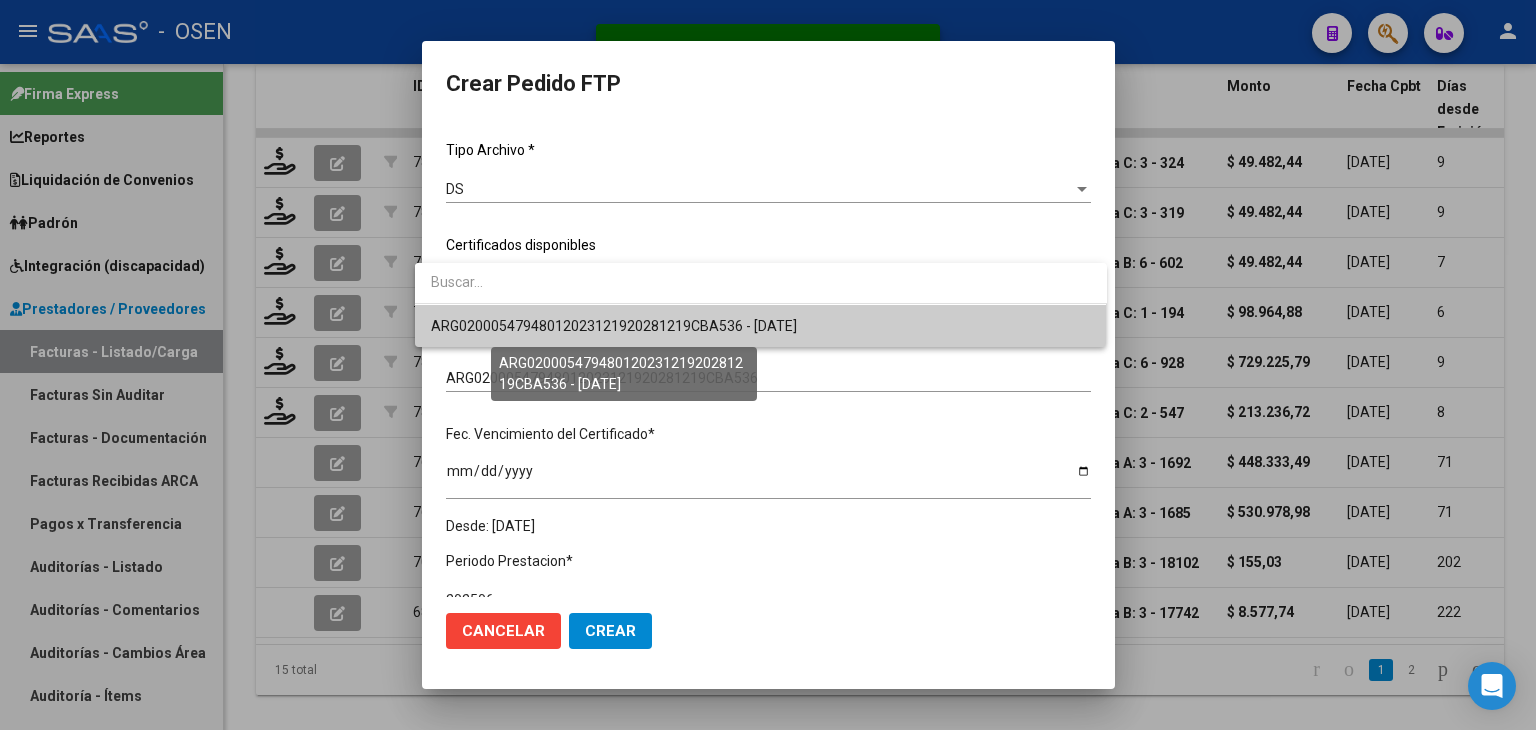 click on "ARG02000547948012023121920281219CBA536 - [DATE]" at bounding box center [614, 326] 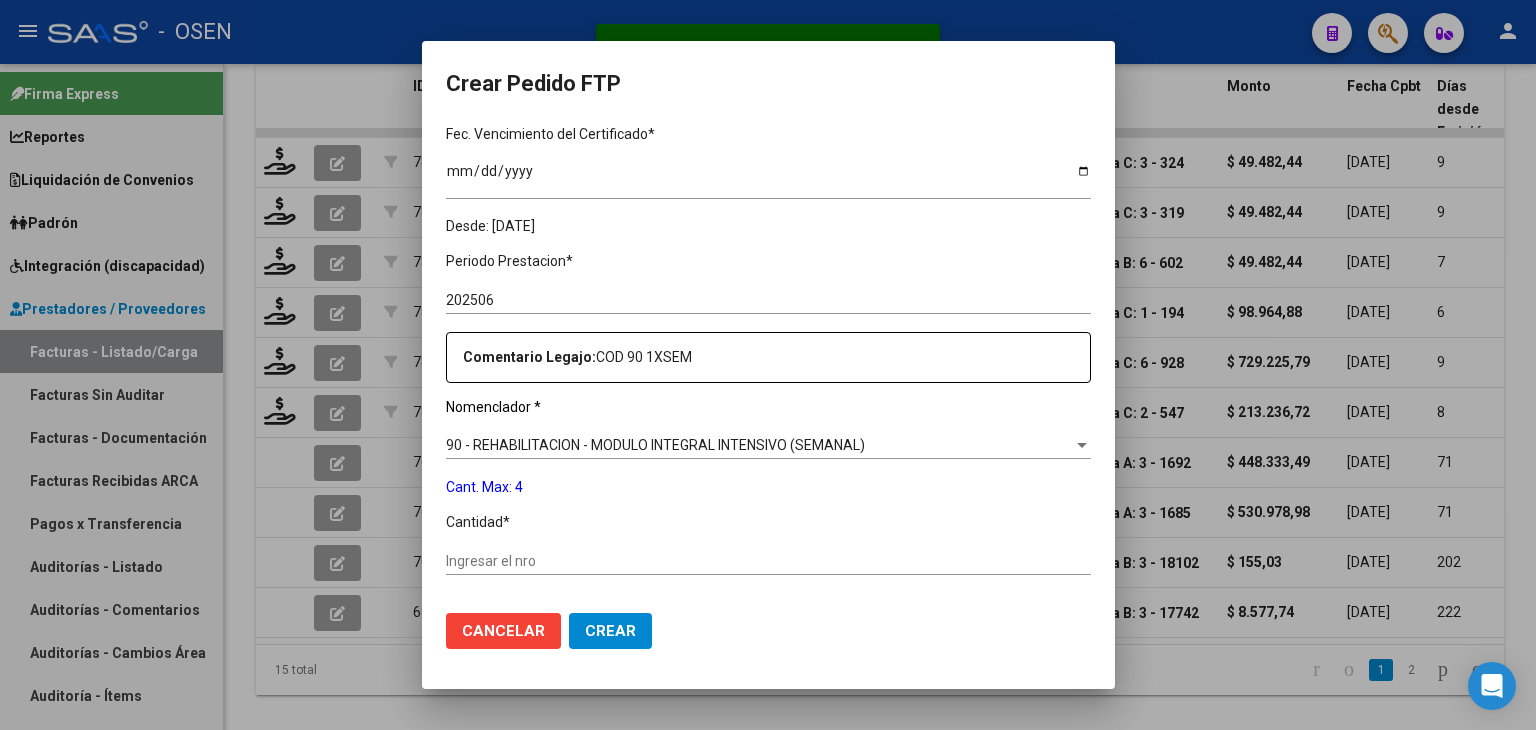 scroll, scrollTop: 700, scrollLeft: 0, axis: vertical 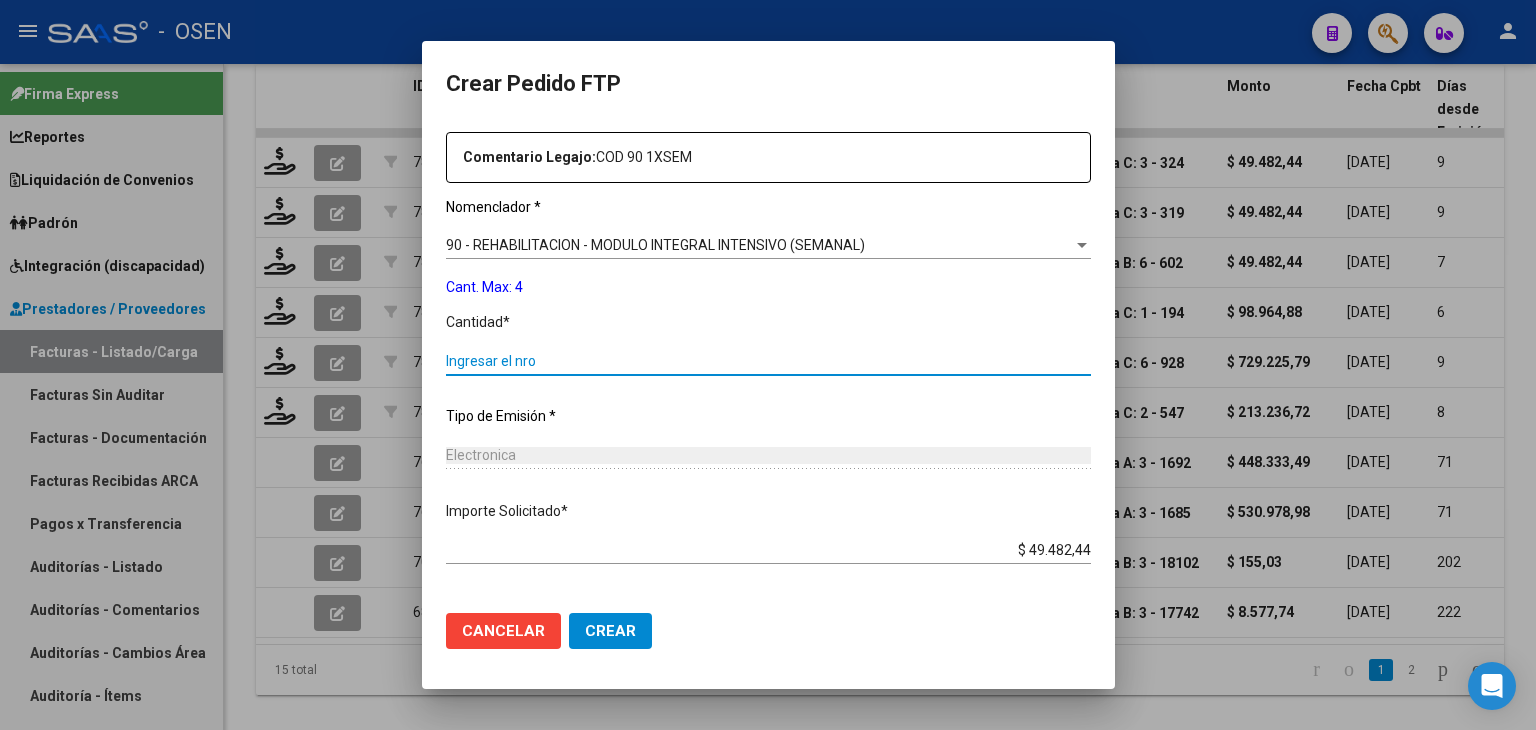 click on "Ingresar el nro" at bounding box center [768, 361] 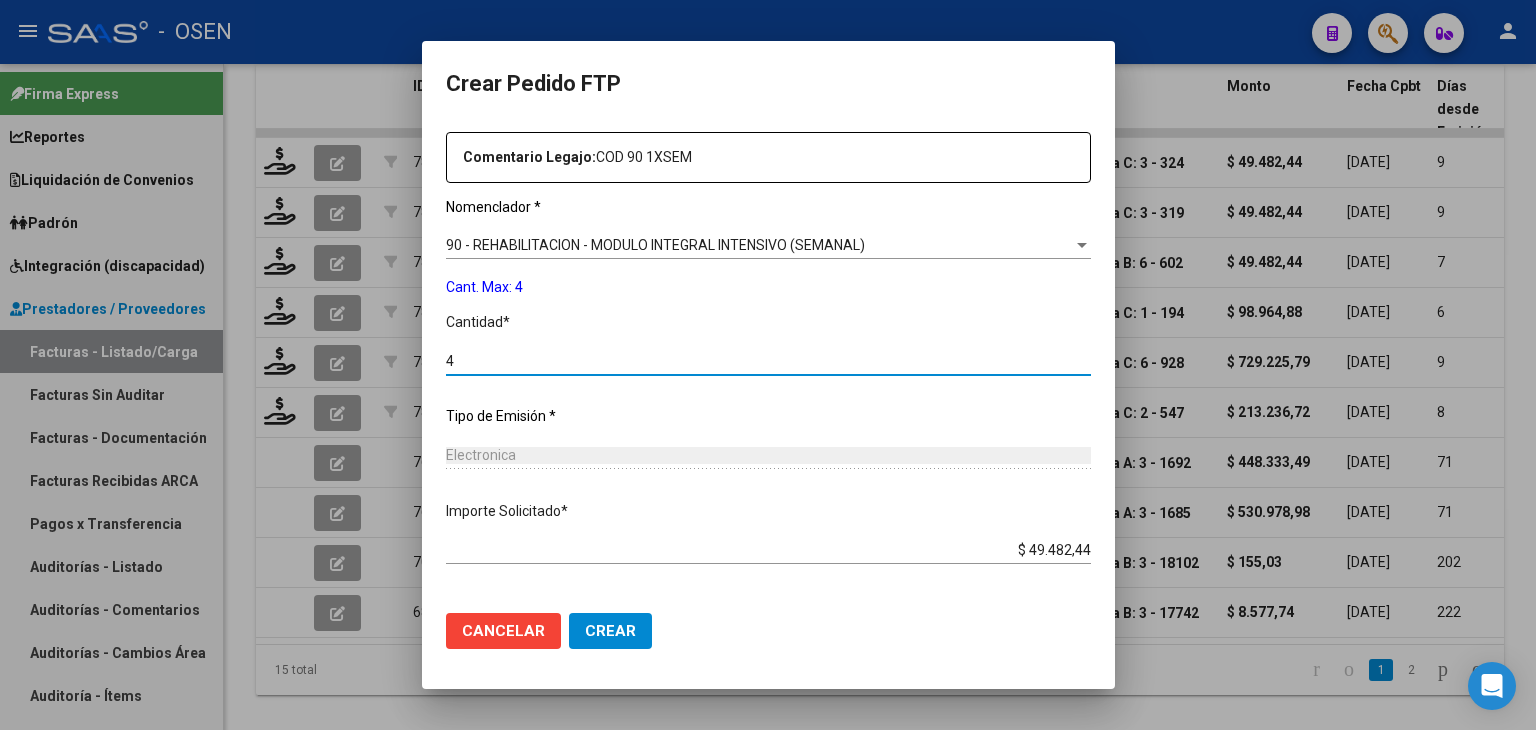 click on "Crear" 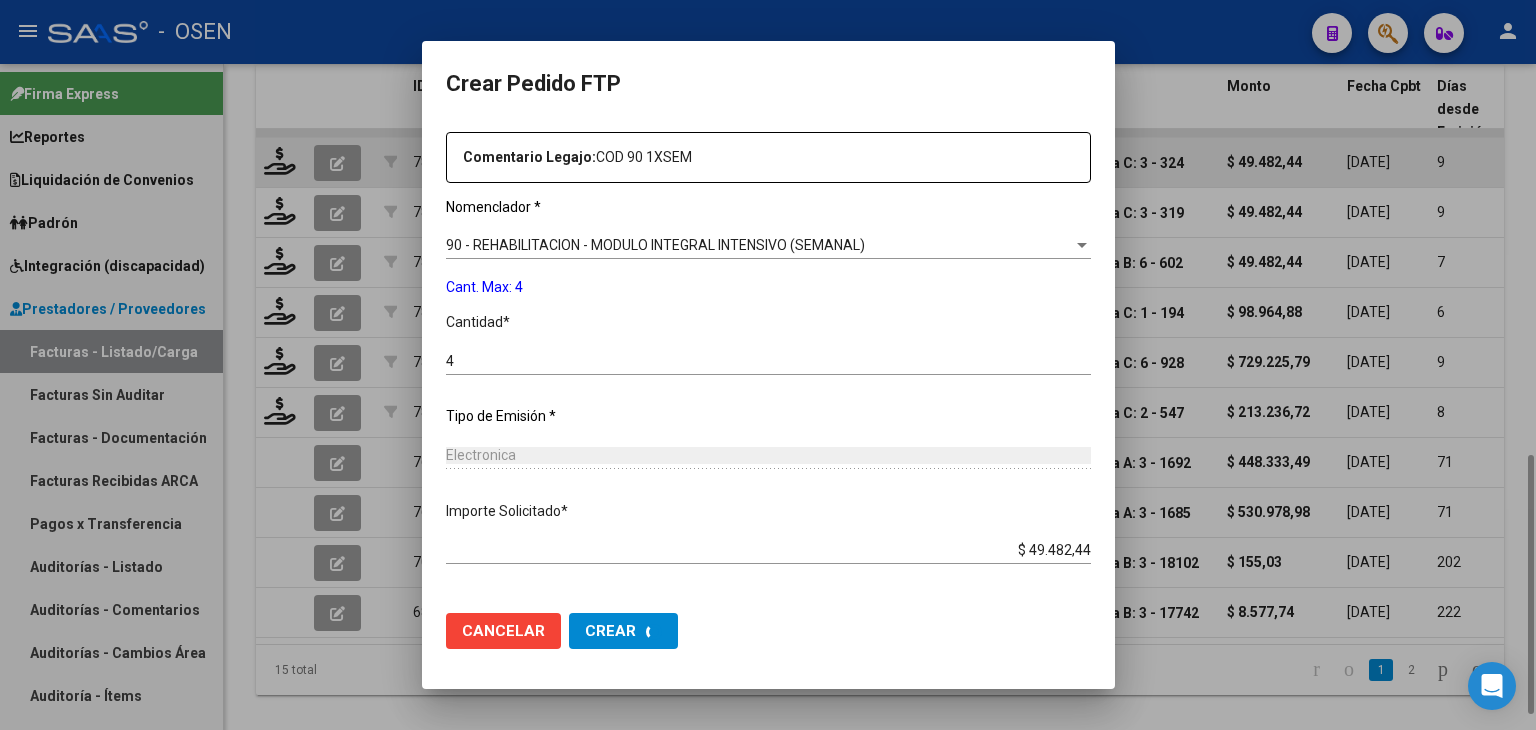 scroll, scrollTop: 0, scrollLeft: 0, axis: both 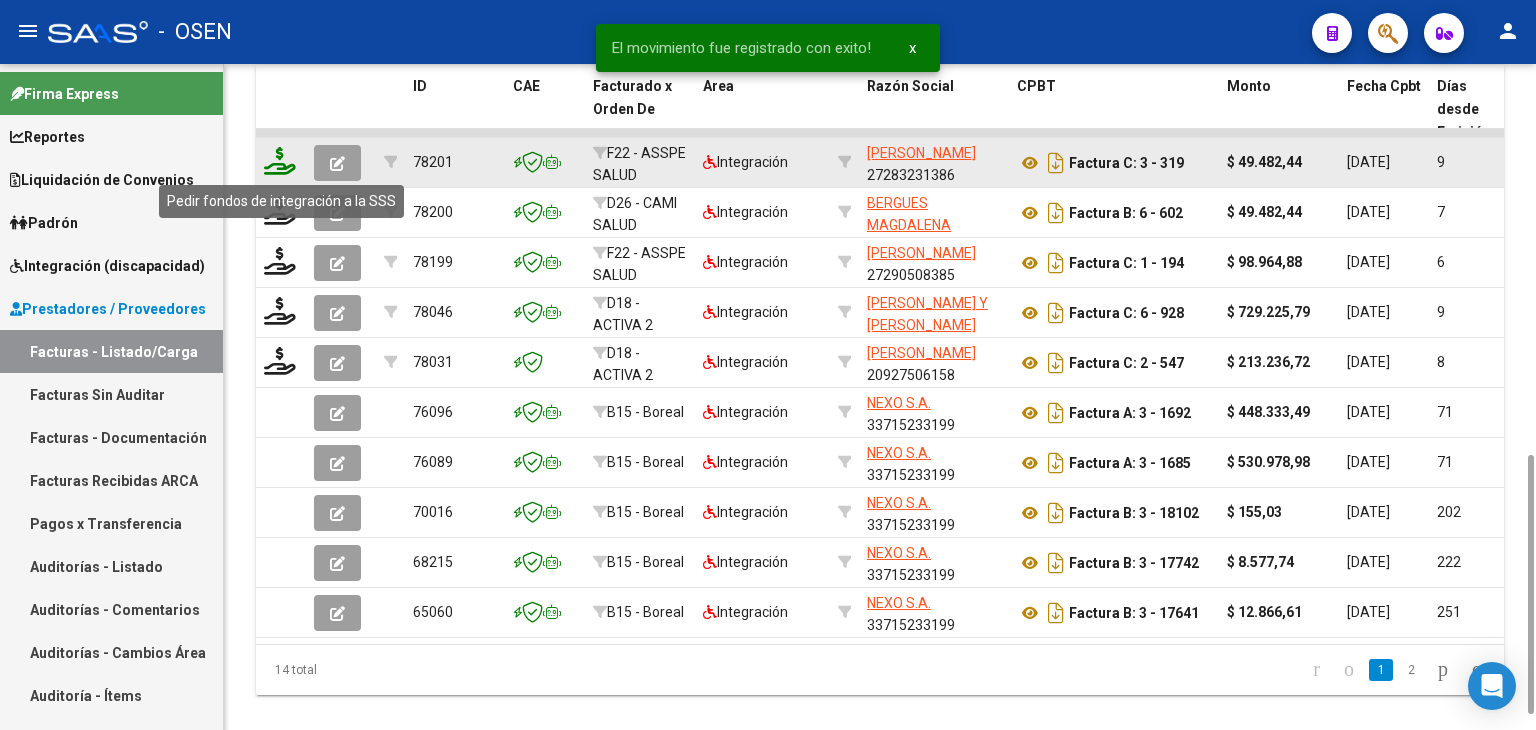 click 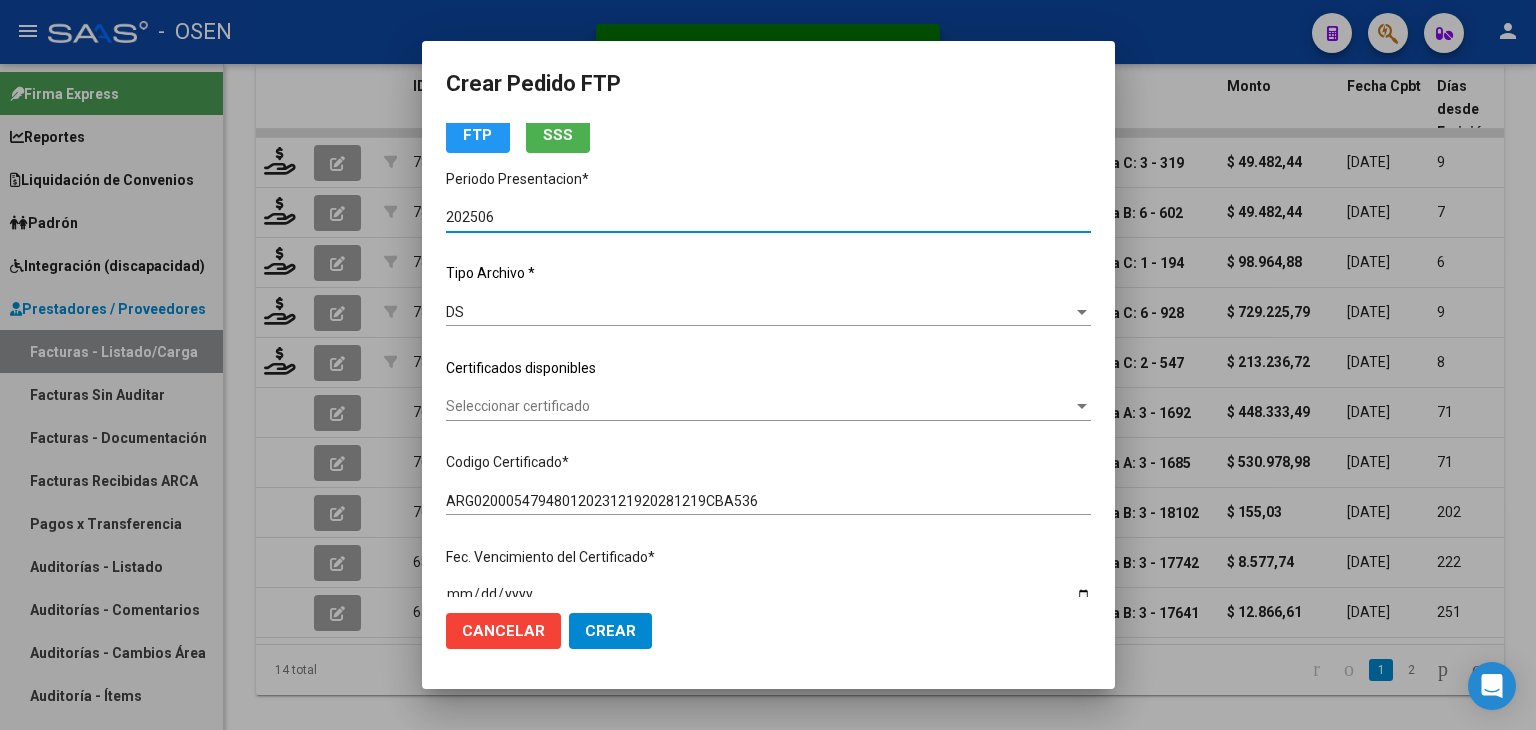 scroll, scrollTop: 200, scrollLeft: 0, axis: vertical 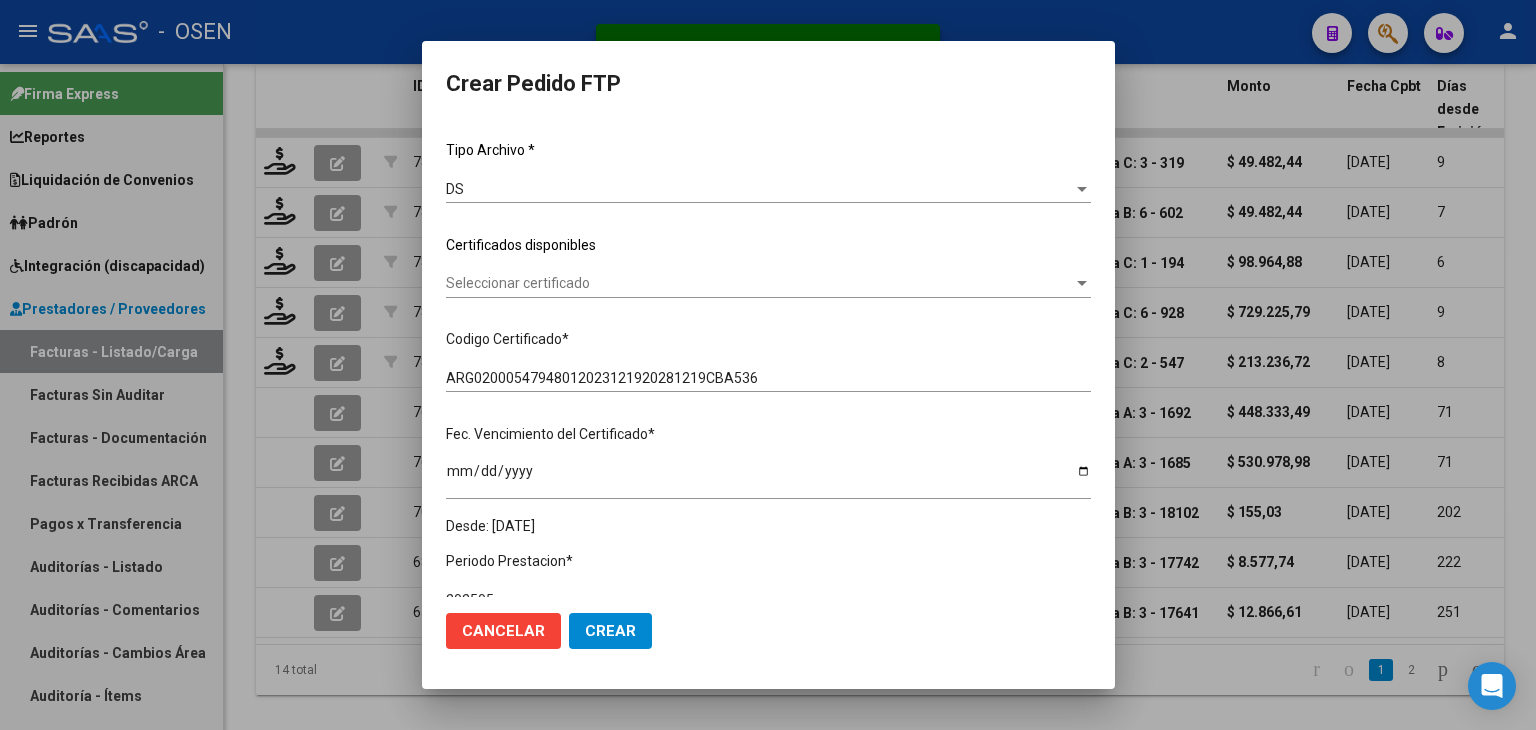 click on "Seleccionar certificado" at bounding box center [759, 283] 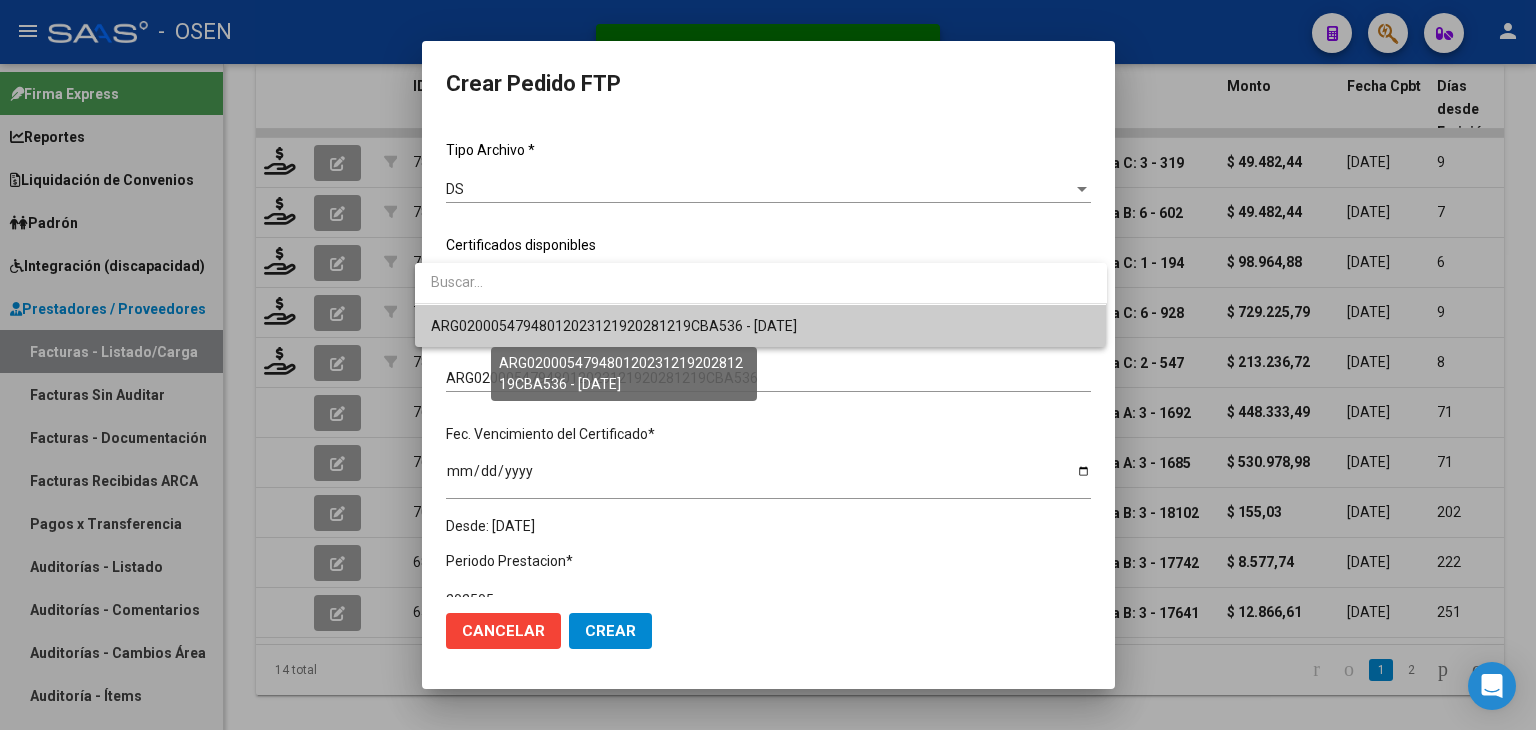 click on "ARG02000547948012023121920281219CBA536 - [DATE]" at bounding box center (614, 326) 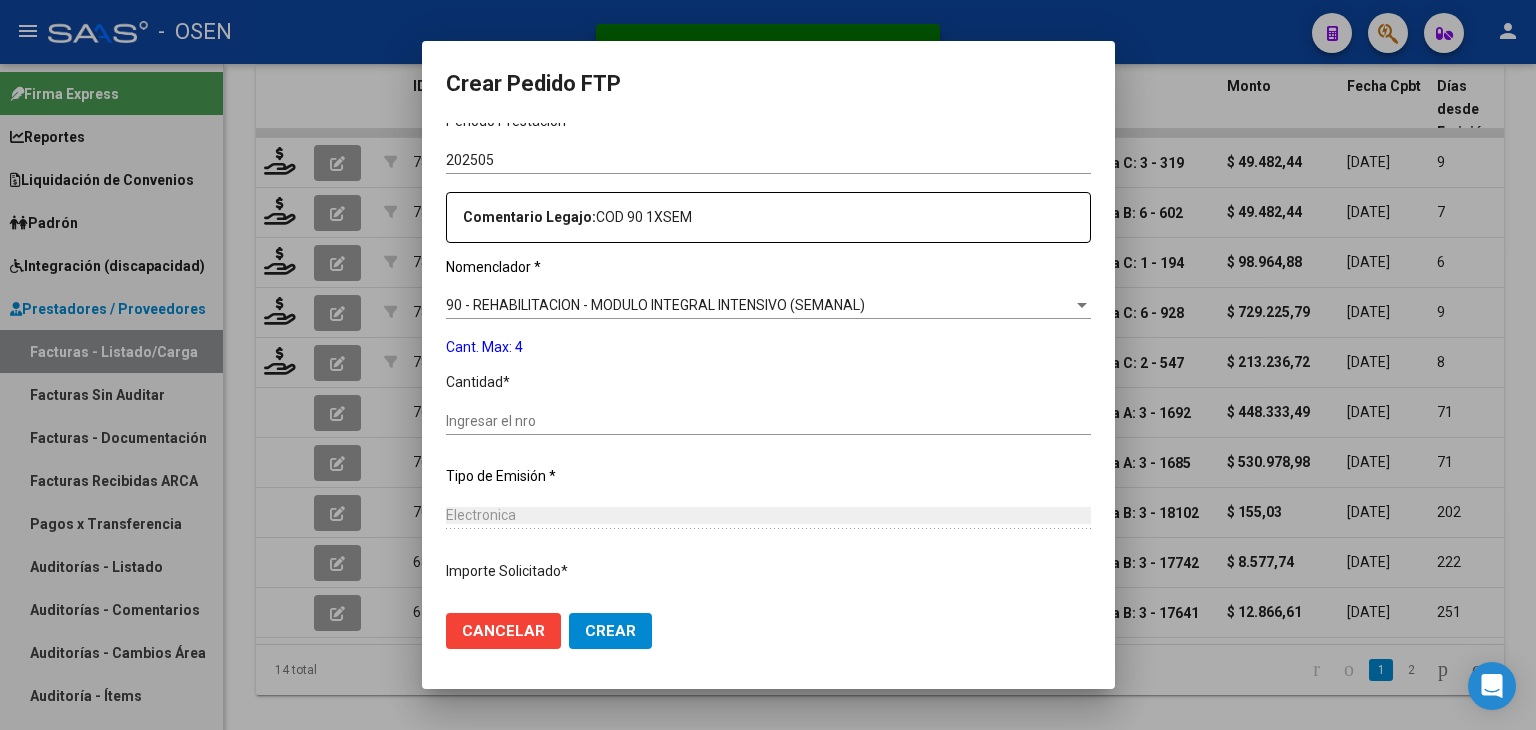 scroll, scrollTop: 700, scrollLeft: 0, axis: vertical 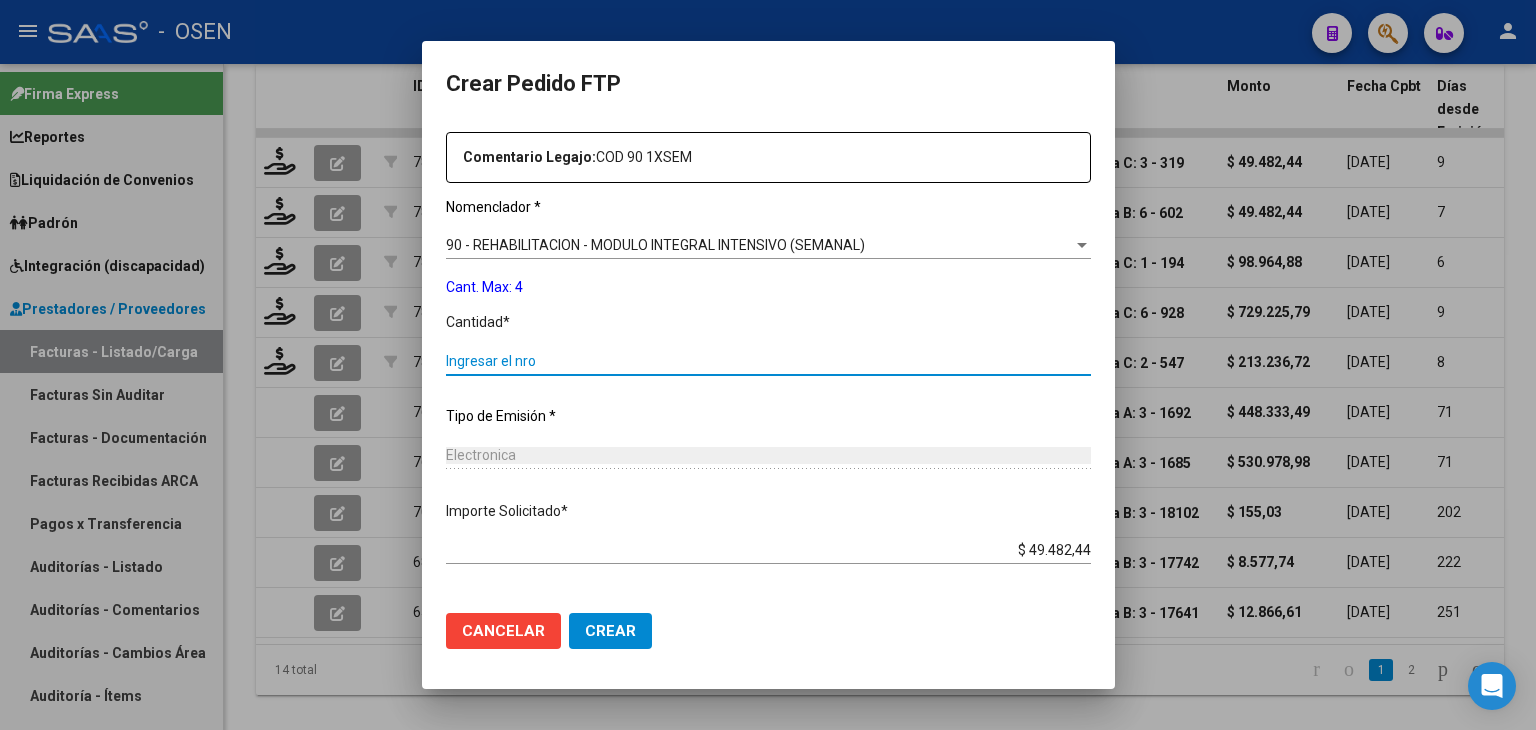 click on "Ingresar el nro" at bounding box center [768, 361] 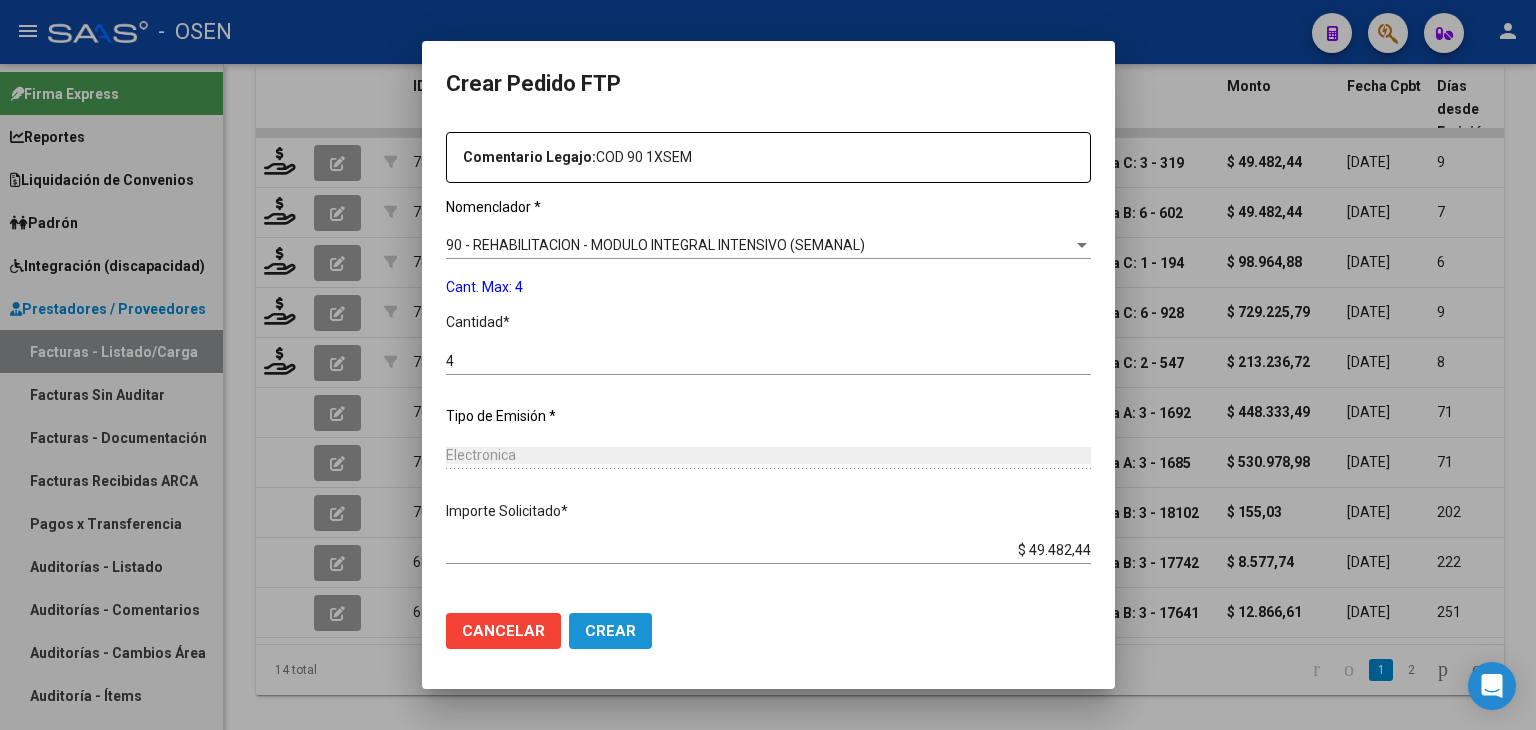 click on "Crear" 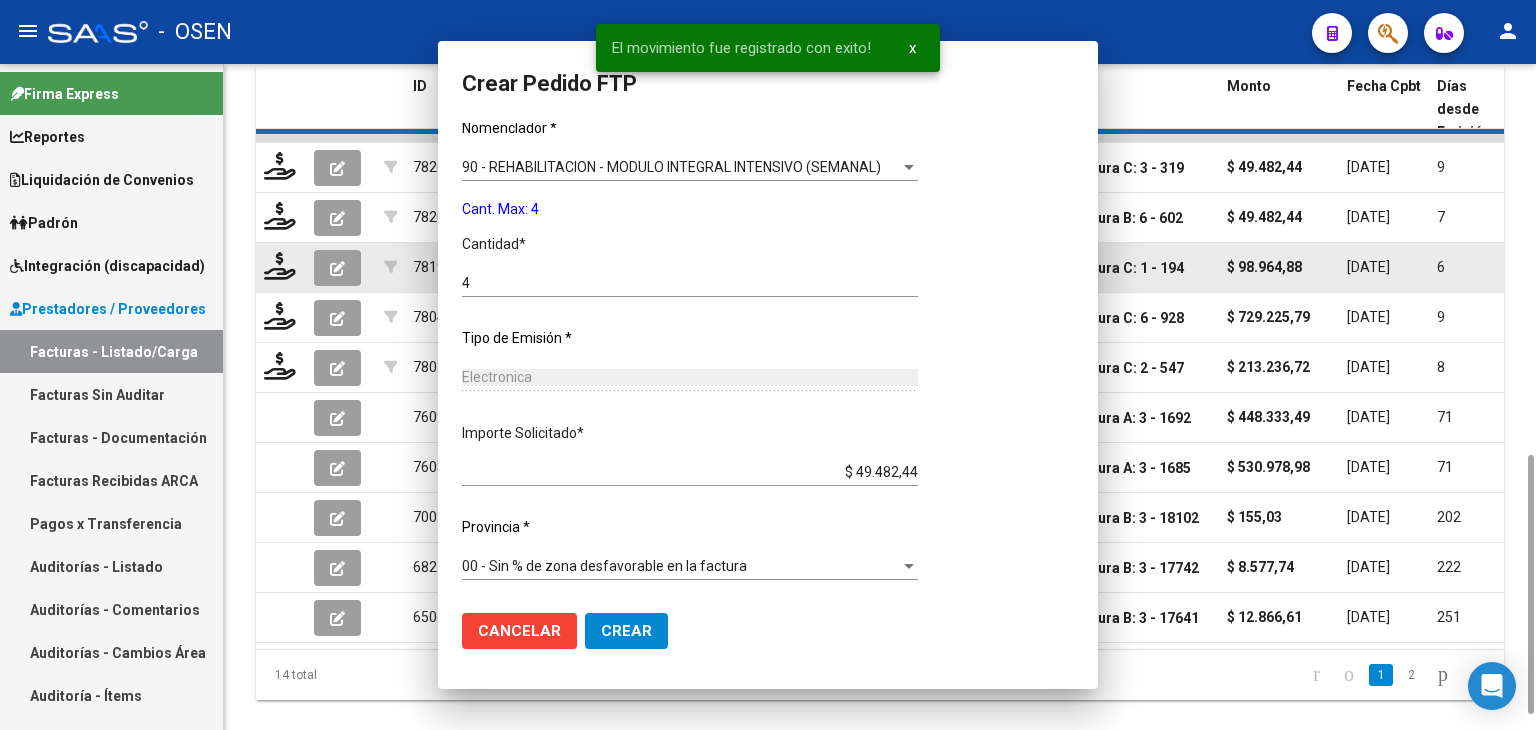 scroll, scrollTop: 0, scrollLeft: 0, axis: both 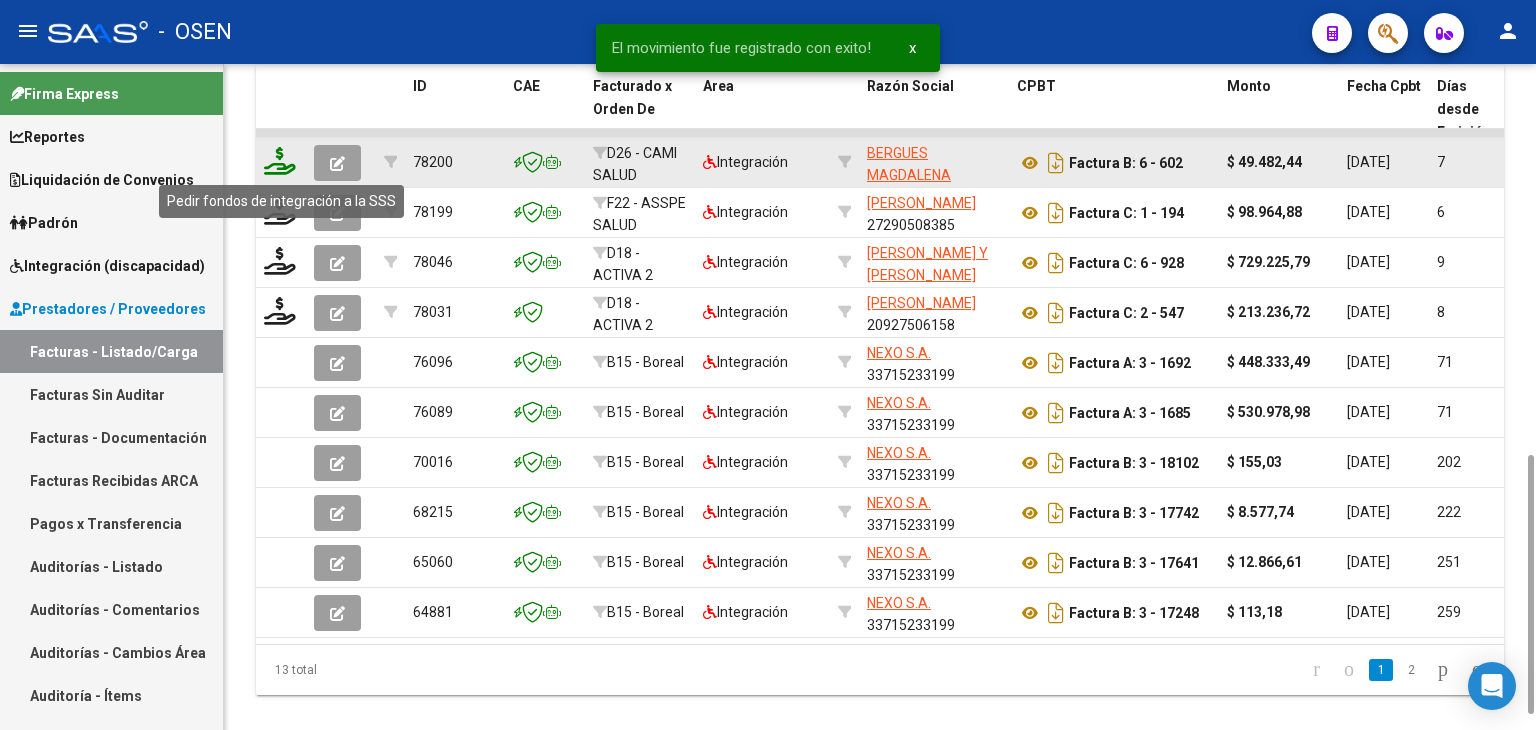 click 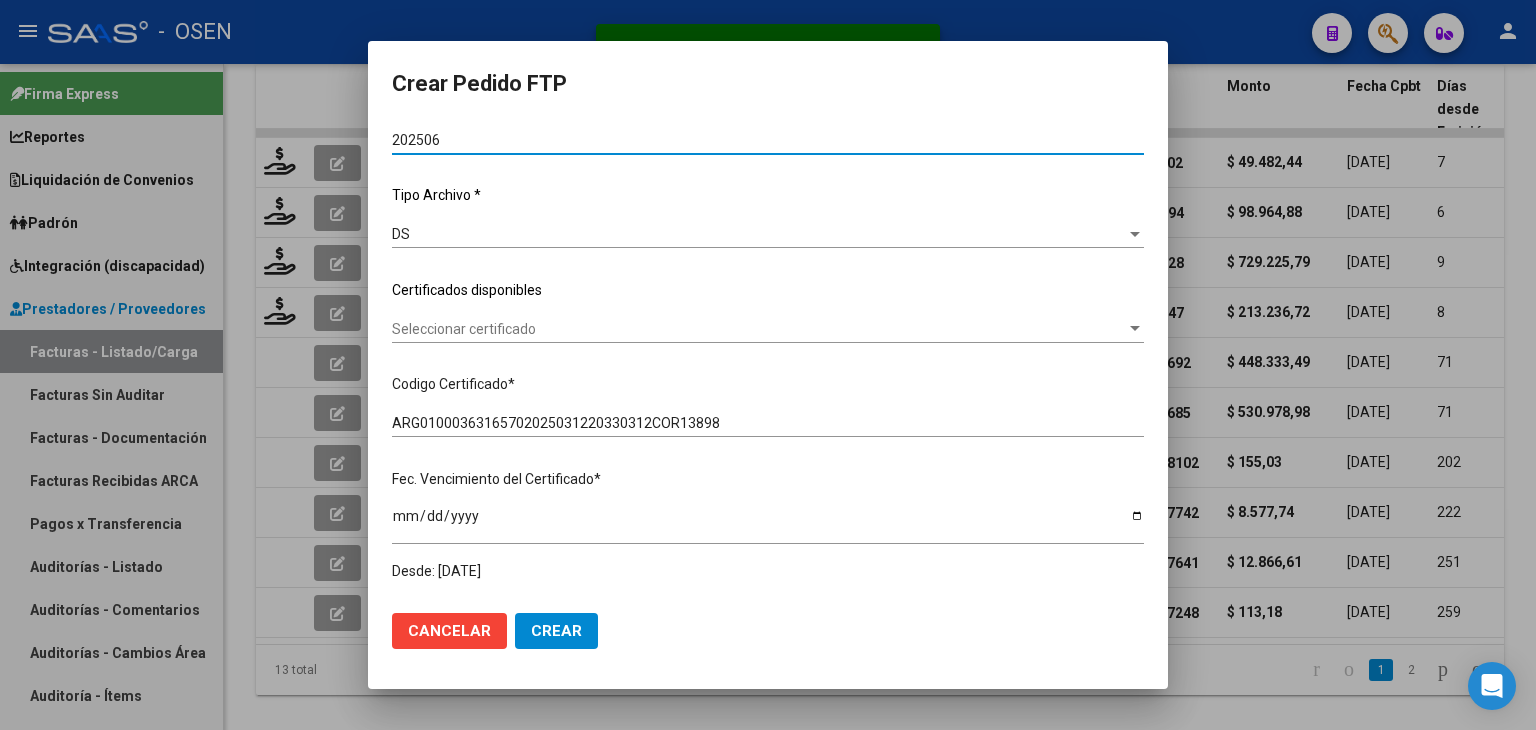 scroll, scrollTop: 200, scrollLeft: 0, axis: vertical 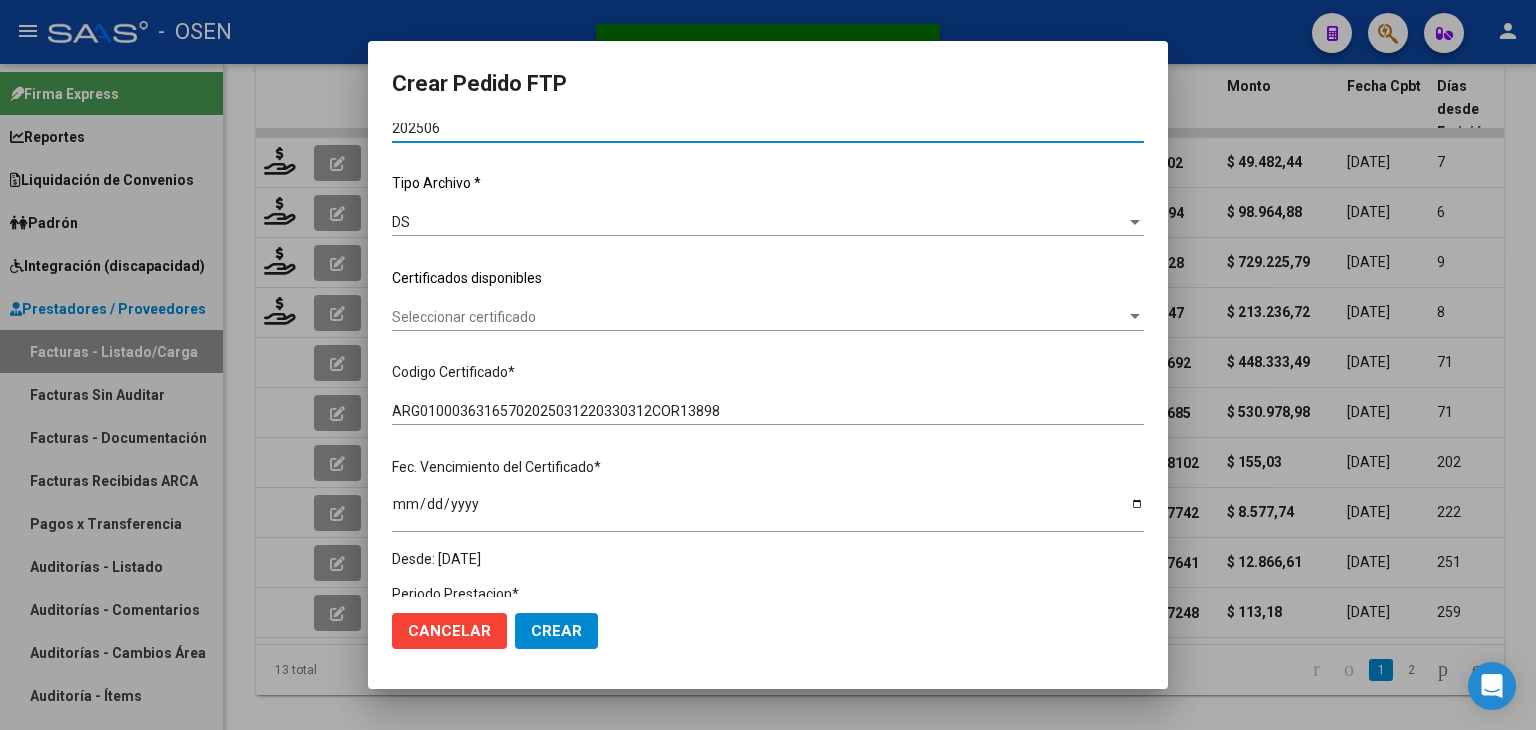 click on "Seleccionar certificado" at bounding box center (759, 317) 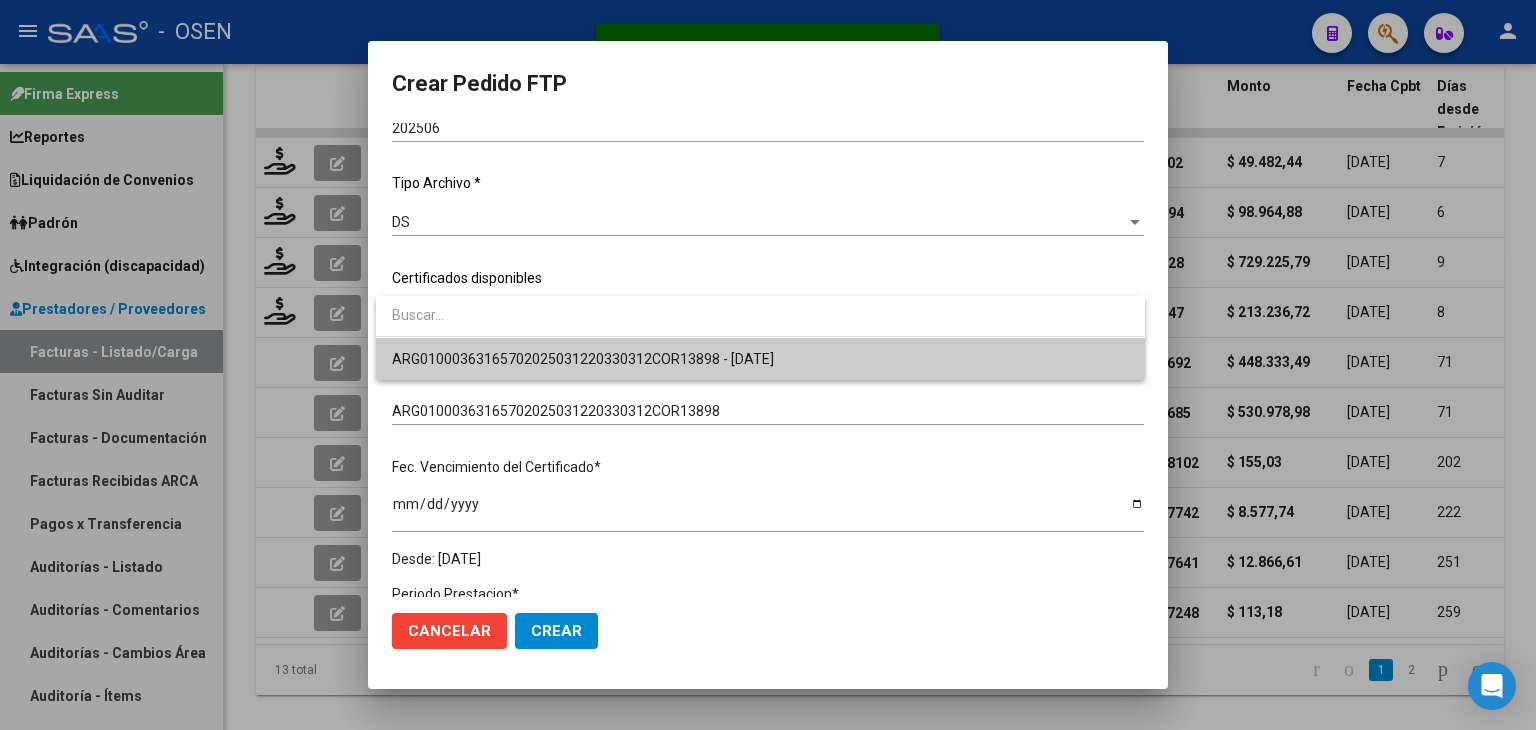 click on "ARG01000363165702025031220330312COR13898 - [DATE]" at bounding box center (760, 359) 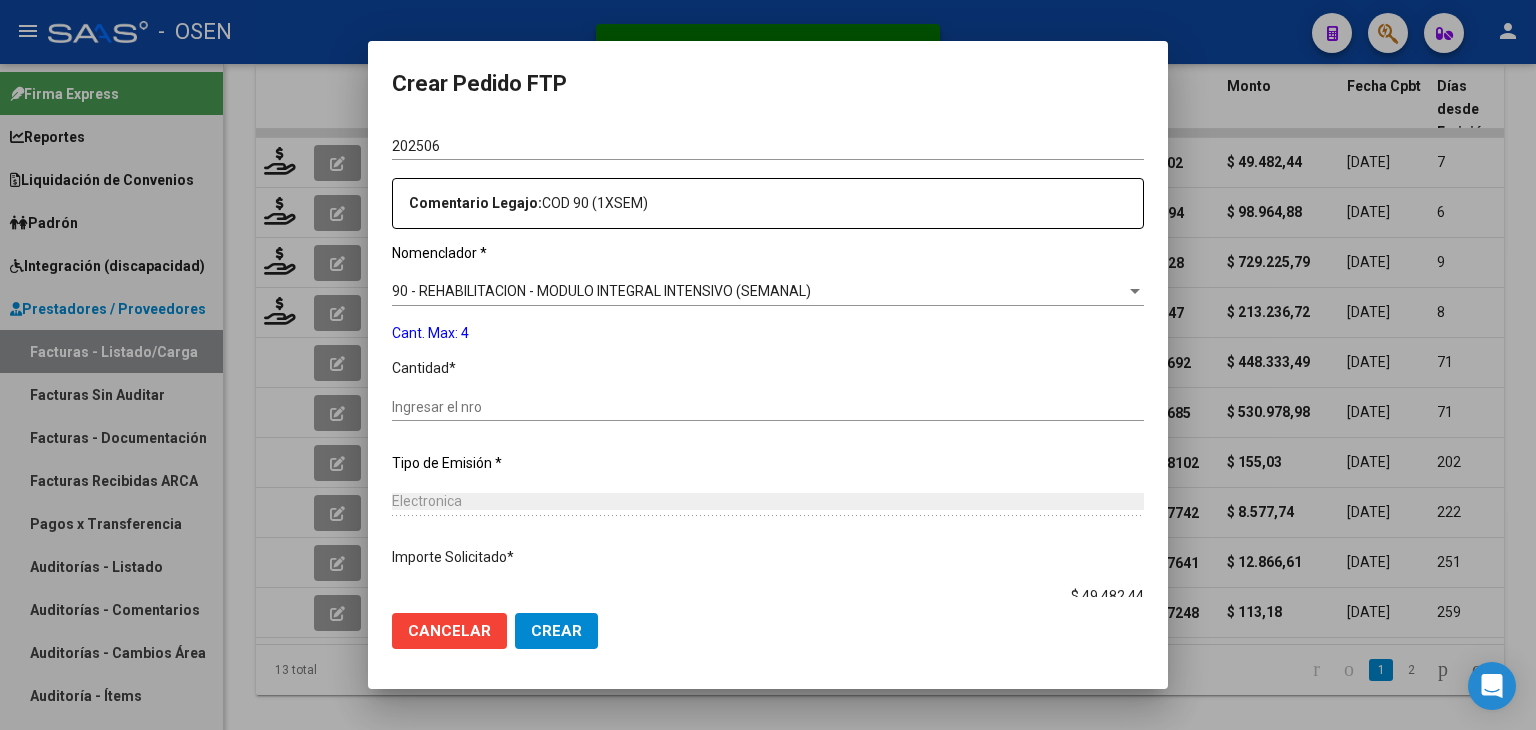scroll, scrollTop: 700, scrollLeft: 0, axis: vertical 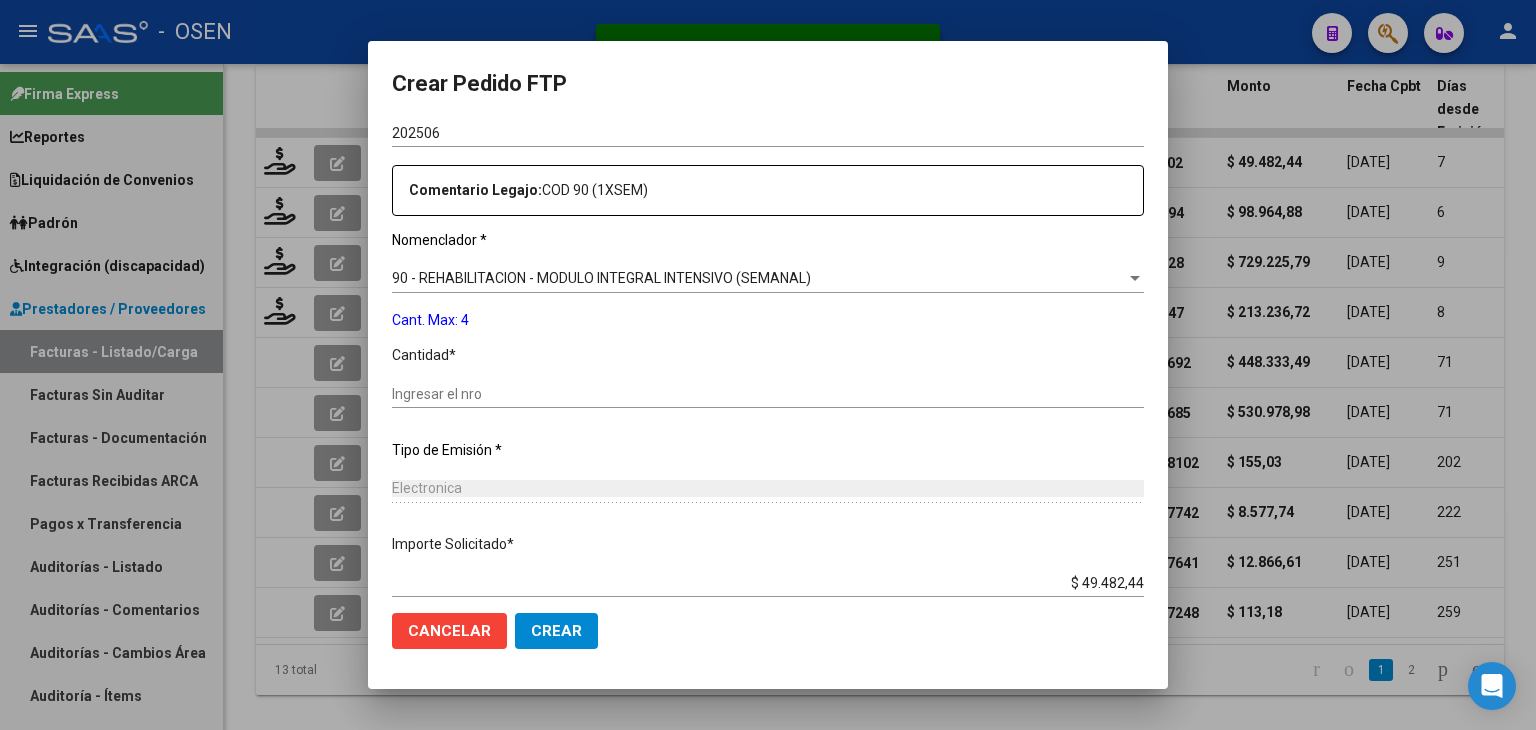 click on "Ingresar el nro" 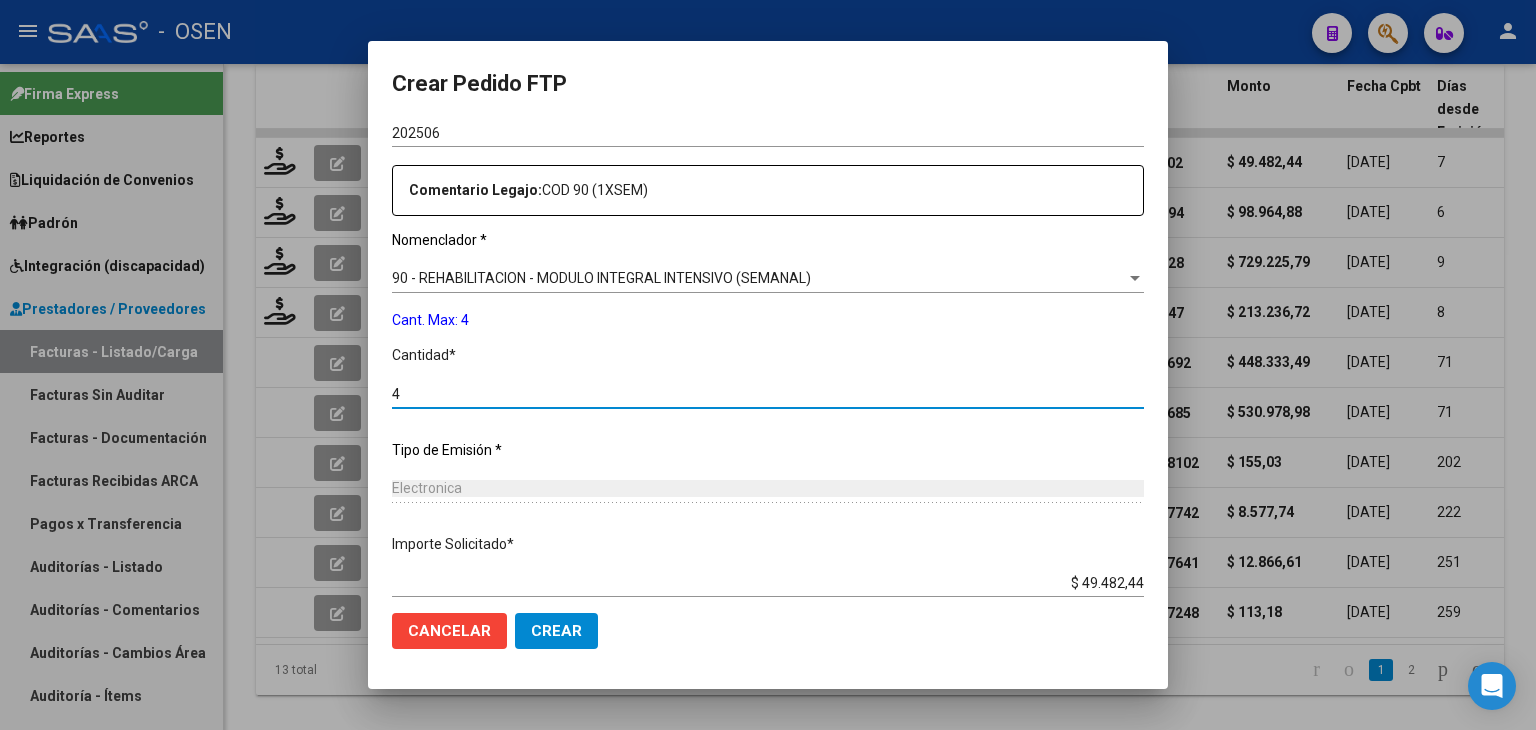 click on "Crear" 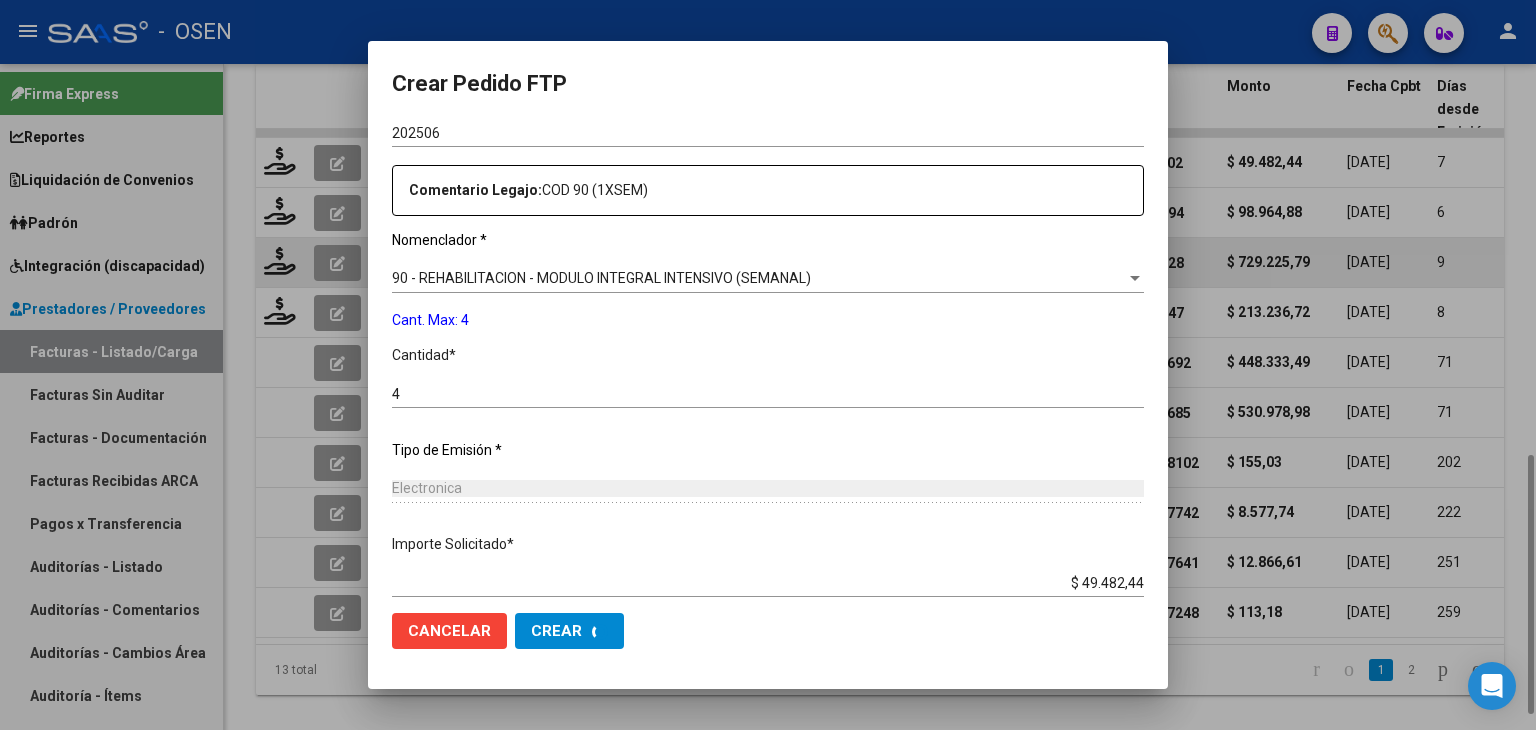 scroll, scrollTop: 0, scrollLeft: 0, axis: both 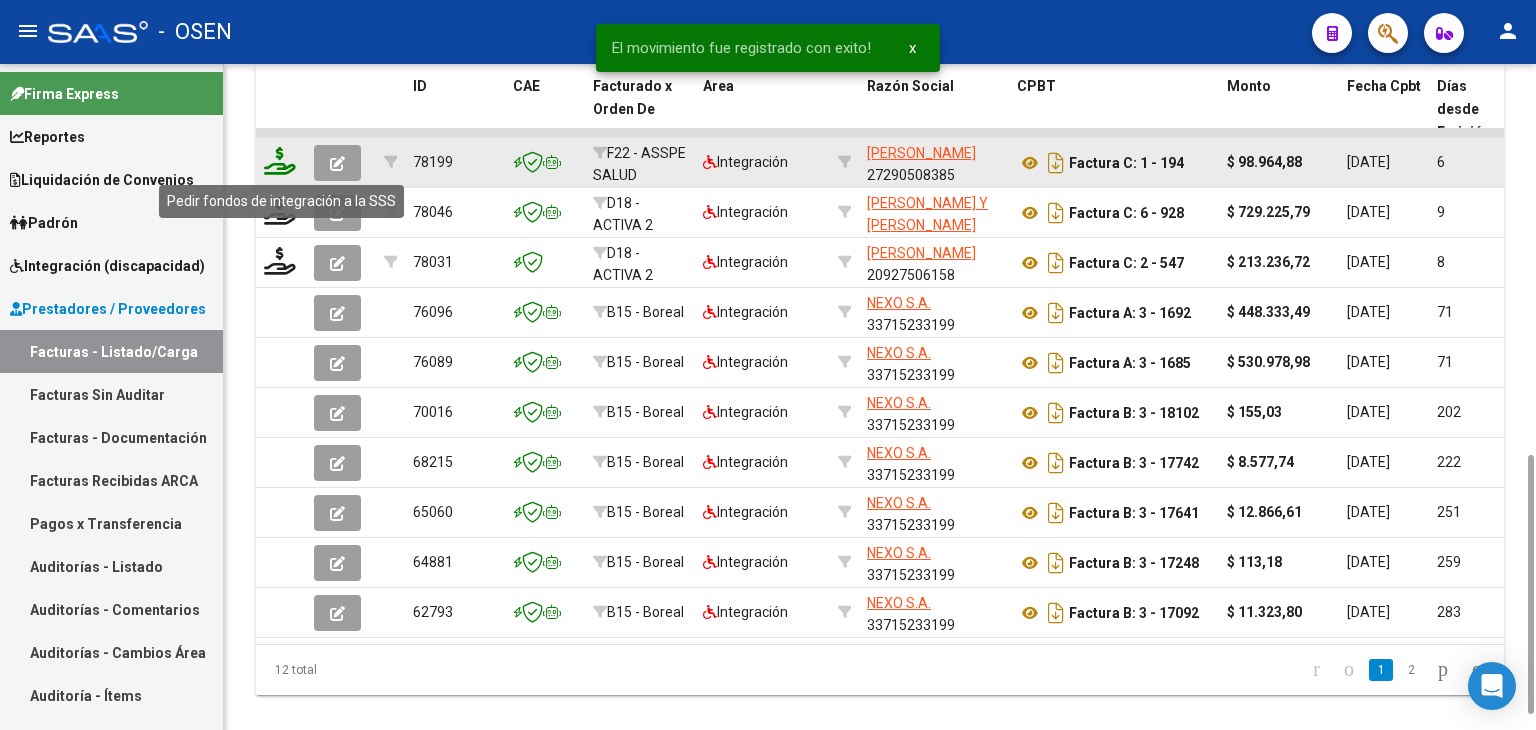 click 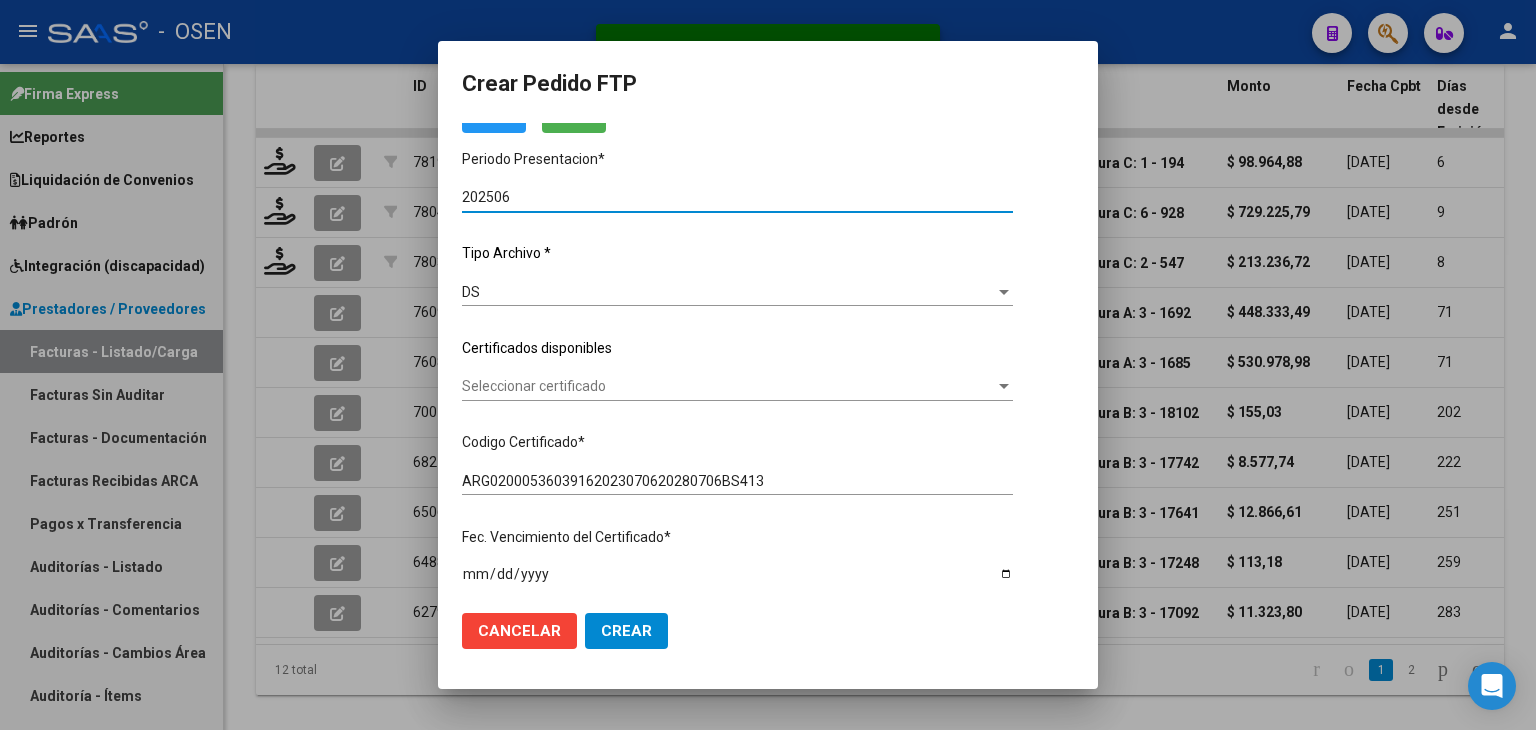 scroll, scrollTop: 200, scrollLeft: 0, axis: vertical 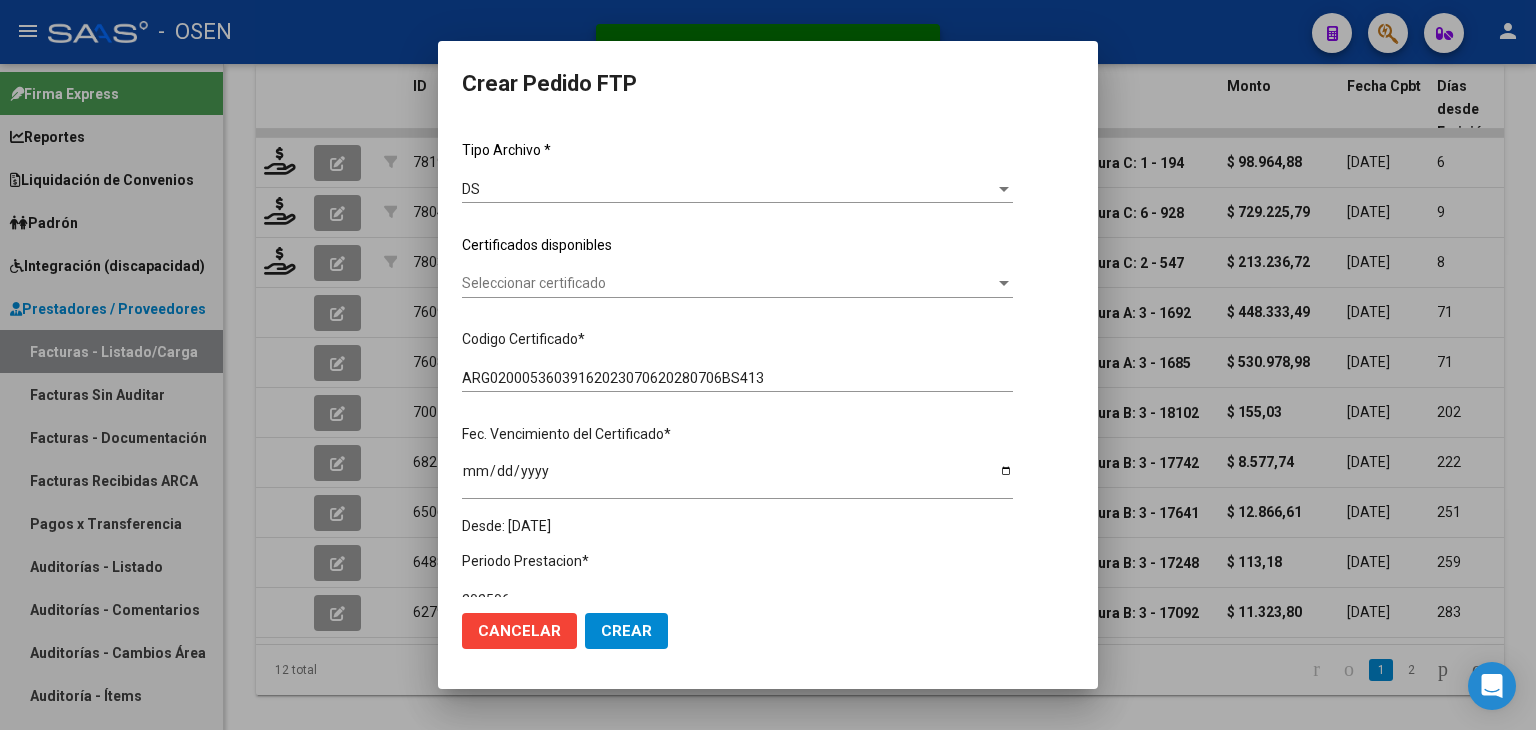 click on "Seleccionar certificado Seleccionar certificado" 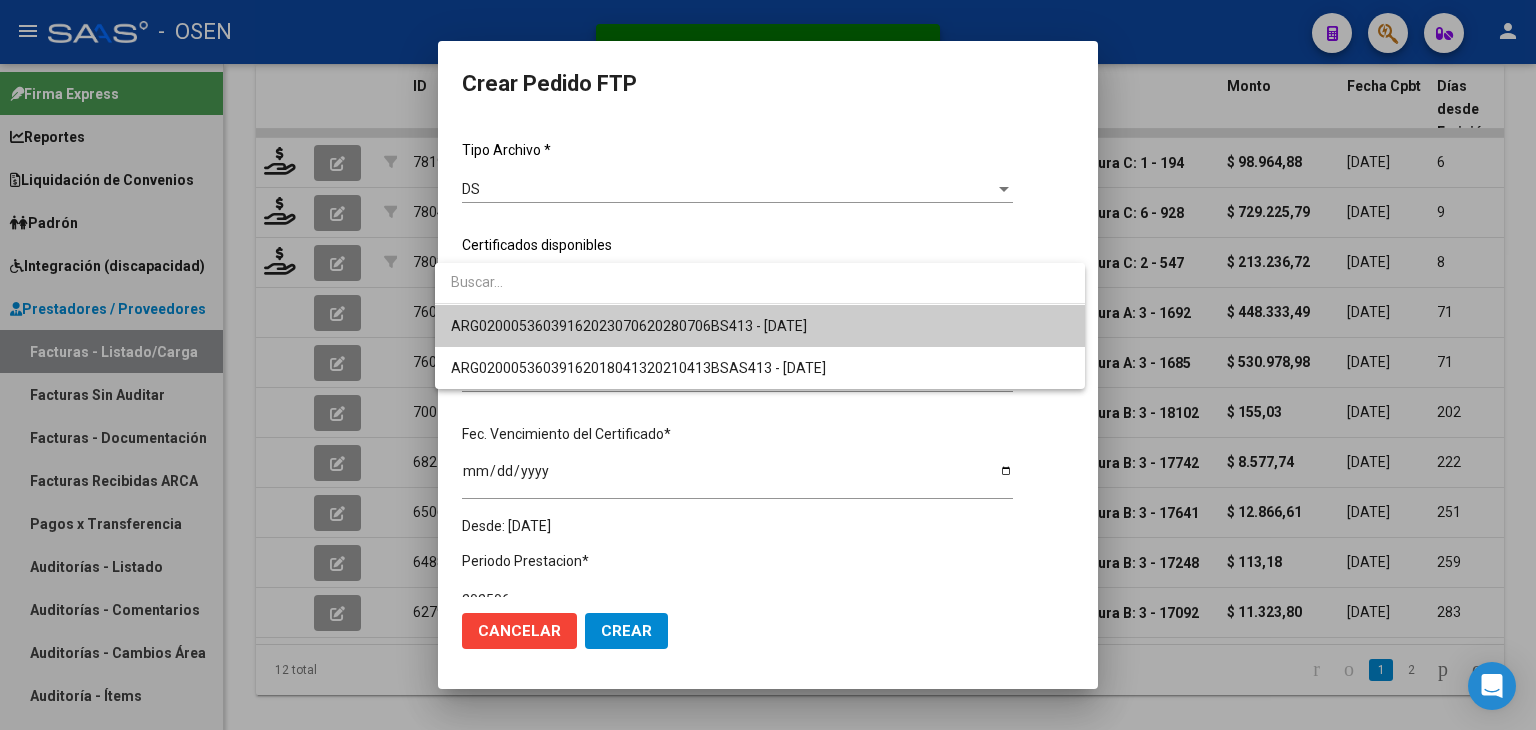 click on "ARG02000536039162023070620280706BS413 - [DATE]" at bounding box center [629, 326] 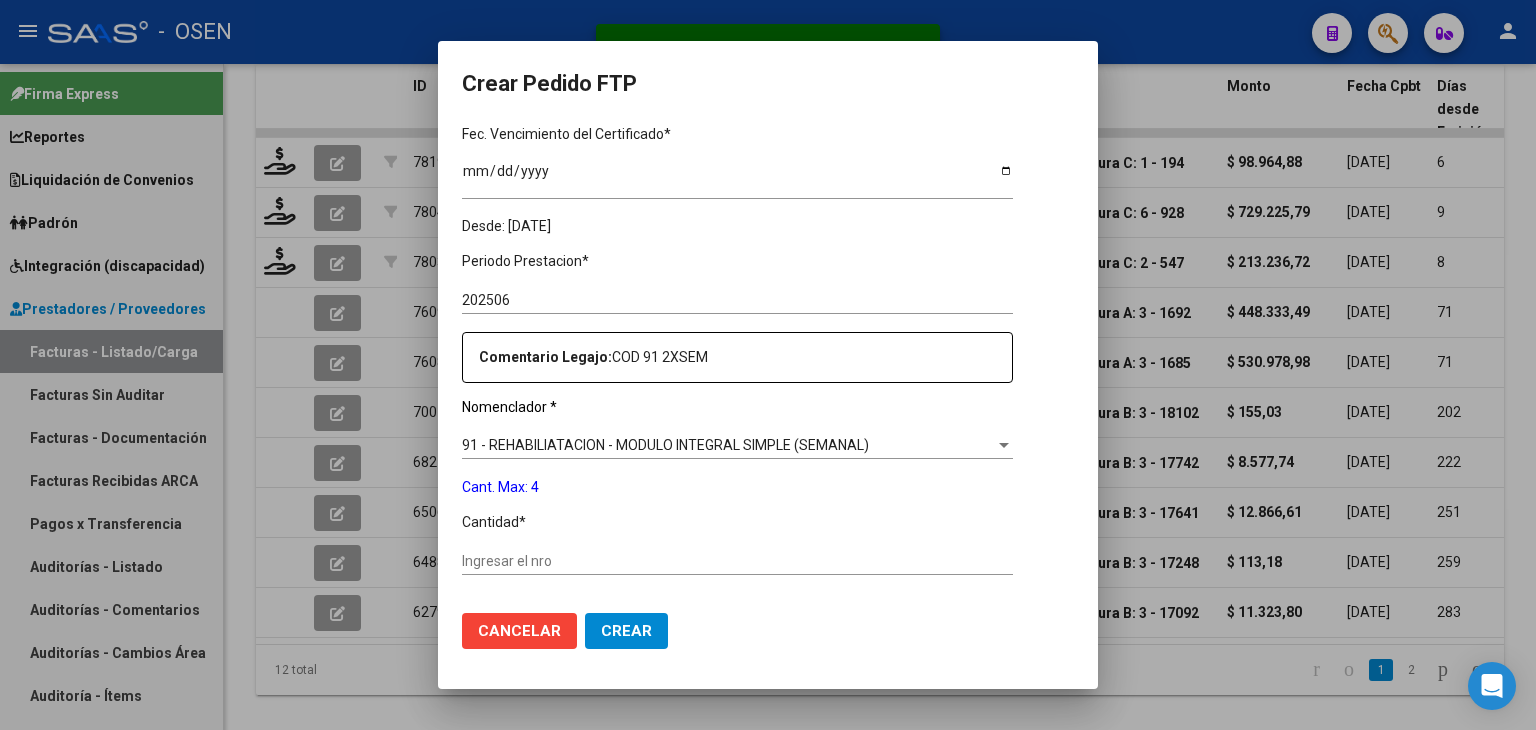 scroll, scrollTop: 600, scrollLeft: 0, axis: vertical 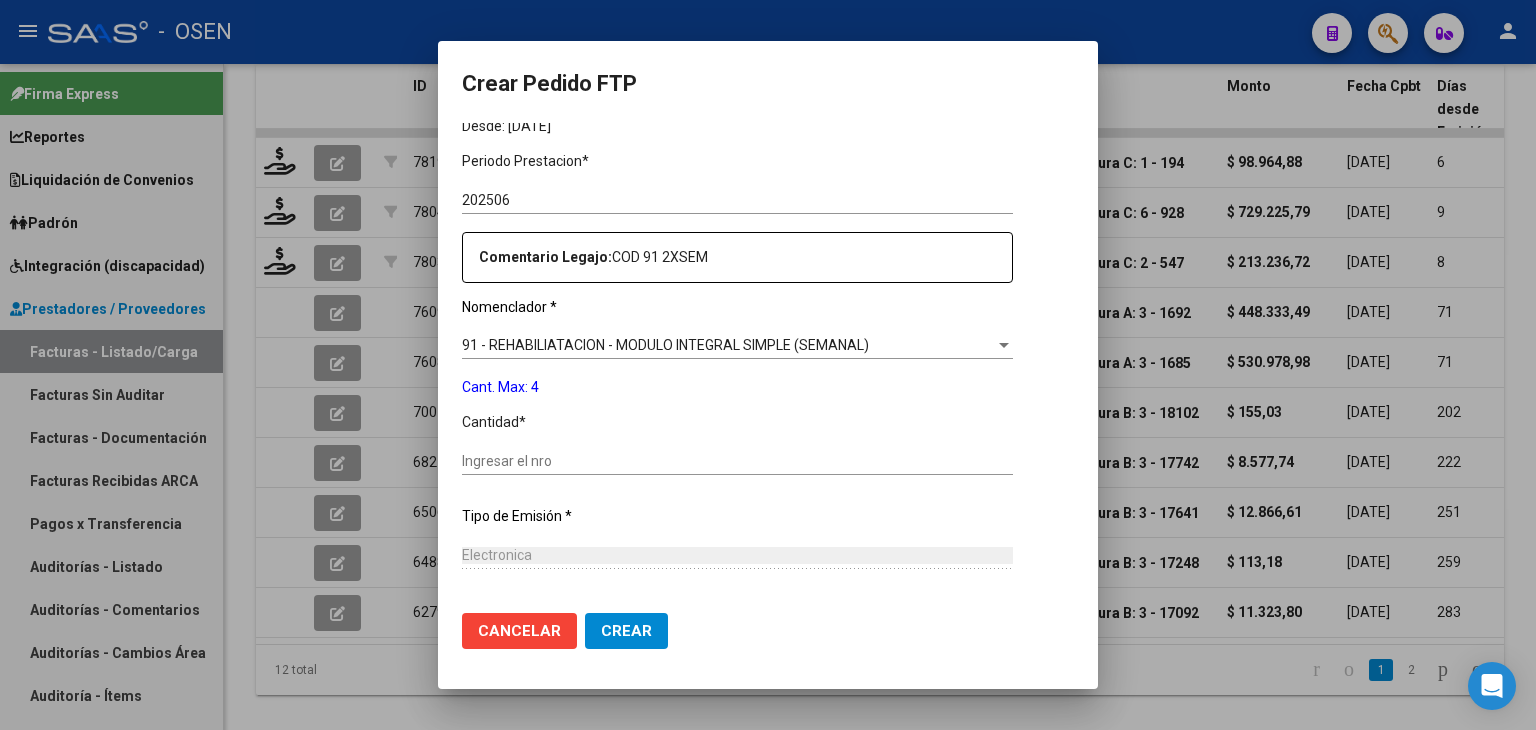 click on "Ingresar el nro" at bounding box center (737, 461) 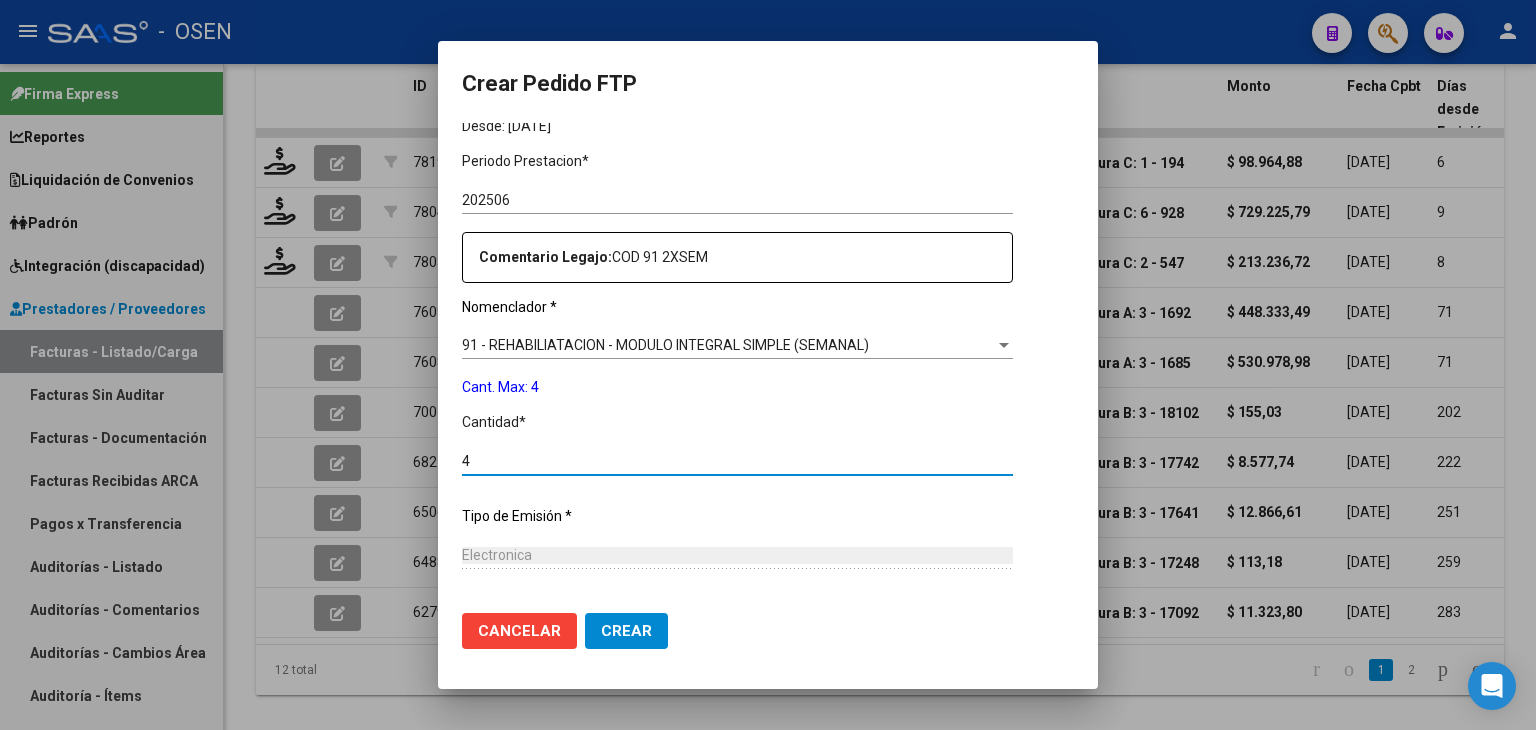 click on "Crear" 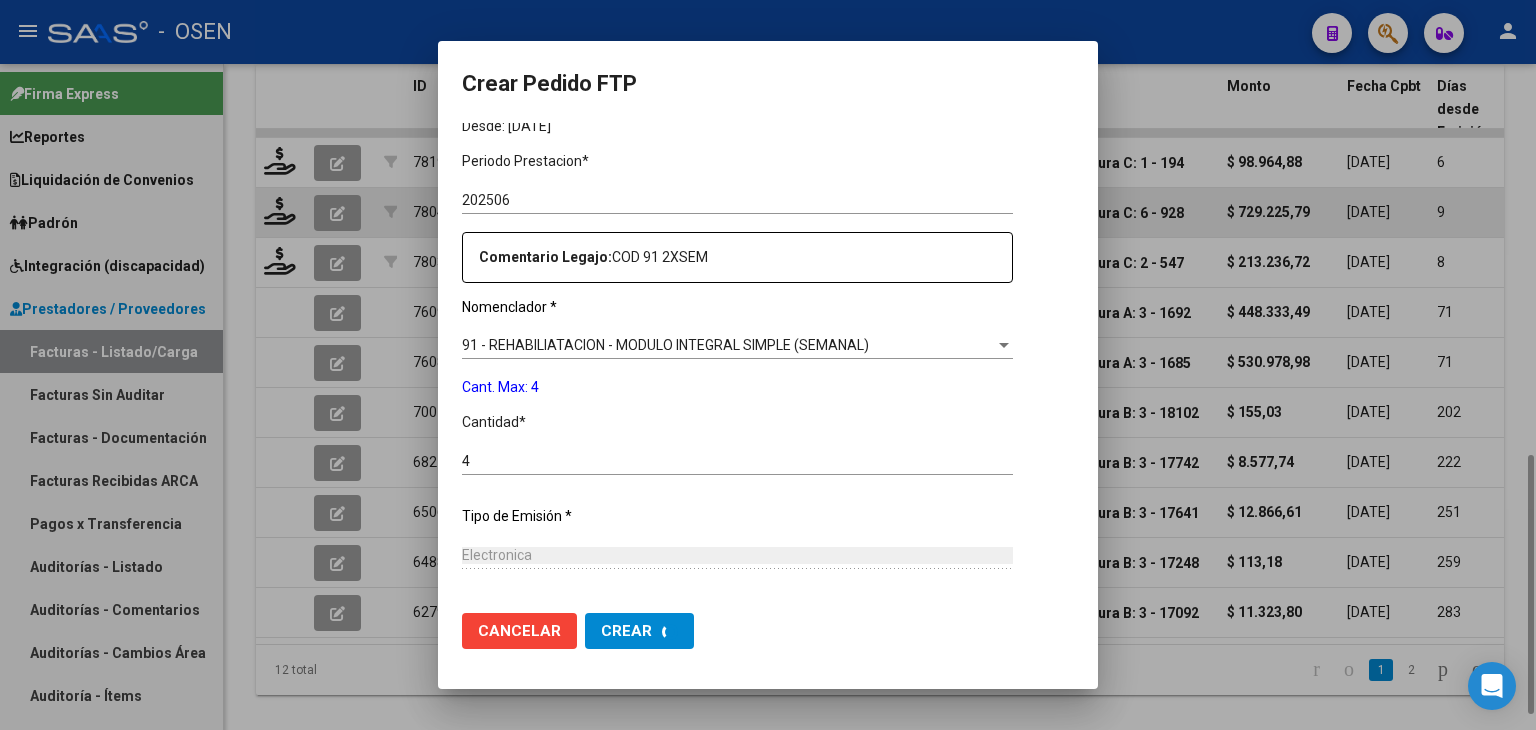 scroll, scrollTop: 0, scrollLeft: 0, axis: both 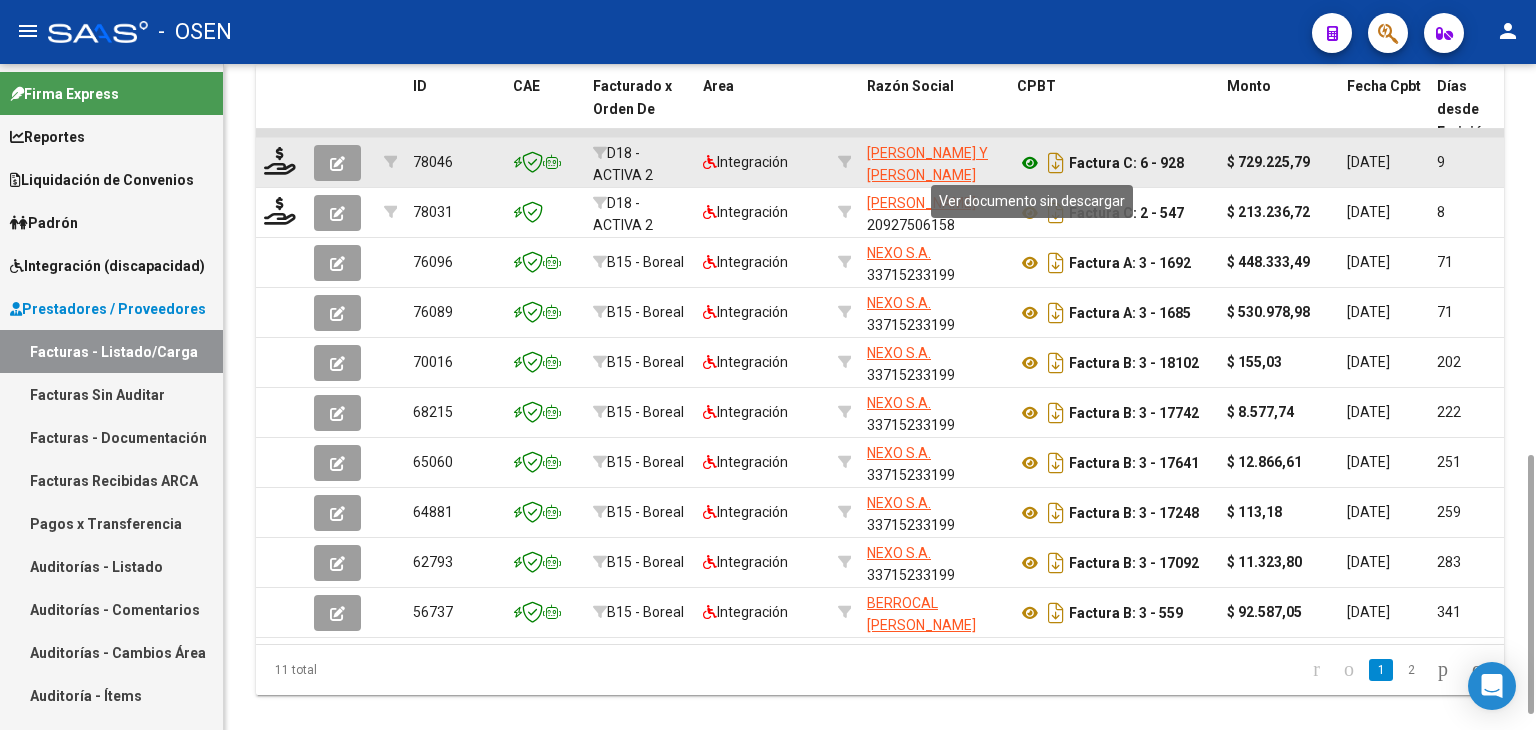 click 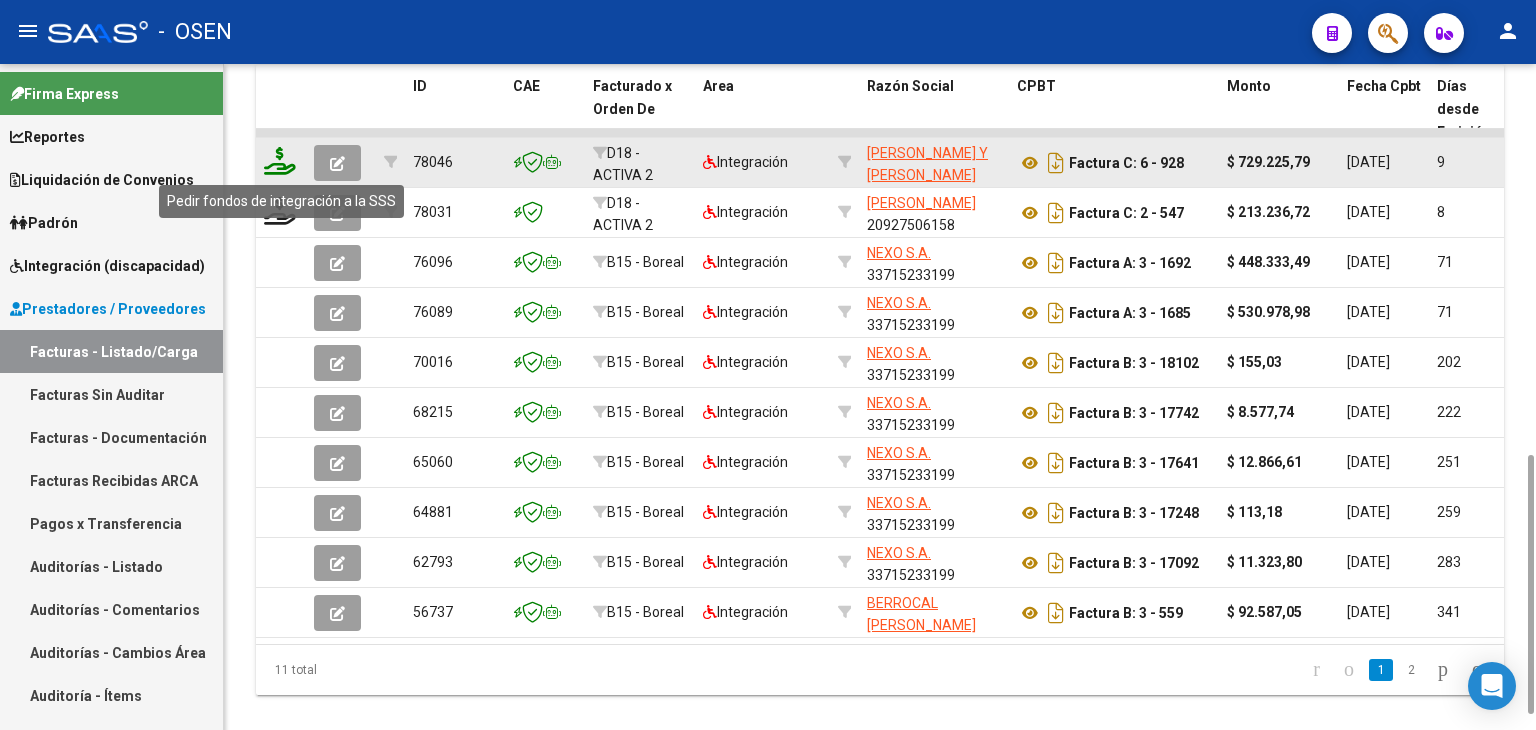 click 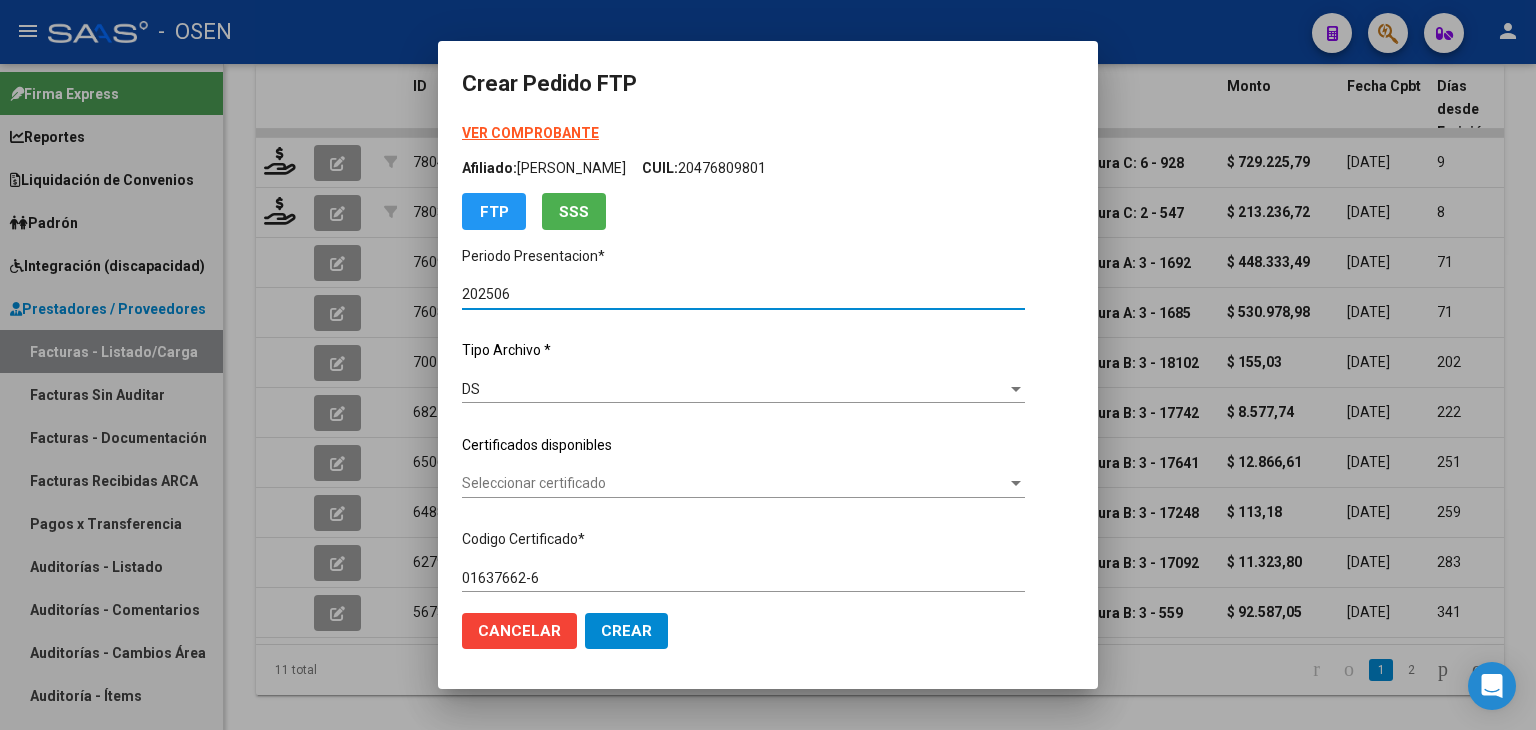 click on "Seleccionar certificado" at bounding box center [734, 483] 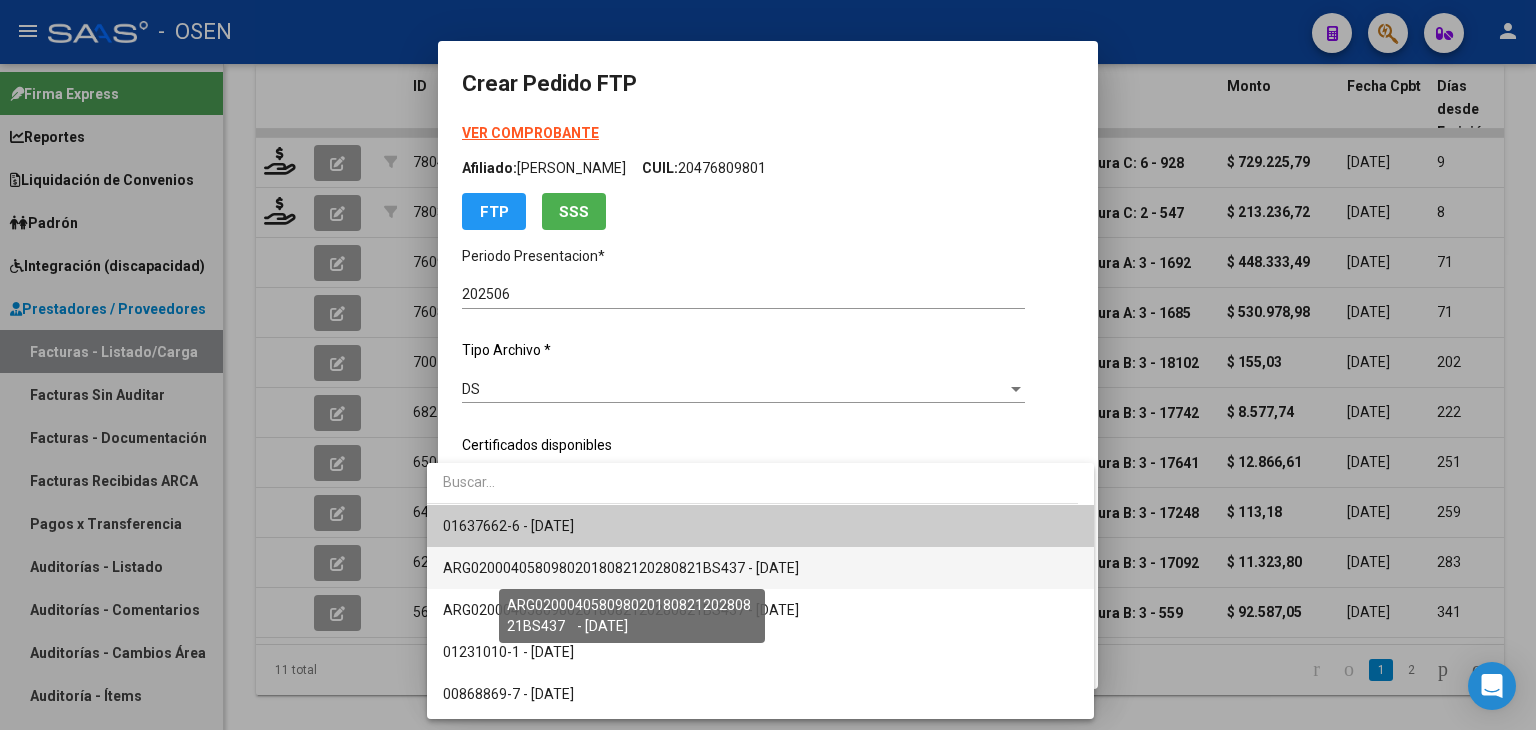 click on "ARG02000405809802018082120280821BS437    - [DATE]" at bounding box center (621, 568) 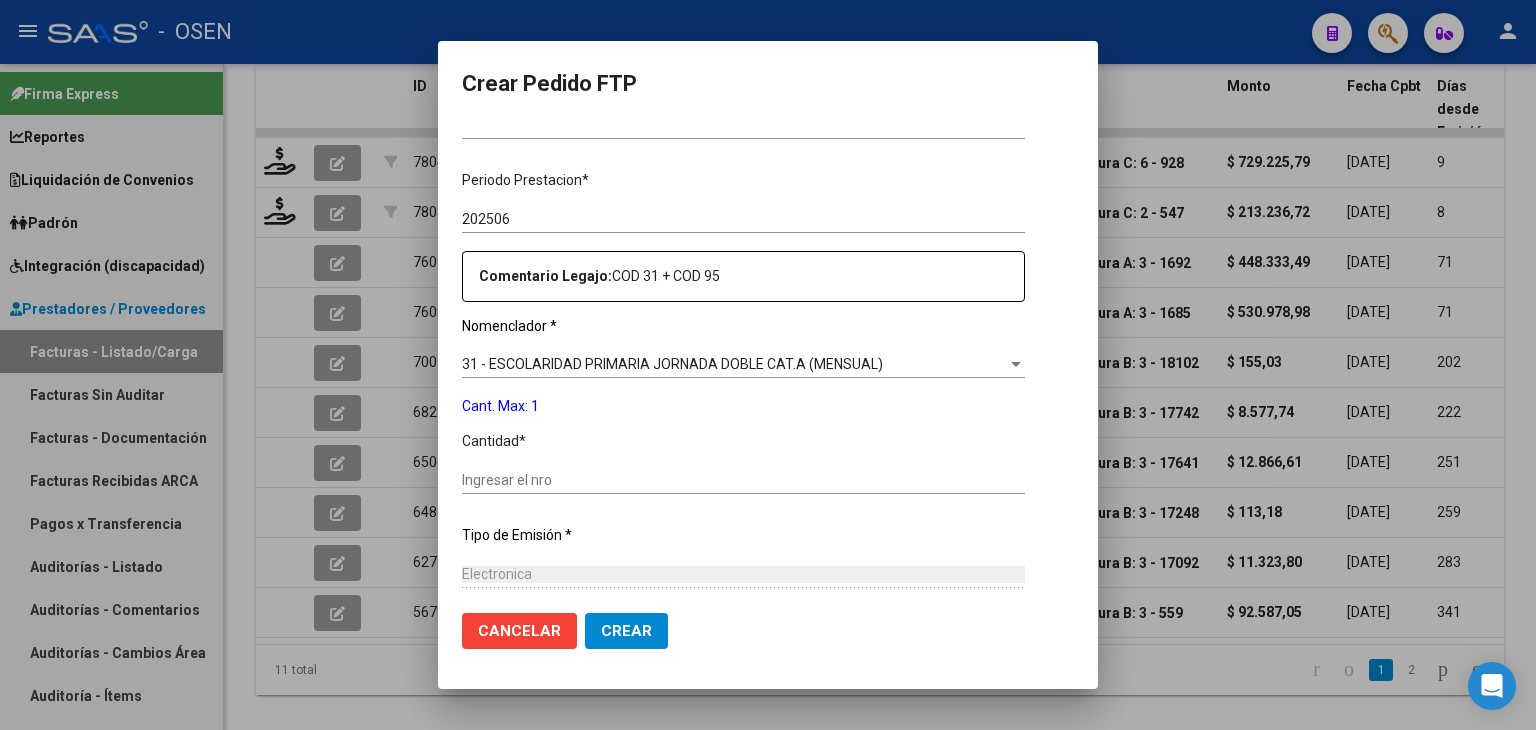 scroll, scrollTop: 600, scrollLeft: 0, axis: vertical 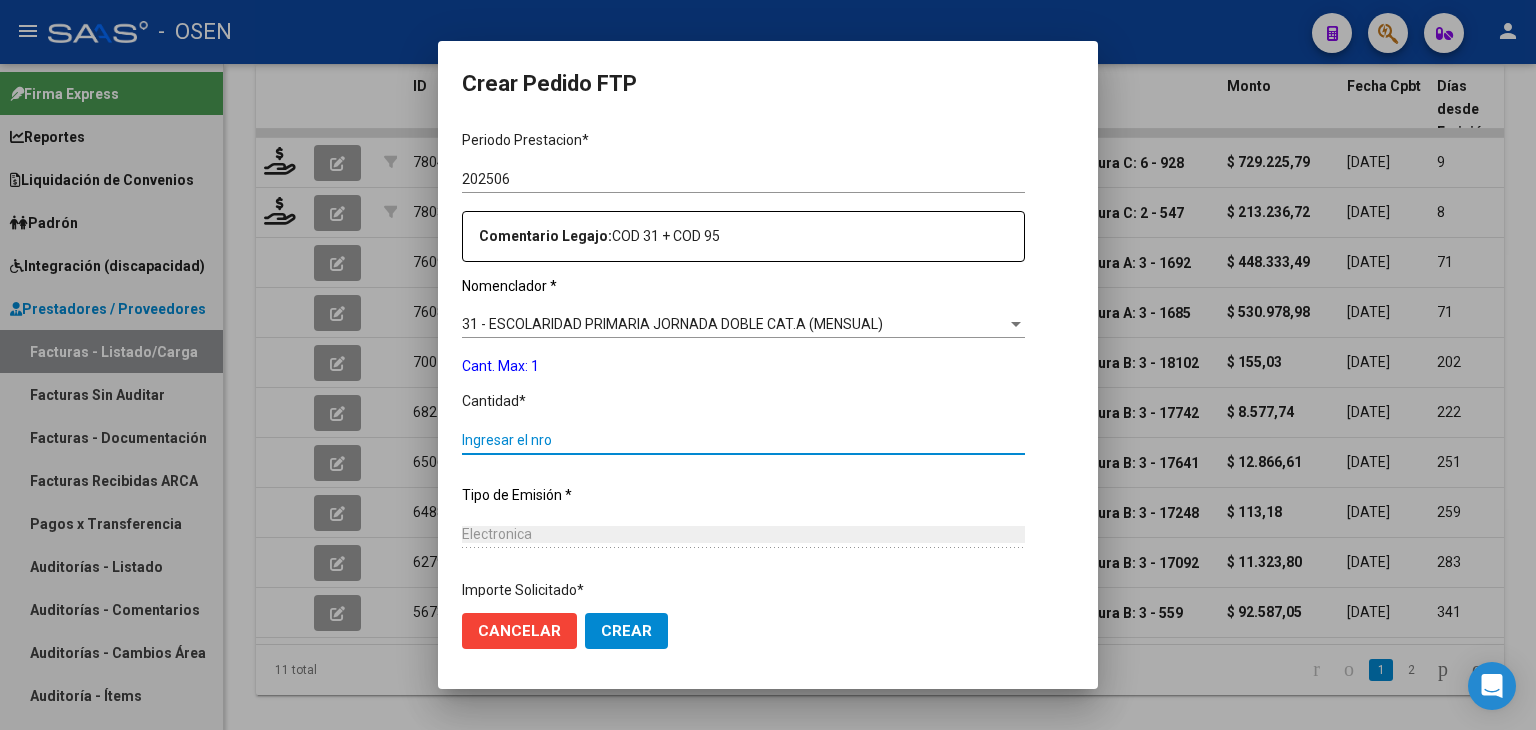 click on "Ingresar el nro" at bounding box center [743, 440] 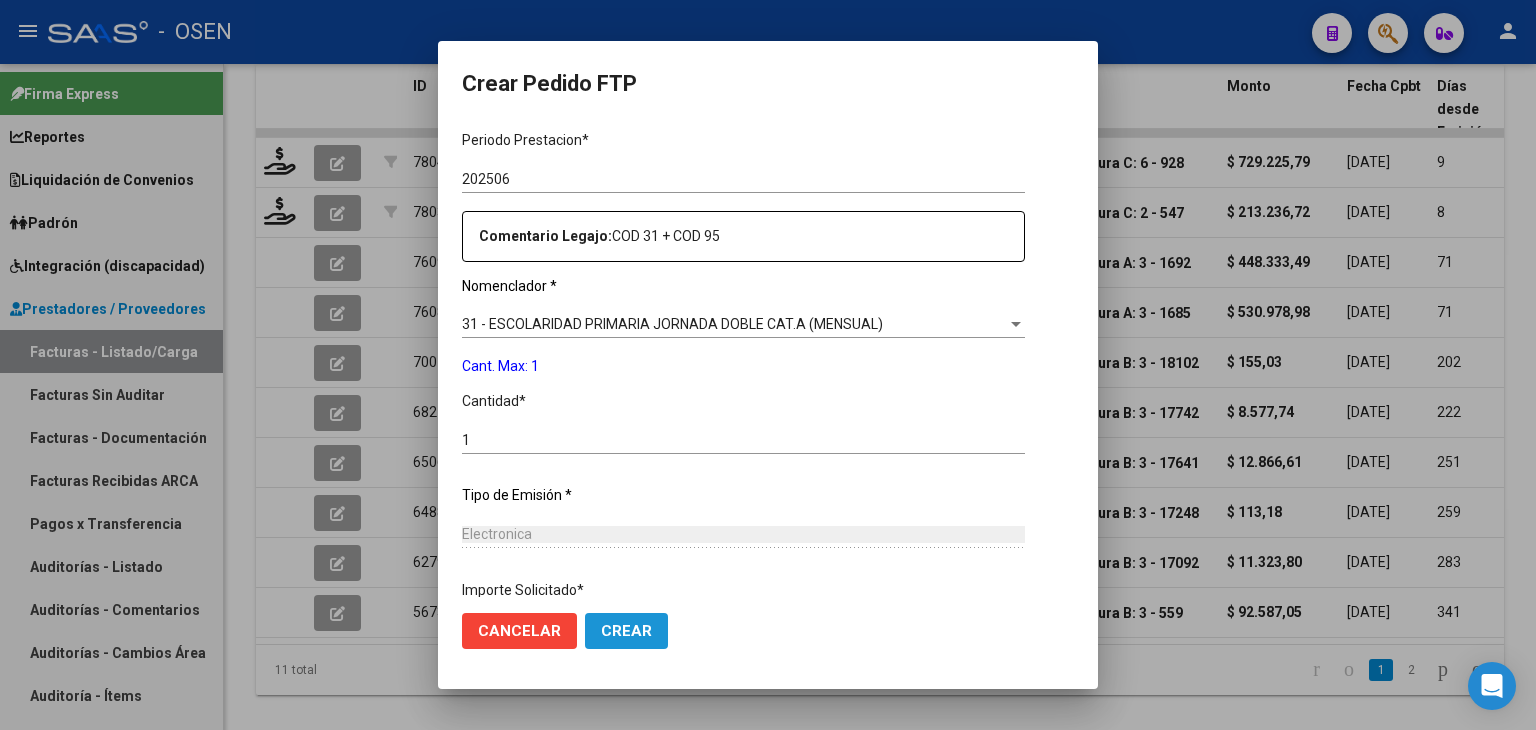 click on "Crear" 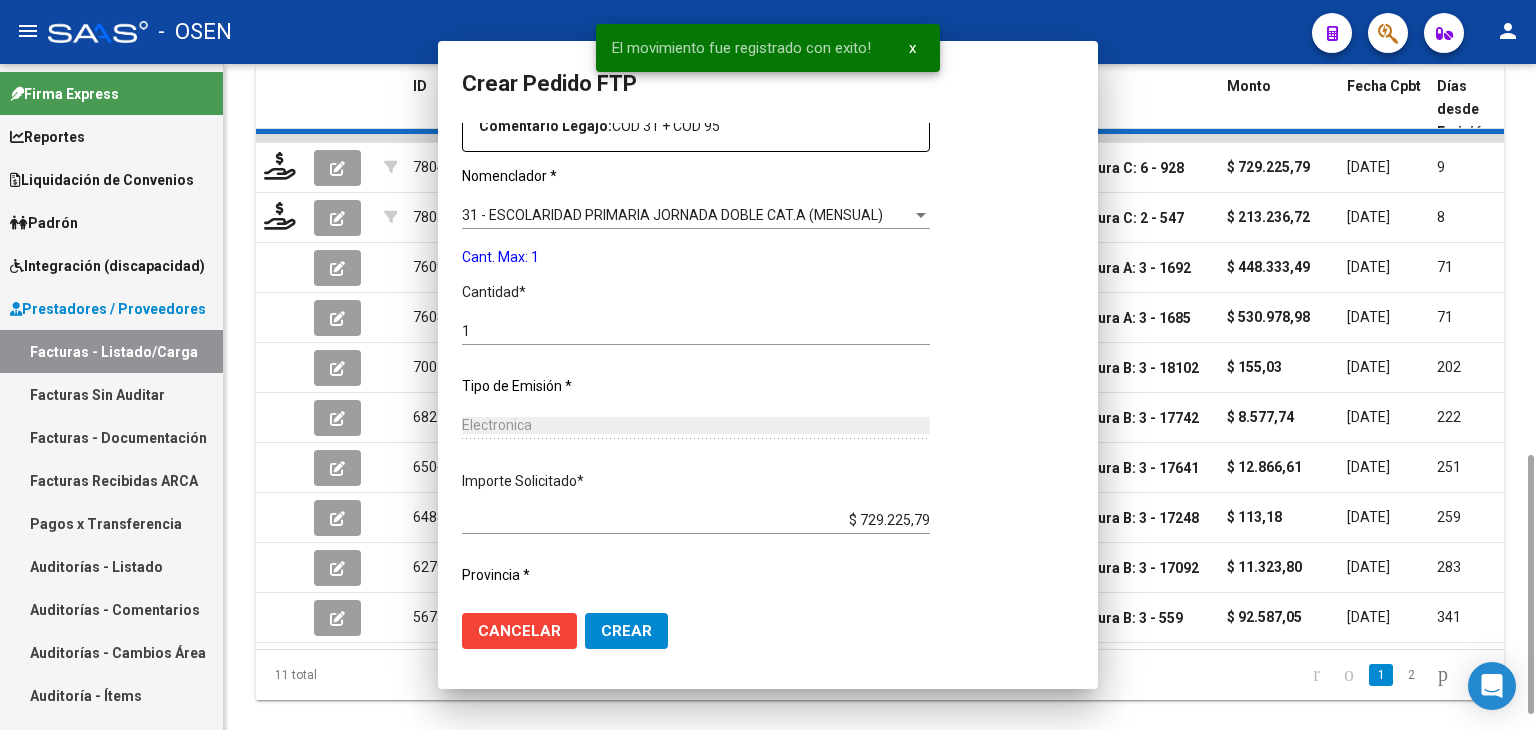 scroll, scrollTop: 0, scrollLeft: 0, axis: both 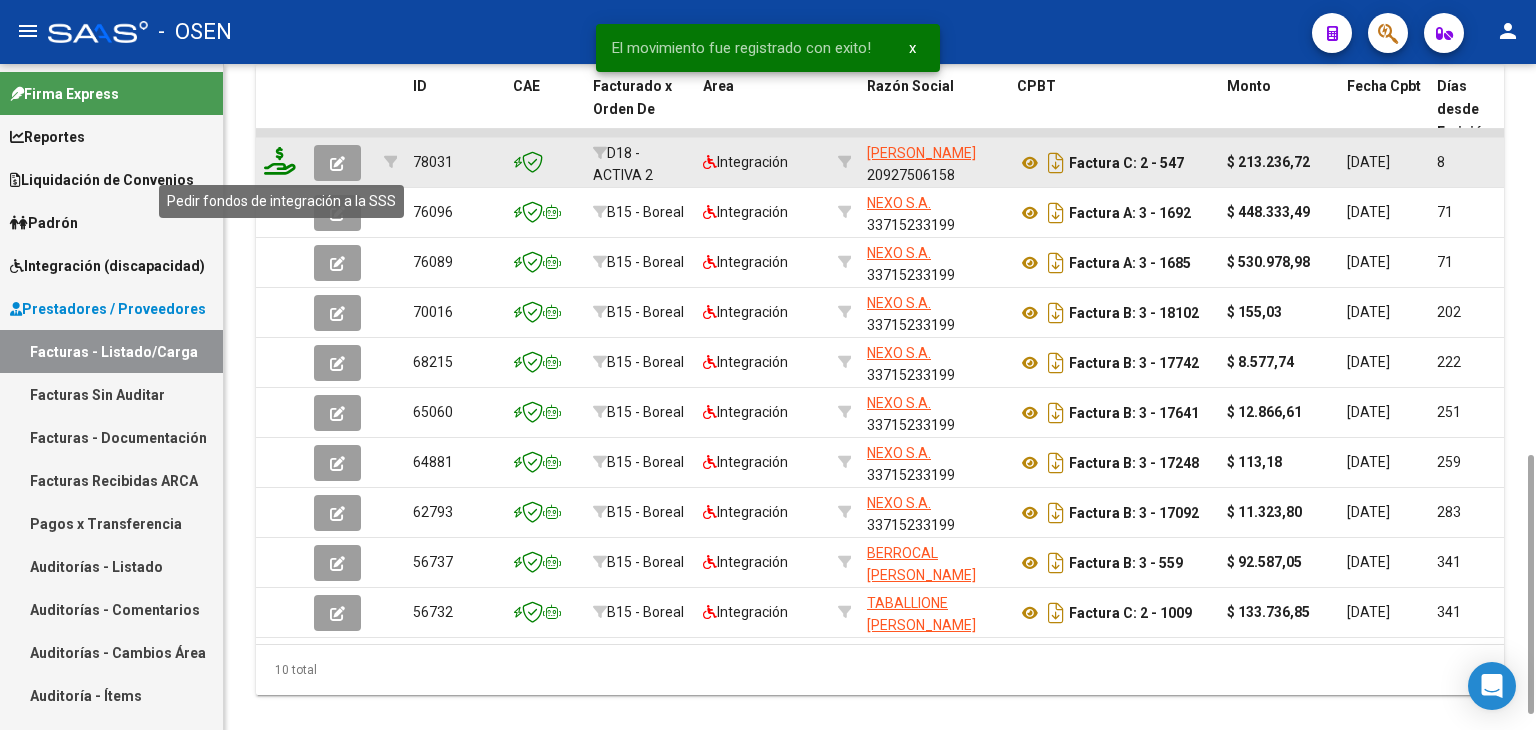 click 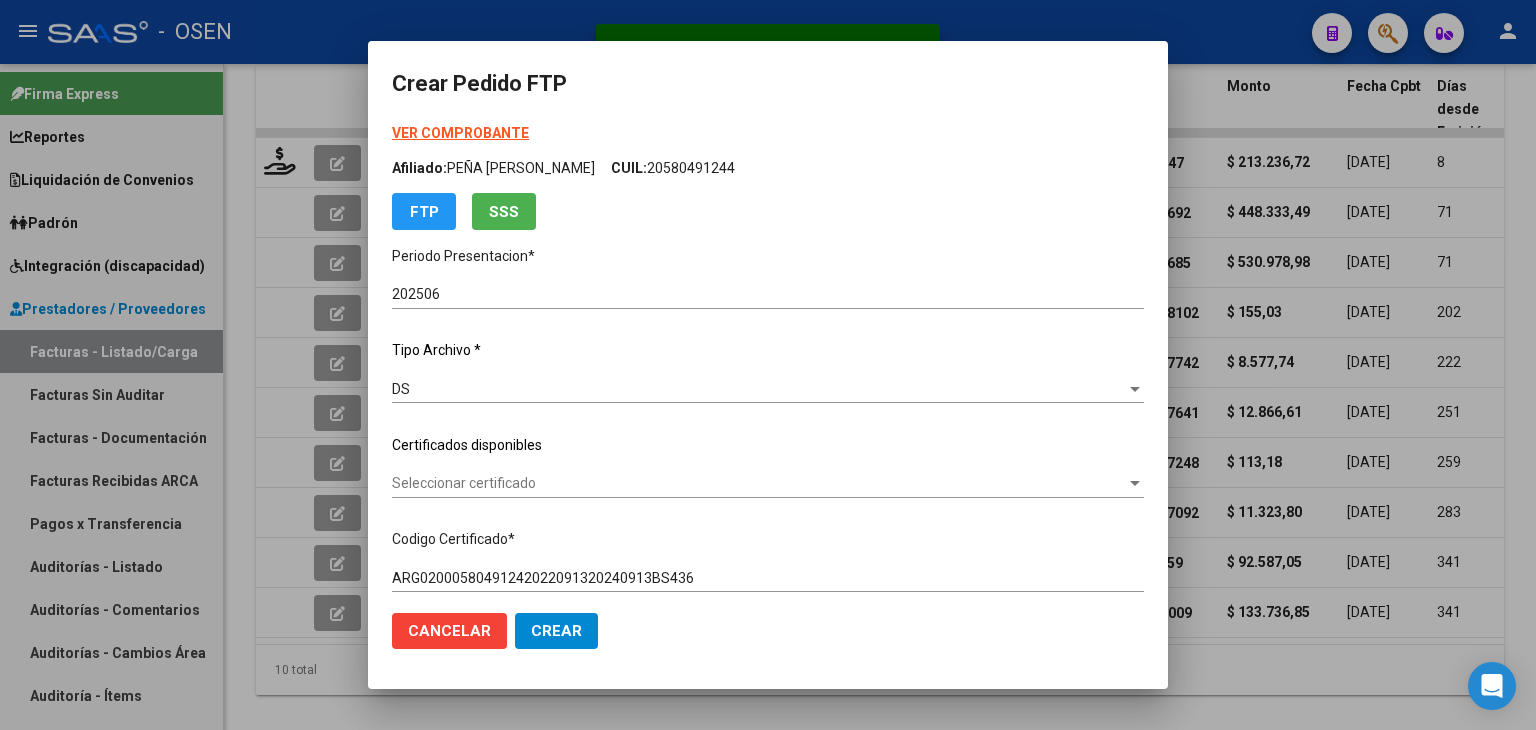 click on "VER COMPROBANTE" at bounding box center [460, 133] 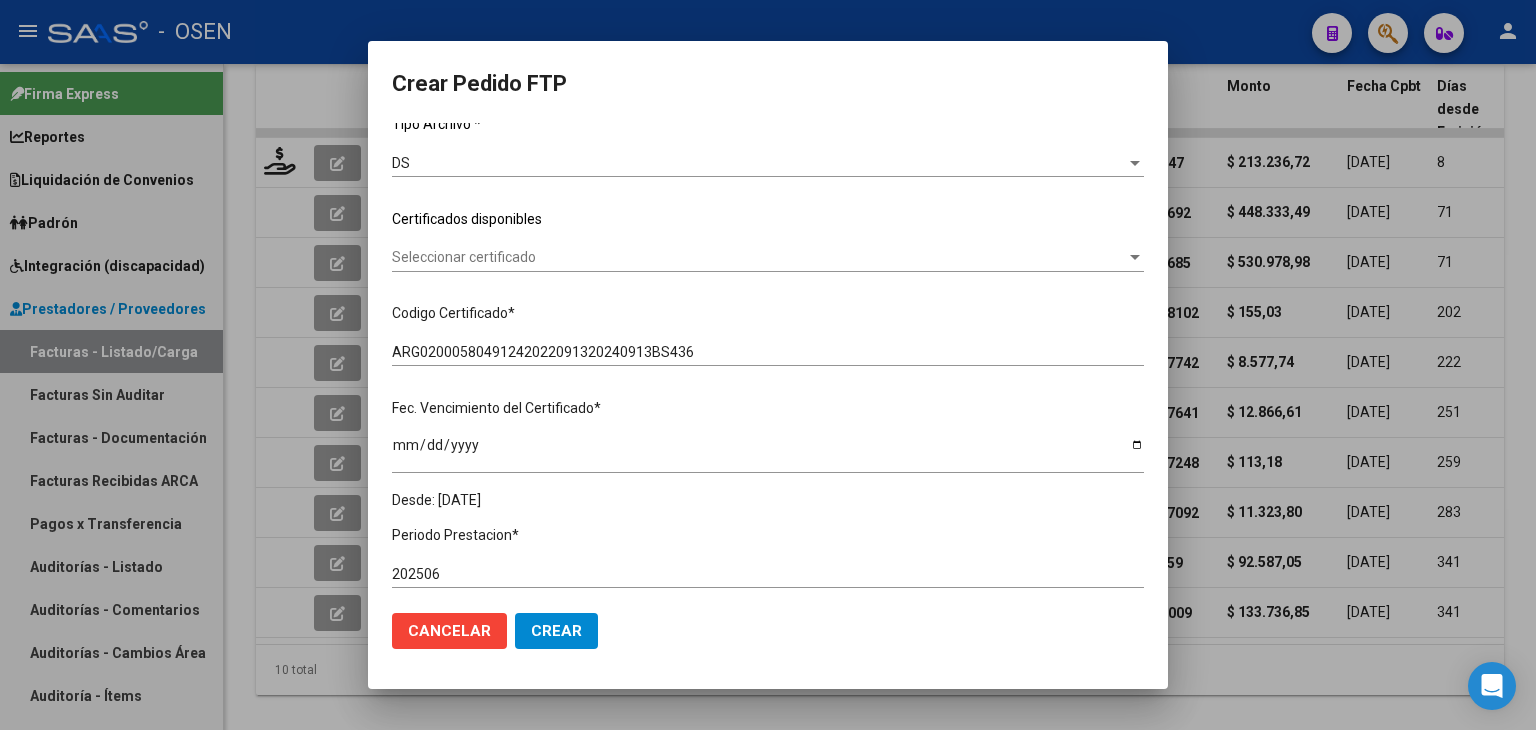 scroll, scrollTop: 200, scrollLeft: 0, axis: vertical 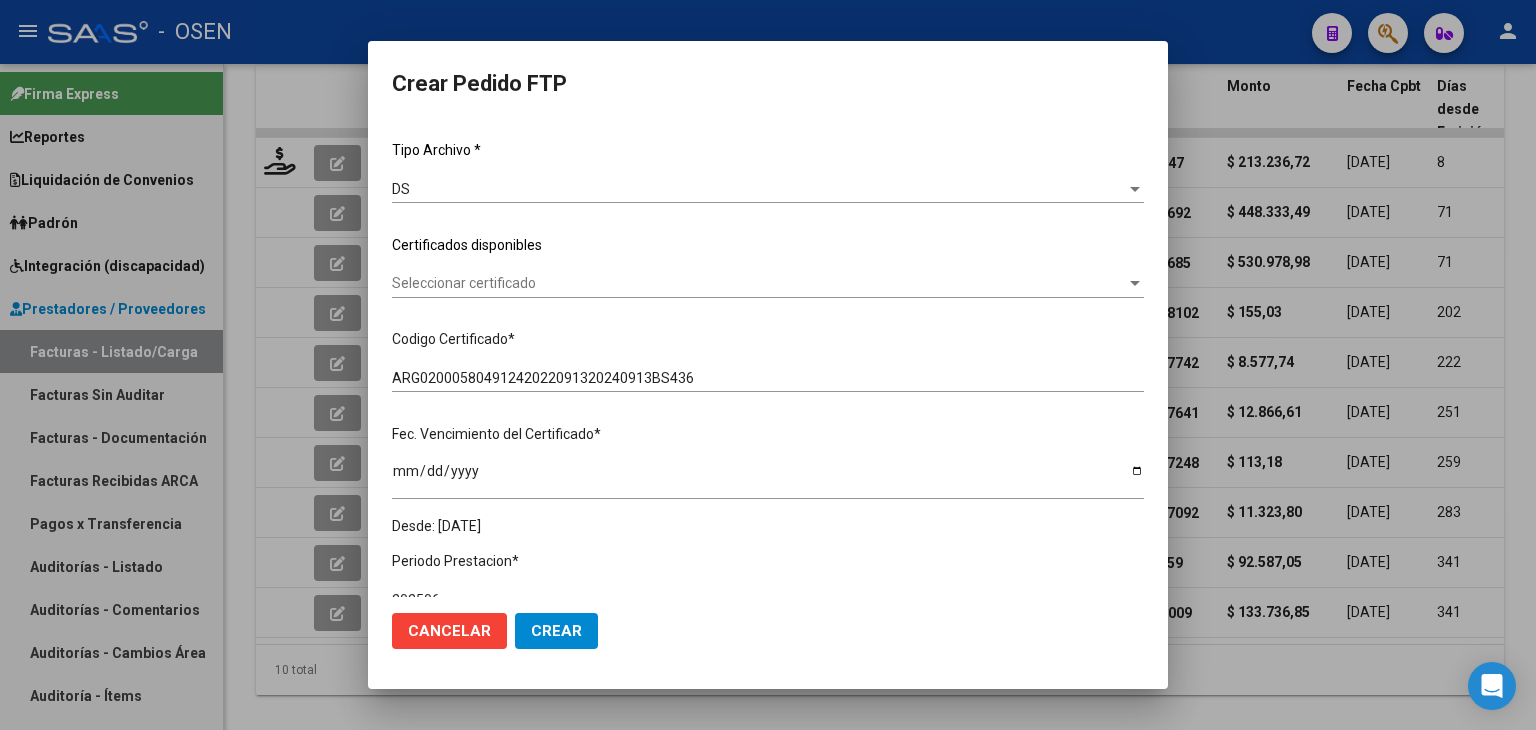 click on "Seleccionar certificado" at bounding box center [759, 283] 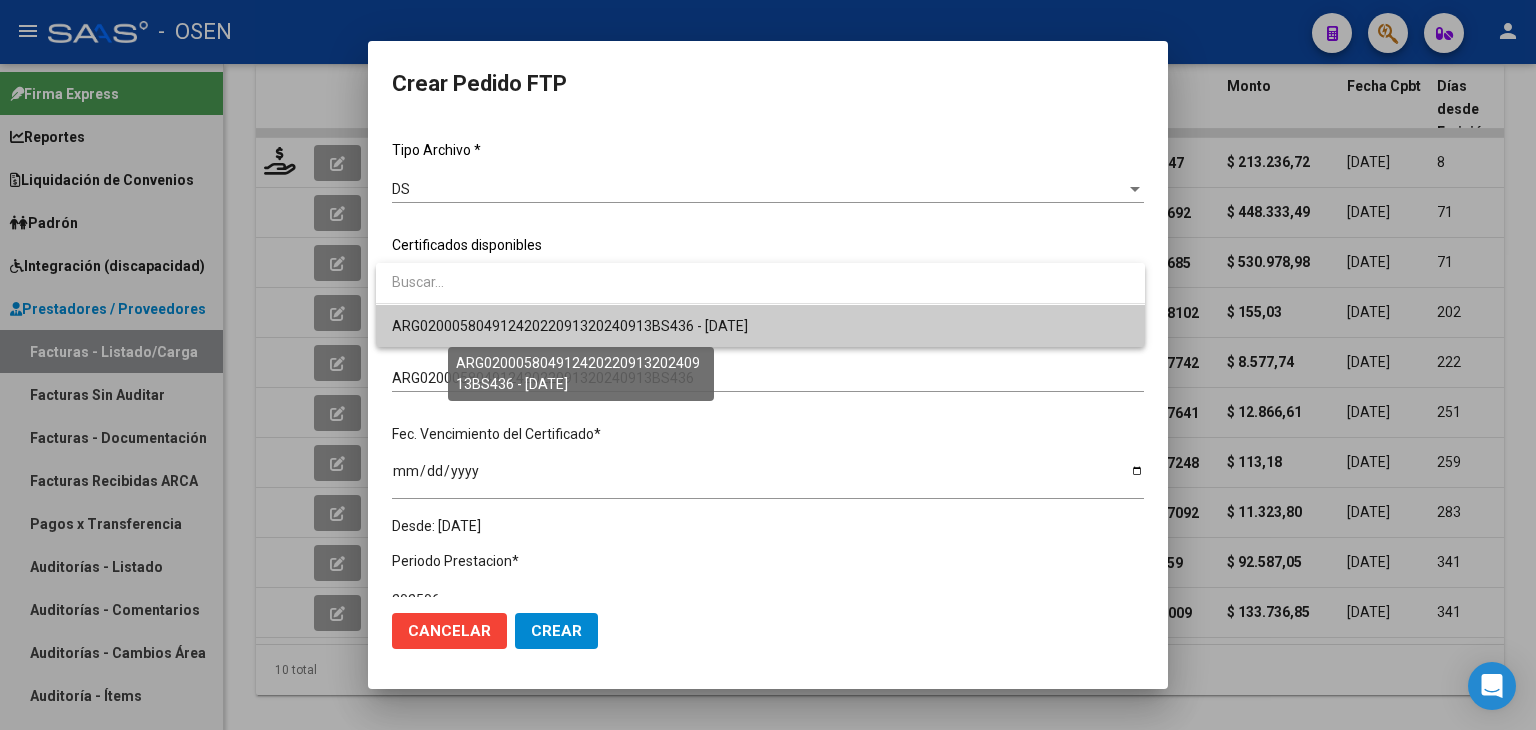 click on "ARG02000580491242022091320240913BS436 - [DATE]" at bounding box center (570, 326) 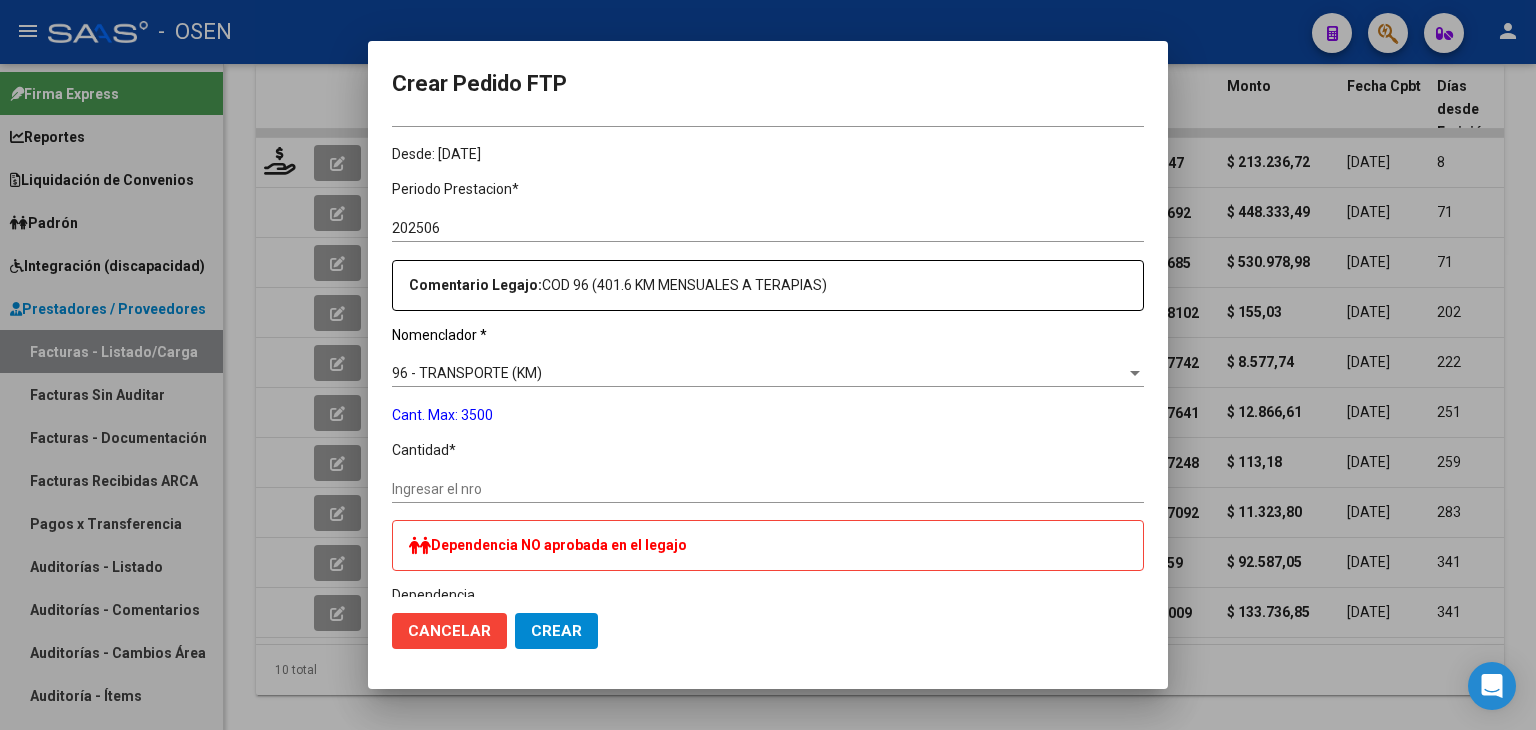 scroll, scrollTop: 600, scrollLeft: 0, axis: vertical 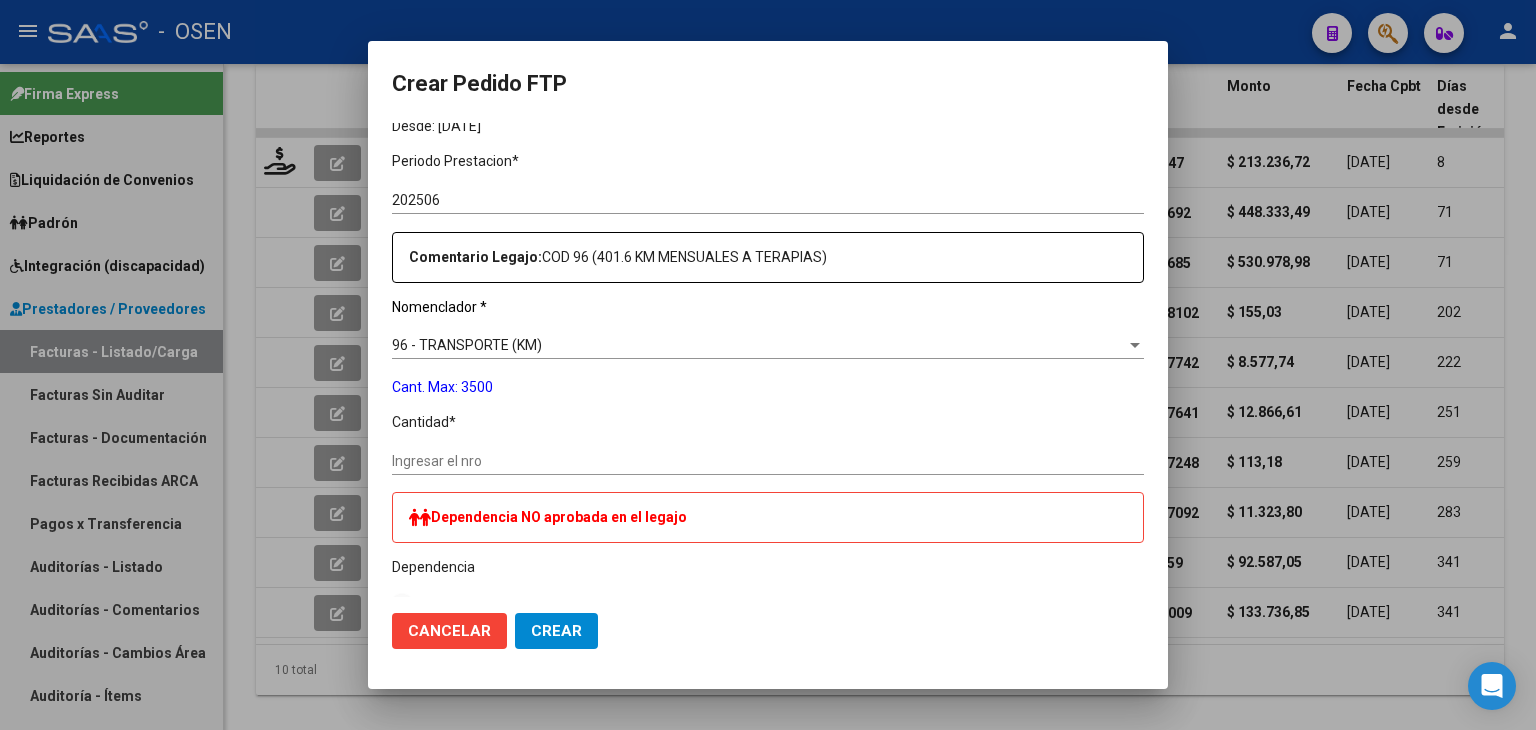 click on "Ingresar el nro" at bounding box center [768, 461] 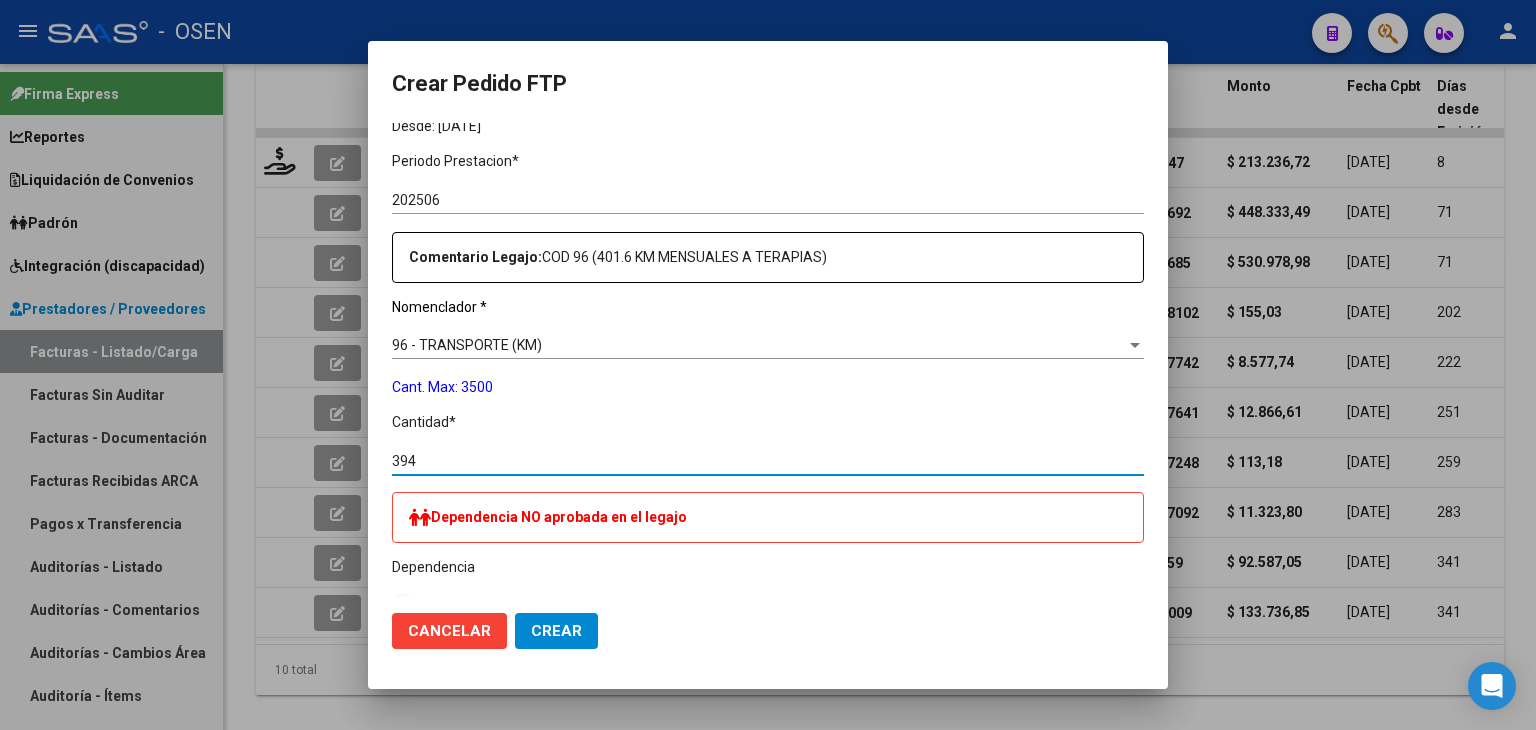 scroll, scrollTop: 800, scrollLeft: 0, axis: vertical 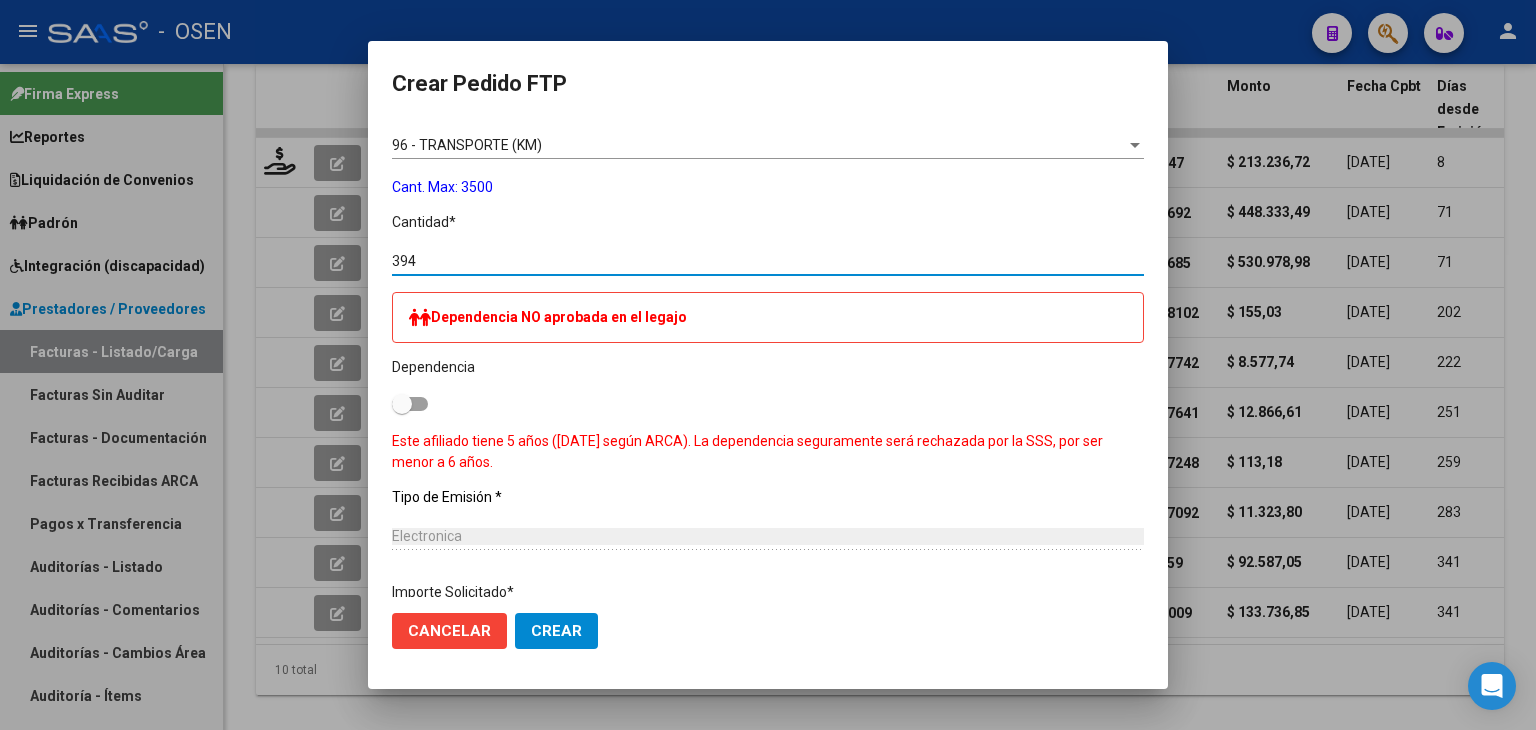 click on "Crear" 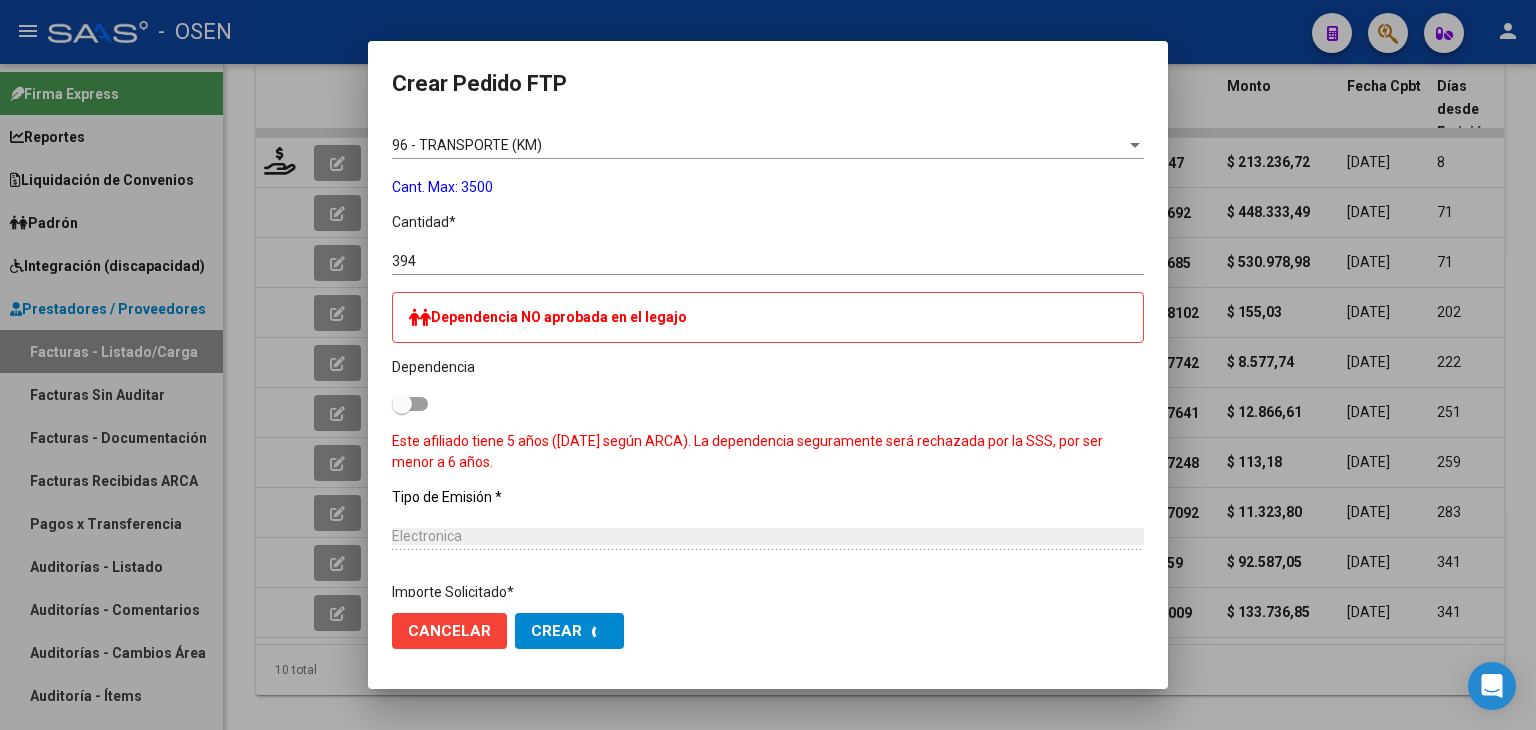 scroll, scrollTop: 0, scrollLeft: 0, axis: both 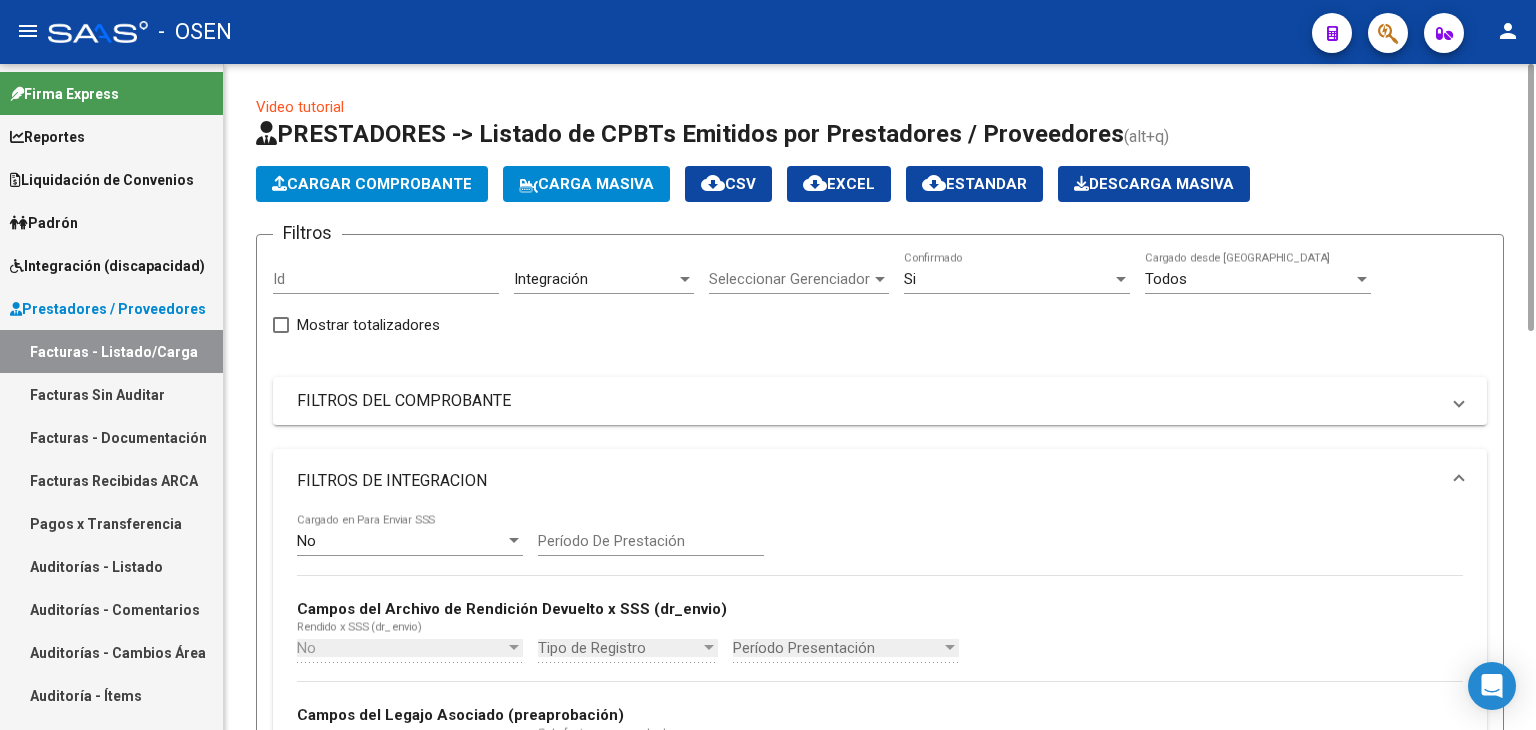 click on "Video tutorial   PRESTADORES -> Listado de CPBTs Emitidos por Prestadores / Proveedores (alt+q)   Cargar Comprobante
Carga Masiva  cloud_download  CSV  cloud_download  EXCEL  cloud_download  Estandar   Descarga Masiva
Filtros Id Integración Area Seleccionar Gerenciador Seleccionar Gerenciador Si  Confirmado Todos  Cargado desde Masivo   Mostrar totalizadores   FILTROS DEL COMPROBANTE  Comprobante Tipo Comprobante Tipo Start date – Fec. Comprobante Desde / Hasta Días Emisión Desde(cant. días) Días Emisión Hasta(cant. días) CUIT / Razón Social Pto. Venta Nro. Comprobante Código SSS CAE Válido CAE Válido Todos  Cargado Módulo Hosp. Todos  Tiene facturacion Apócrifa Hospital Refes  FILTROS DE INTEGRACION  No  Cargado en Para Enviar SSS Período De Prestación Campos del Archivo de Rendición Devuelto x SSS (dr_envio) No  Rendido x SSS (dr_envio) Tipo de Registro Tipo de Registro Período Presentación Período Presentación Campos del Legajo Asociado (preaprobación) Todos   MAS FILTROS  Op" 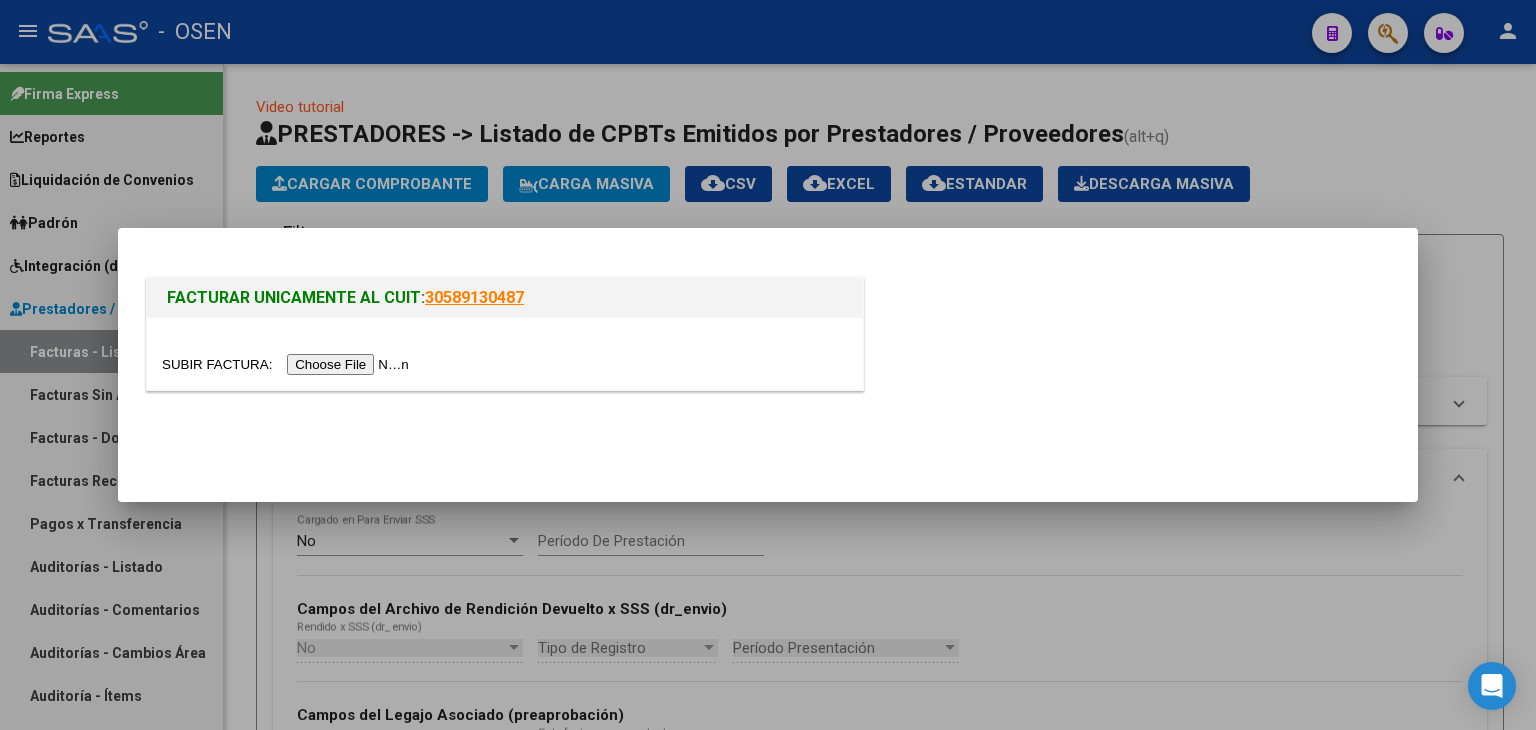 click at bounding box center [288, 364] 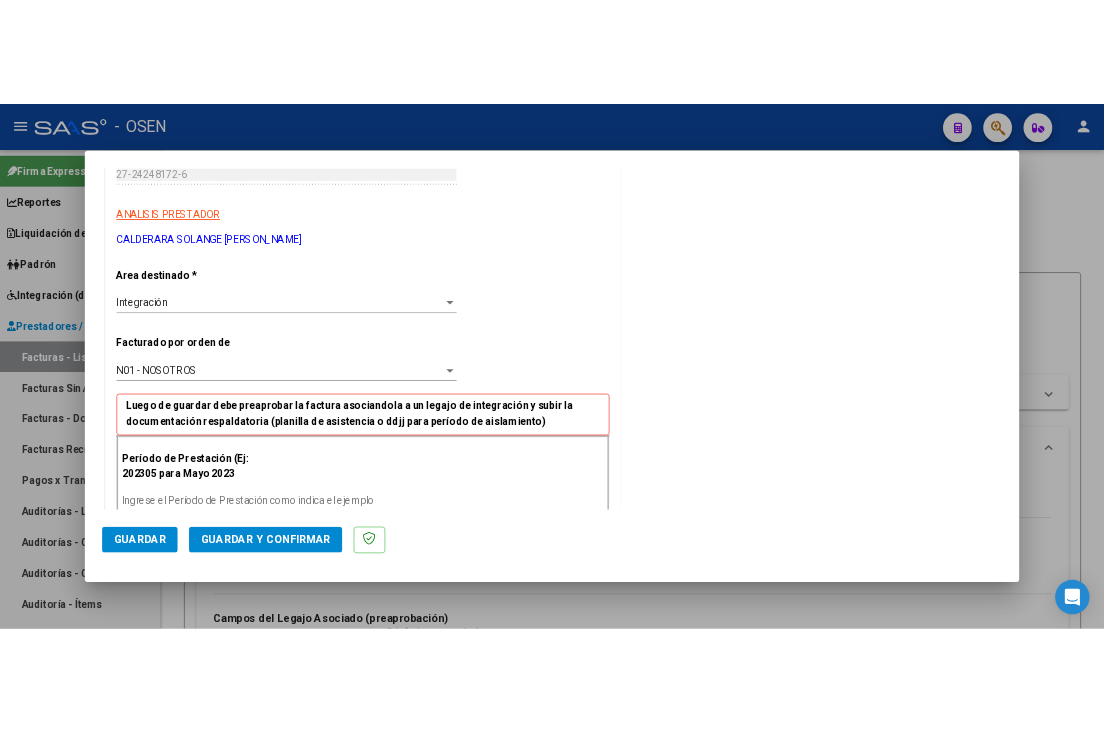 scroll, scrollTop: 400, scrollLeft: 0, axis: vertical 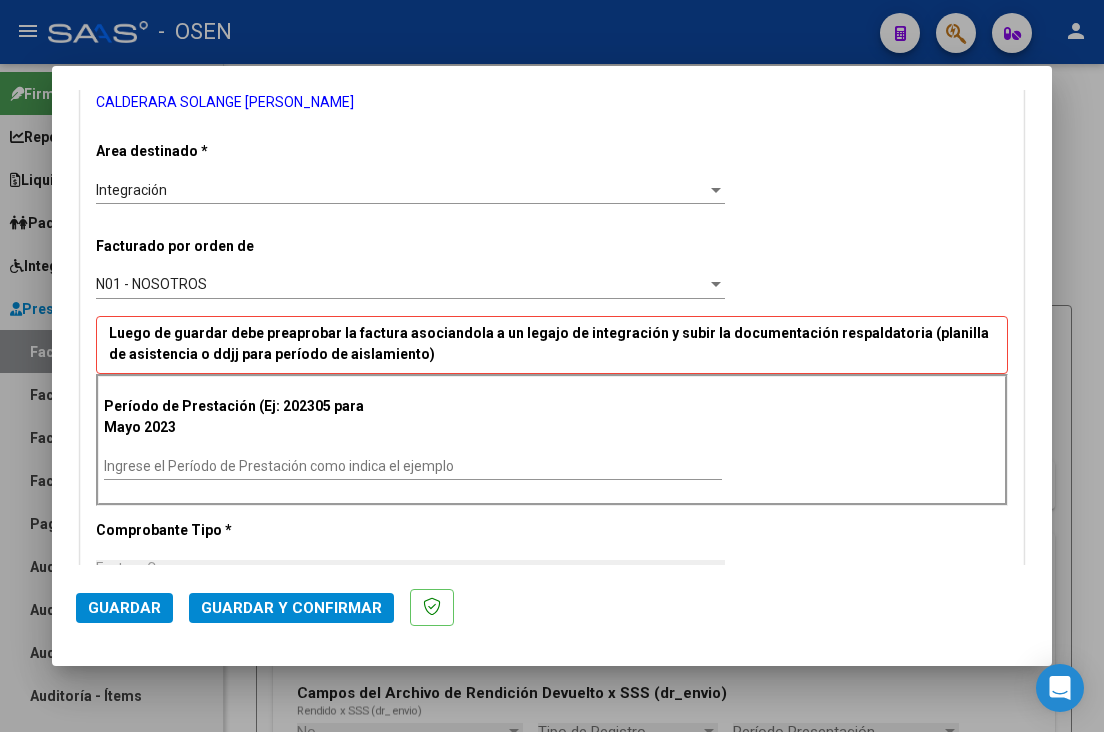 click on "CUIT  *   27-24248172-6 Ingresar CUIT  ANALISIS PRESTADOR  CALDERARA SOLANGE VERONICA NAT  ARCA Padrón  Area destinado * Integración Seleccionar Area  Facturado por orden de  N01 - NOSOTROS Seleccionar Gerenciador Luego de guardar debe preaprobar la factura asociandola a un legajo de integración y subir la documentación respaldatoria (planilla de asistencia o ddjj para período de aislamiento)  Período de Prestación (Ej: 202305 para [DATE]    Ingrese el Período de Prestación como indica el ejemplo   Comprobante Tipo * Factura C Seleccionar Tipo Punto de Venta  *   2 Ingresar el Nro.  Número  *   413 Ingresar el Nro.  Monto  *   $ 74.223,66 Ingresar el monto  [GEOGRAPHIC_DATA].  *   [DATE] Ingresar la fecha  CAE / CAEA (no ingrese CAI)    75276614779380 Ingresar el CAE o CAEA (no ingrese CAI)  Fecha Recibido  *   [DATE] Ingresar la fecha  Fecha de Vencimiento    Ingresar la fecha  Ref. Externa    Ingresar la ref.  N° Liquidación    Ingresar el N° Liquidación" at bounding box center [552, 738] 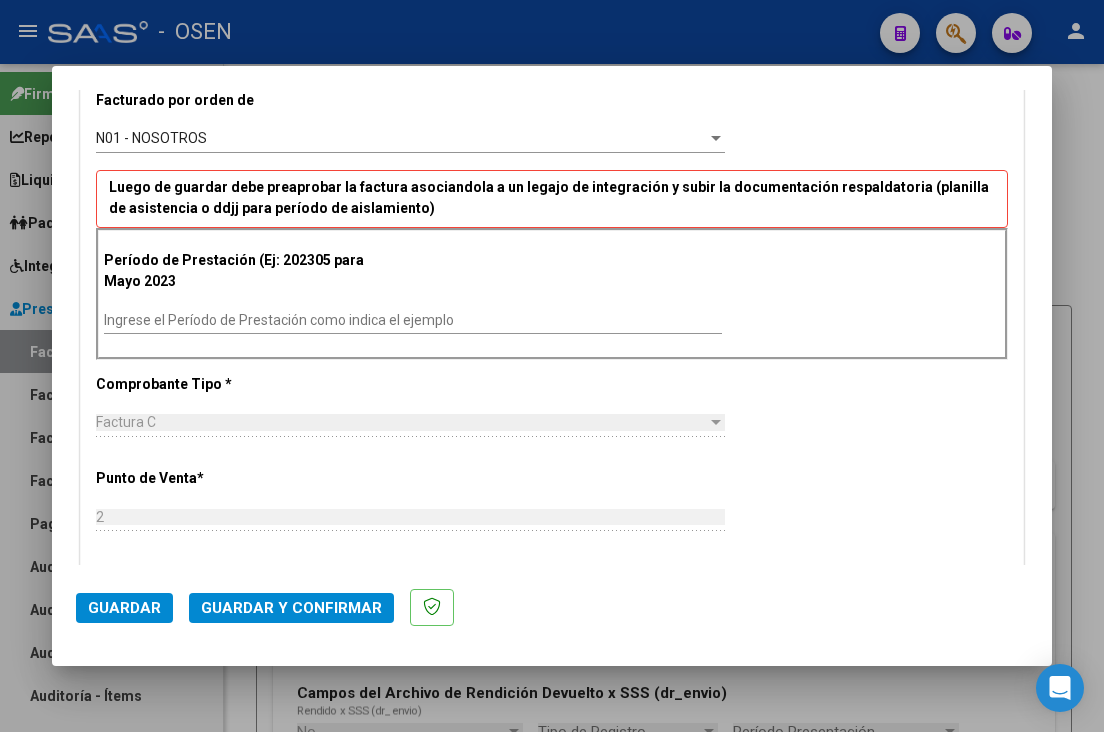 scroll, scrollTop: 600, scrollLeft: 0, axis: vertical 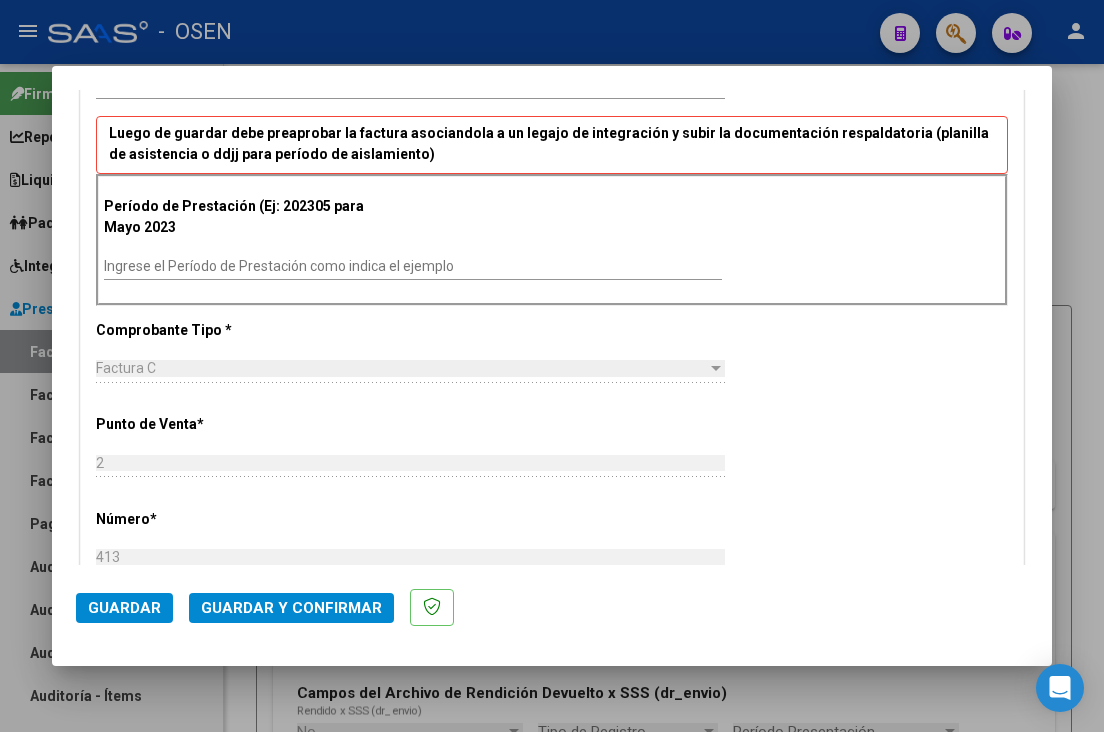click on "Ingrese el Período de Prestación como indica el ejemplo" at bounding box center (413, 266) 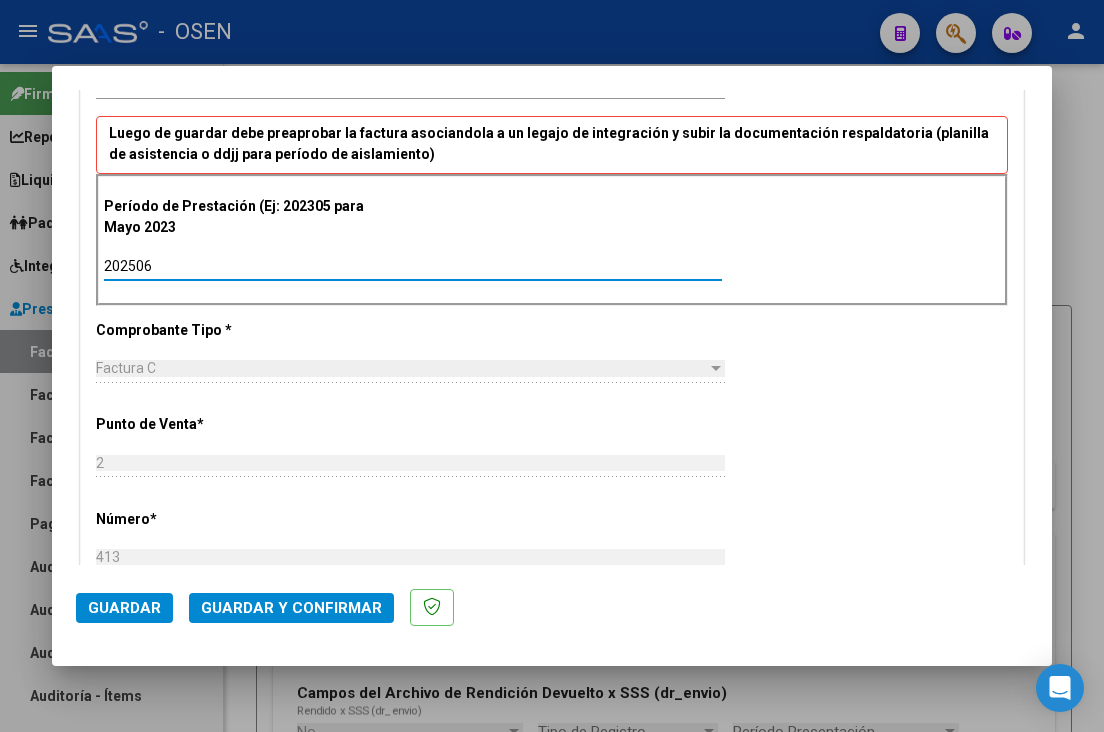 click on "Guardar" 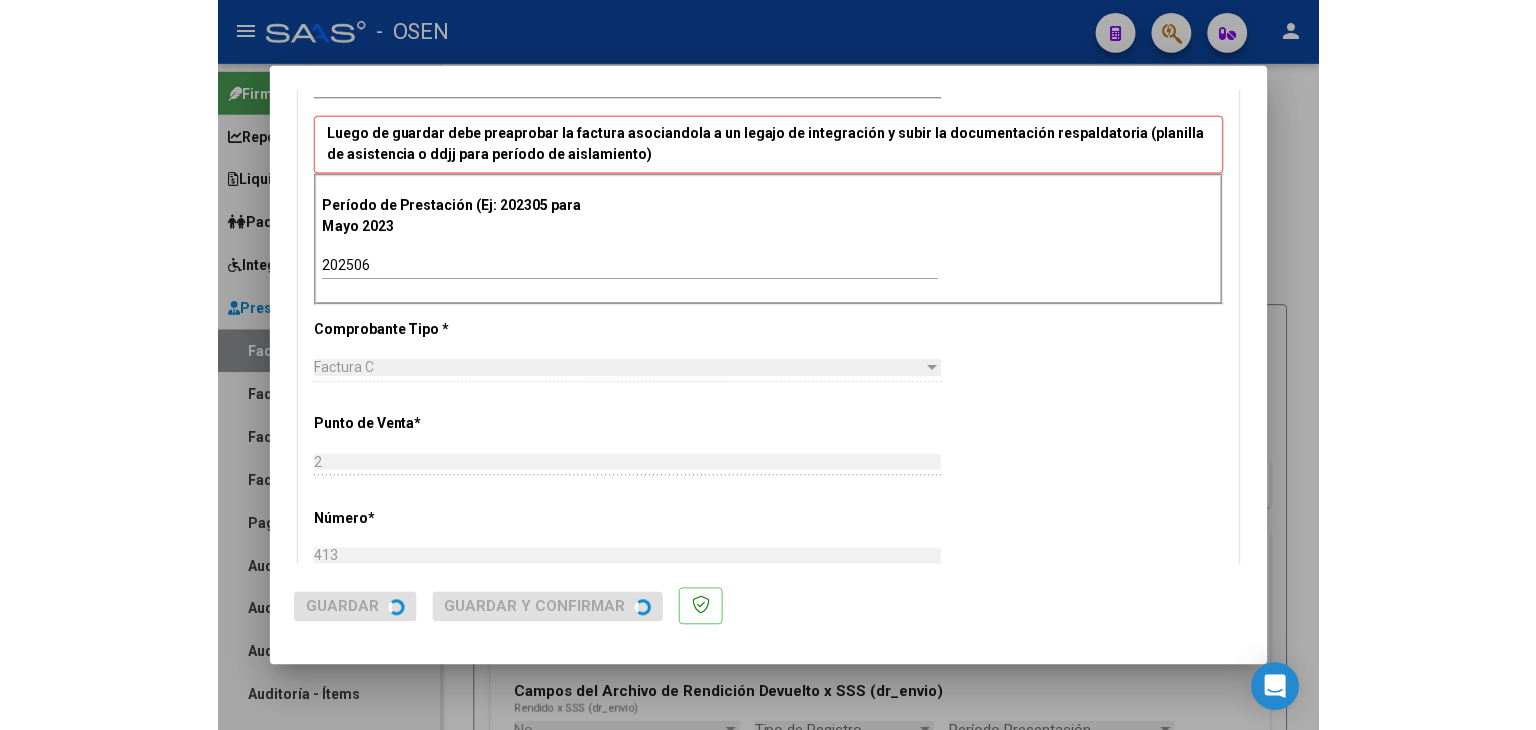 scroll, scrollTop: 0, scrollLeft: 0, axis: both 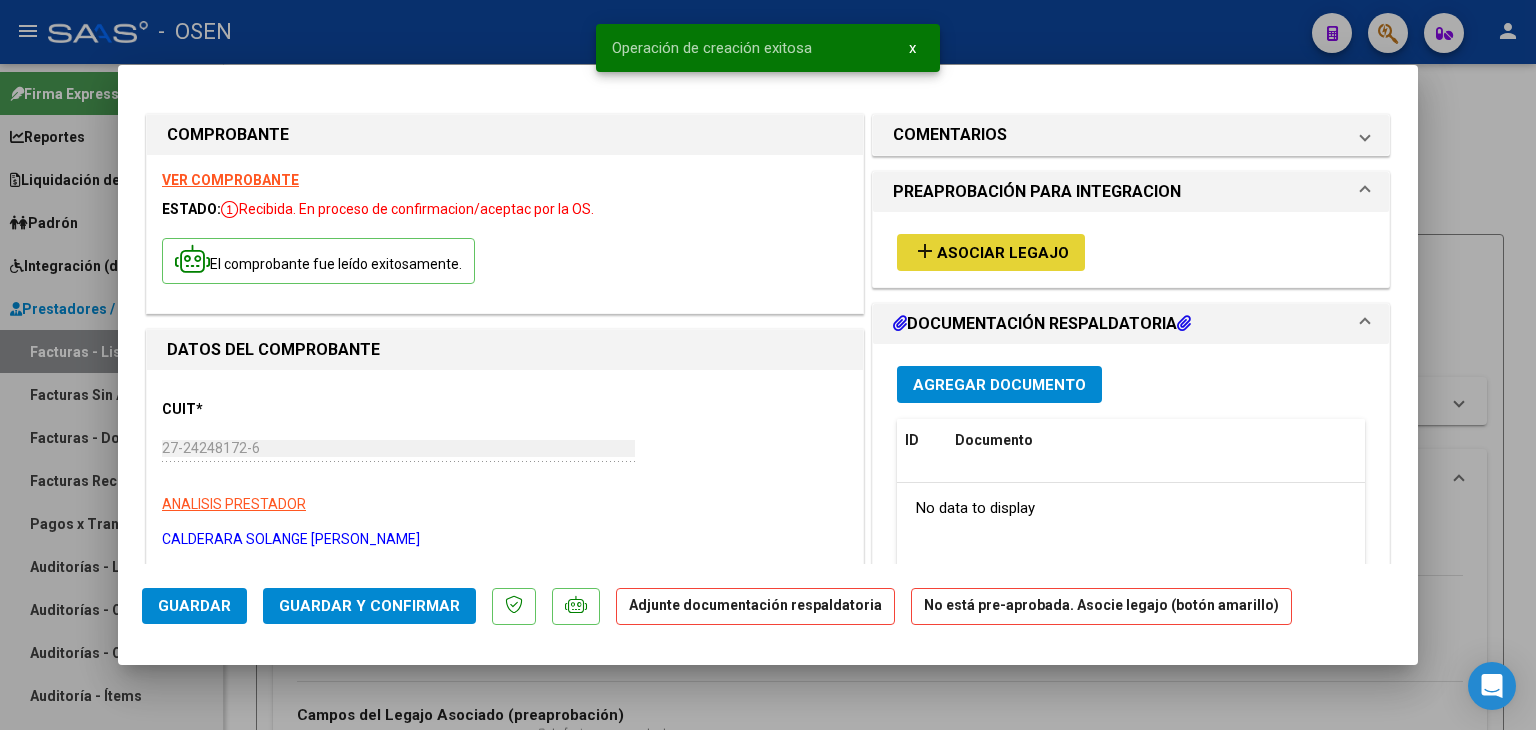 click on "add Asociar Legajo" at bounding box center [991, 252] 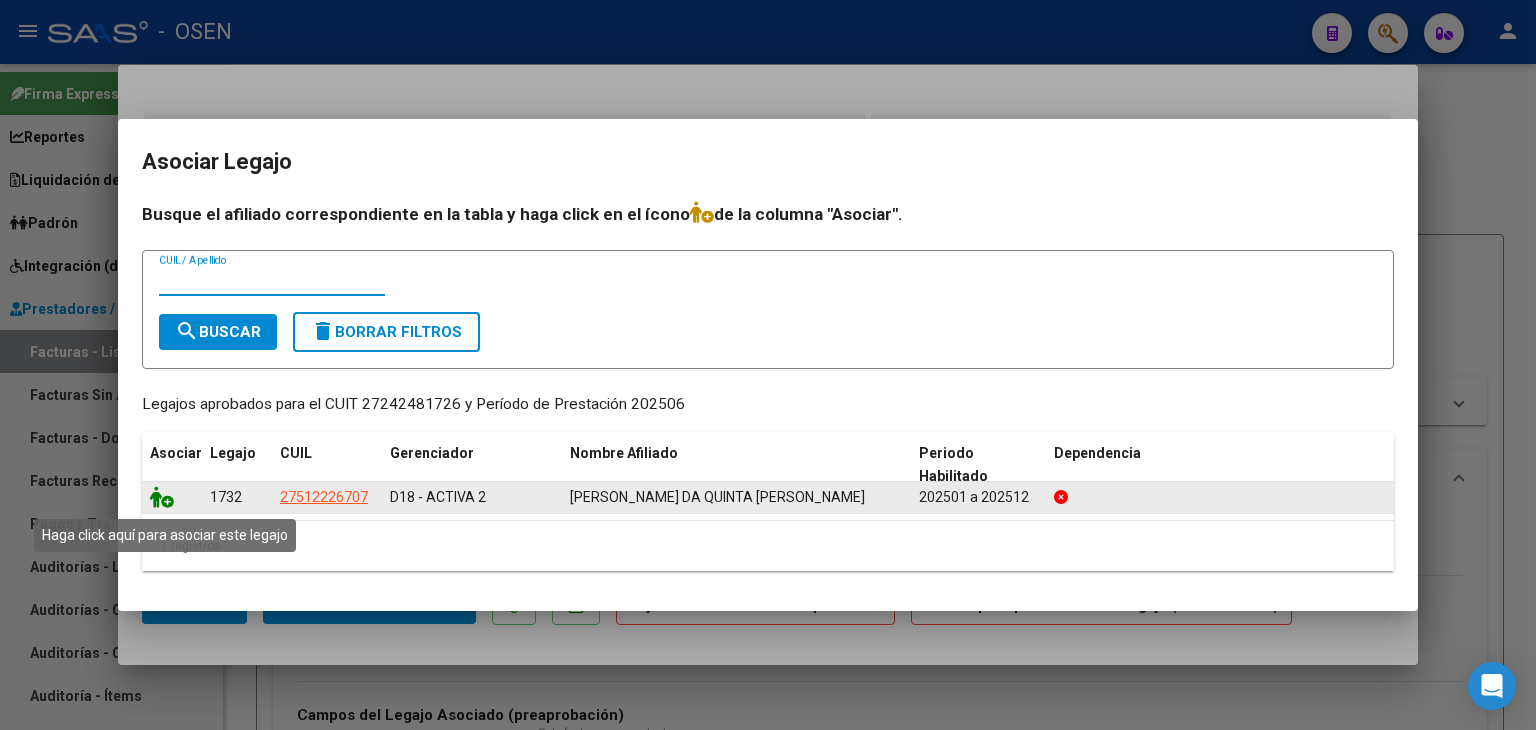 click 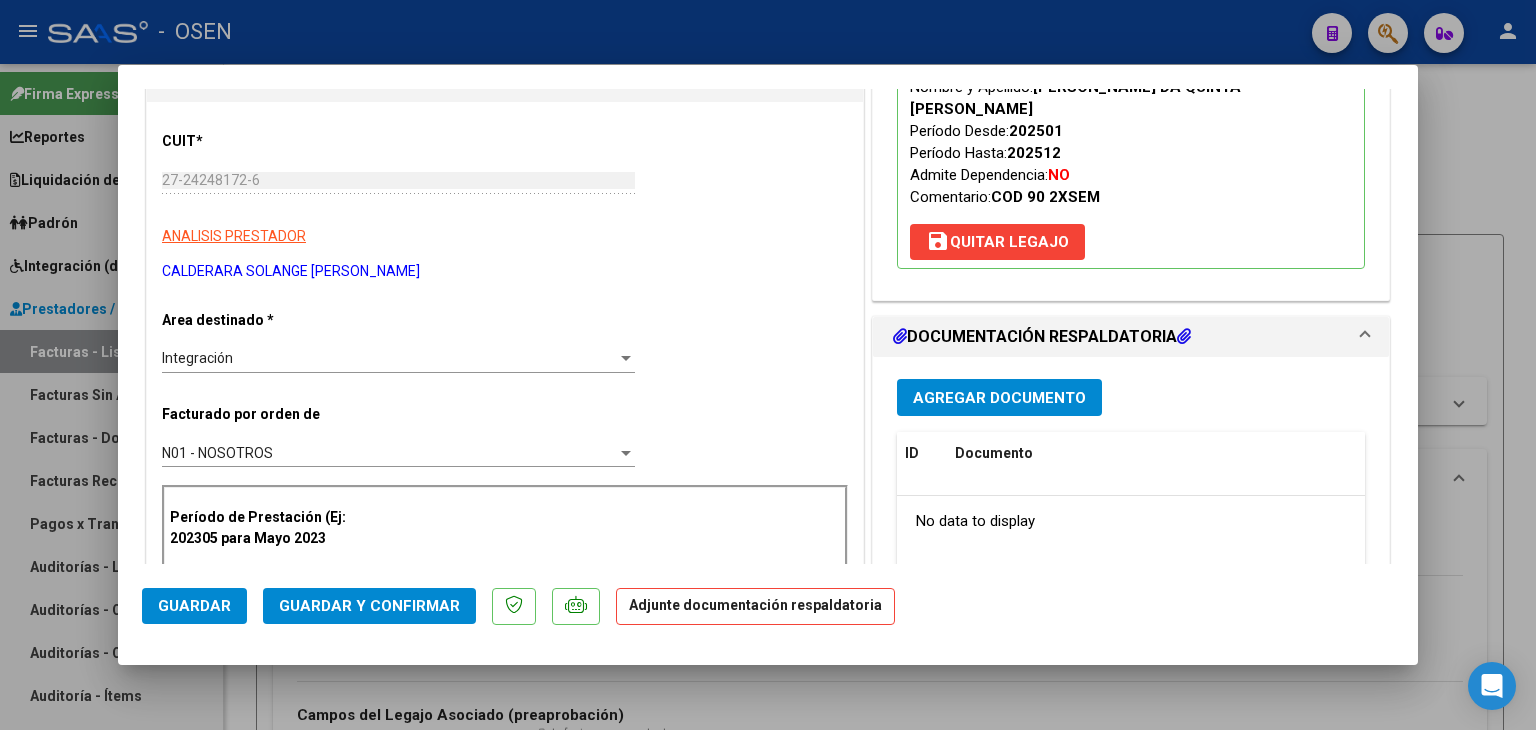 scroll, scrollTop: 300, scrollLeft: 0, axis: vertical 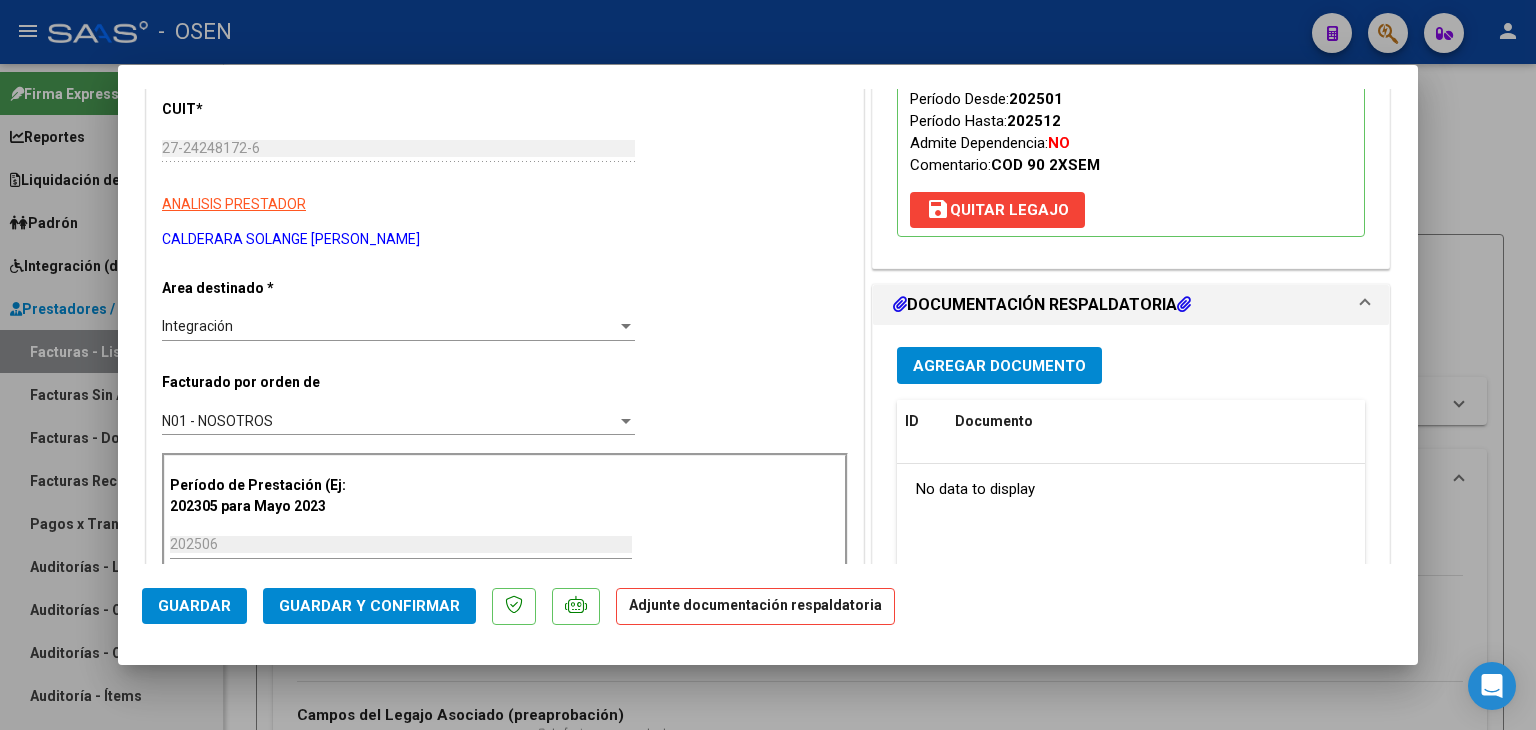 click on "N01 - NOSOTROS Seleccionar Gerenciador" at bounding box center [398, 421] 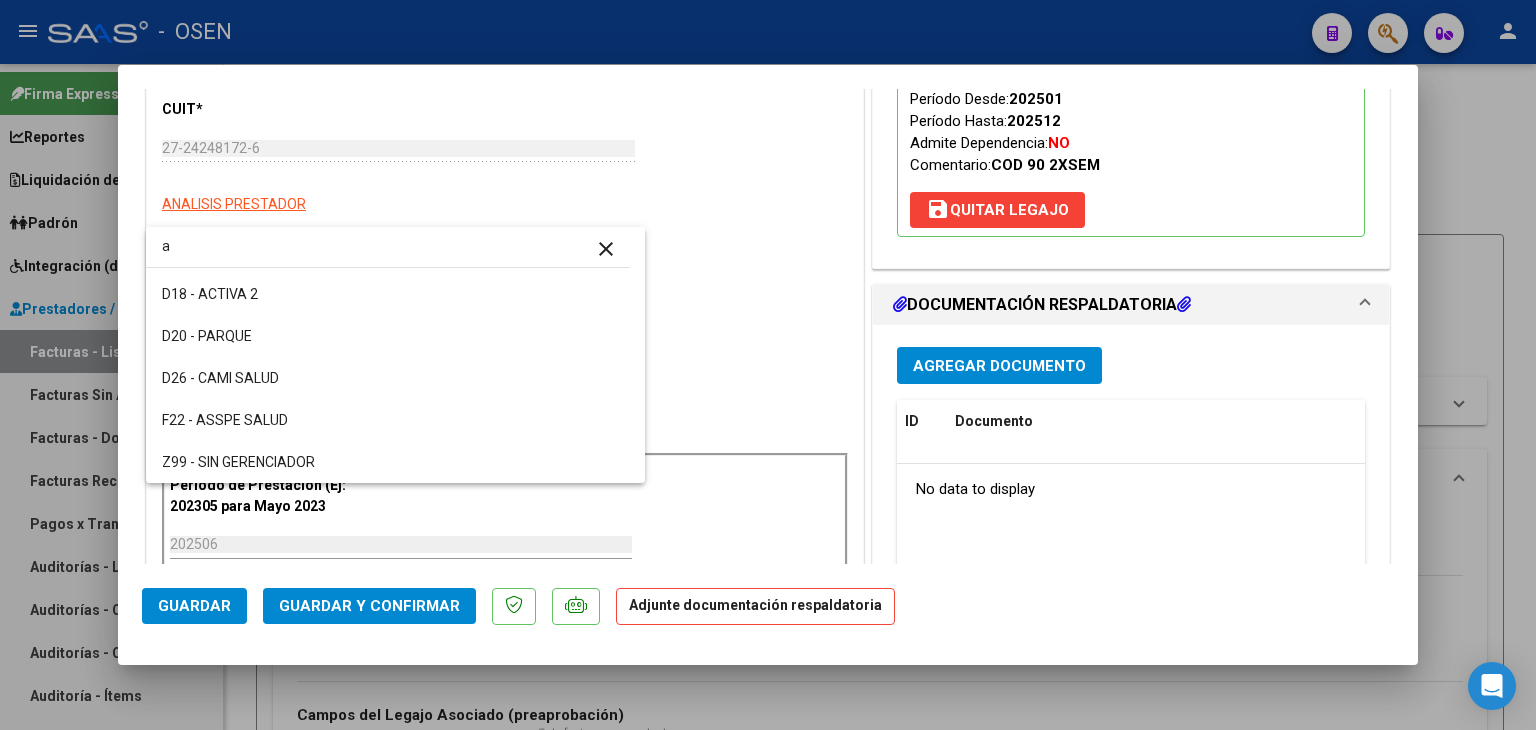 scroll, scrollTop: 0, scrollLeft: 0, axis: both 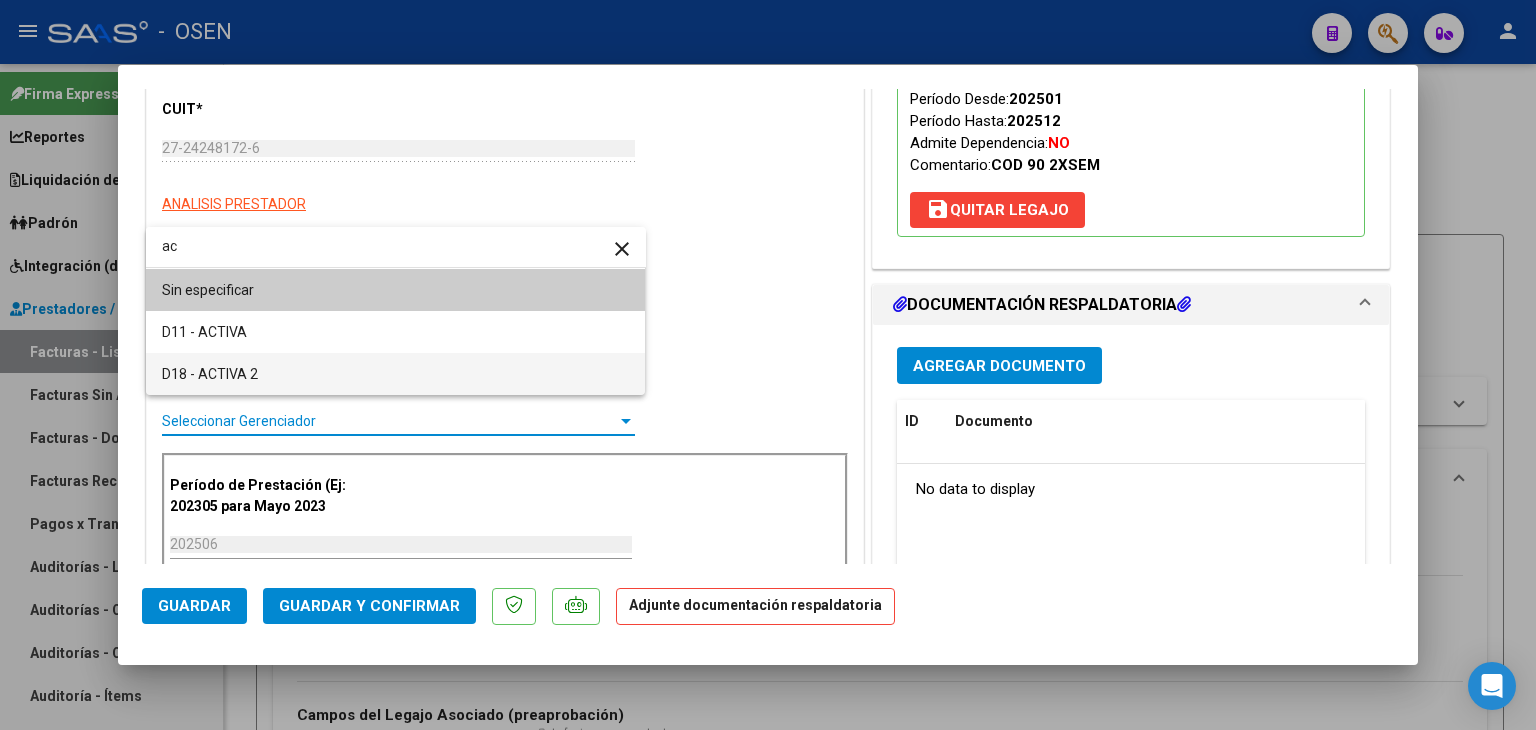 click on "D18 - ACTIVA 2" at bounding box center [396, 374] 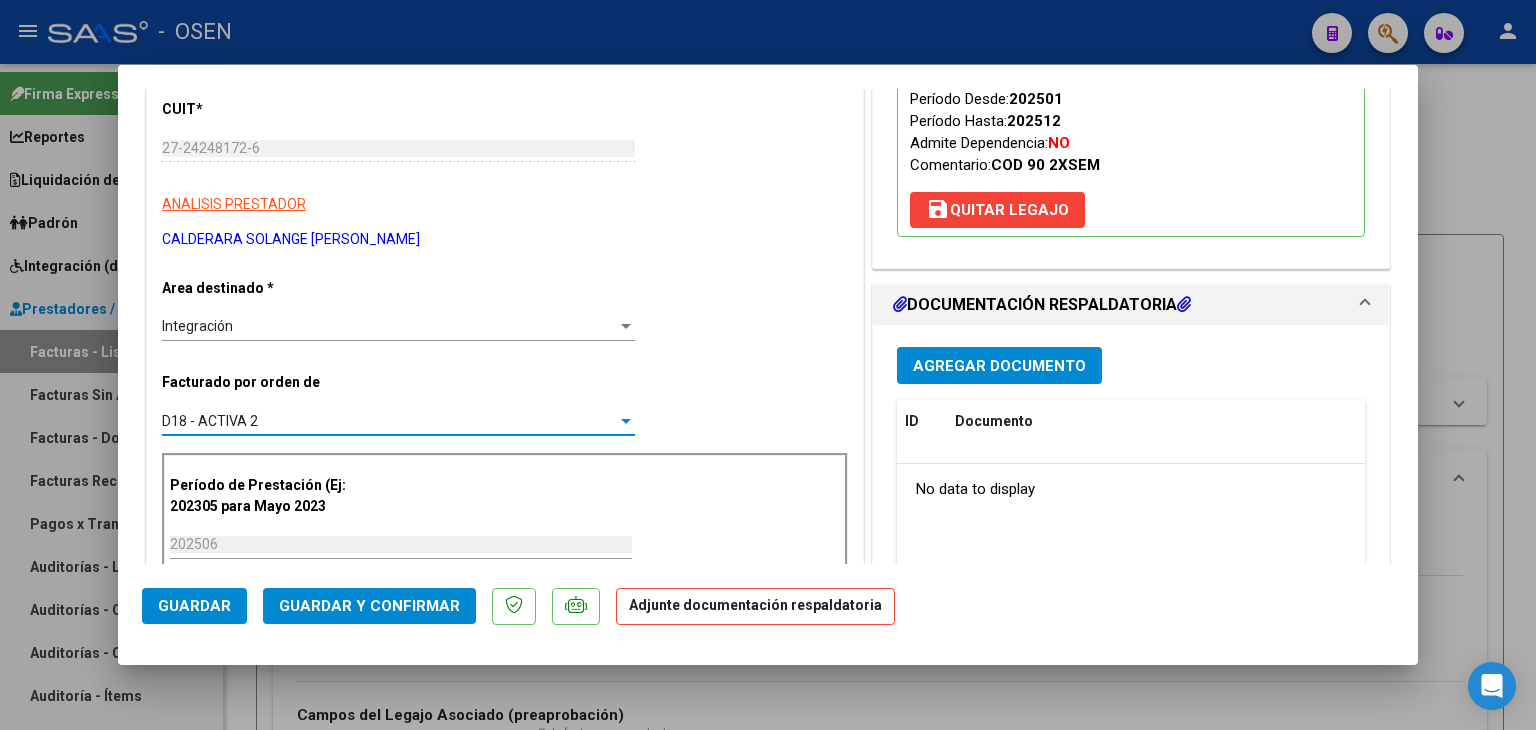 click on "Agregar Documento" at bounding box center [999, 366] 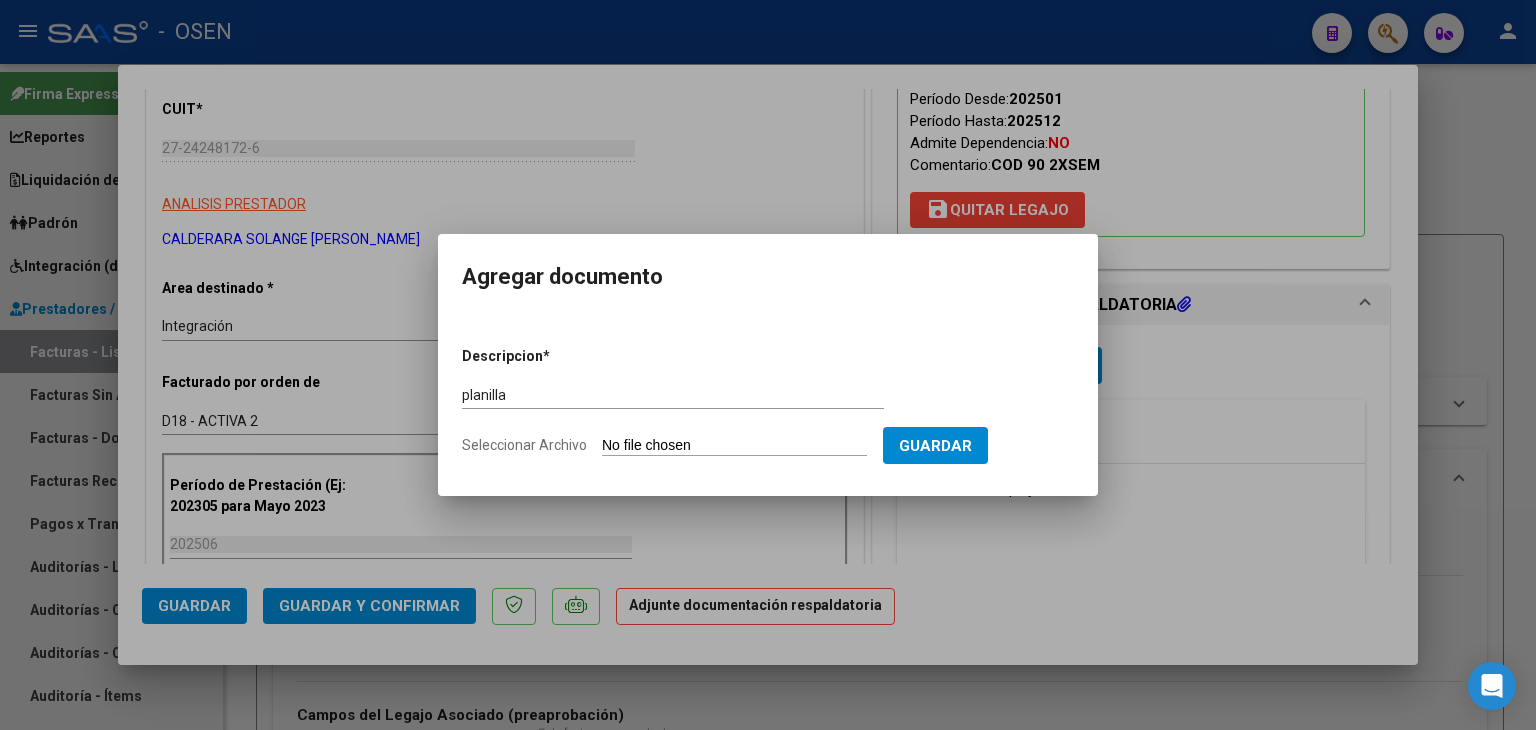 click on "Seleccionar Archivo" at bounding box center [734, 446] 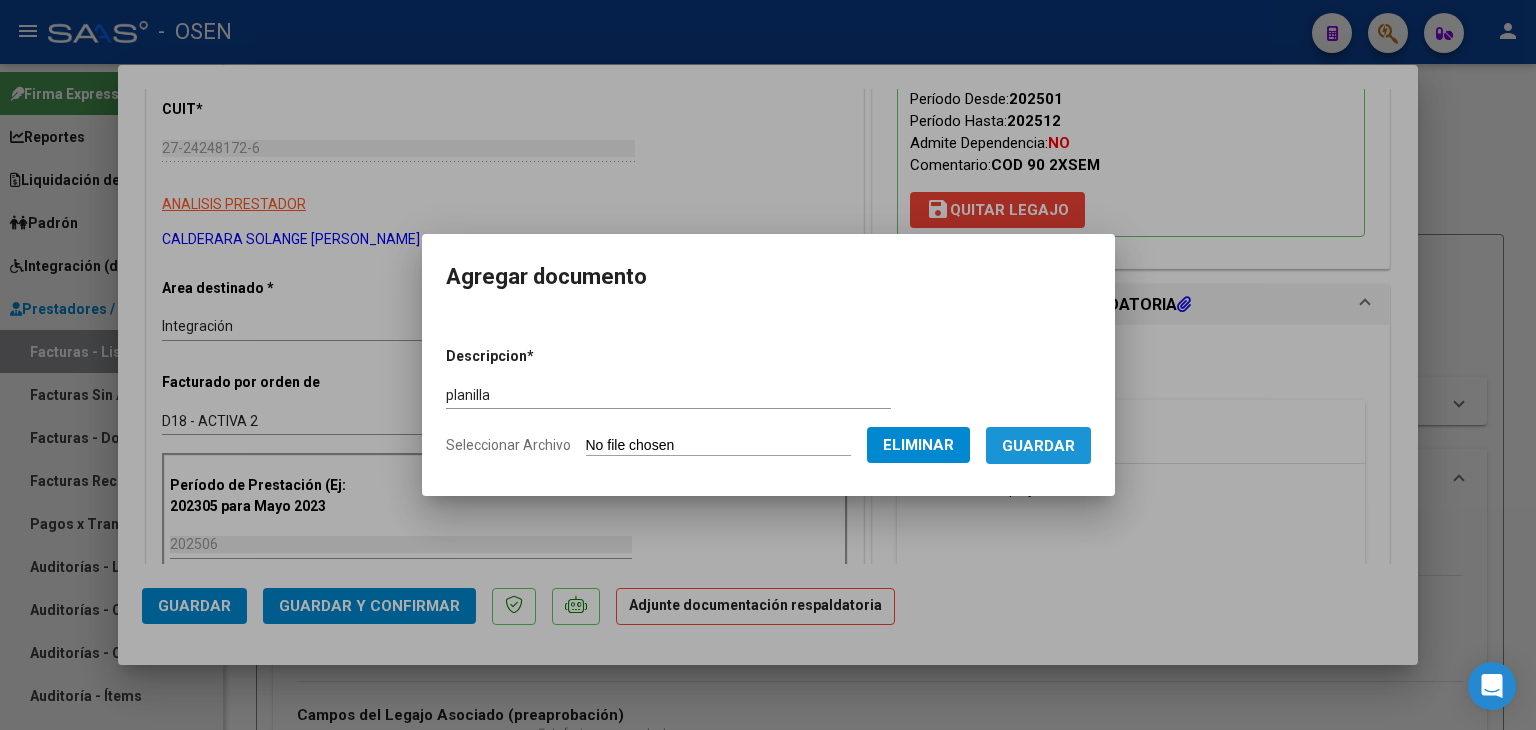 click on "Guardar" at bounding box center [1038, 446] 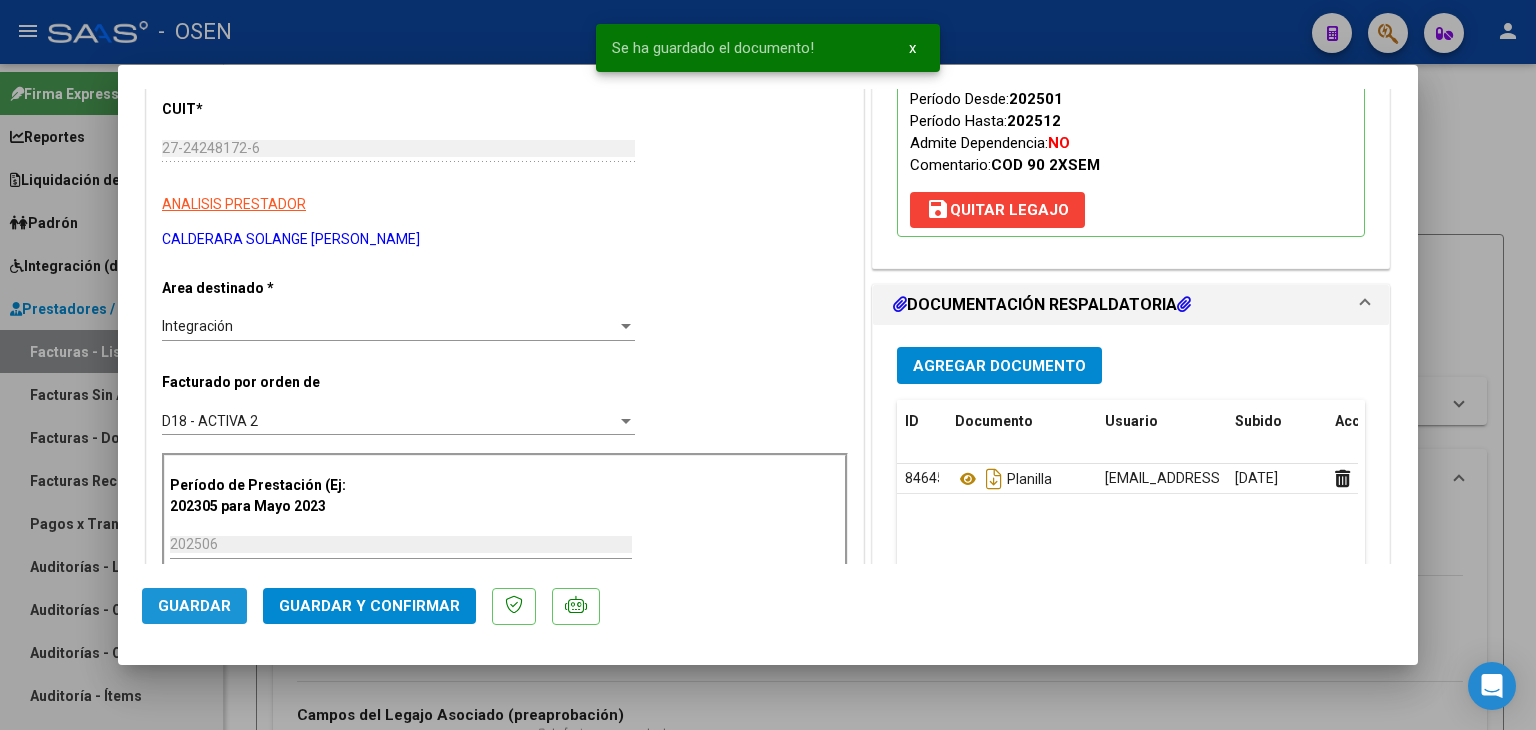 click on "Guardar" 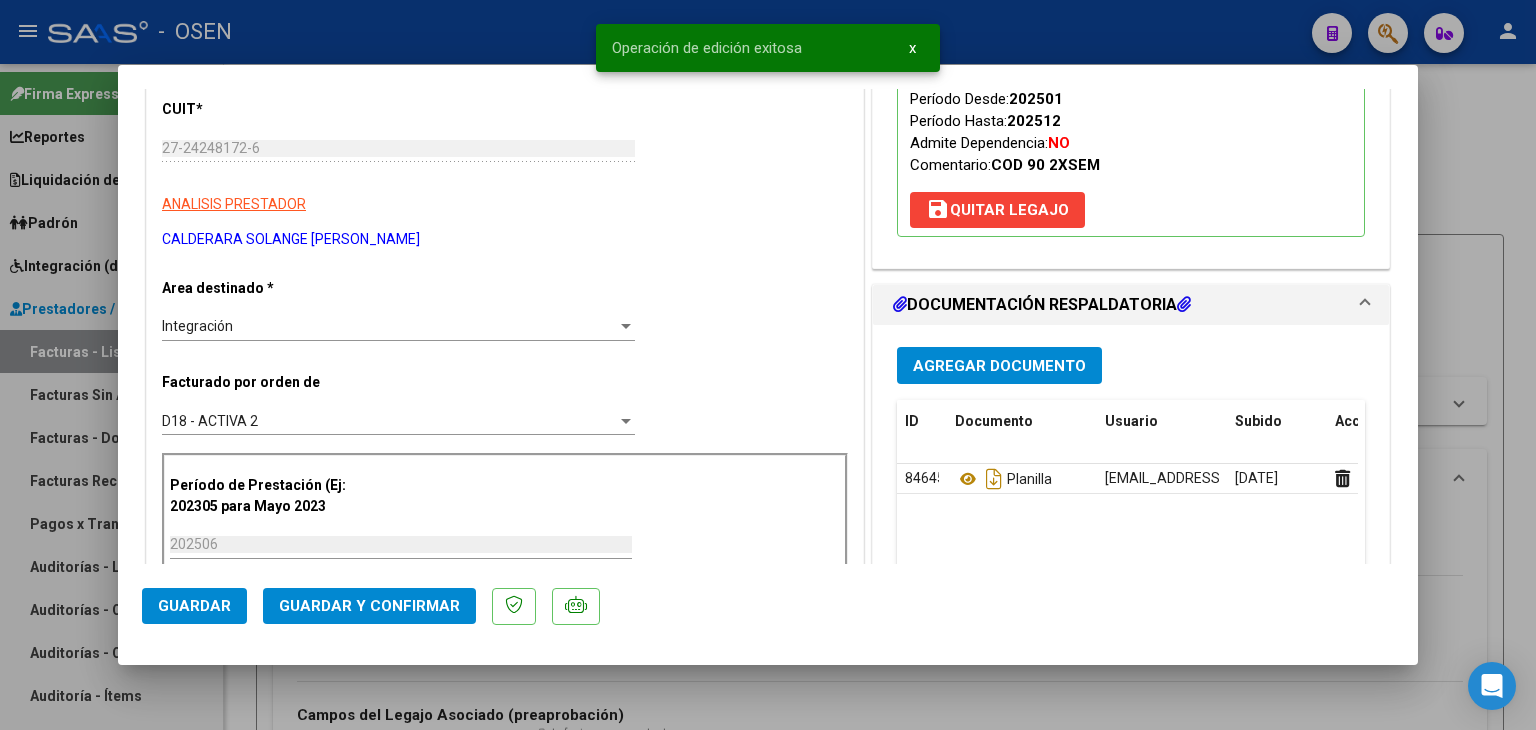 click at bounding box center [768, 365] 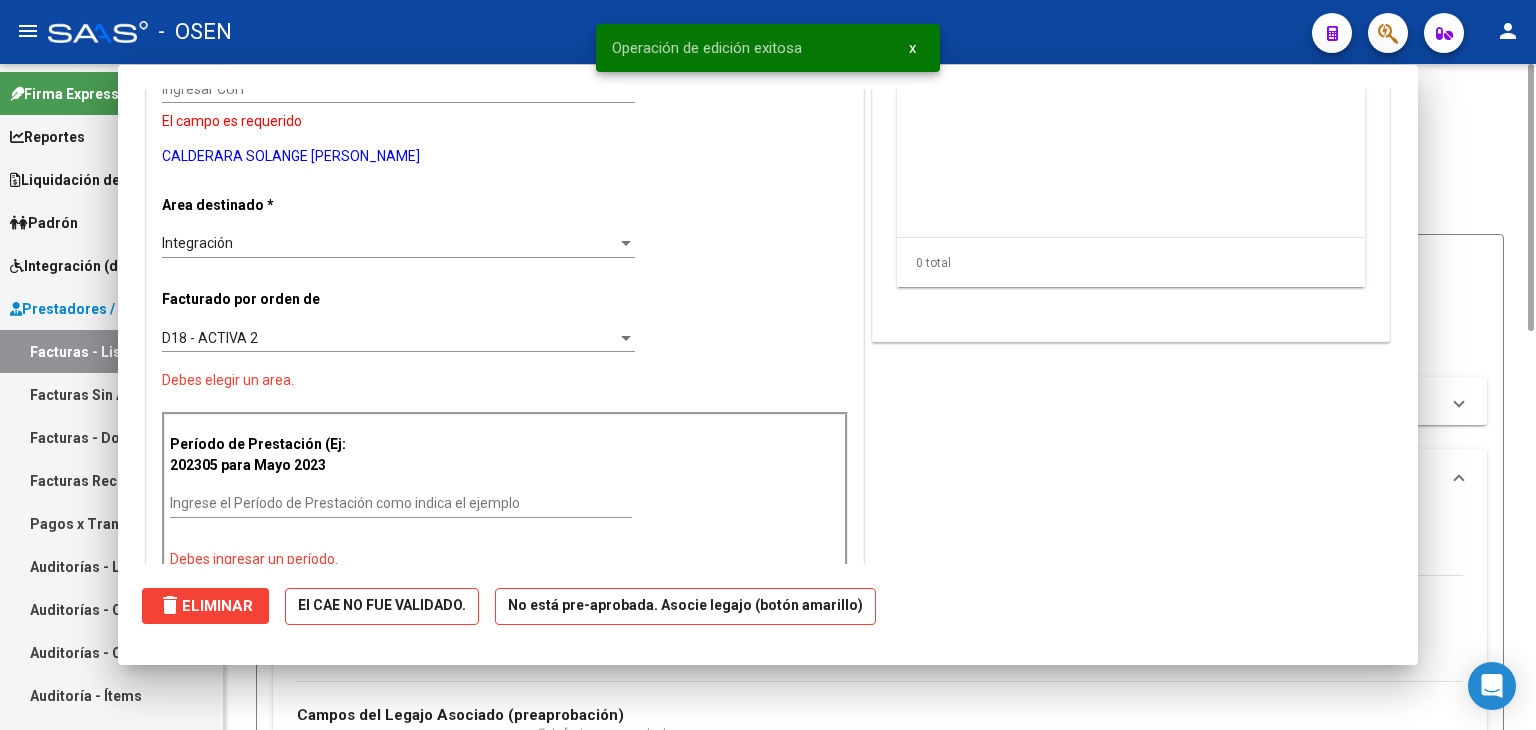 scroll, scrollTop: 0, scrollLeft: 0, axis: both 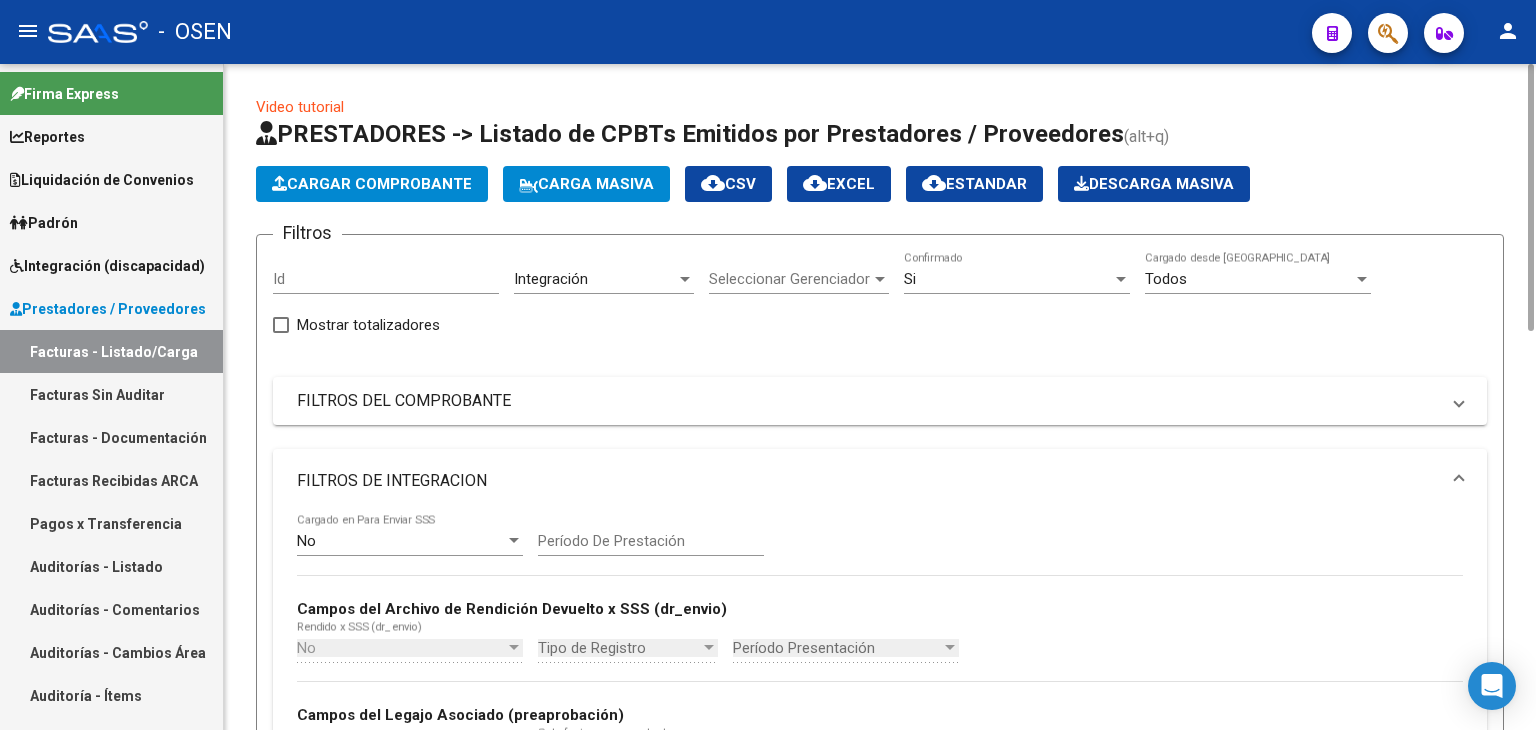 click on "Cargar Comprobante" 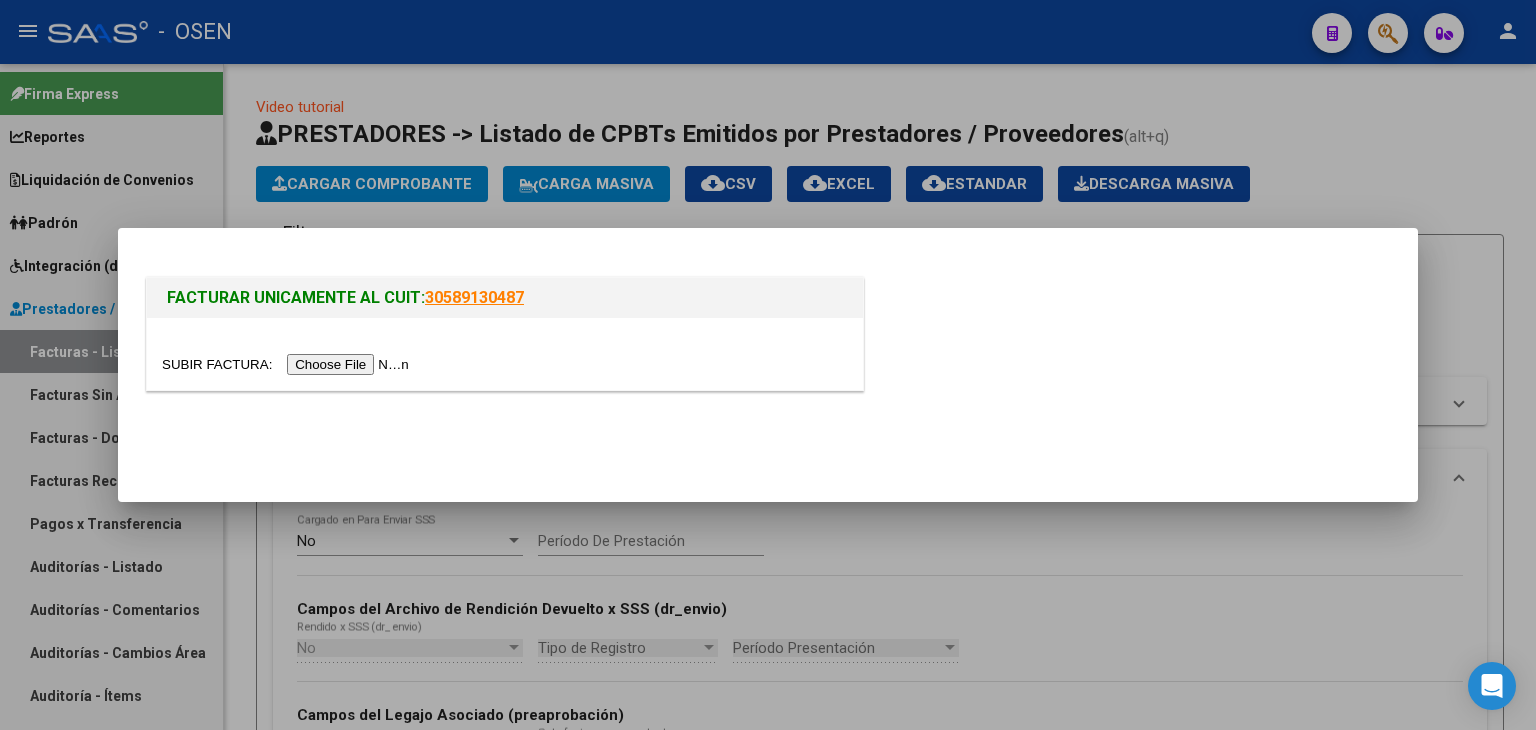 click at bounding box center (288, 364) 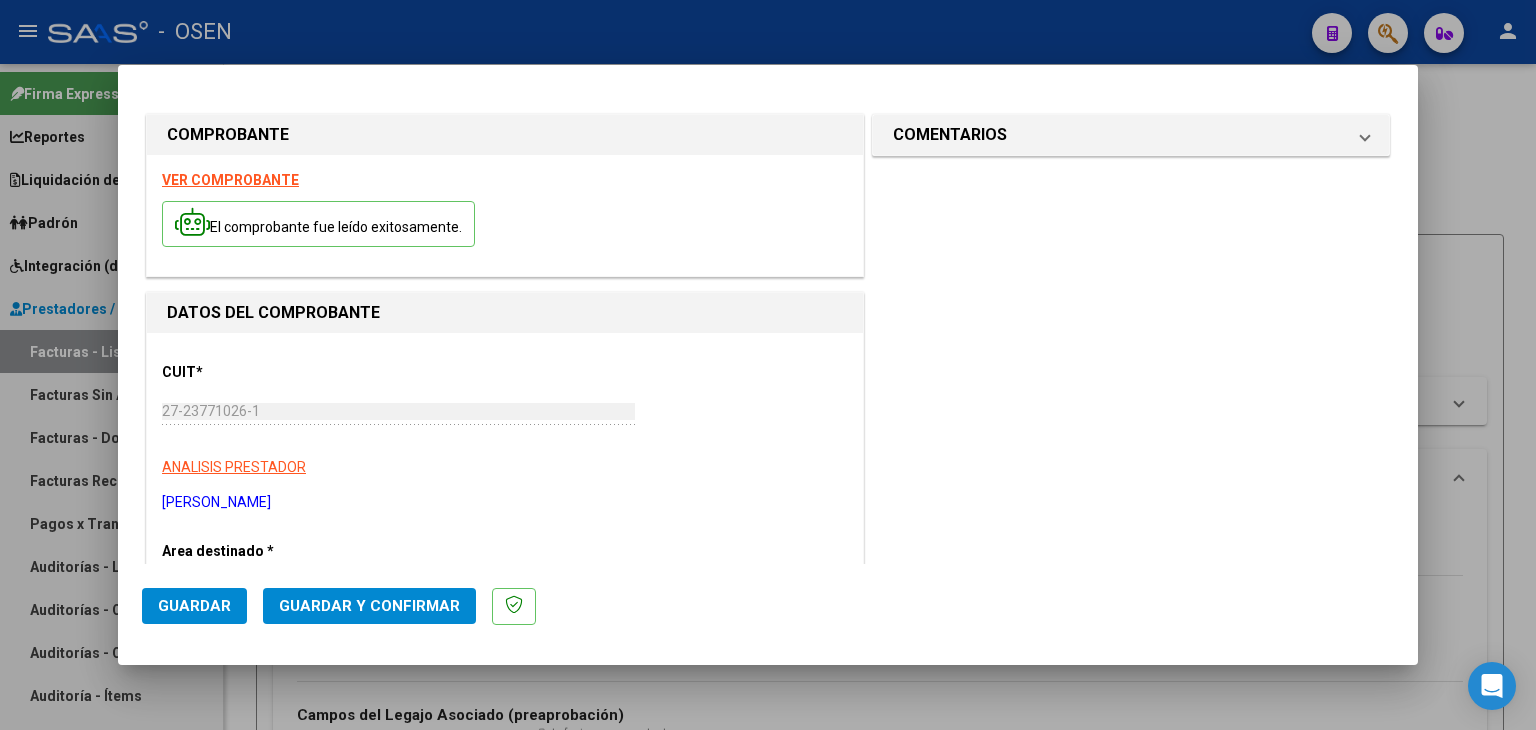 click on "VER COMPROBANTE" at bounding box center (230, 180) 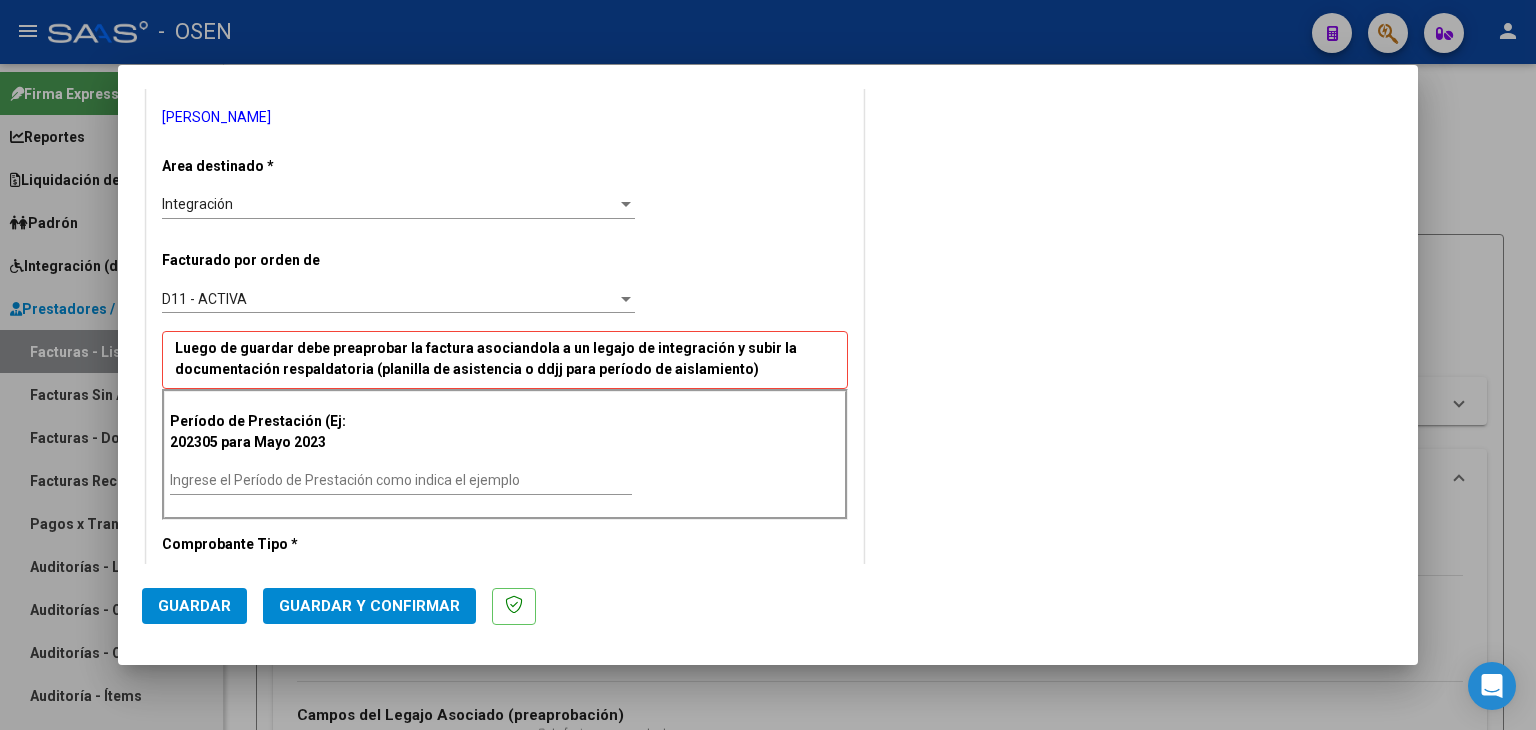 scroll, scrollTop: 400, scrollLeft: 0, axis: vertical 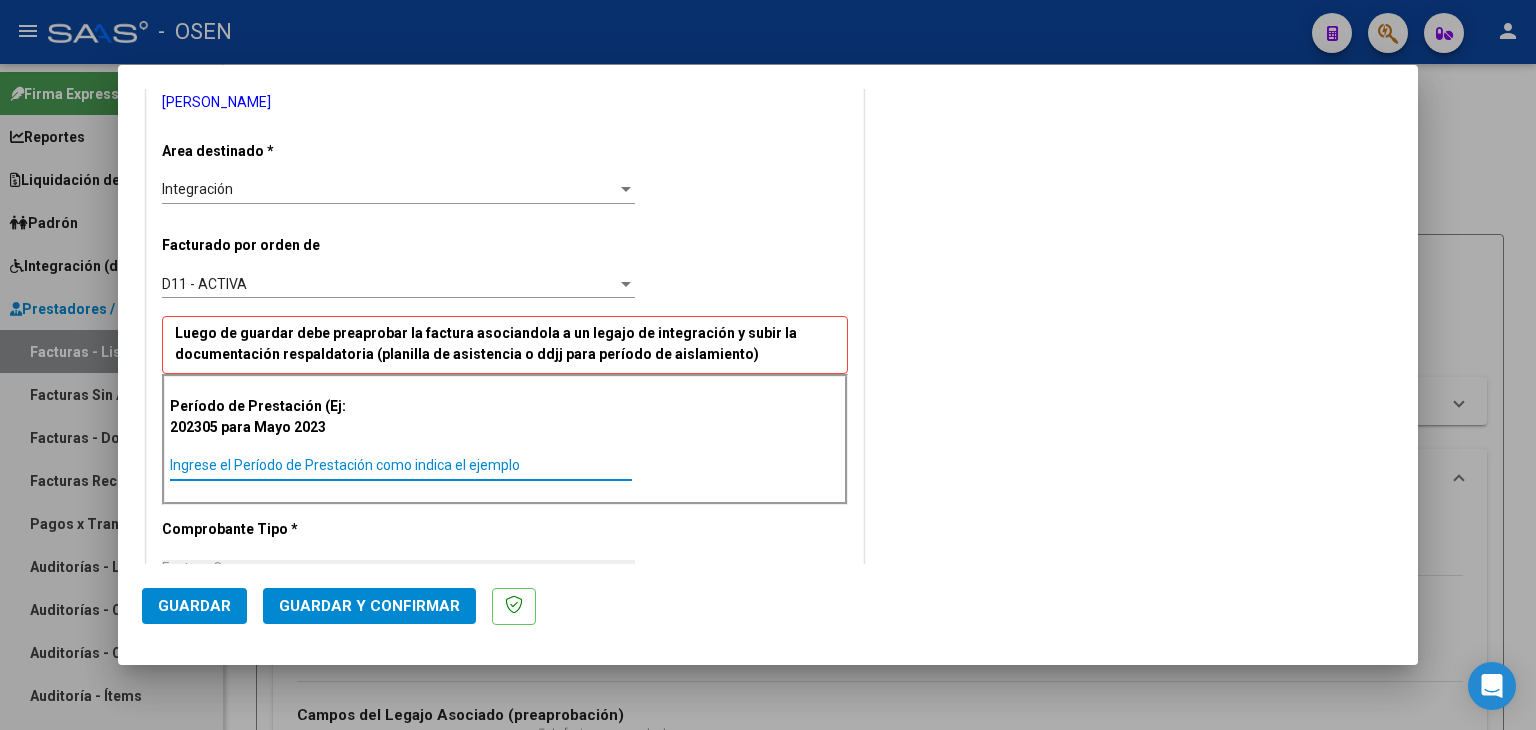 click on "Ingrese el Período de Prestación como indica el ejemplo" at bounding box center (401, 465) 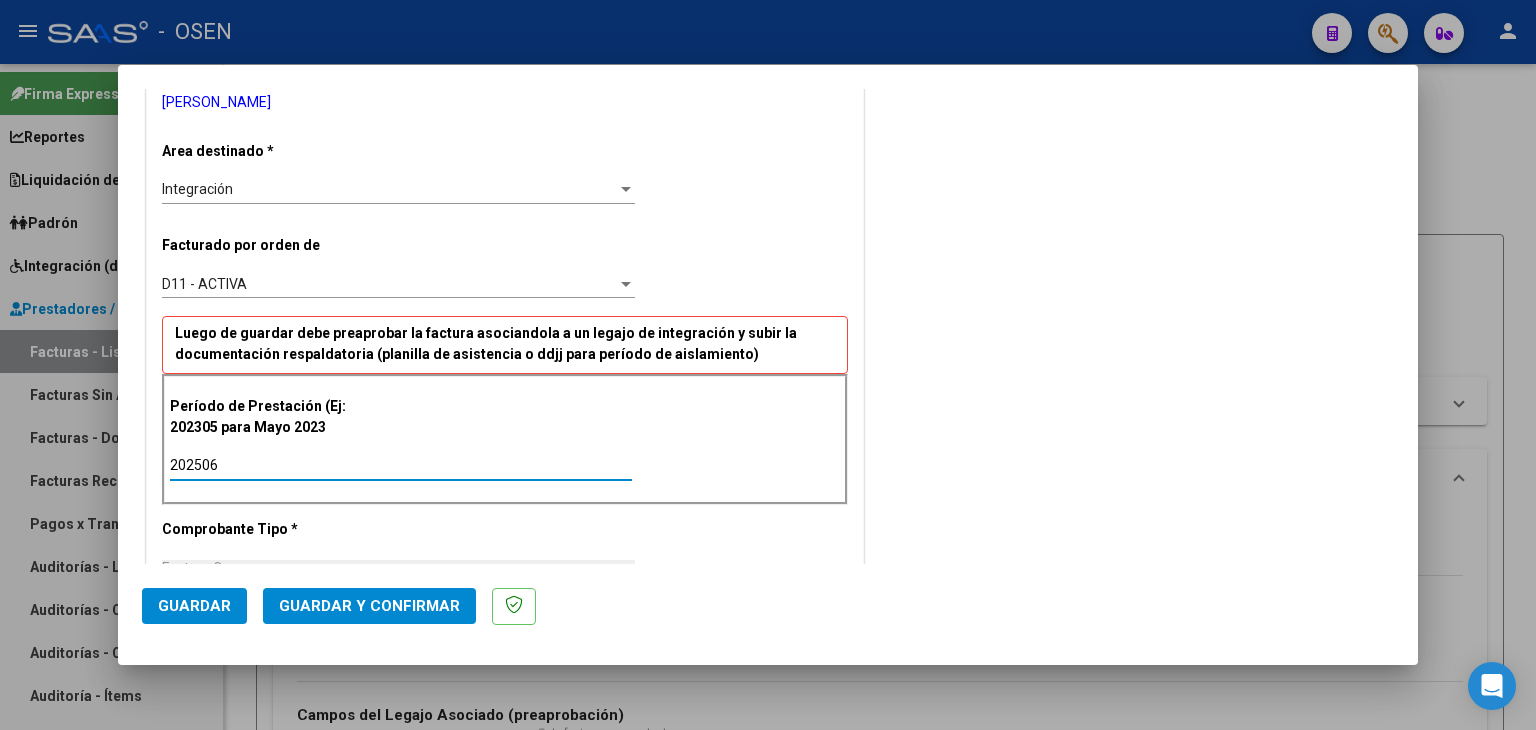 click on "Guardar" 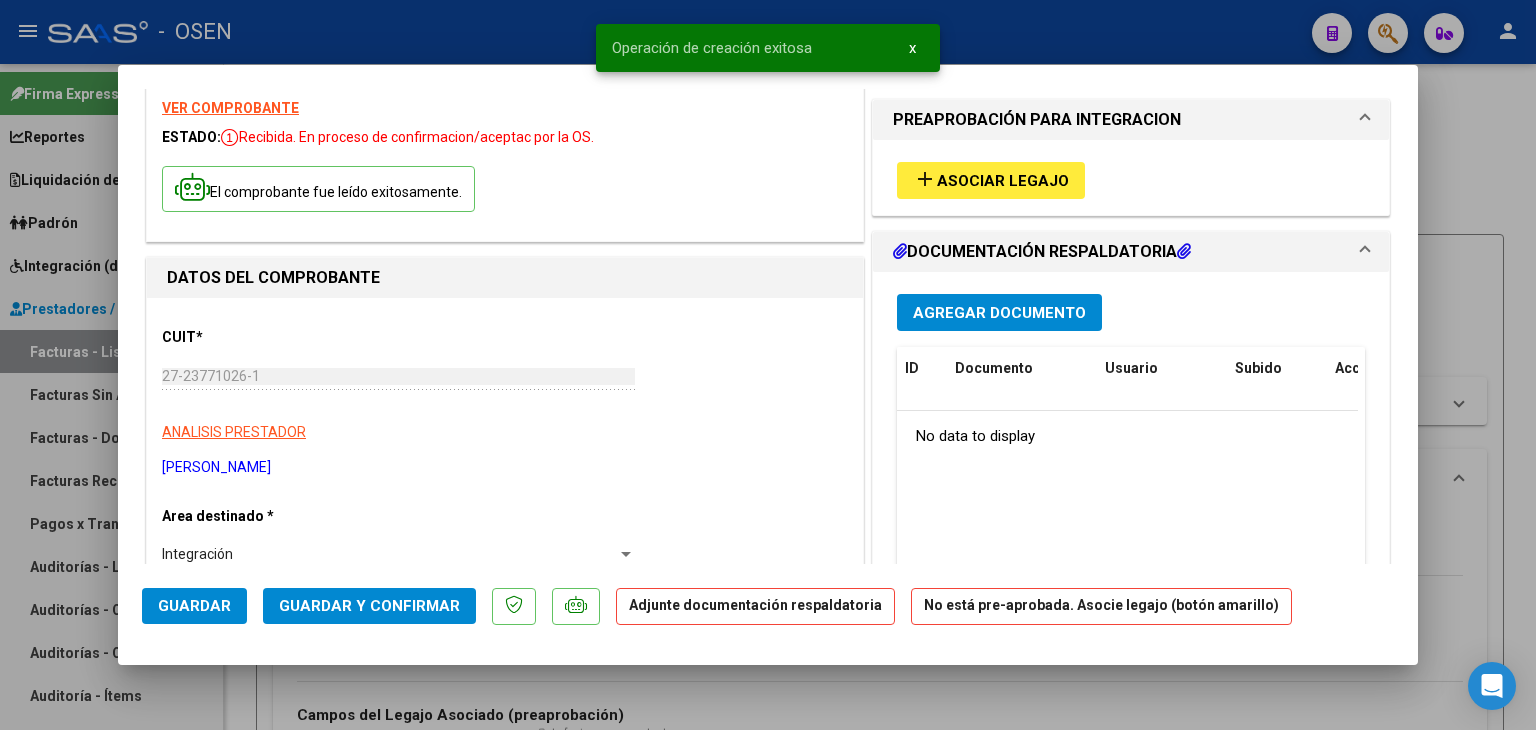 scroll, scrollTop: 100, scrollLeft: 0, axis: vertical 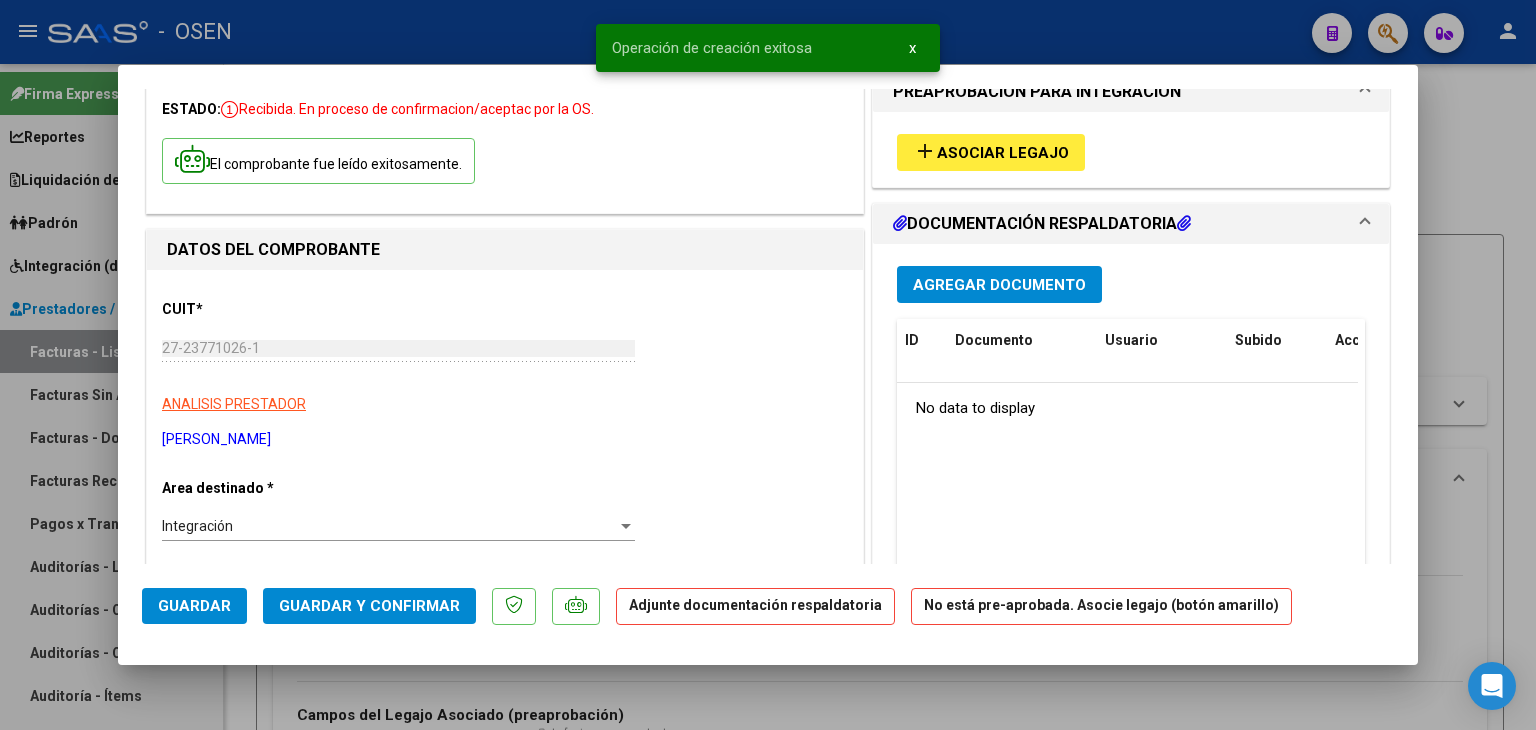 click on "Asociar Legajo" at bounding box center (1003, 153) 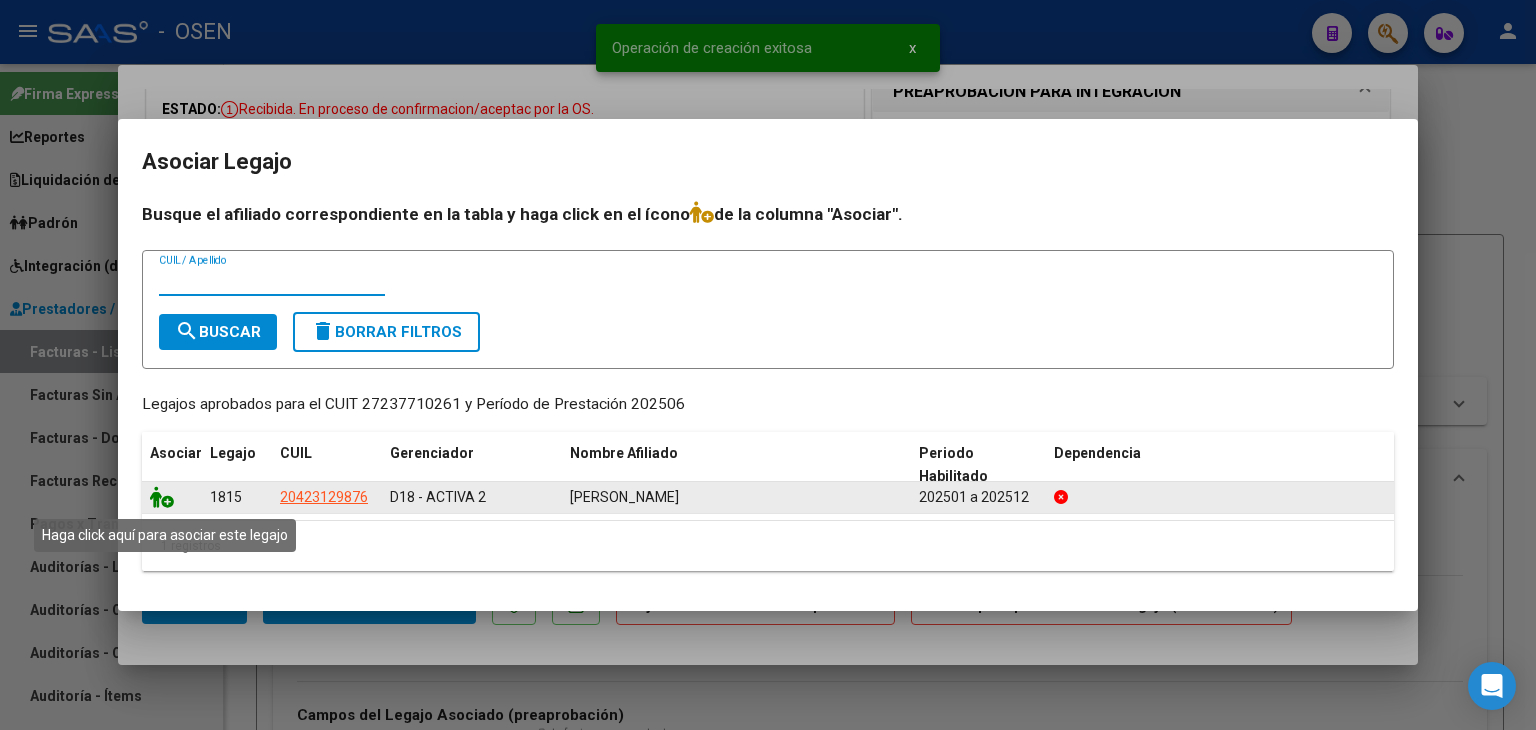 click 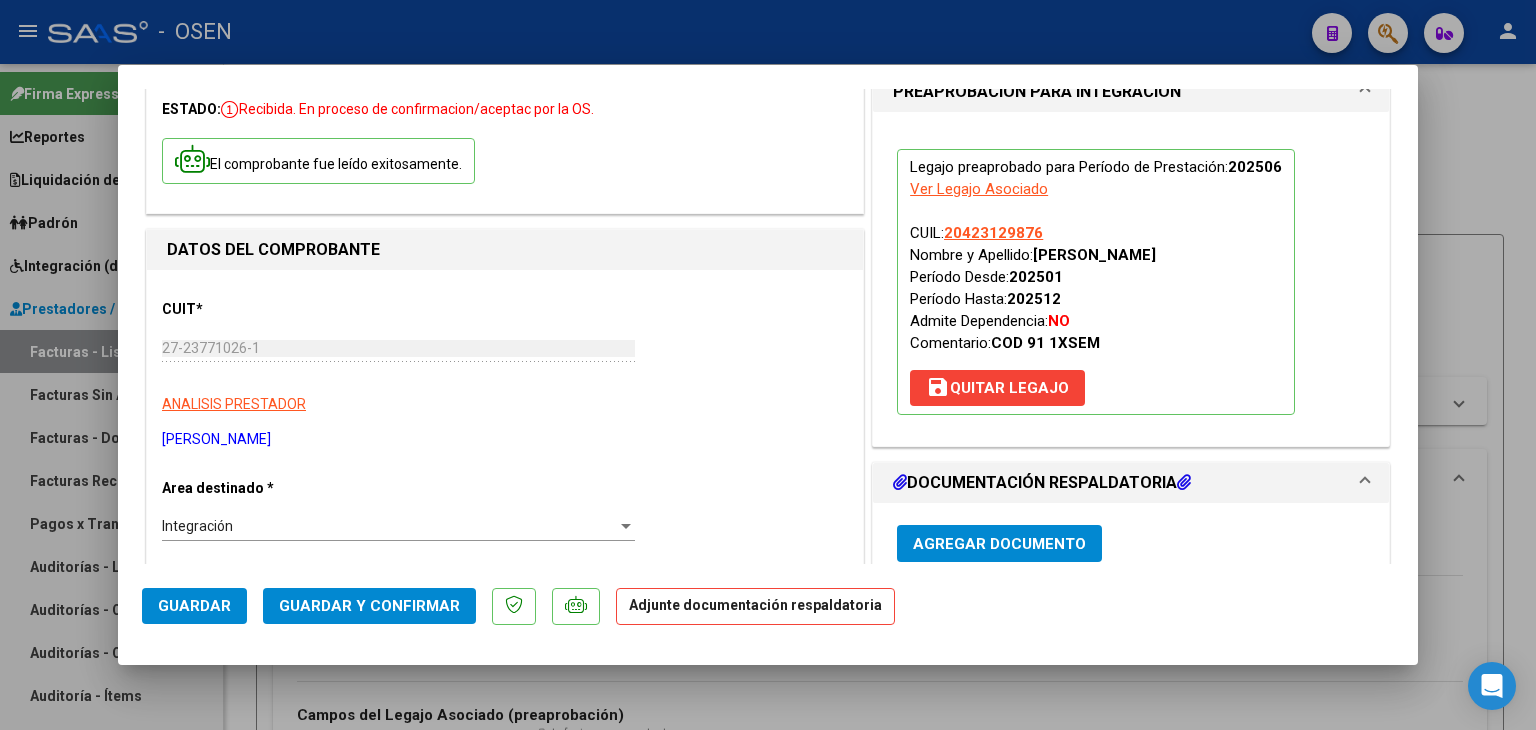 scroll, scrollTop: 400, scrollLeft: 0, axis: vertical 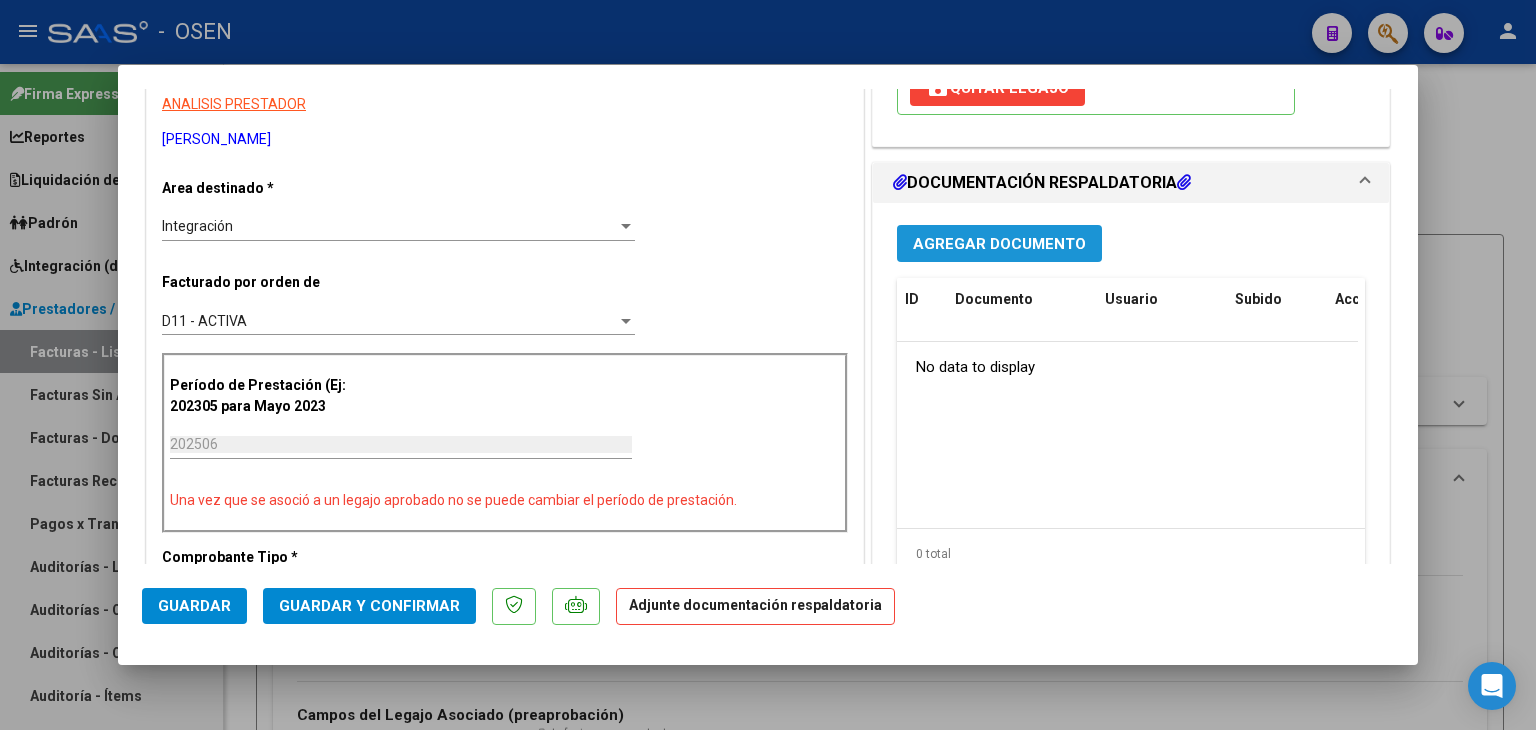 click on "Agregar Documento" at bounding box center (999, 244) 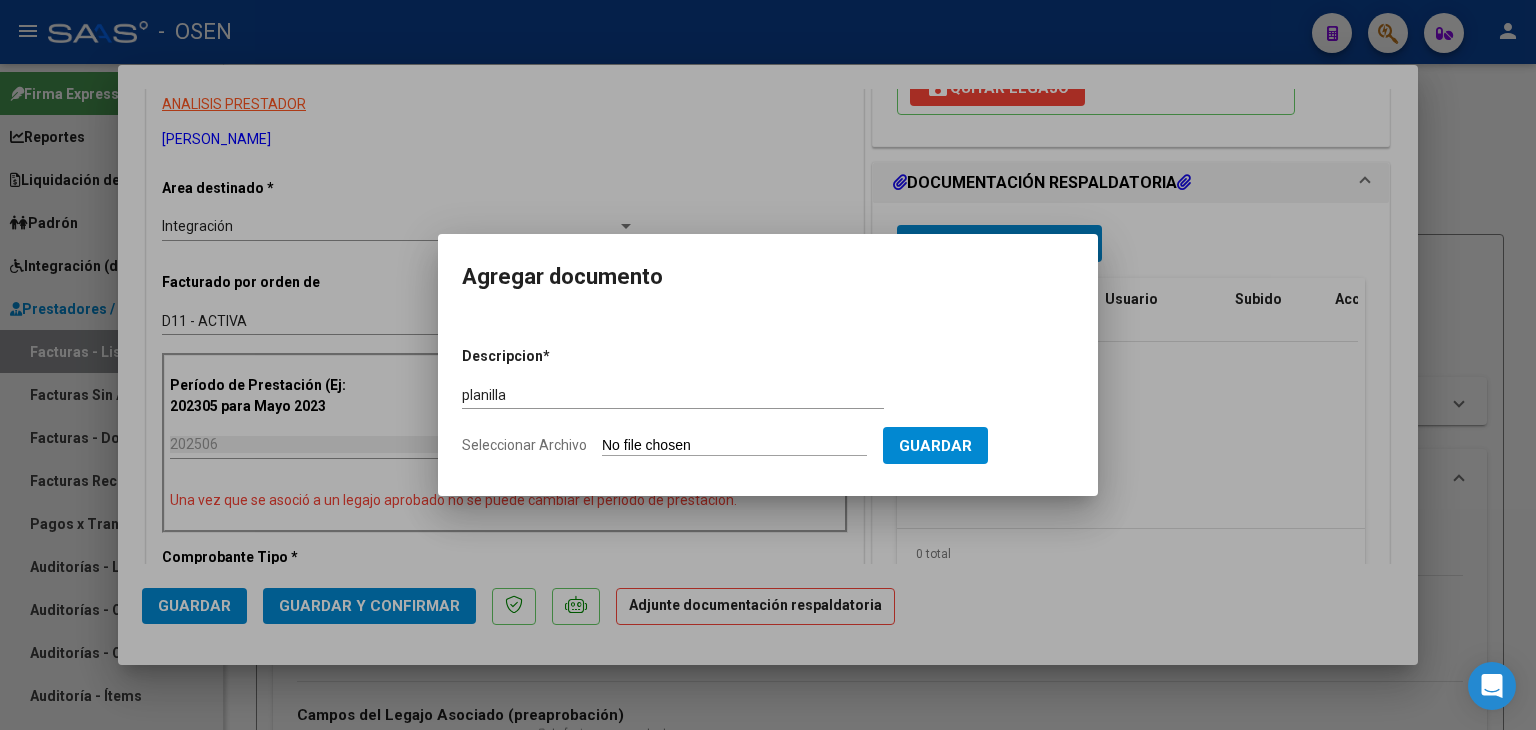 click on "Seleccionar Archivo" at bounding box center (734, 446) 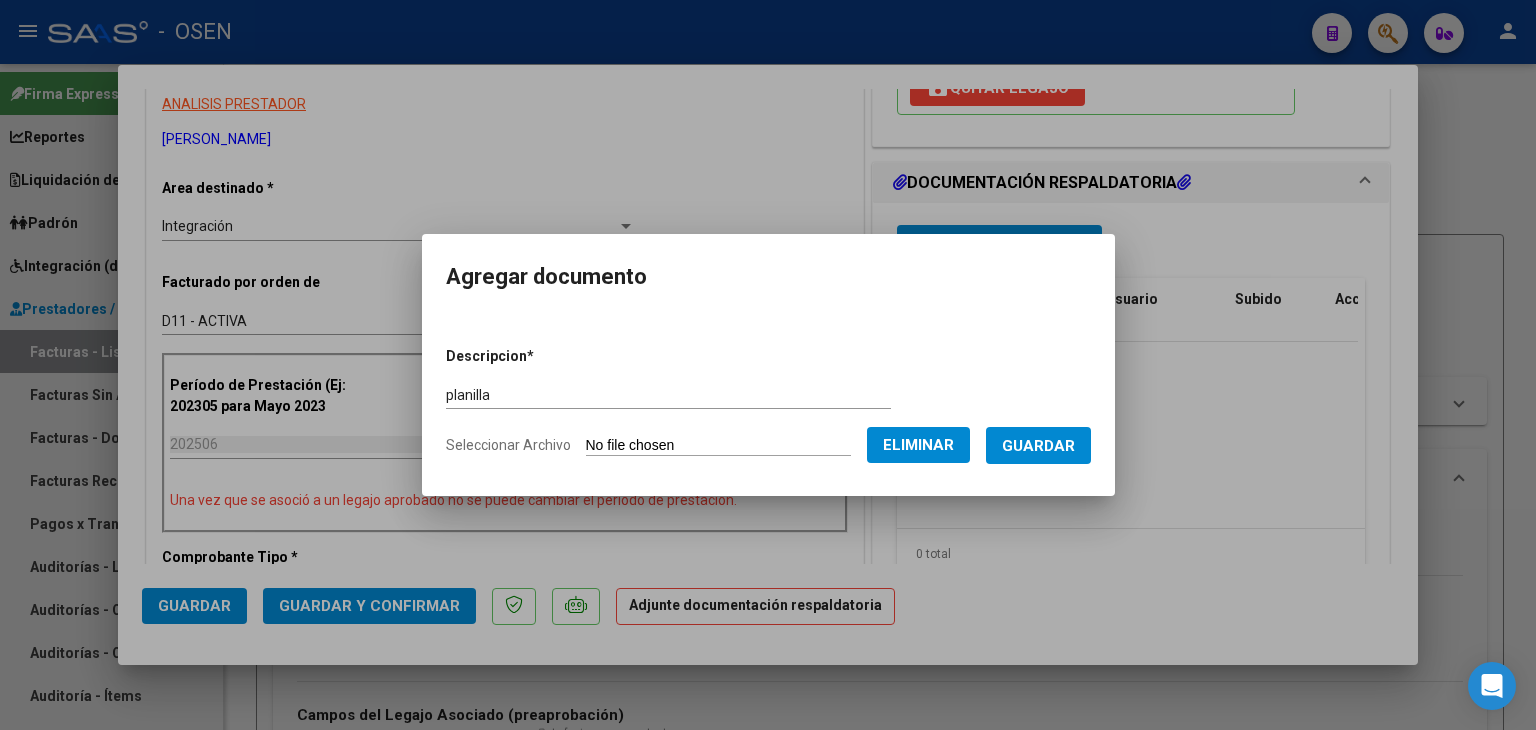 click on "Guardar" at bounding box center [1038, 446] 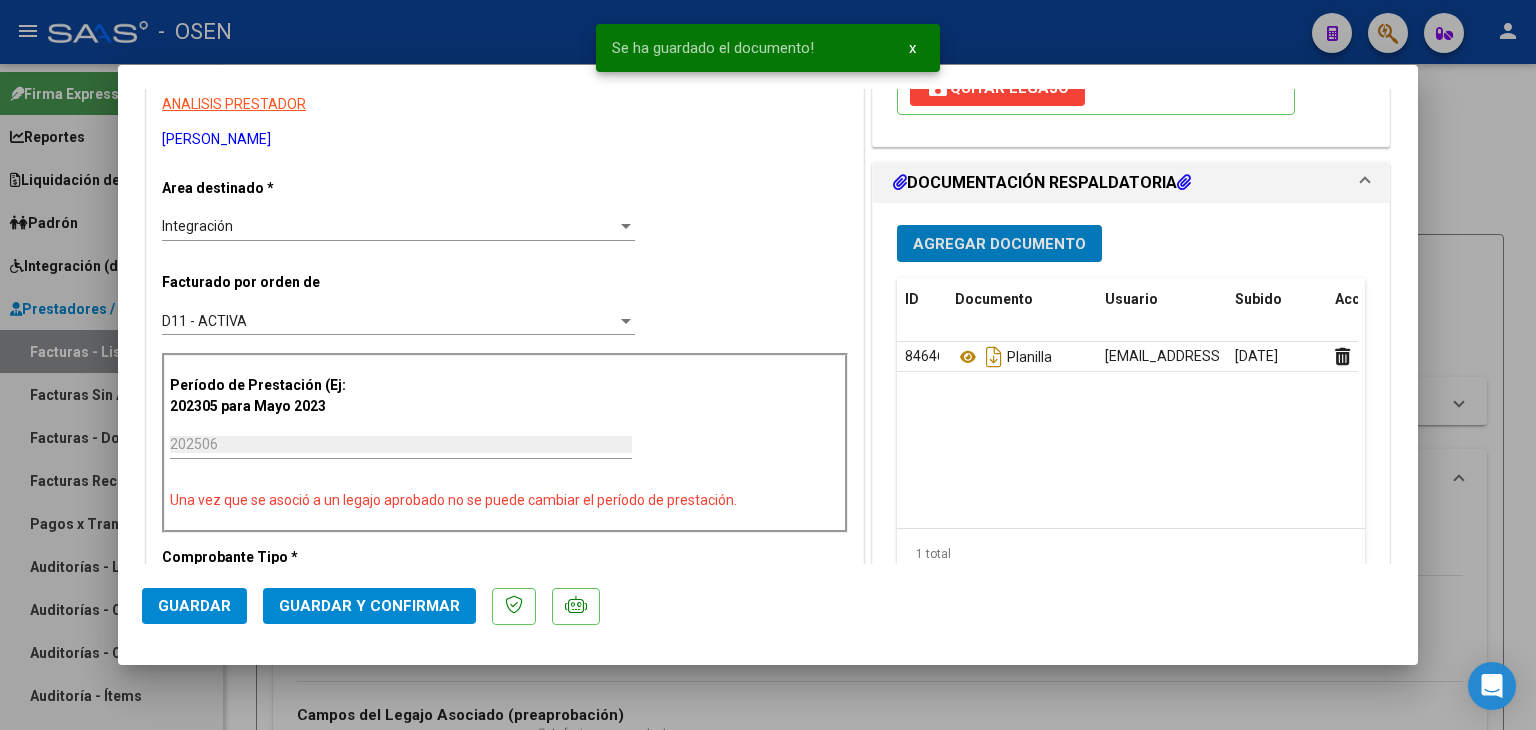 click on "Guardar" 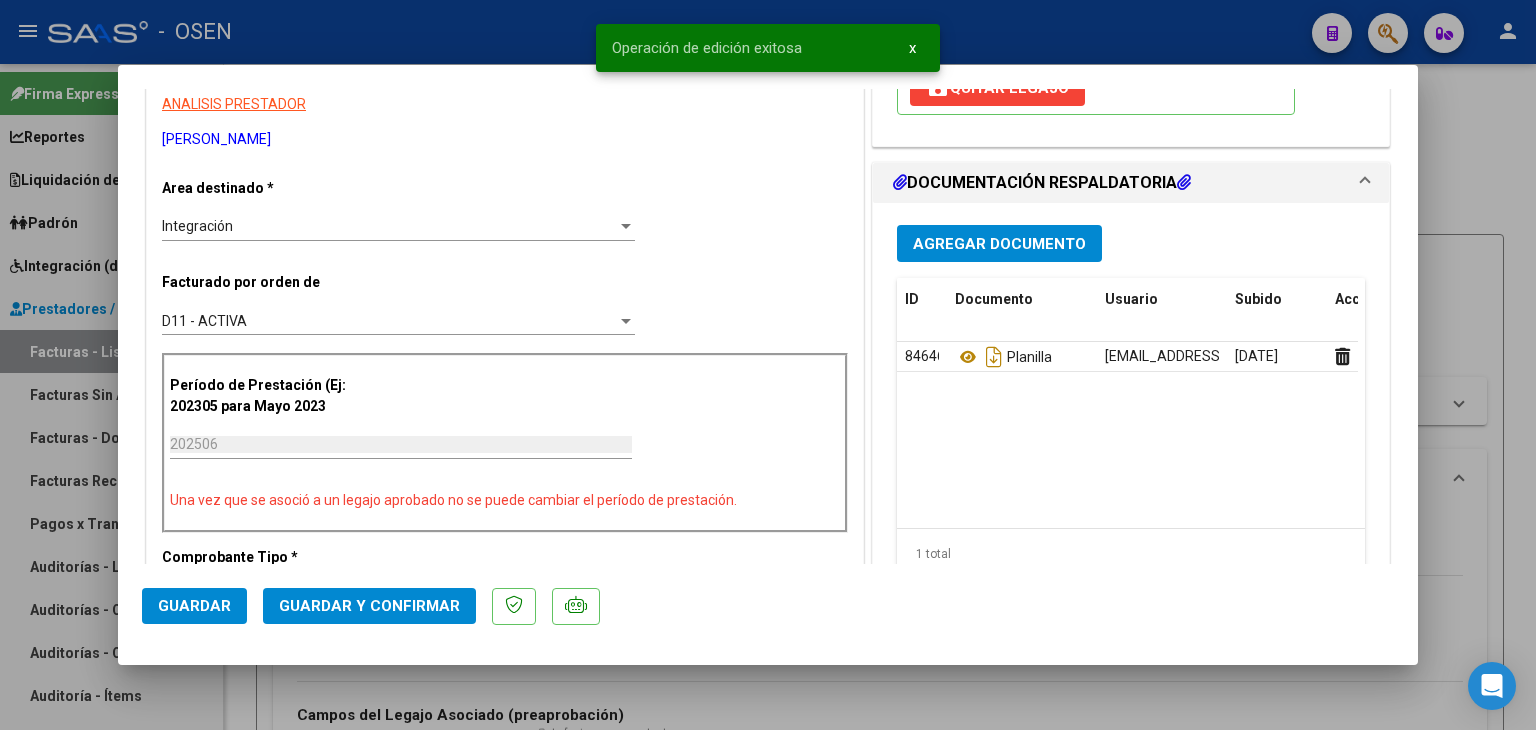 click at bounding box center [768, 365] 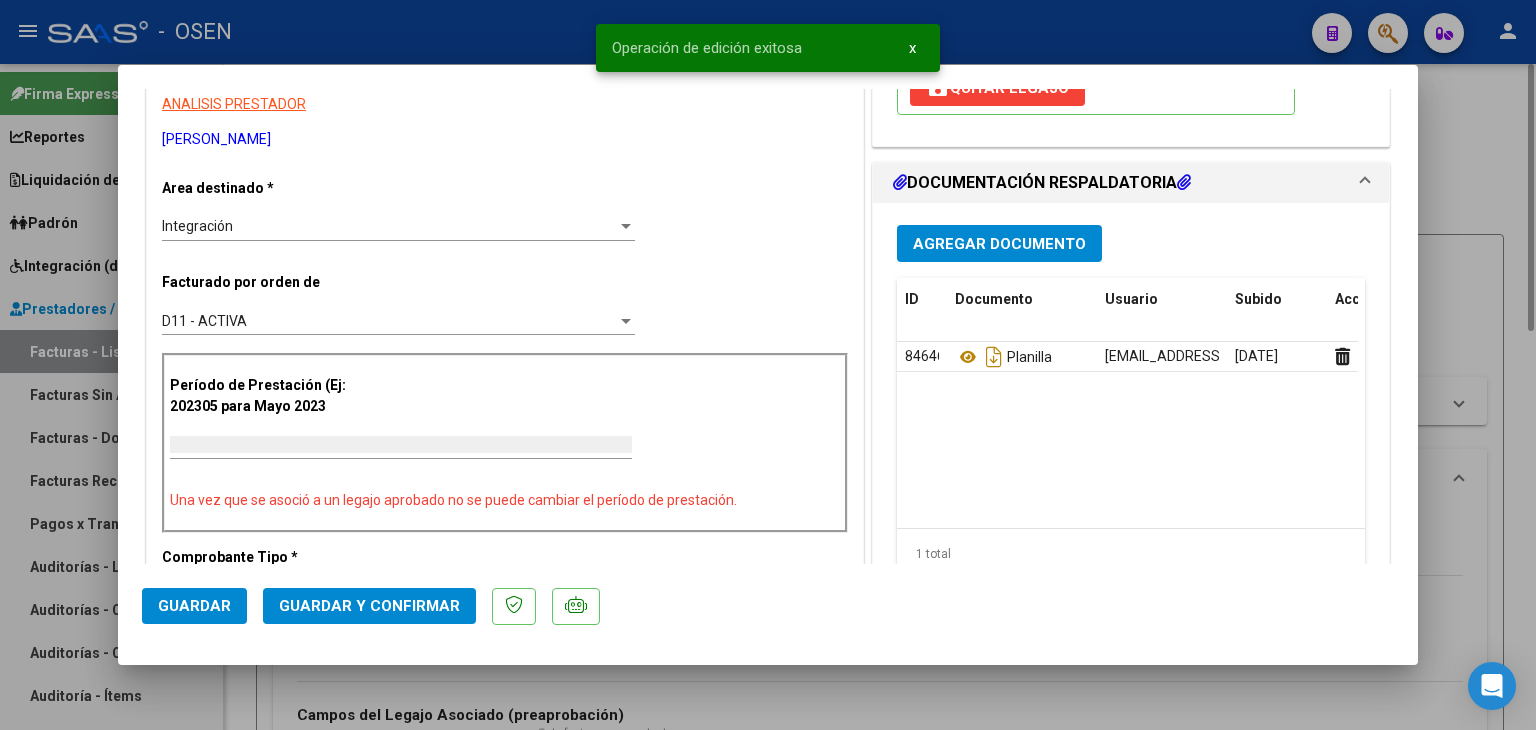 scroll, scrollTop: 0, scrollLeft: 0, axis: both 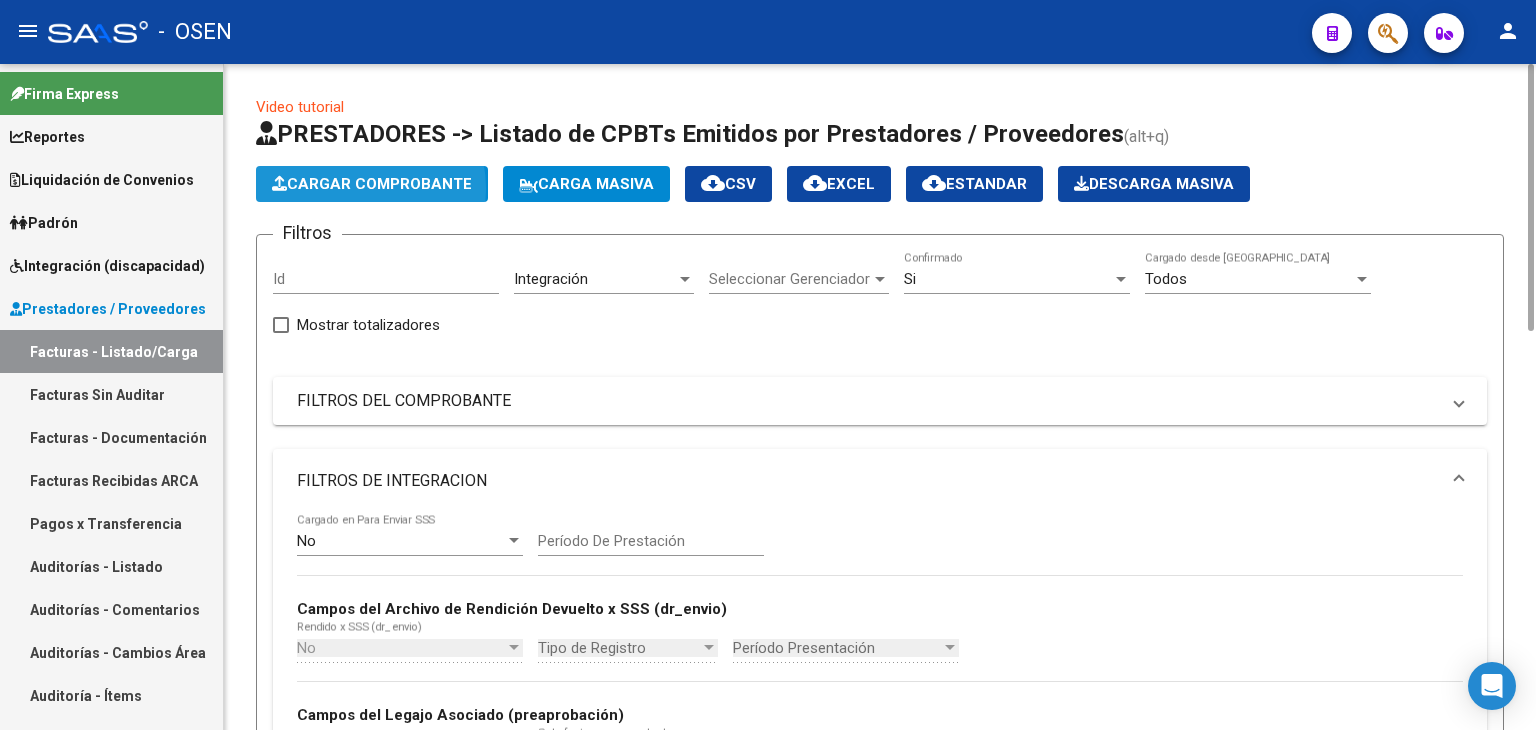 click on "Cargar Comprobante" 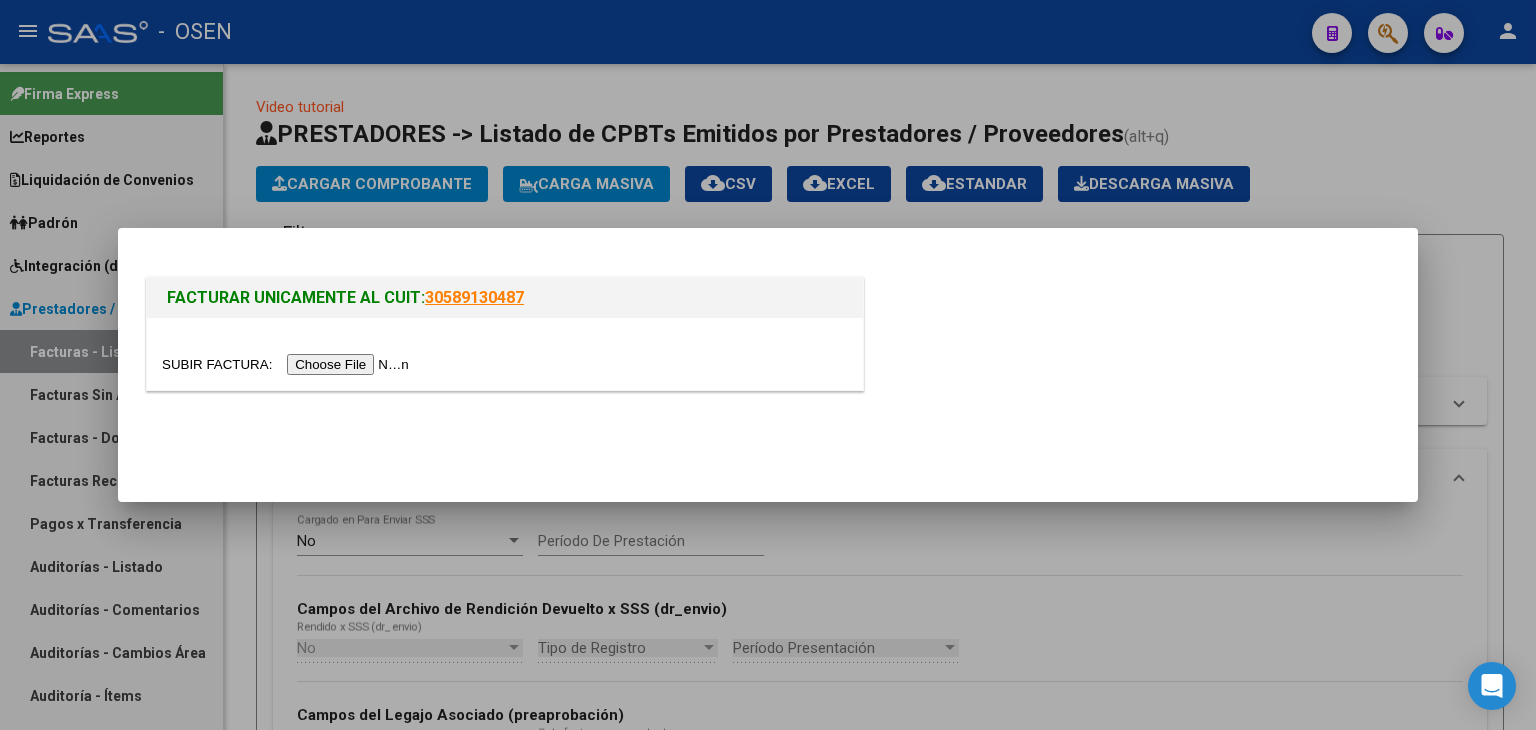 click at bounding box center [288, 364] 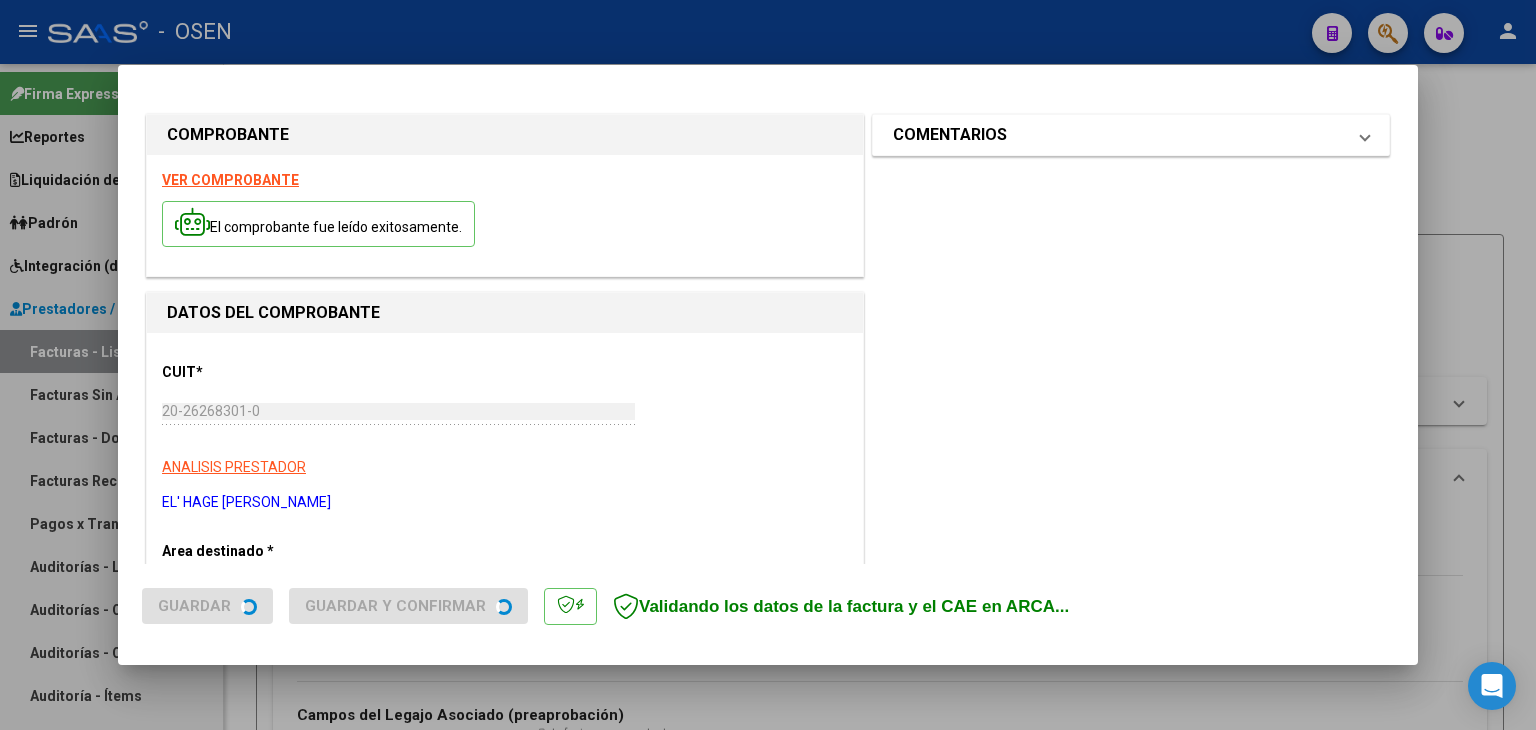 click on "COMENTARIOS" at bounding box center [1131, 135] 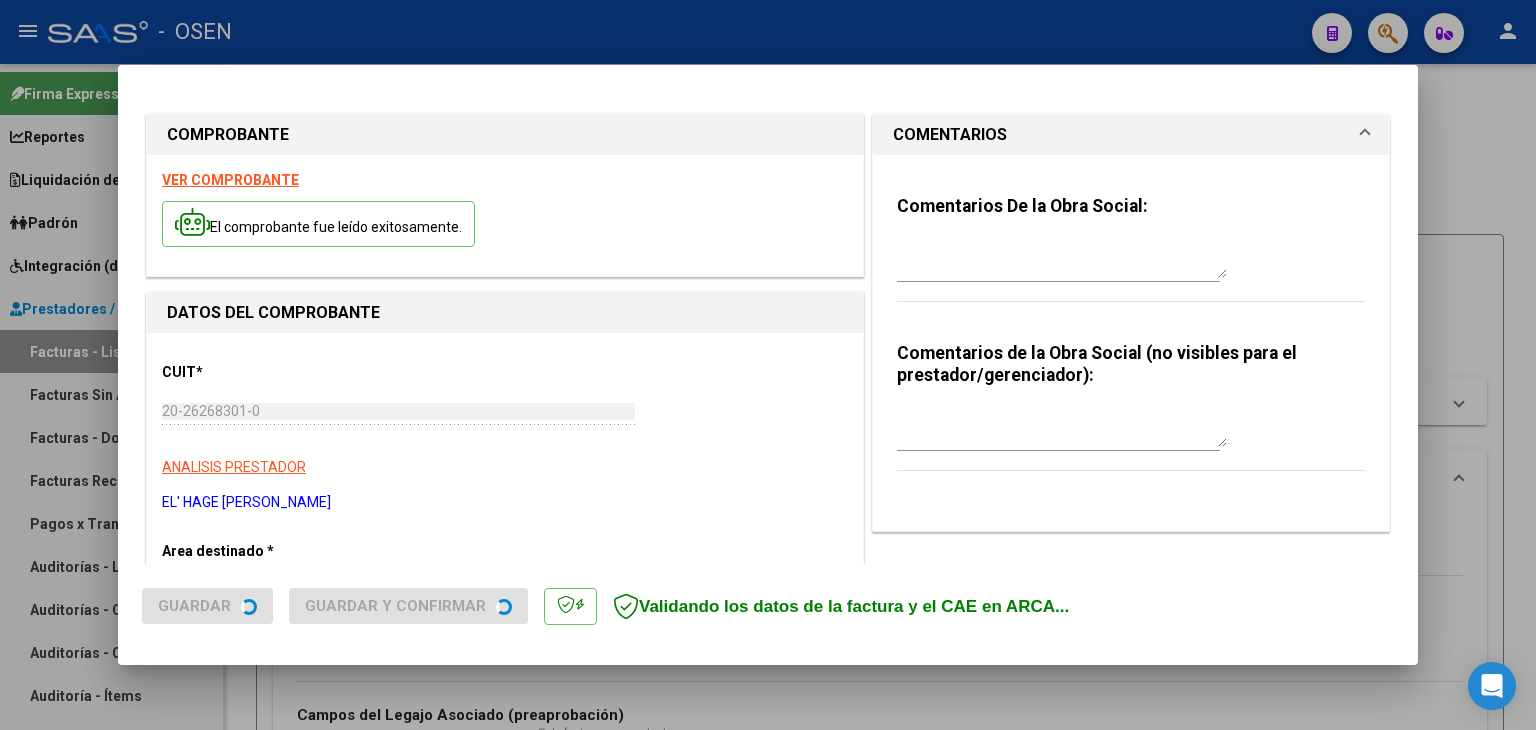 click at bounding box center (1062, 258) 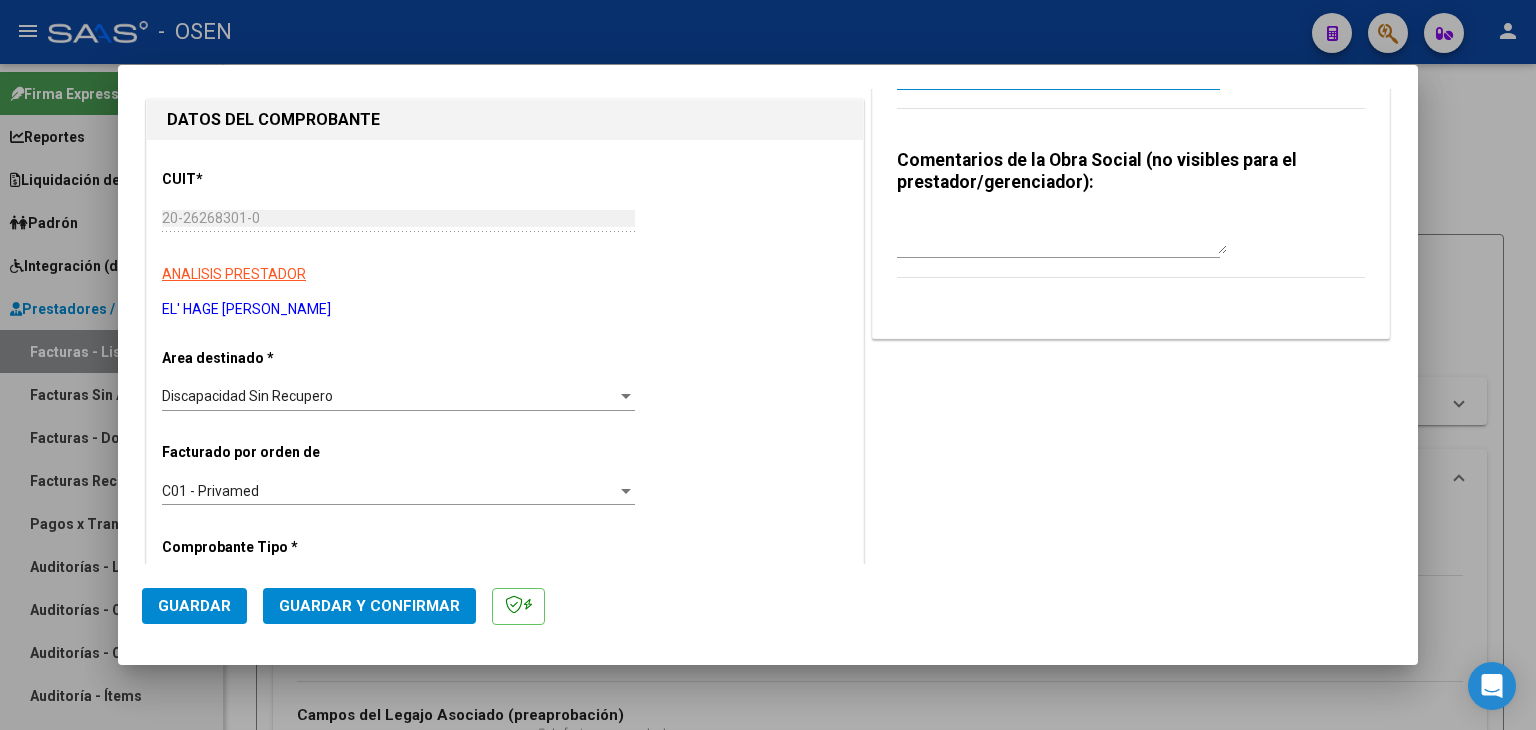 scroll, scrollTop: 200, scrollLeft: 0, axis: vertical 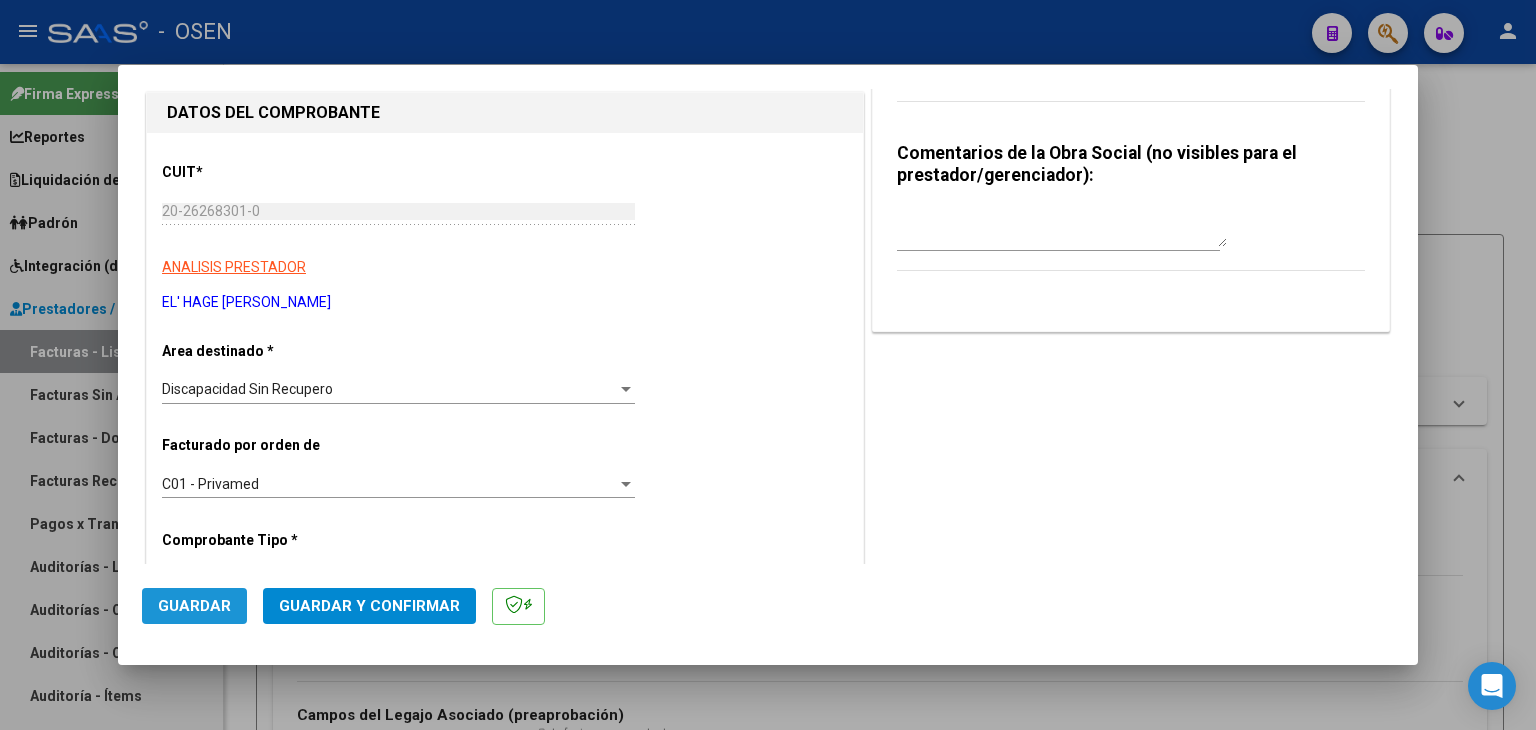 click on "Guardar" 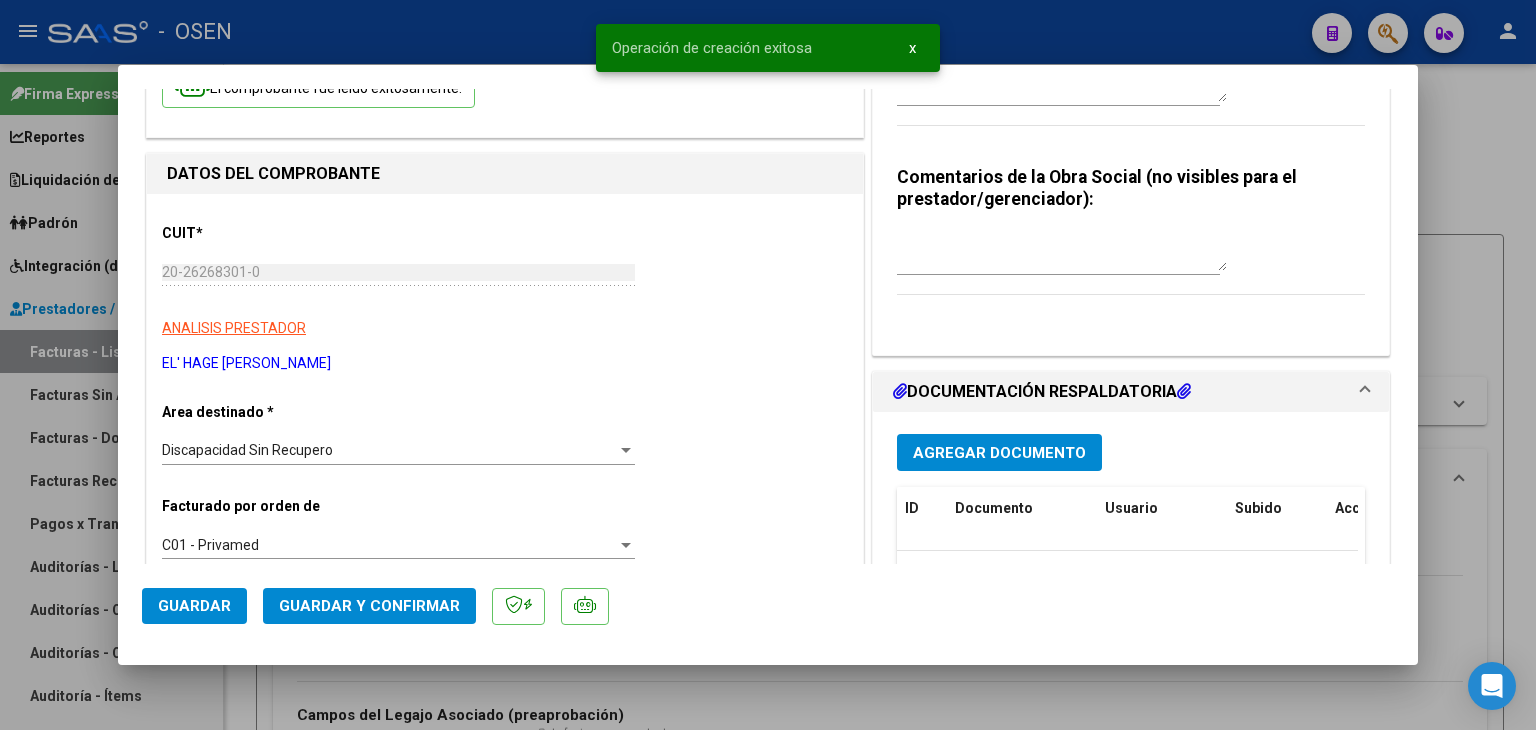 scroll, scrollTop: 400, scrollLeft: 0, axis: vertical 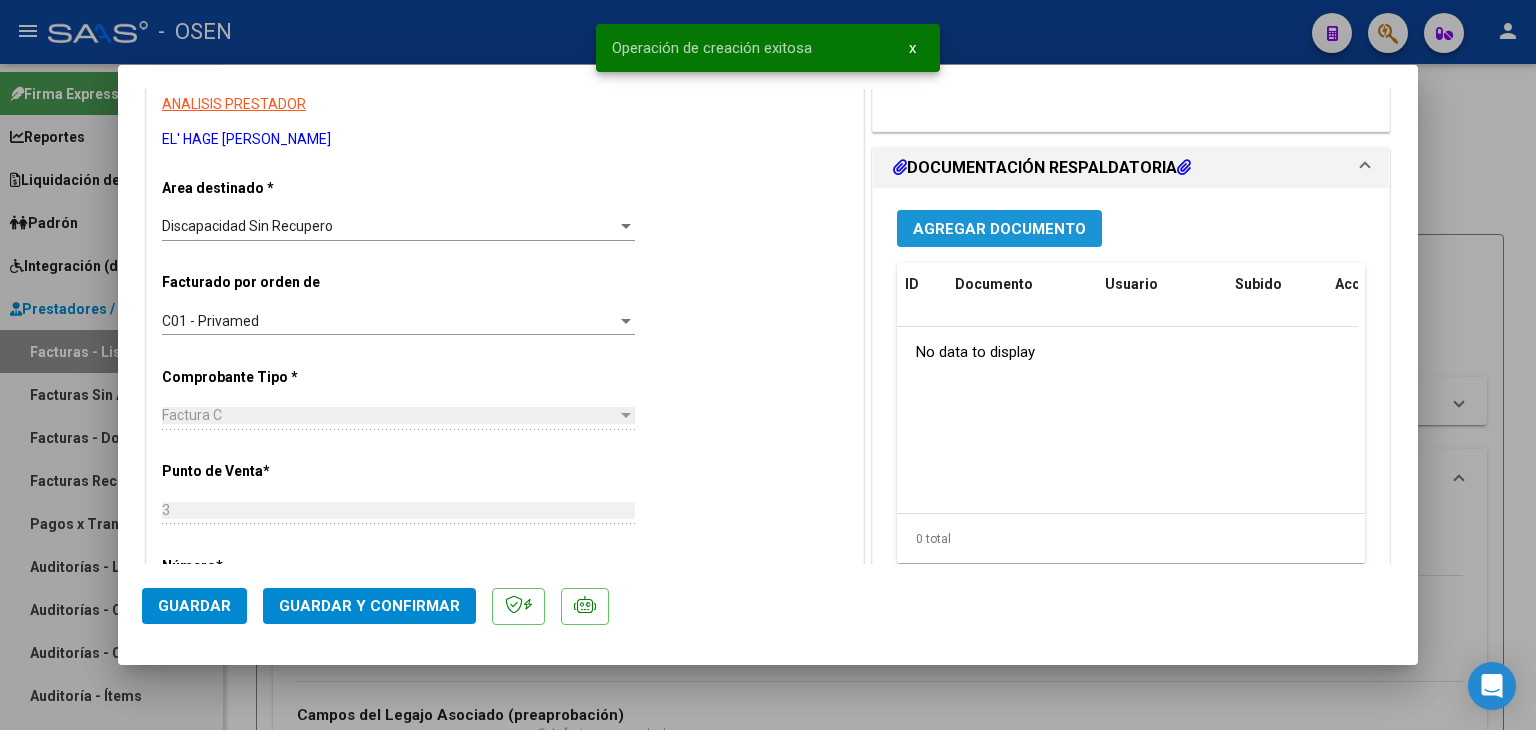 click on "Agregar Documento" at bounding box center [999, 229] 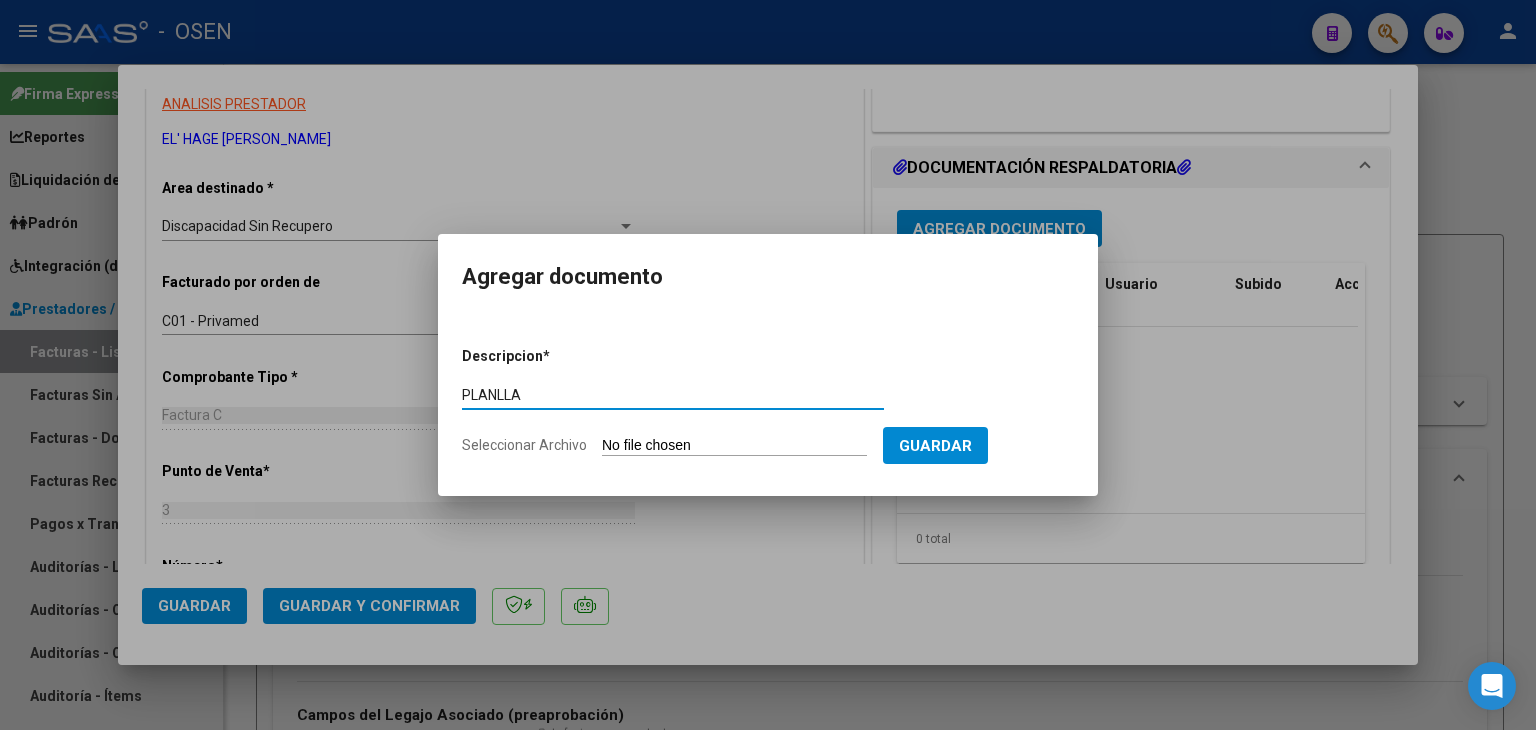 click on "PLANLLA" at bounding box center [673, 395] 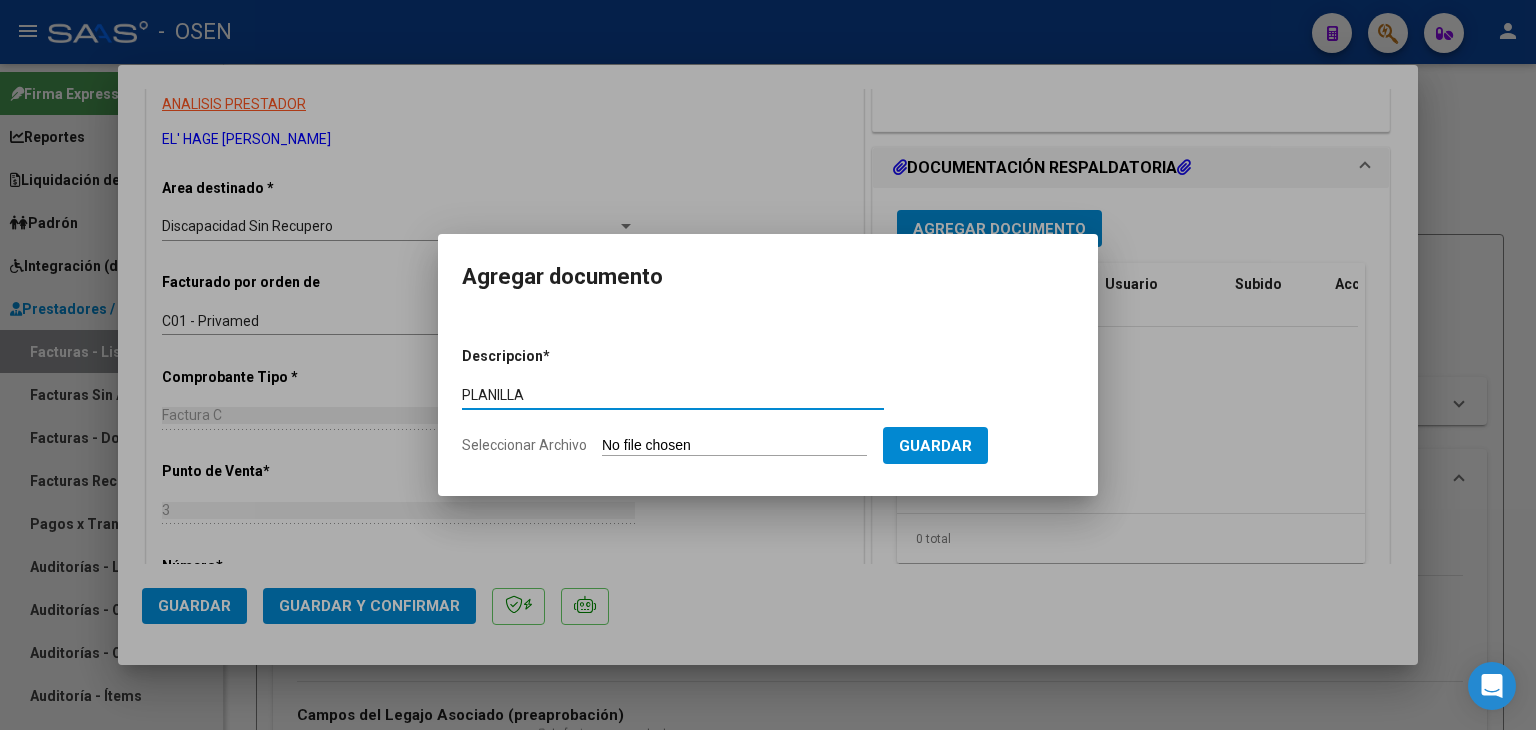 click on "Seleccionar Archivo" at bounding box center (734, 446) 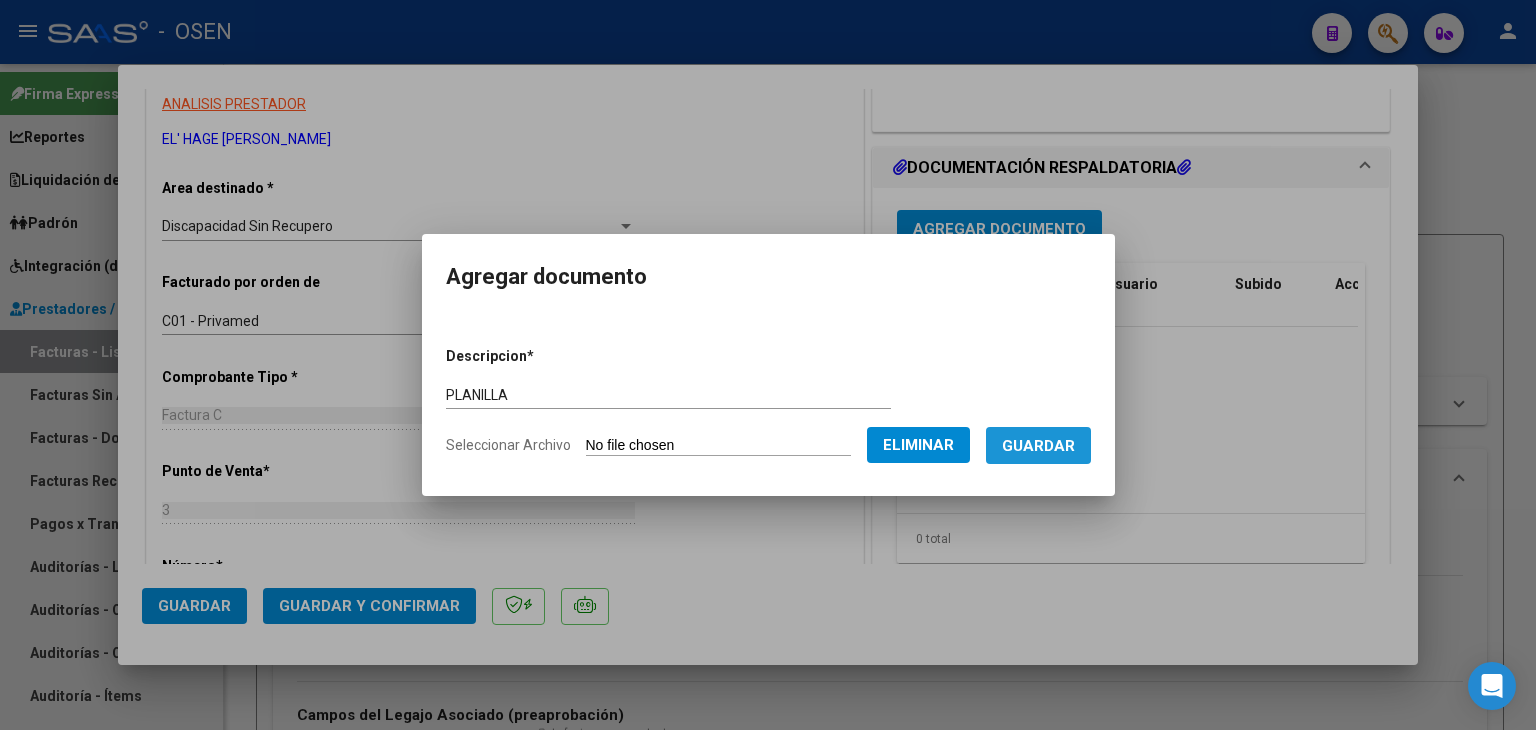 click on "Guardar" at bounding box center [1038, 446] 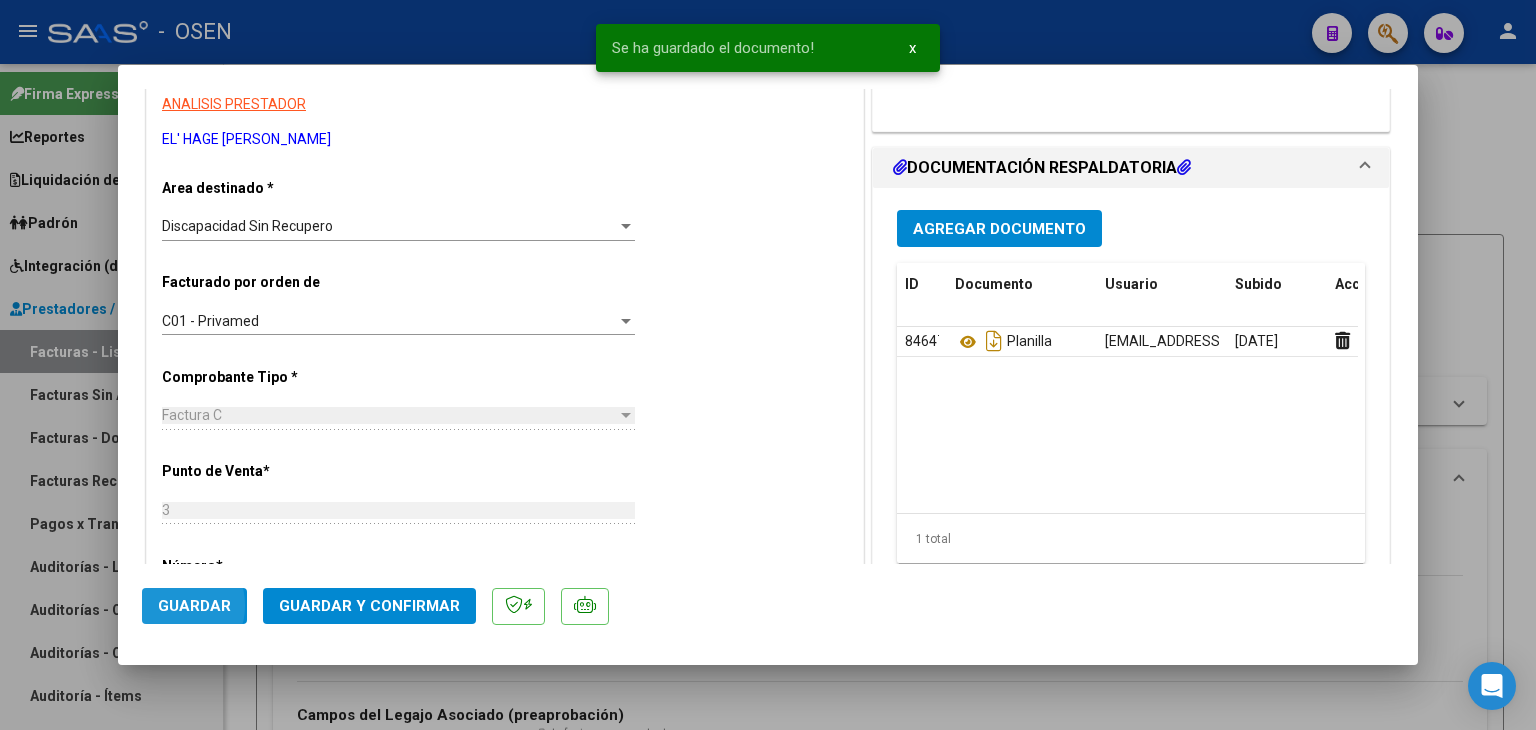 click on "Guardar" 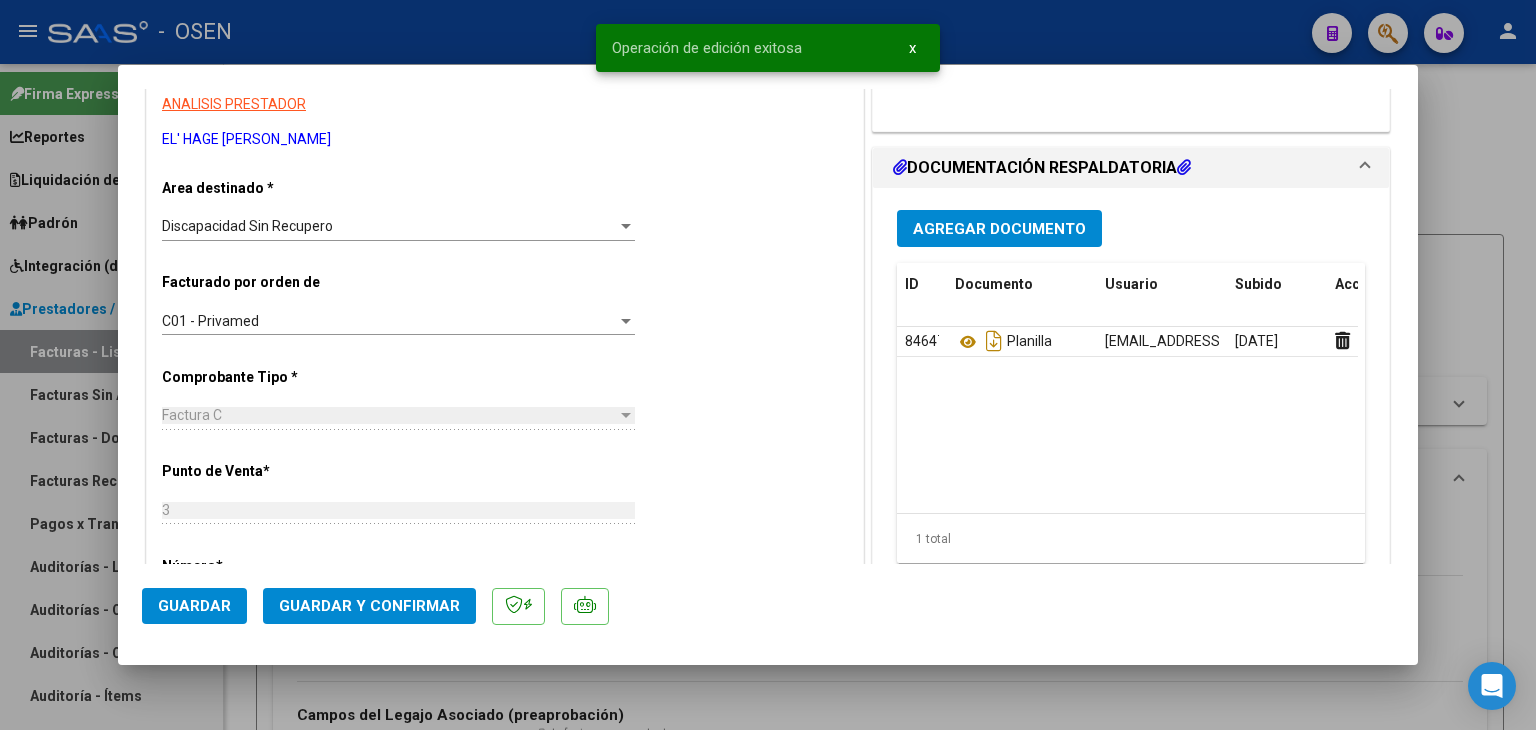 click at bounding box center [768, 365] 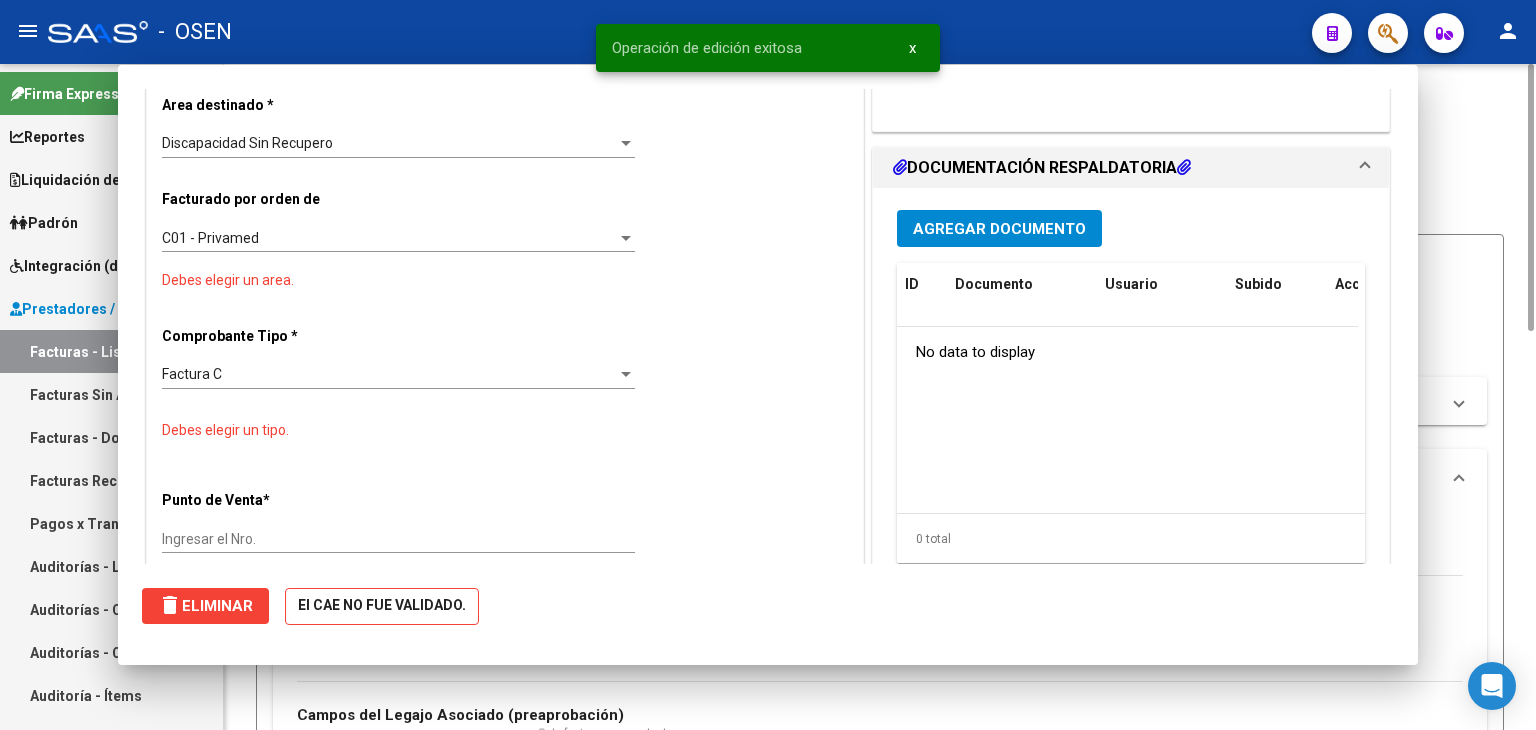 scroll, scrollTop: 0, scrollLeft: 0, axis: both 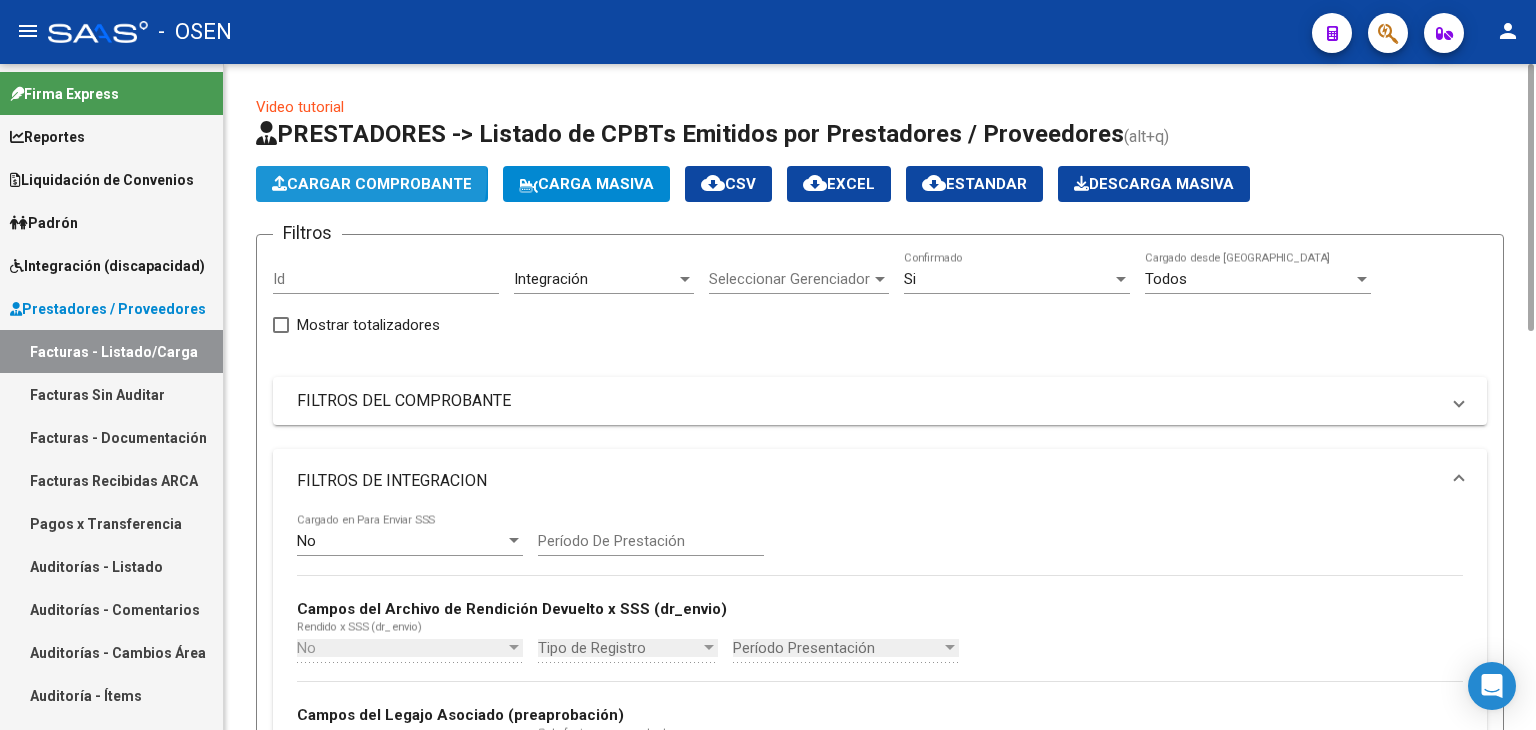 click on "Cargar Comprobante" 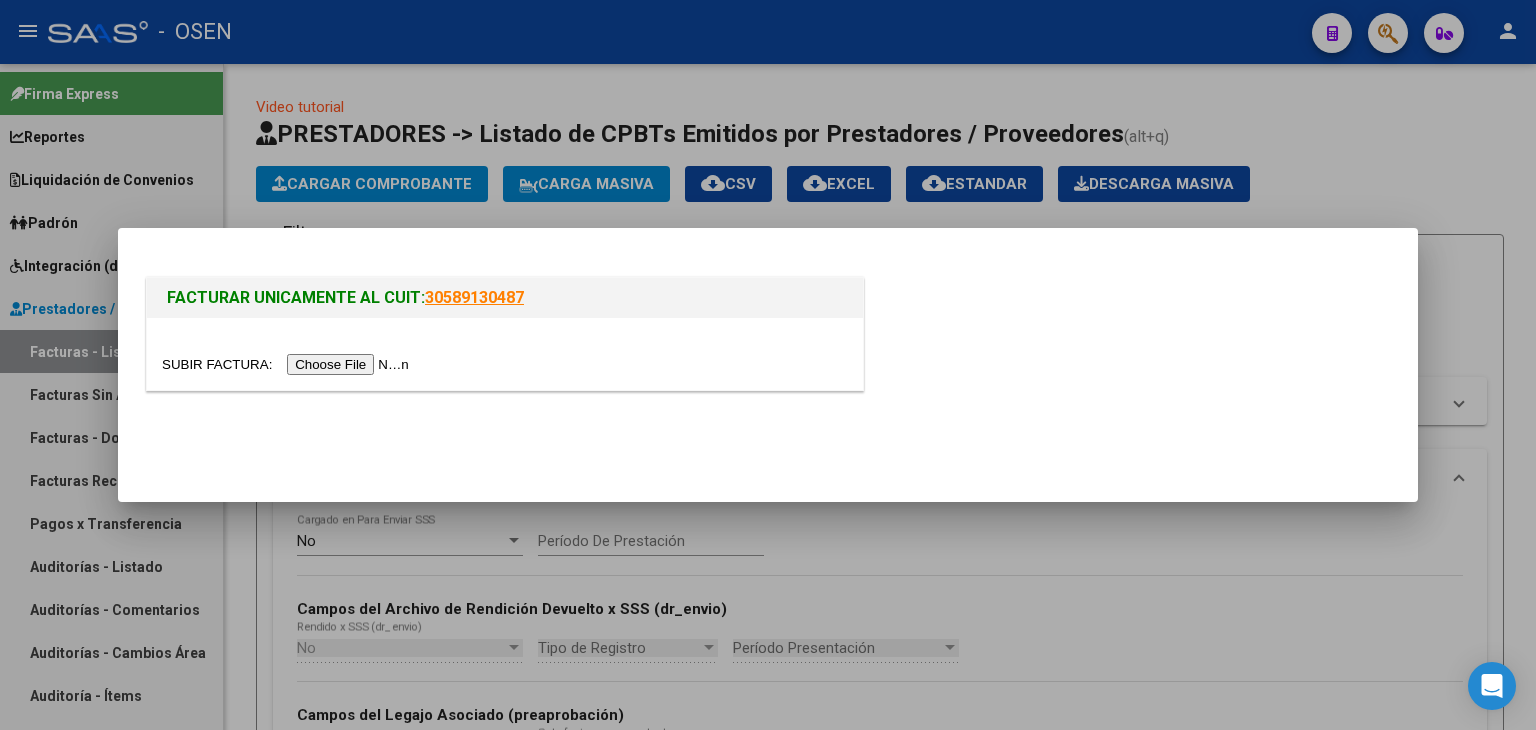 click at bounding box center (288, 364) 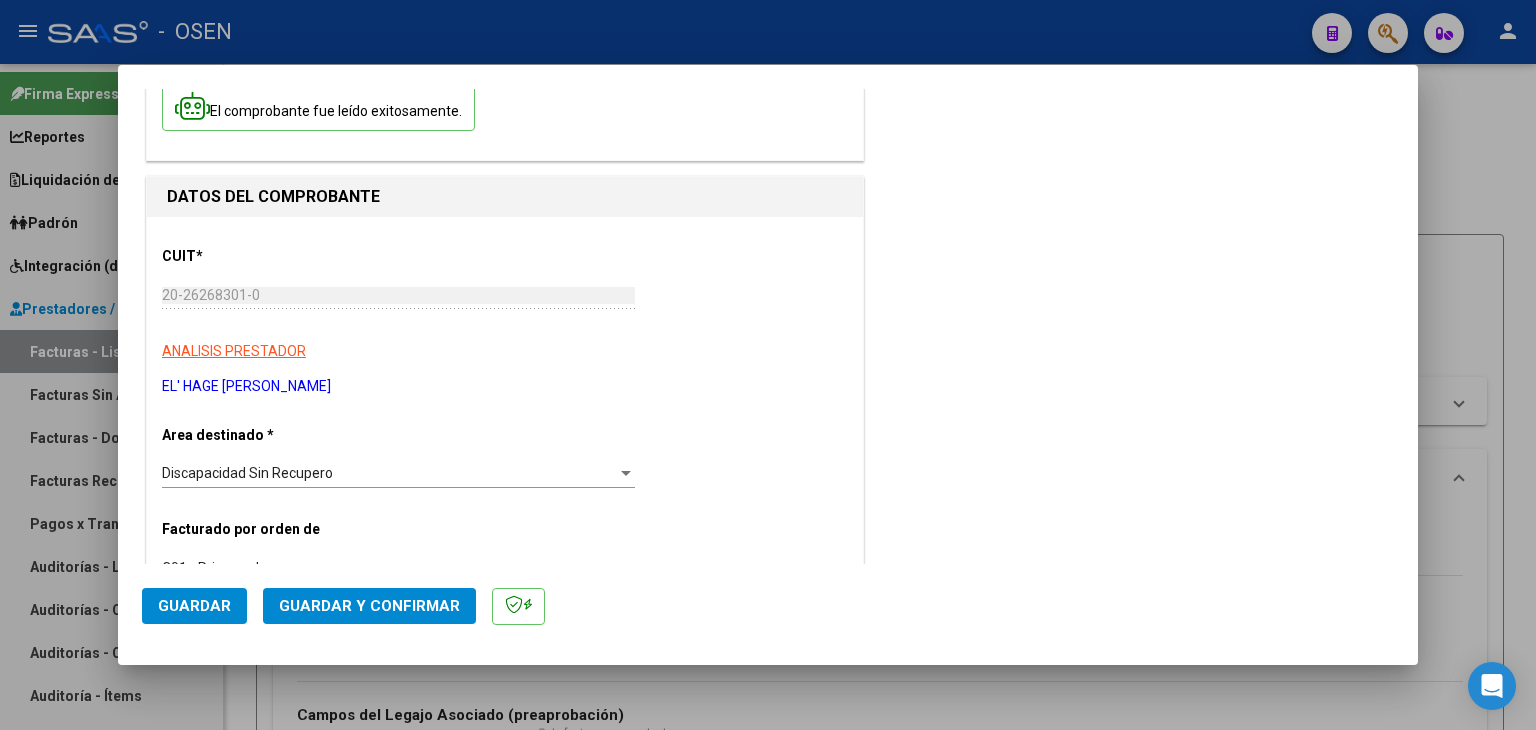 scroll, scrollTop: 0, scrollLeft: 0, axis: both 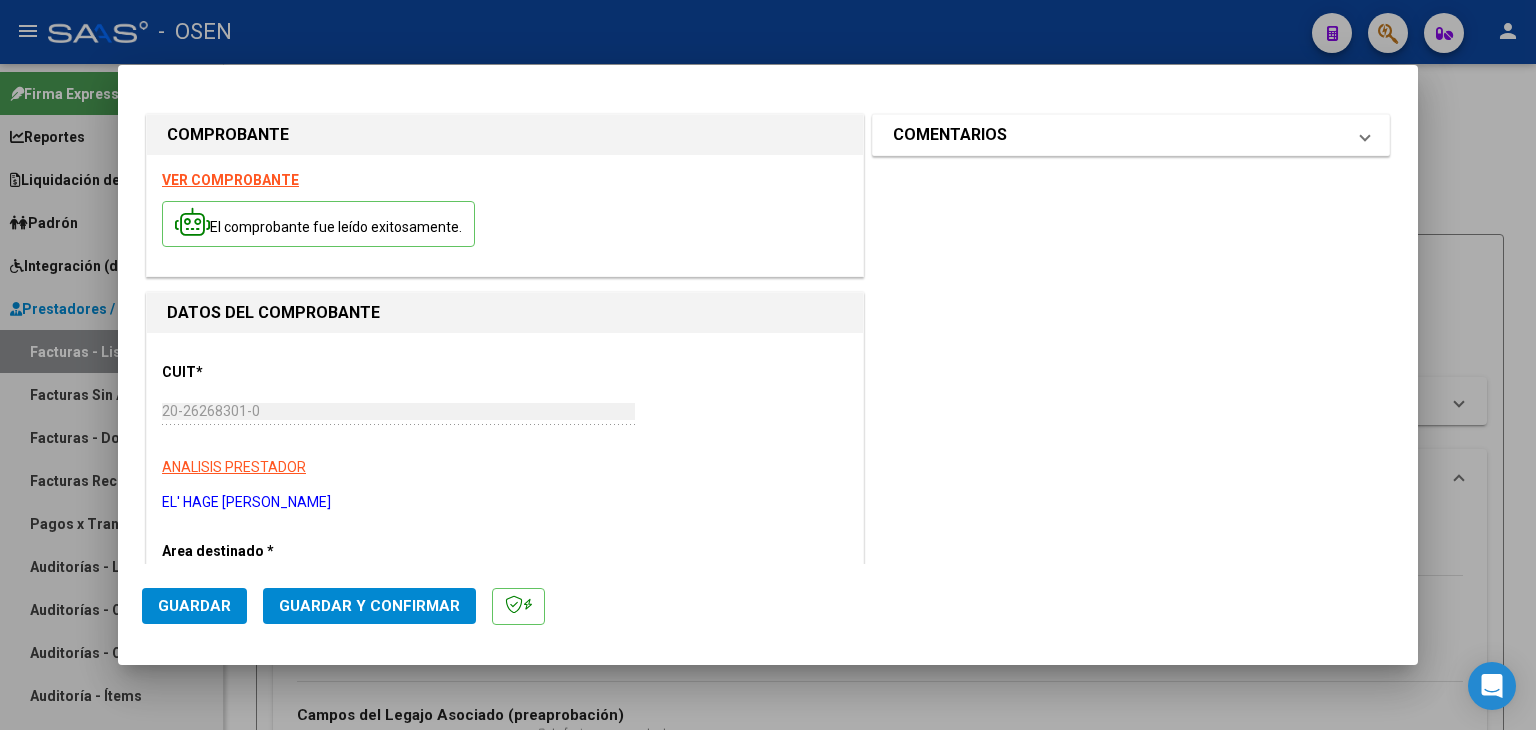 click on "COMENTARIOS" at bounding box center (1119, 135) 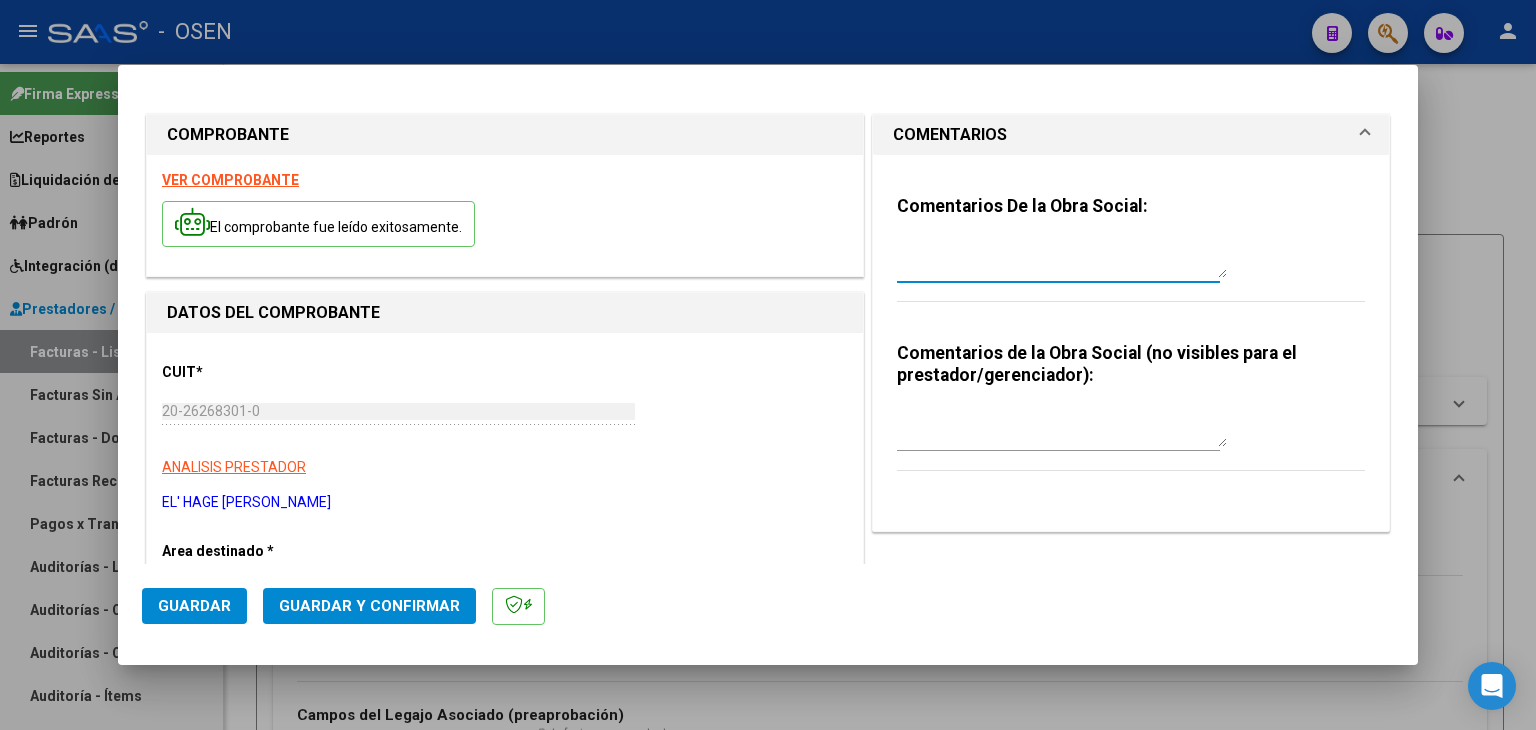 click at bounding box center (1062, 258) 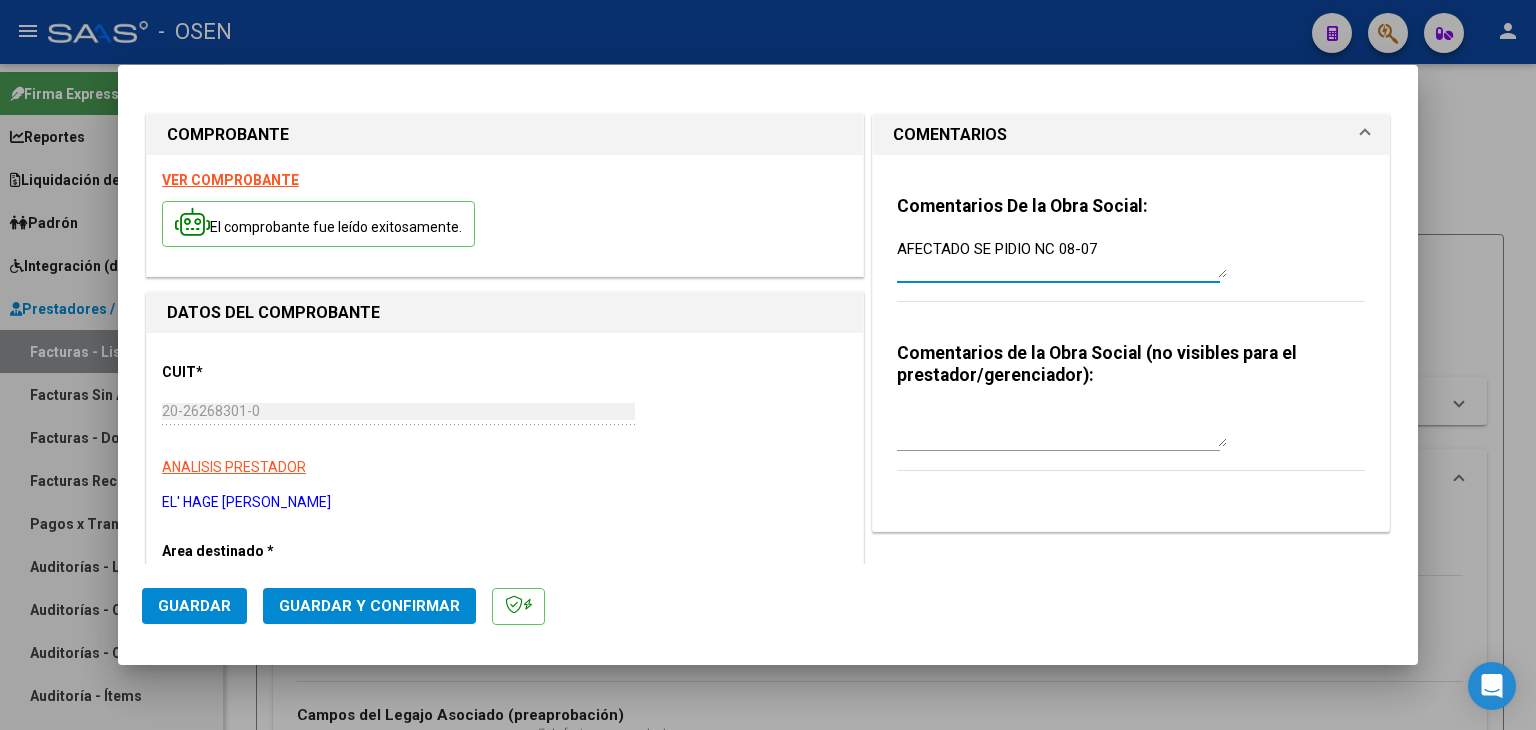 drag, startPoint x: 174, startPoint y: 609, endPoint x: 239, endPoint y: 645, distance: 74.30343 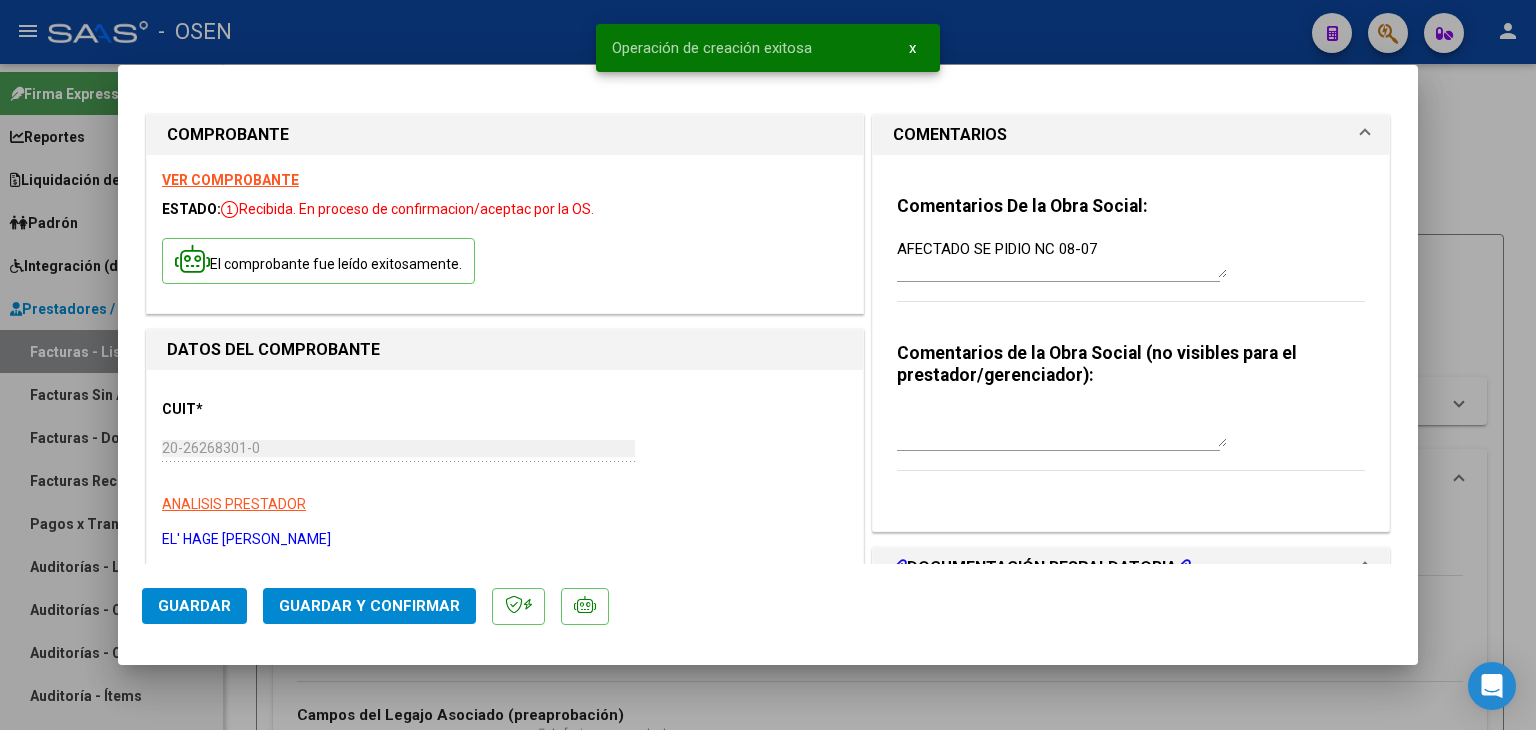 click at bounding box center [768, 365] 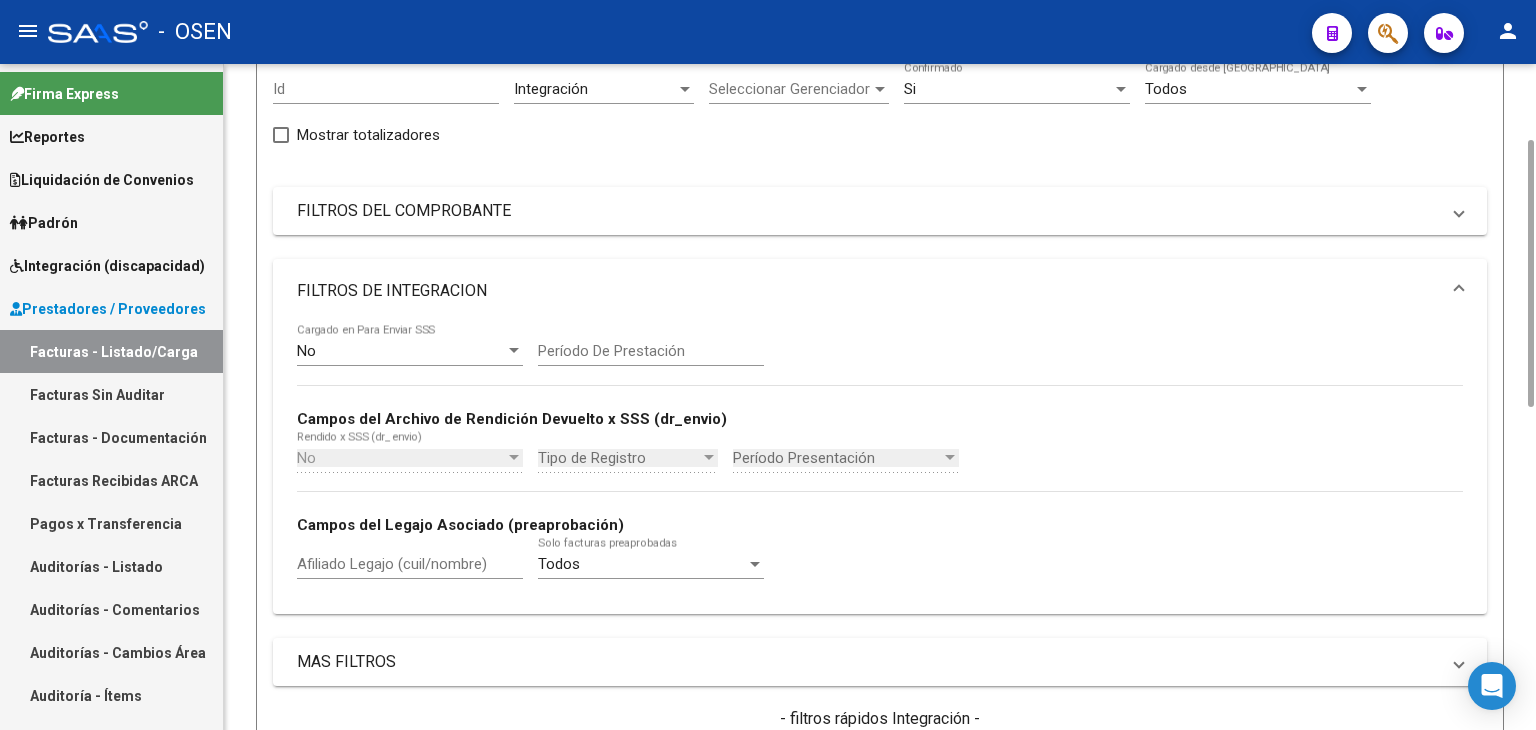 scroll, scrollTop: 0, scrollLeft: 0, axis: both 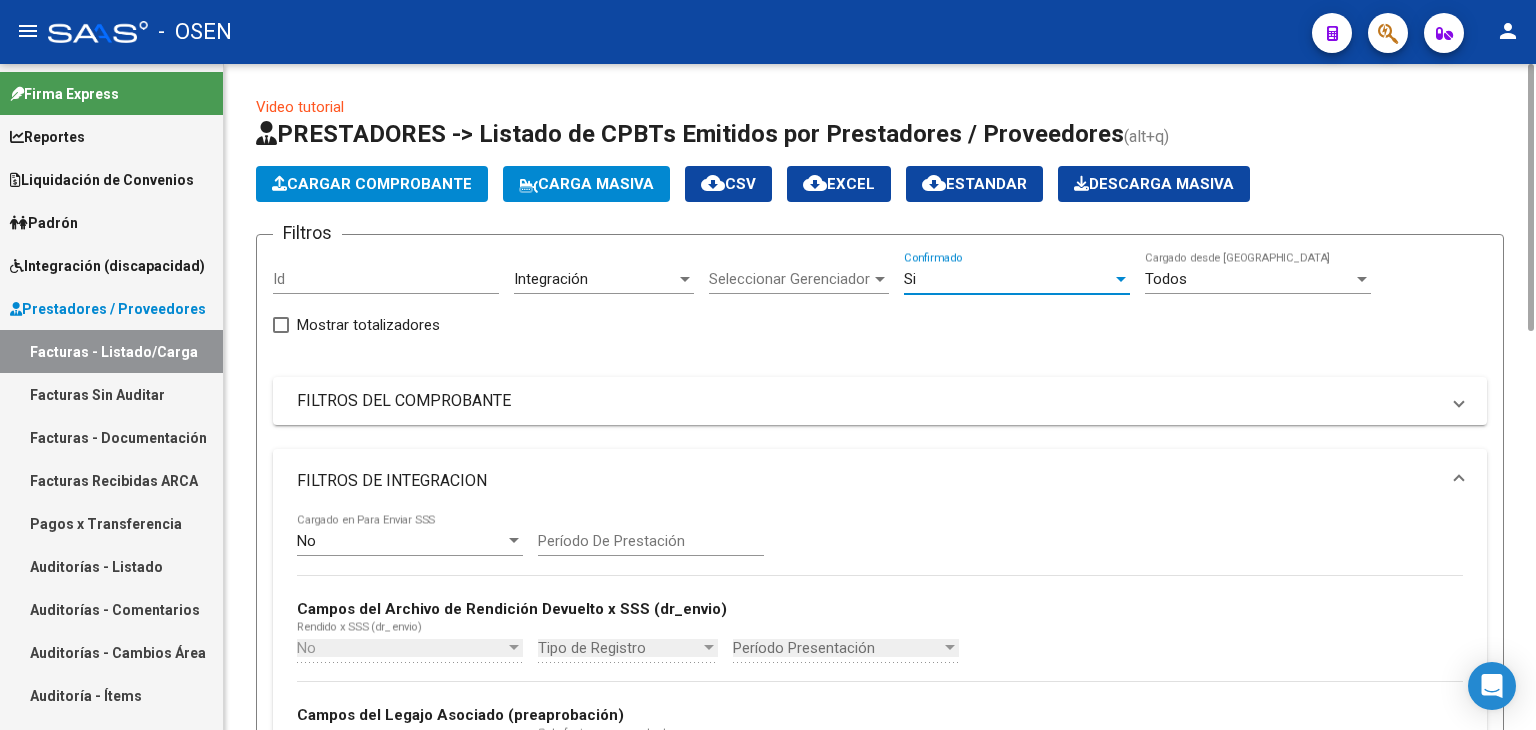 click on "Si" at bounding box center (1008, 279) 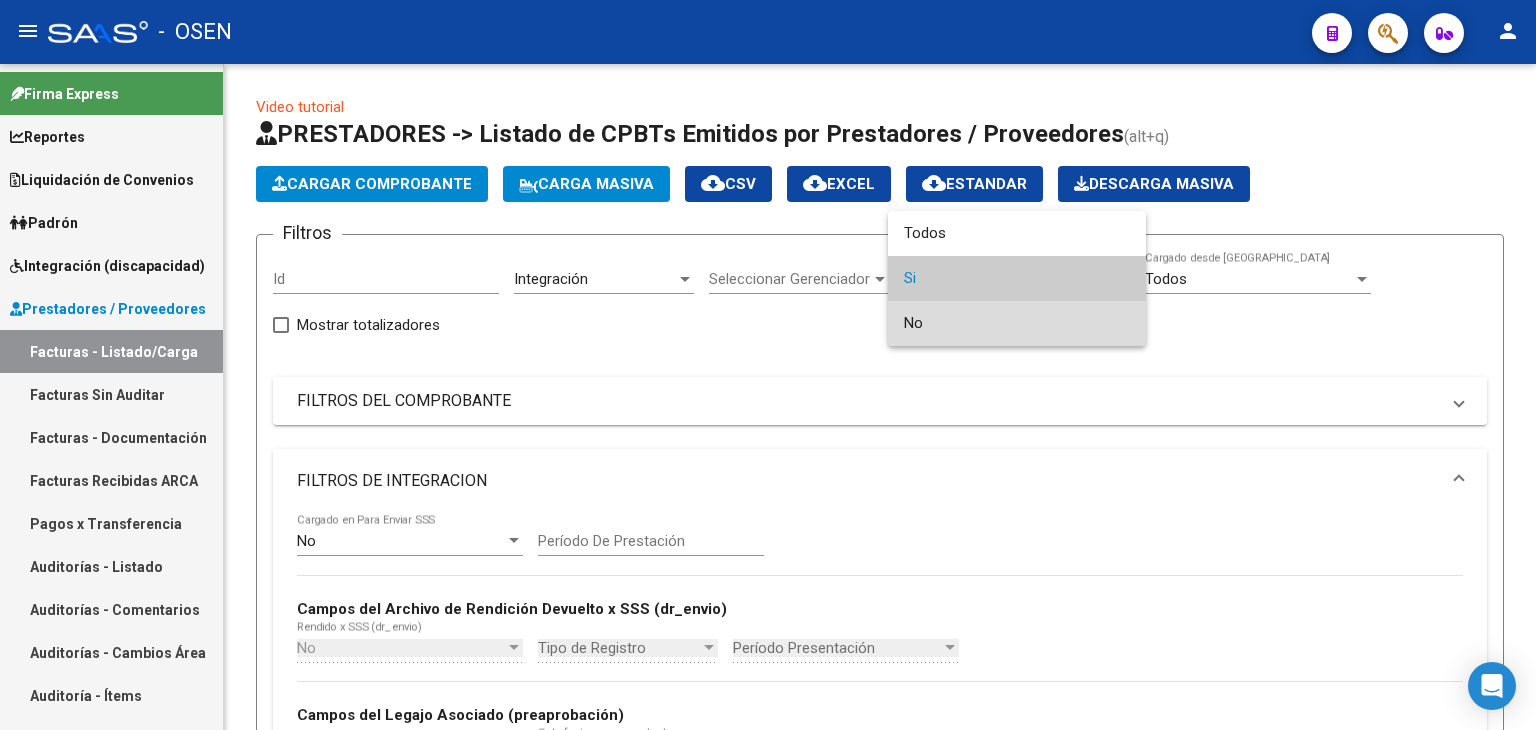click on "No" at bounding box center (1017, 323) 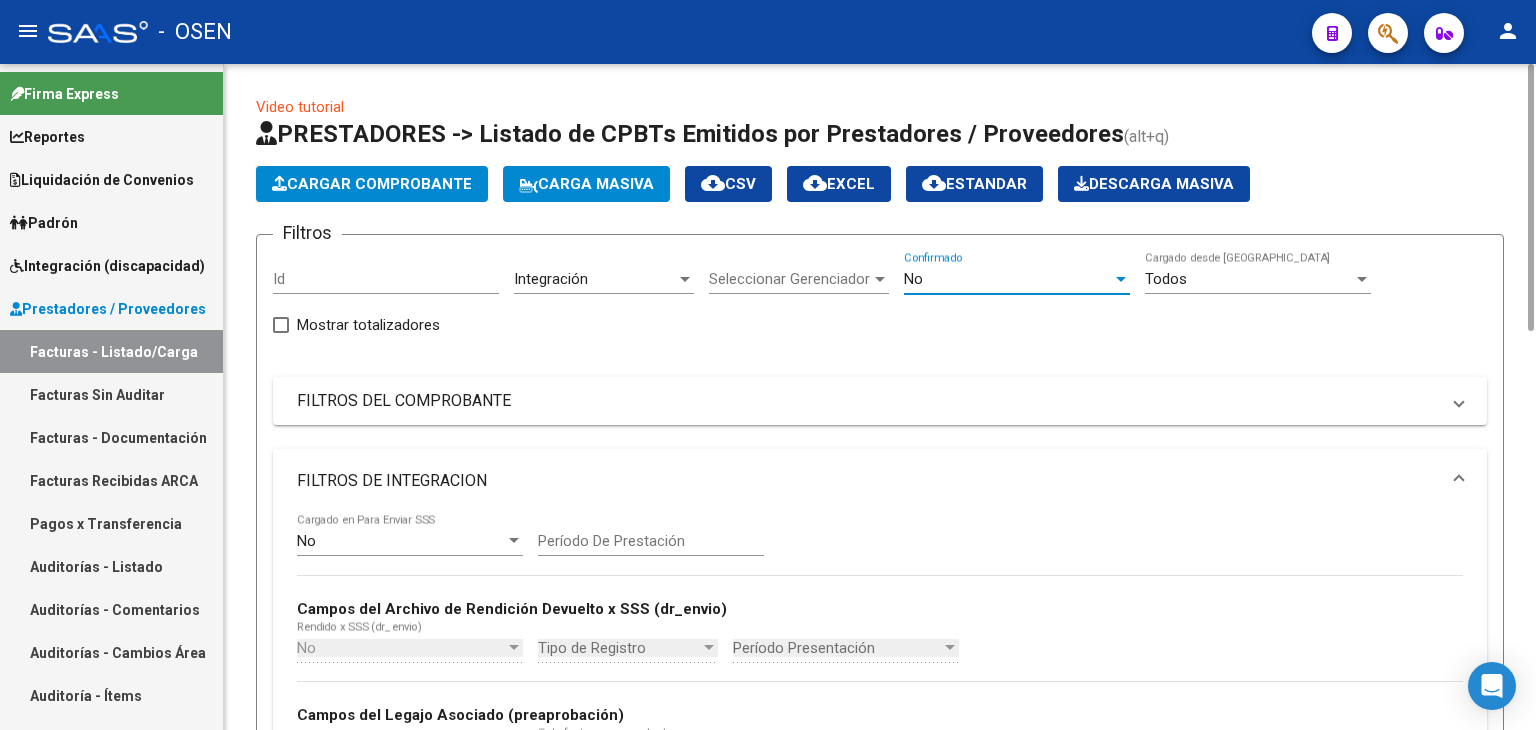 scroll, scrollTop: 600, scrollLeft: 0, axis: vertical 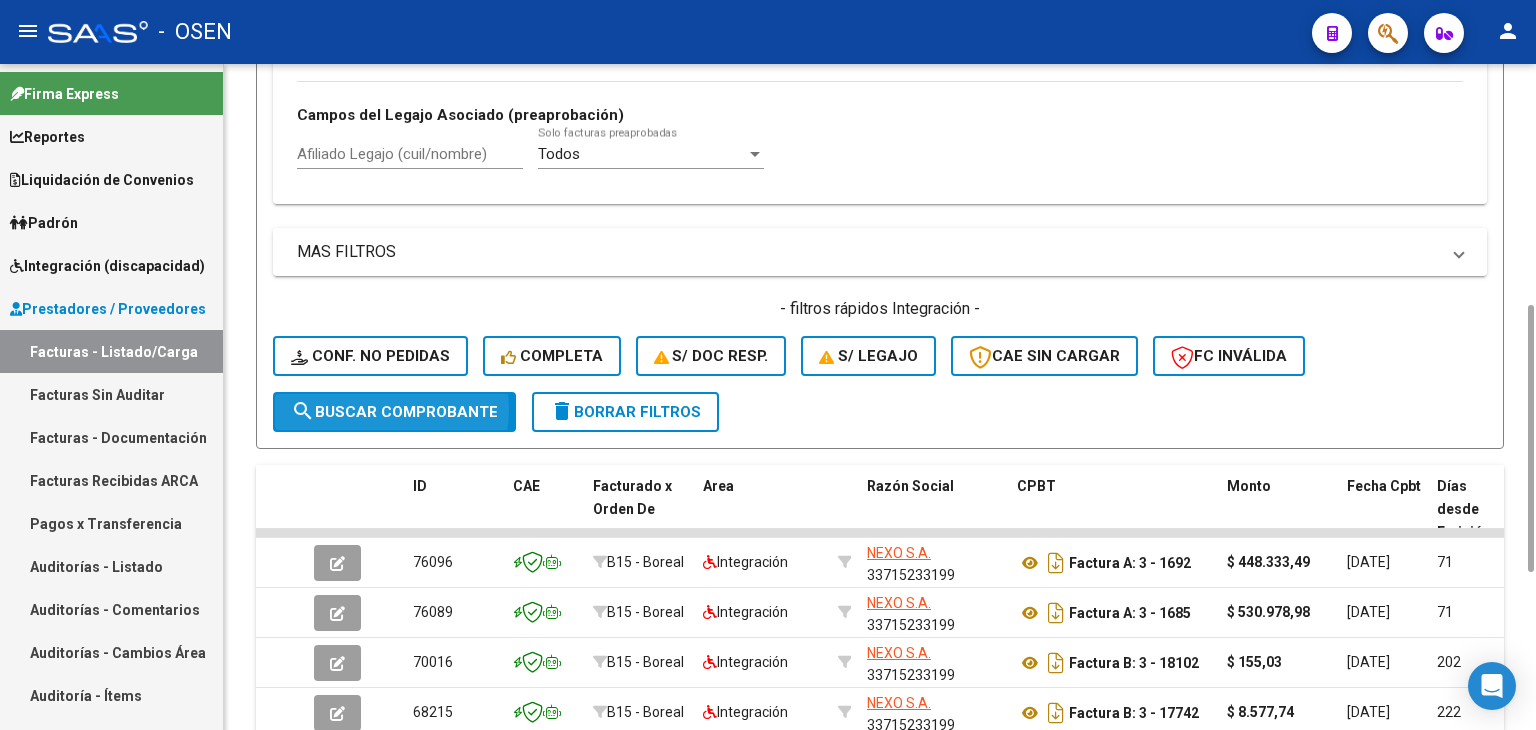 click on "search  Buscar Comprobante" 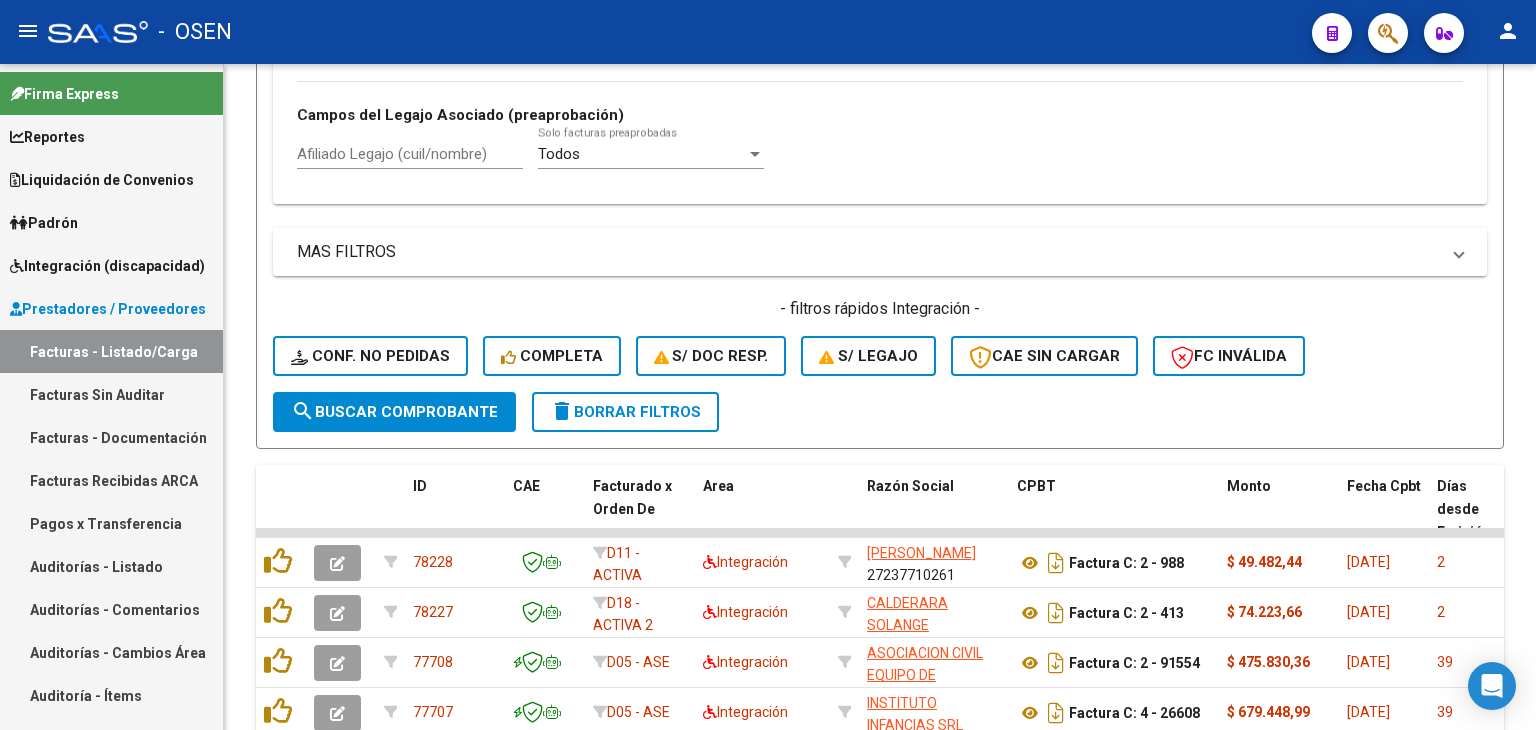 scroll, scrollTop: 0, scrollLeft: 0, axis: both 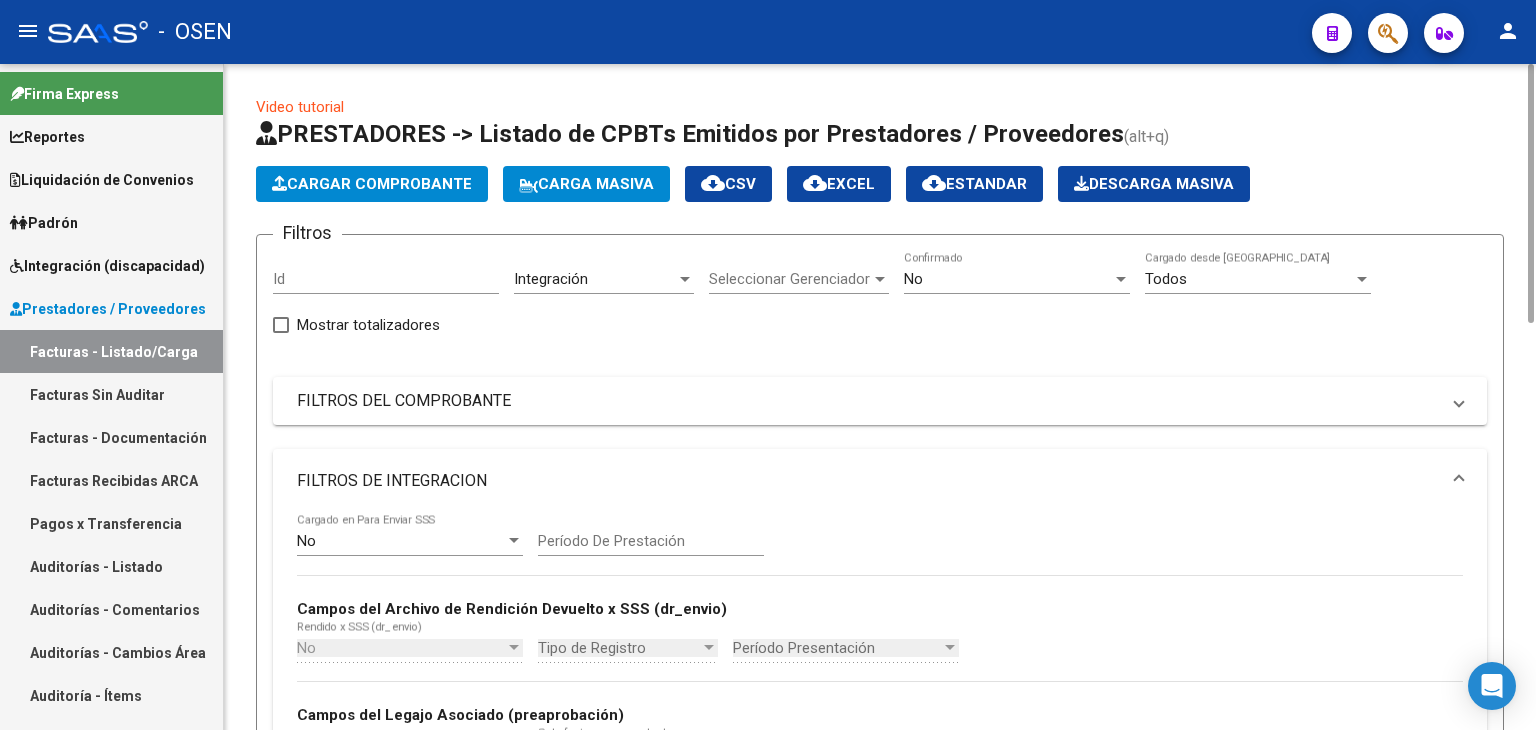 click on "Integración" at bounding box center [551, 279] 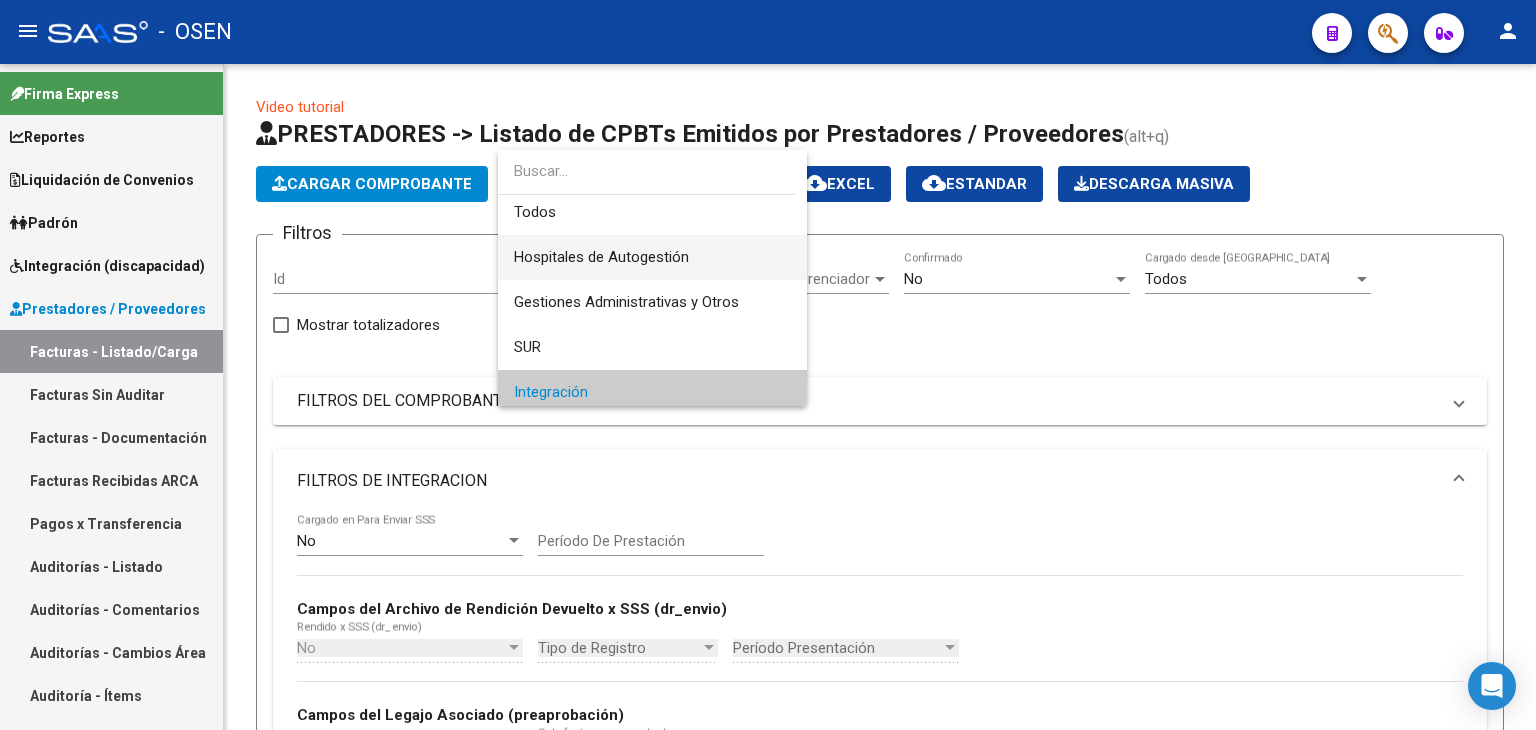 scroll, scrollTop: 0, scrollLeft: 0, axis: both 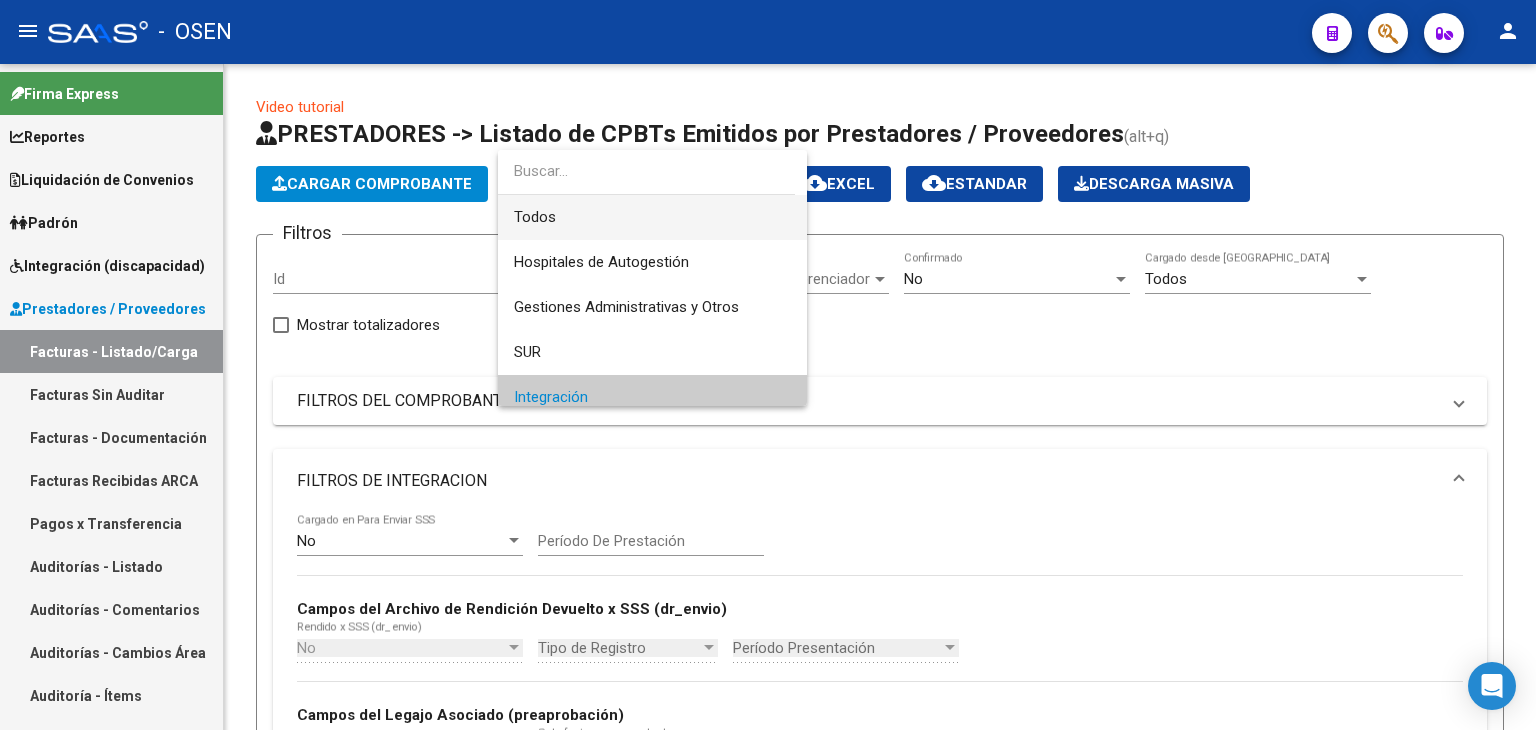 click on "Todos" at bounding box center (652, 217) 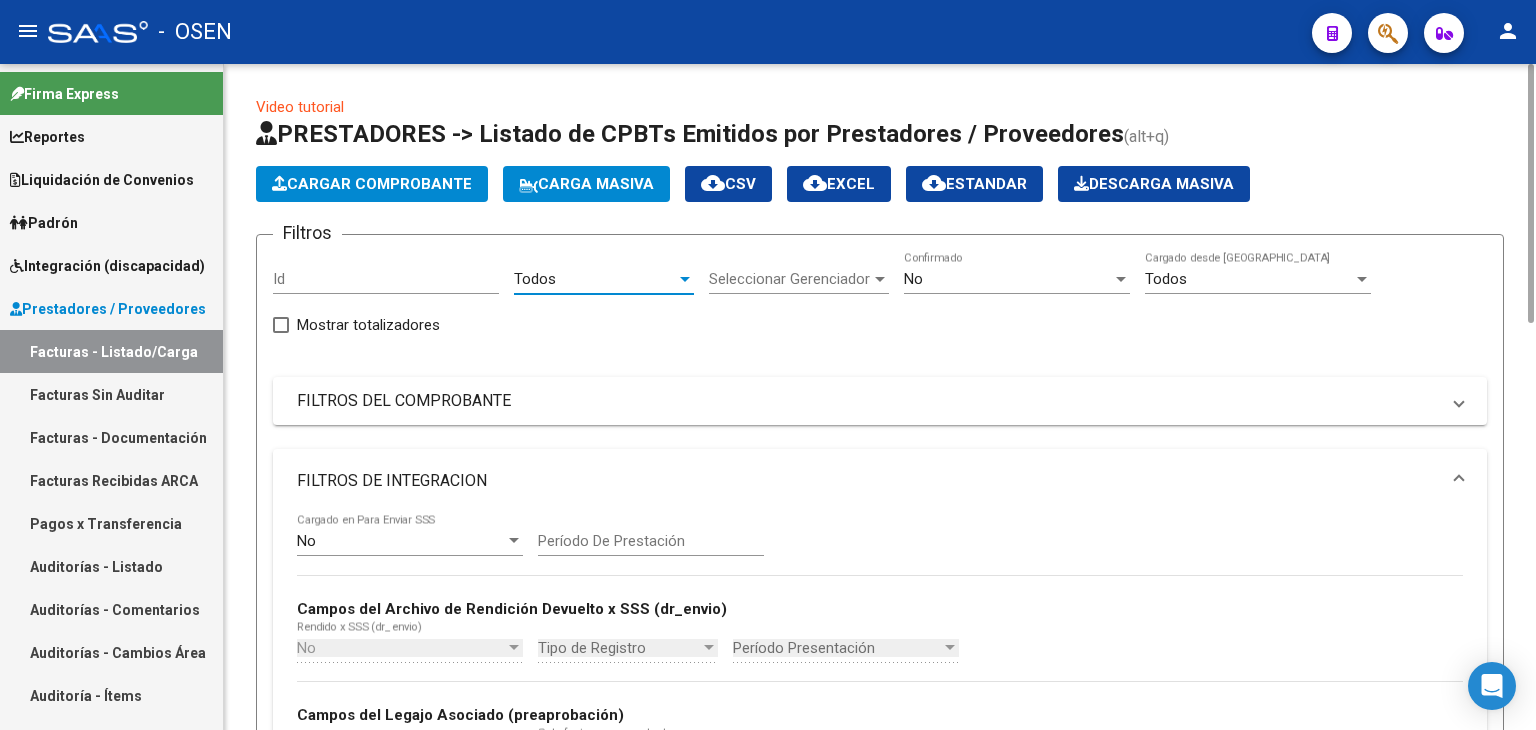 scroll, scrollTop: 400, scrollLeft: 0, axis: vertical 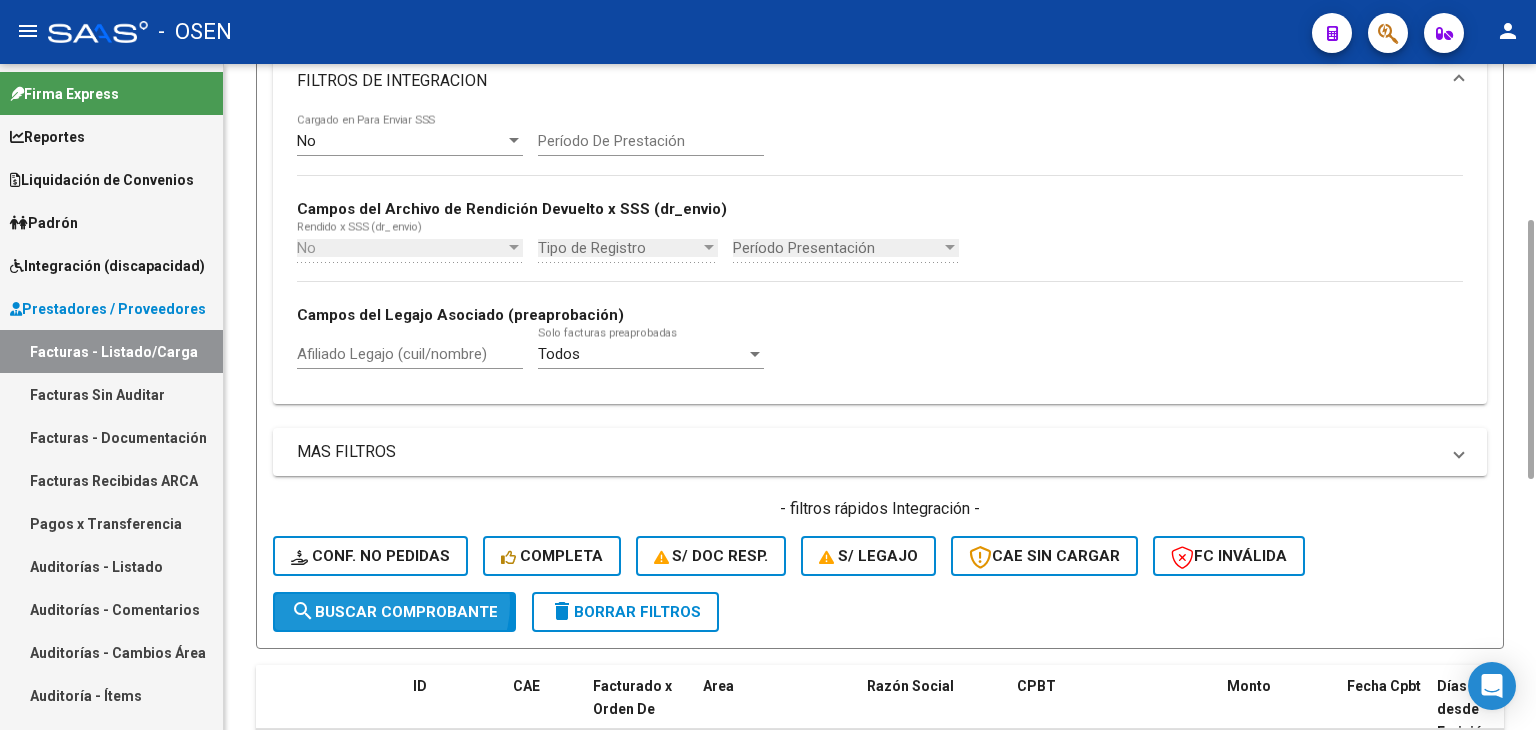 click on "search  Buscar Comprobante" 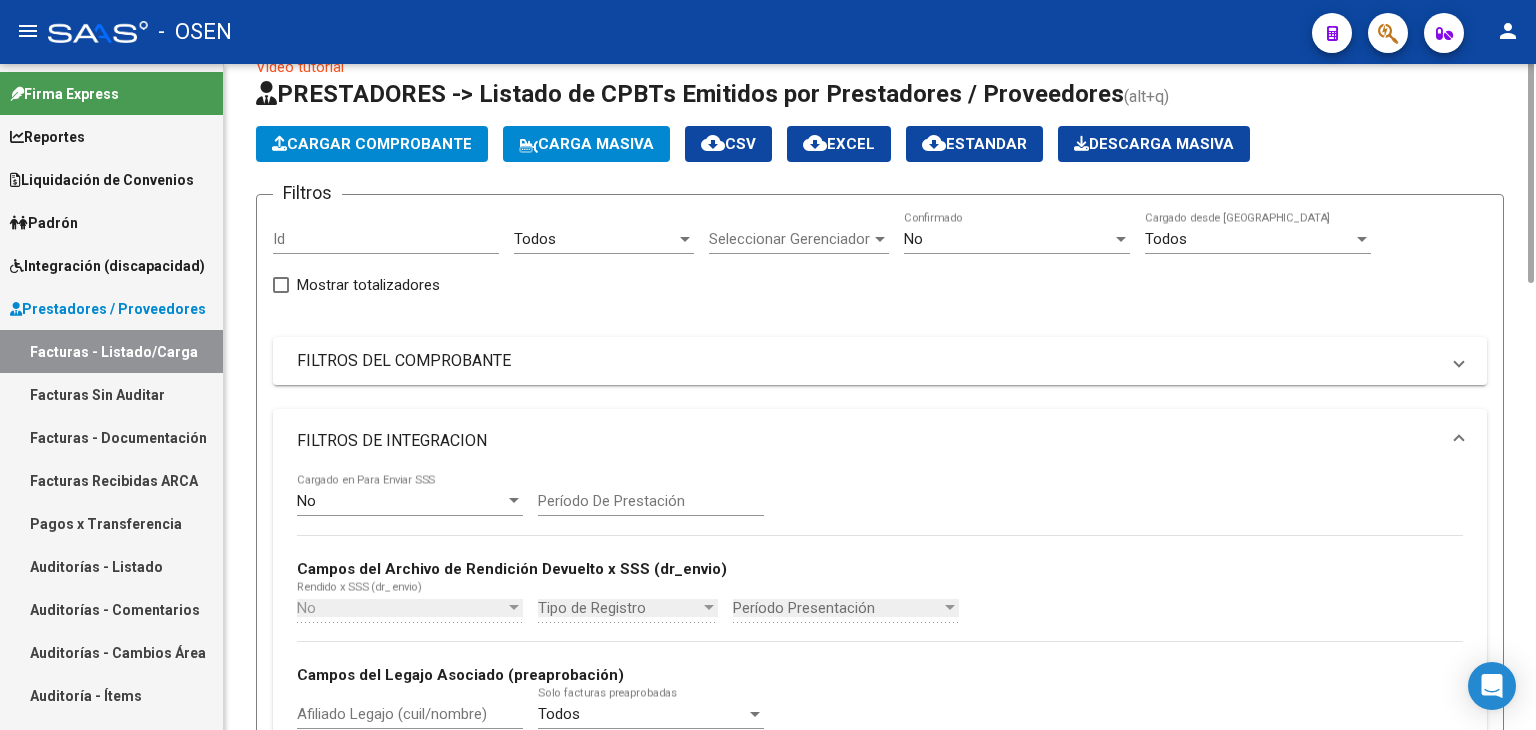 scroll, scrollTop: 0, scrollLeft: 0, axis: both 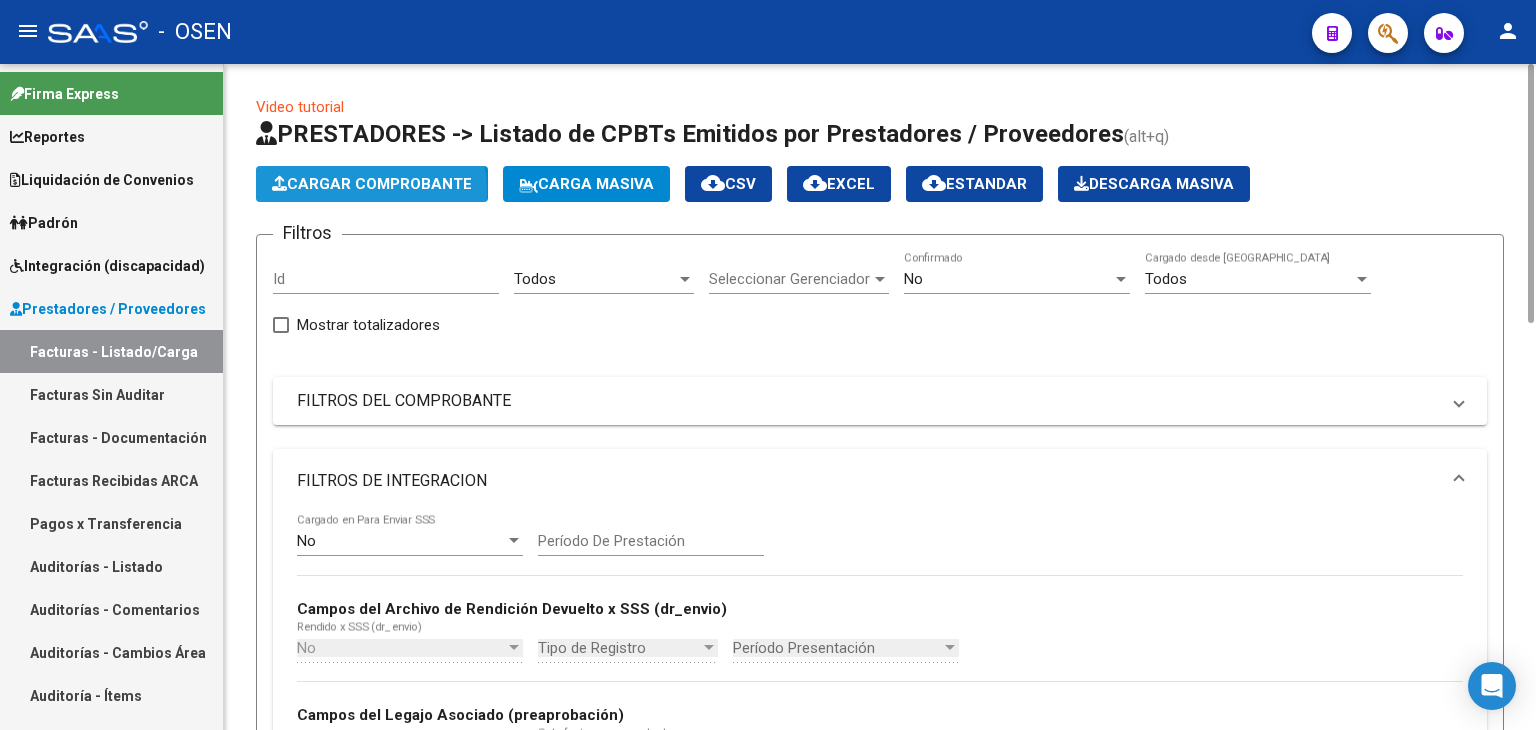click on "Cargar Comprobante" 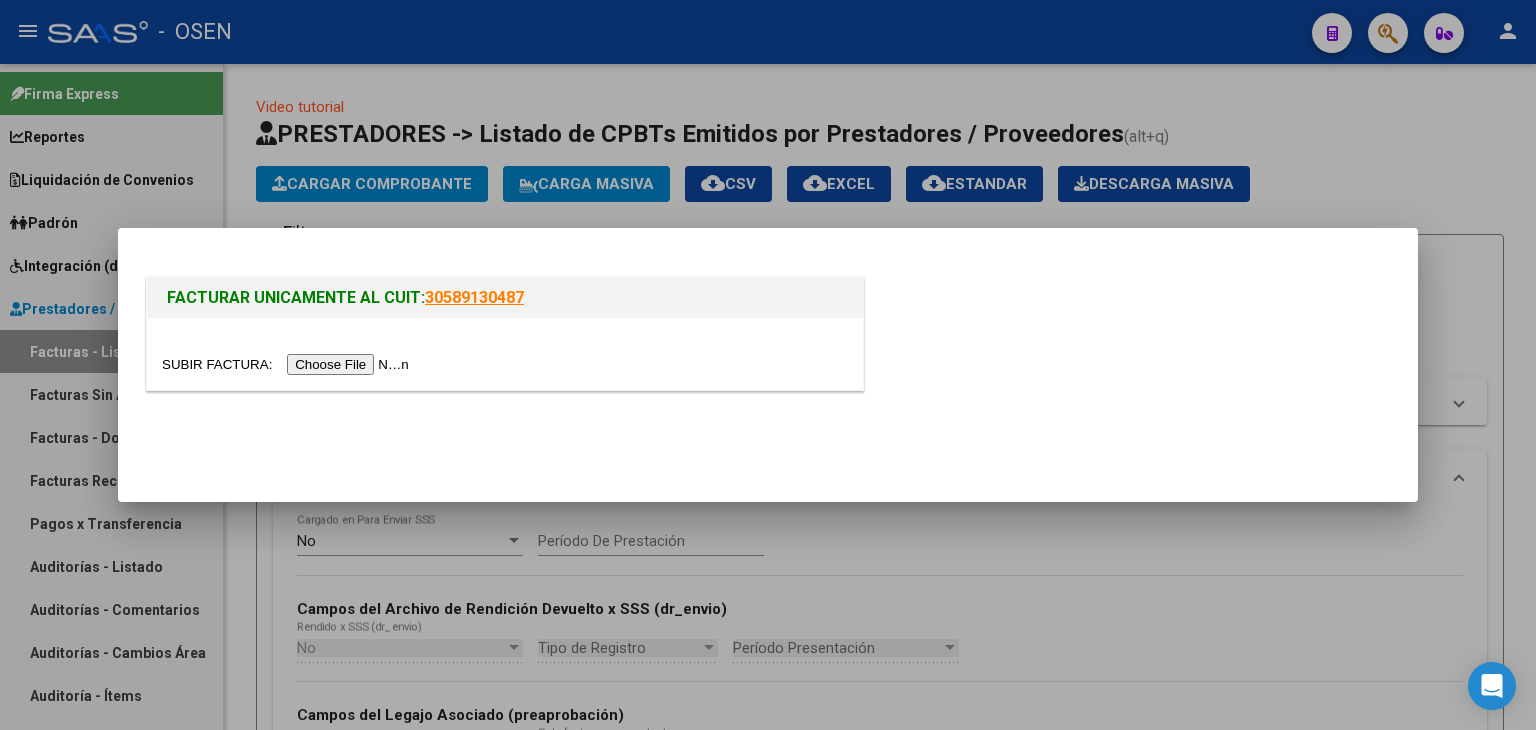 click at bounding box center (288, 364) 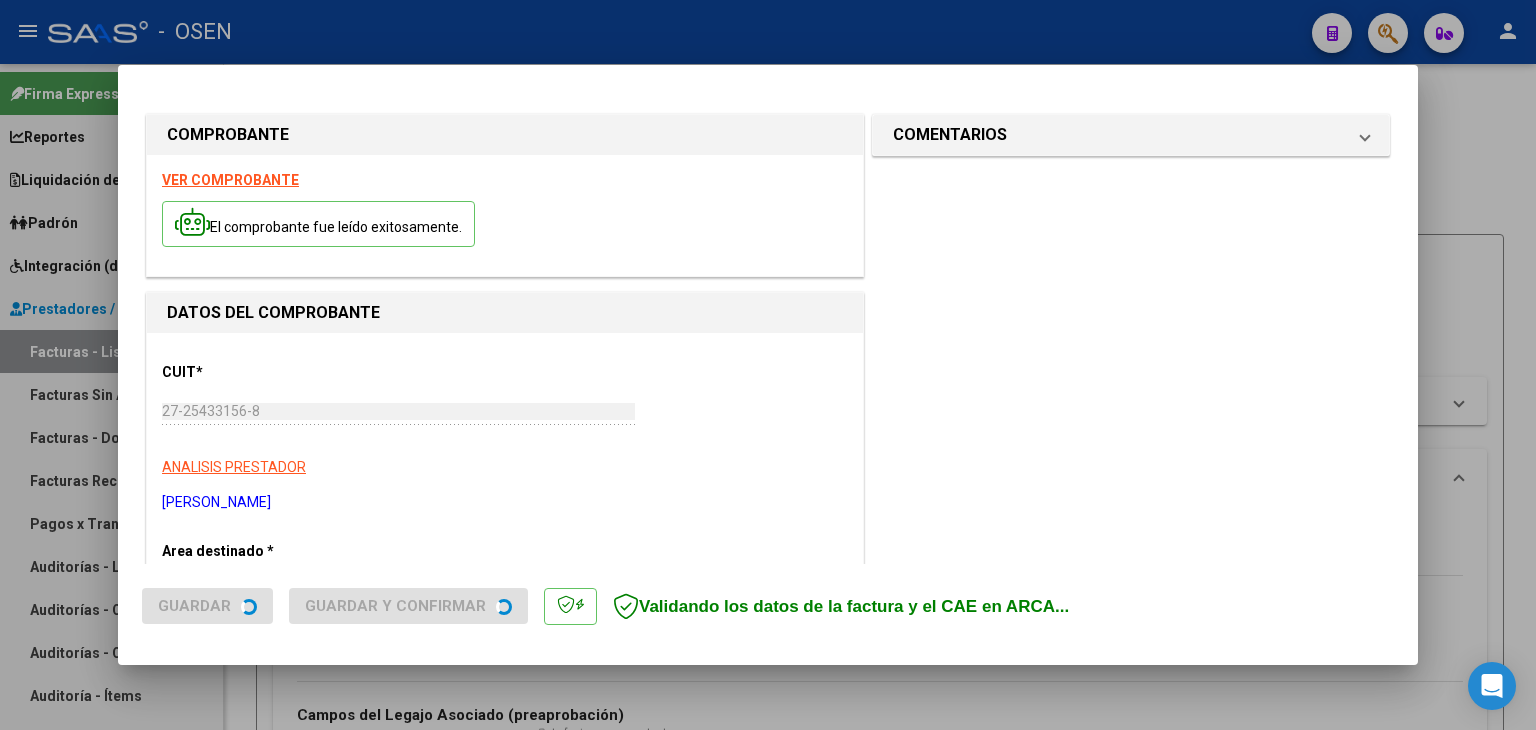 click on "VER COMPROBANTE" at bounding box center [230, 180] 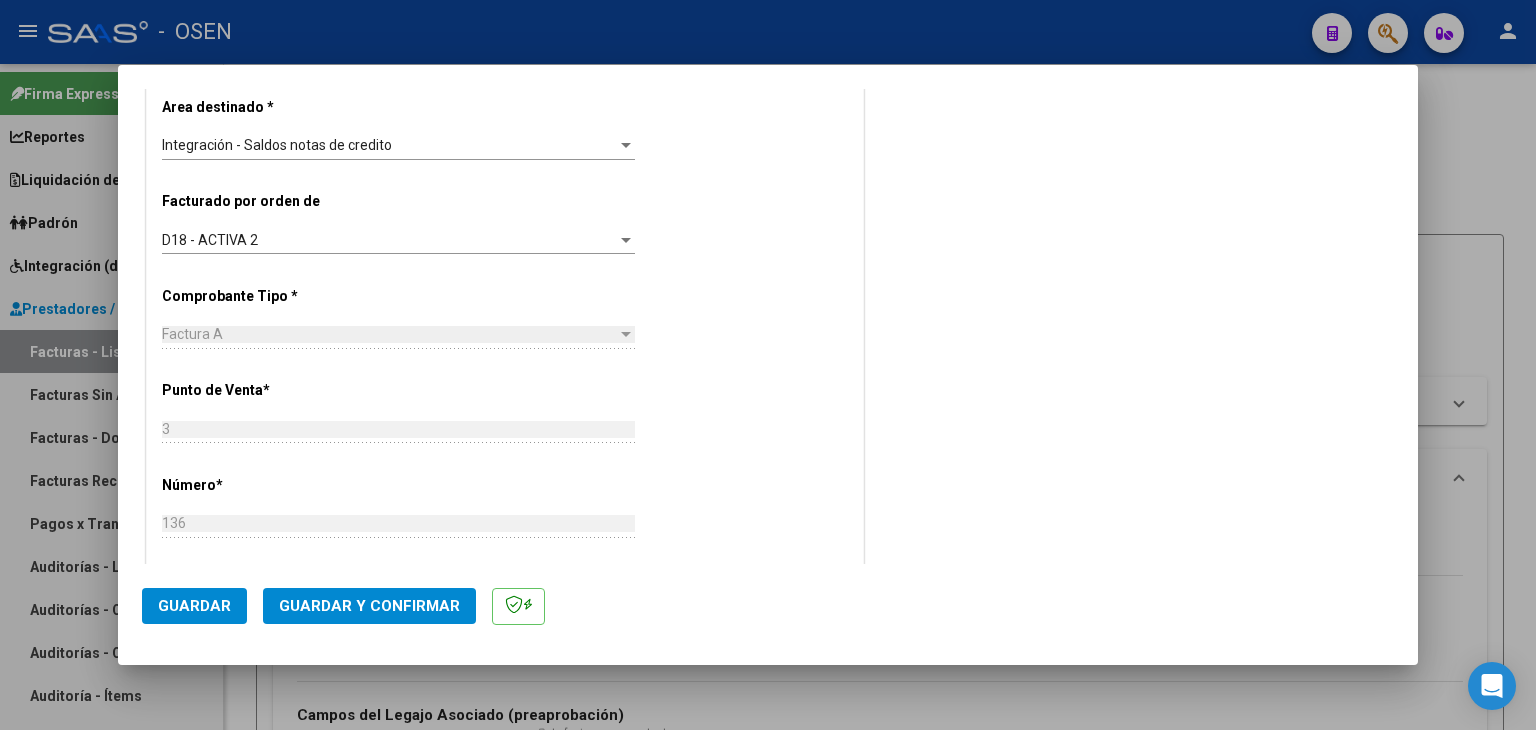 scroll, scrollTop: 400, scrollLeft: 0, axis: vertical 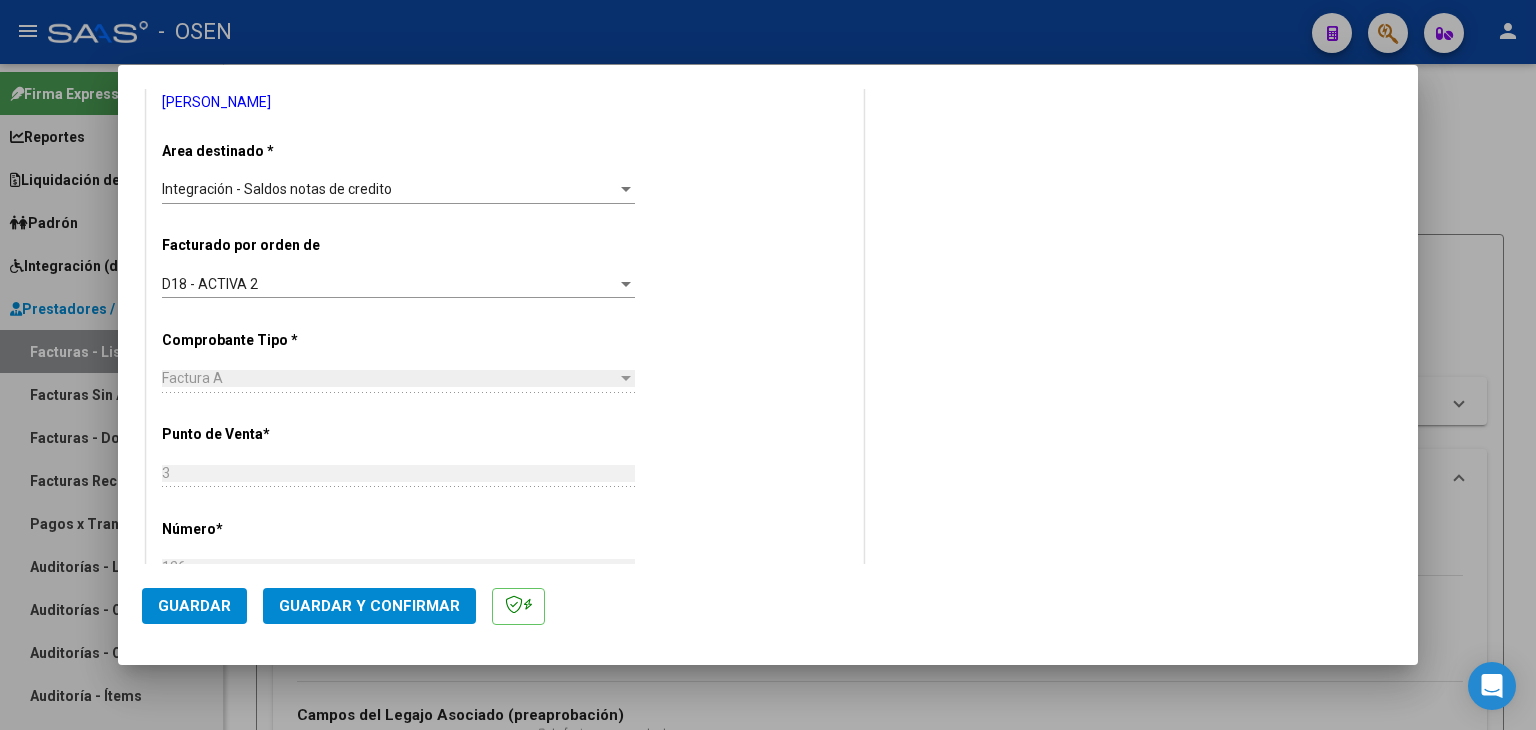 click on "Integración - Saldos notas de credito" at bounding box center (277, 189) 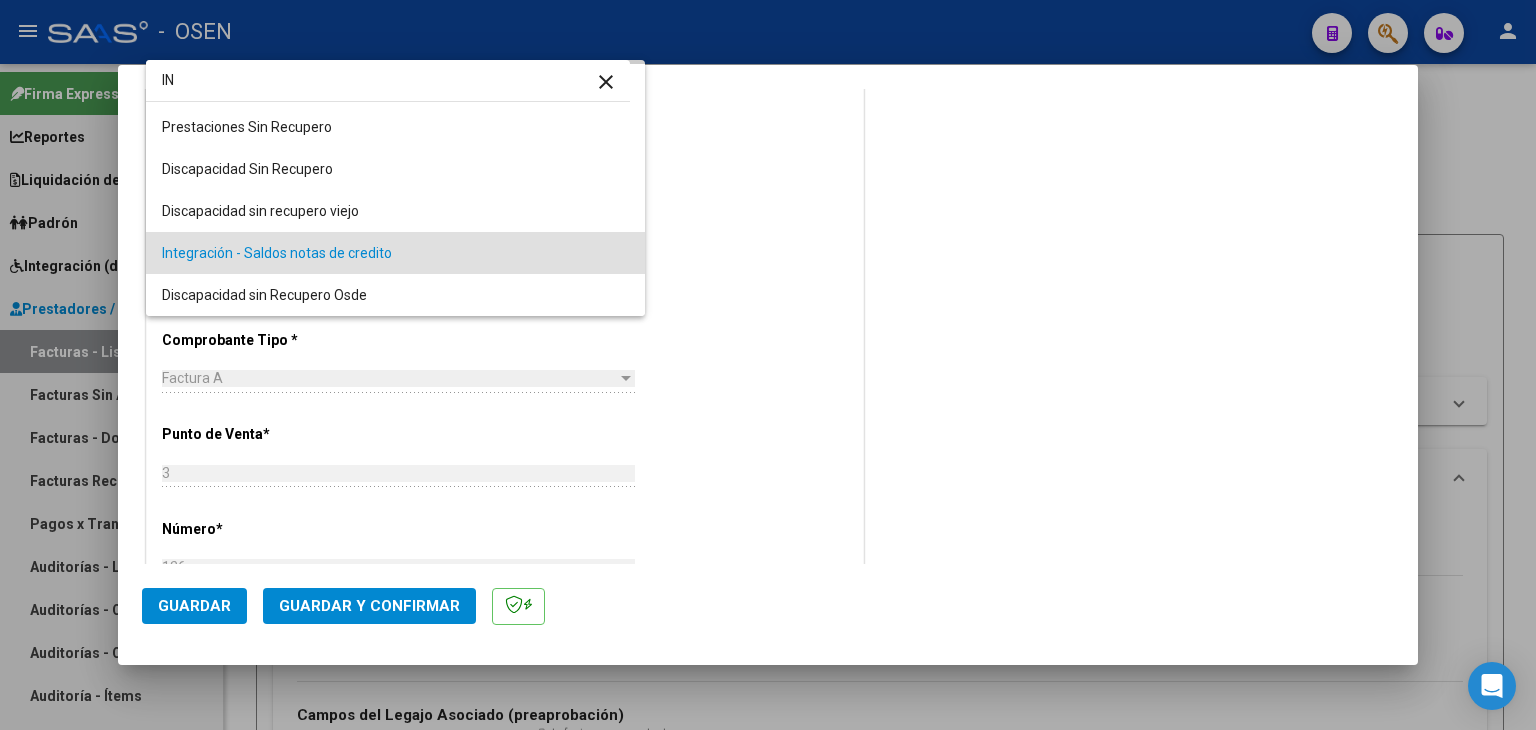 scroll, scrollTop: 0, scrollLeft: 0, axis: both 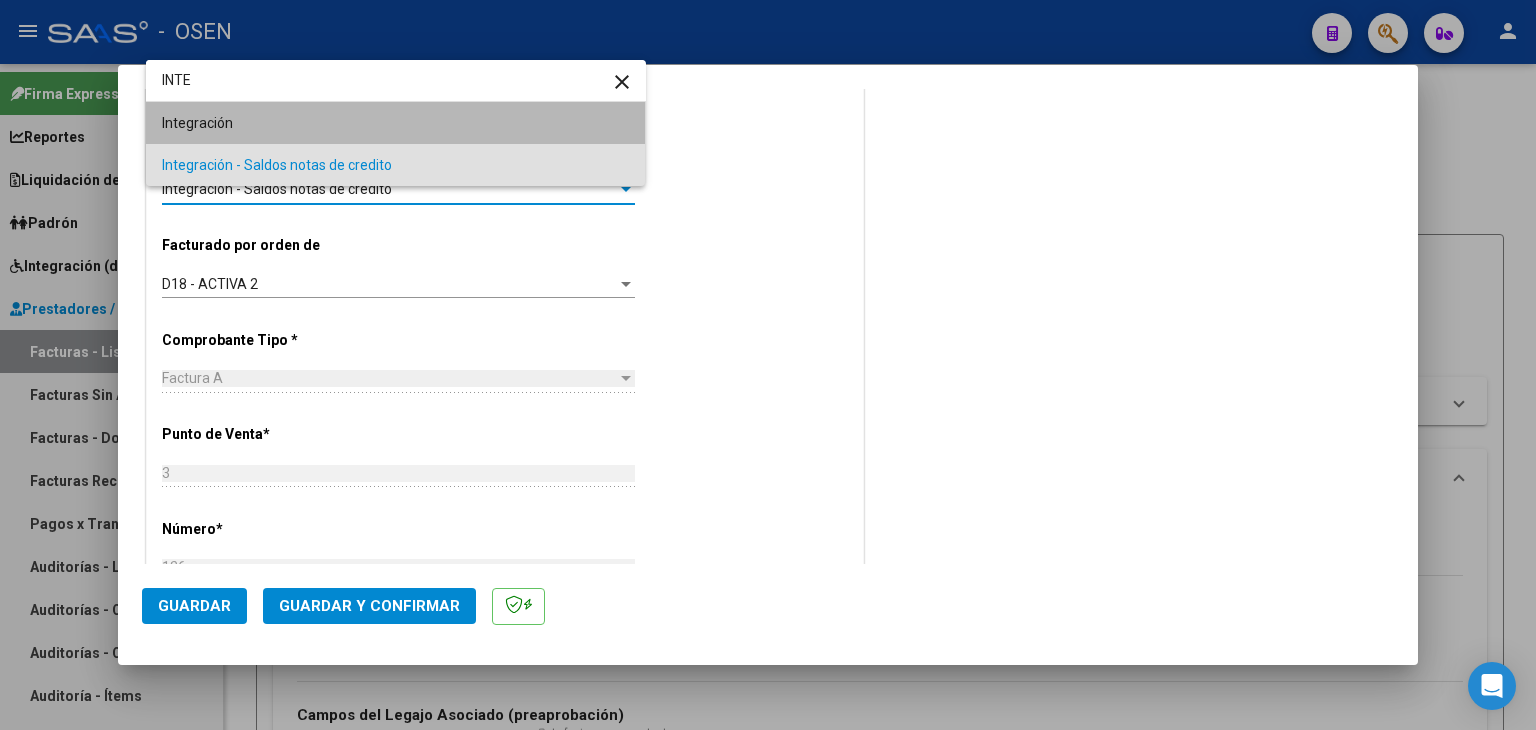 click on "Integración" at bounding box center (396, 123) 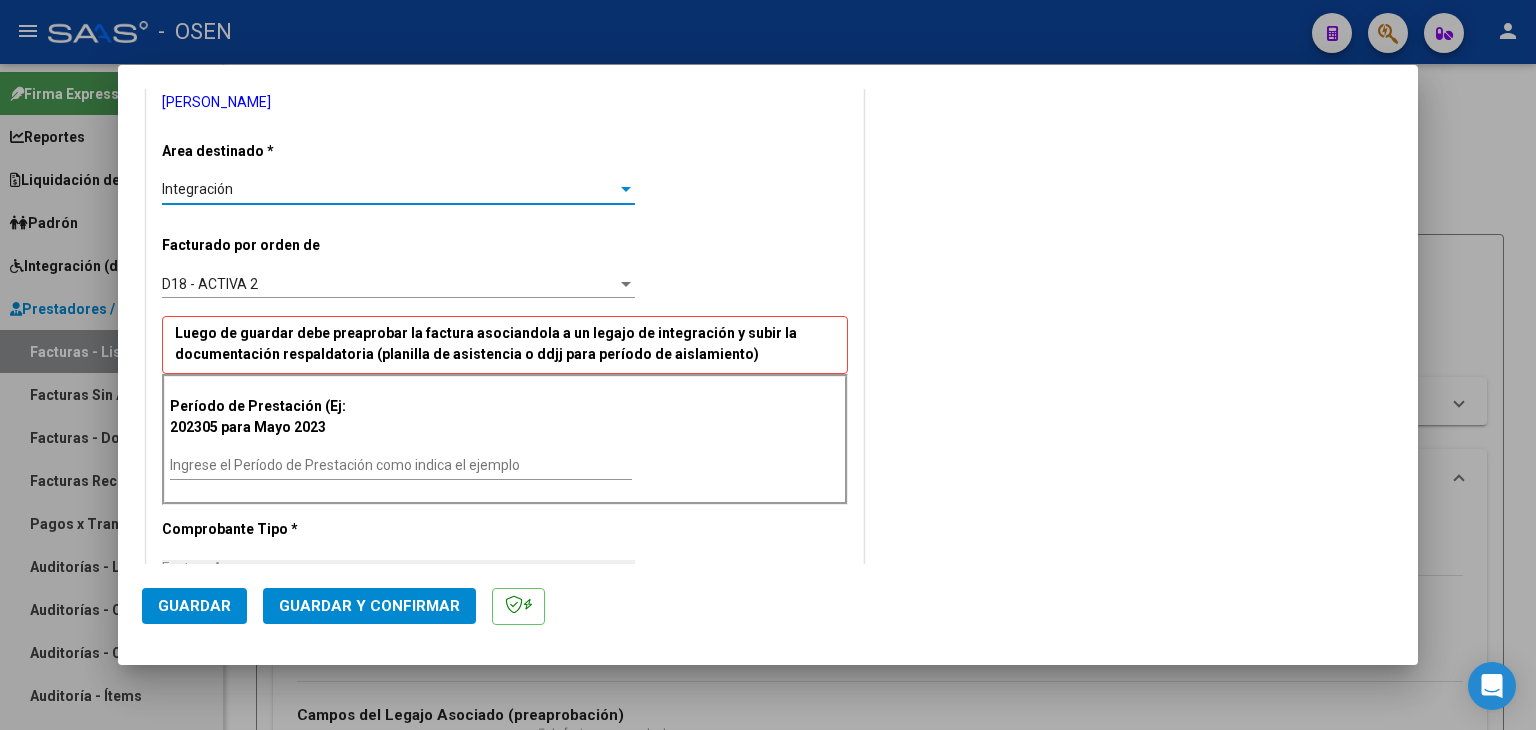 click on "Ingrese el Período de Prestación como indica el ejemplo" at bounding box center [401, 465] 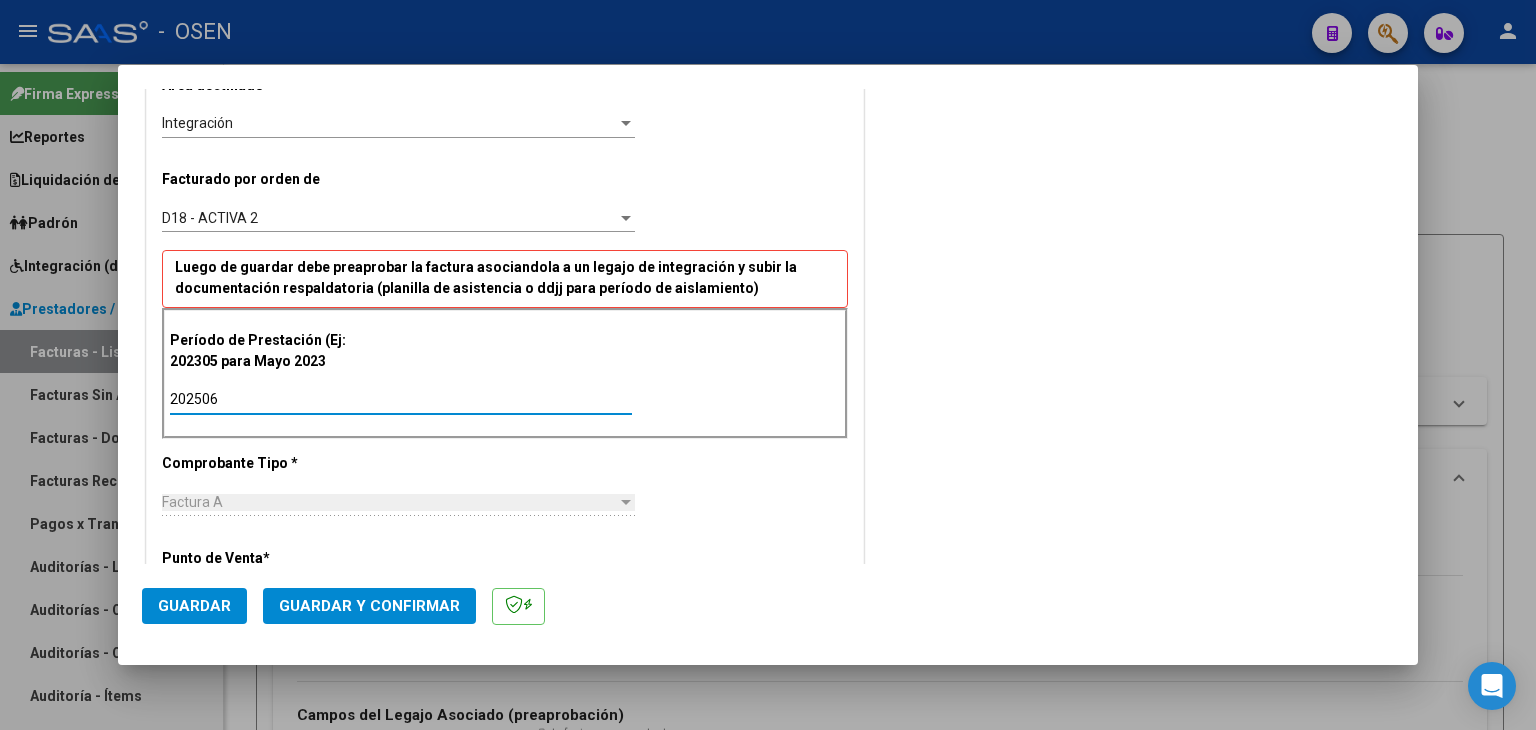 scroll, scrollTop: 500, scrollLeft: 0, axis: vertical 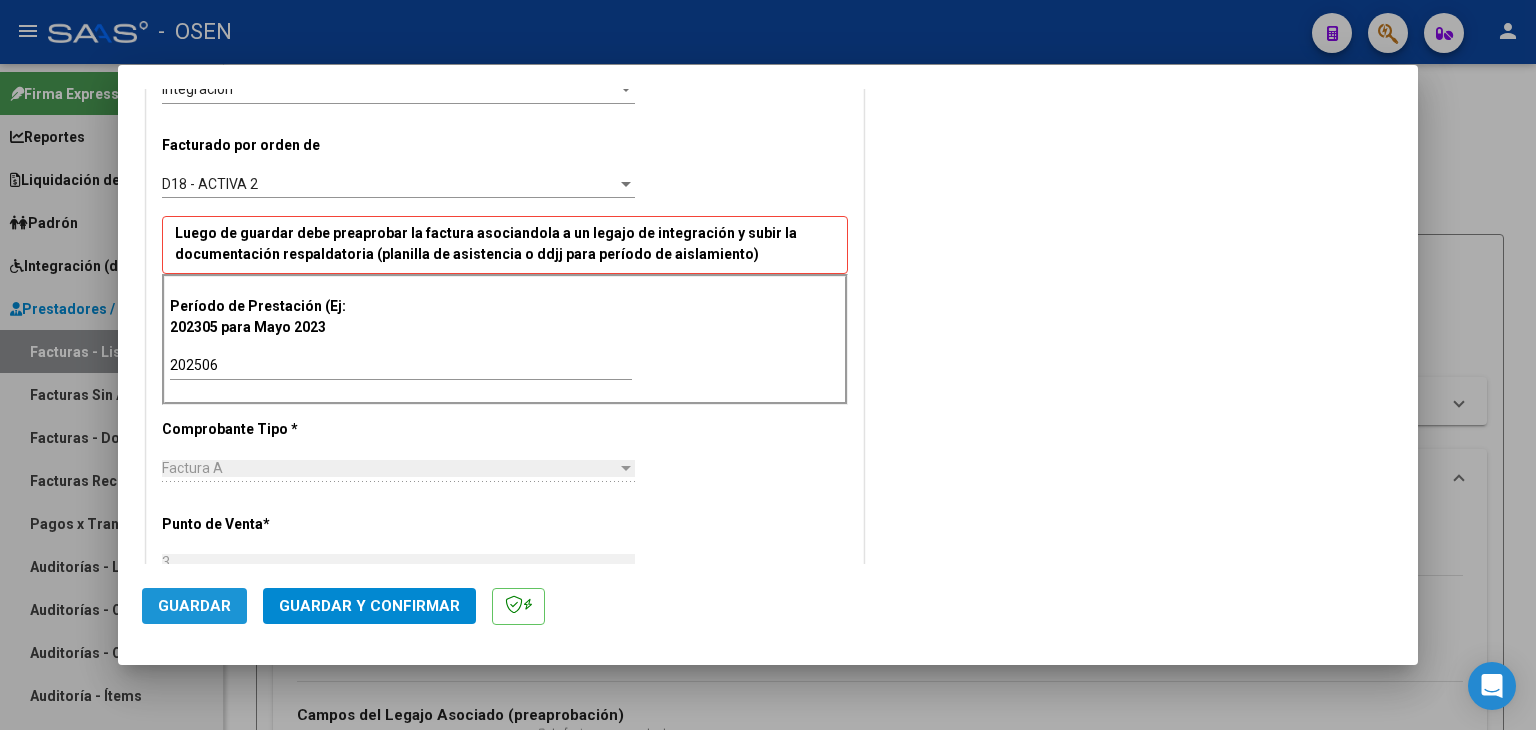 click on "Guardar" 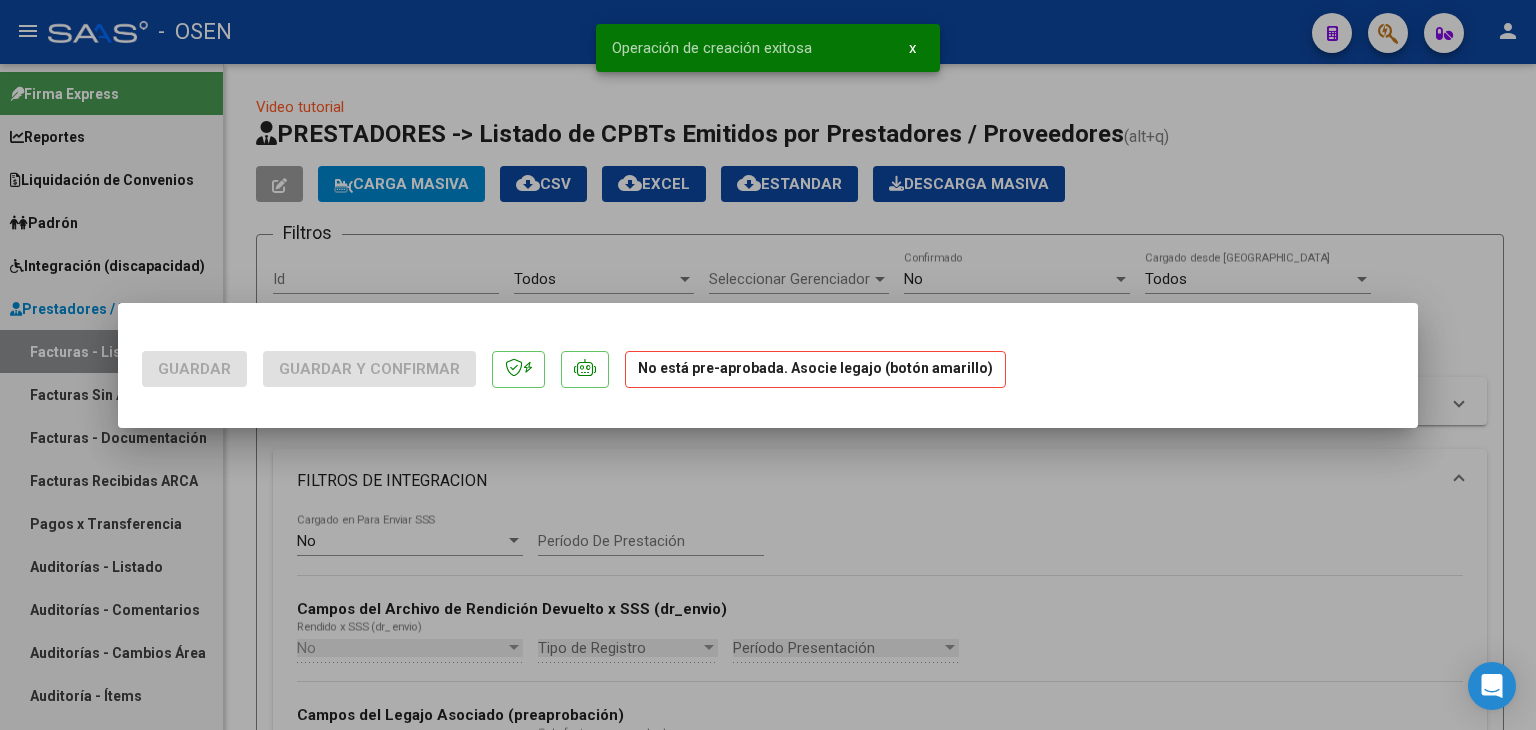 scroll, scrollTop: 0, scrollLeft: 0, axis: both 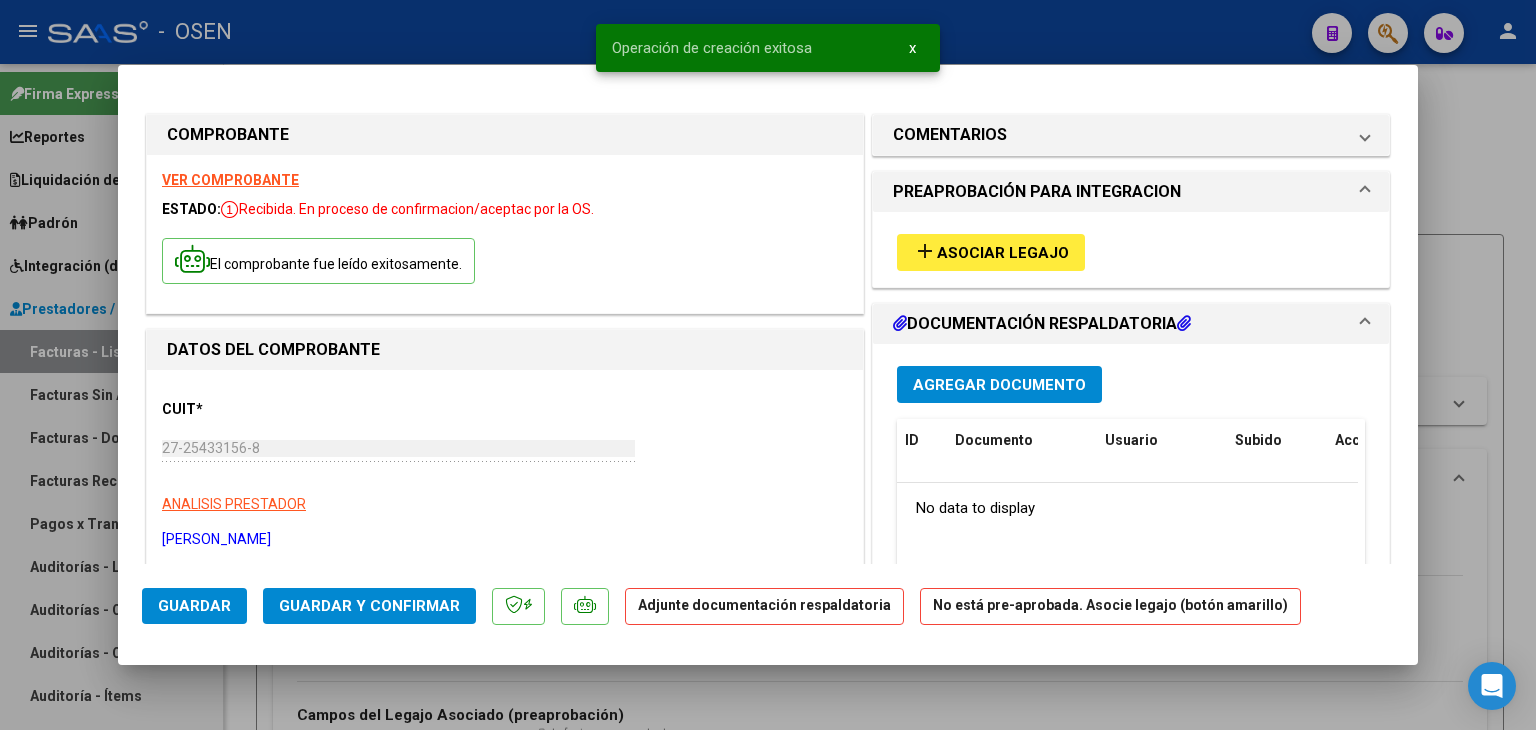 click on "add Asociar Legajo" at bounding box center [991, 252] 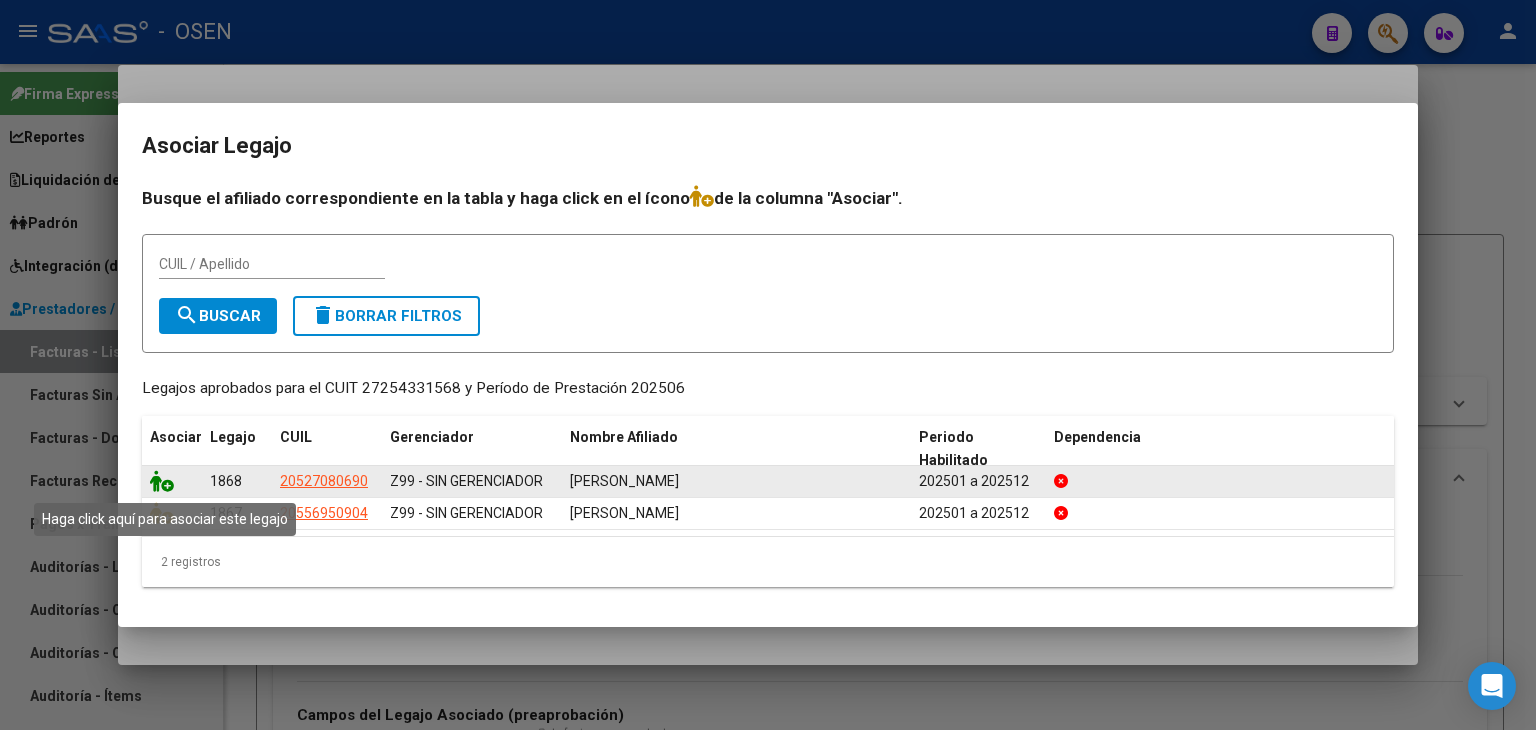 click 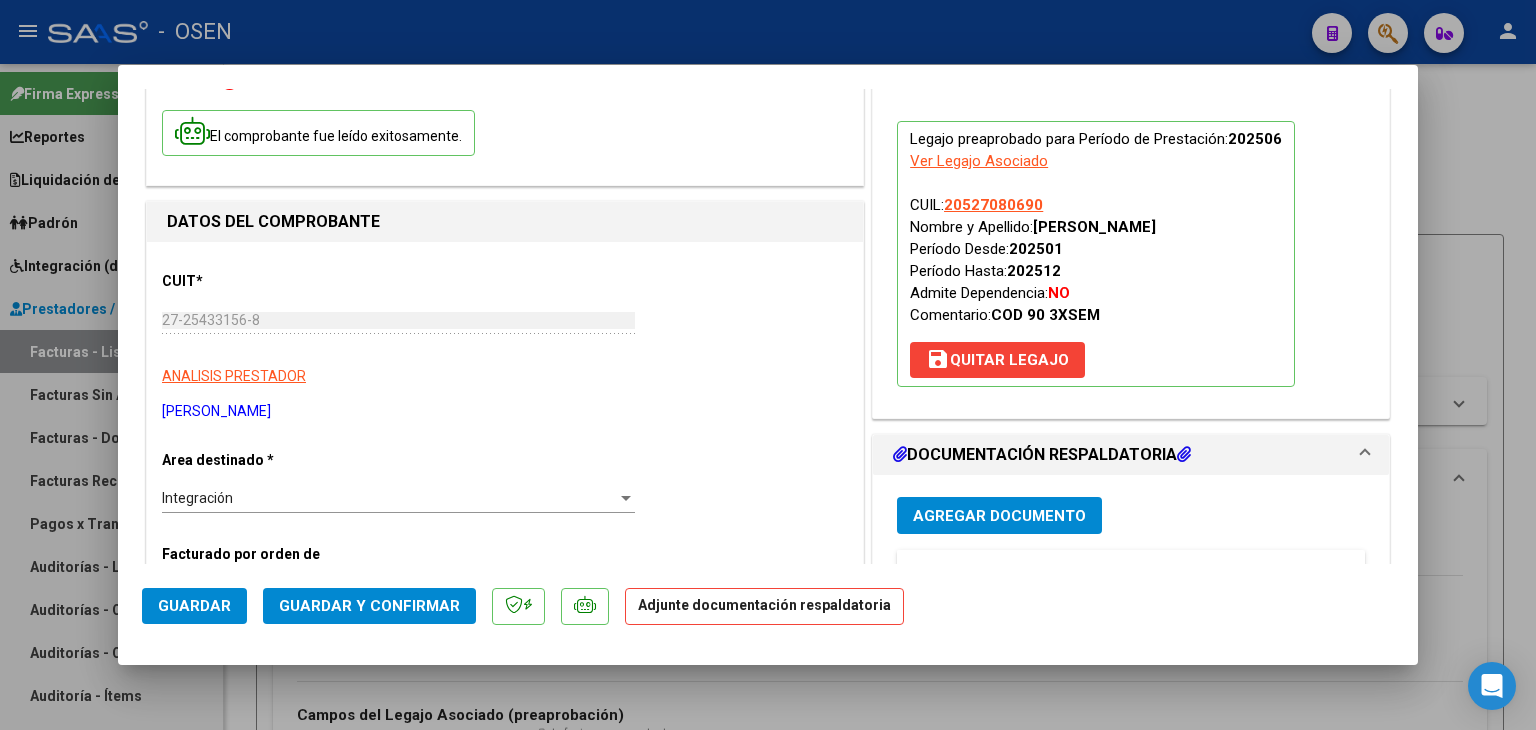 scroll, scrollTop: 200, scrollLeft: 0, axis: vertical 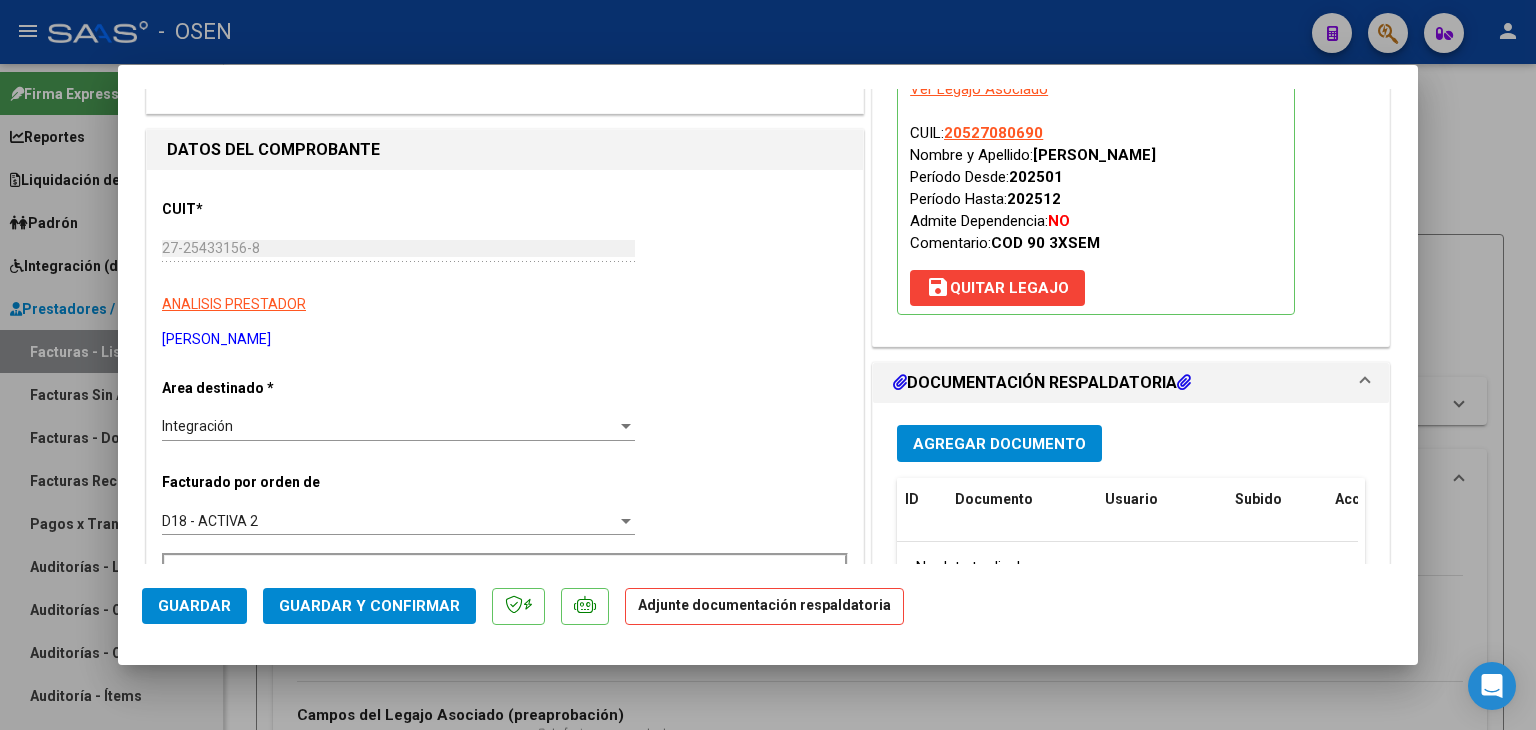 click on "Agregar Documento" at bounding box center (999, 444) 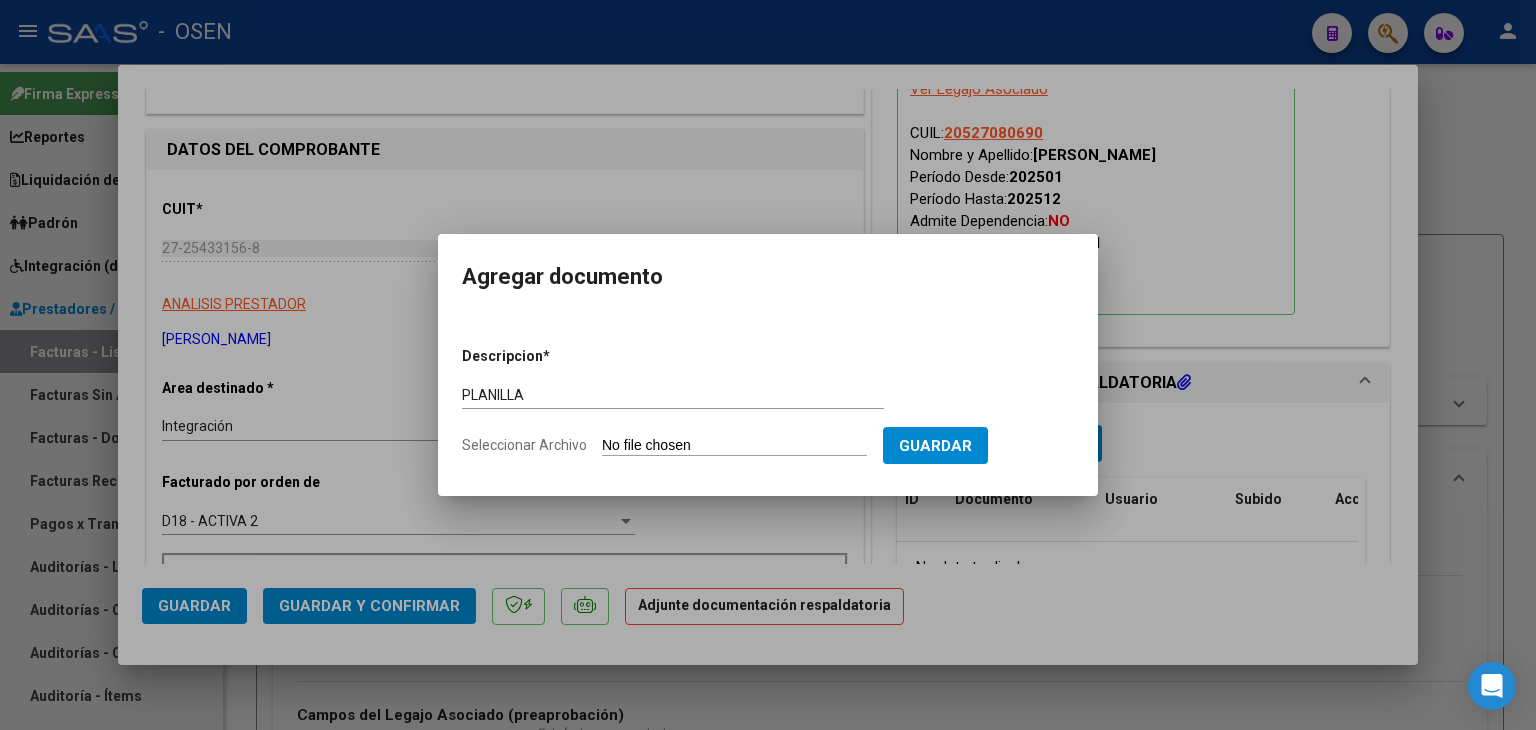 click on "Seleccionar Archivo" at bounding box center [734, 446] 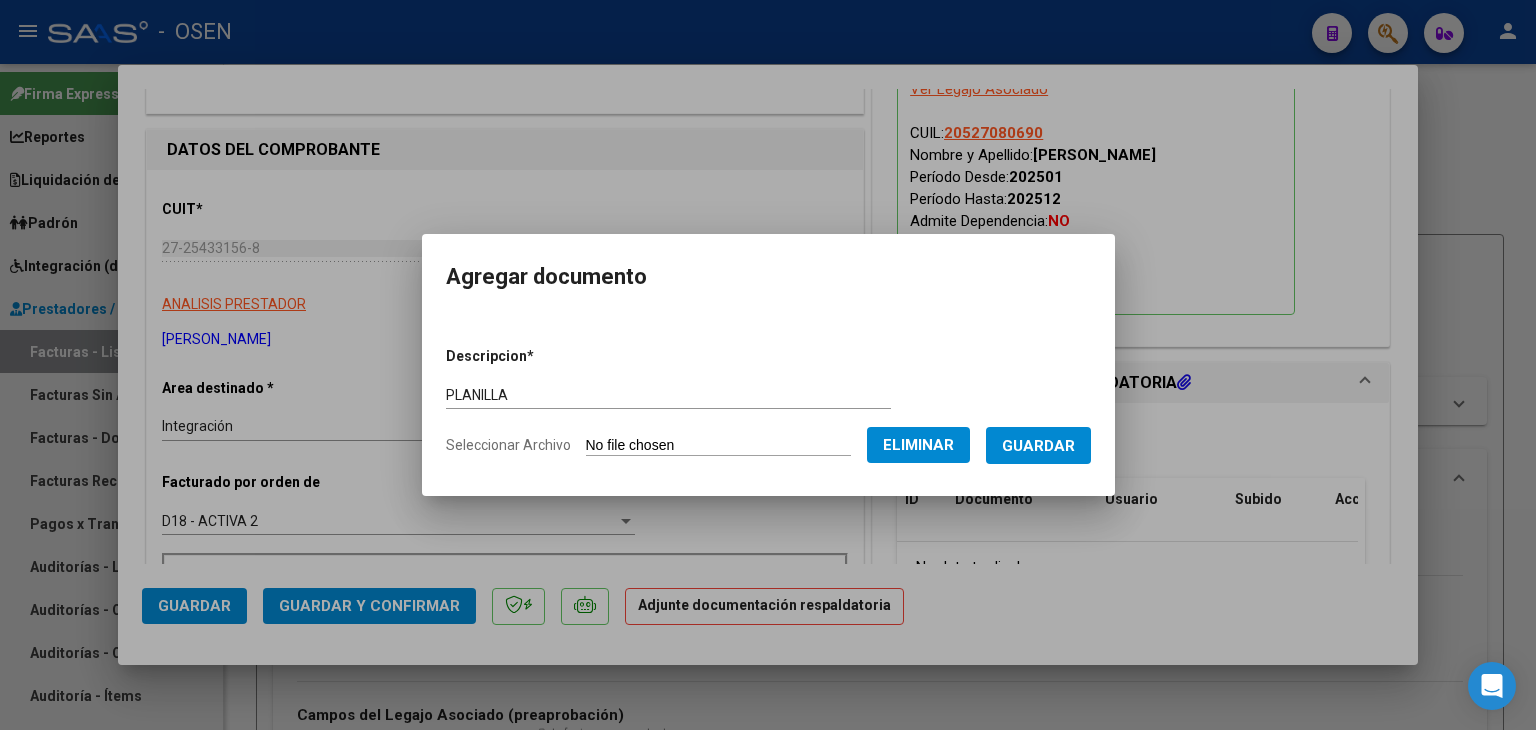 drag, startPoint x: 1065, startPoint y: 450, endPoint x: 1042, endPoint y: 452, distance: 23.086792 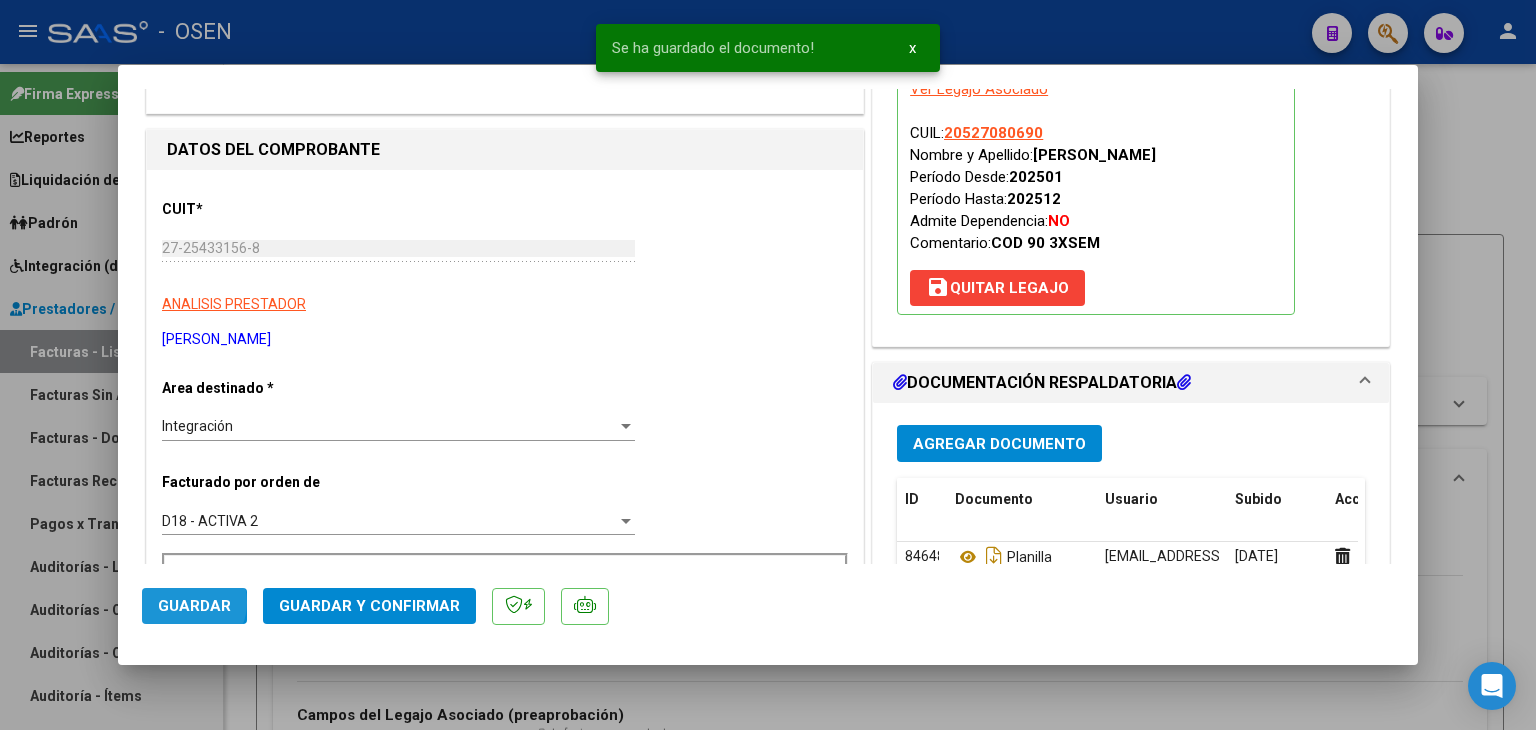 click on "Guardar" 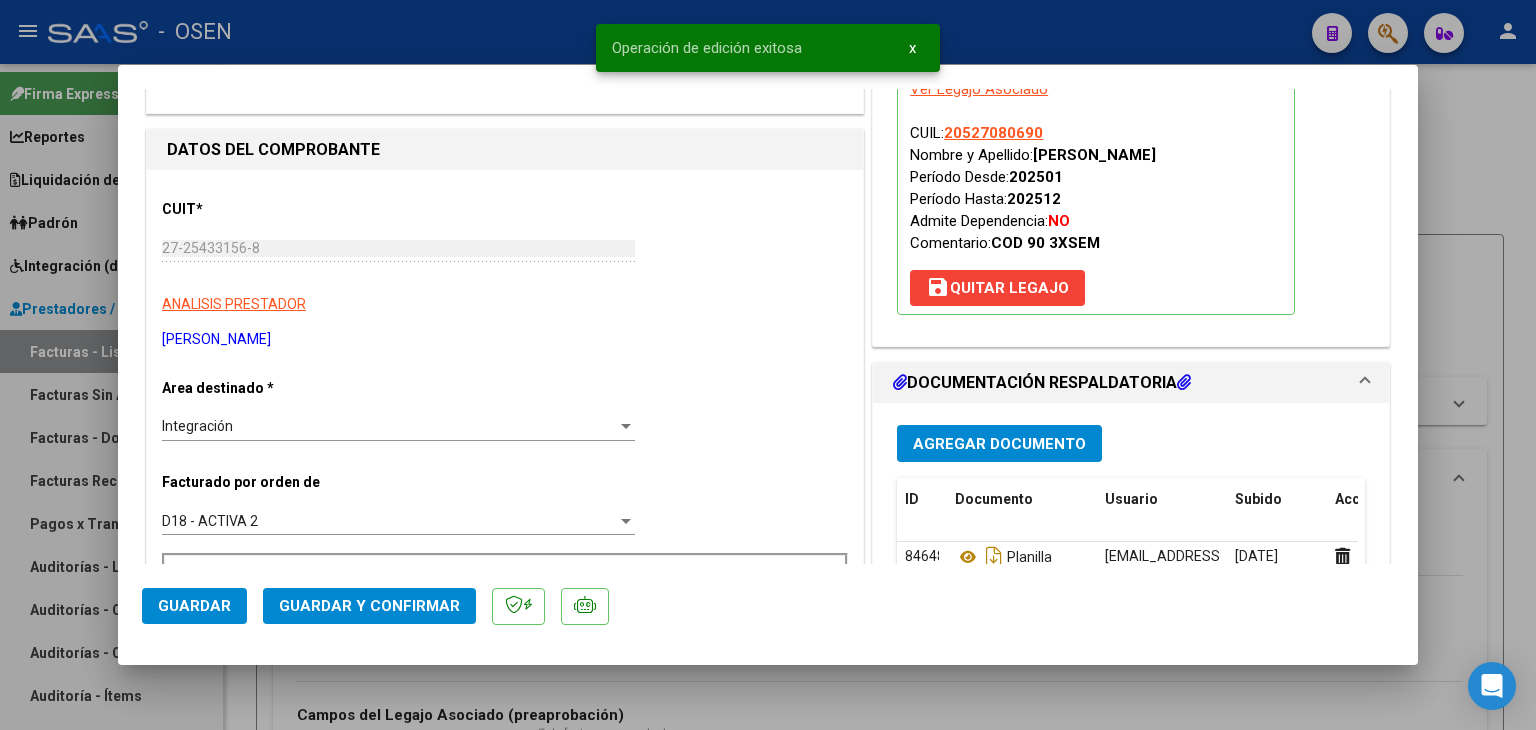 click at bounding box center (768, 365) 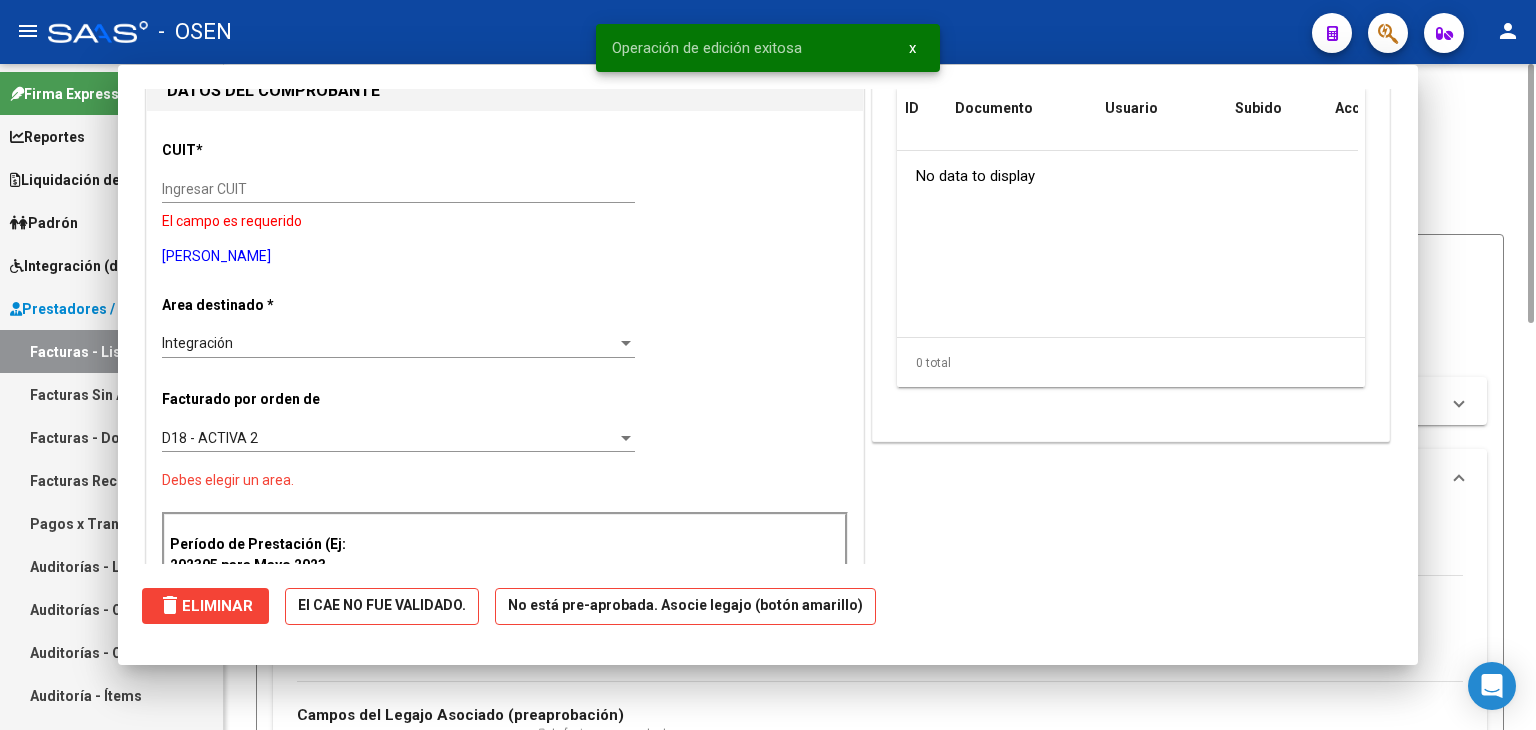 scroll, scrollTop: 0, scrollLeft: 0, axis: both 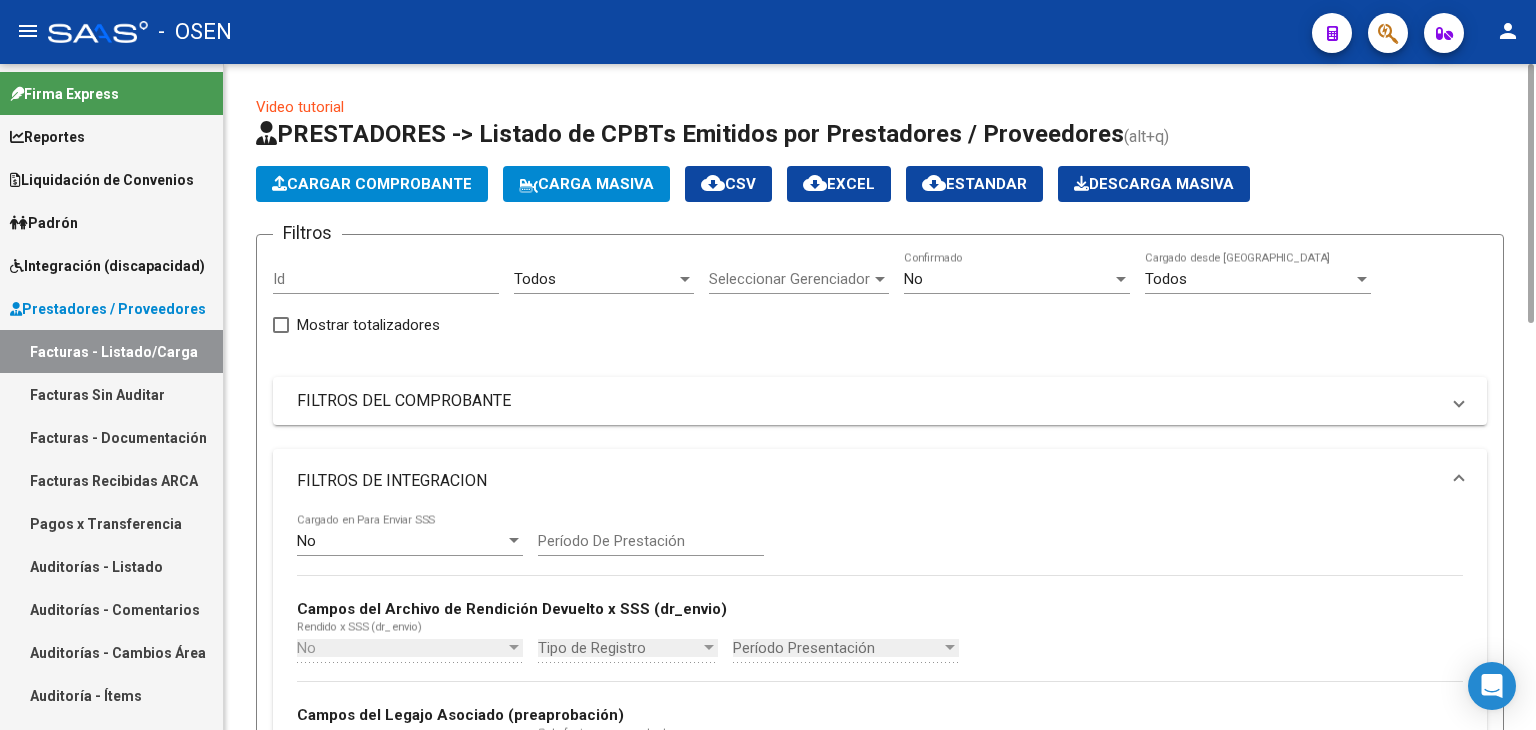 click on "Cargar Comprobante" 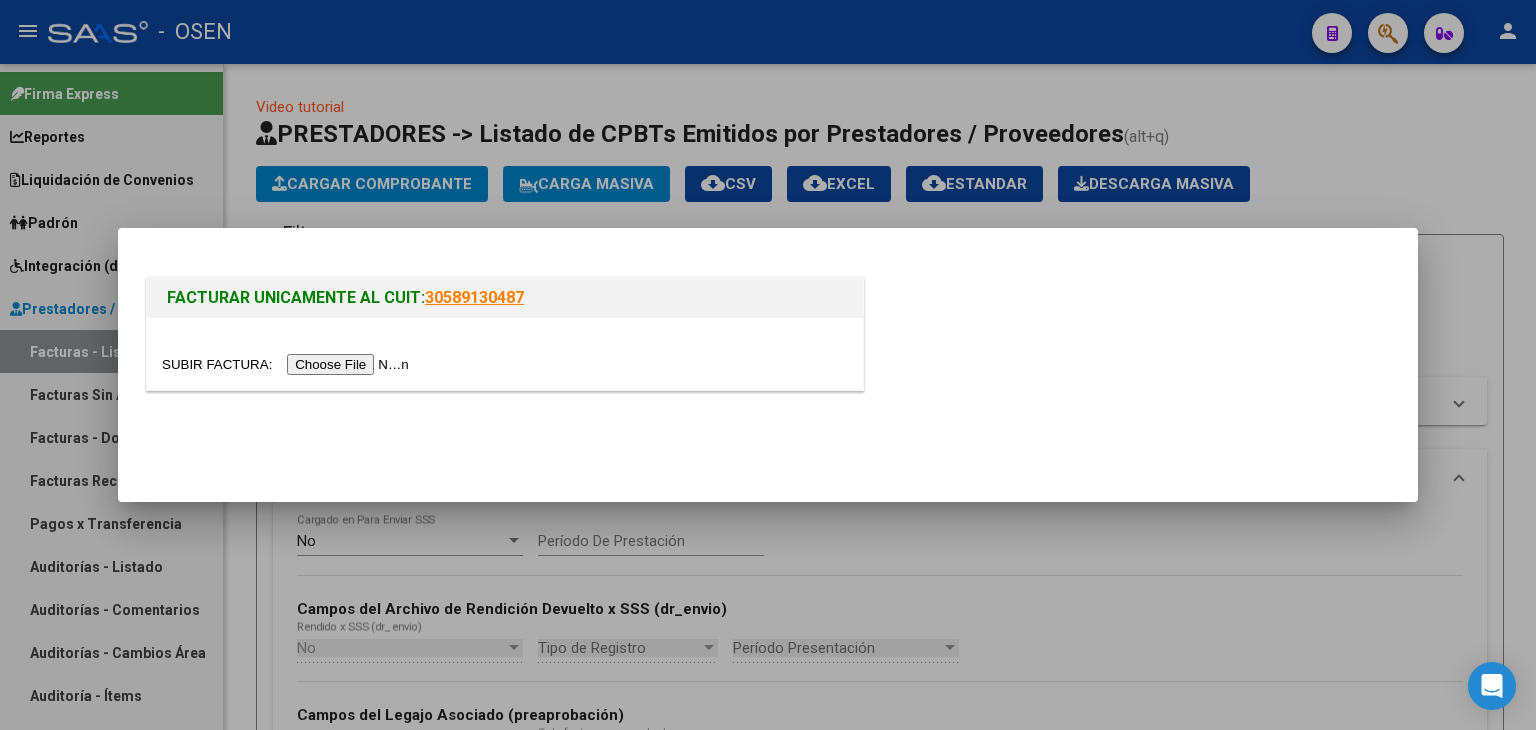 click at bounding box center [288, 364] 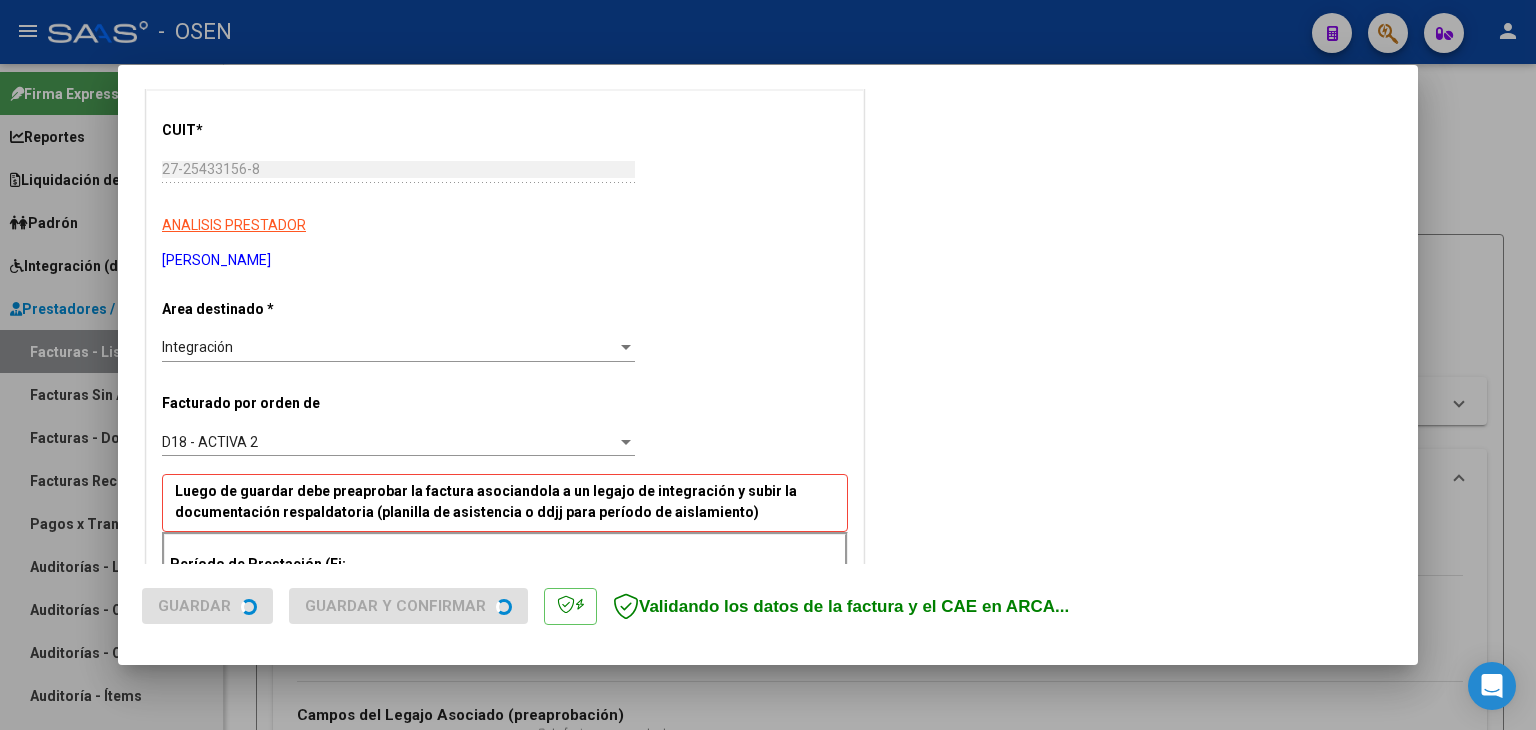 scroll, scrollTop: 400, scrollLeft: 0, axis: vertical 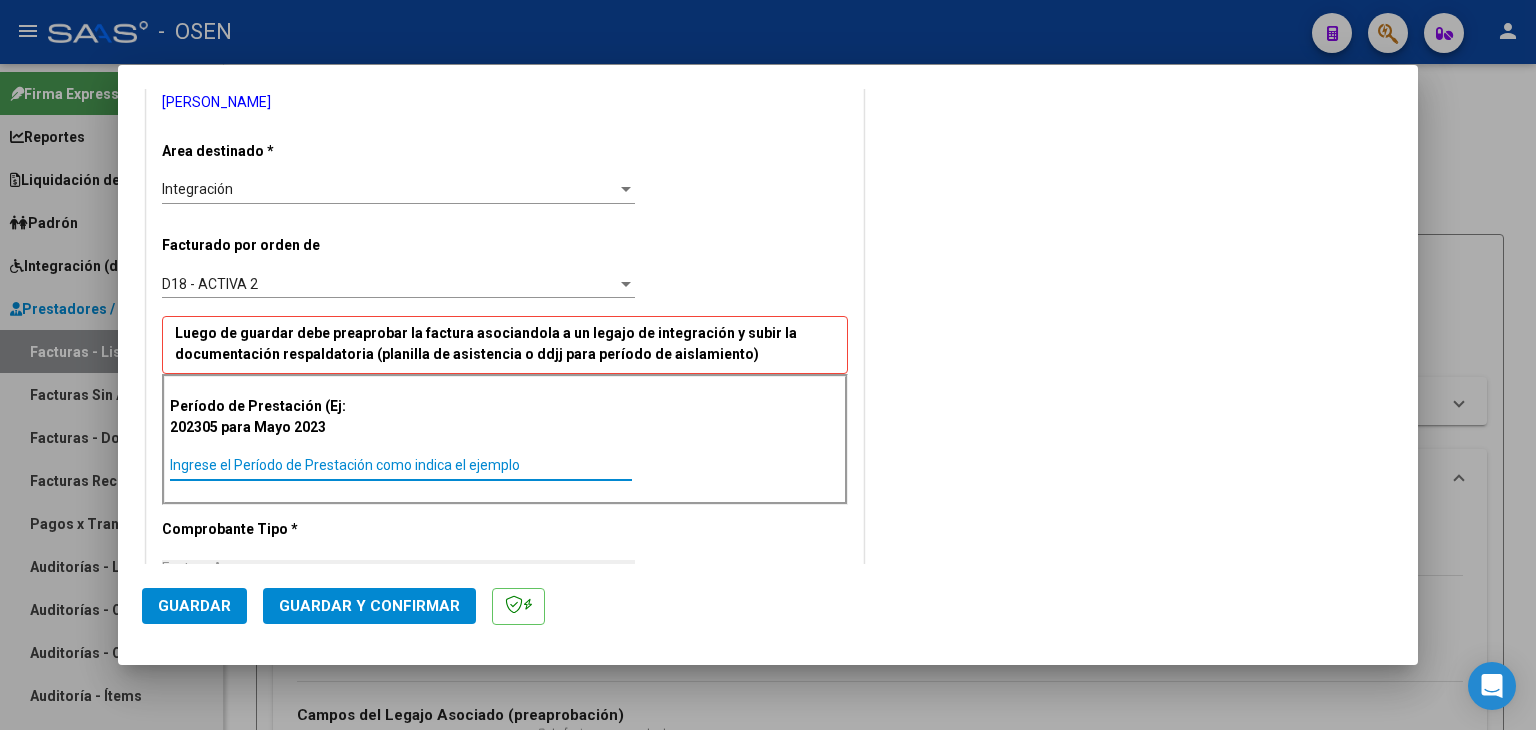 click on "Ingrese el Período de Prestación como indica el ejemplo" at bounding box center [401, 465] 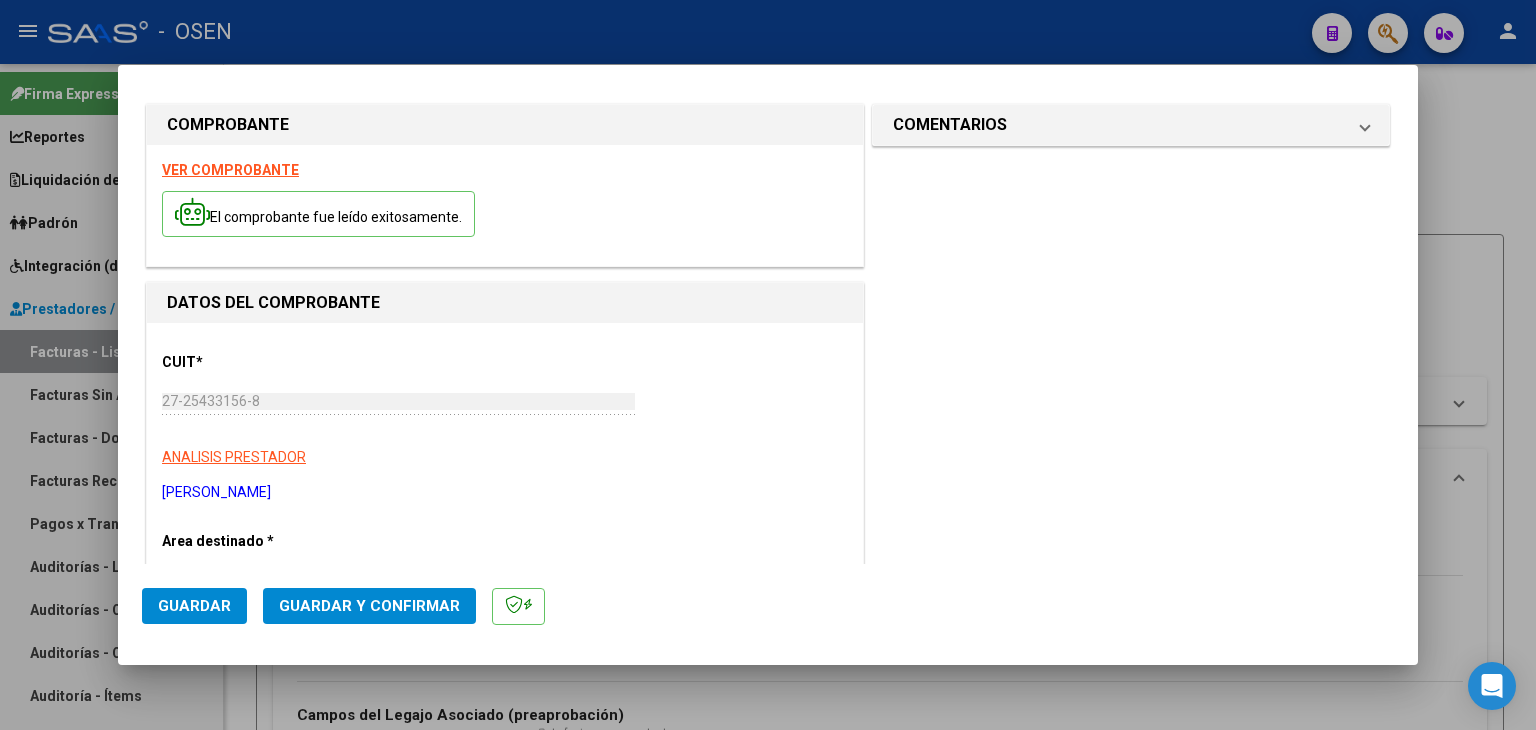 scroll, scrollTop: 0, scrollLeft: 0, axis: both 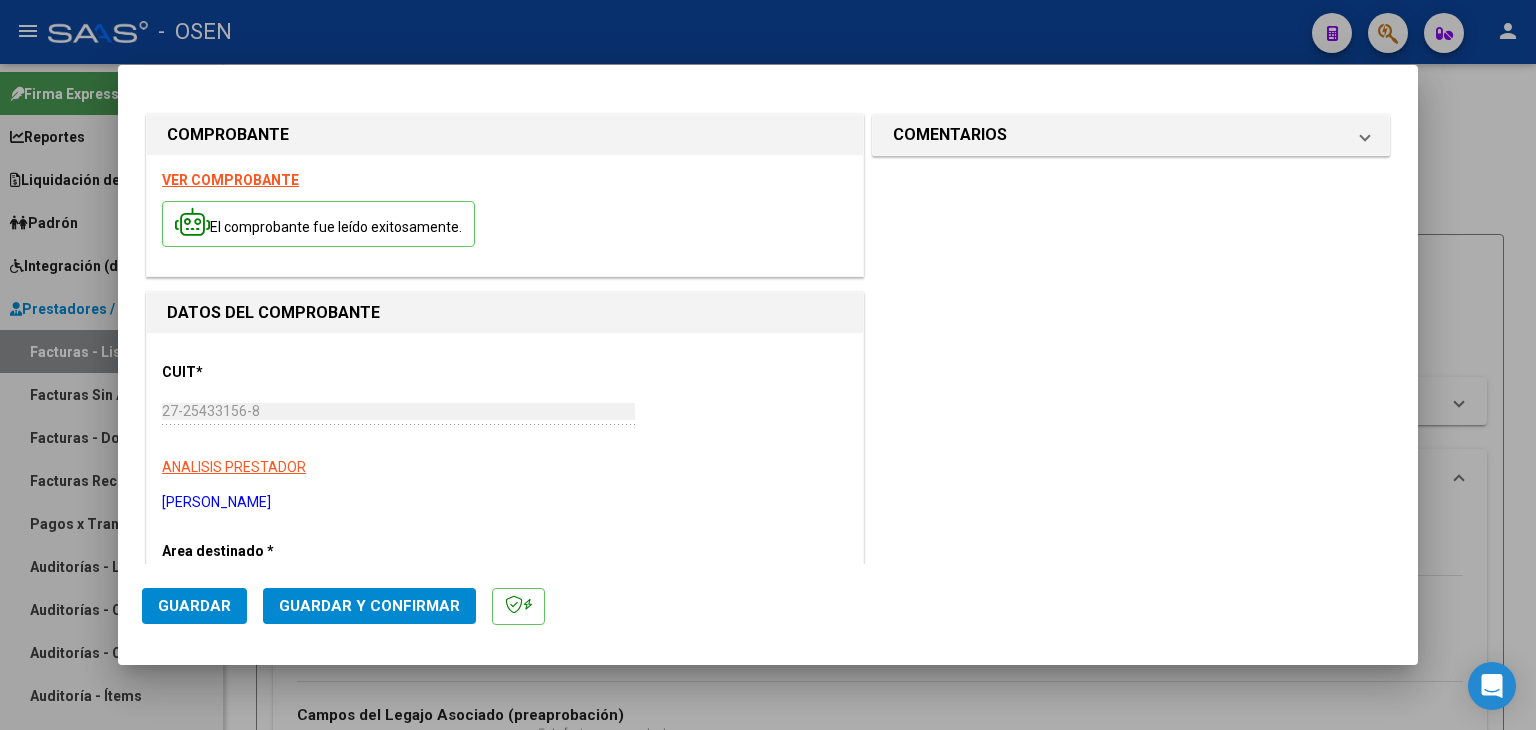 click on "VER COMPROBANTE" at bounding box center (230, 180) 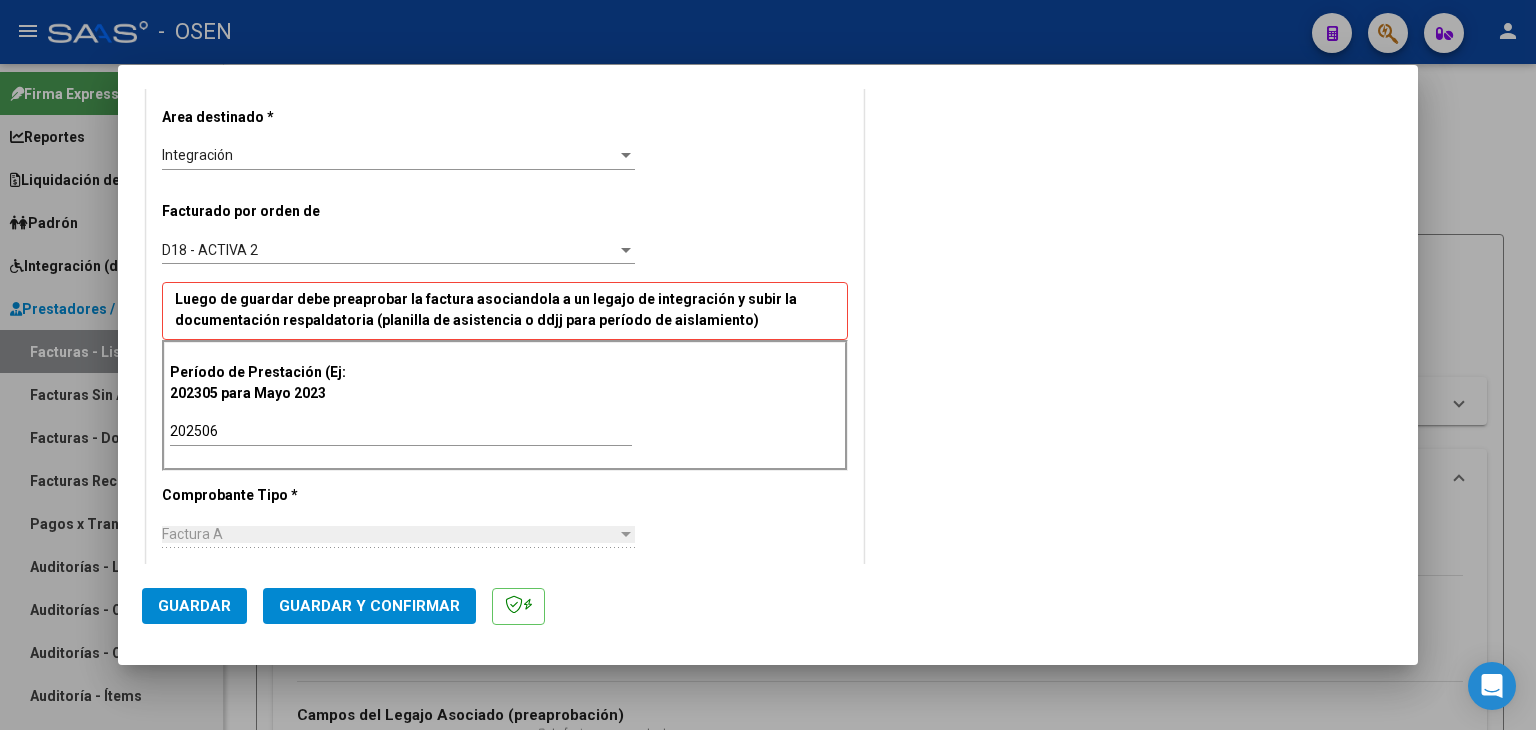 scroll, scrollTop: 500, scrollLeft: 0, axis: vertical 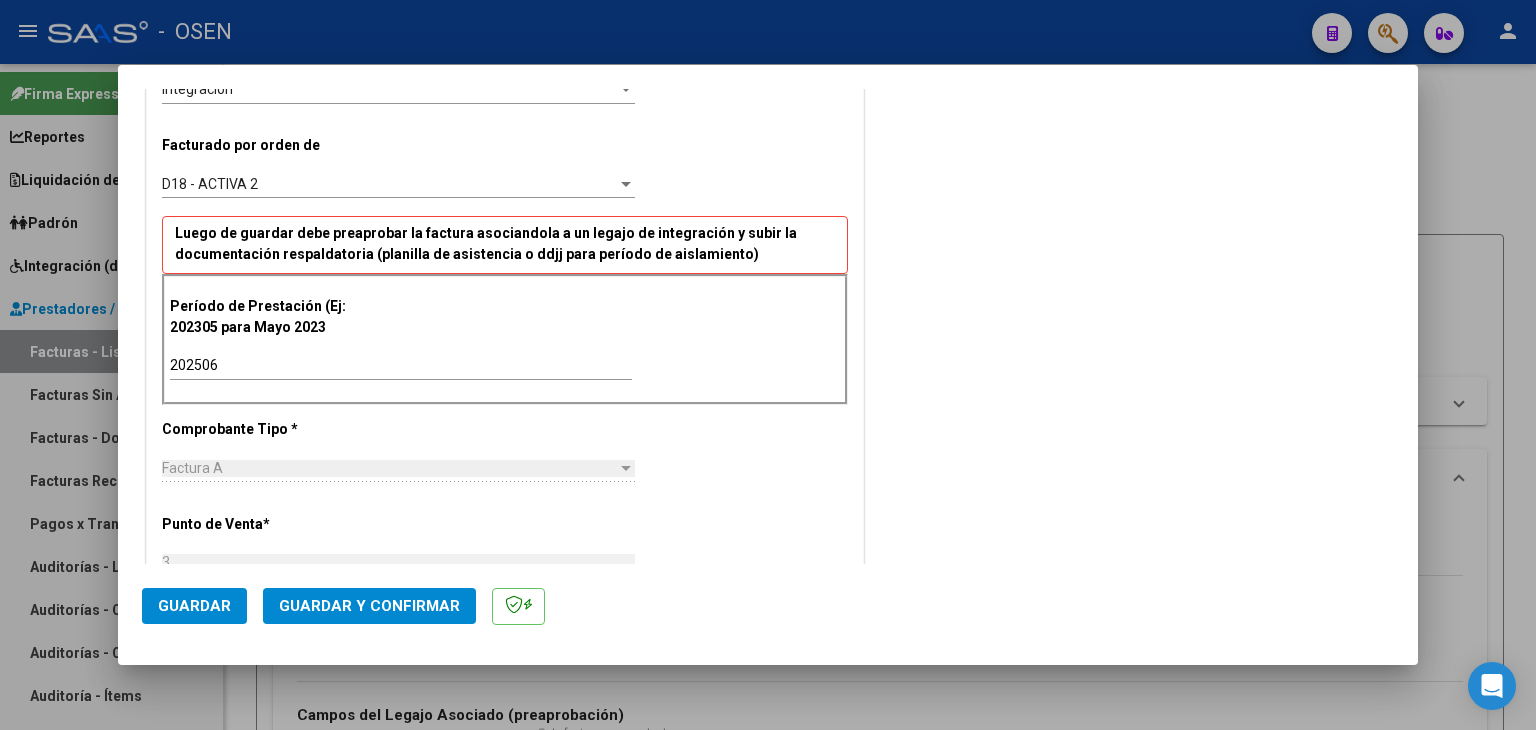 click on "Guardar" 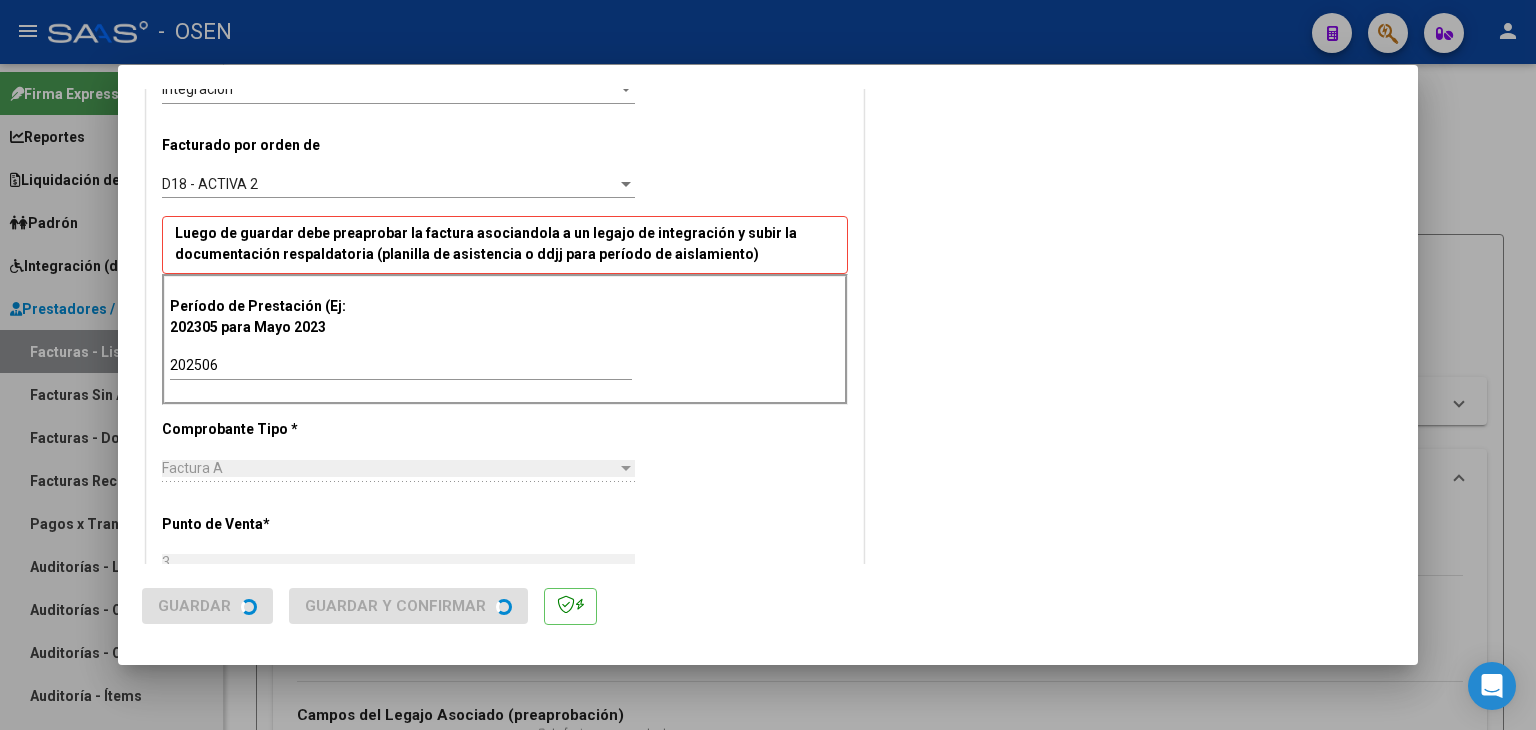 scroll, scrollTop: 0, scrollLeft: 0, axis: both 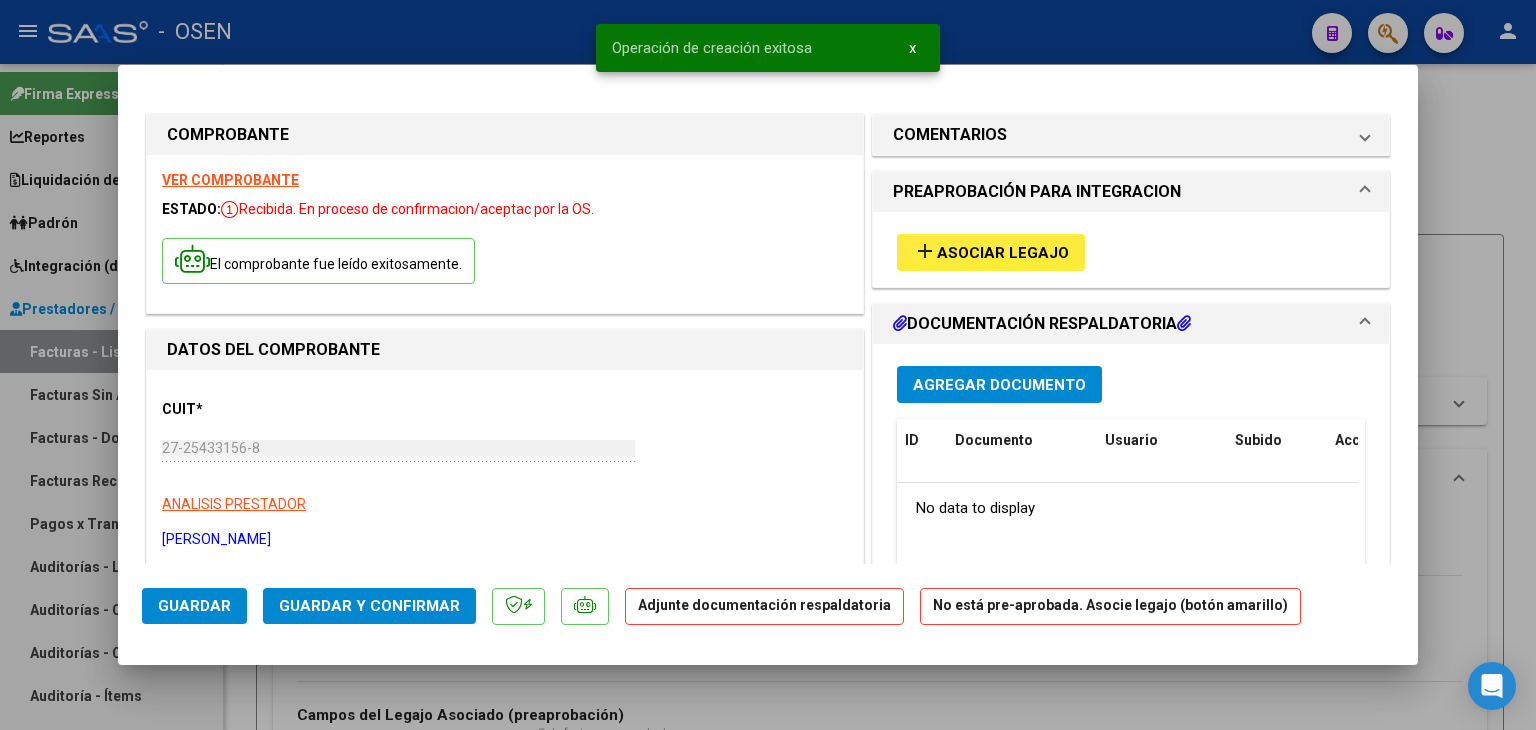click on "Asociar Legajo" at bounding box center [1003, 253] 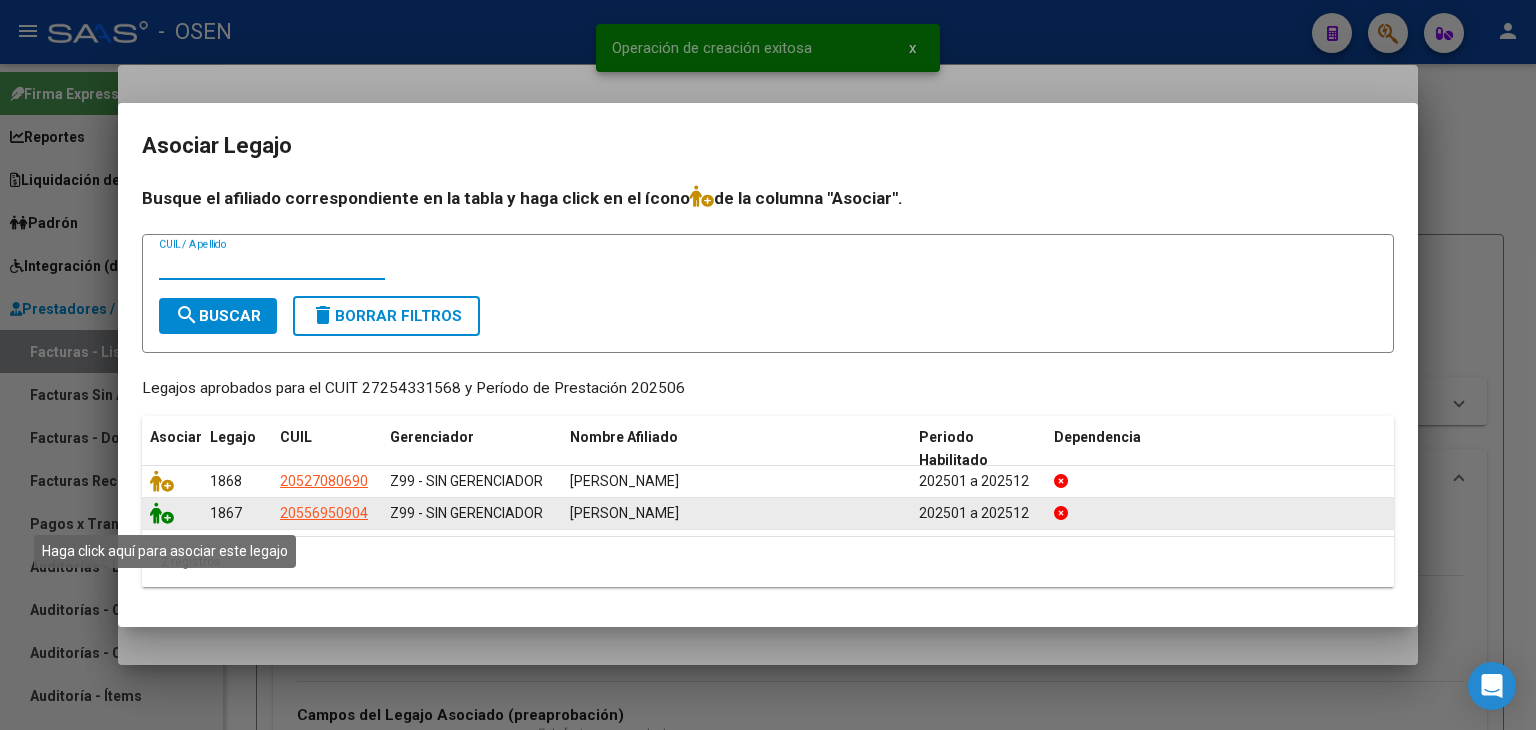 click 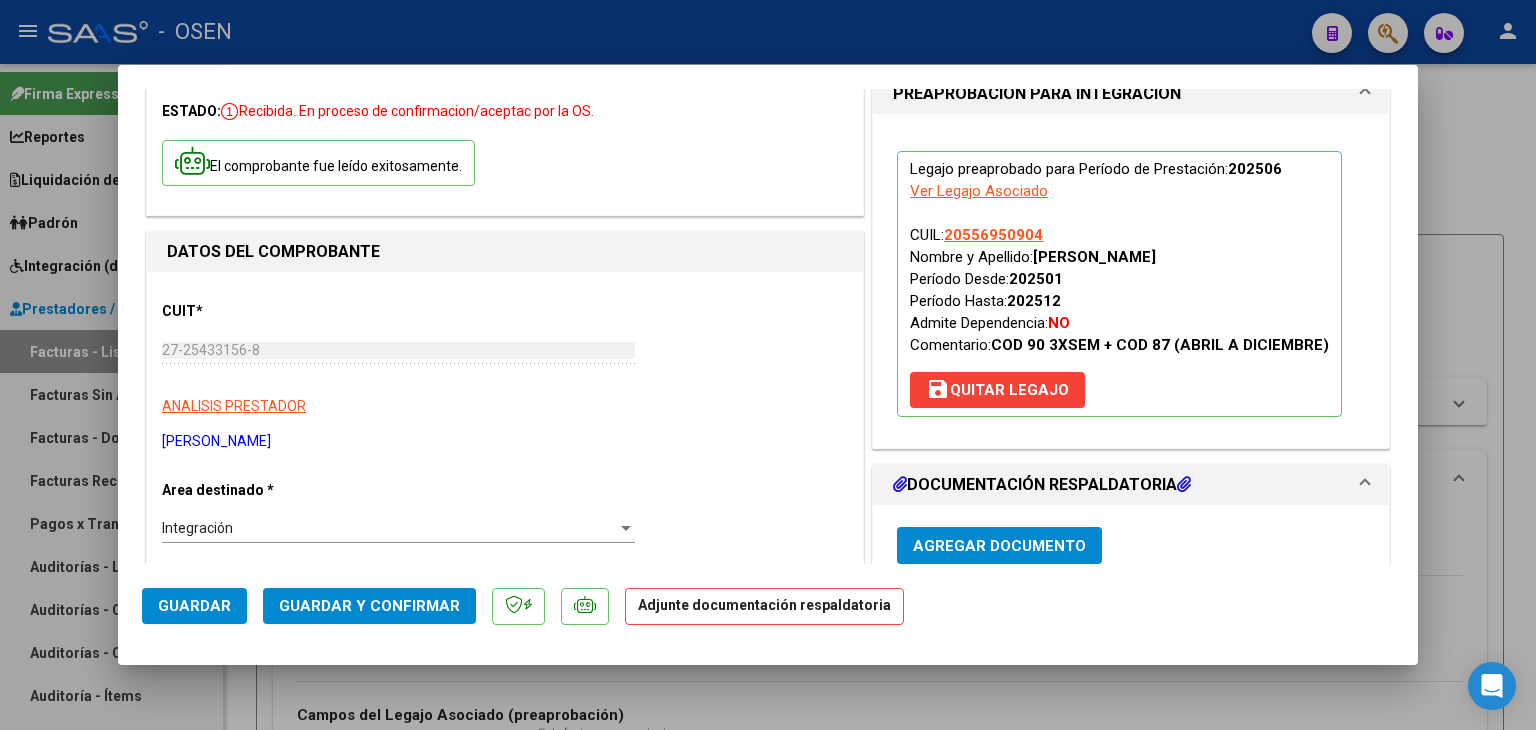 scroll, scrollTop: 200, scrollLeft: 0, axis: vertical 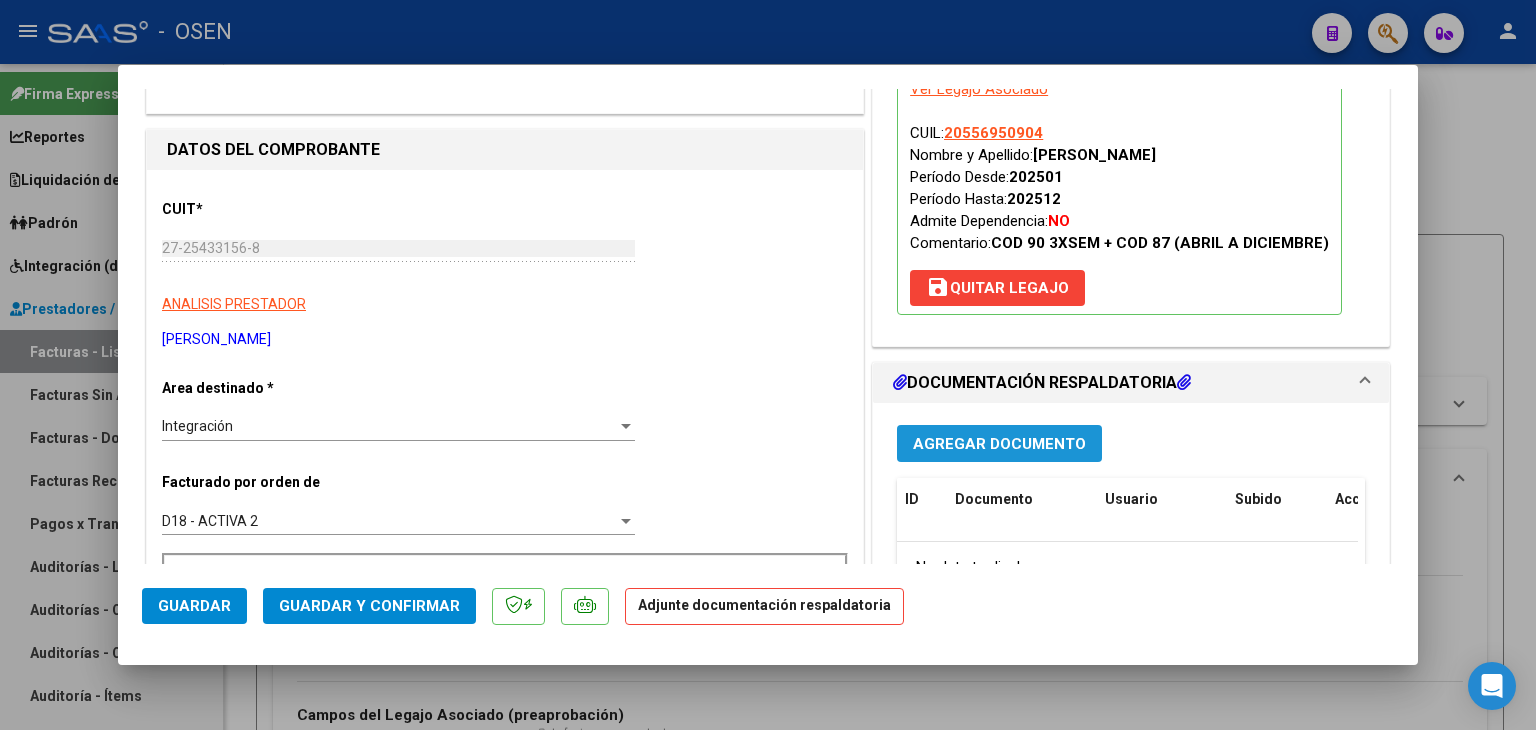 click on "Agregar Documento" at bounding box center (999, 444) 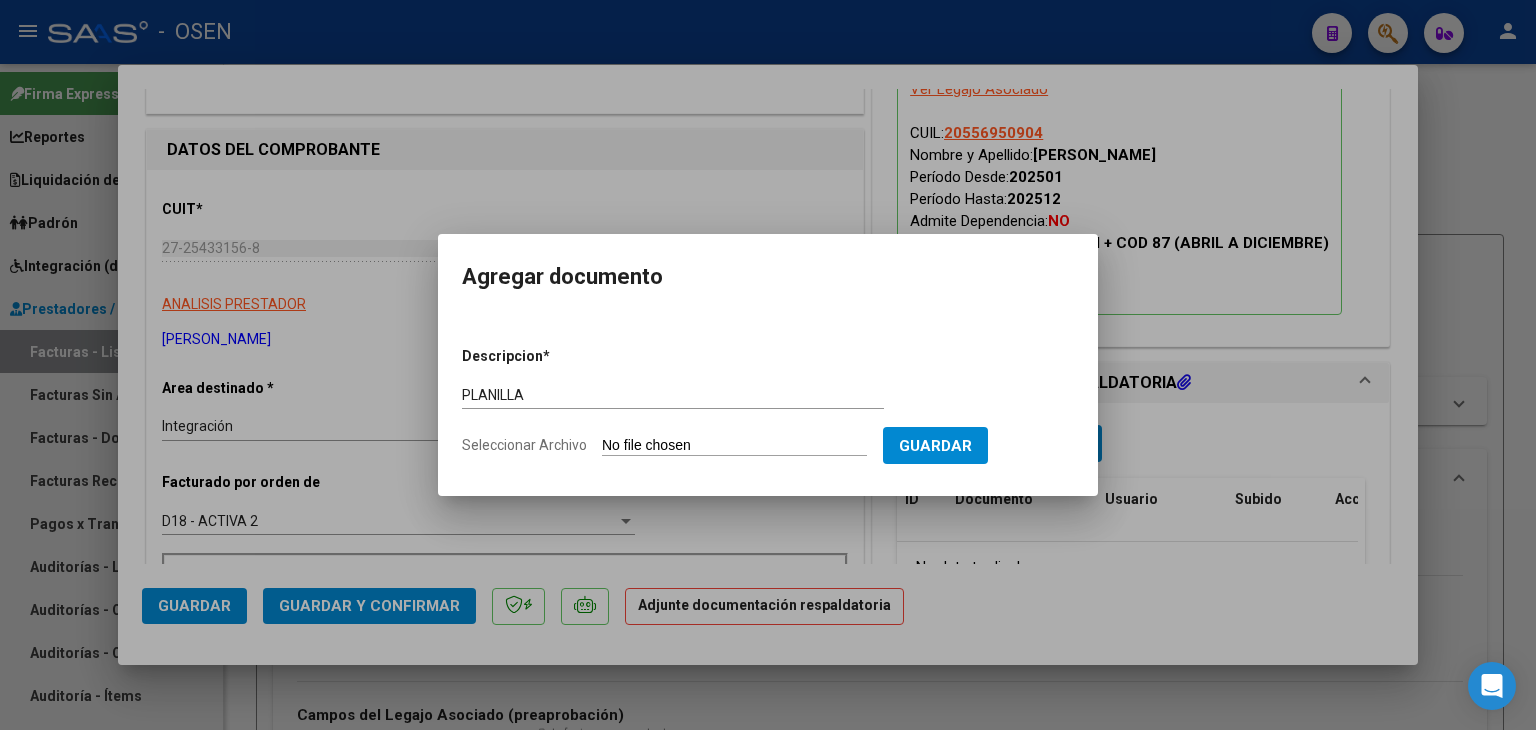 click on "Seleccionar Archivo" at bounding box center (734, 446) 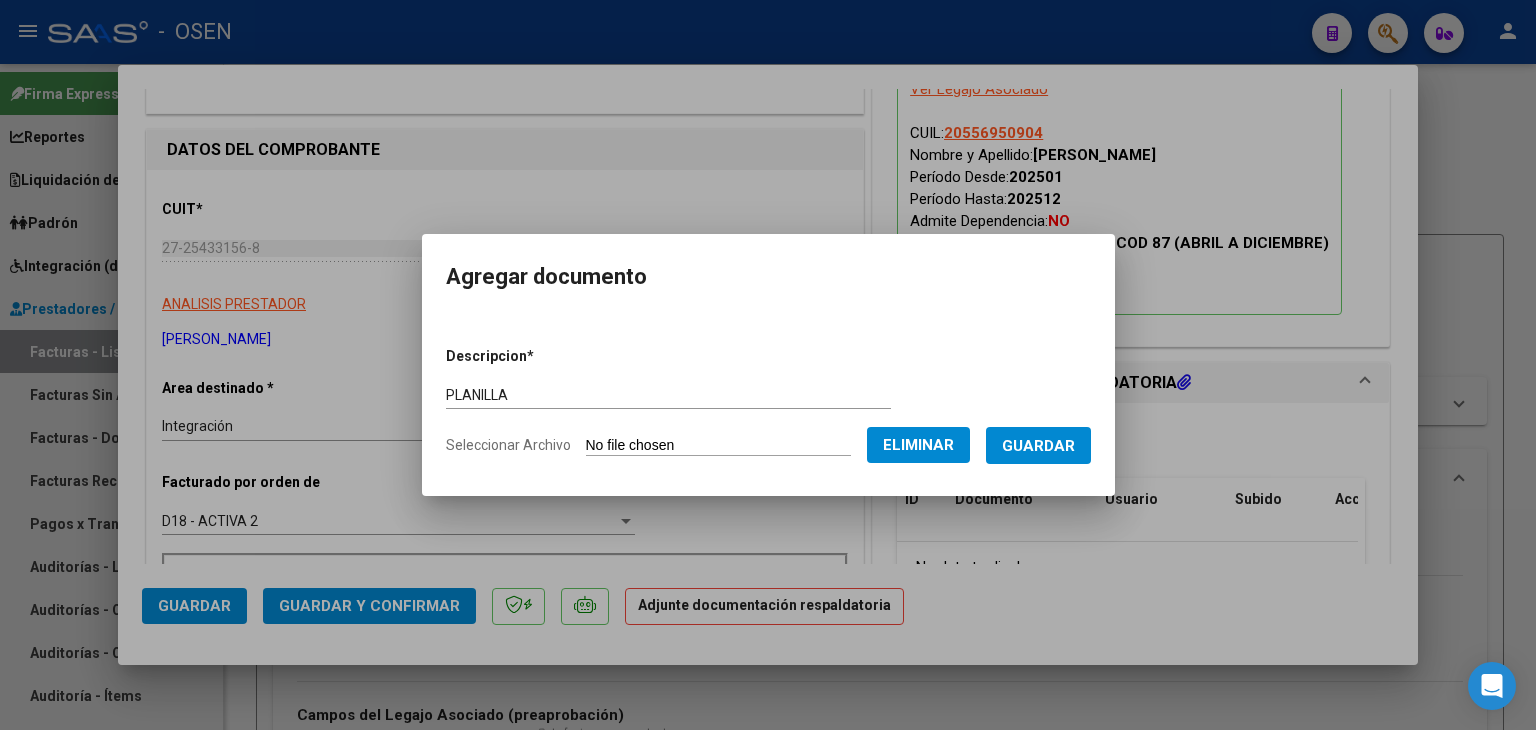 click on "Guardar" at bounding box center (1038, 446) 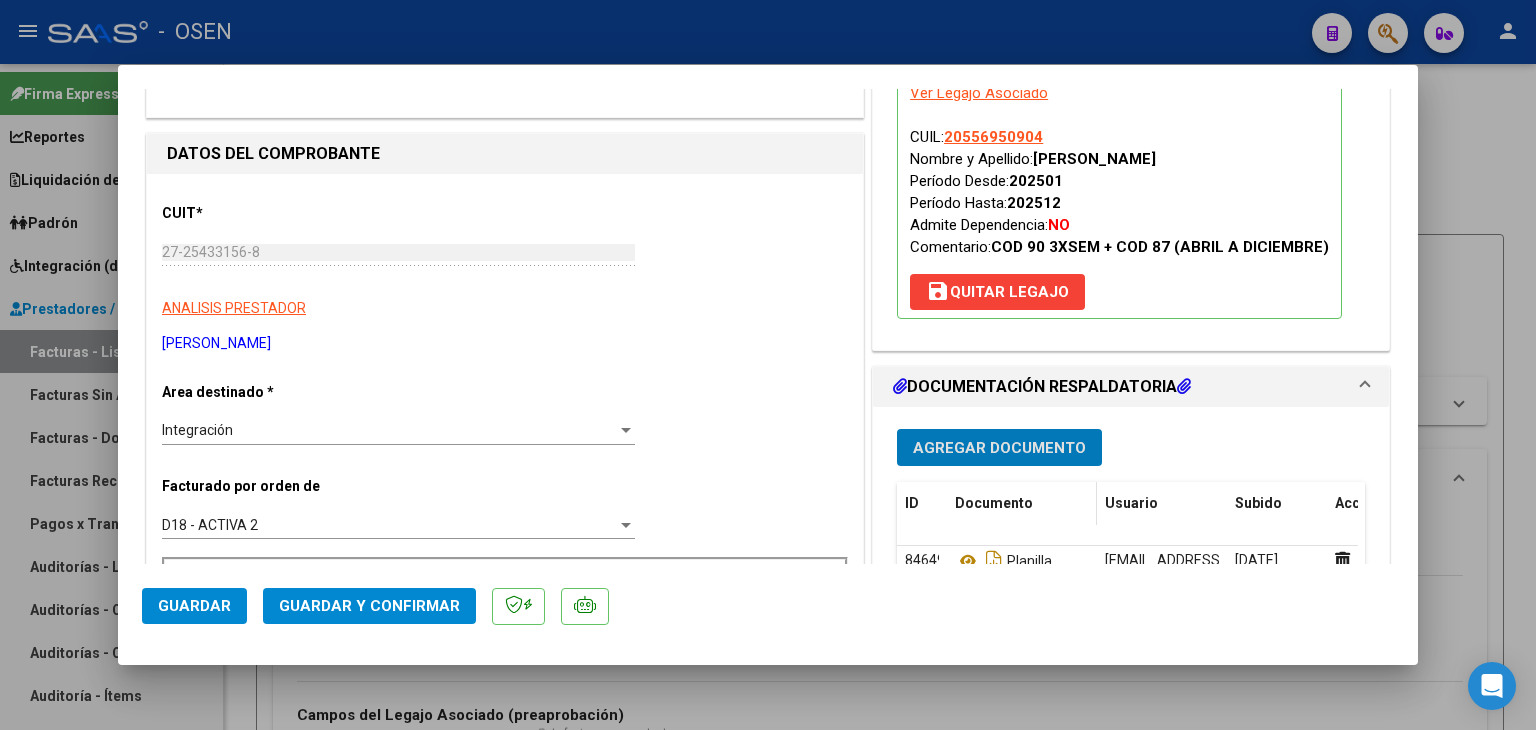 scroll, scrollTop: 300, scrollLeft: 0, axis: vertical 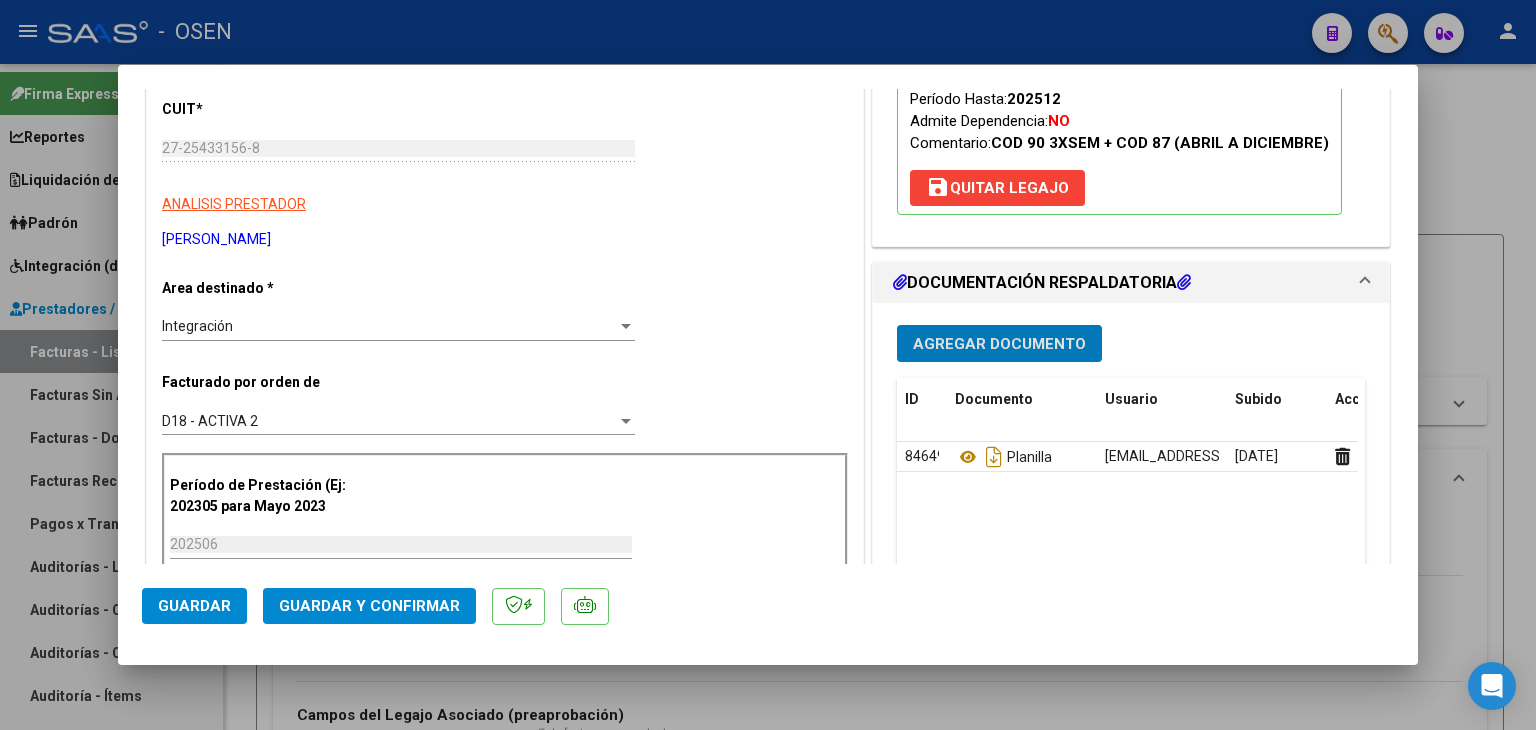 click on "Guardar" 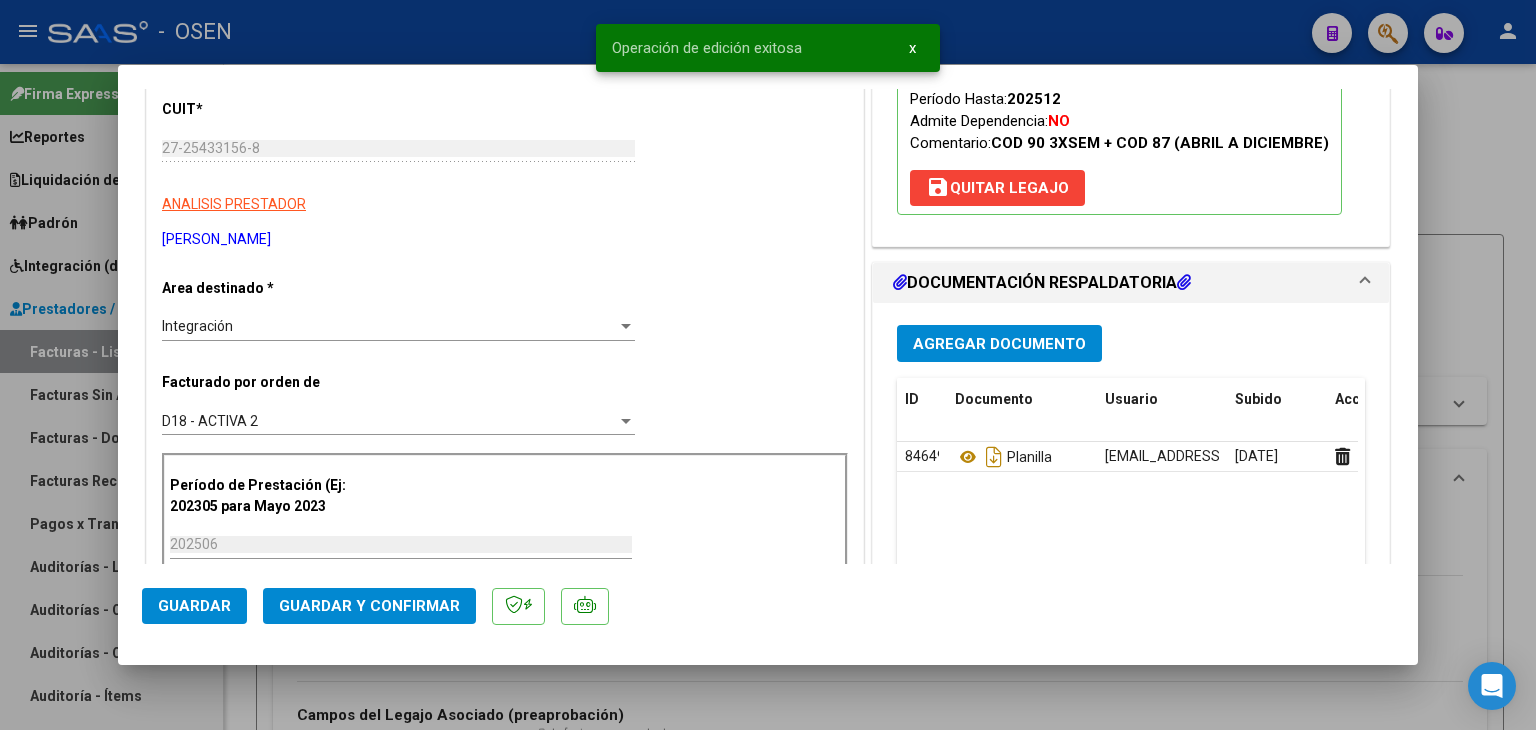 click at bounding box center (768, 365) 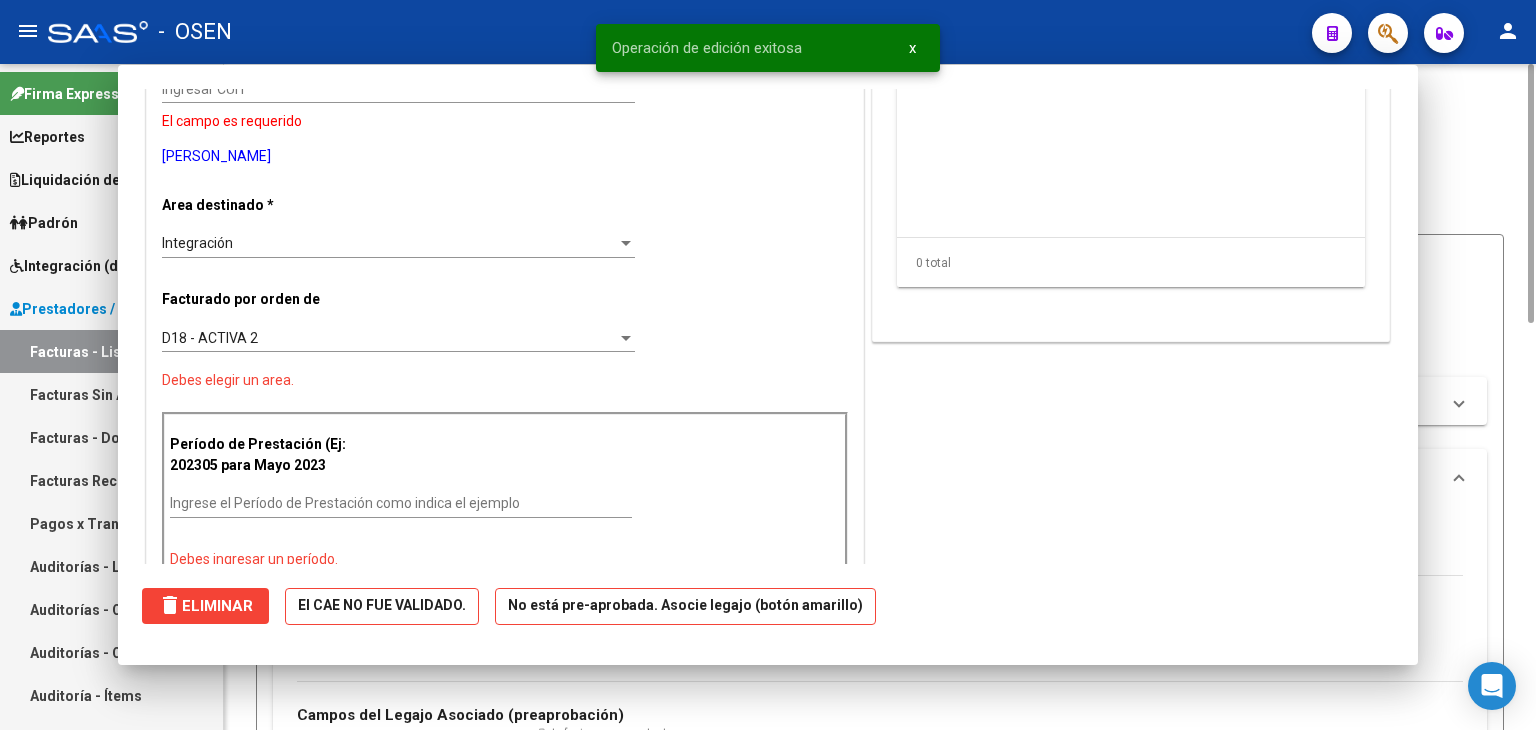 scroll, scrollTop: 0, scrollLeft: 0, axis: both 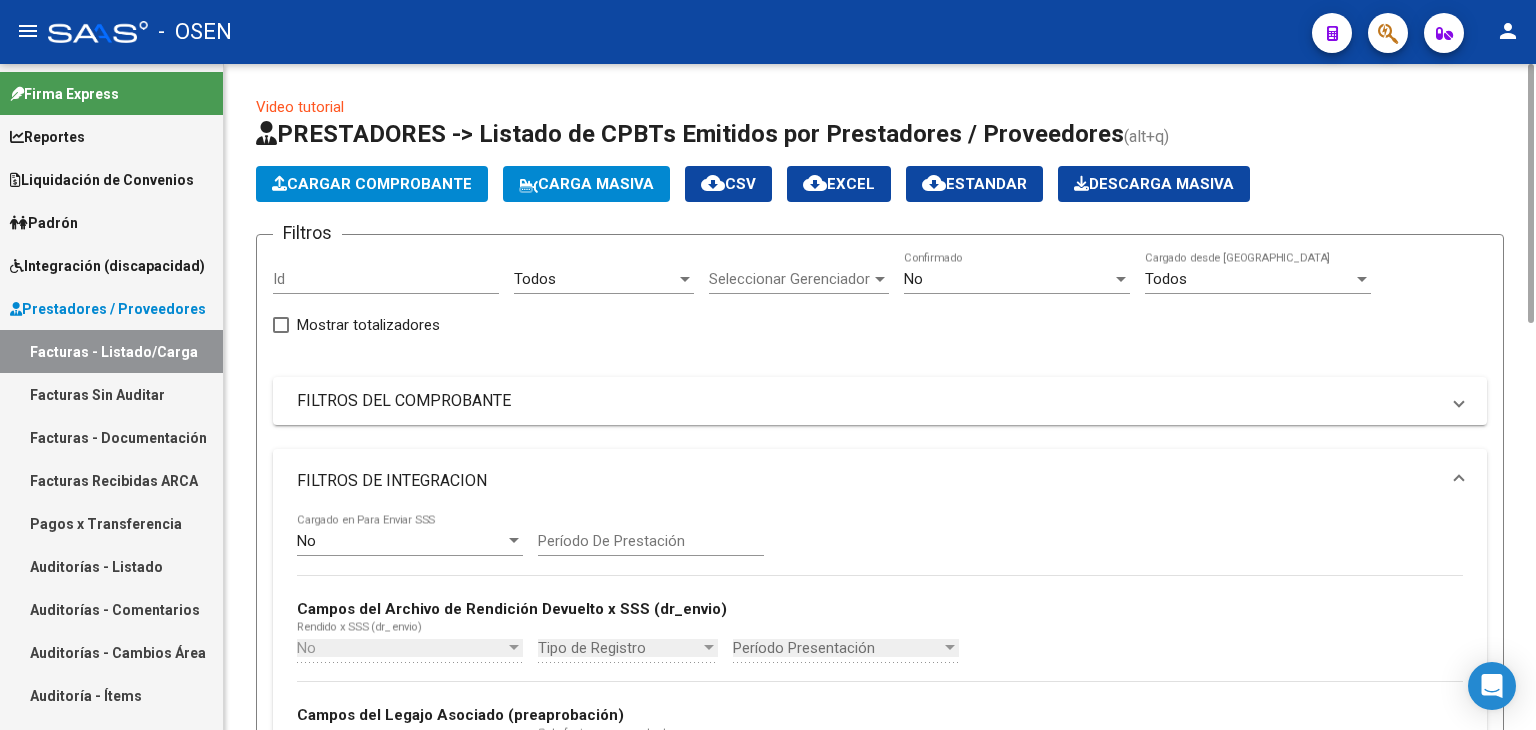 click on "Cargar Comprobante" 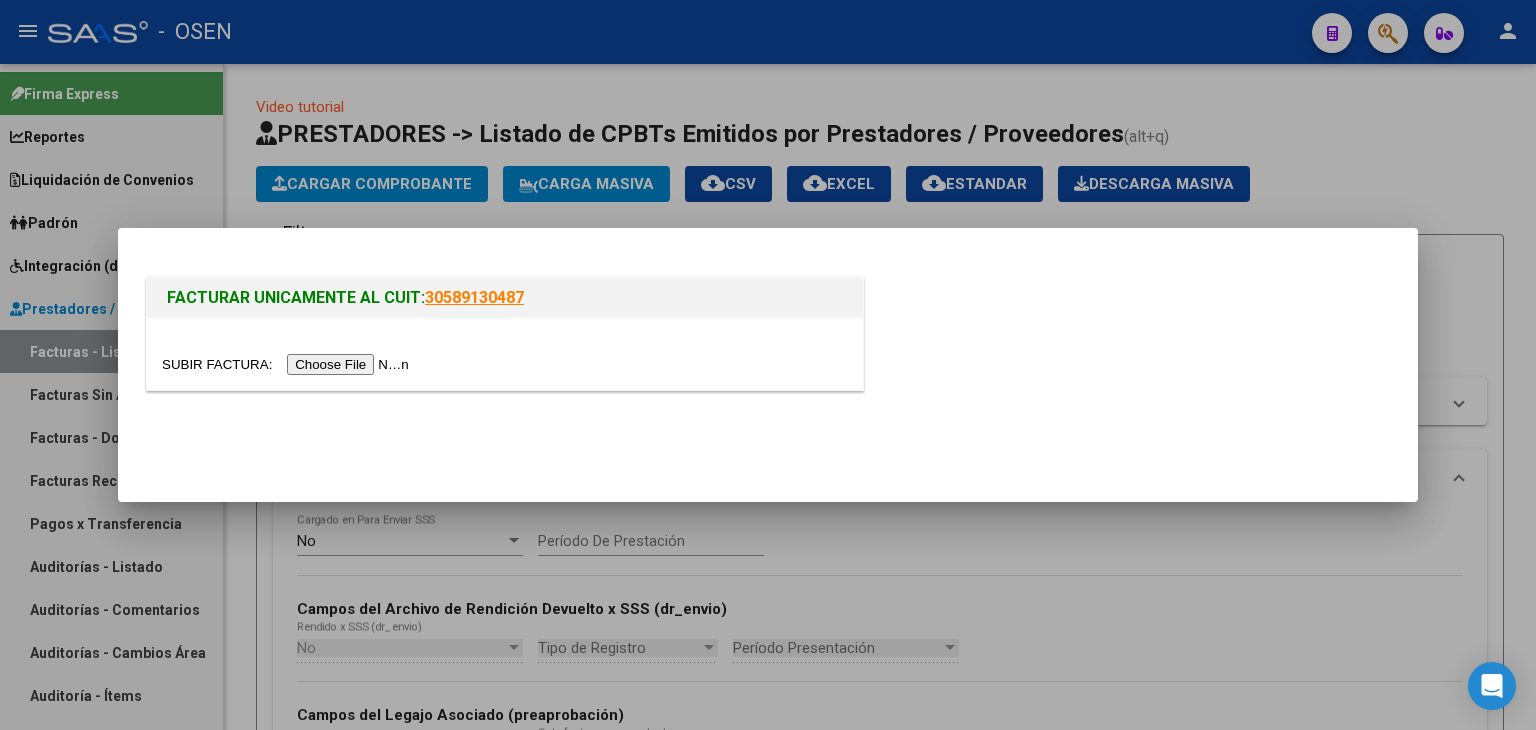 click at bounding box center [288, 364] 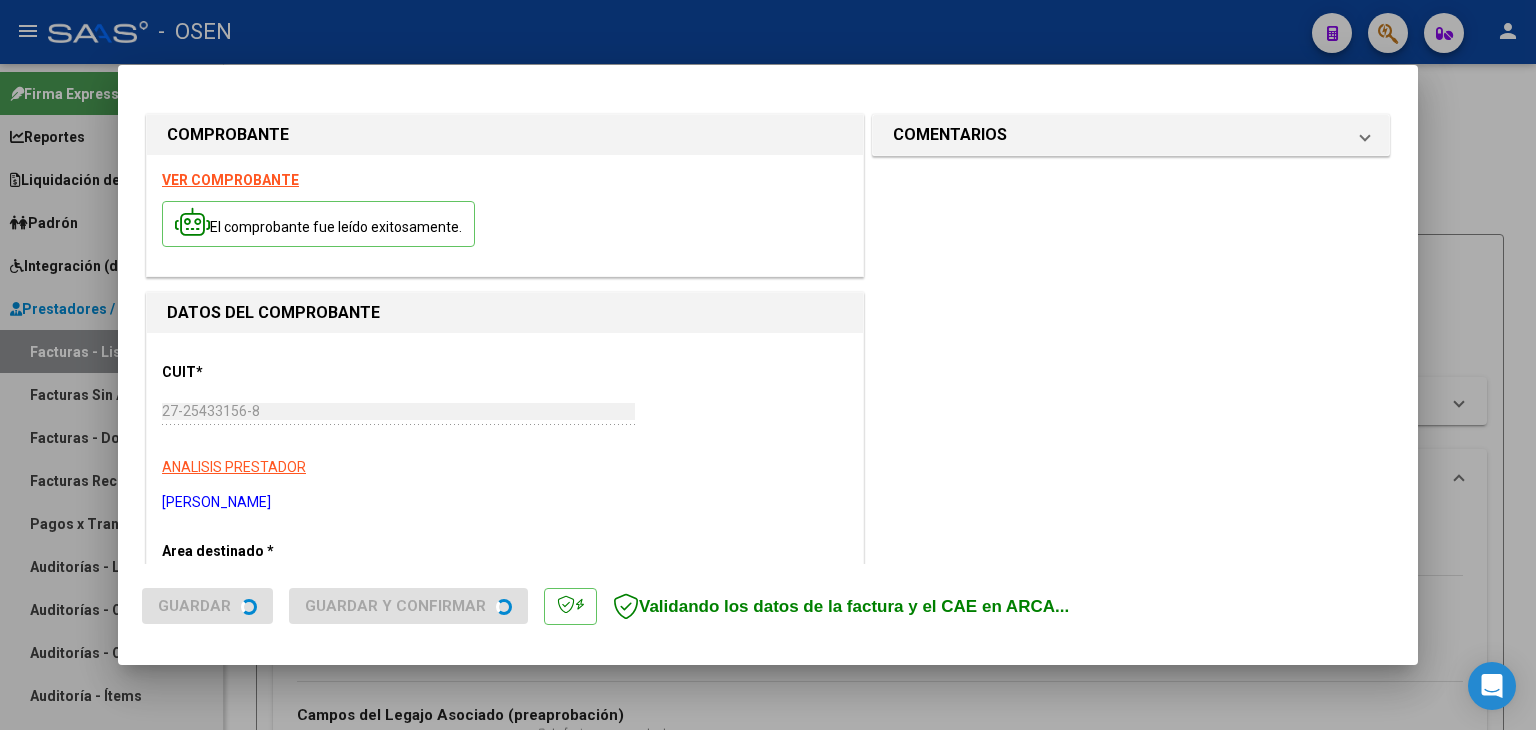 click on "VER COMPROBANTE" at bounding box center (230, 180) 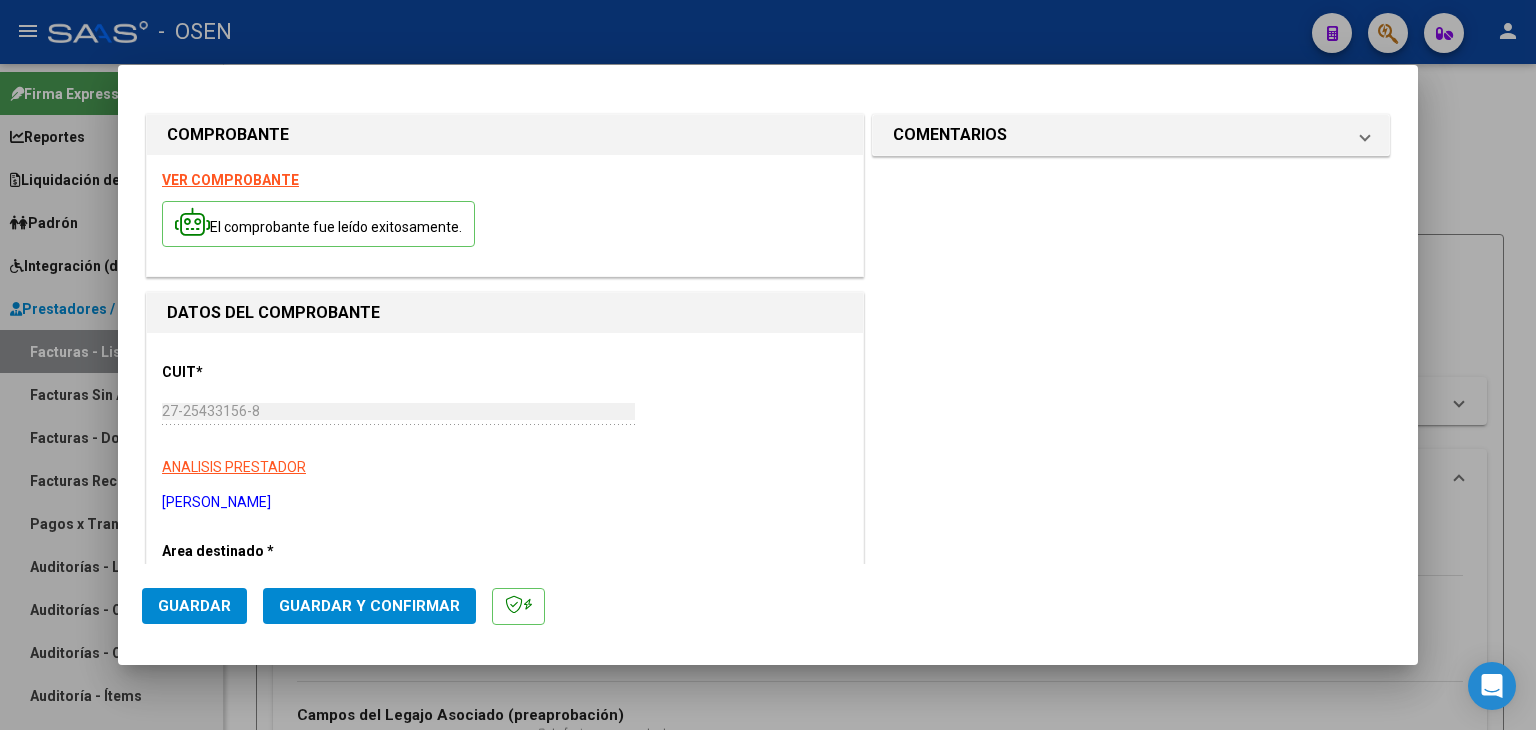 scroll, scrollTop: 200, scrollLeft: 0, axis: vertical 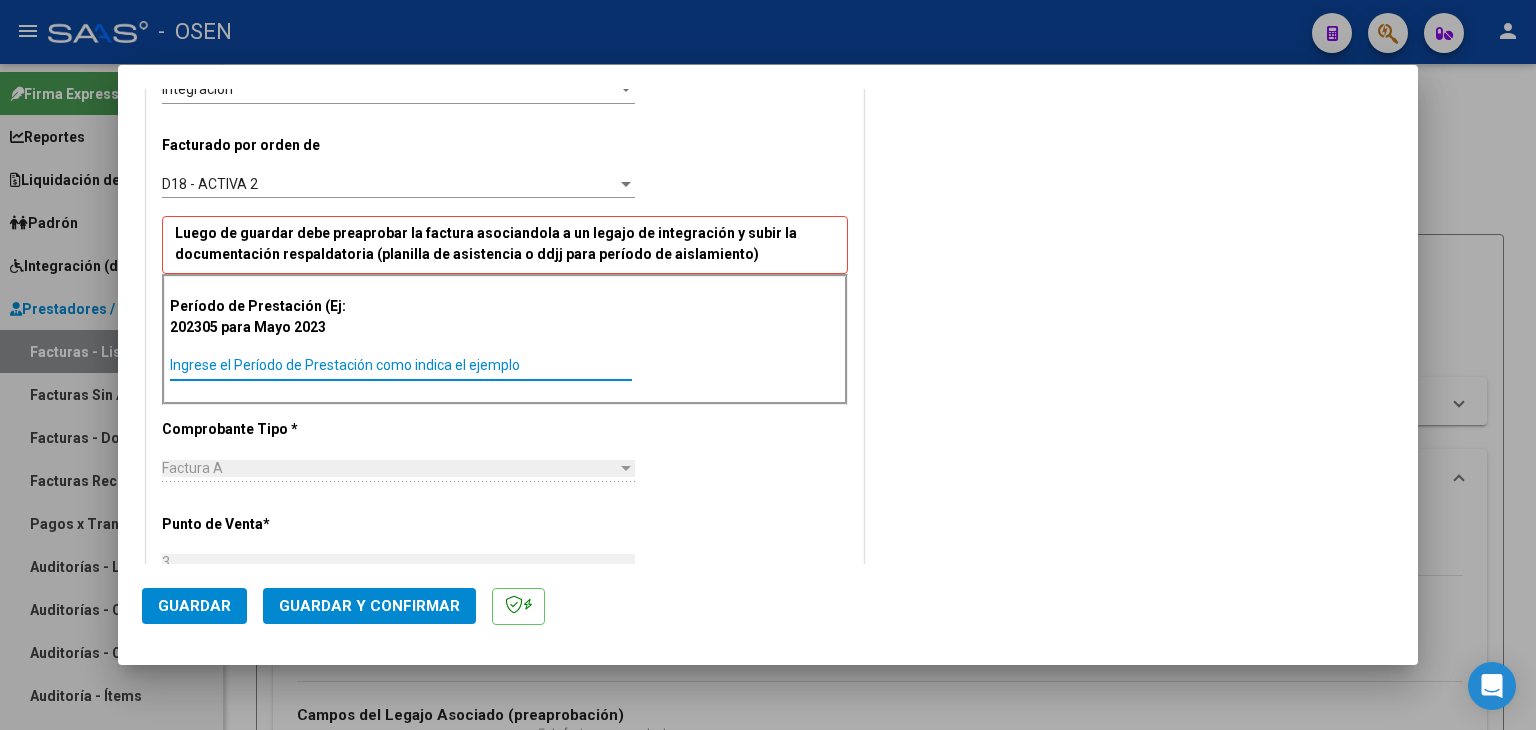click on "Ingrese el Período de Prestación como indica el ejemplo" at bounding box center (401, 365) 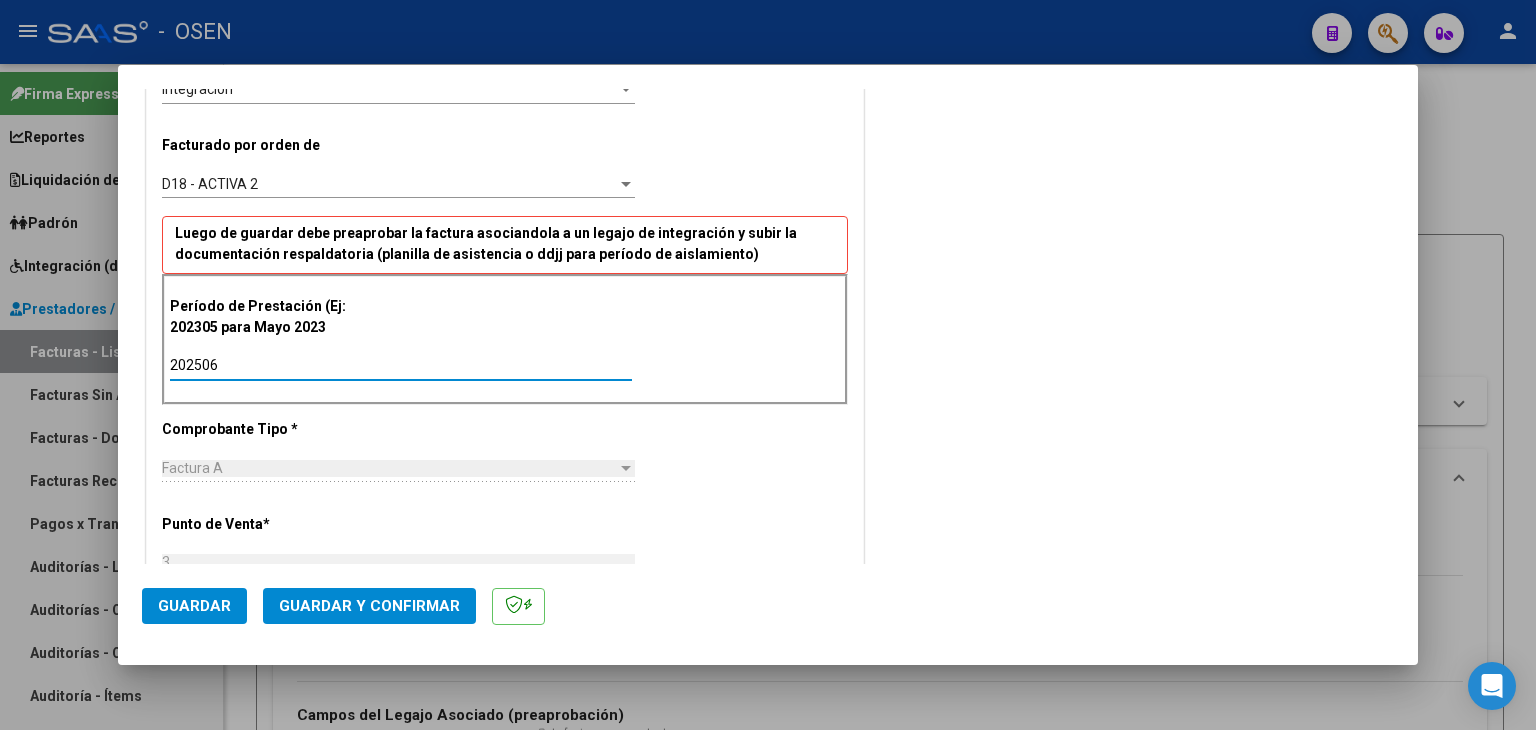 click on "Guardar" 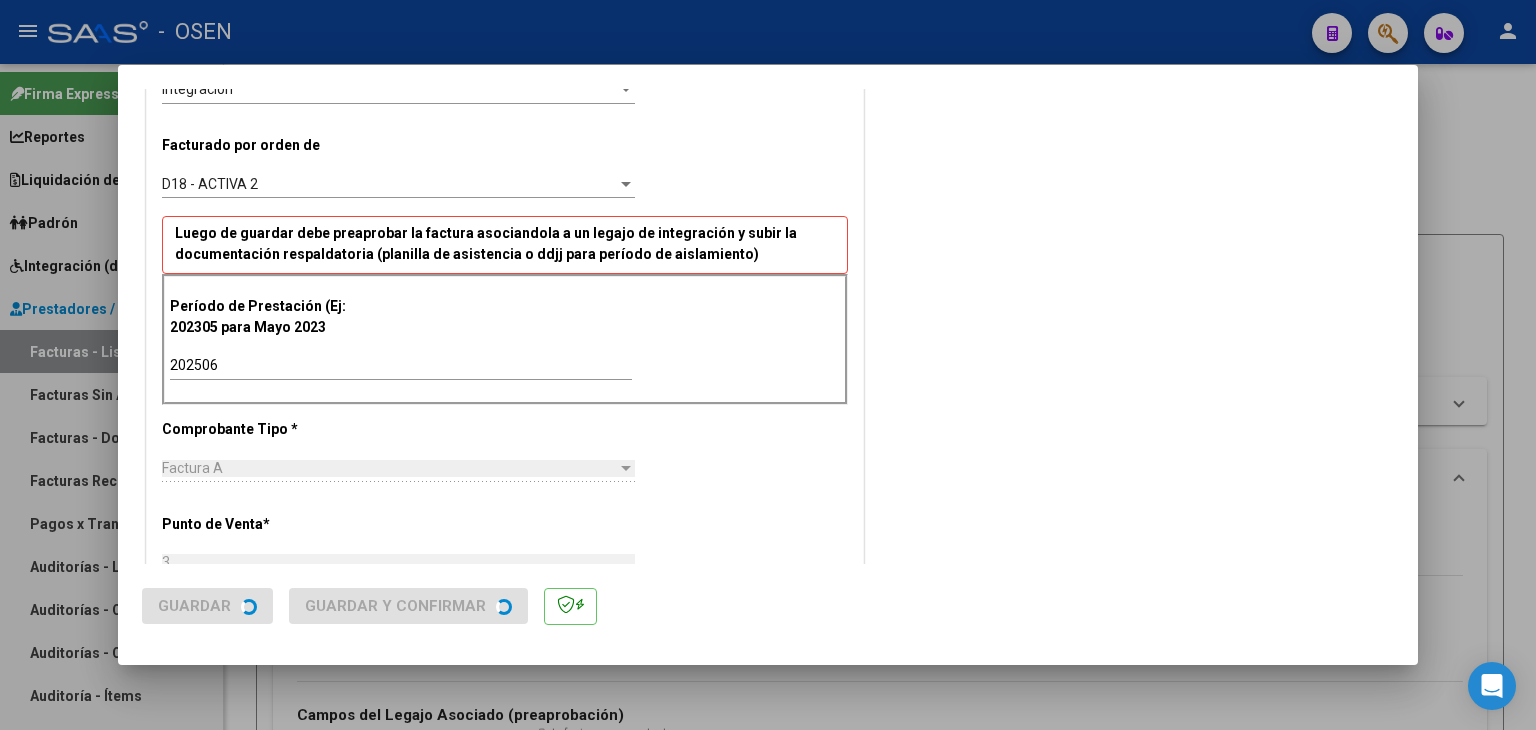 scroll, scrollTop: 0, scrollLeft: 0, axis: both 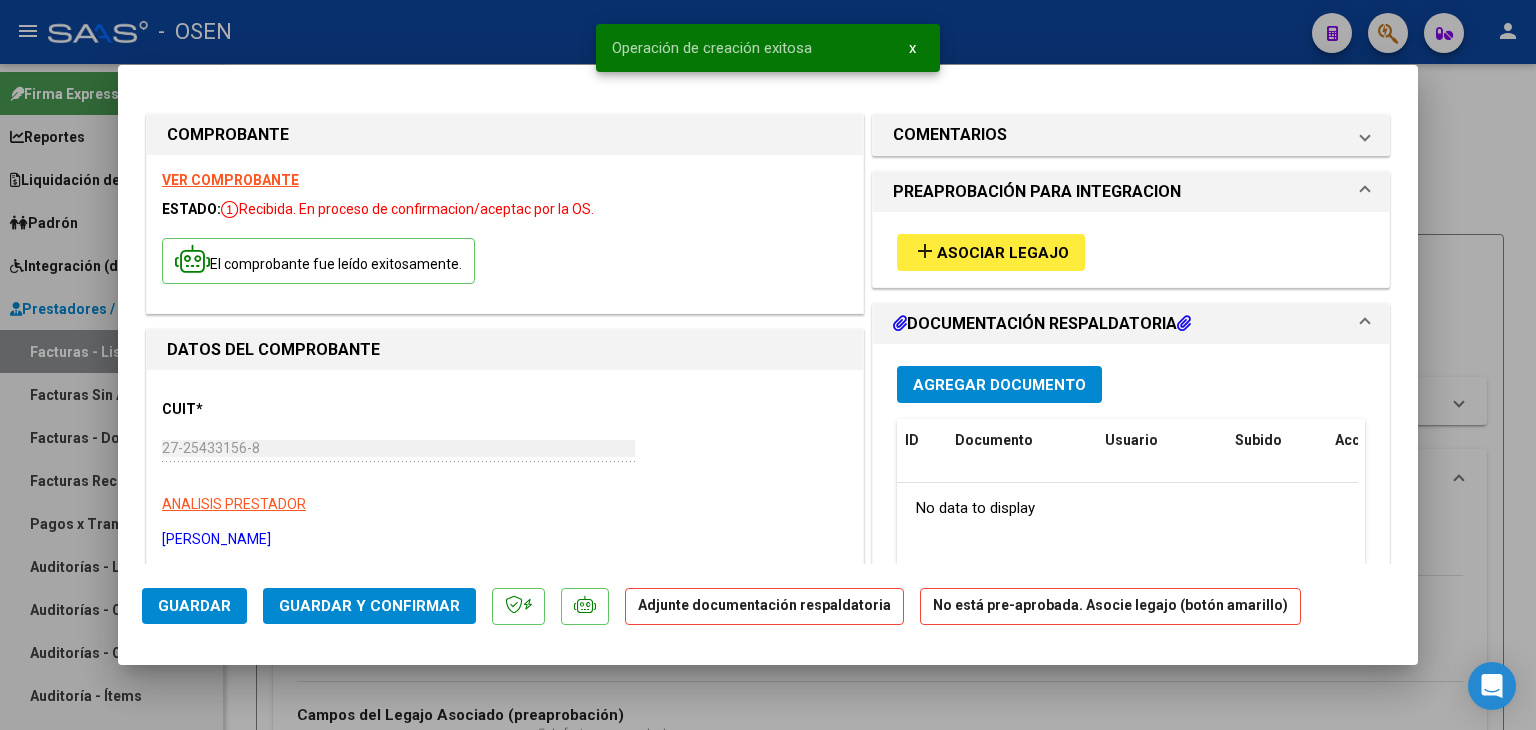 click on "add Asociar Legajo" at bounding box center [991, 252] 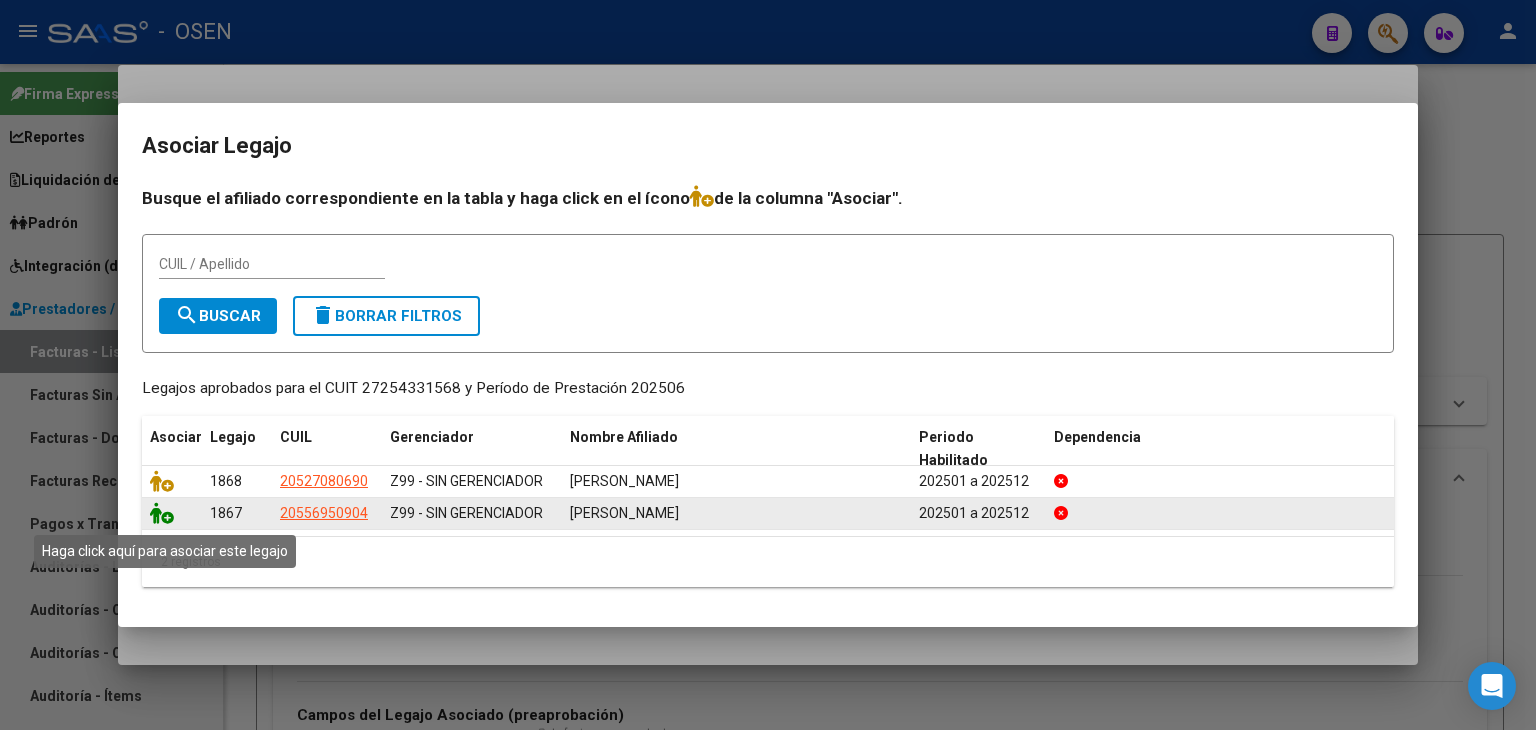 click 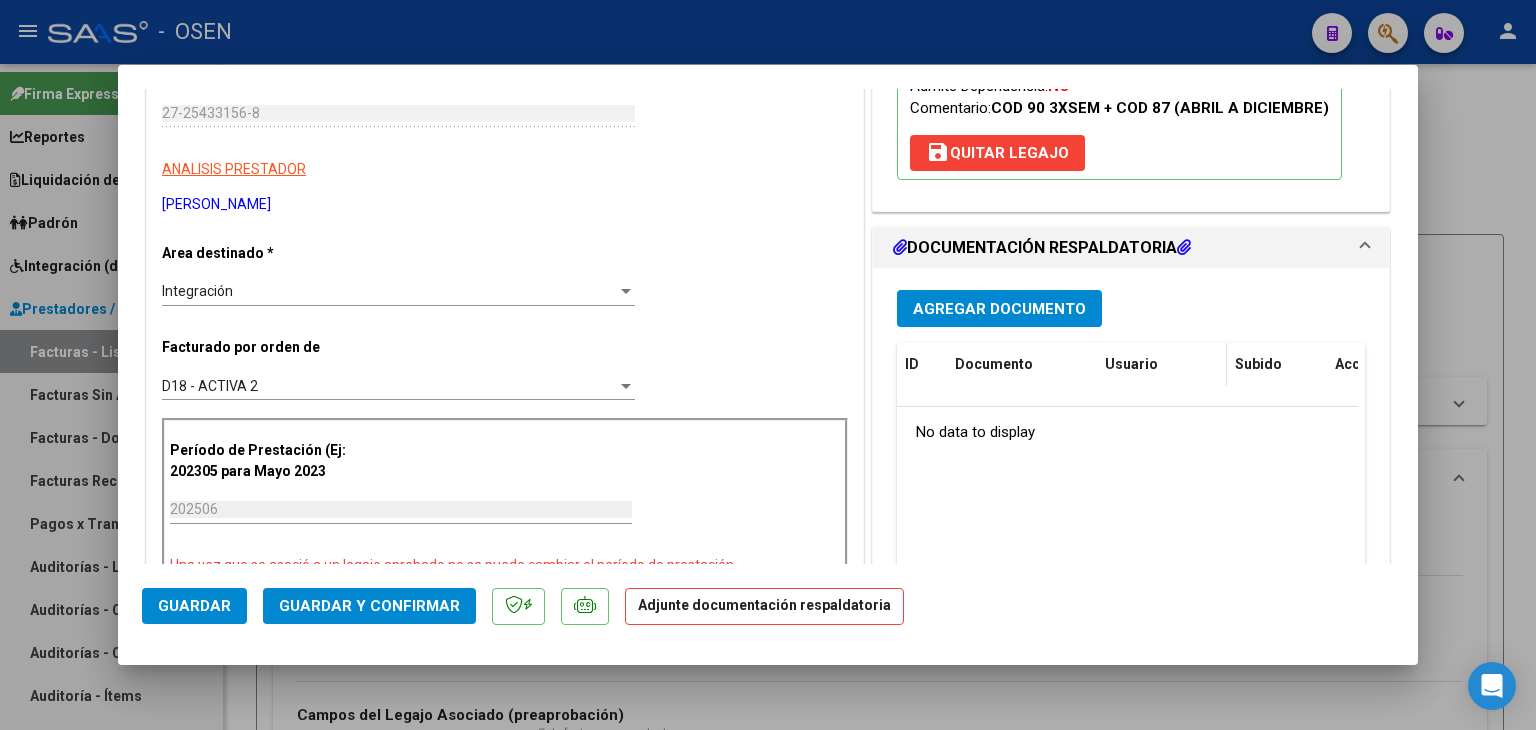 scroll, scrollTop: 400, scrollLeft: 0, axis: vertical 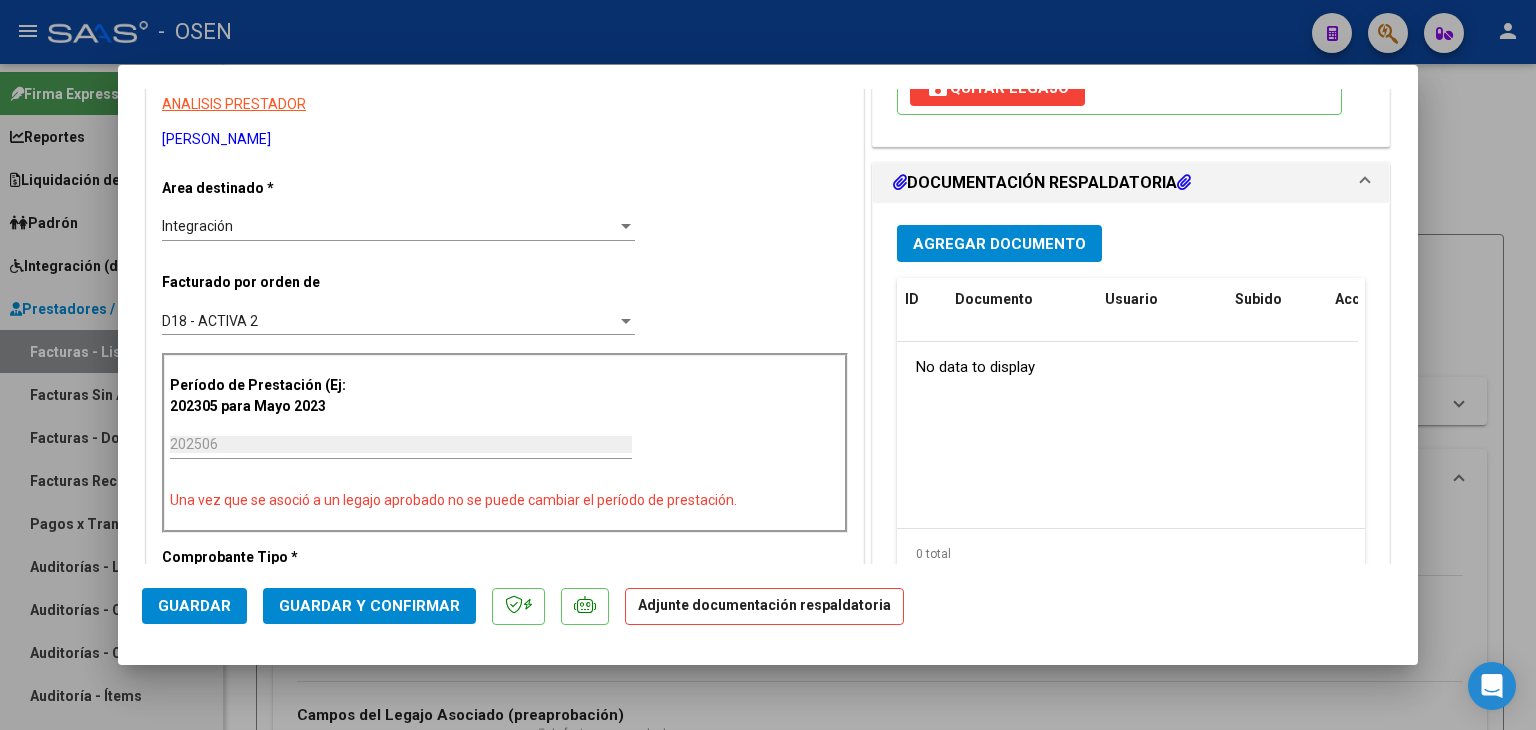 click on "Agregar Documento ID Documento Usuario Subido Acción No data to display  0 total   1" at bounding box center (1131, 409) 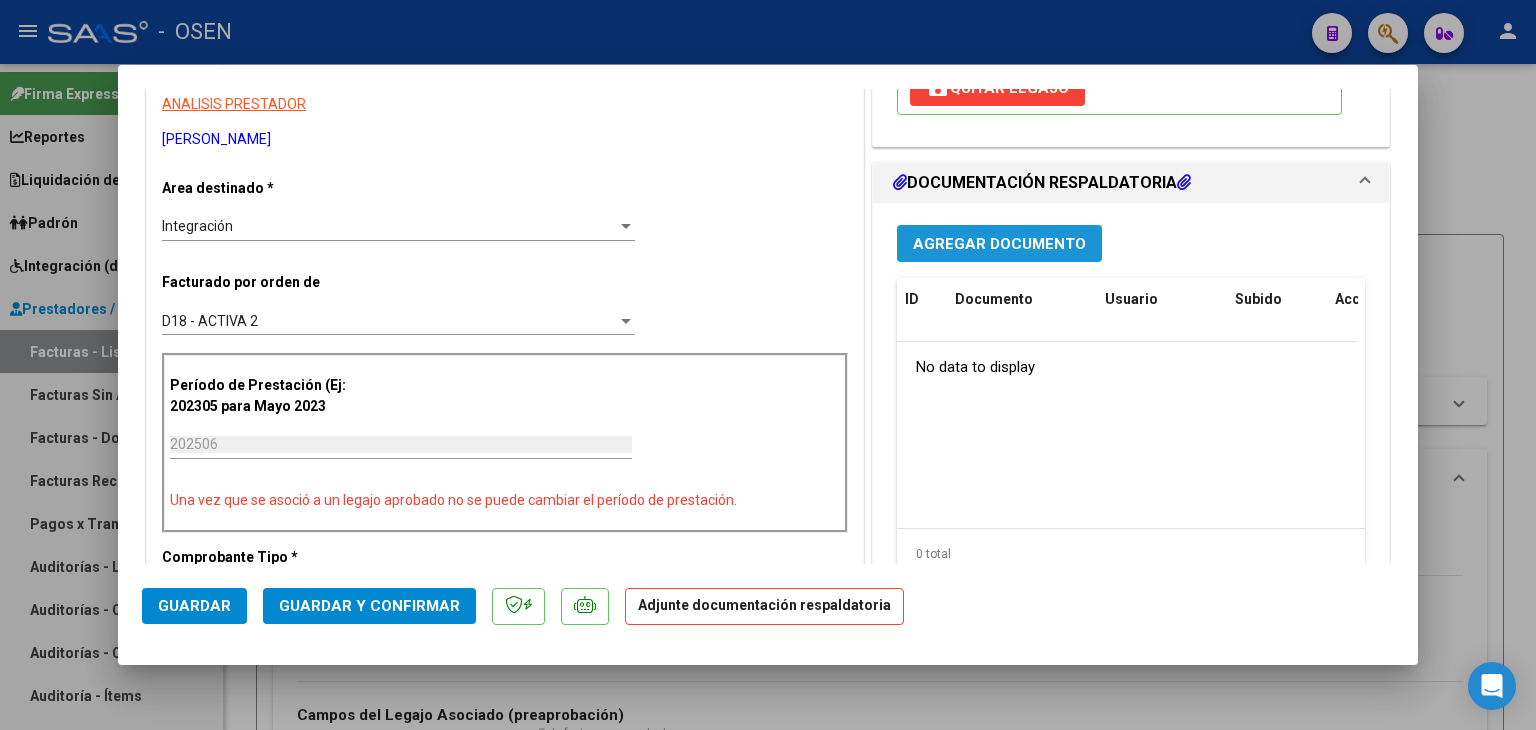 click on "Agregar Documento" at bounding box center [999, 244] 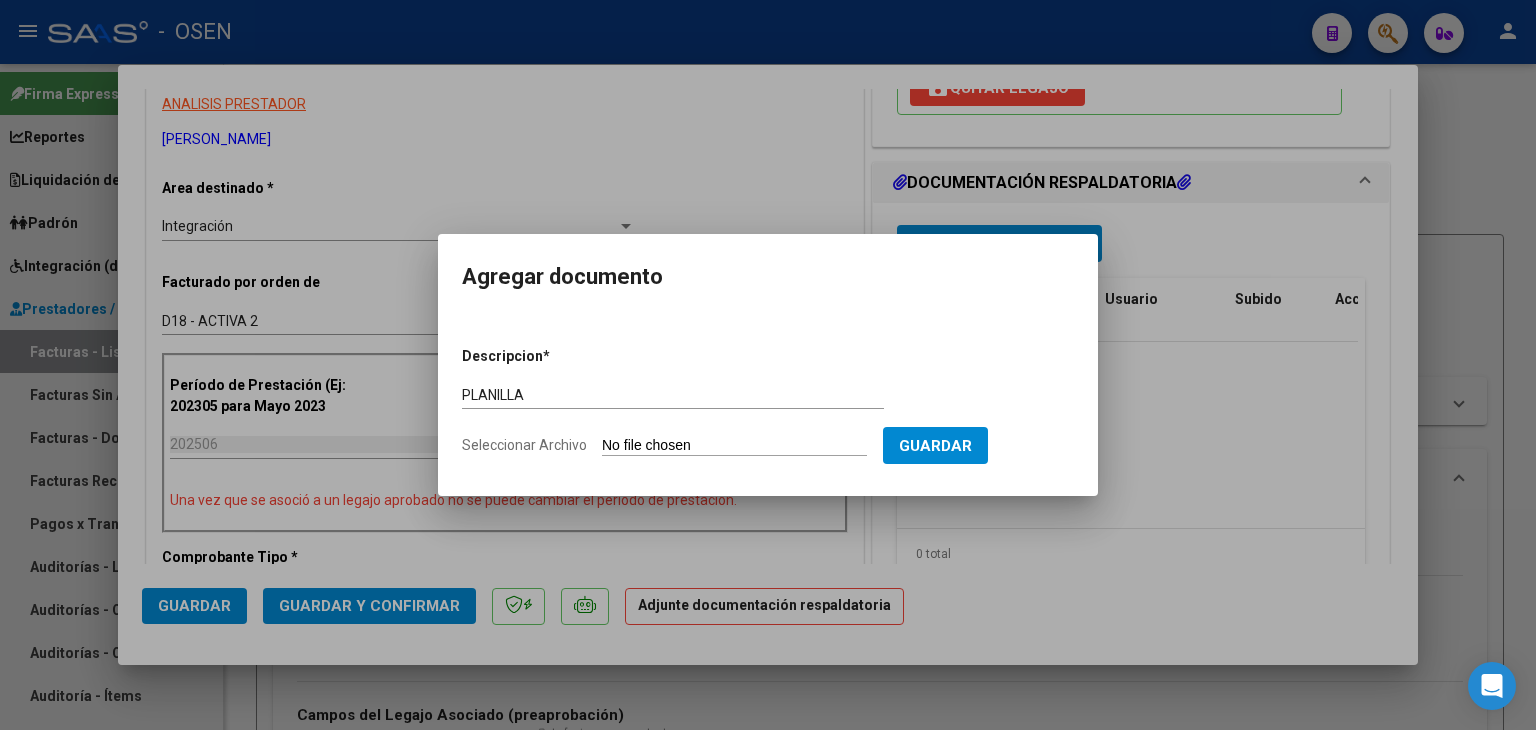 click on "Seleccionar Archivo" at bounding box center (734, 446) 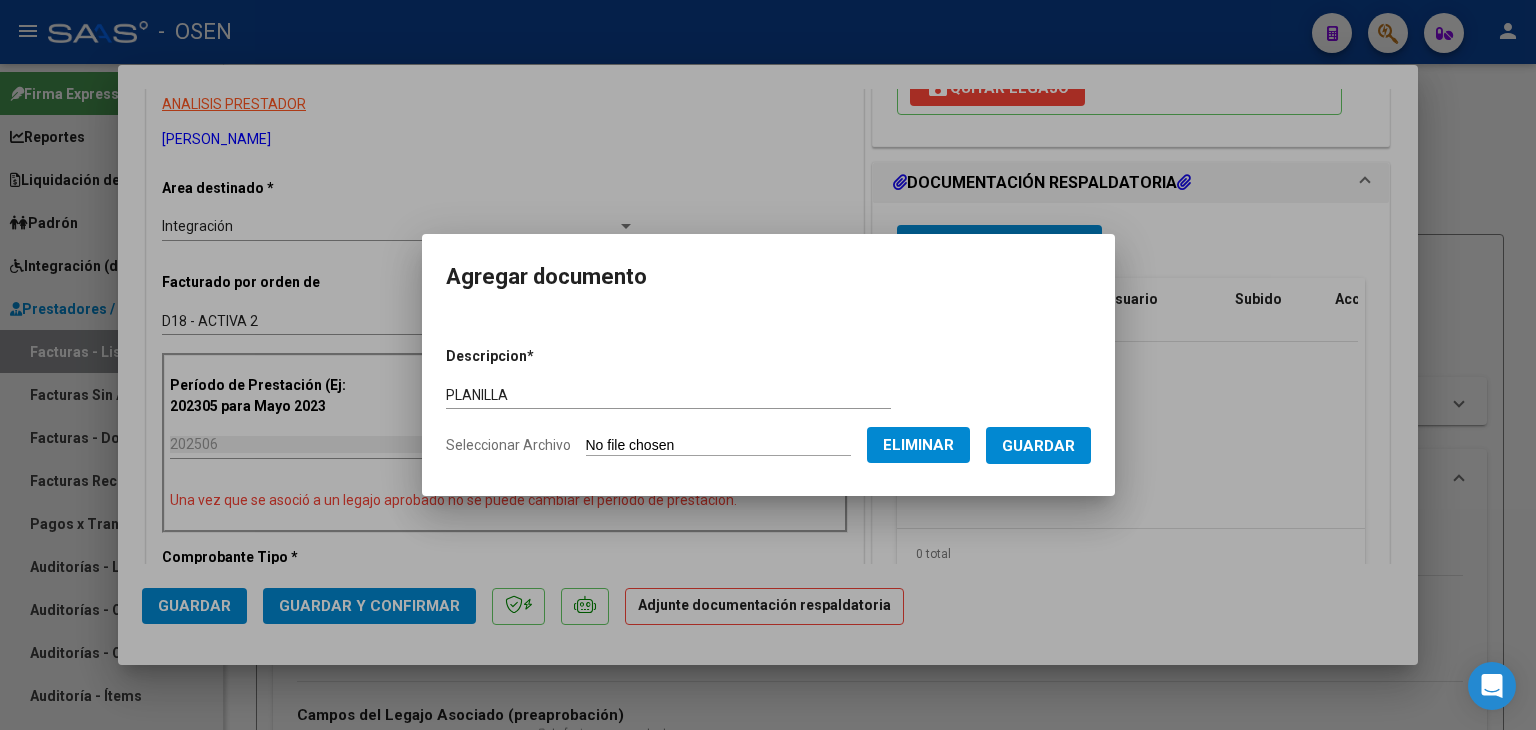 click on "Guardar" at bounding box center [1038, 446] 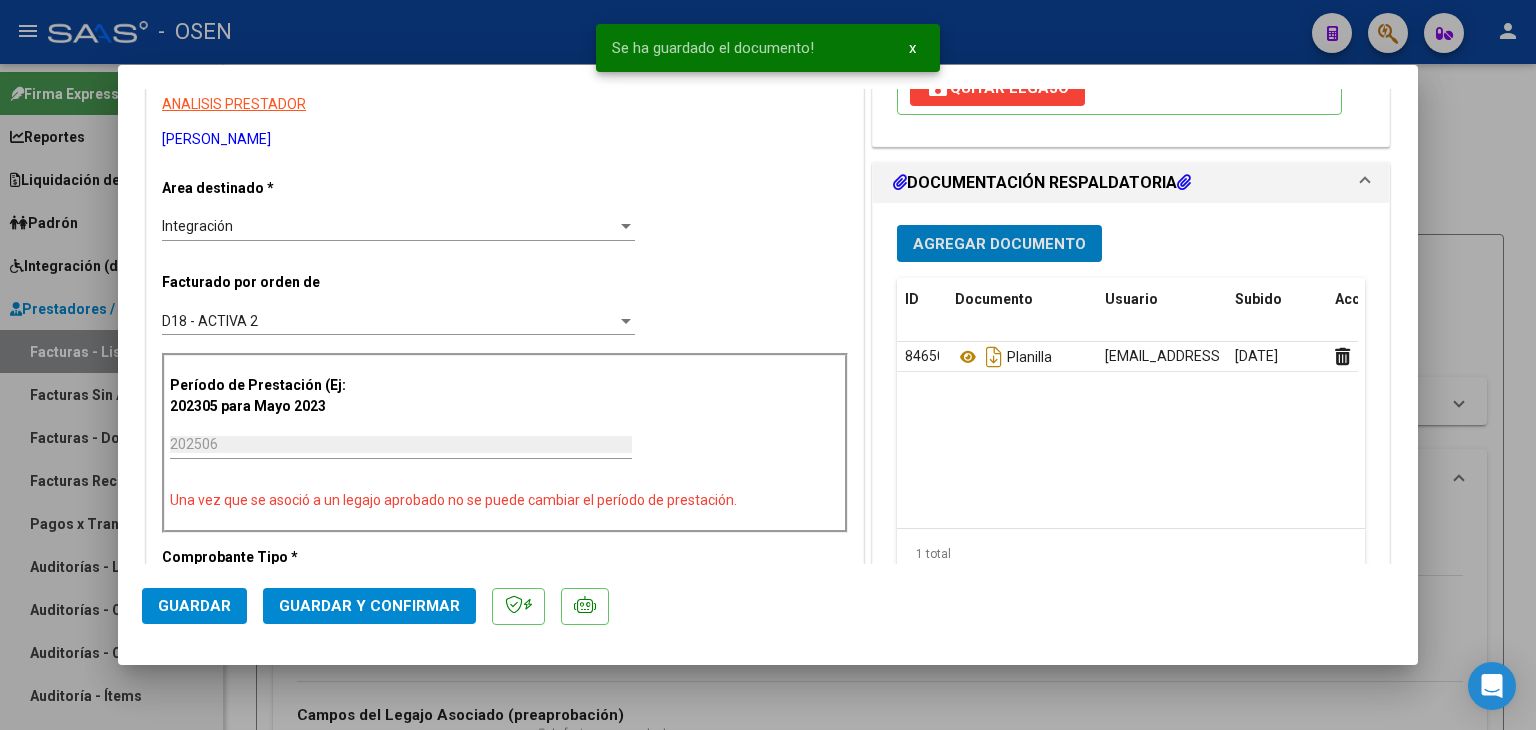 click on "Guardar" 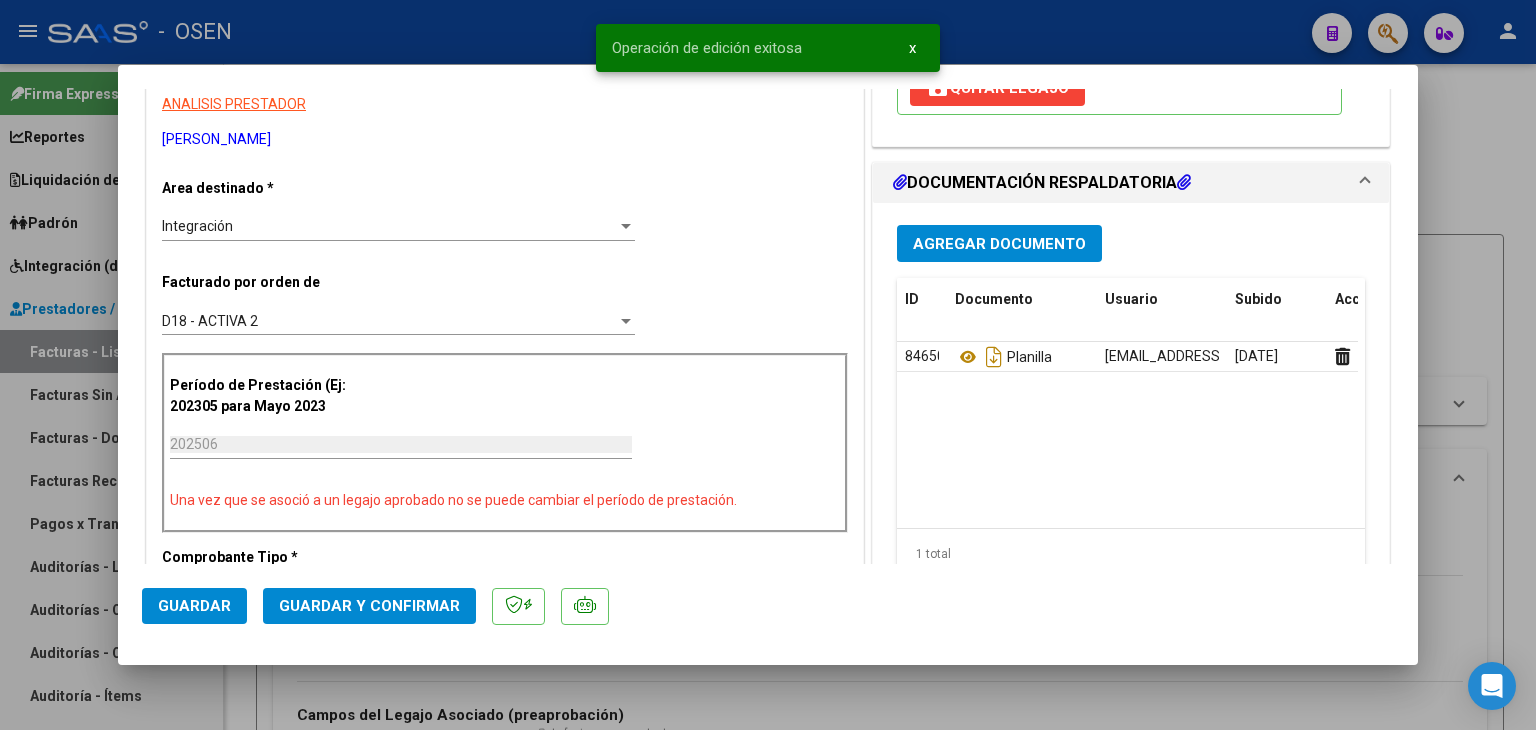 click at bounding box center [768, 365] 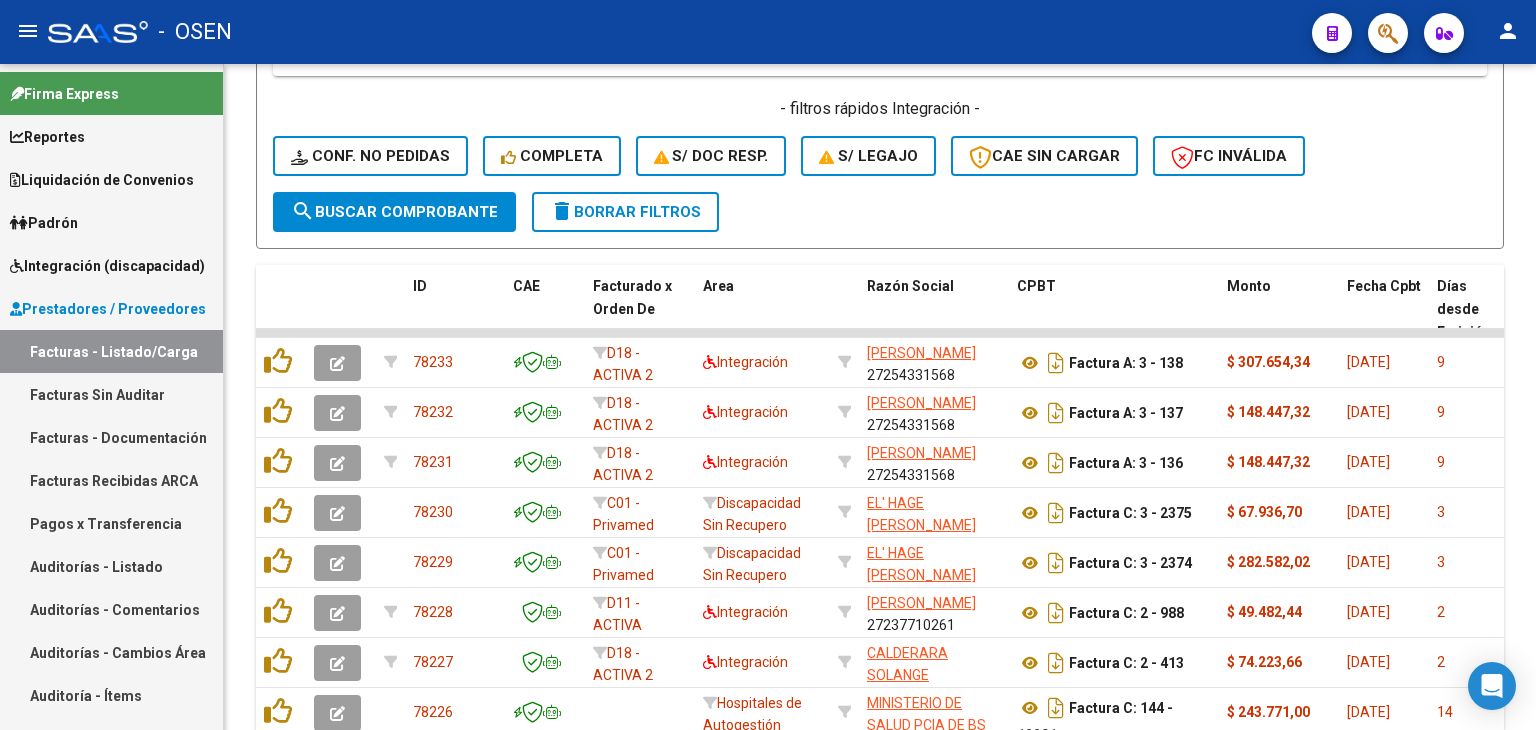 scroll, scrollTop: 0, scrollLeft: 0, axis: both 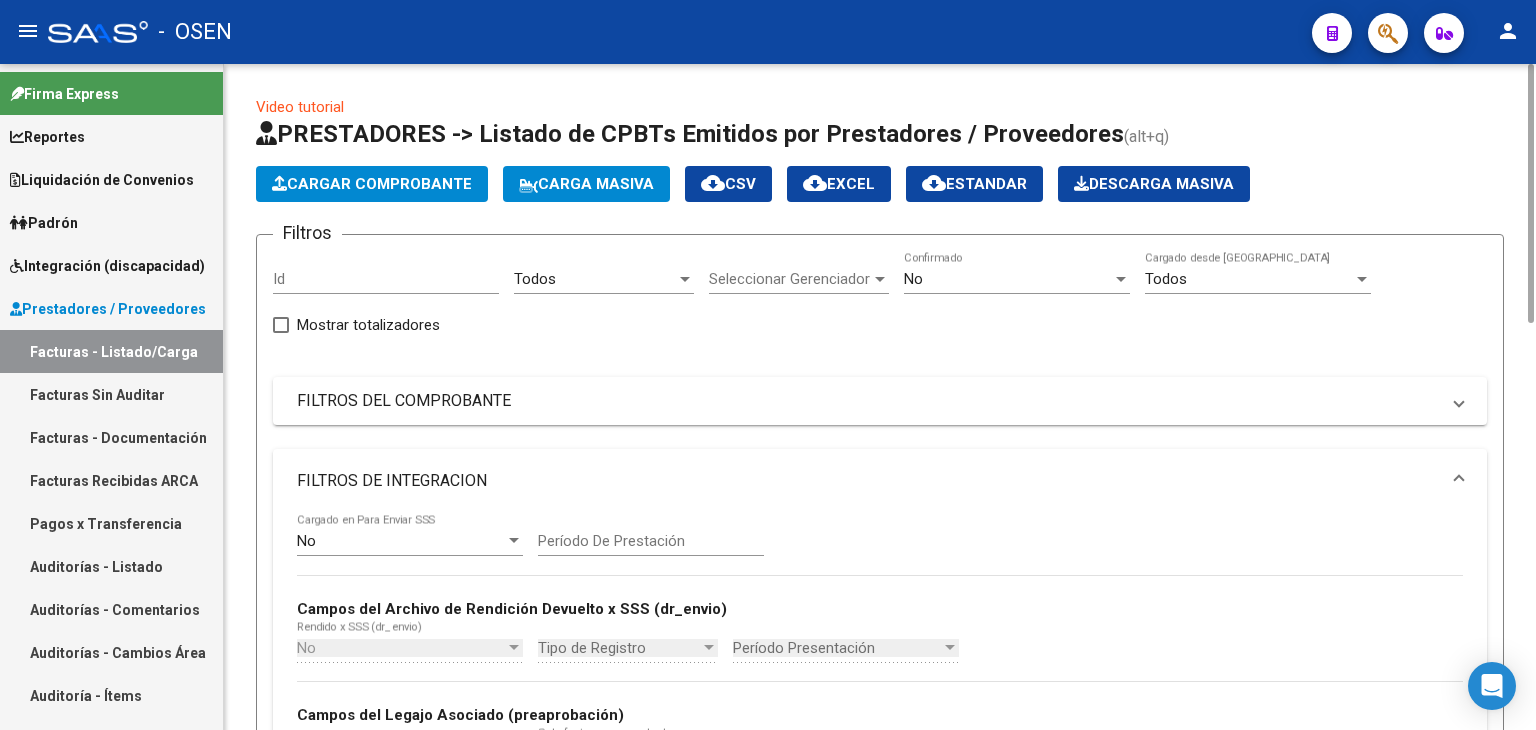 click on "Cargar Comprobante" 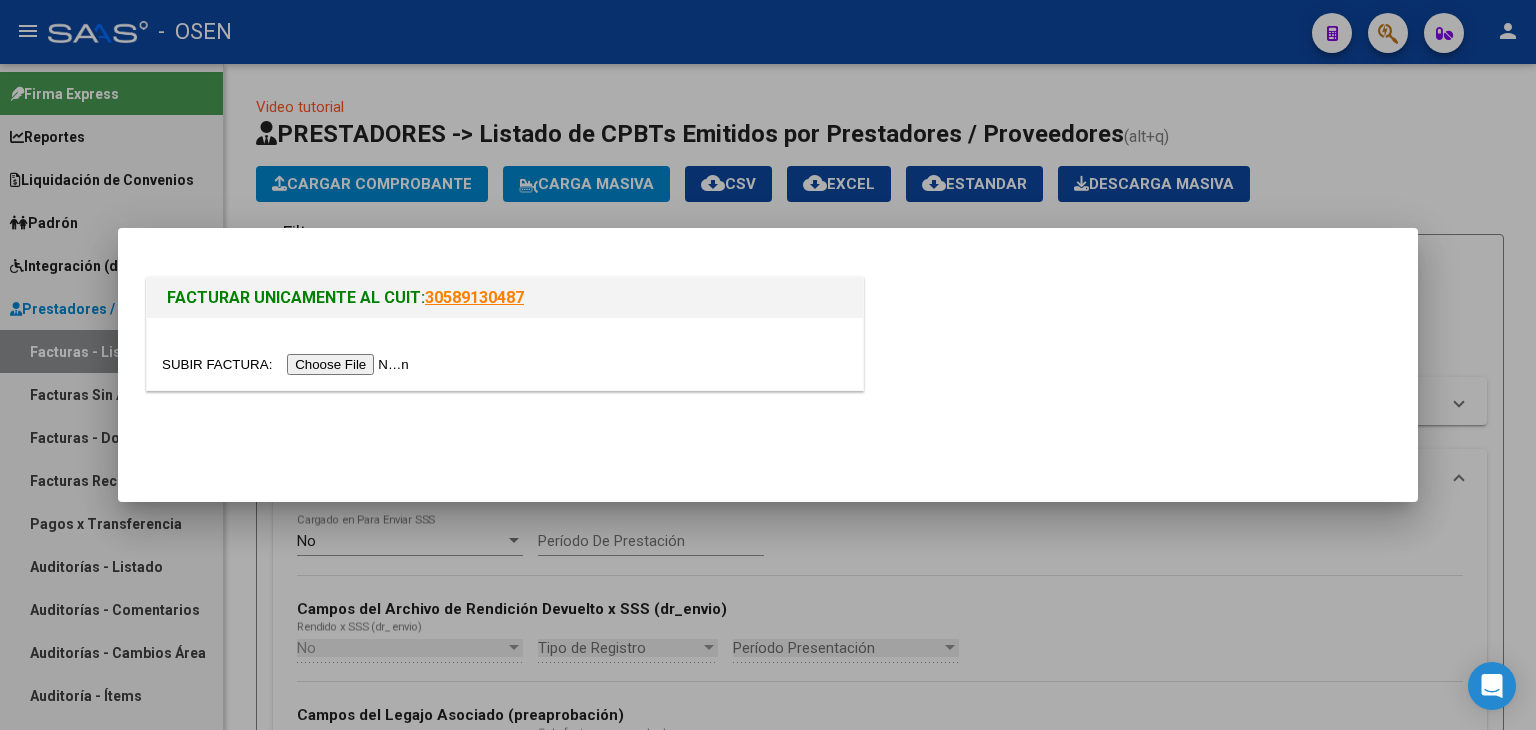 click at bounding box center [288, 364] 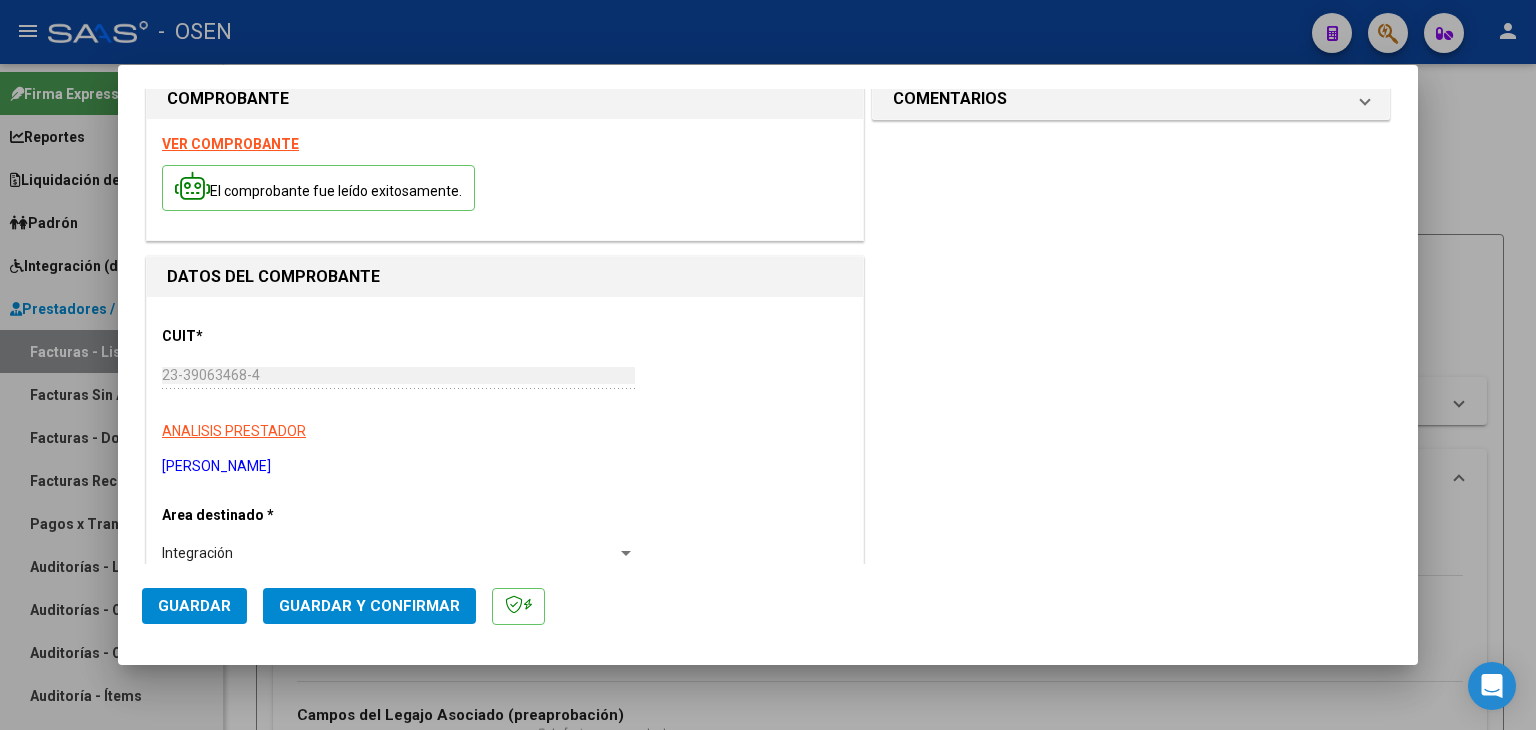 scroll, scrollTop: 0, scrollLeft: 0, axis: both 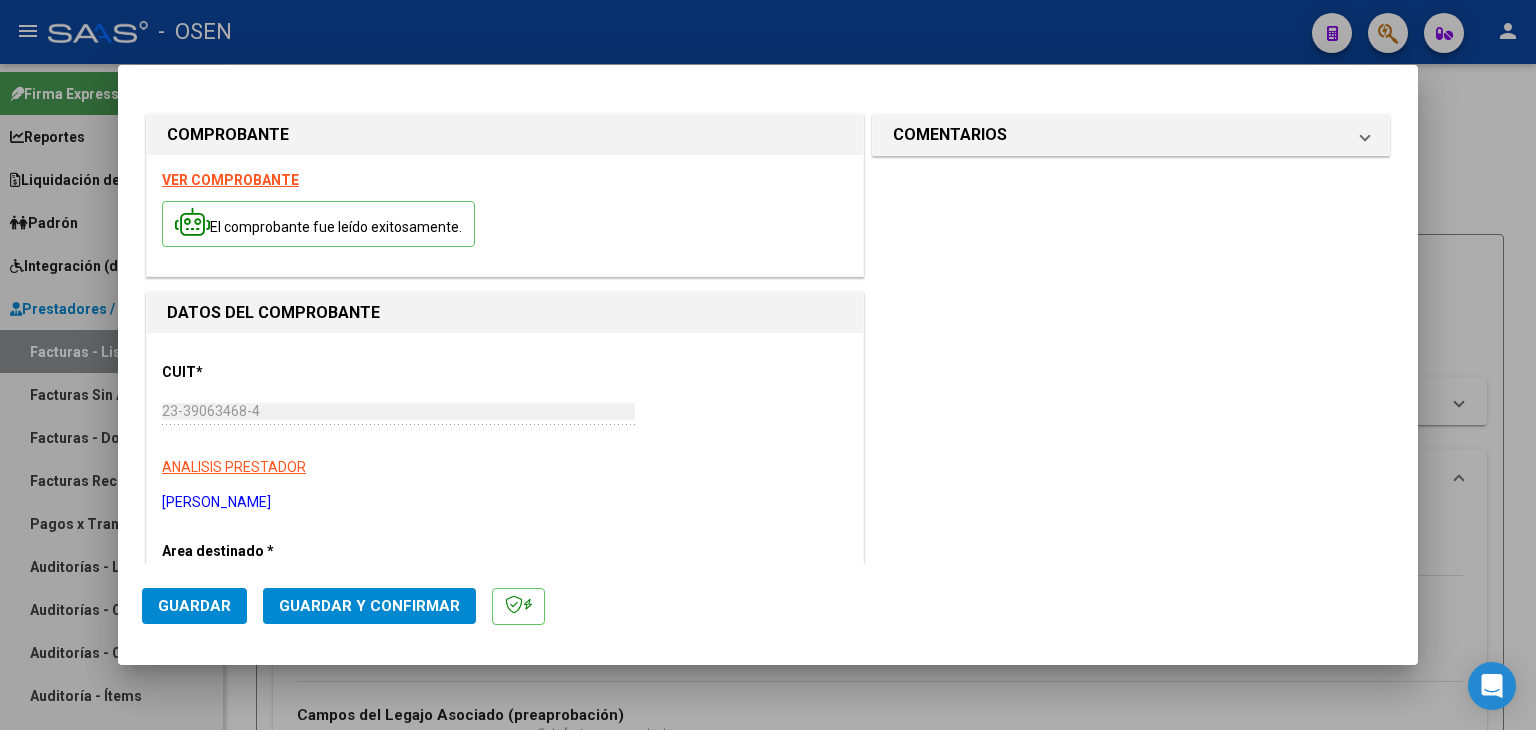 click on "VER COMPROBANTE          El comprobante fue leído exitosamente." at bounding box center (505, 215) 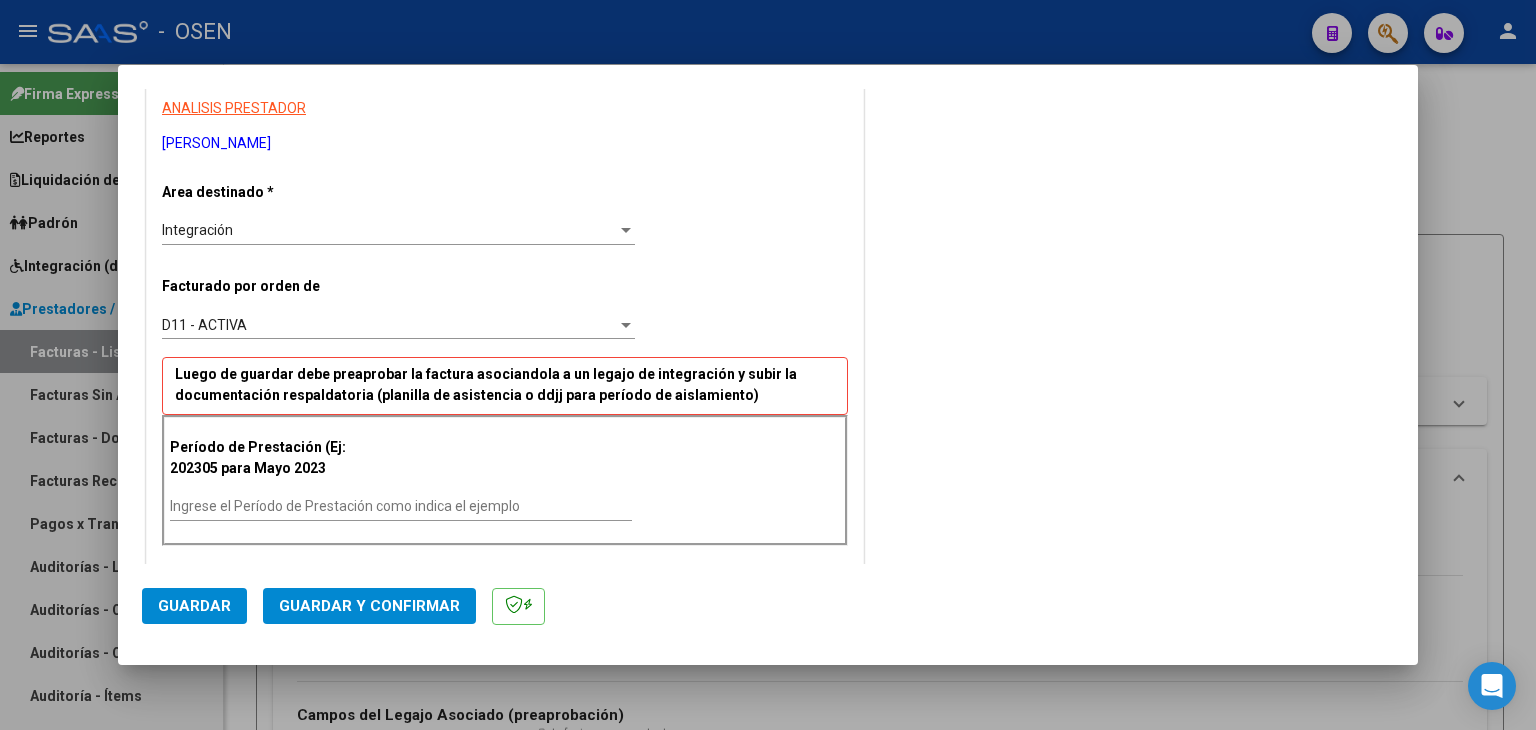 scroll, scrollTop: 500, scrollLeft: 0, axis: vertical 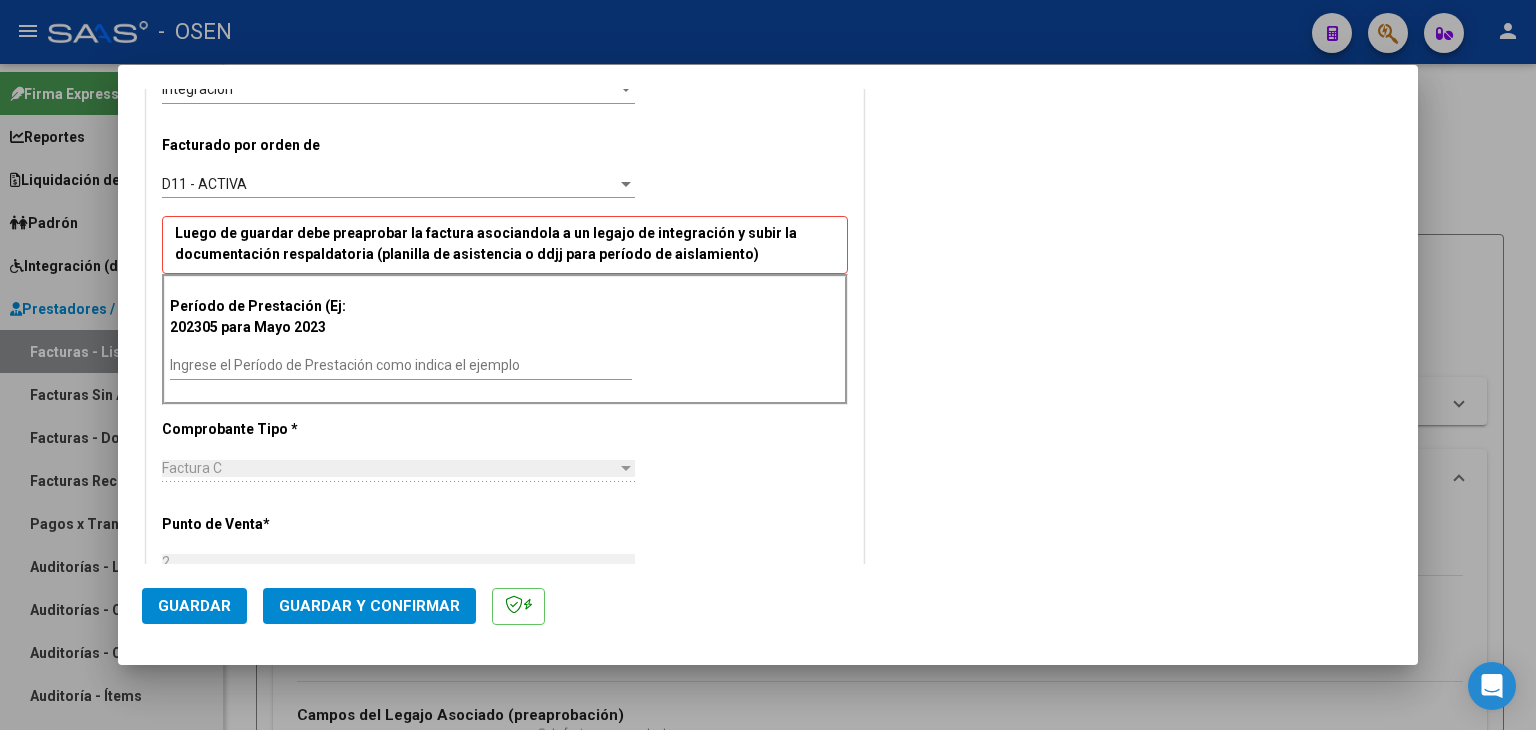 click on "Ingrese el Período de Prestación como indica el ejemplo" at bounding box center [401, 366] 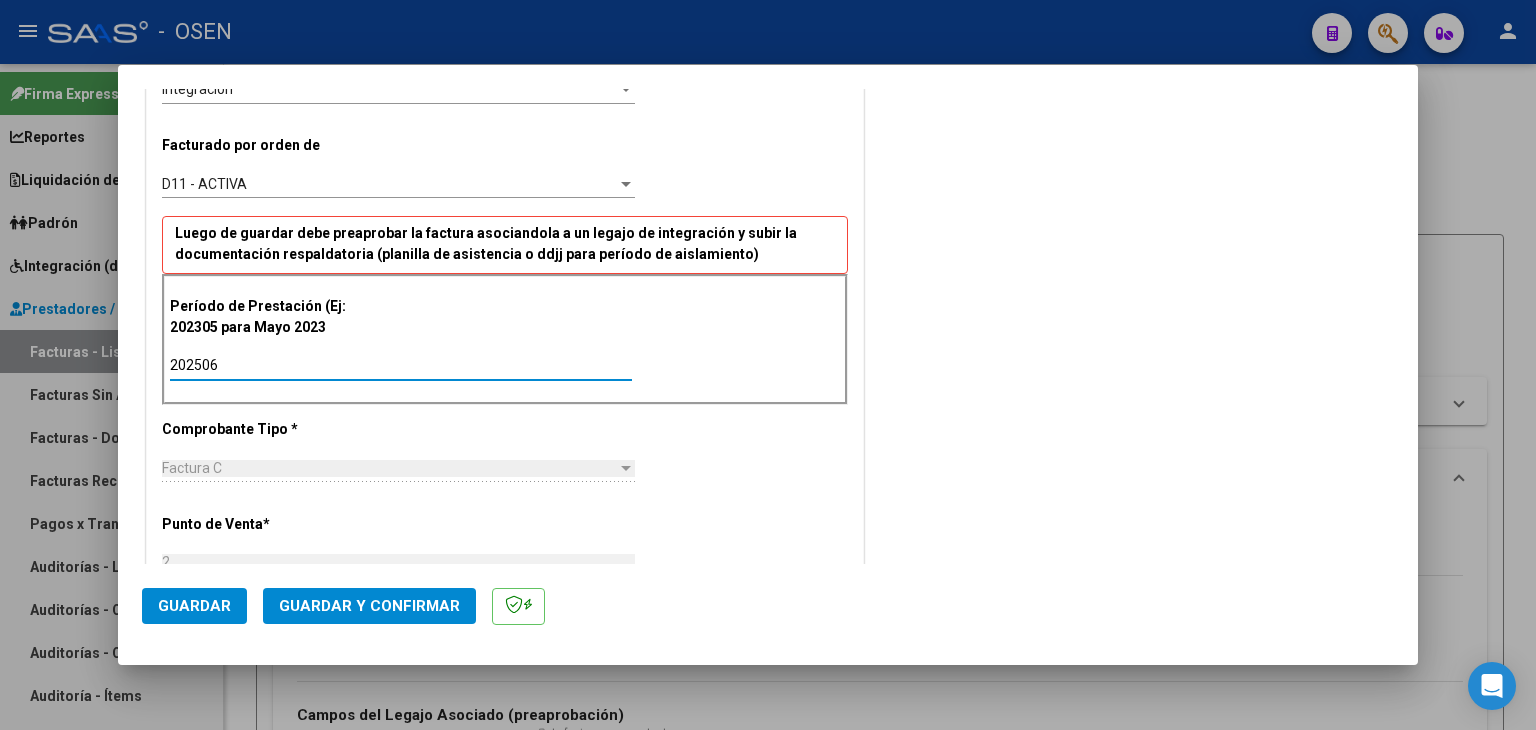 click on "Guardar" 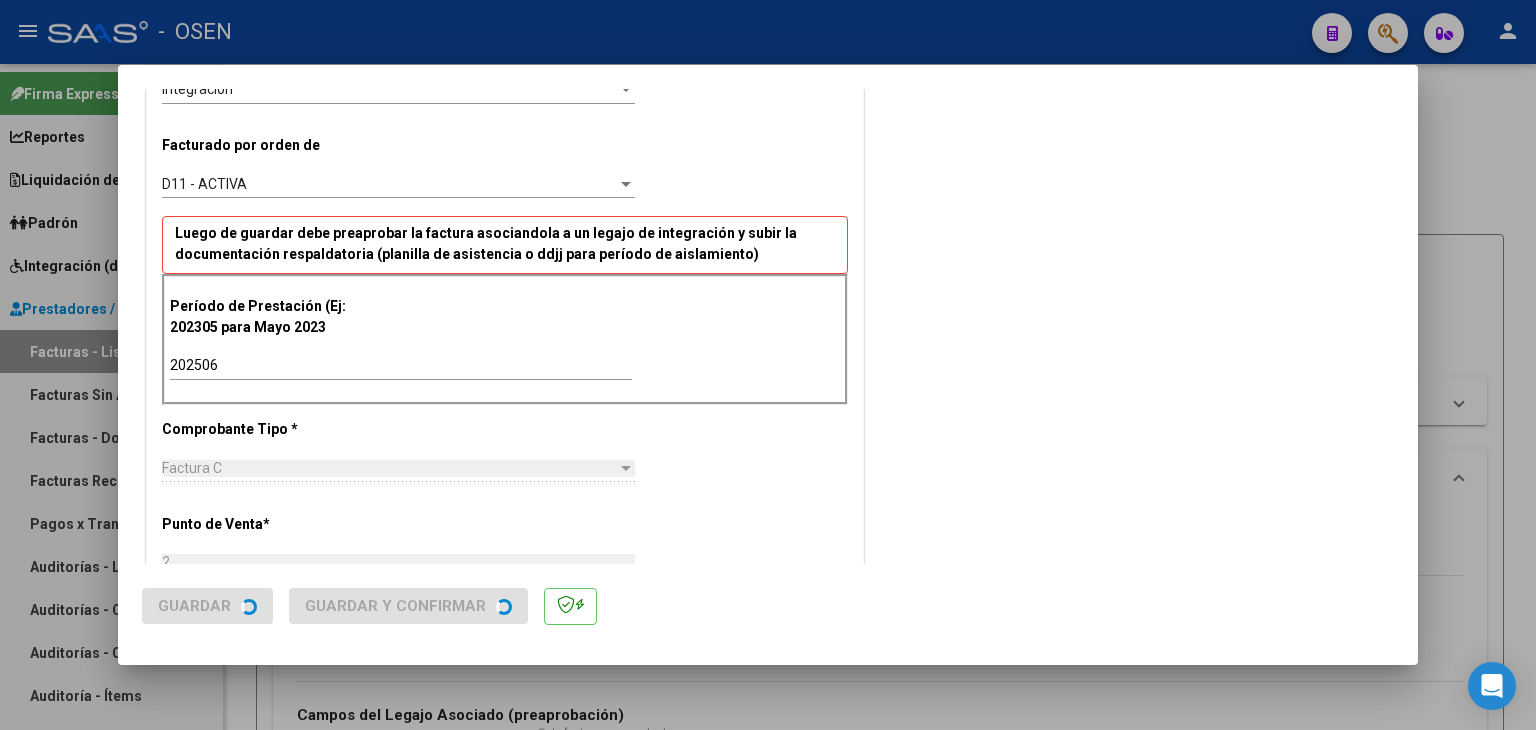scroll, scrollTop: 0, scrollLeft: 0, axis: both 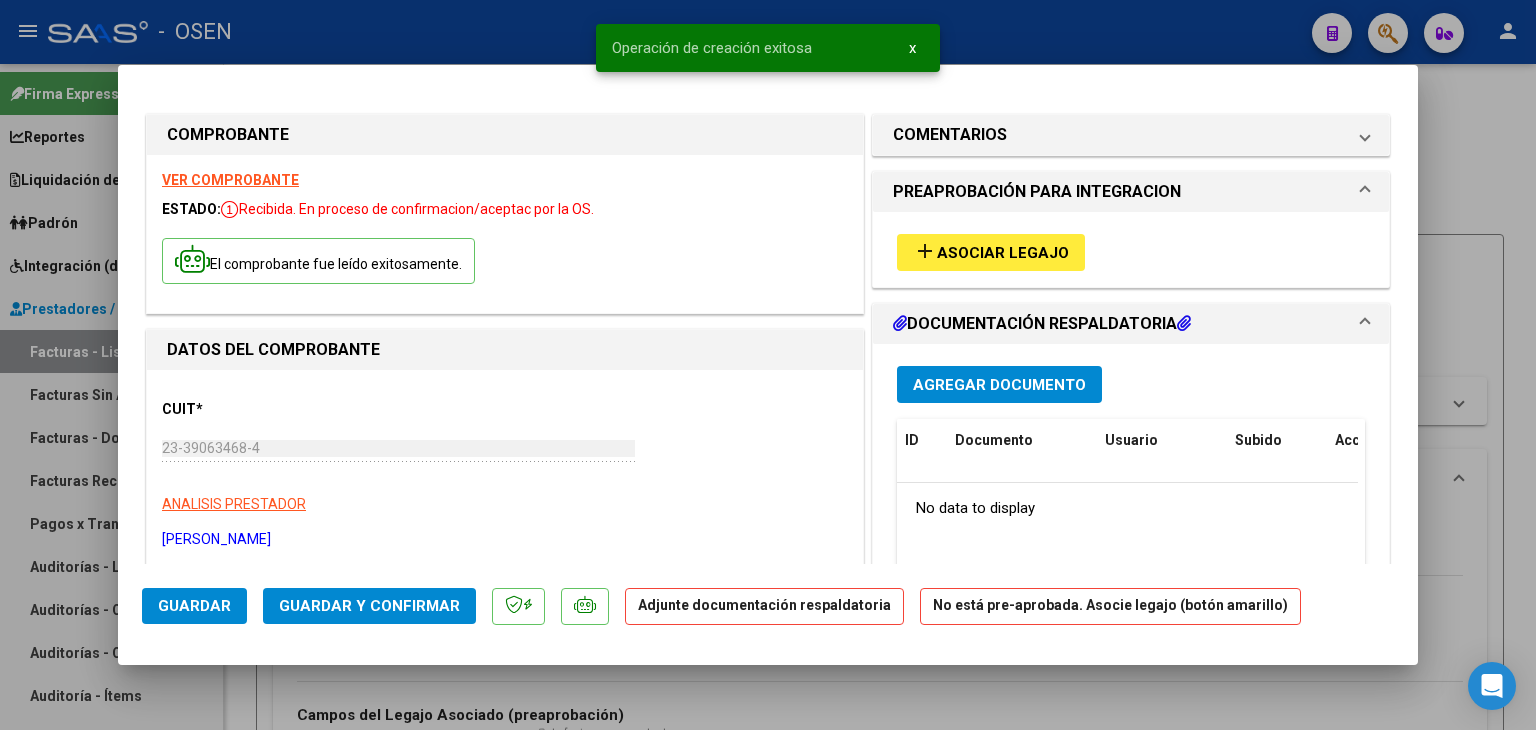 click on "add Asociar Legajo" at bounding box center (991, 252) 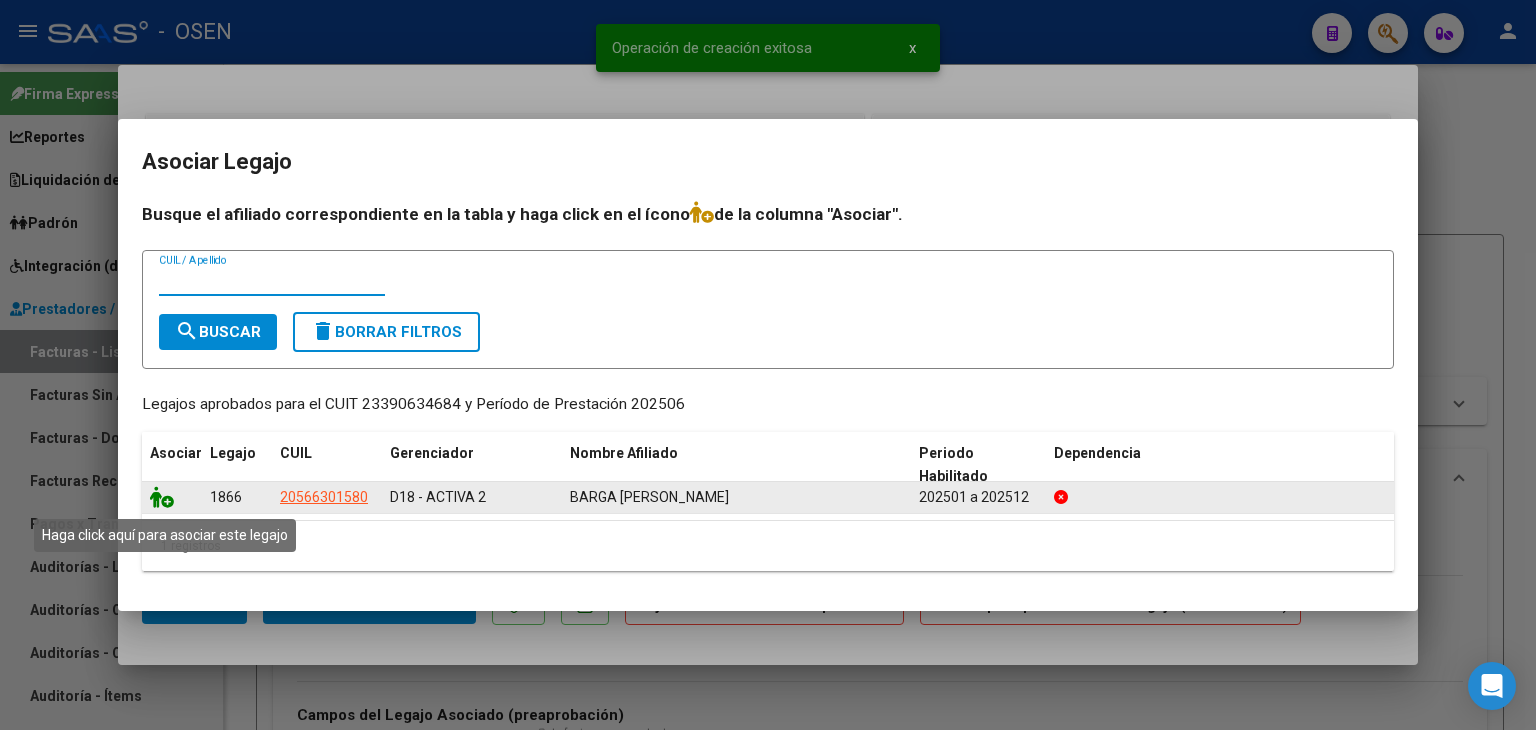 click 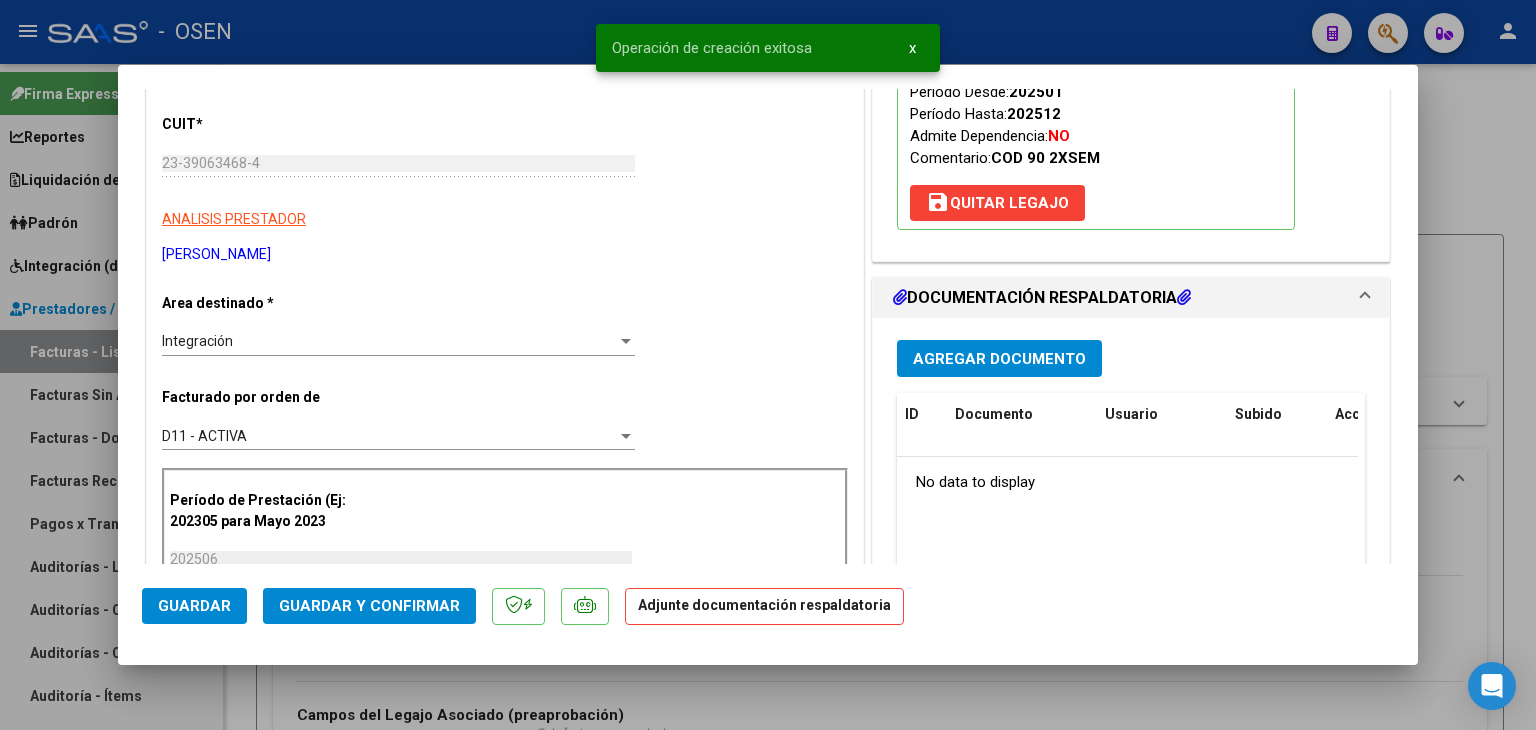 scroll, scrollTop: 300, scrollLeft: 0, axis: vertical 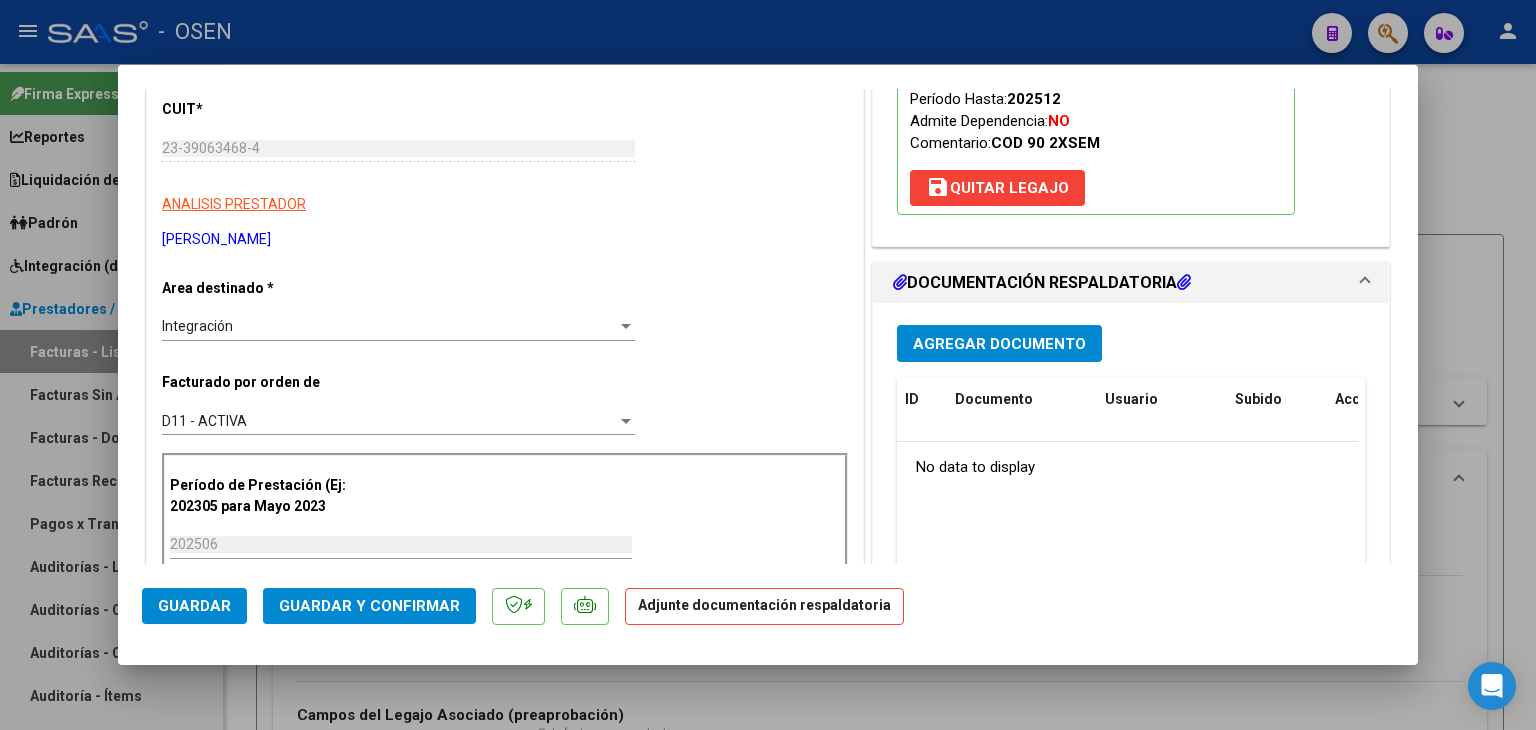 click on "D11 - ACTIVA" at bounding box center (389, 421) 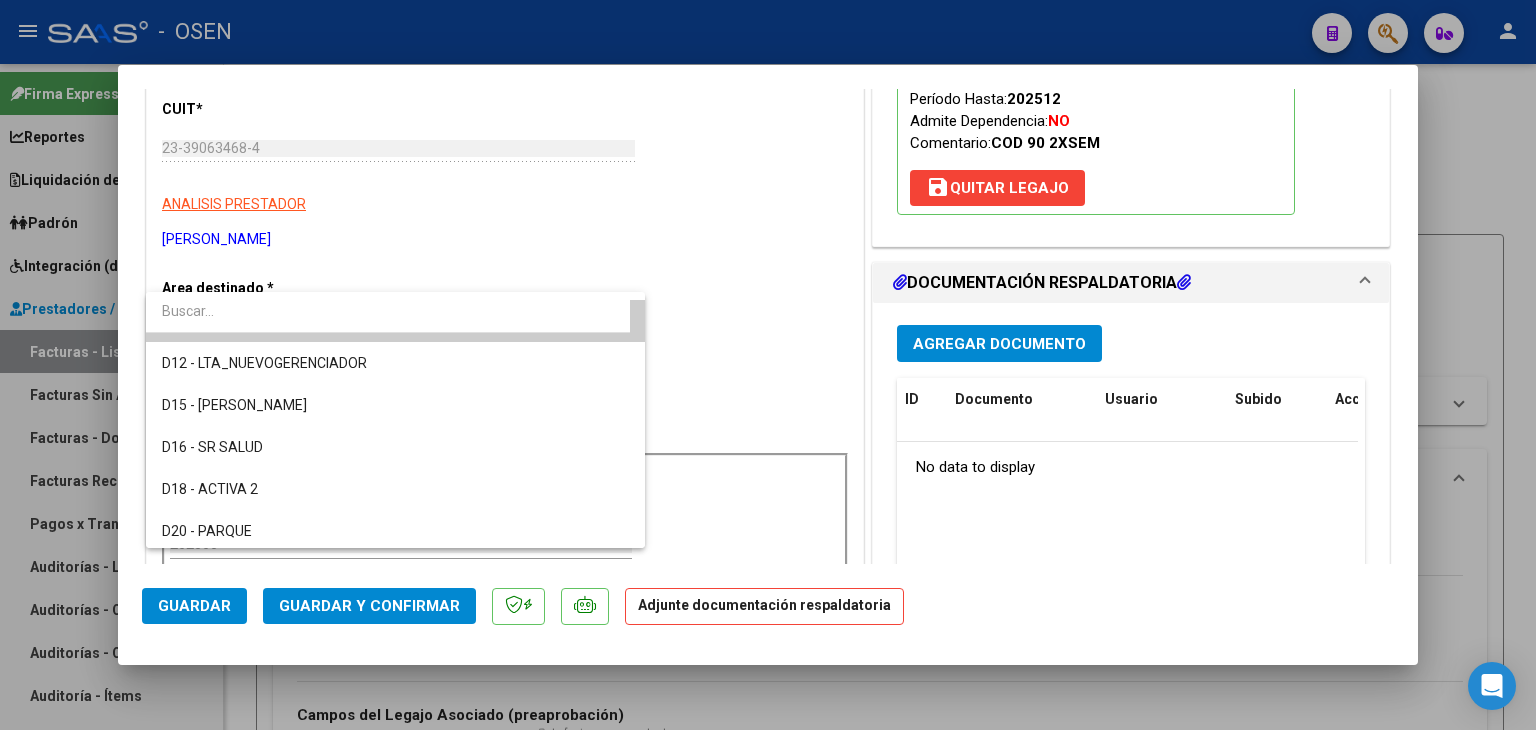 scroll, scrollTop: 493, scrollLeft: 0, axis: vertical 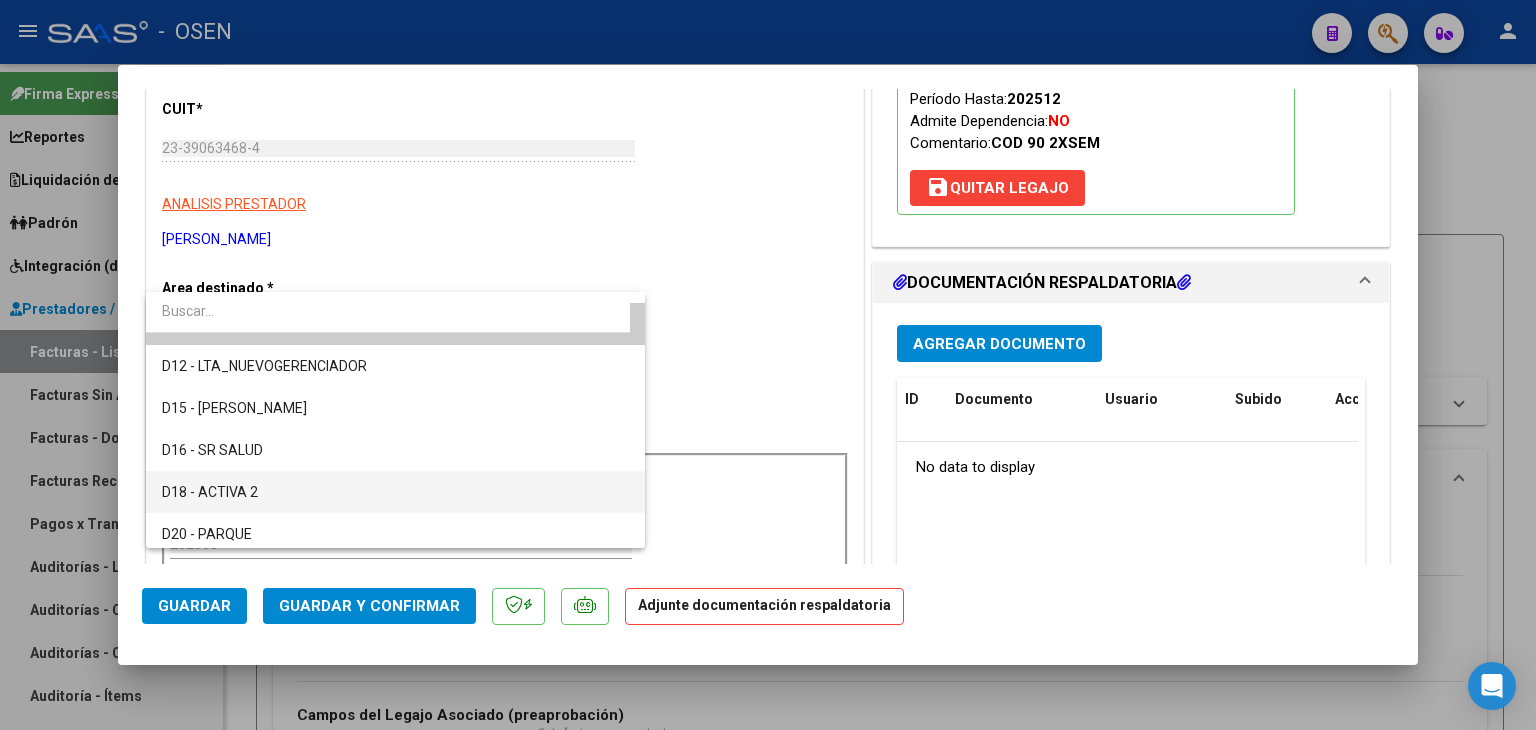 click on "D18 - ACTIVA 2" at bounding box center [396, 492] 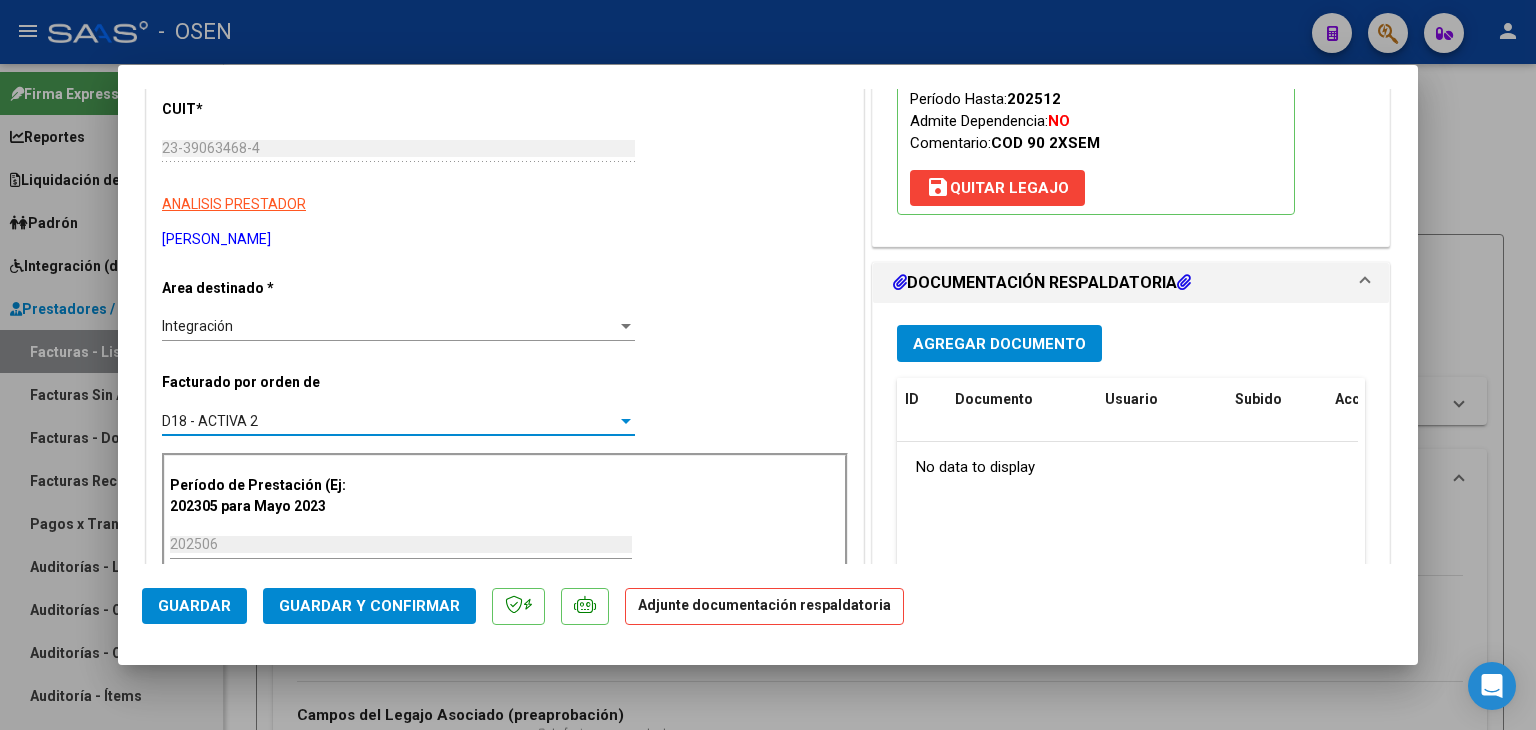 click on "Agregar Documento" at bounding box center (999, 343) 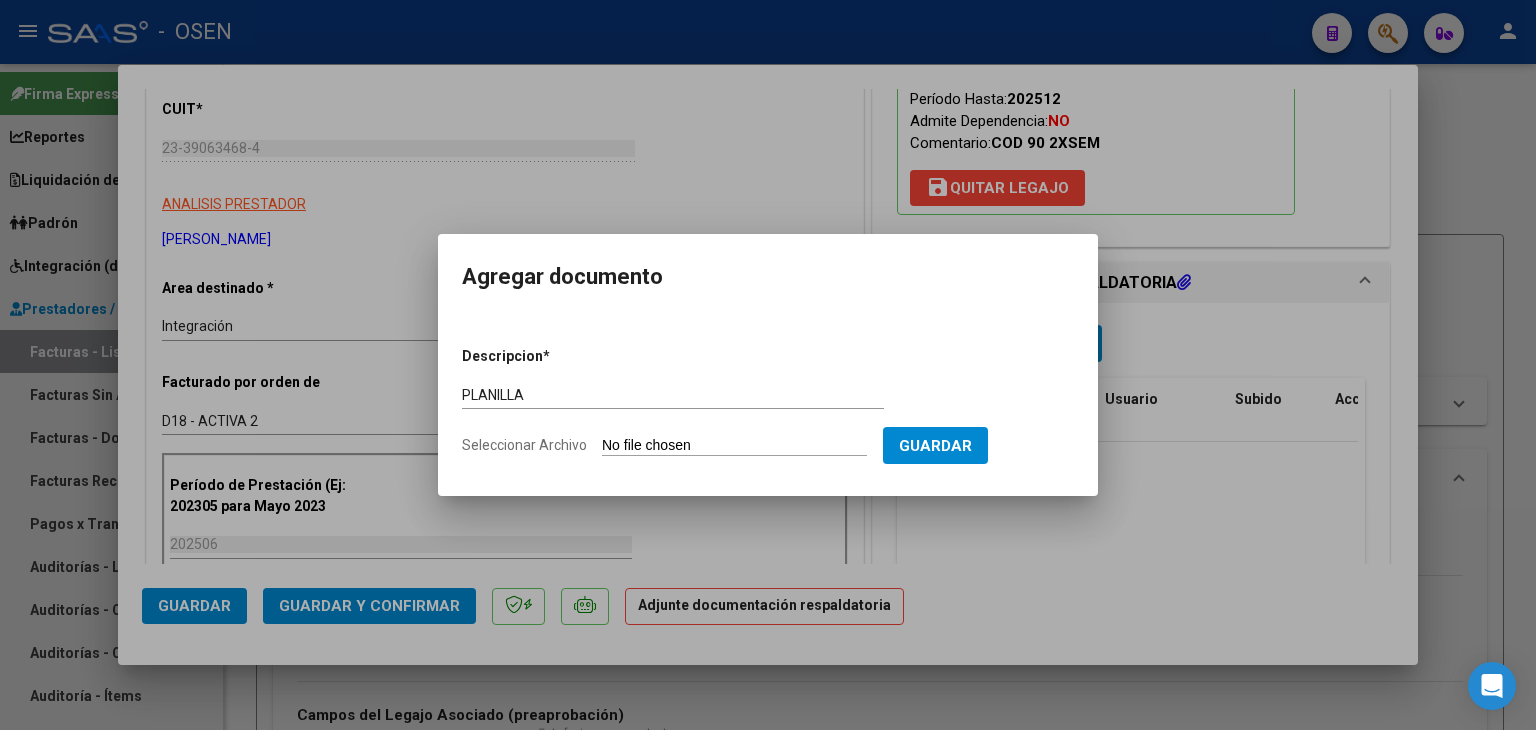 click on "Seleccionar Archivo" at bounding box center [734, 446] 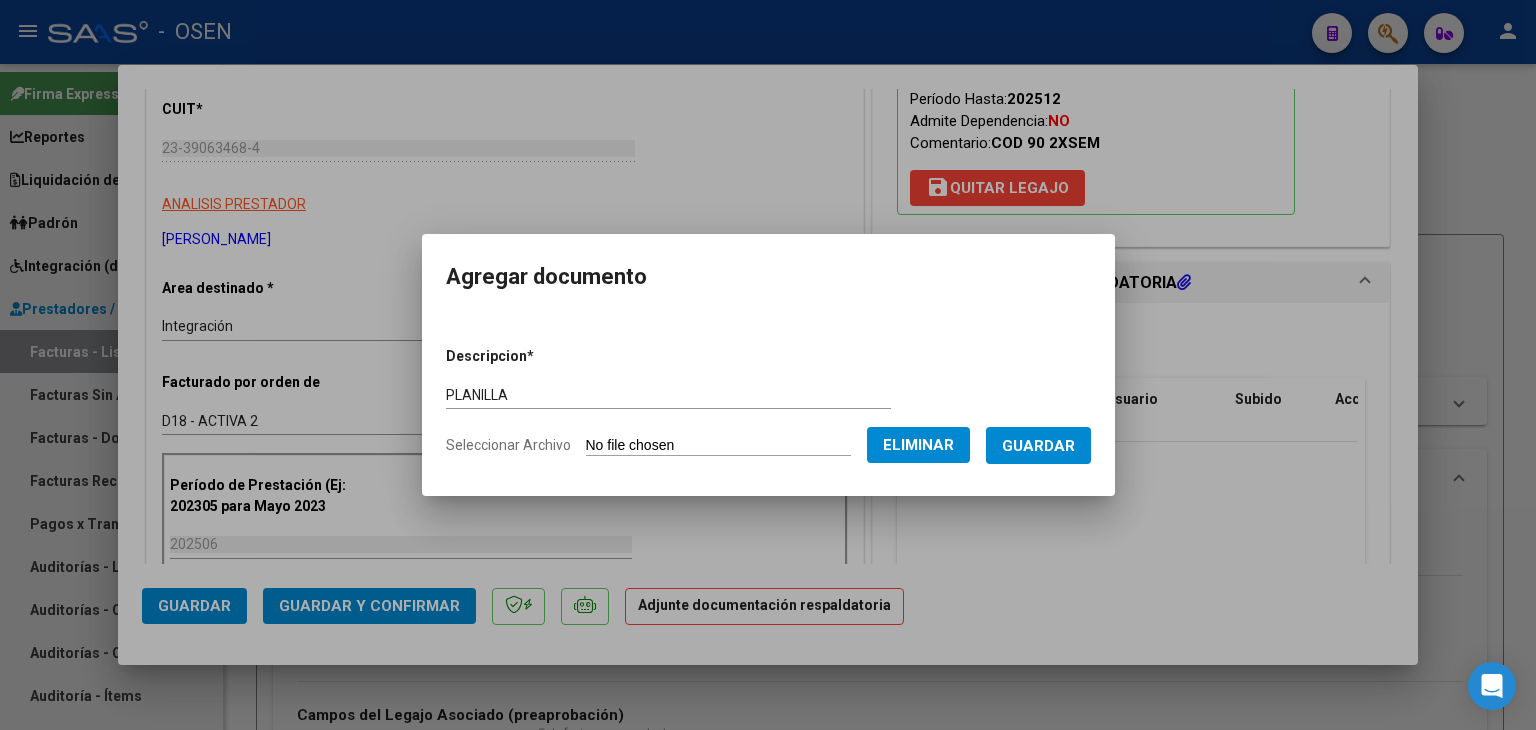 click on "Guardar" at bounding box center (1038, 446) 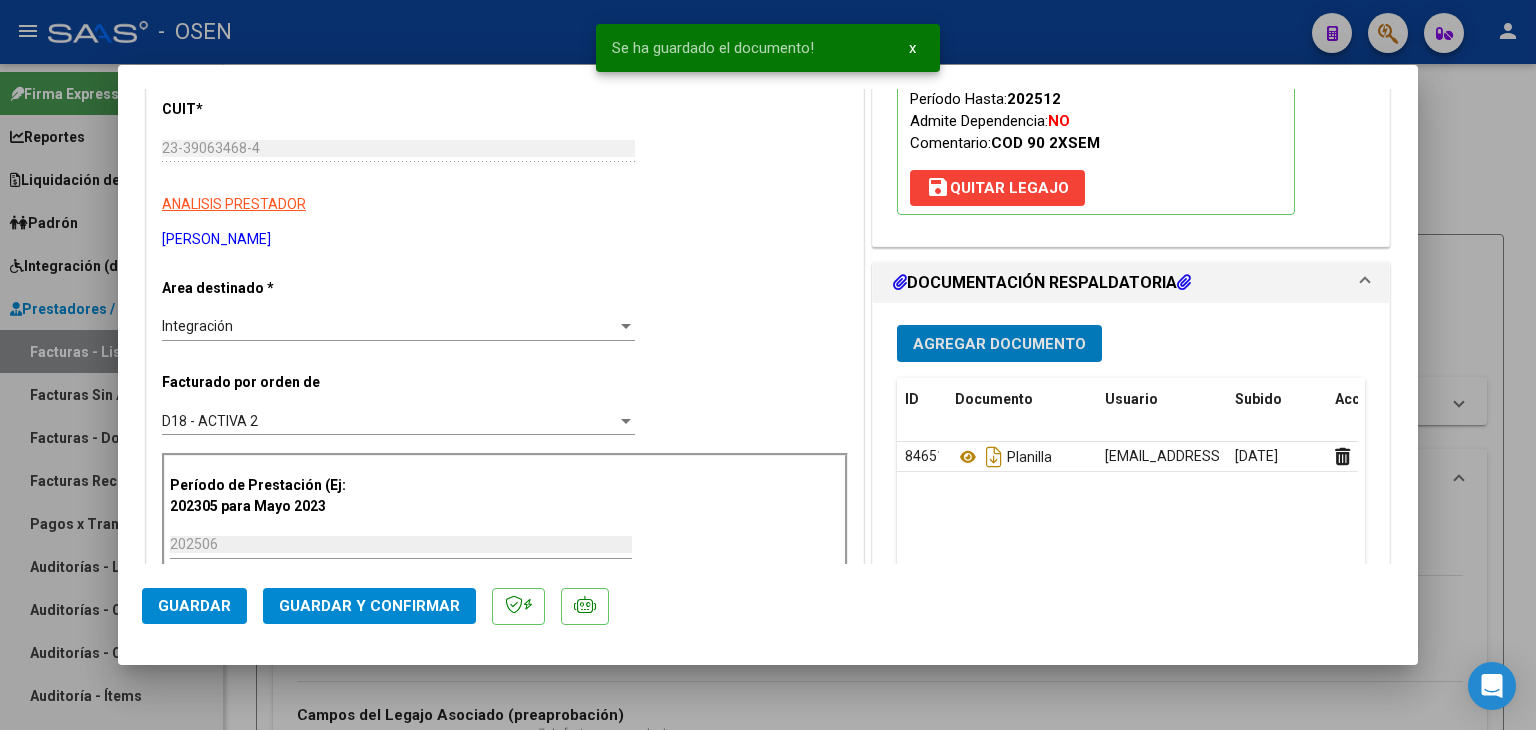 click on "Agregar Documento" at bounding box center (999, 344) 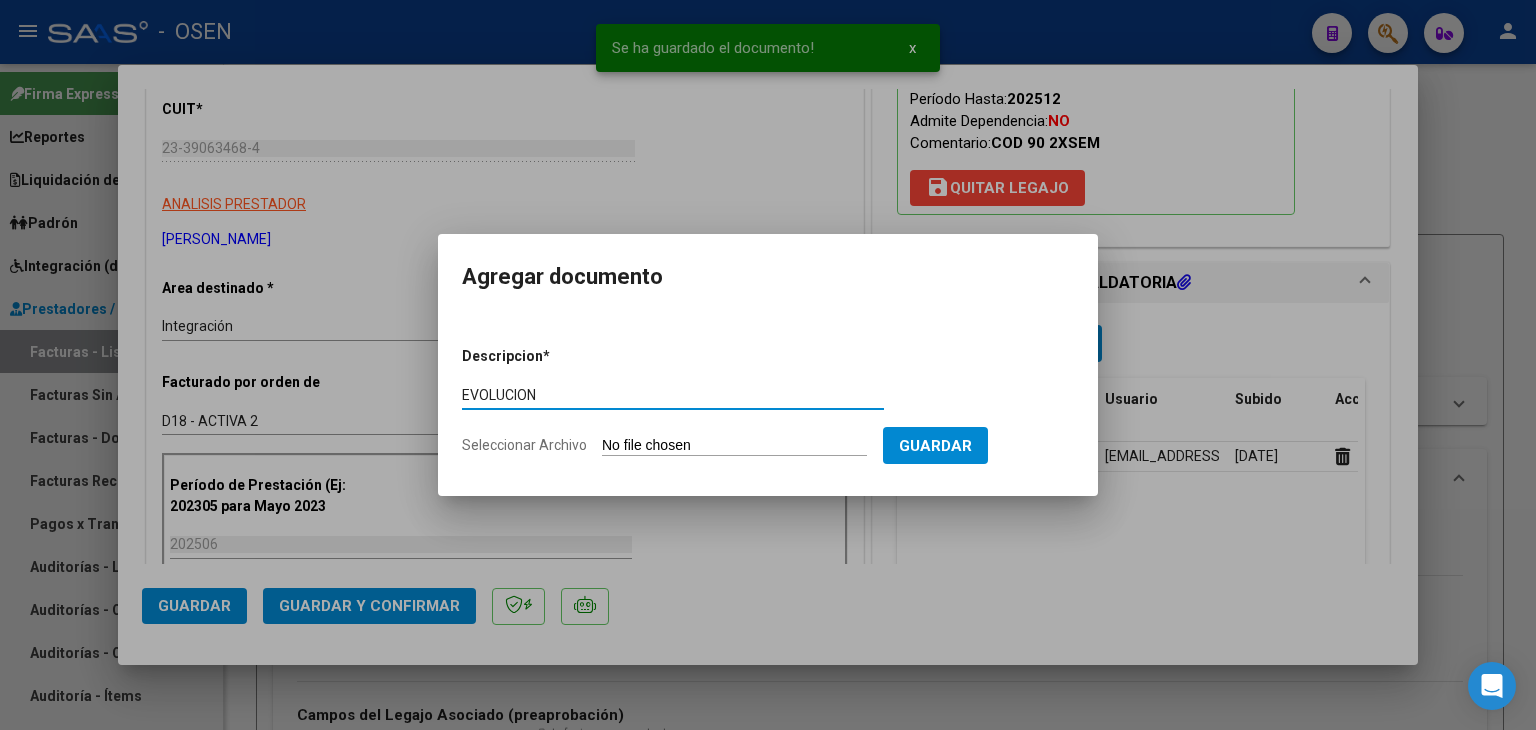click on "Seleccionar Archivo" at bounding box center (734, 446) 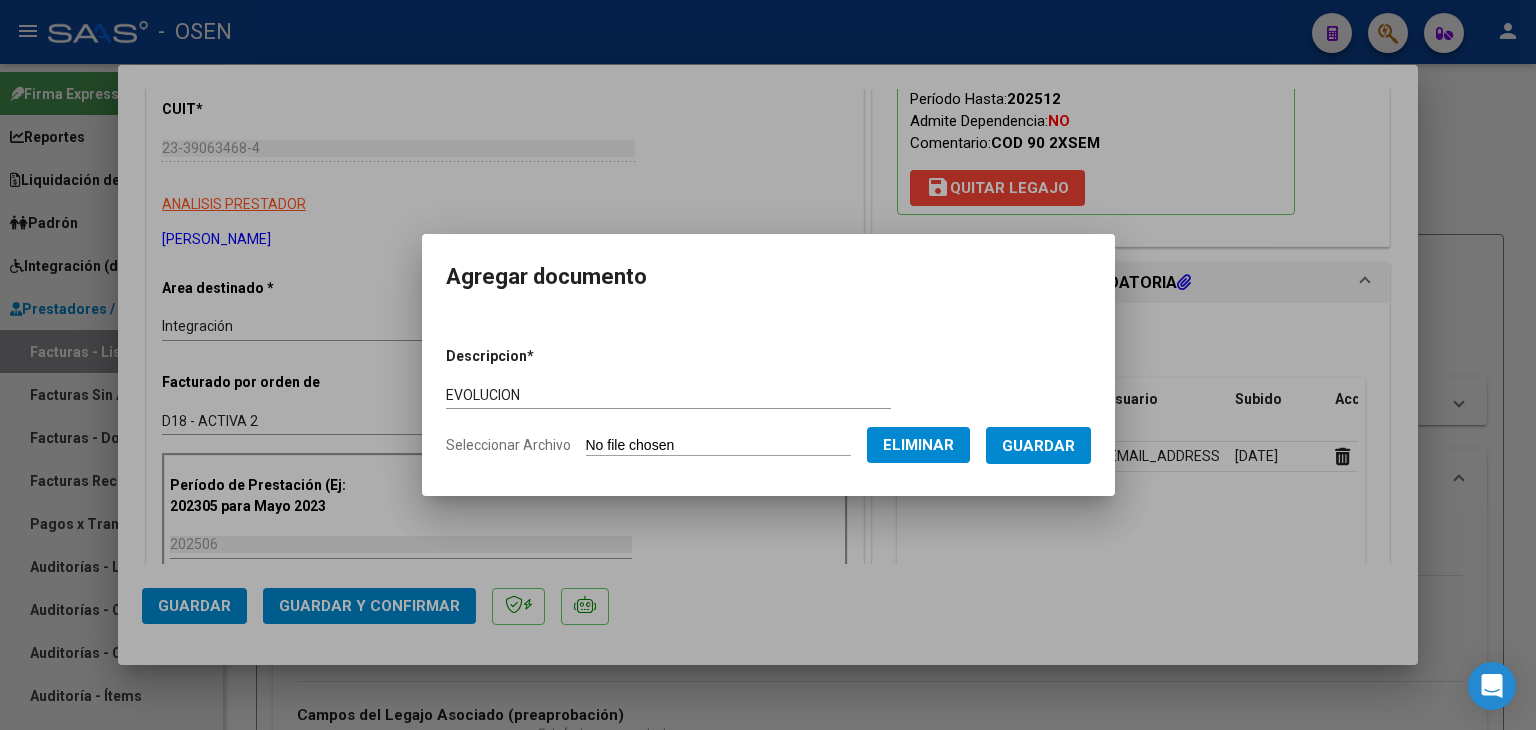 click on "Guardar" at bounding box center [1038, 445] 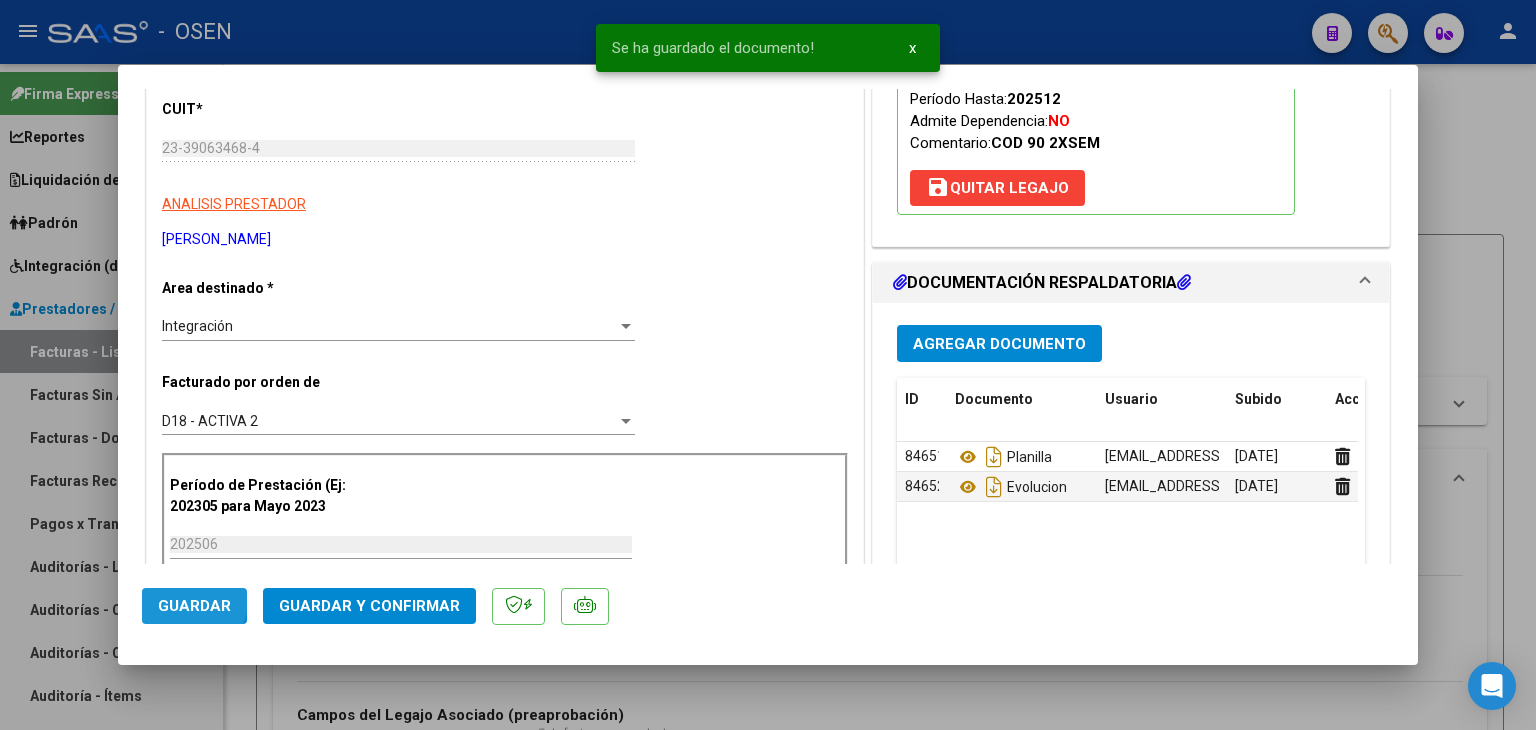 click on "Guardar" 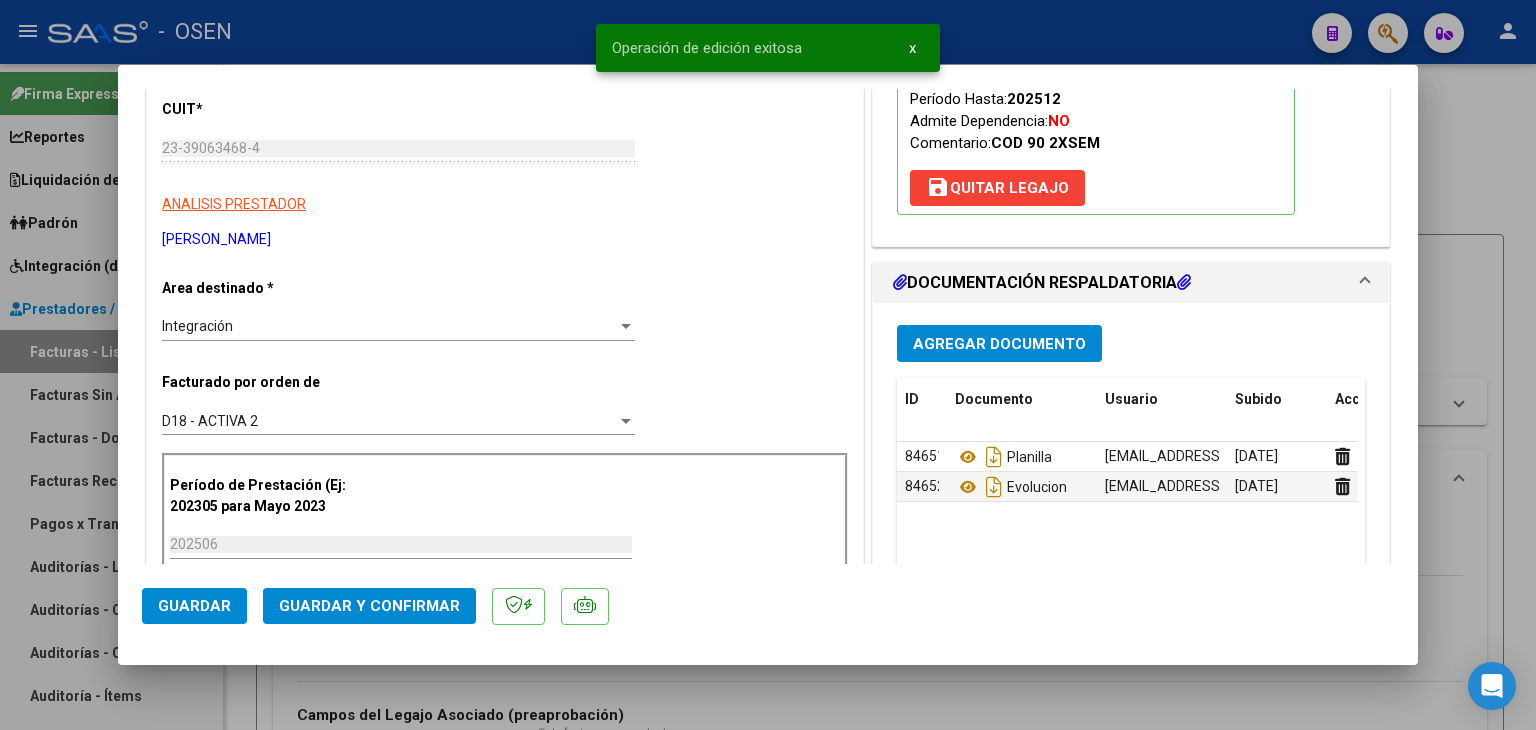 click at bounding box center [768, 365] 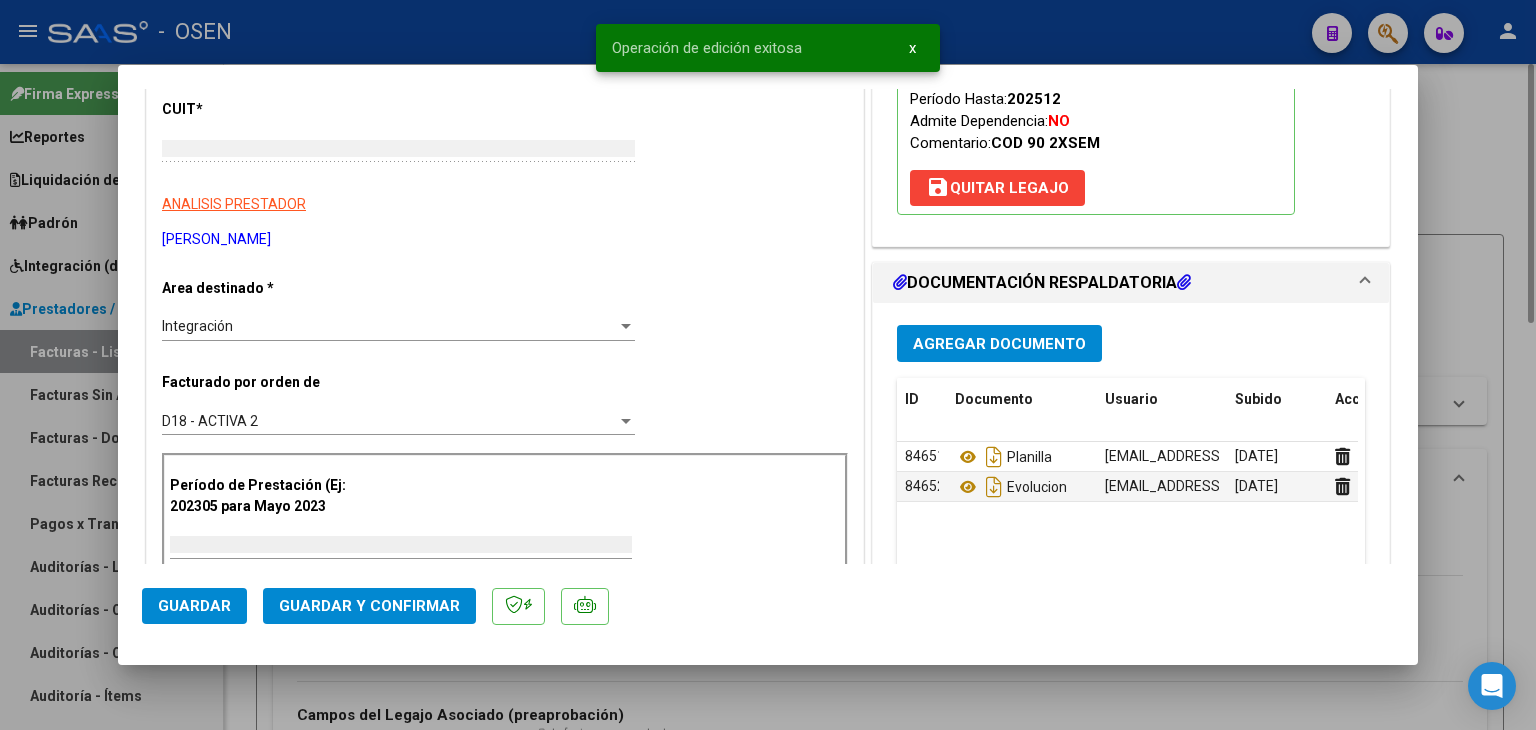 scroll, scrollTop: 0, scrollLeft: 0, axis: both 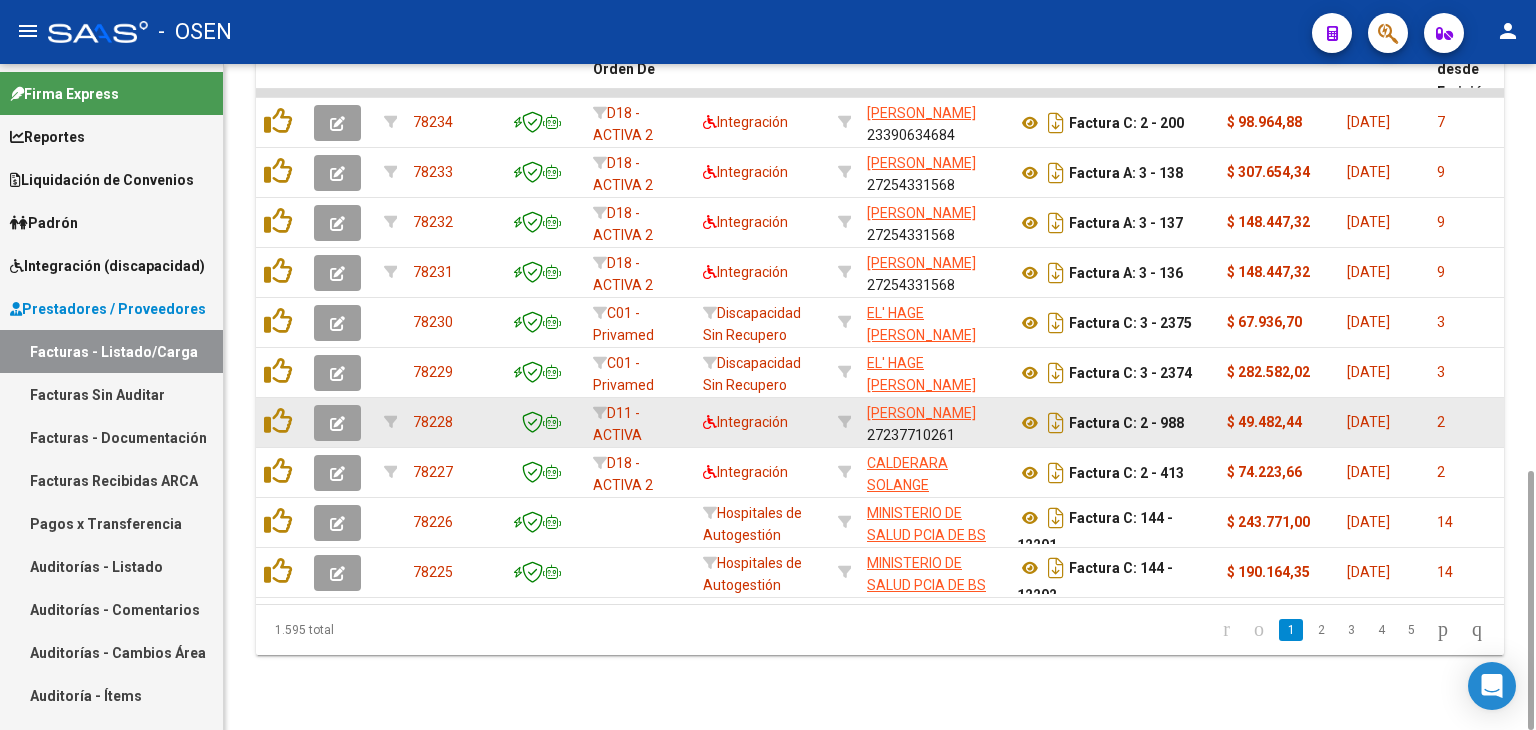 click 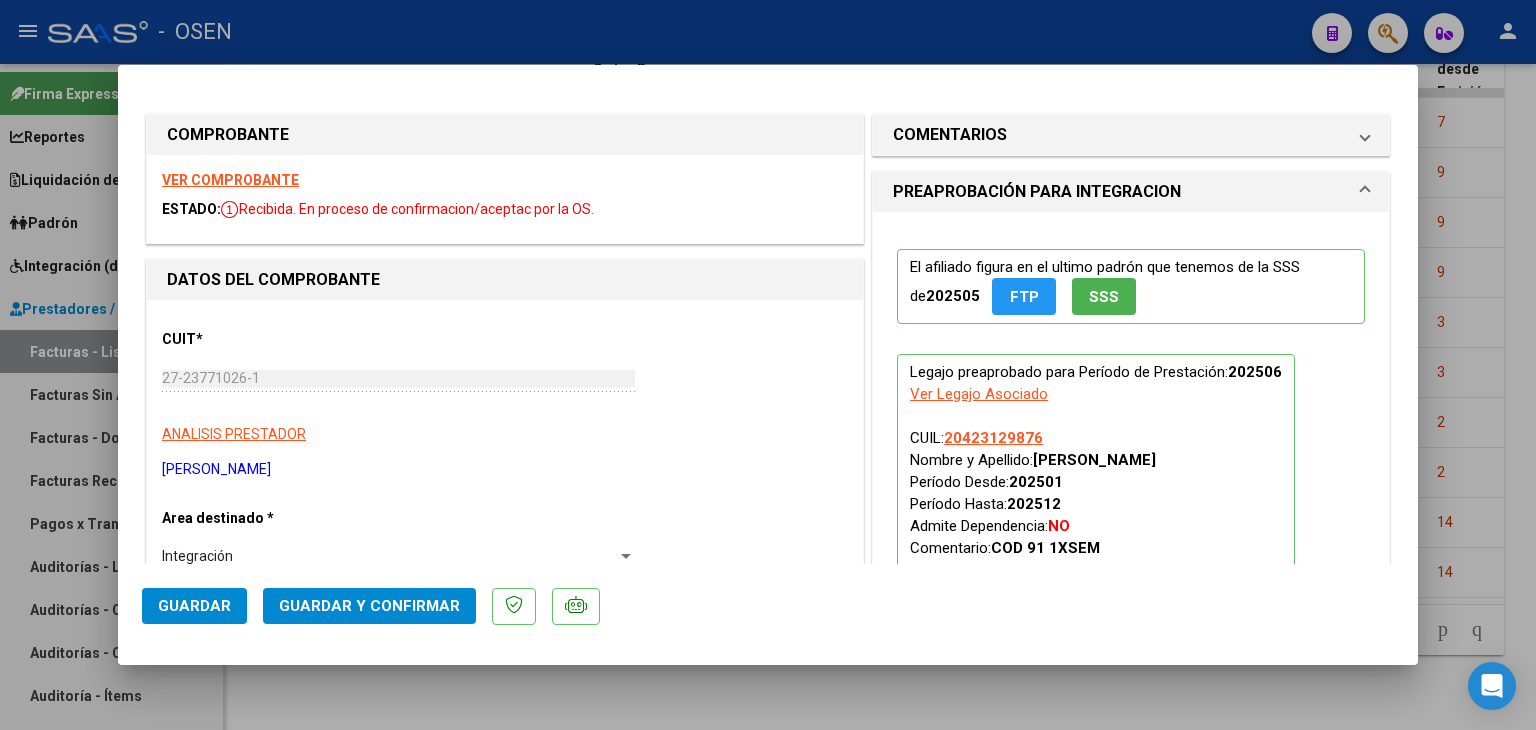 scroll, scrollTop: 200, scrollLeft: 0, axis: vertical 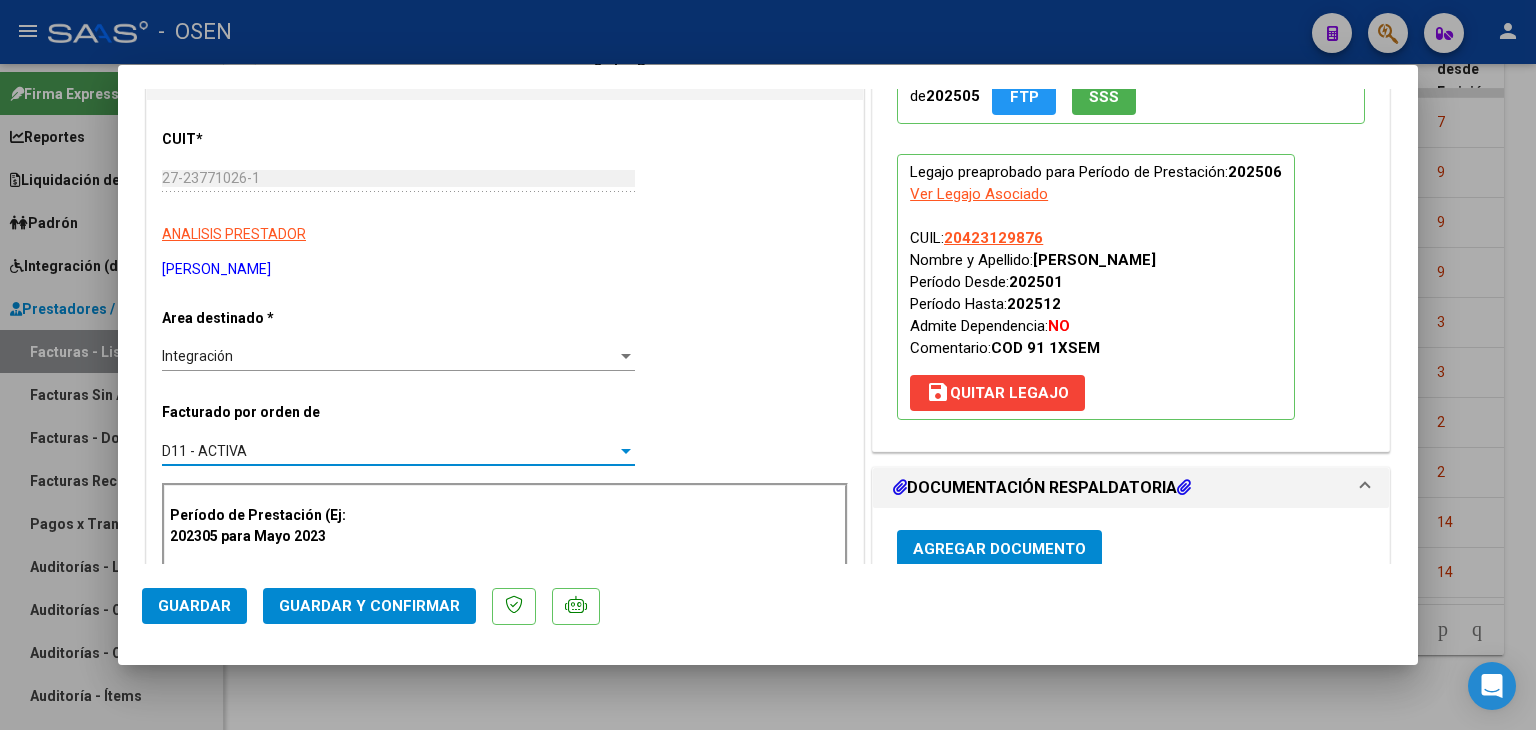 click on "D11 - ACTIVA" at bounding box center [389, 451] 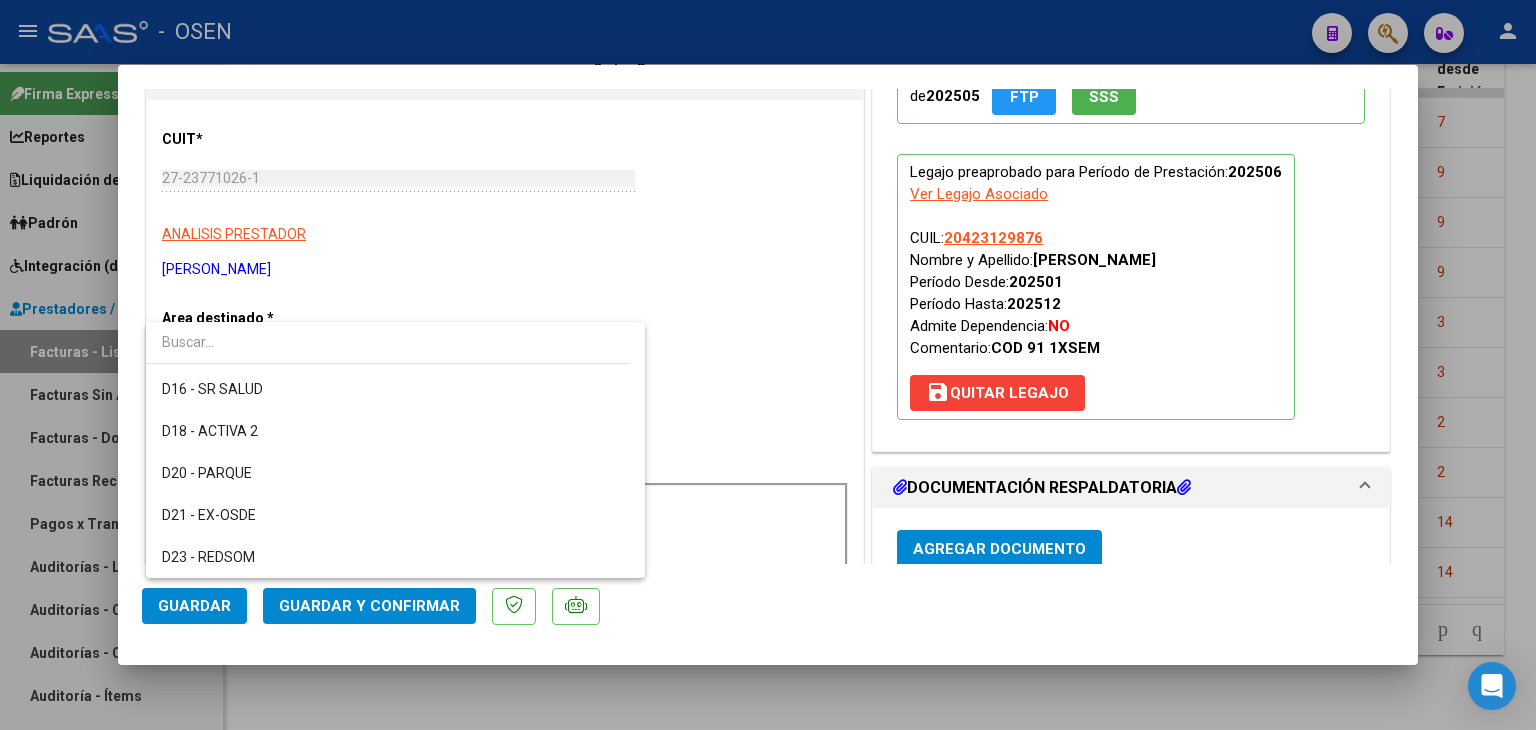 scroll, scrollTop: 596, scrollLeft: 0, axis: vertical 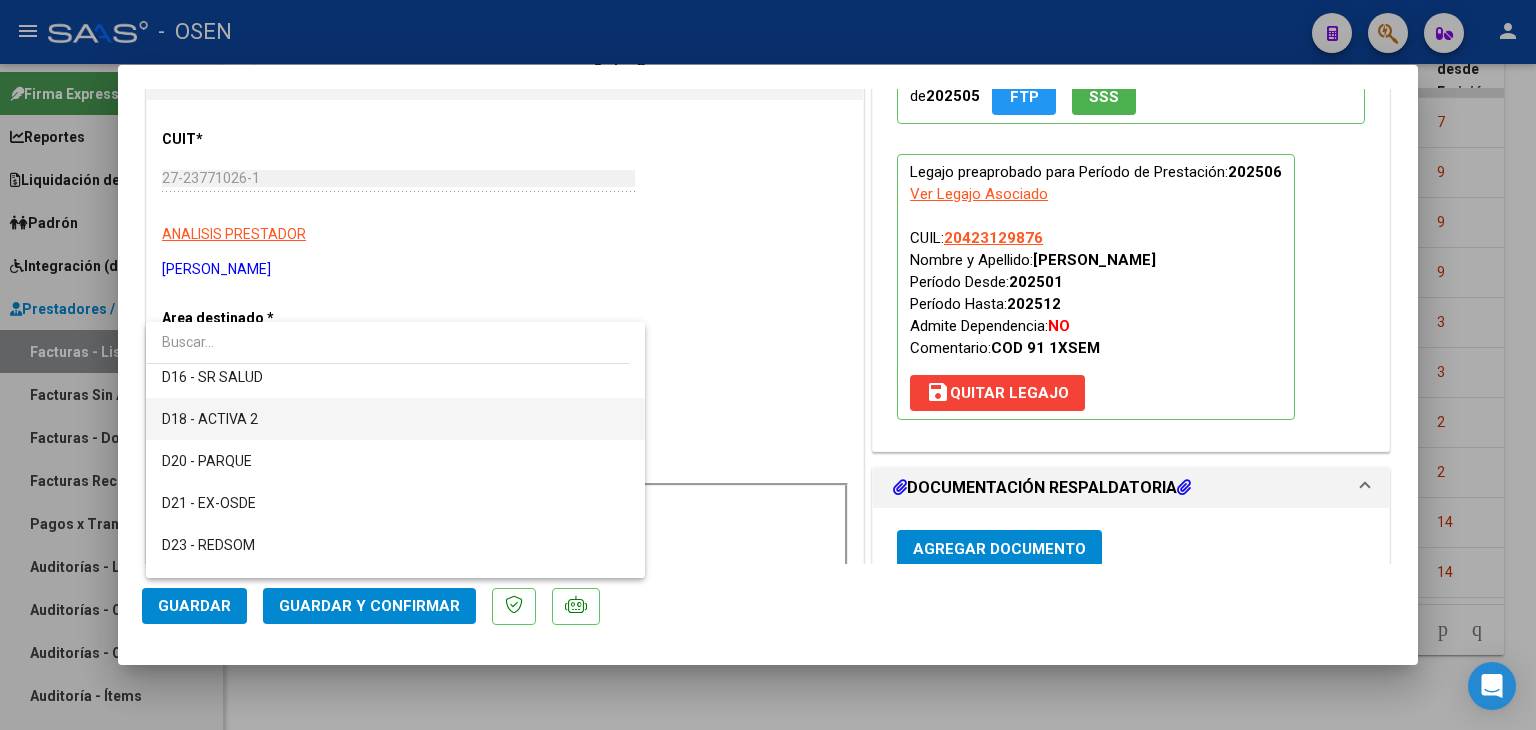 click on "D18 - ACTIVA 2" at bounding box center [396, 419] 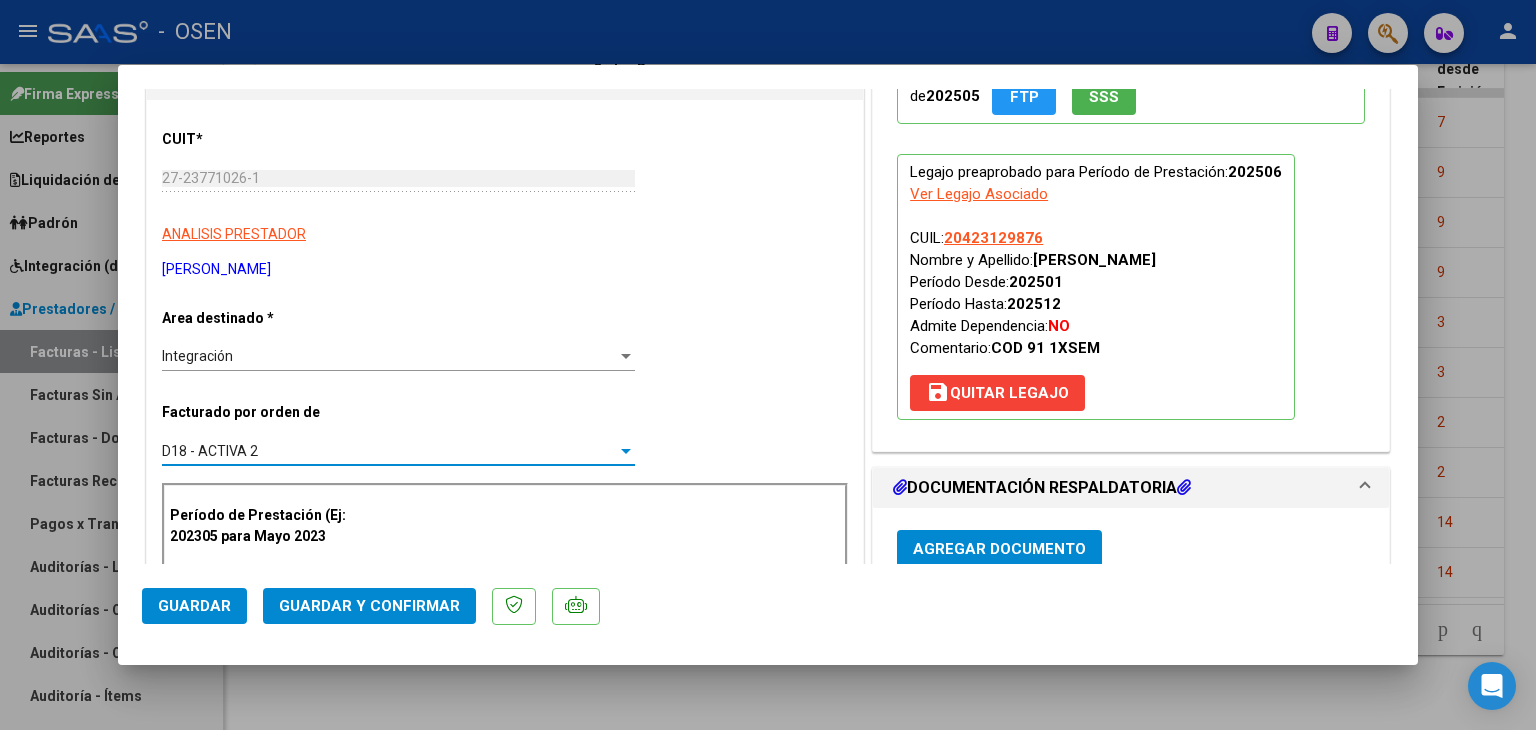 click on "Guardar" 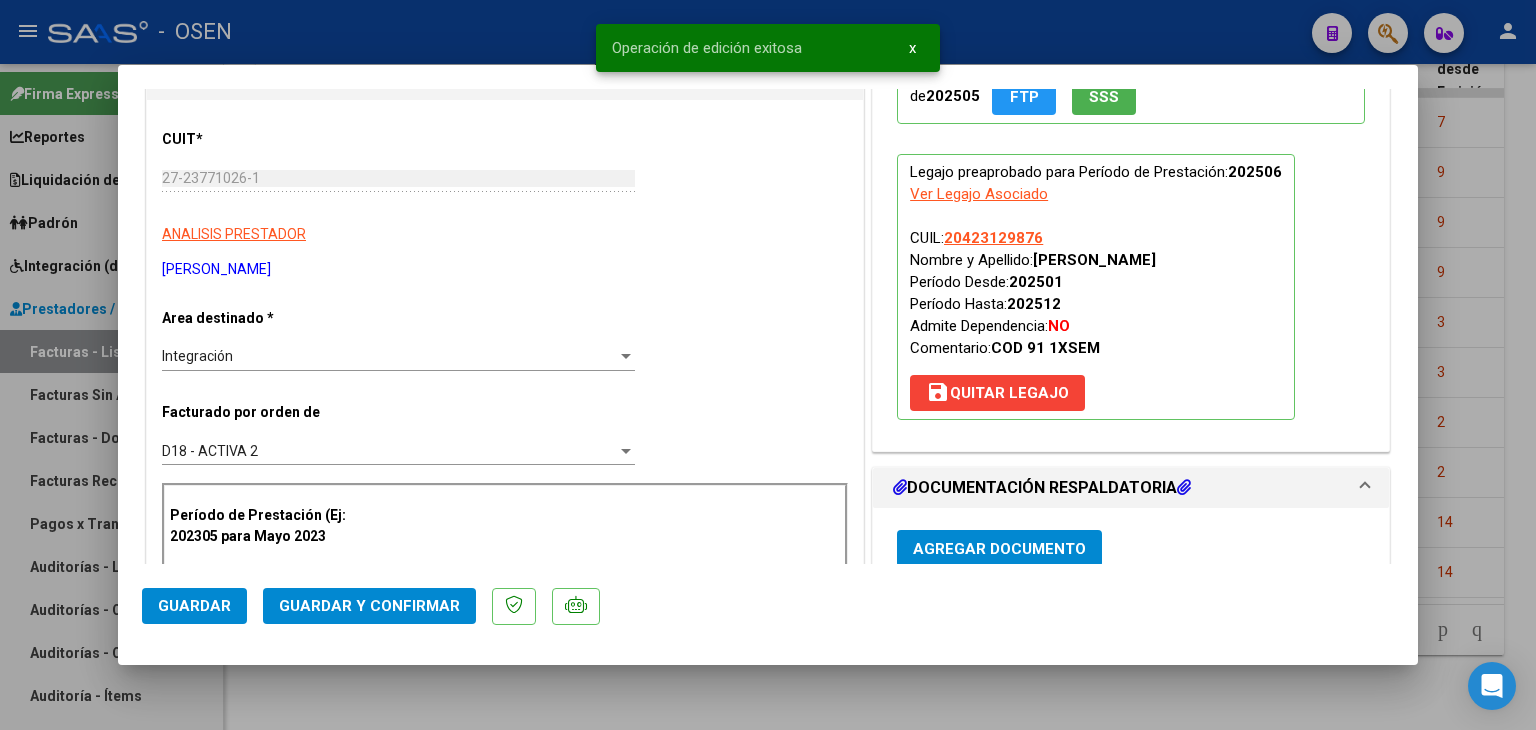 click at bounding box center (768, 365) 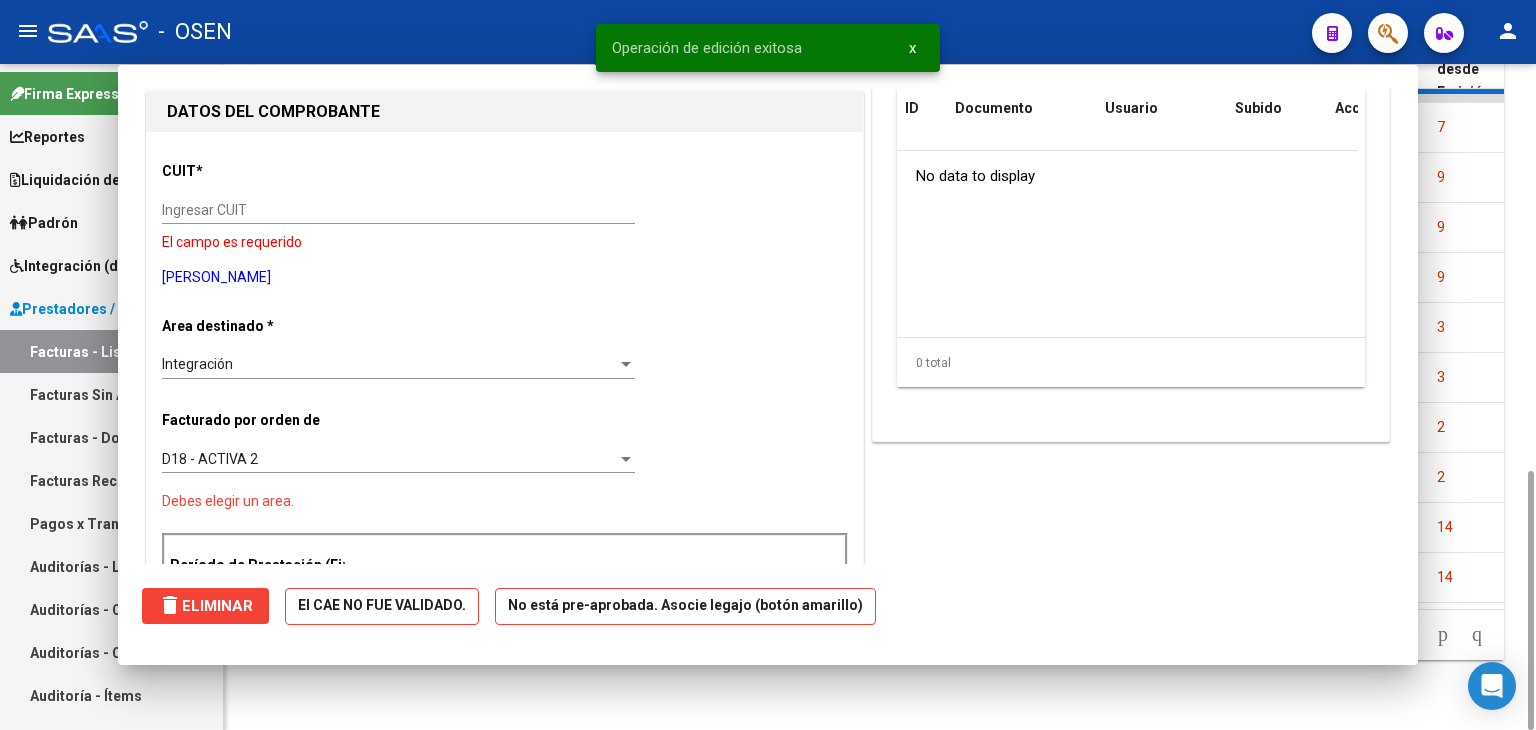scroll, scrollTop: 0, scrollLeft: 0, axis: both 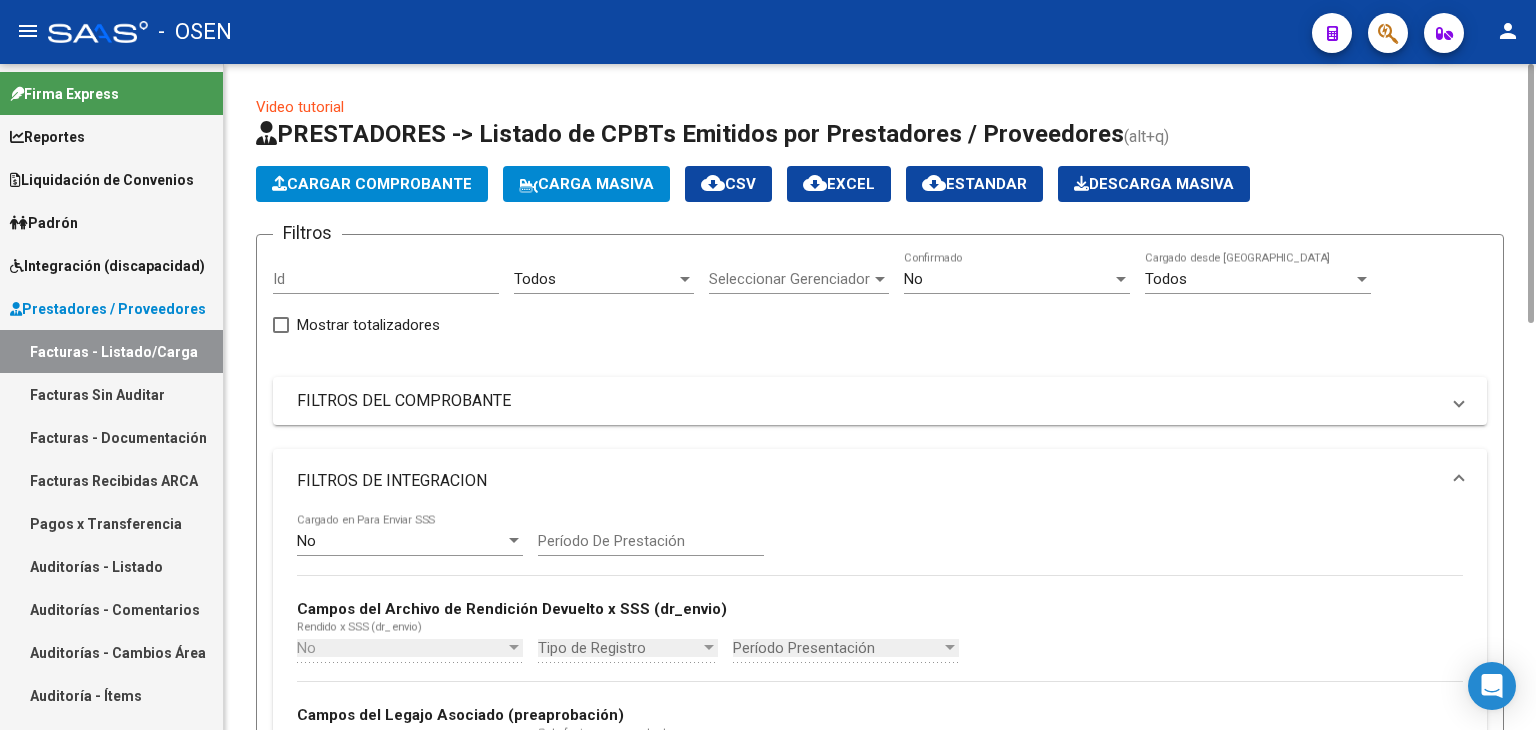 click on "Cargar Comprobante" 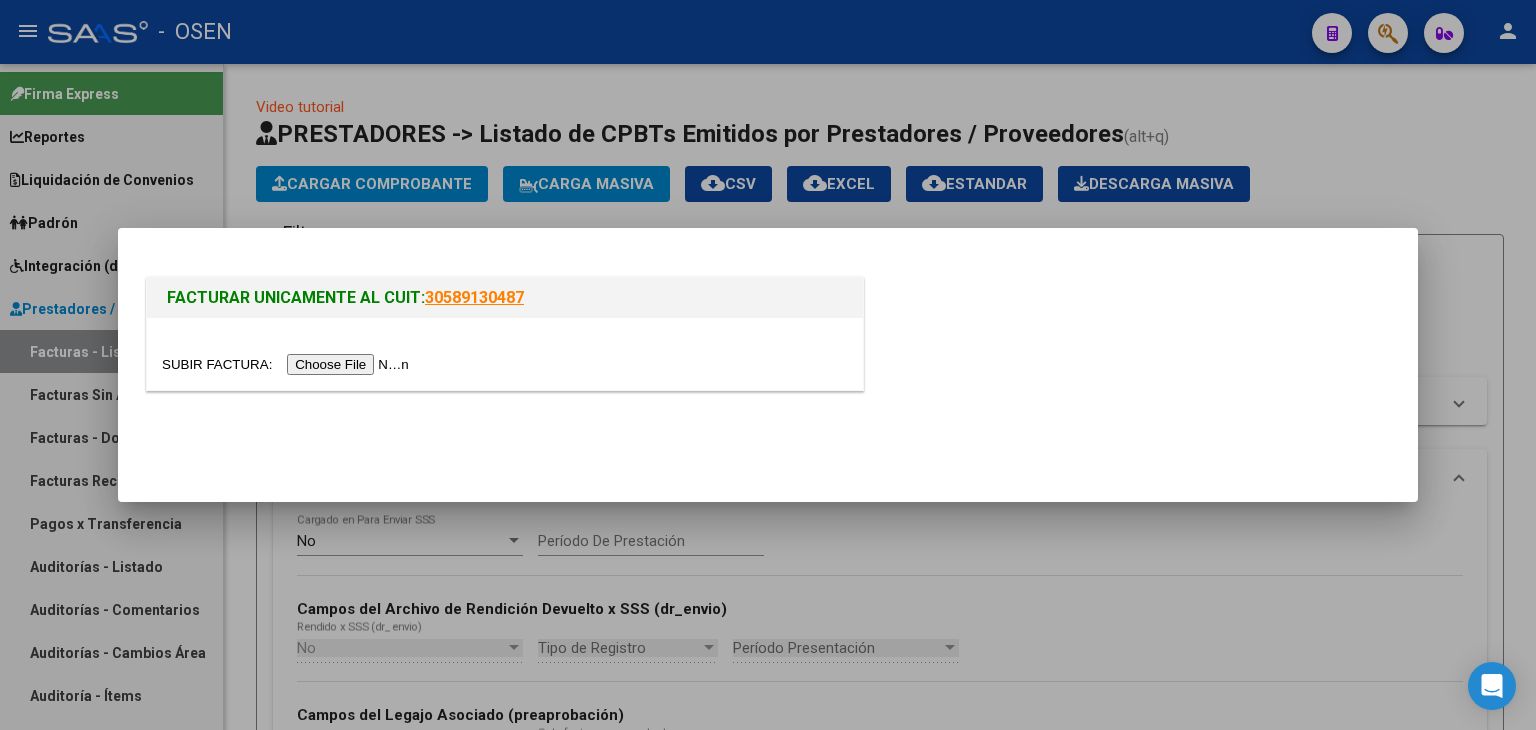 click at bounding box center [505, 354] 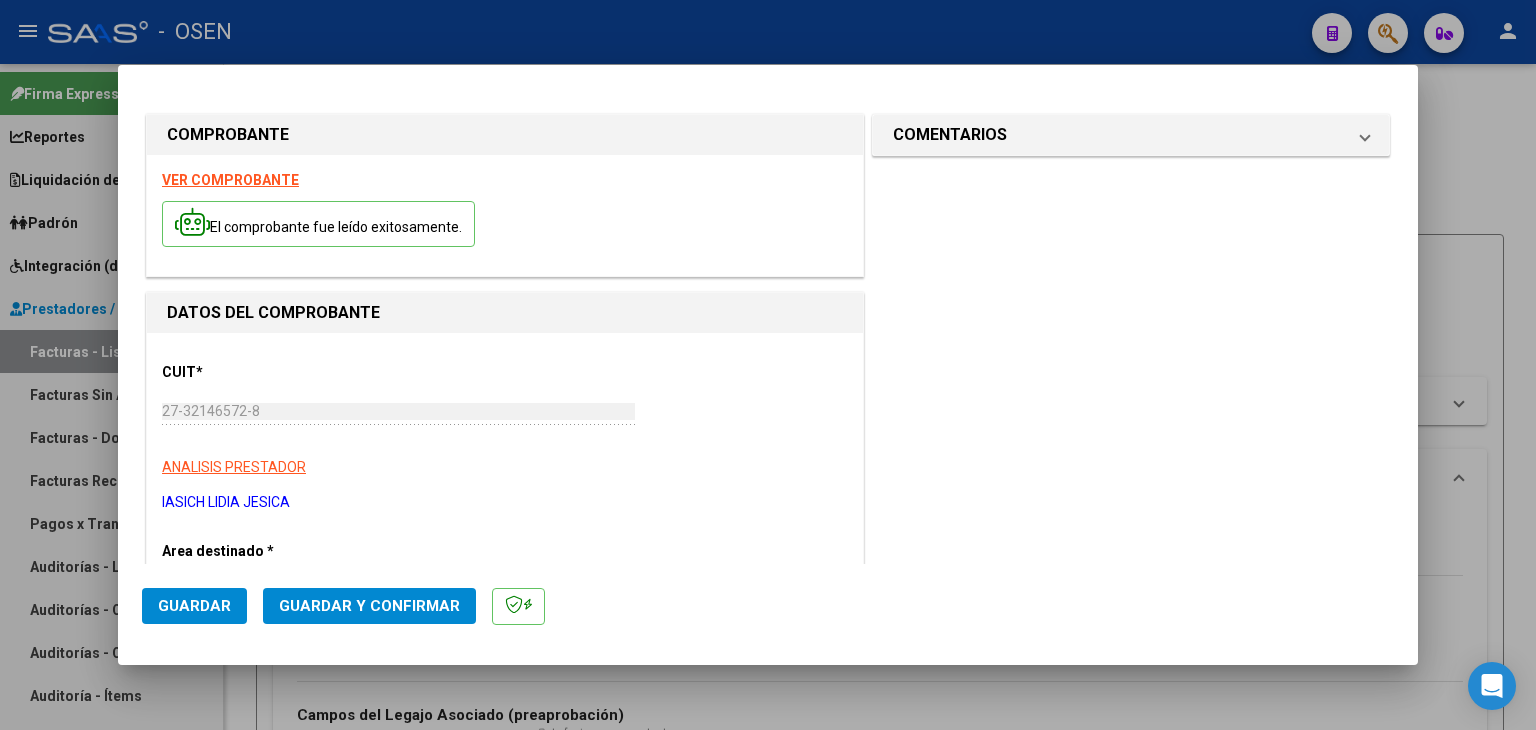 click on "VER COMPROBANTE" at bounding box center [230, 180] 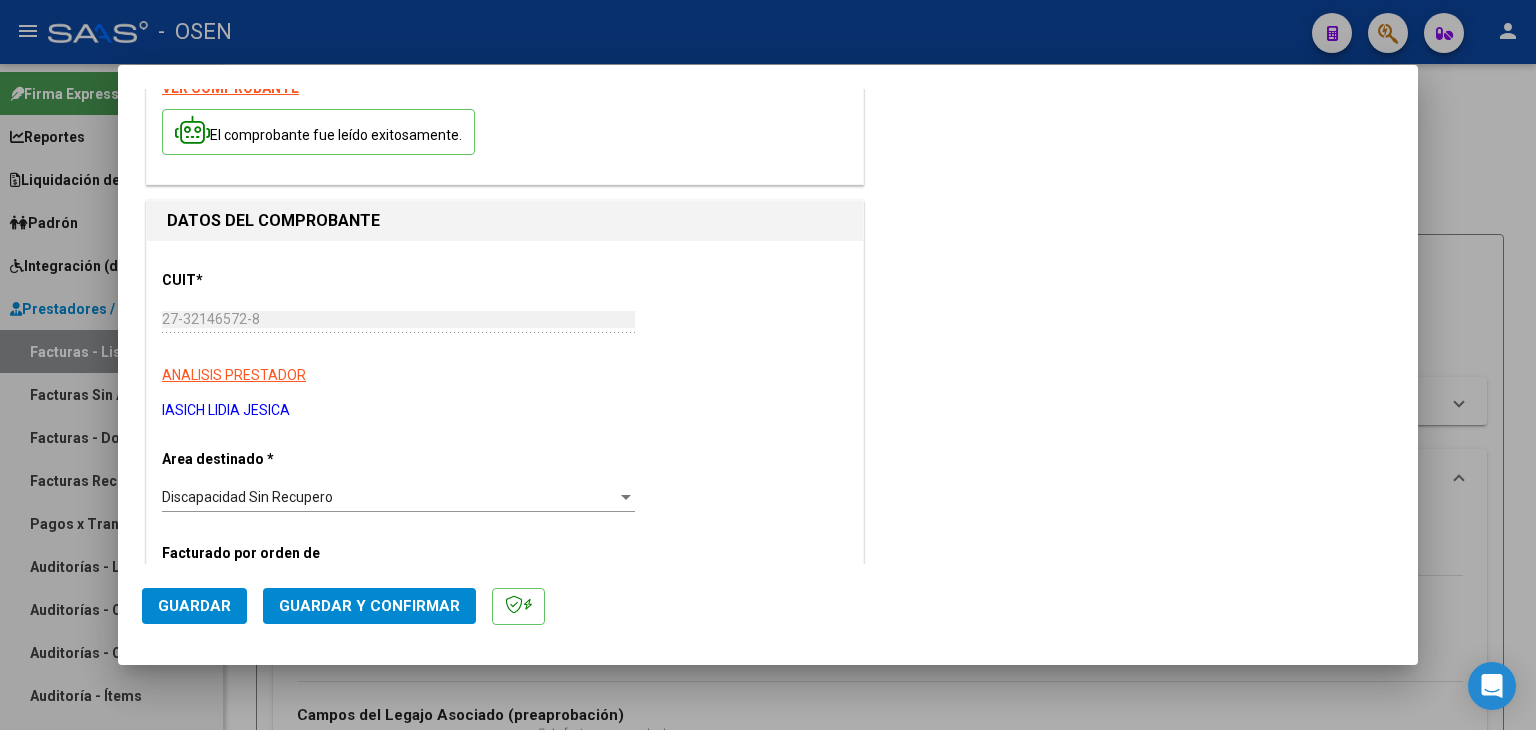 scroll, scrollTop: 200, scrollLeft: 0, axis: vertical 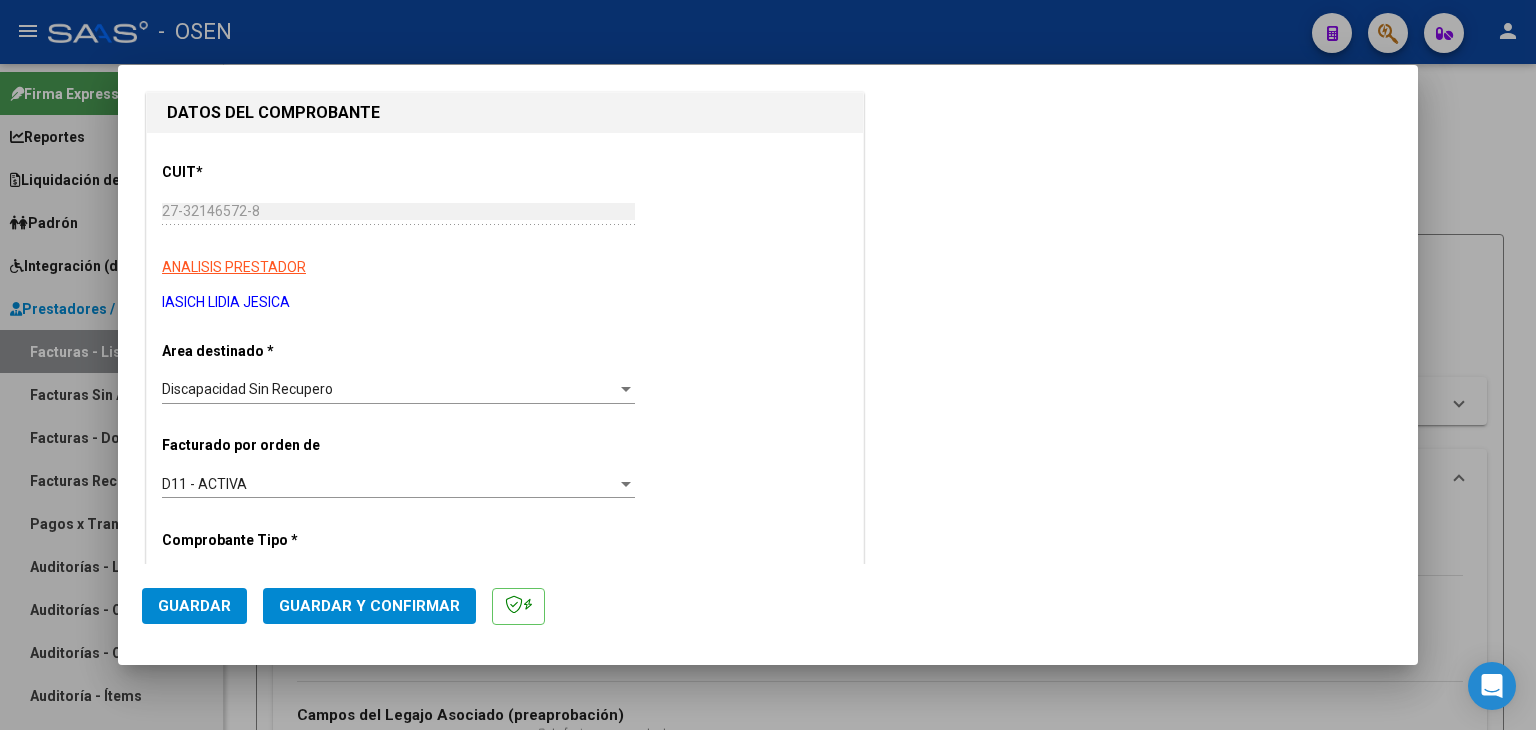 click on "Discapacidad Sin Recupero" at bounding box center [247, 389] 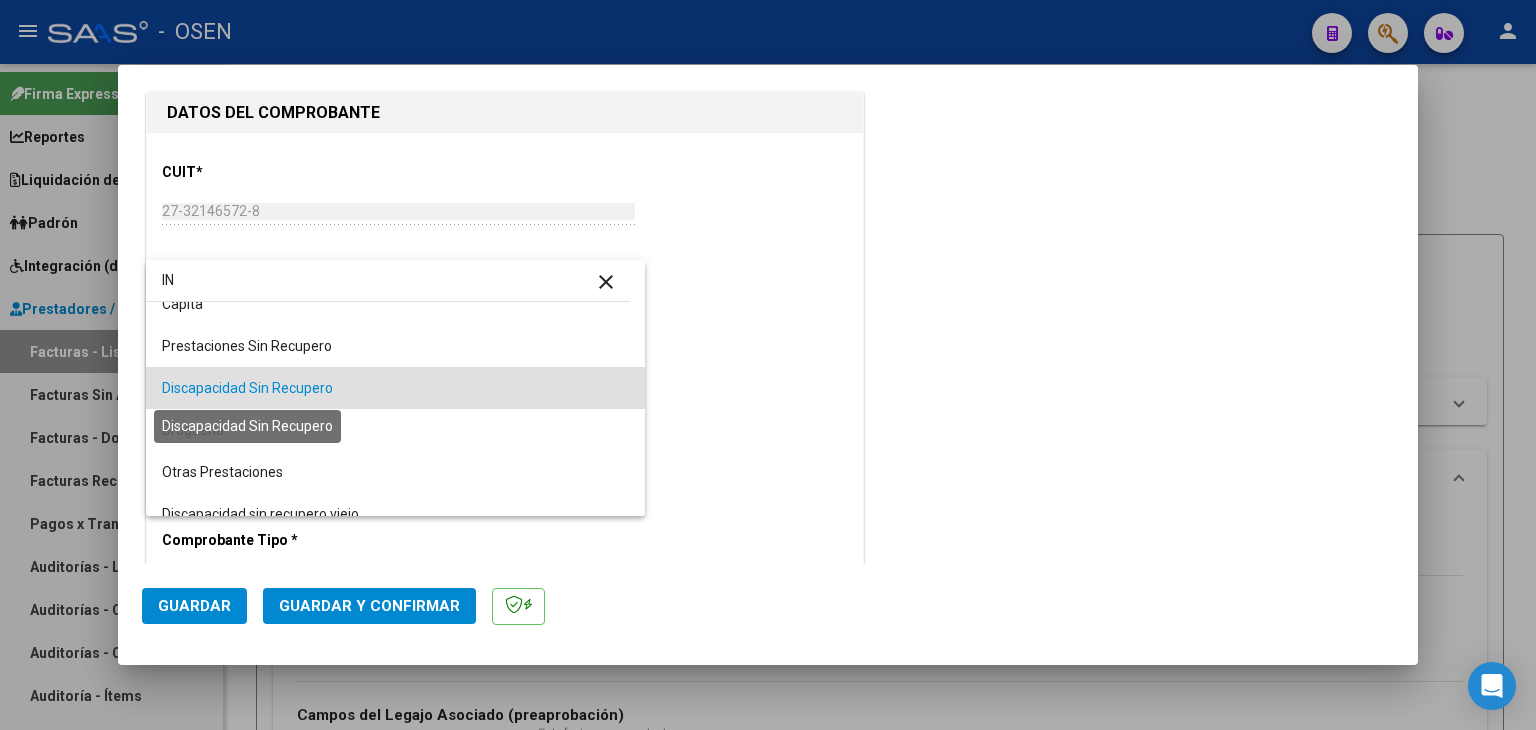 scroll, scrollTop: 0, scrollLeft: 0, axis: both 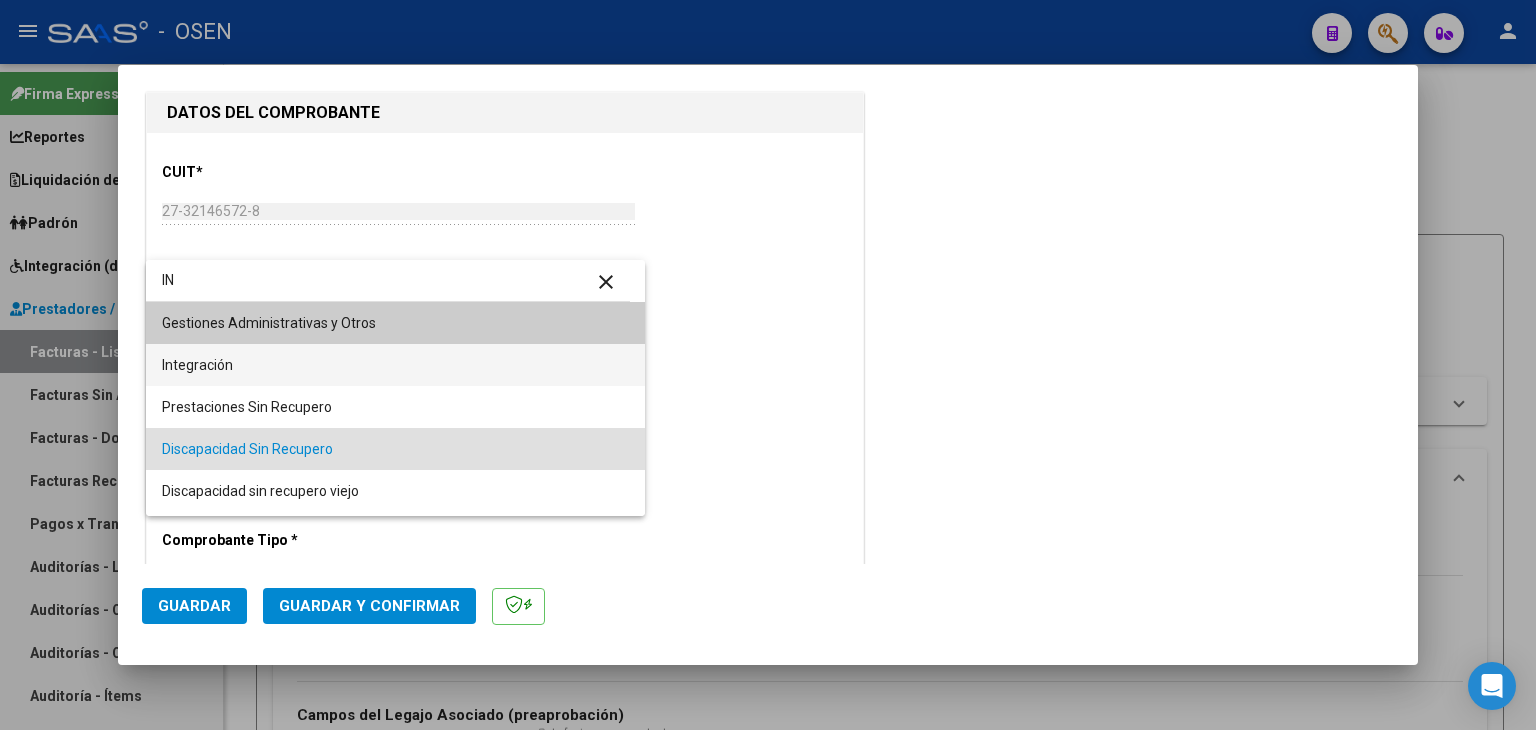 click on "Integración" at bounding box center (396, 365) 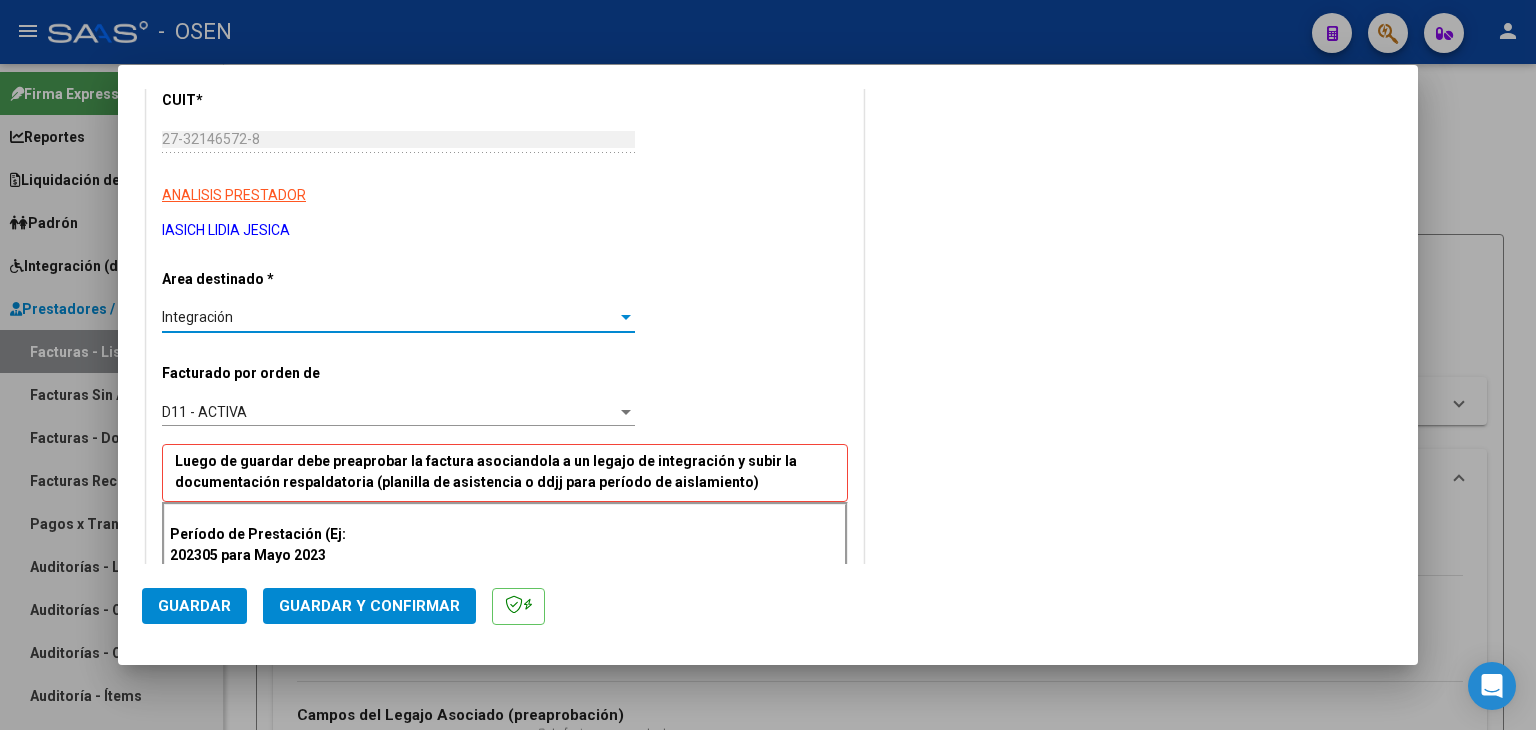 scroll, scrollTop: 400, scrollLeft: 0, axis: vertical 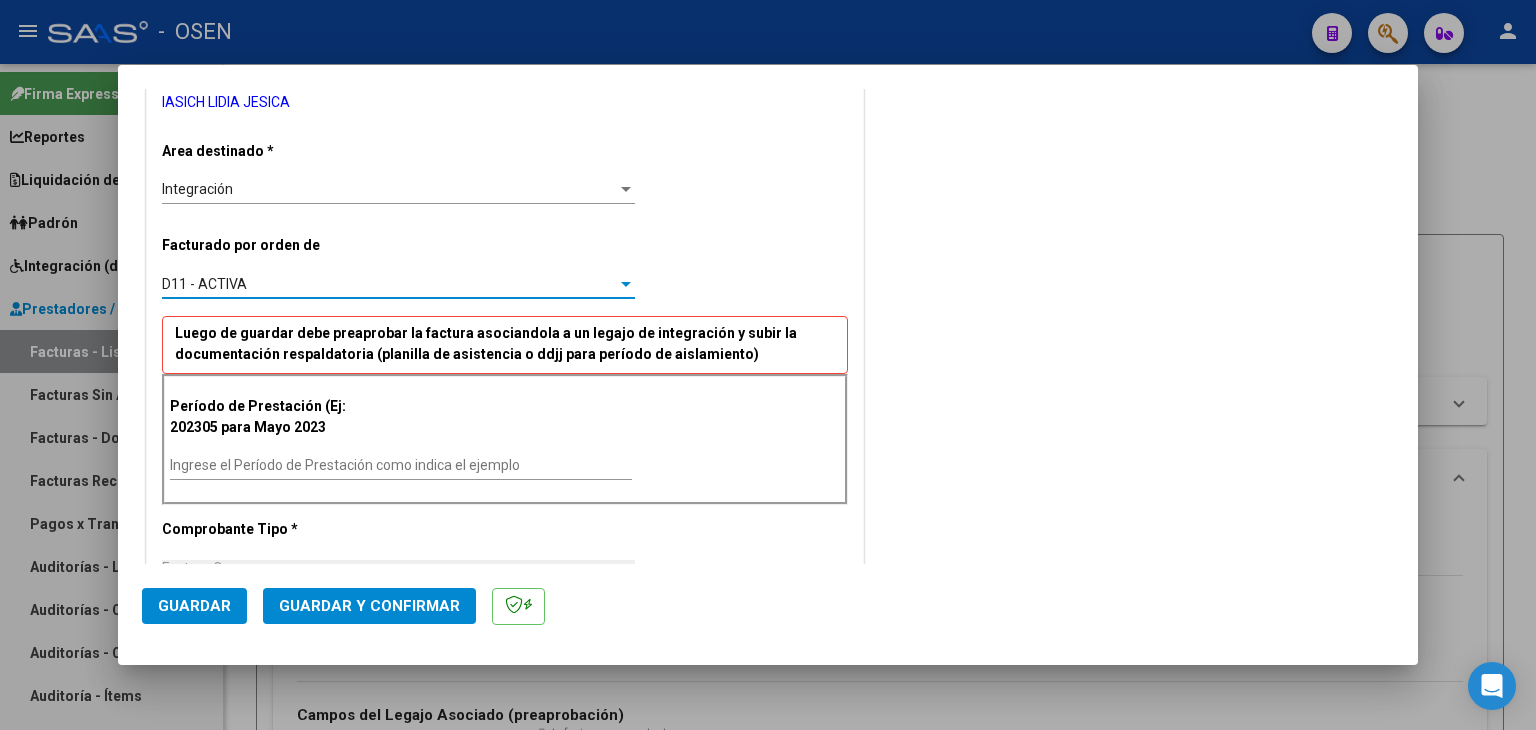 click on "D11 - ACTIVA" at bounding box center (389, 284) 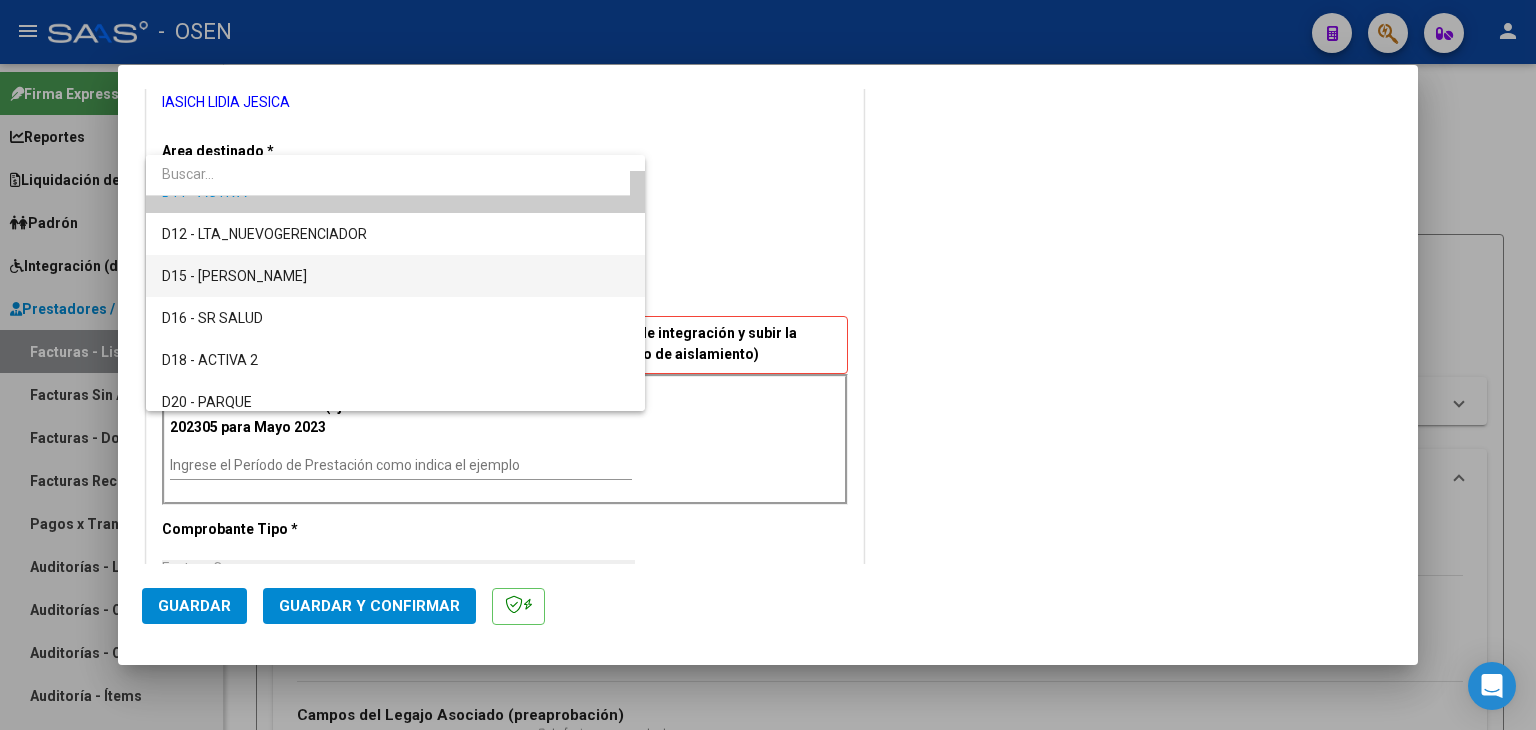 scroll, scrollTop: 596, scrollLeft: 0, axis: vertical 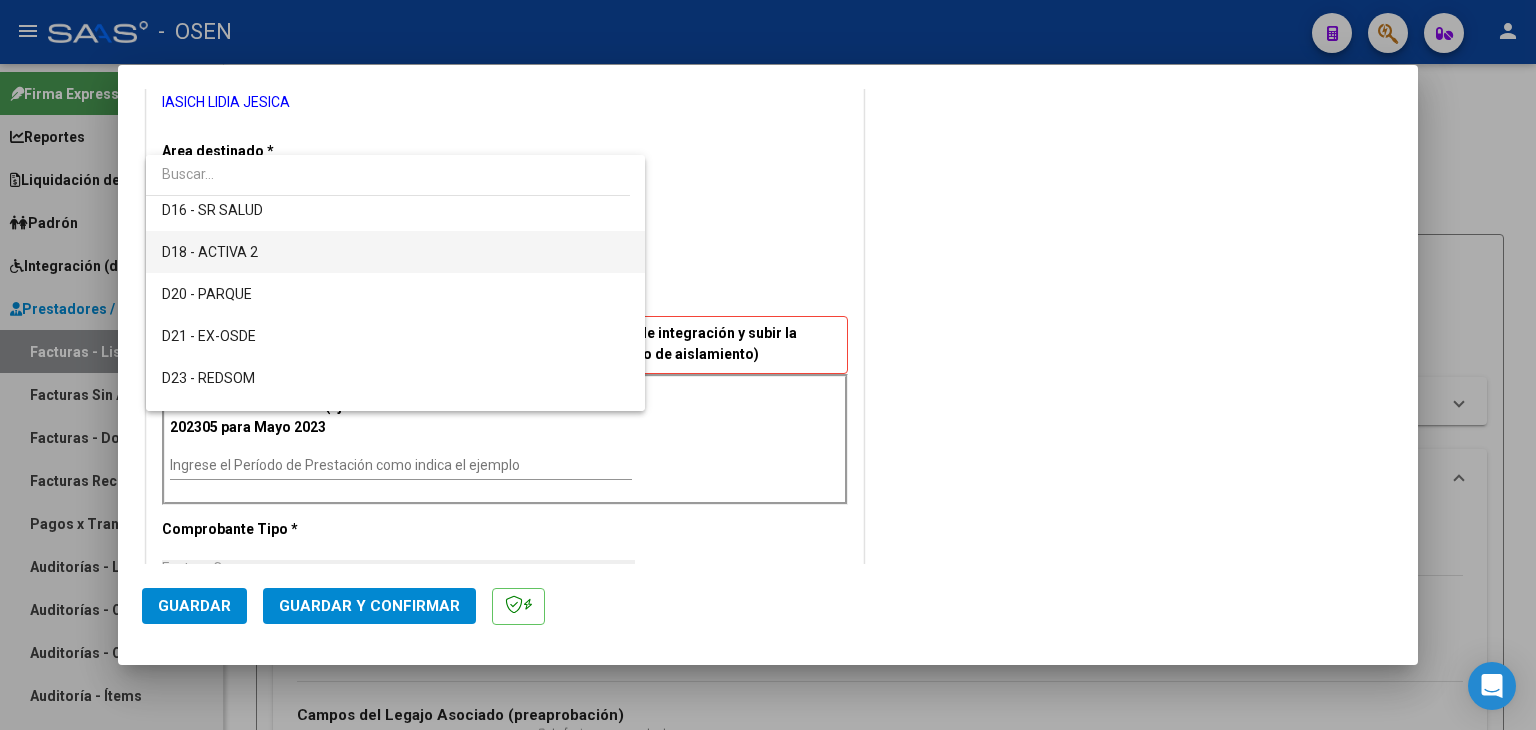 click on "D18 - ACTIVA 2" at bounding box center [396, 252] 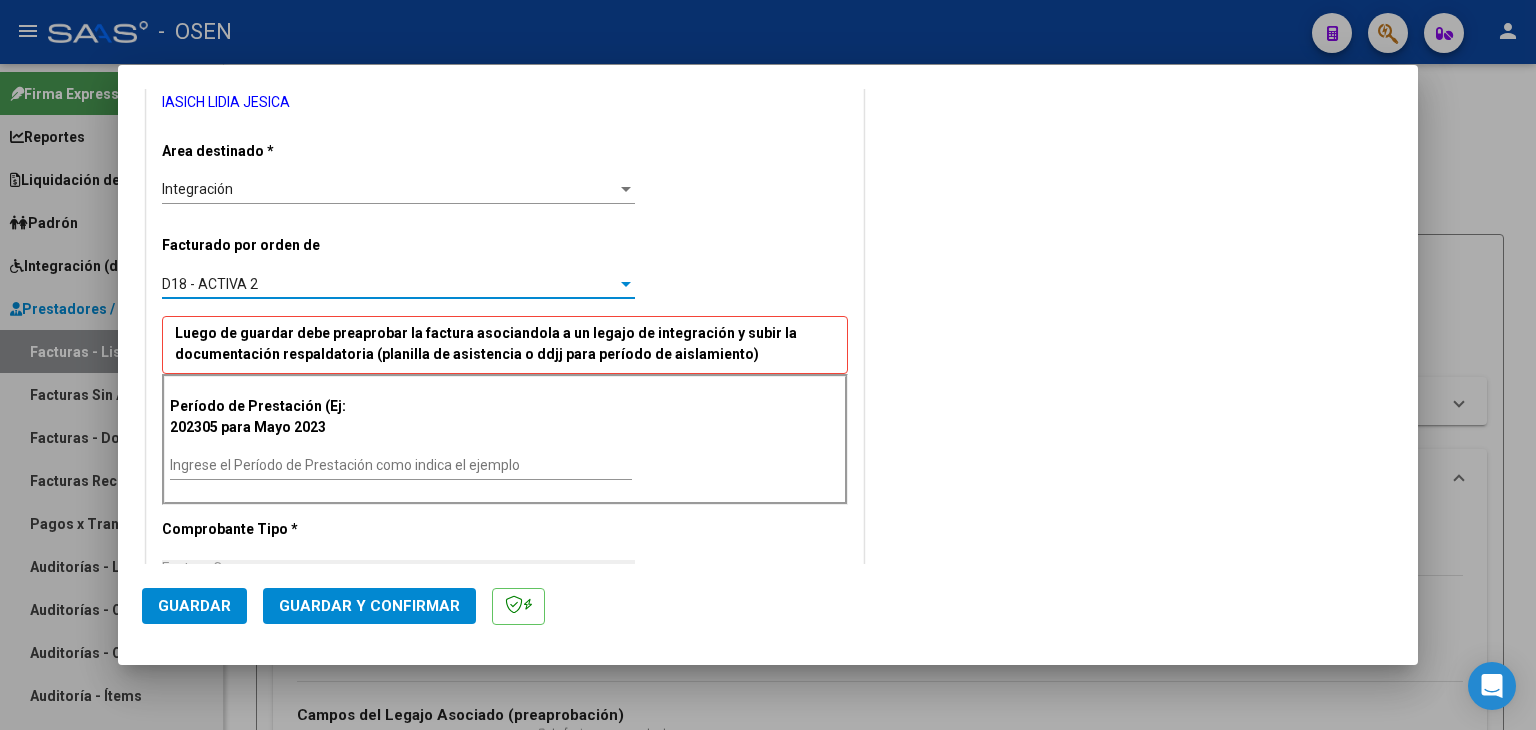 click on "Ingrese el Período de Prestación como indica el ejemplo" at bounding box center (401, 465) 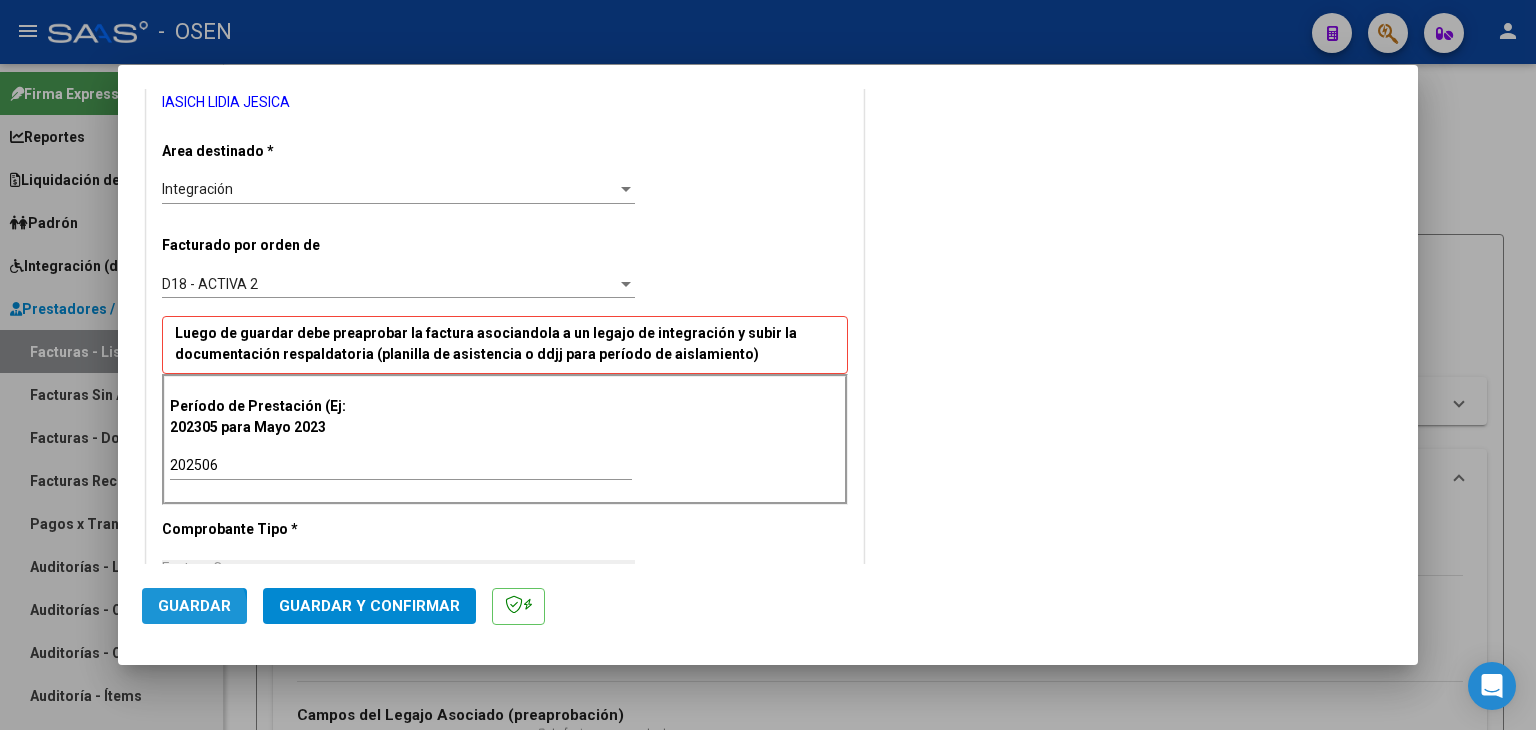 click on "Guardar" 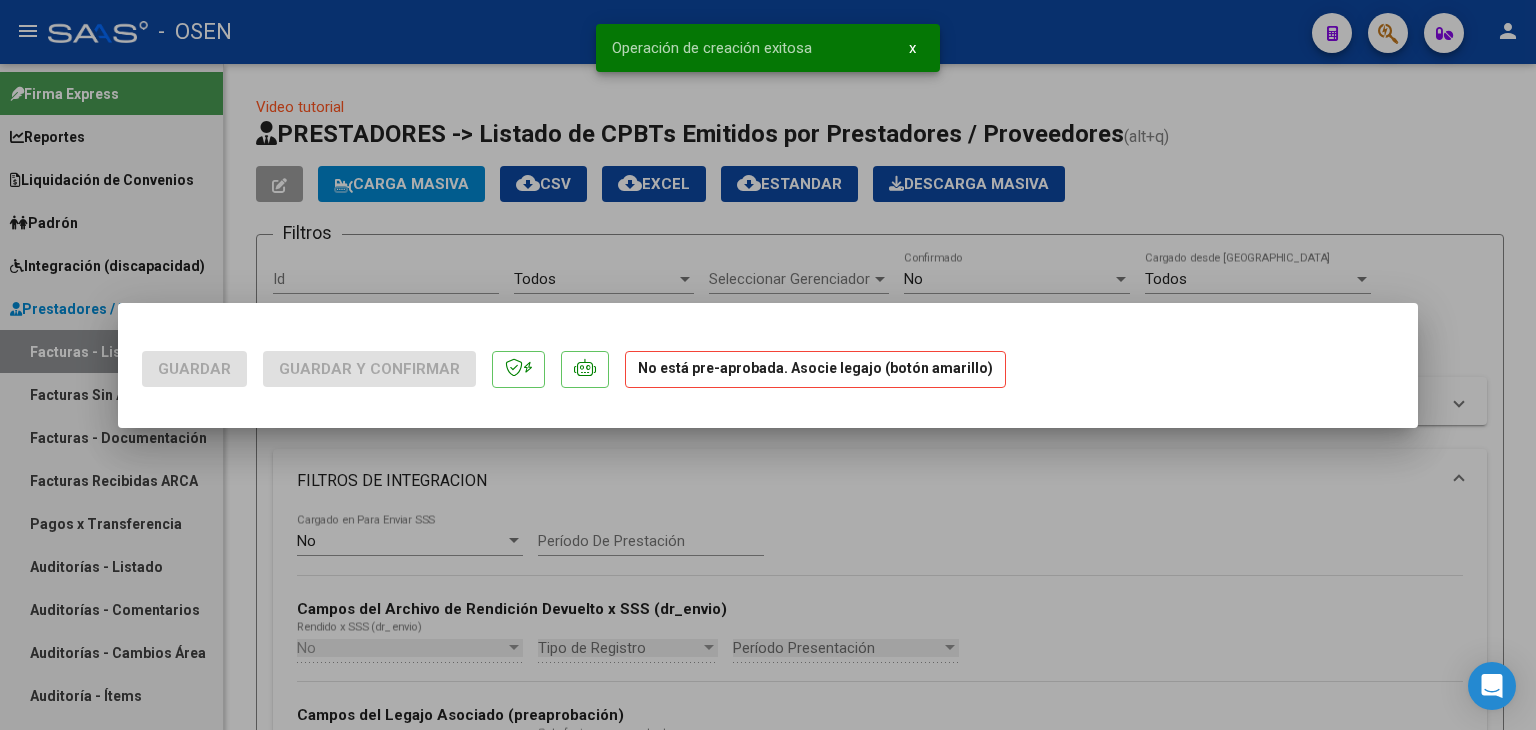 scroll, scrollTop: 0, scrollLeft: 0, axis: both 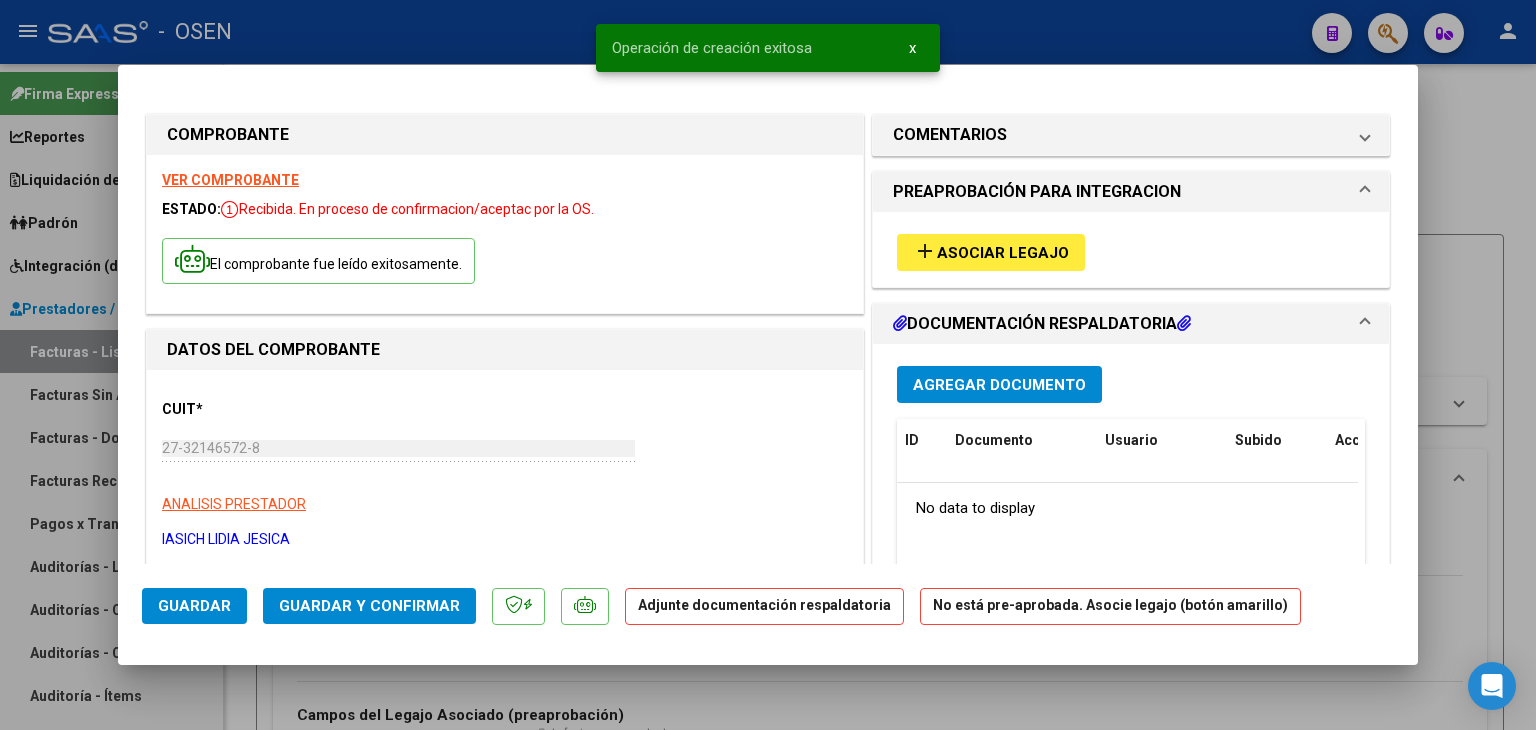 click on "Asociar Legajo" at bounding box center (1003, 253) 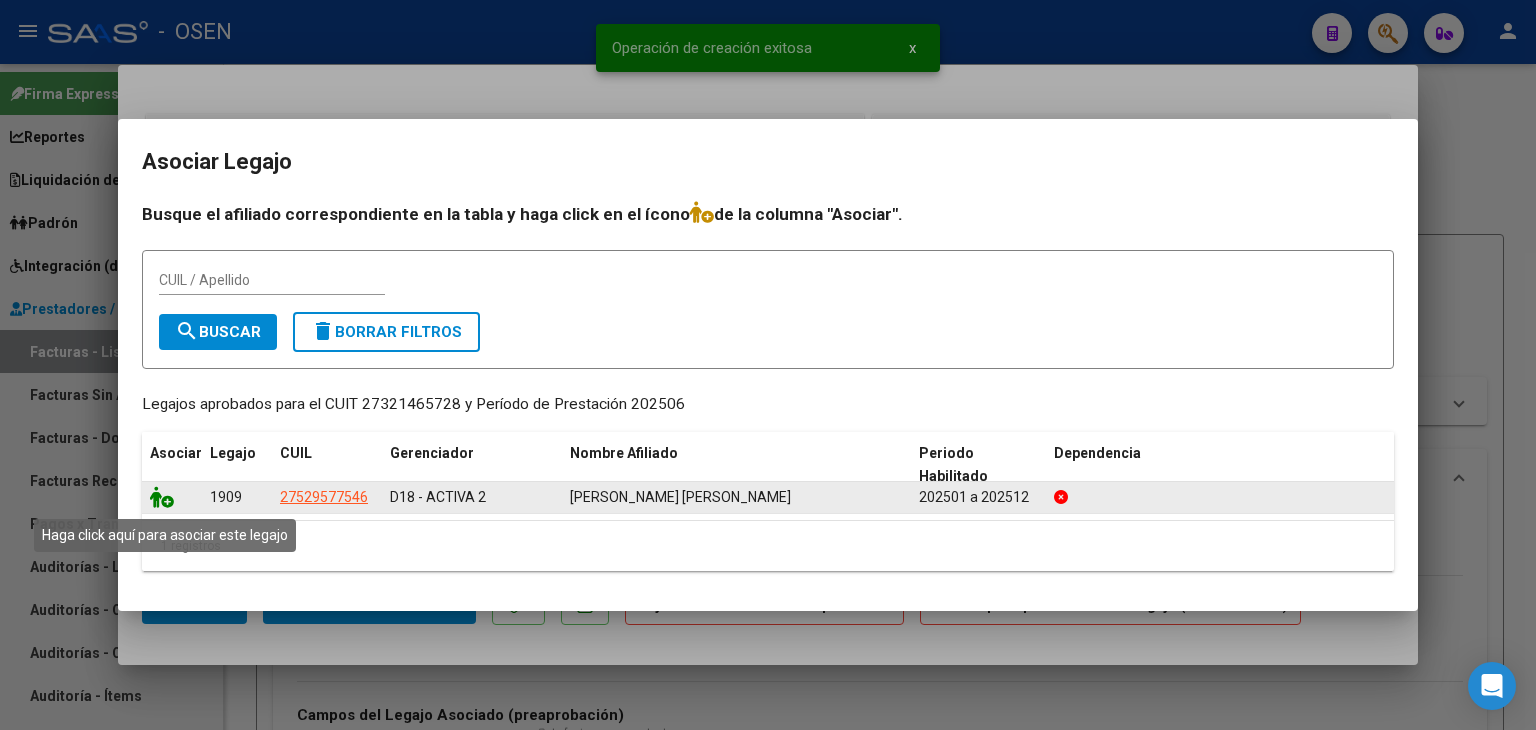 click 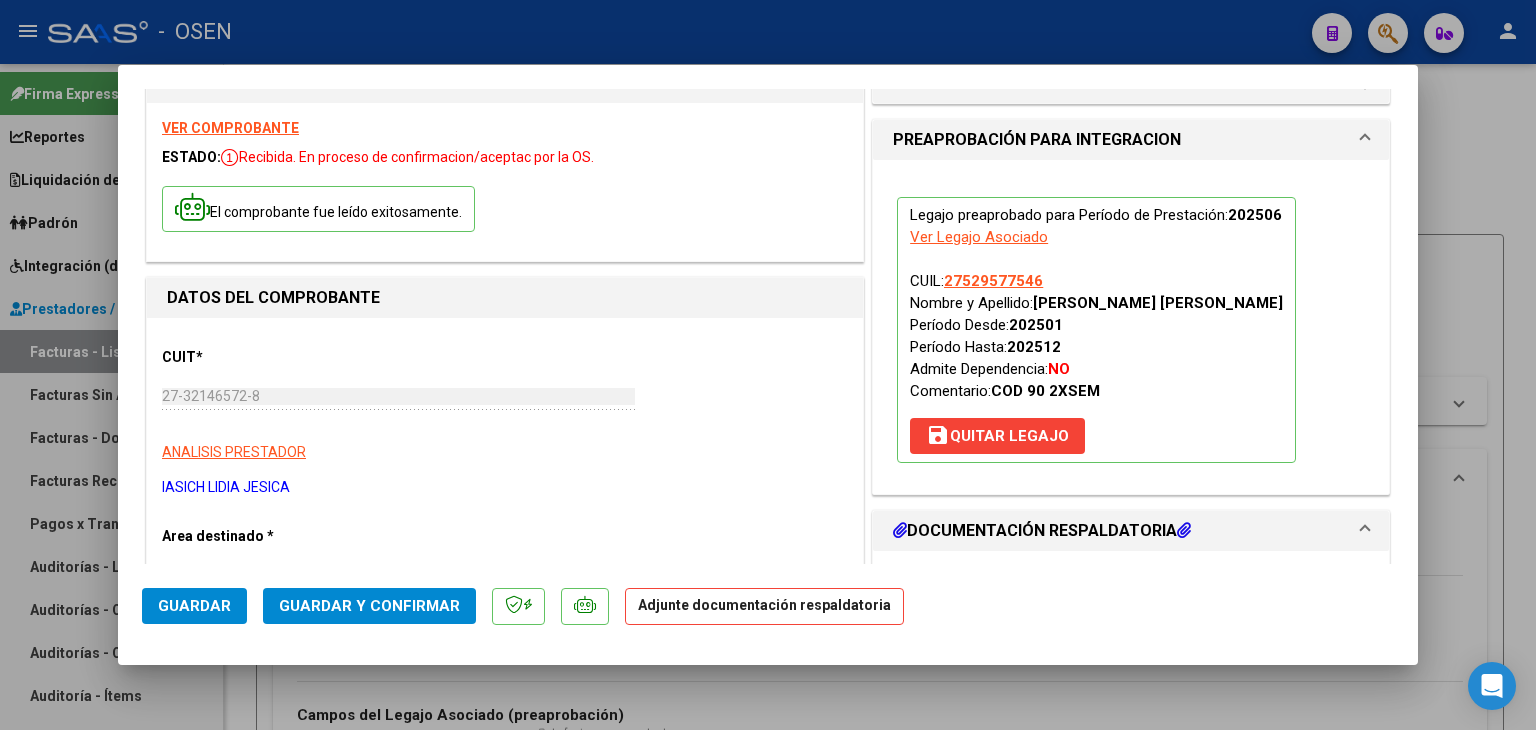 scroll, scrollTop: 100, scrollLeft: 0, axis: vertical 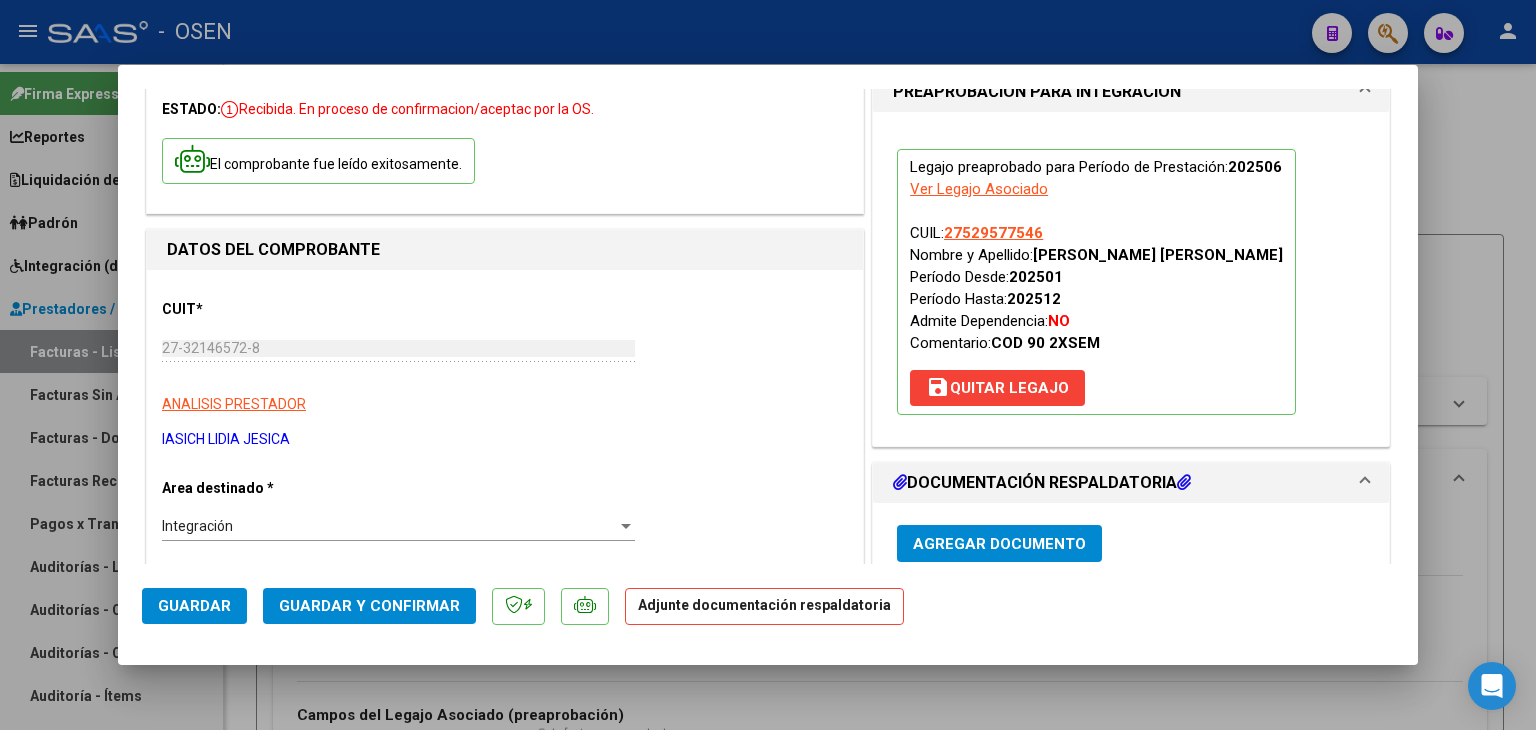 click on "Agregar Documento" at bounding box center [999, 544] 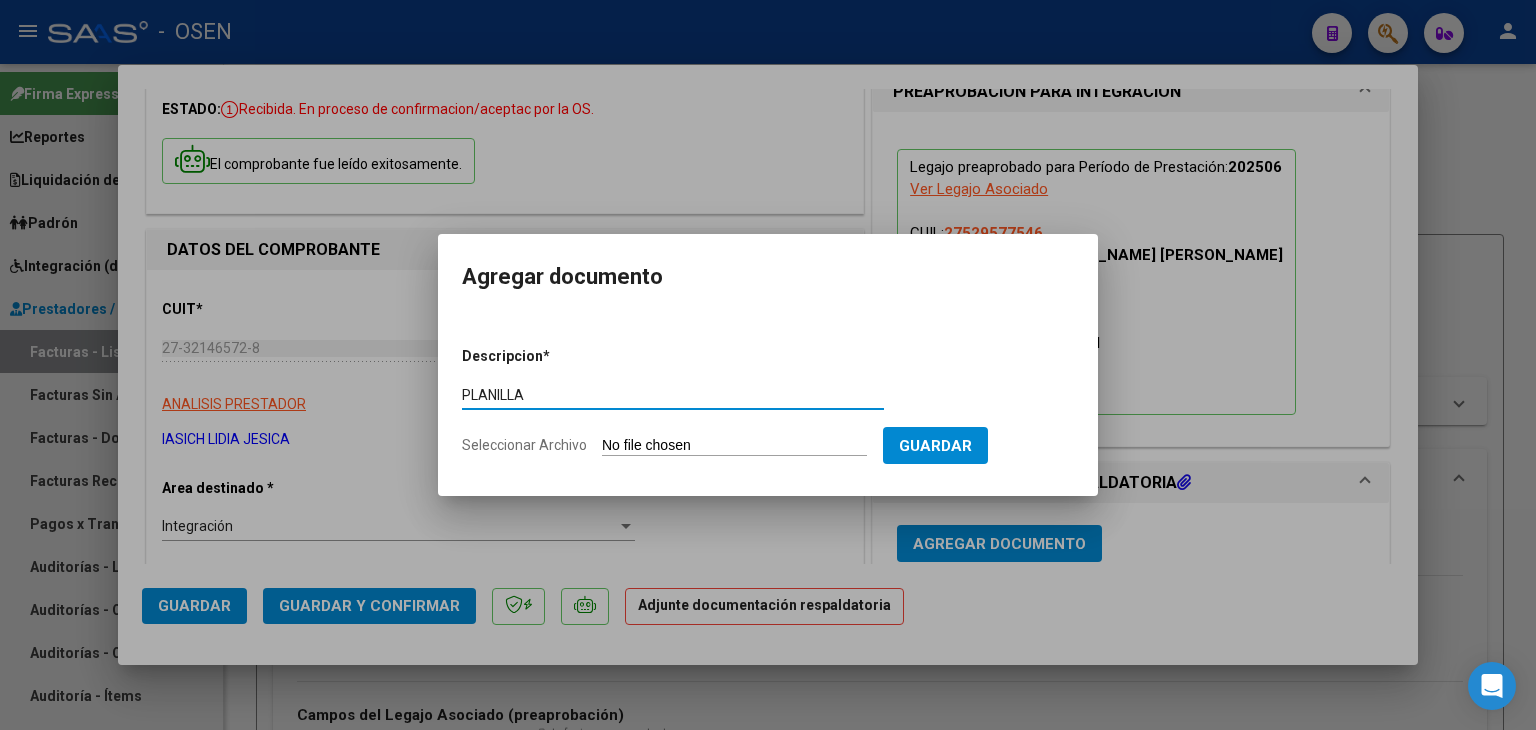 click on "Seleccionar Archivo" at bounding box center [734, 446] 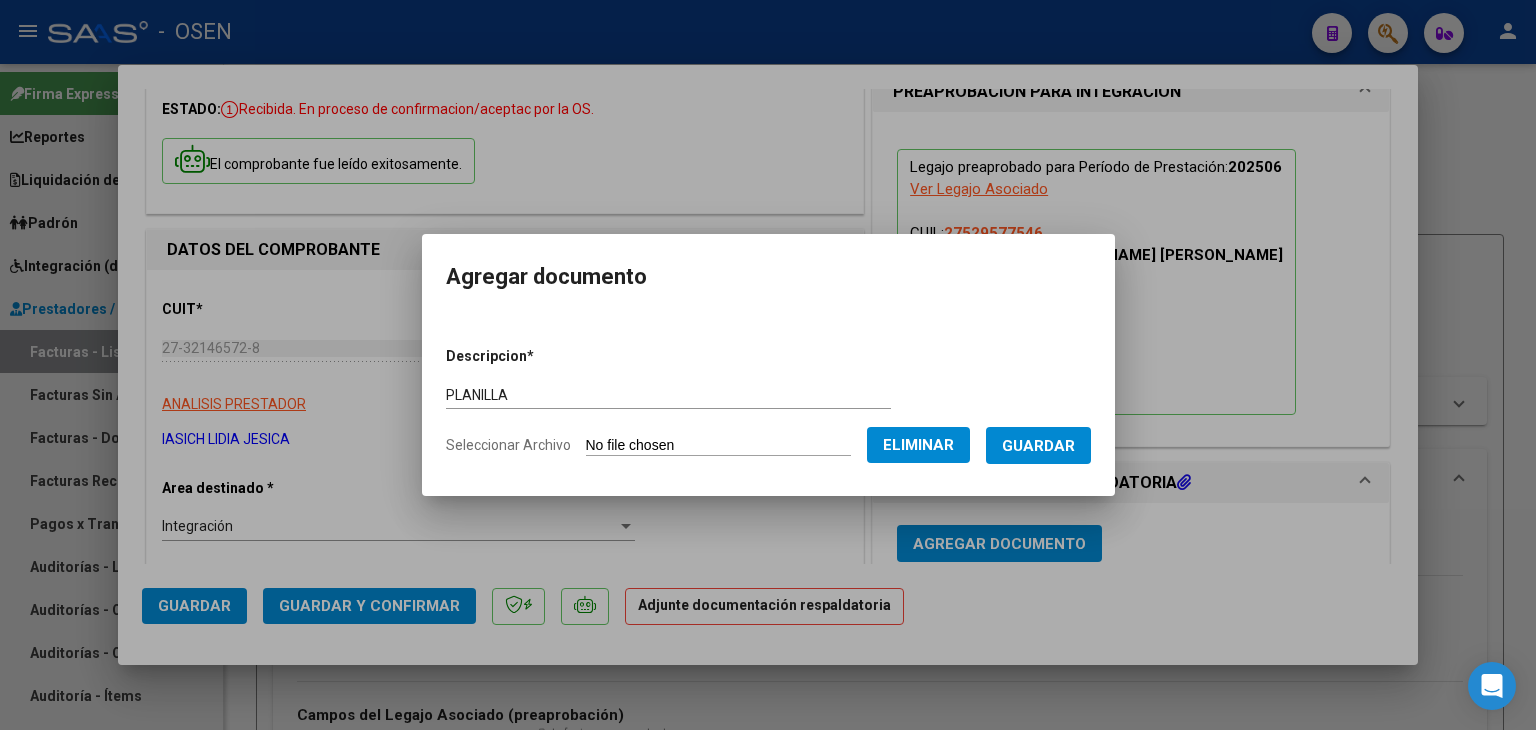 click on "Guardar" at bounding box center (1038, 446) 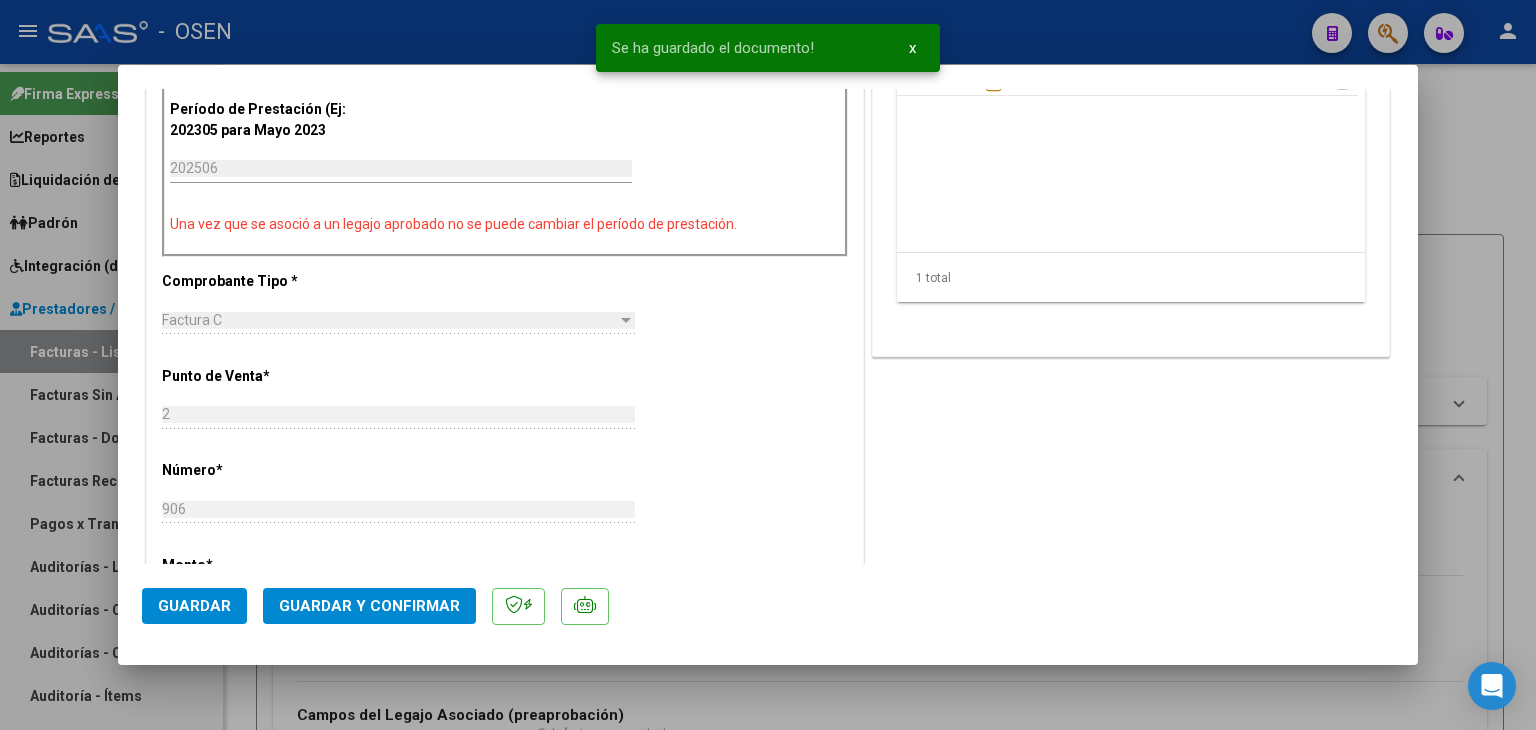 scroll, scrollTop: 700, scrollLeft: 0, axis: vertical 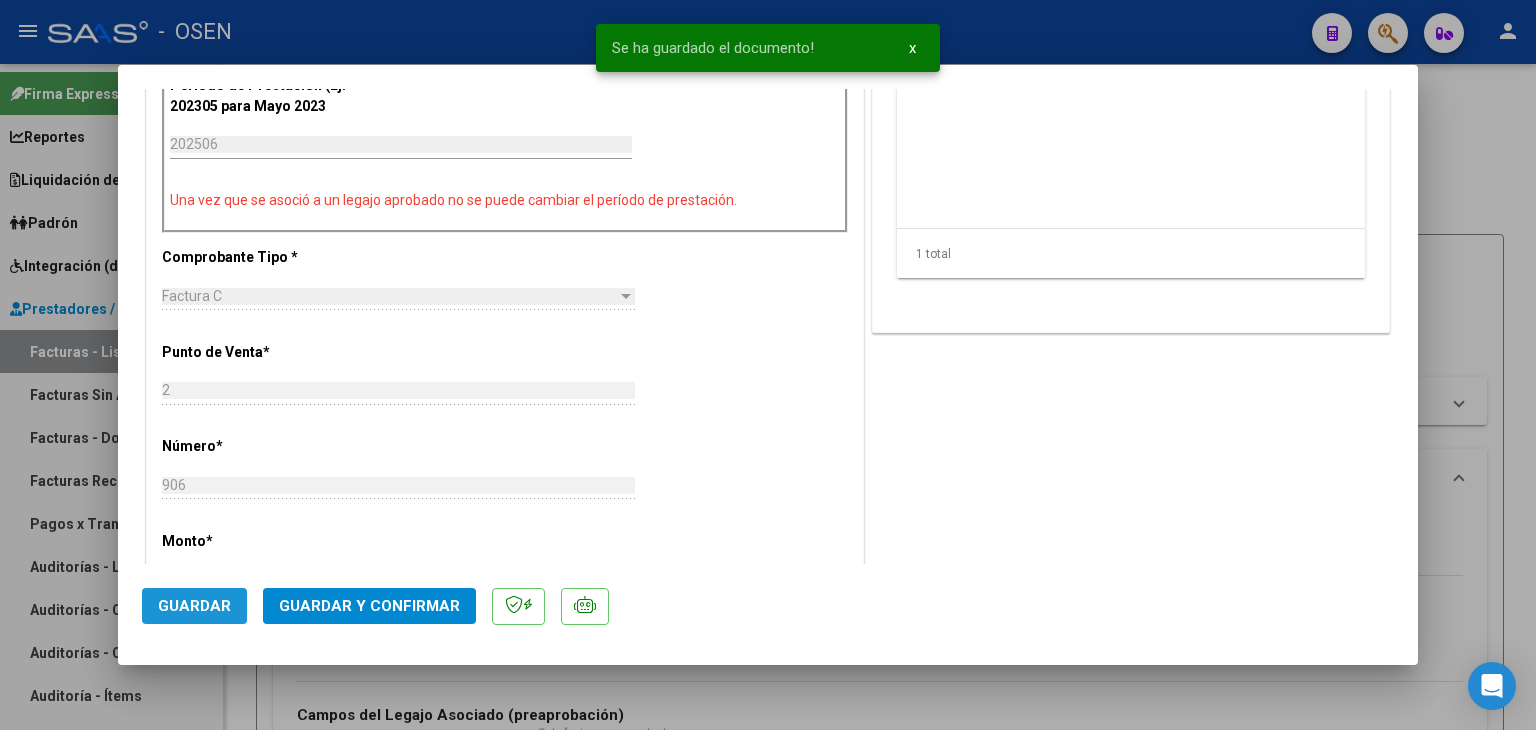 click on "Guardar" 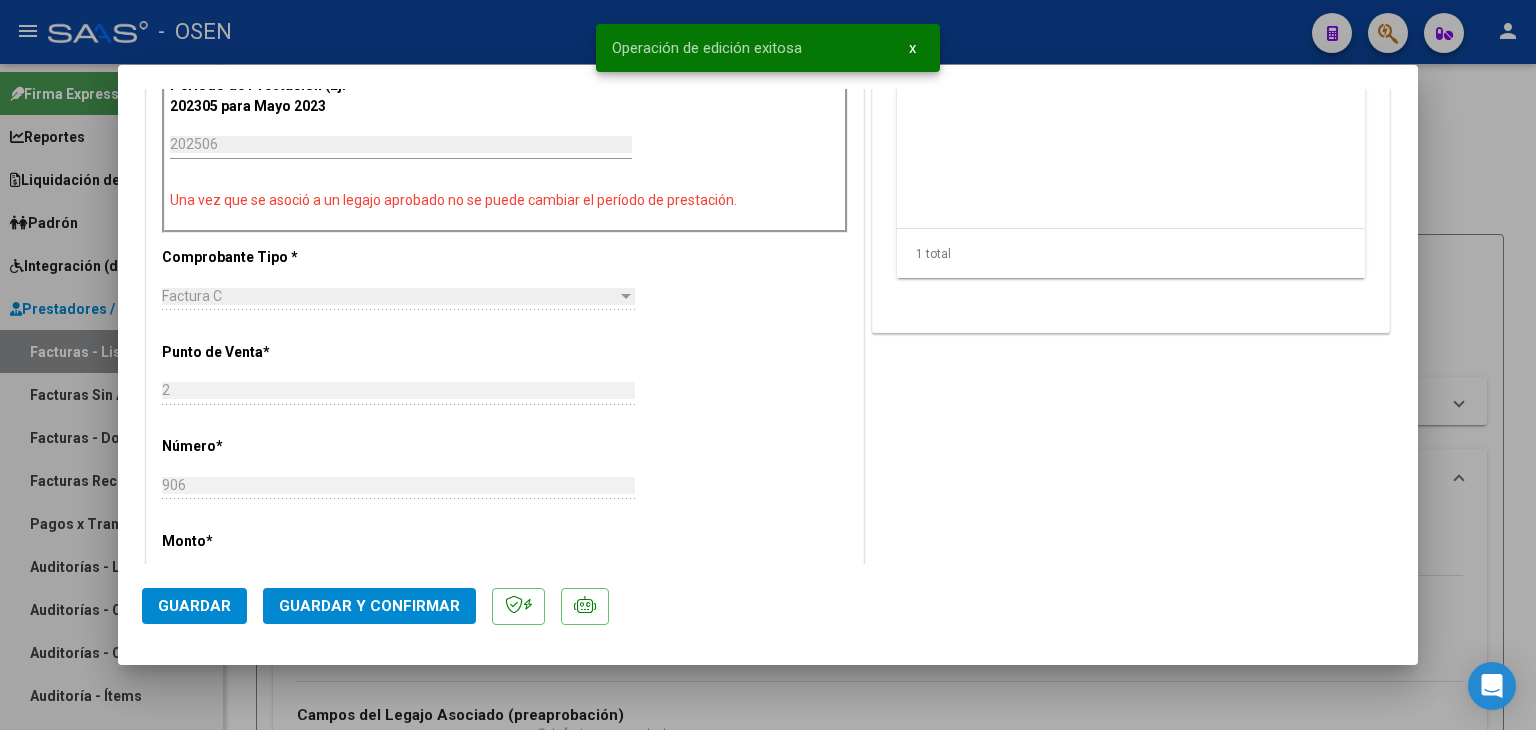 click at bounding box center (768, 365) 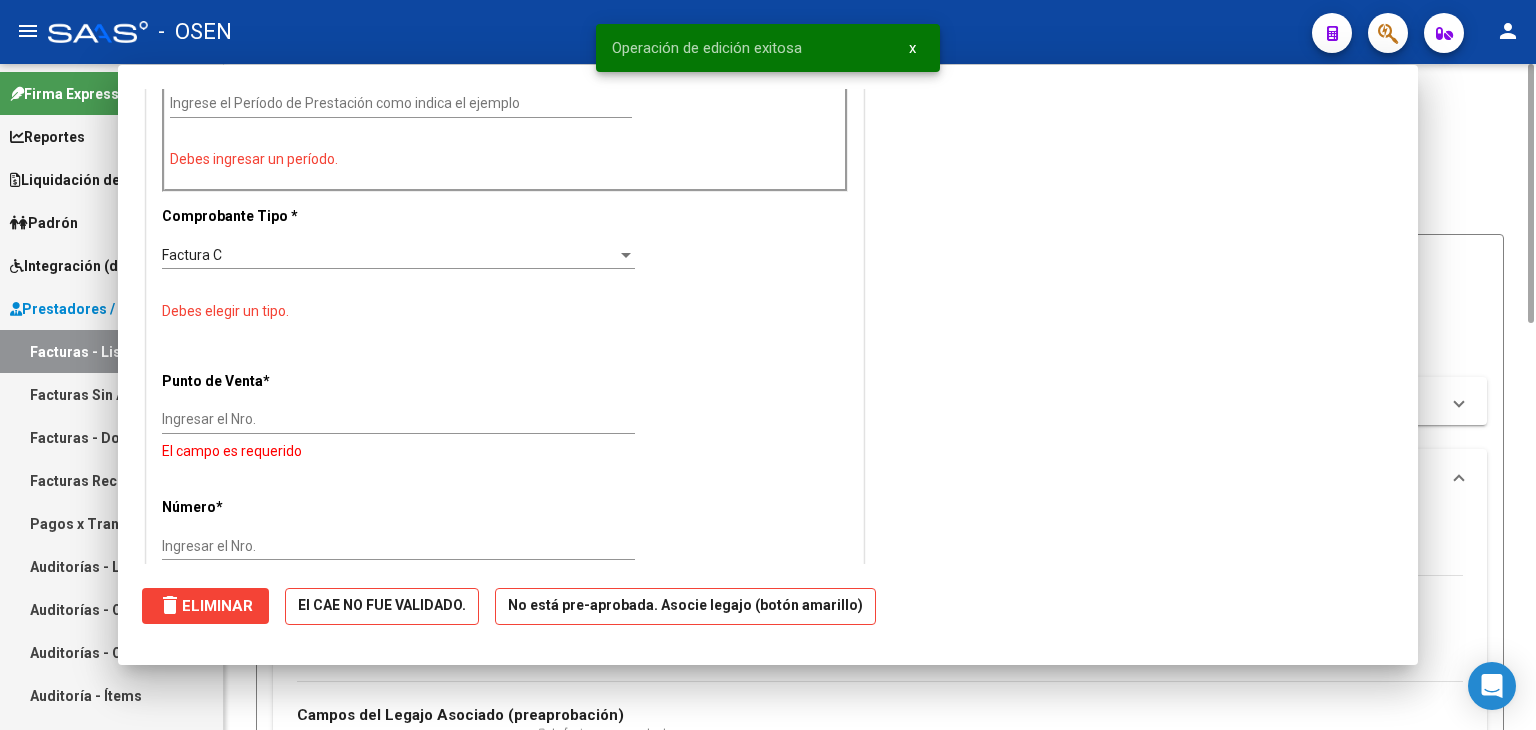 scroll, scrollTop: 0, scrollLeft: 0, axis: both 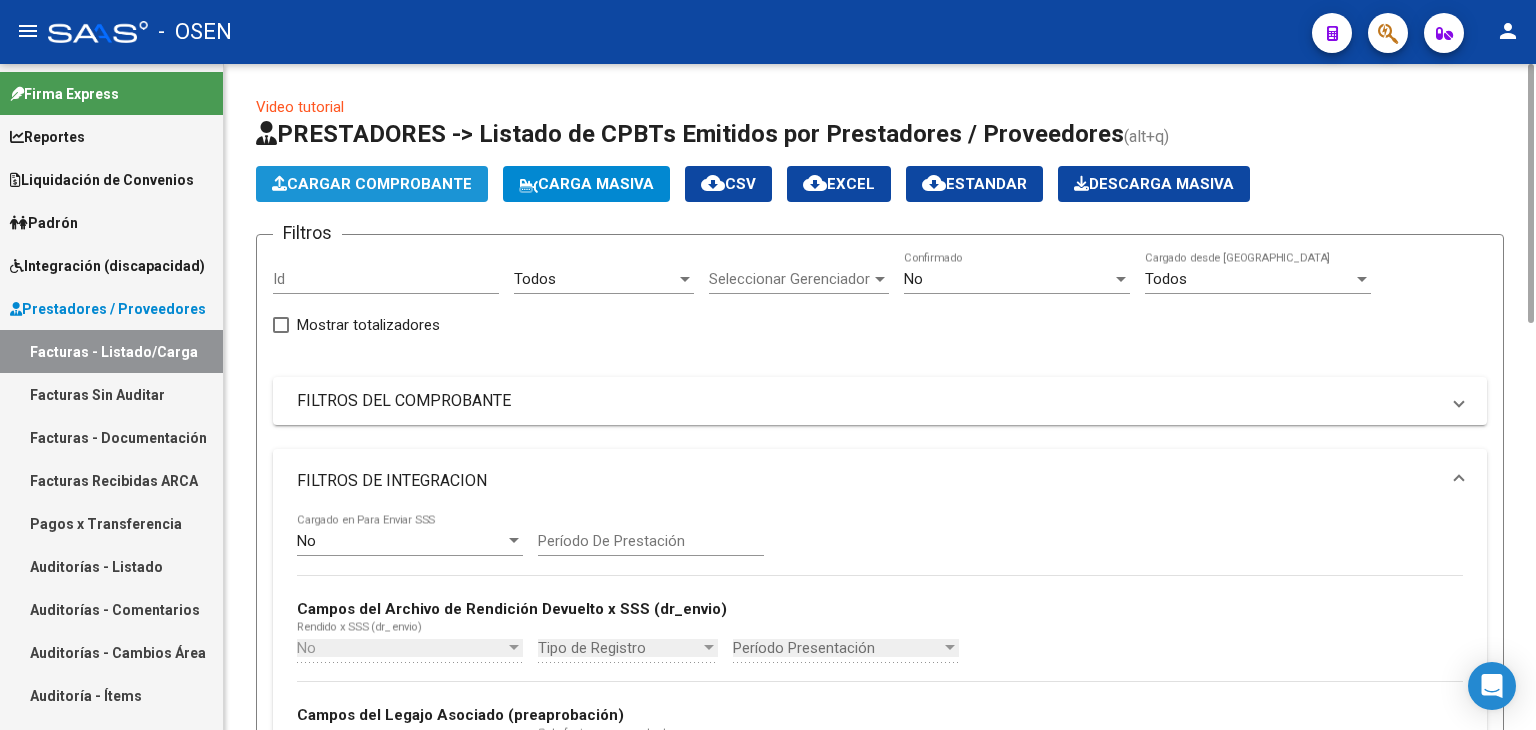 click on "Cargar Comprobante" 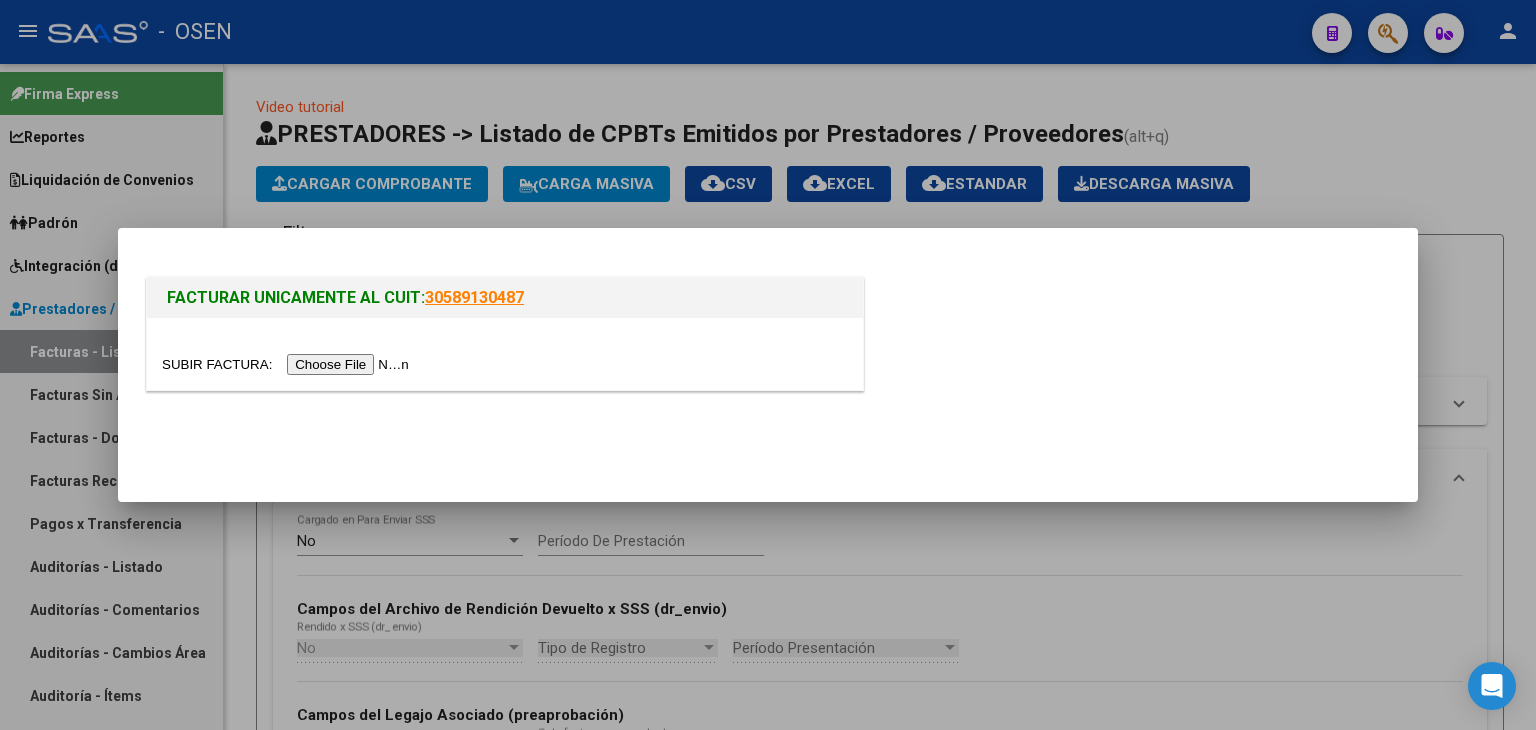 click at bounding box center (288, 364) 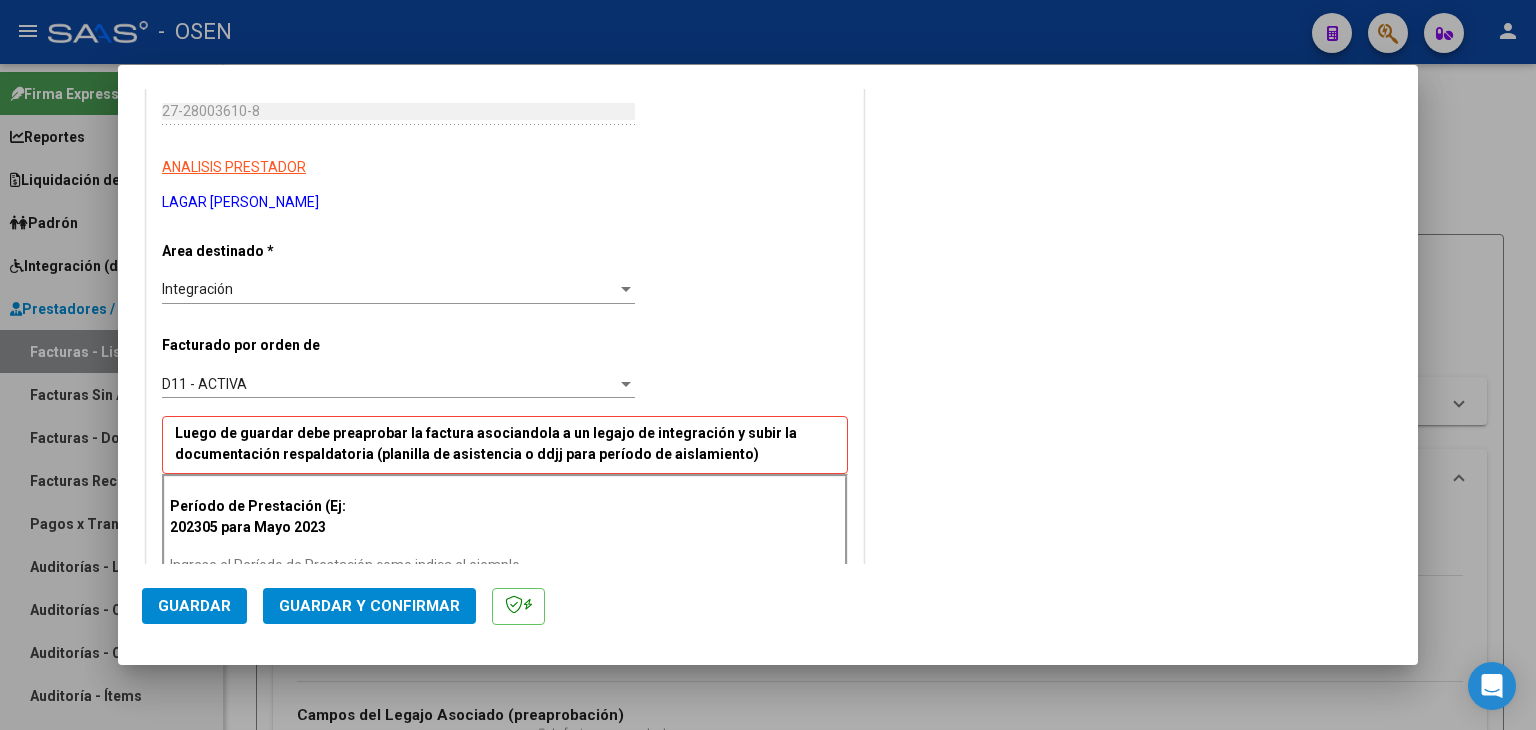 scroll, scrollTop: 0, scrollLeft: 0, axis: both 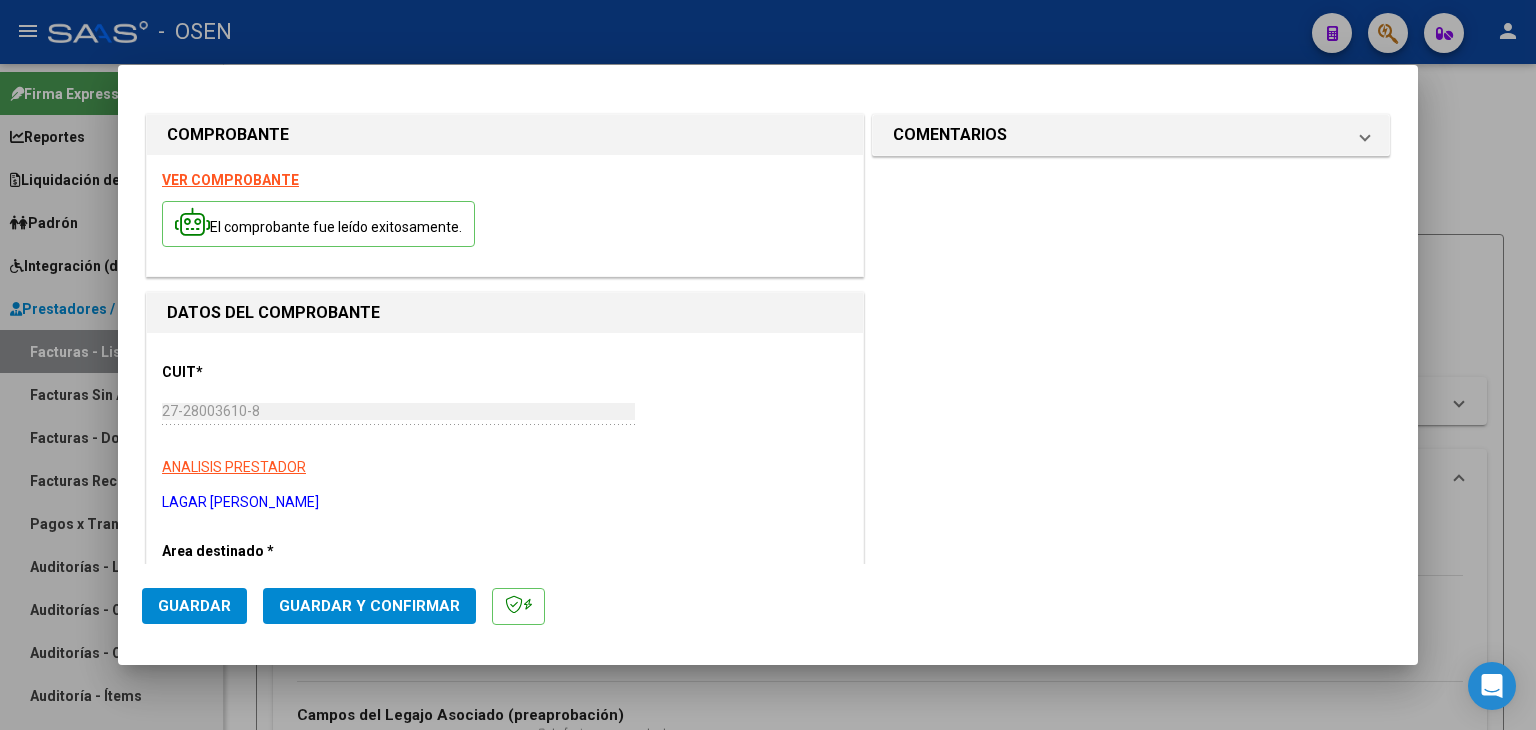 click on "VER COMPROBANTE" at bounding box center (230, 180) 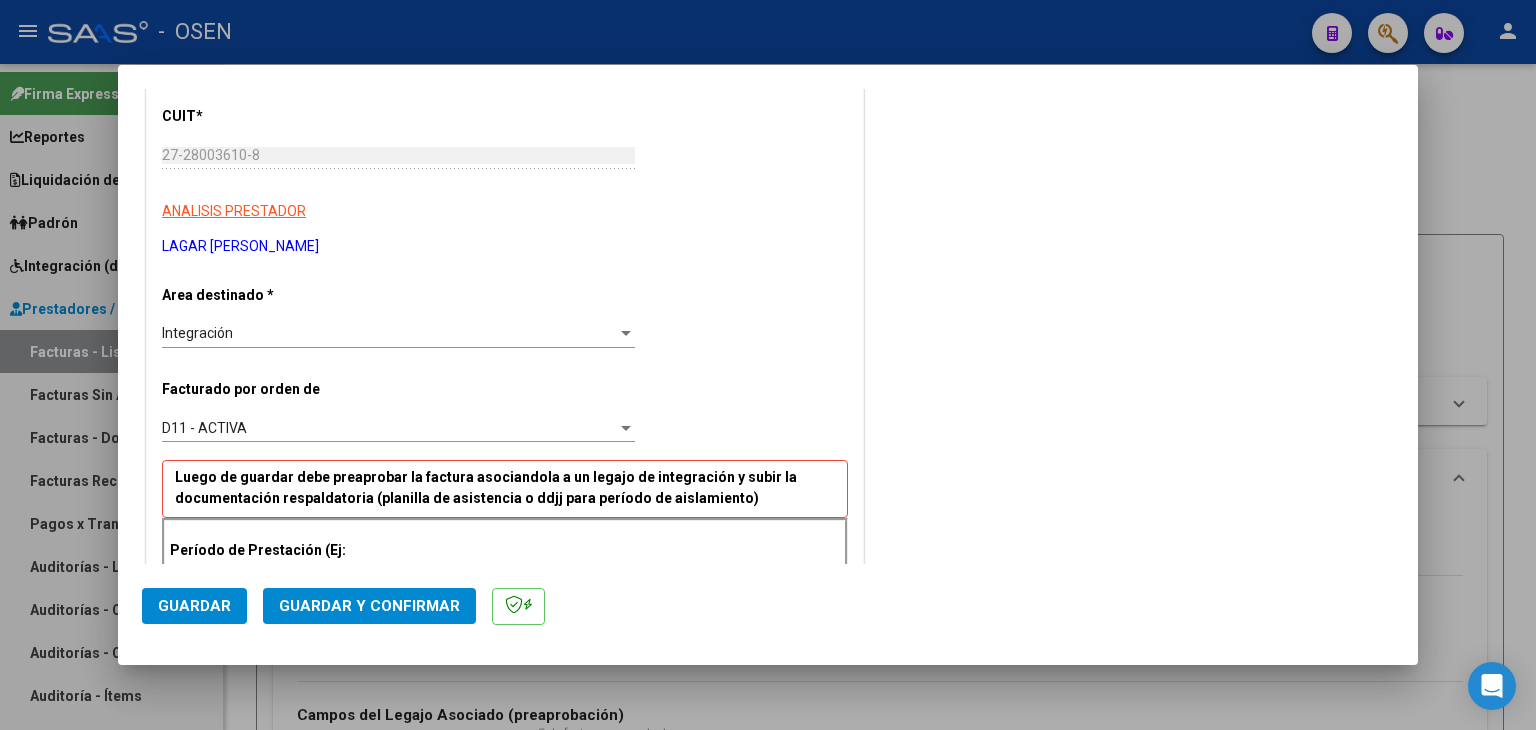 scroll, scrollTop: 300, scrollLeft: 0, axis: vertical 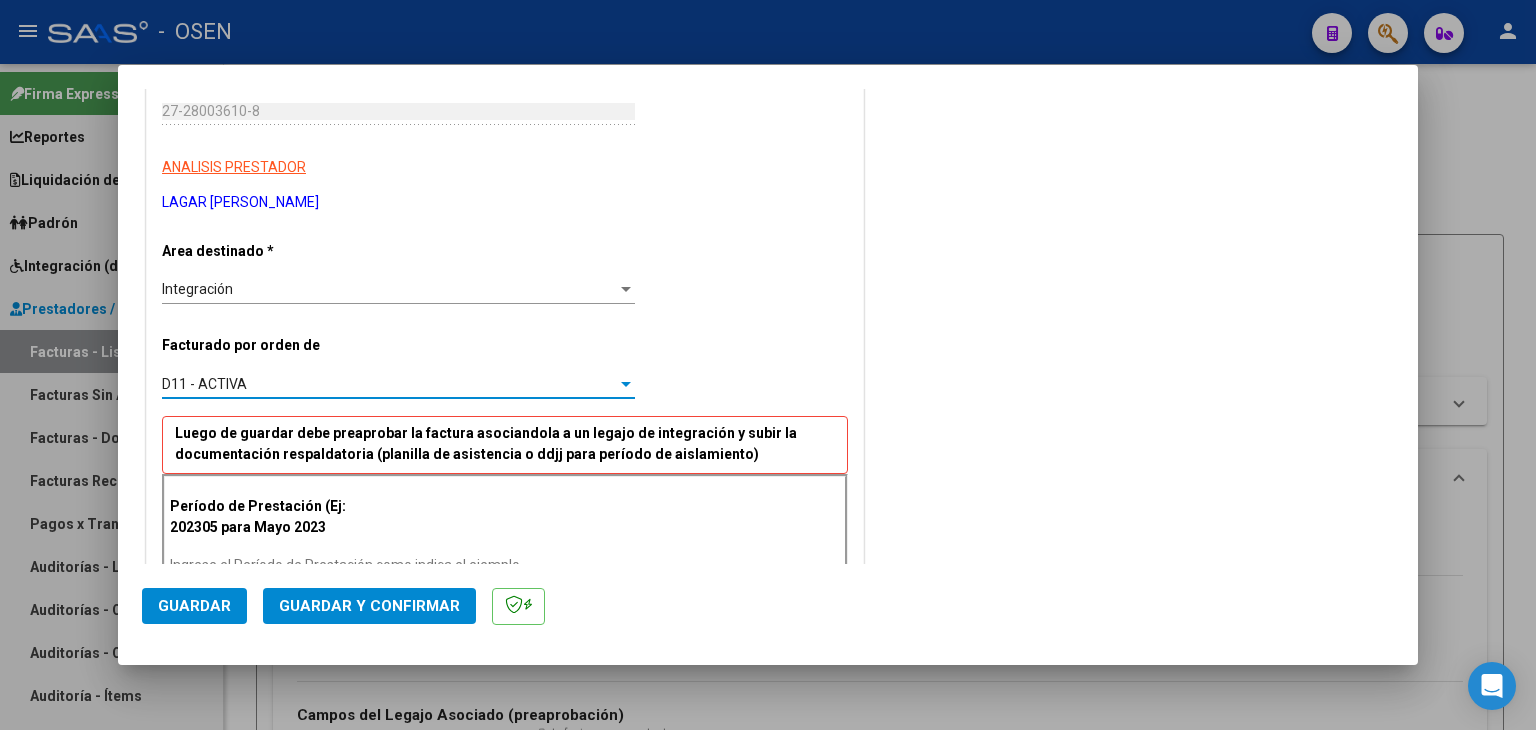 click on "D11 - ACTIVA" at bounding box center [389, 384] 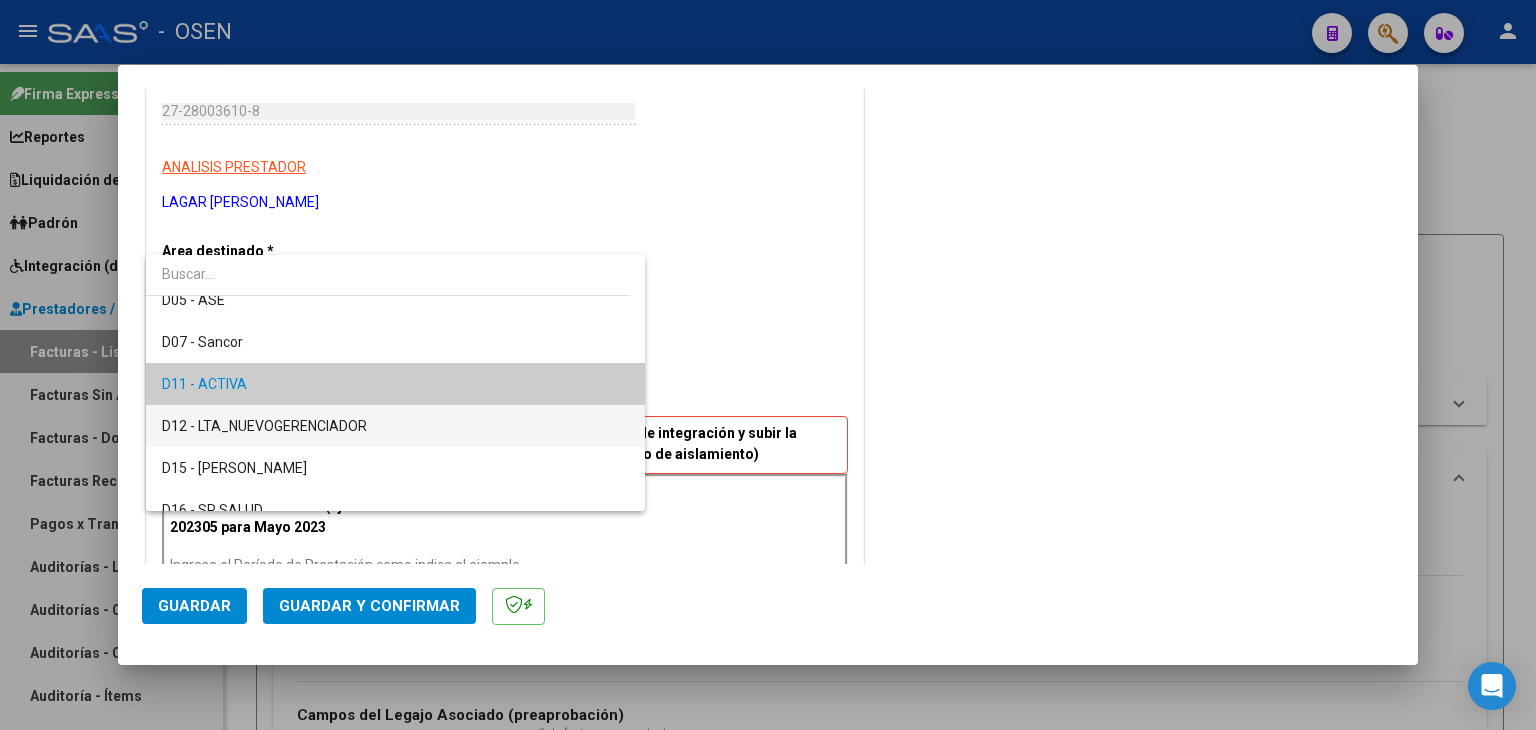 scroll, scrollTop: 496, scrollLeft: 0, axis: vertical 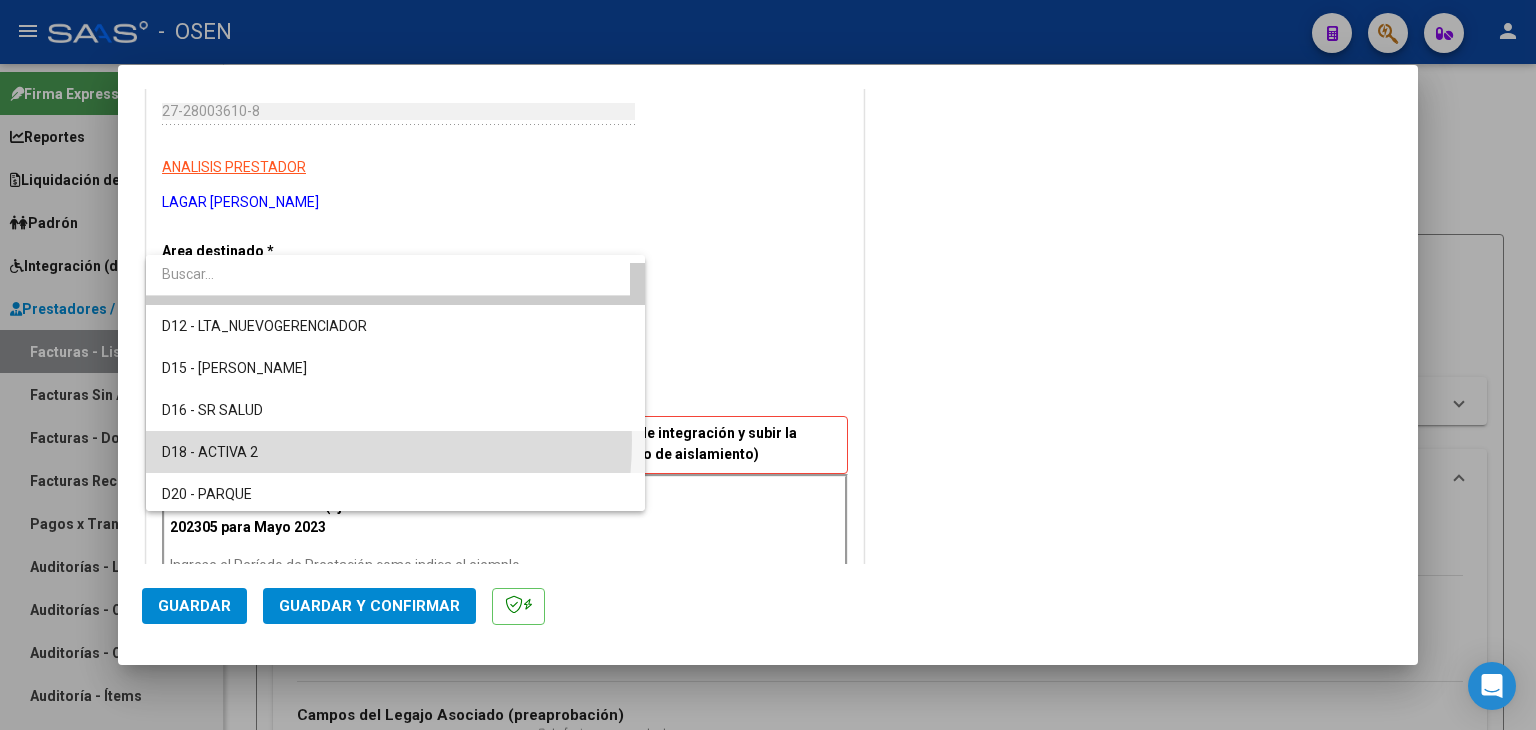 click on "D18 - ACTIVA 2" at bounding box center (396, 452) 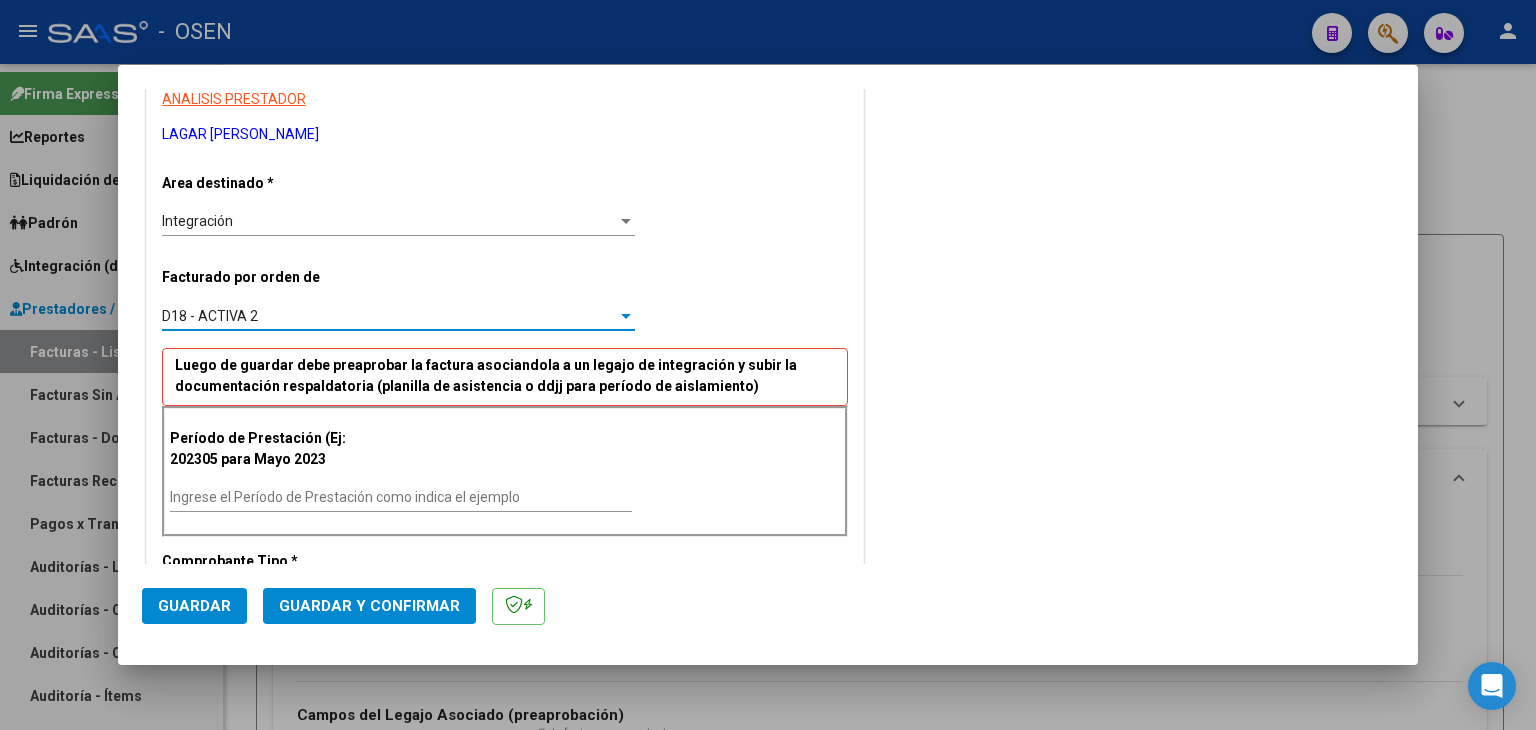 scroll, scrollTop: 500, scrollLeft: 0, axis: vertical 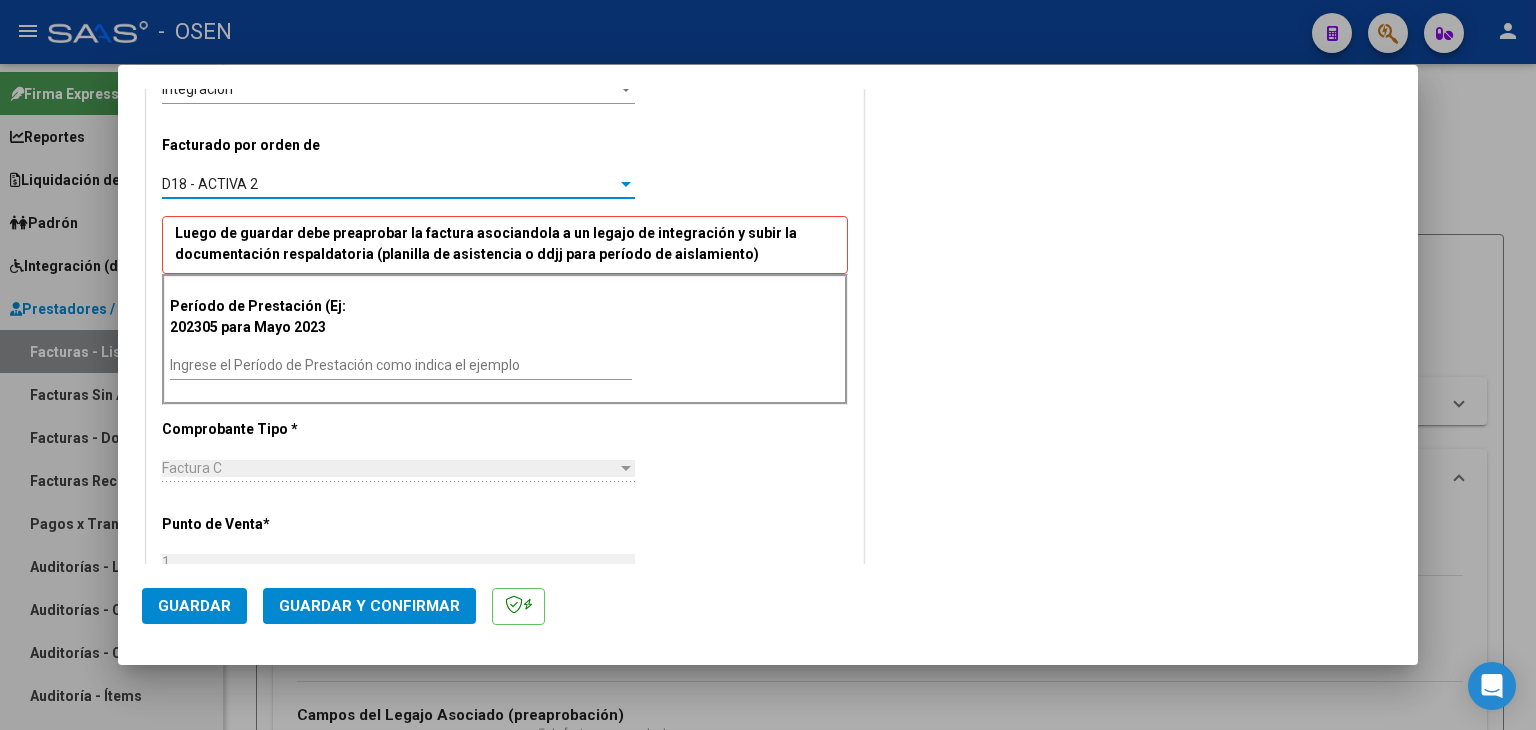 click on "Ingrese el Período de Prestación como indica el ejemplo" at bounding box center (401, 365) 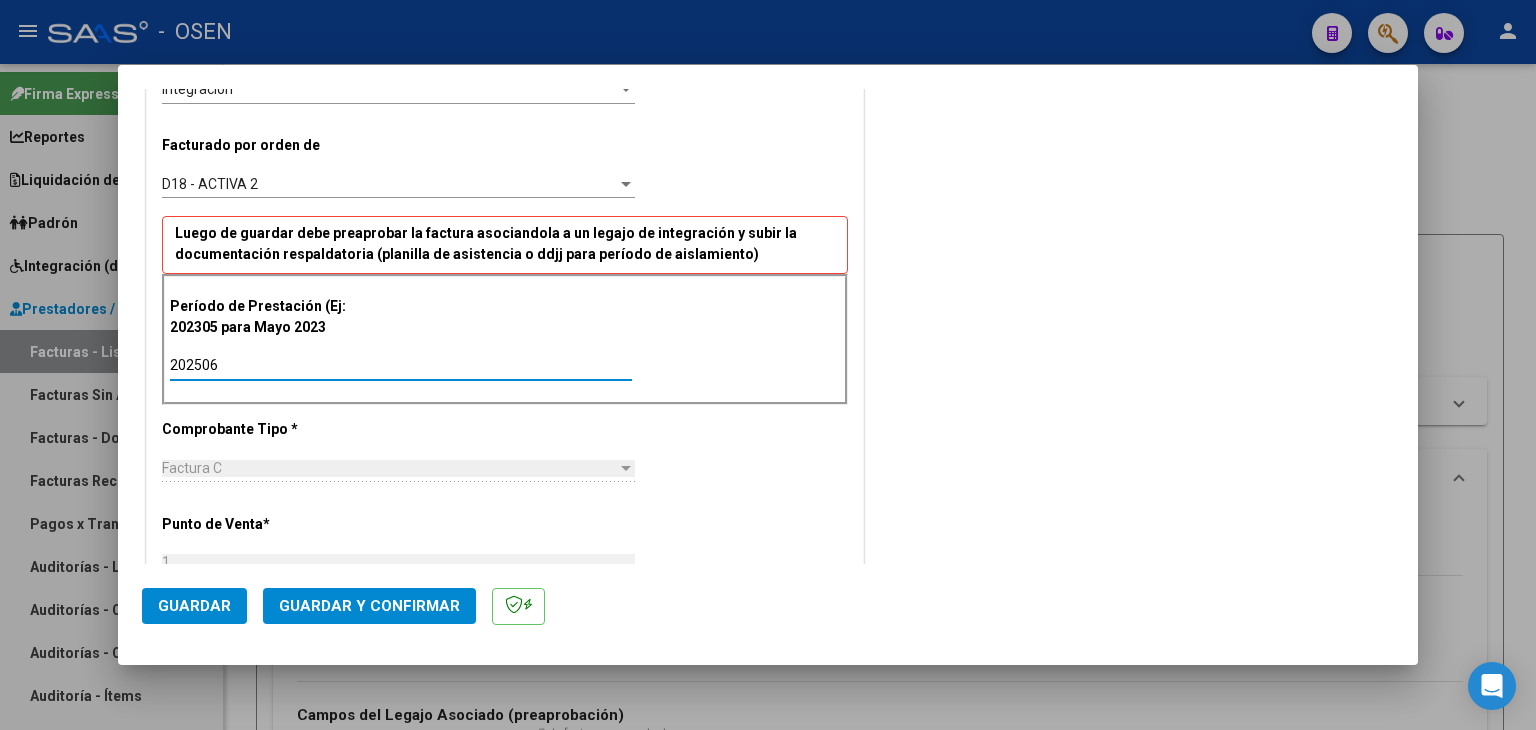 click on "Guardar" 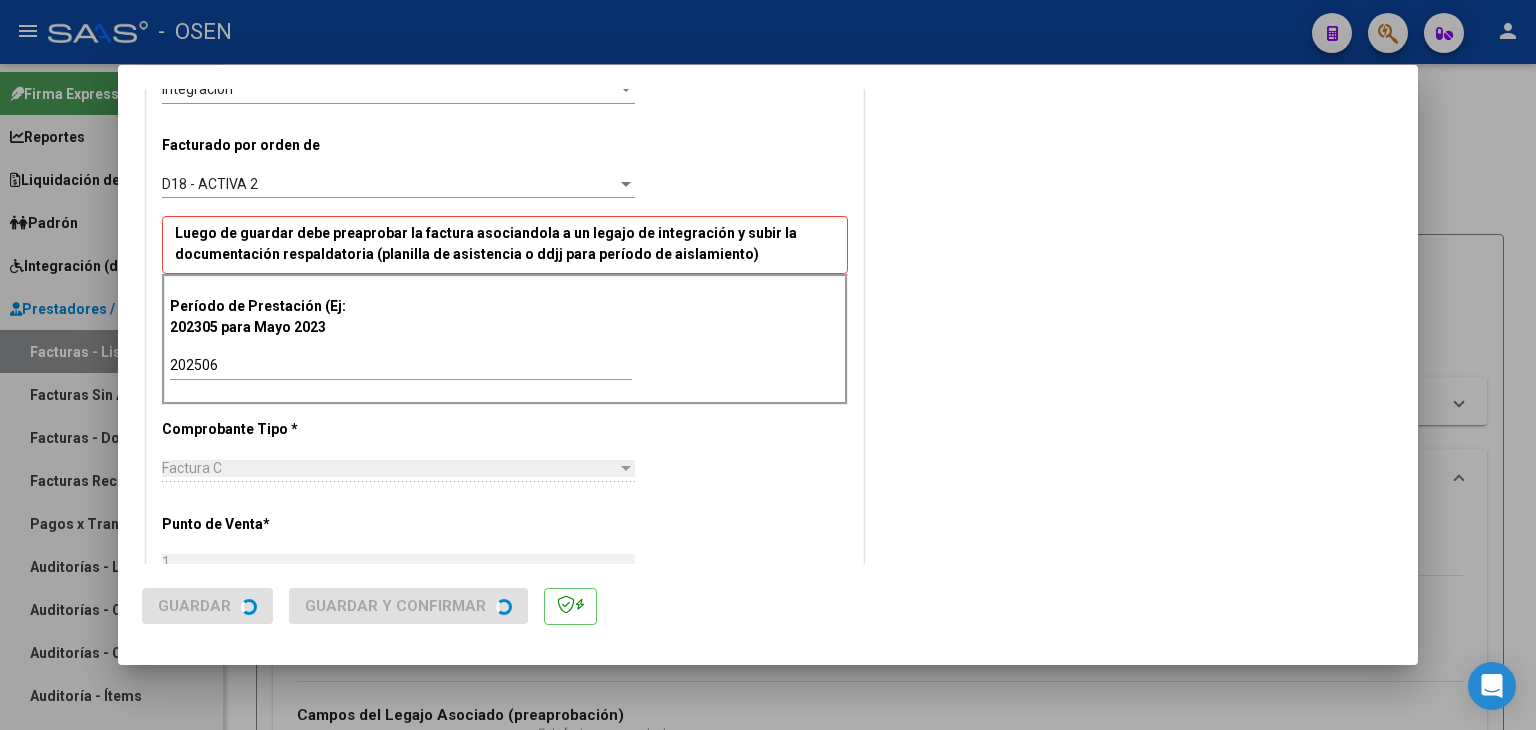 scroll, scrollTop: 0, scrollLeft: 0, axis: both 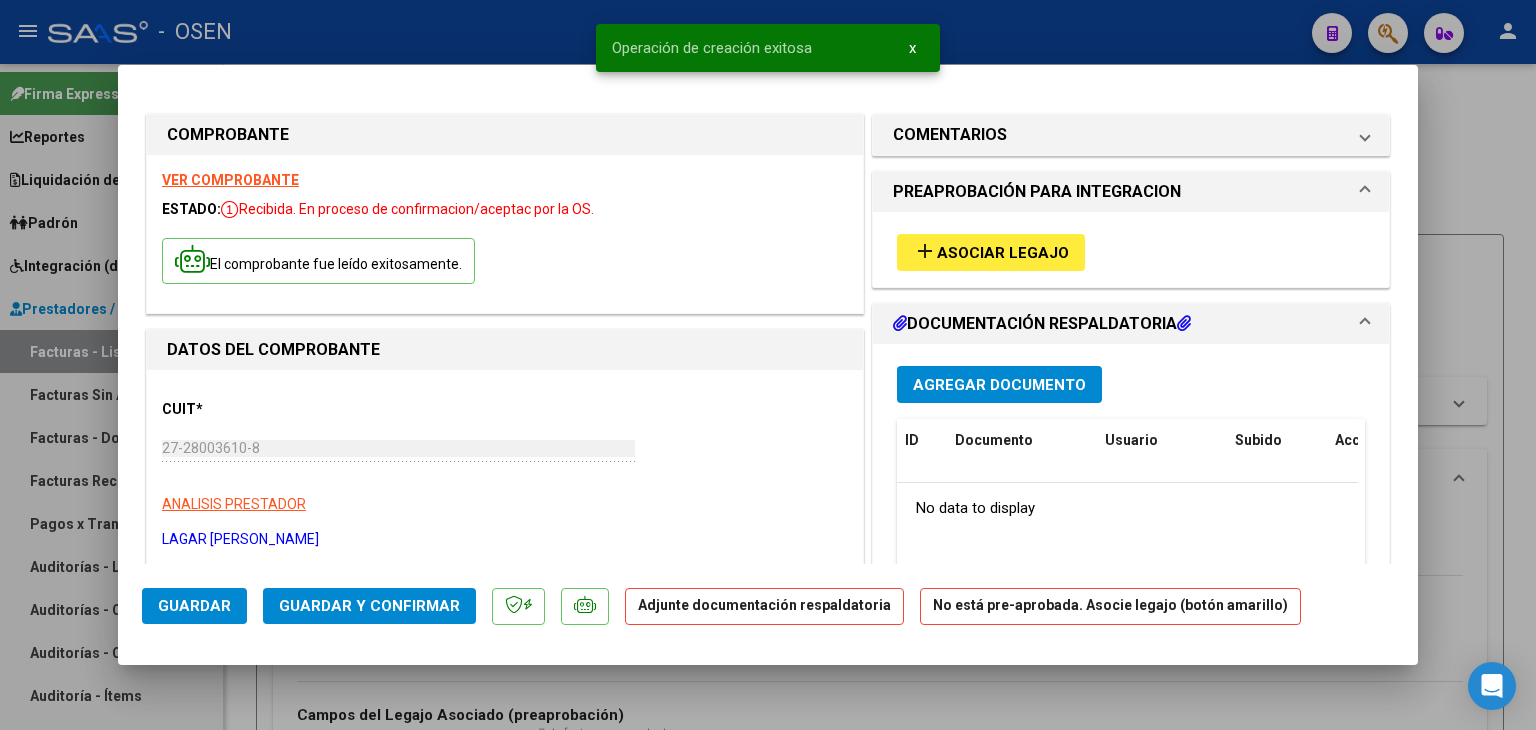 click on "add Asociar Legajo" at bounding box center (991, 252) 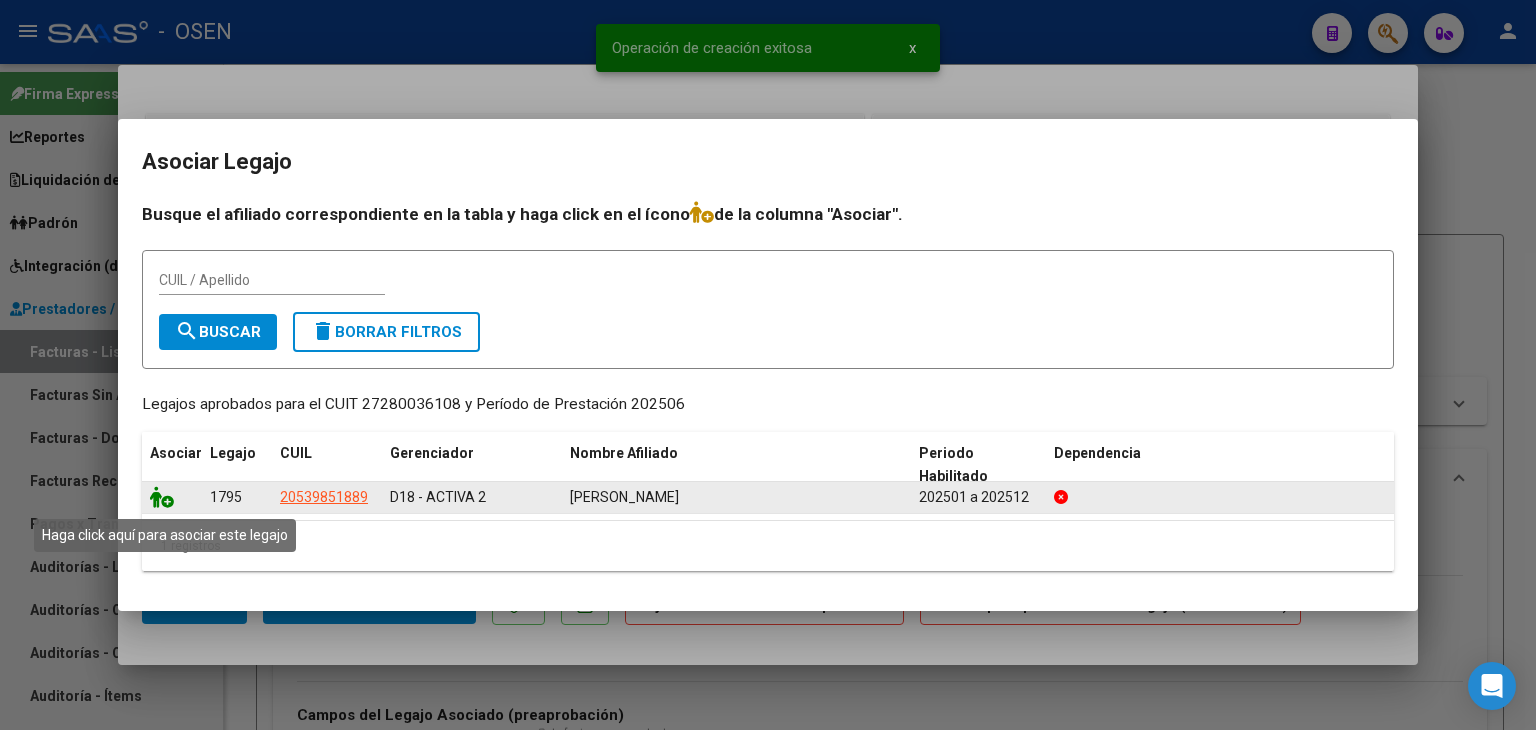 click 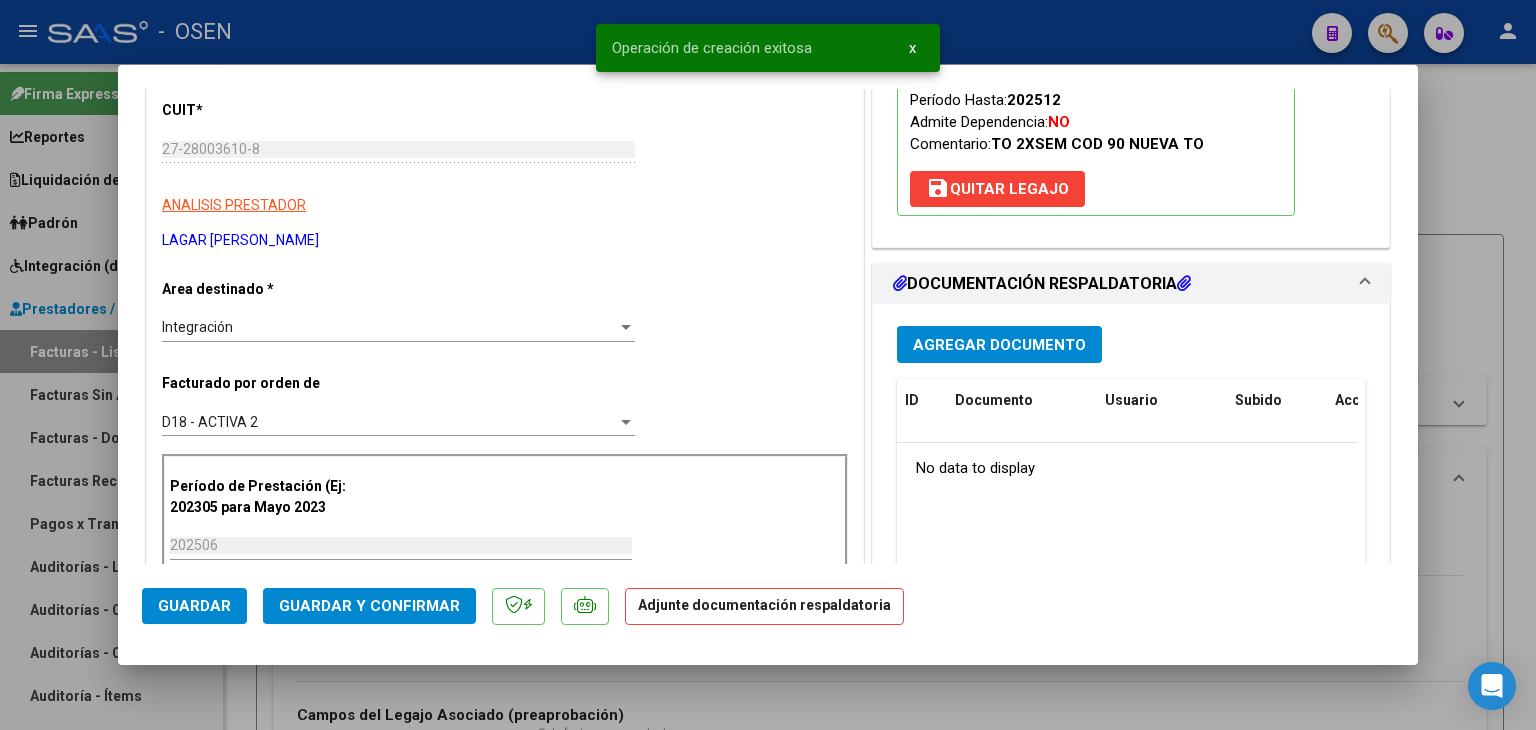 scroll, scrollTop: 300, scrollLeft: 0, axis: vertical 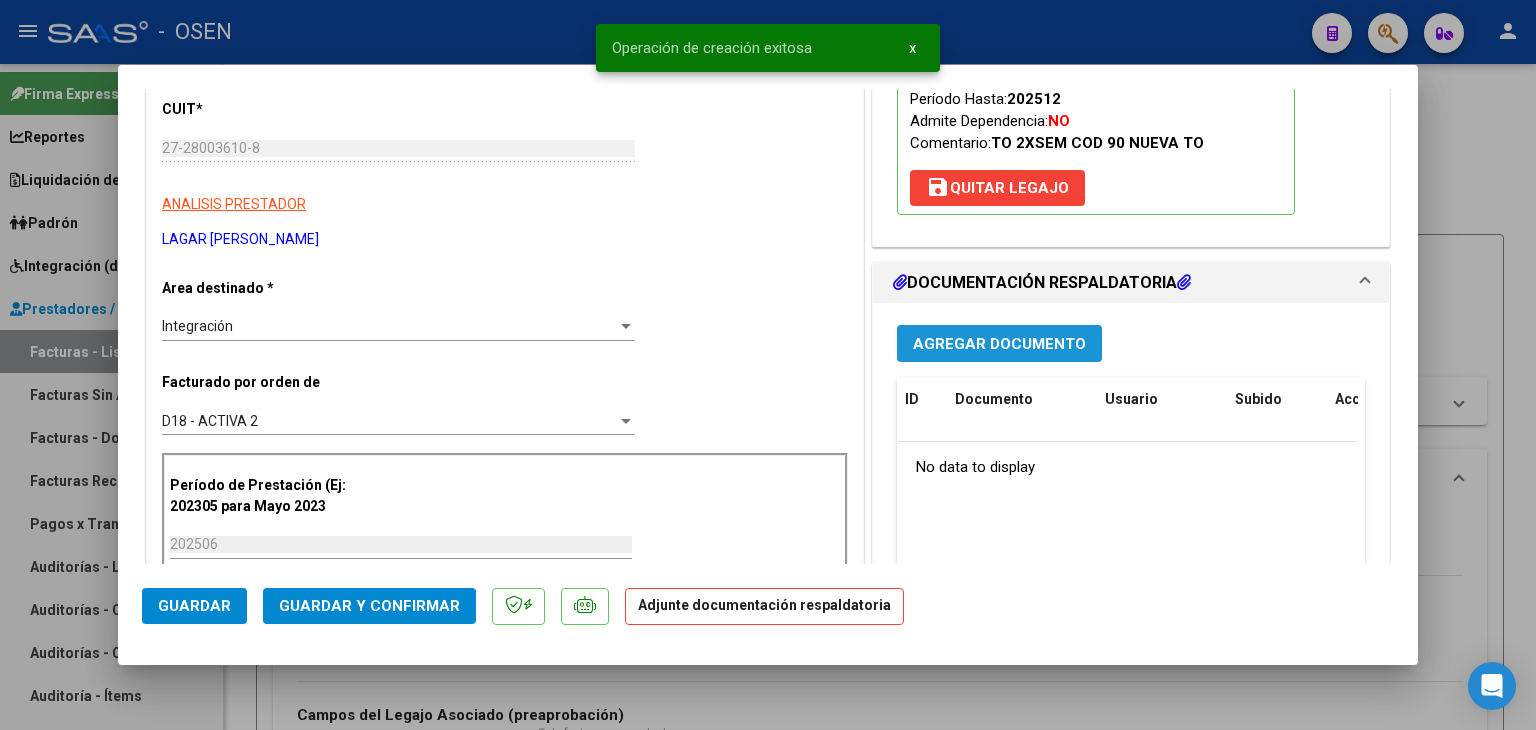 click on "Agregar Documento" at bounding box center [999, 344] 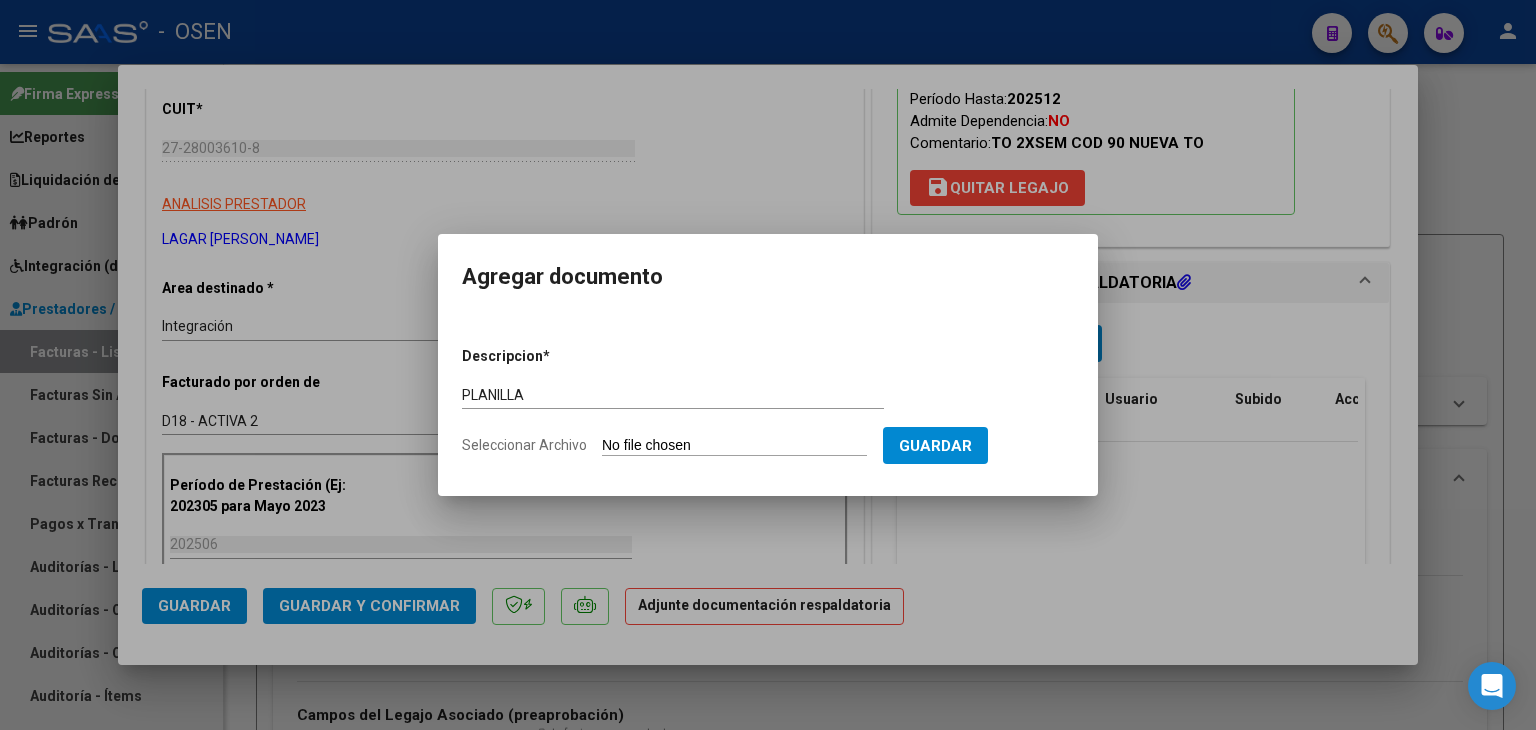 click on "Seleccionar Archivo" at bounding box center (734, 446) 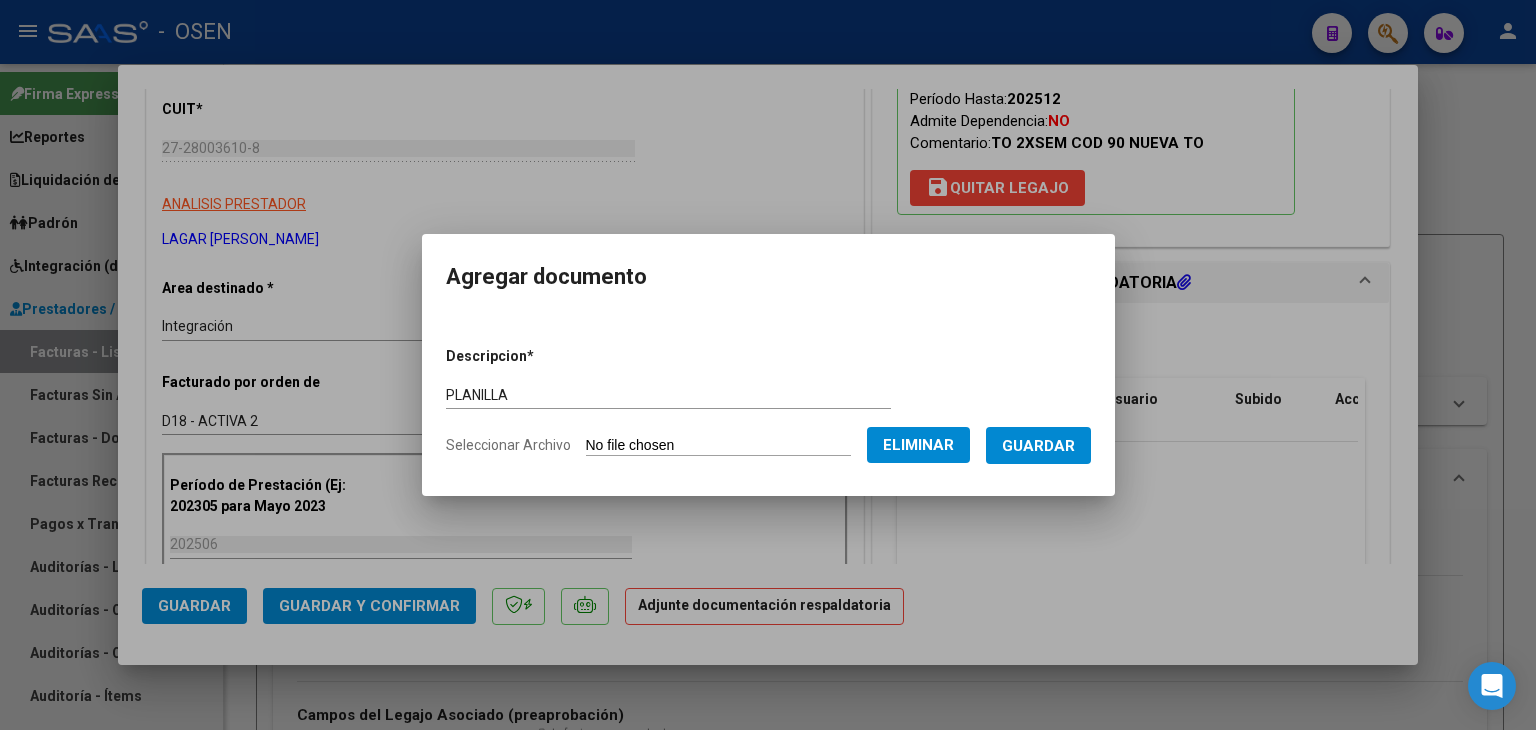 click on "Guardar" at bounding box center (1038, 446) 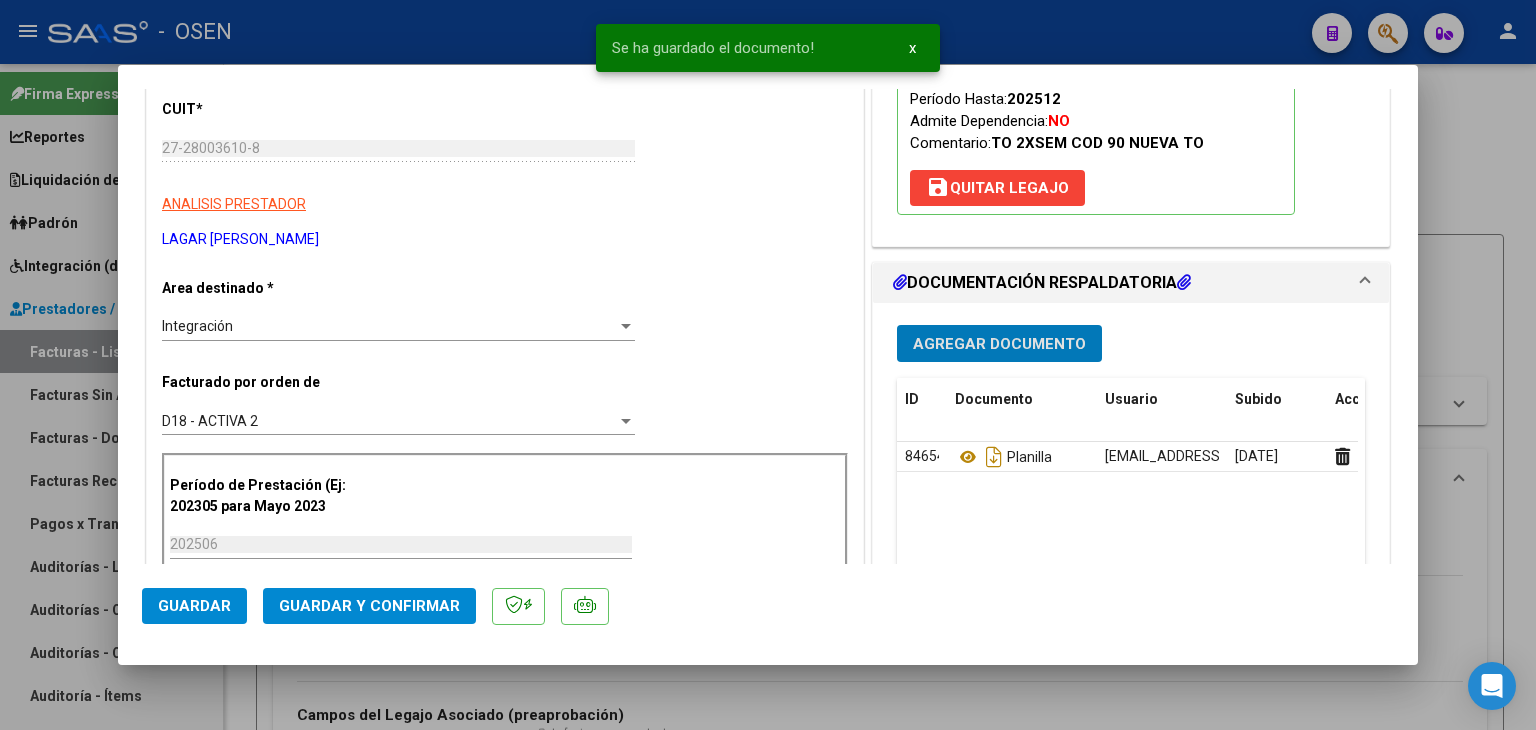 click on "Agregar Documento" at bounding box center (999, 343) 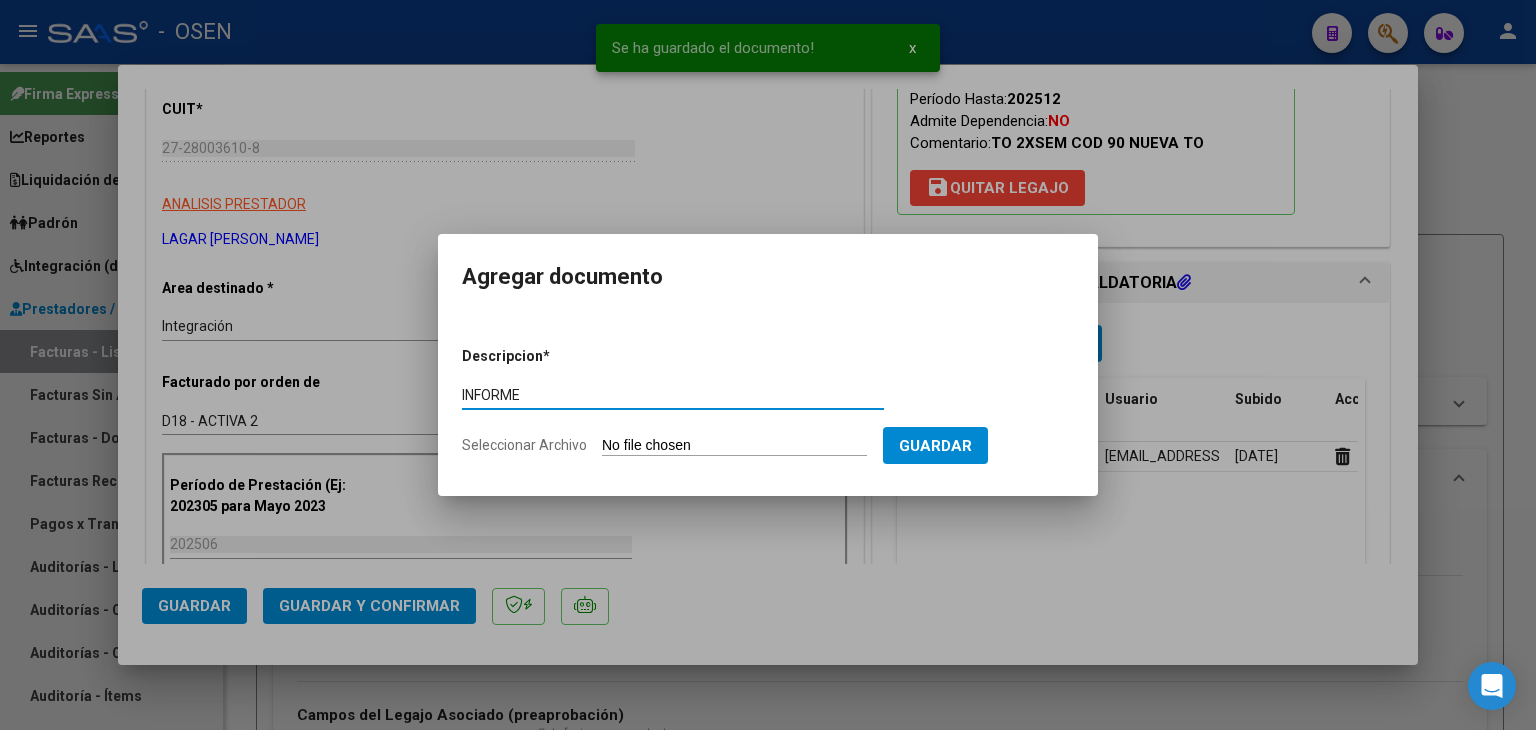 click on "Seleccionar Archivo" at bounding box center (734, 446) 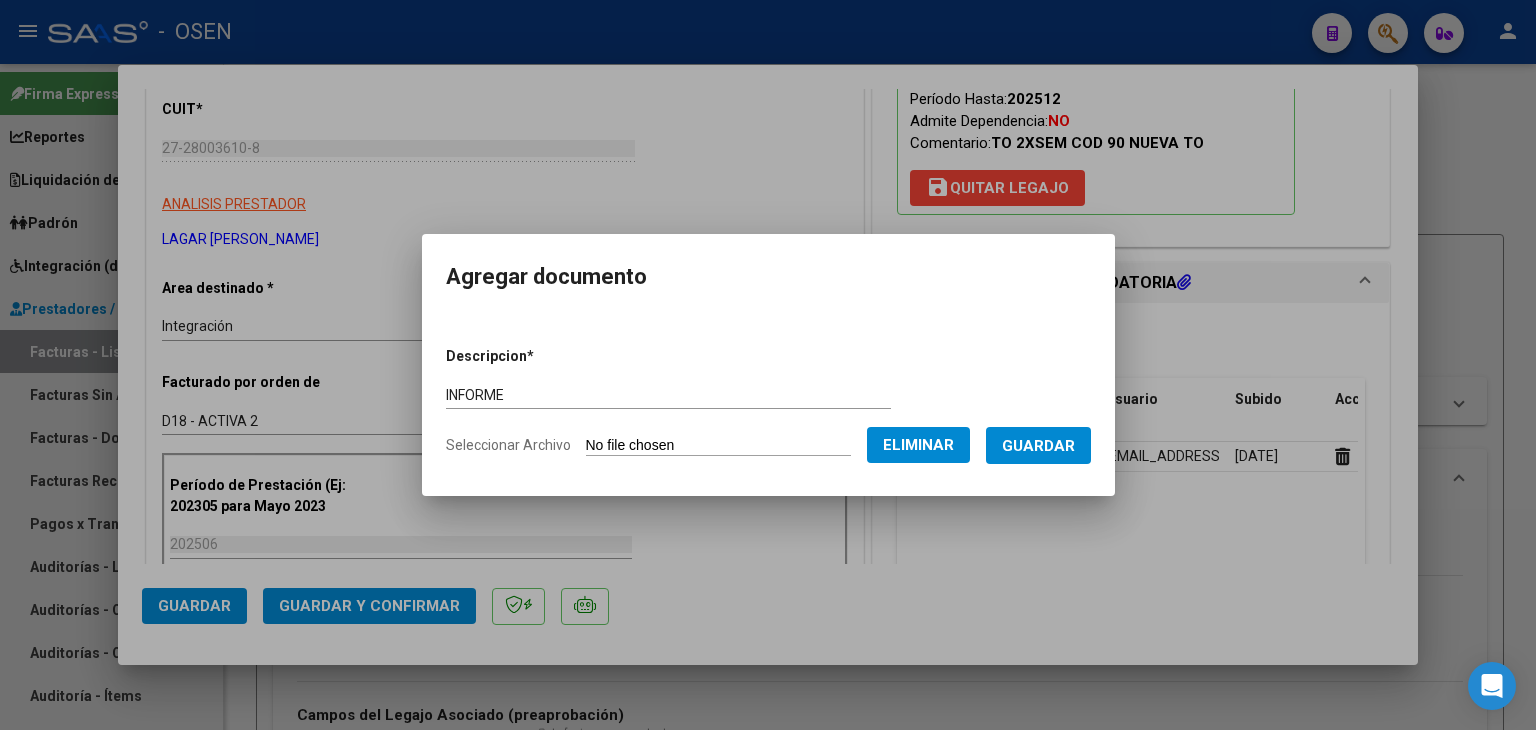 click on "Guardar" at bounding box center (1038, 446) 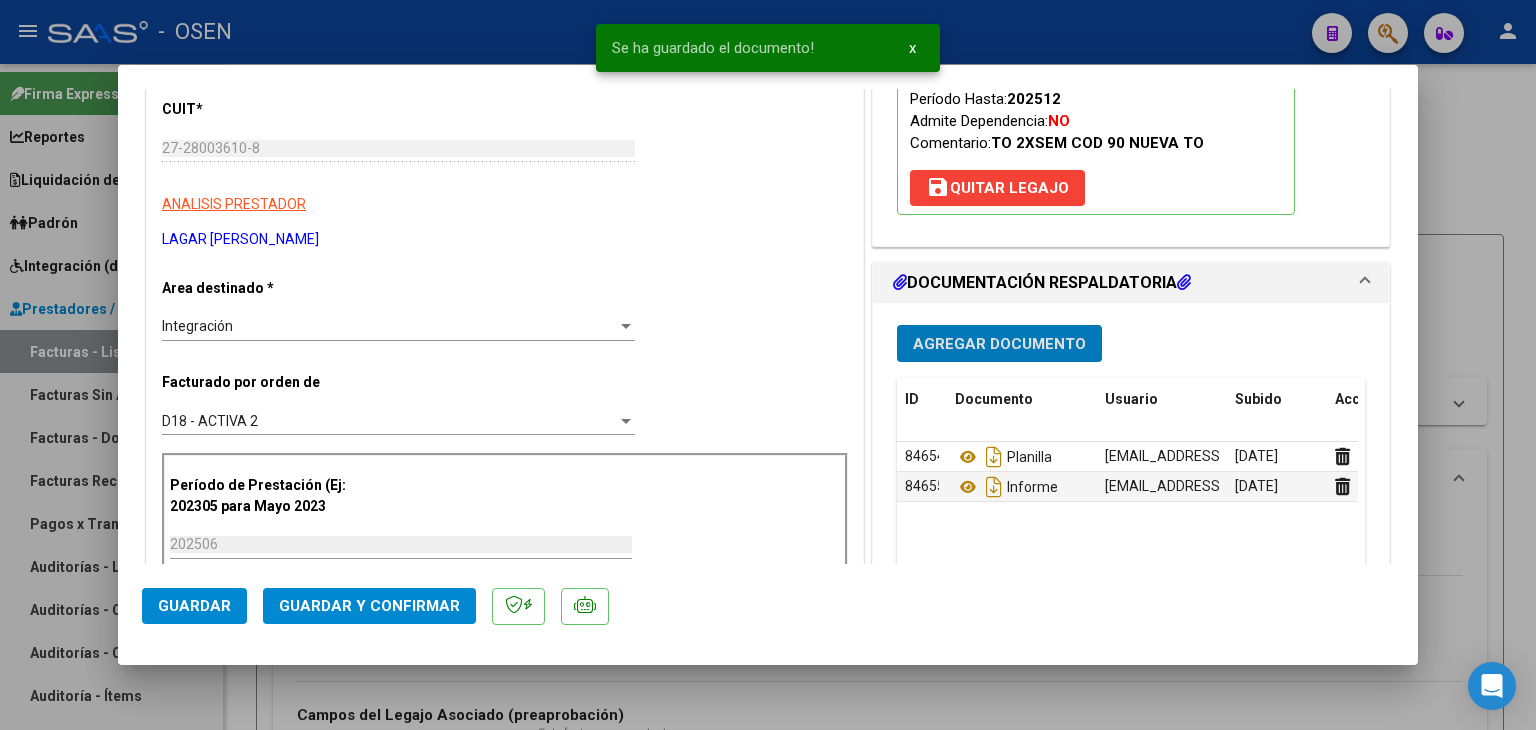 click on "Guardar" 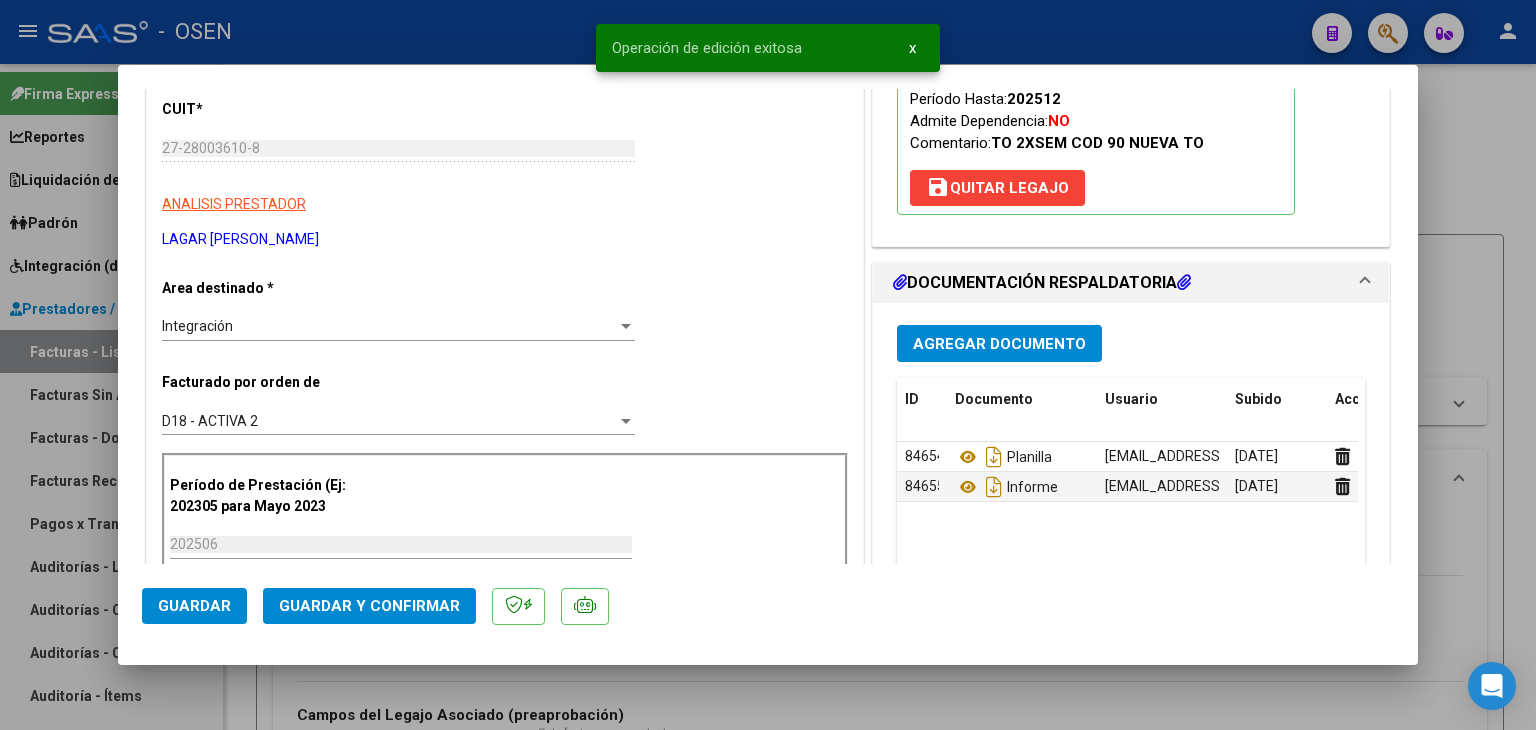 click at bounding box center (768, 365) 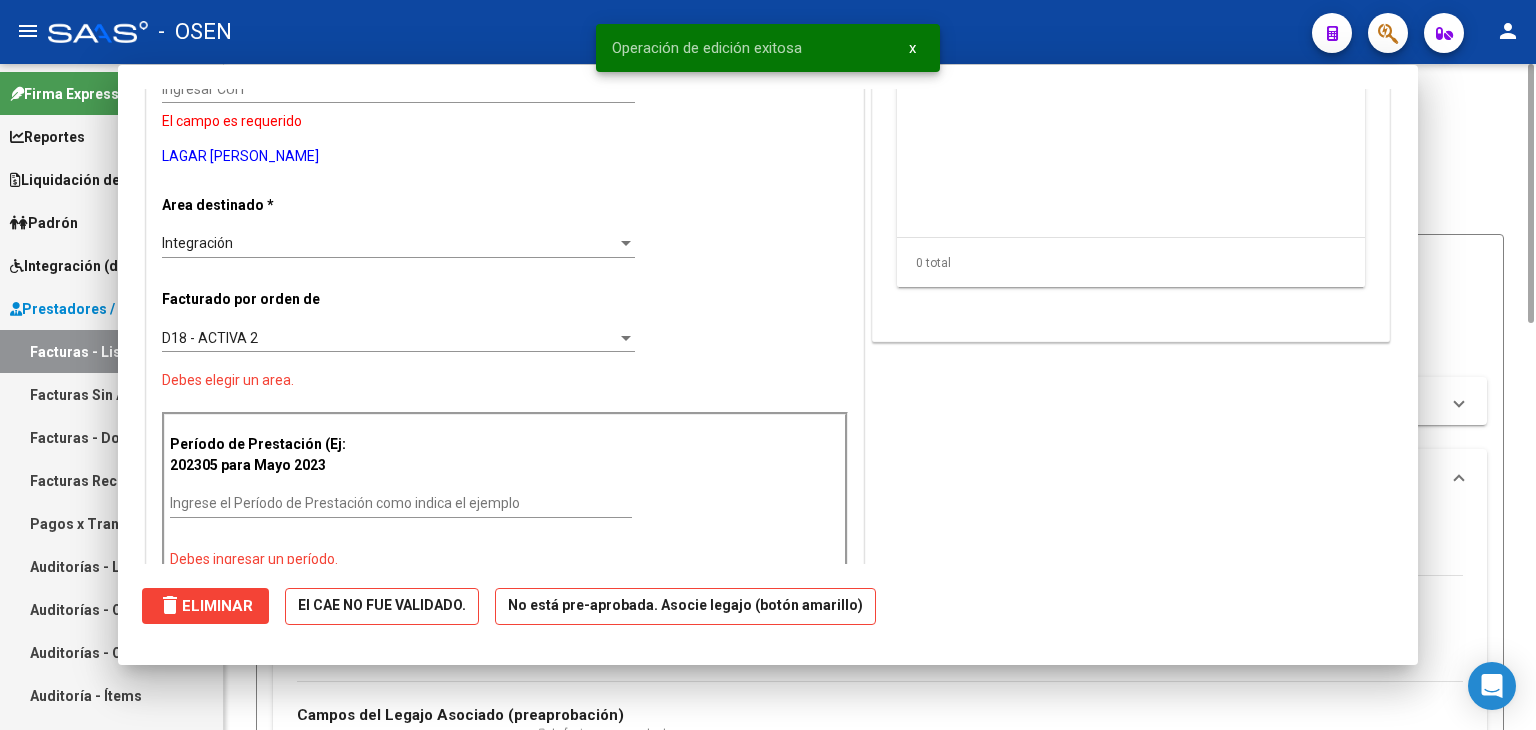 scroll, scrollTop: 0, scrollLeft: 0, axis: both 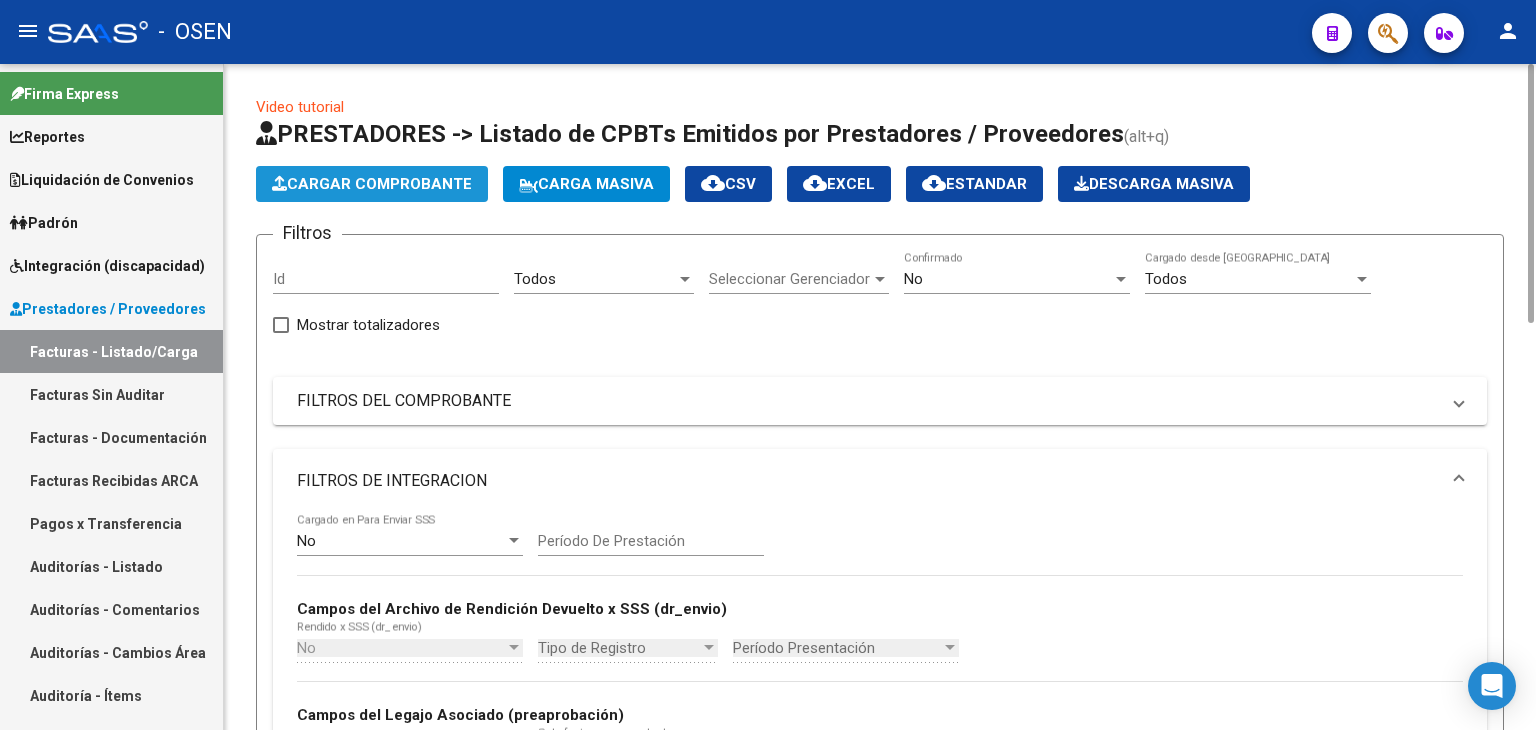 click on "Cargar Comprobante" 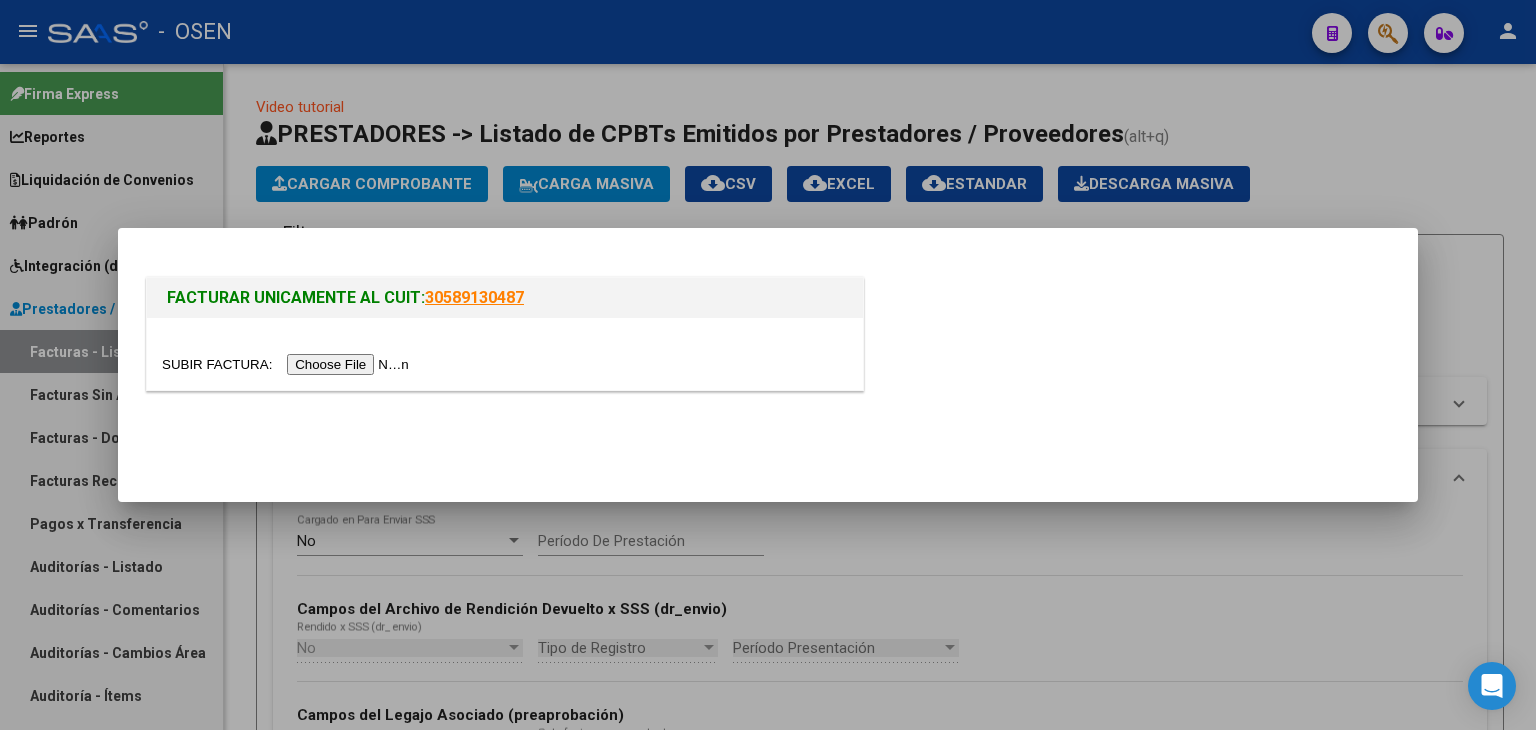 click at bounding box center (288, 364) 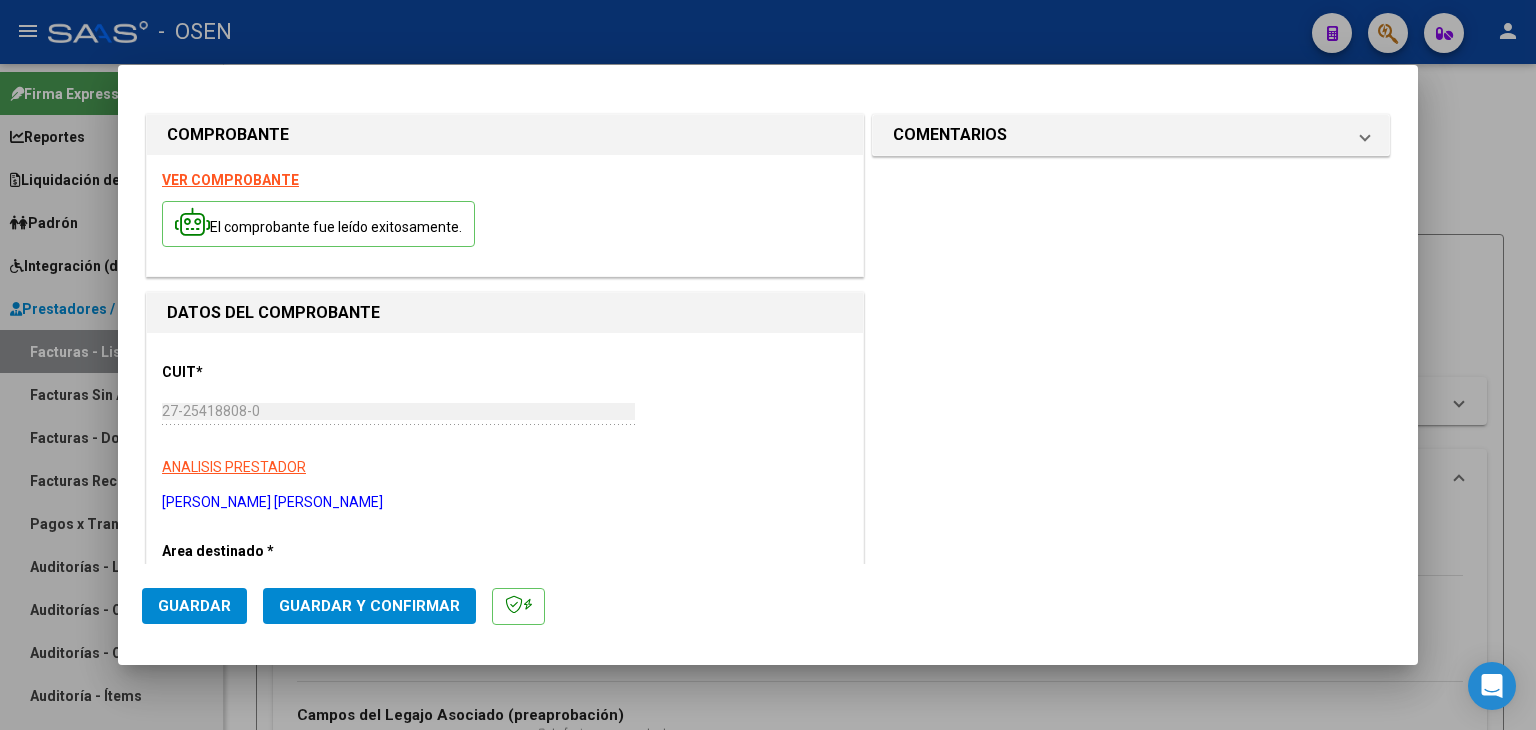 click on "VER COMPROBANTE" at bounding box center (230, 180) 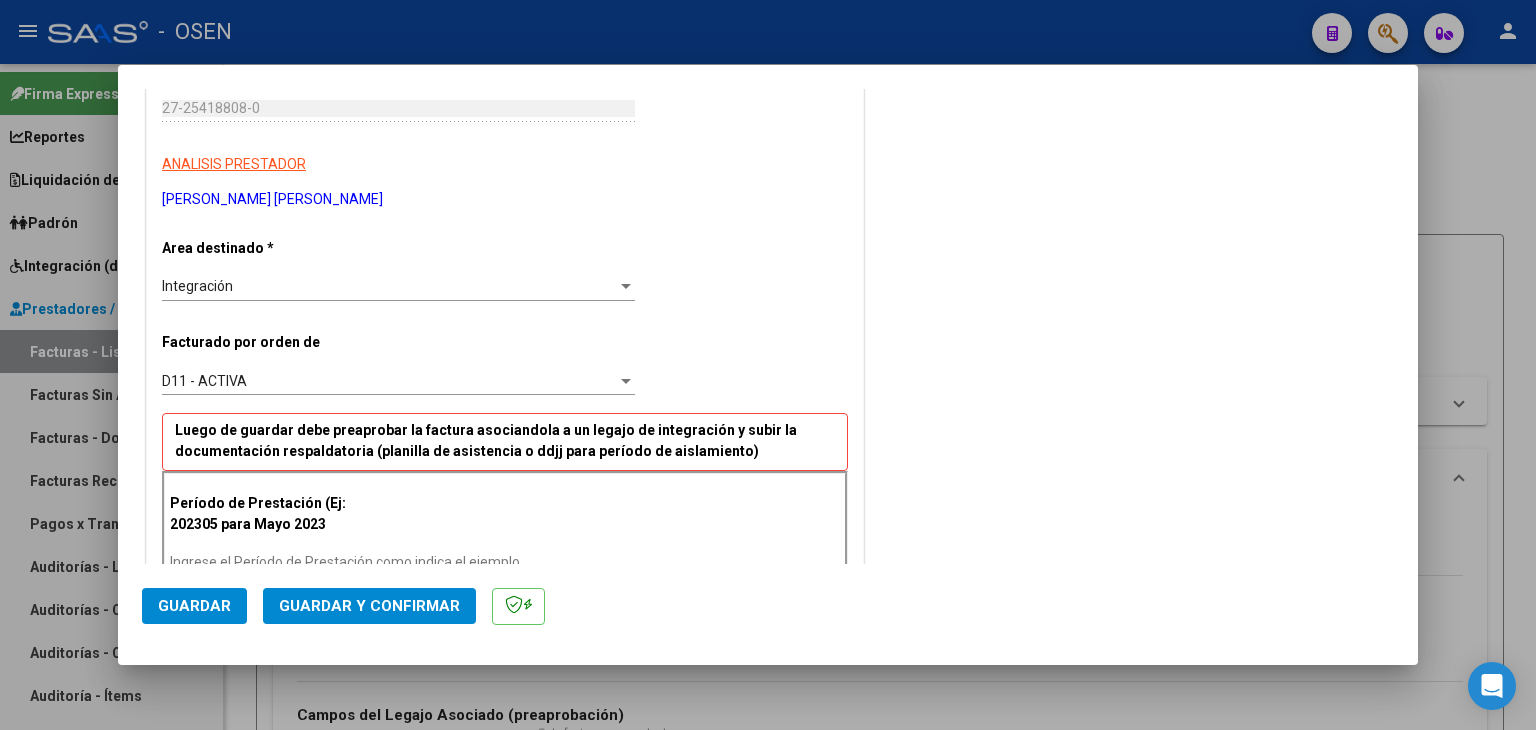 scroll, scrollTop: 400, scrollLeft: 0, axis: vertical 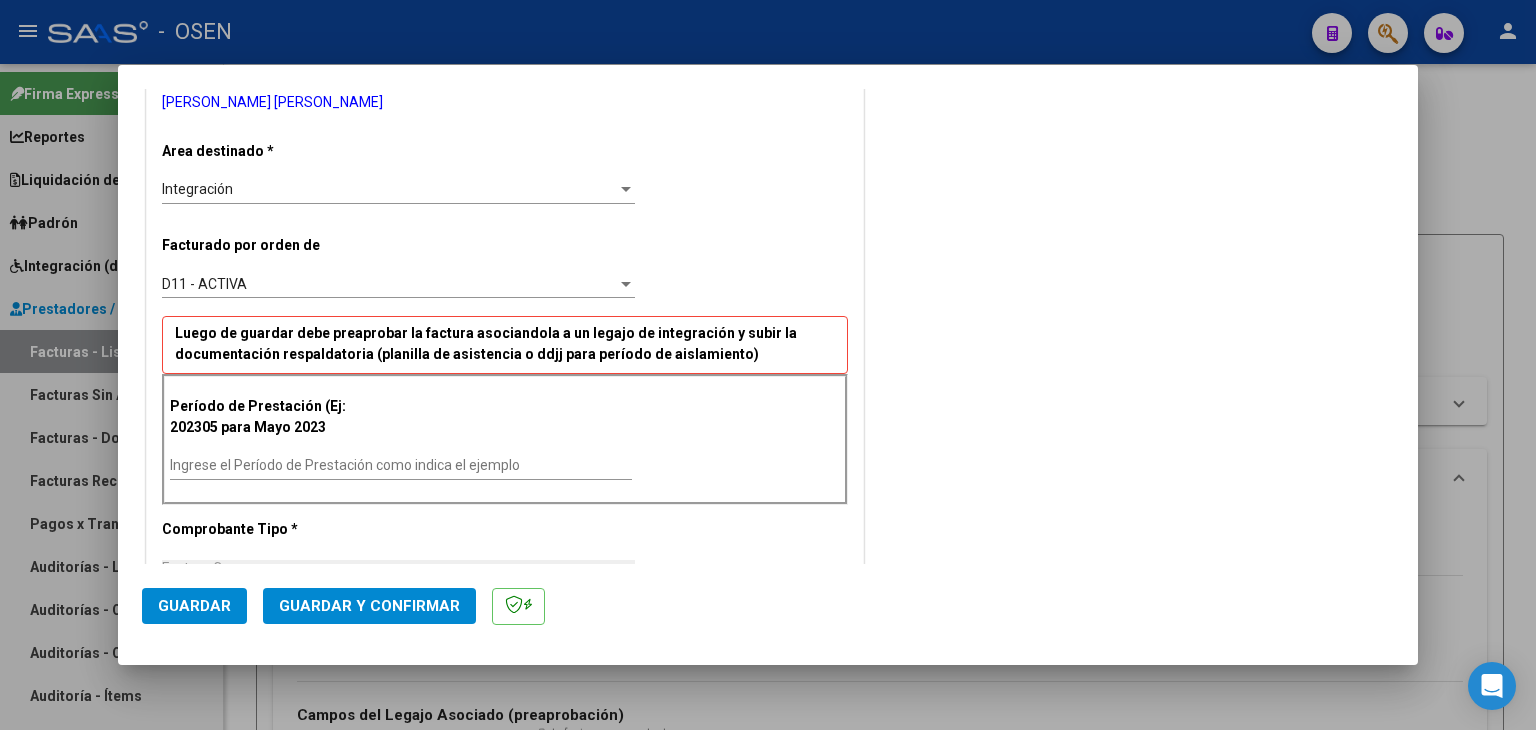 click on "D11 - ACTIVA" at bounding box center [389, 284] 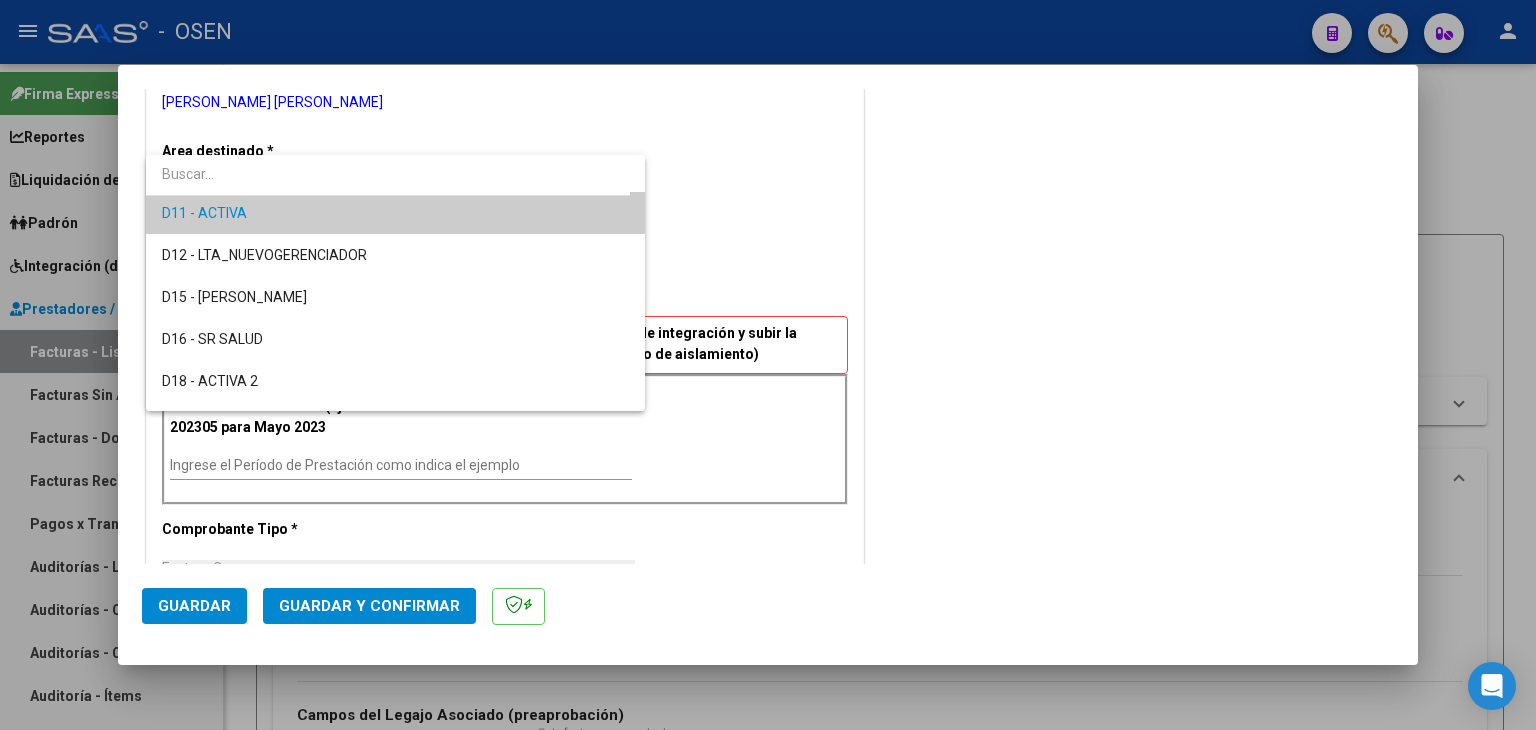 scroll, scrollTop: 496, scrollLeft: 0, axis: vertical 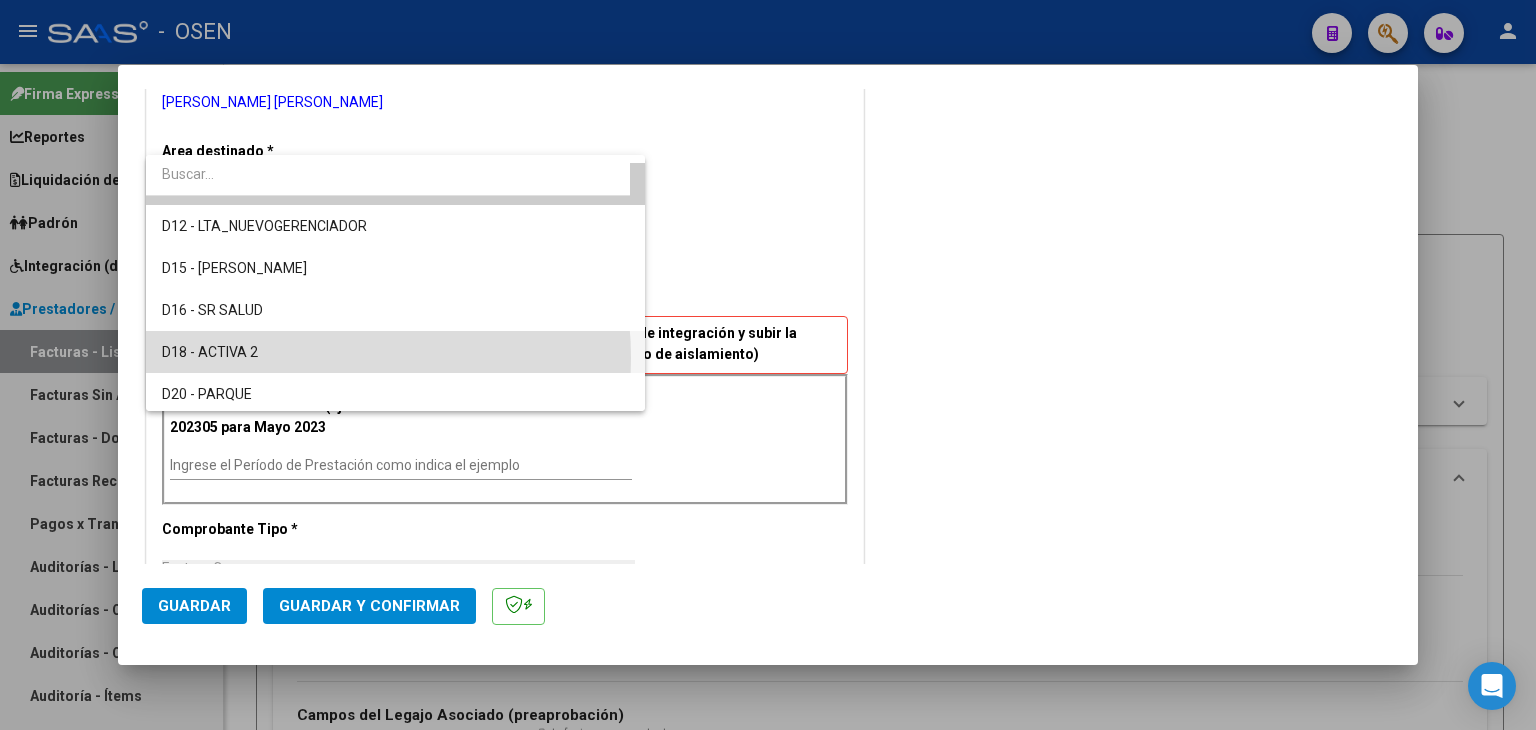 click on "D18 - ACTIVA 2" at bounding box center [396, 352] 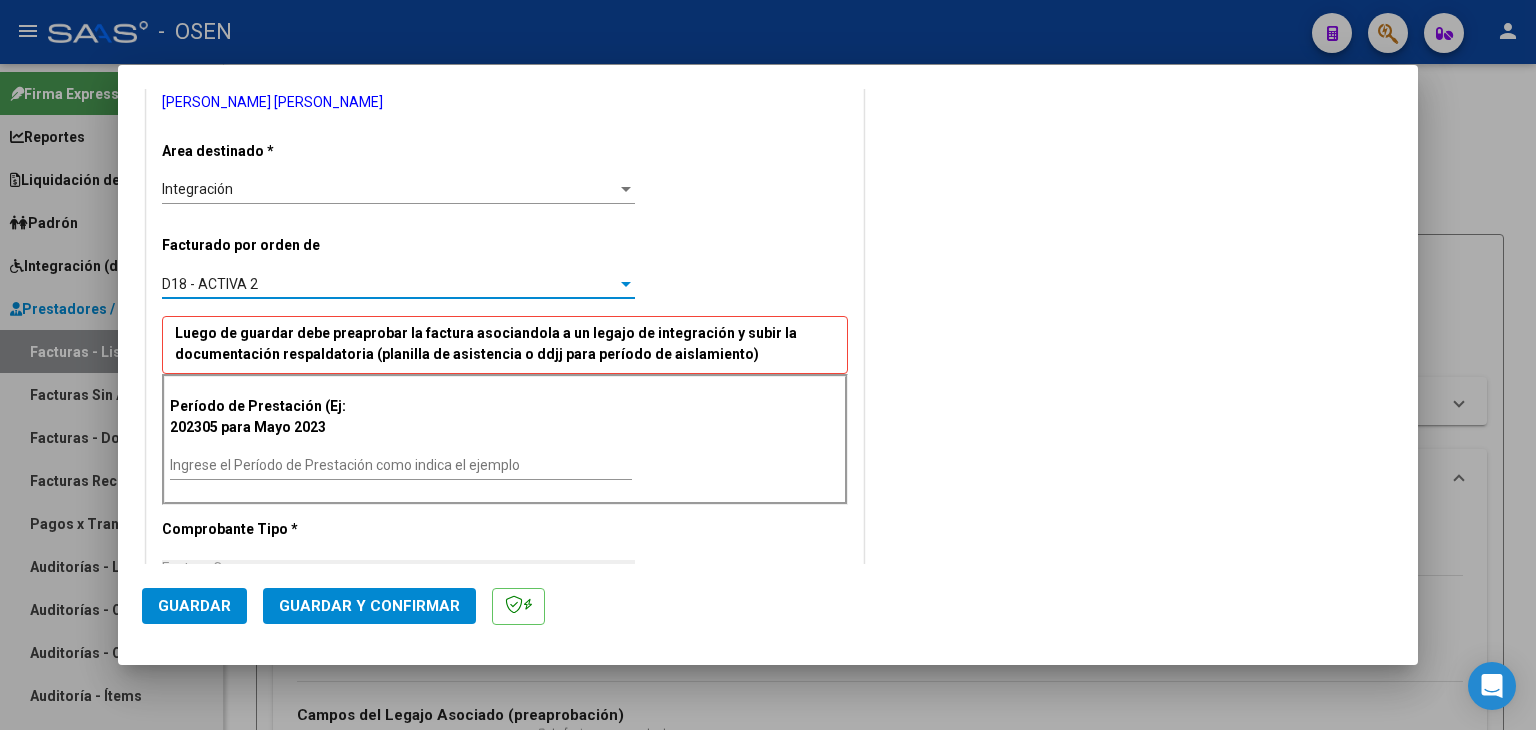 click on "Ingrese el Período de Prestación como indica el ejemplo" at bounding box center (401, 465) 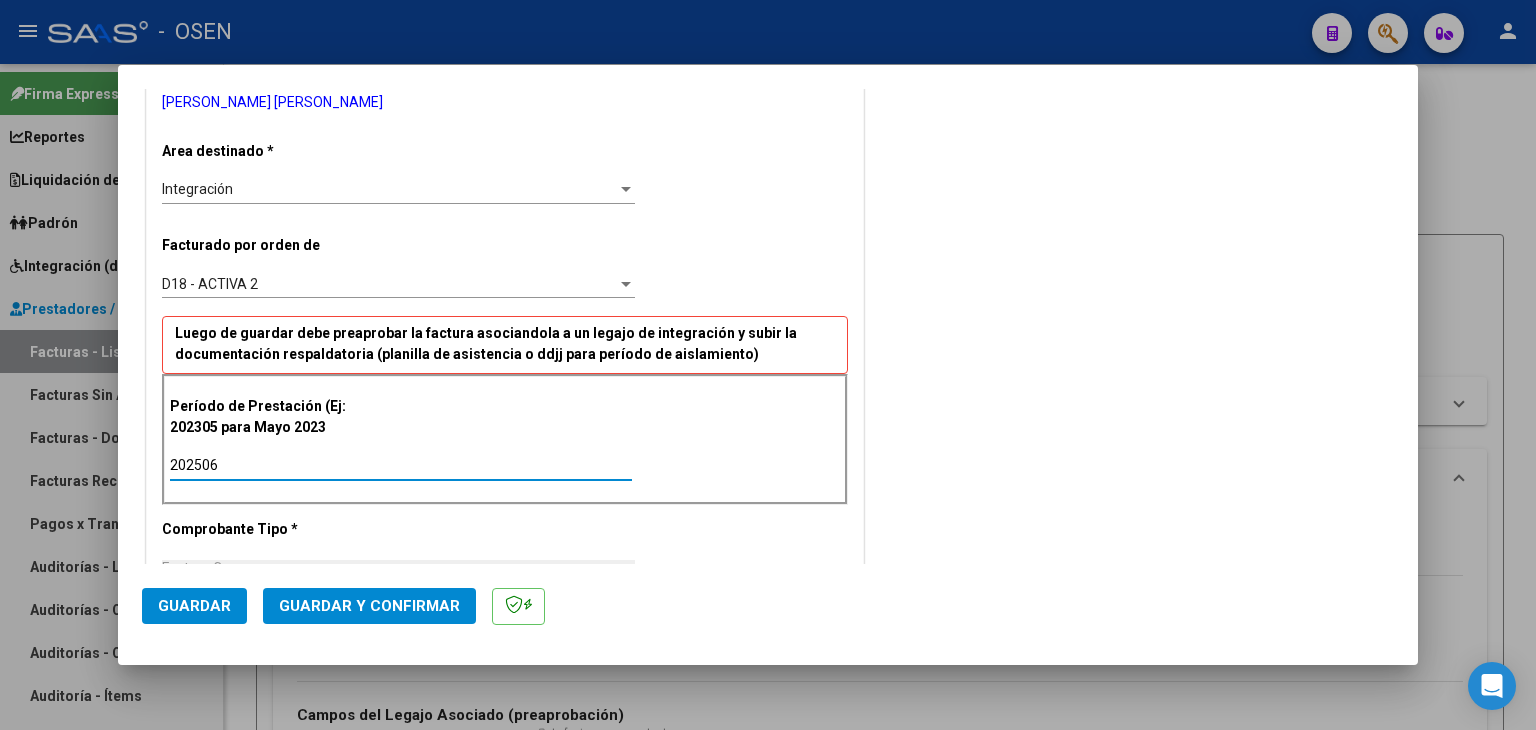 click on "Guardar" 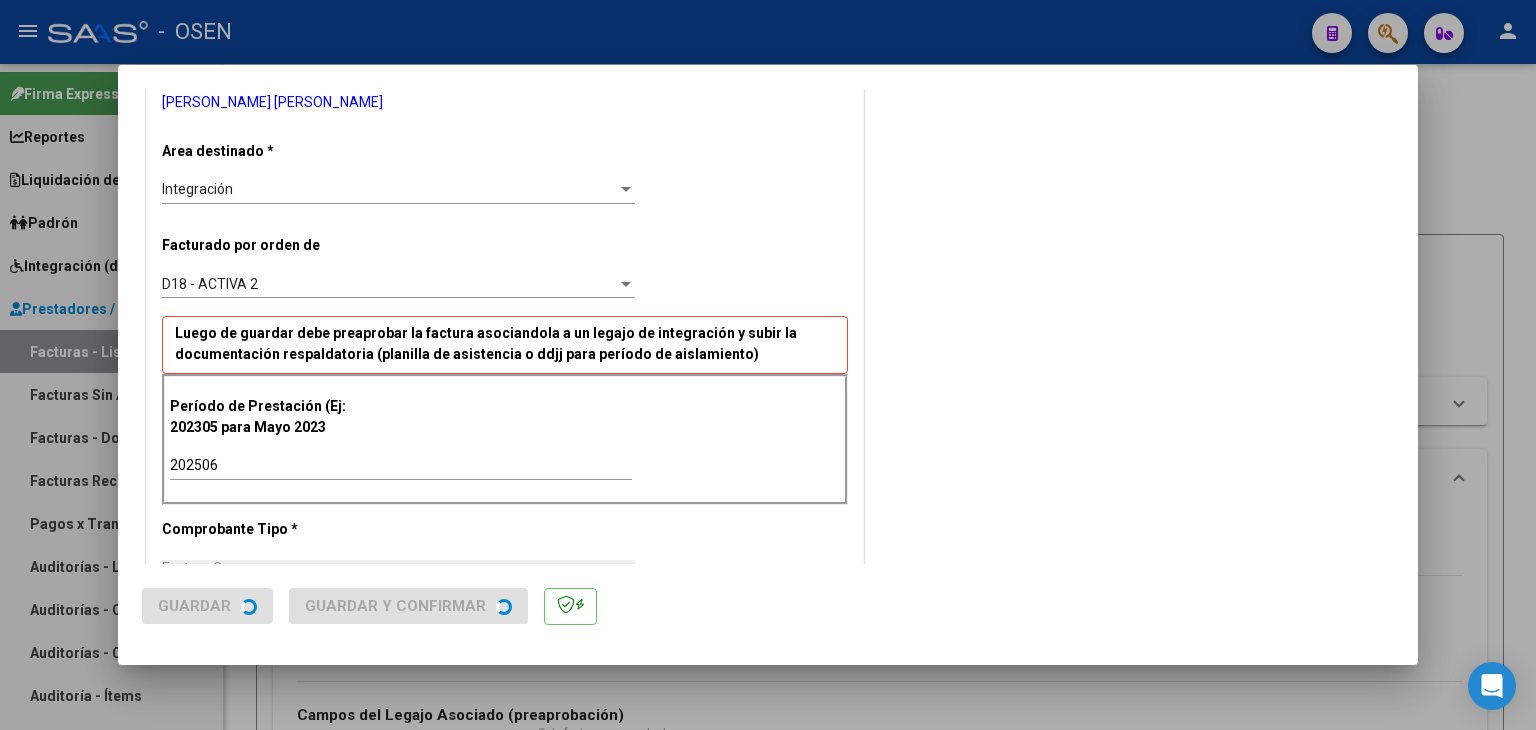scroll, scrollTop: 0, scrollLeft: 0, axis: both 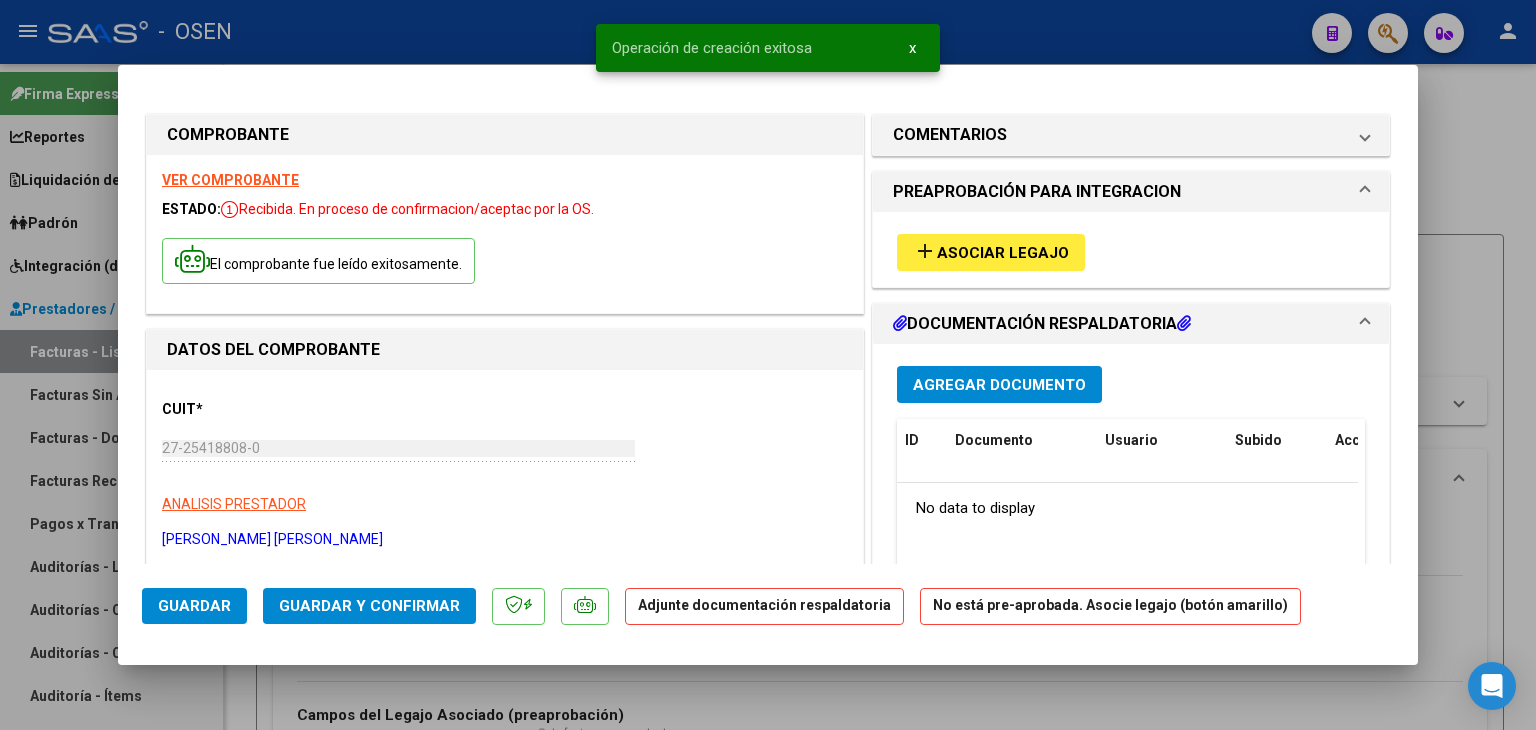 click on "Asociar Legajo" at bounding box center (1003, 253) 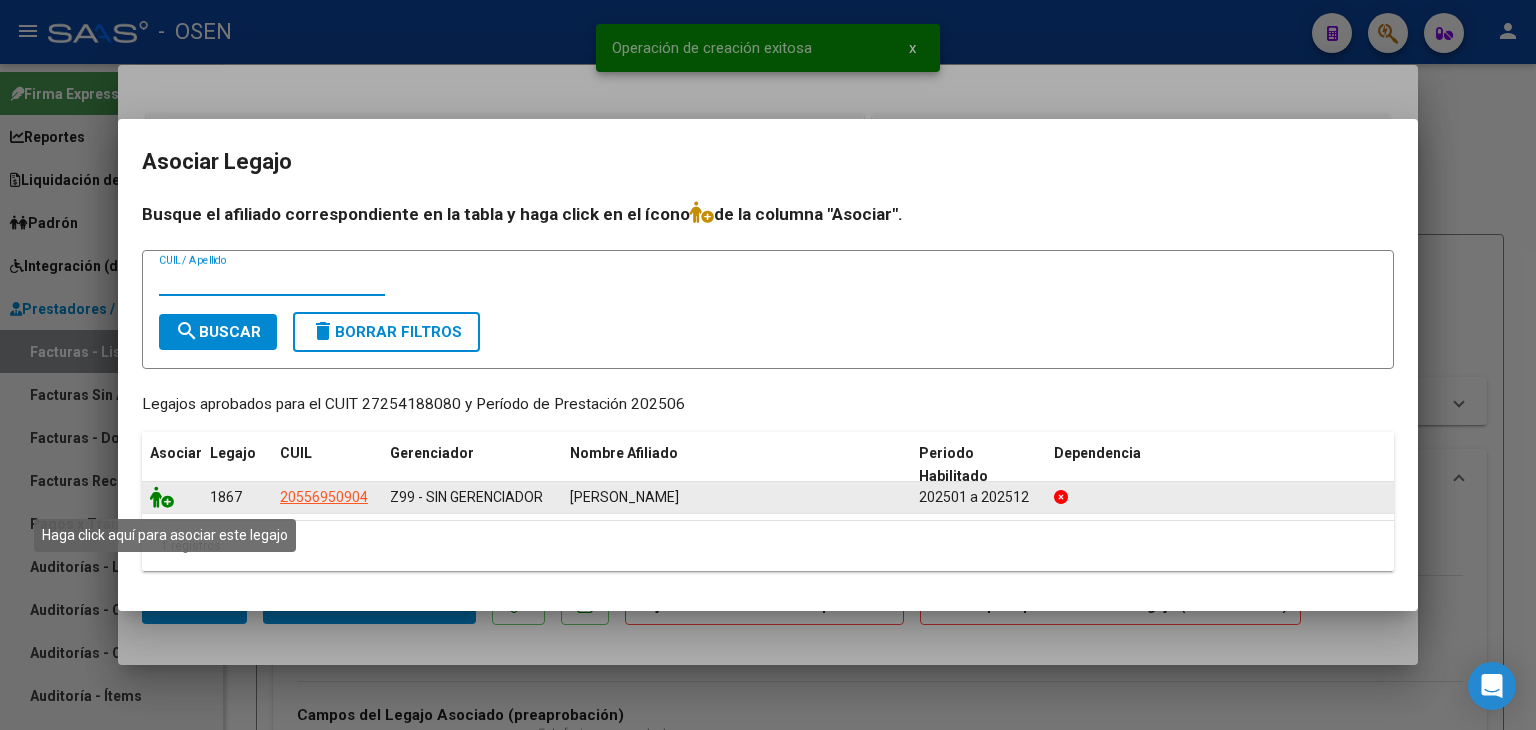 click 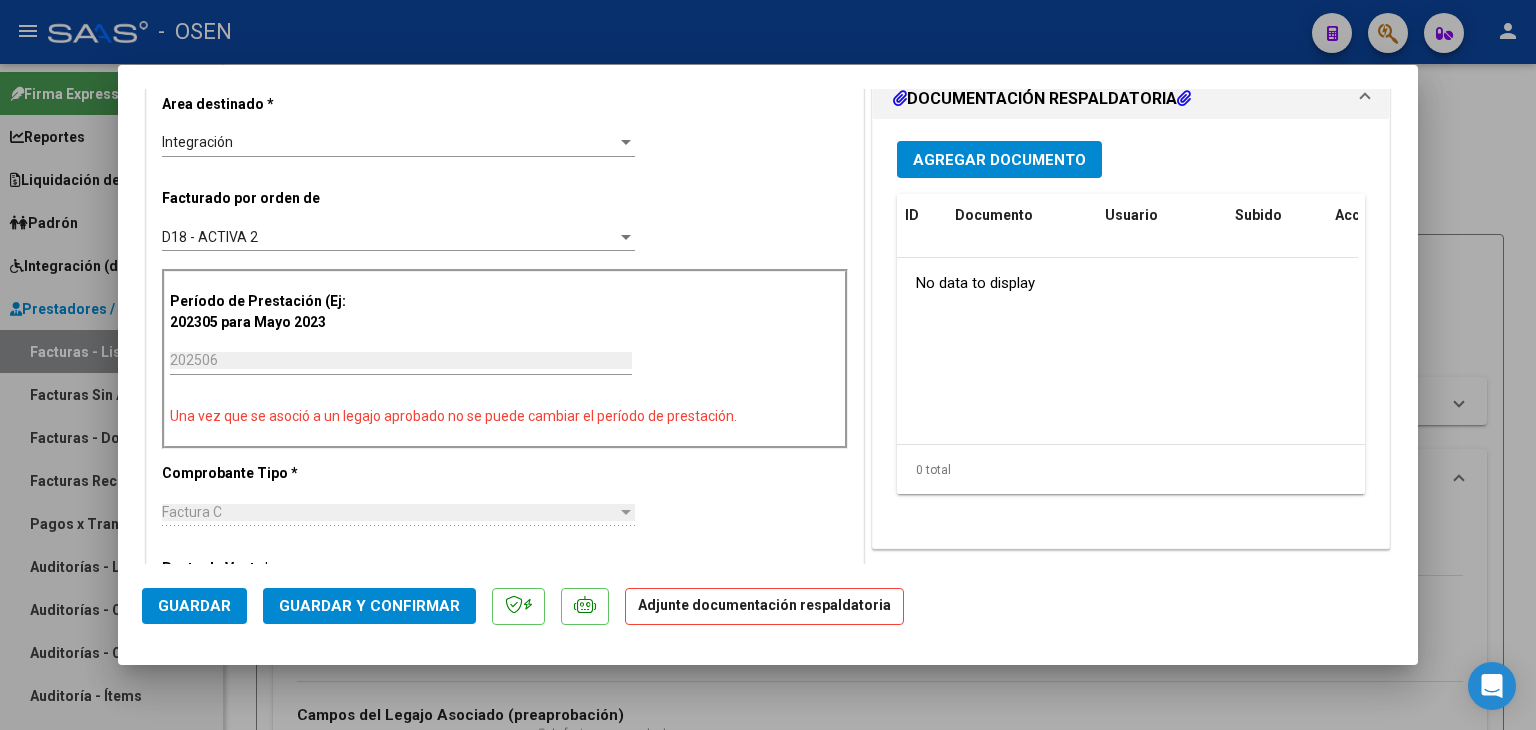 scroll, scrollTop: 400, scrollLeft: 0, axis: vertical 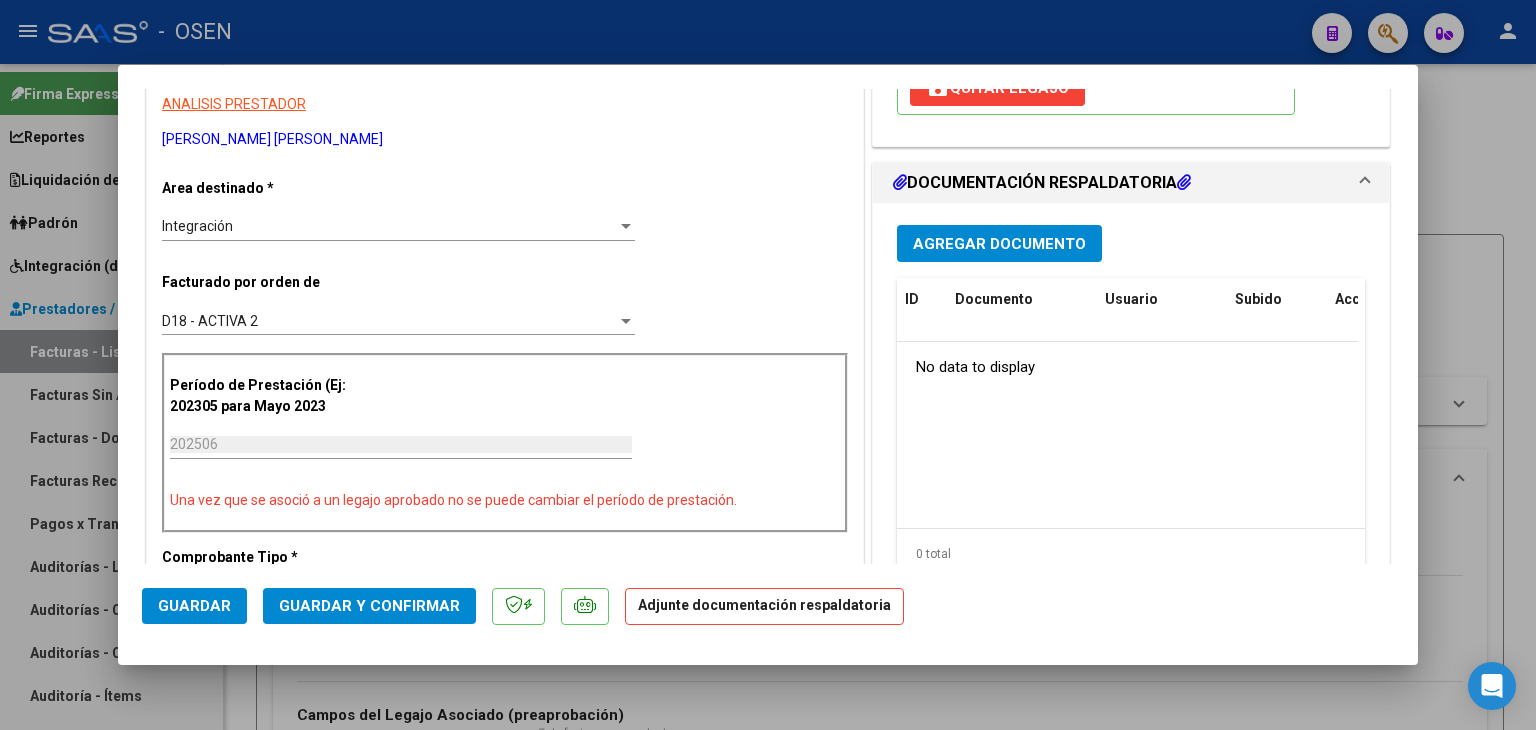 click on "Agregar Documento" at bounding box center (999, 244) 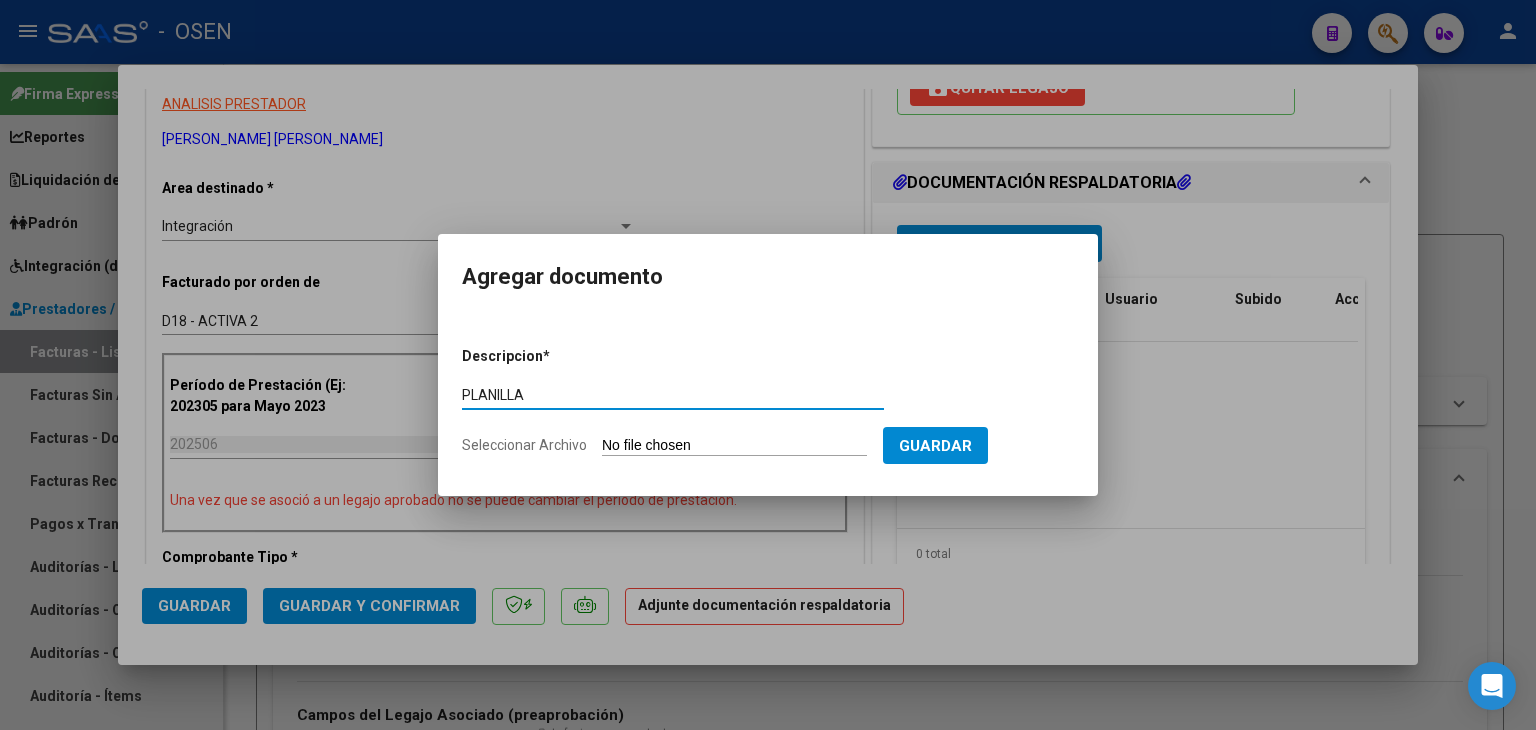 click on "Seleccionar Archivo" at bounding box center [734, 446] 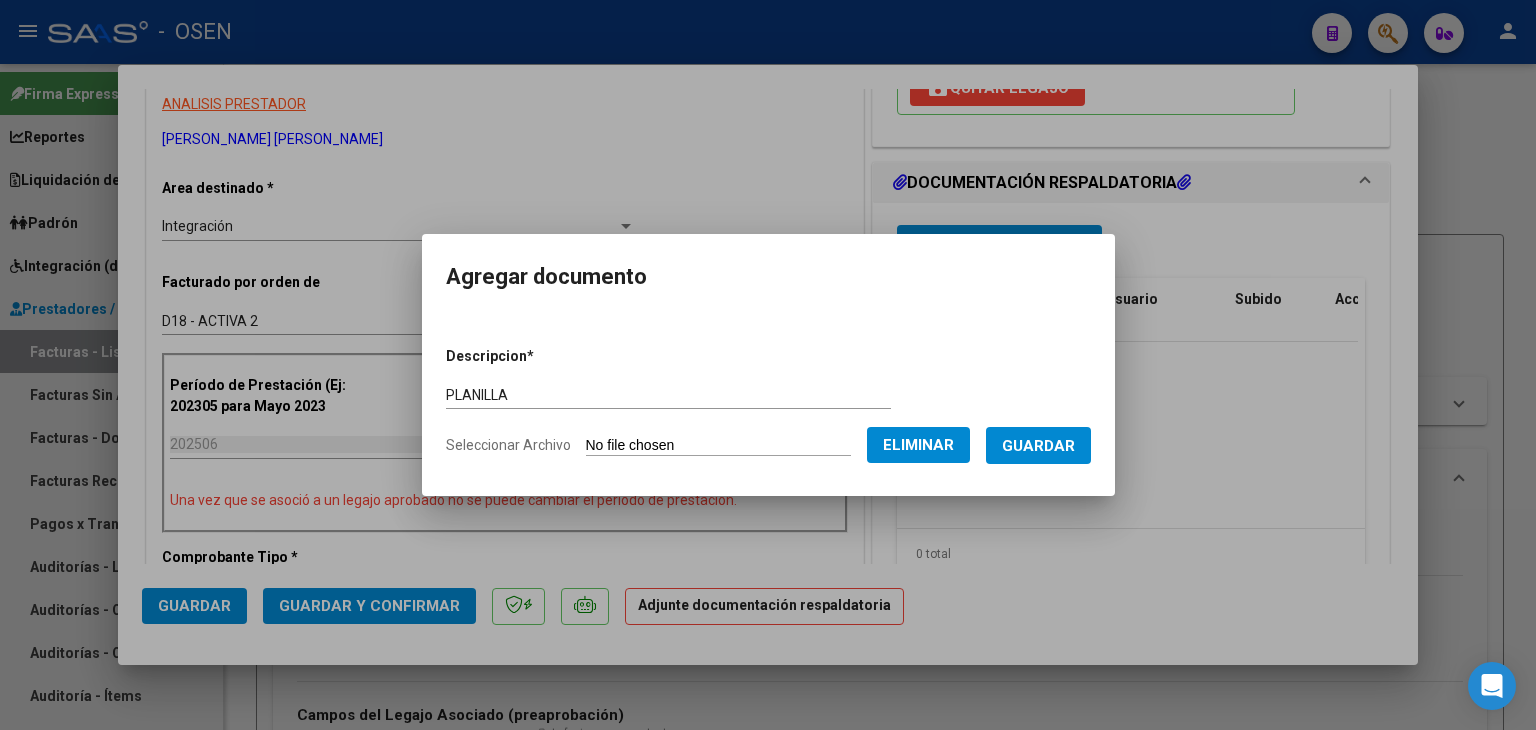 click on "Guardar" at bounding box center [1038, 446] 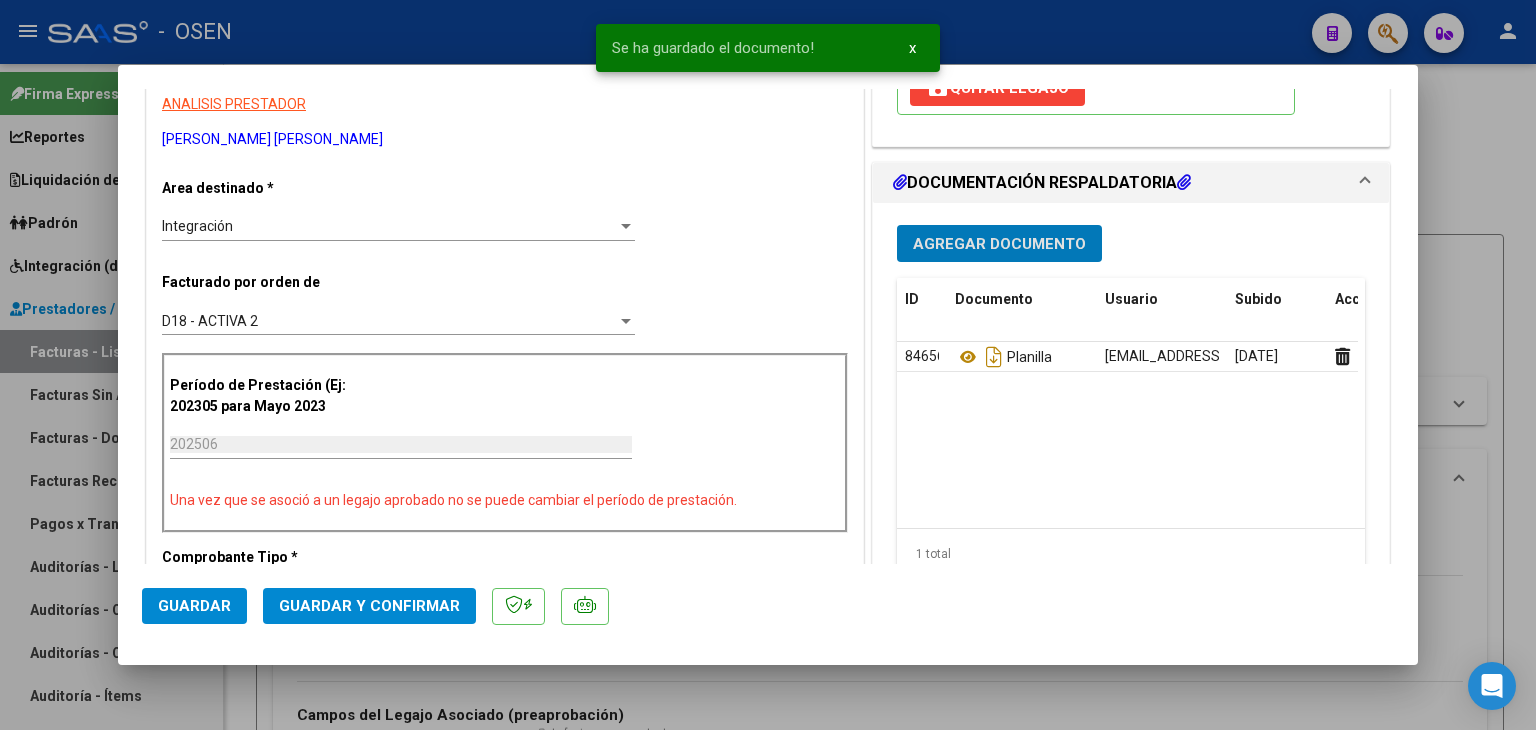 click on "Guardar" 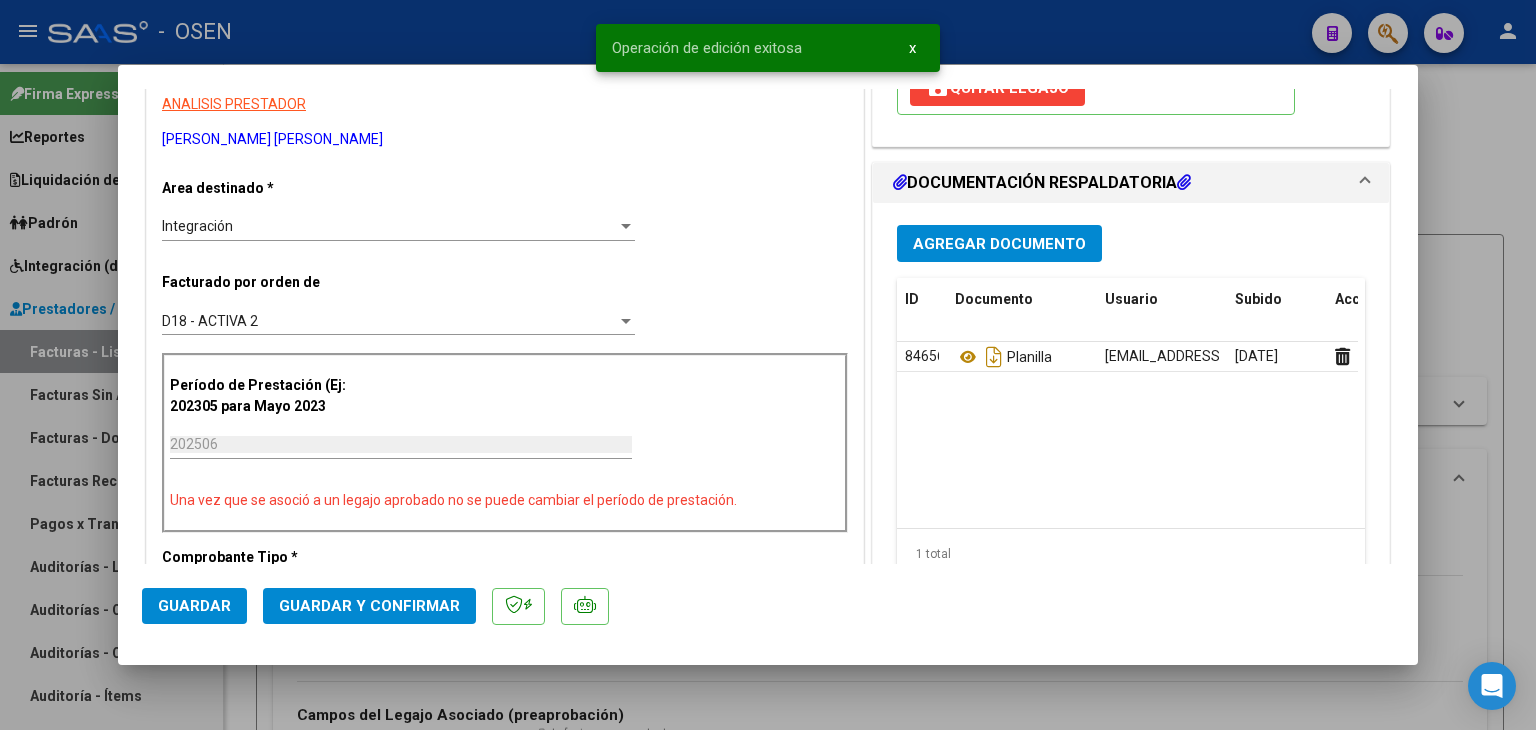 click on "Guardar" 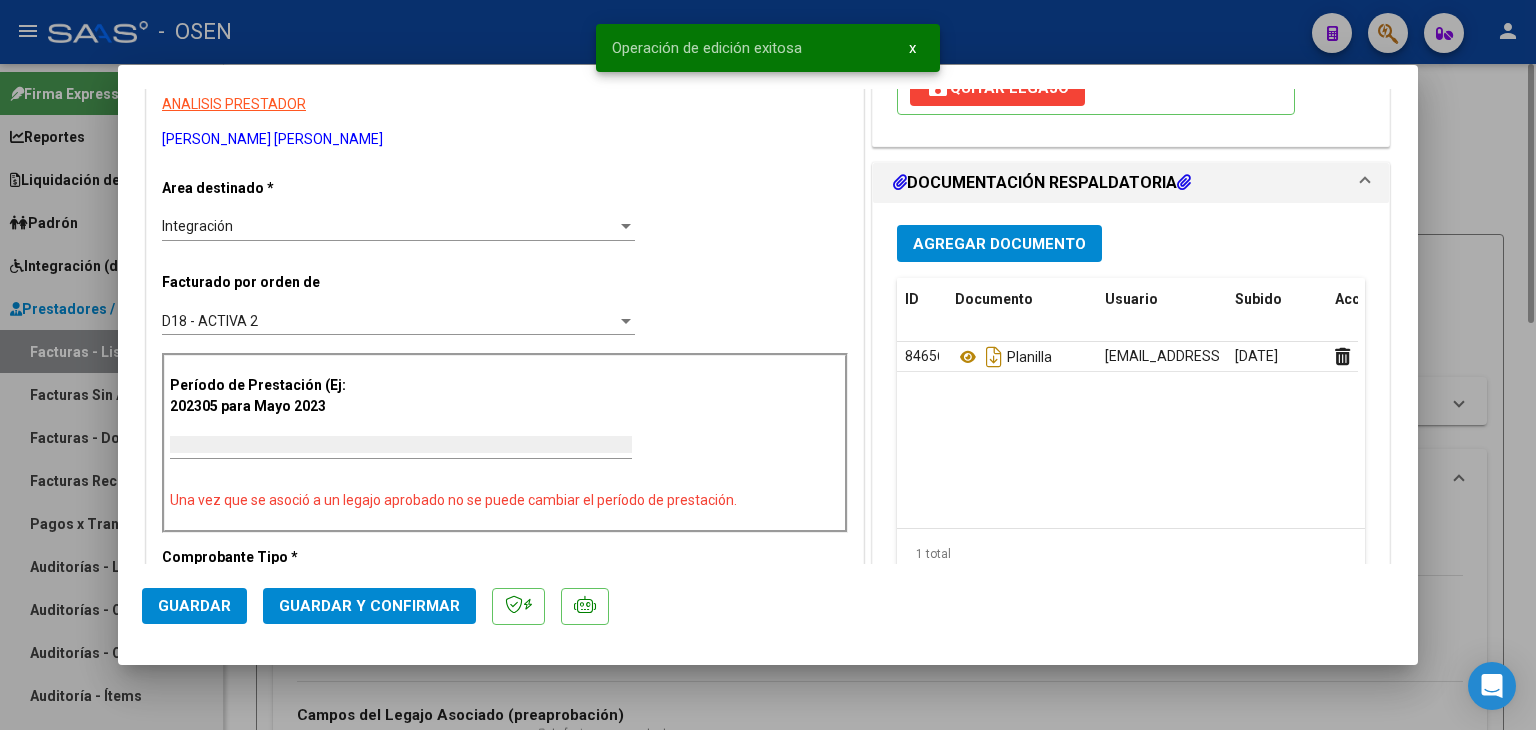scroll, scrollTop: 0, scrollLeft: 0, axis: both 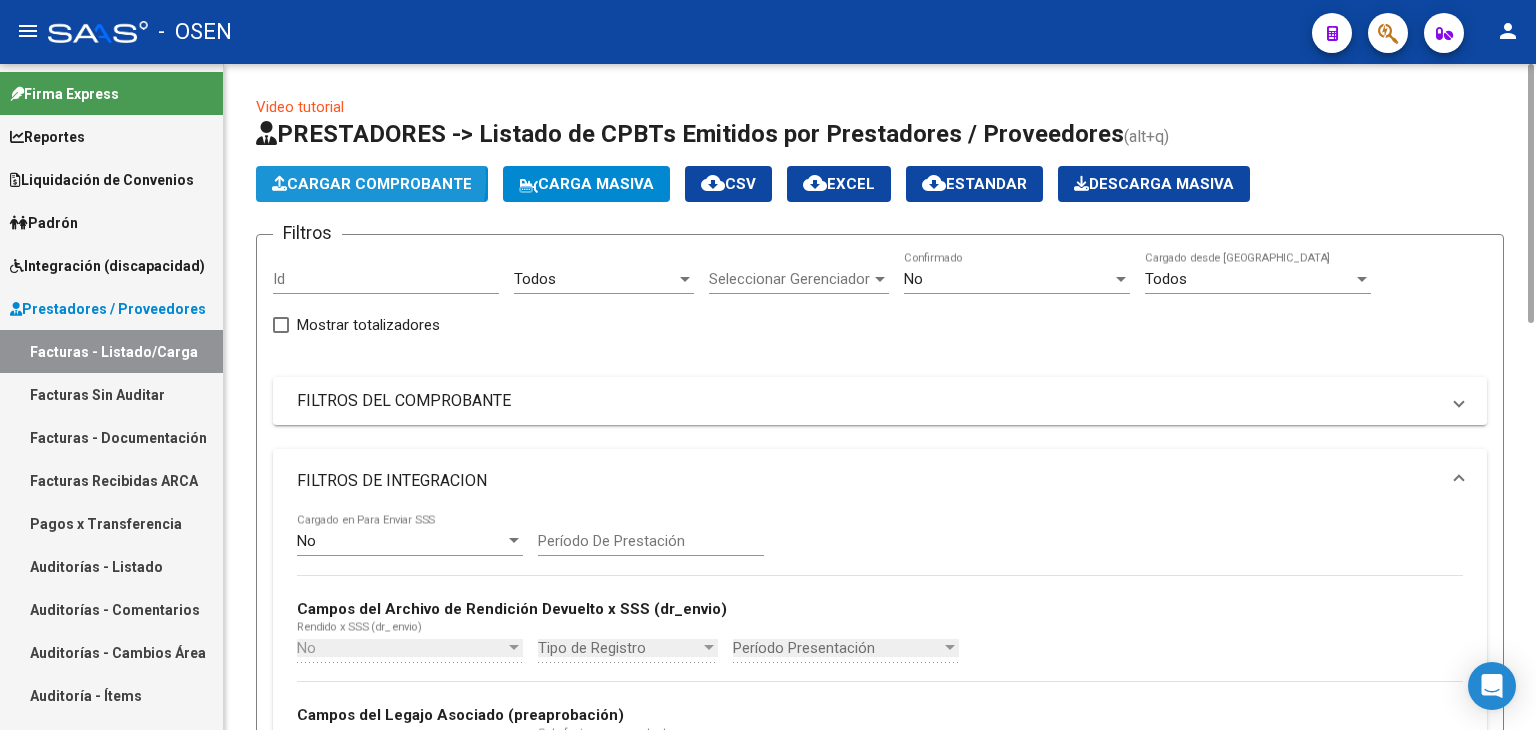 click on "Cargar Comprobante" 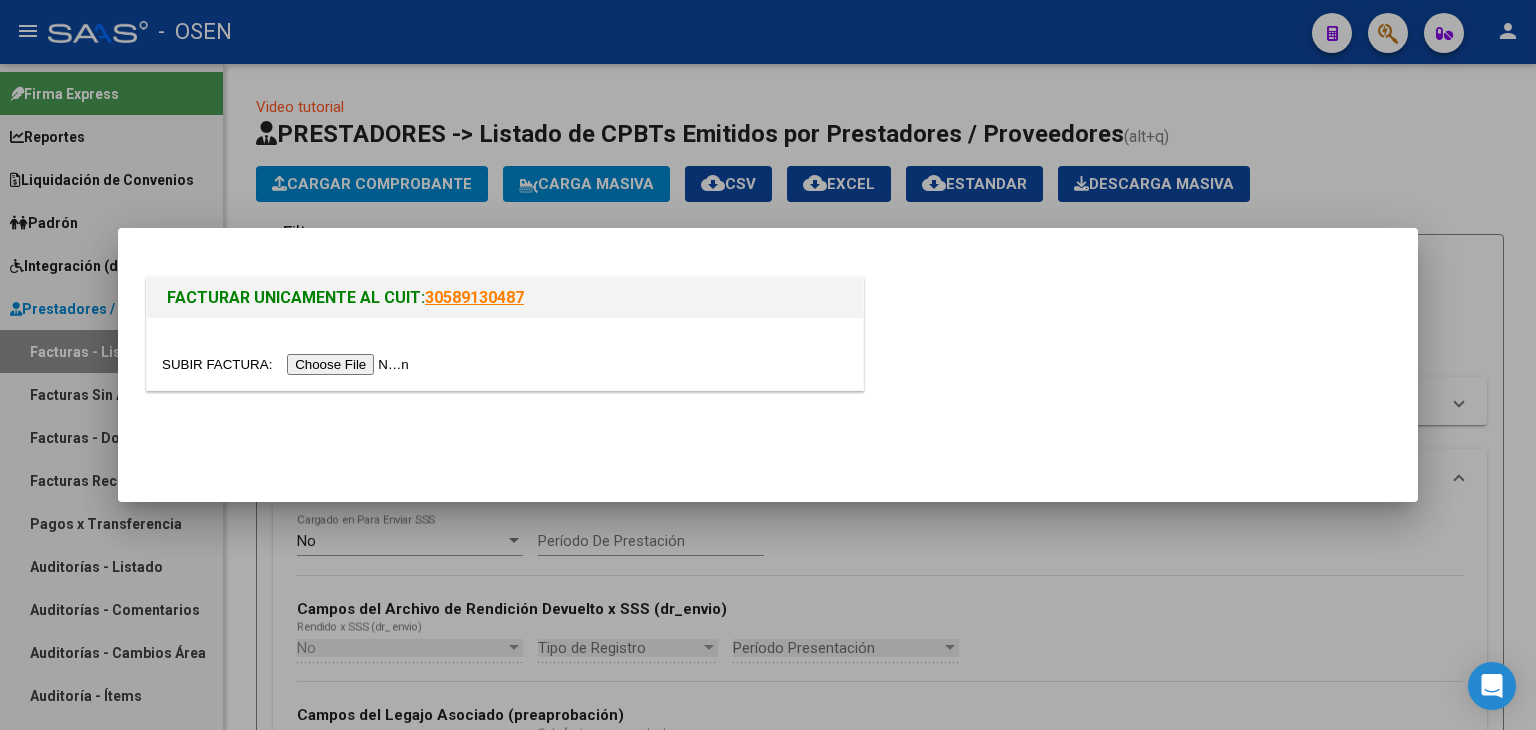 click at bounding box center [288, 364] 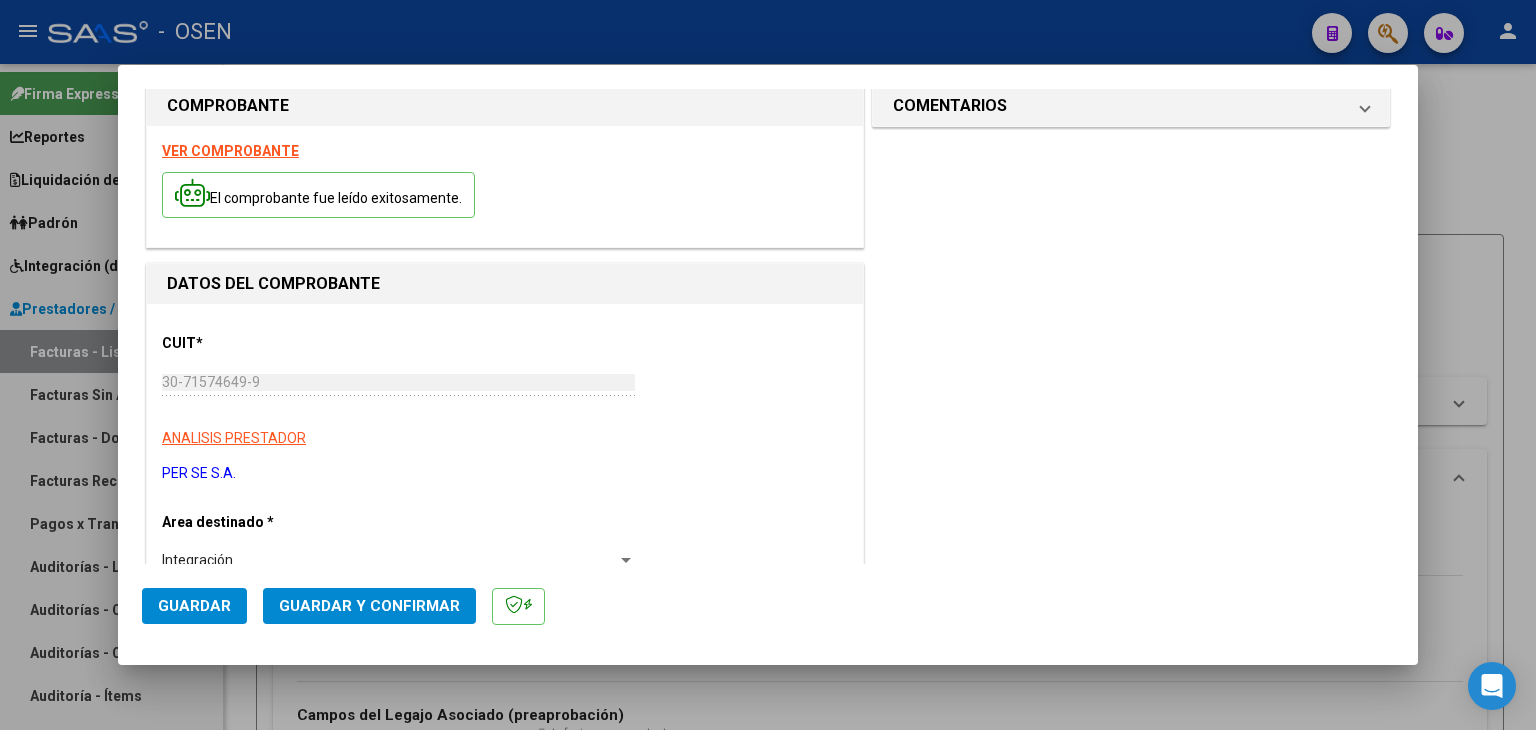 scroll, scrollTop: 0, scrollLeft: 0, axis: both 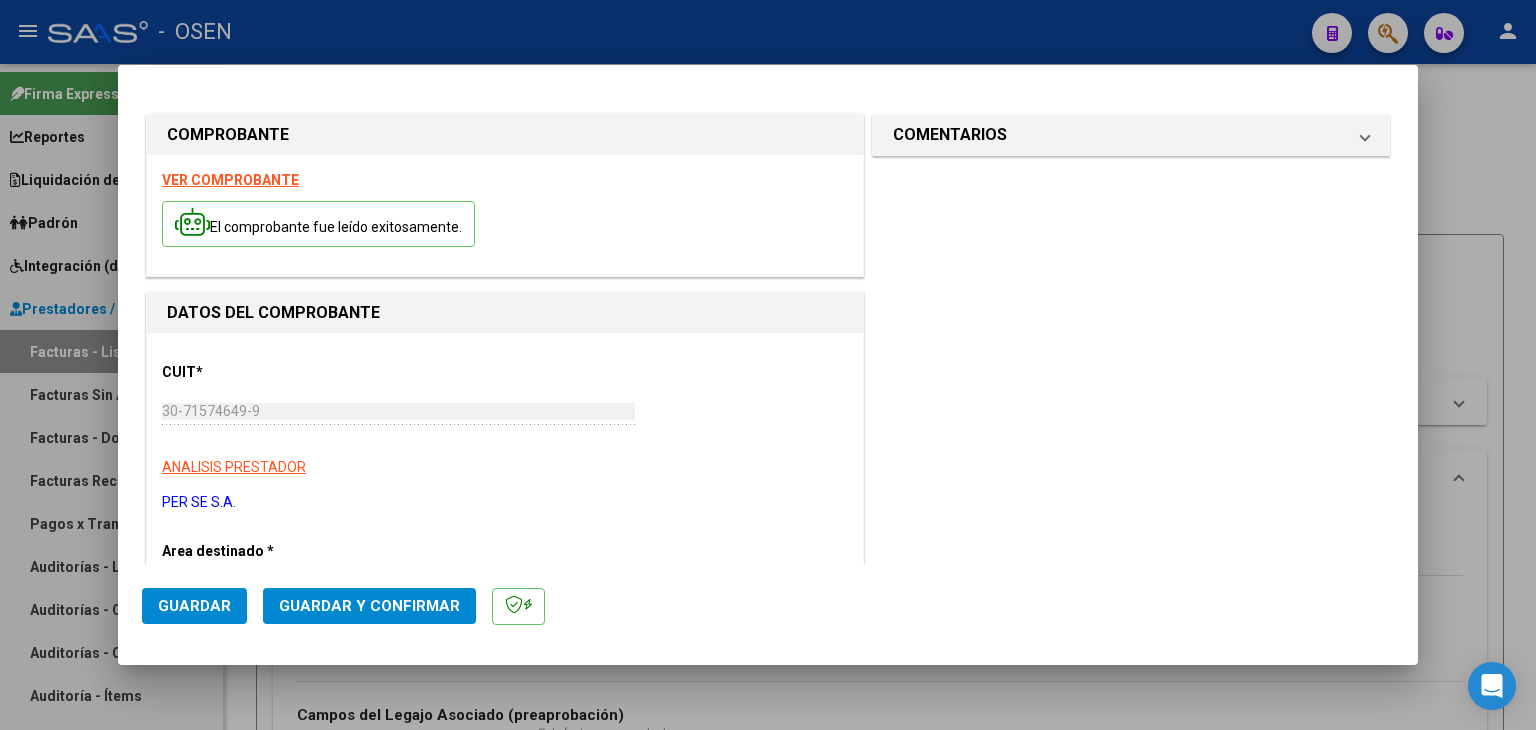 click on "VER COMPROBANTE" at bounding box center [230, 180] 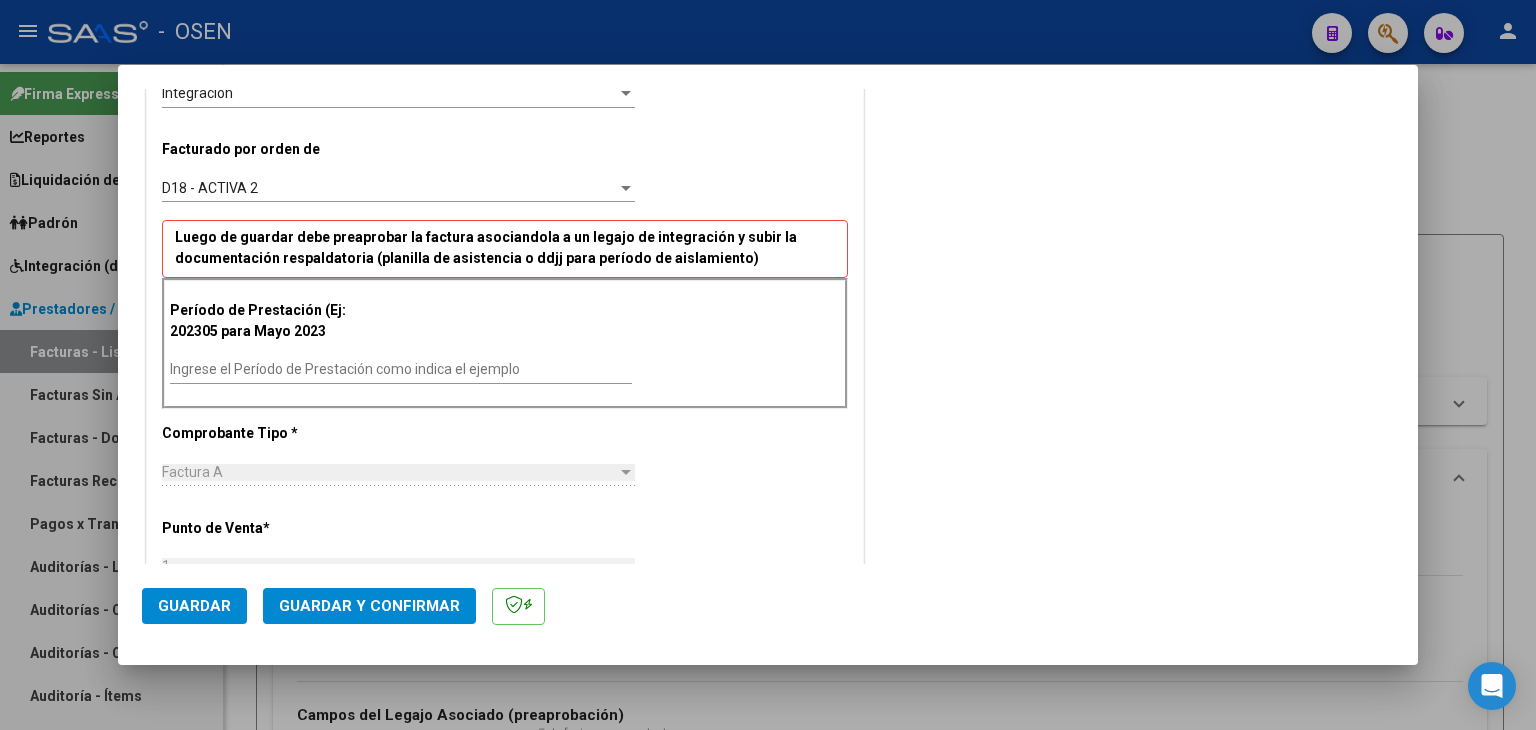 scroll, scrollTop: 500, scrollLeft: 0, axis: vertical 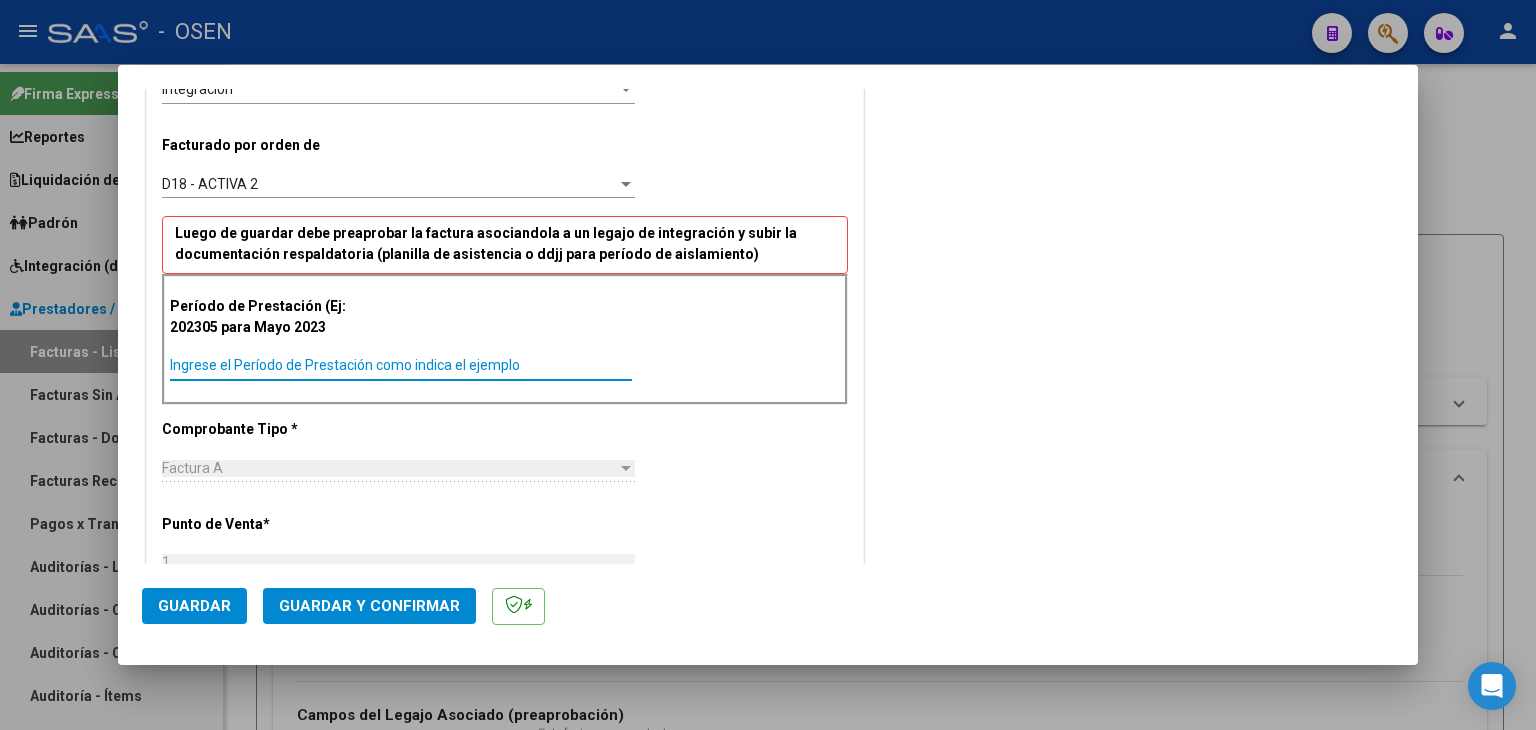 click on "Ingrese el Período de Prestación como indica el ejemplo" at bounding box center [401, 365] 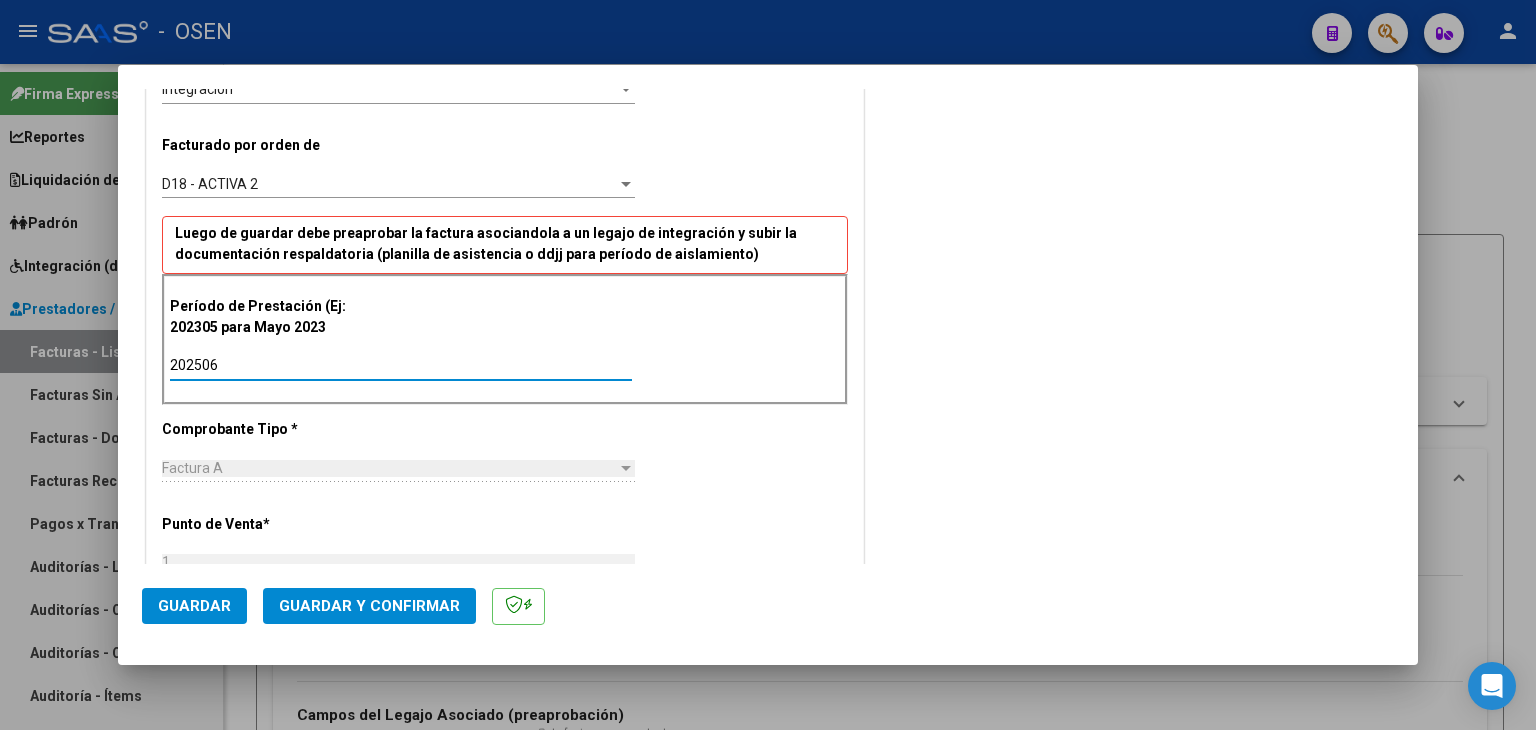 click on "Guardar" 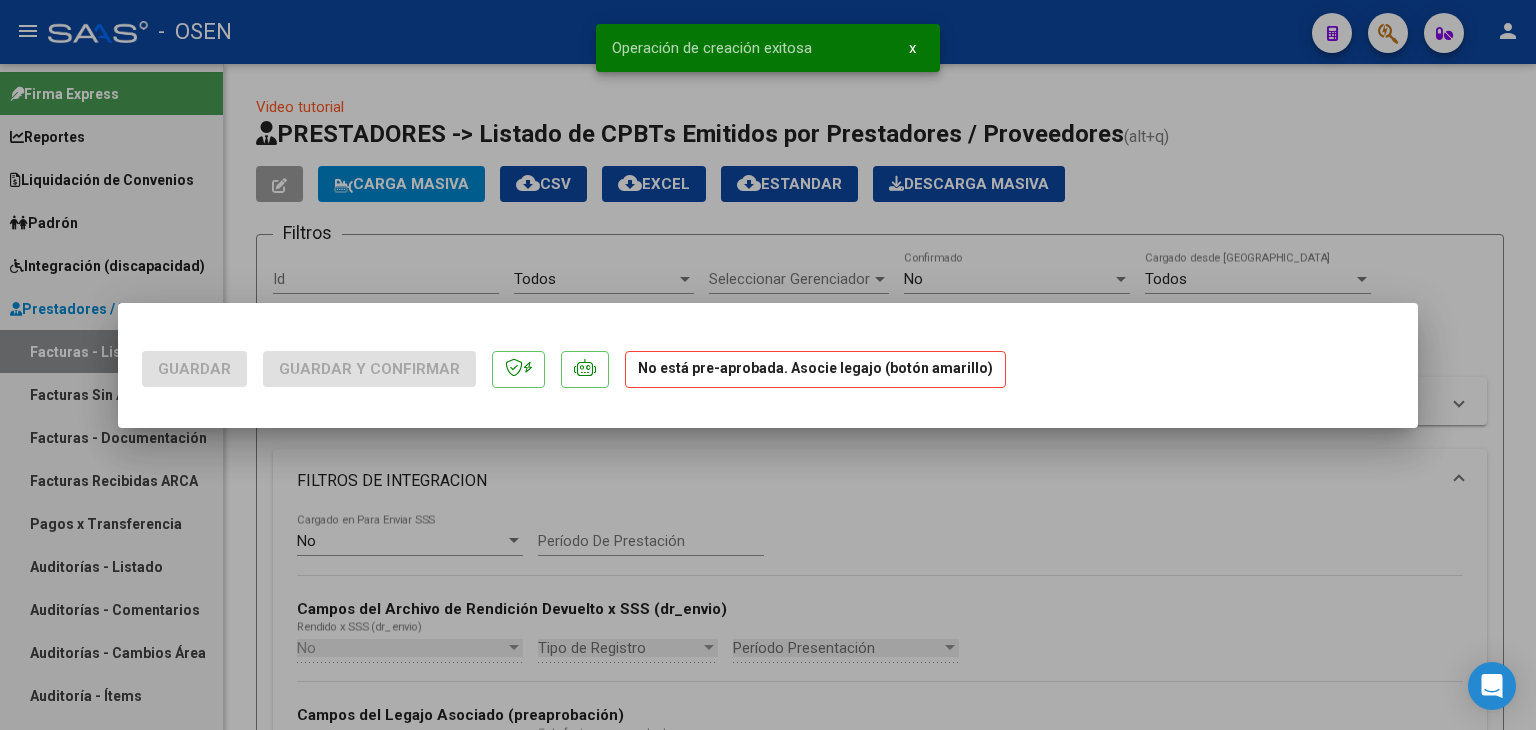 scroll, scrollTop: 0, scrollLeft: 0, axis: both 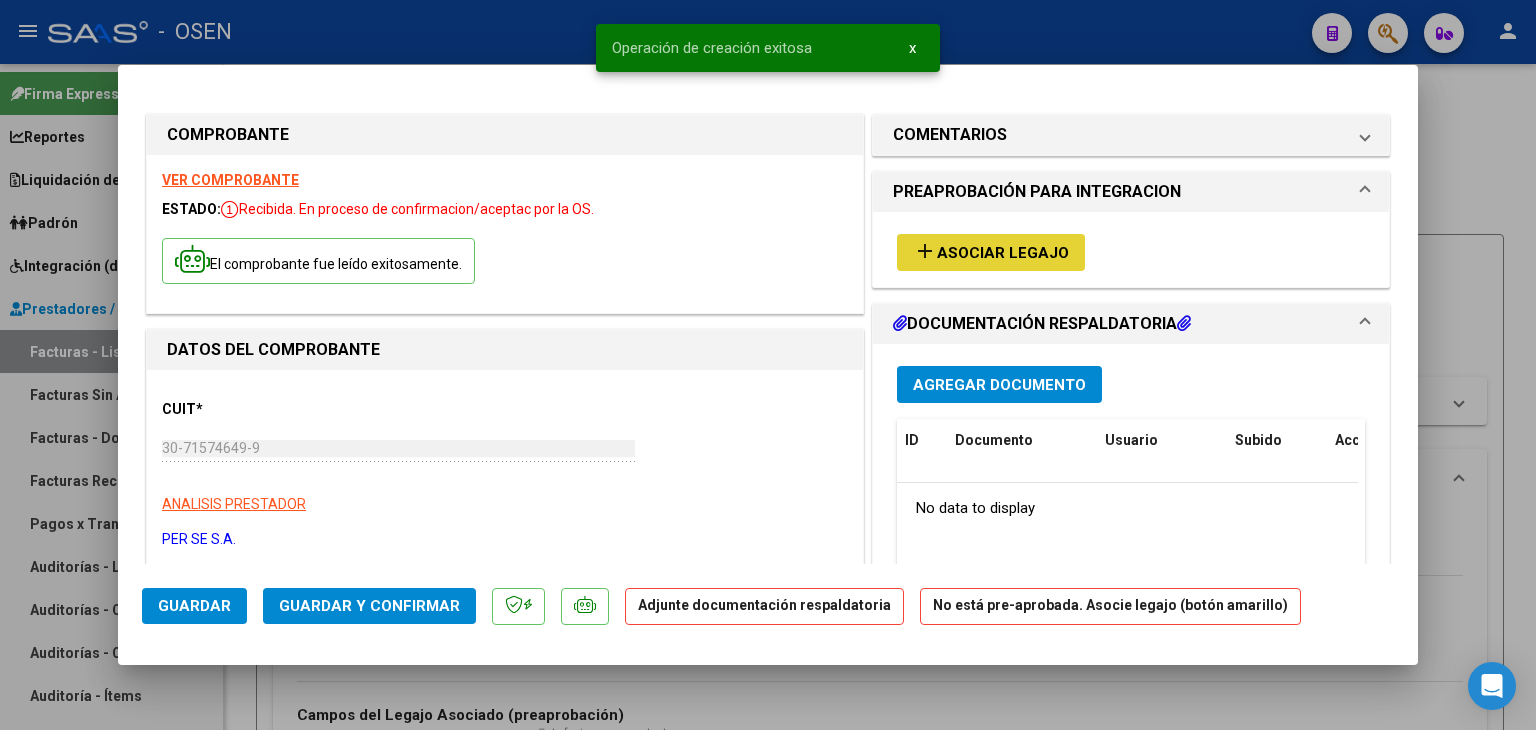 click on "add Asociar Legajo" at bounding box center [991, 252] 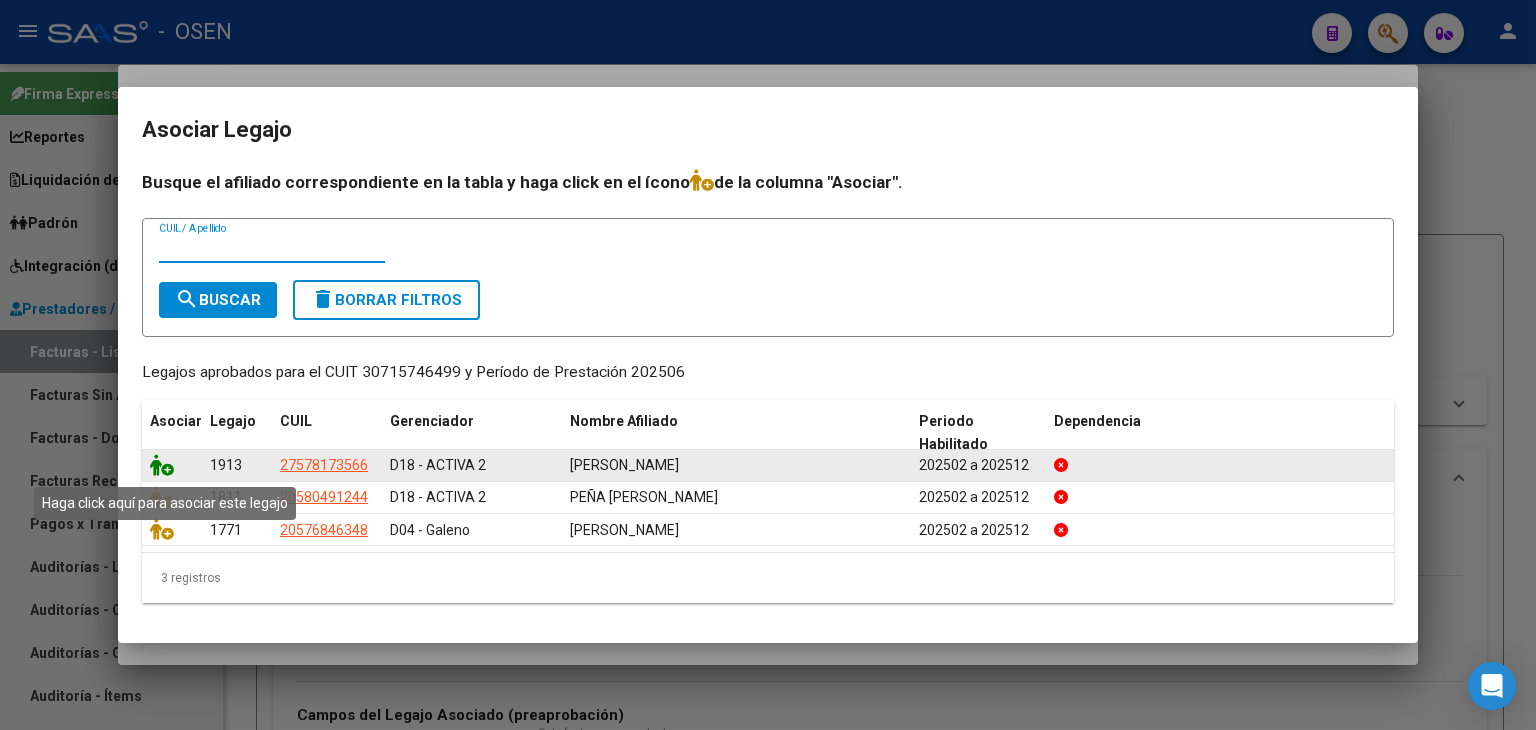 click 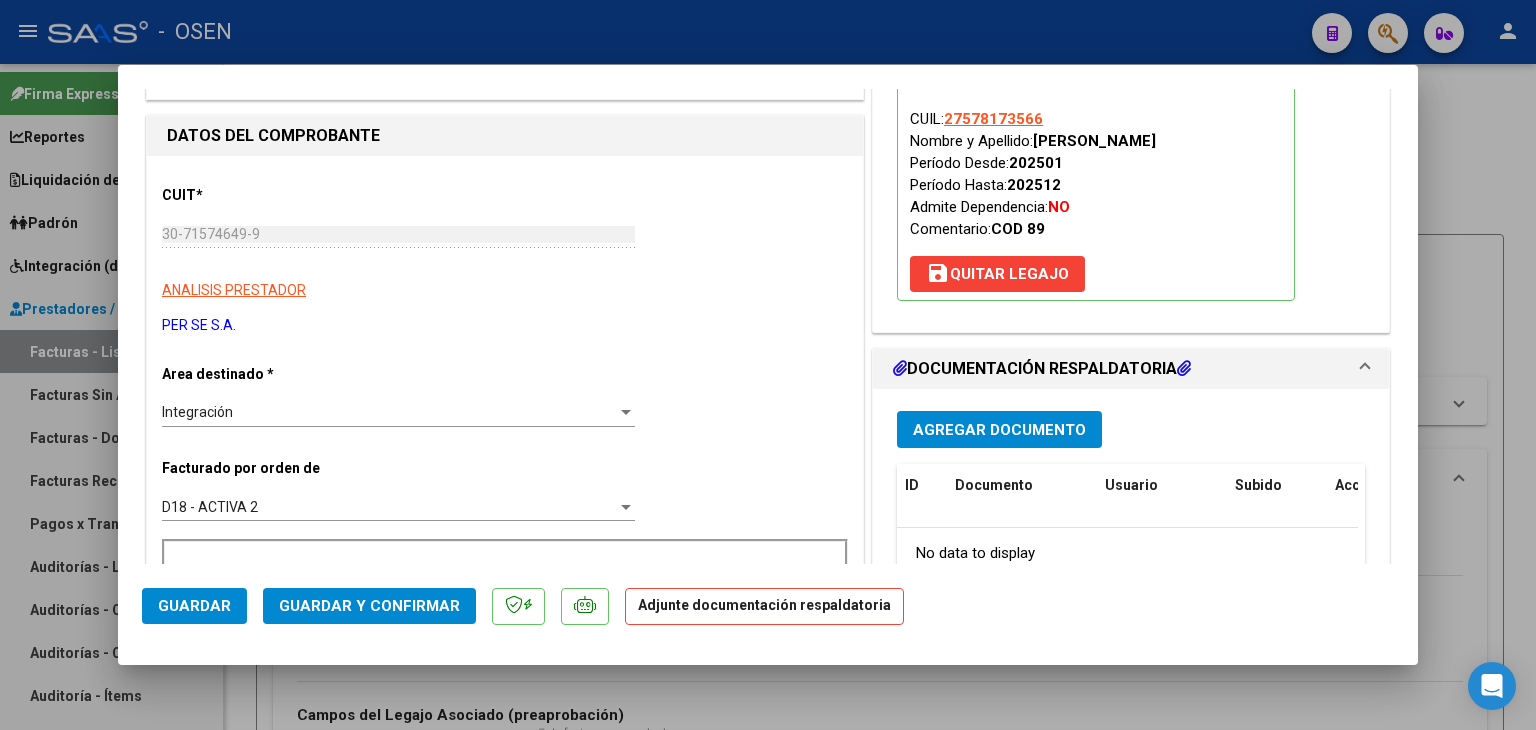 scroll, scrollTop: 300, scrollLeft: 0, axis: vertical 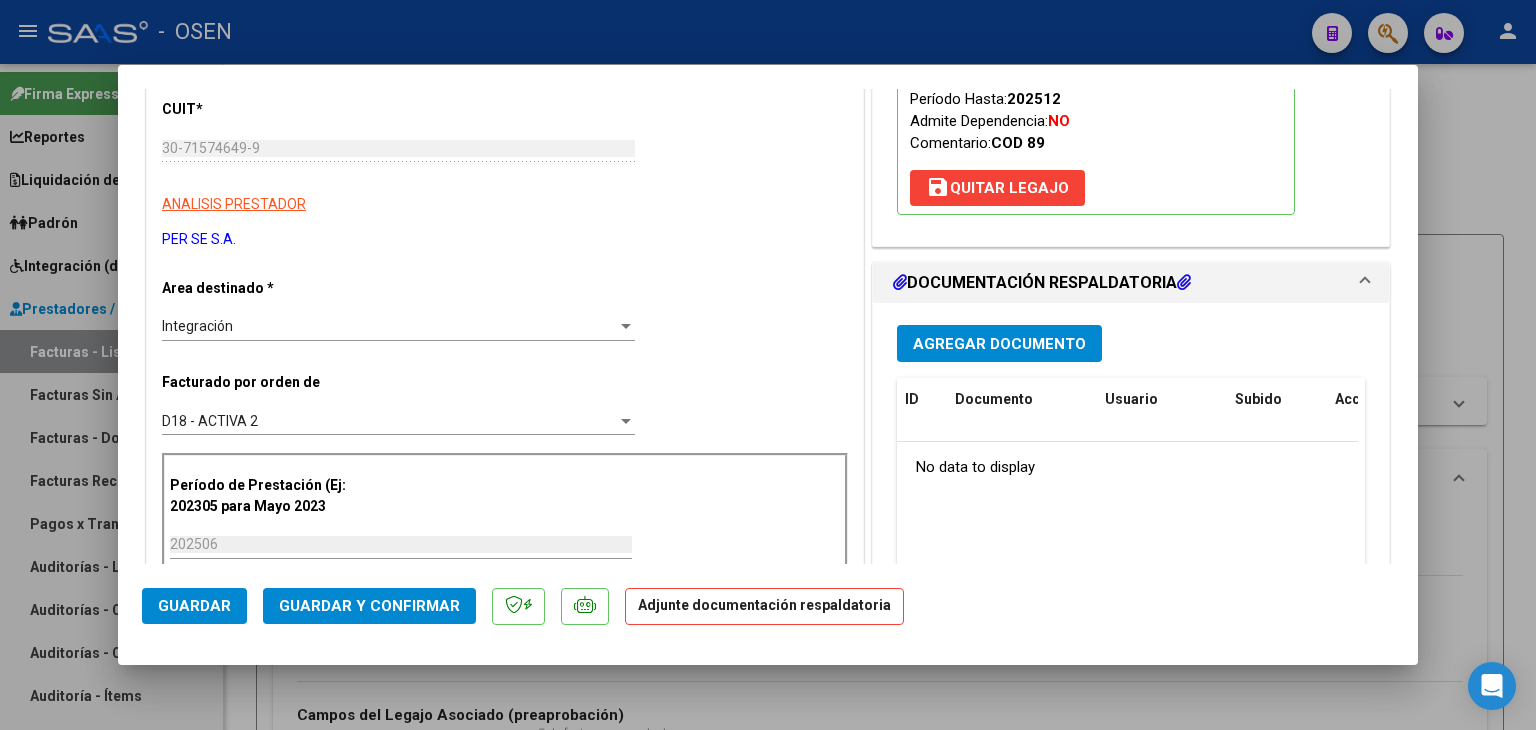 click on "Agregar Documento" at bounding box center (999, 344) 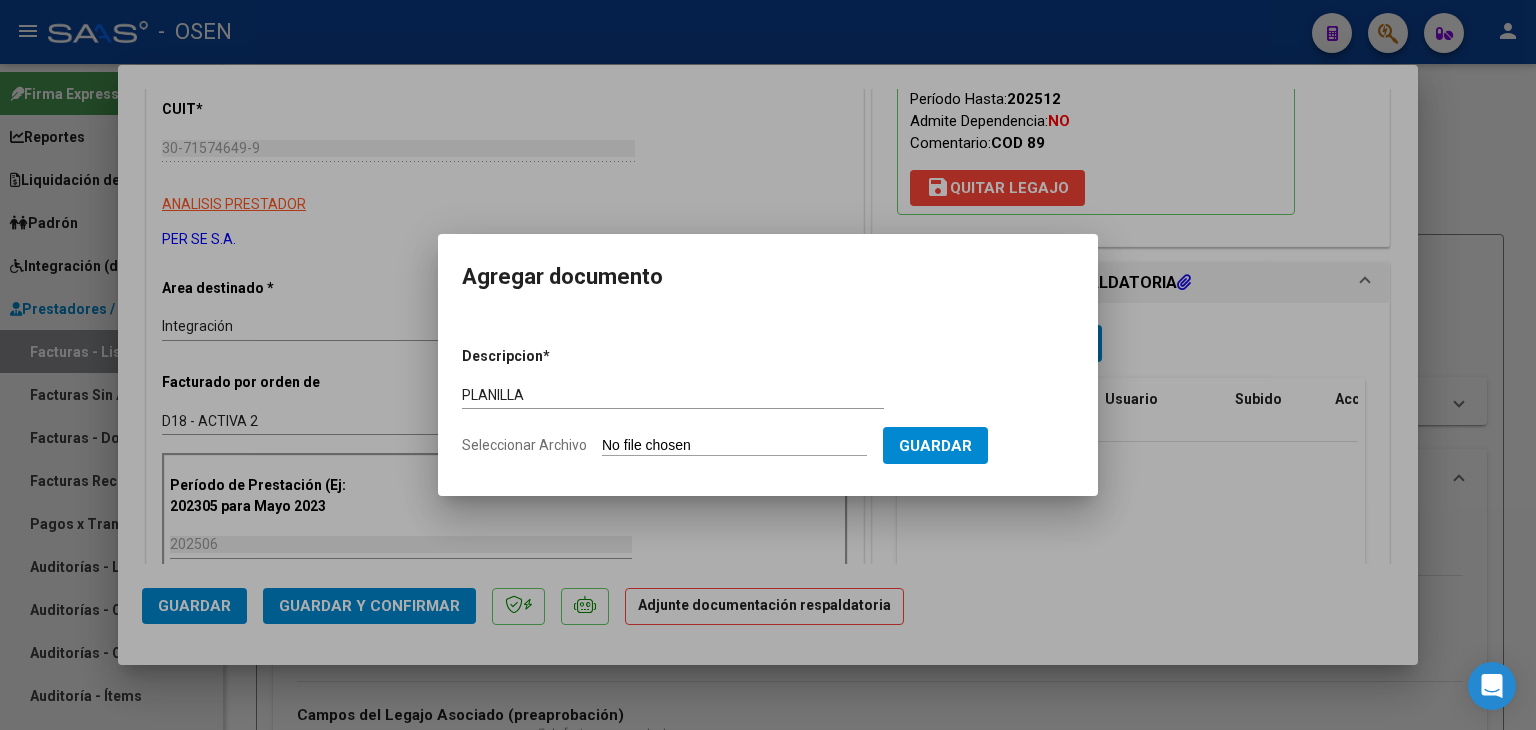 click on "Seleccionar Archivo" at bounding box center [734, 446] 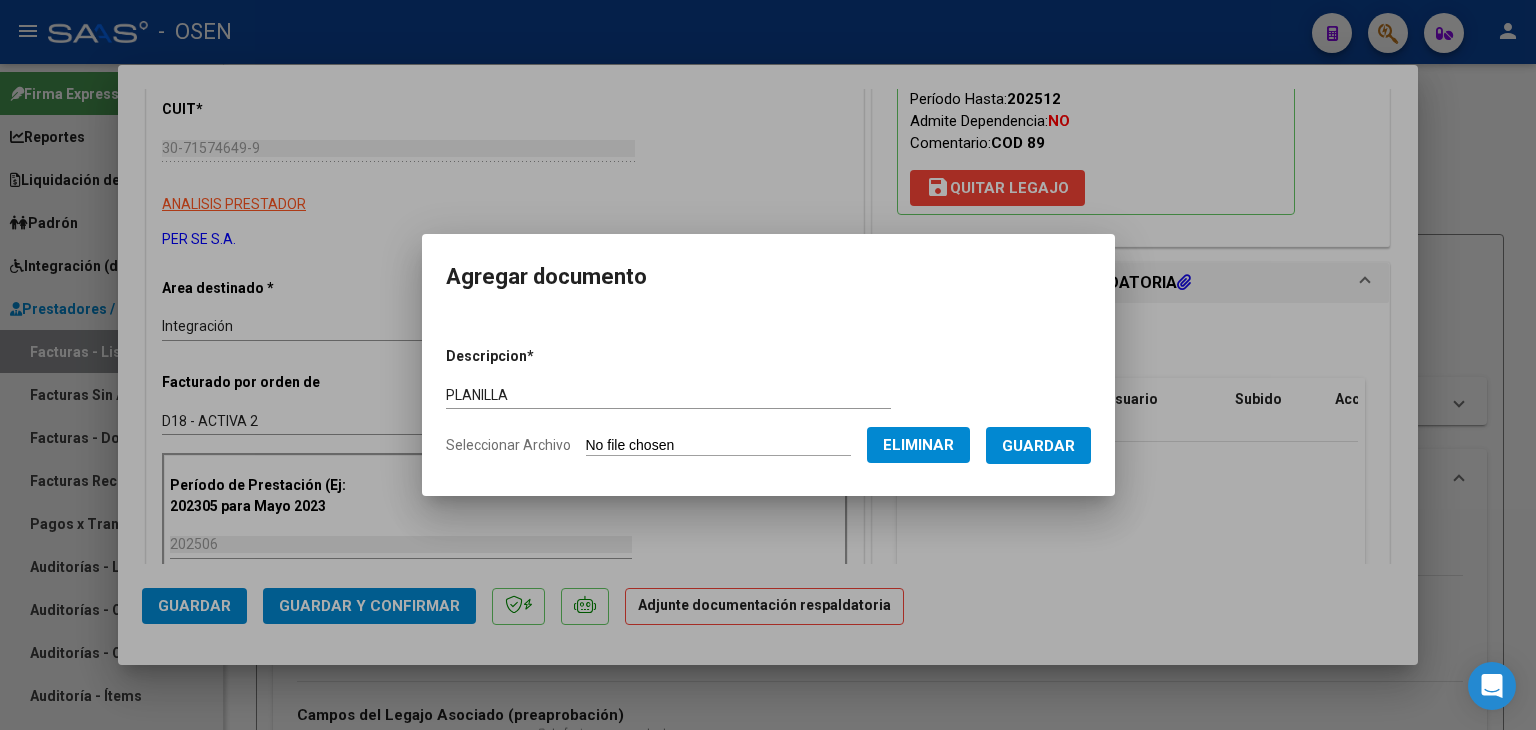 click on "Guardar" at bounding box center [1038, 445] 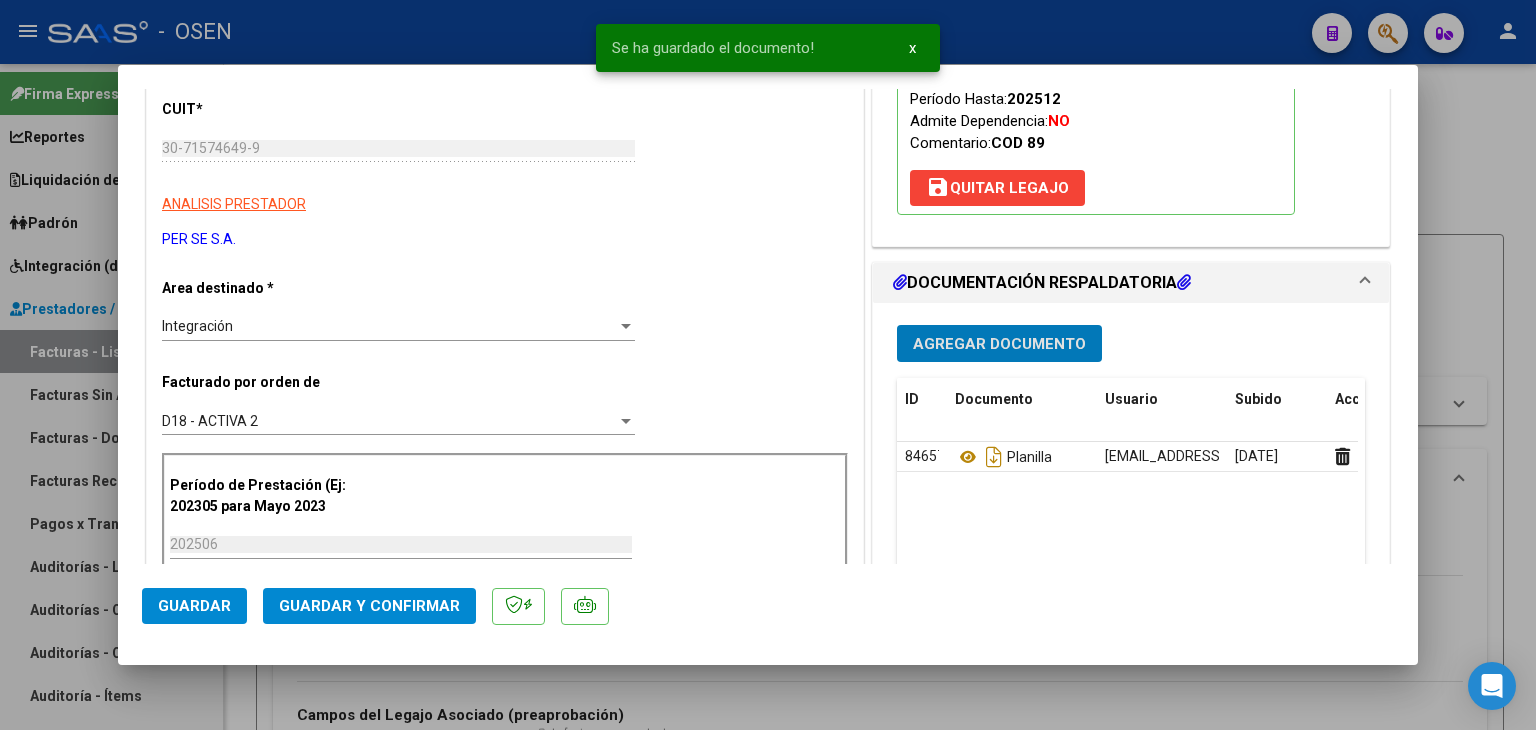 click on "Agregar Documento" at bounding box center (999, 343) 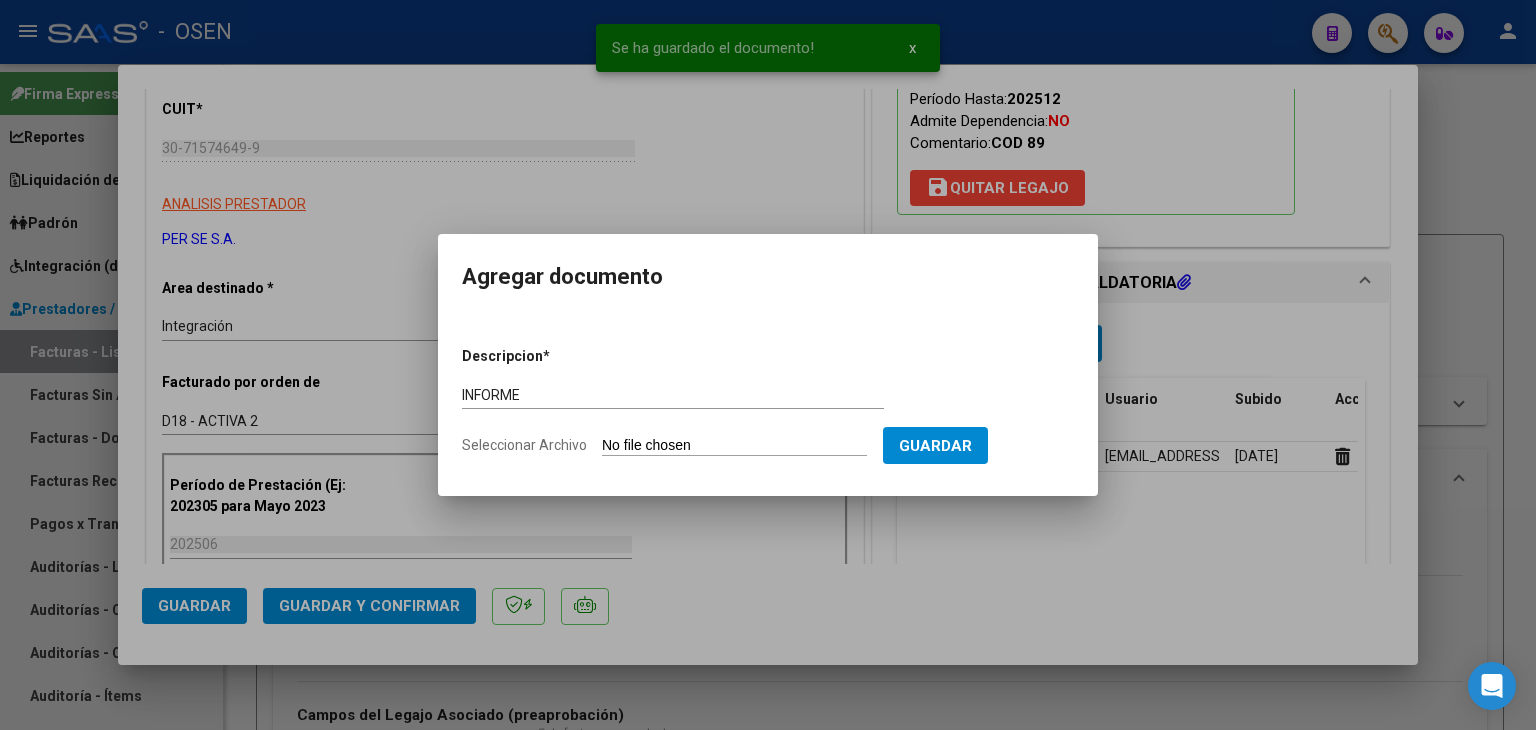 click on "Seleccionar Archivo" at bounding box center (734, 446) 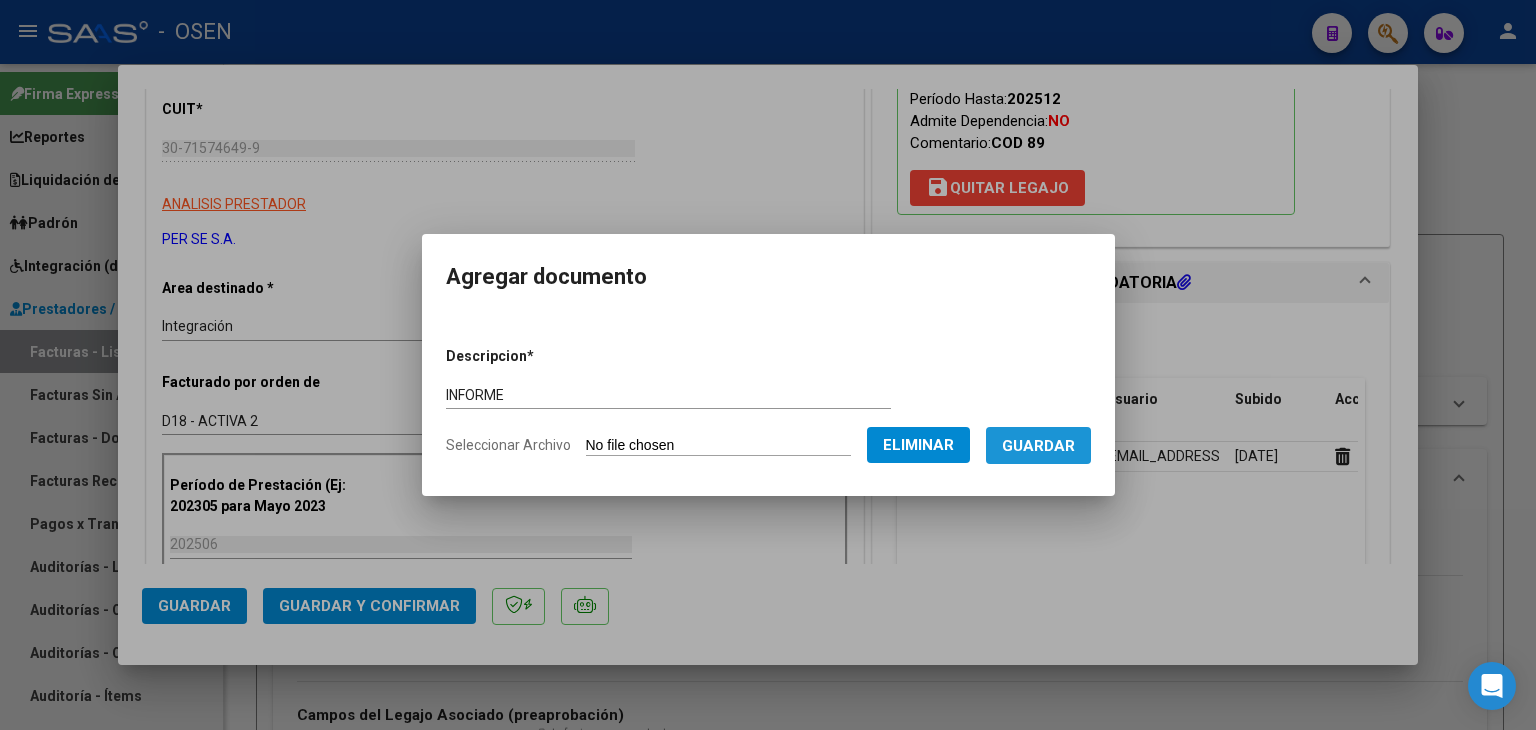 click on "Guardar" at bounding box center (1038, 445) 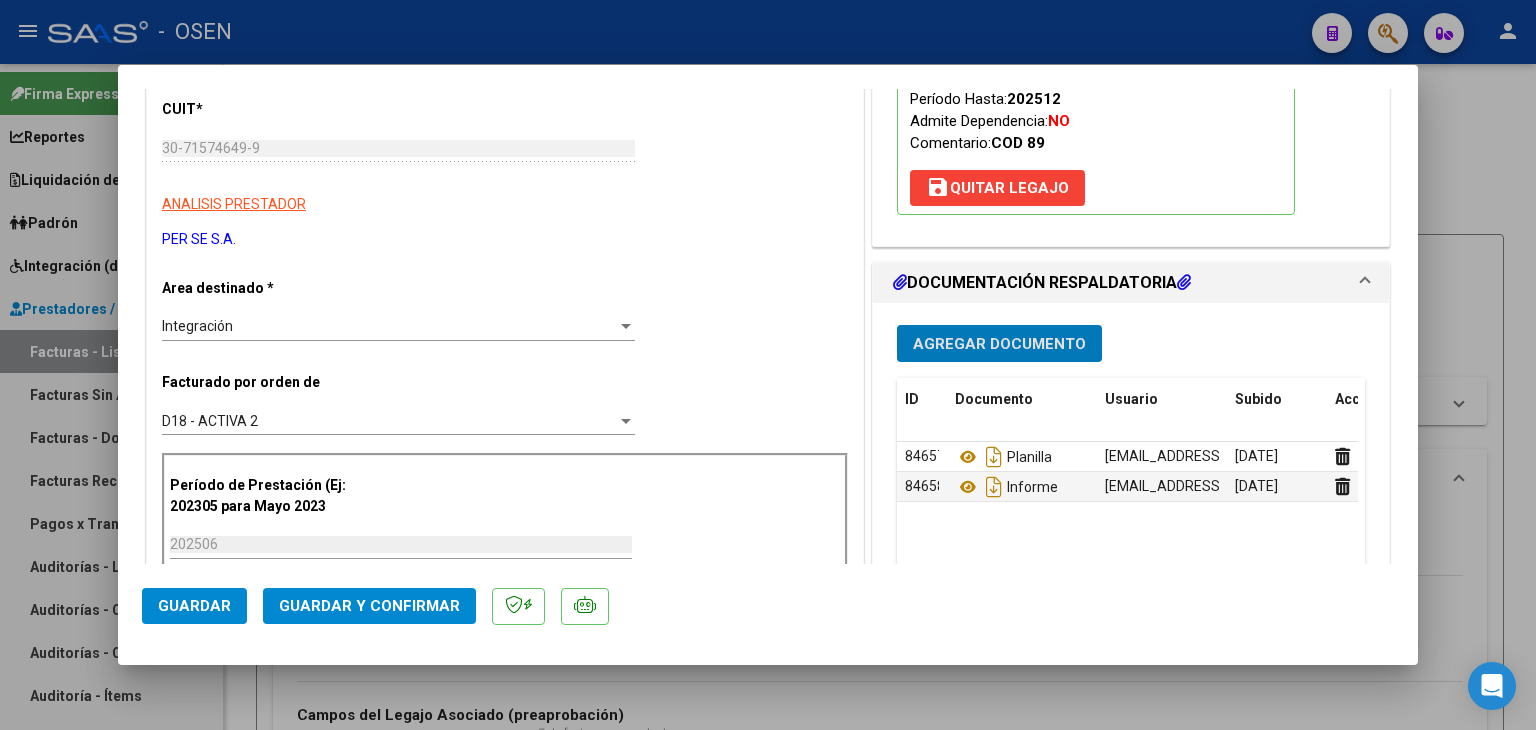 click on "Guardar" 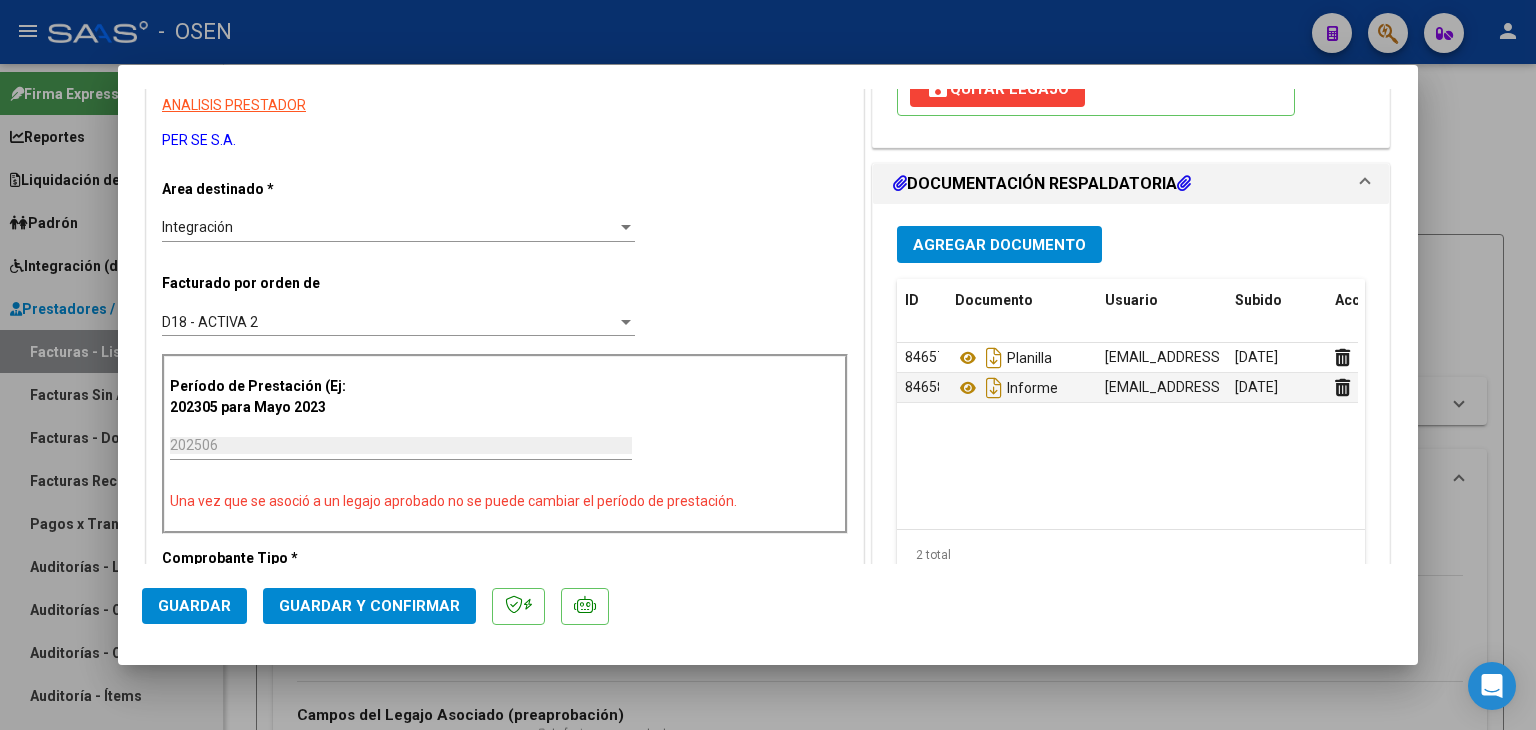 scroll, scrollTop: 400, scrollLeft: 0, axis: vertical 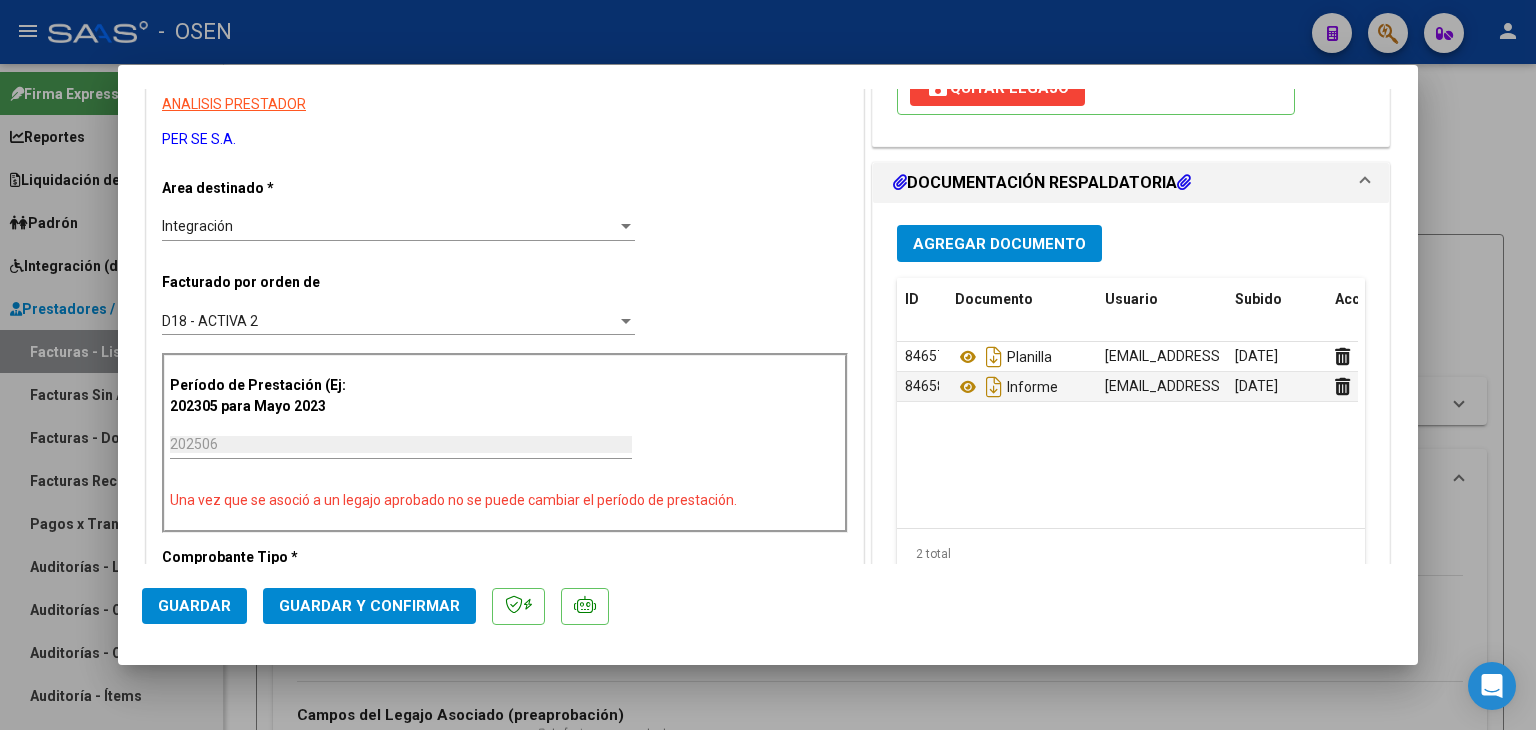 click on "Guardar" 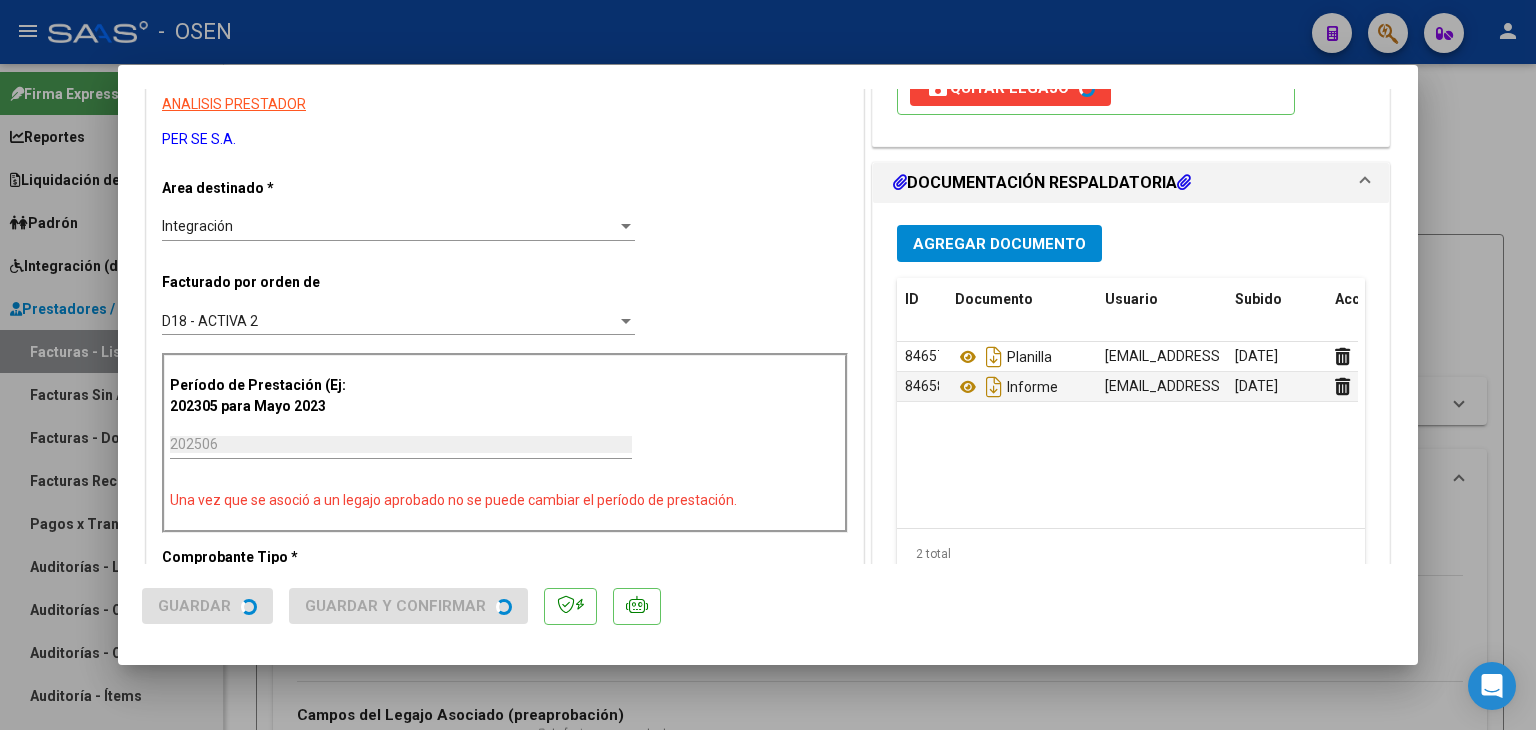 click at bounding box center [768, 365] 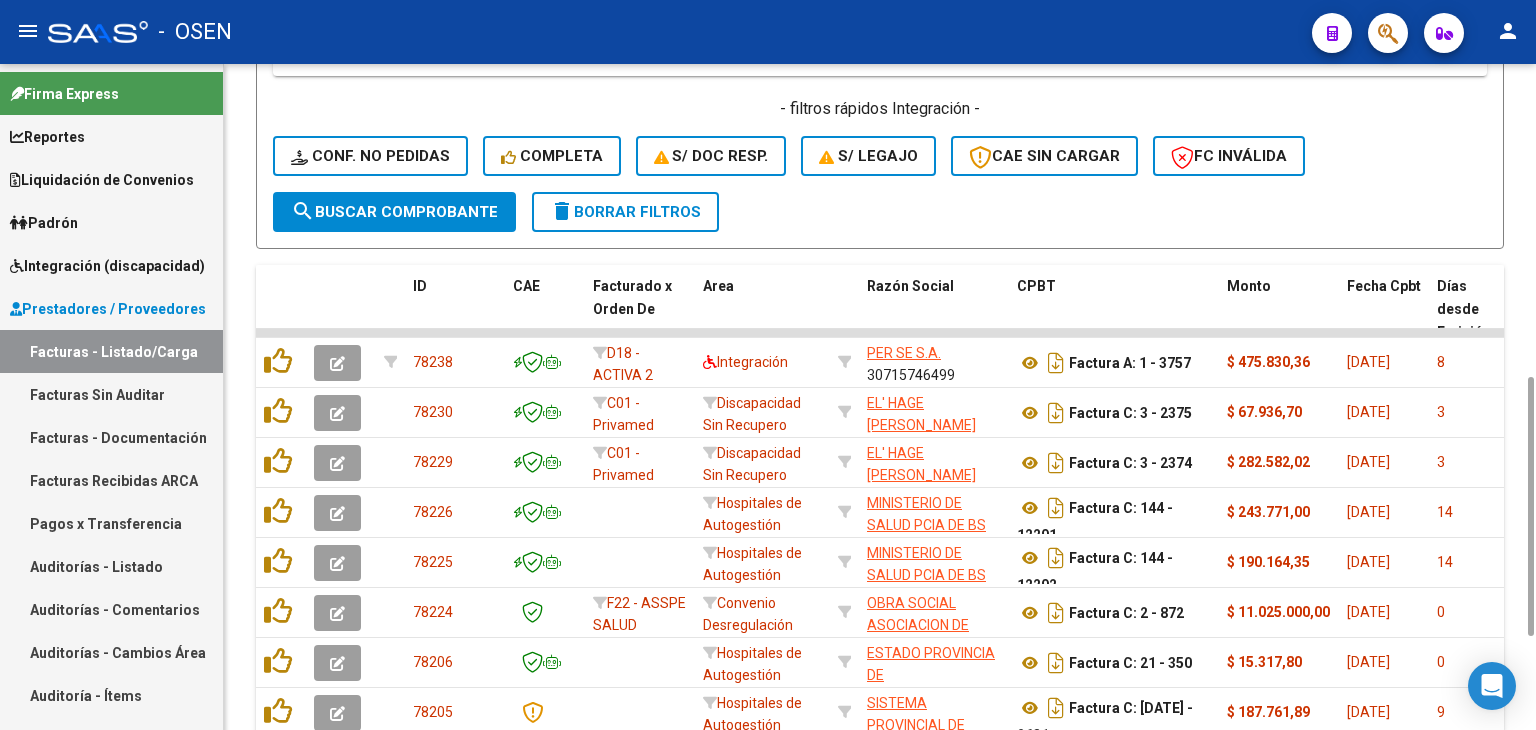scroll, scrollTop: 0, scrollLeft: 0, axis: both 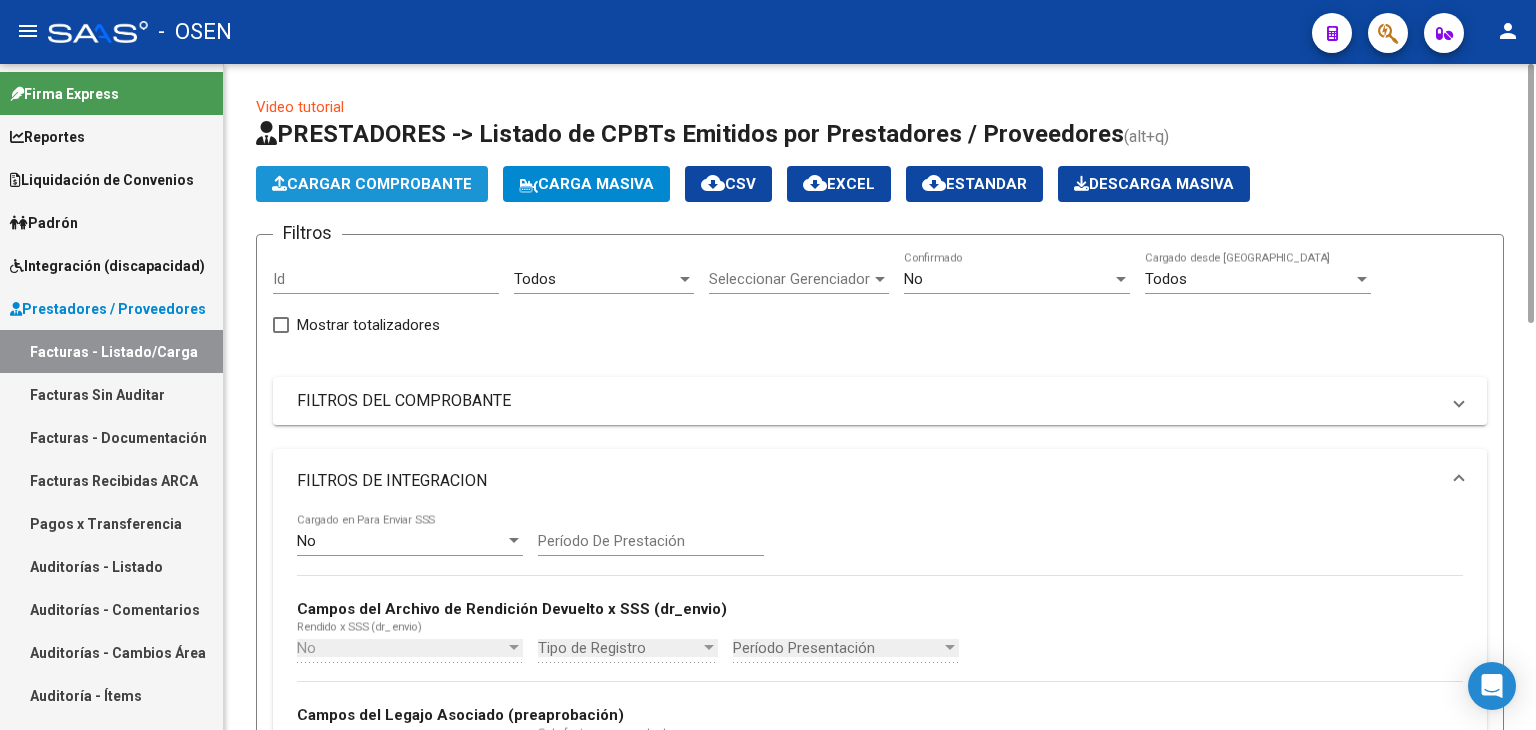 click on "Cargar Comprobante" 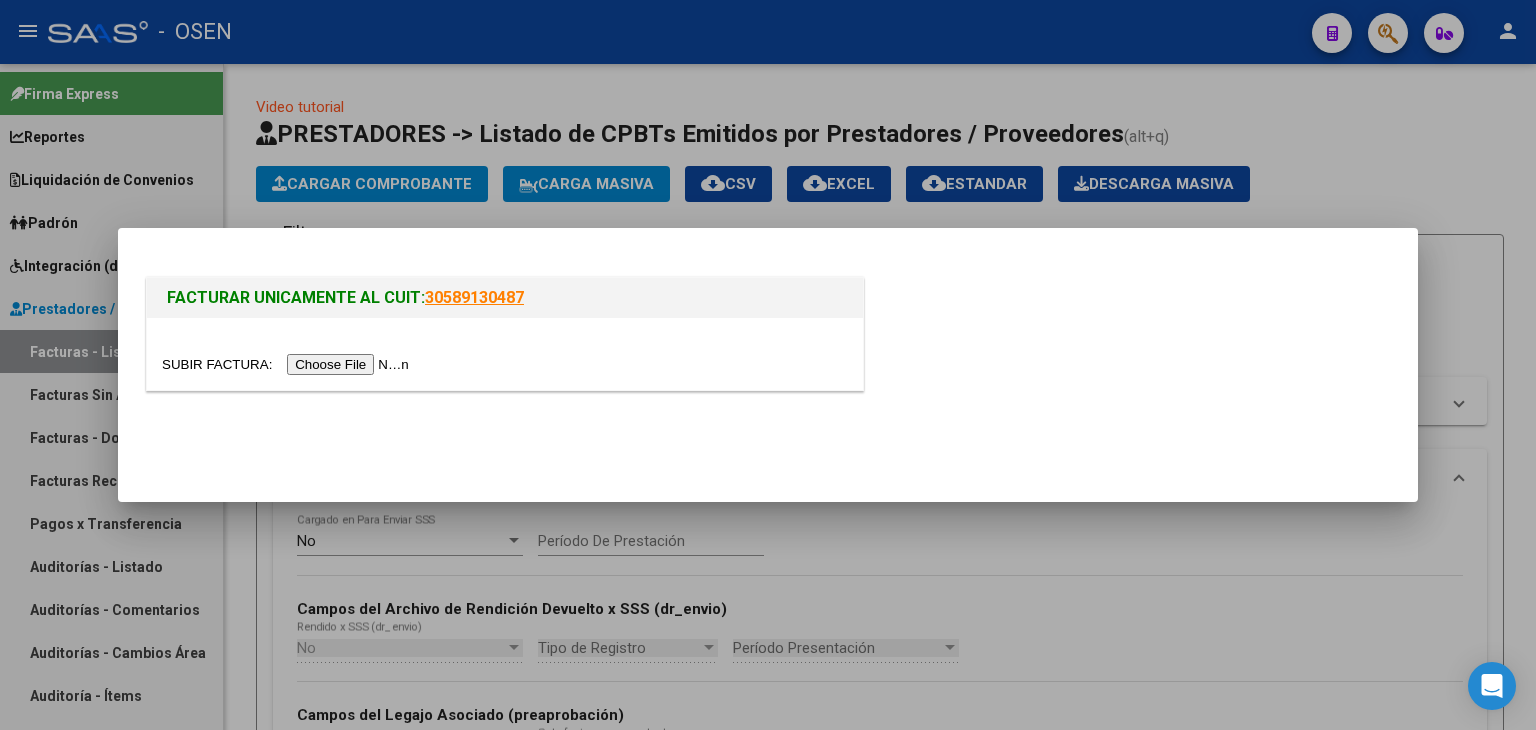click at bounding box center [288, 364] 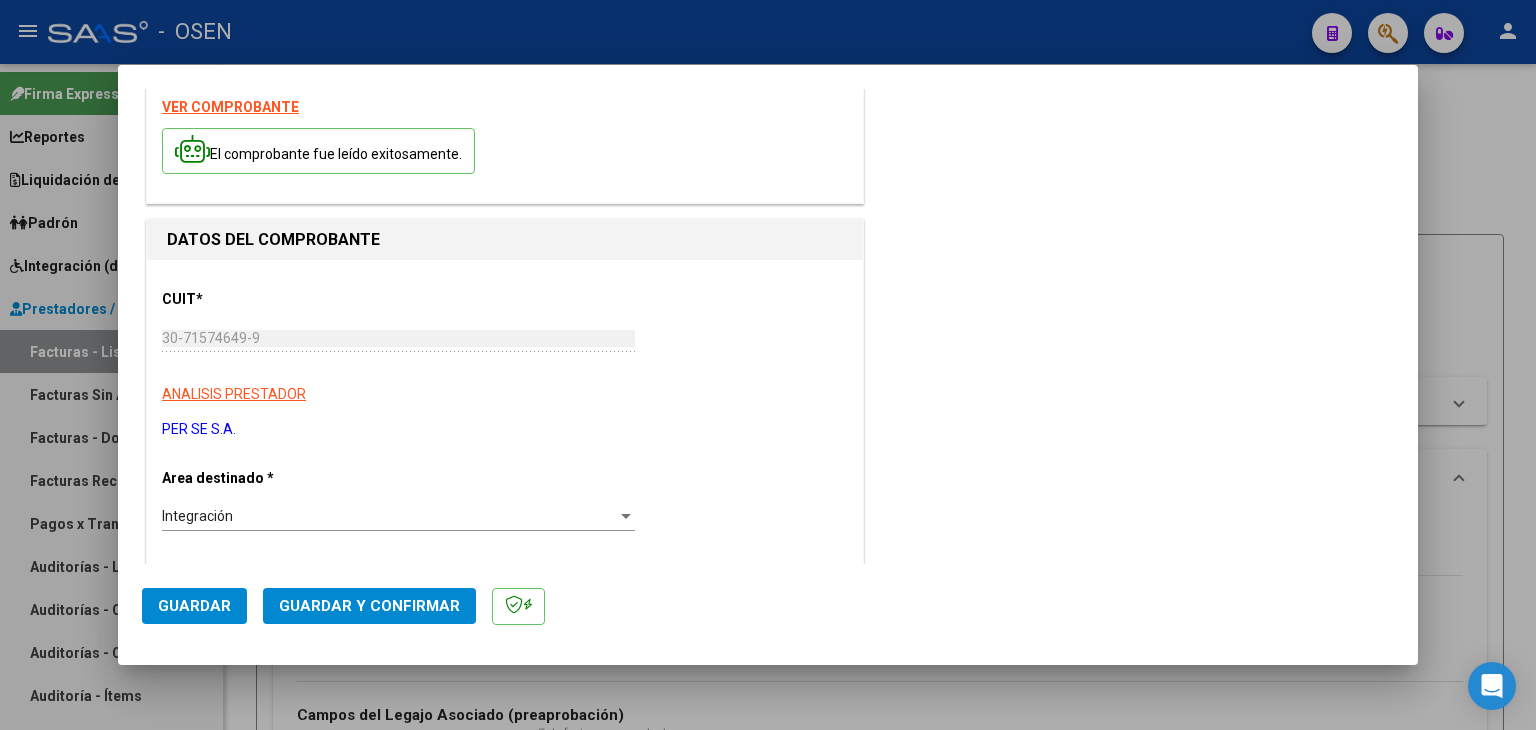 scroll, scrollTop: 0, scrollLeft: 0, axis: both 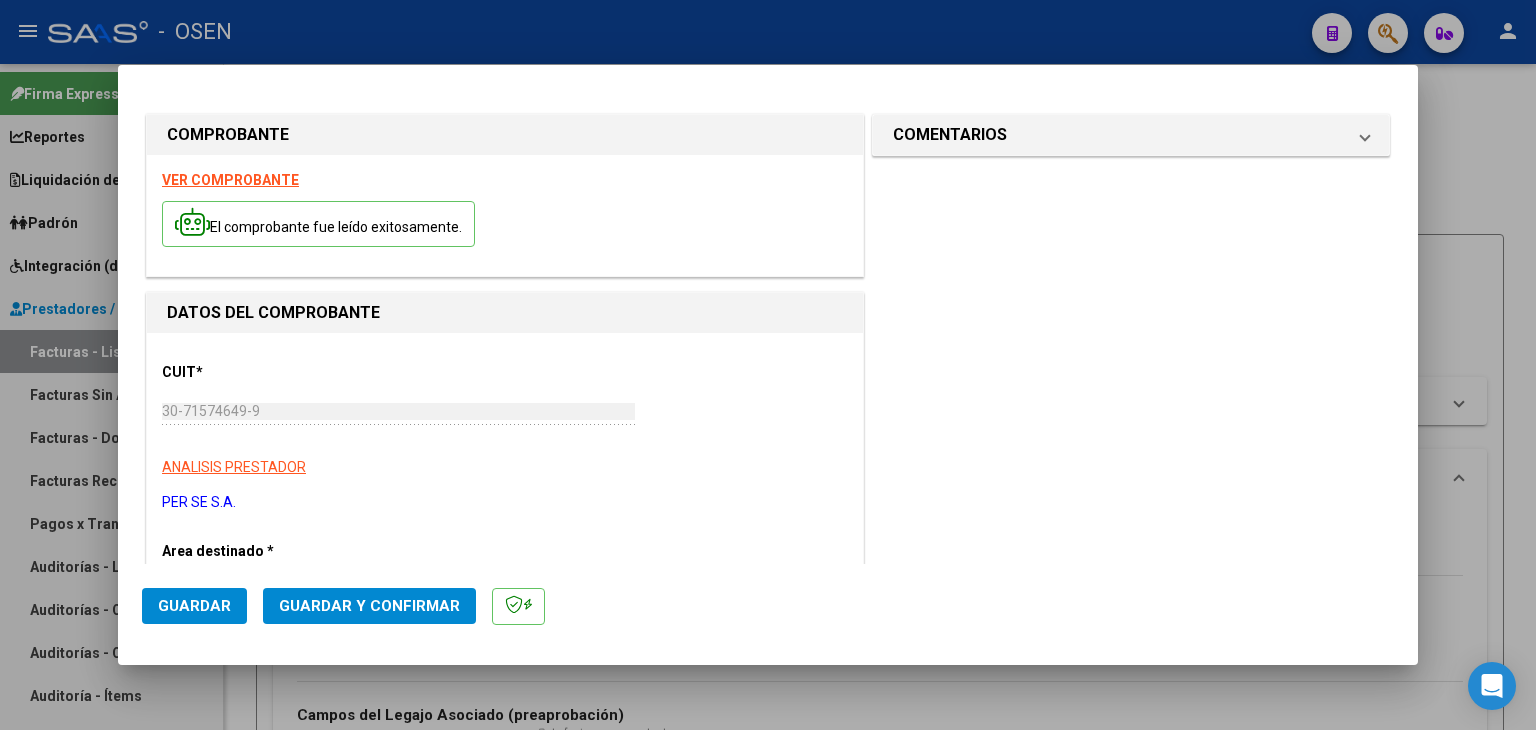 click on "VER COMPROBANTE" at bounding box center (230, 180) 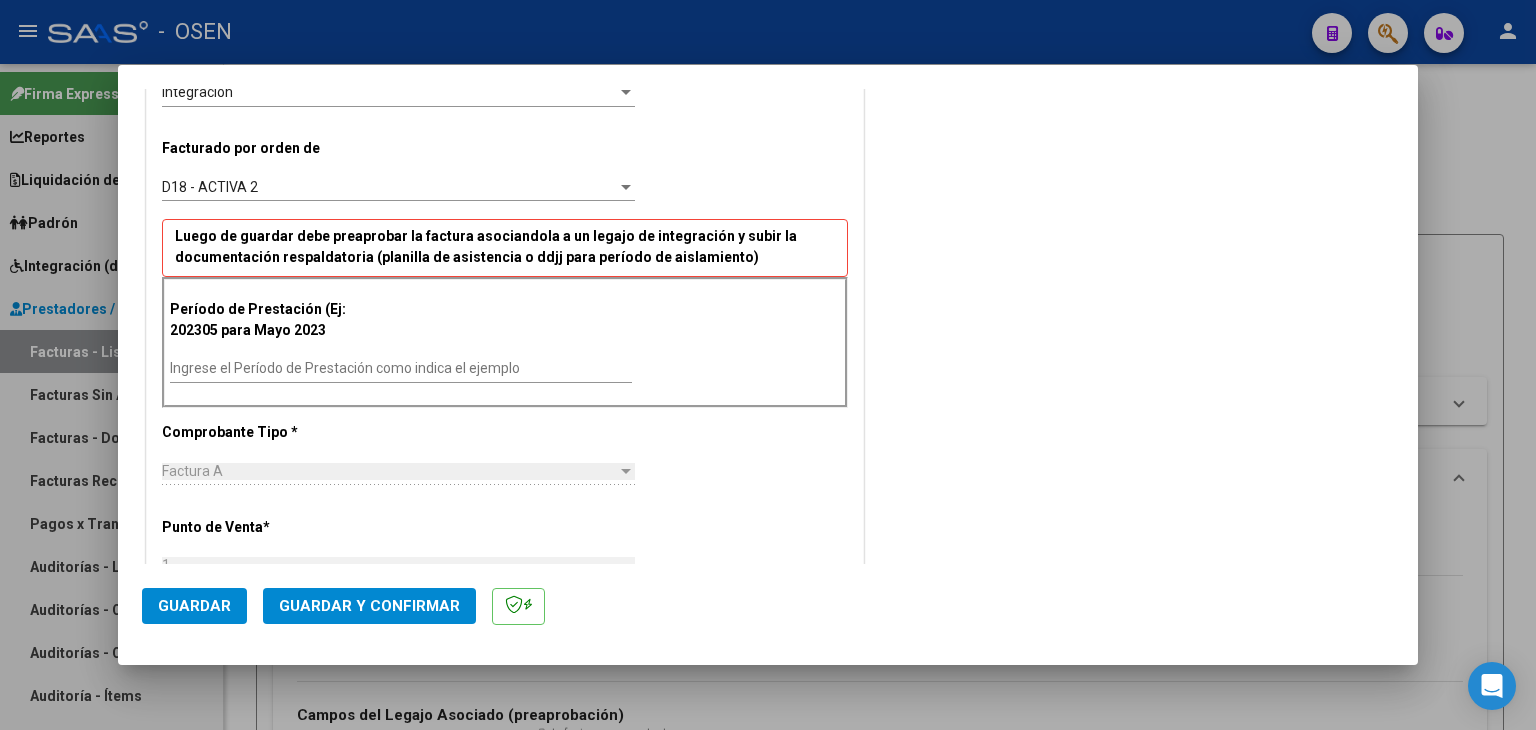 scroll, scrollTop: 500, scrollLeft: 0, axis: vertical 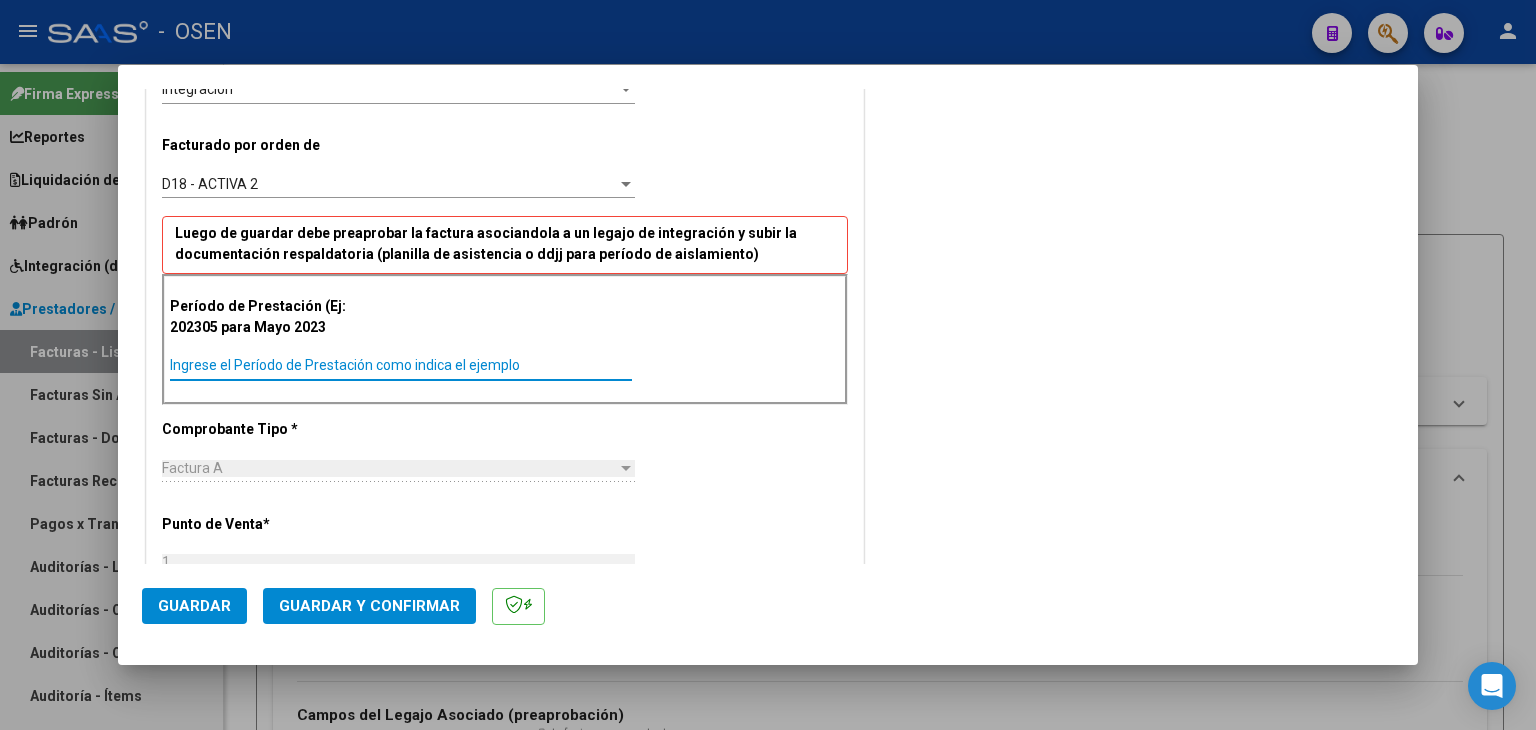 click on "Ingrese el Período de Prestación como indica el ejemplo" at bounding box center [401, 365] 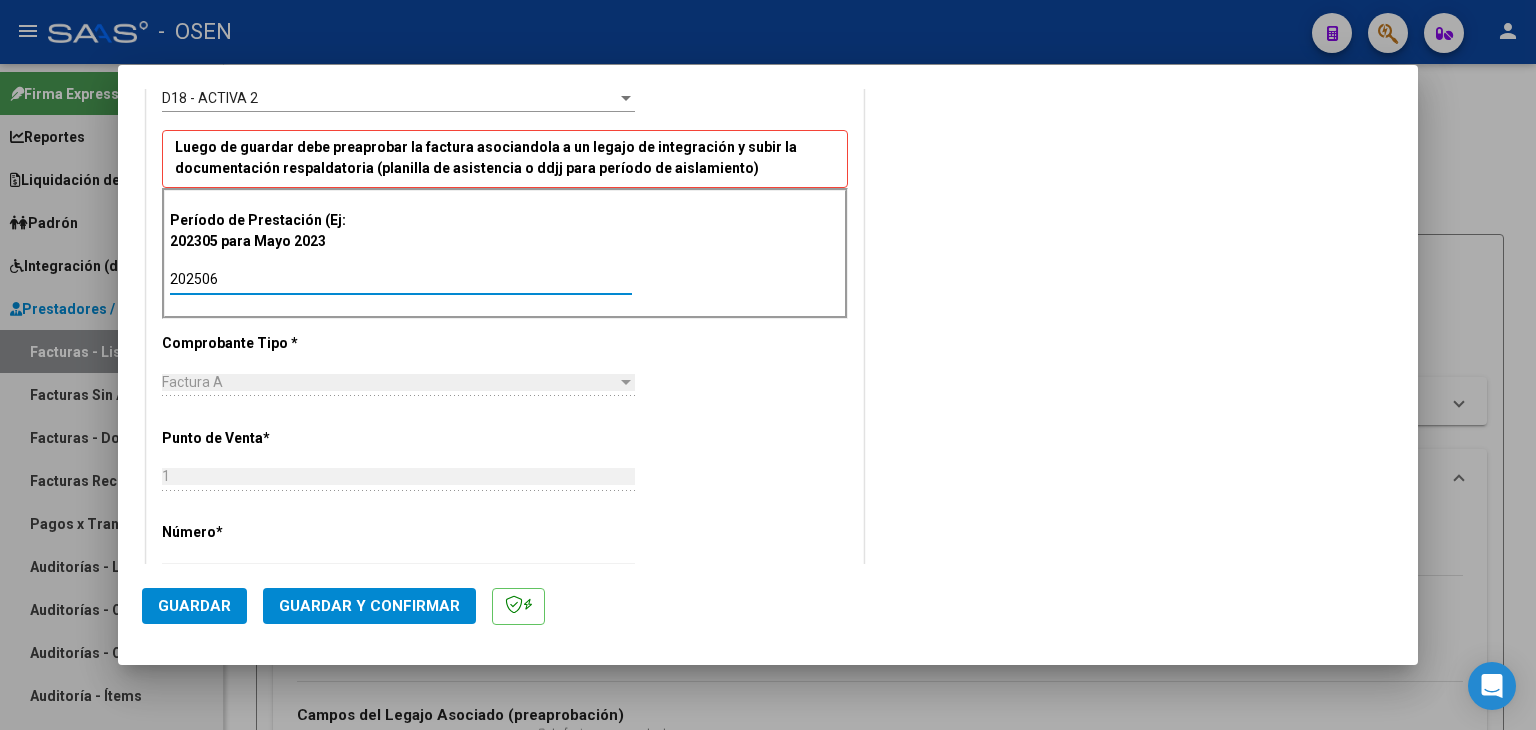 scroll, scrollTop: 700, scrollLeft: 0, axis: vertical 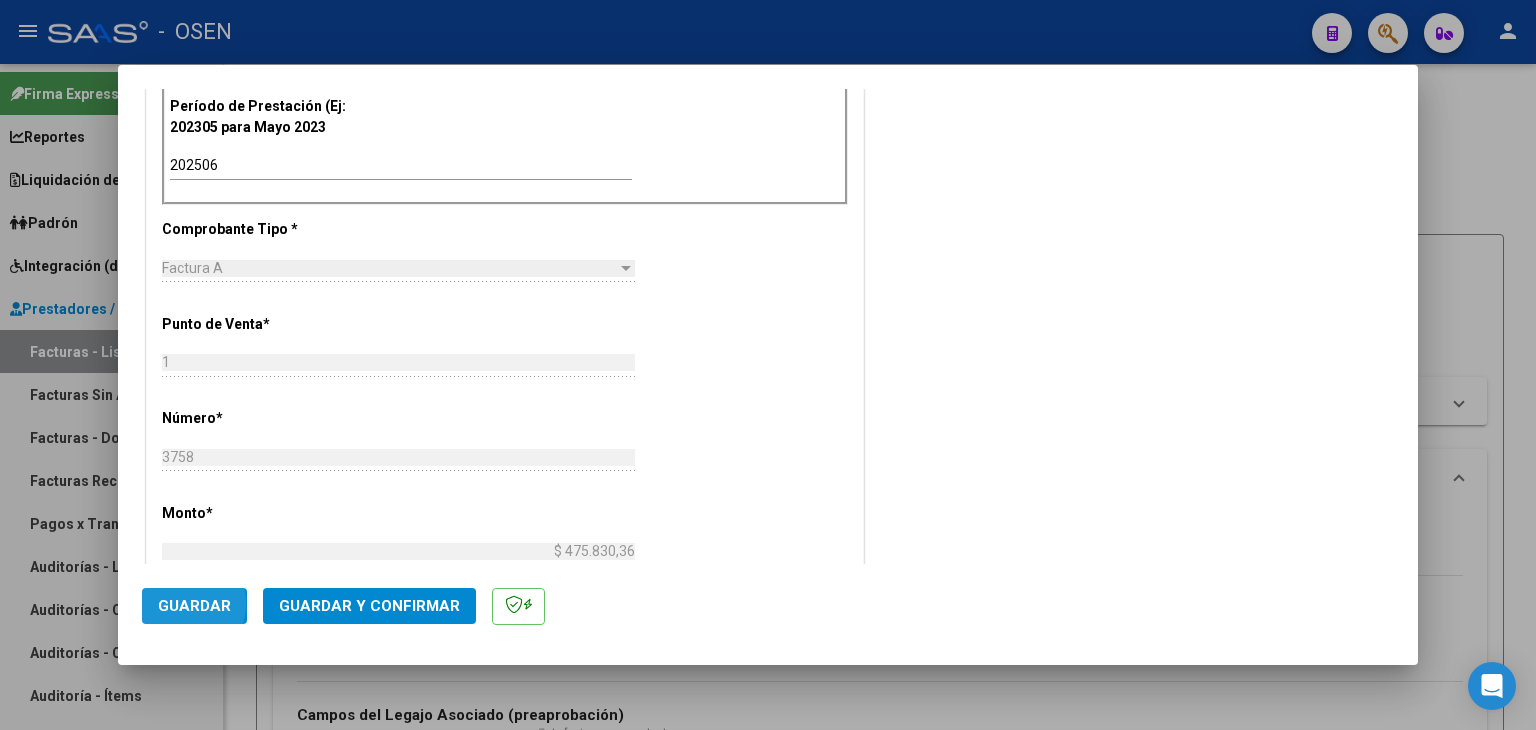 click on "Guardar" 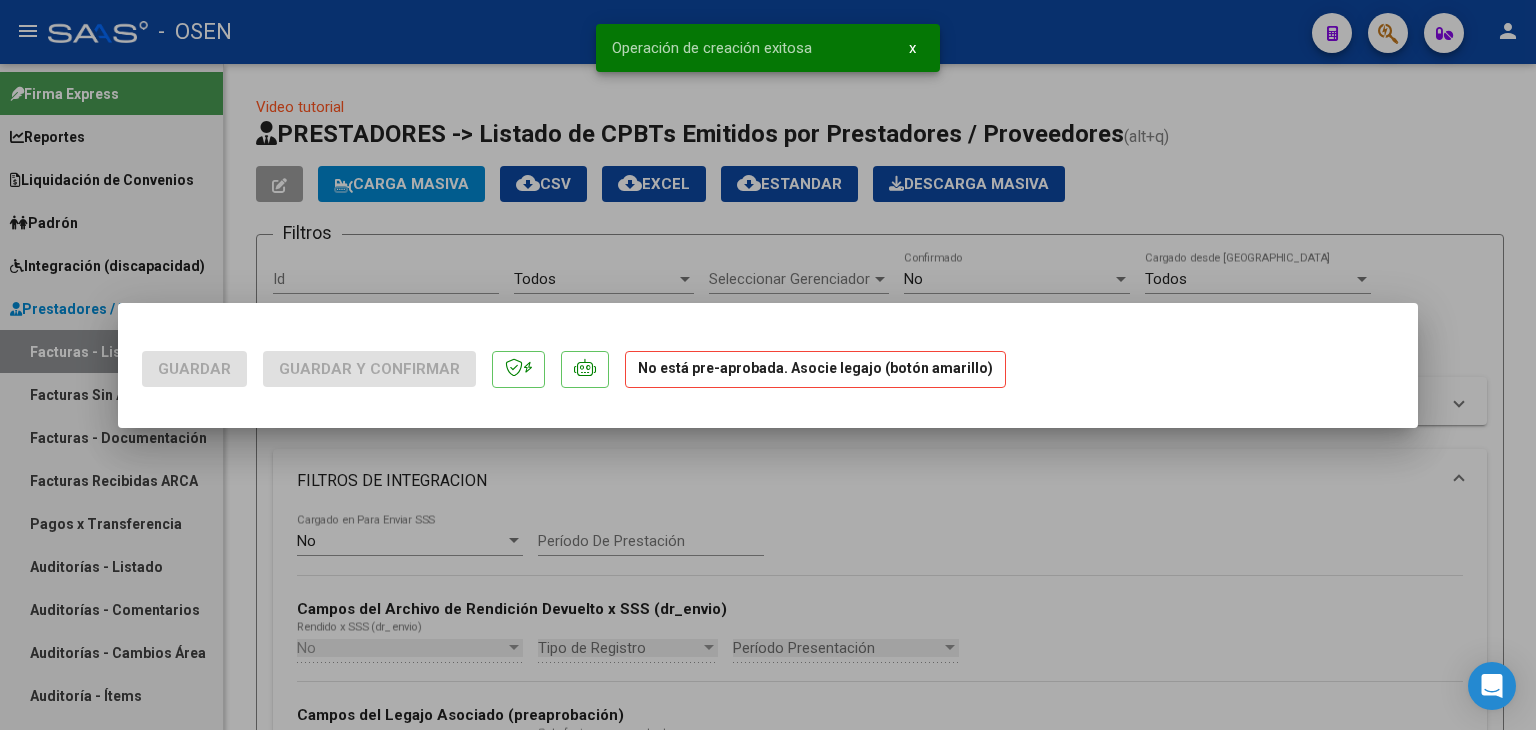 scroll, scrollTop: 0, scrollLeft: 0, axis: both 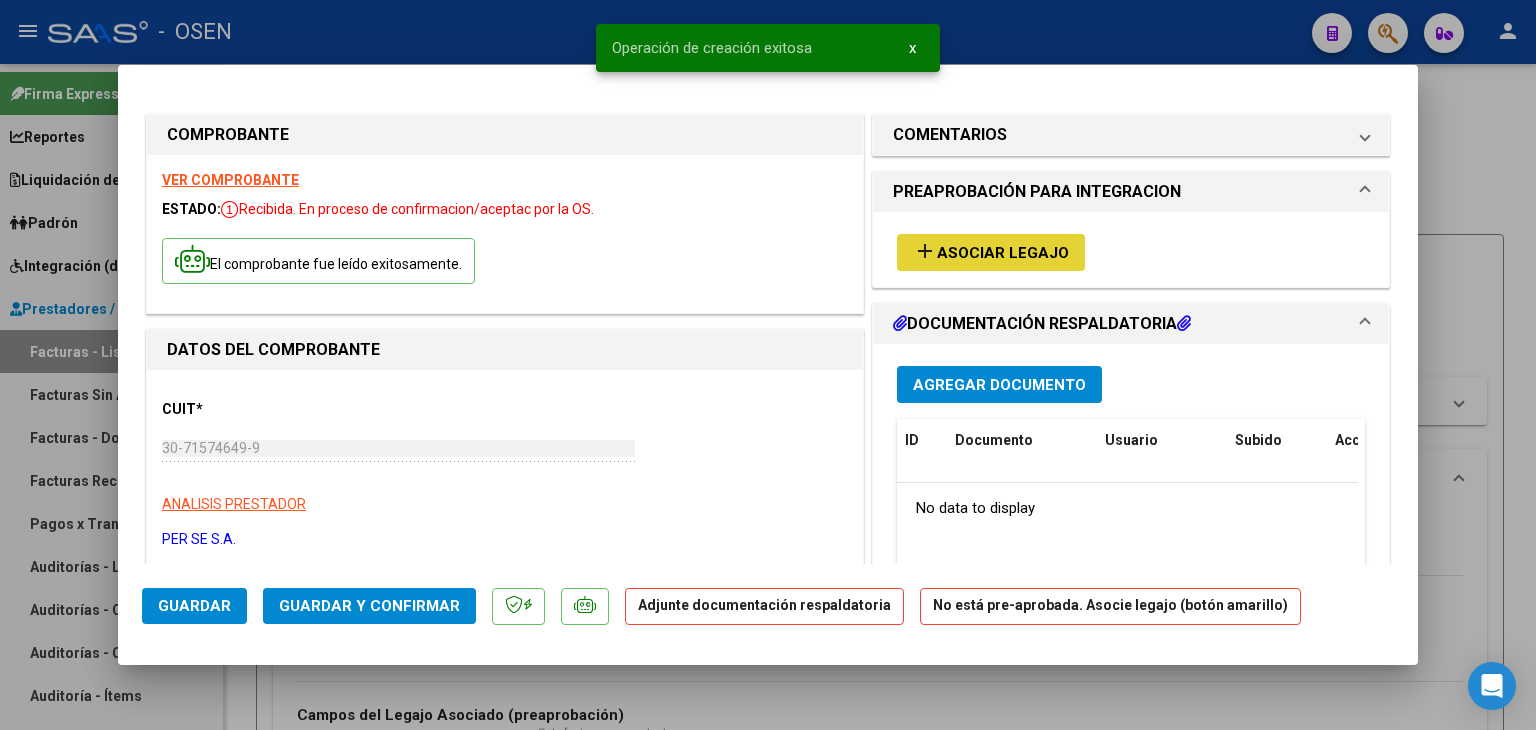click on "Asociar Legajo" at bounding box center (1003, 253) 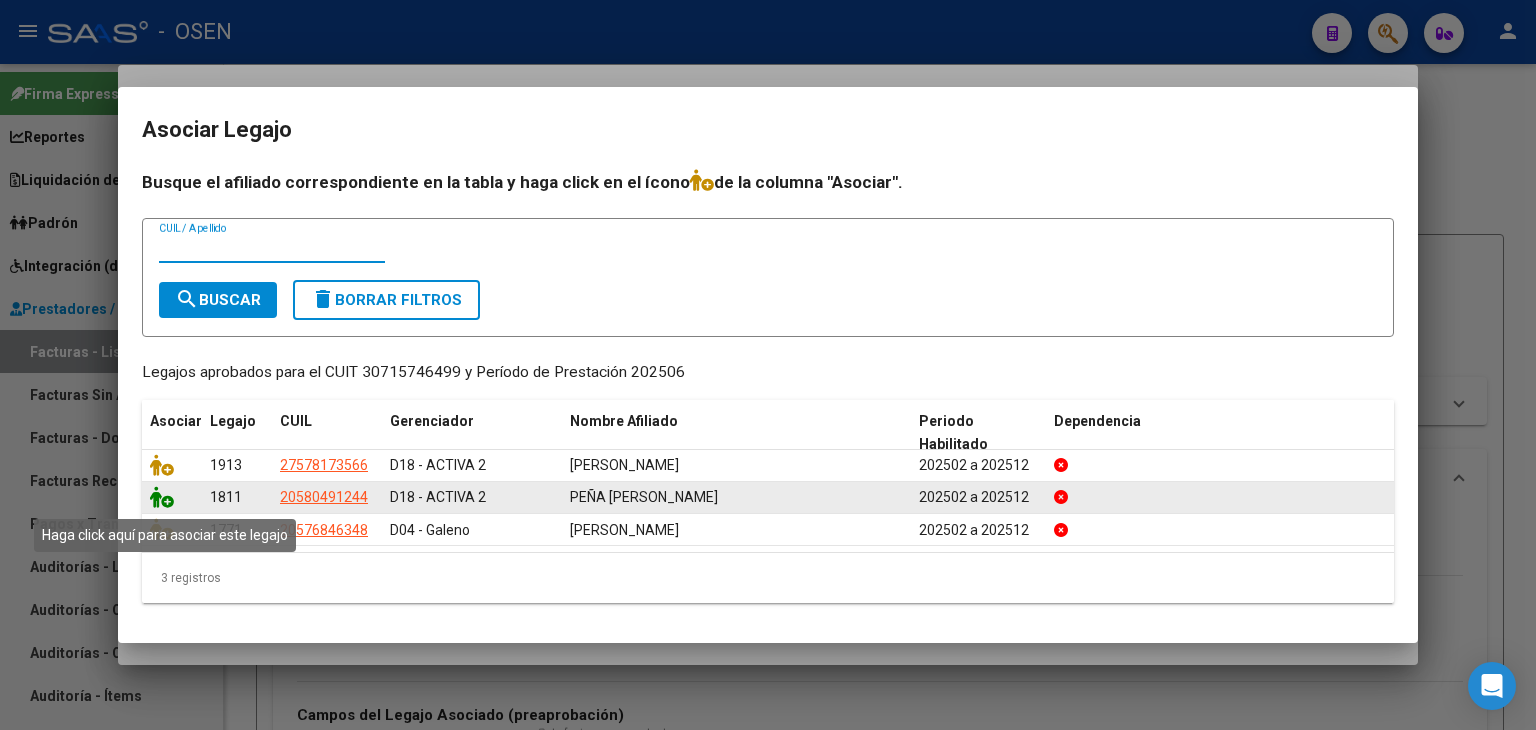 click 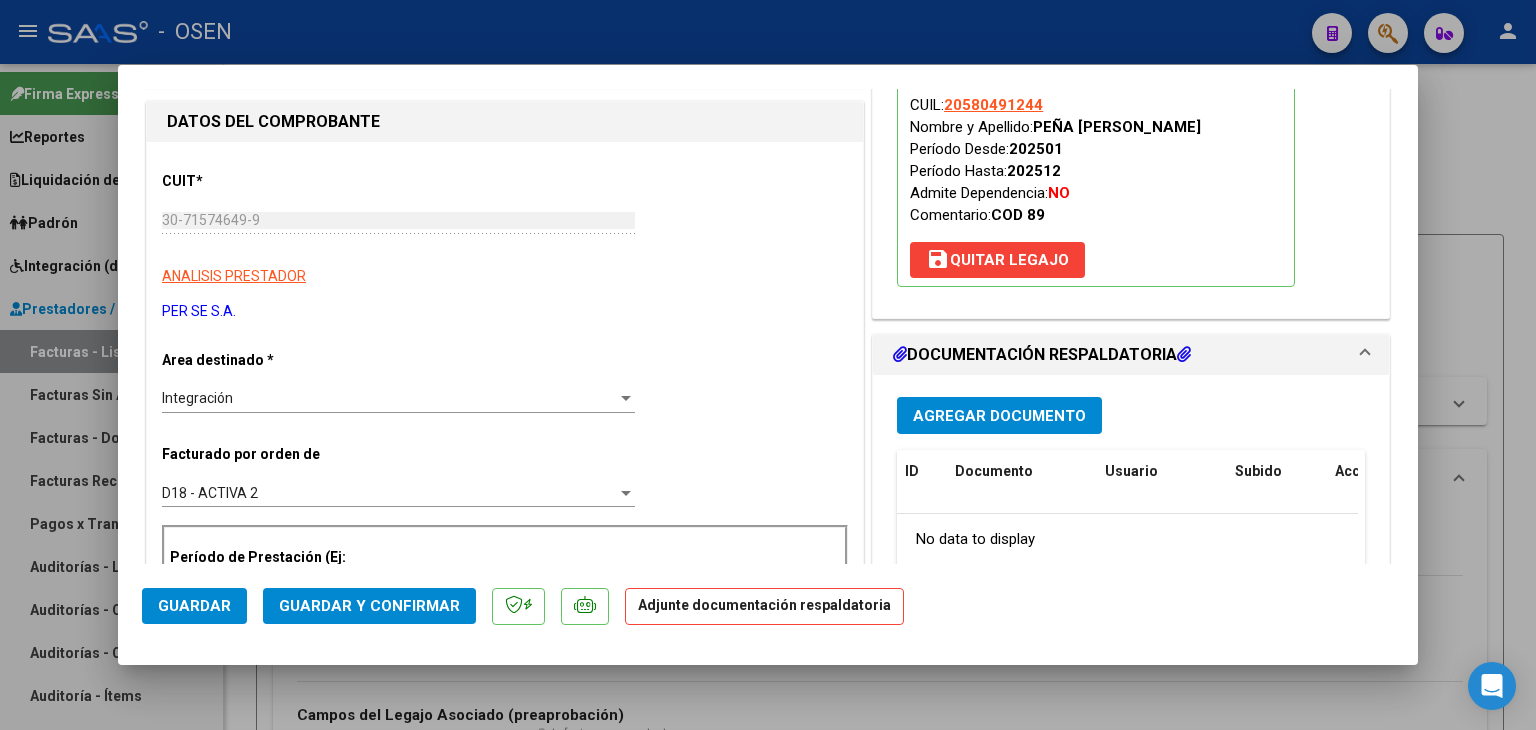 scroll, scrollTop: 300, scrollLeft: 0, axis: vertical 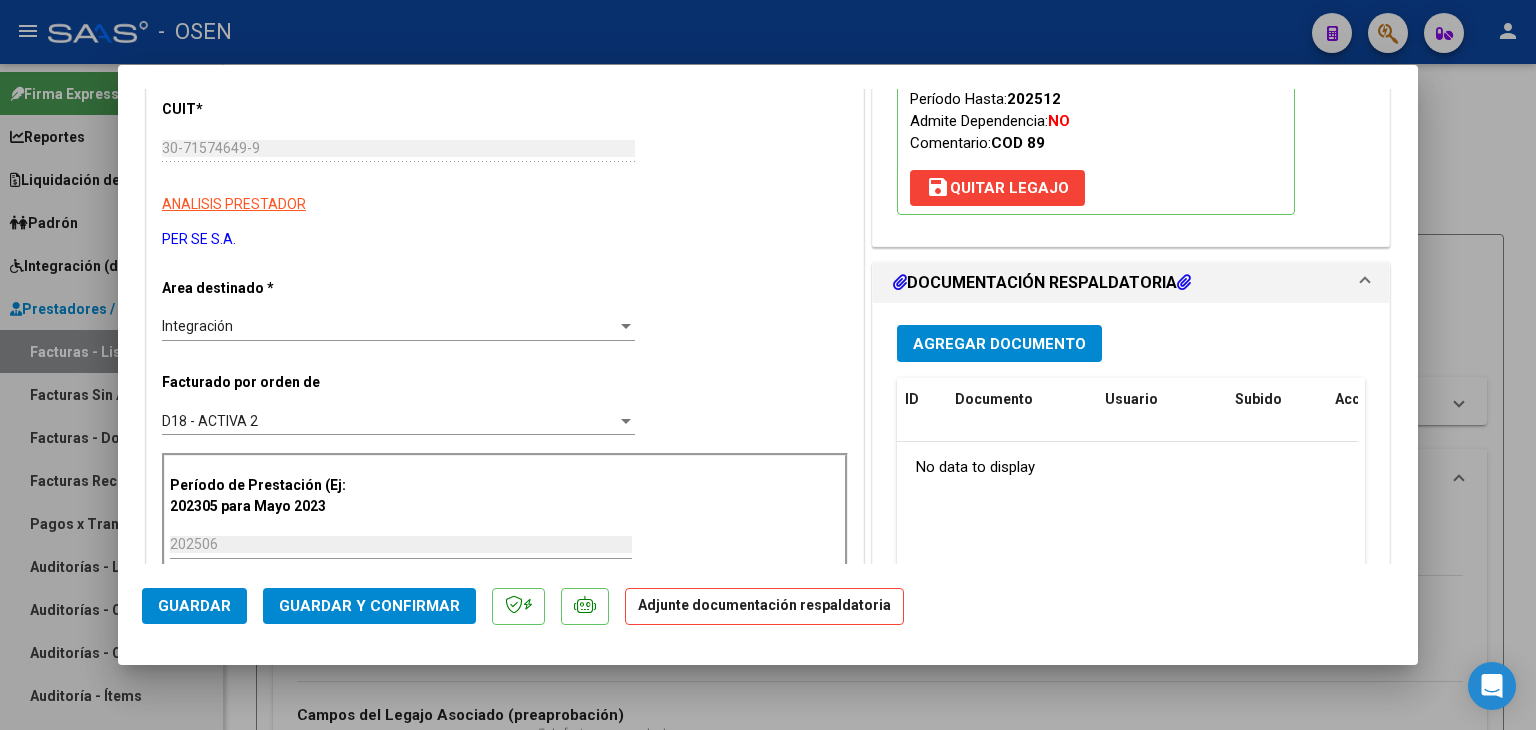 click on "Agregar Documento" at bounding box center (999, 344) 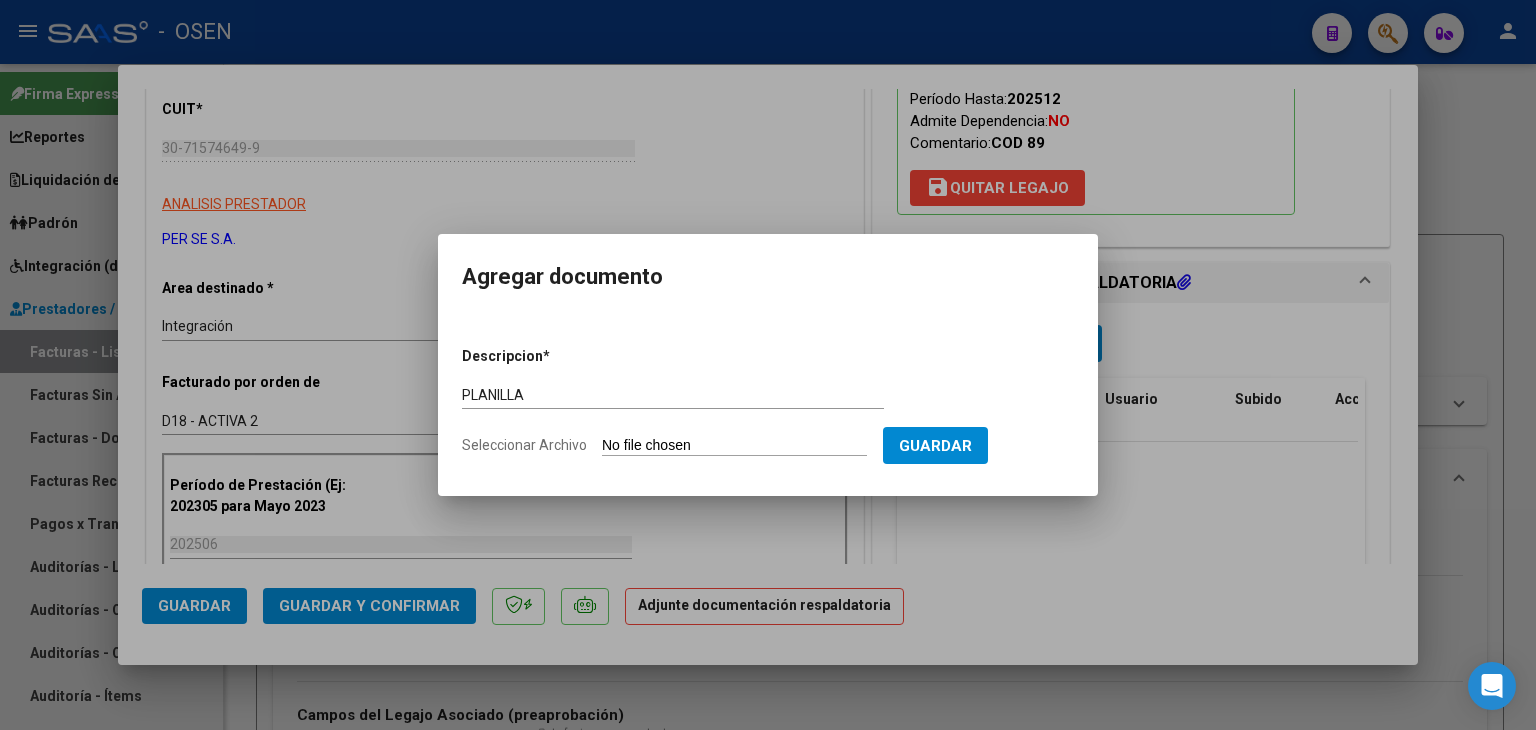 click on "Seleccionar Archivo" at bounding box center [734, 446] 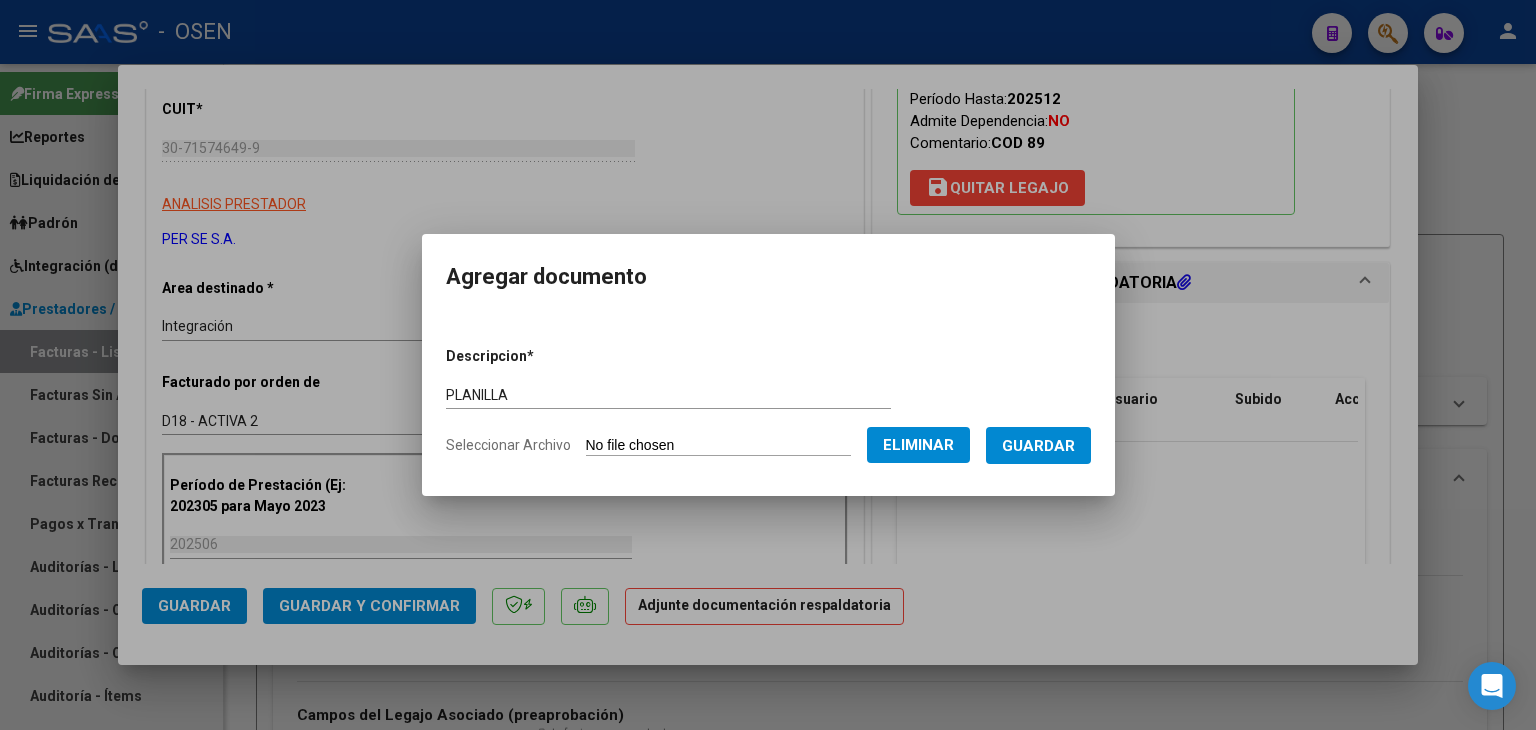 click on "Guardar" at bounding box center [1038, 446] 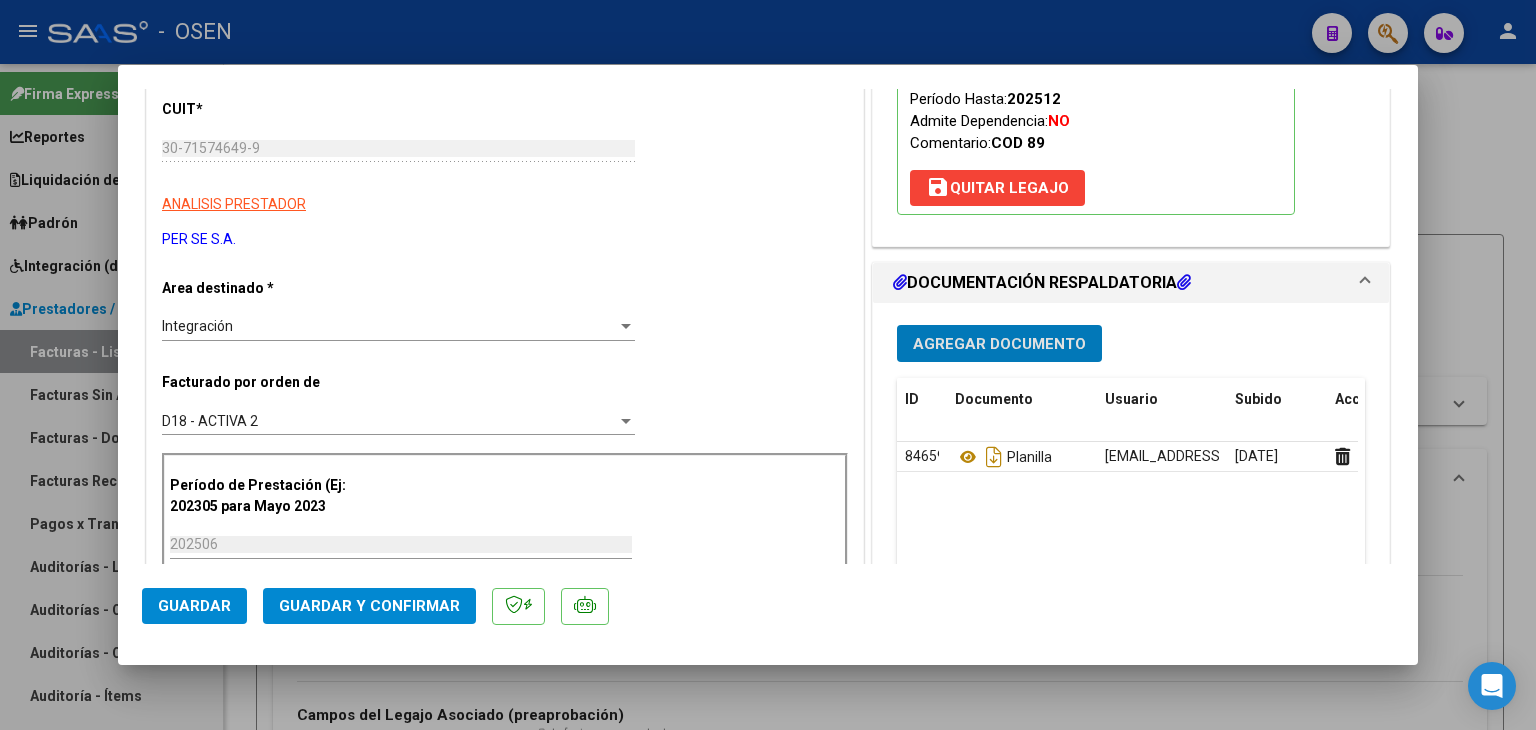 scroll, scrollTop: 500, scrollLeft: 0, axis: vertical 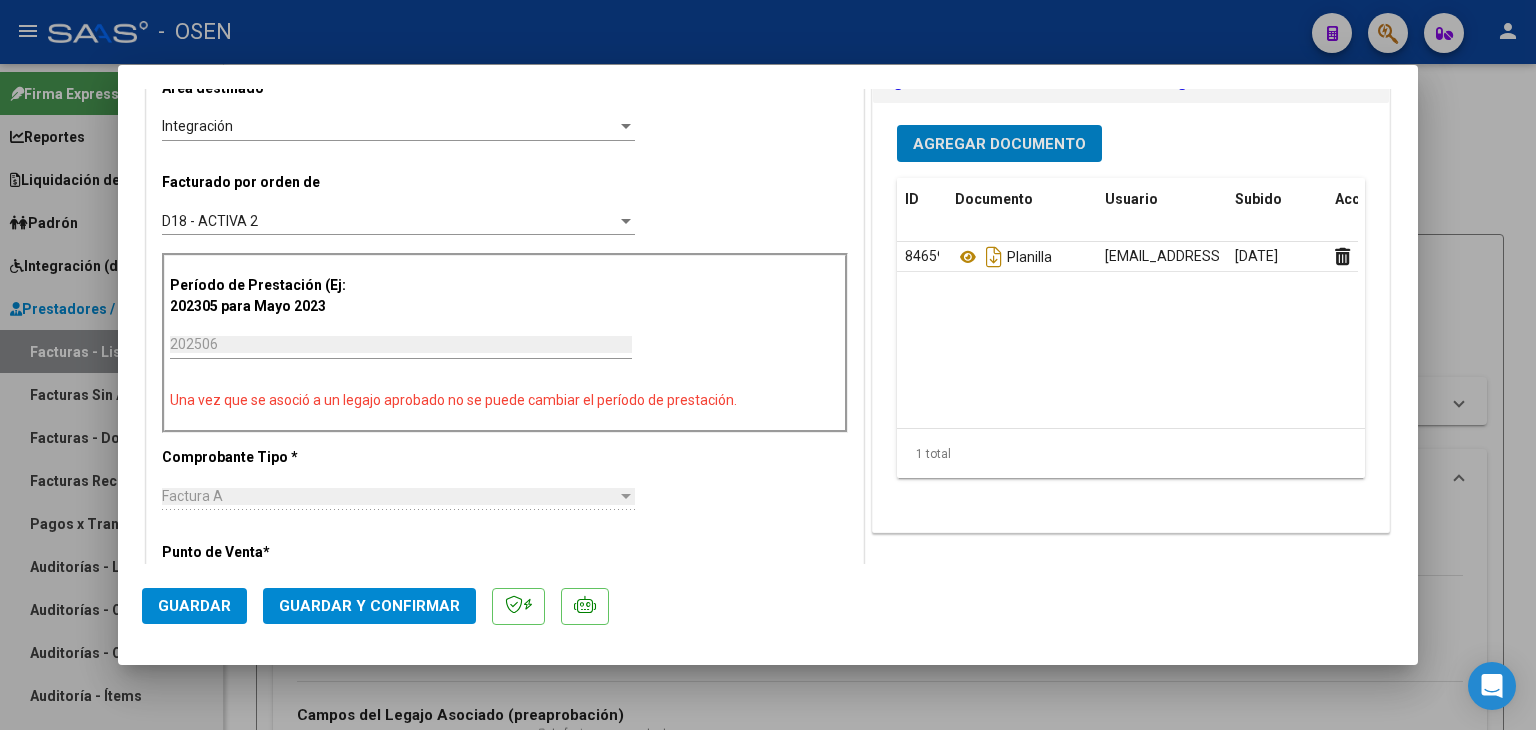 click on "Guardar" 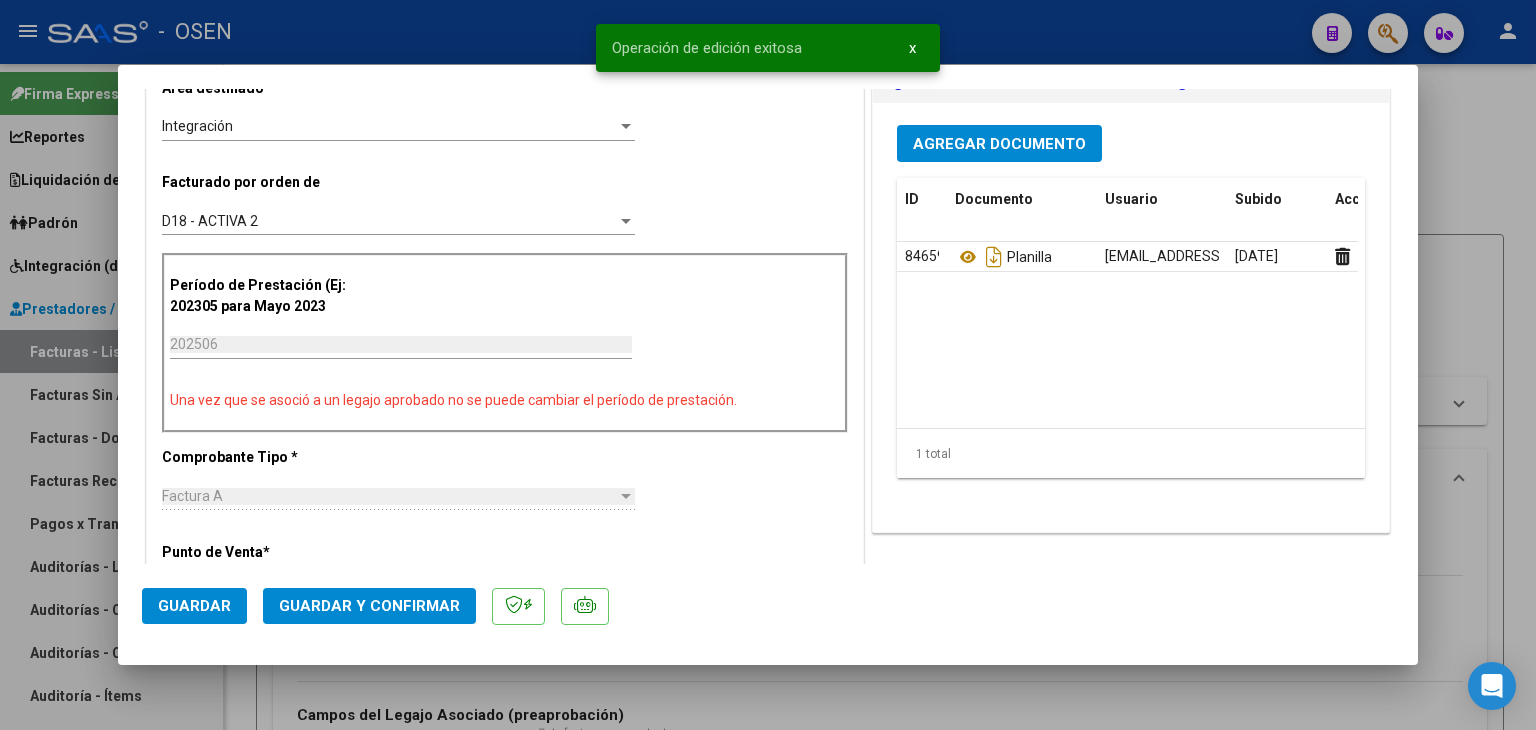 click at bounding box center [768, 365] 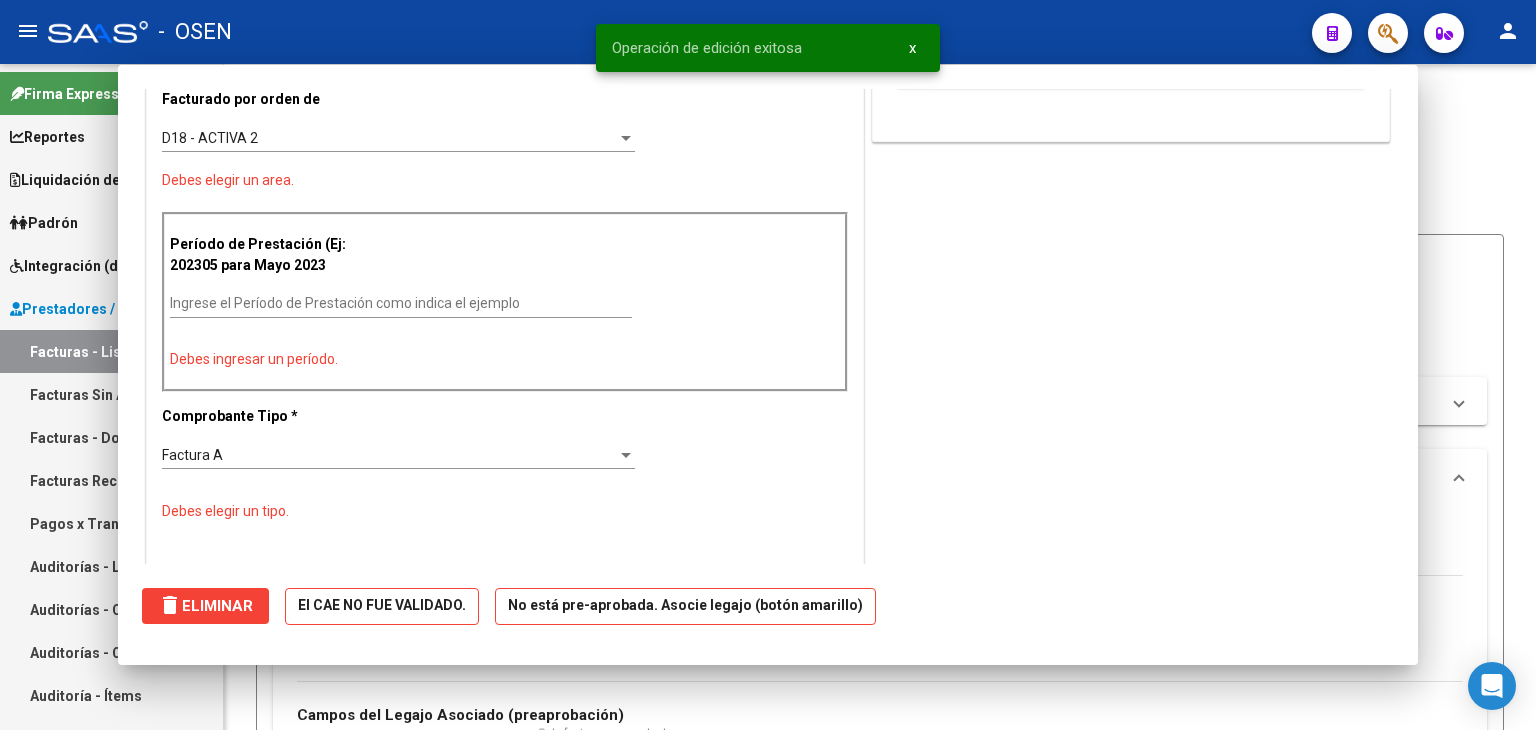 scroll, scrollTop: 0, scrollLeft: 0, axis: both 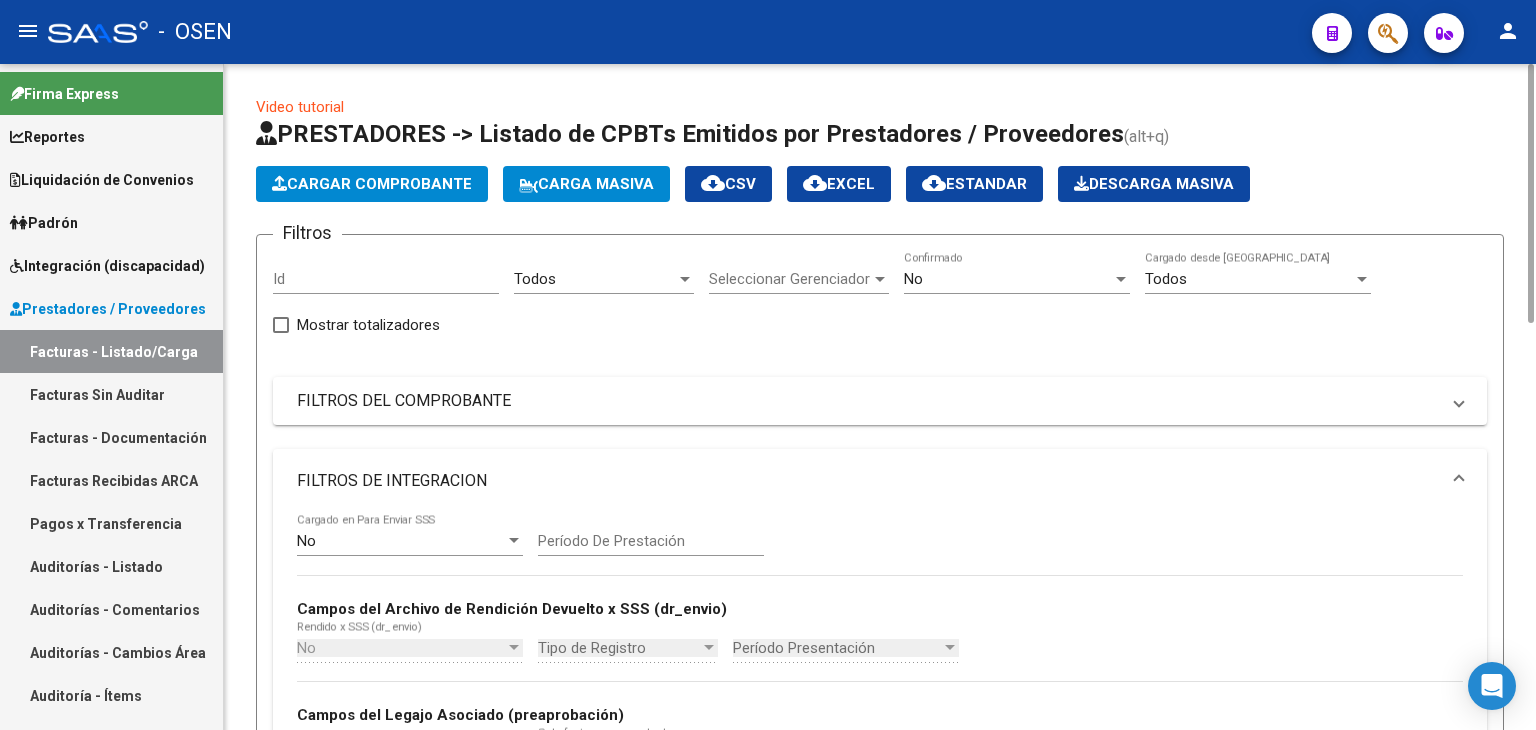 click on "No" at bounding box center [1008, 279] 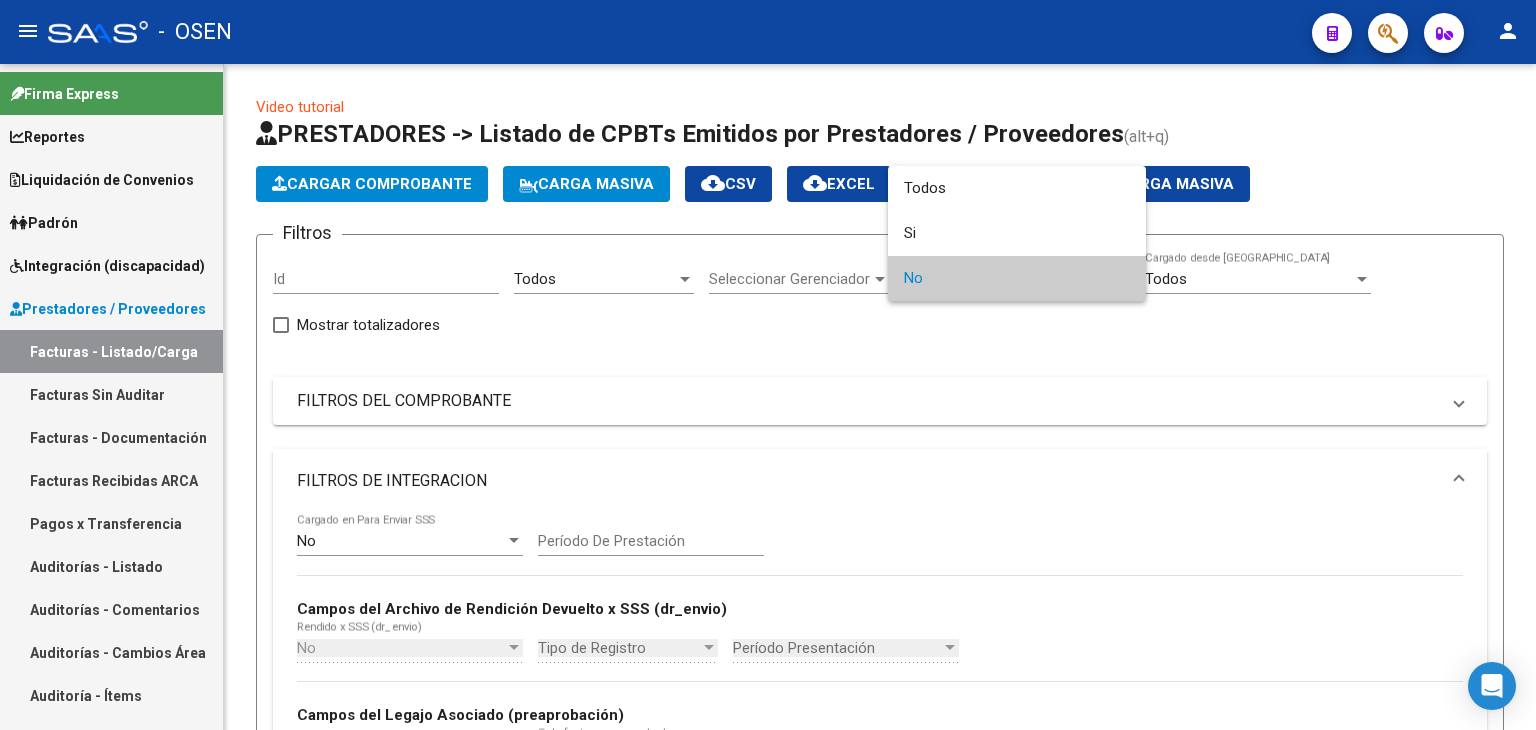 click at bounding box center [768, 365] 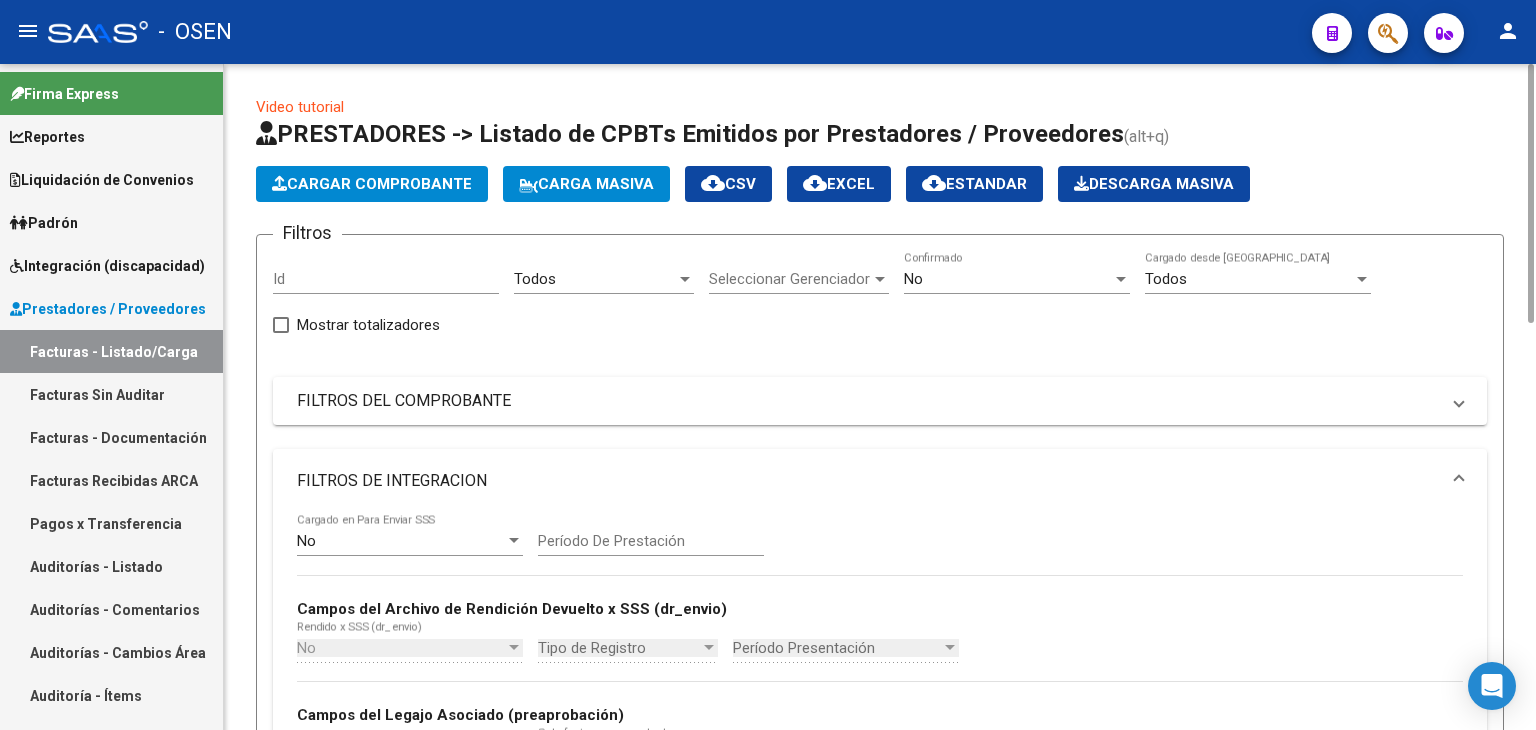 click on "No  Confirmado" 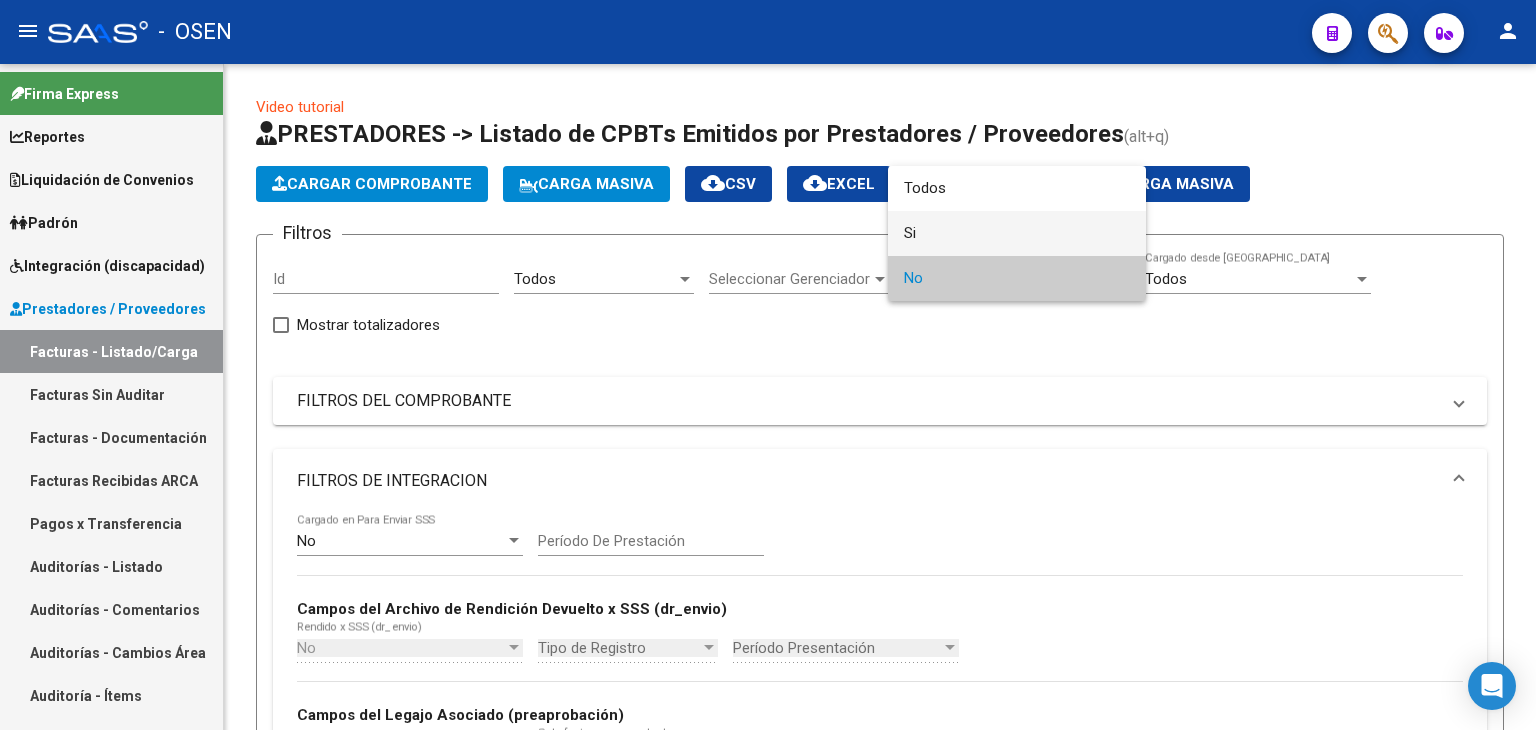click on "Si" at bounding box center [1017, 233] 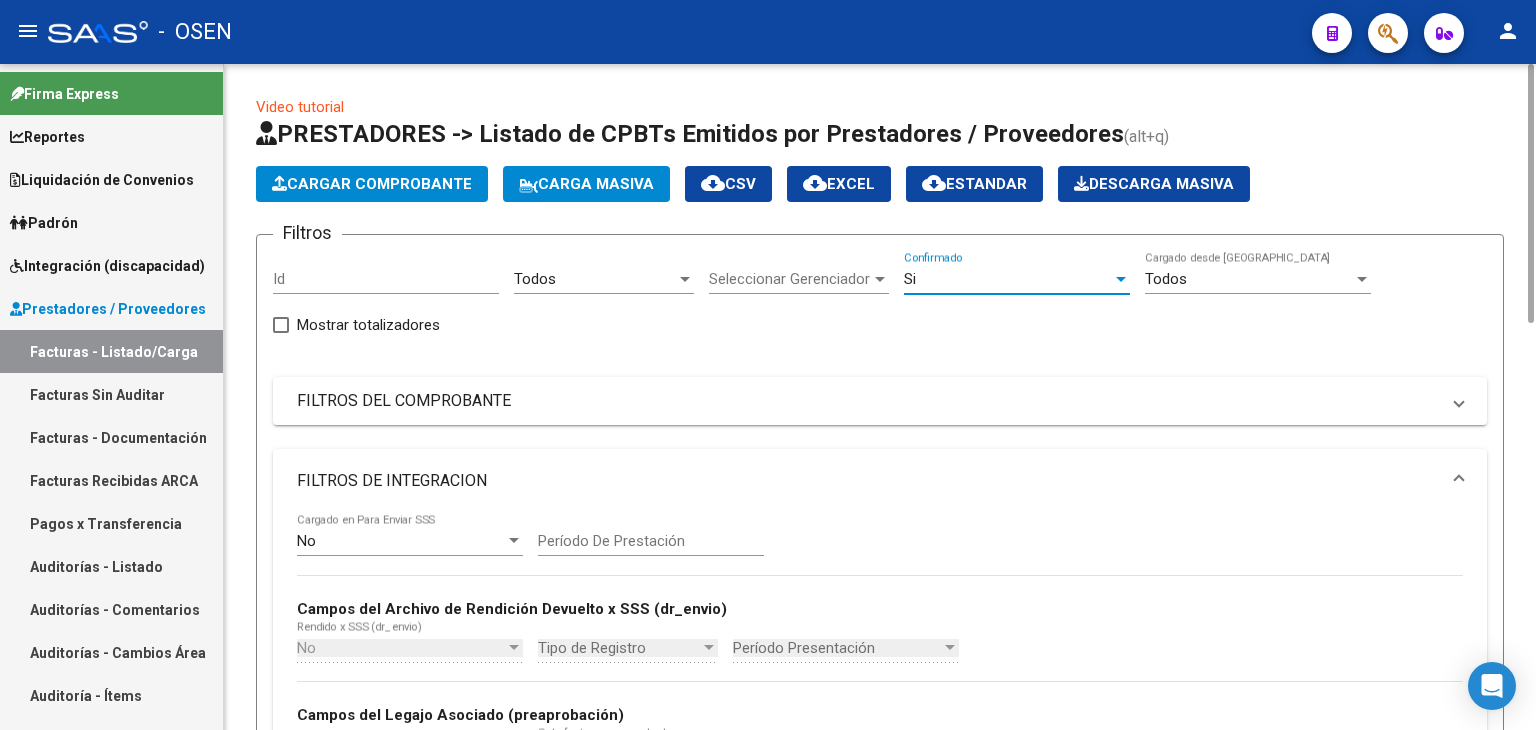 scroll, scrollTop: 400, scrollLeft: 0, axis: vertical 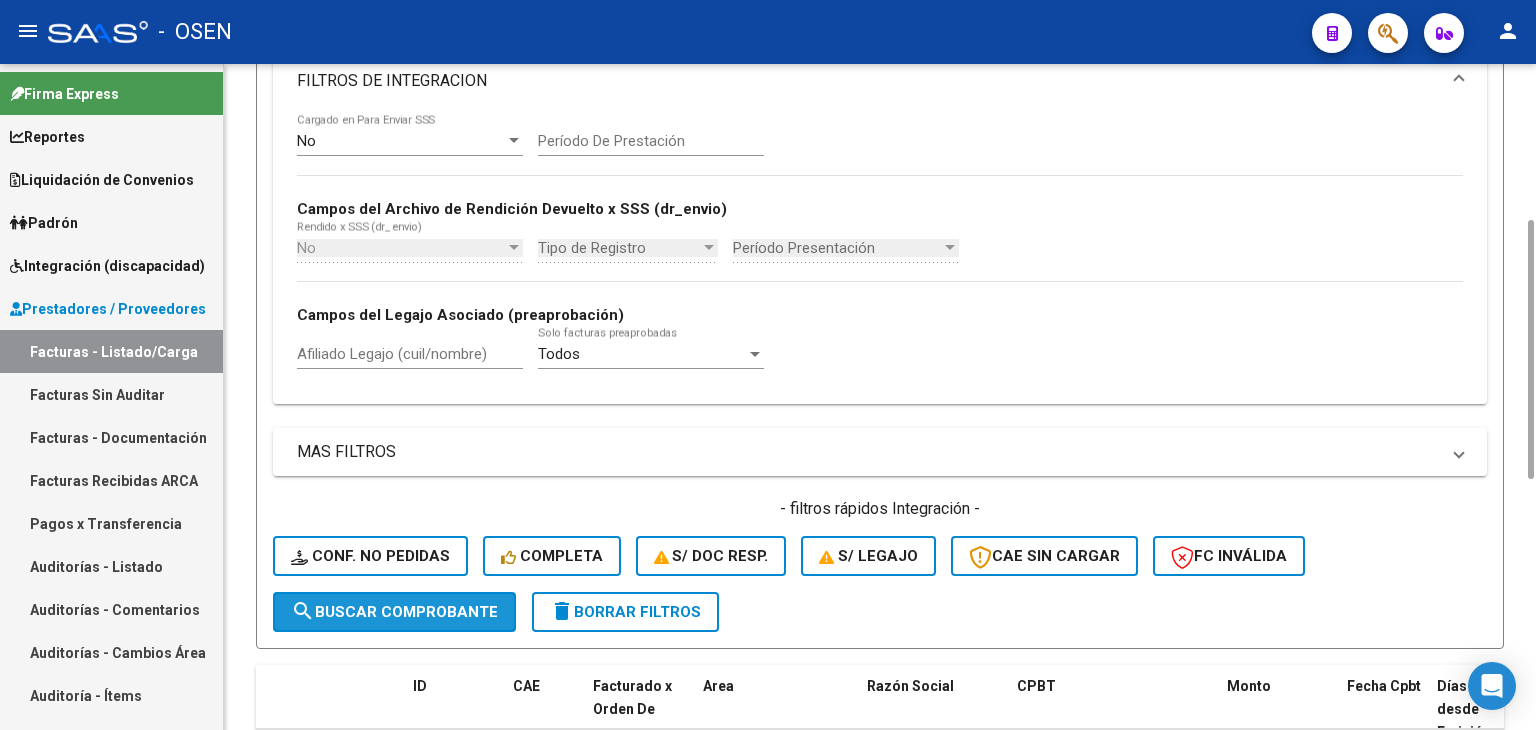 click on "search  Buscar Comprobante" 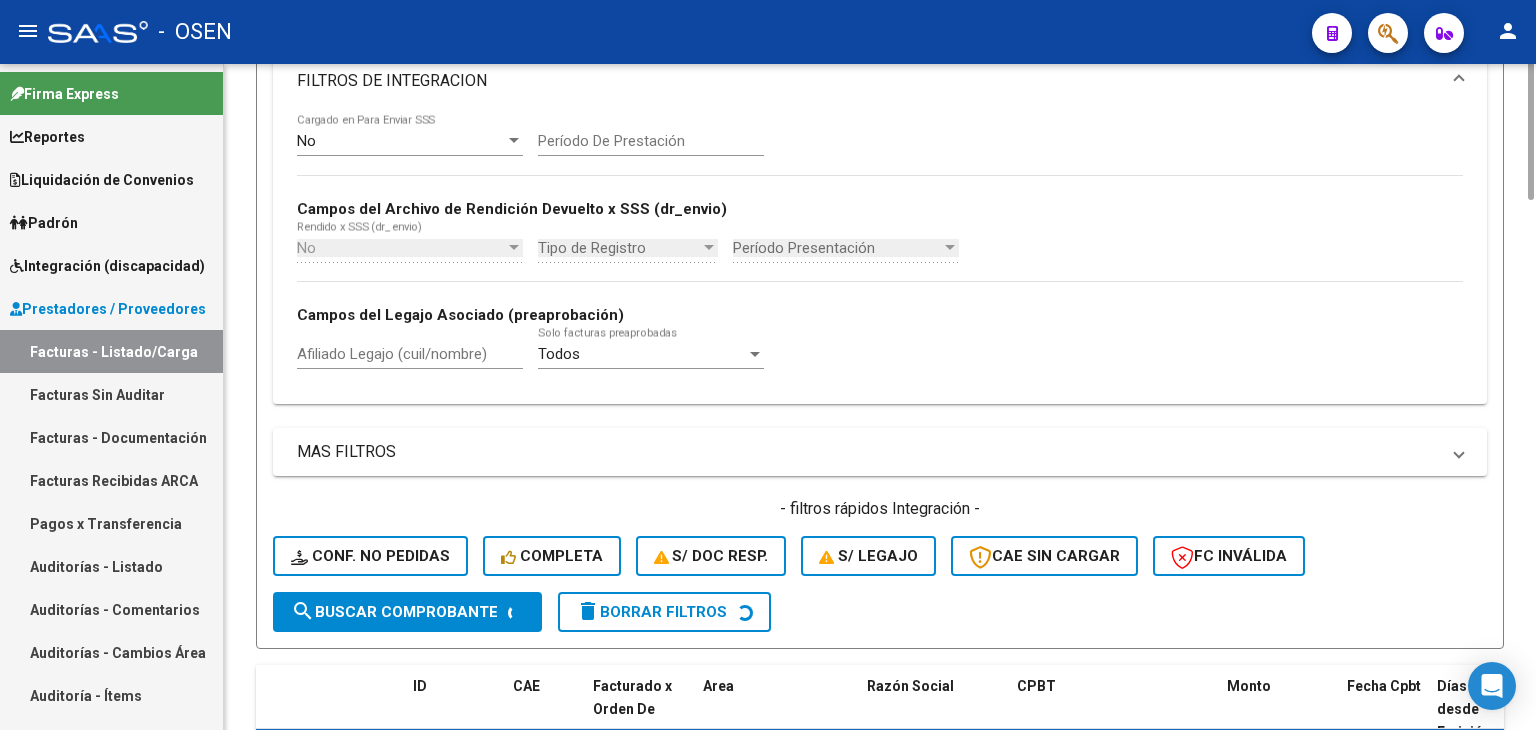 scroll, scrollTop: 0, scrollLeft: 0, axis: both 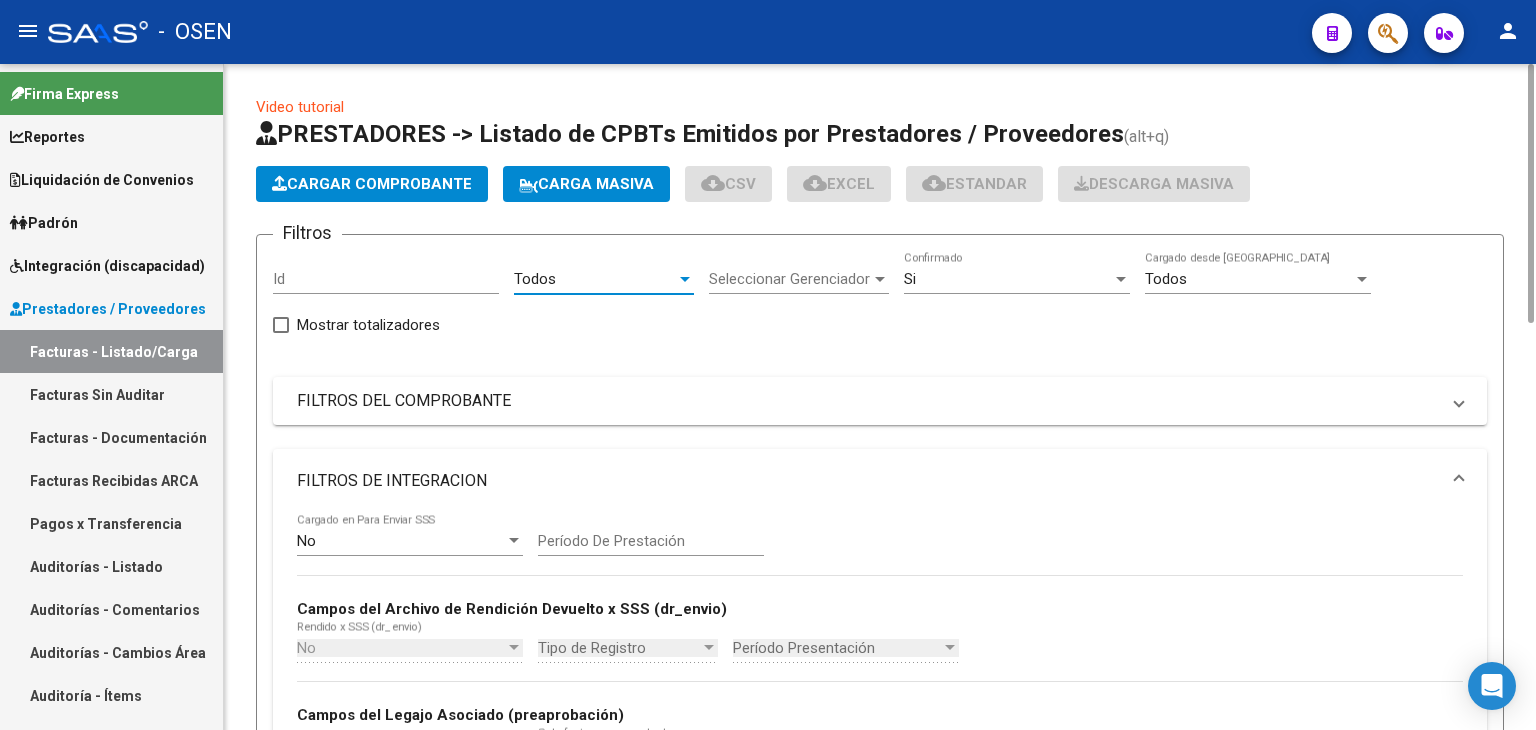 click on "Todos" at bounding box center [595, 279] 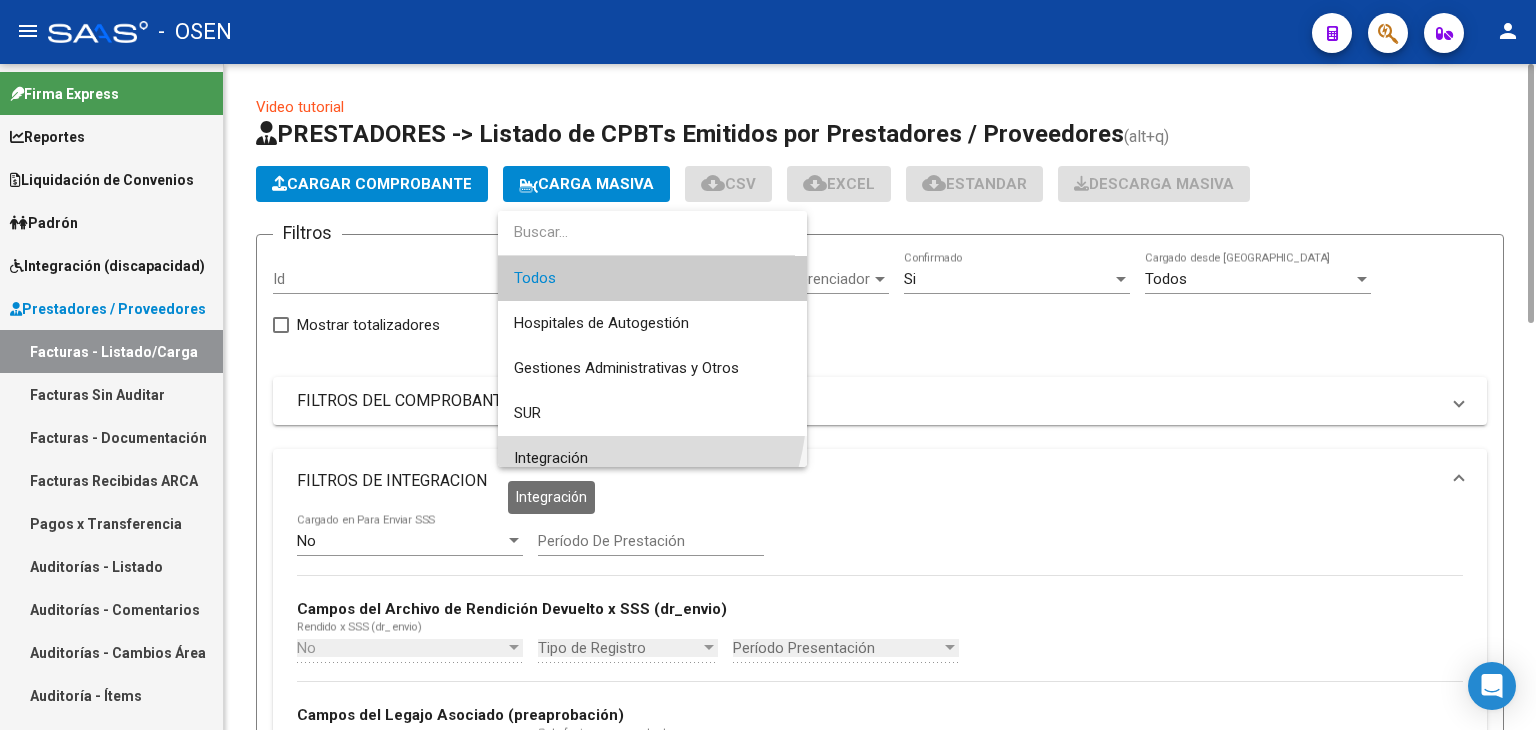 drag, startPoint x: 565, startPoint y: 449, endPoint x: 540, endPoint y: 368, distance: 84.77028 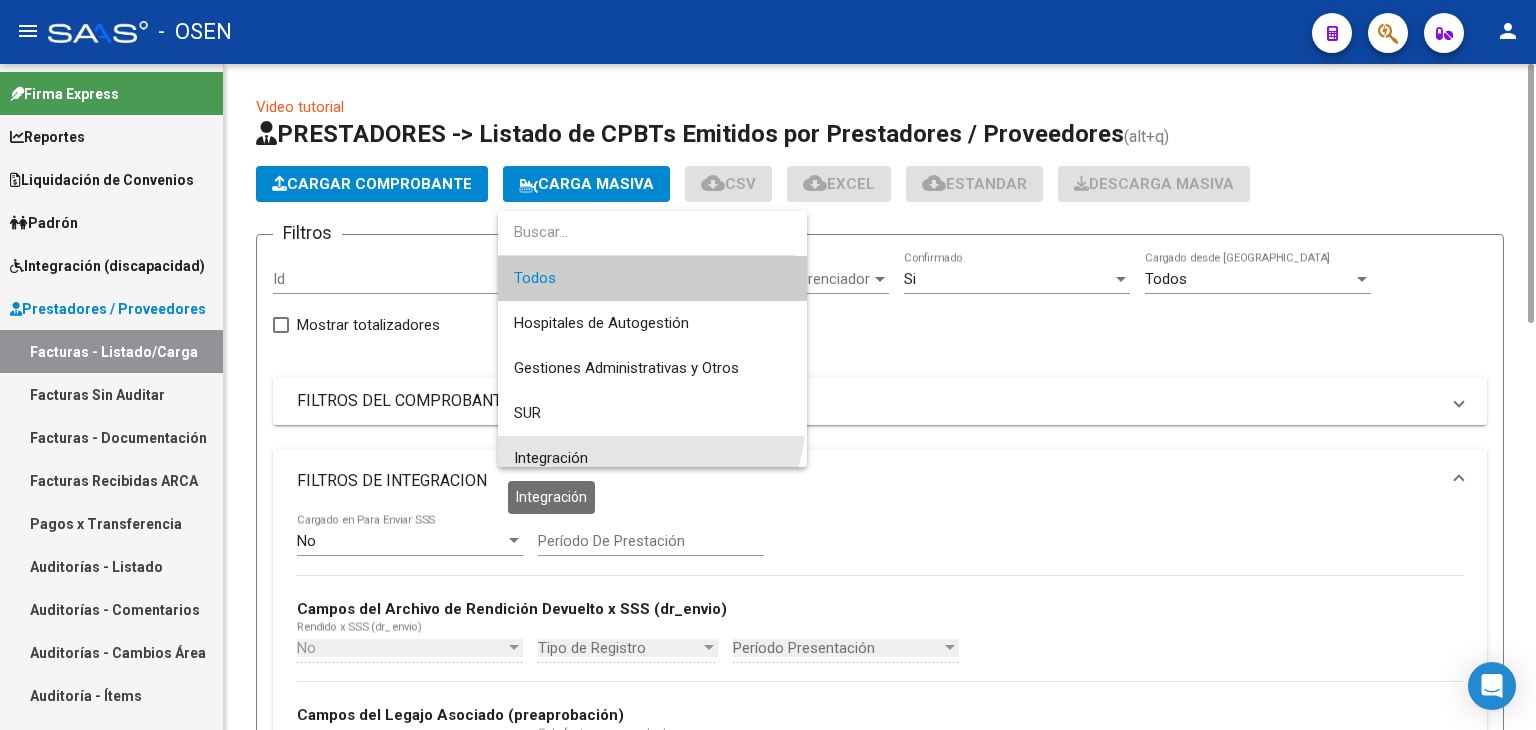scroll, scrollTop: 12, scrollLeft: 0, axis: vertical 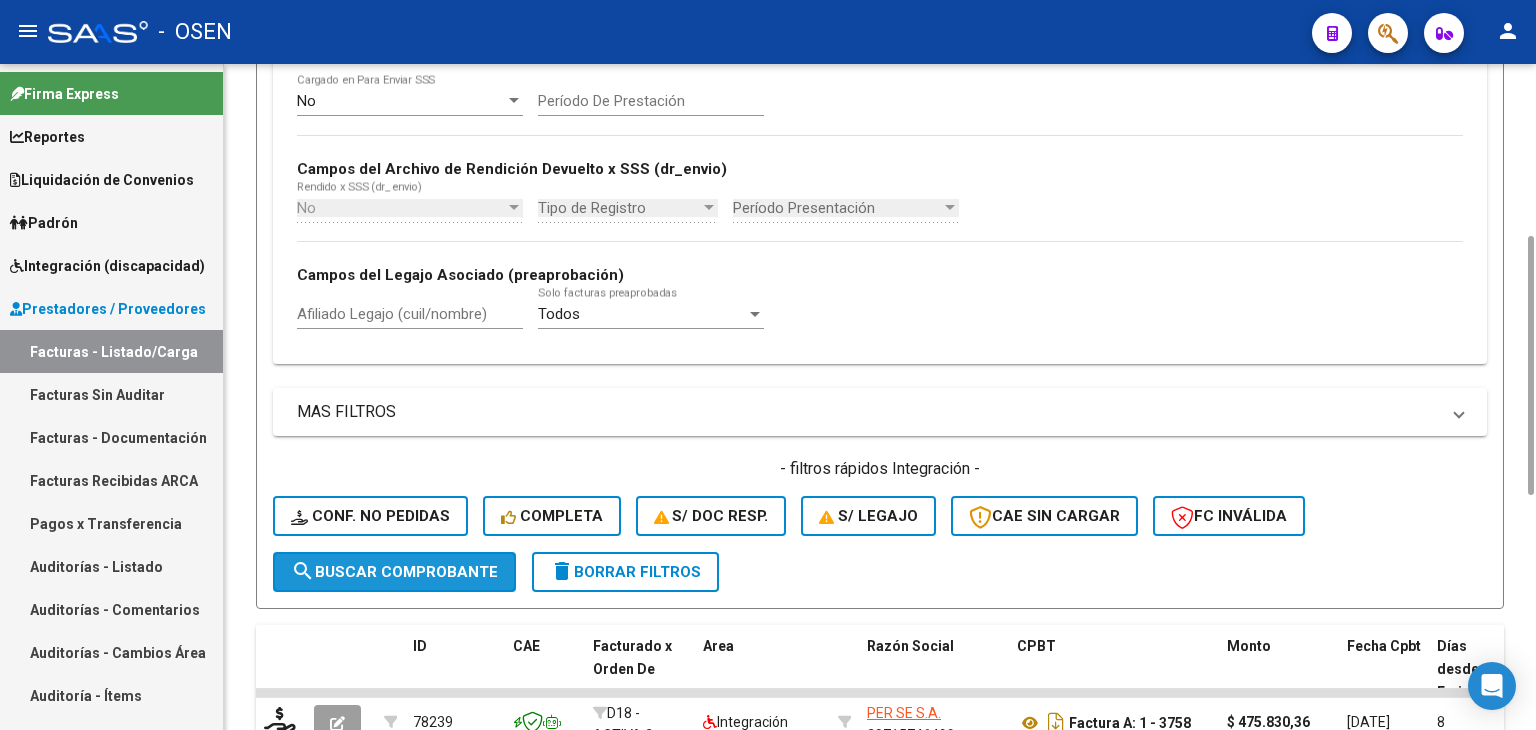 click on "search  Buscar Comprobante" 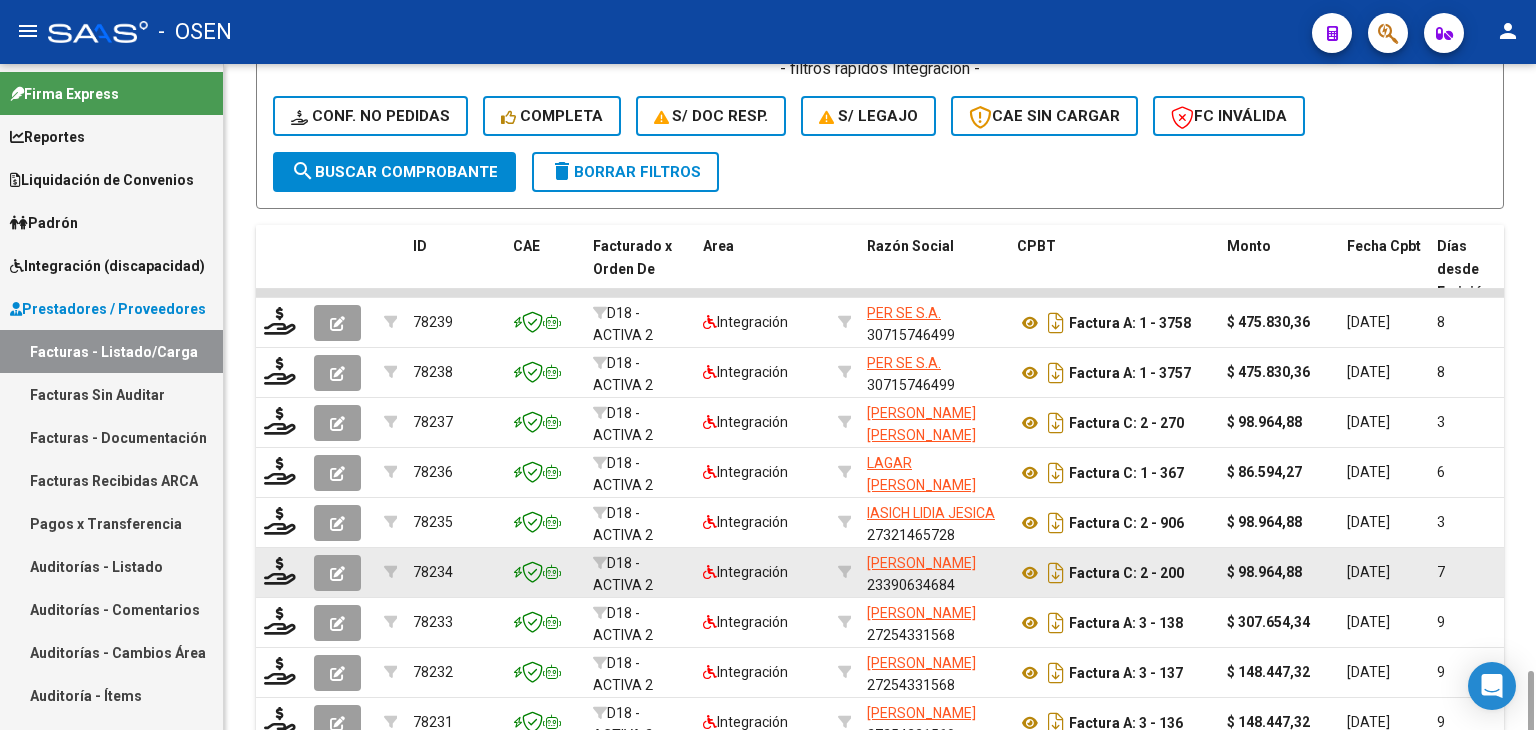 scroll, scrollTop: 1040, scrollLeft: 0, axis: vertical 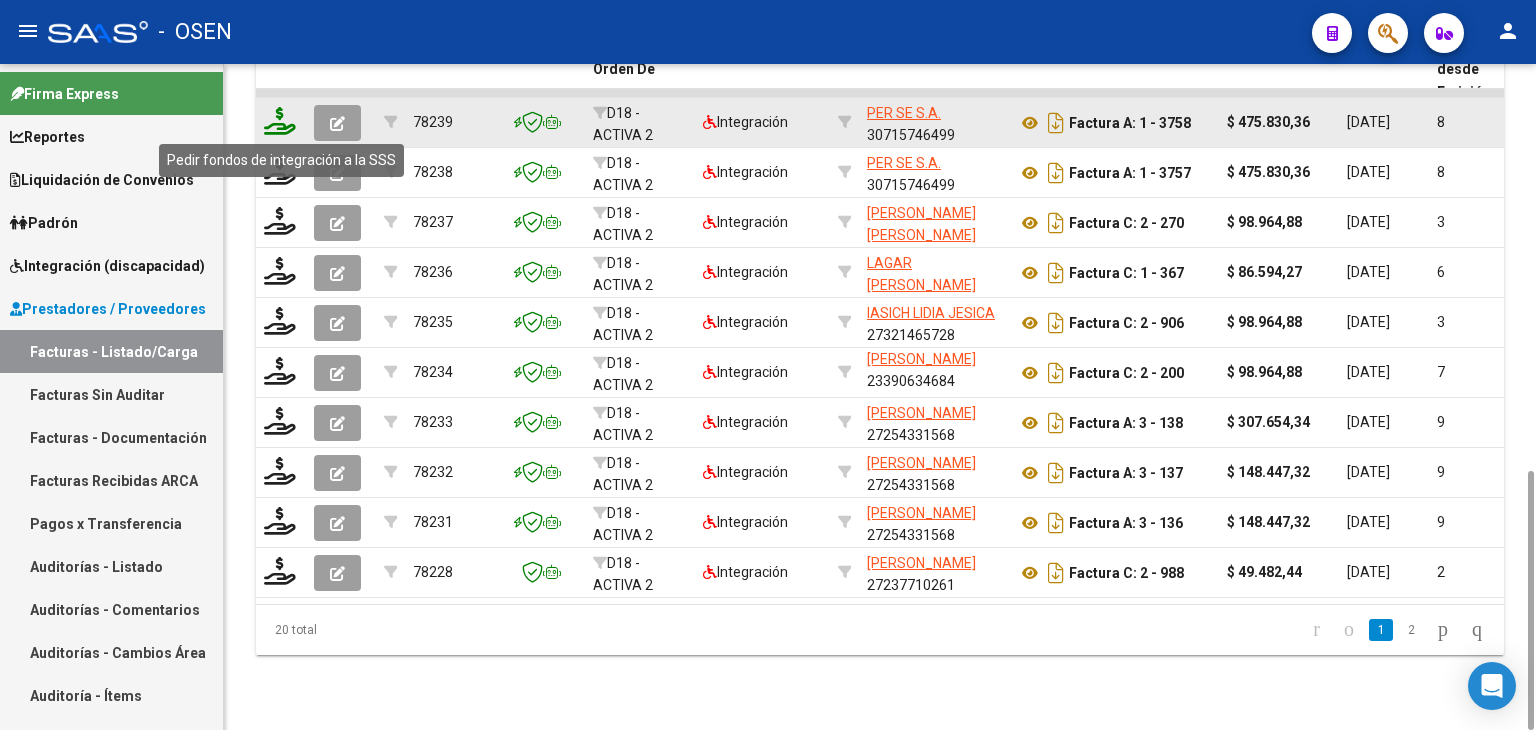 click 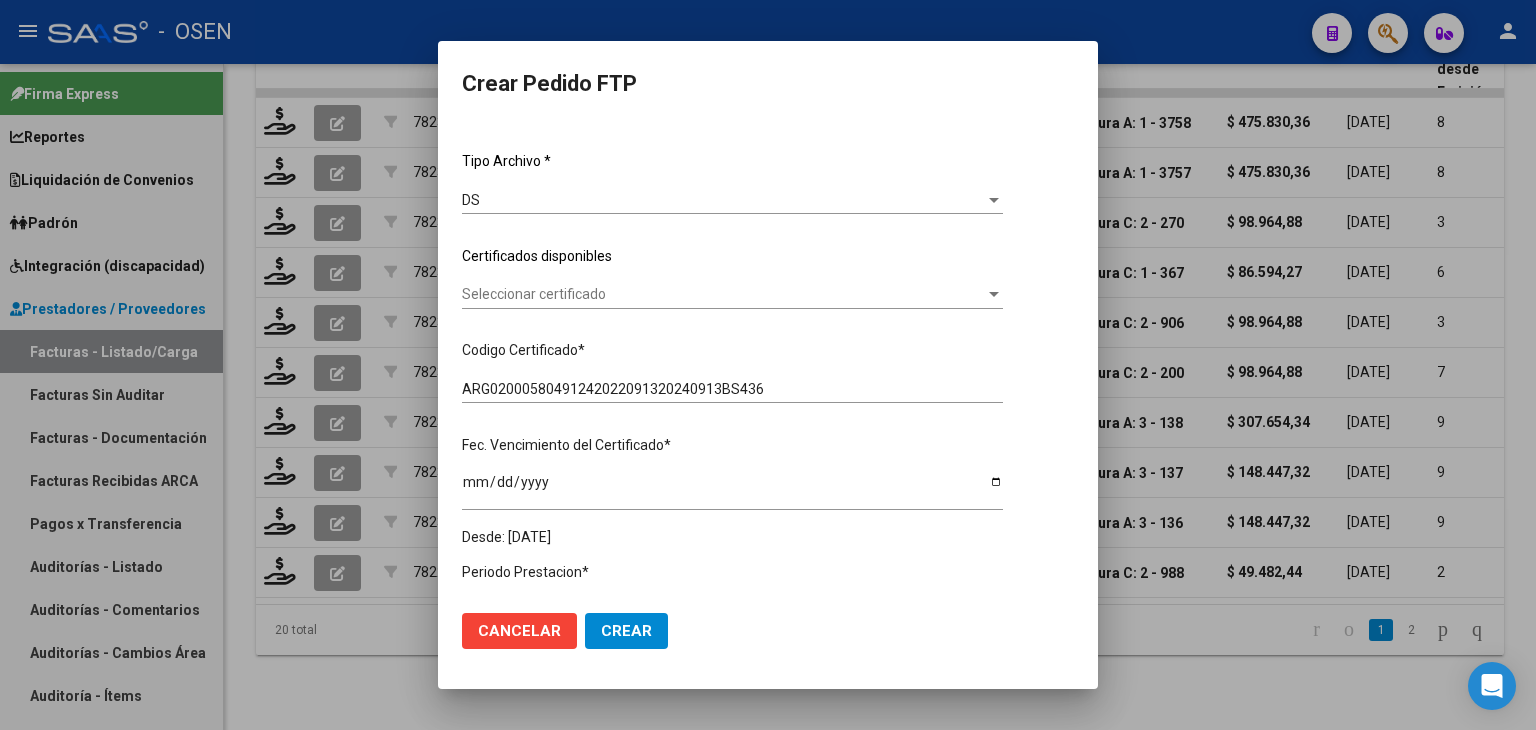 scroll, scrollTop: 200, scrollLeft: 0, axis: vertical 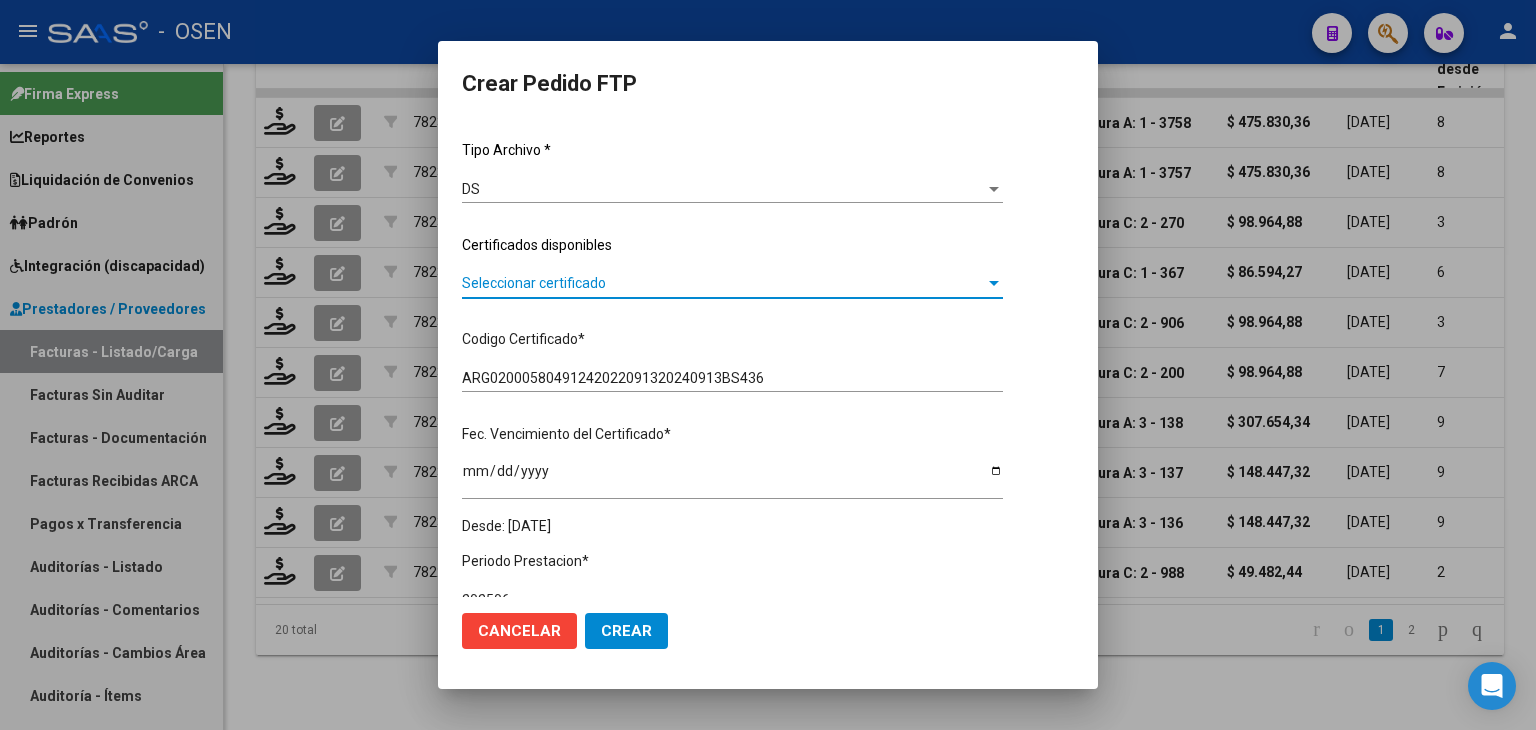 click on "Seleccionar certificado" at bounding box center (723, 283) 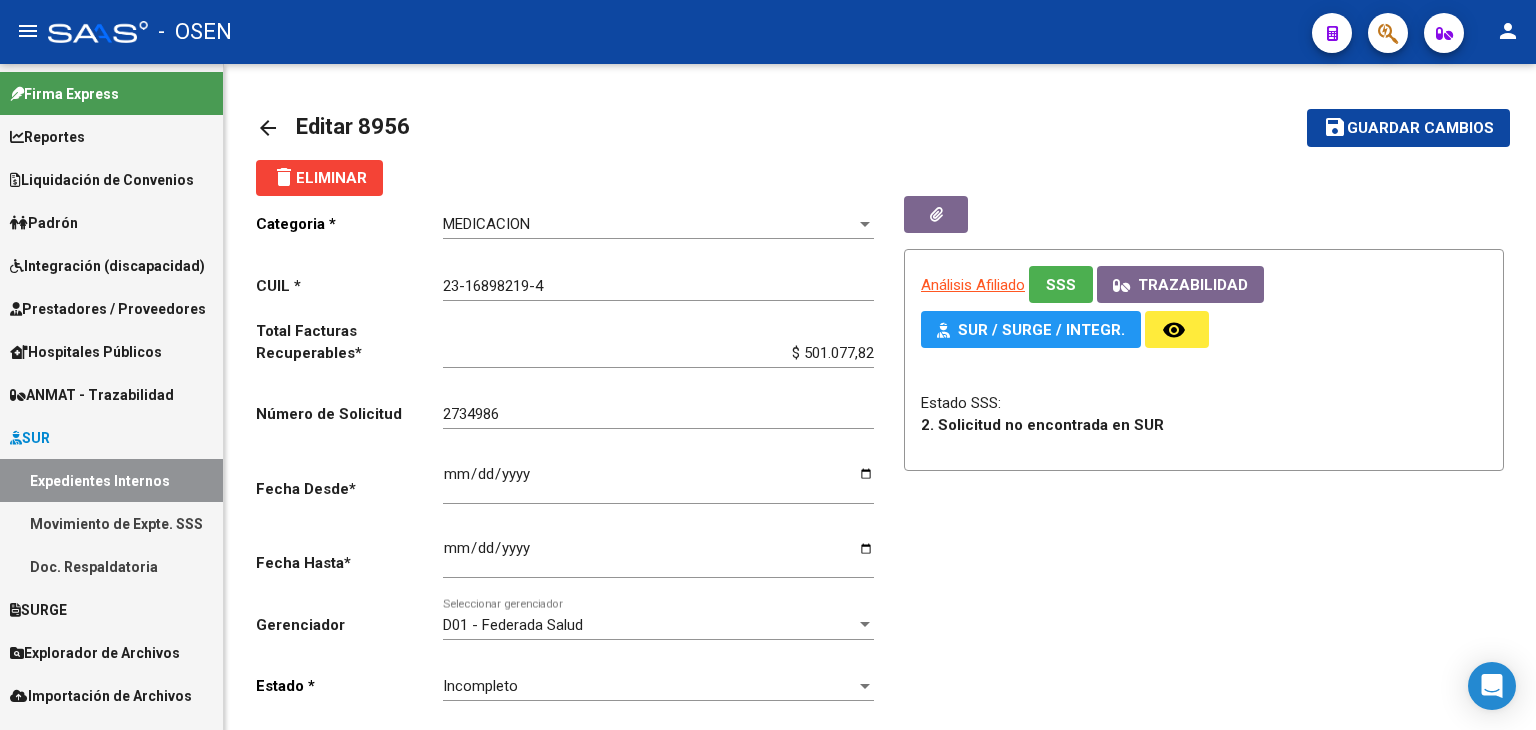 scroll, scrollTop: 0, scrollLeft: 0, axis: both 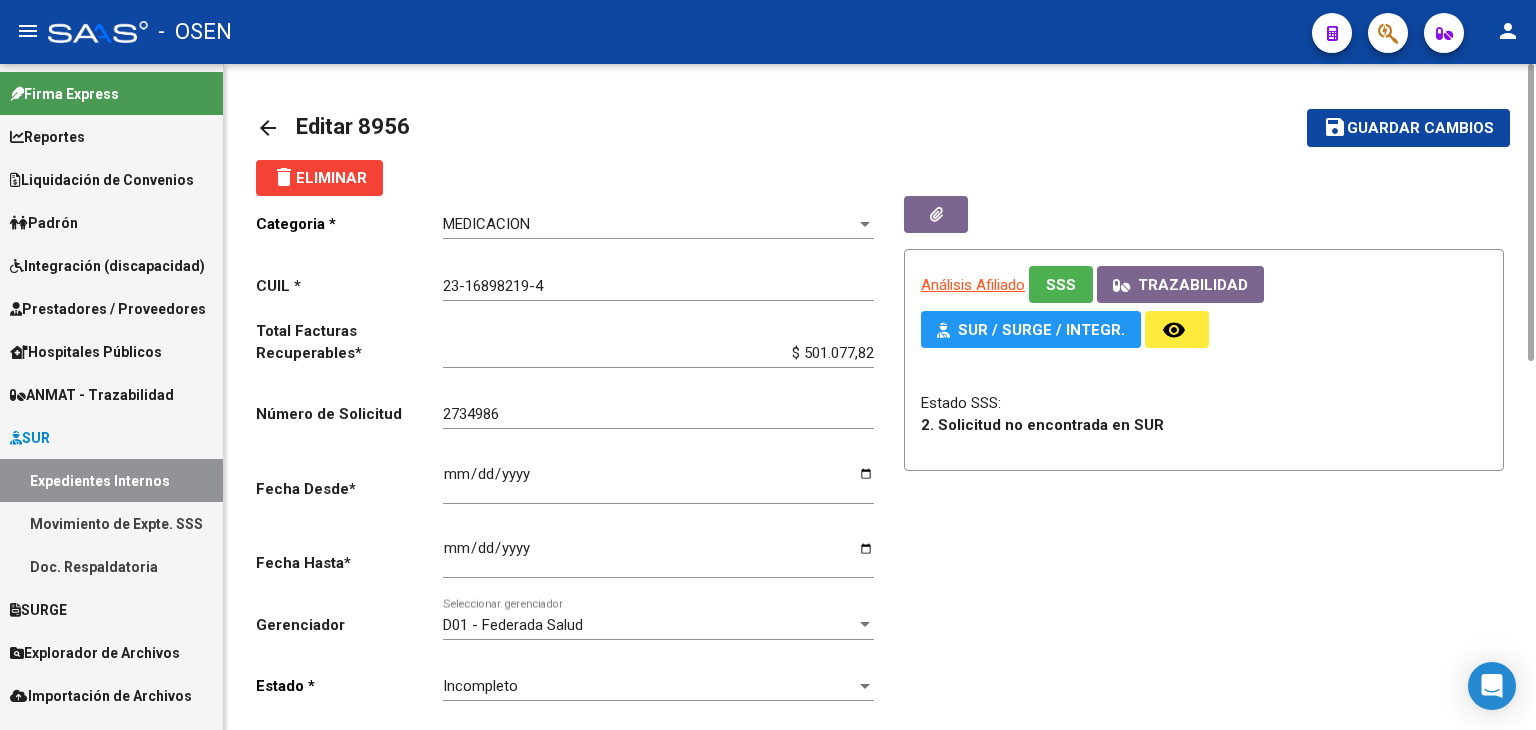 click on "Guardar cambios" 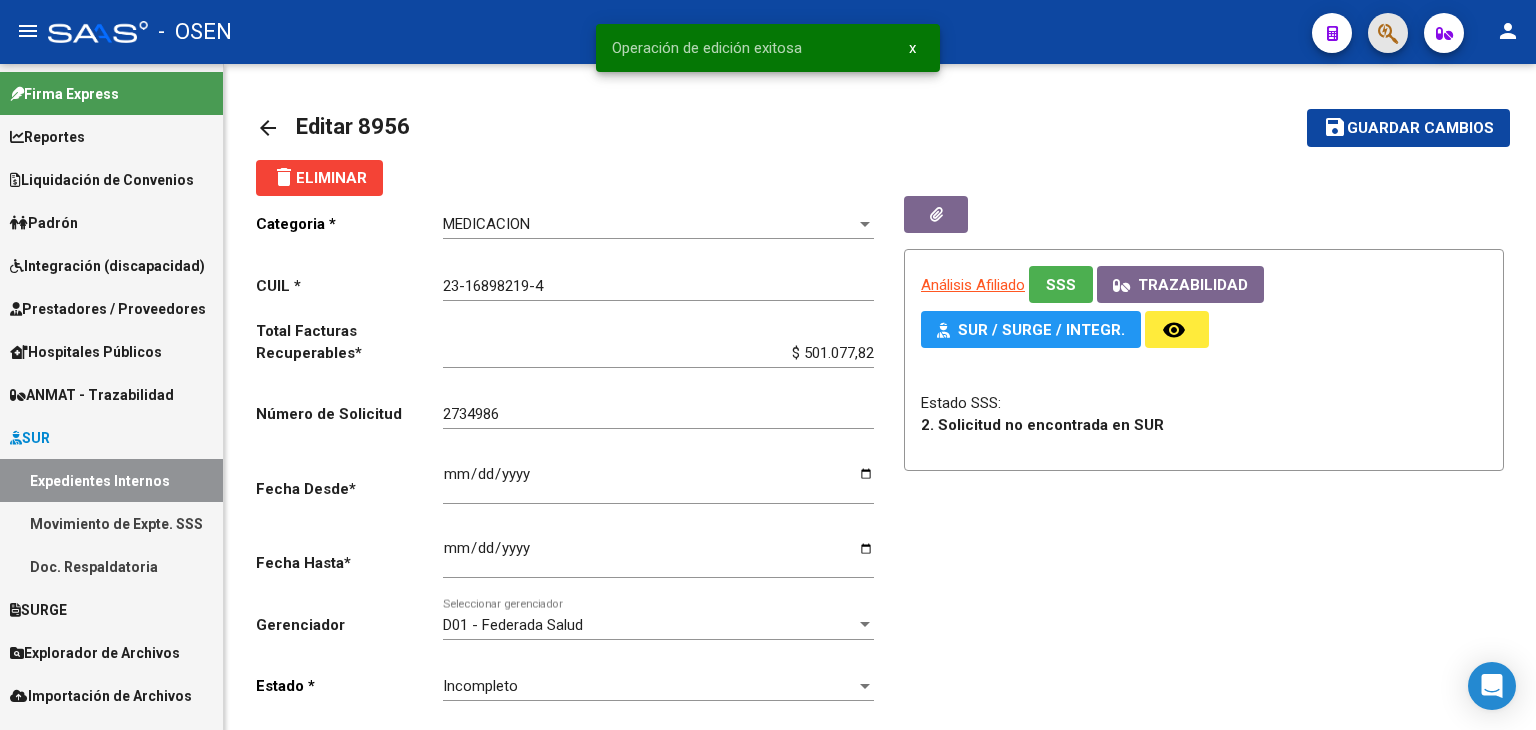 click 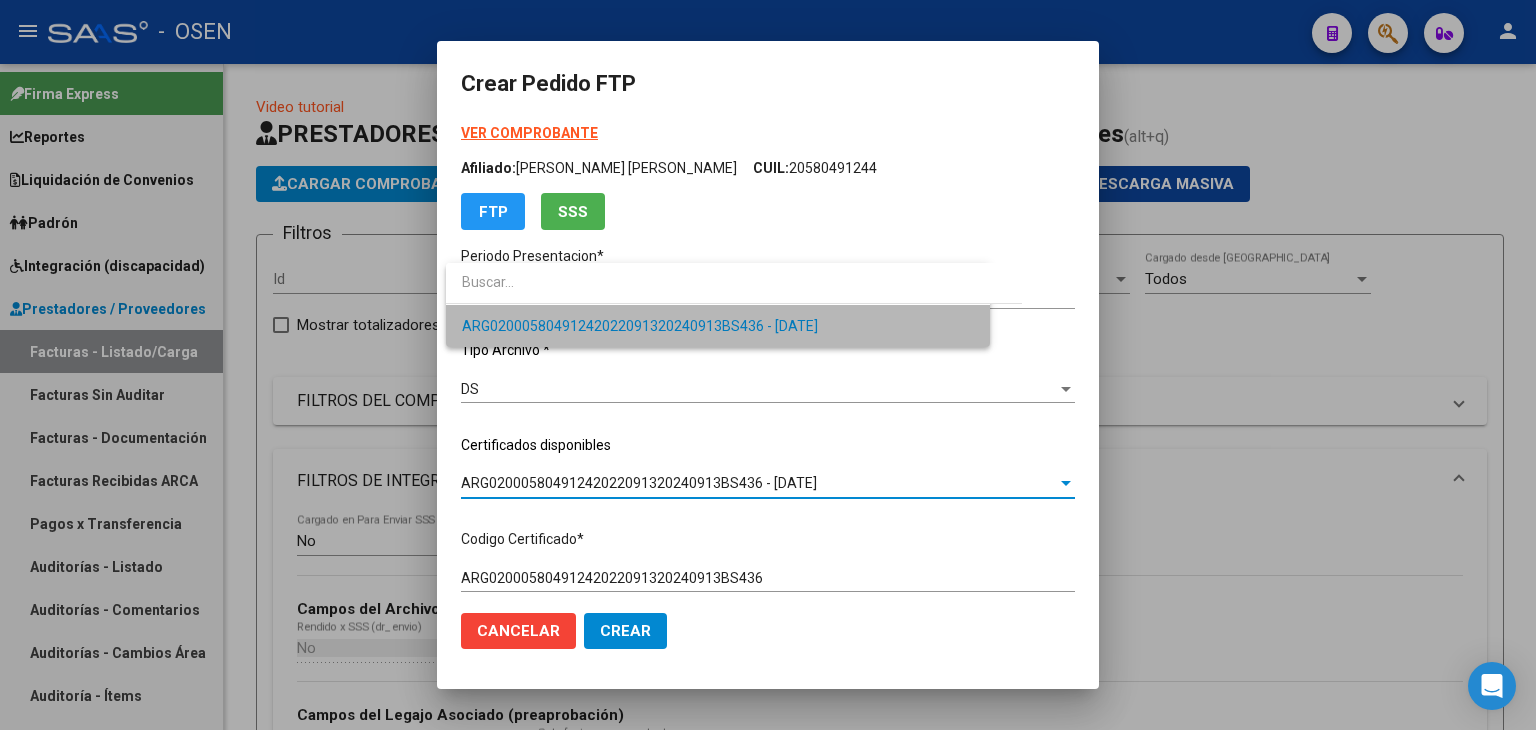 scroll, scrollTop: 0, scrollLeft: 0, axis: both 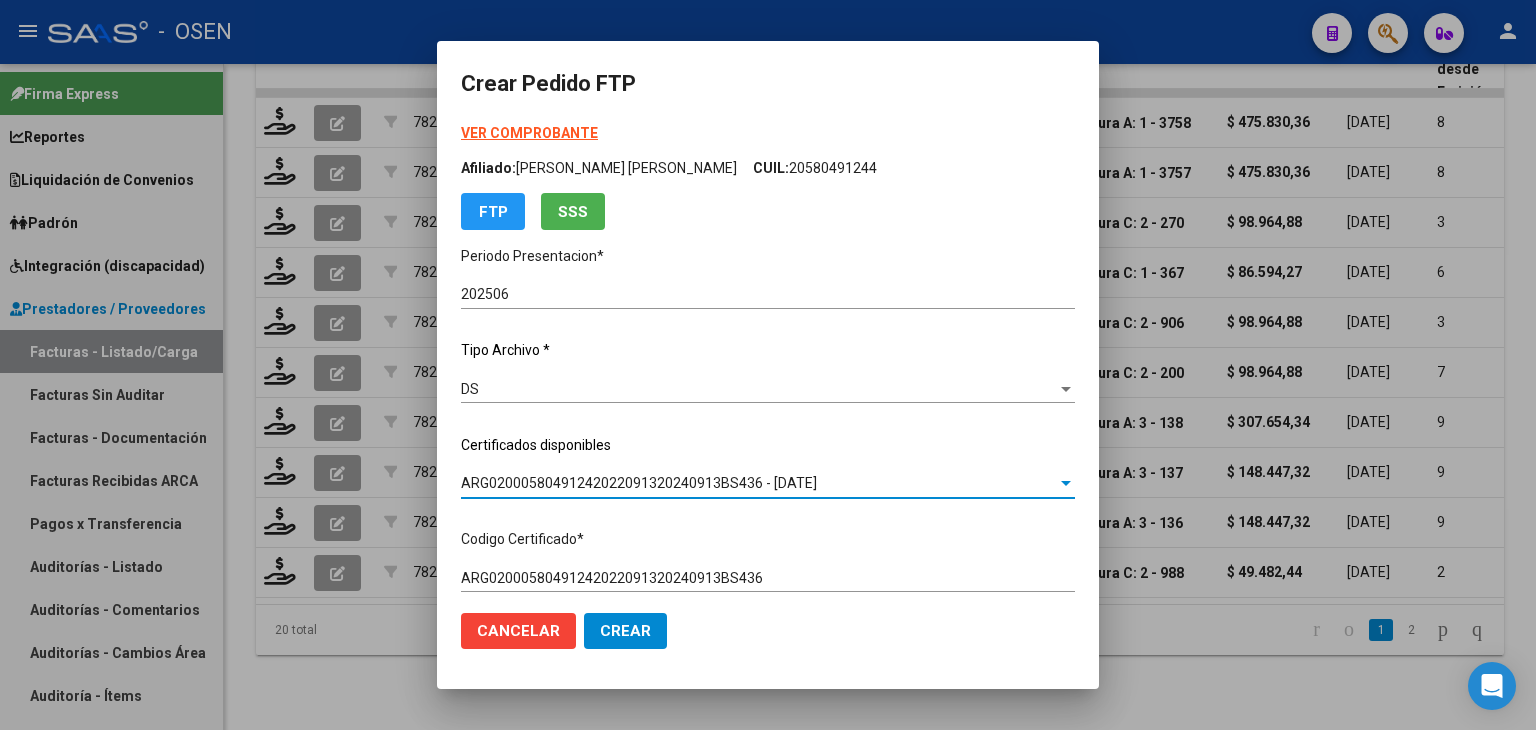 click on "VER COMPROBANTE" at bounding box center [529, 133] 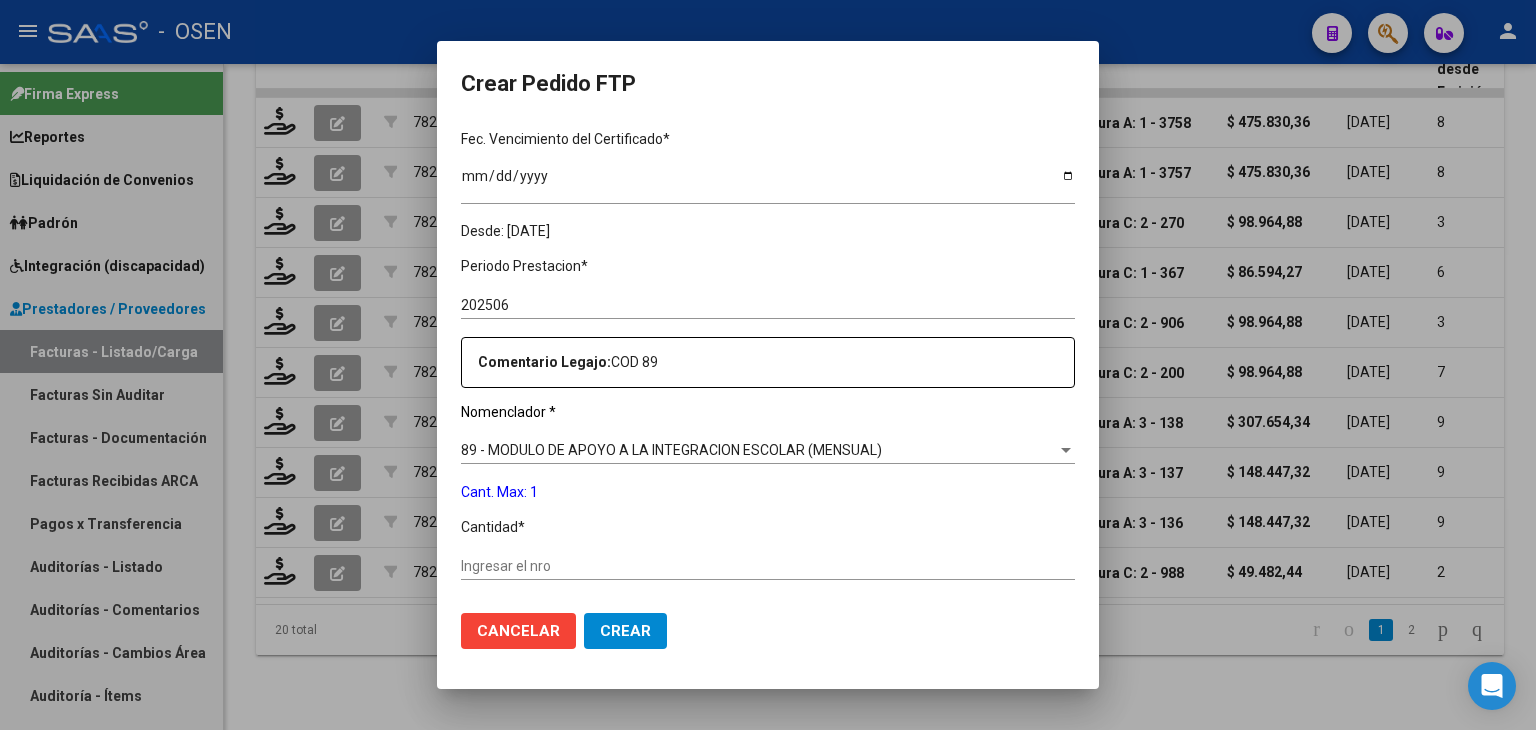 scroll, scrollTop: 600, scrollLeft: 0, axis: vertical 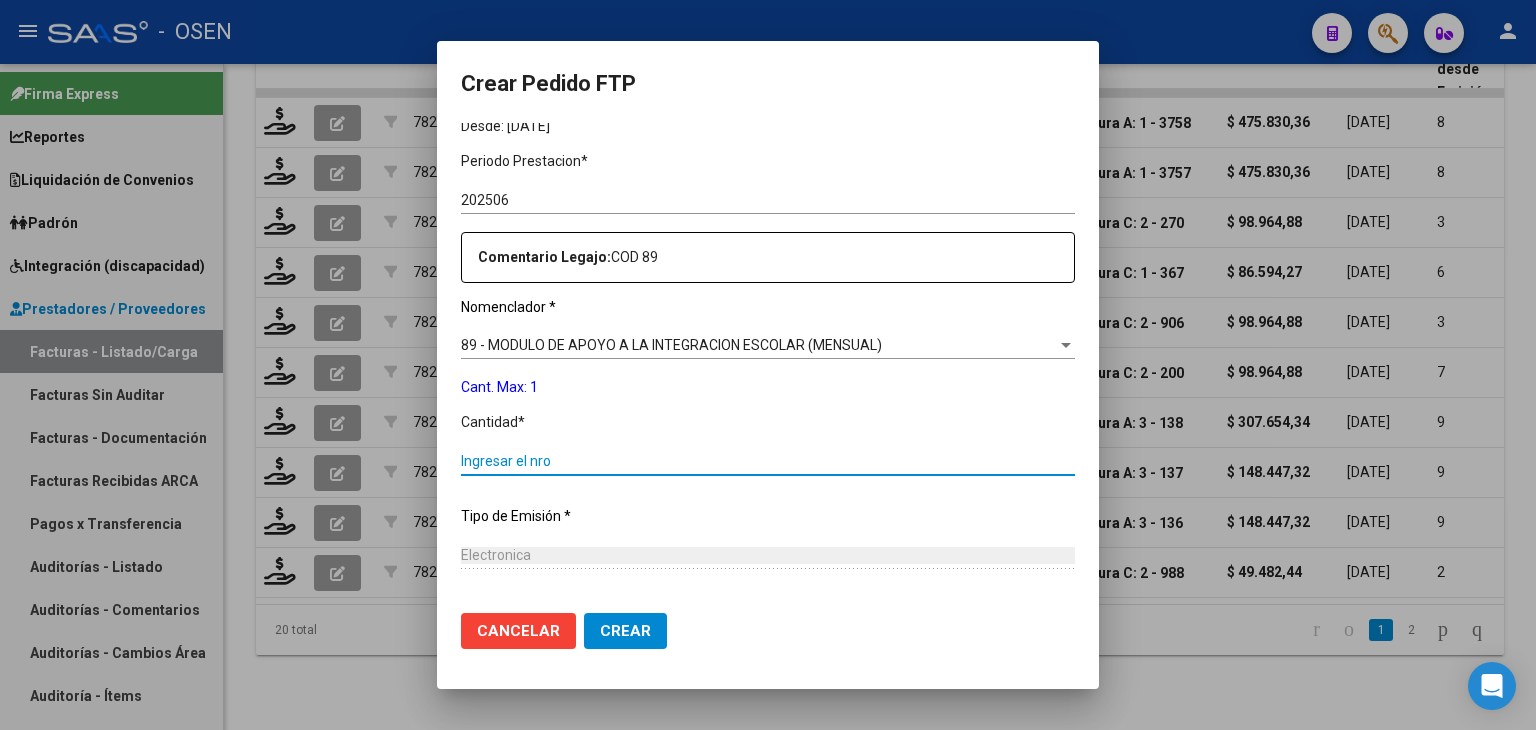 click on "Ingresar el nro" at bounding box center (768, 461) 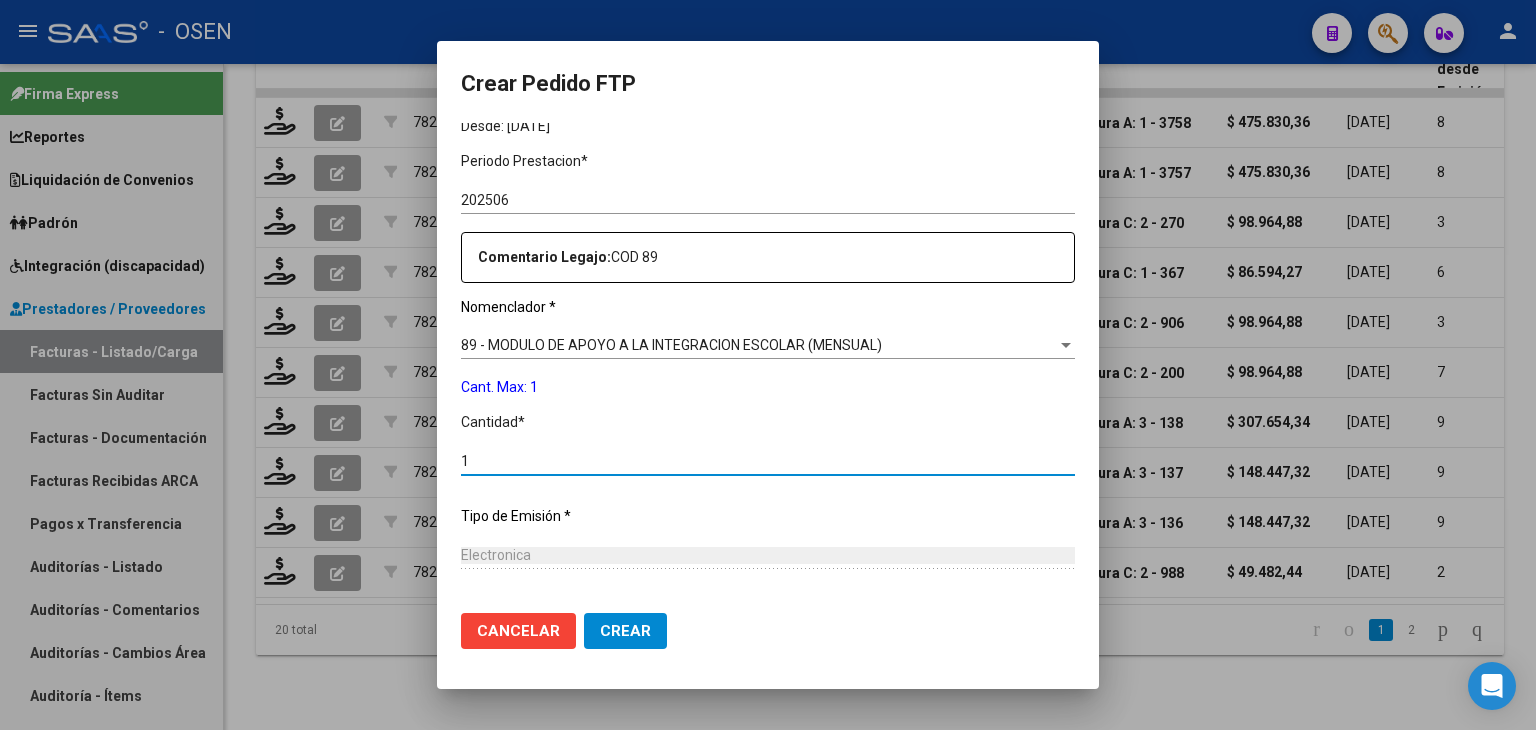 scroll, scrollTop: 778, scrollLeft: 0, axis: vertical 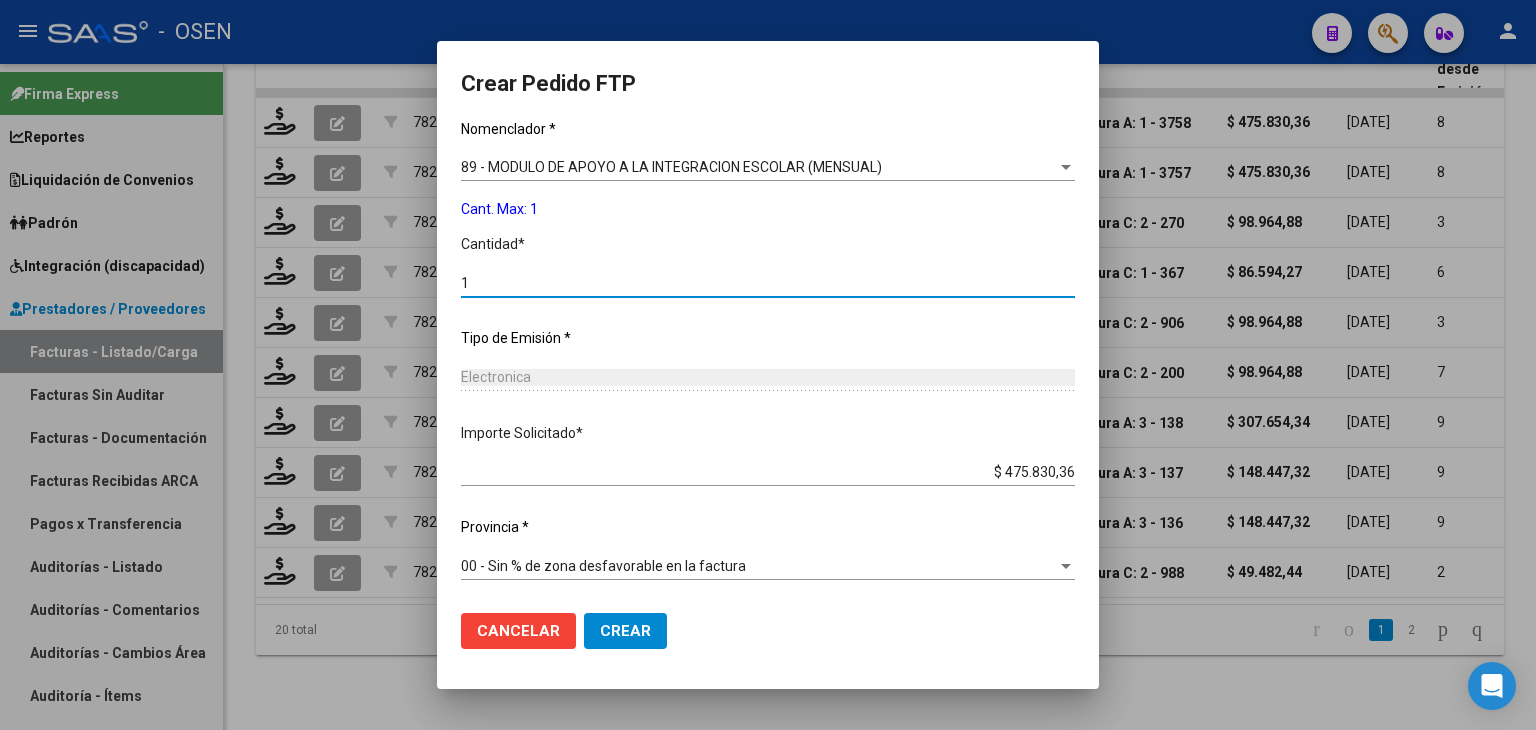 type on "1" 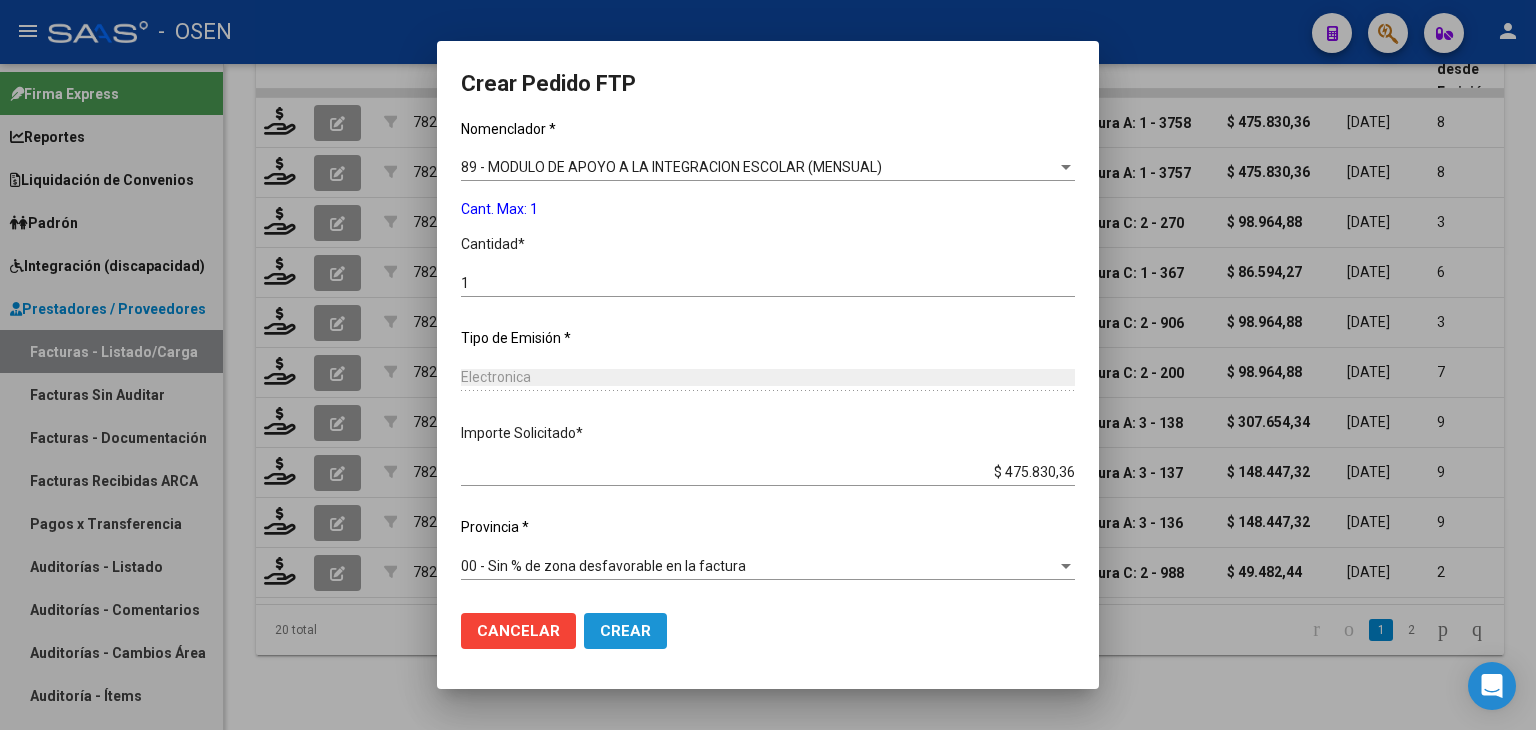 click on "Crear" 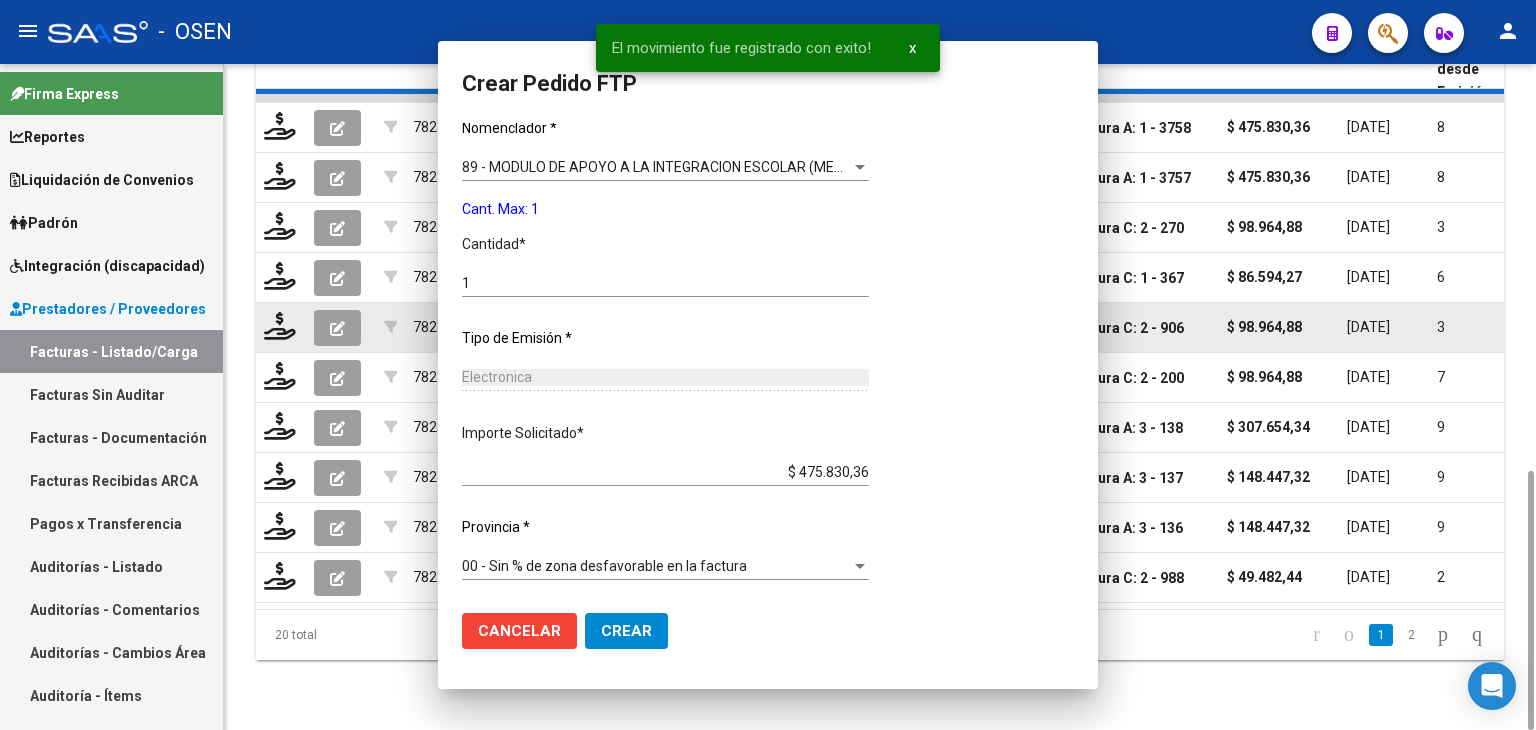 scroll, scrollTop: 0, scrollLeft: 0, axis: both 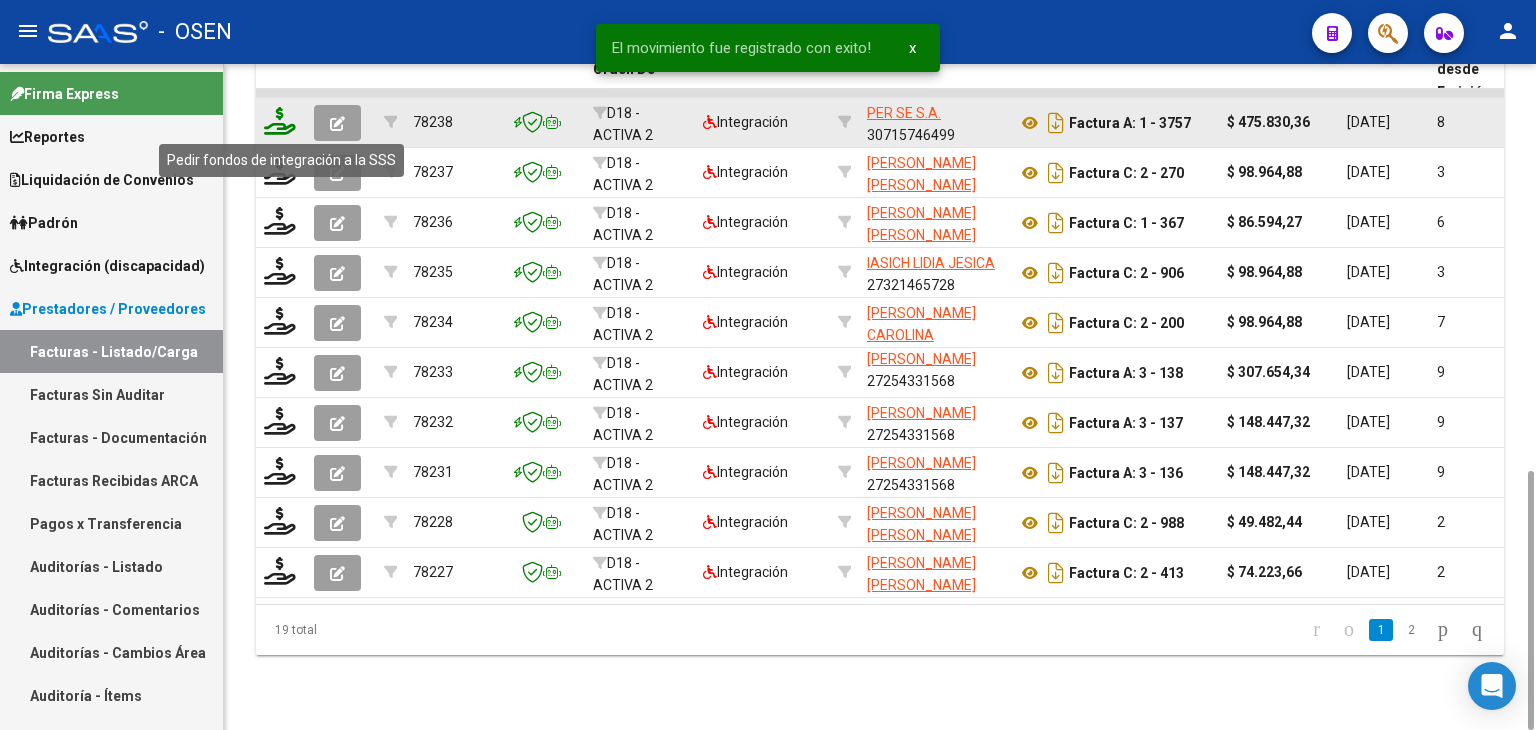 click 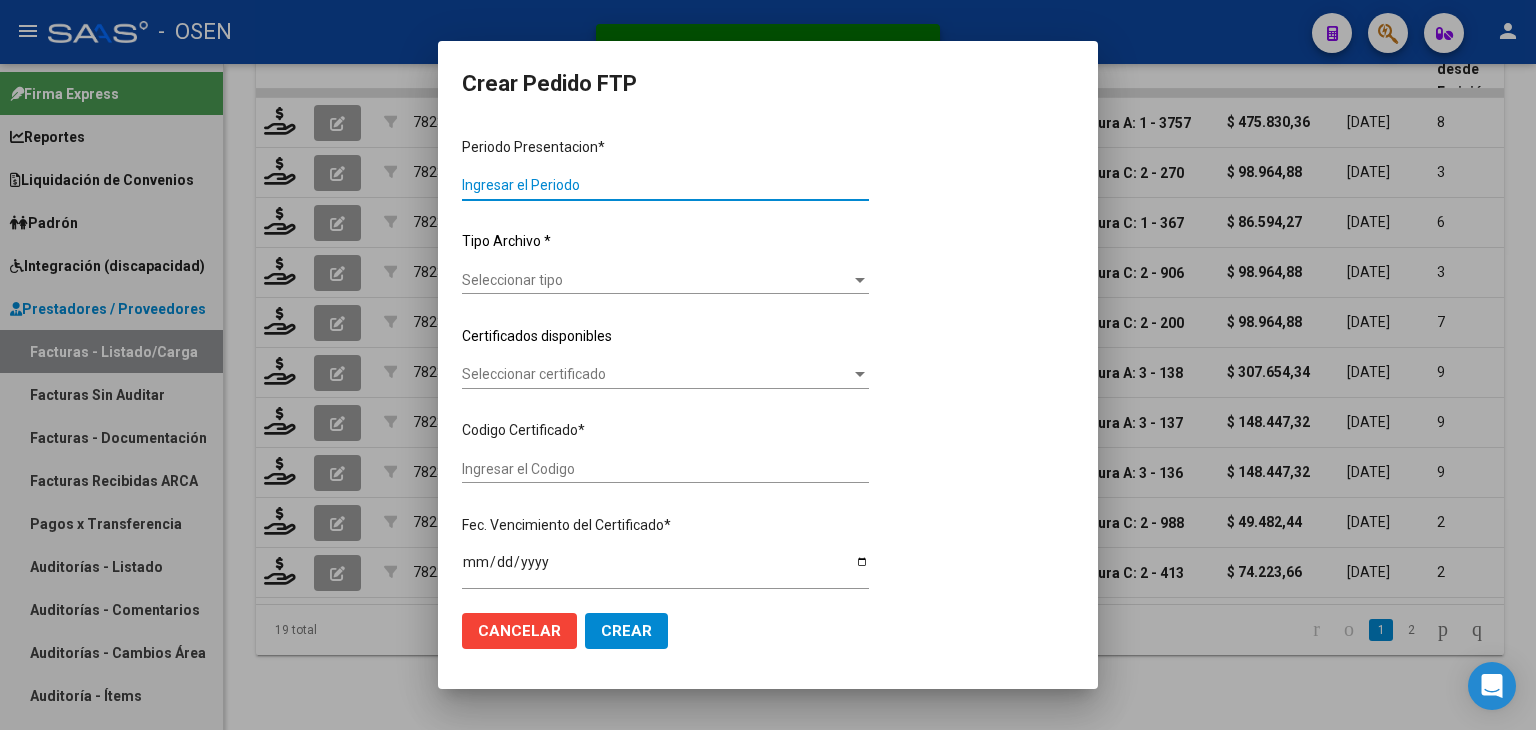 type on "202506" 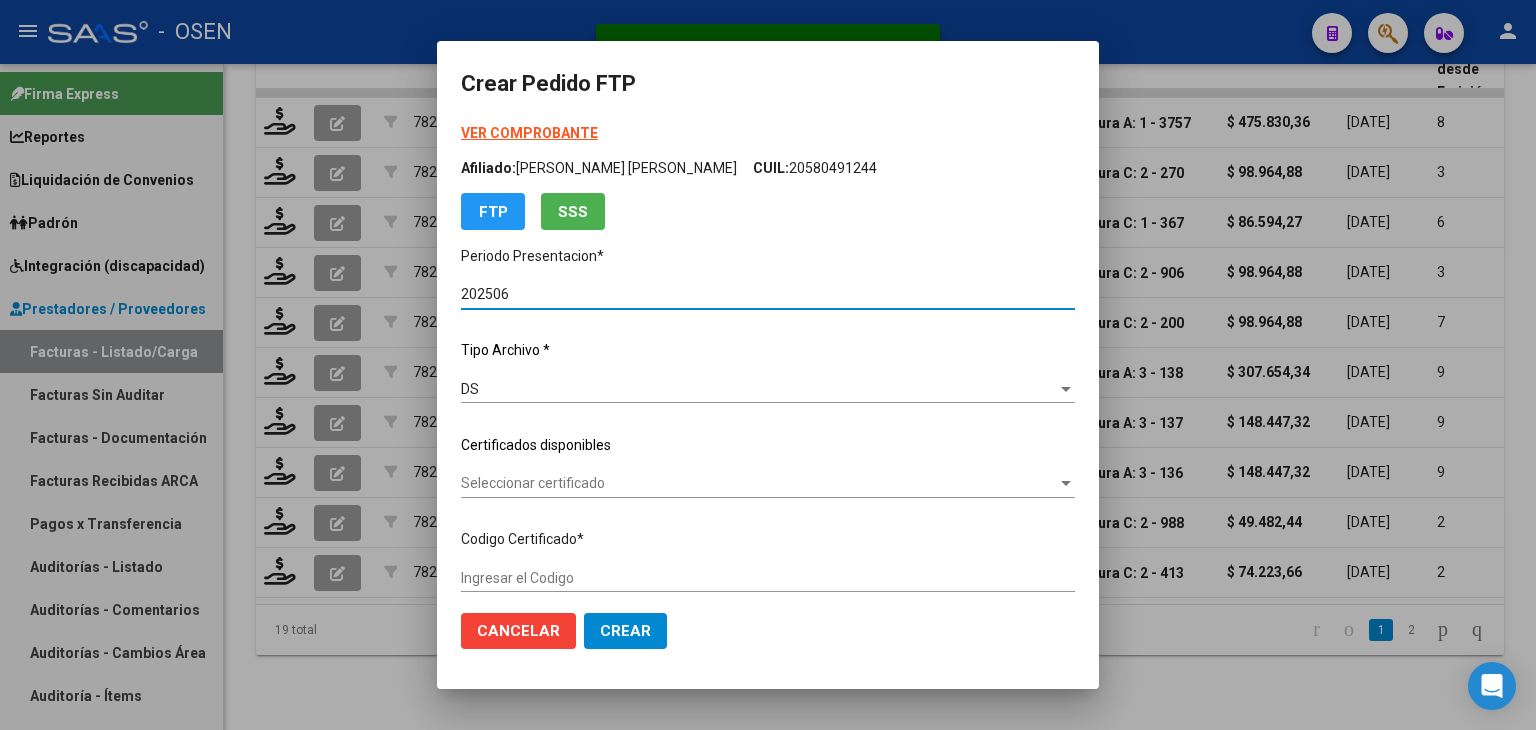 type on "ARG01000578173562022111120271111BS436" 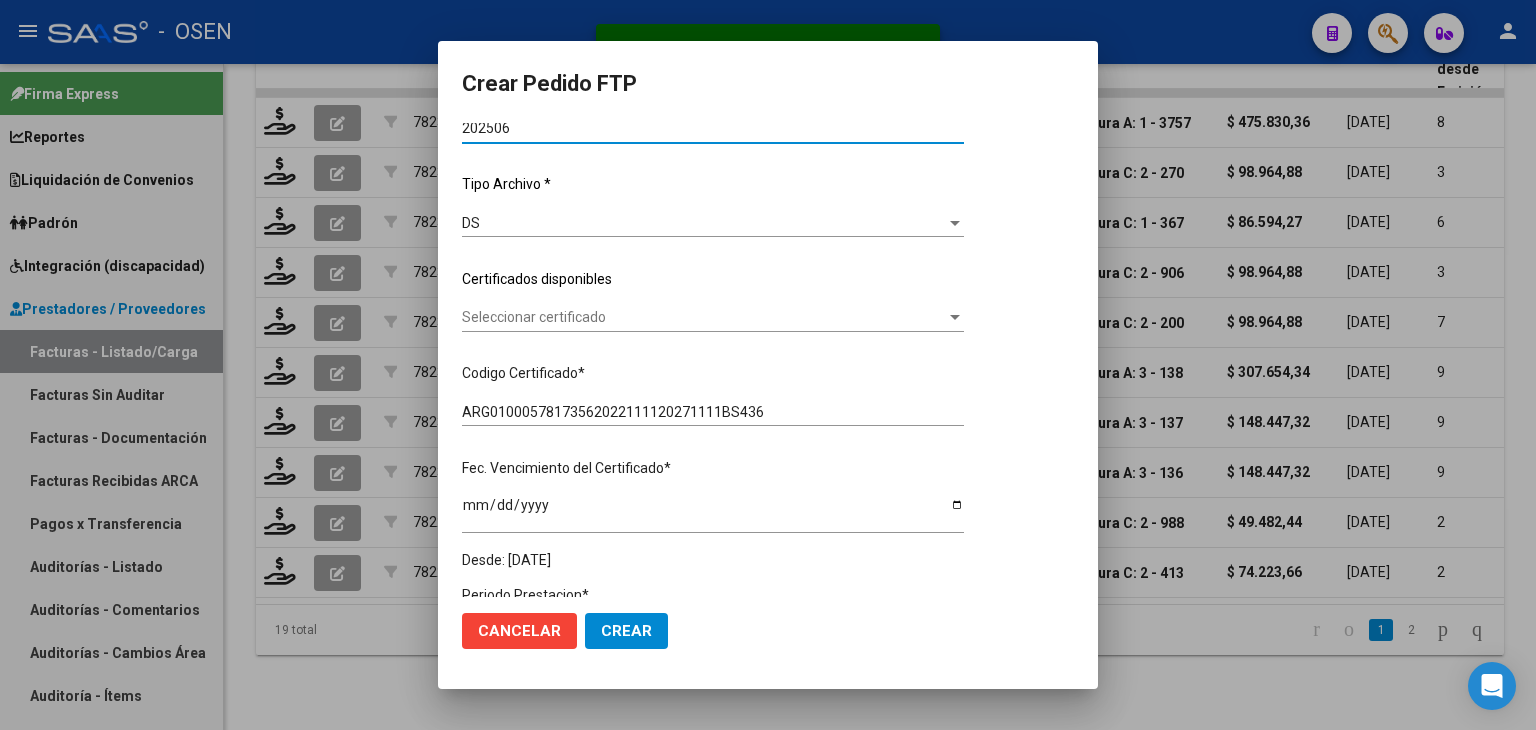 scroll, scrollTop: 200, scrollLeft: 0, axis: vertical 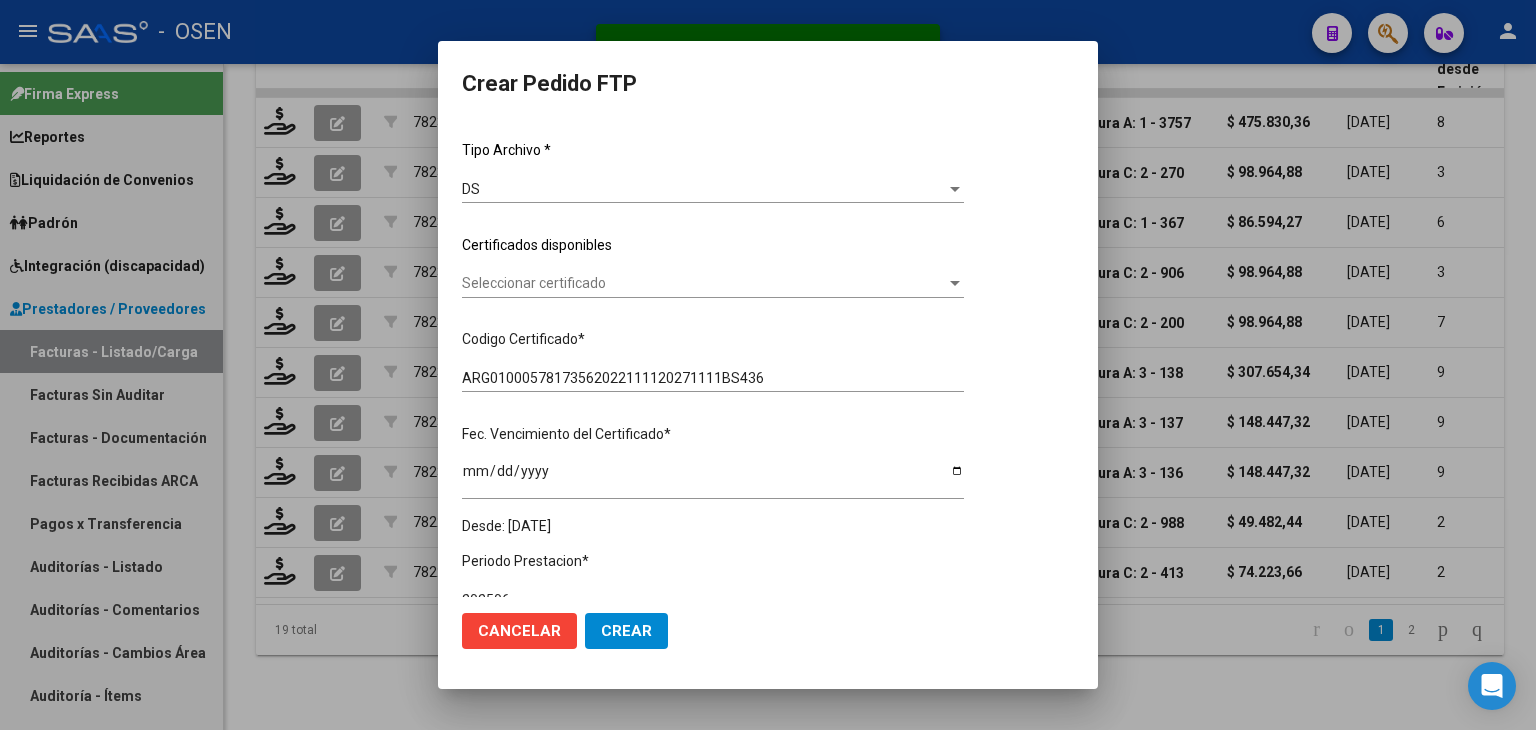 click on "Seleccionar certificado Seleccionar certificado" 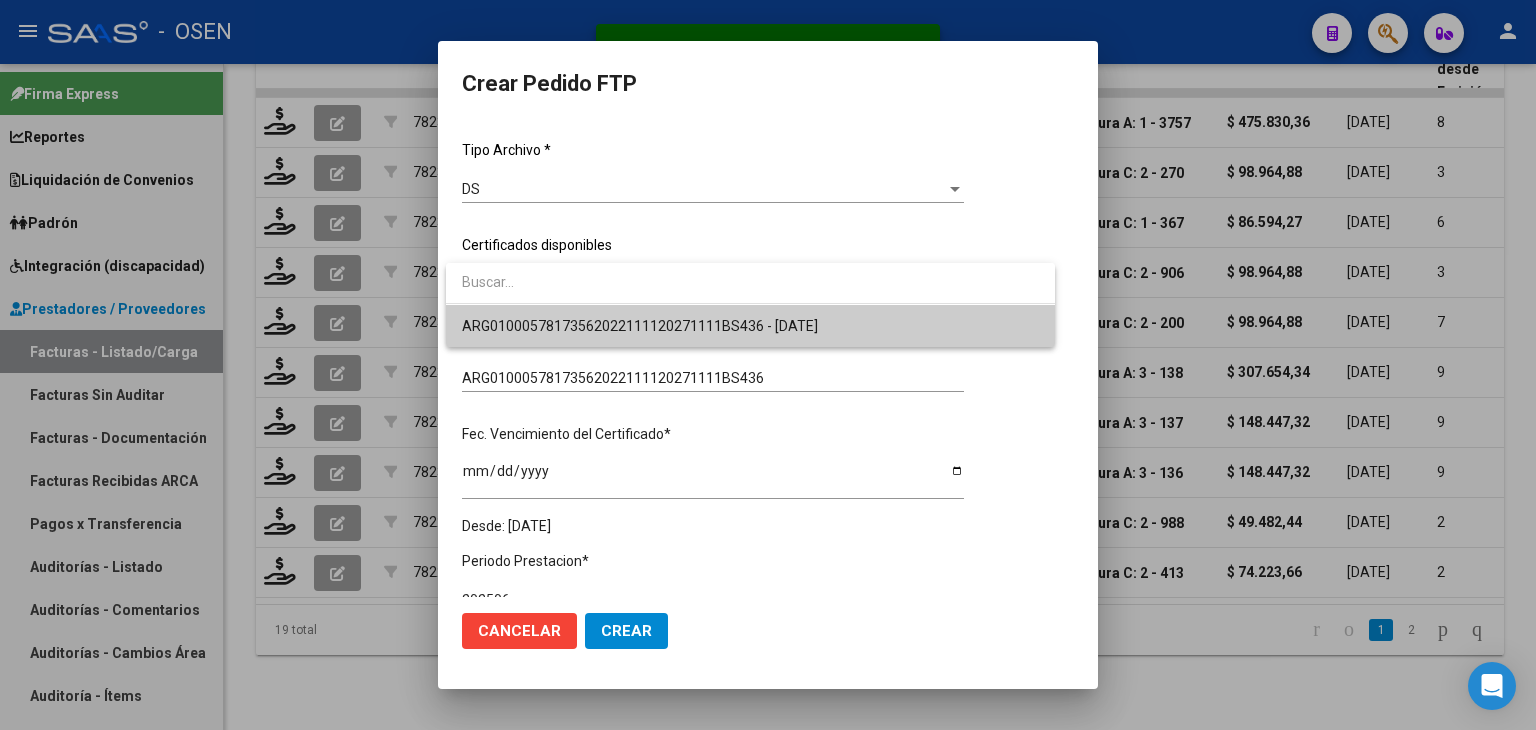 click on "ARG01000578173562022111120271111BS436 - 2027-11-11" at bounding box center (750, 326) 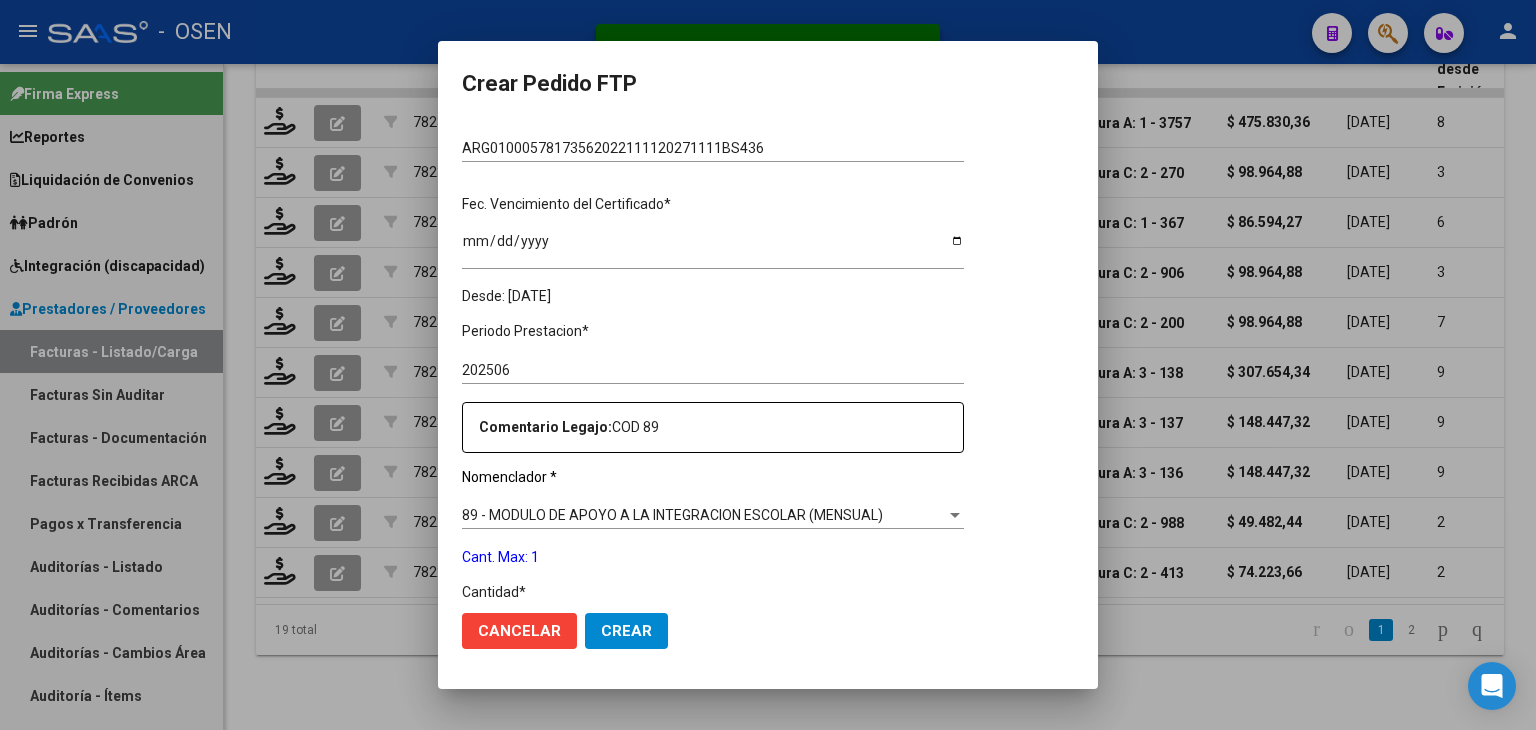 scroll, scrollTop: 500, scrollLeft: 0, axis: vertical 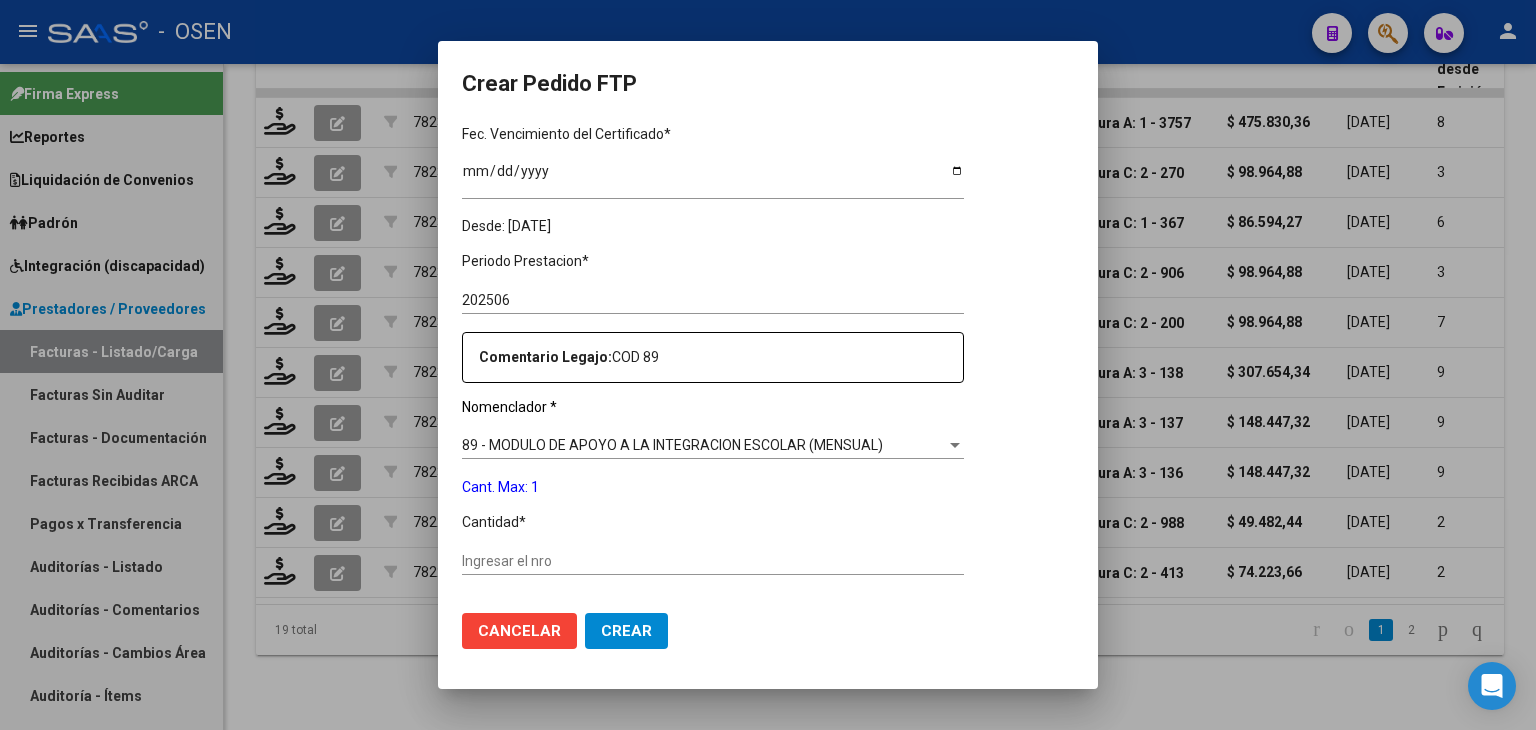 click on "Ingresar el nro" at bounding box center (713, 561) 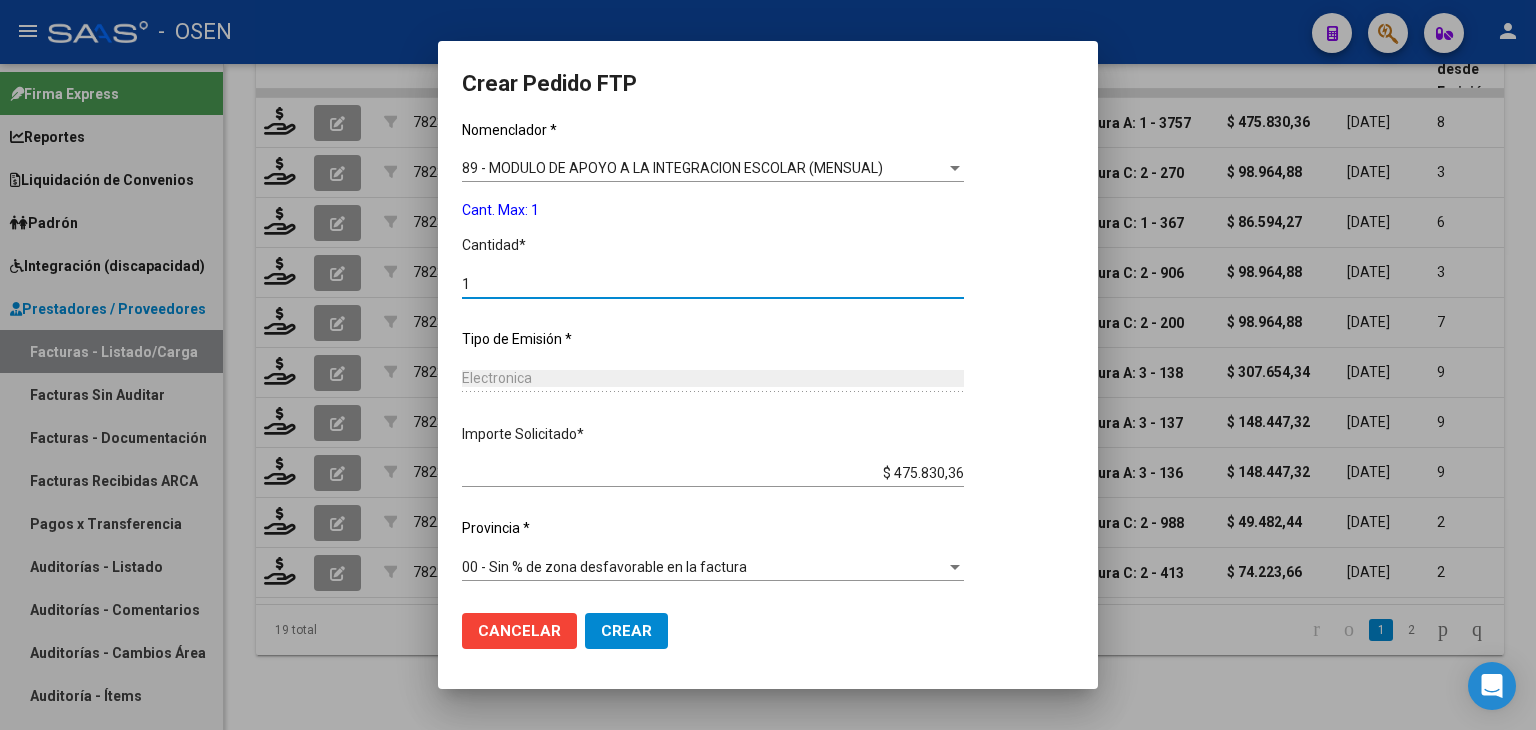 scroll, scrollTop: 778, scrollLeft: 0, axis: vertical 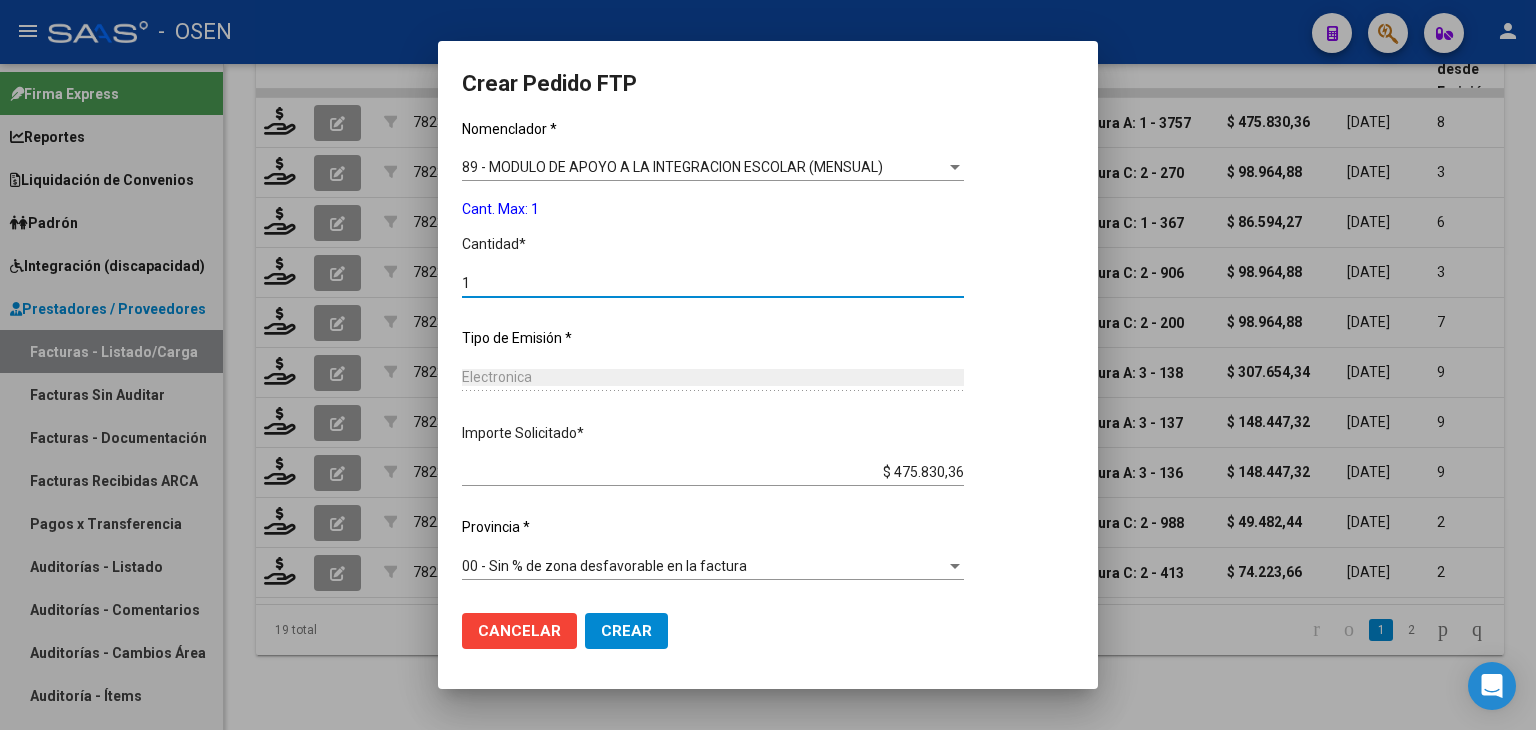 type on "1" 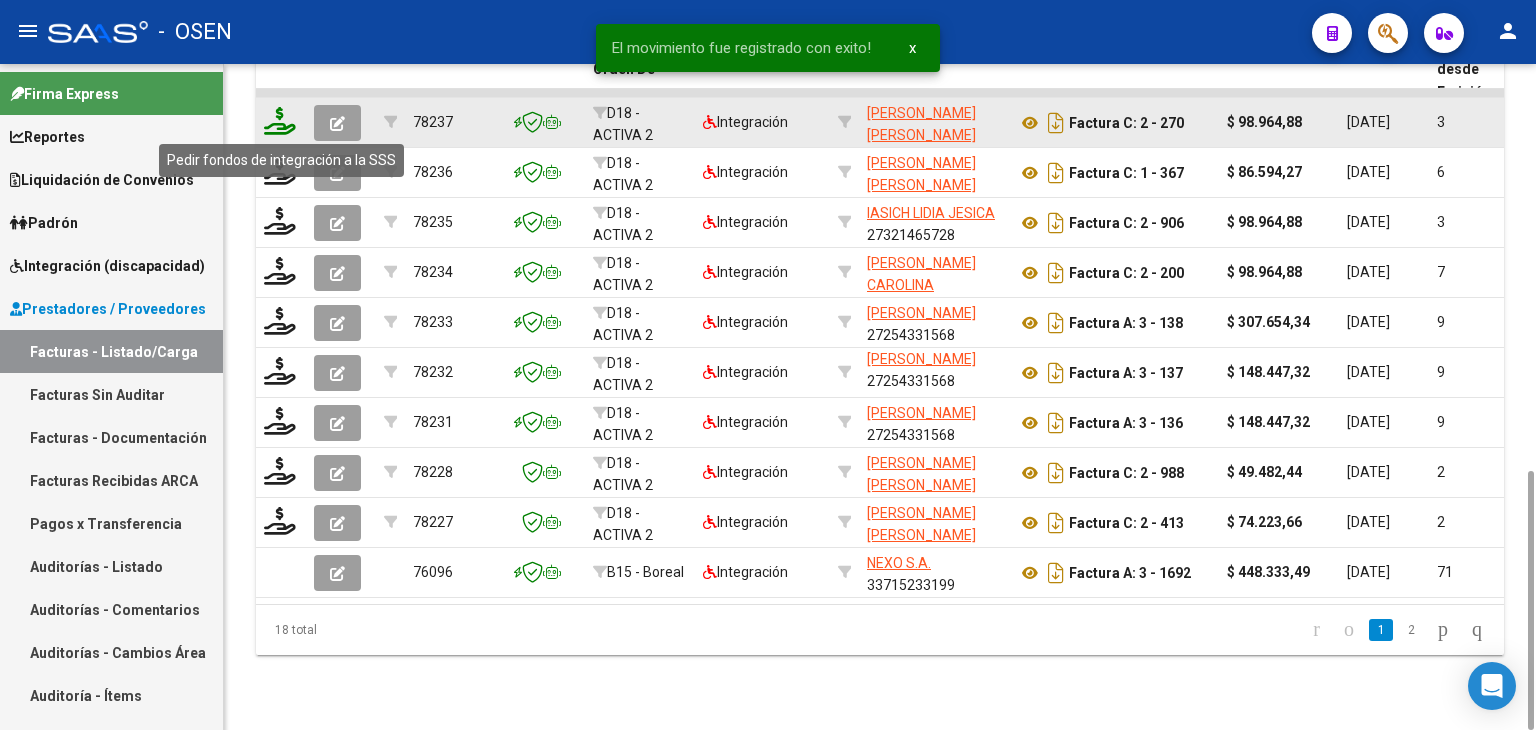 click 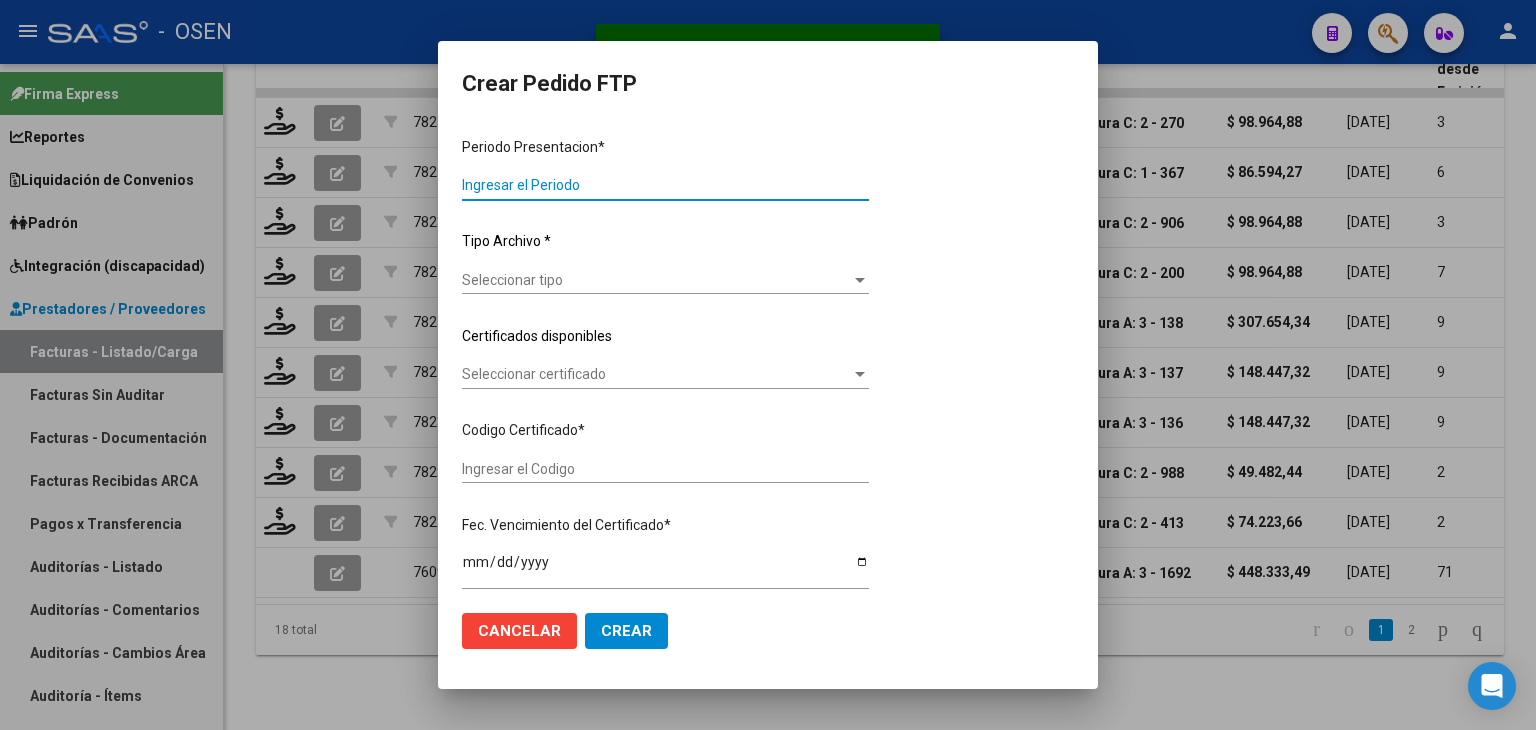 type on "202506" 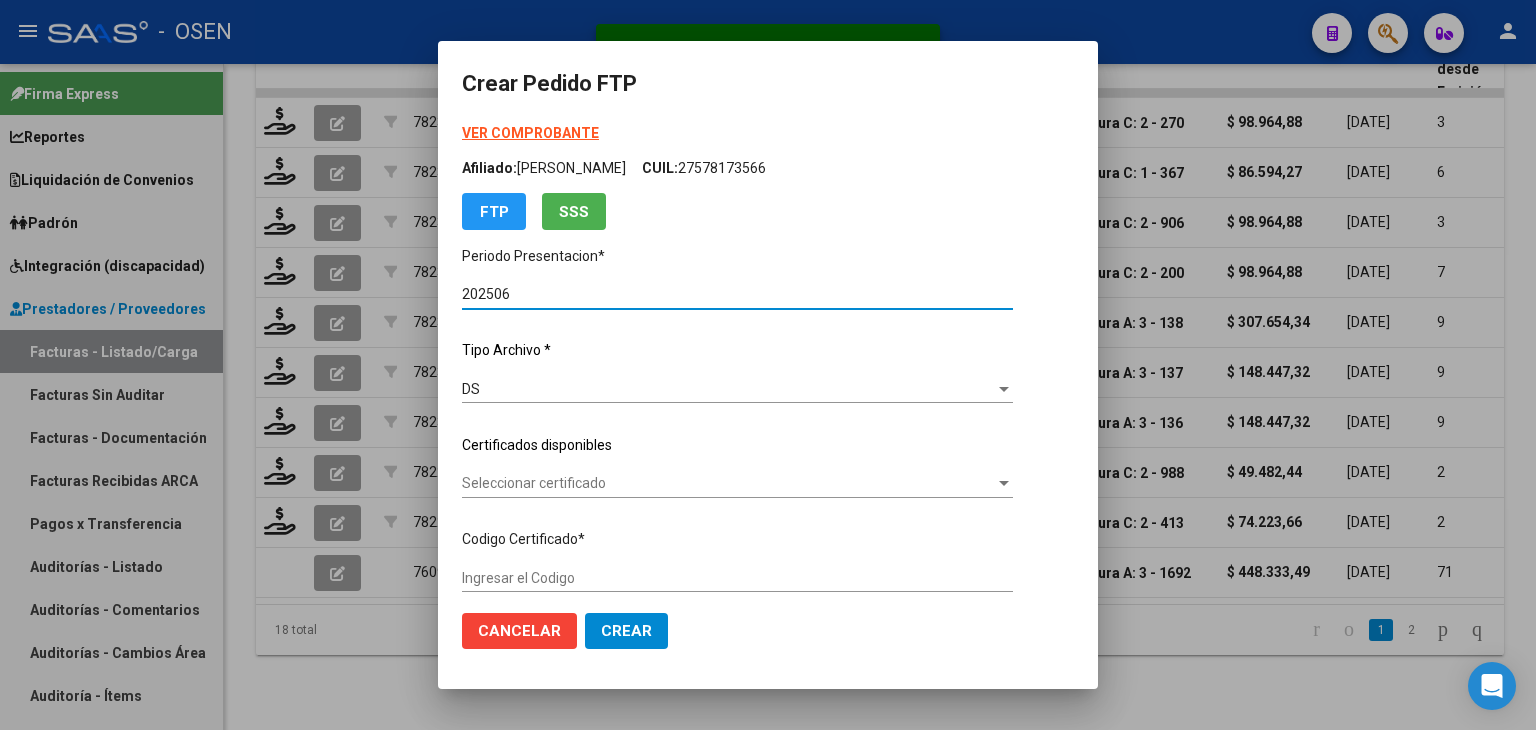 type on "ARG02000556950902024032620290326BUE430" 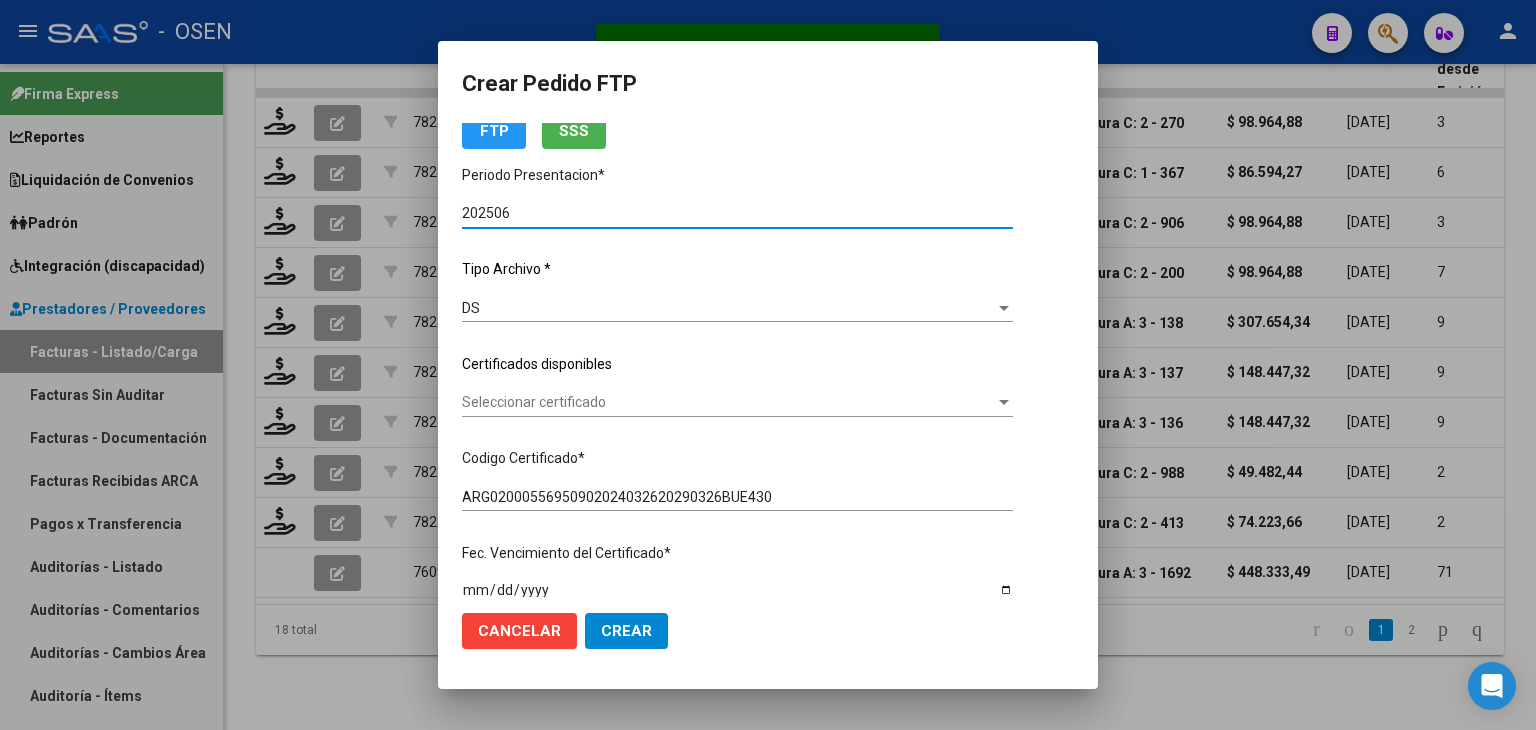 scroll, scrollTop: 200, scrollLeft: 0, axis: vertical 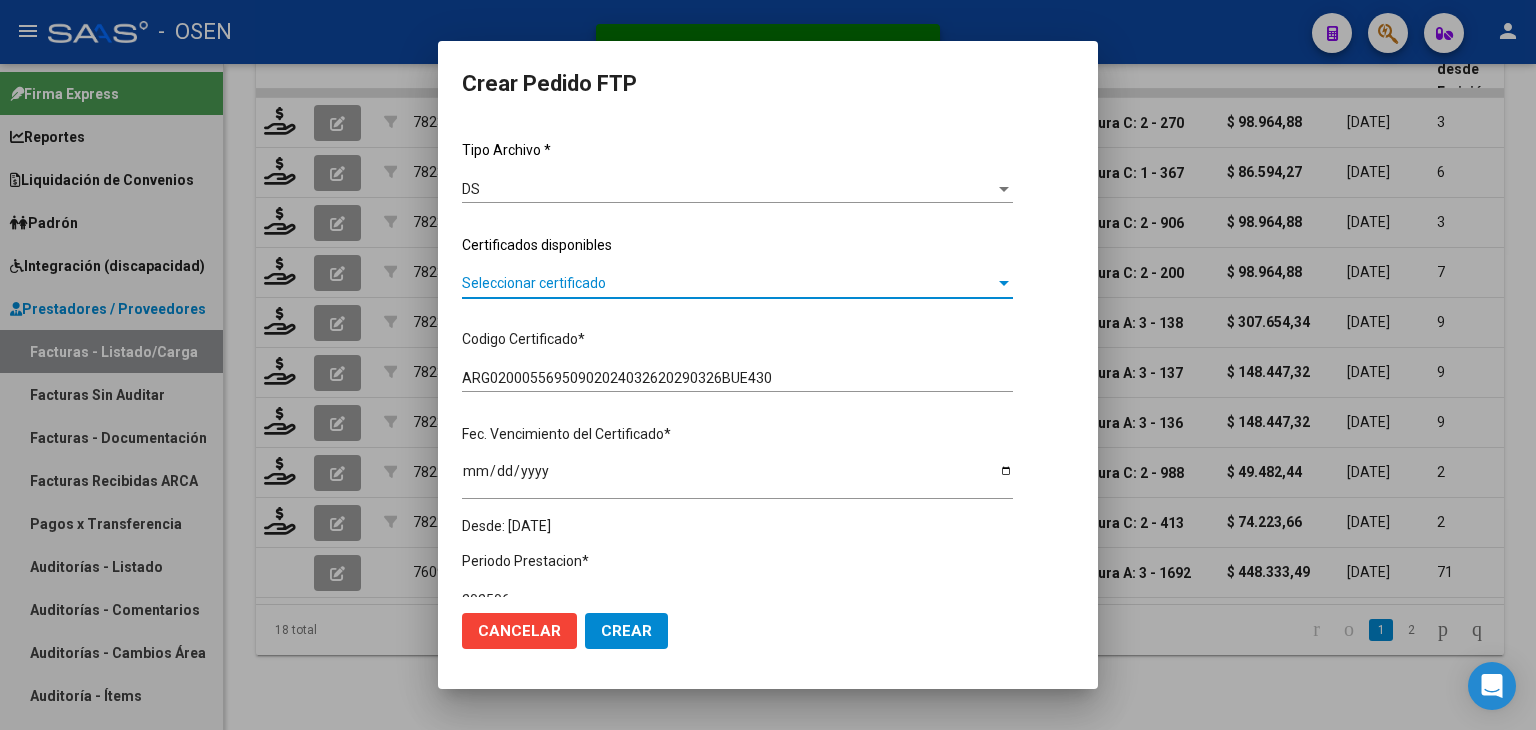 click on "Seleccionar certificado" at bounding box center [728, 283] 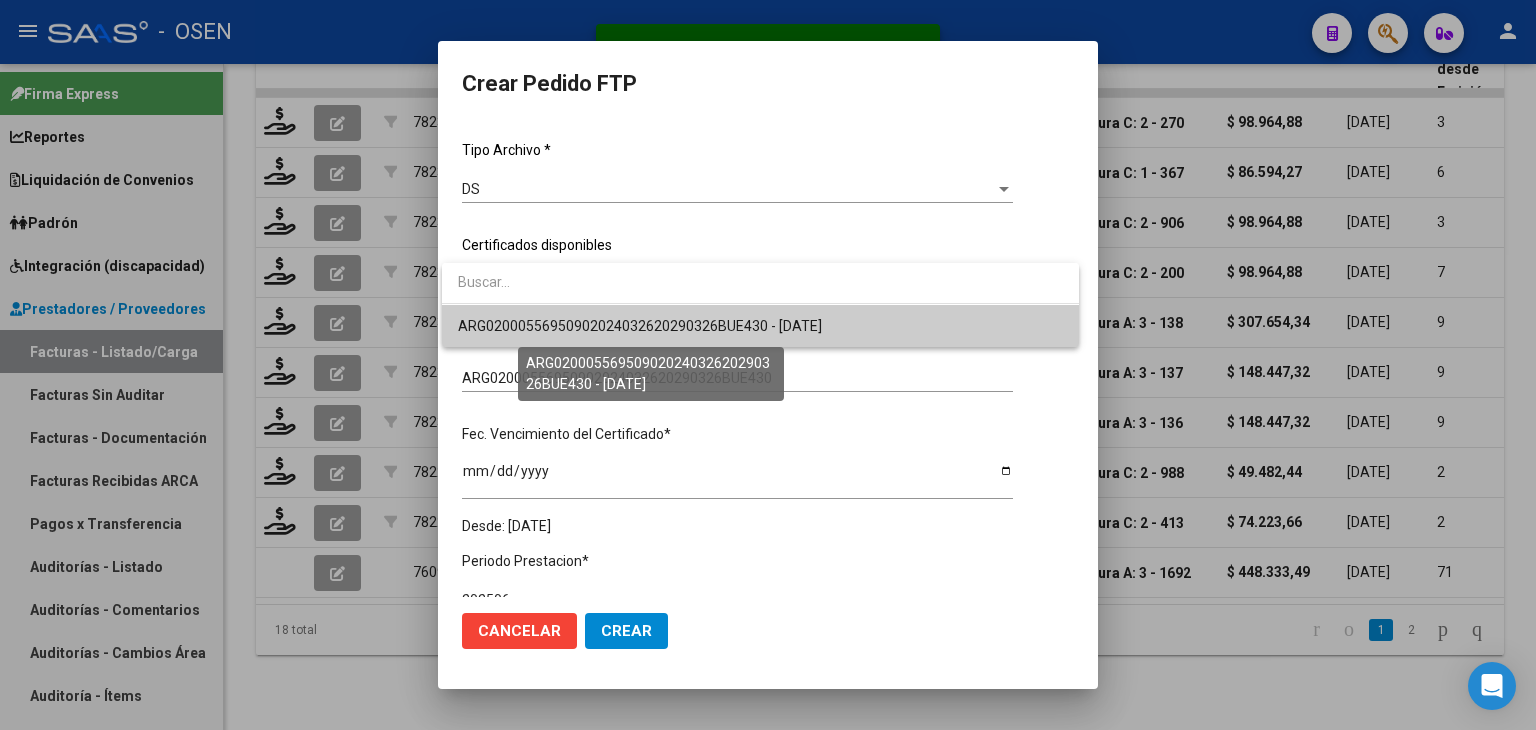 click on "ARG02000556950902024032620290326BUE430 - [DATE]" at bounding box center (640, 326) 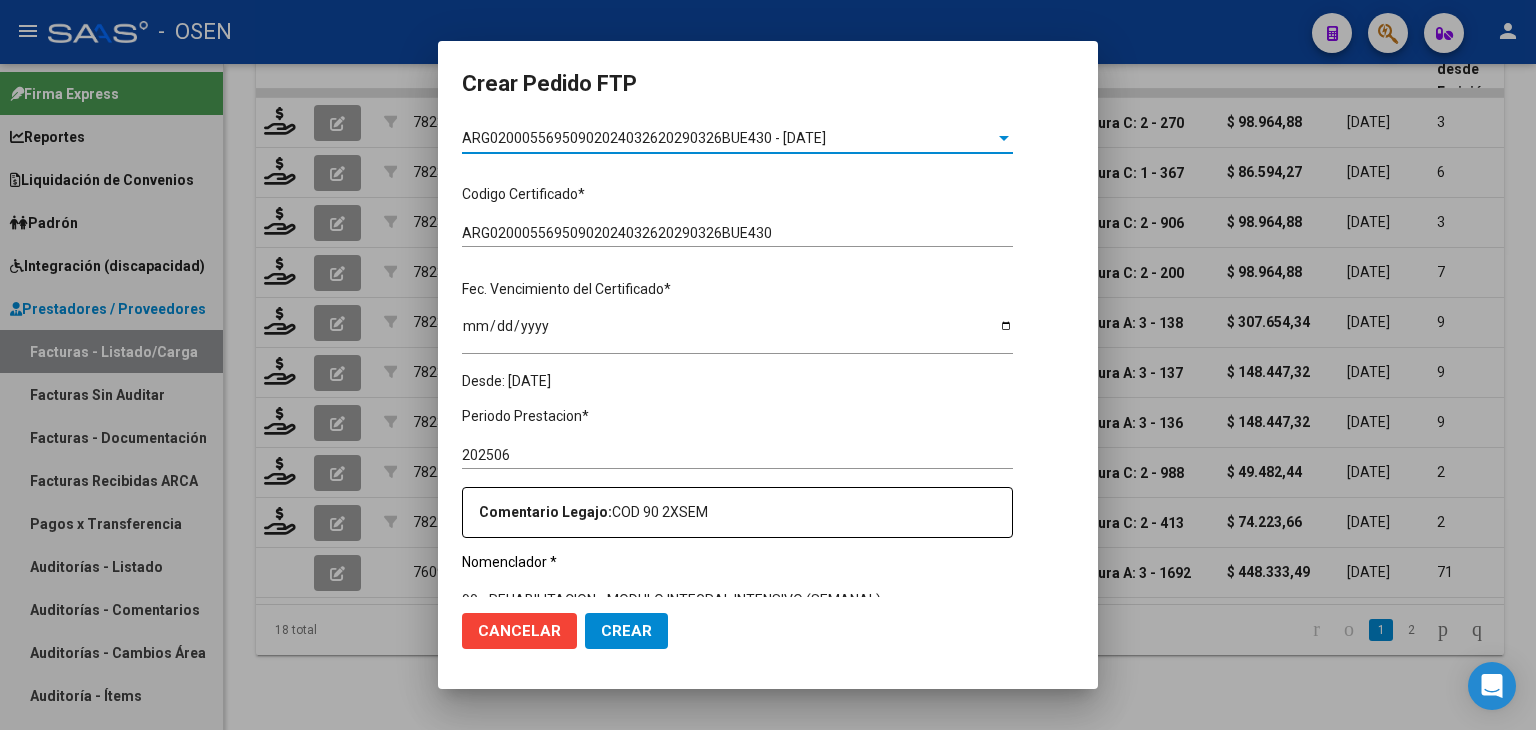 scroll, scrollTop: 600, scrollLeft: 0, axis: vertical 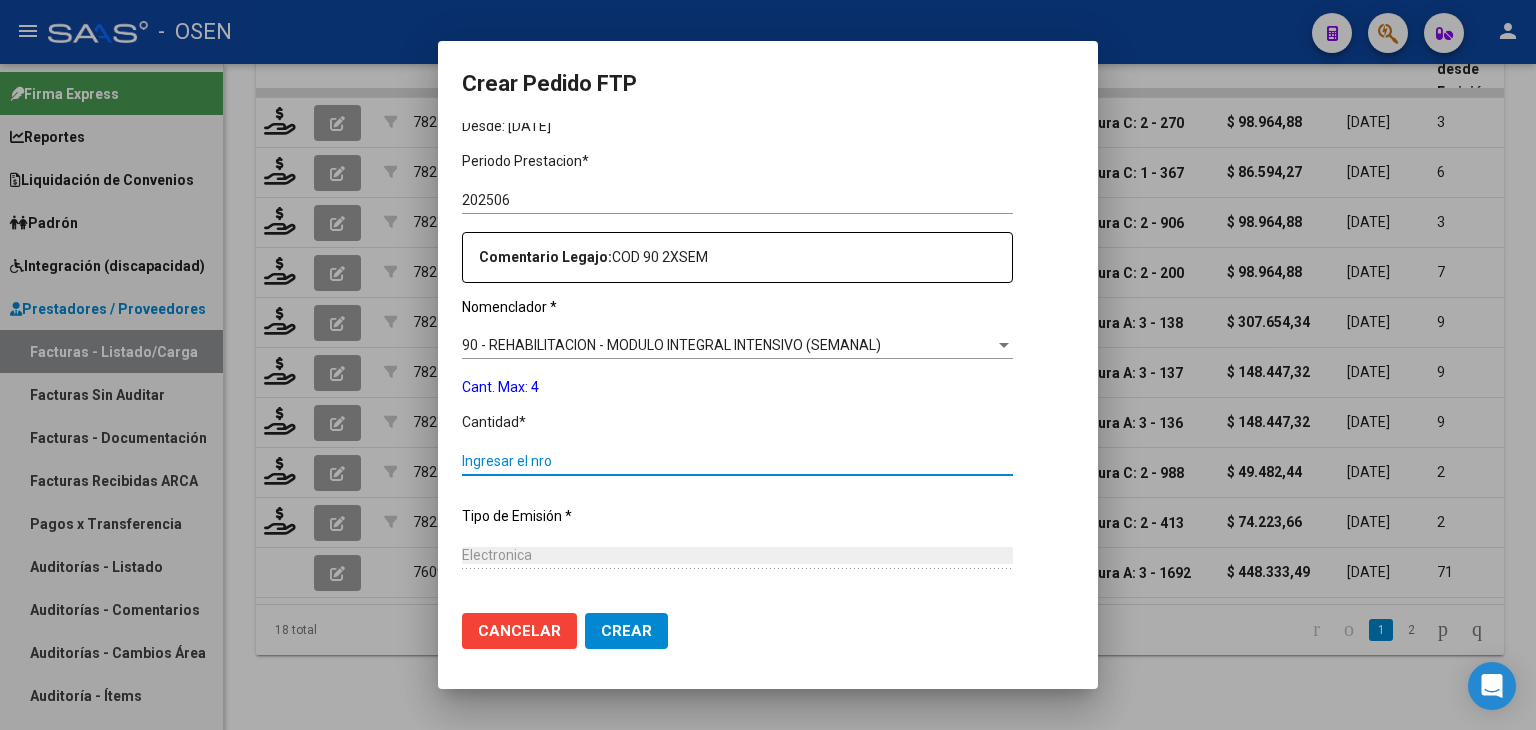 click on "Ingresar el nro" at bounding box center [737, 461] 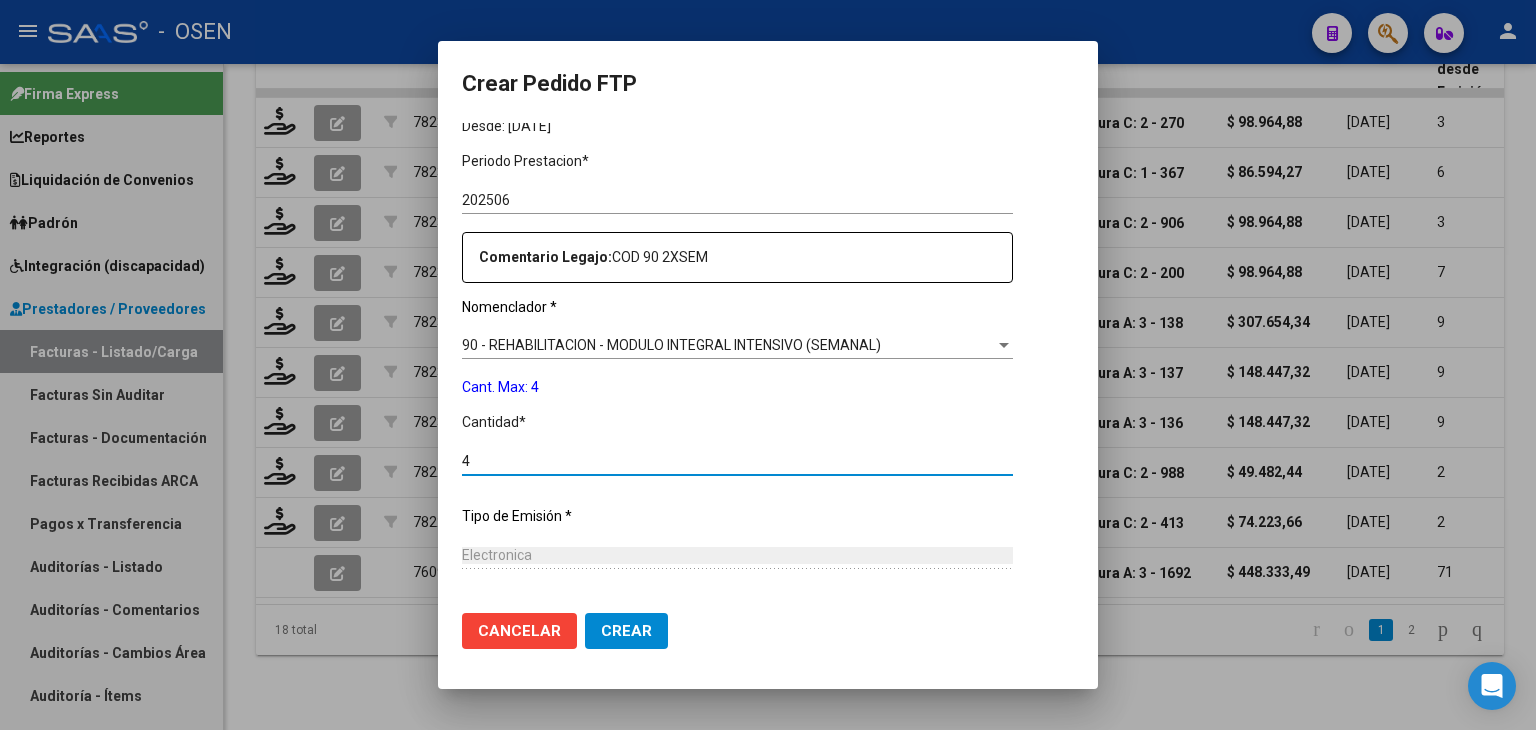 type on "4" 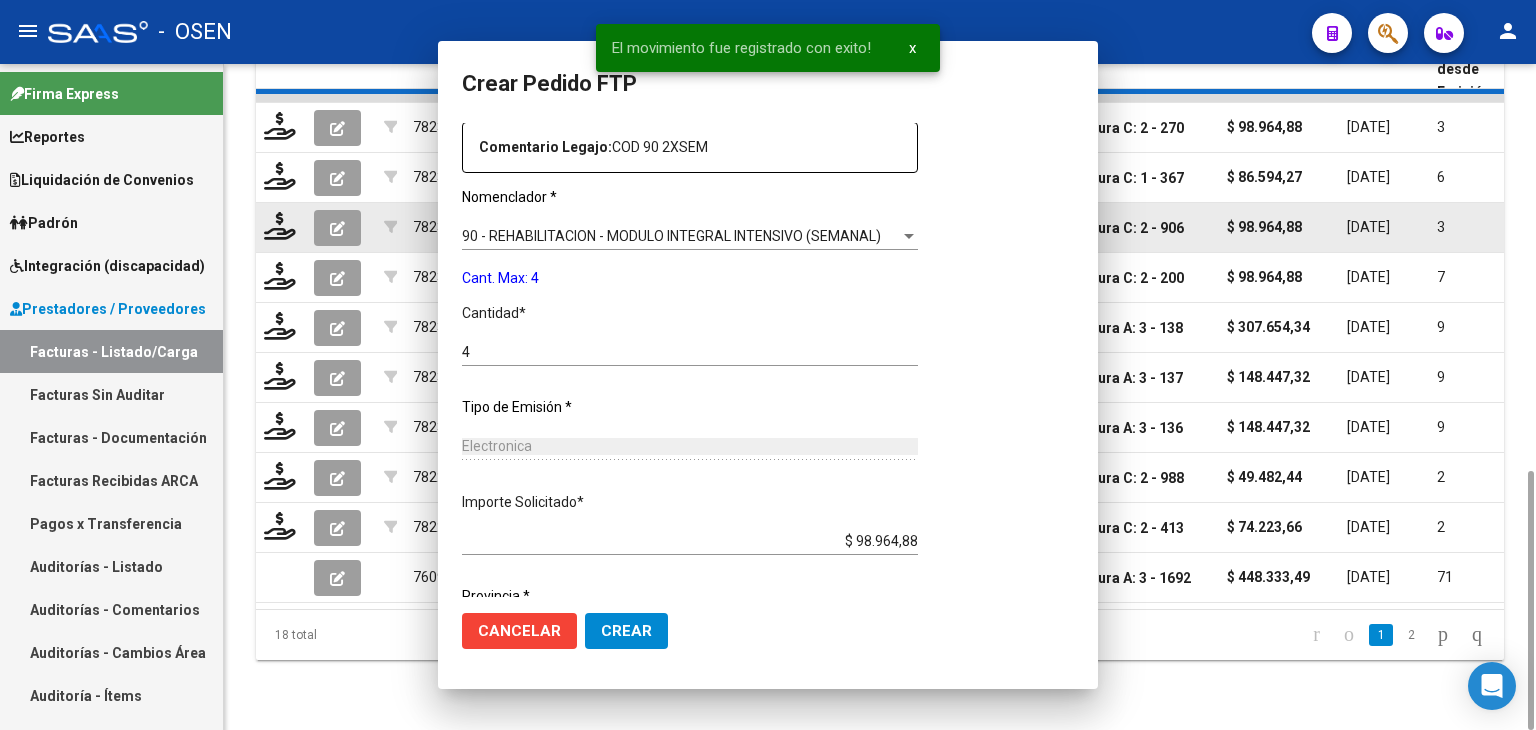 scroll, scrollTop: 0, scrollLeft: 0, axis: both 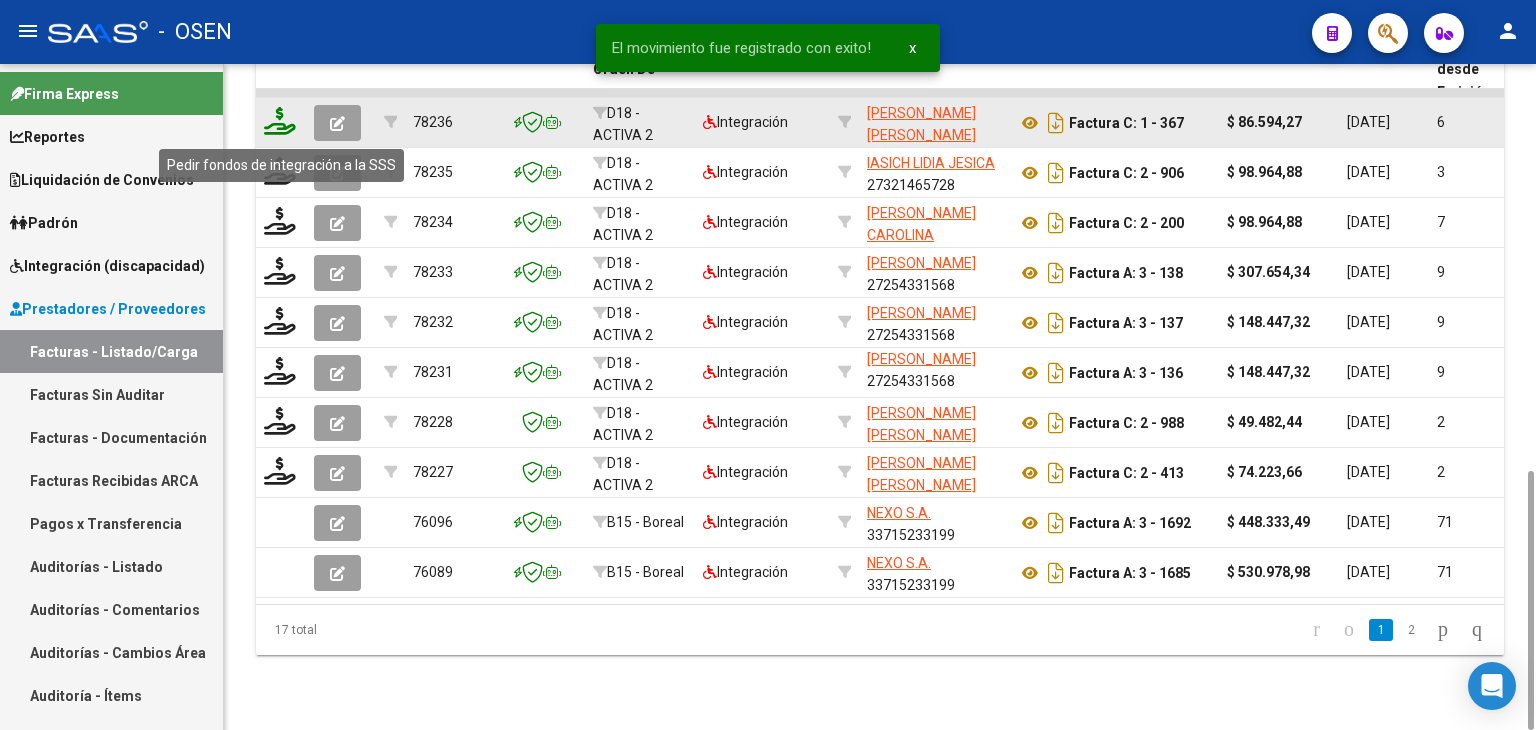 click 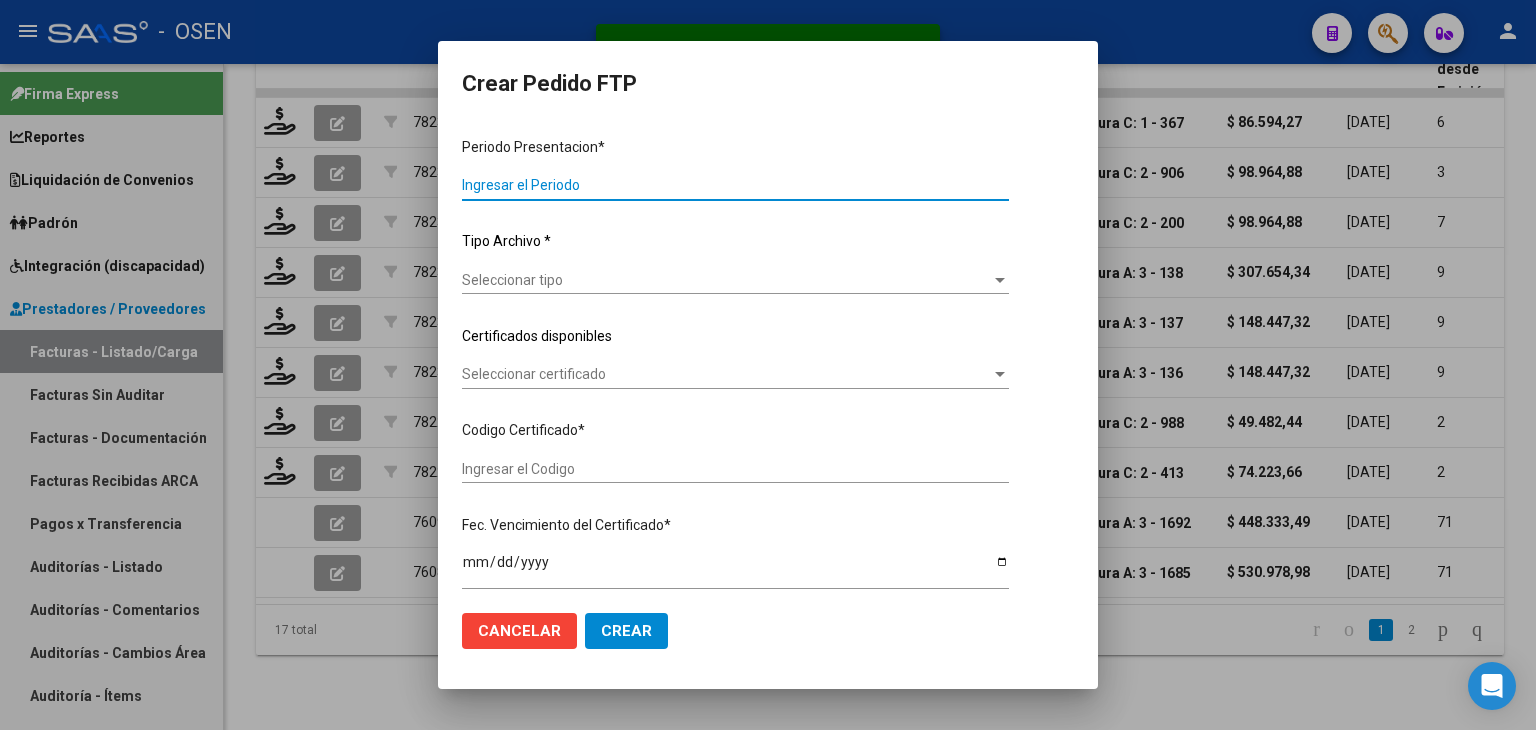 type on "202506" 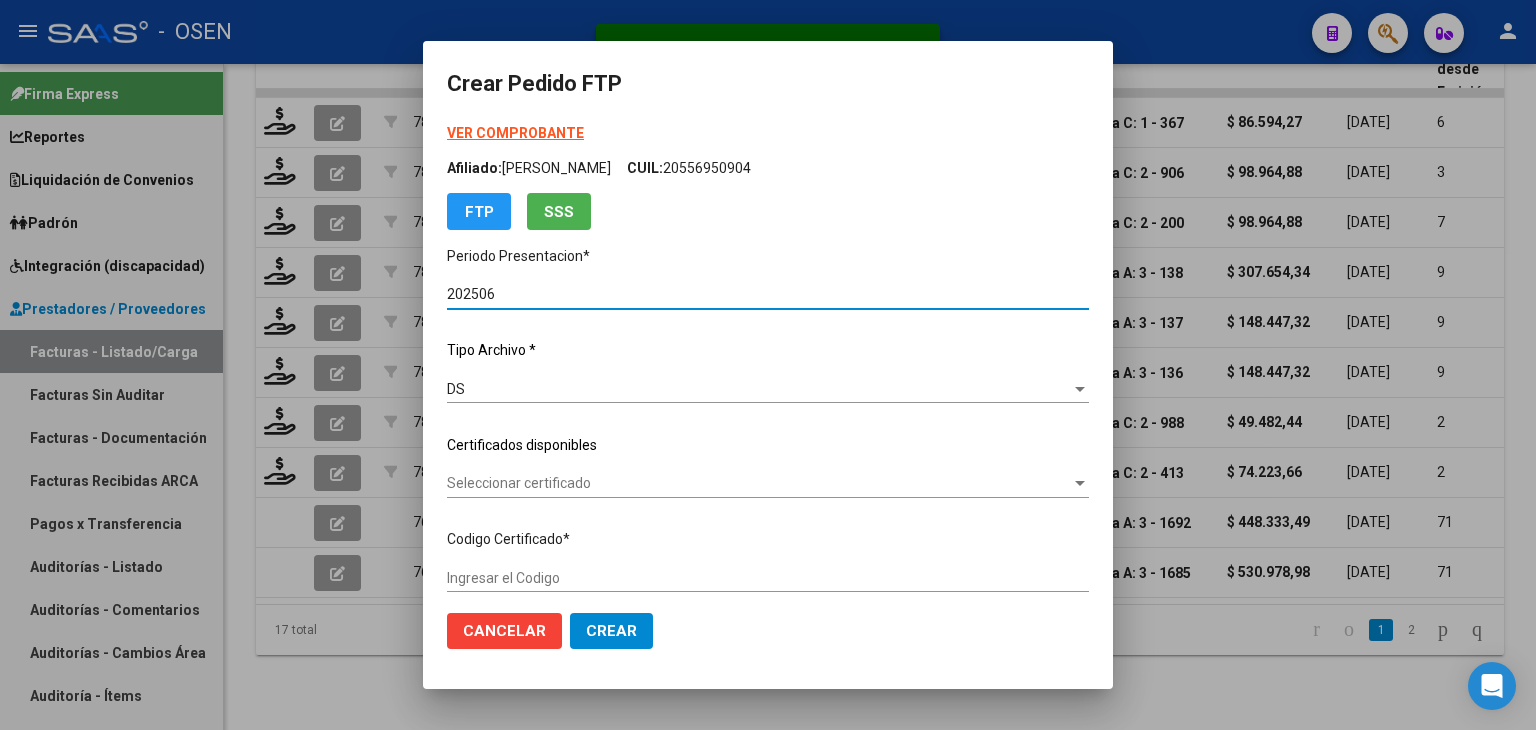 type on "ARG02000539851882018080720230807BS437" 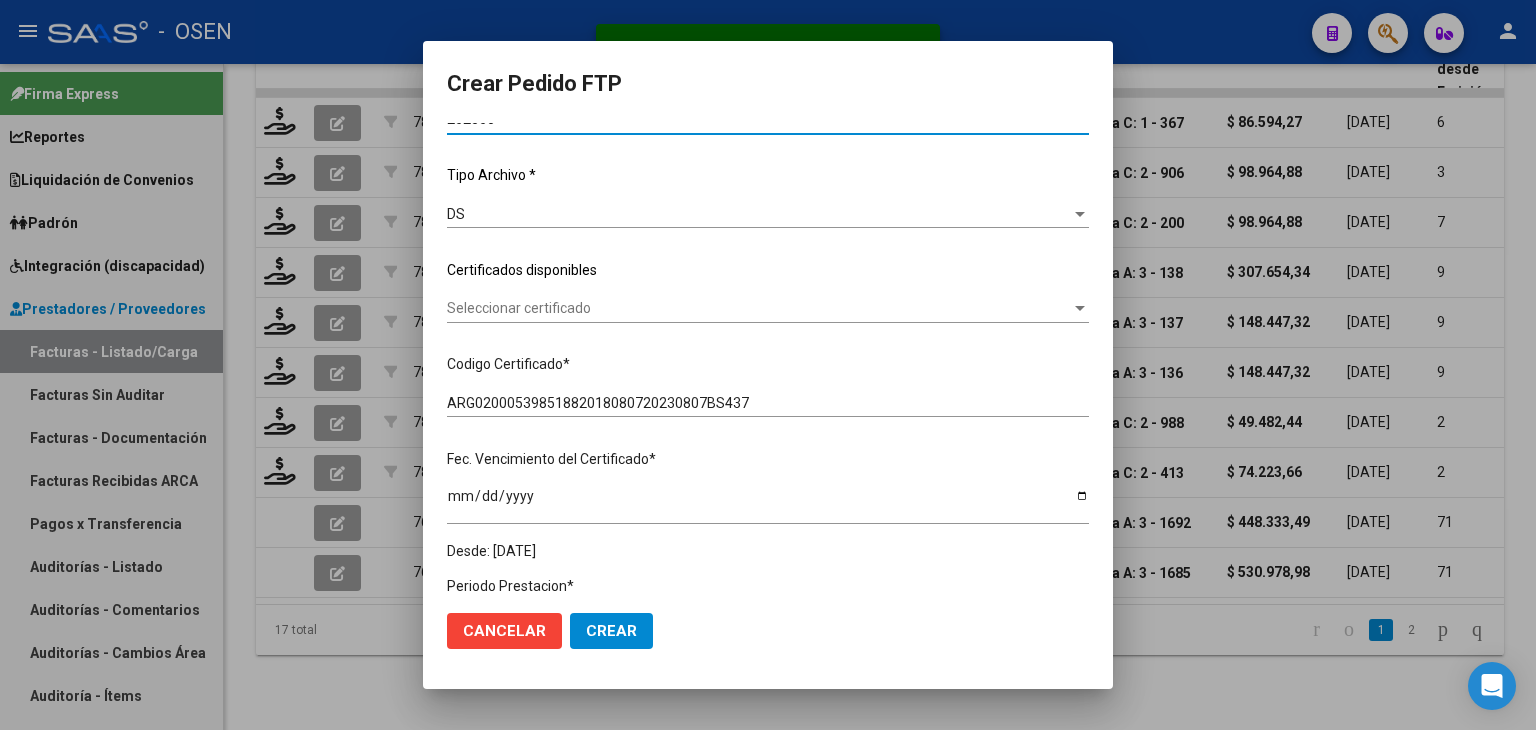 scroll, scrollTop: 200, scrollLeft: 0, axis: vertical 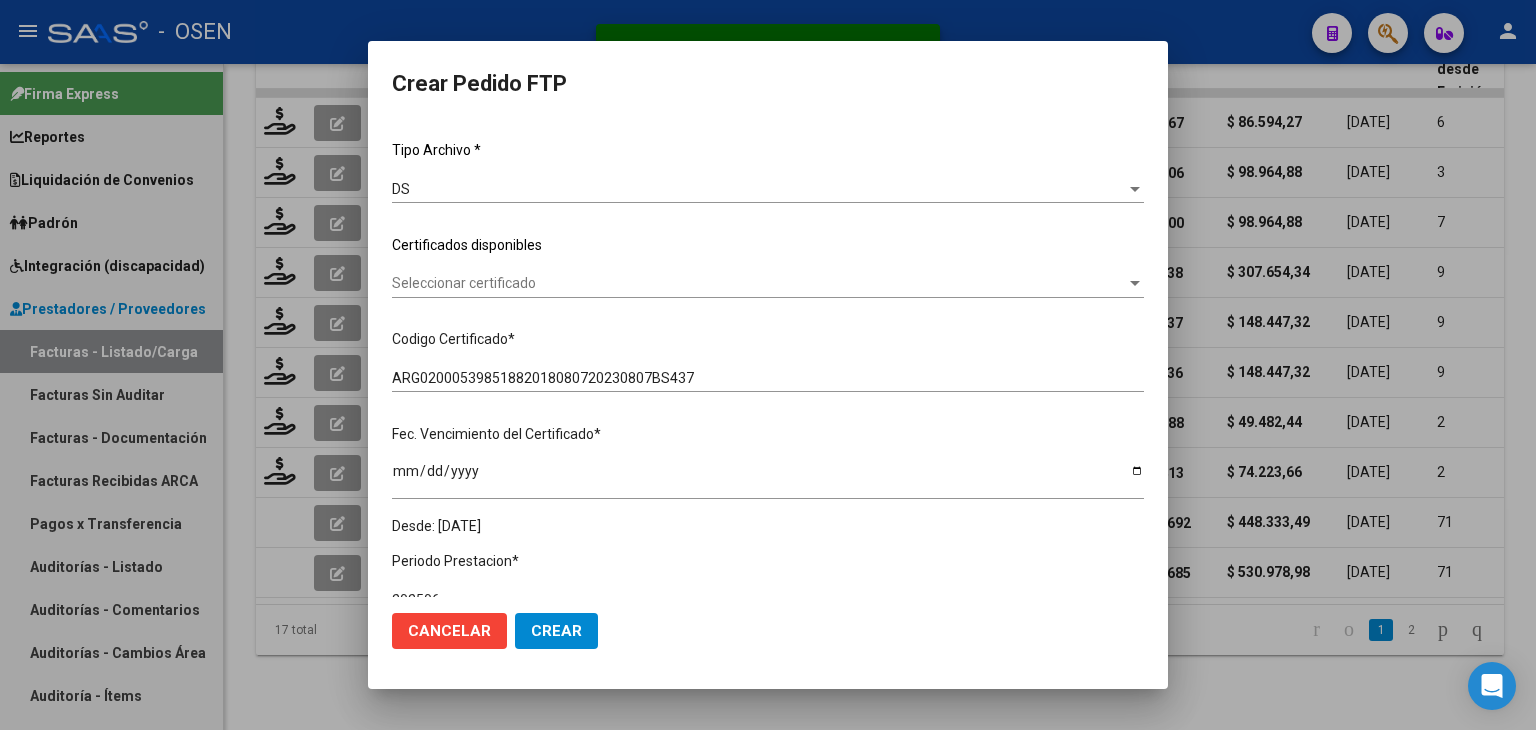 click on "Seleccionar certificado" at bounding box center [759, 283] 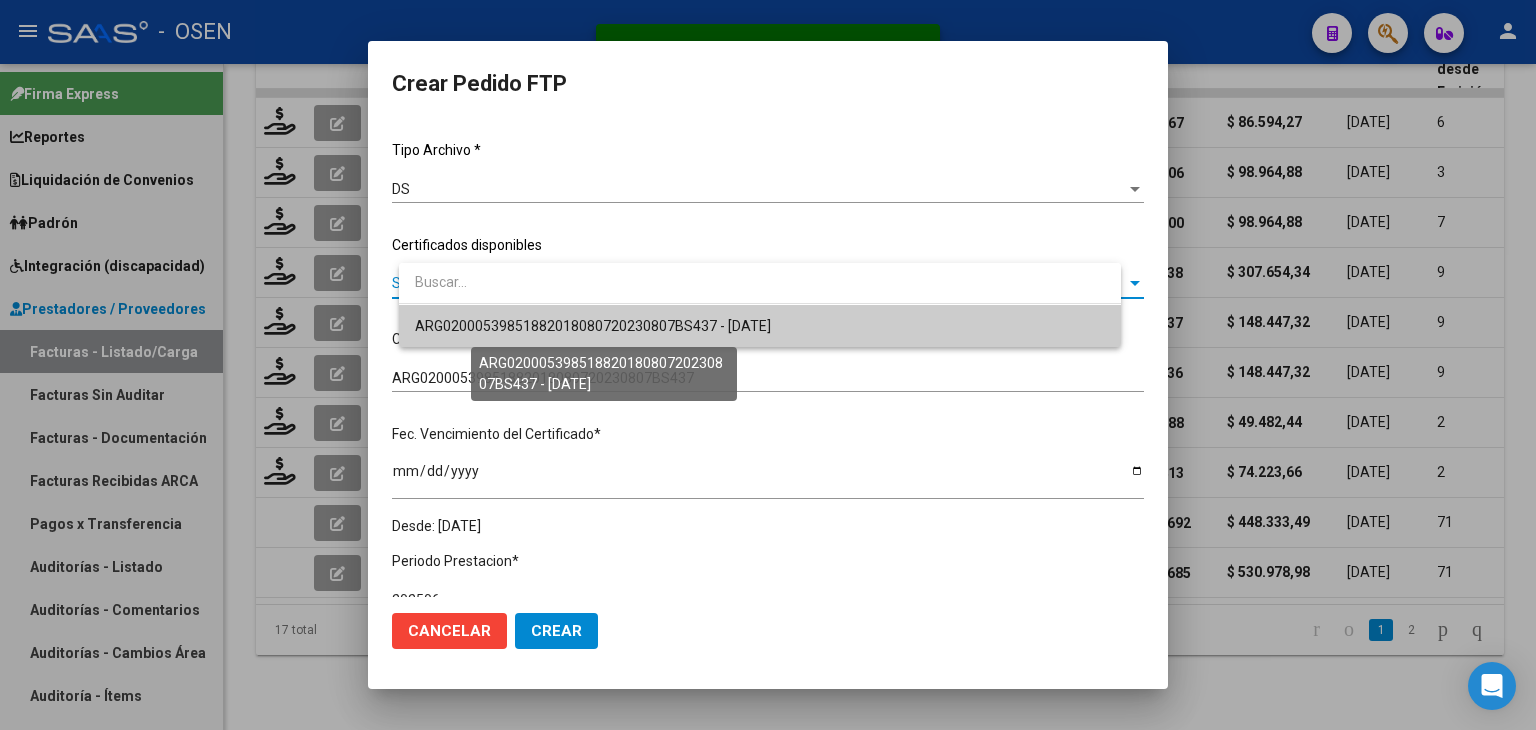 click on "ARG02000539851882018080720230807BS437 - [DATE]" at bounding box center [593, 326] 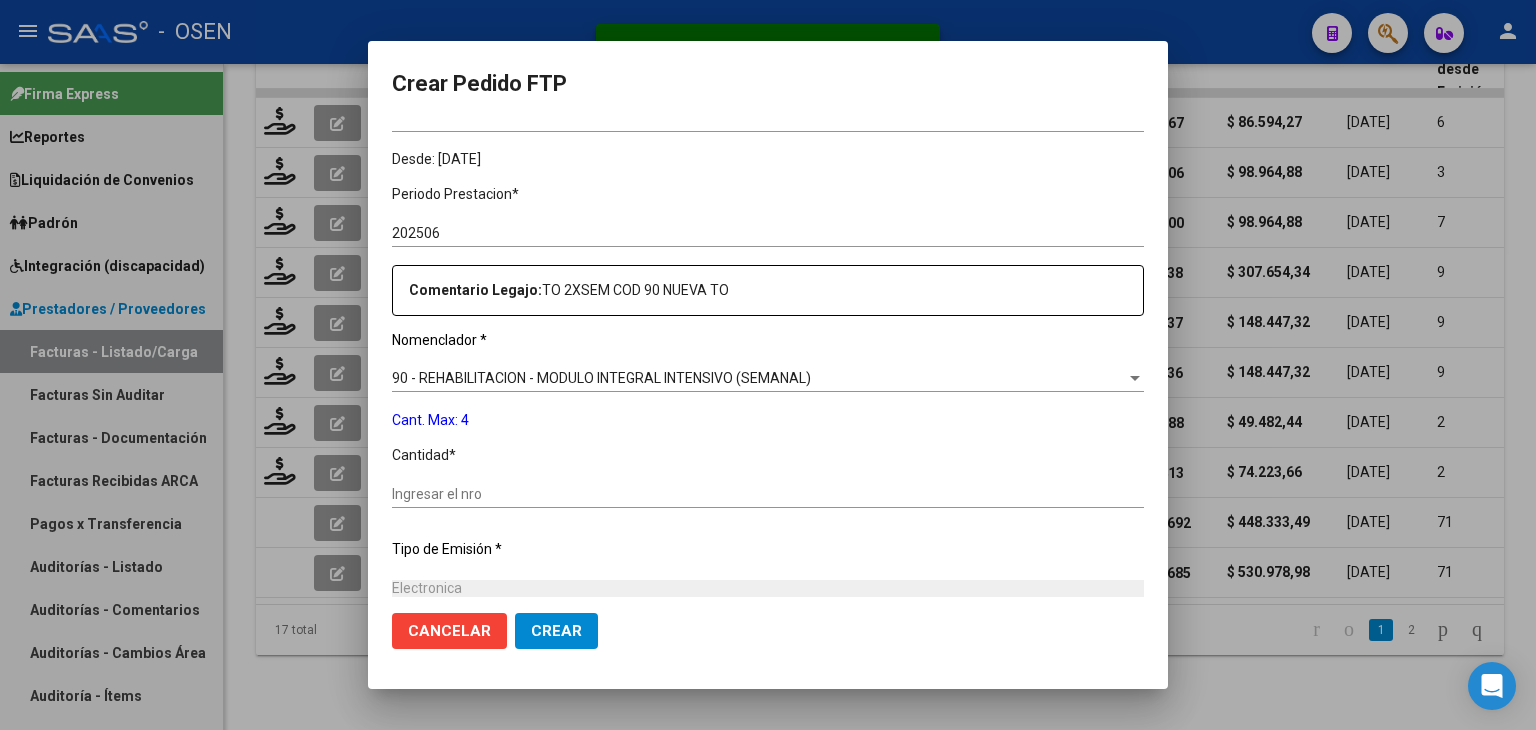 scroll, scrollTop: 600, scrollLeft: 0, axis: vertical 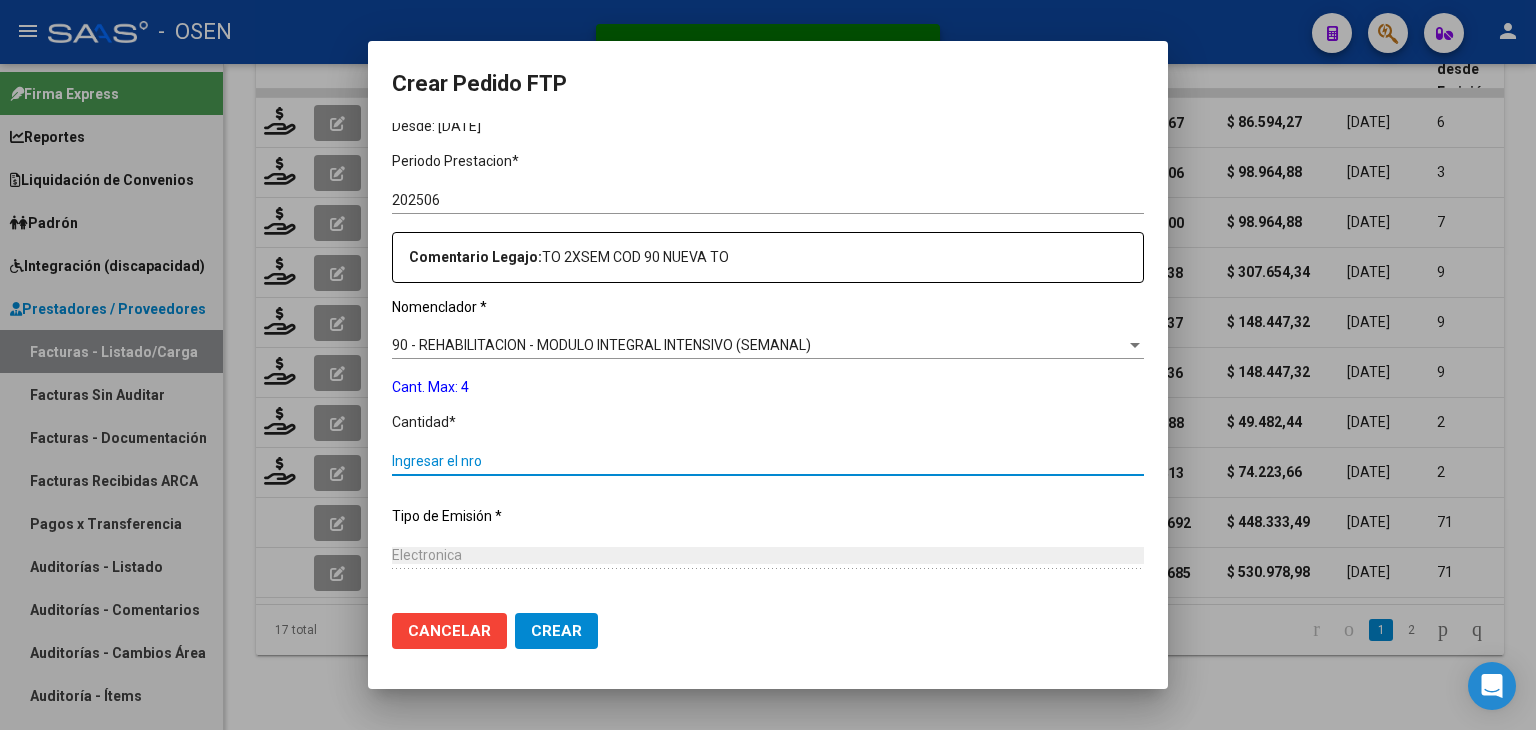 click on "Ingresar el nro" at bounding box center [768, 461] 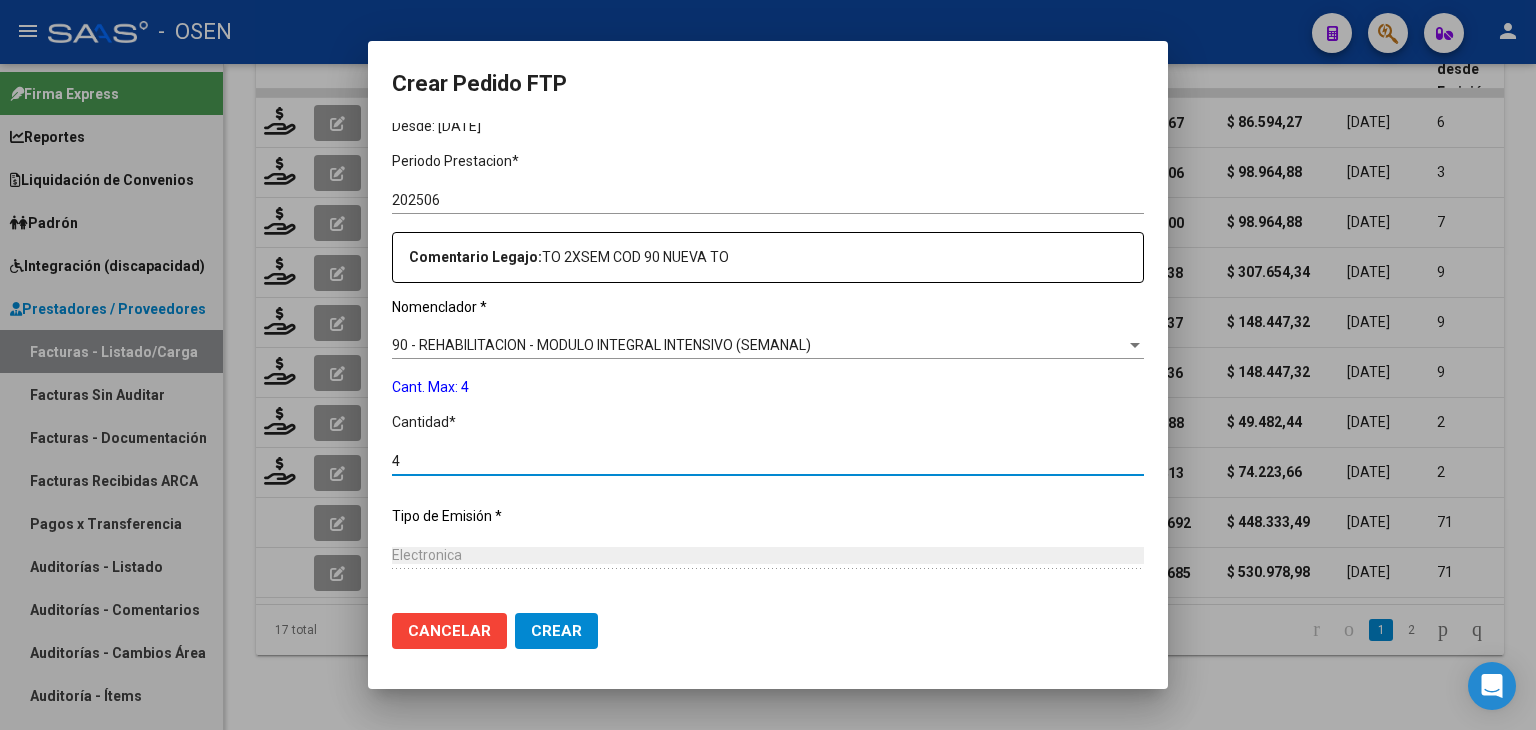 type on "4" 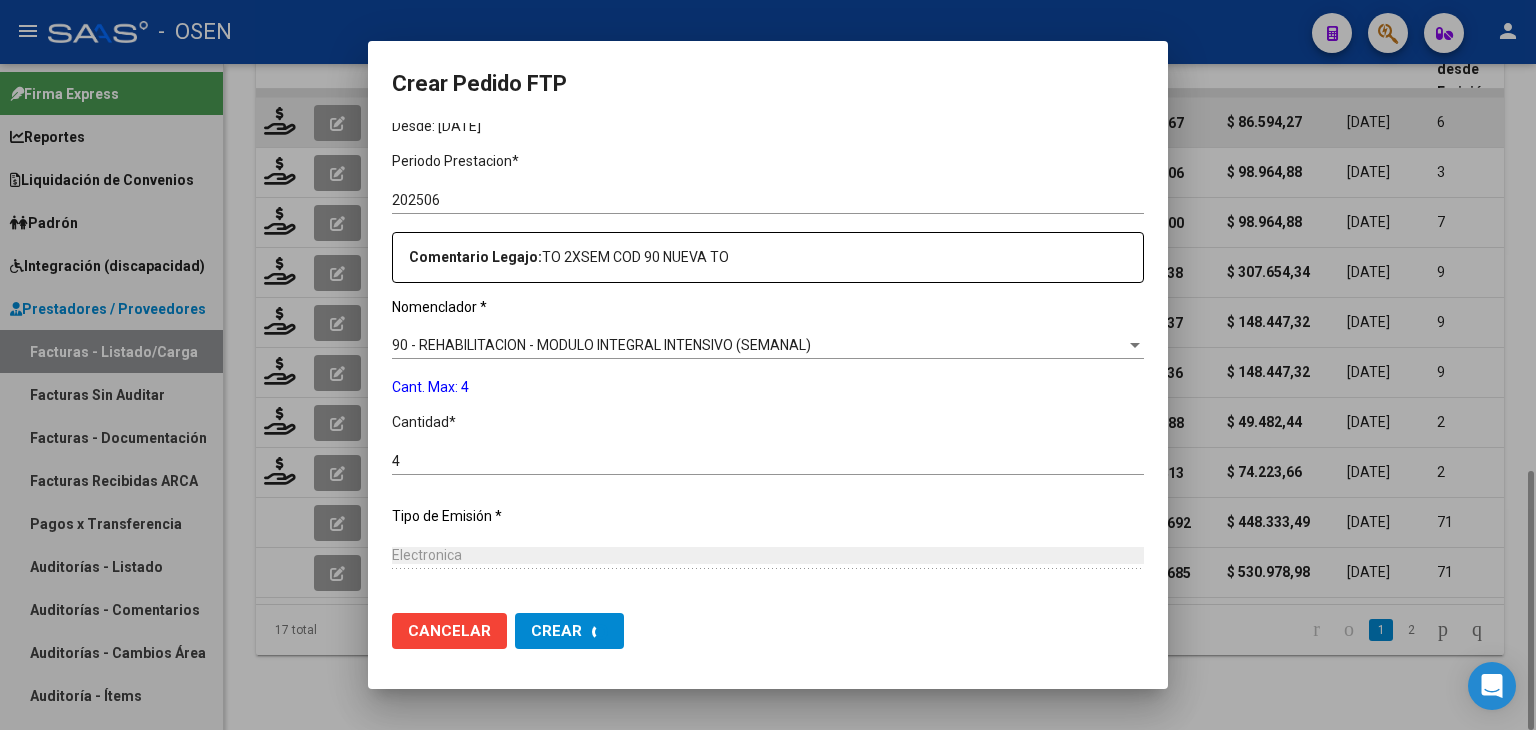 scroll, scrollTop: 0, scrollLeft: 0, axis: both 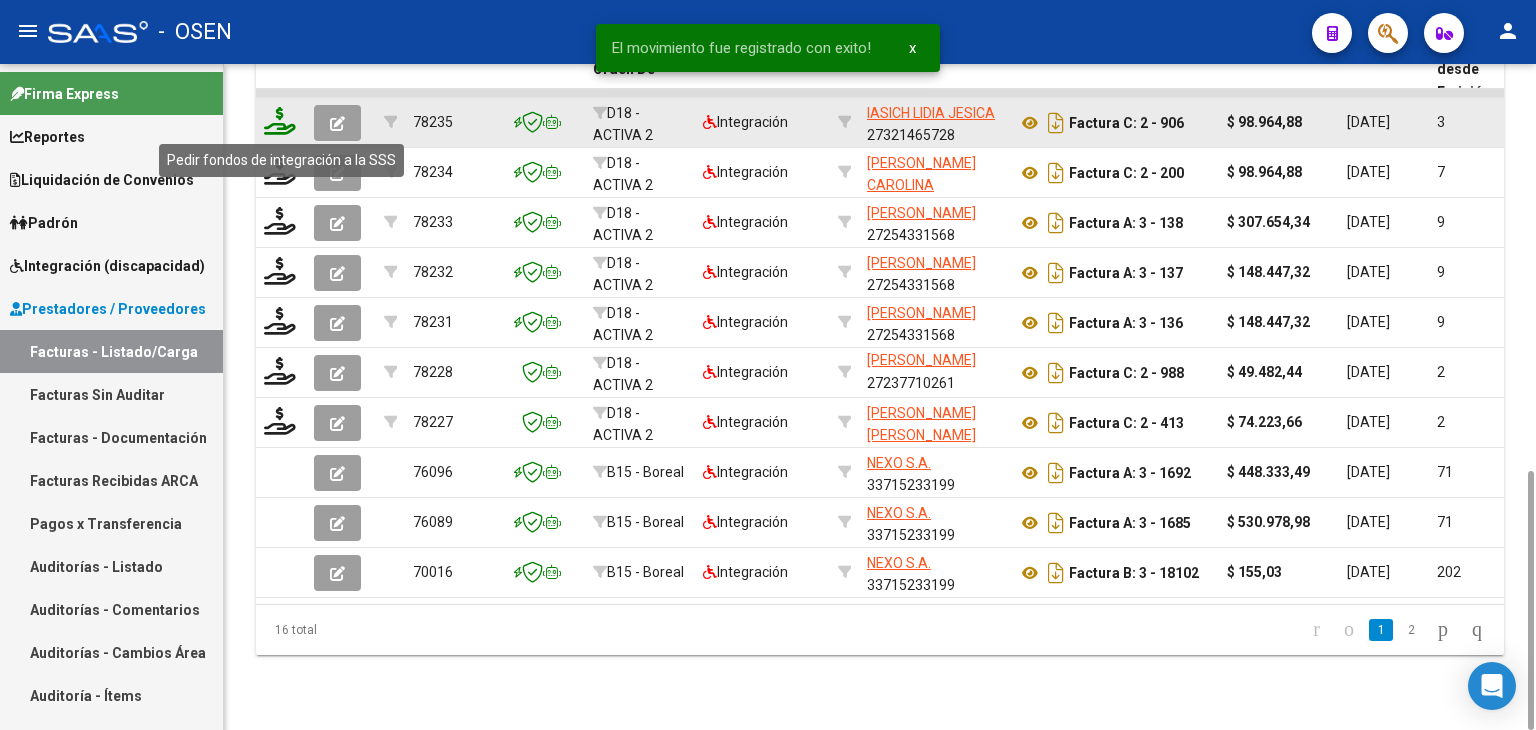 click 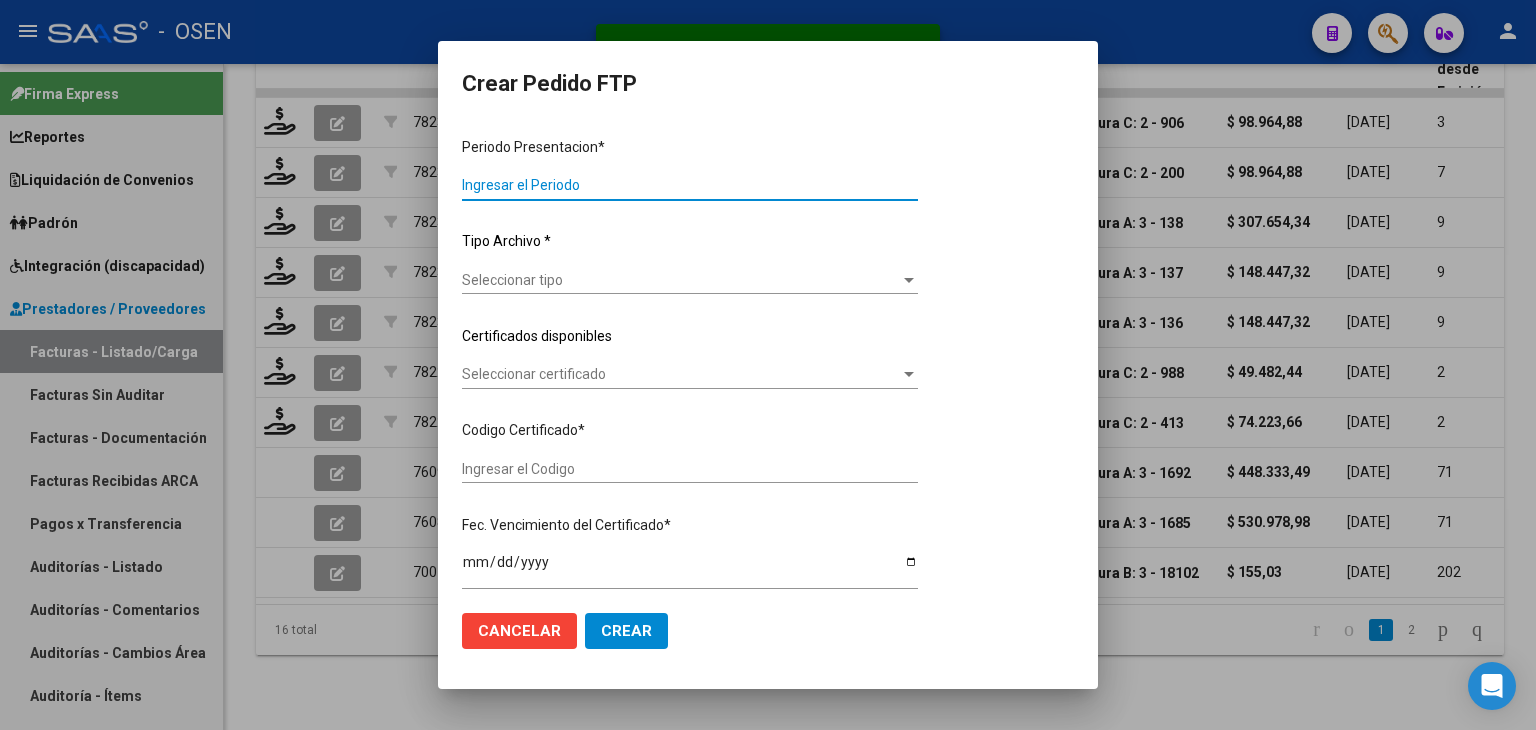 type on "202506" 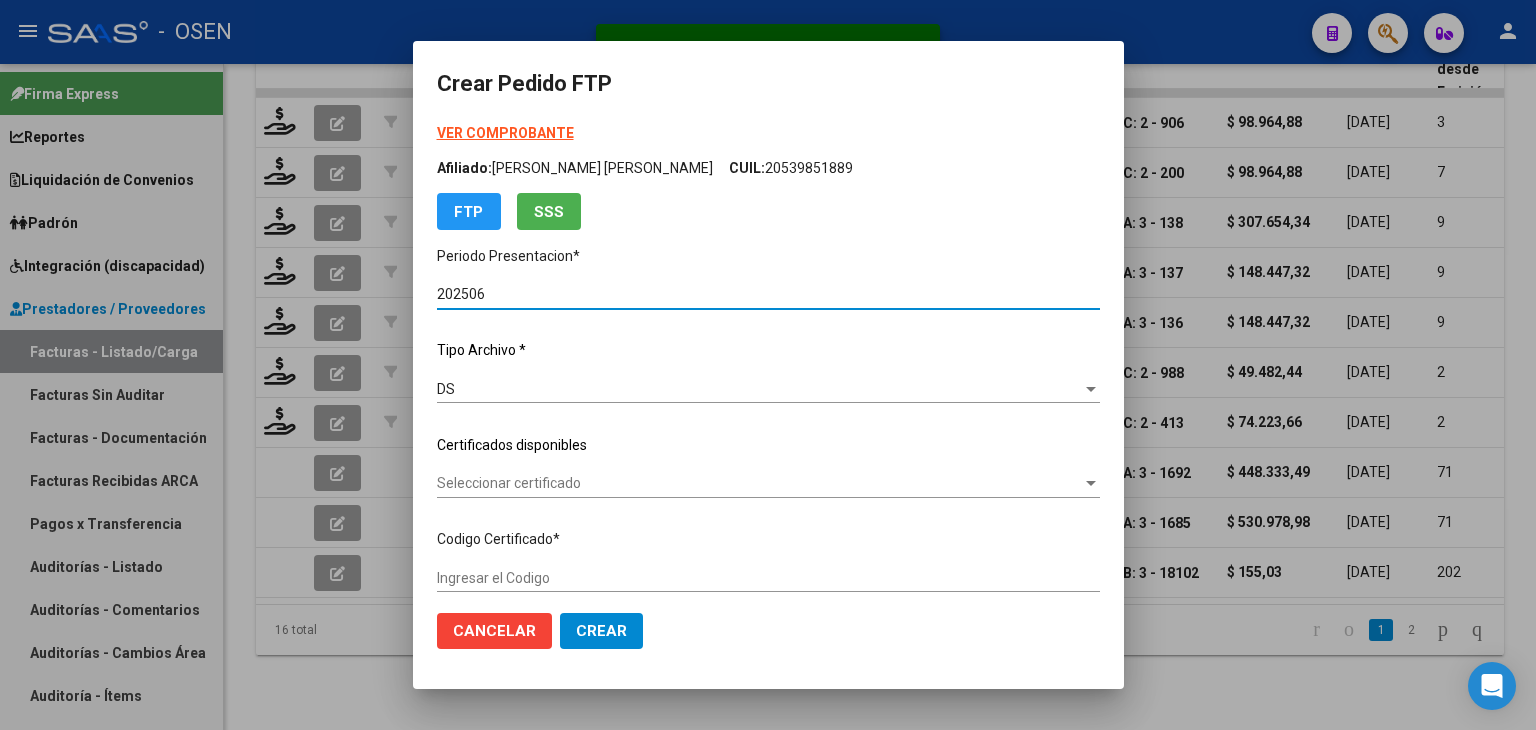 type on "ARG01000529577542023042020280420CBA536" 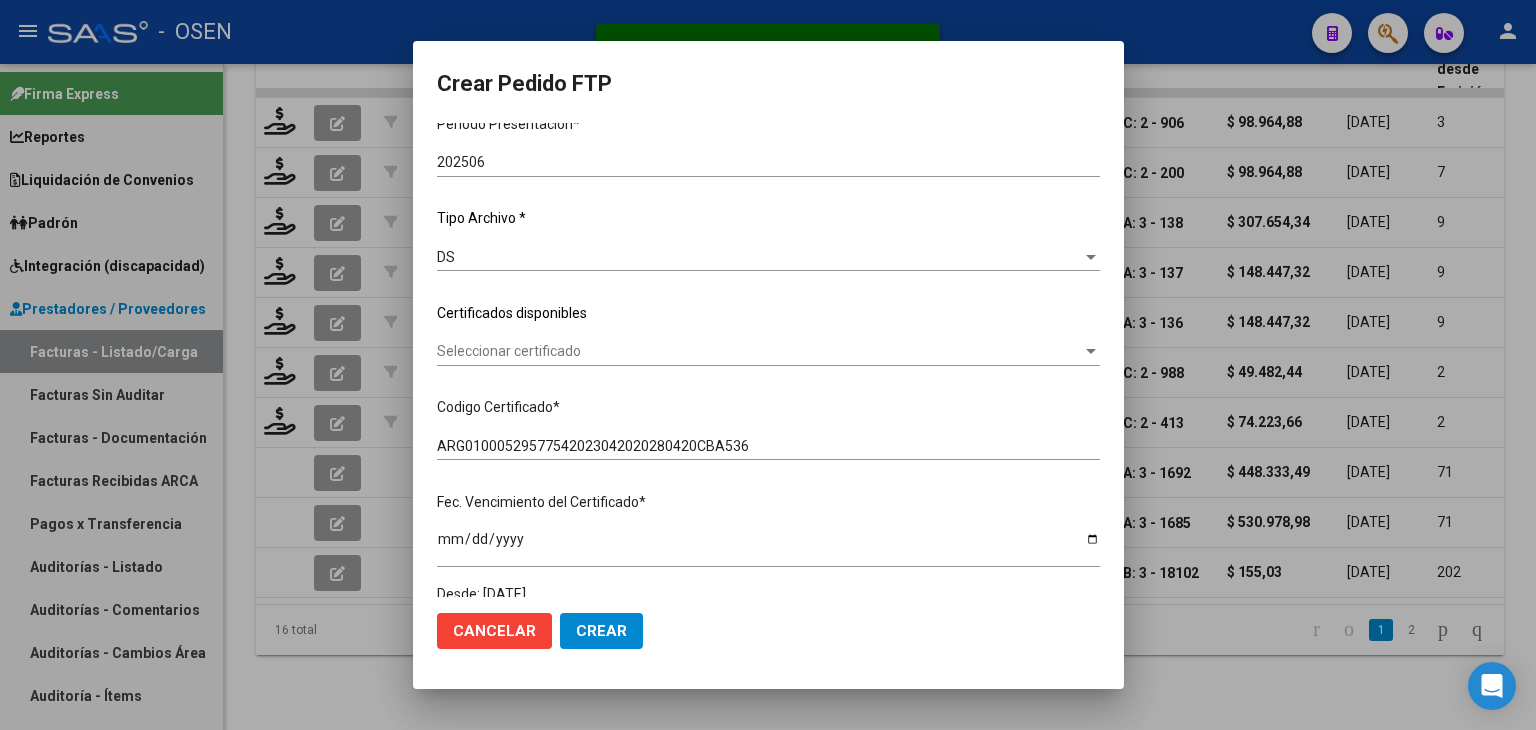 scroll, scrollTop: 200, scrollLeft: 0, axis: vertical 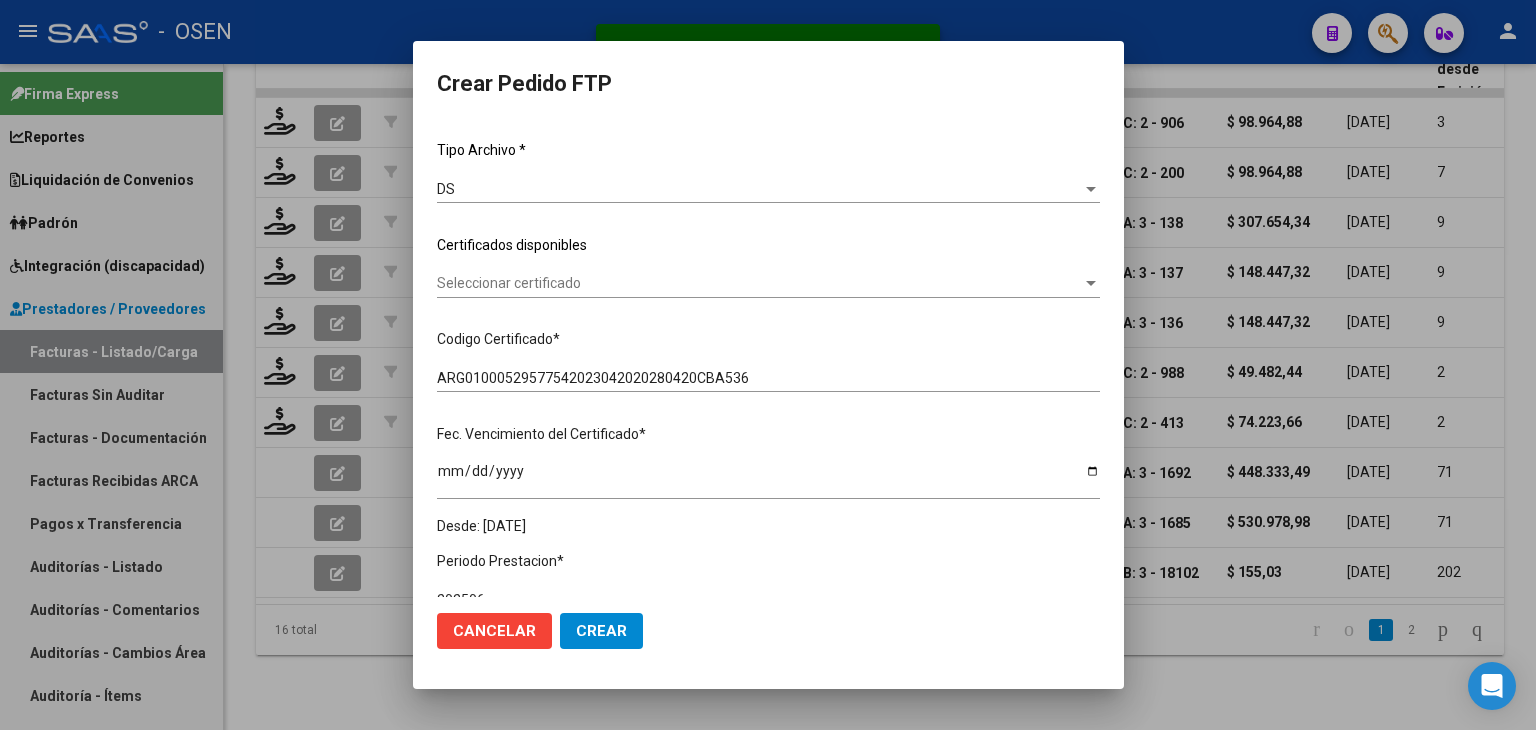 click on "Seleccionar certificado Seleccionar certificado" 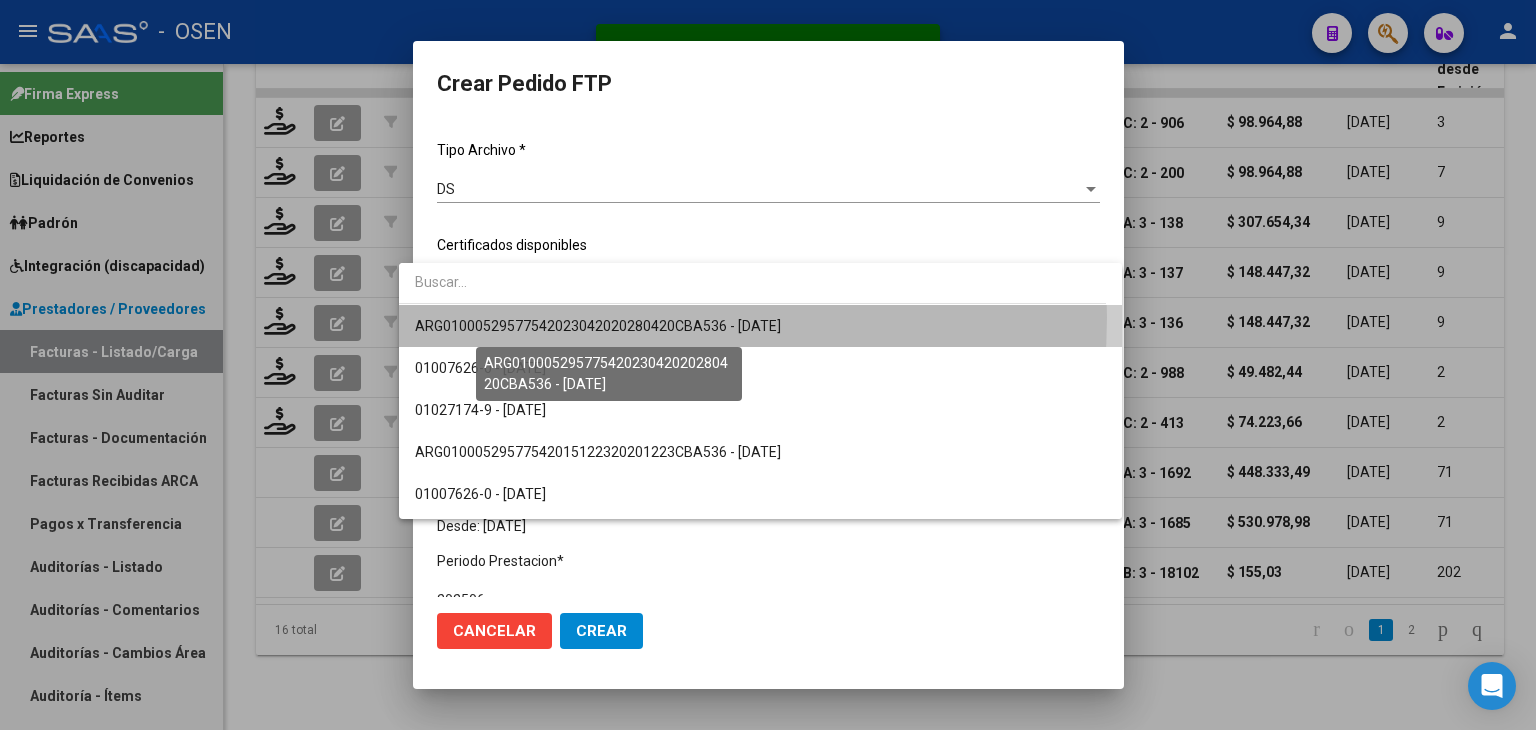 click on "ARG01000529577542023042020280420CBA536 - 2028-04-20" at bounding box center [598, 326] 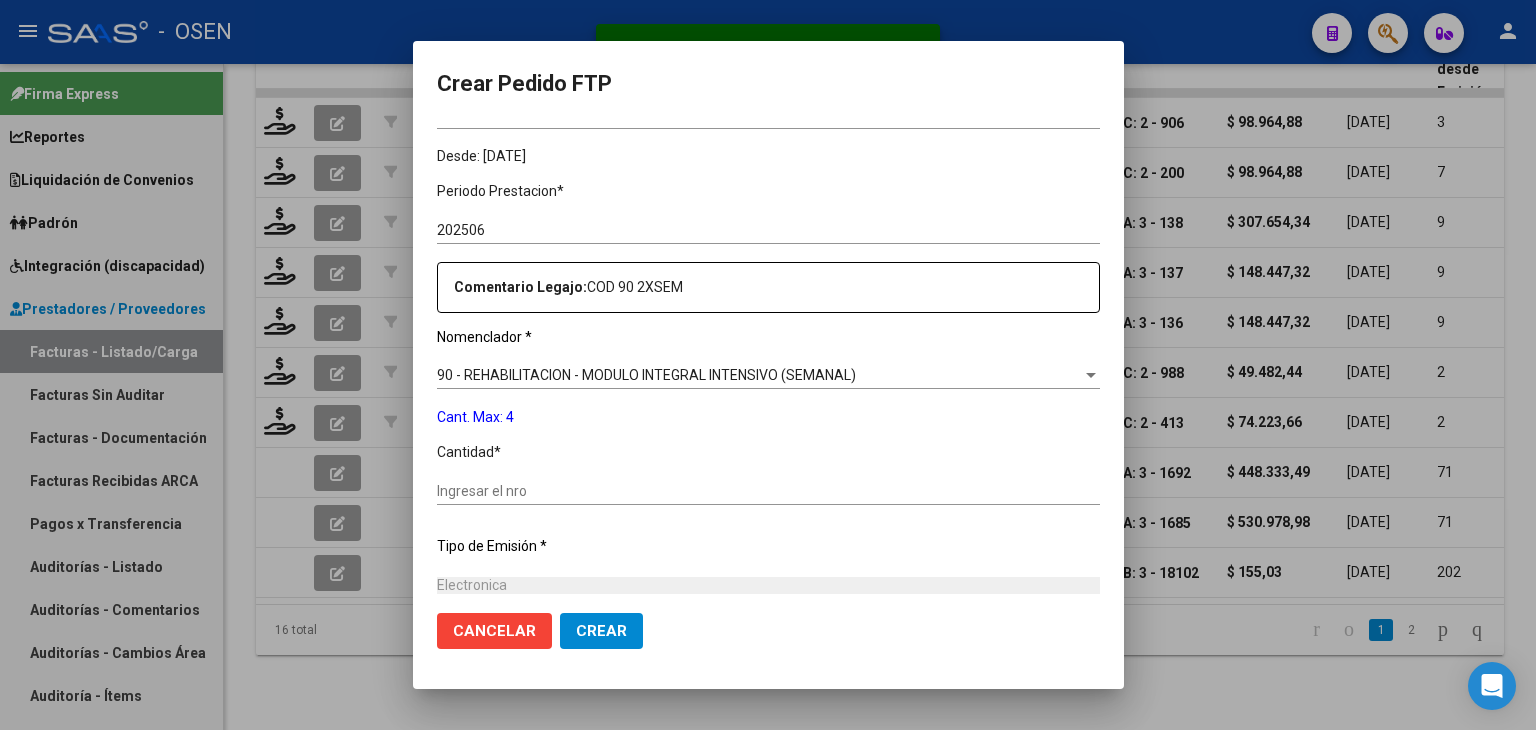 scroll, scrollTop: 600, scrollLeft: 0, axis: vertical 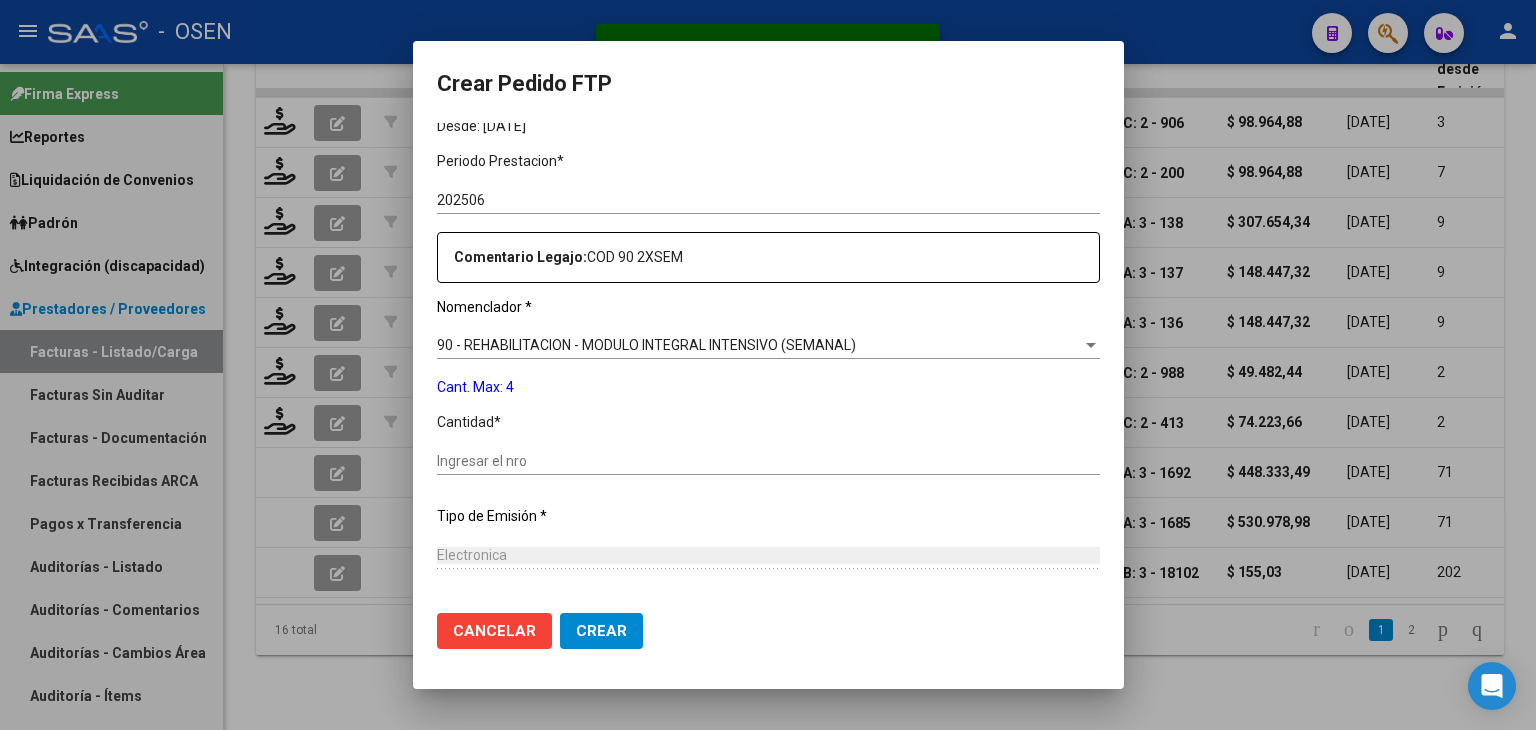 drag, startPoint x: 497, startPoint y: 461, endPoint x: 514, endPoint y: 467, distance: 18.027756 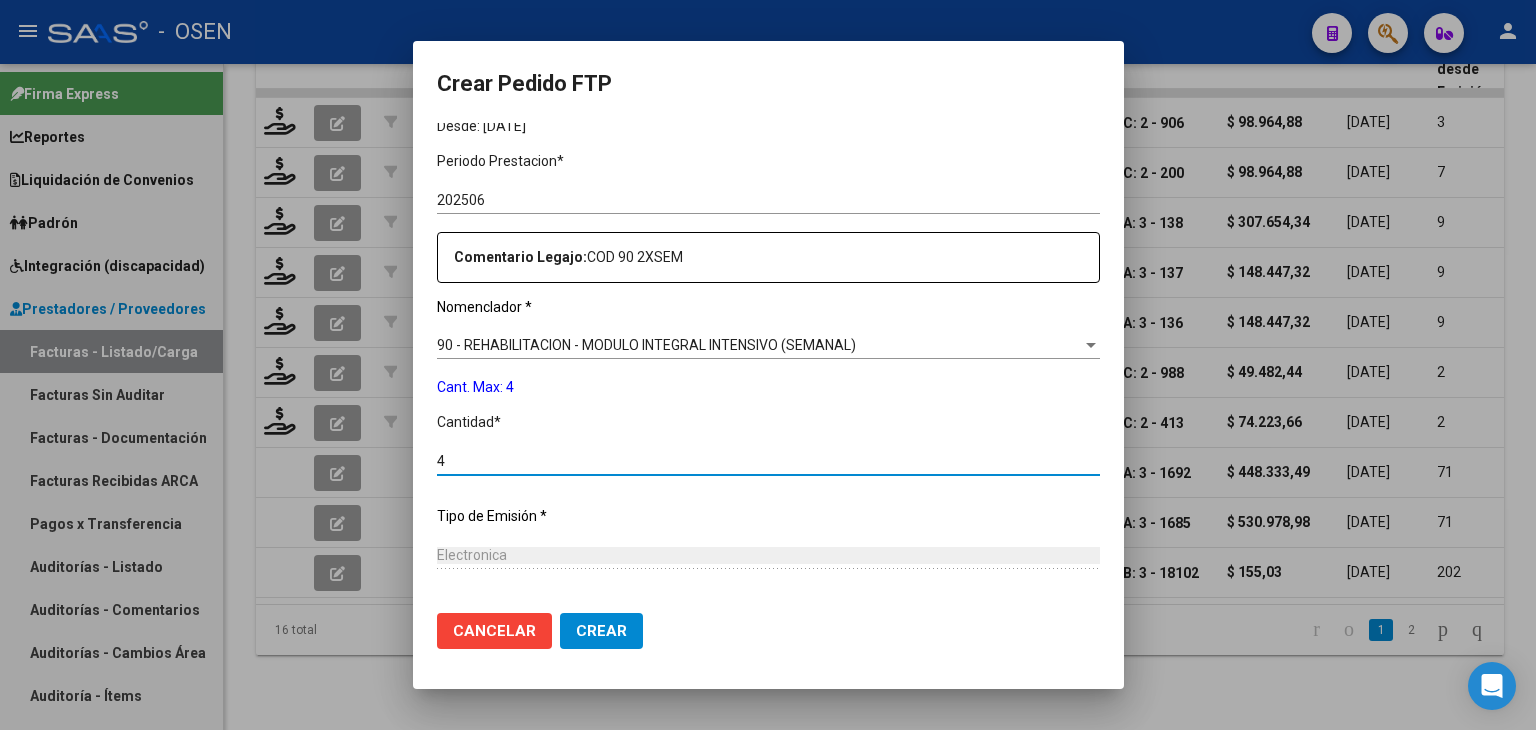 type on "4" 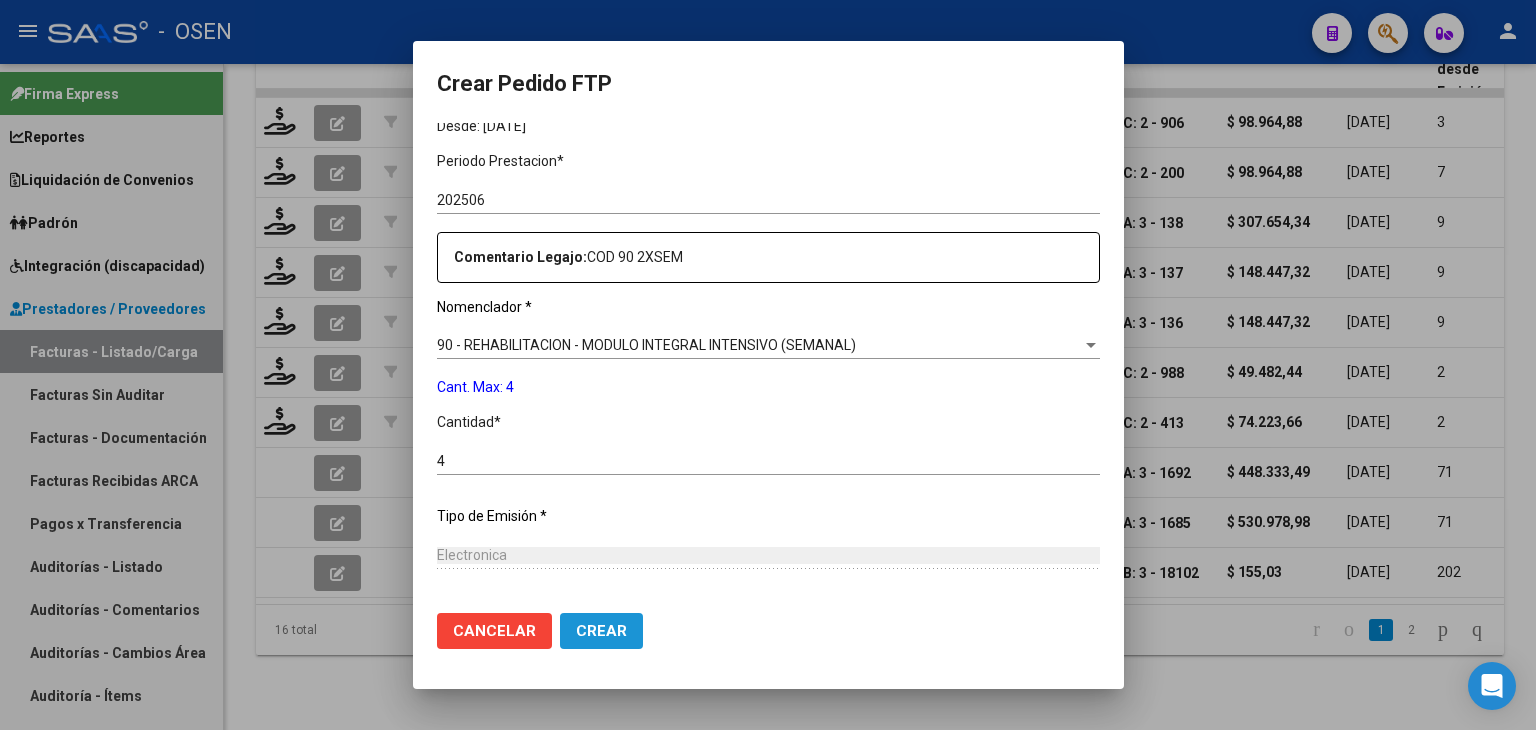click on "Crear" 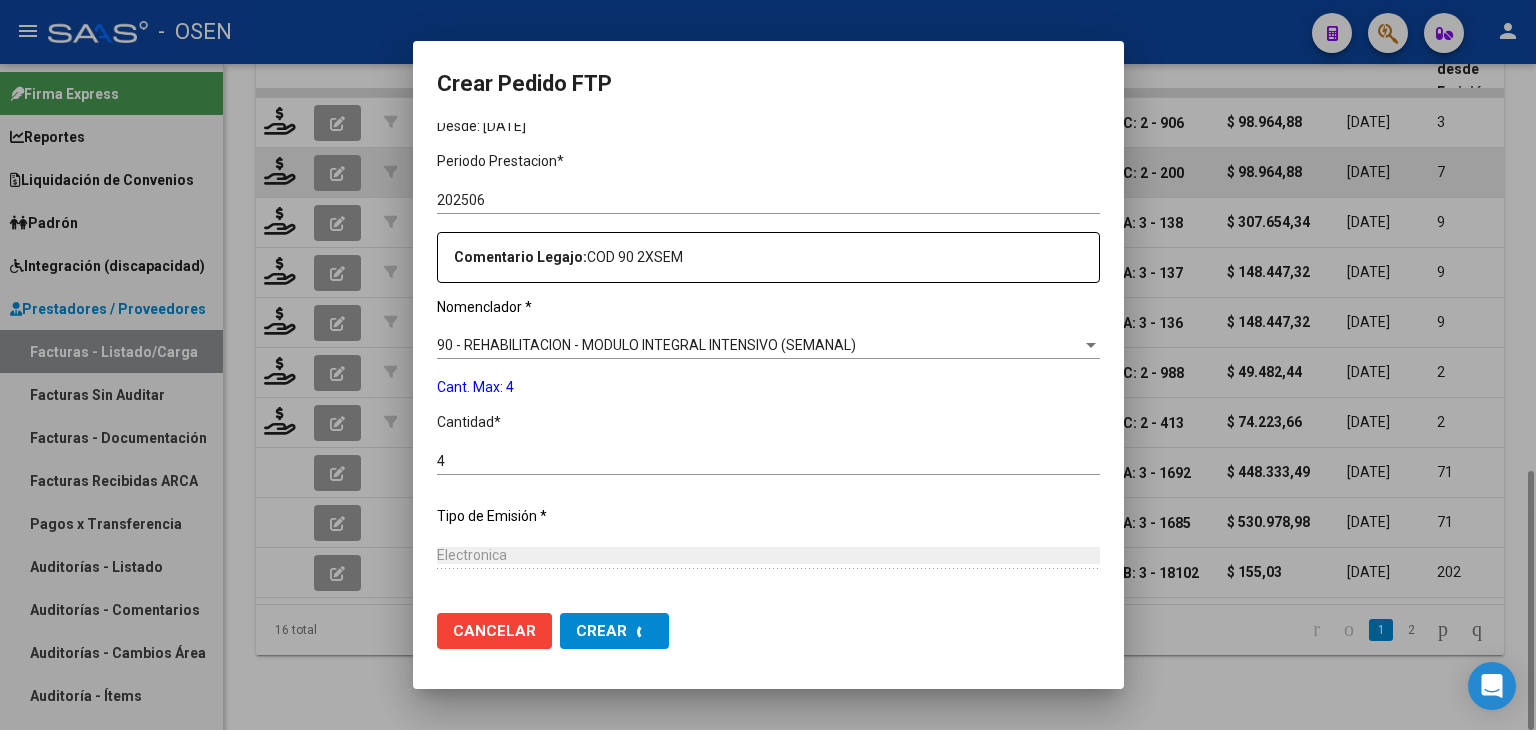 scroll, scrollTop: 0, scrollLeft: 0, axis: both 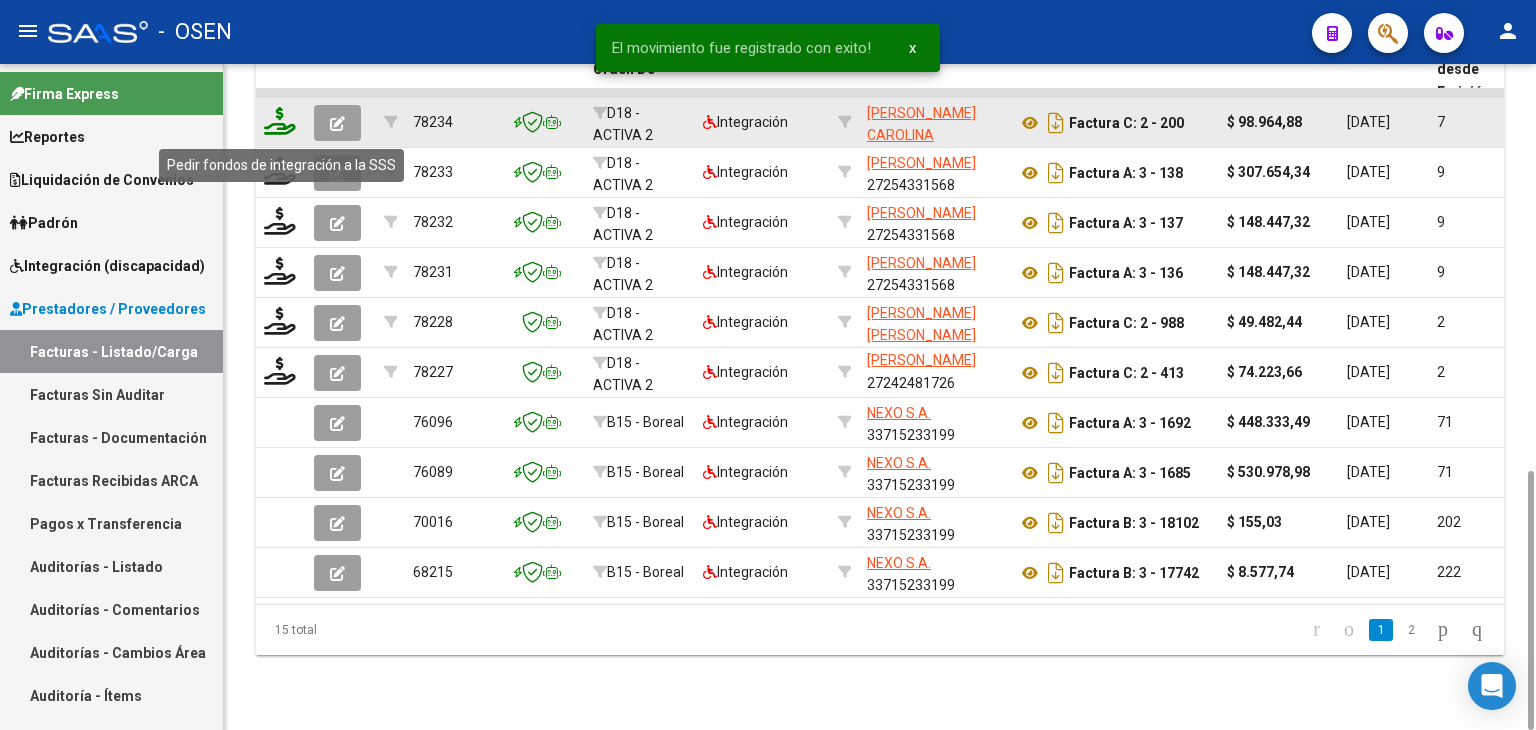 click 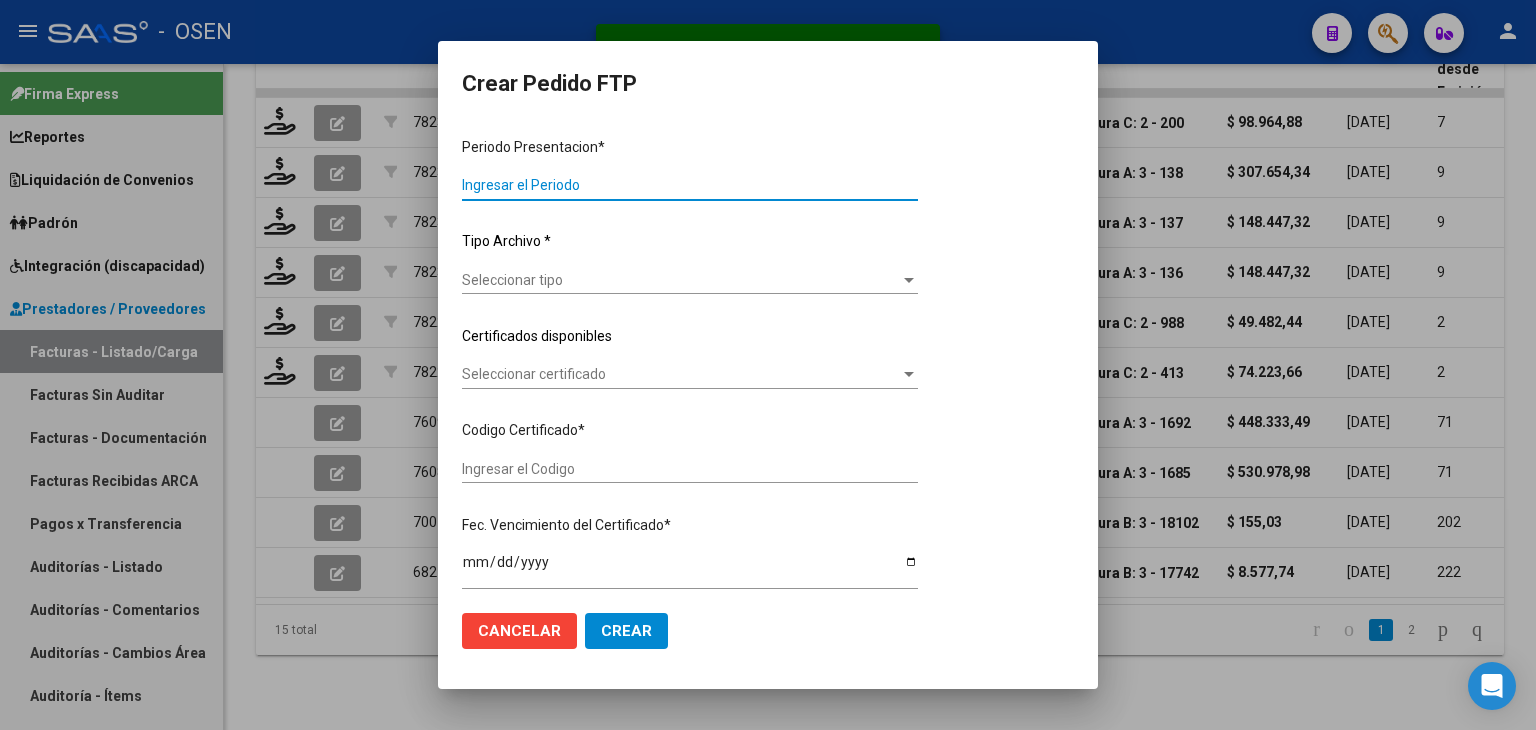 type on "202506" 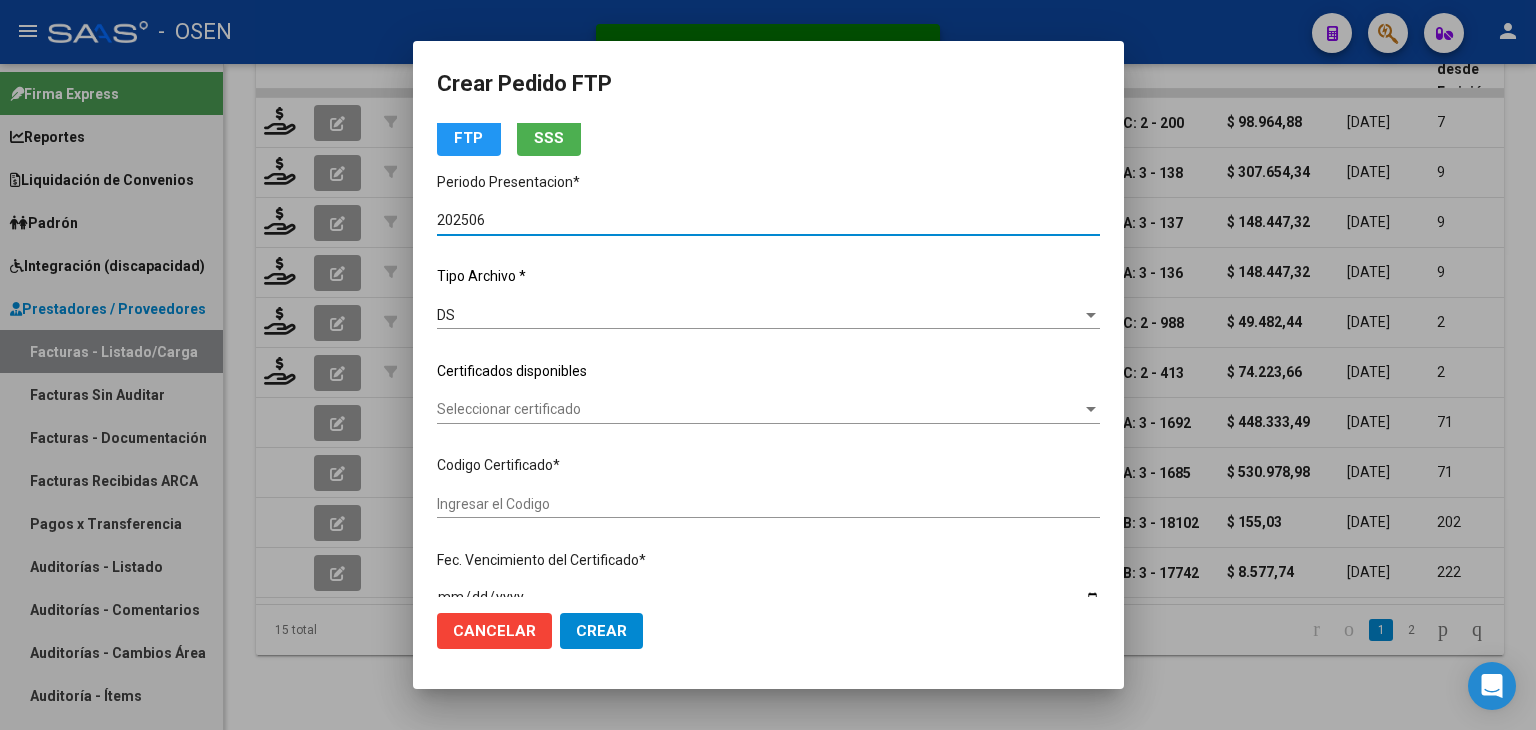 scroll, scrollTop: 100, scrollLeft: 0, axis: vertical 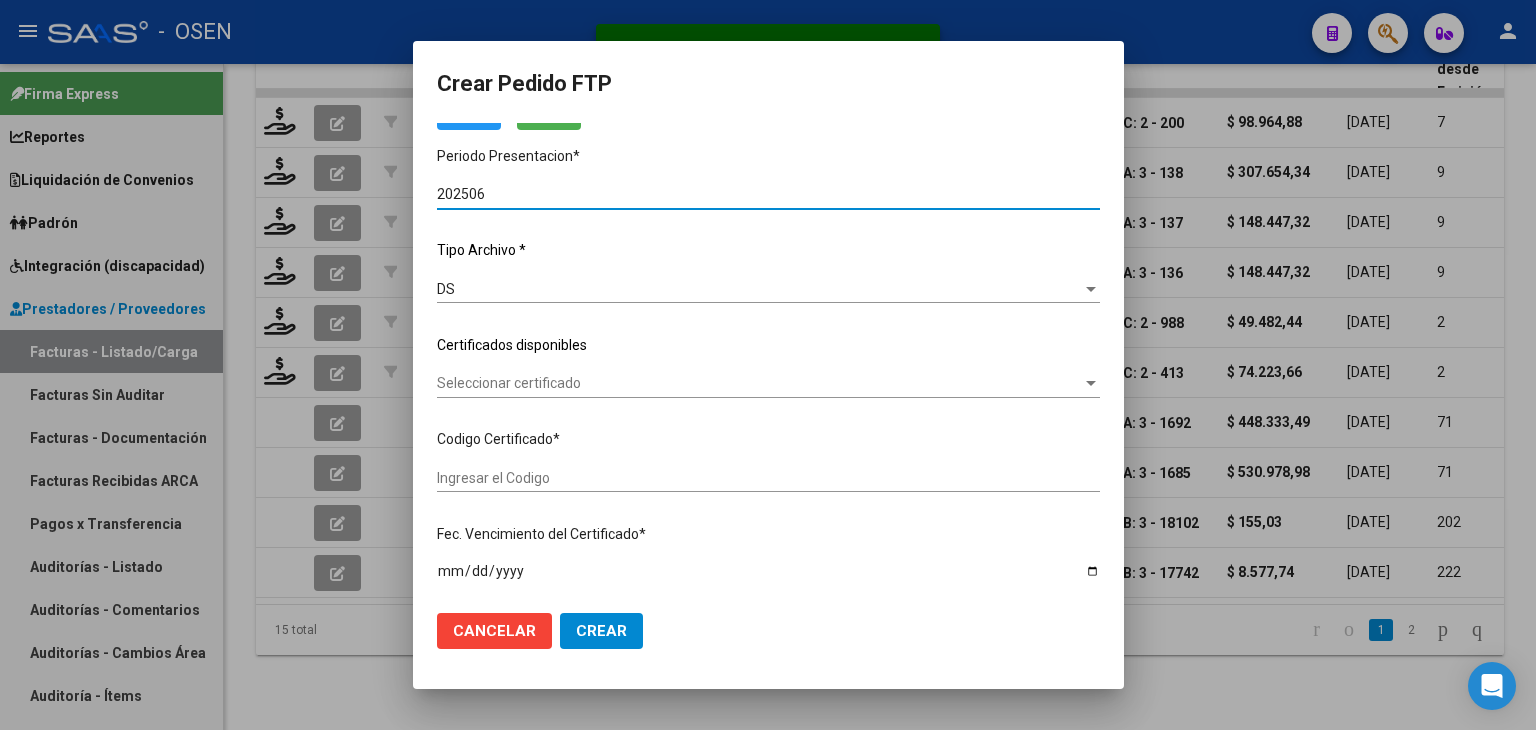 type on "ARG02000566301582024041520270415BSAS439" 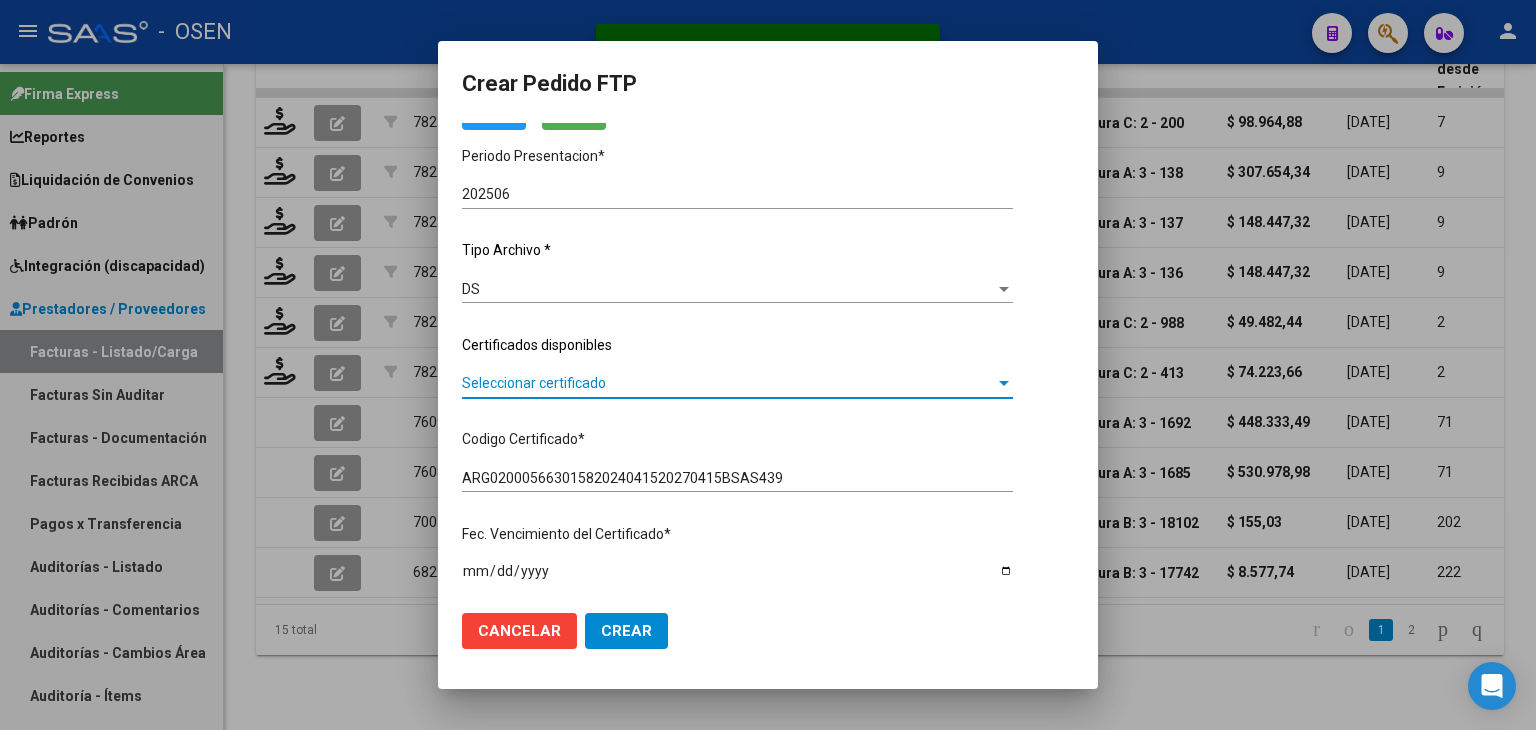 click on "Seleccionar certificado" at bounding box center (728, 383) 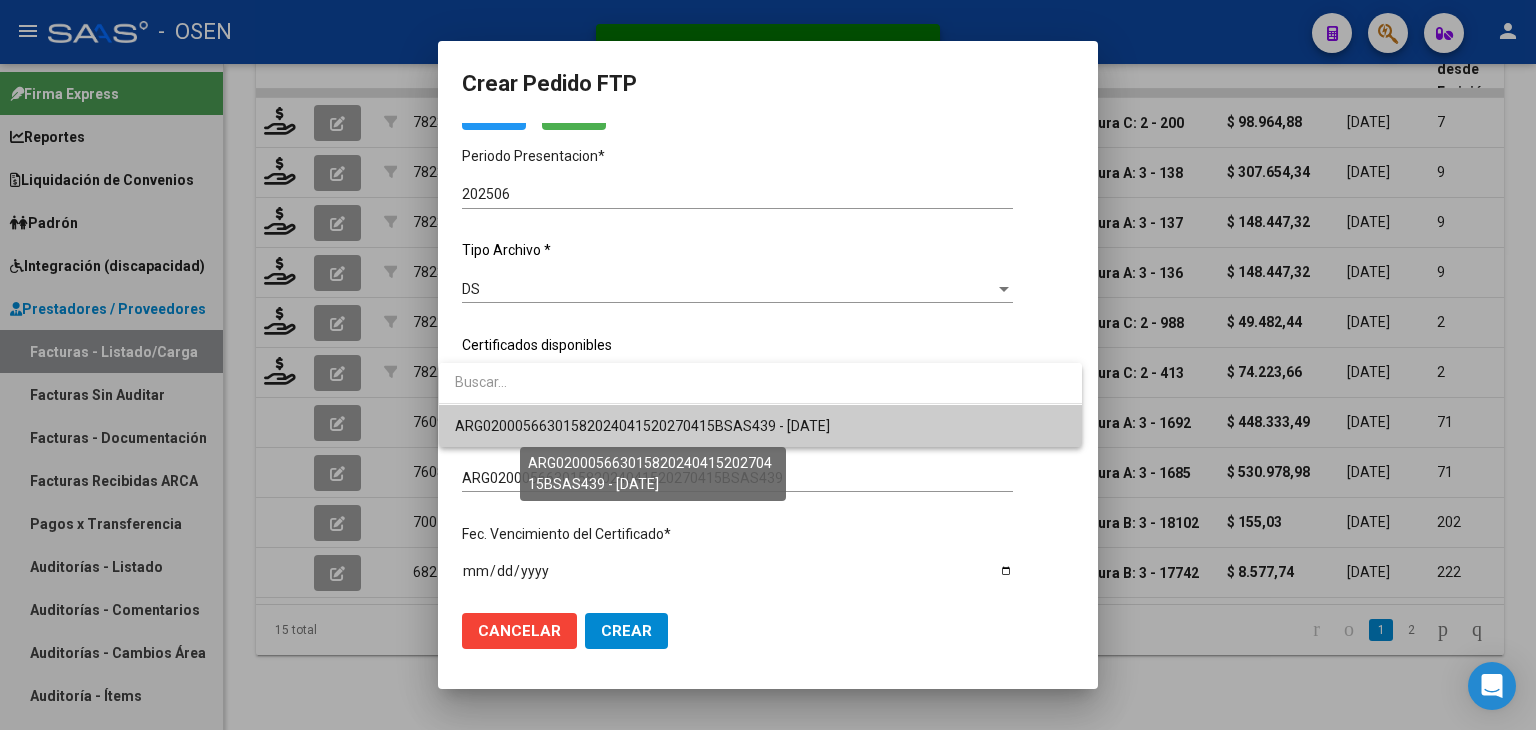 drag, startPoint x: 566, startPoint y: 429, endPoint x: 572, endPoint y: 403, distance: 26.683329 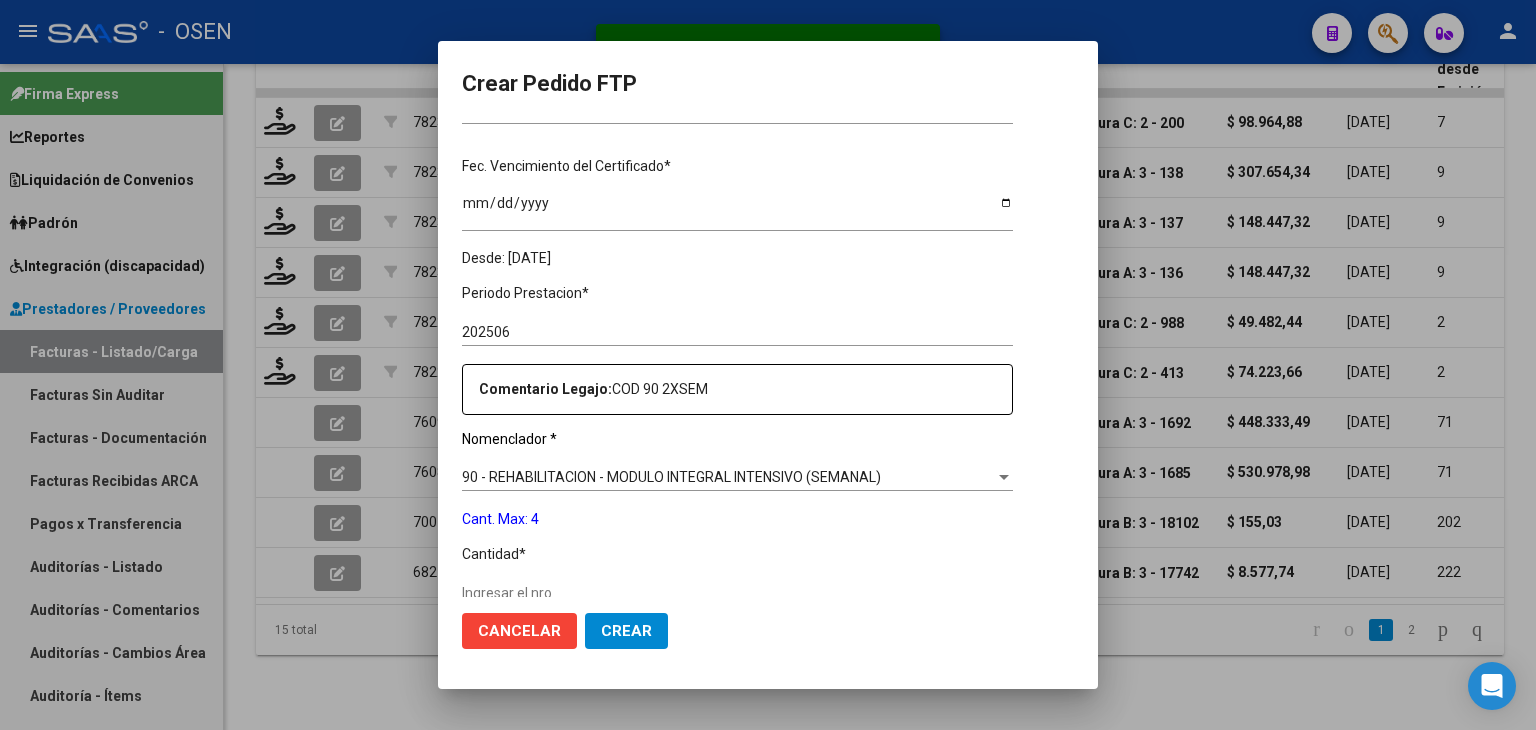 scroll, scrollTop: 500, scrollLeft: 0, axis: vertical 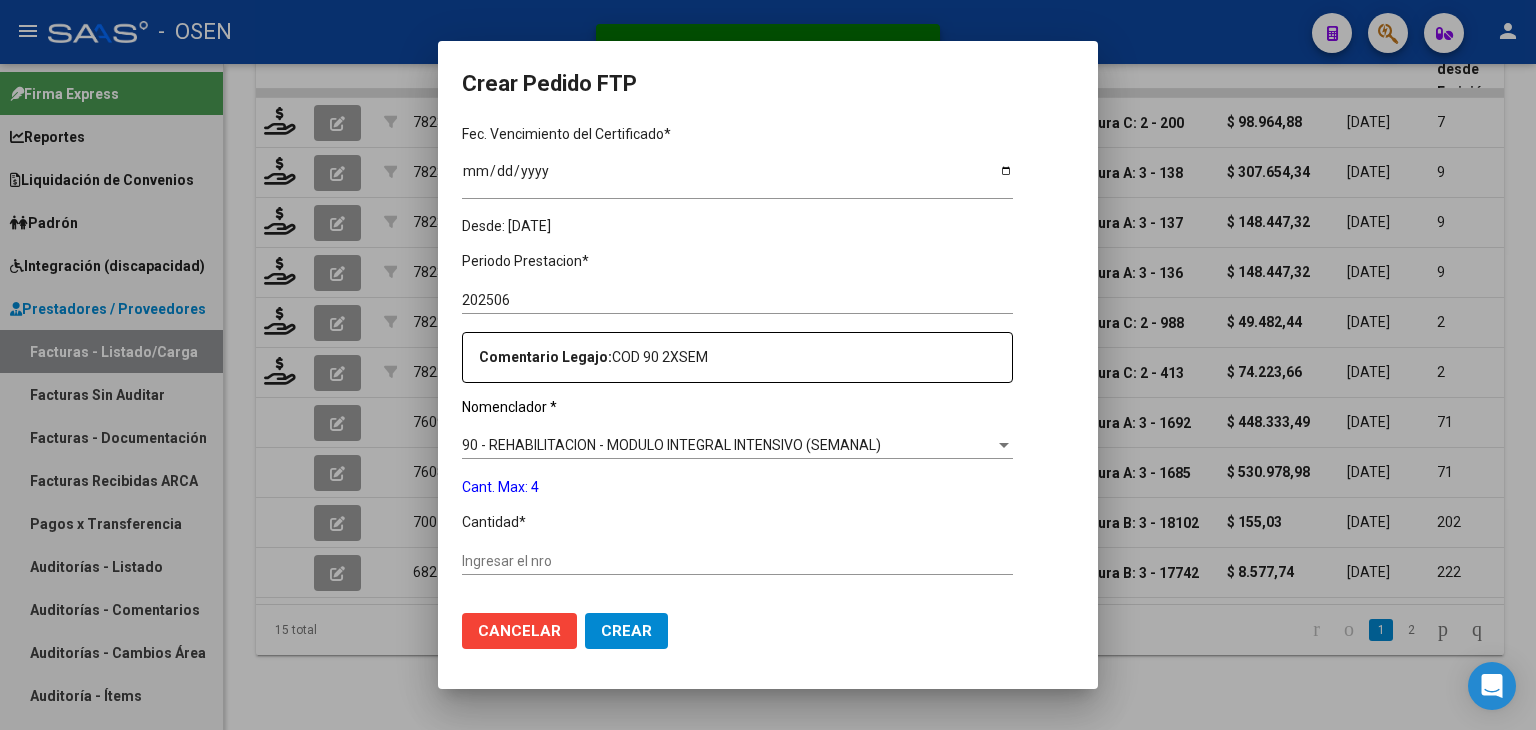 click on "Ingresar el nro" at bounding box center (737, 561) 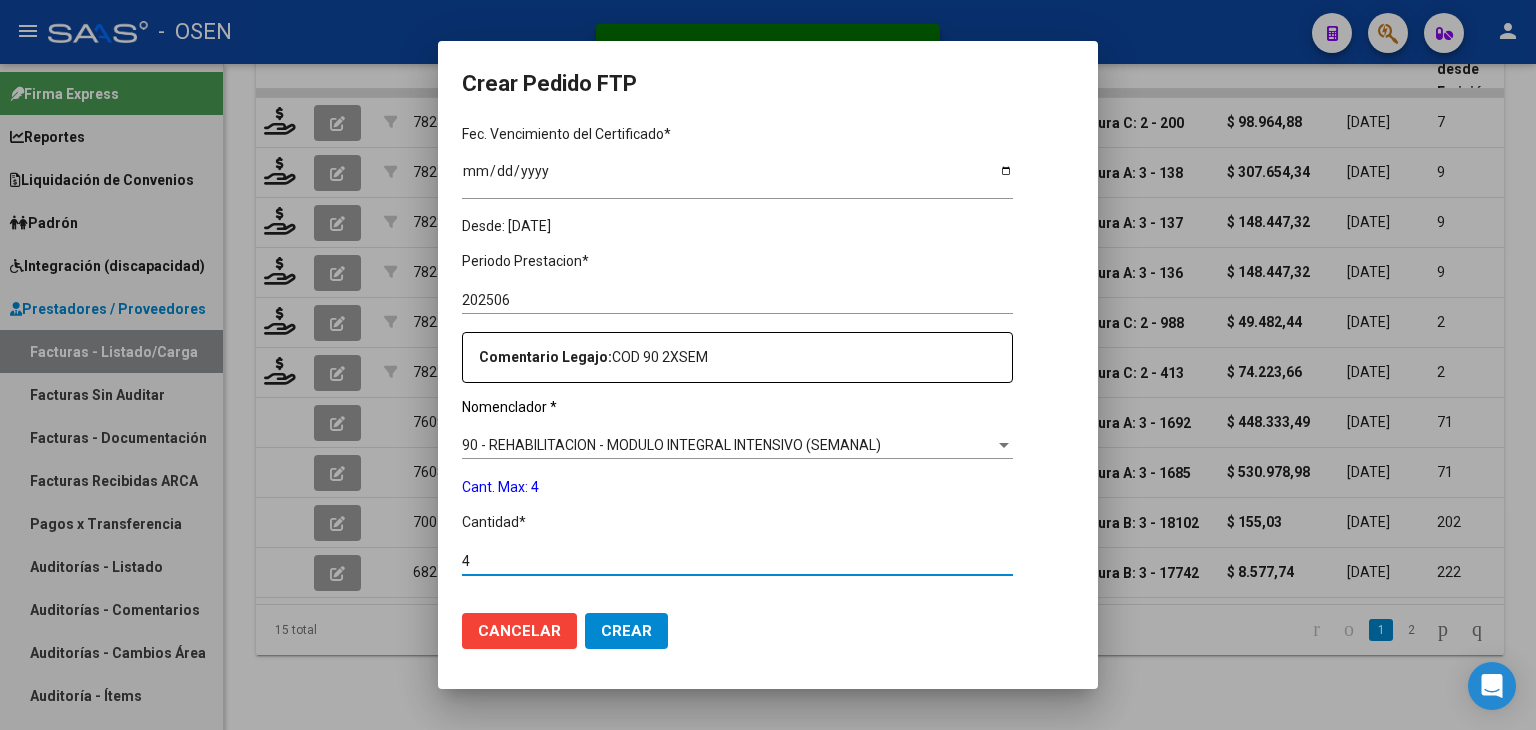 type on "4" 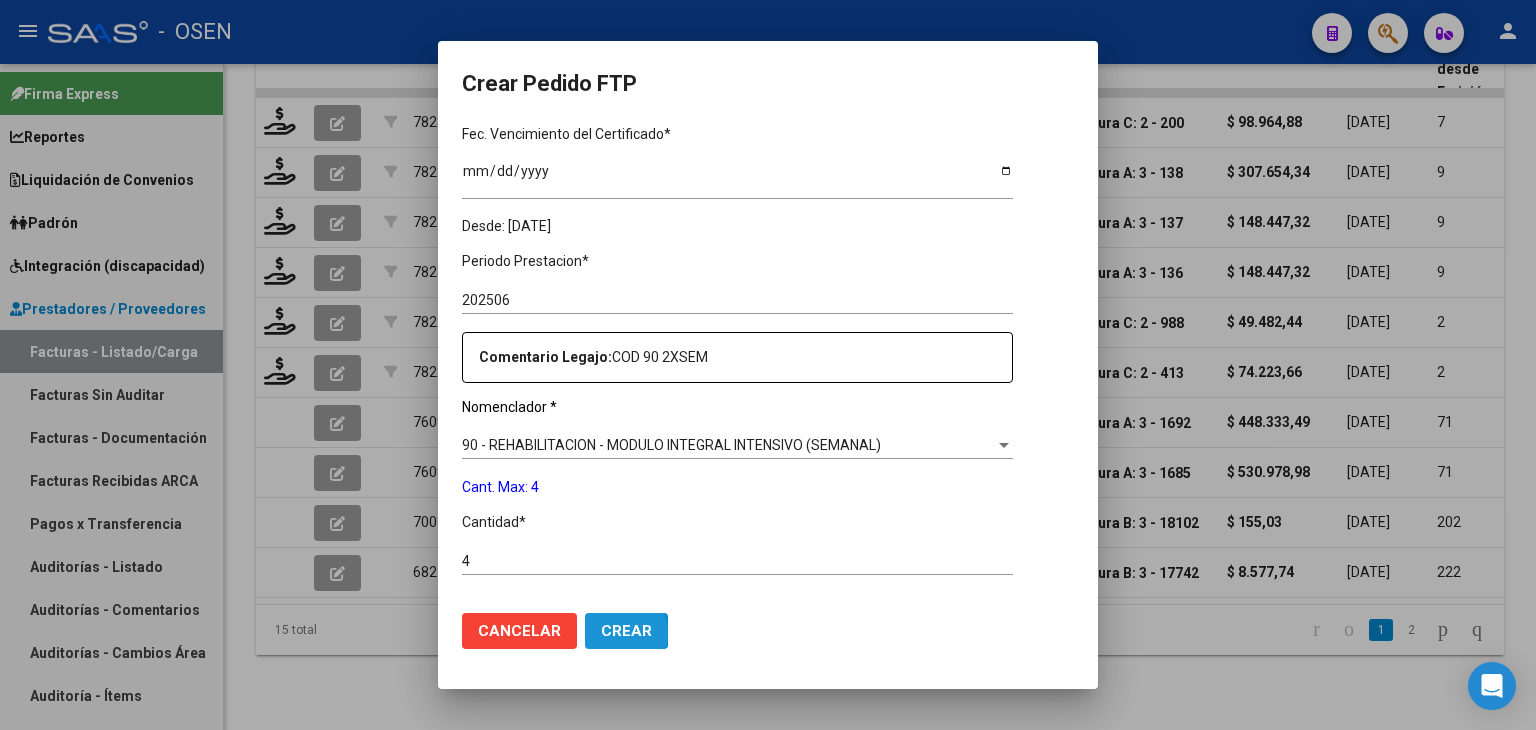 click on "Crear" 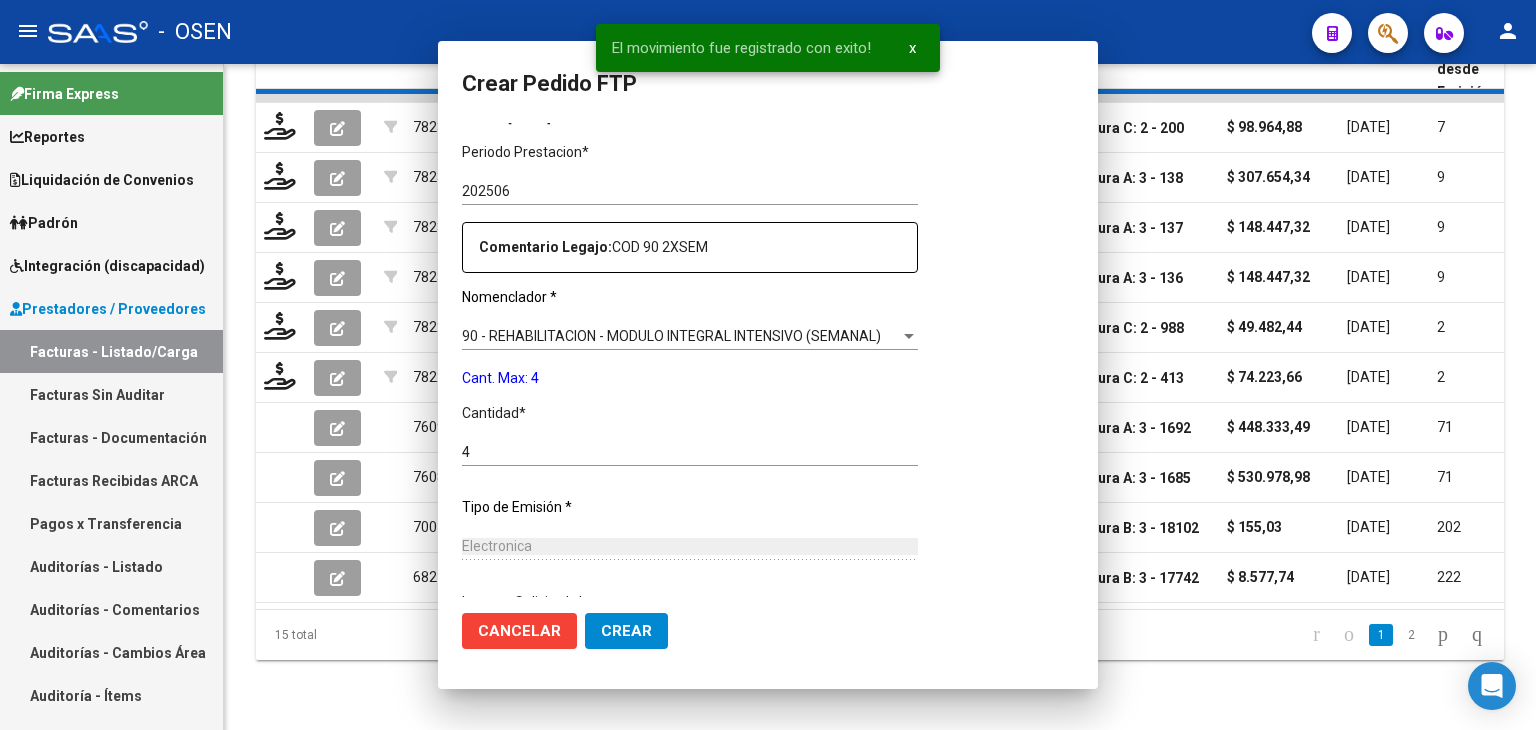 scroll, scrollTop: 0, scrollLeft: 0, axis: both 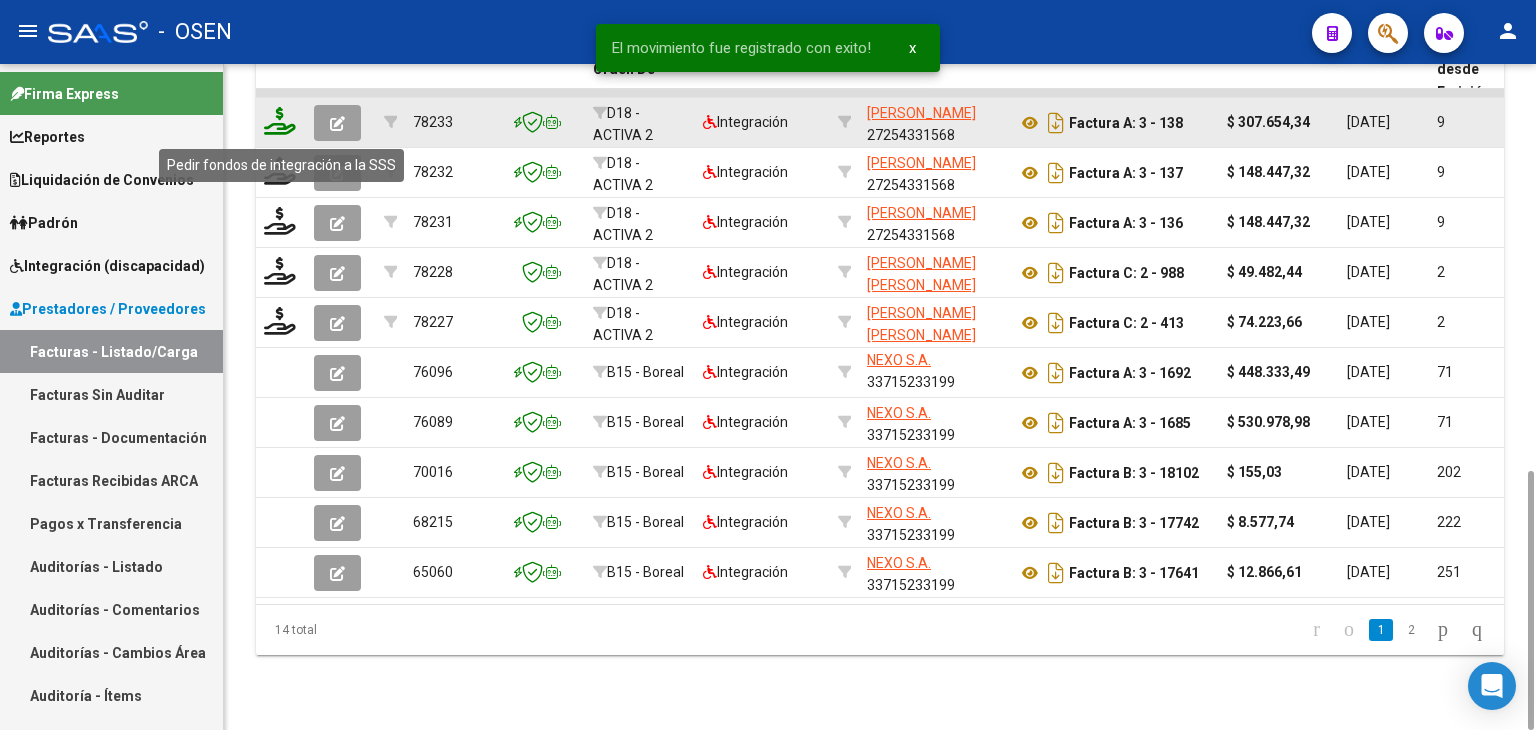 click 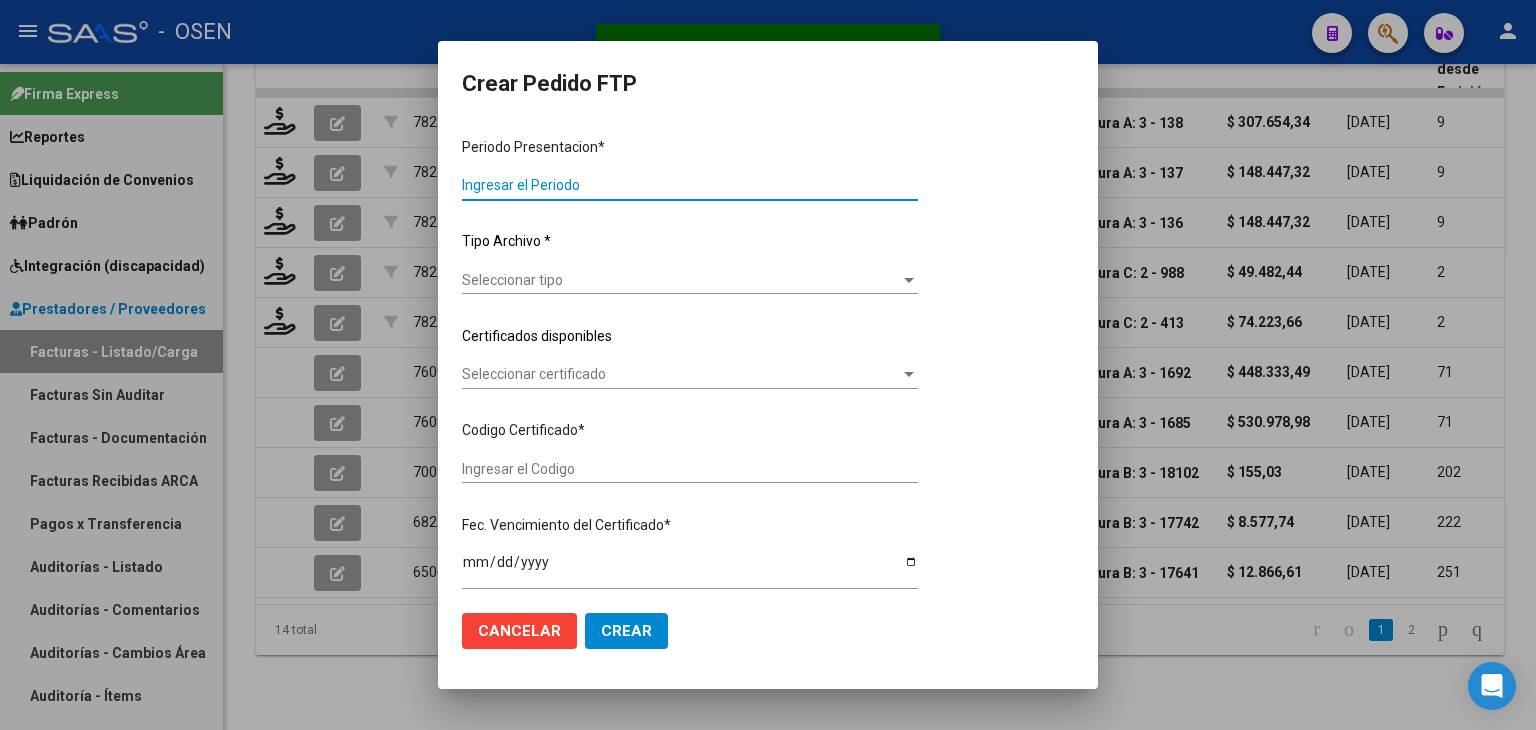 type on "202506" 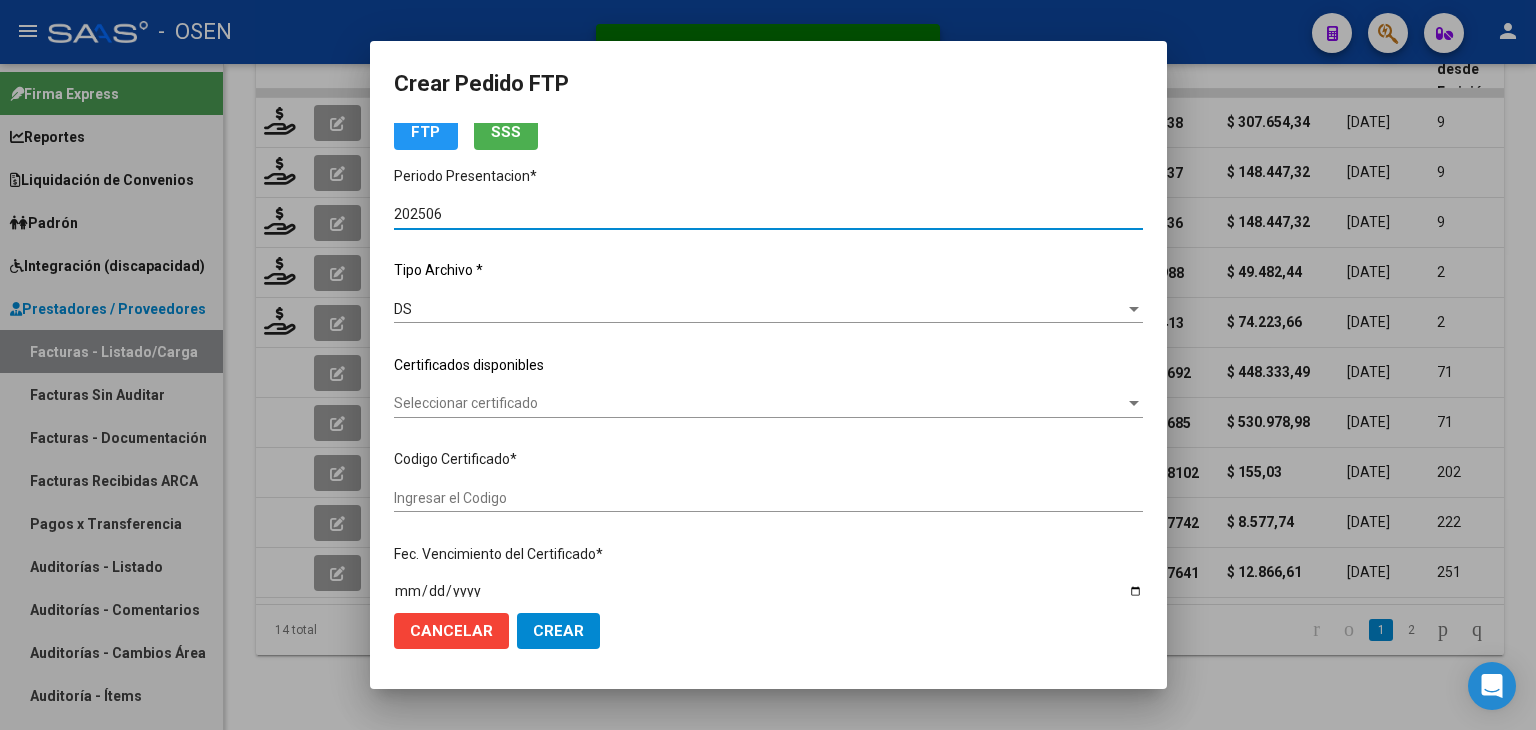 type on "ARG02000556950902024032620290326BUE430" 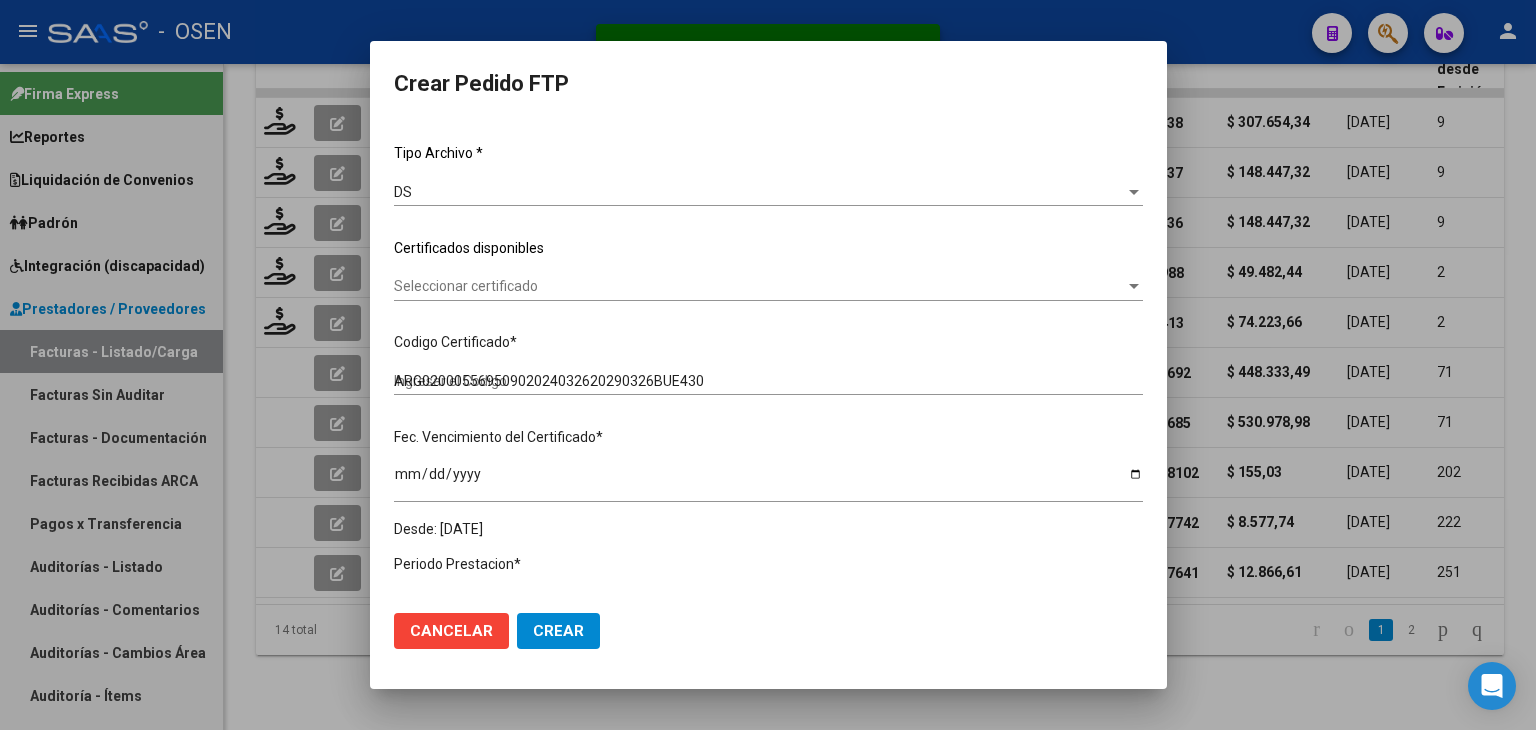 scroll, scrollTop: 200, scrollLeft: 0, axis: vertical 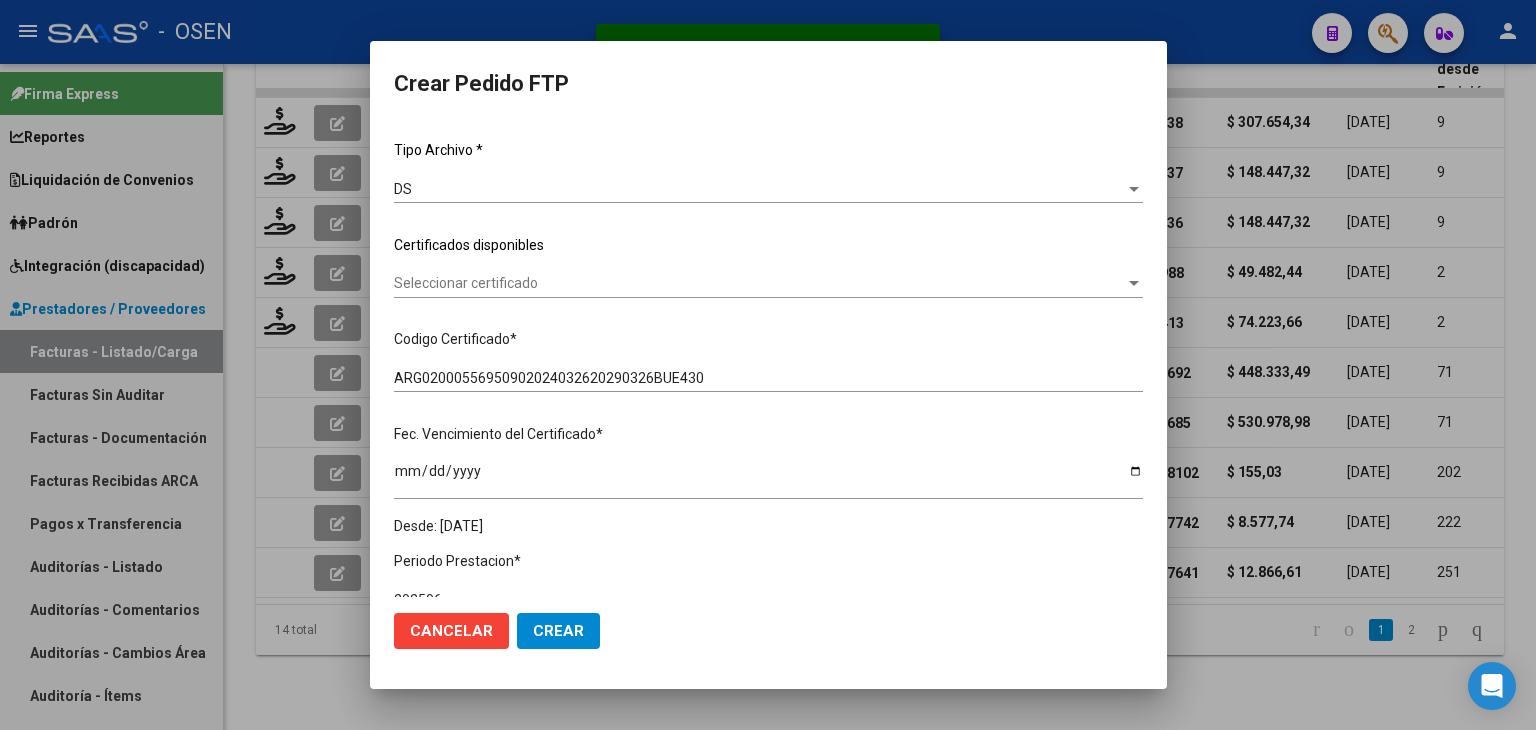 click on "Seleccionar certificado" at bounding box center (759, 283) 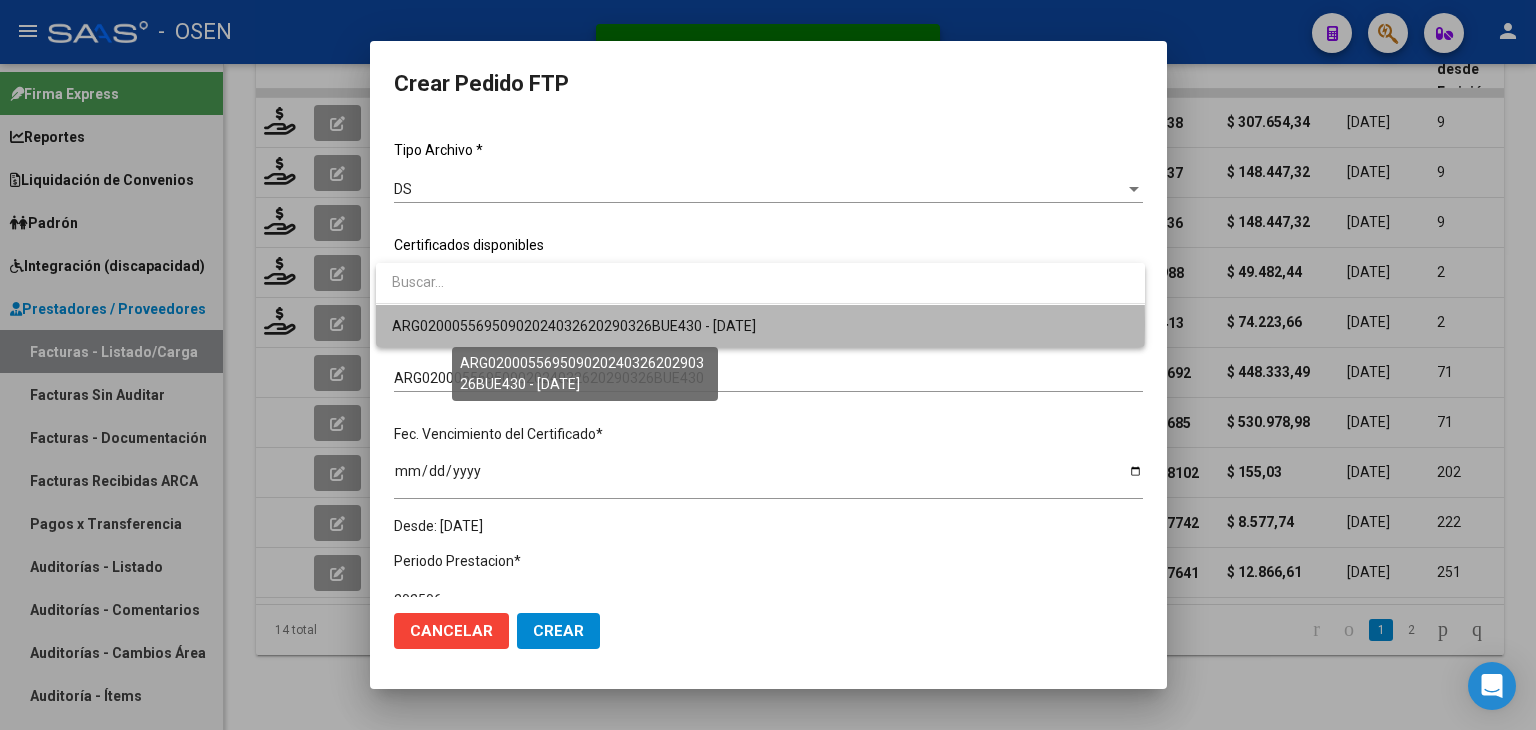 click on "ARG02000556950902024032620290326BUE430 - [DATE]" at bounding box center [574, 326] 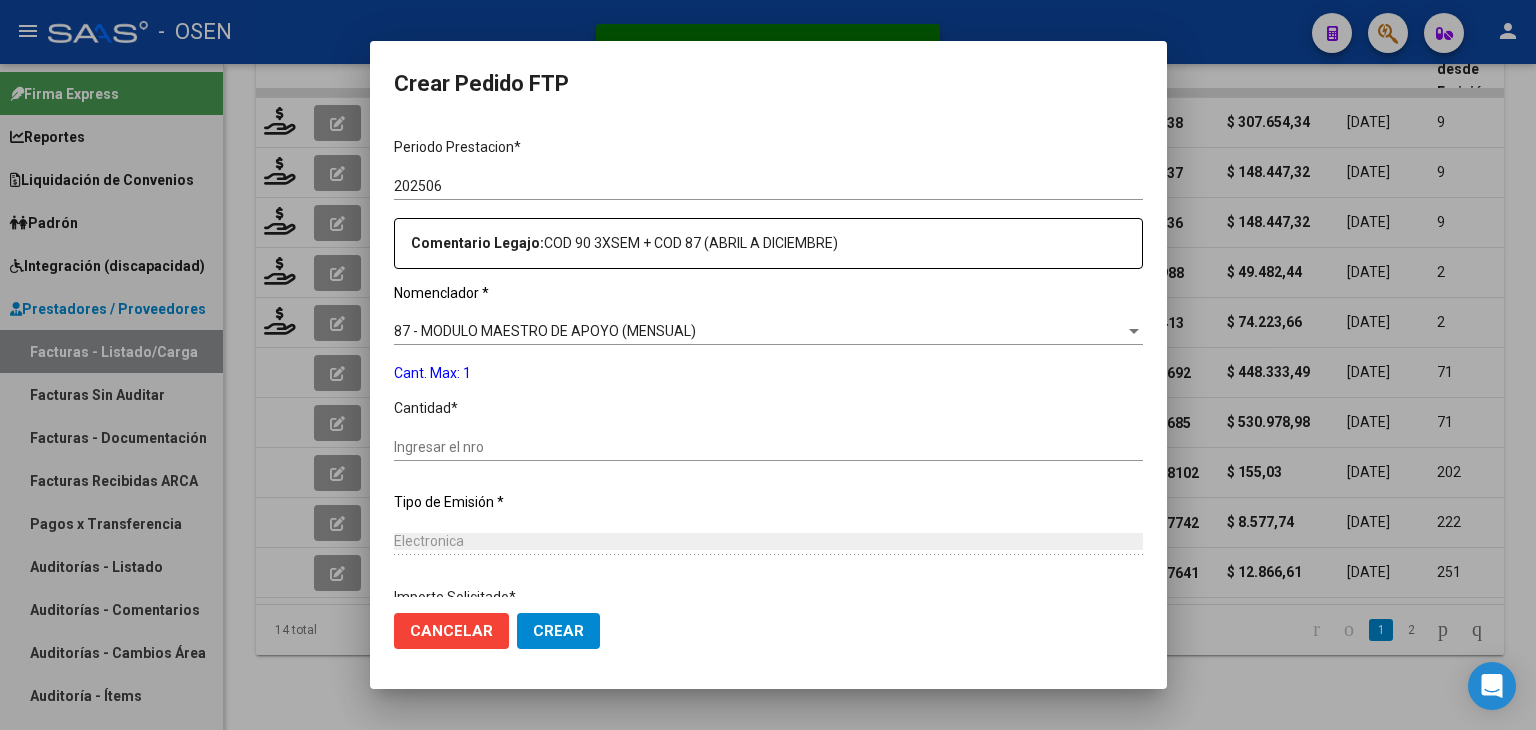 scroll, scrollTop: 700, scrollLeft: 0, axis: vertical 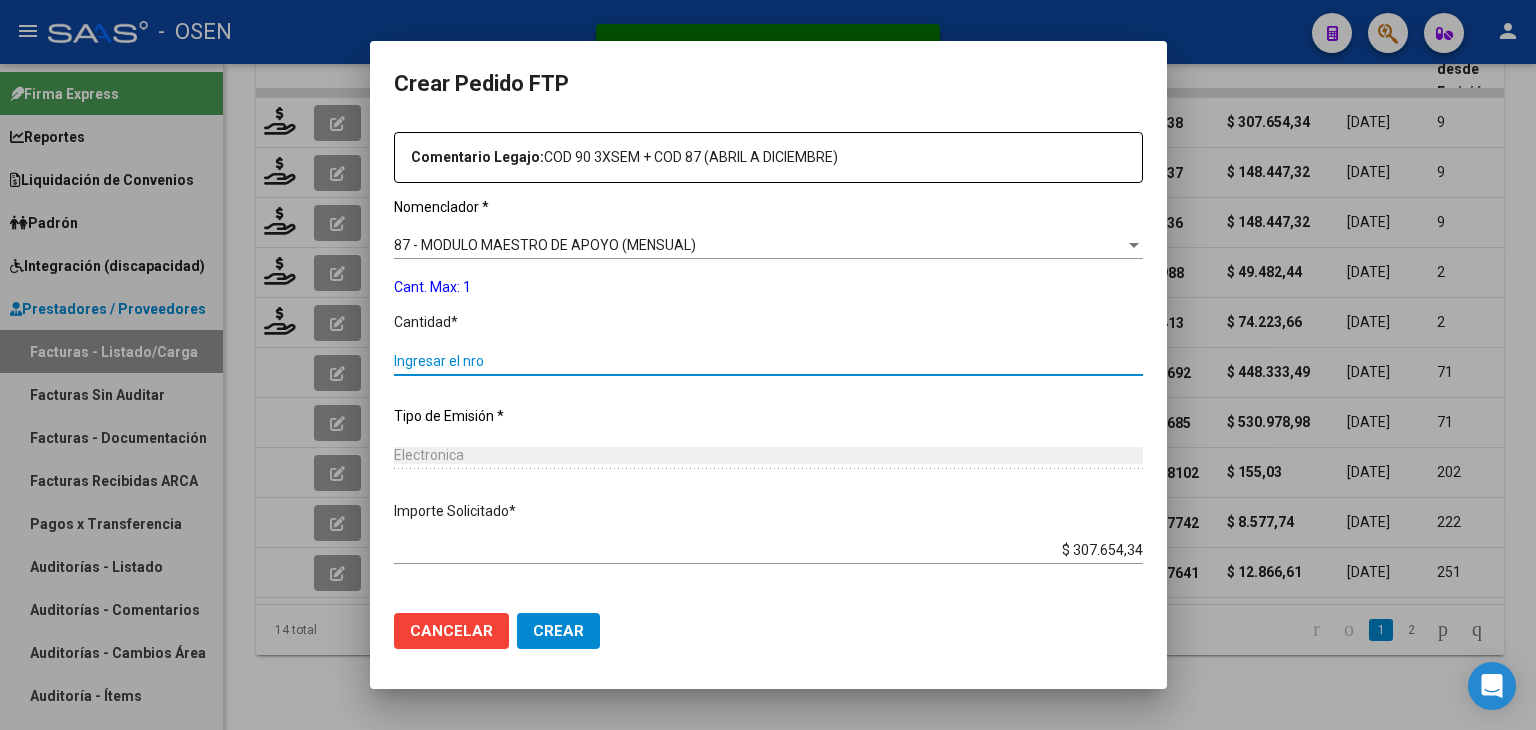 click on "Ingresar el nro" at bounding box center (768, 361) 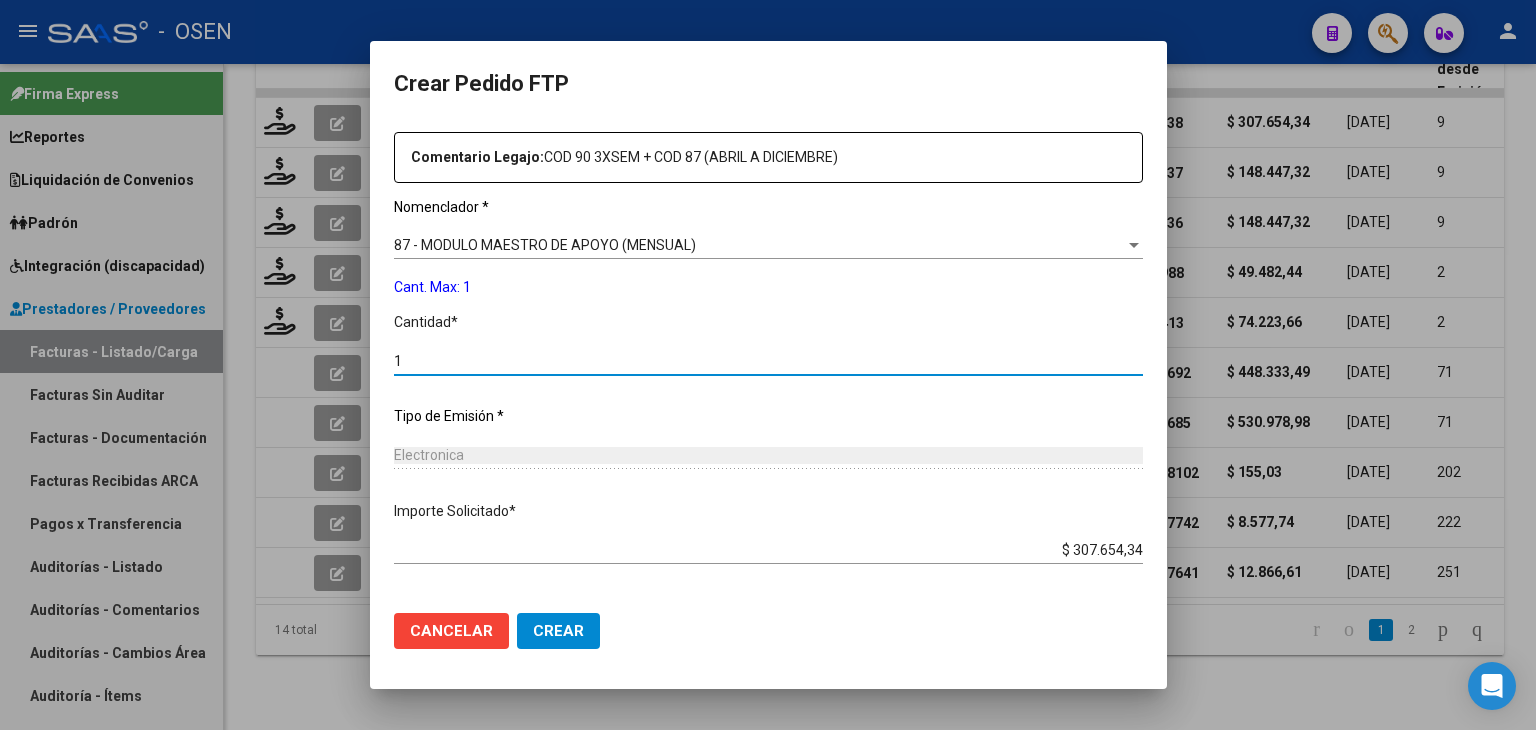 type on "1" 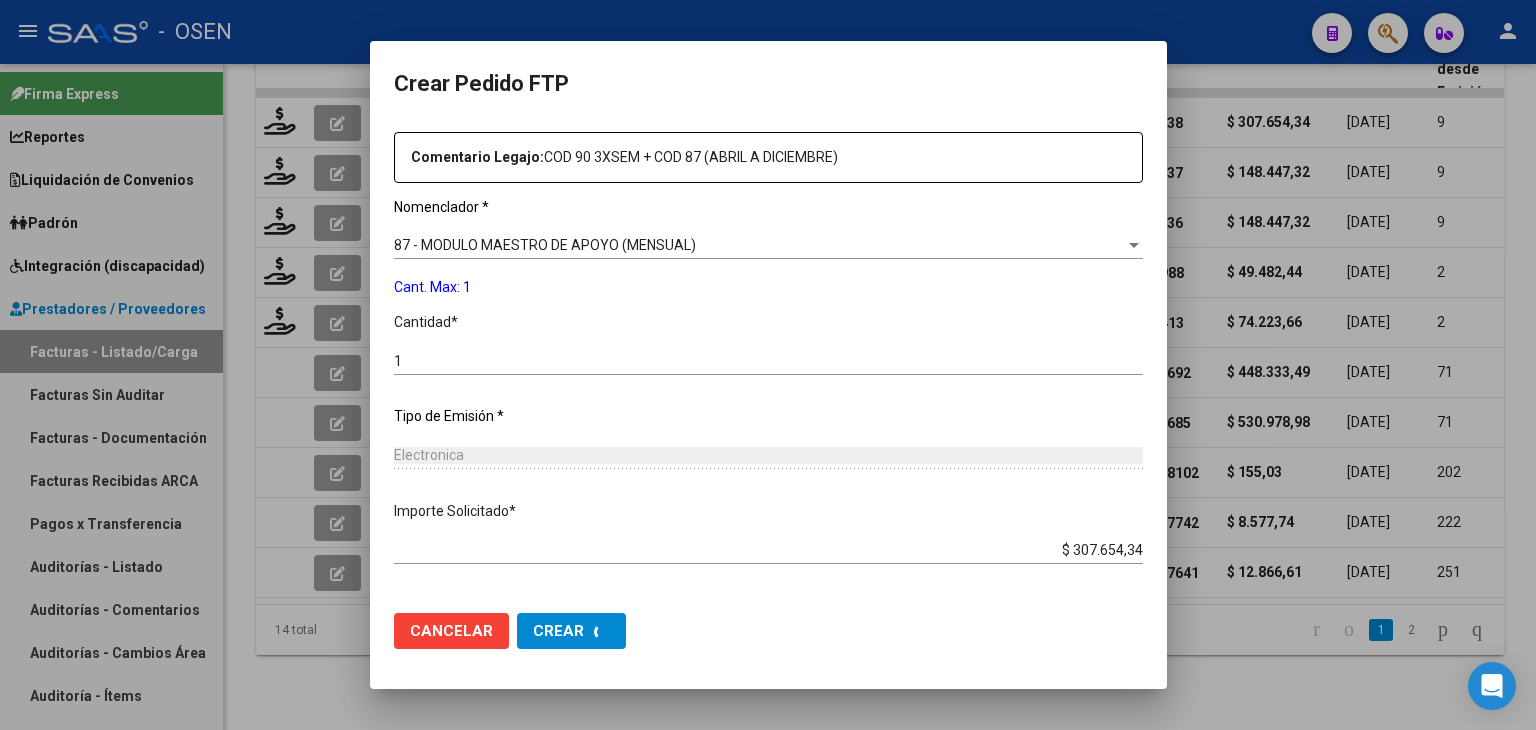 scroll, scrollTop: 0, scrollLeft: 0, axis: both 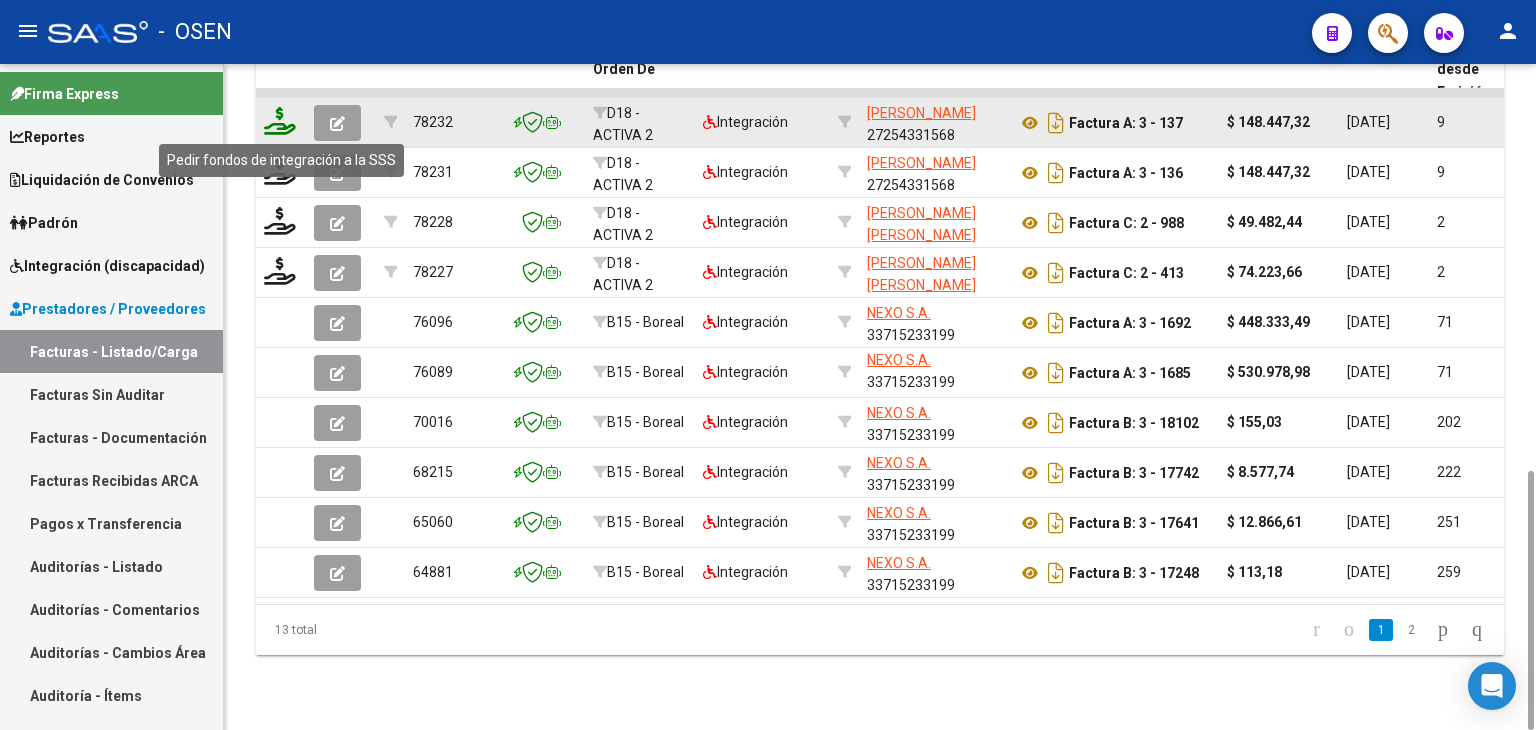 click 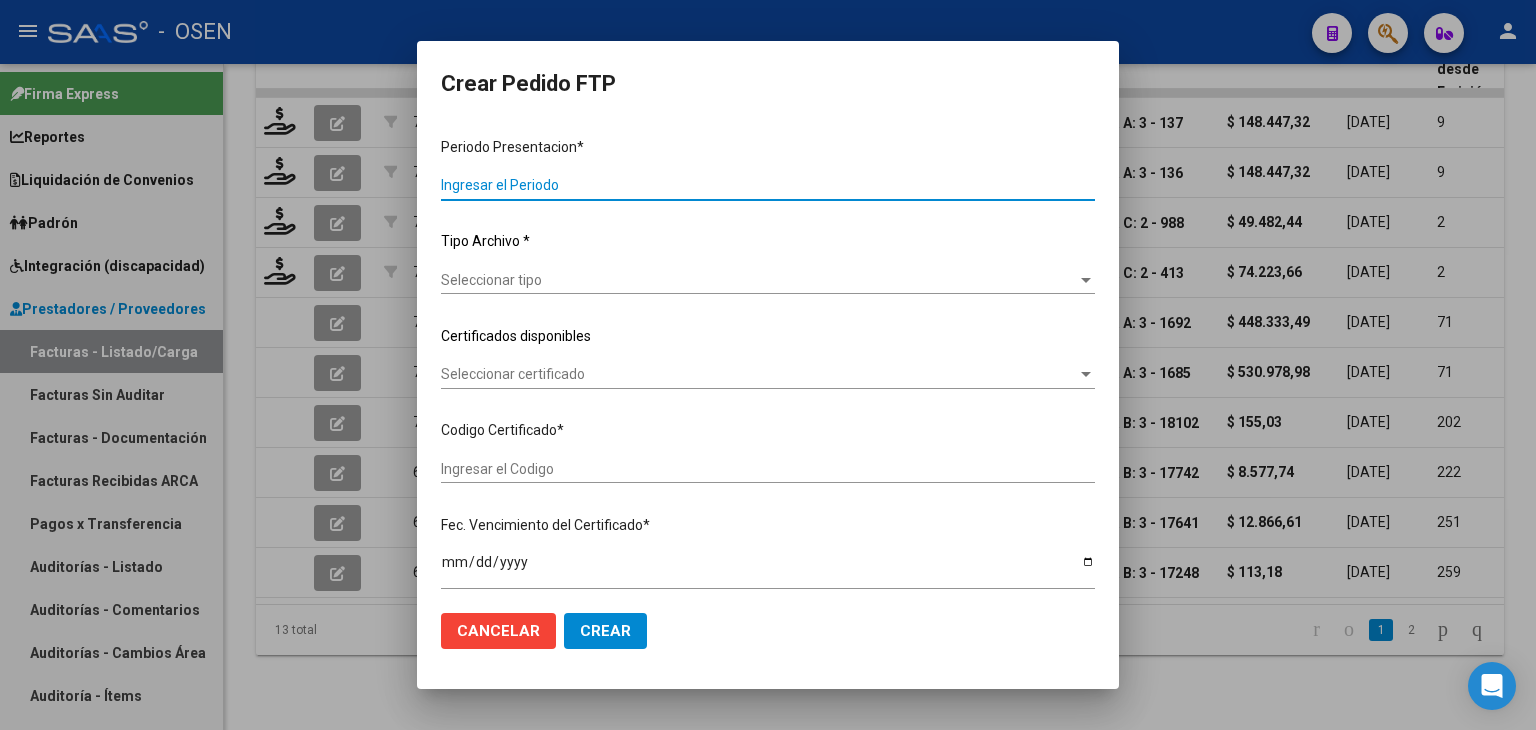 type on "202506" 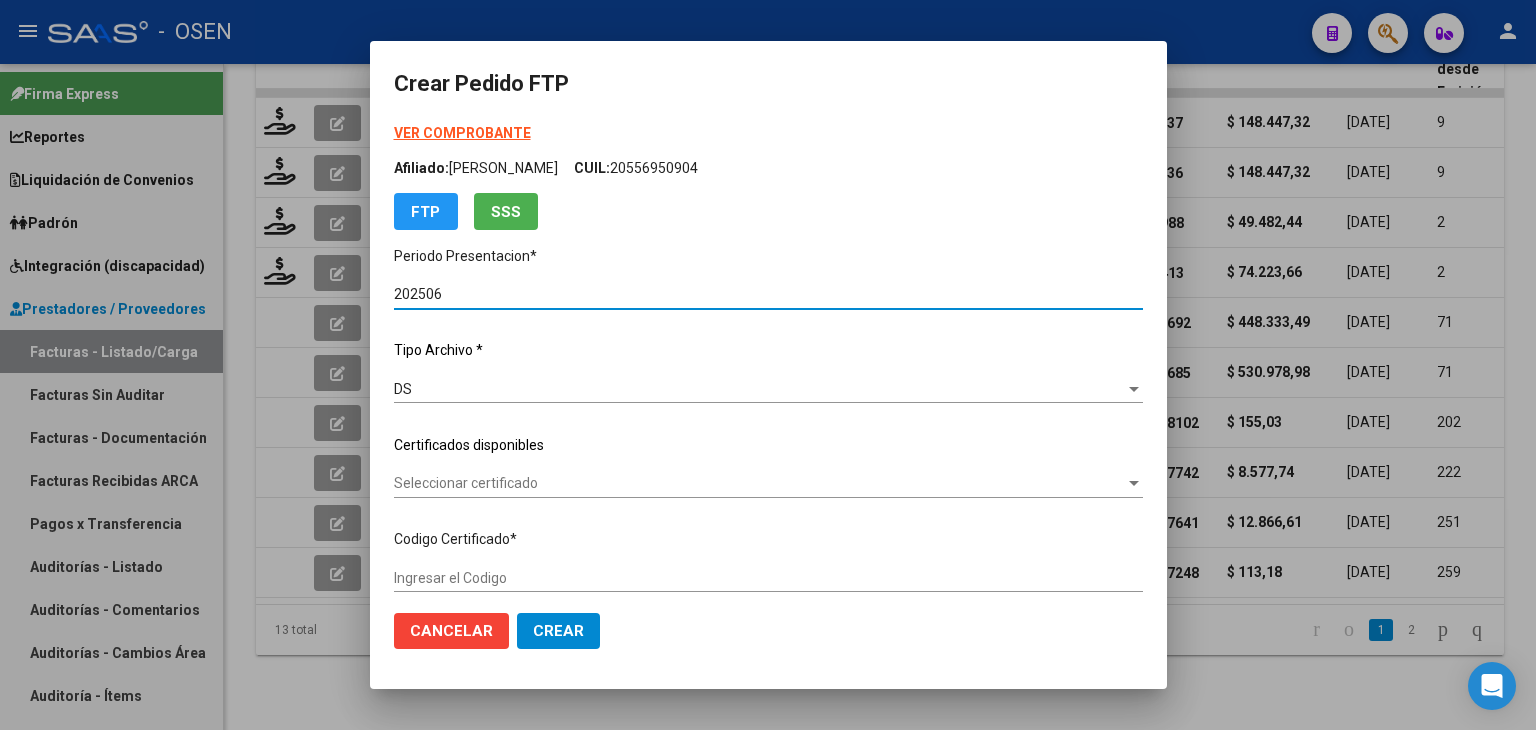 type on "ARG02000556950902024032620290326BUE430" 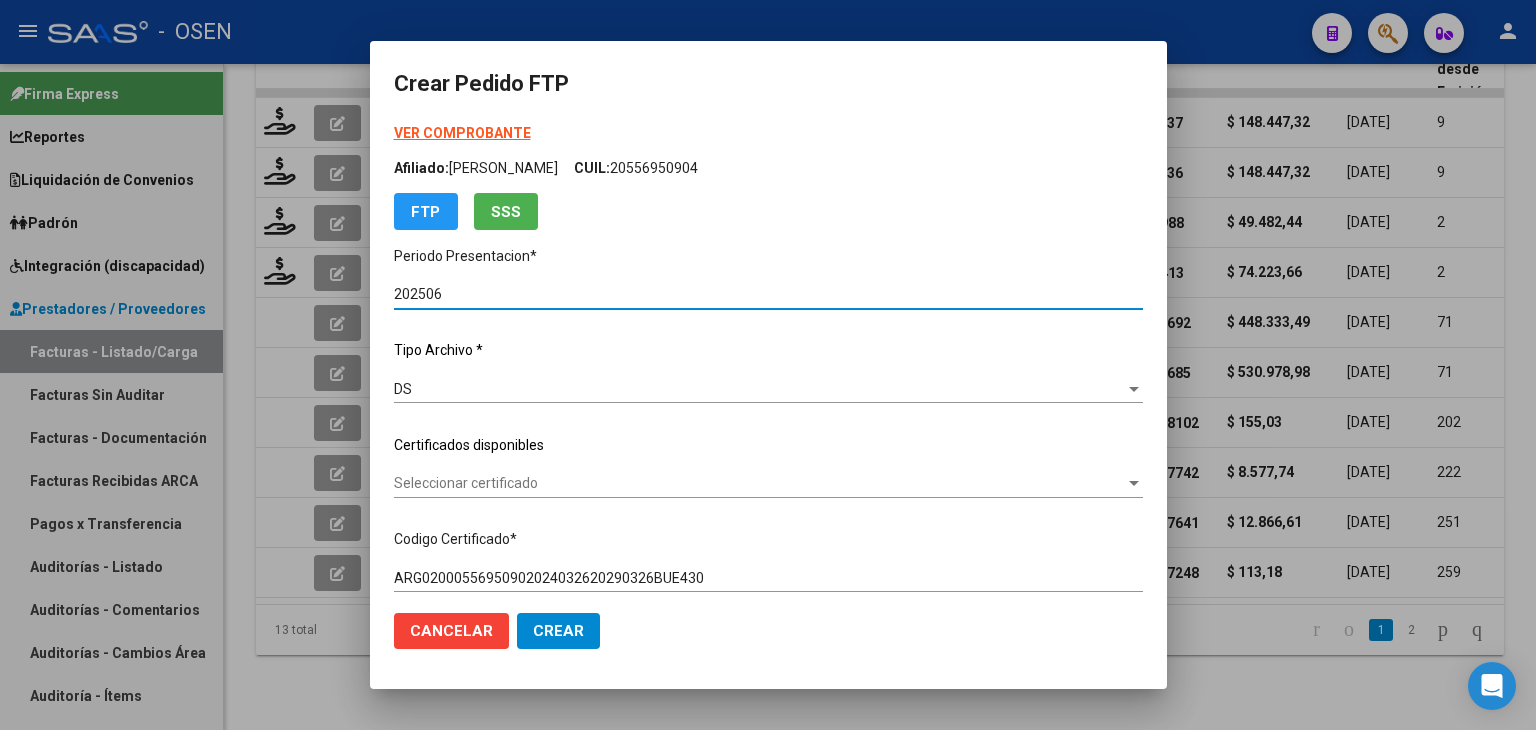 scroll, scrollTop: 200, scrollLeft: 0, axis: vertical 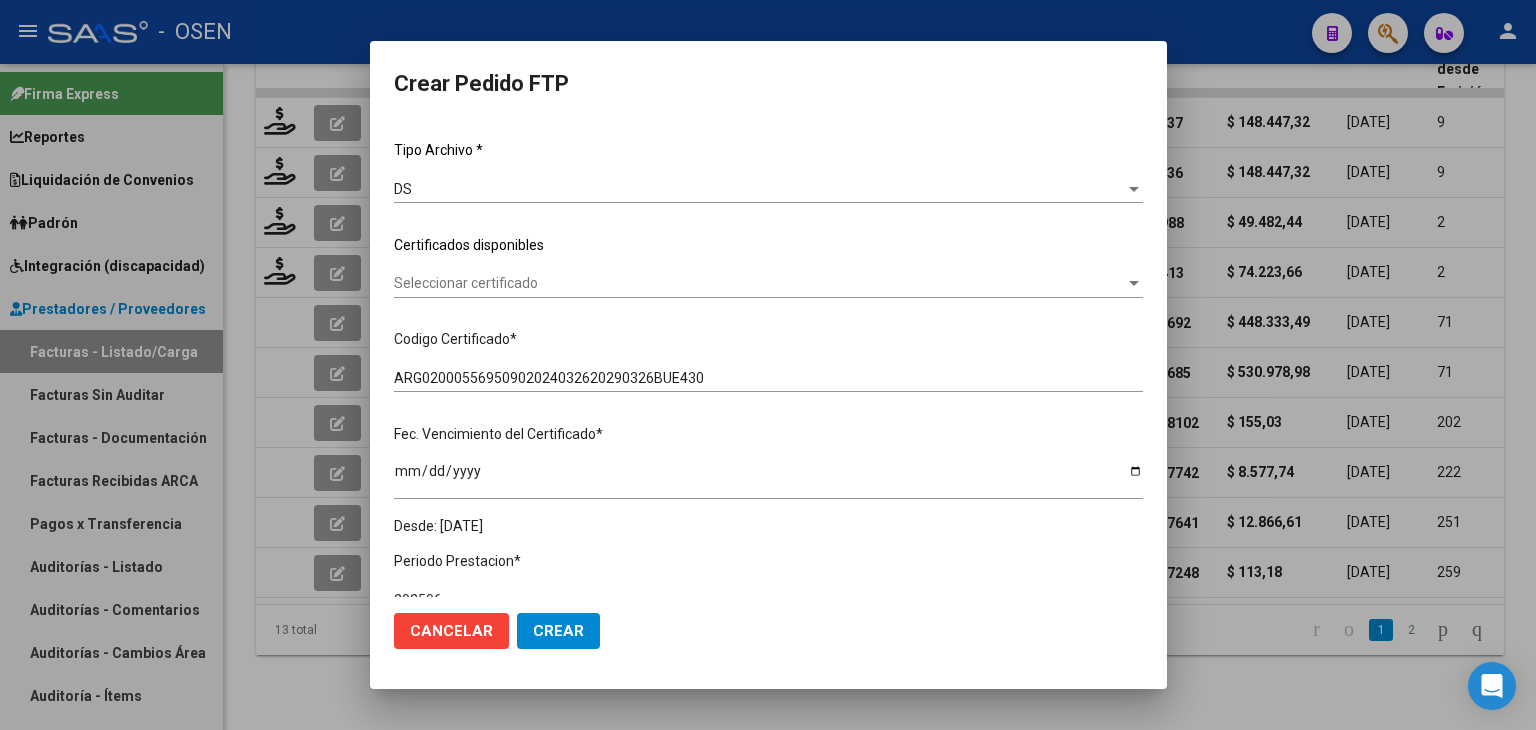 click on "Seleccionar certificado" at bounding box center [759, 283] 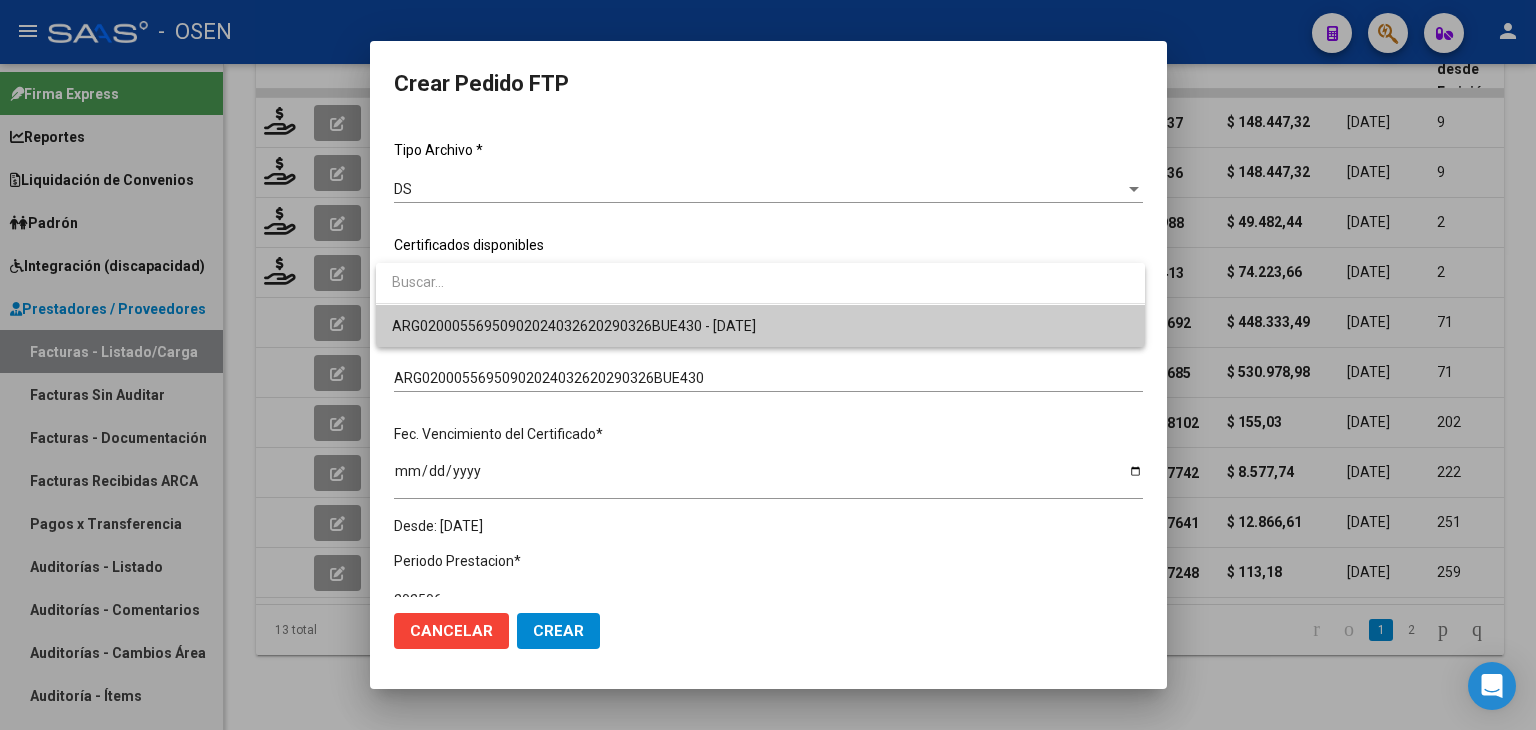 click at bounding box center (768, 365) 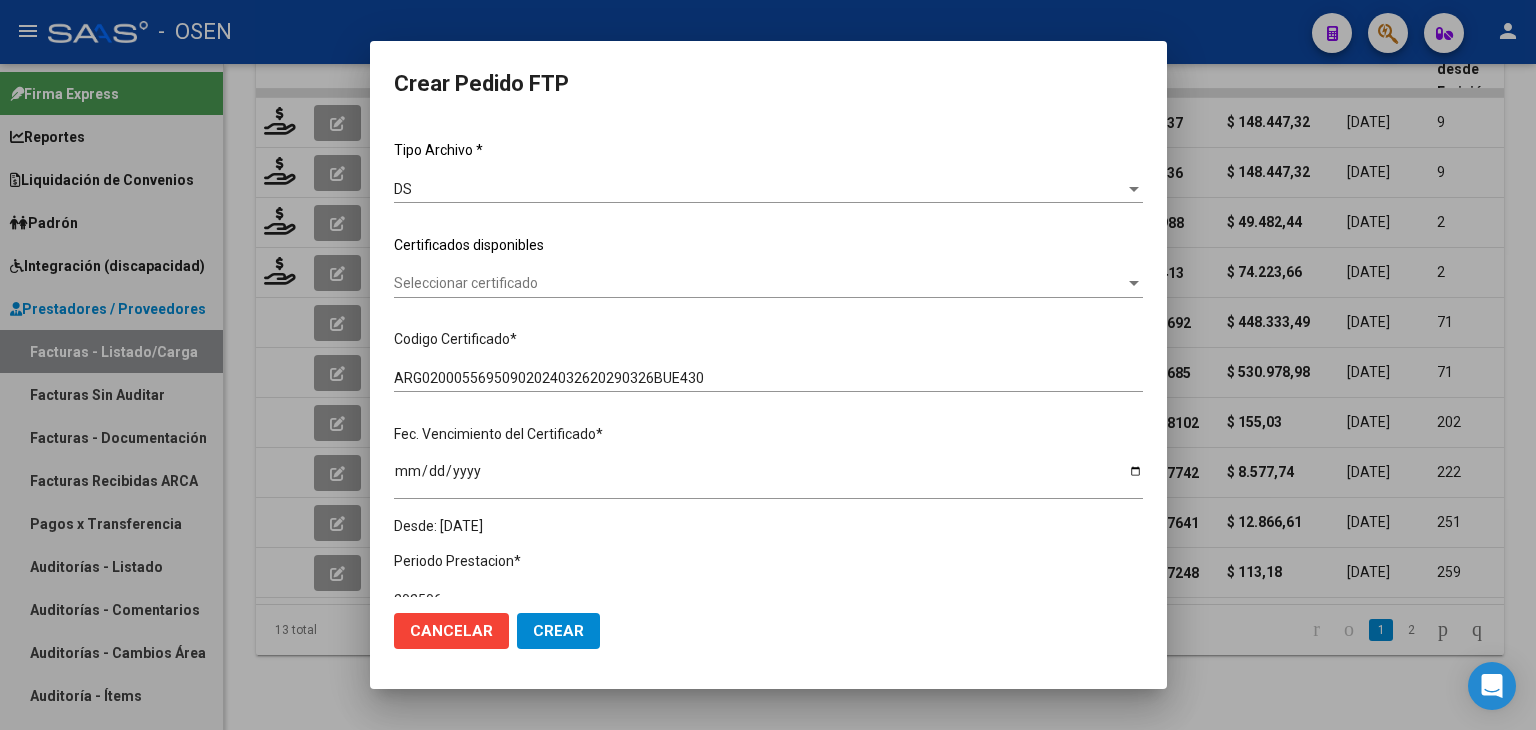 click on "Codigo Certificado  *" 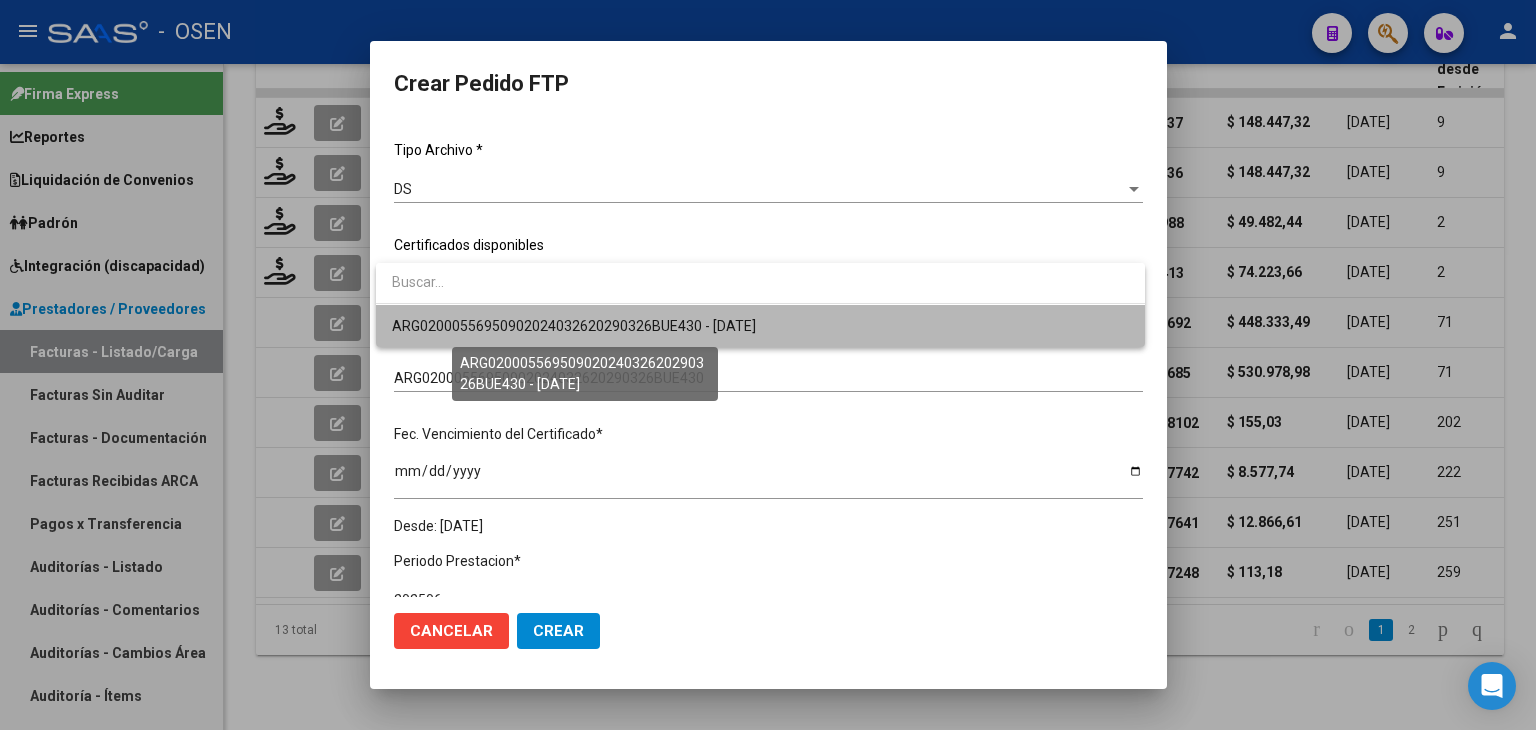 click on "ARG02000556950902024032620290326BUE430 - [DATE]" at bounding box center [574, 326] 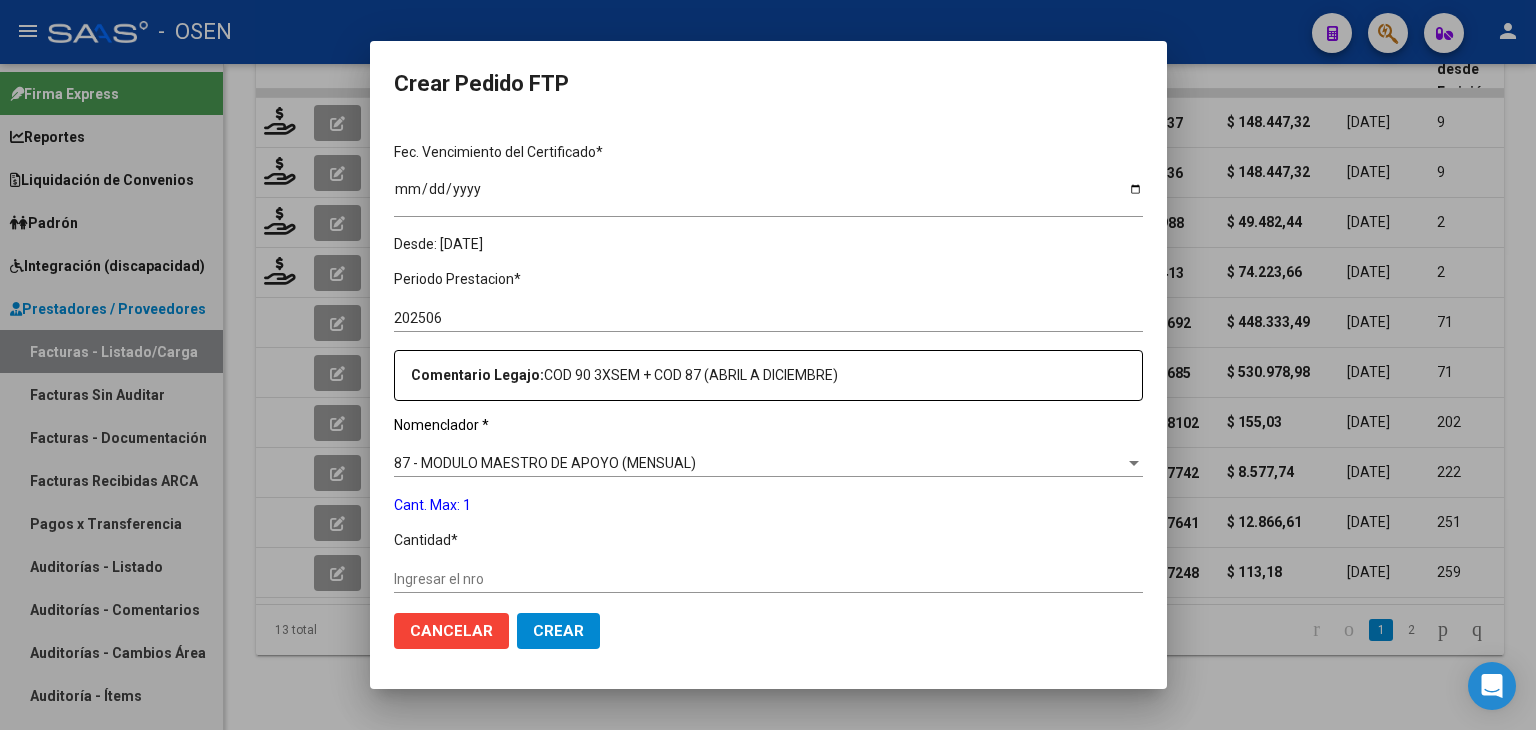 scroll, scrollTop: 600, scrollLeft: 0, axis: vertical 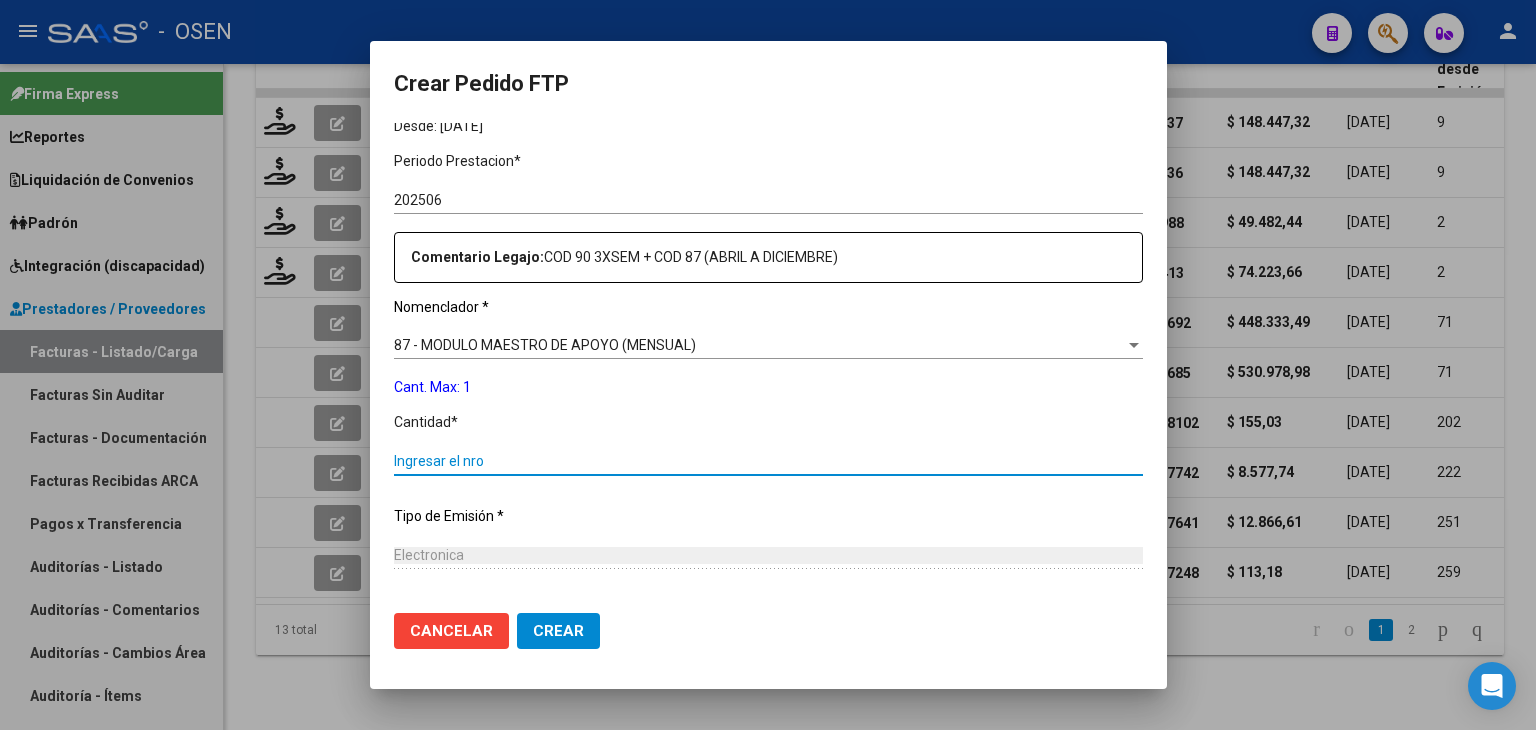 click on "Ingresar el nro" at bounding box center (768, 461) 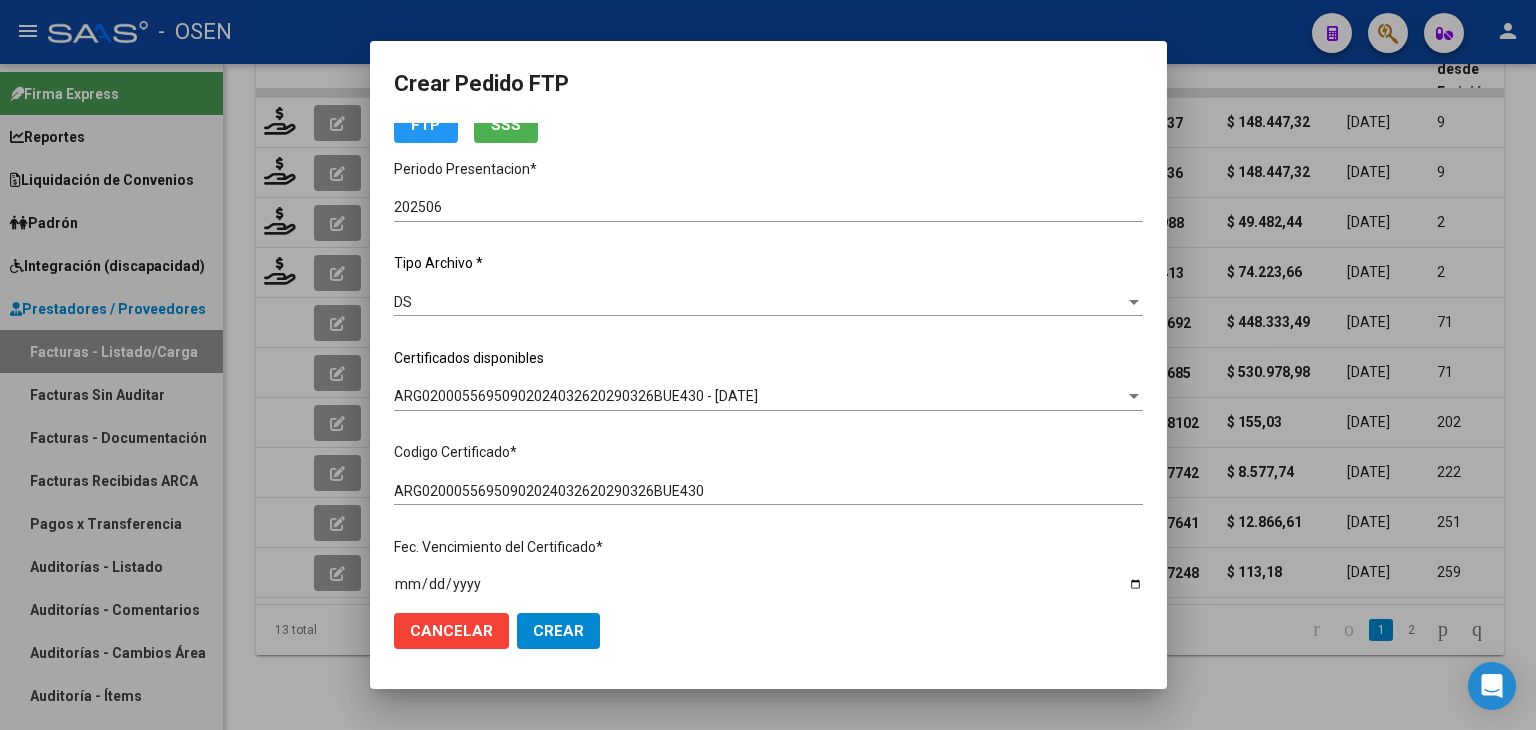 scroll, scrollTop: 0, scrollLeft: 0, axis: both 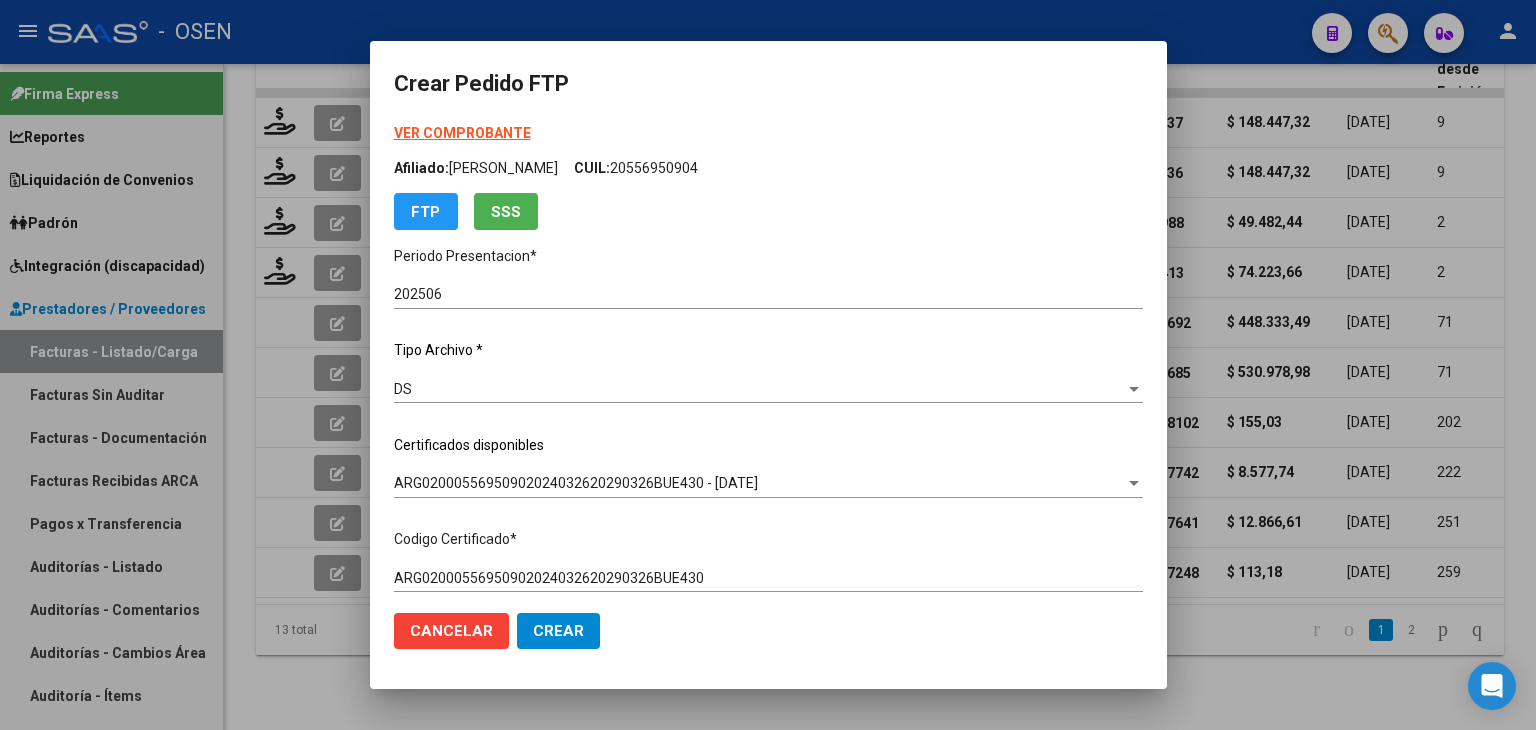 click on "VER COMPROBANTE" at bounding box center (462, 133) 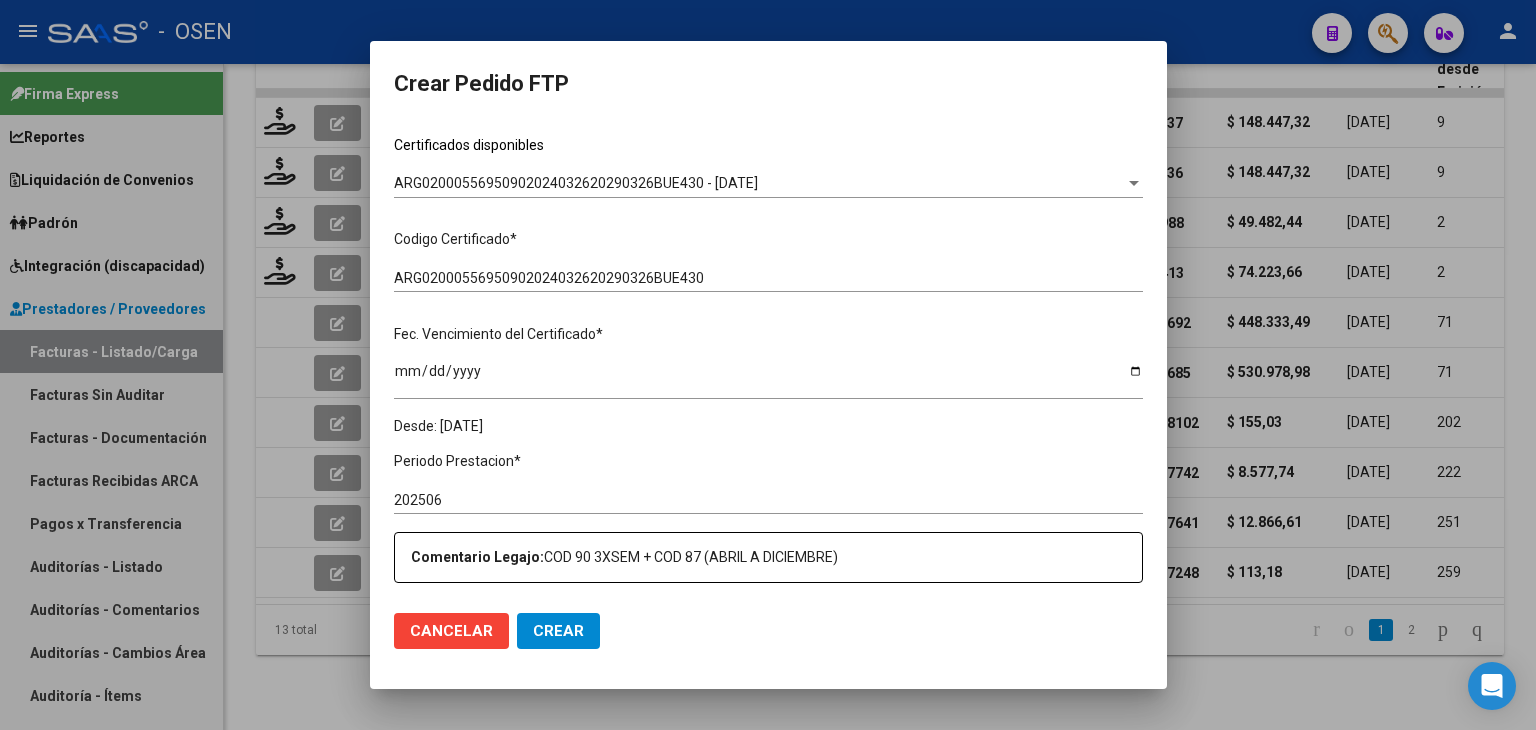 scroll, scrollTop: 500, scrollLeft: 0, axis: vertical 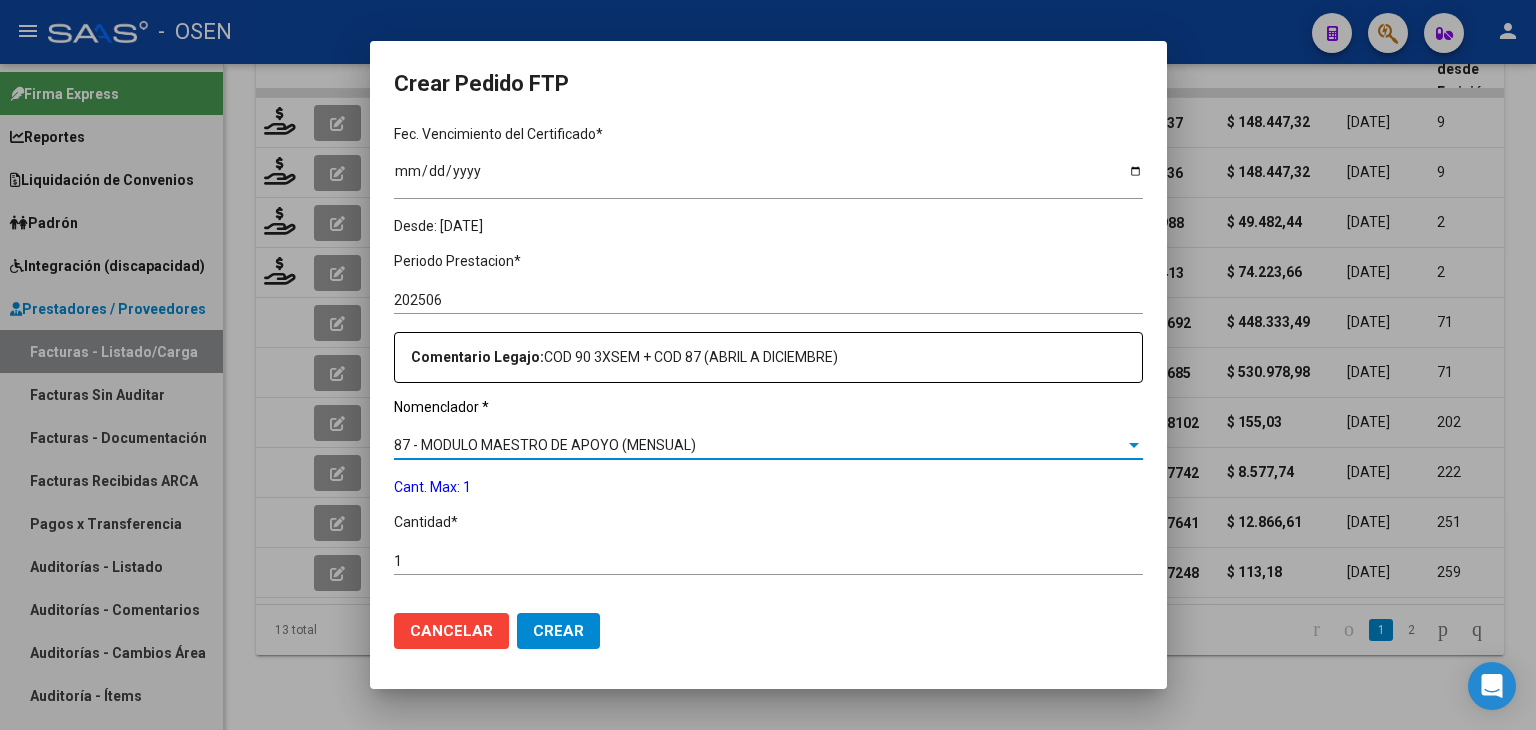 click on "87 - MODULO MAESTRO DE APOYO (MENSUAL)" at bounding box center (545, 445) 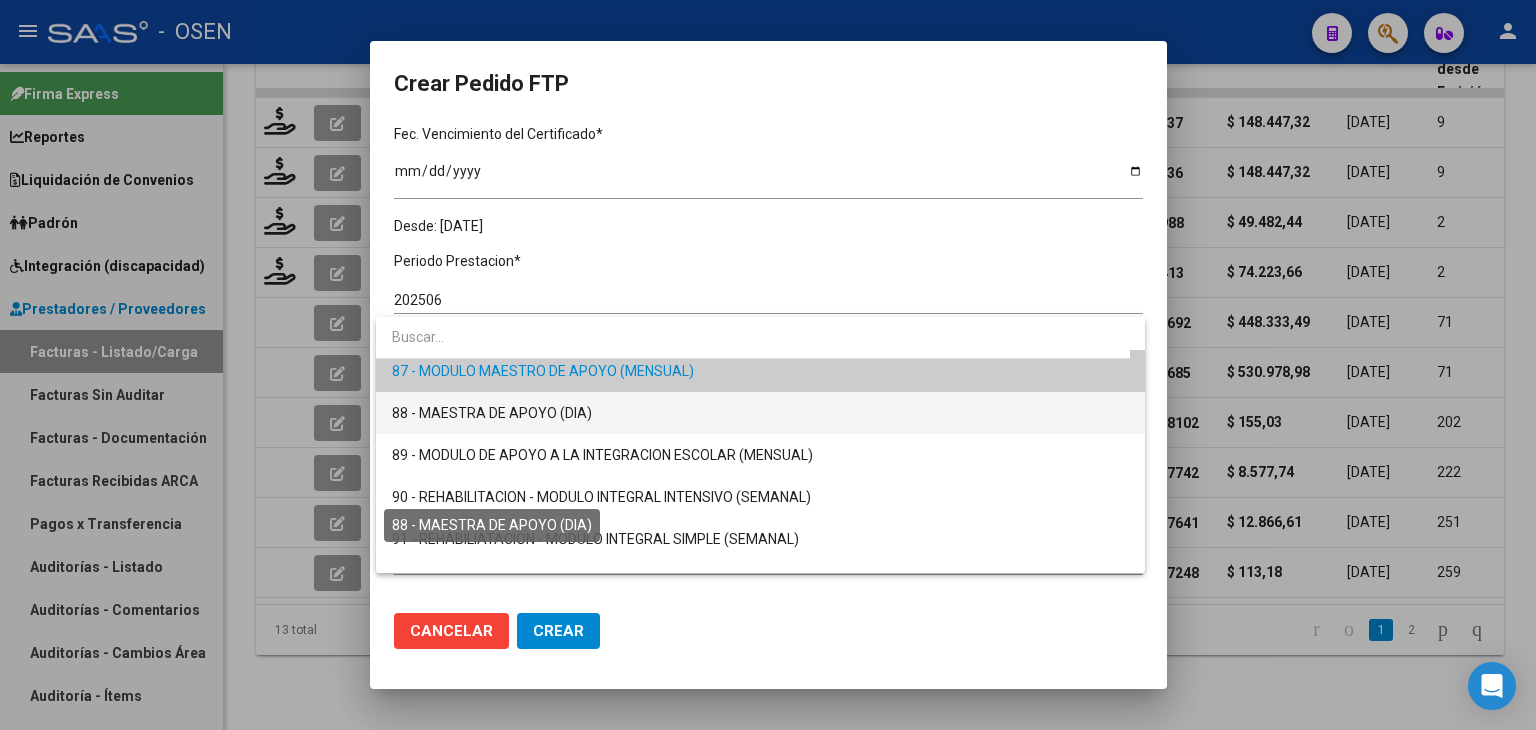 scroll, scrollTop: 3647, scrollLeft: 0, axis: vertical 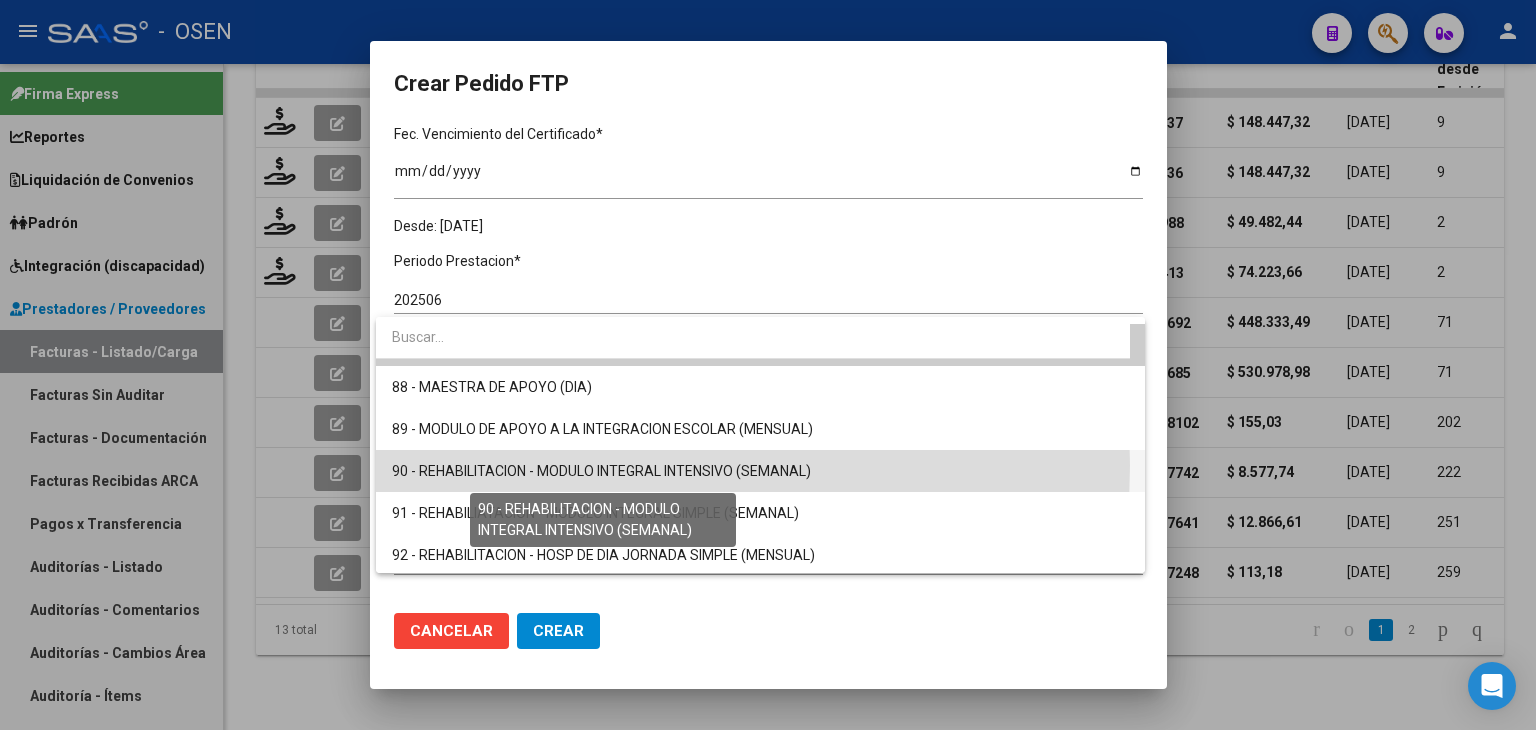 click on "90 - REHABILITACION - MODULO INTEGRAL INTENSIVO (SEMANAL)" at bounding box center [601, 471] 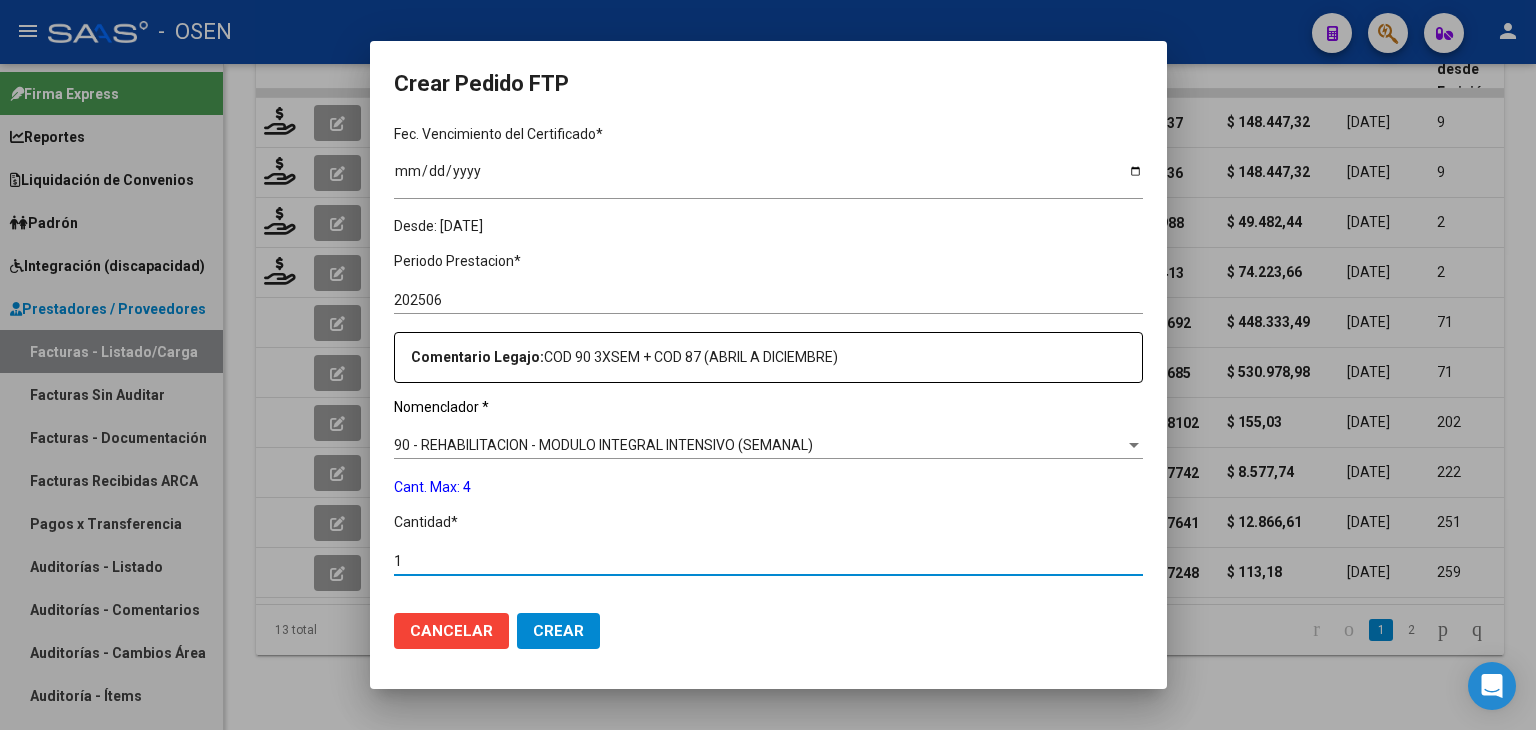 drag, startPoint x: 408, startPoint y: 553, endPoint x: 376, endPoint y: 547, distance: 32.55764 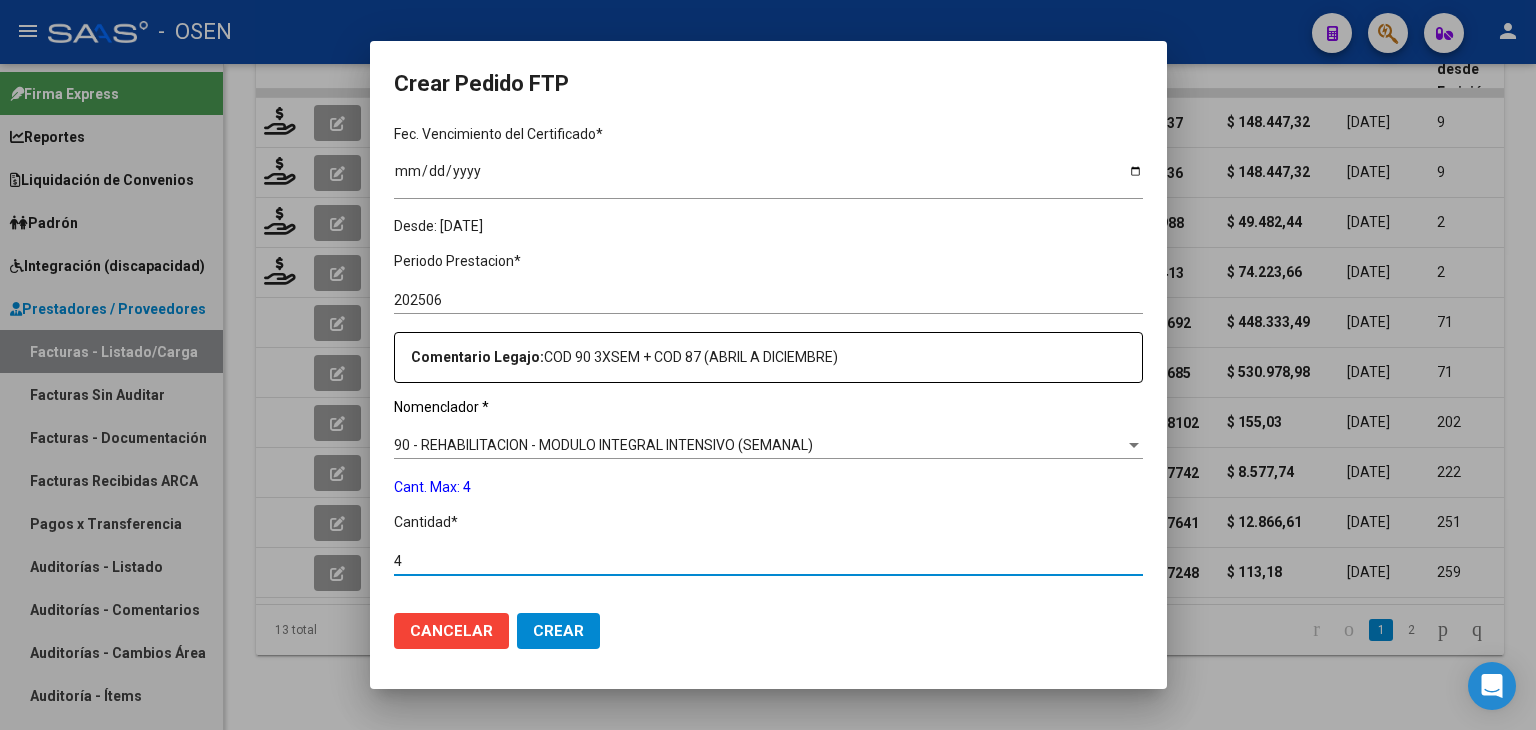 type on "4" 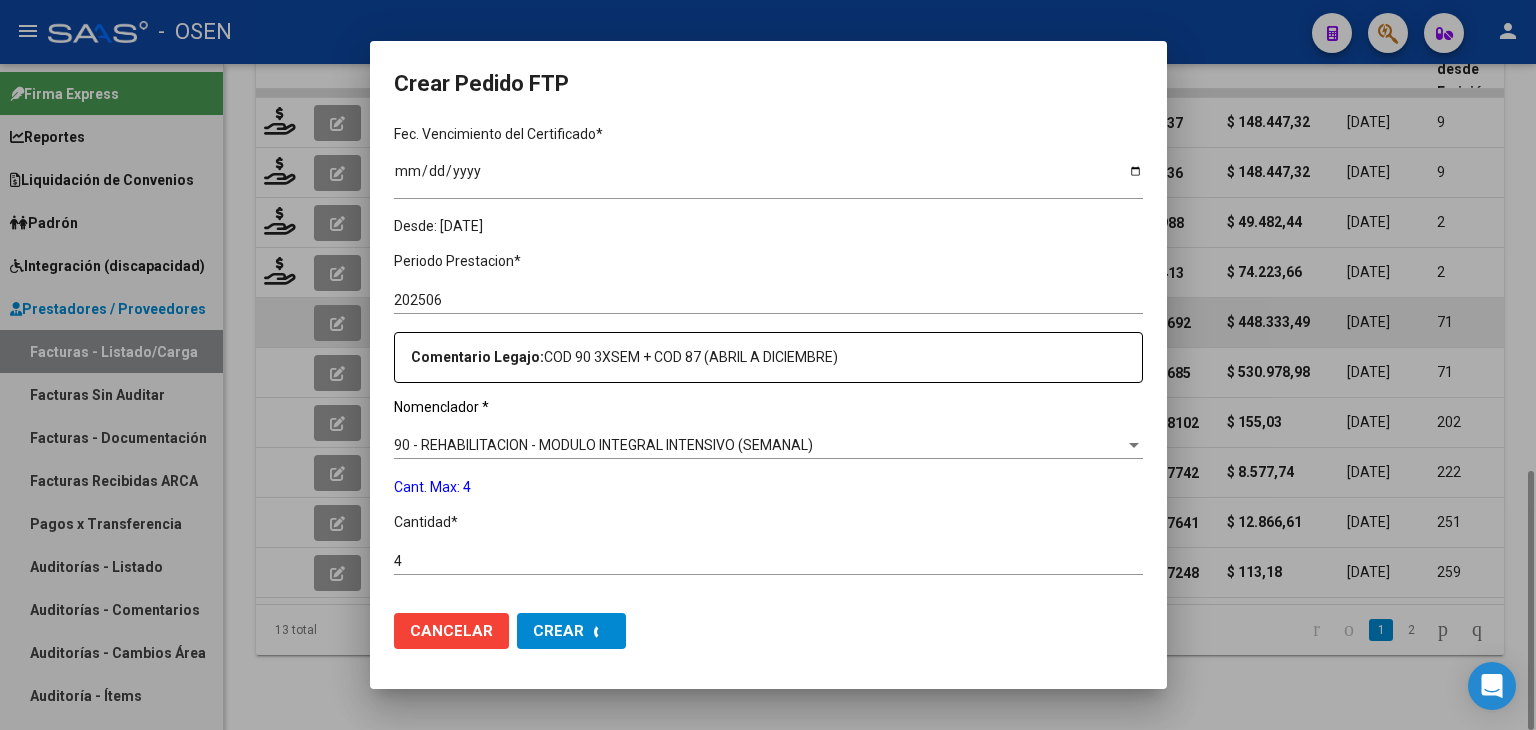 scroll, scrollTop: 0, scrollLeft: 0, axis: both 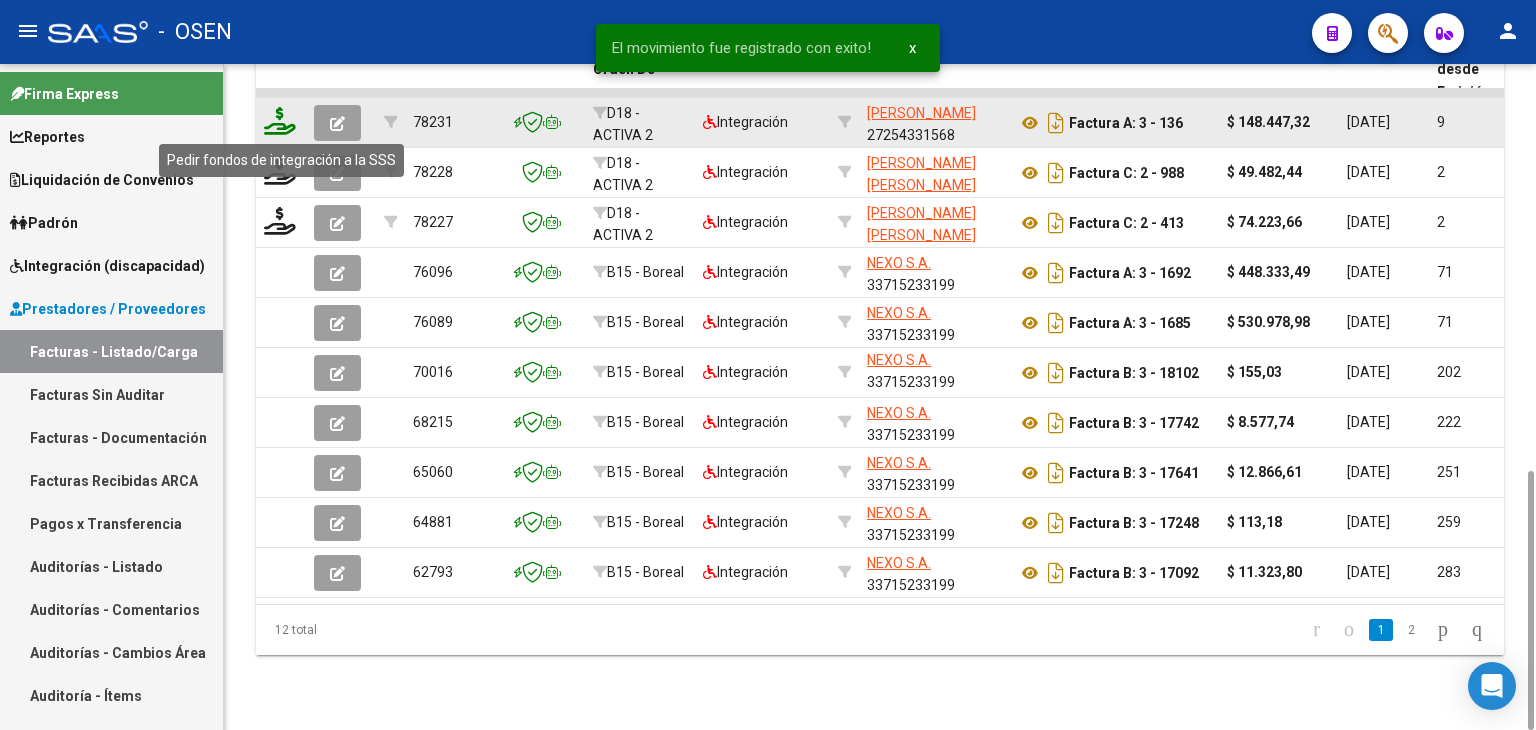 click 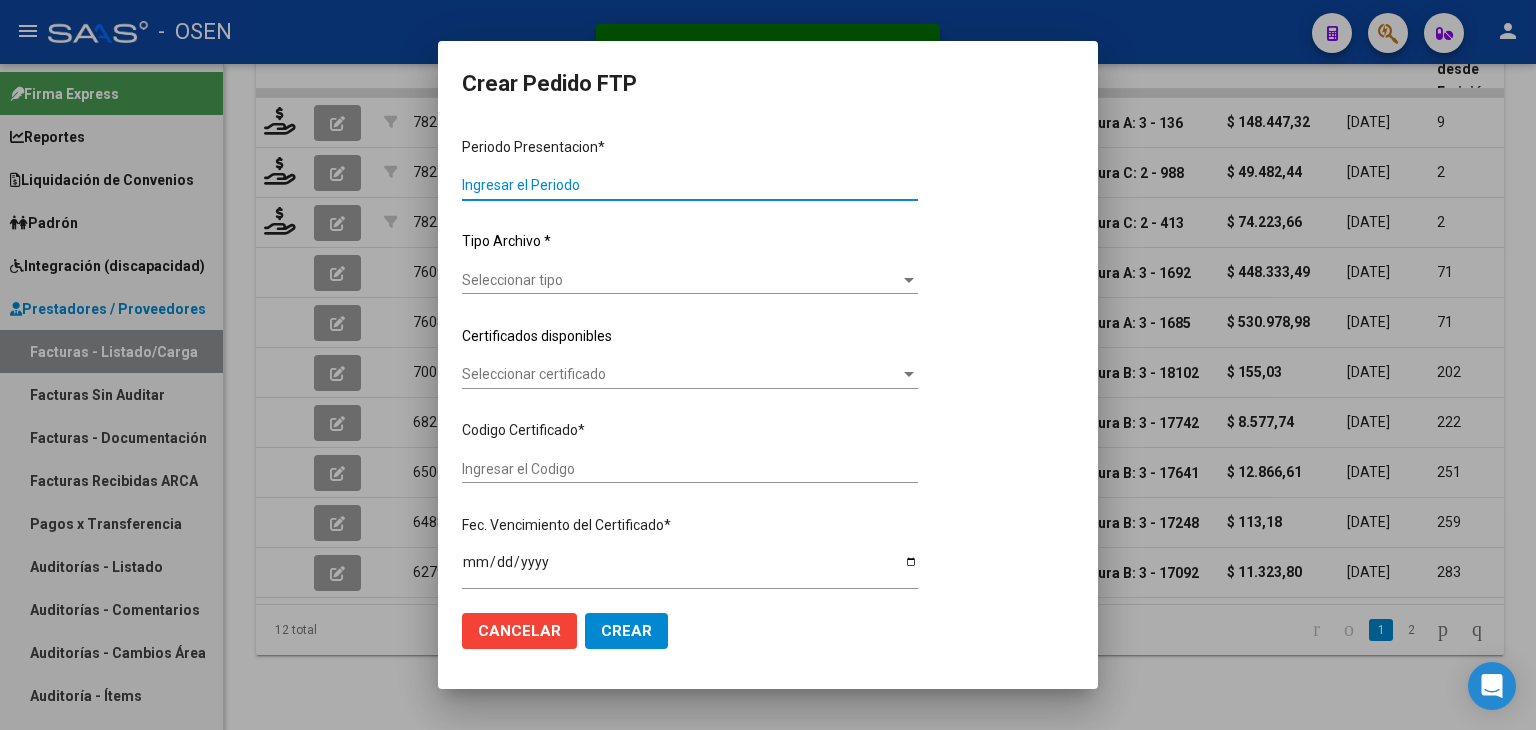 type on "202506" 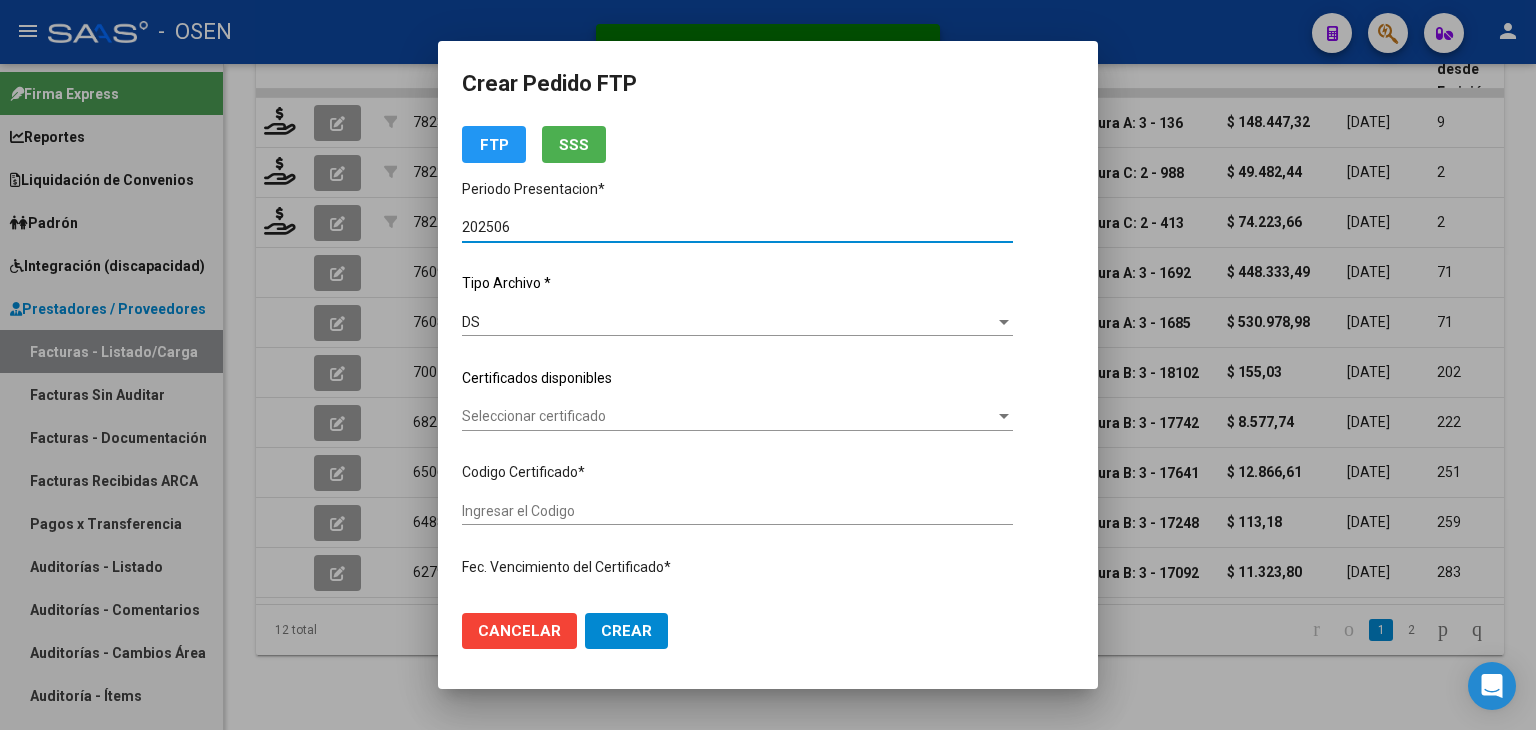 type on "ARG02000527080692025020320350203BUE430" 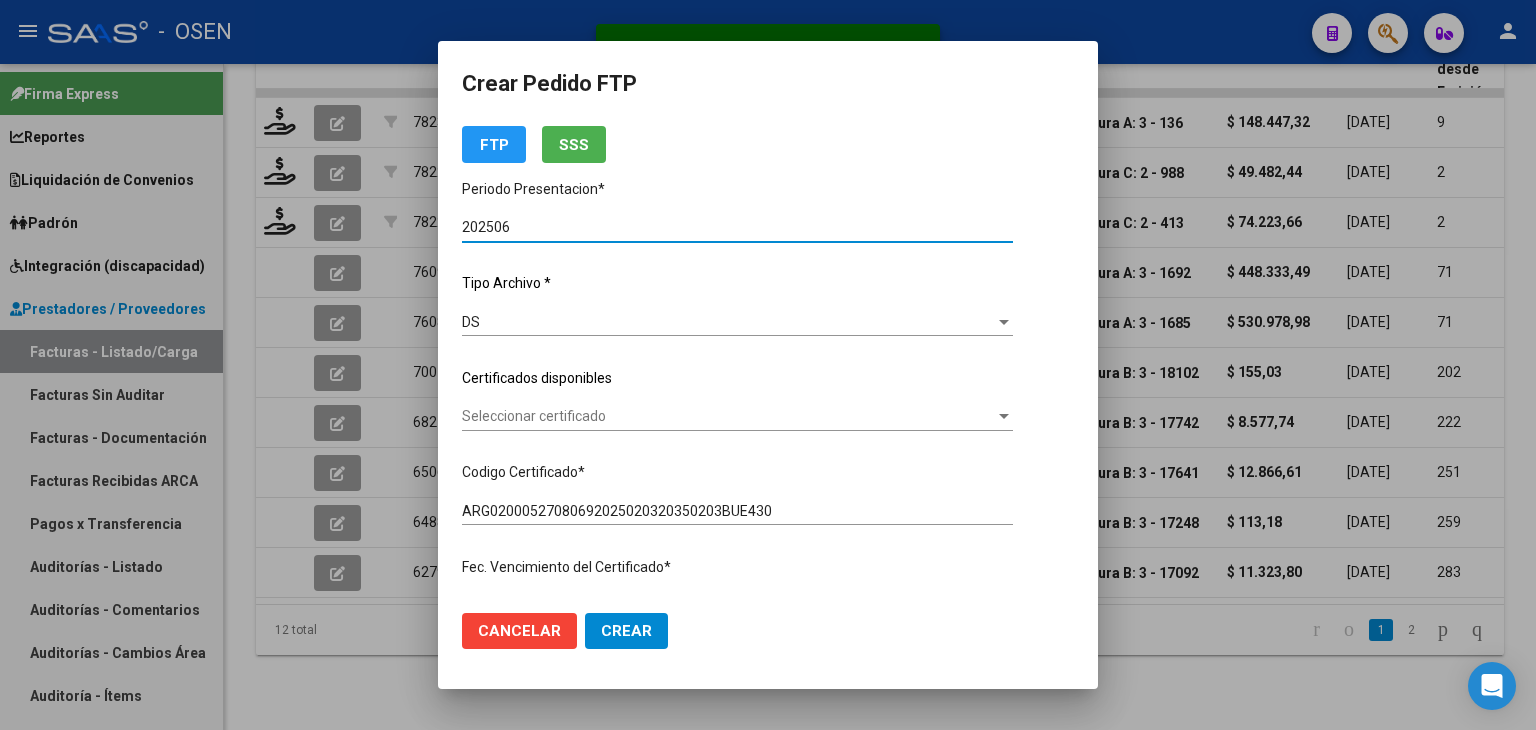 scroll, scrollTop: 100, scrollLeft: 0, axis: vertical 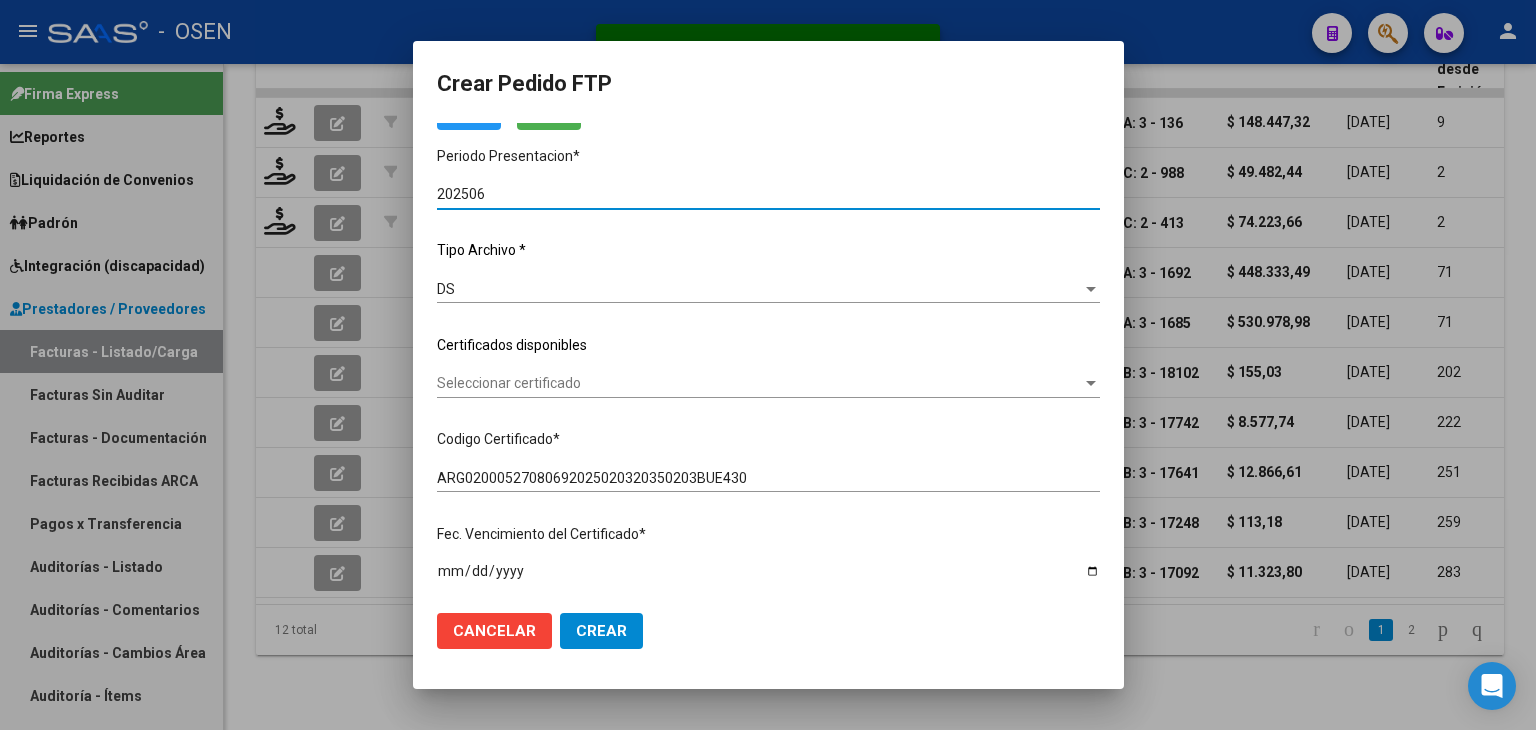 click on "Seleccionar certificado Seleccionar certificado" 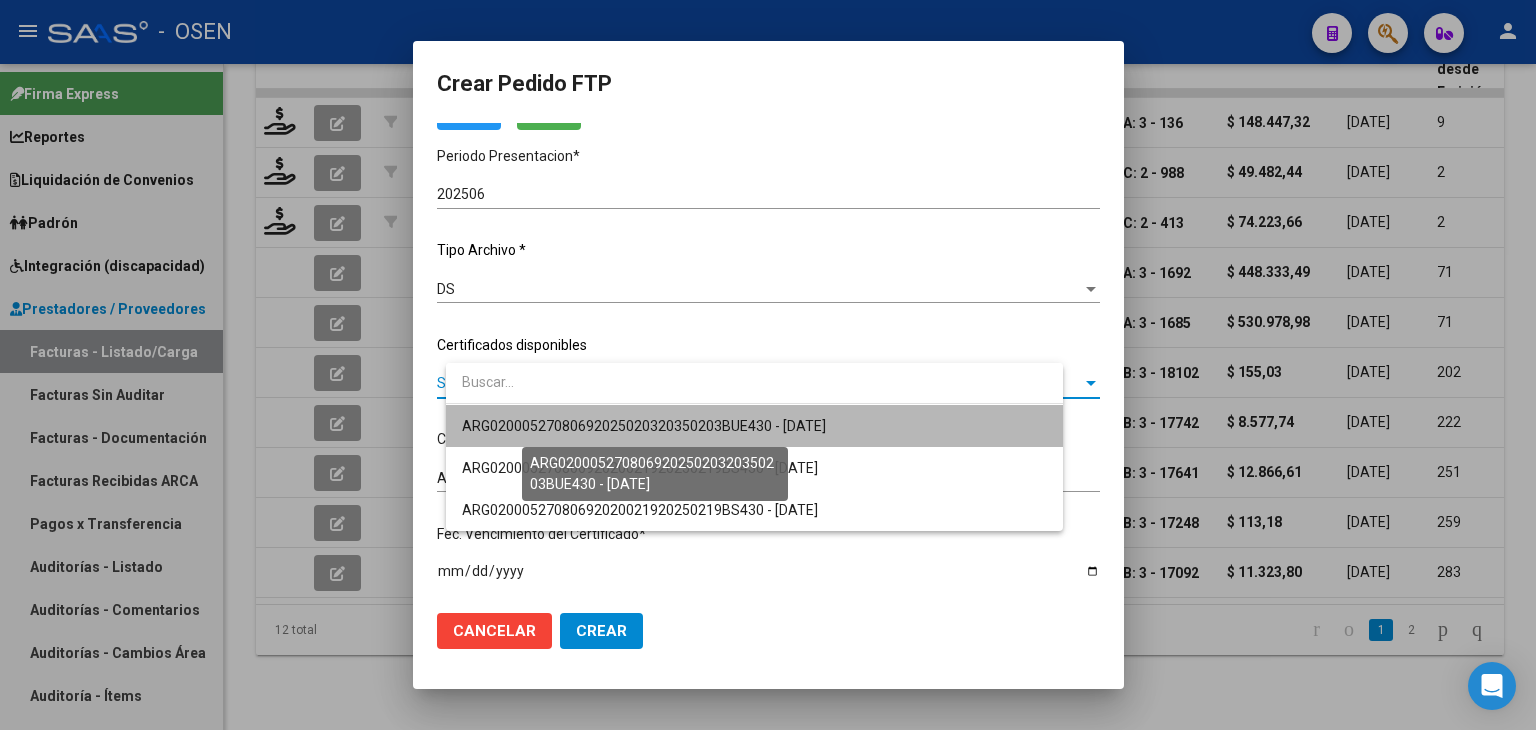 click on "ARG02000527080692025020320350203BUE430 - [DATE]" at bounding box center (644, 426) 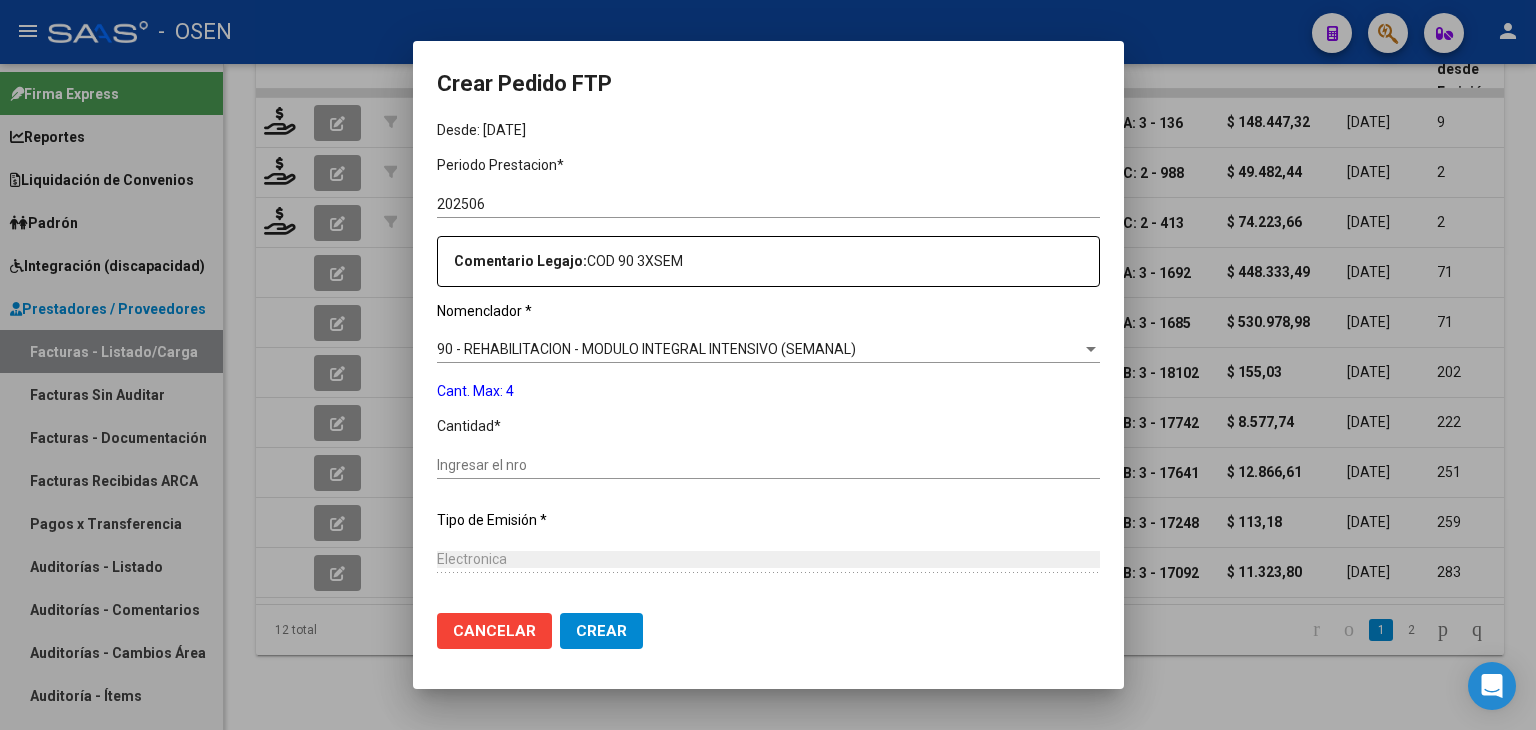 scroll, scrollTop: 600, scrollLeft: 0, axis: vertical 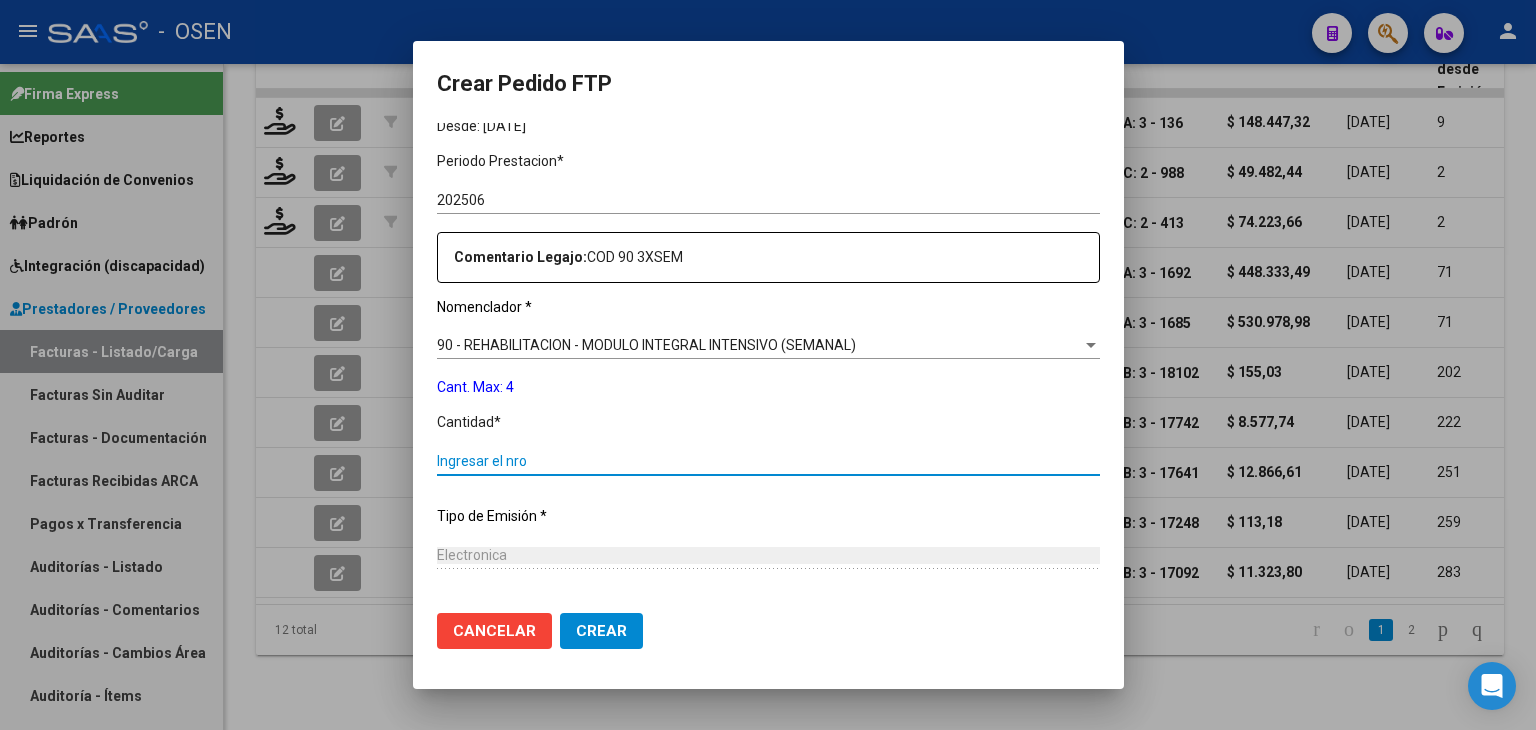 click on "Ingresar el nro" at bounding box center (768, 461) 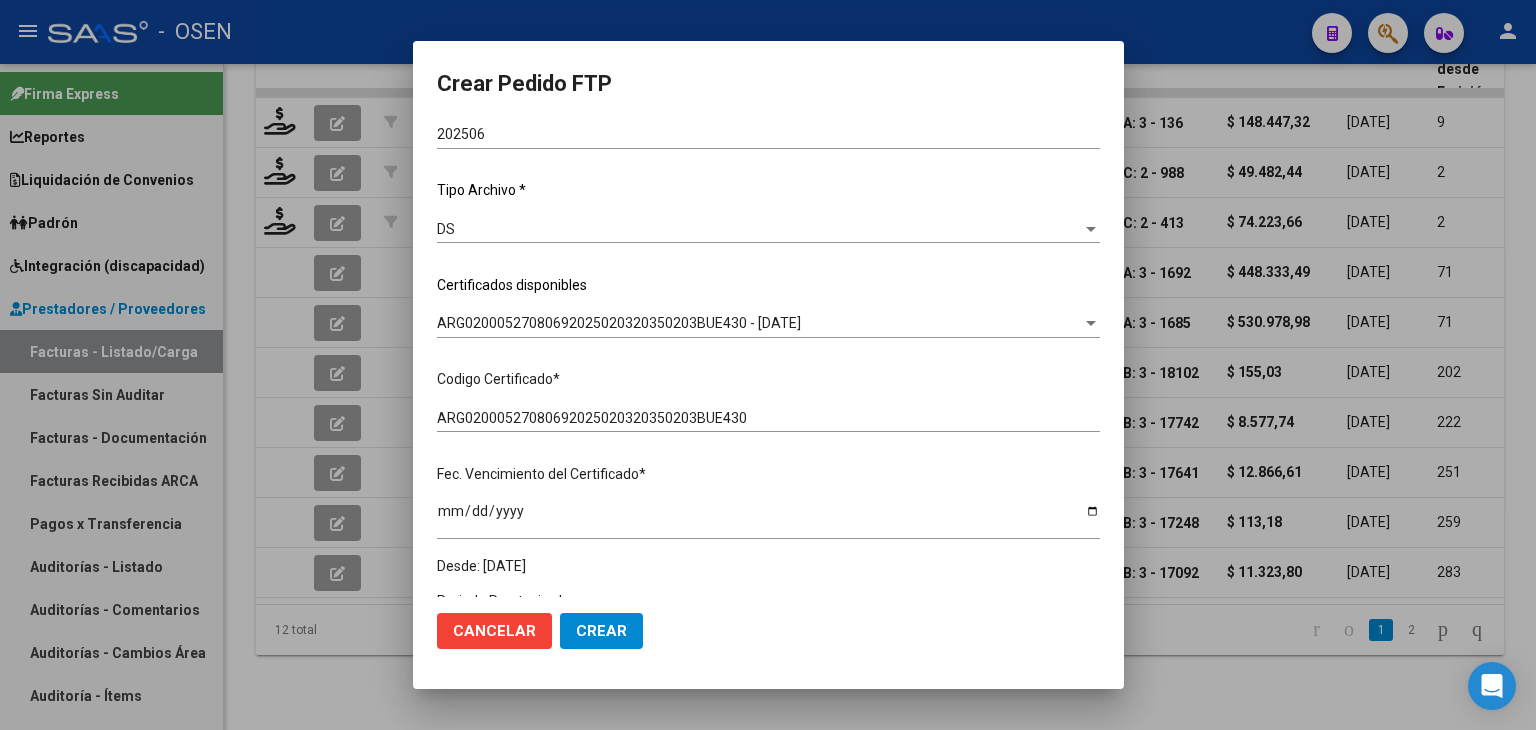 scroll, scrollTop: 0, scrollLeft: 0, axis: both 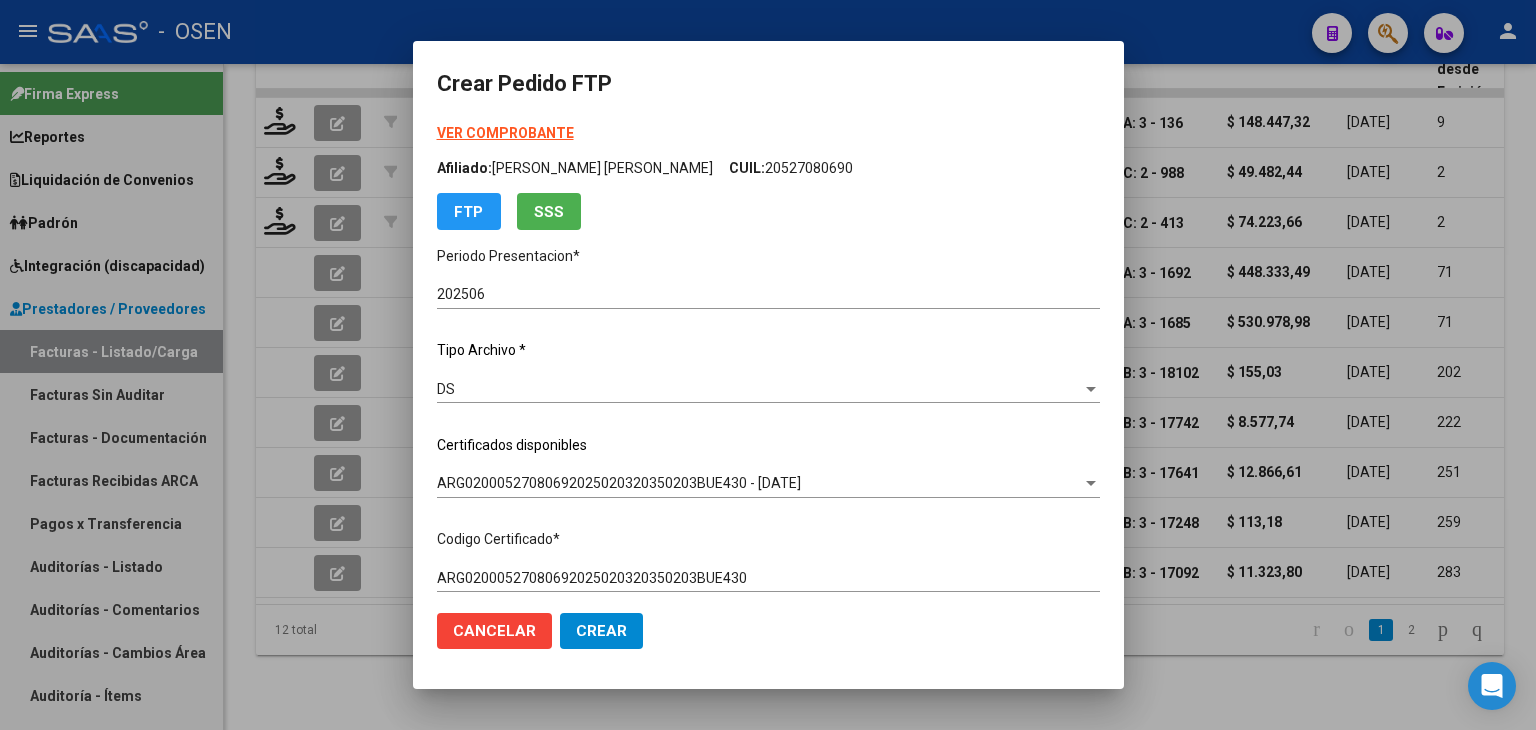 type on "4" 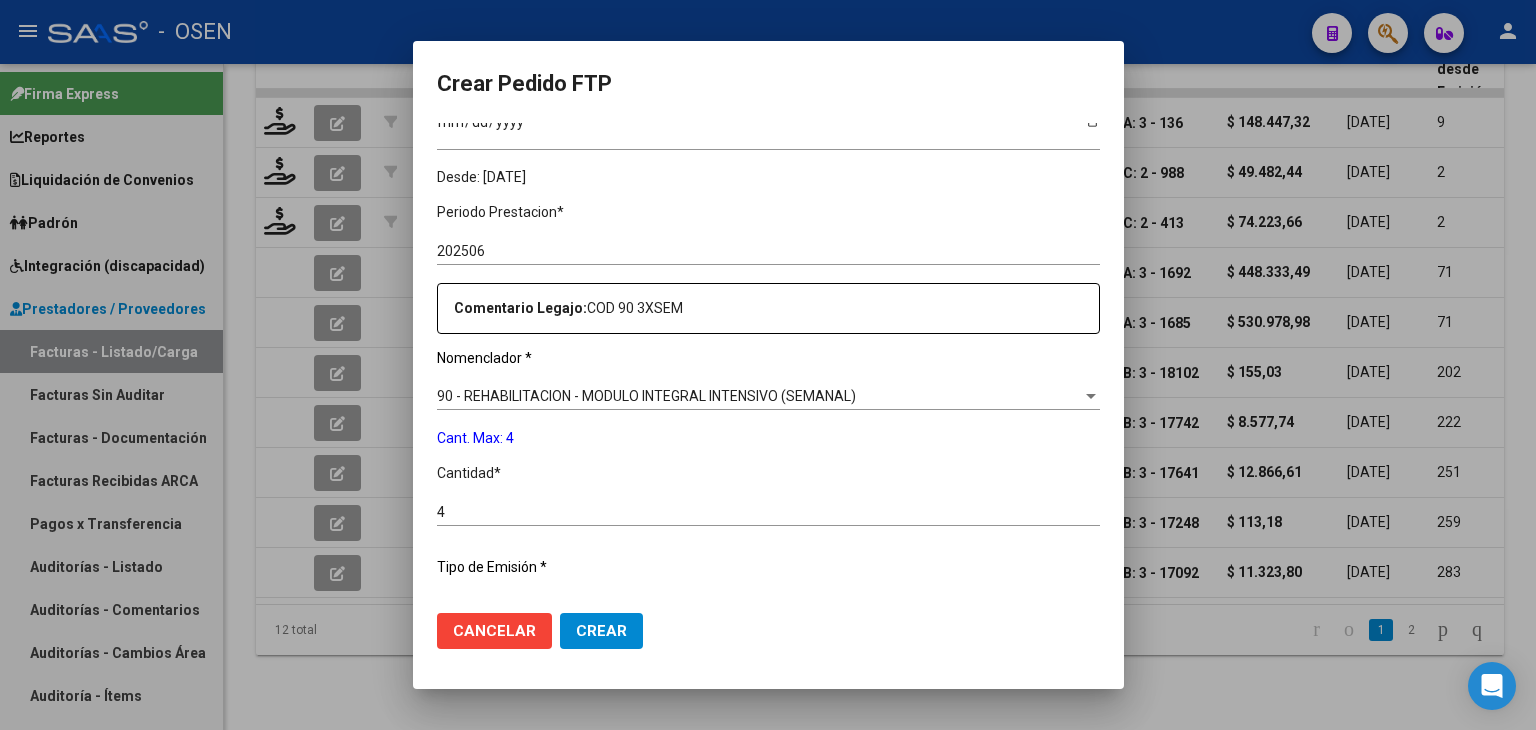 scroll, scrollTop: 700, scrollLeft: 0, axis: vertical 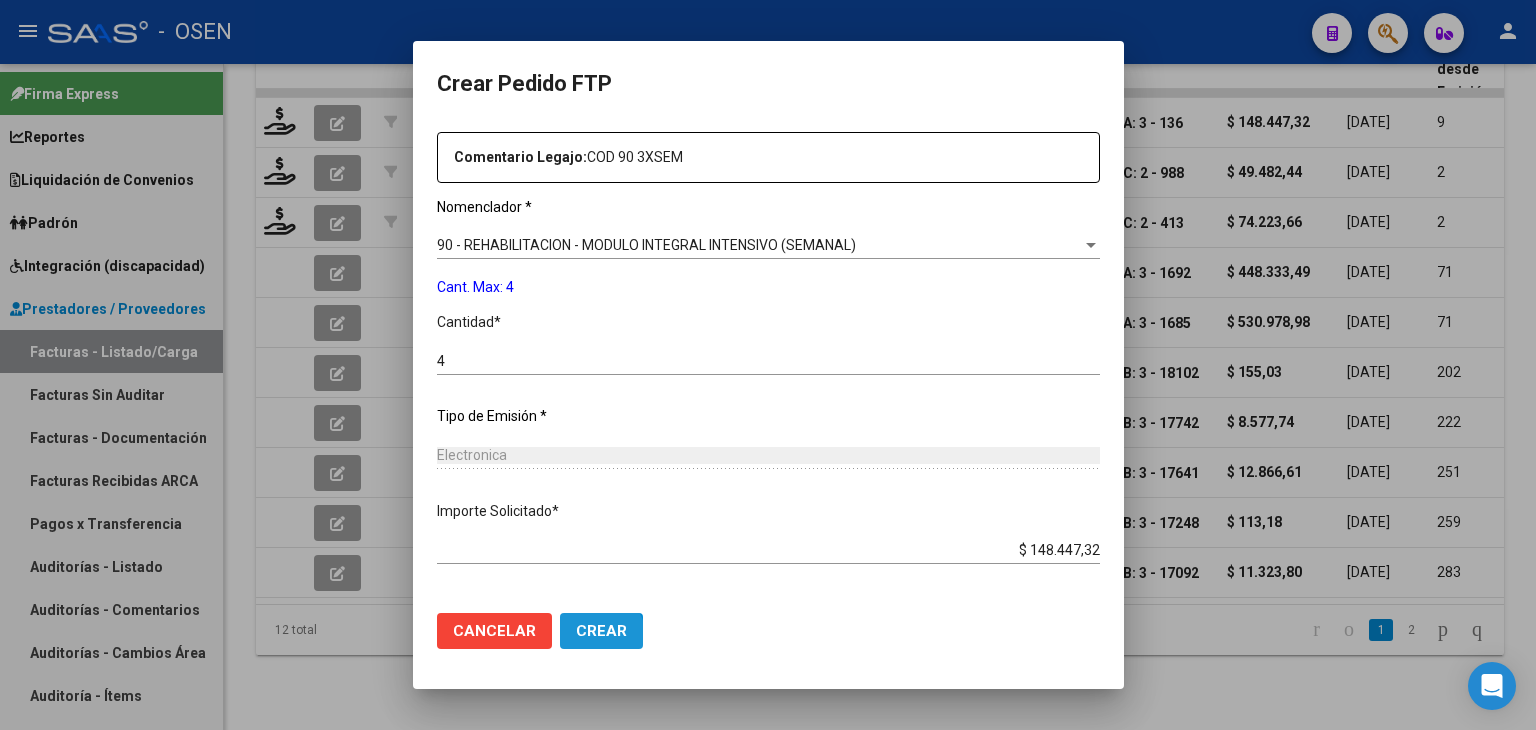 click on "Crear" 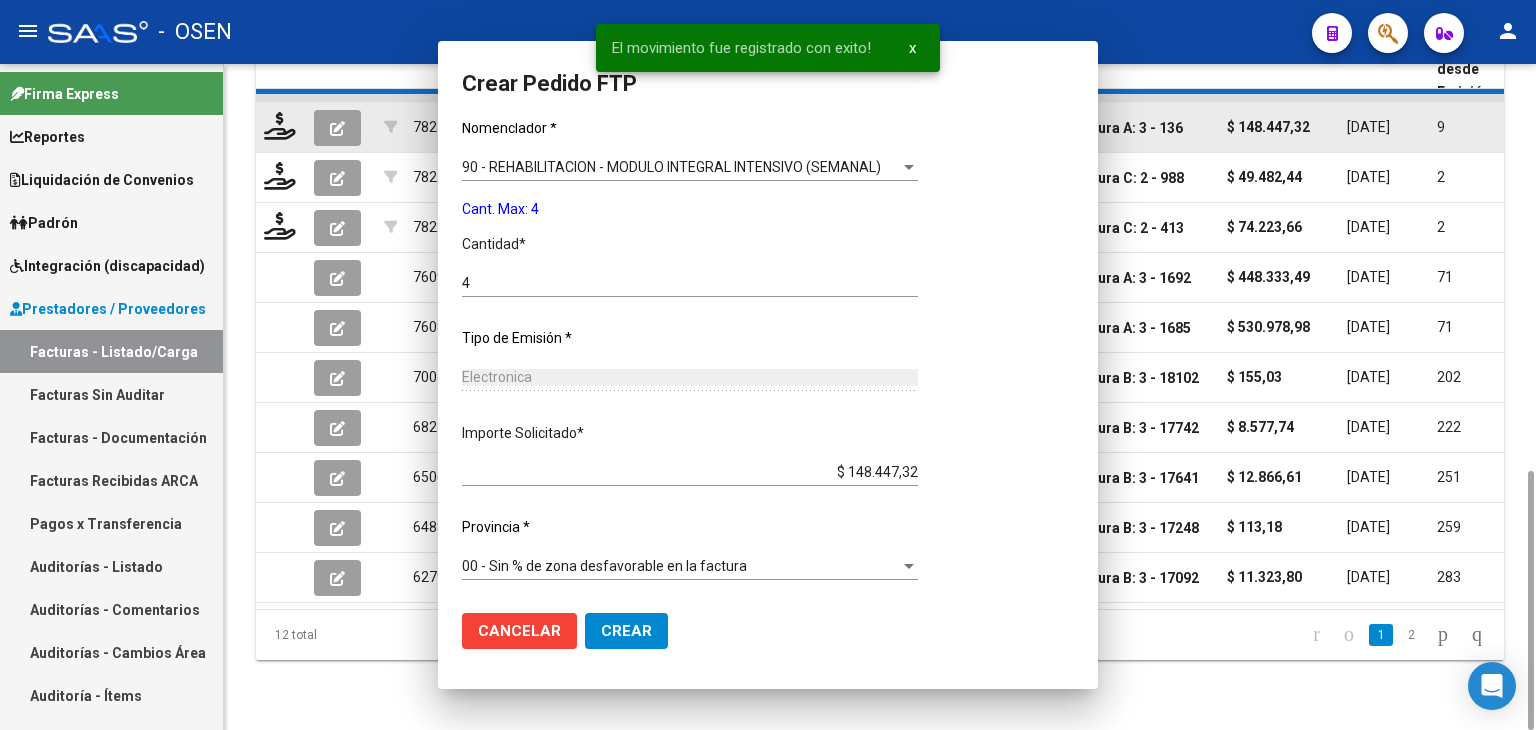 scroll, scrollTop: 591, scrollLeft: 0, axis: vertical 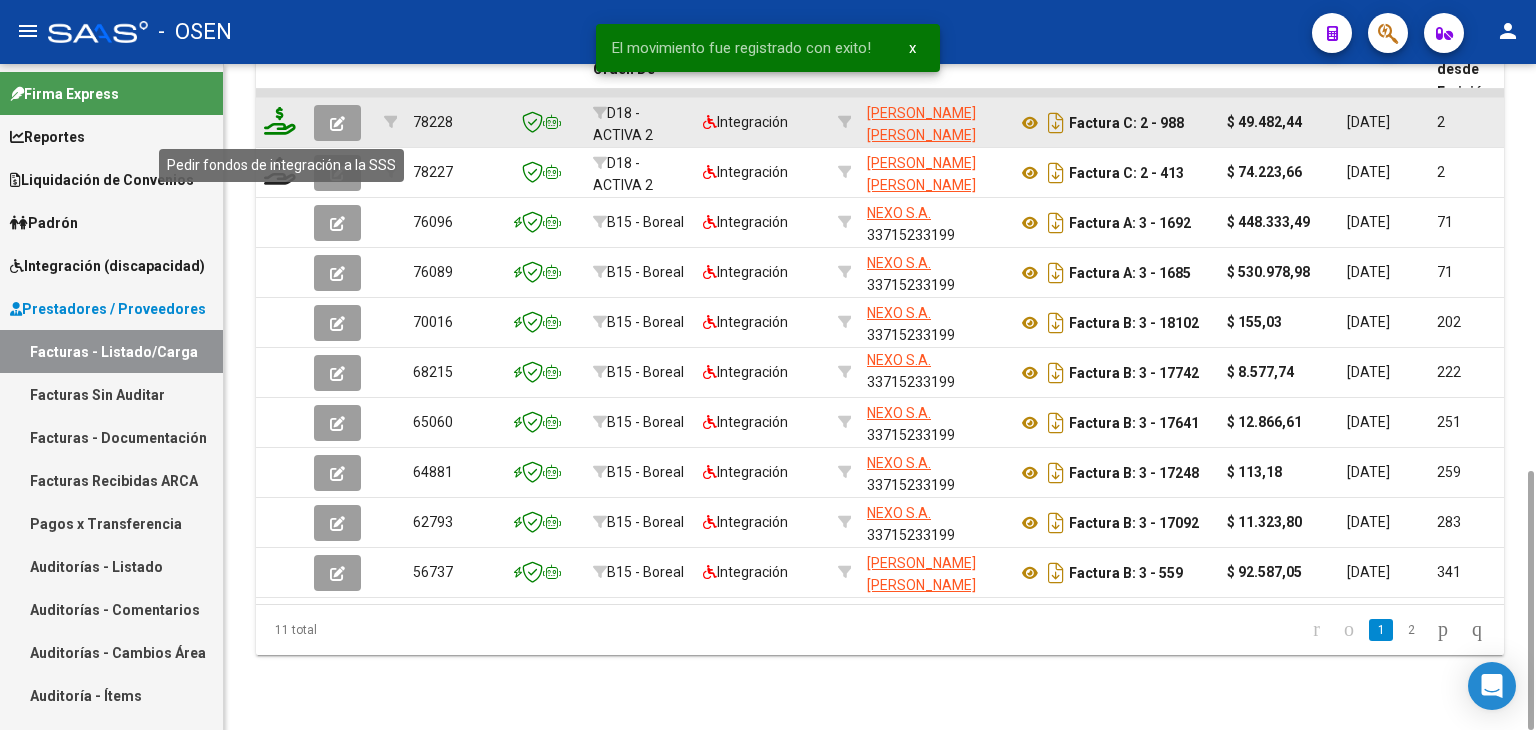 click 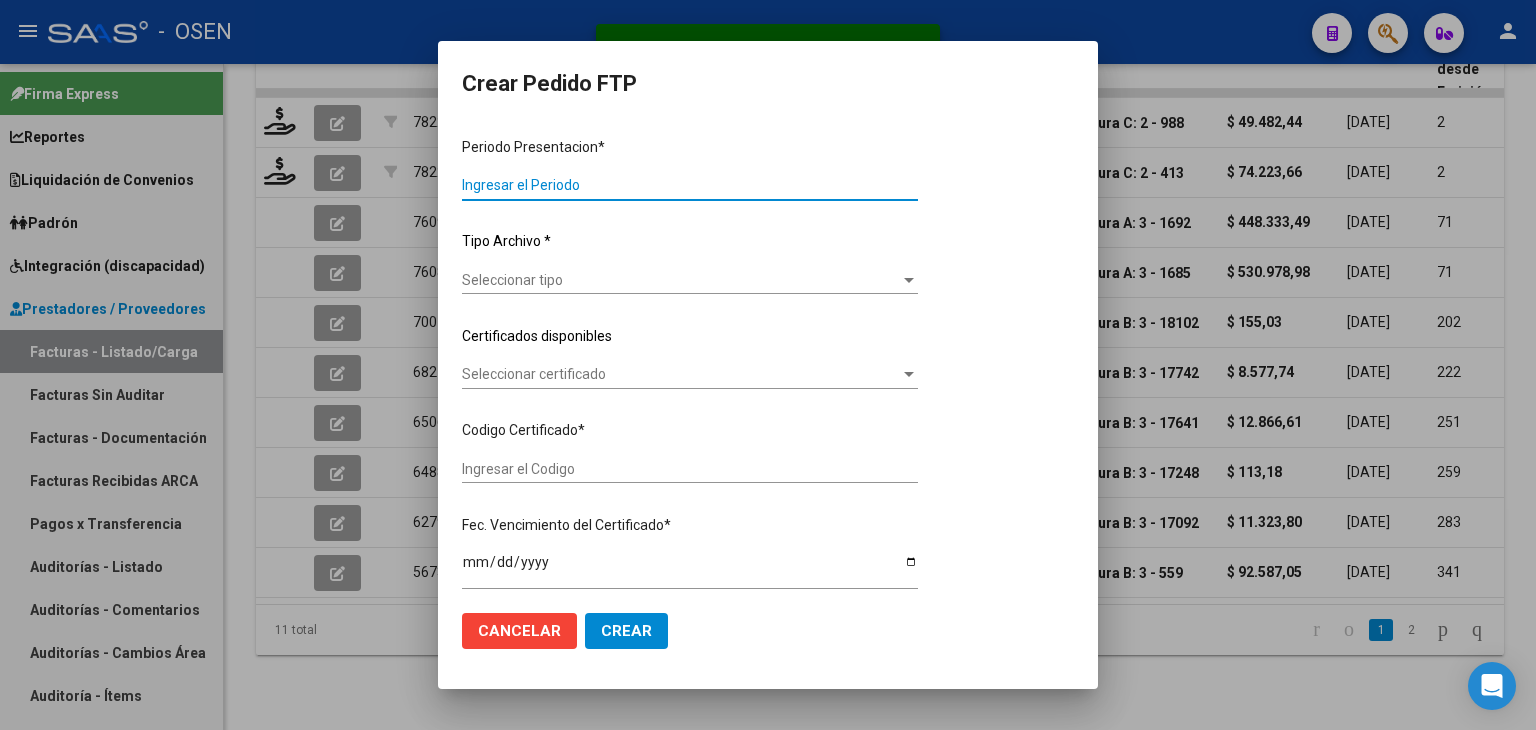 type on "202506" 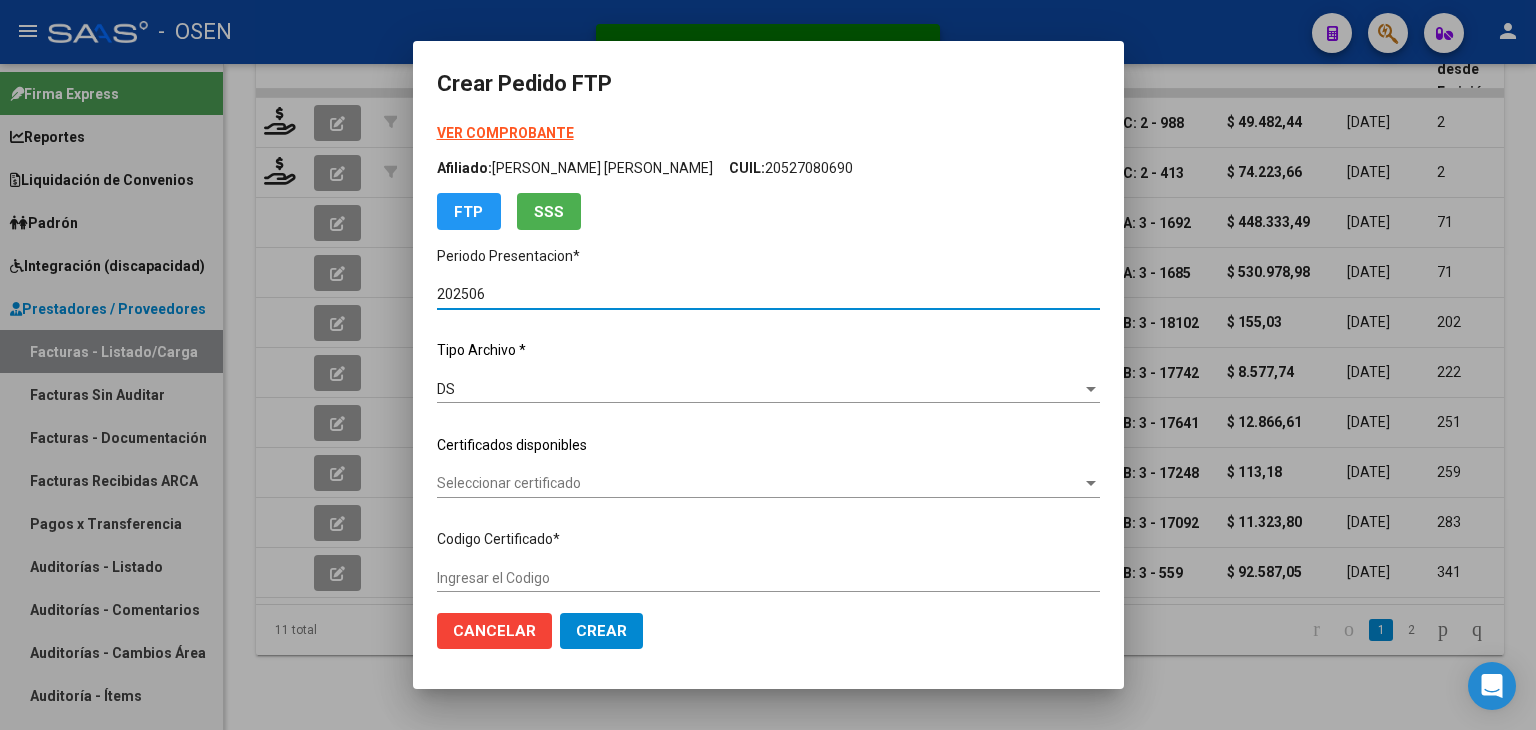 type on "01795888-1" 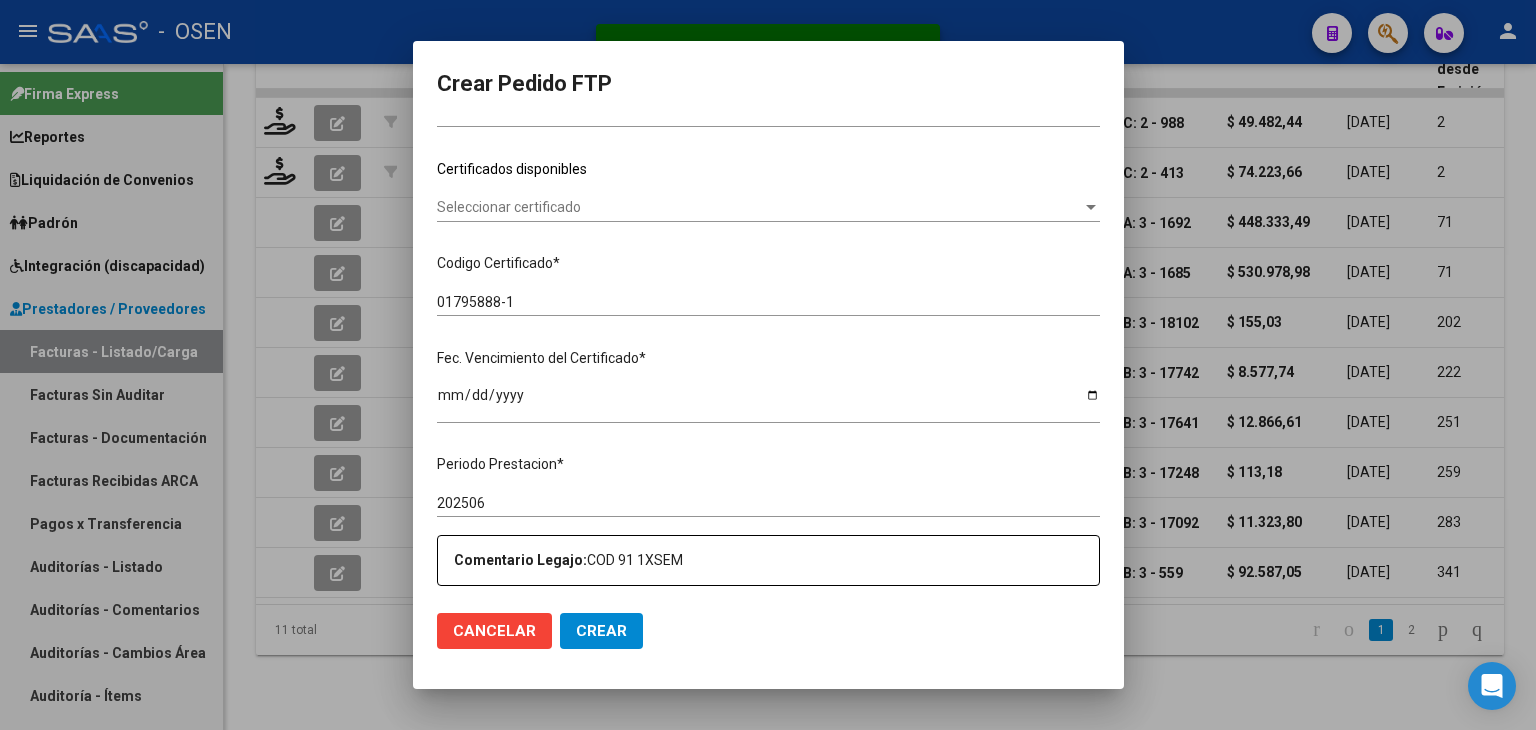 scroll, scrollTop: 300, scrollLeft: 0, axis: vertical 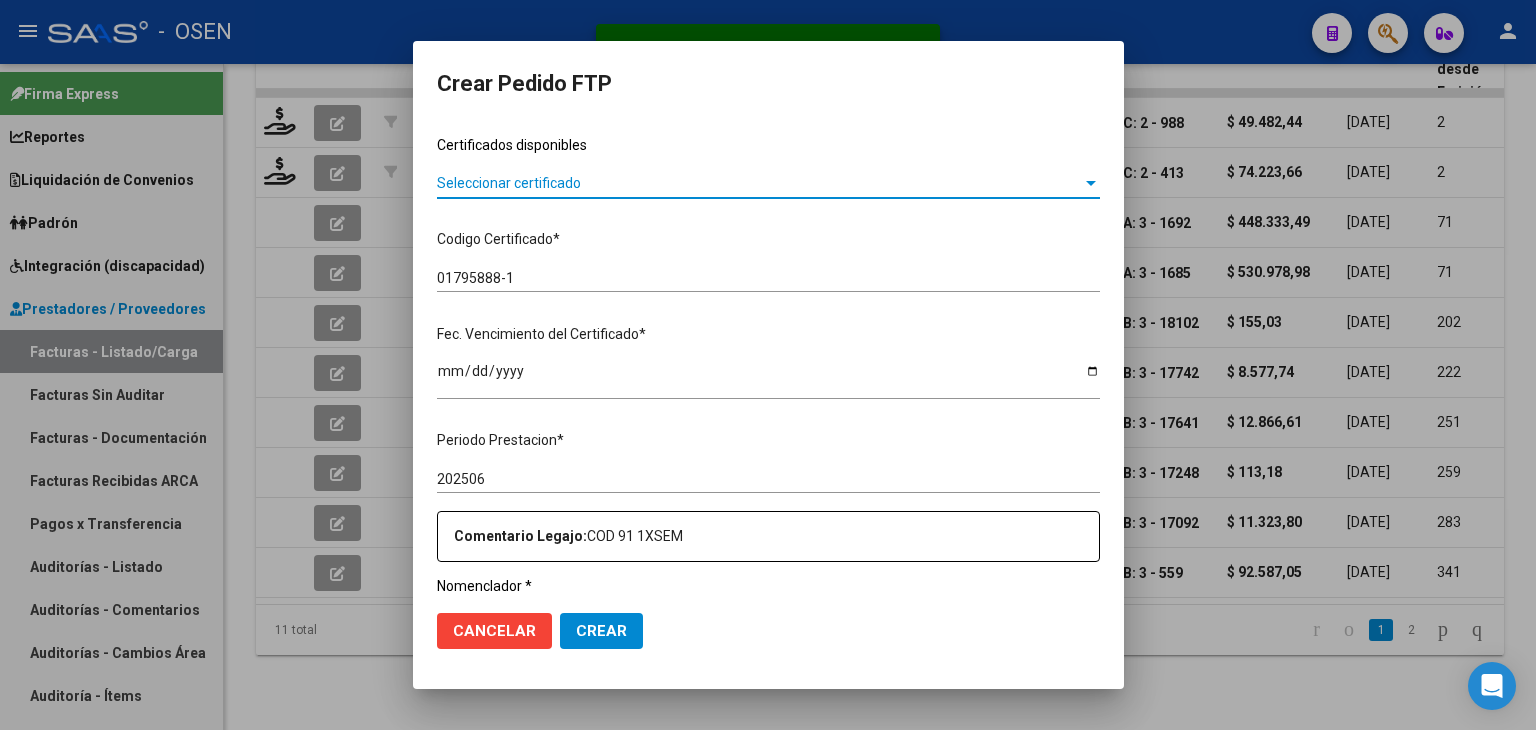 click on "Seleccionar certificado" at bounding box center (759, 183) 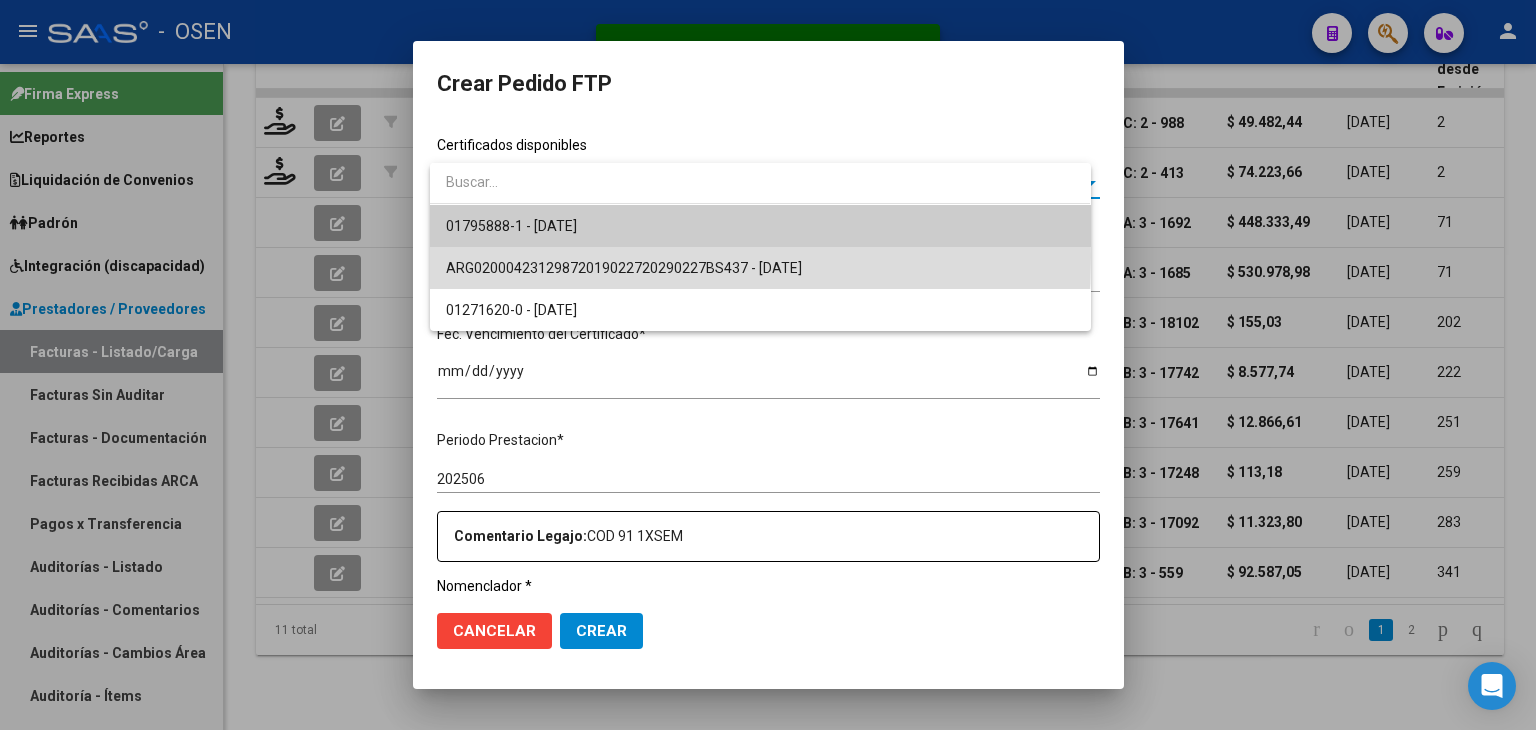 click on "ARG02000423129872019022720290227BS437    - 2029-02-27" at bounding box center [760, 268] 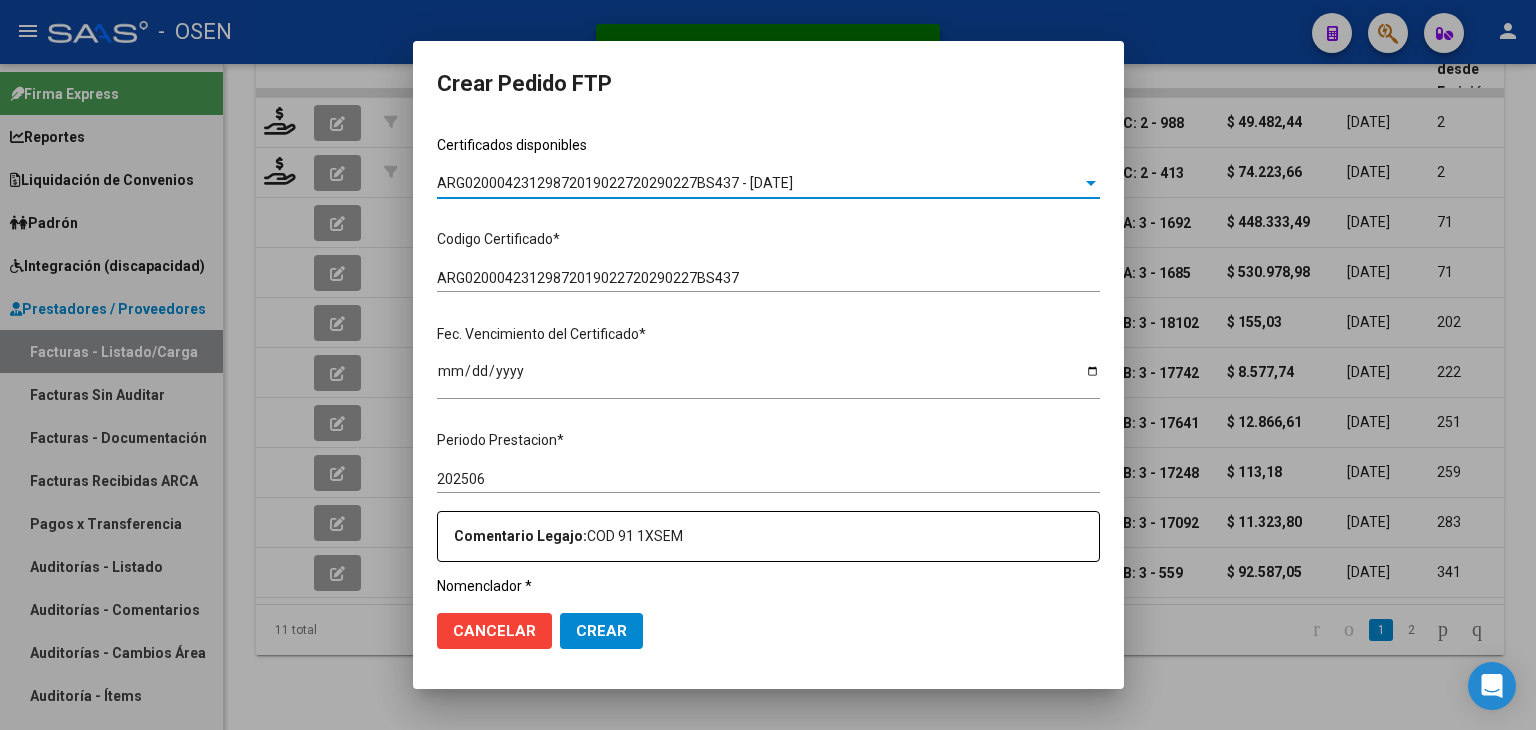 scroll, scrollTop: 500, scrollLeft: 0, axis: vertical 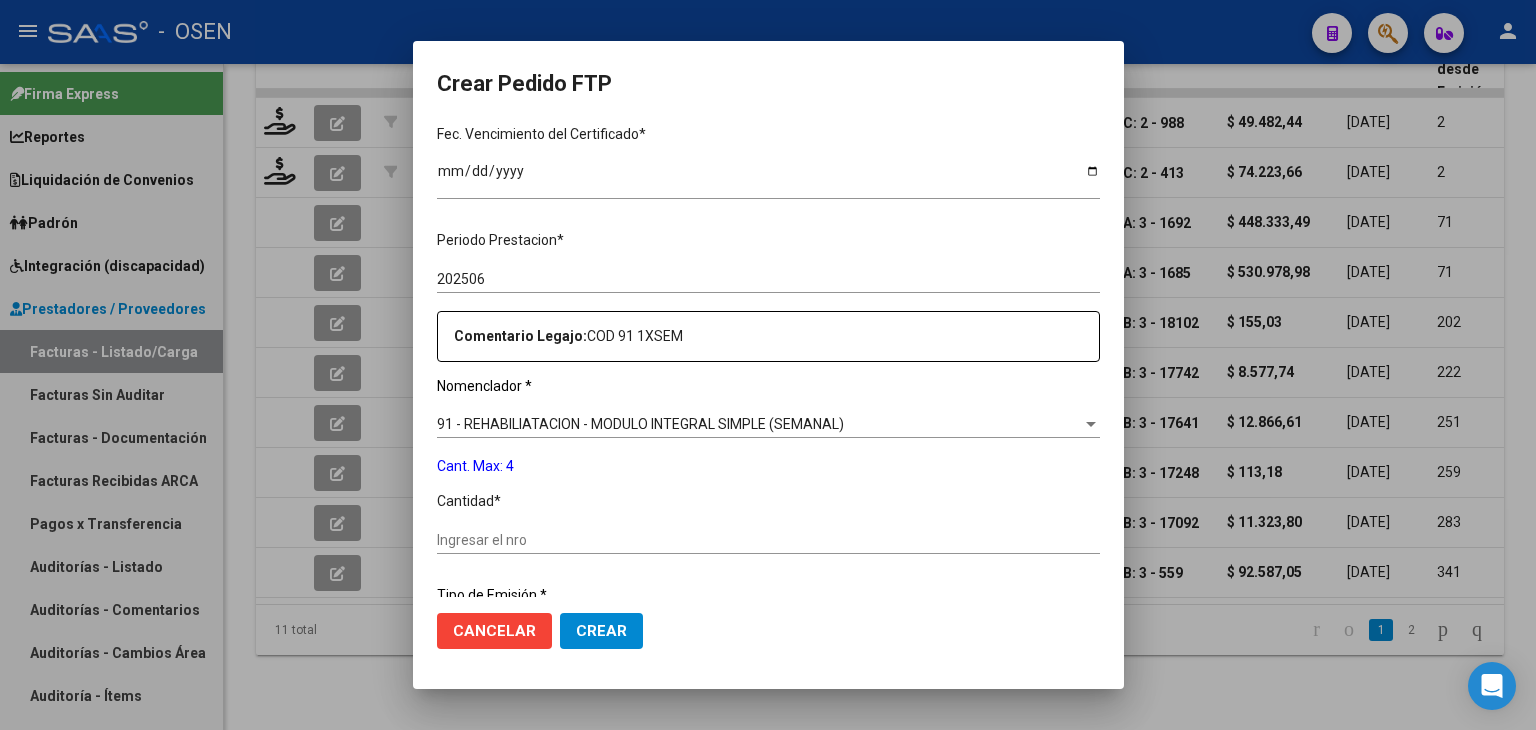 click on "Ingresar el nro" at bounding box center [768, 540] 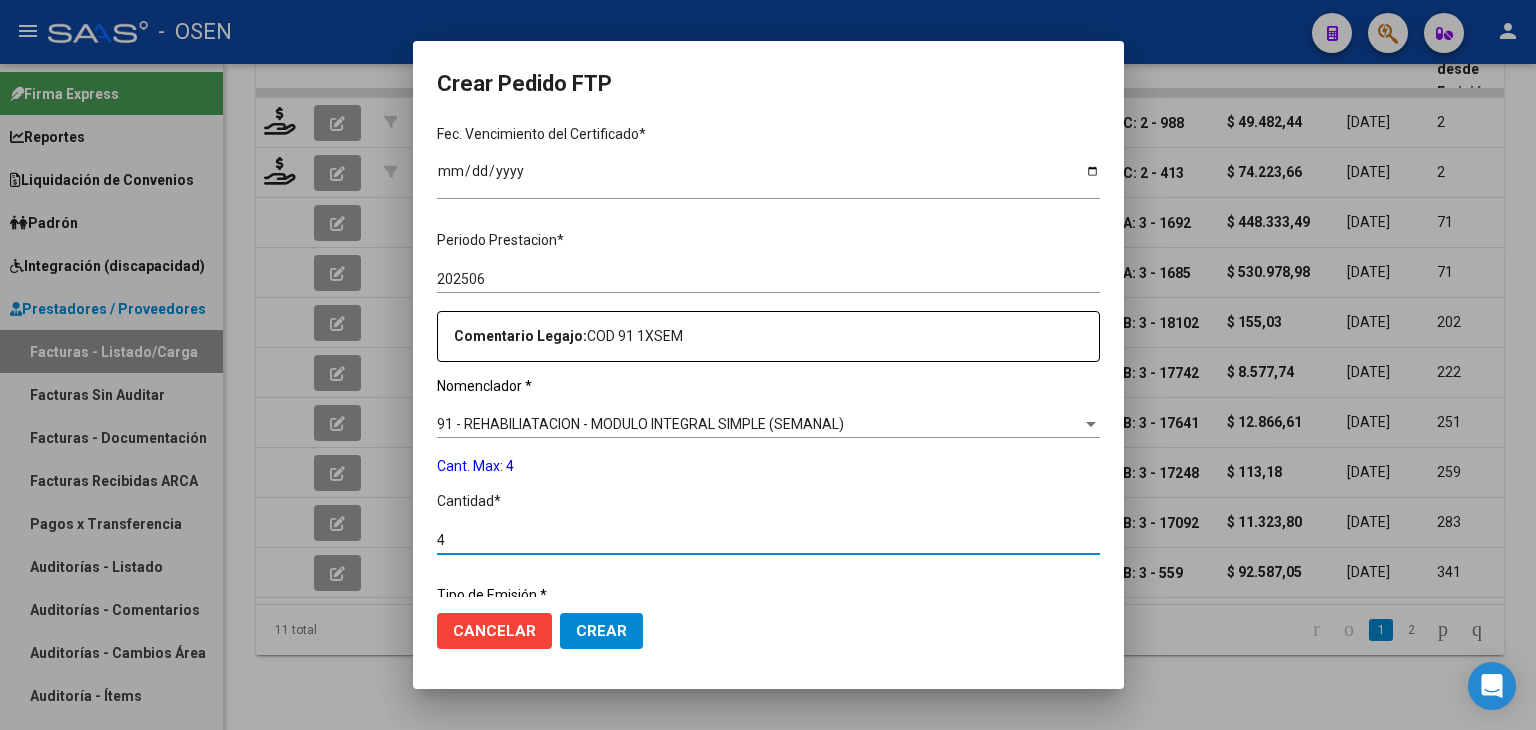 type on "4" 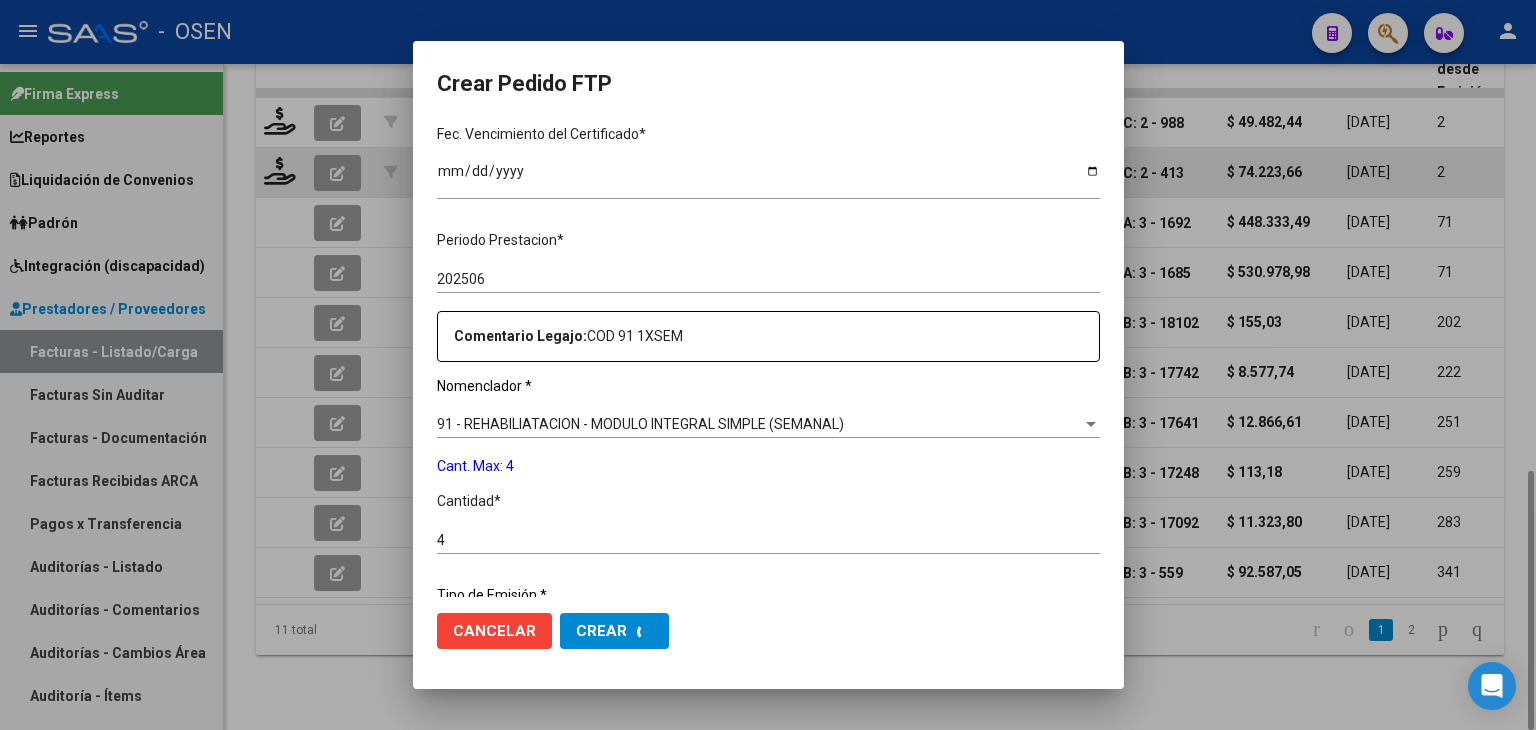 scroll, scrollTop: 0, scrollLeft: 0, axis: both 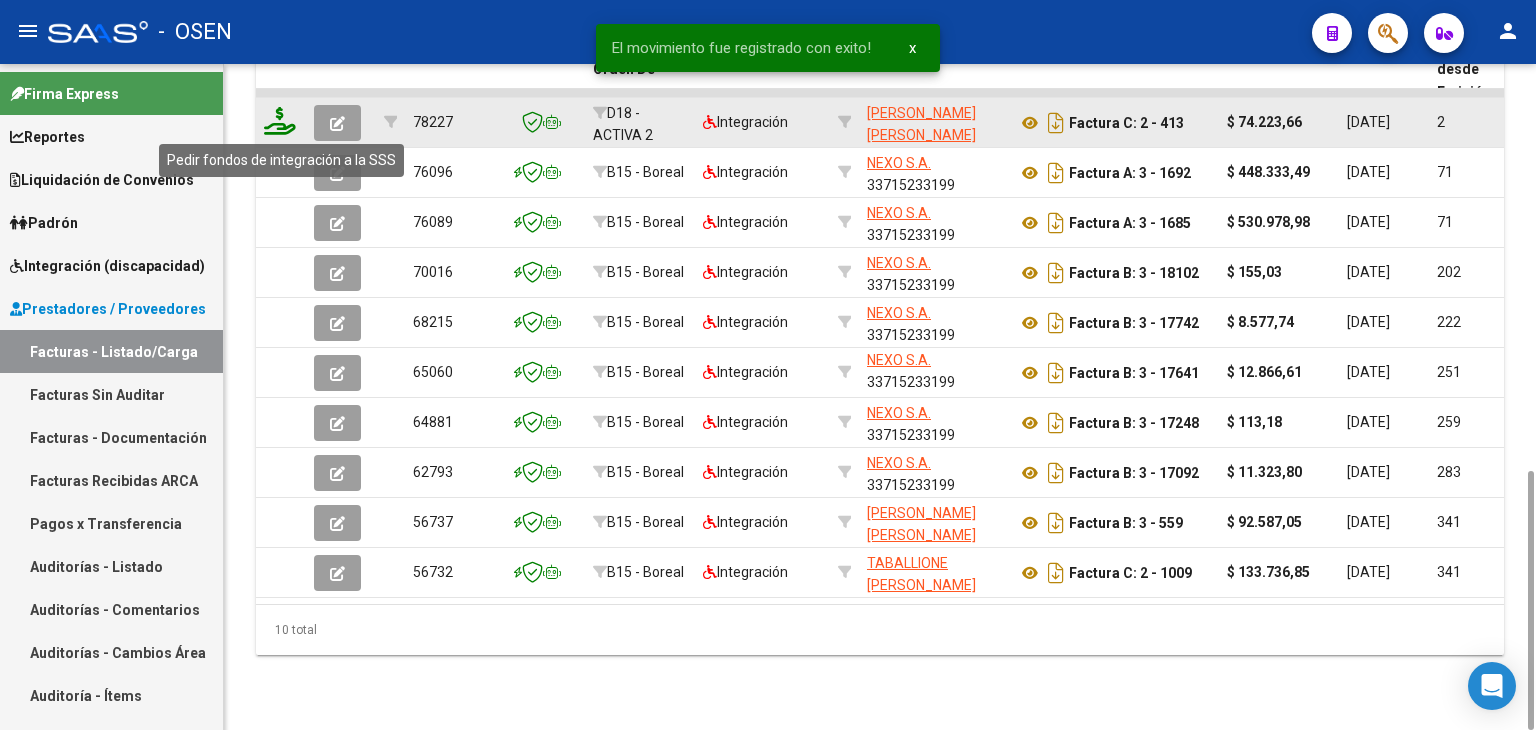 click 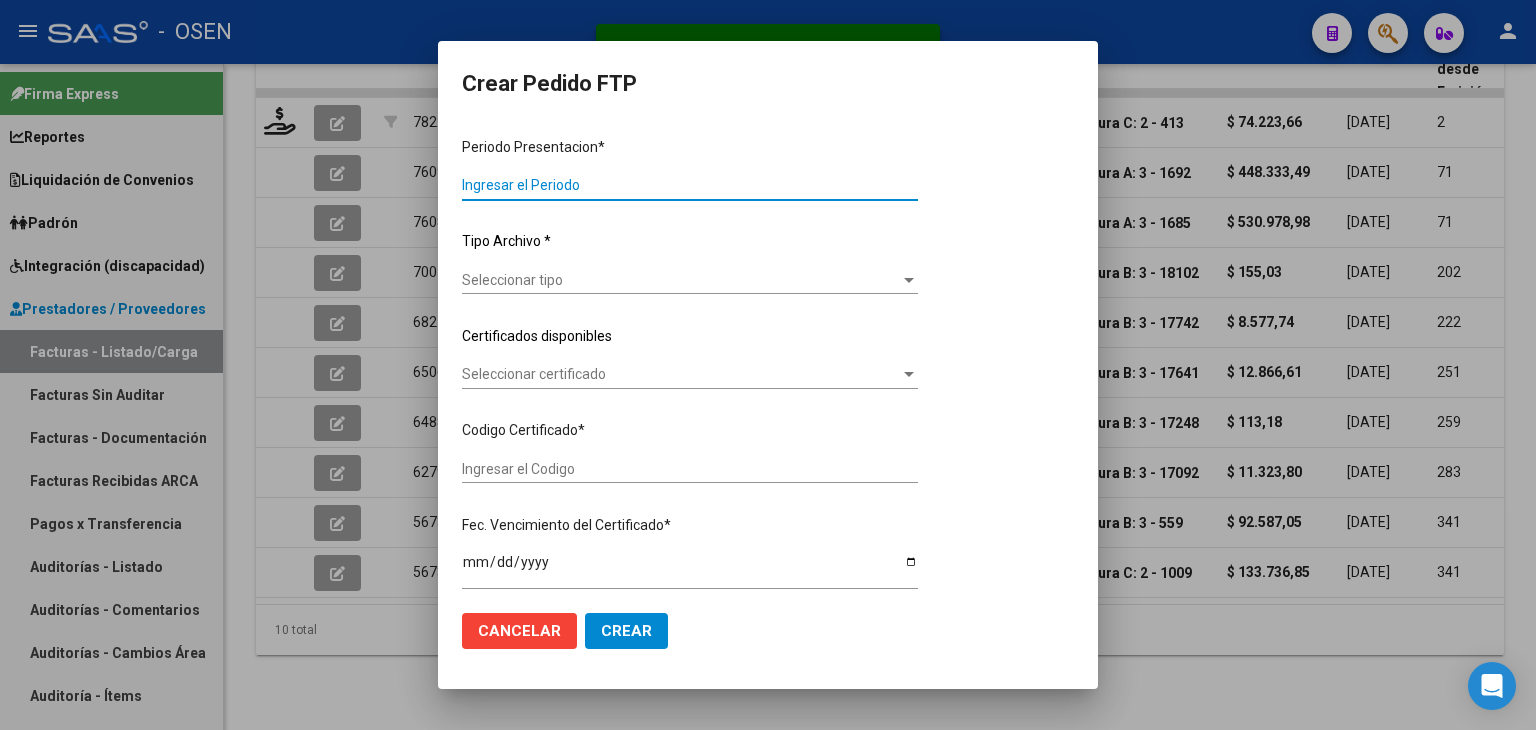 type on "202506" 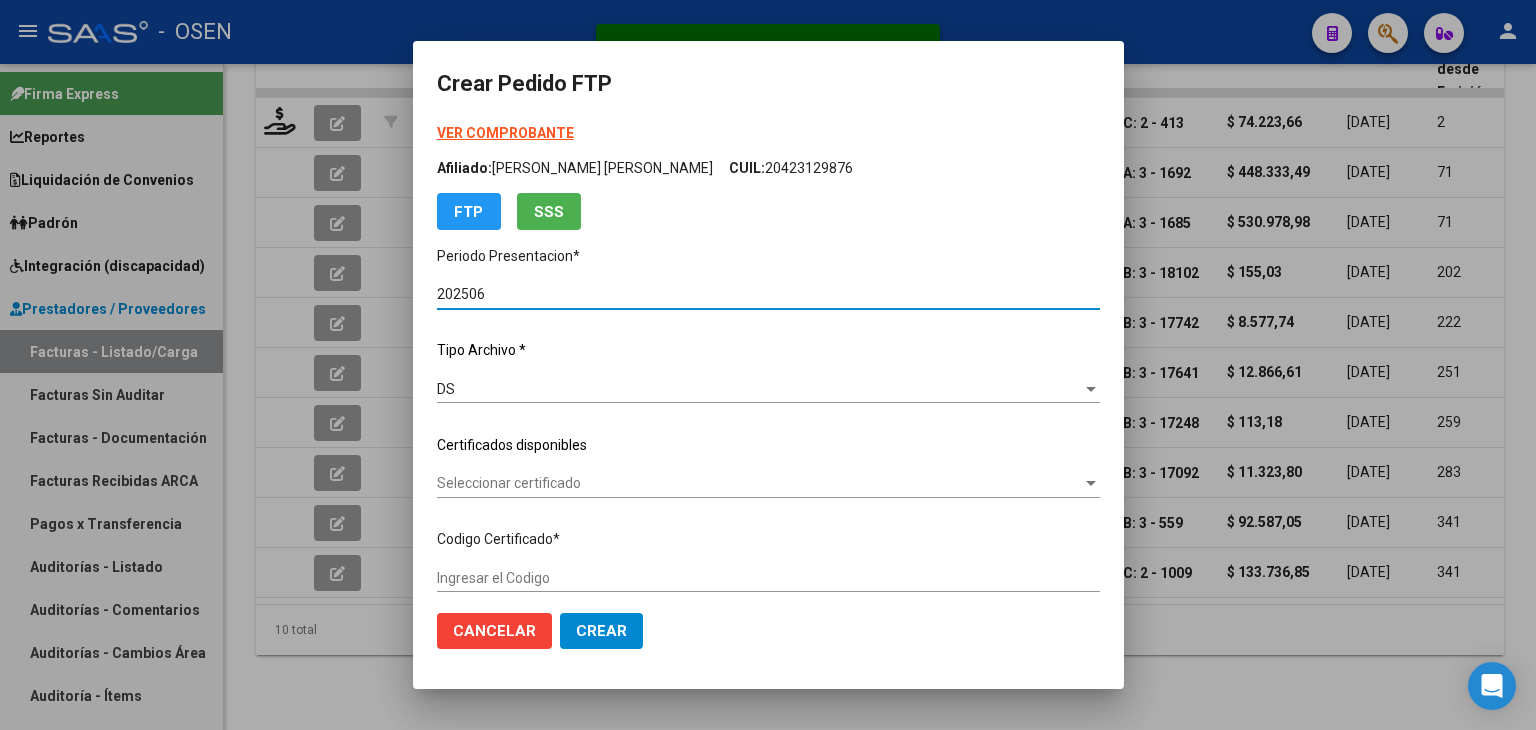 type on "ARG01000512226702022120120321201CBA536" 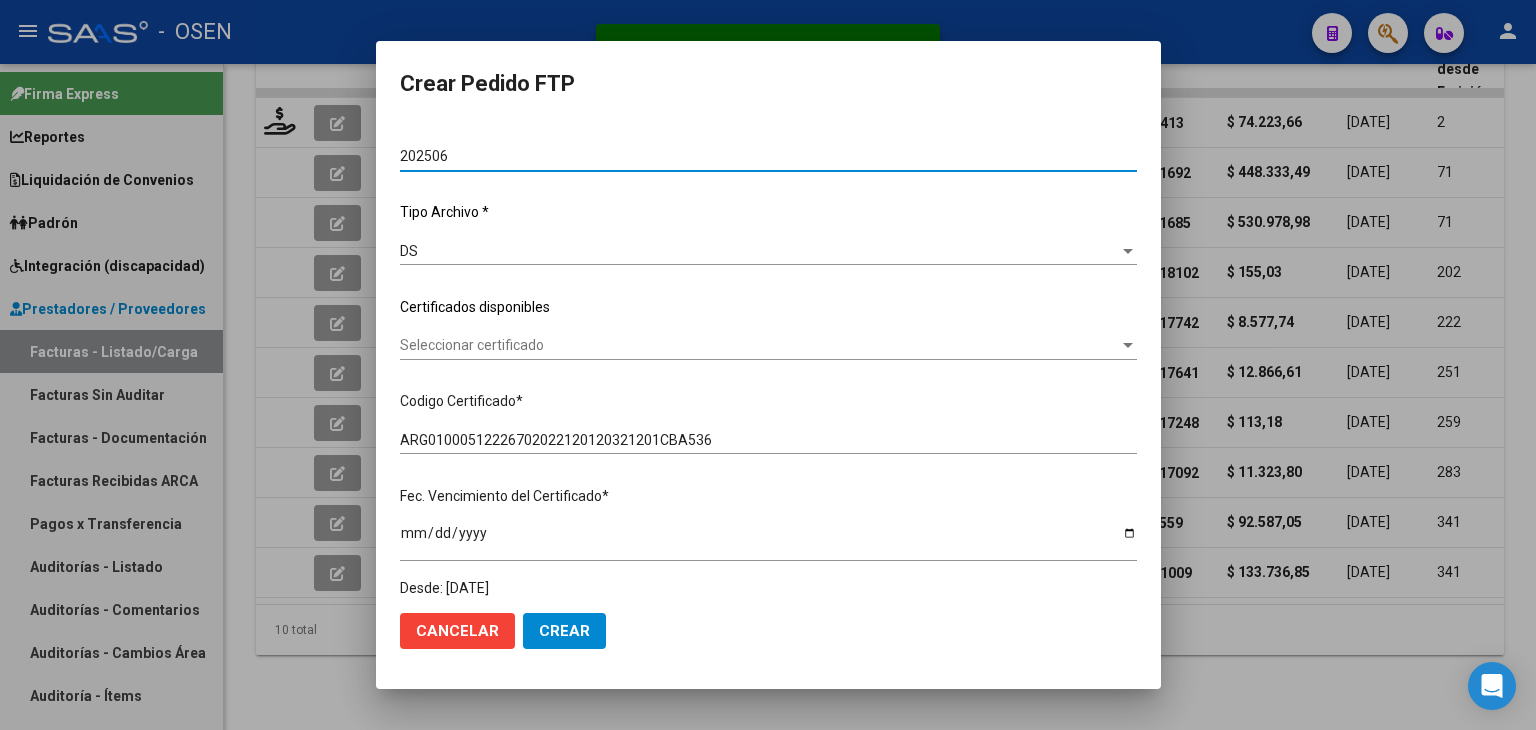 scroll, scrollTop: 200, scrollLeft: 0, axis: vertical 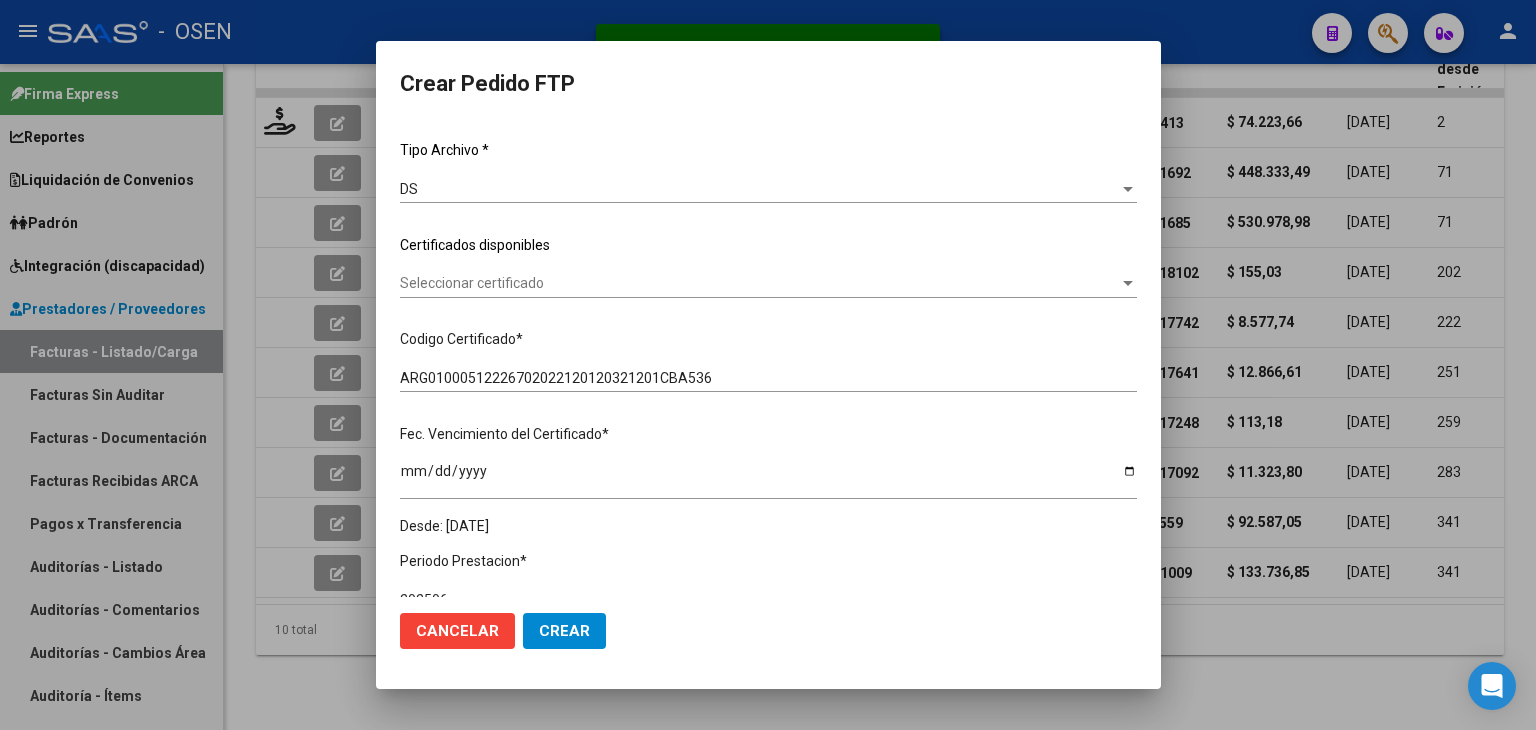 click on "Seleccionar certificado" at bounding box center (759, 283) 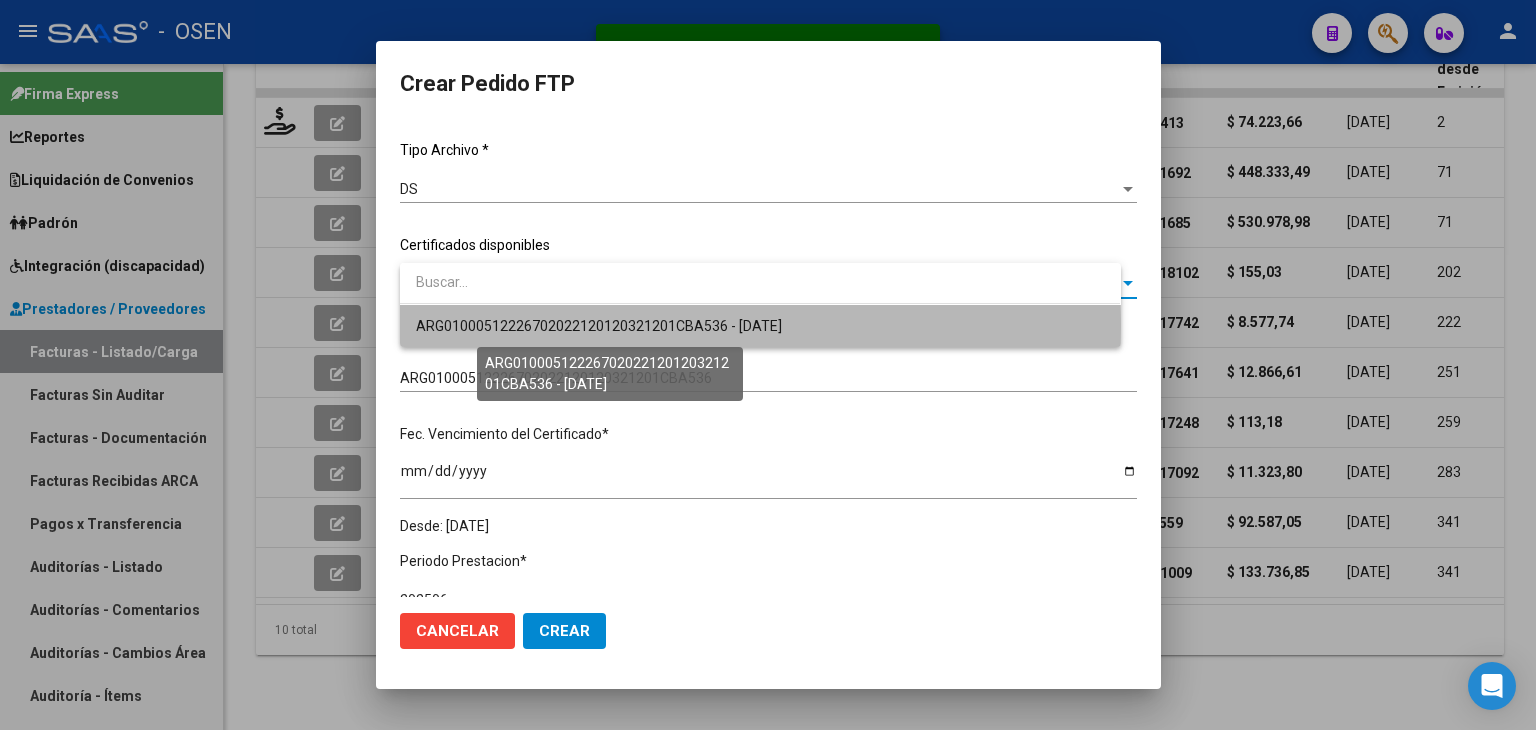 click on "ARG01000512226702022120120321201CBA536 - 2032-12-01" at bounding box center [599, 326] 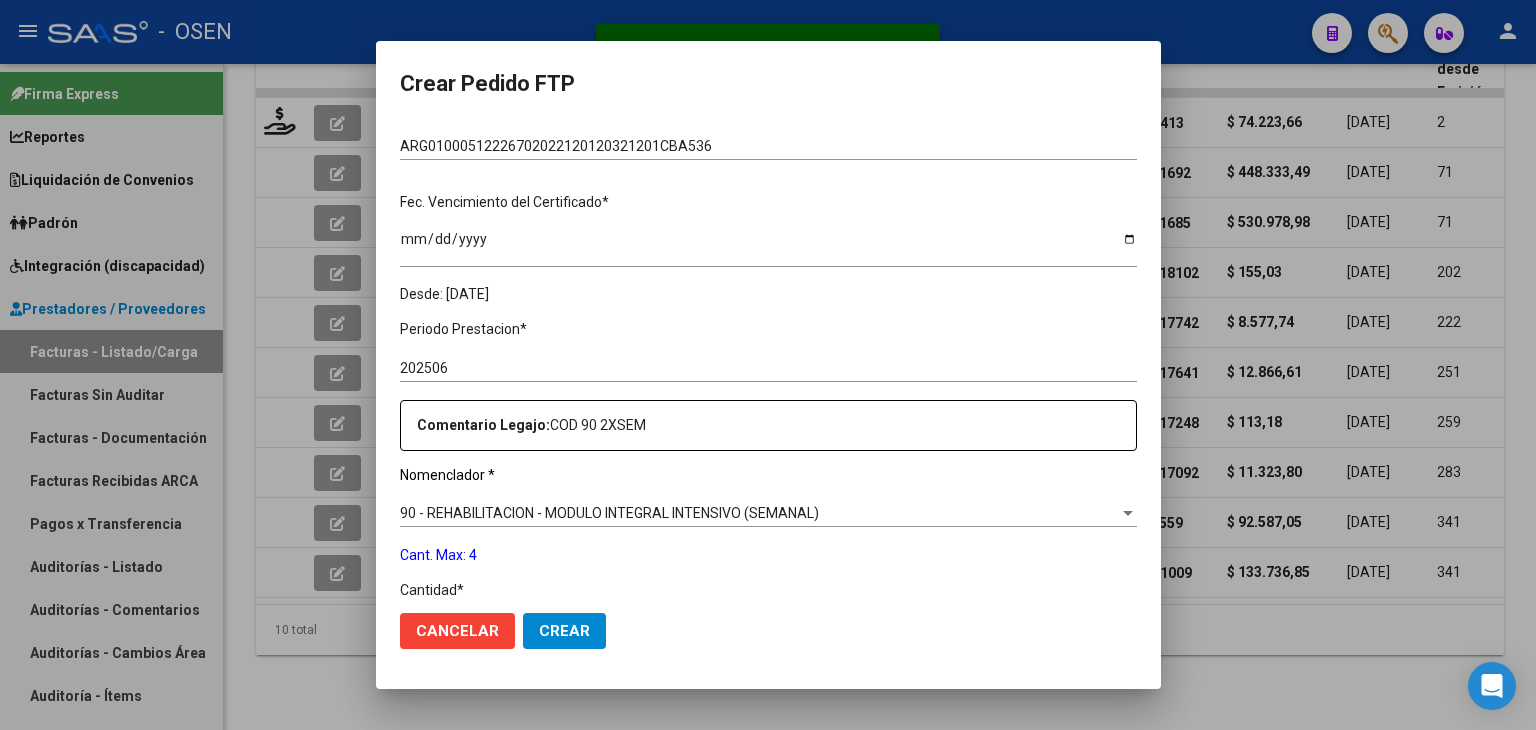 scroll, scrollTop: 700, scrollLeft: 0, axis: vertical 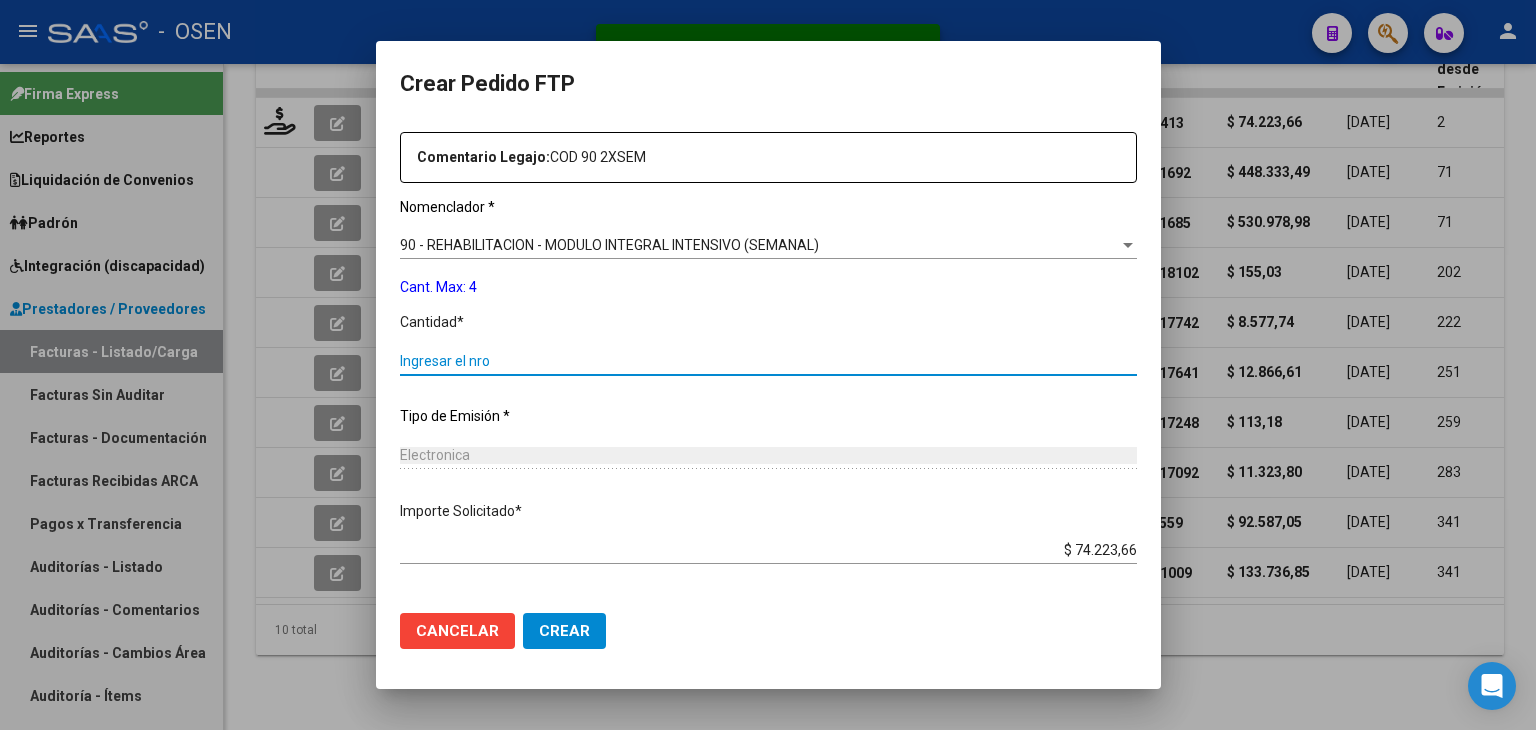 click on "Ingresar el nro" at bounding box center (768, 361) 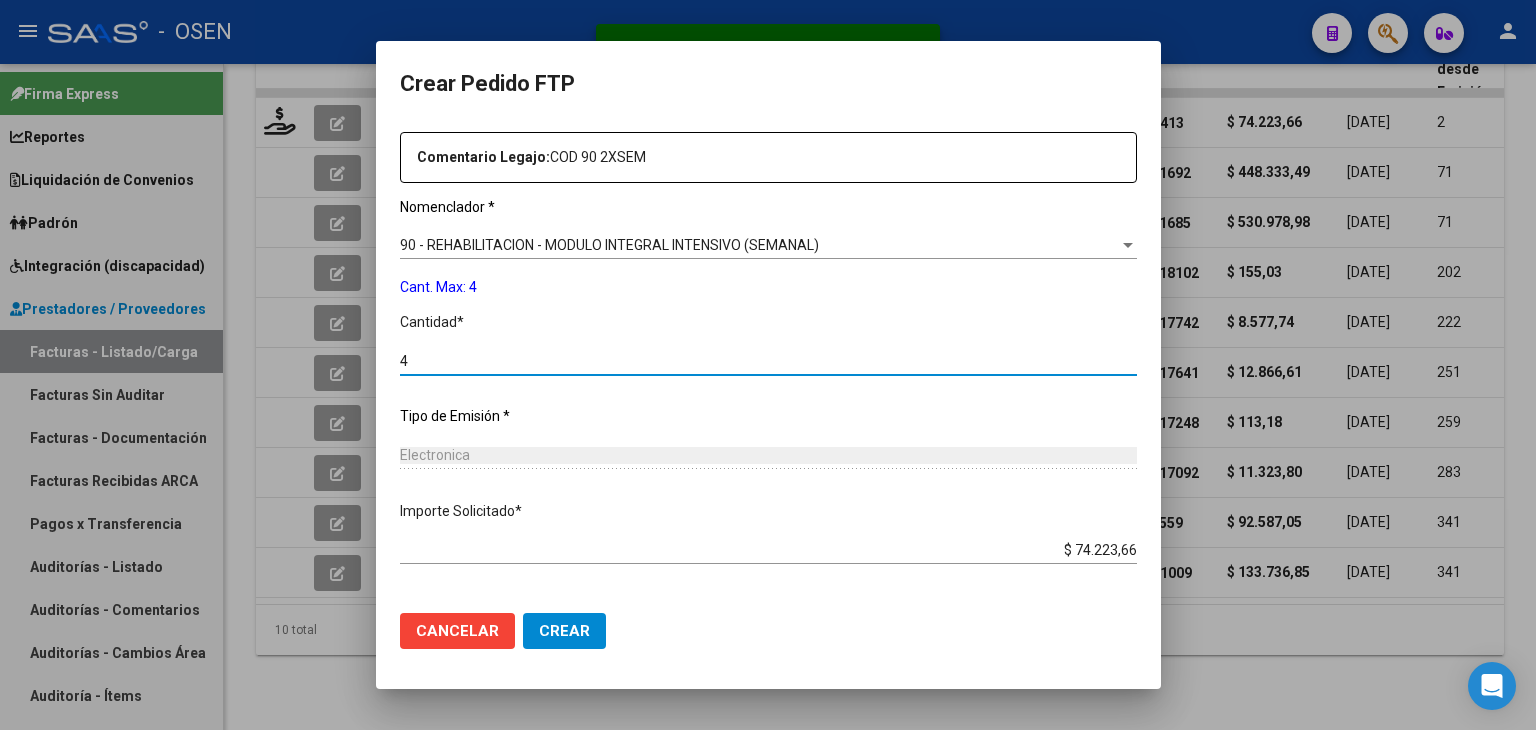 type on "4" 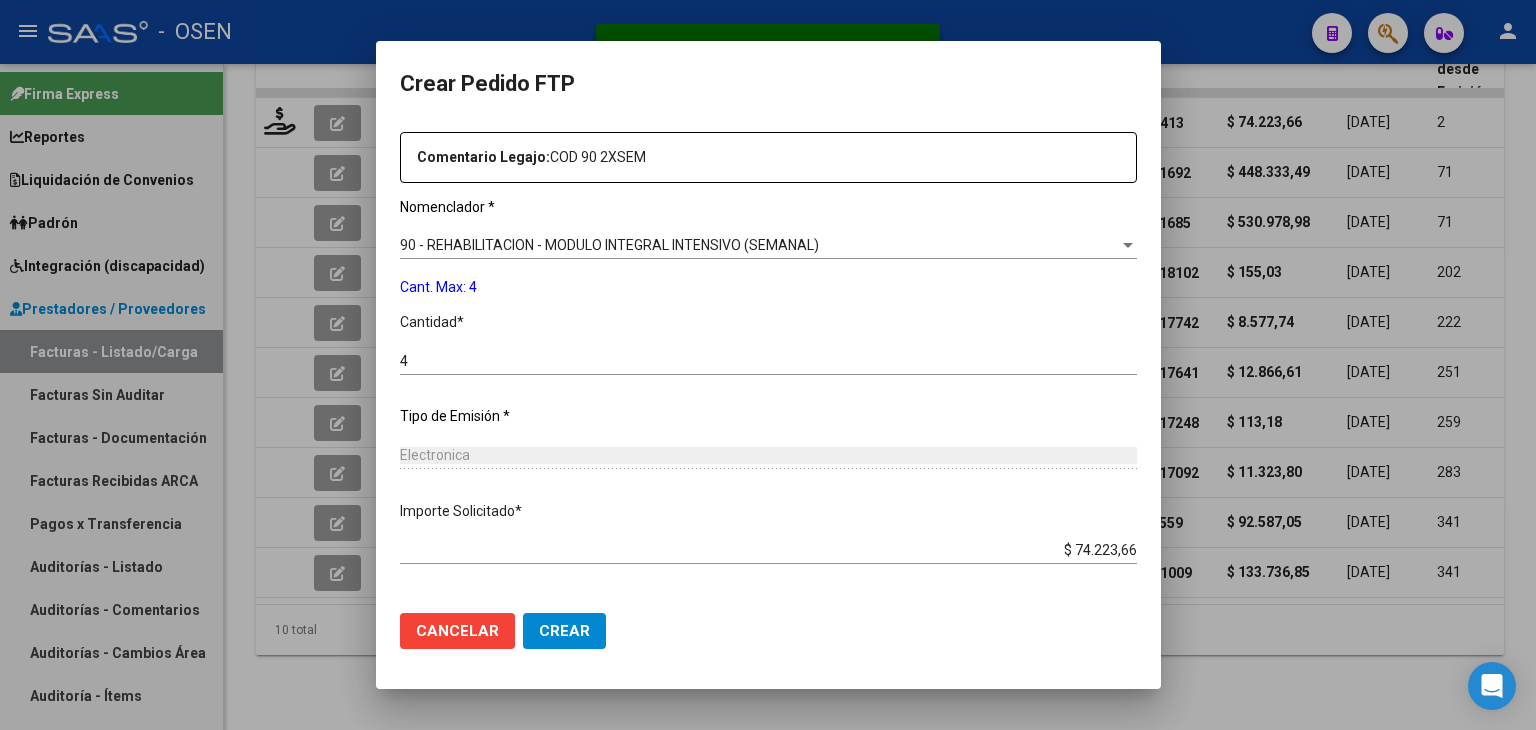 click on "Crear" 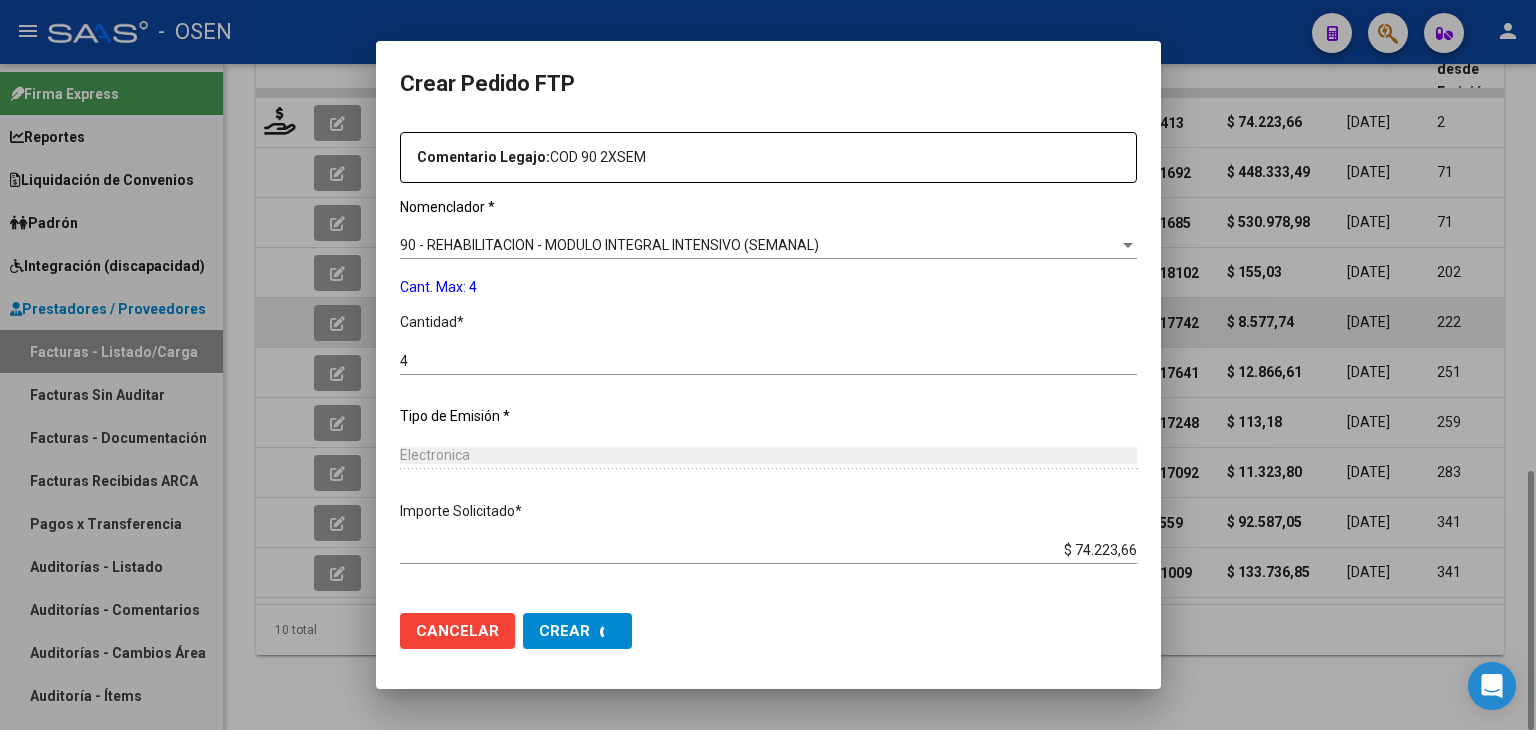 scroll, scrollTop: 0, scrollLeft: 0, axis: both 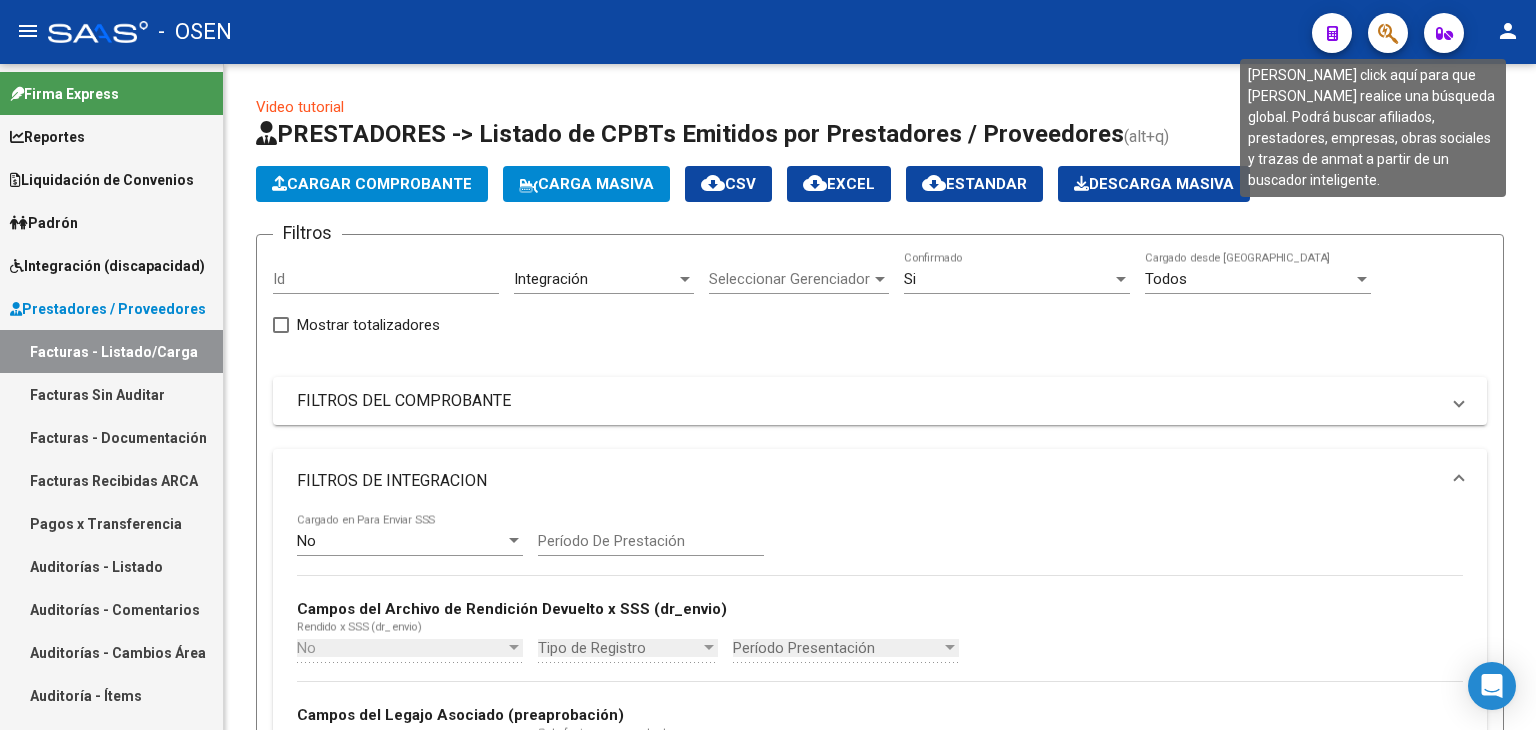 click 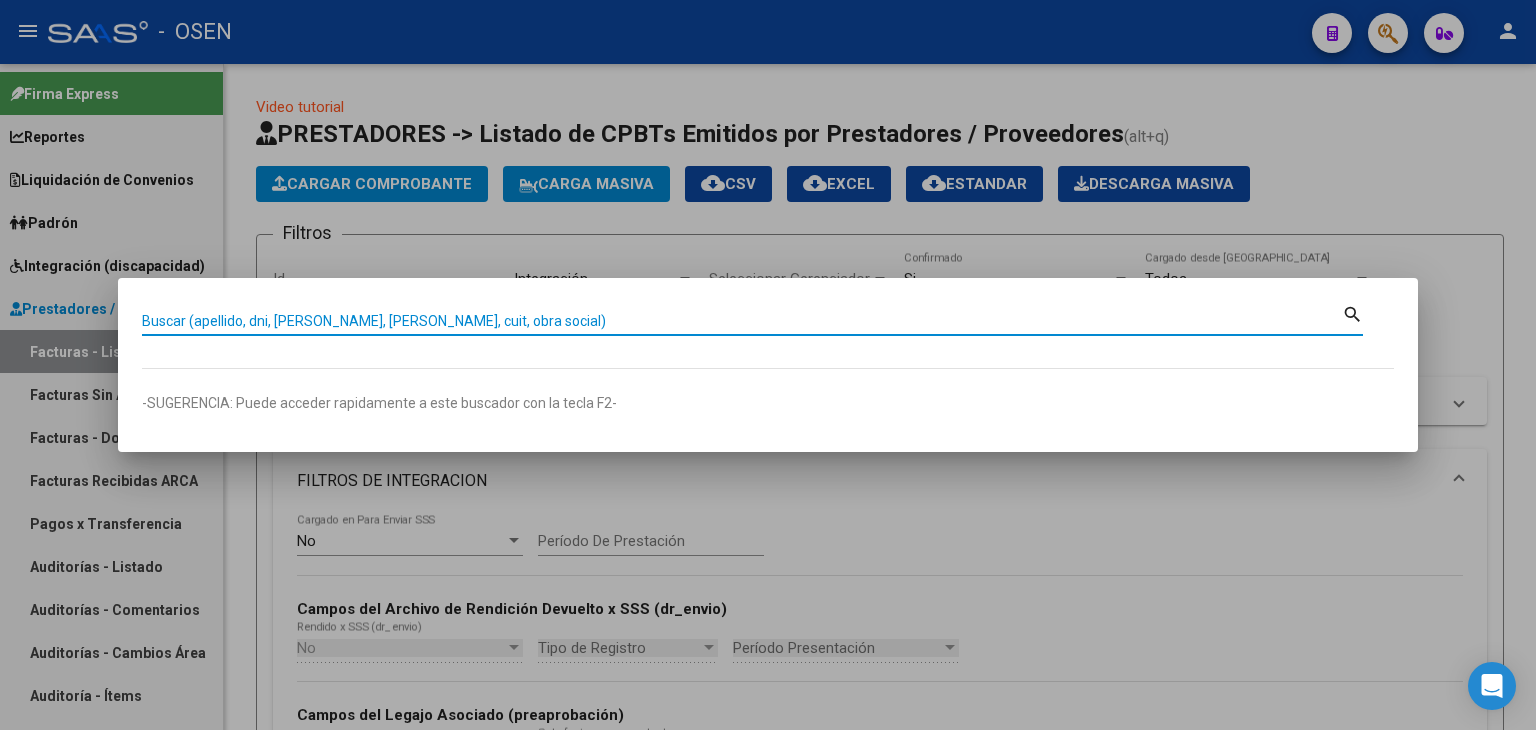 paste on "32616355" 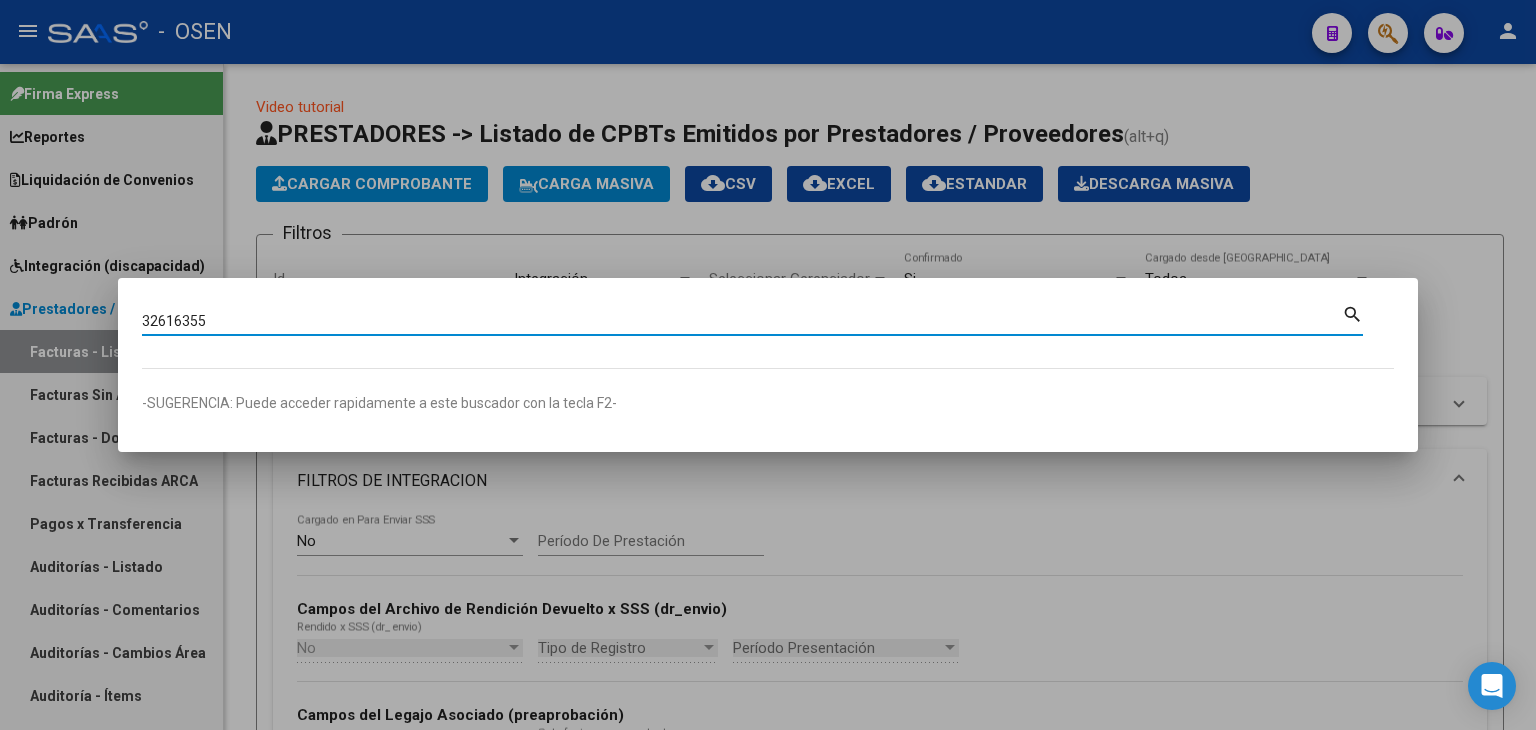 type on "32616355" 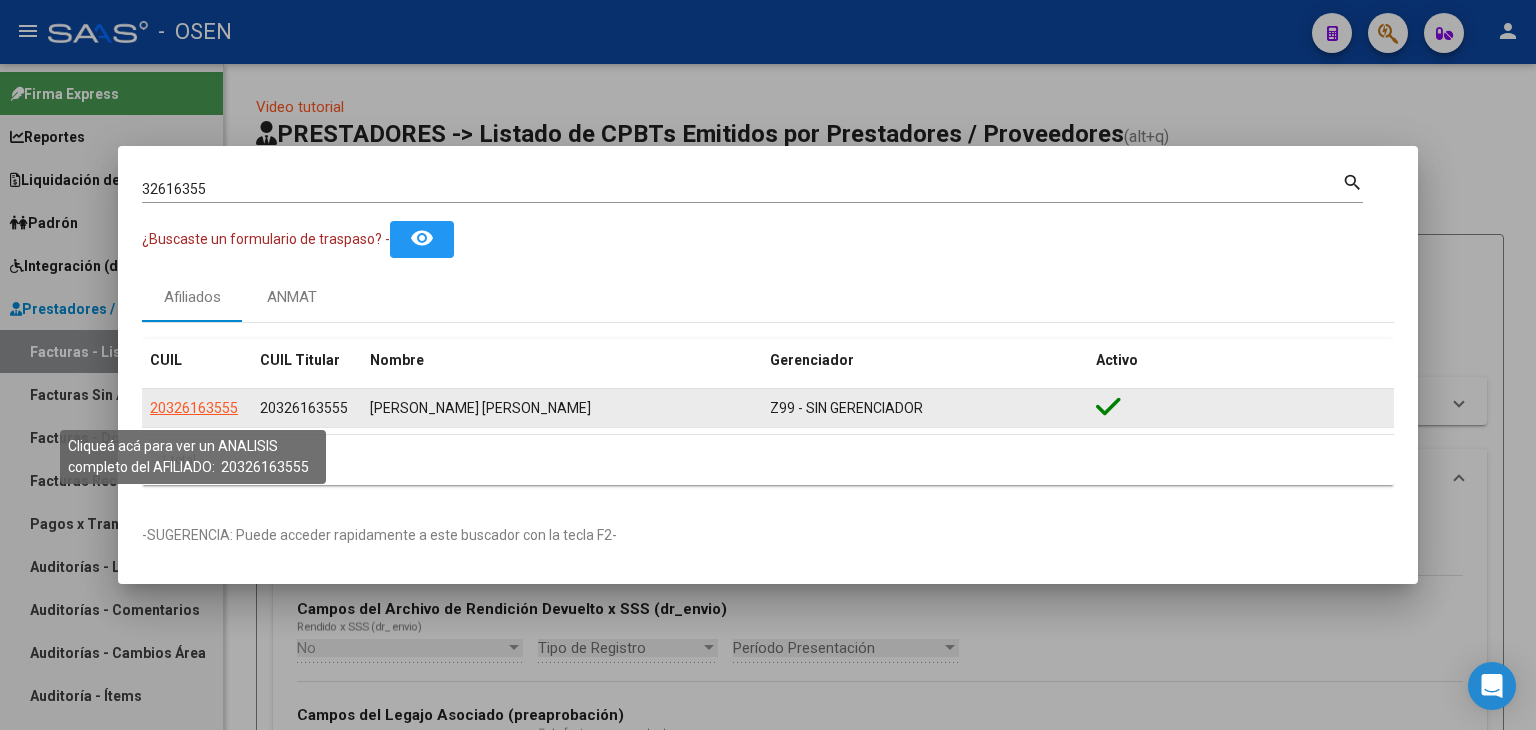 click on "20326163555" 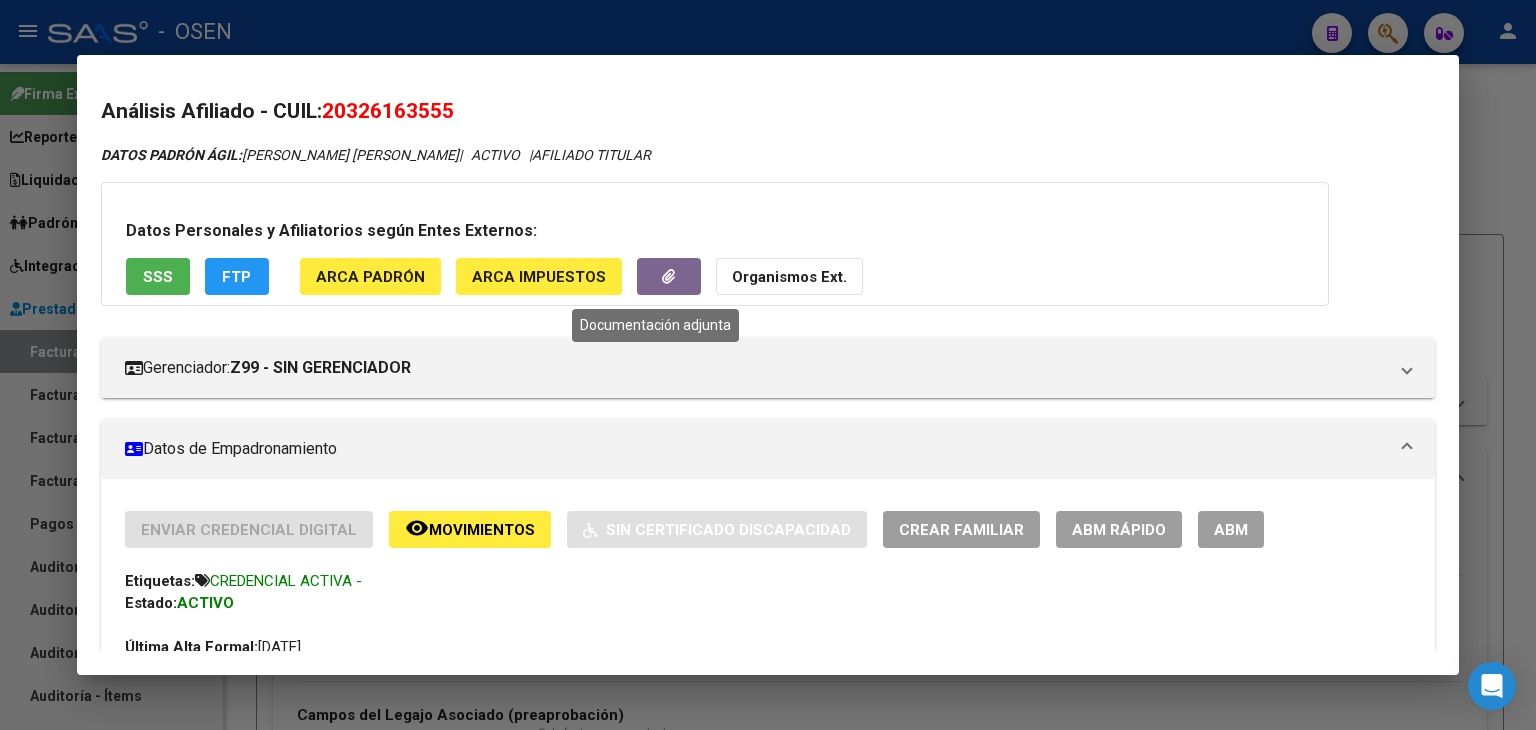 click 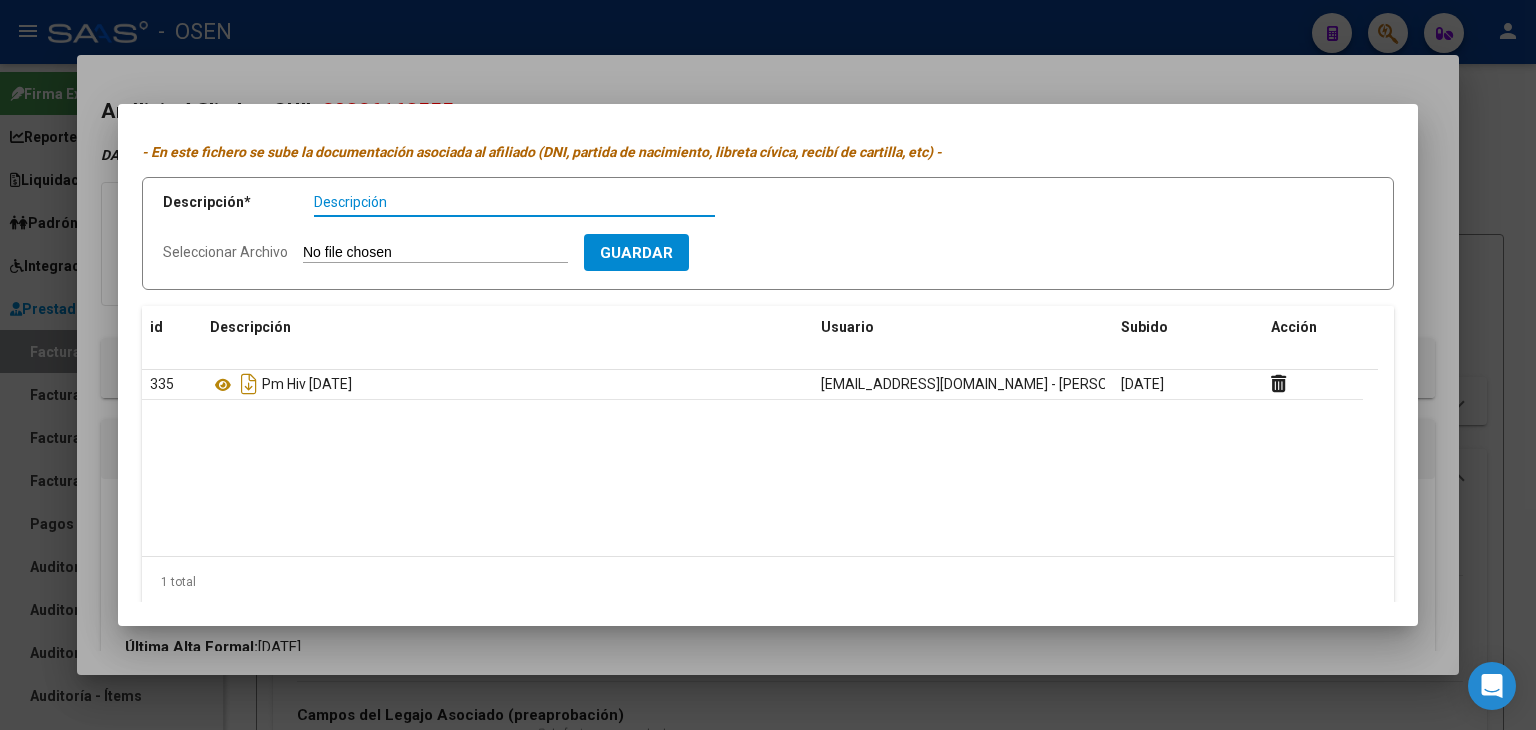 scroll, scrollTop: 63, scrollLeft: 0, axis: vertical 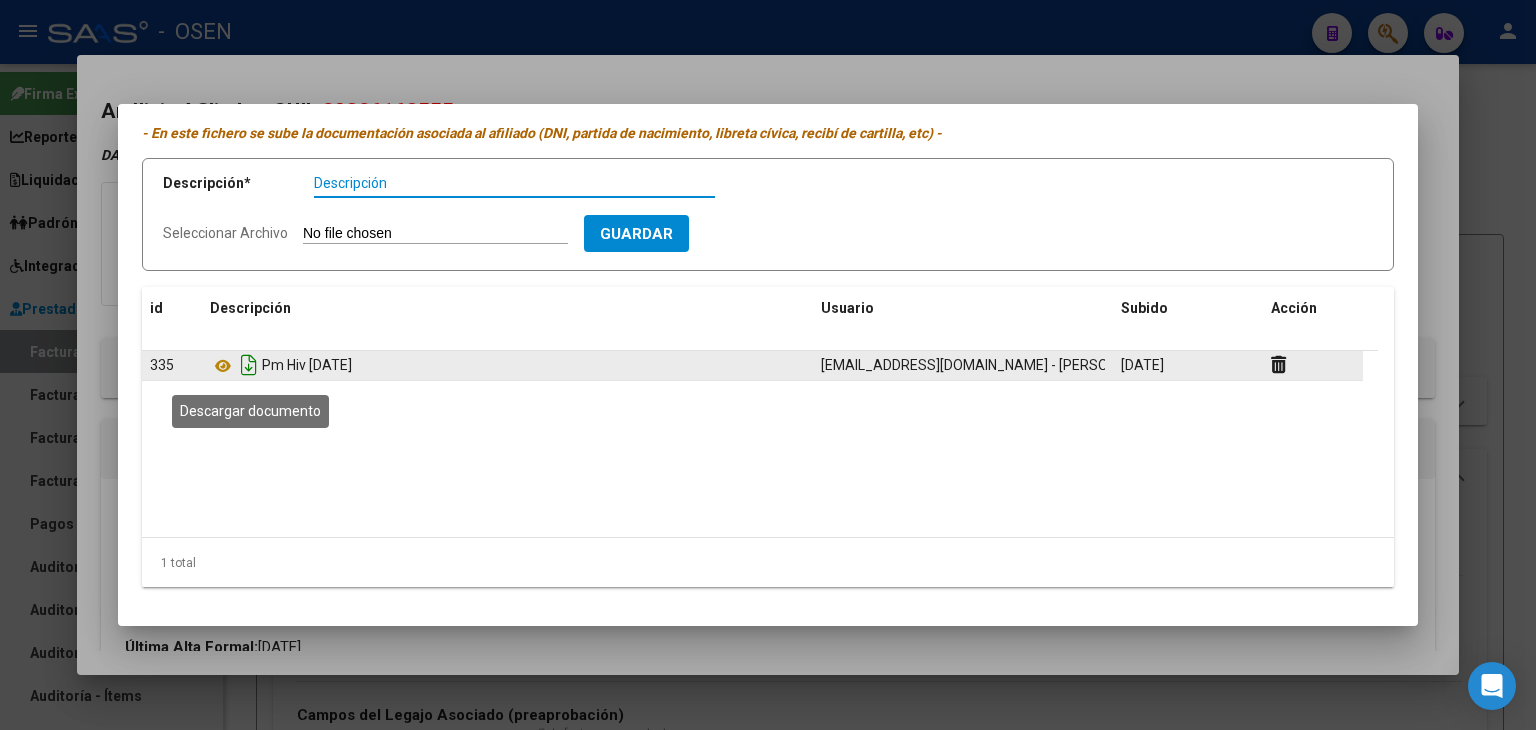 click 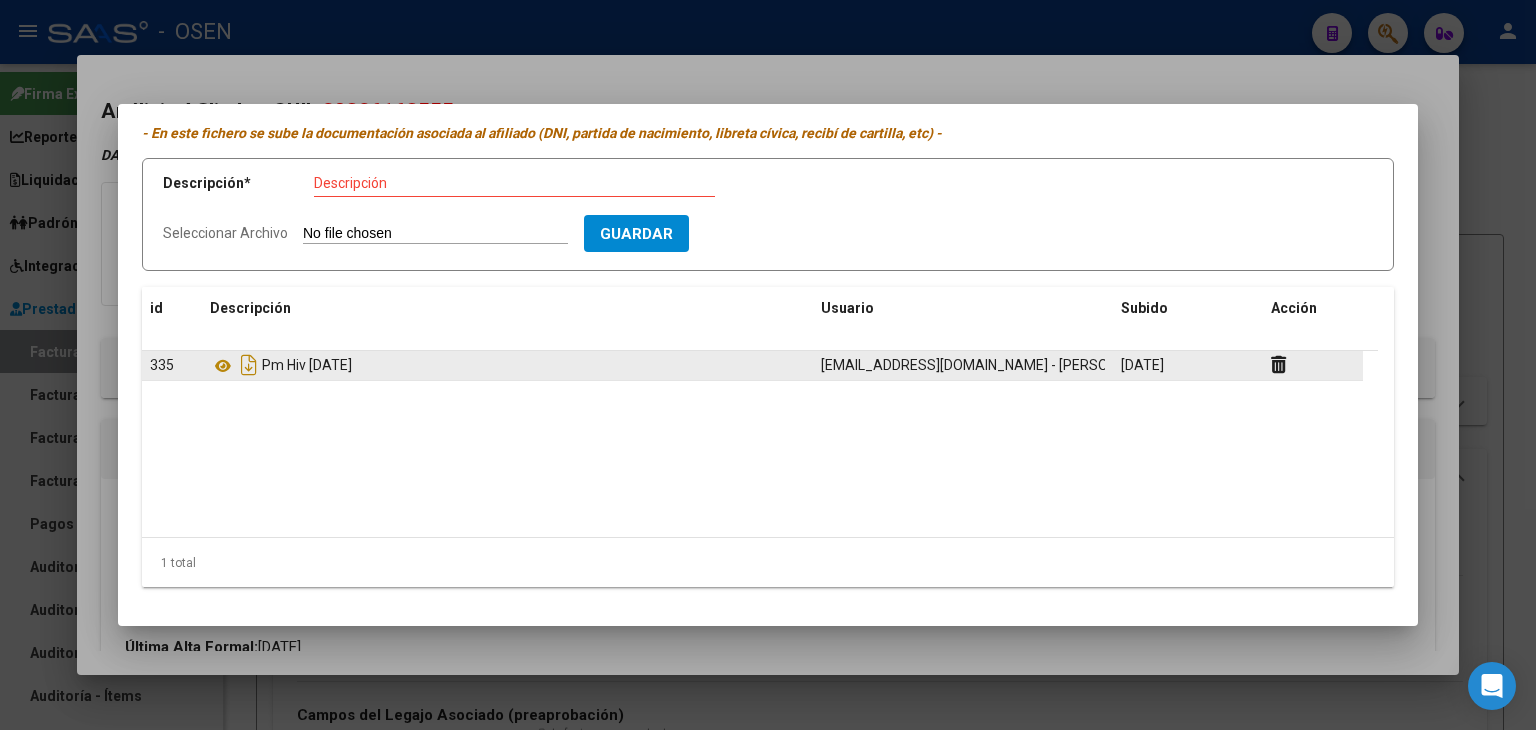 click at bounding box center (768, 365) 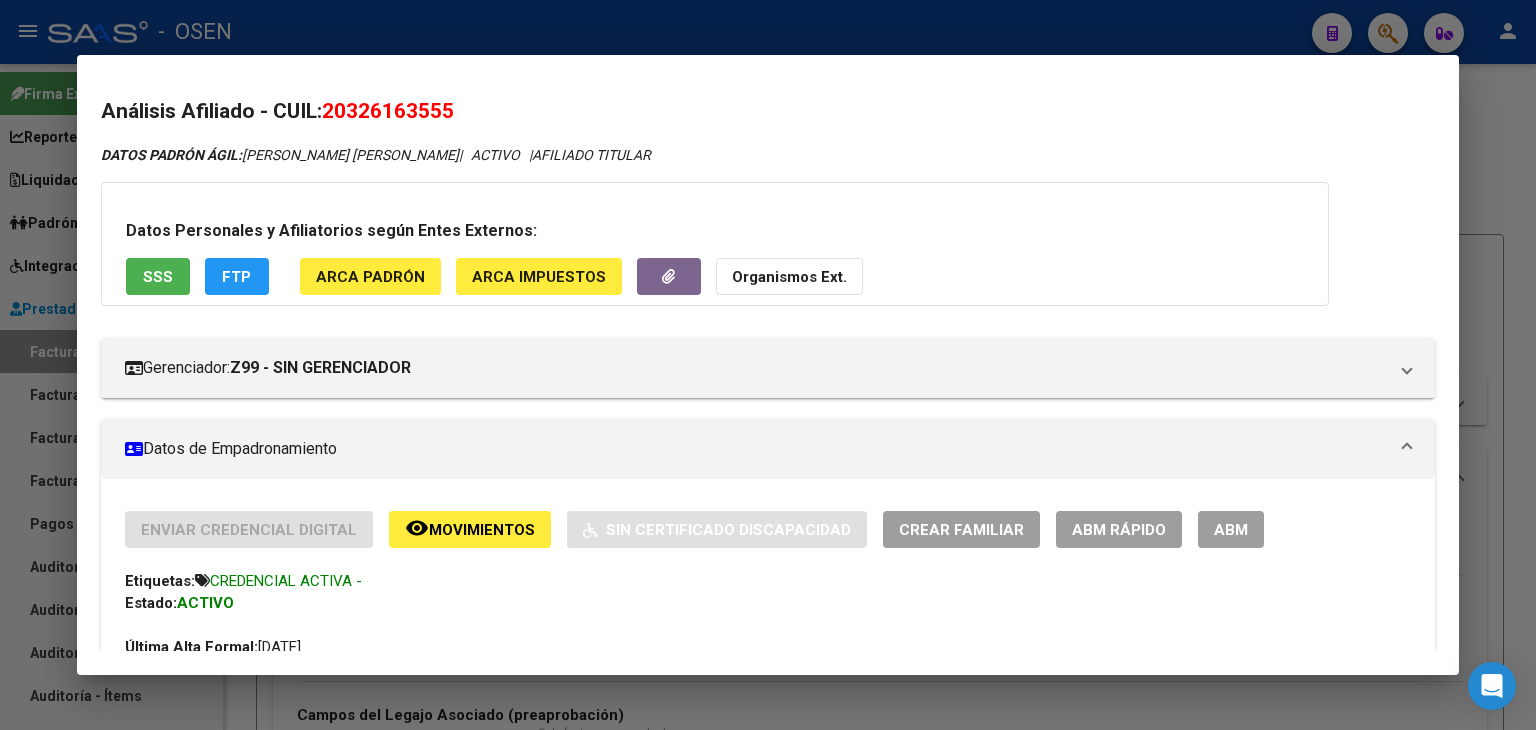 click at bounding box center [768, 365] 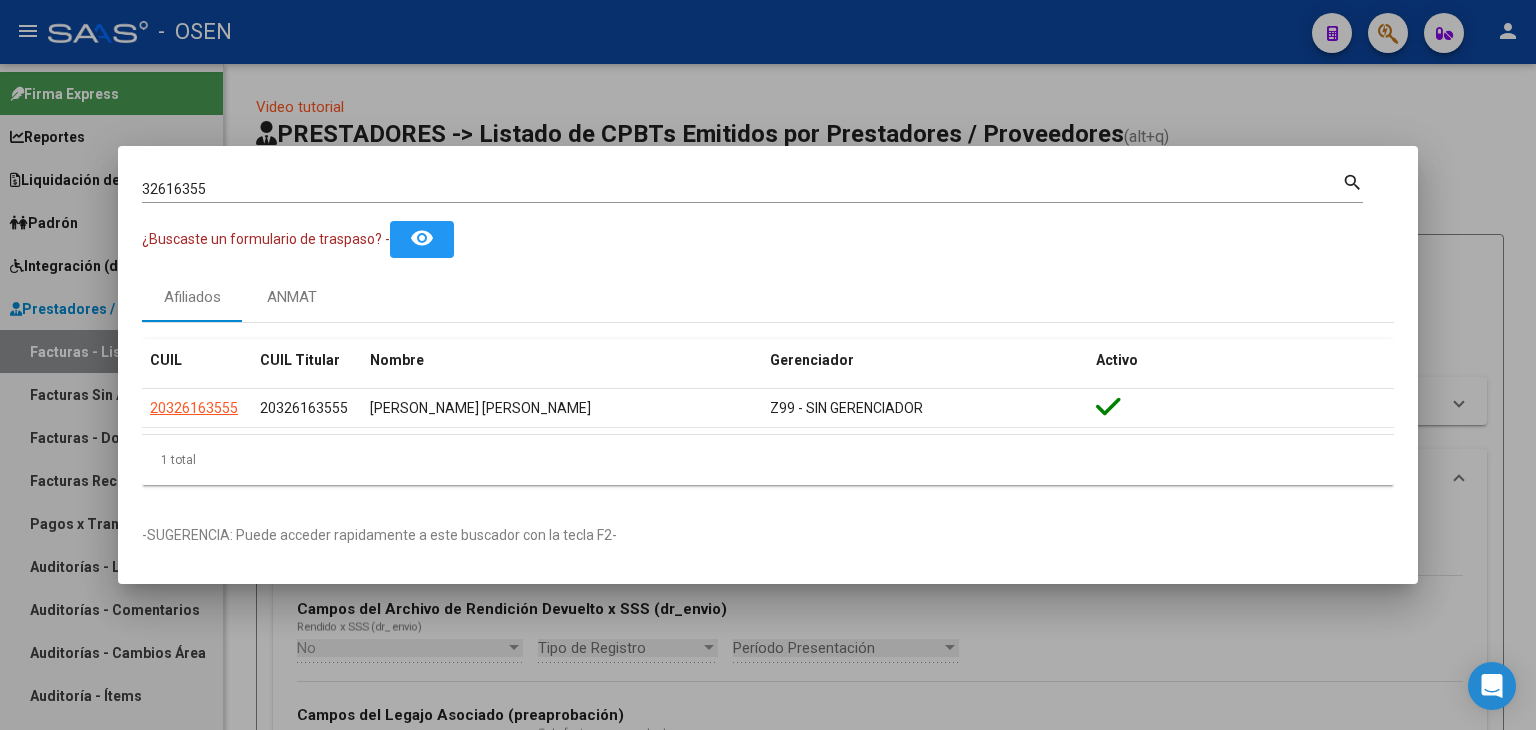 click at bounding box center (768, 365) 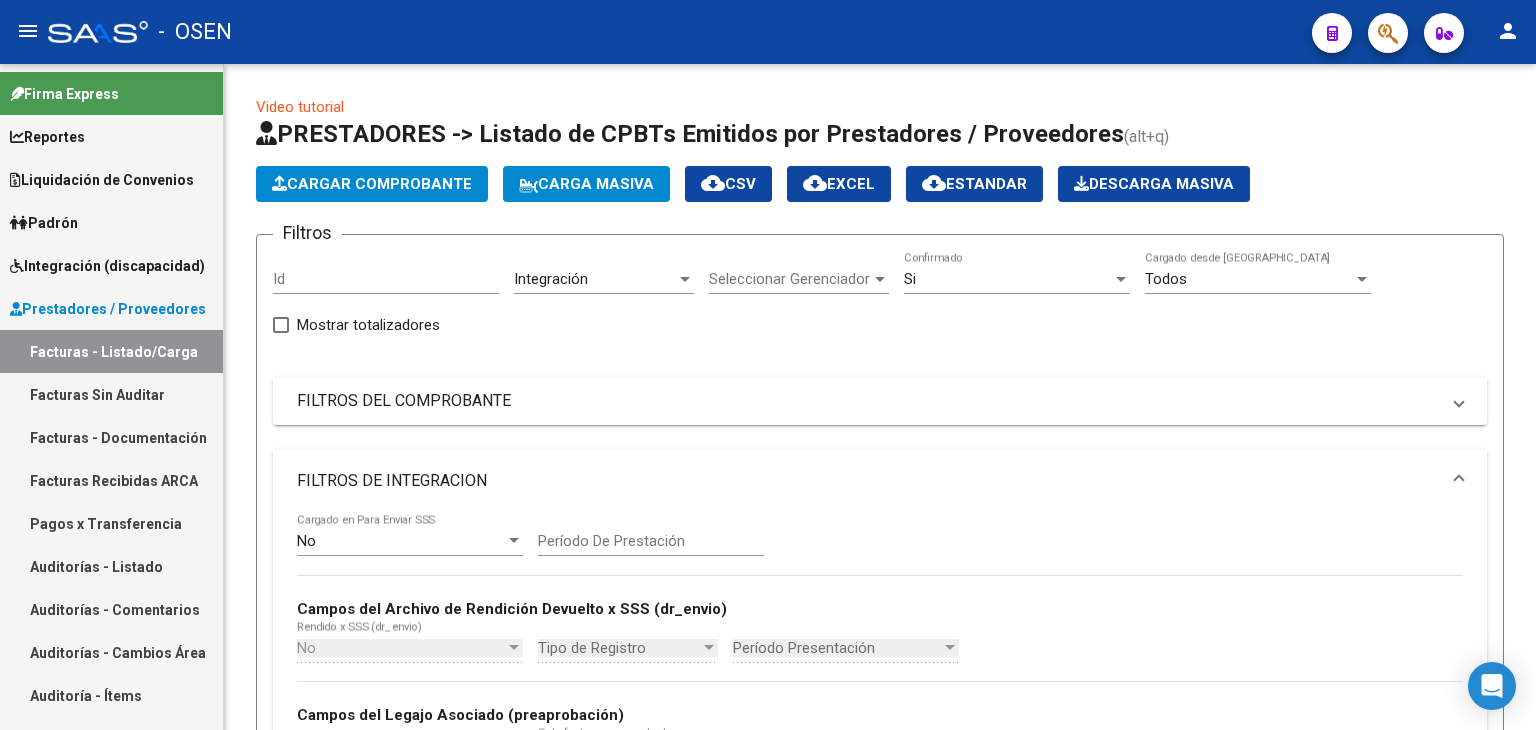 click on "Facturas - Listado/Carga" at bounding box center [111, 351] 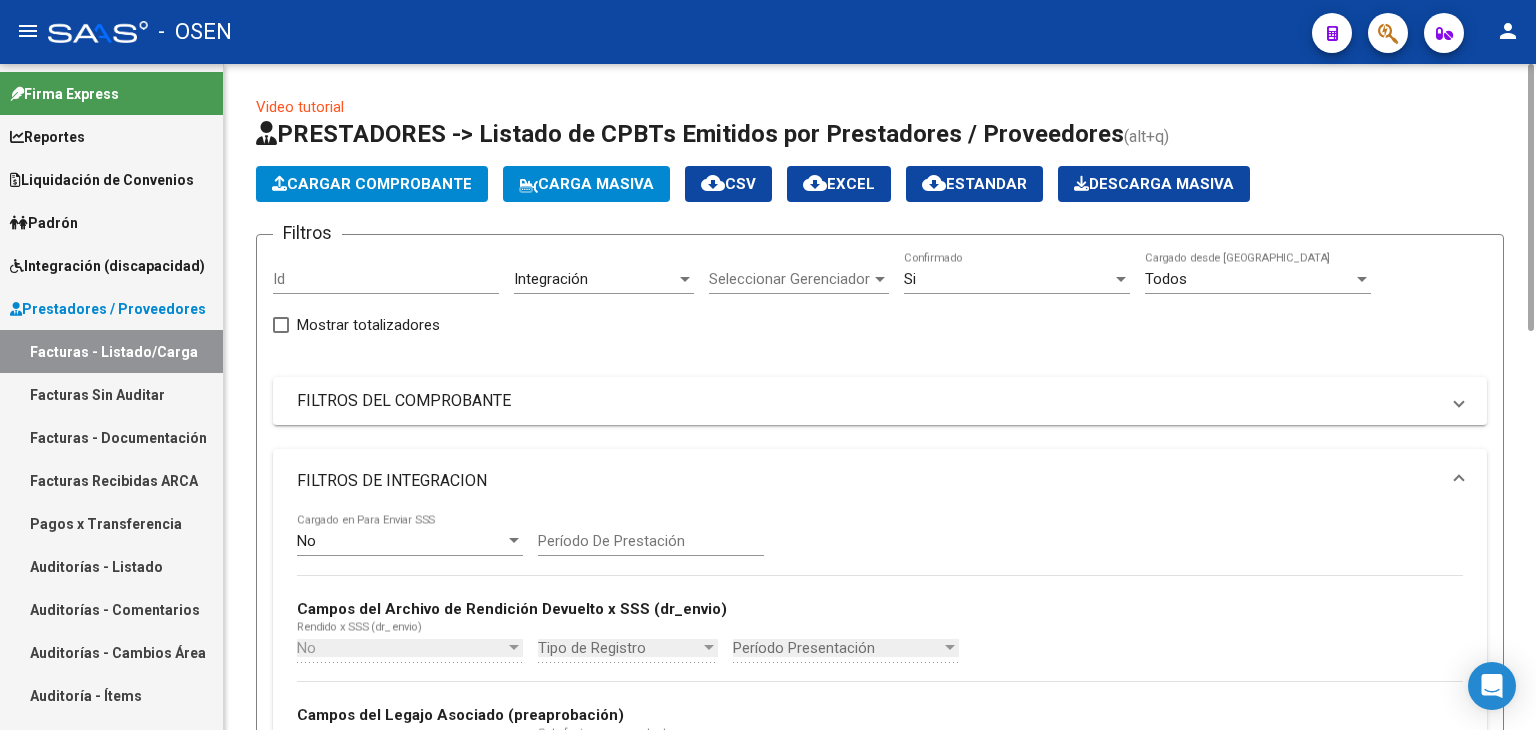 click on "Si" at bounding box center [1008, 279] 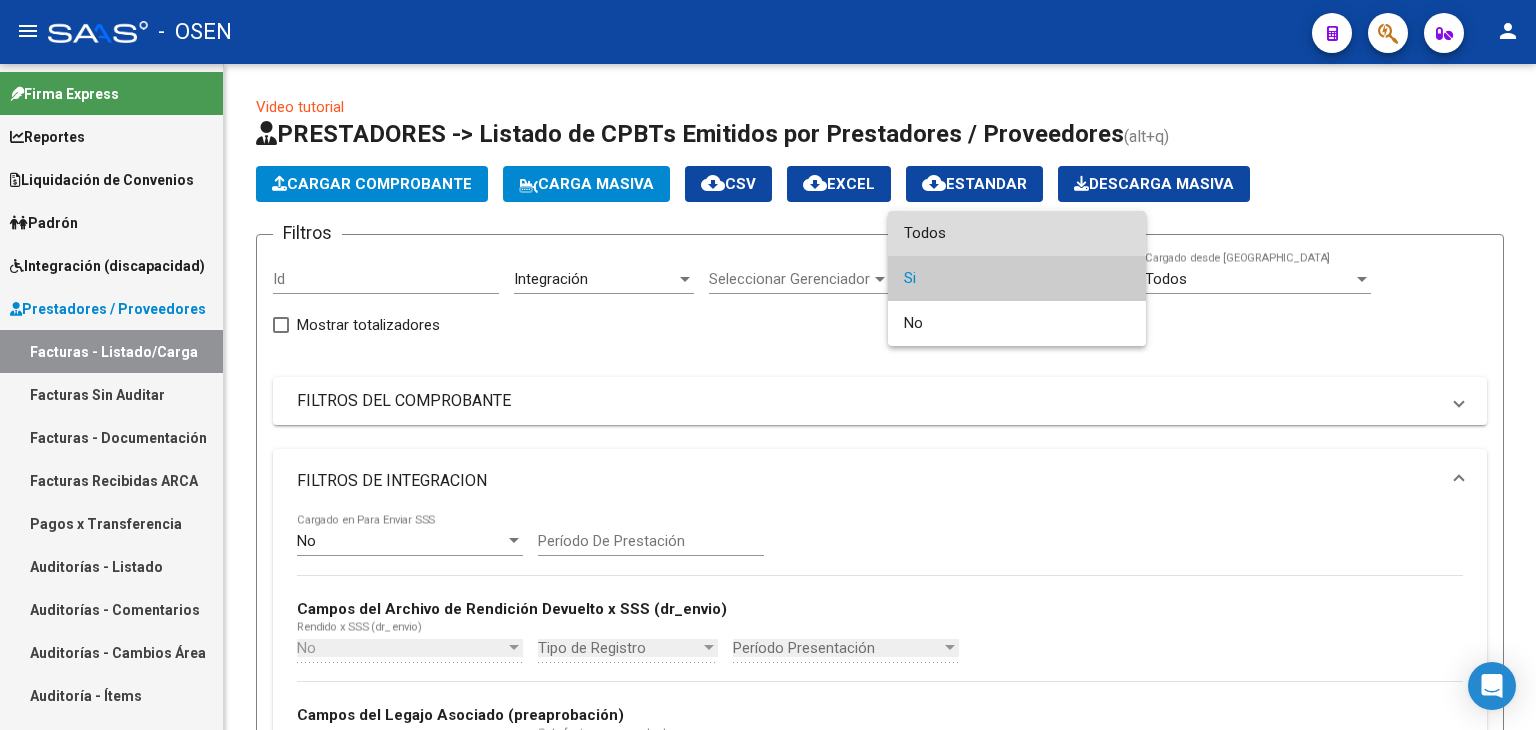 click on "Todos" at bounding box center [1017, 233] 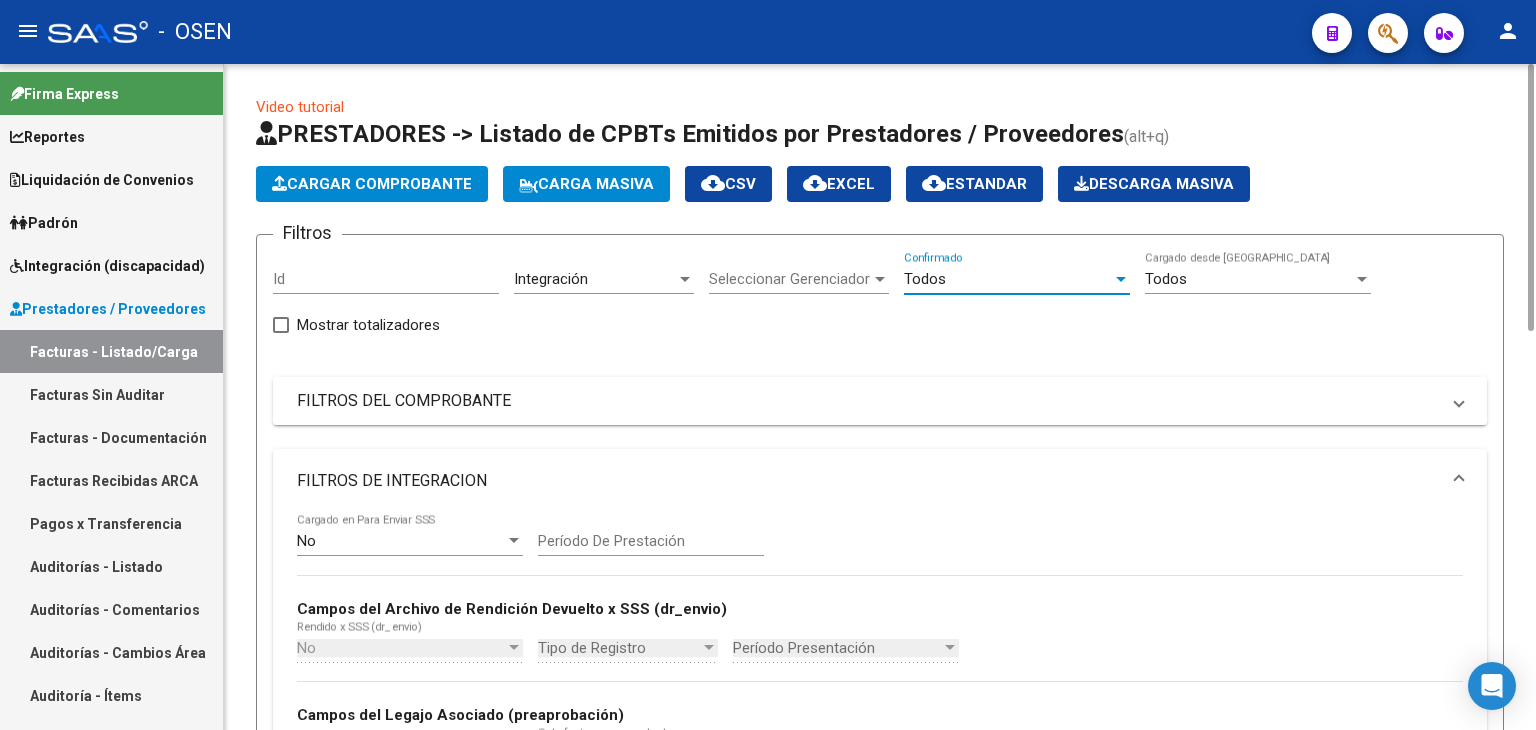 click on "FILTROS DEL COMPROBANTE" at bounding box center (868, 401) 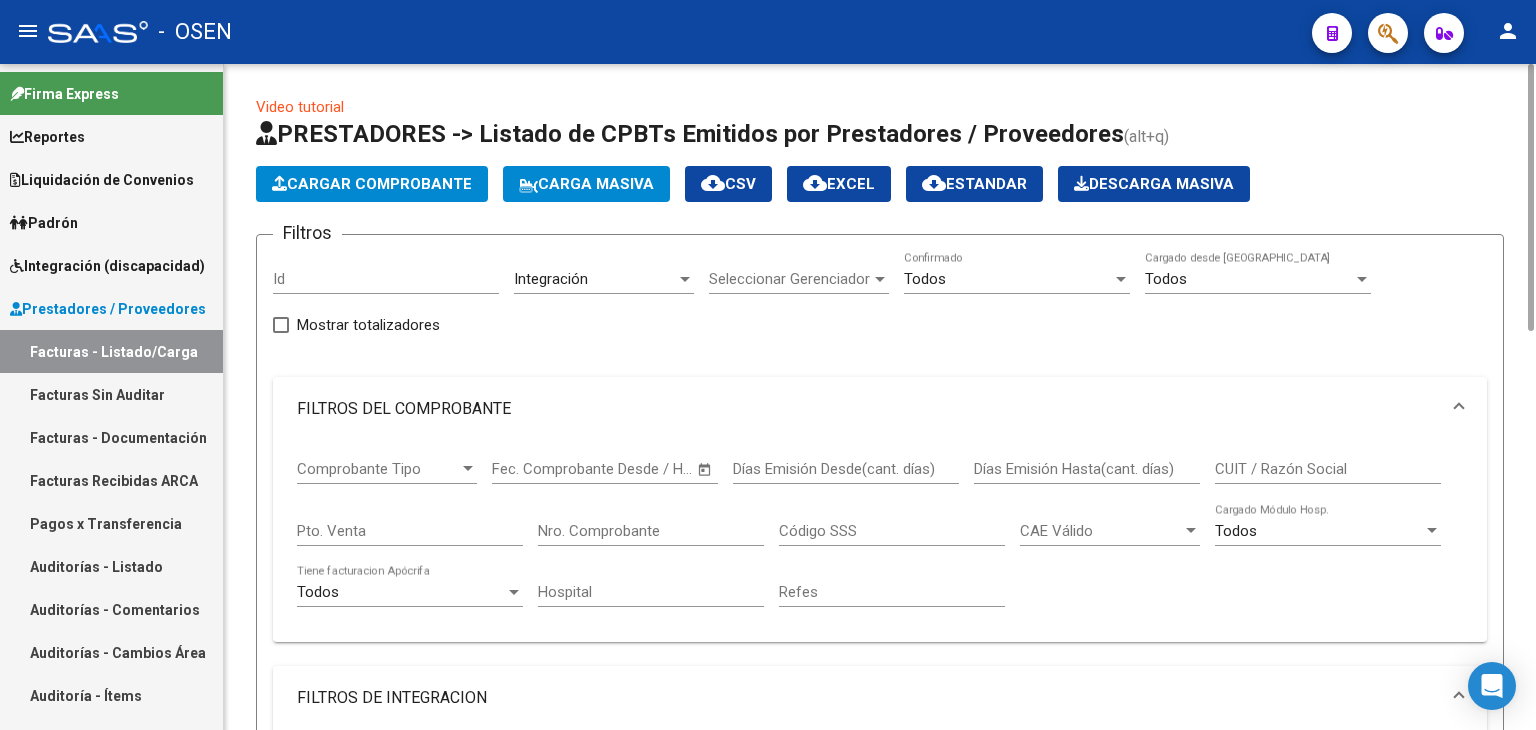 click on "CUIT / Razón Social" at bounding box center (1328, 469) 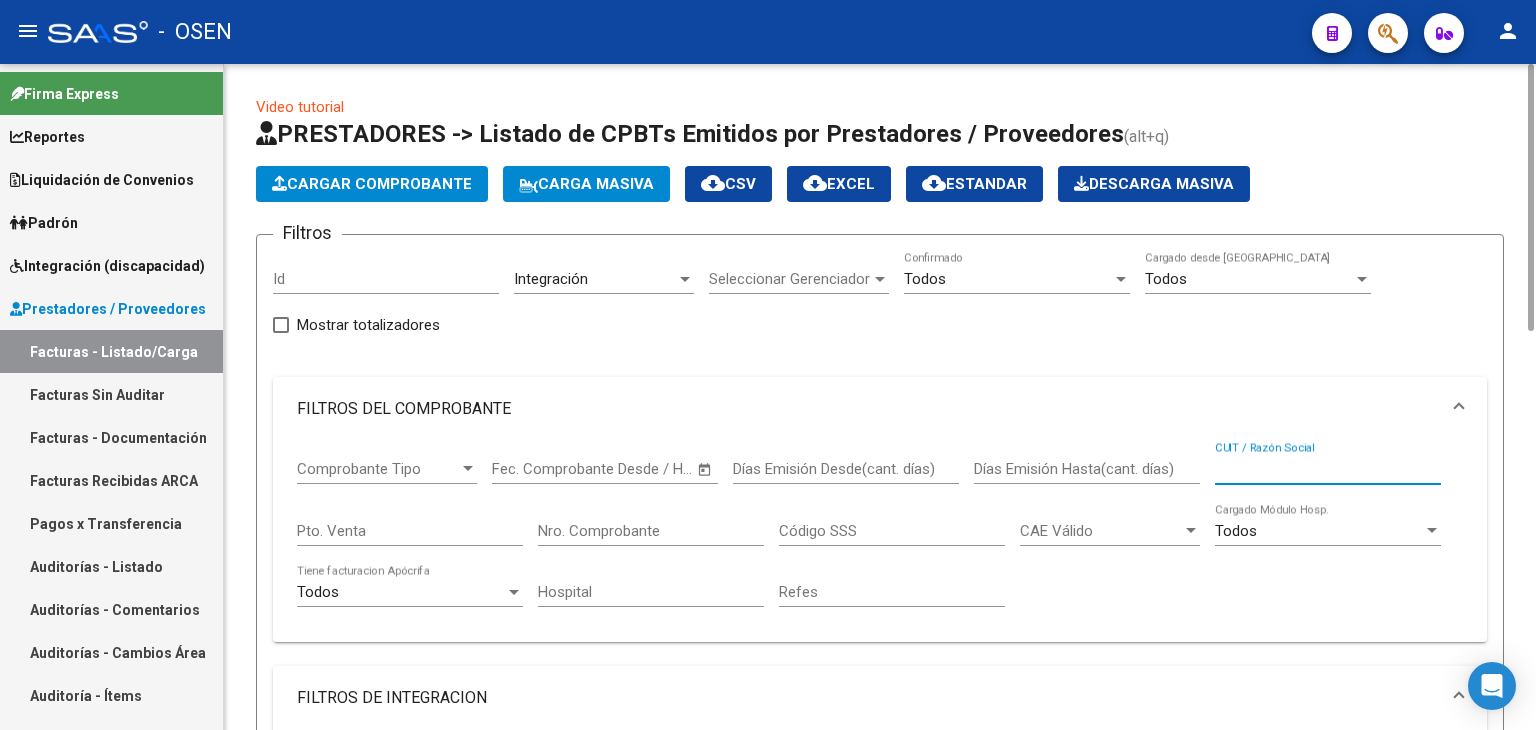 paste on "30708335416" 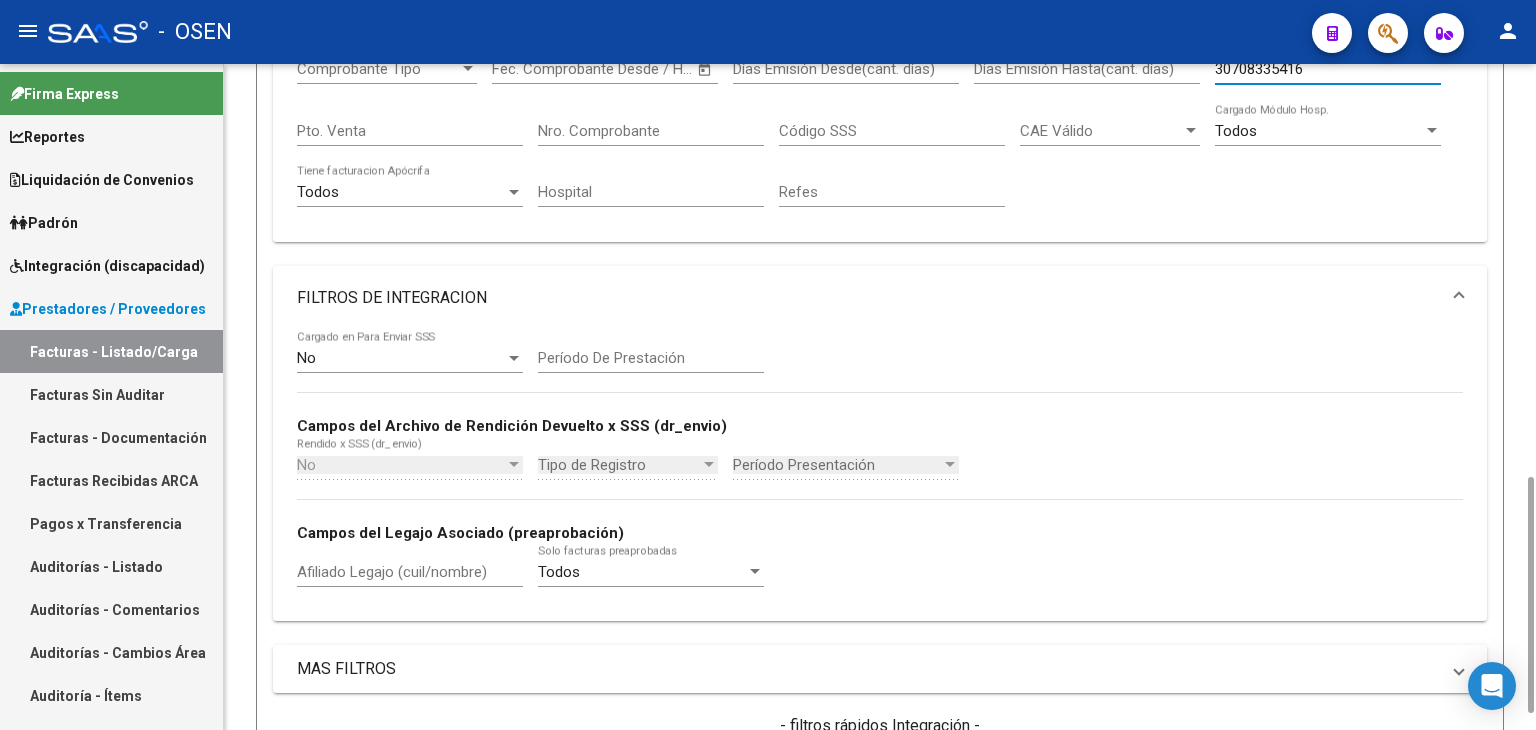 scroll, scrollTop: 600, scrollLeft: 0, axis: vertical 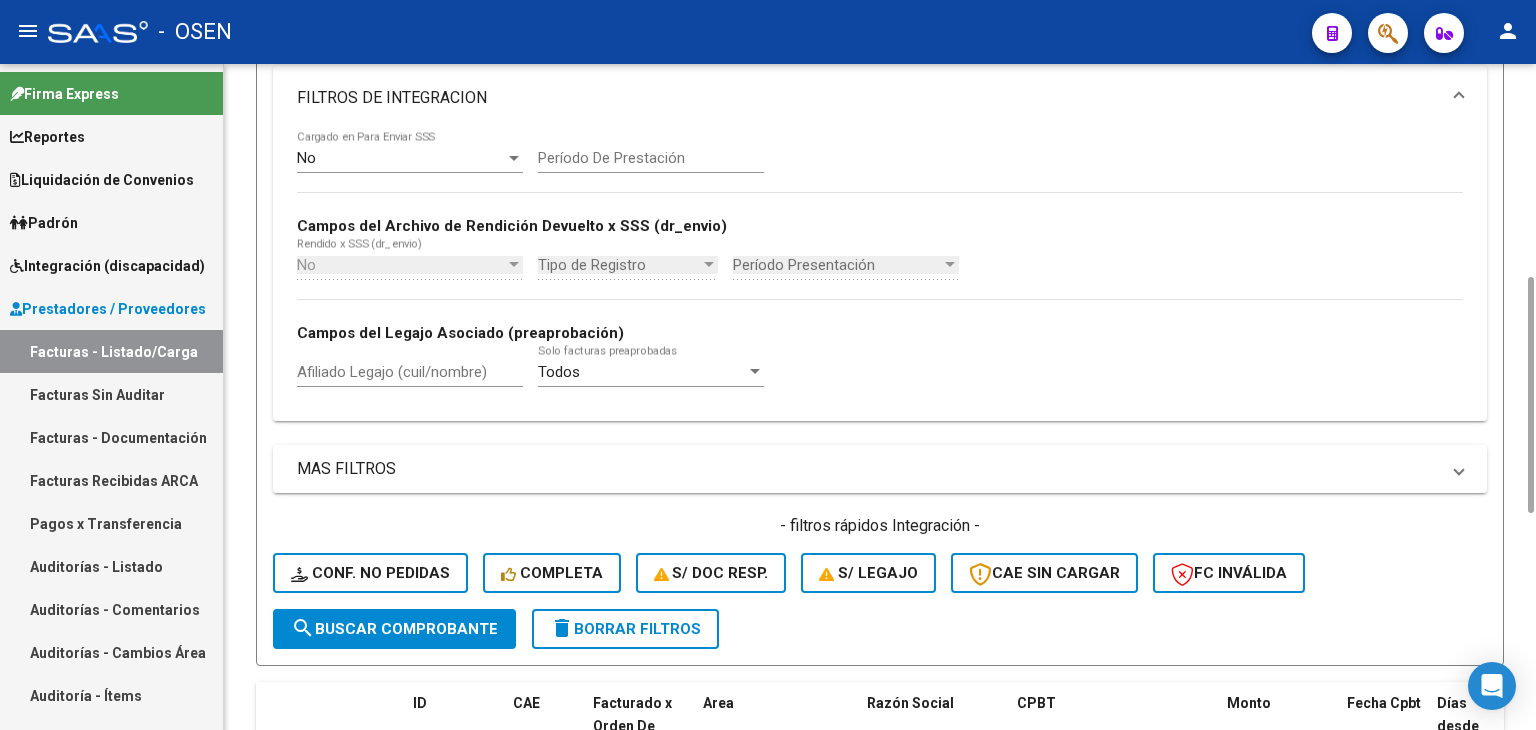 type on "30708335416" 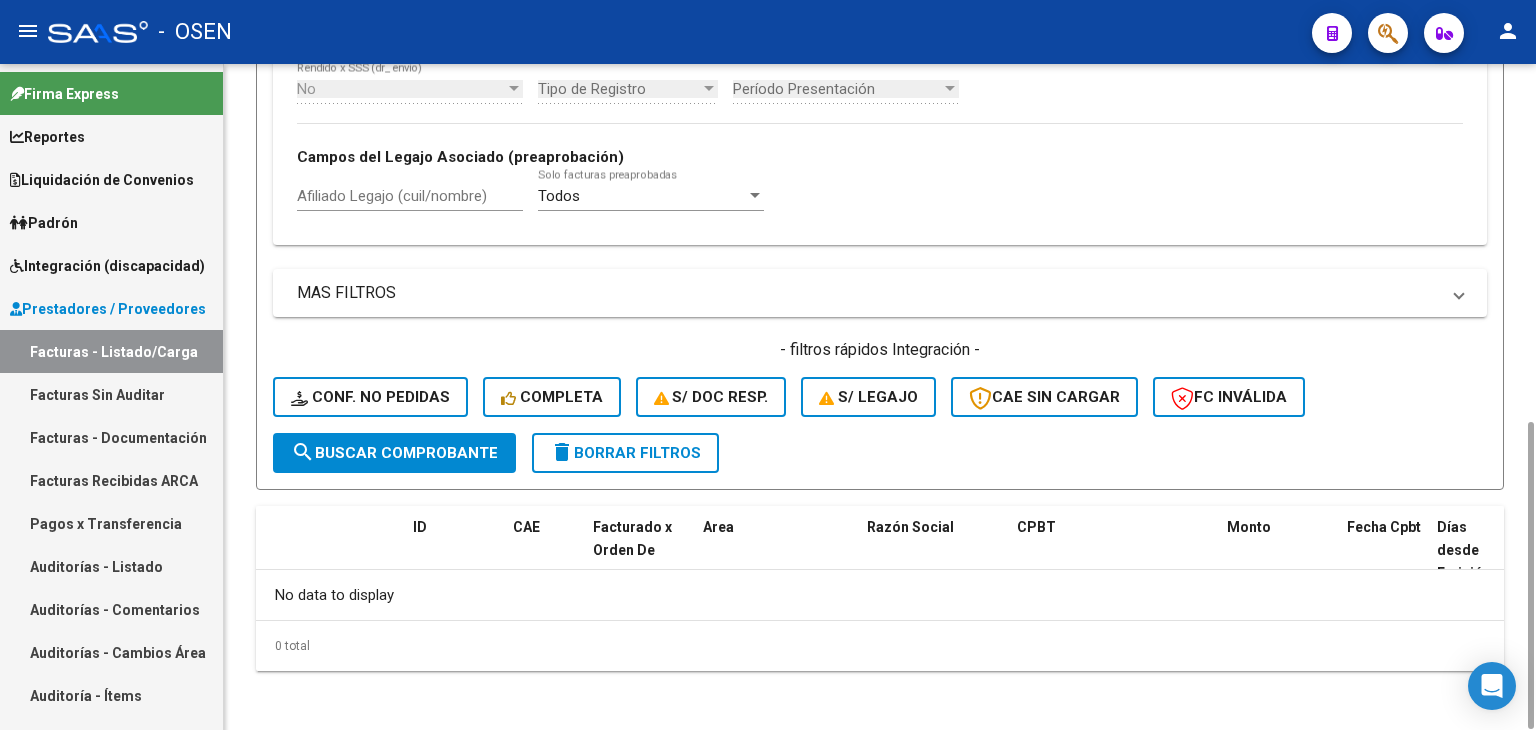 scroll, scrollTop: 0, scrollLeft: 0, axis: both 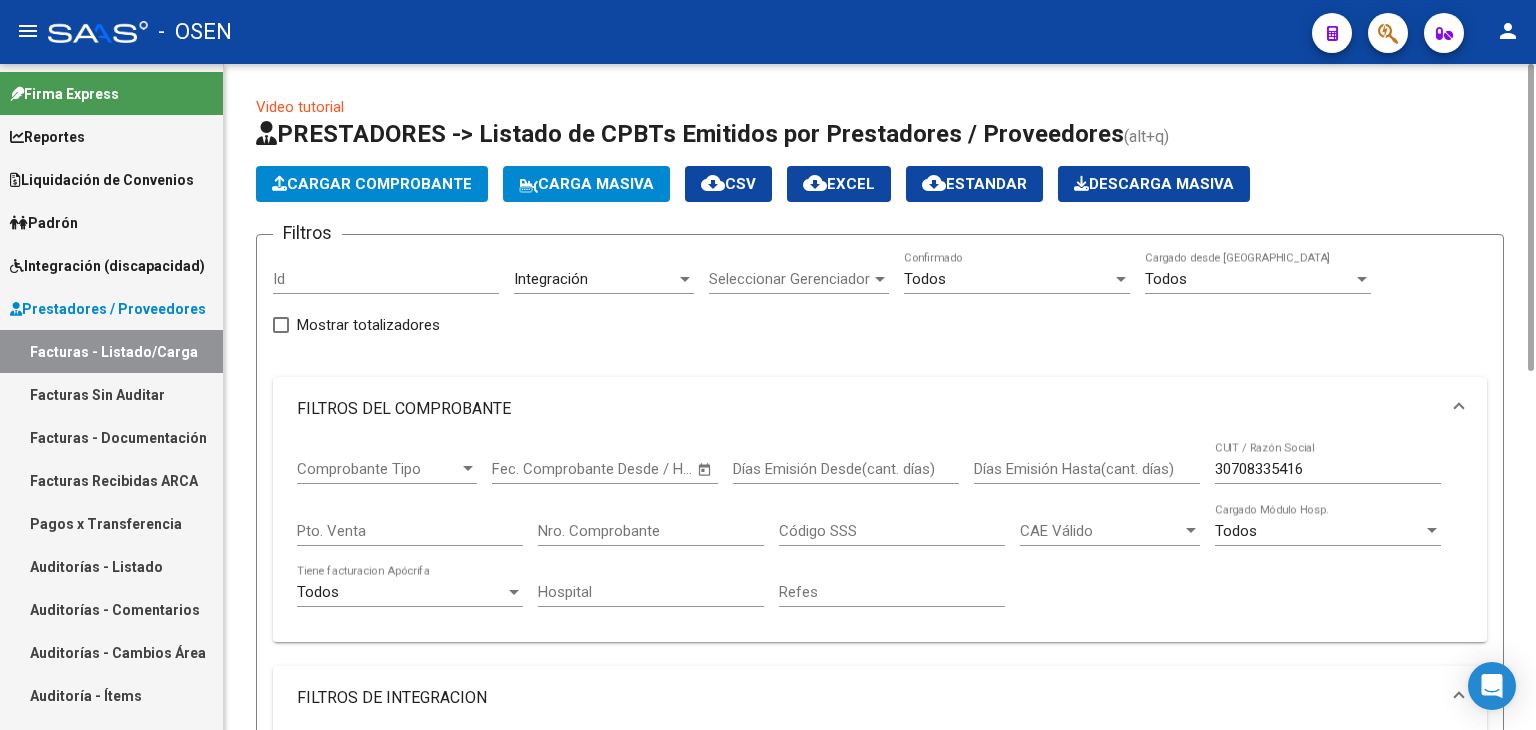 click on "Integración" at bounding box center (595, 279) 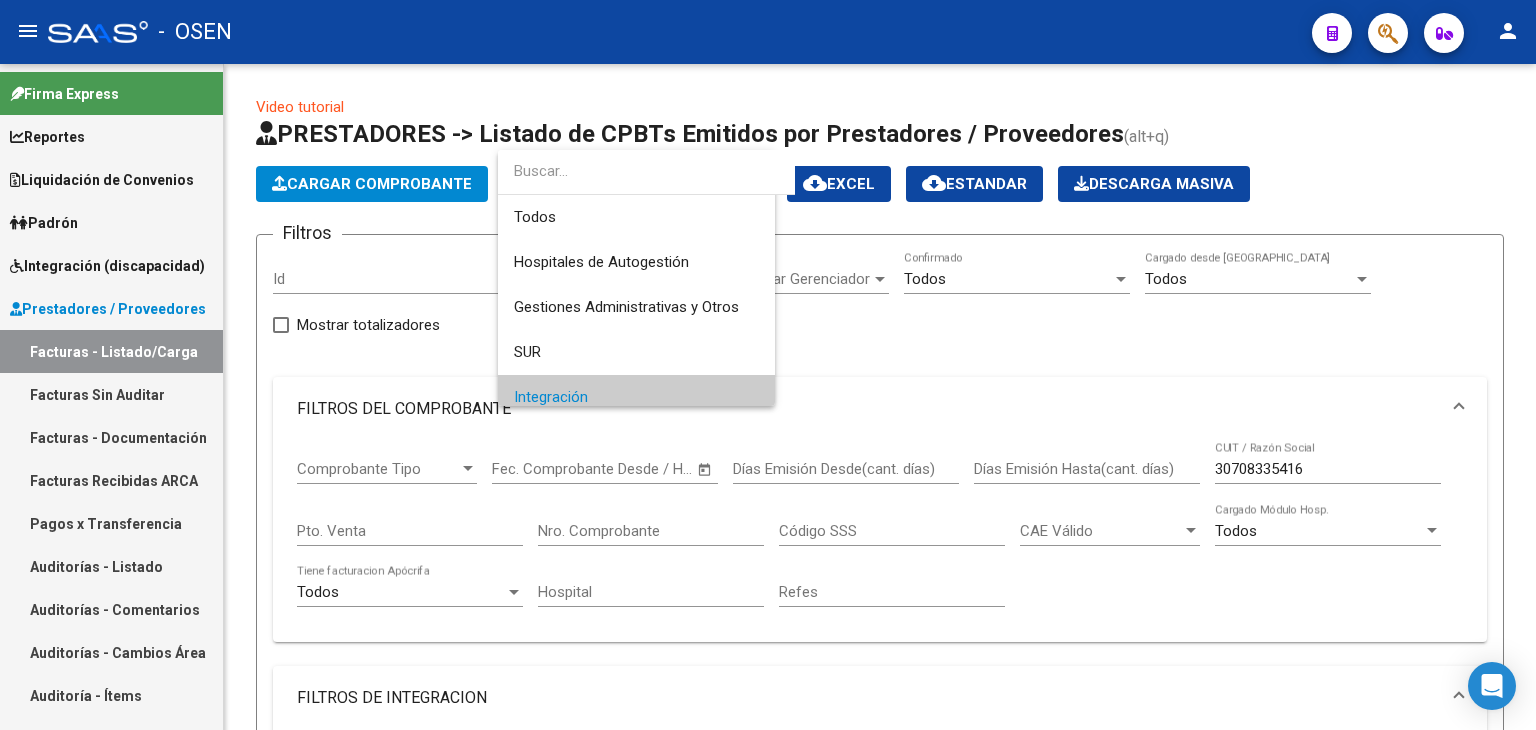 scroll, scrollTop: 119, scrollLeft: 0, axis: vertical 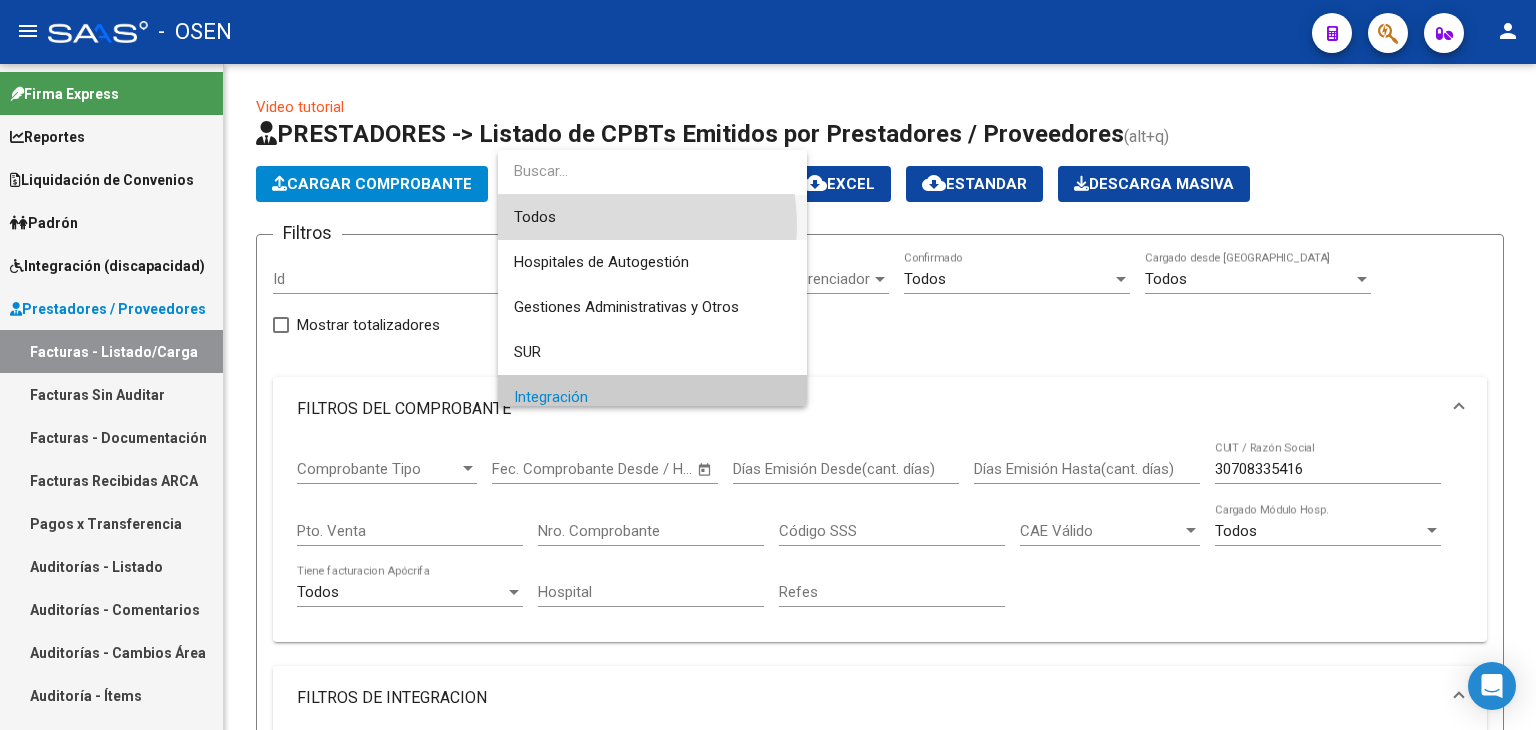click on "Todos" at bounding box center [652, 217] 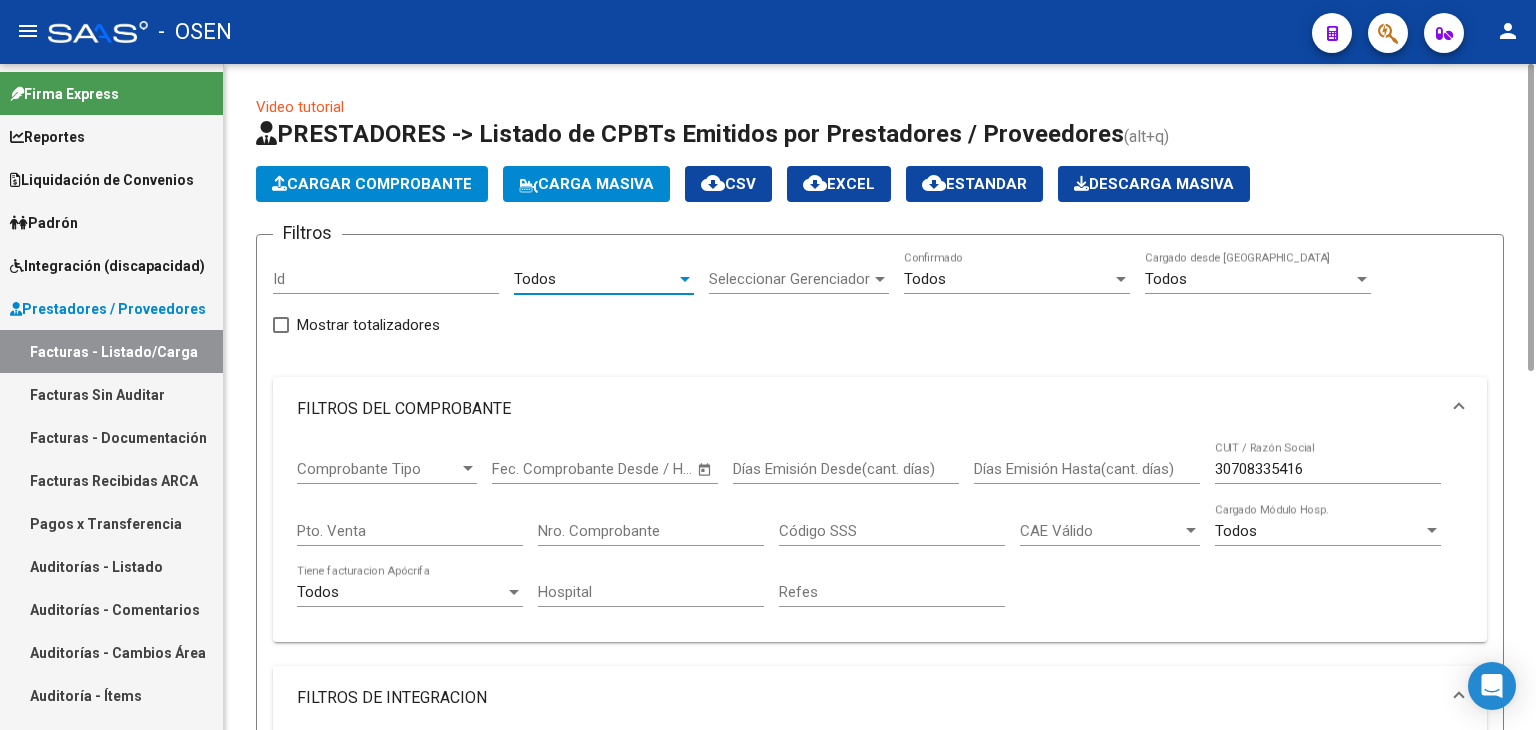 scroll, scrollTop: 776, scrollLeft: 0, axis: vertical 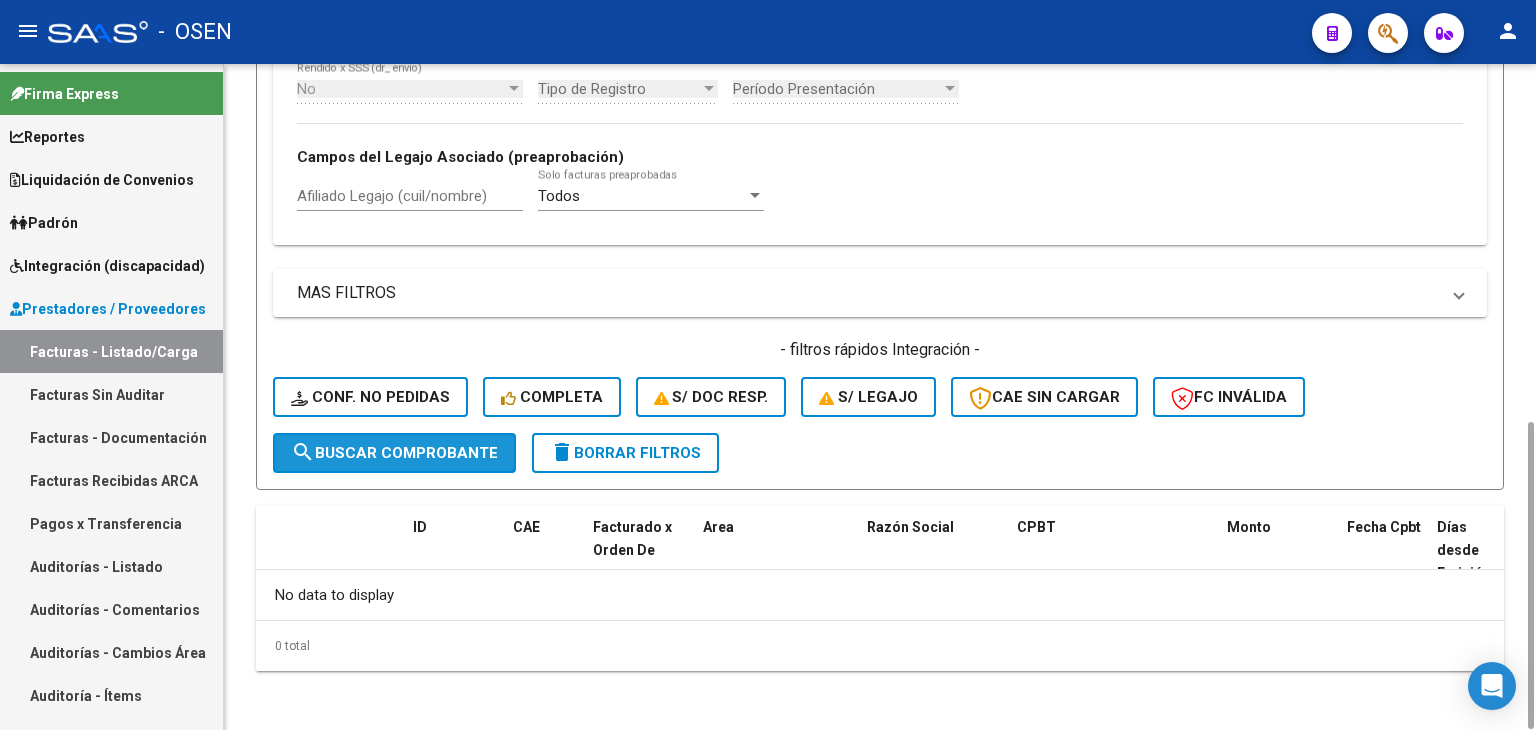 click on "search  Buscar Comprobante" 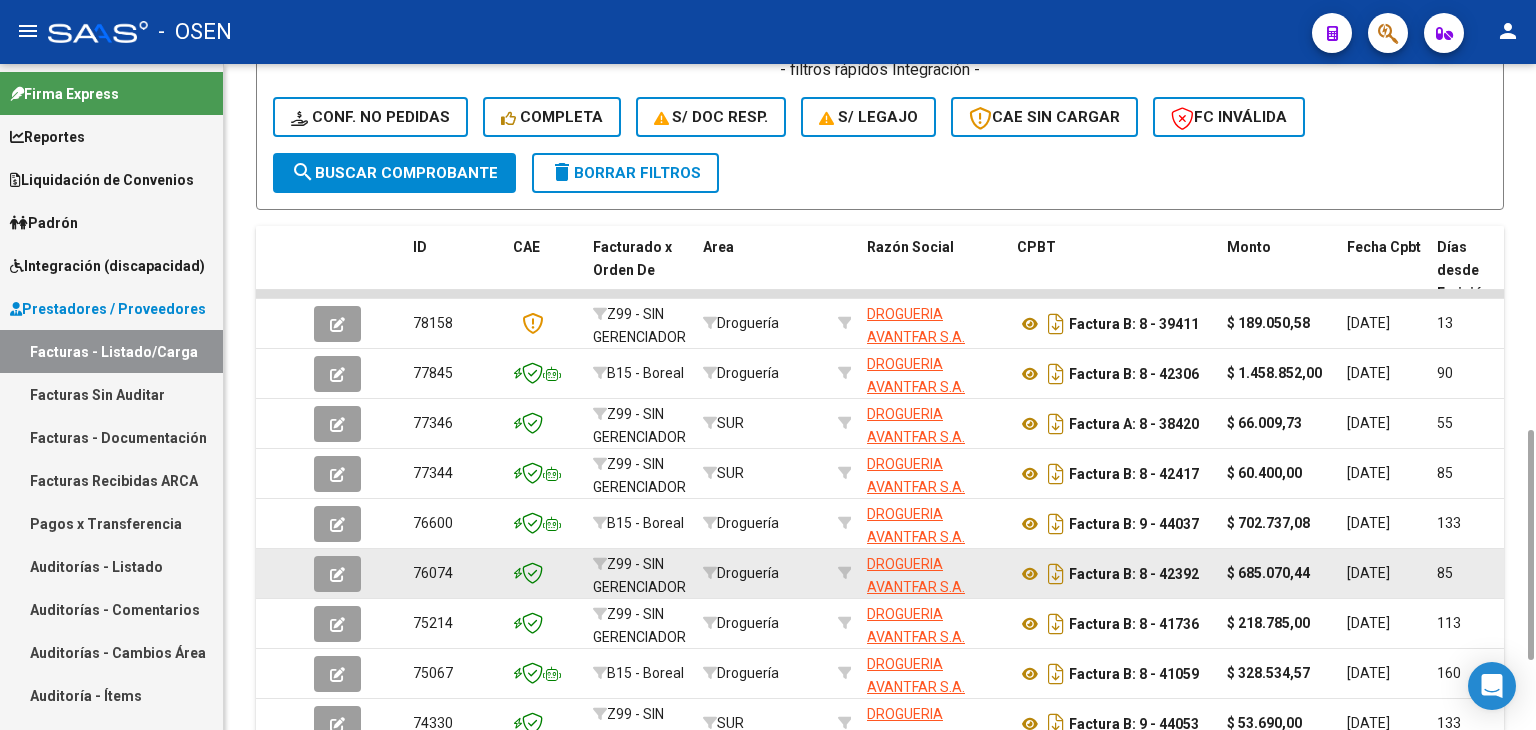 scroll, scrollTop: 1256, scrollLeft: 0, axis: vertical 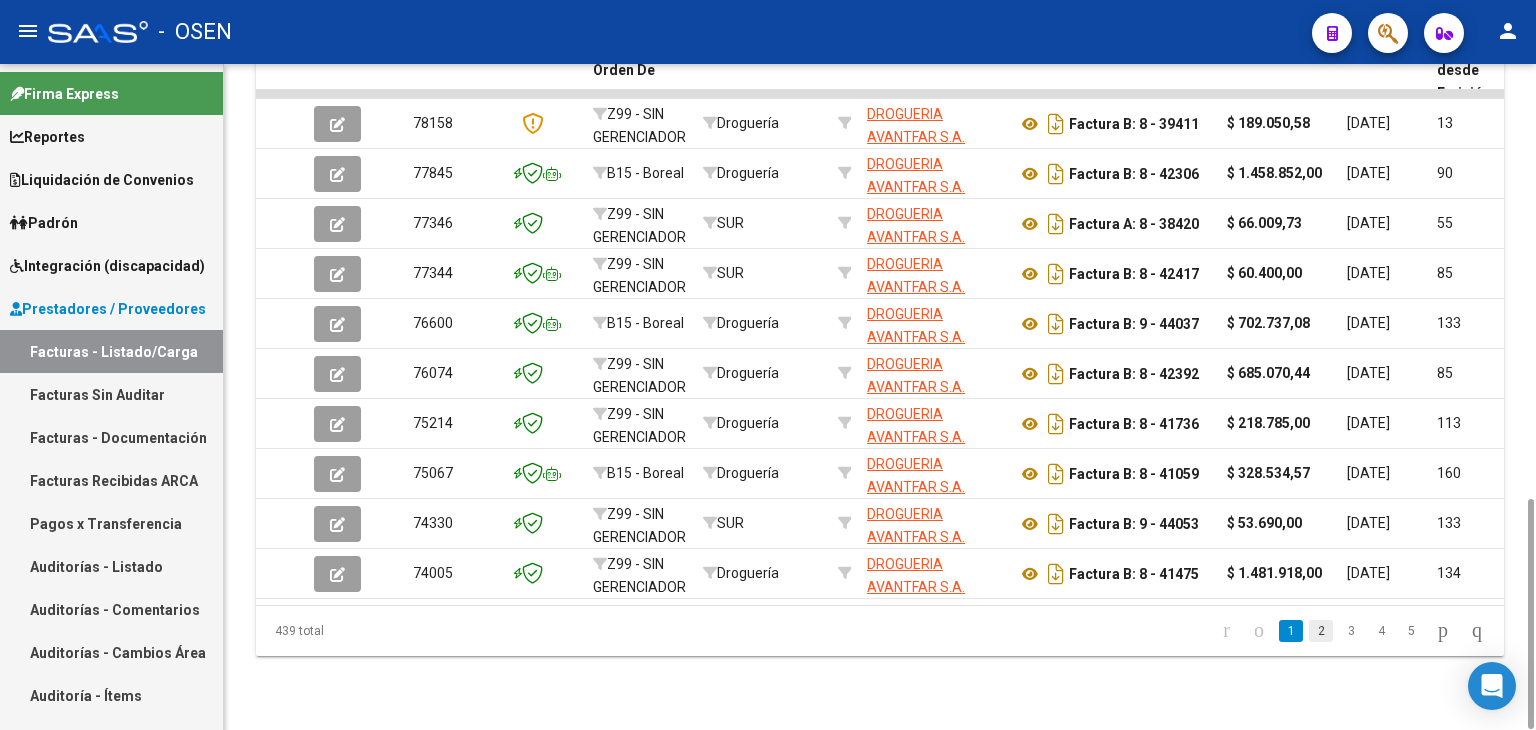 click on "2" 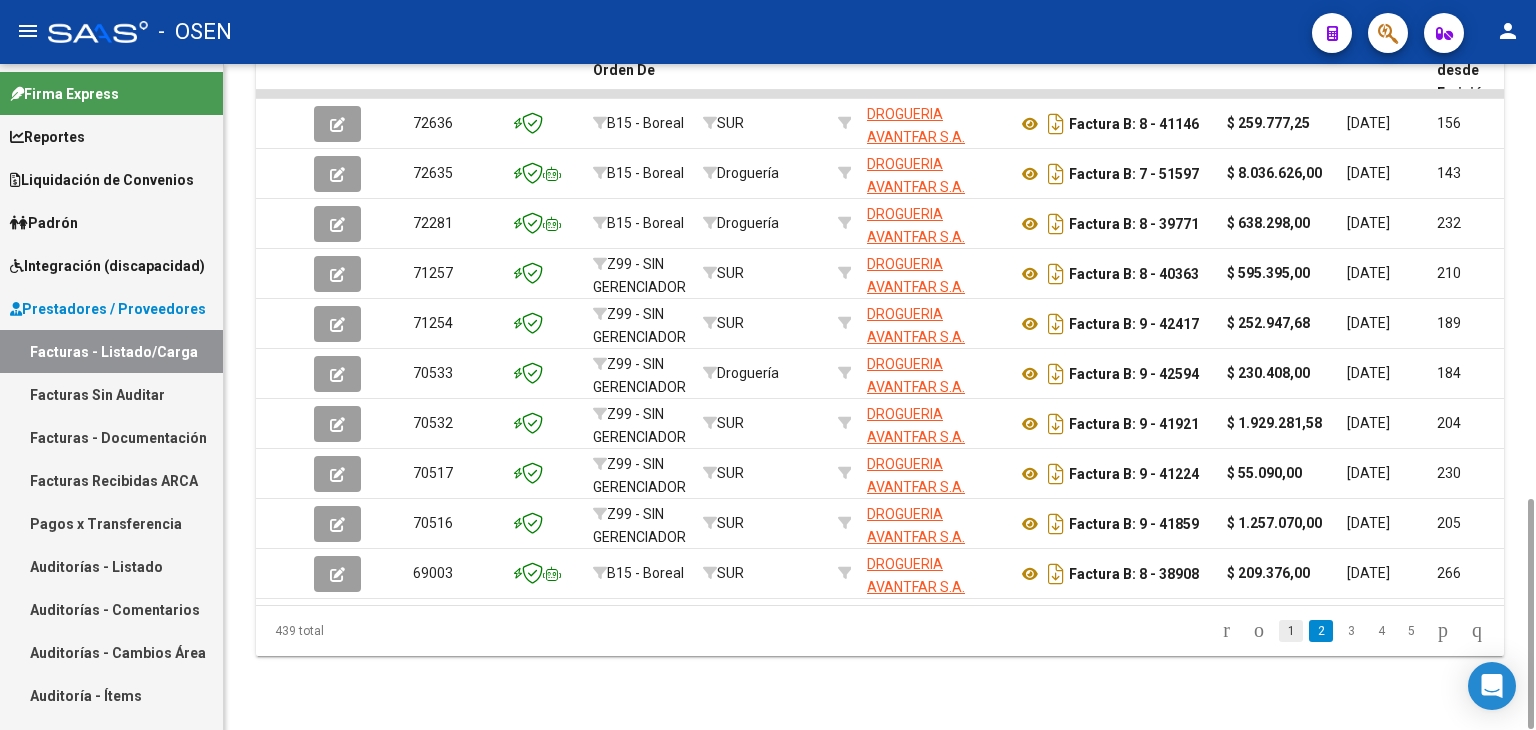 click on "1" 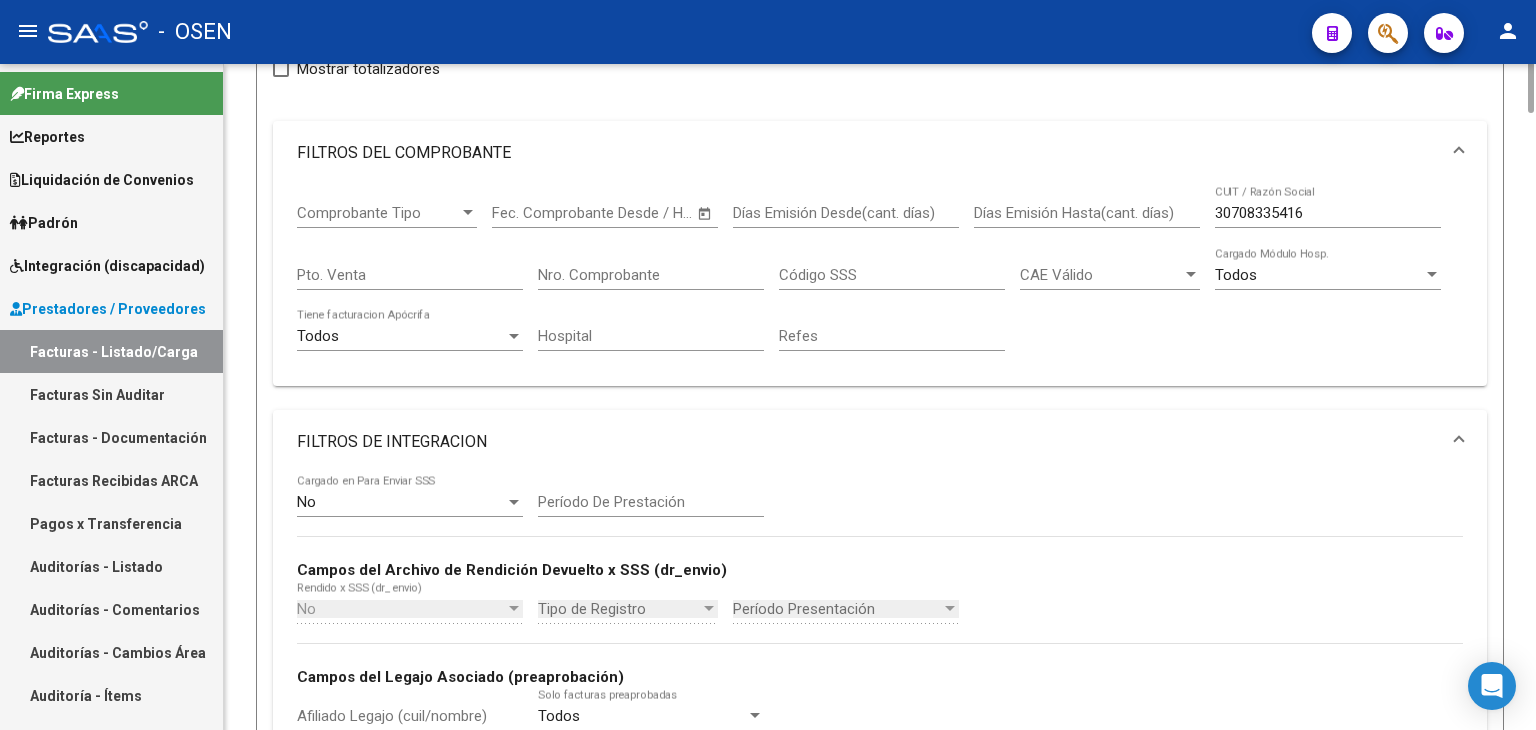 scroll, scrollTop: 56, scrollLeft: 0, axis: vertical 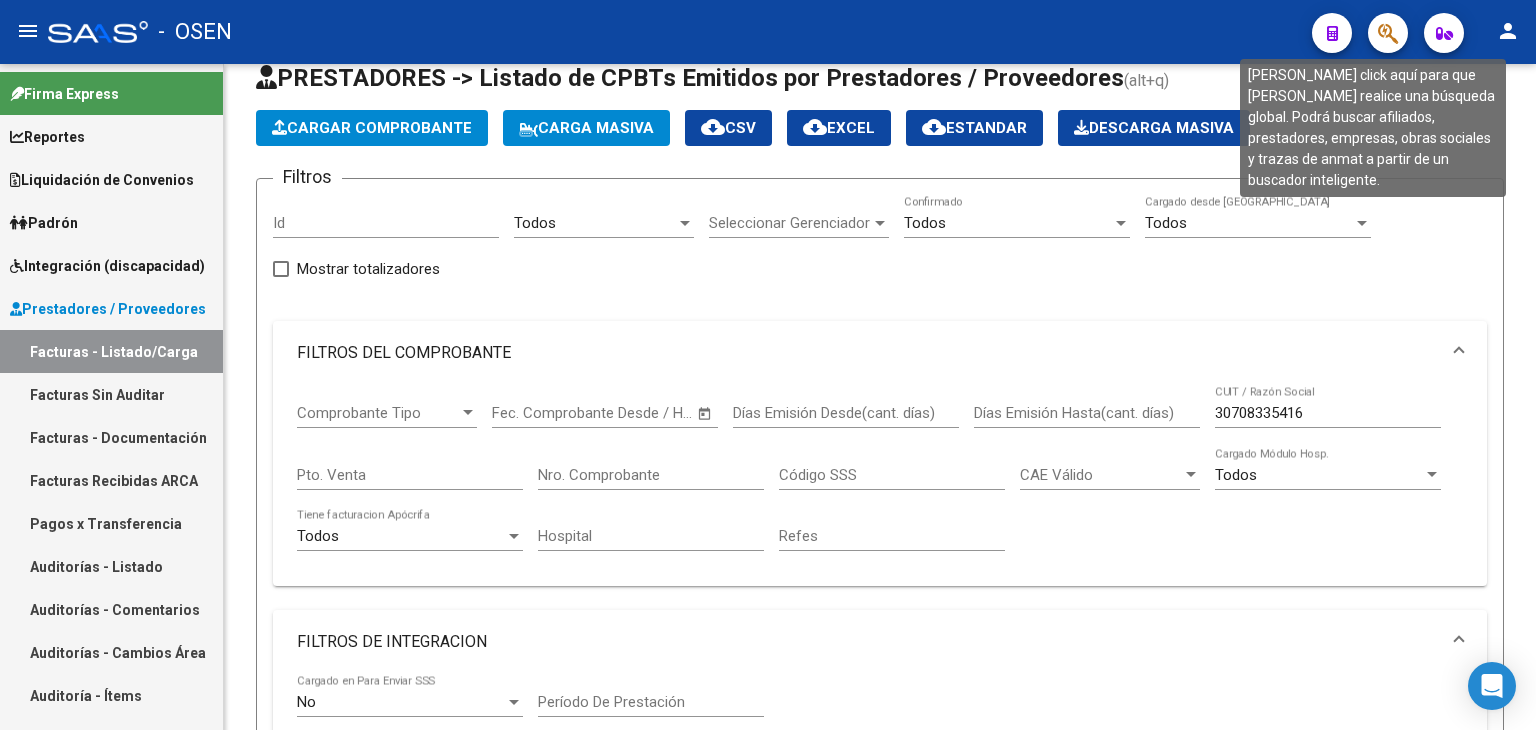 click 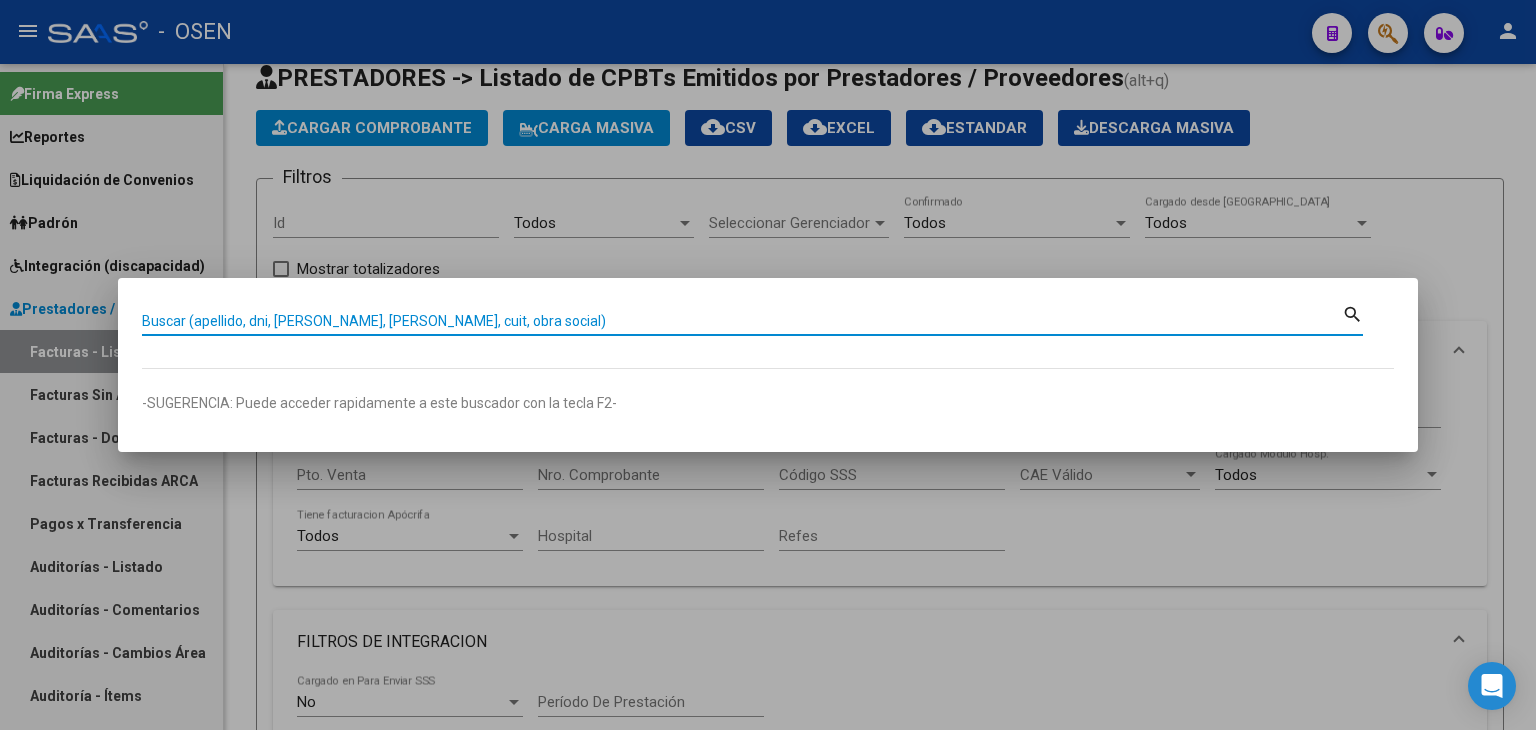 paste on "20326163555" 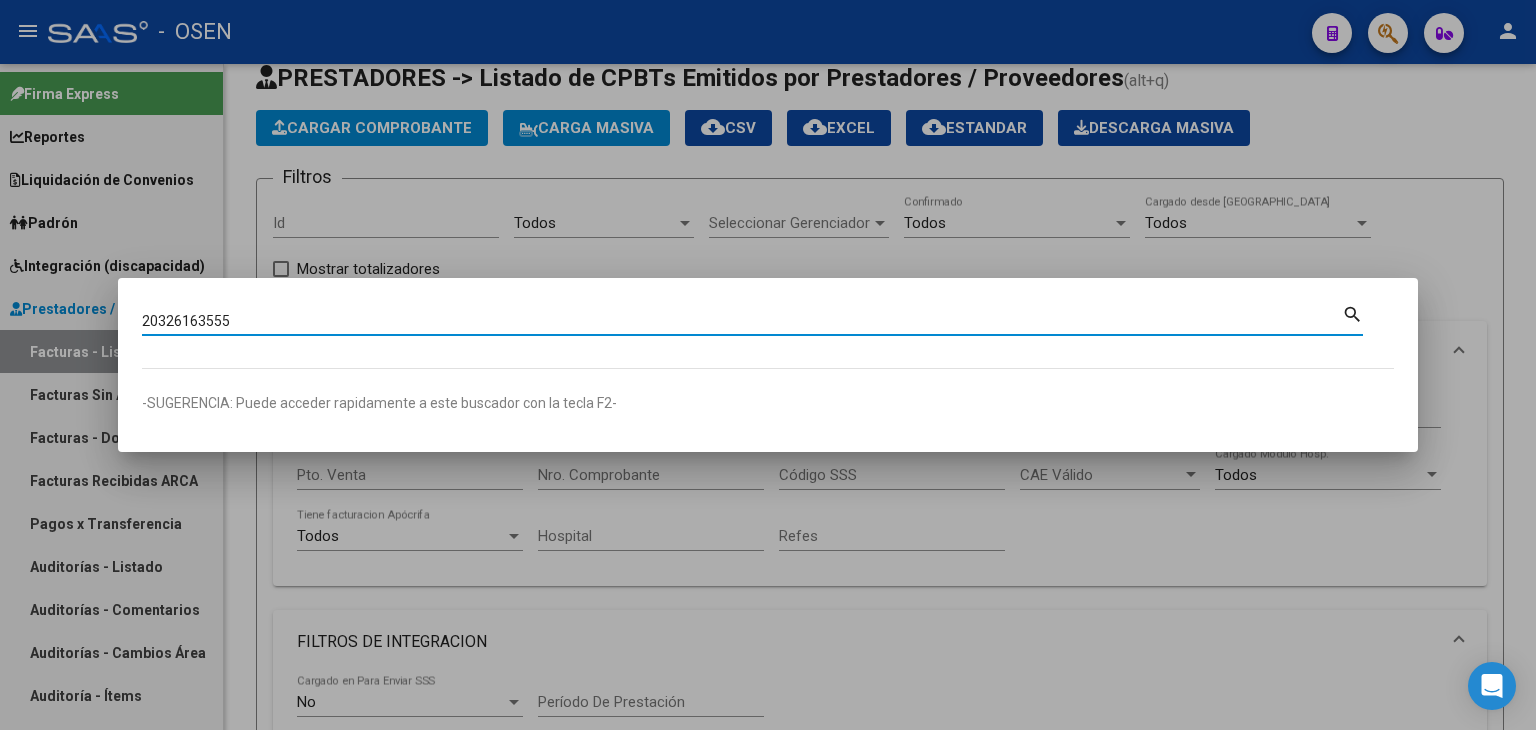 type on "20326163555" 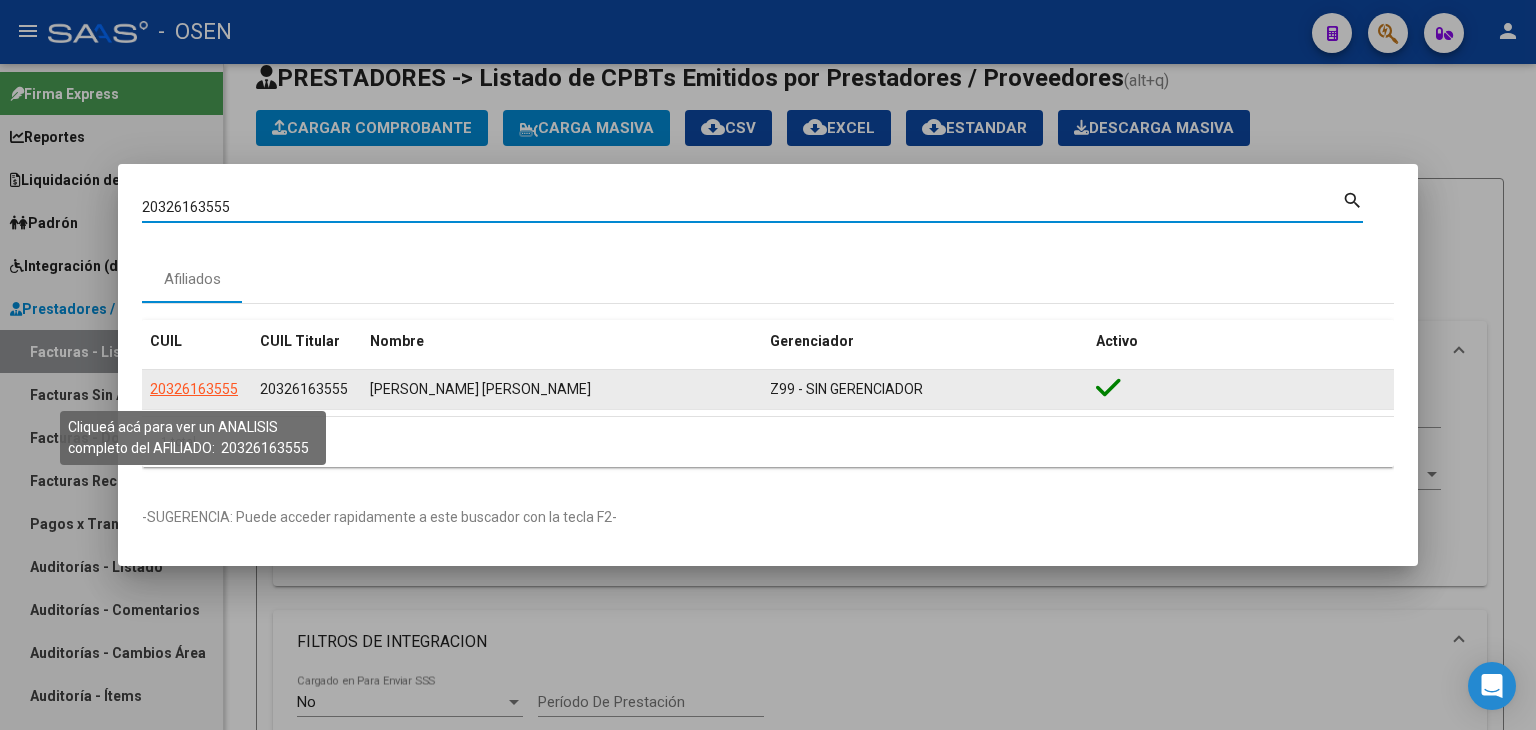 click on "20326163555" 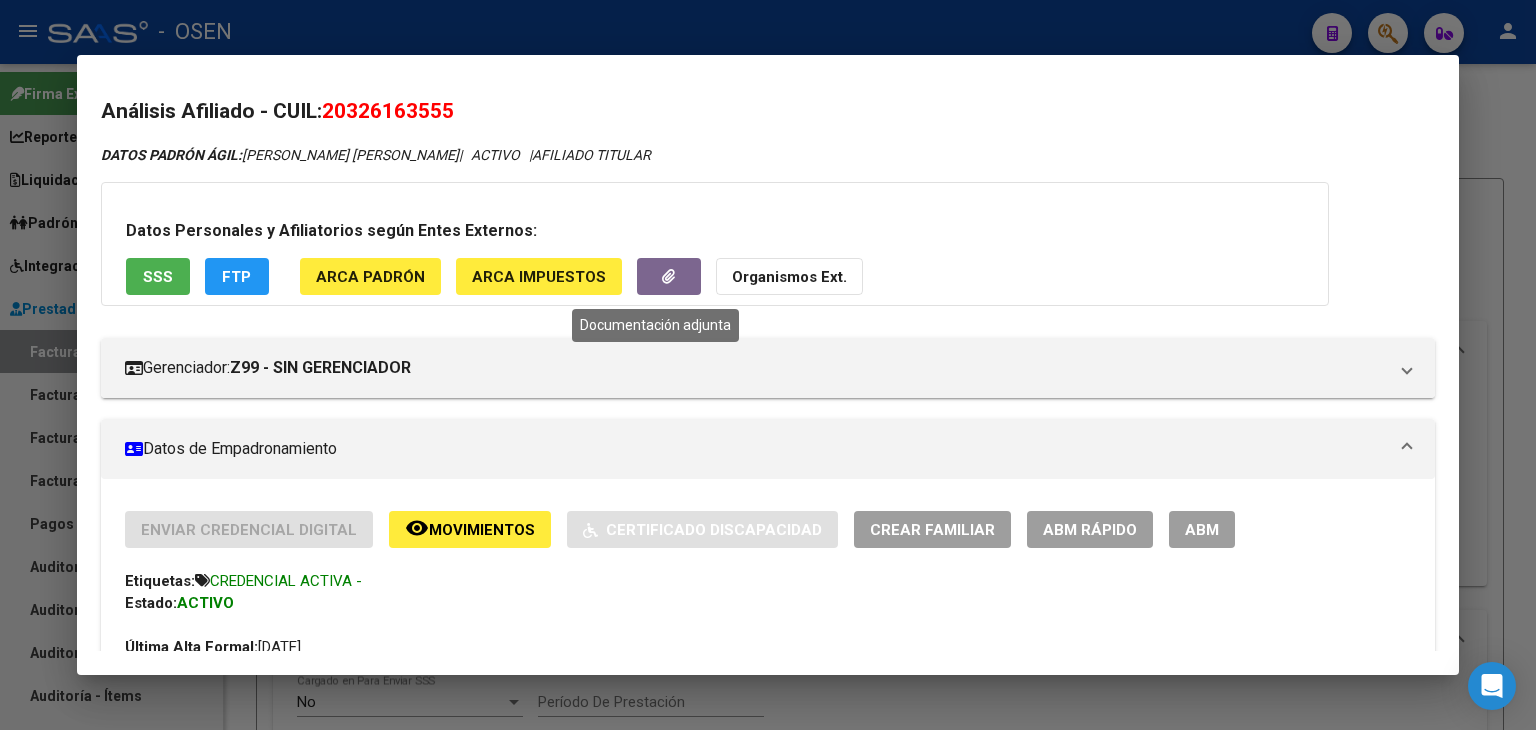 click 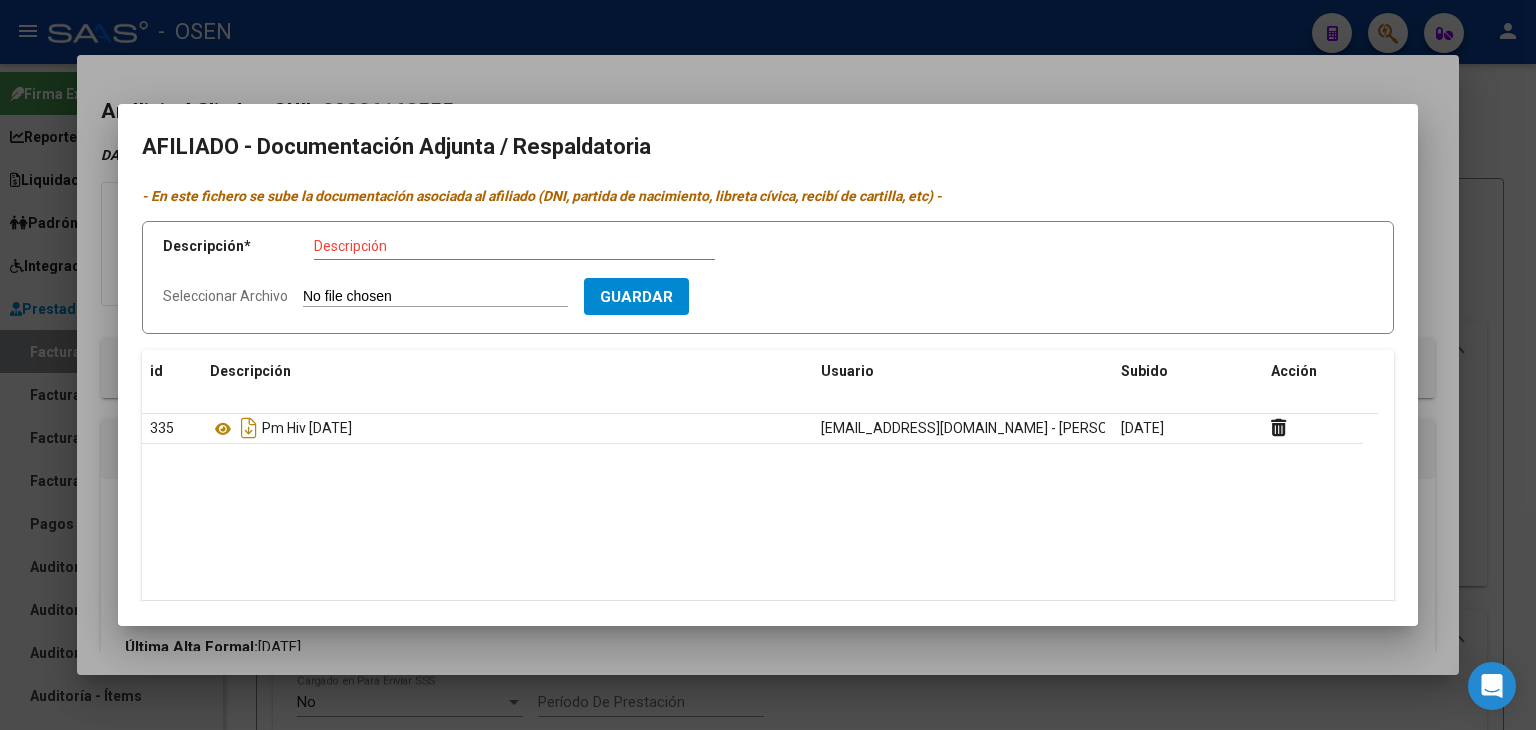 click at bounding box center [768, 365] 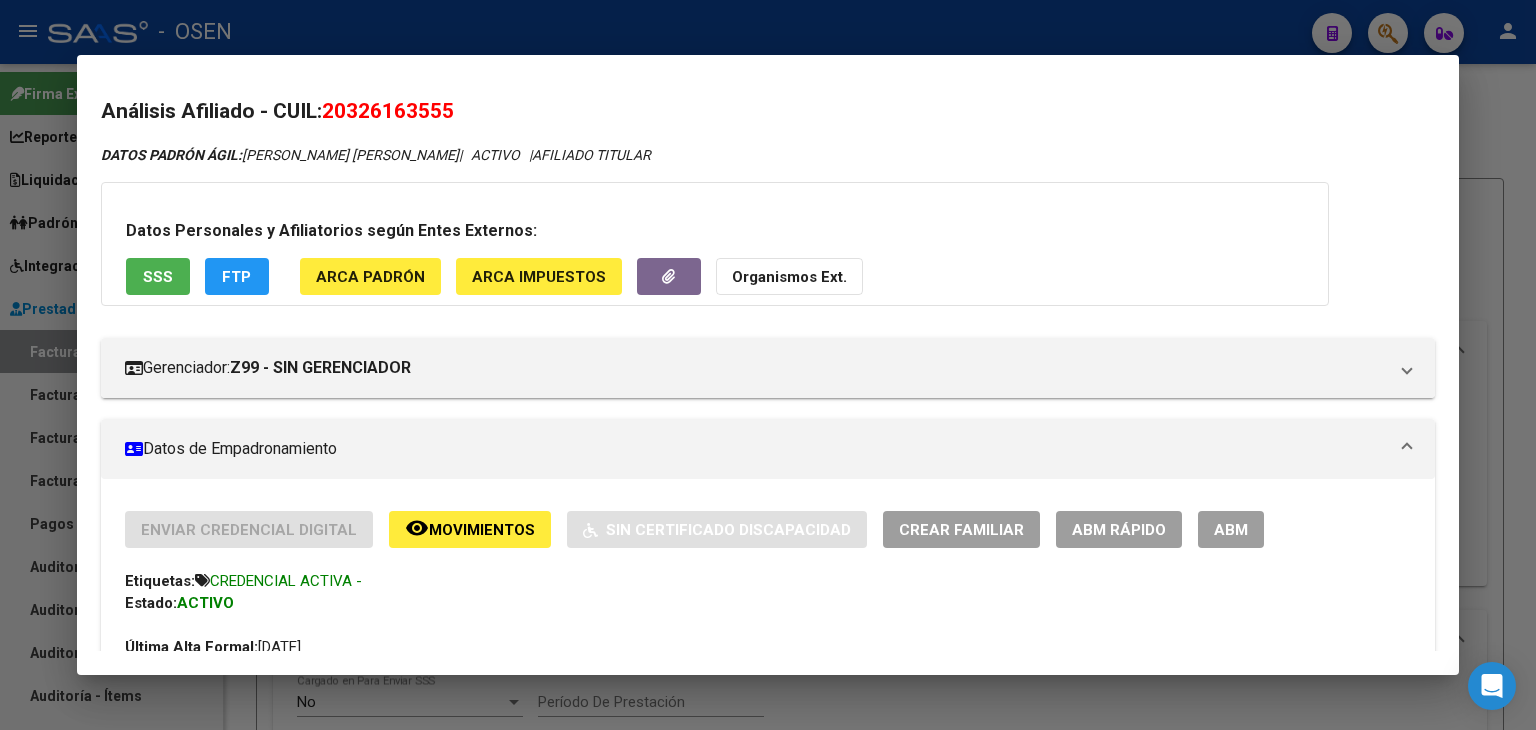 click at bounding box center (768, 365) 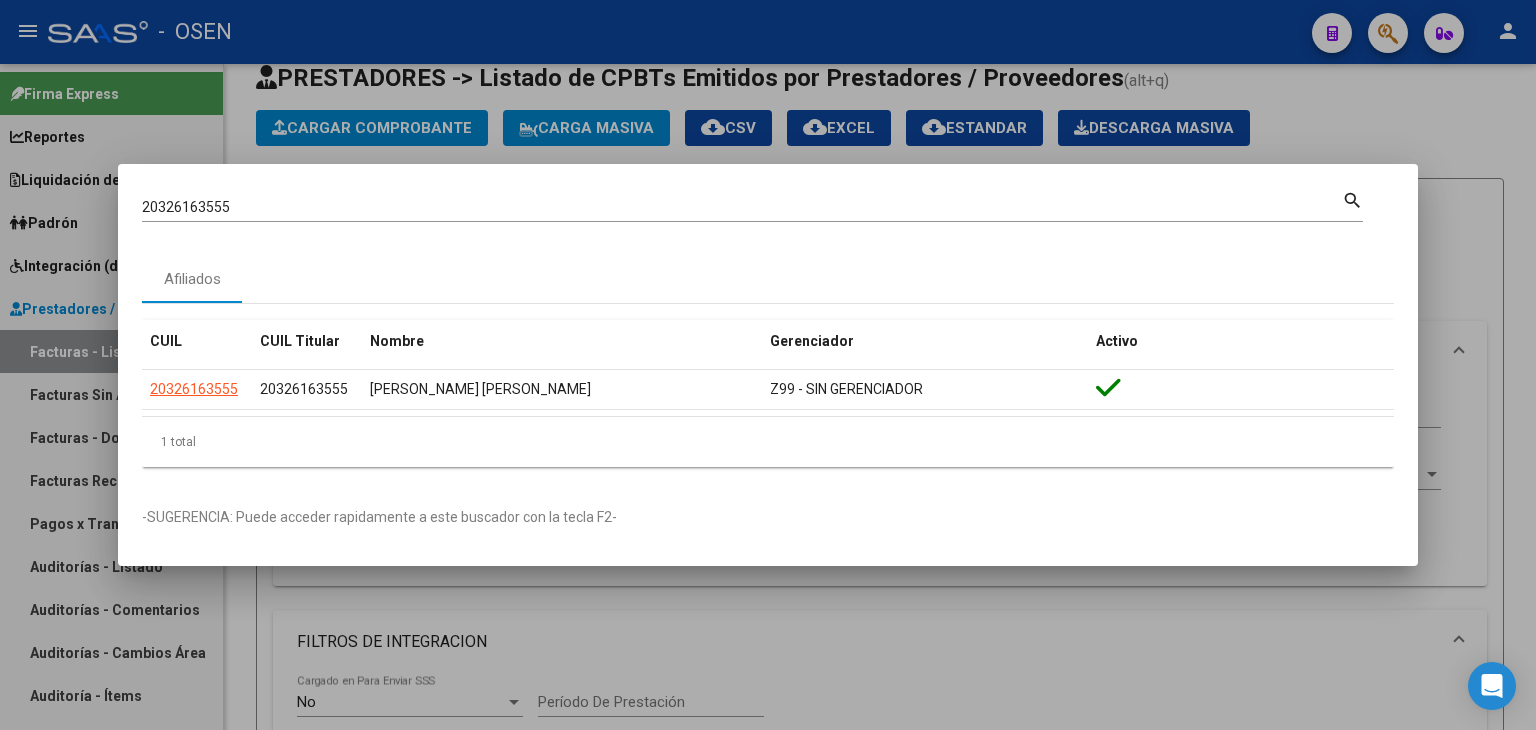 click at bounding box center [768, 365] 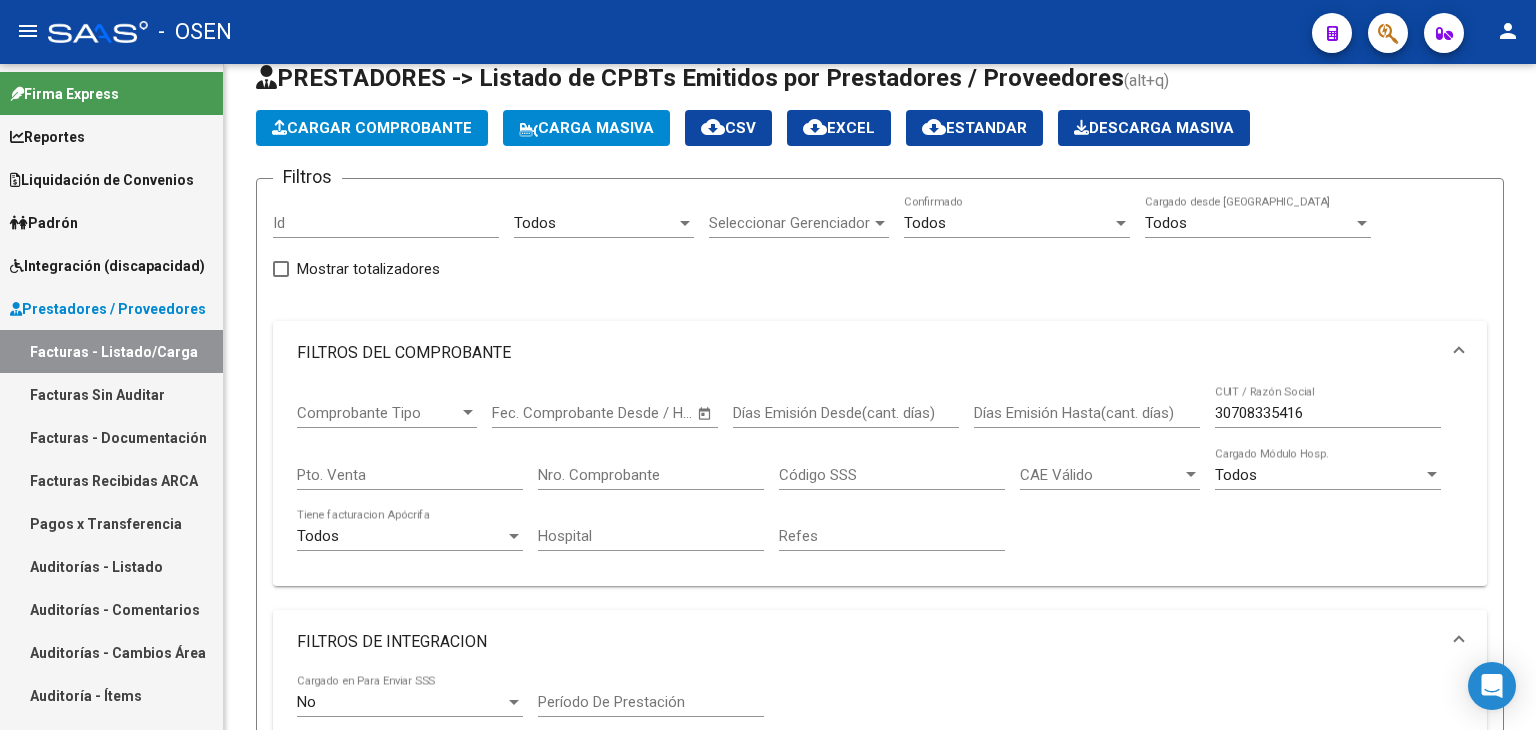 click on "Prestadores / Proveedores" at bounding box center [108, 309] 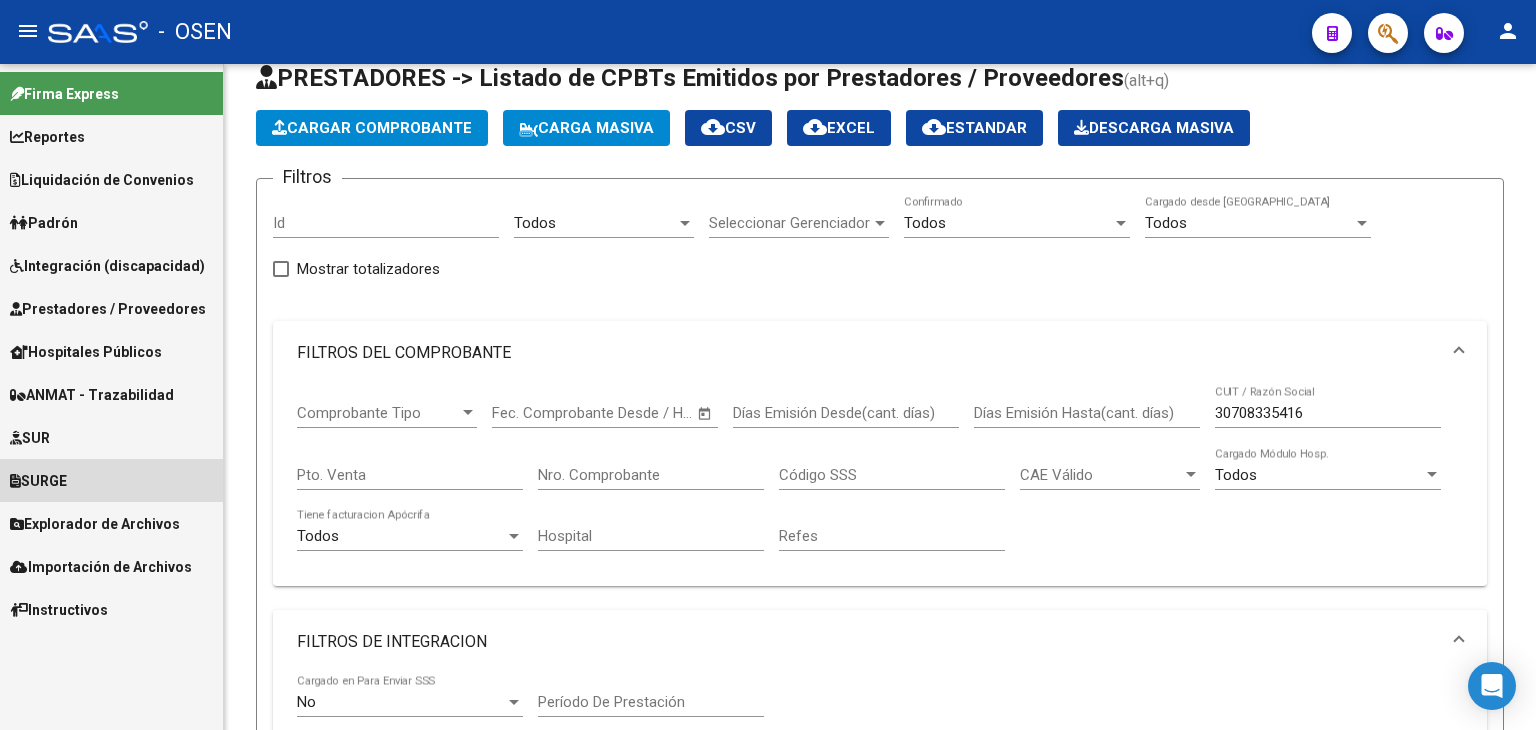 click on "SURGE" at bounding box center [111, 480] 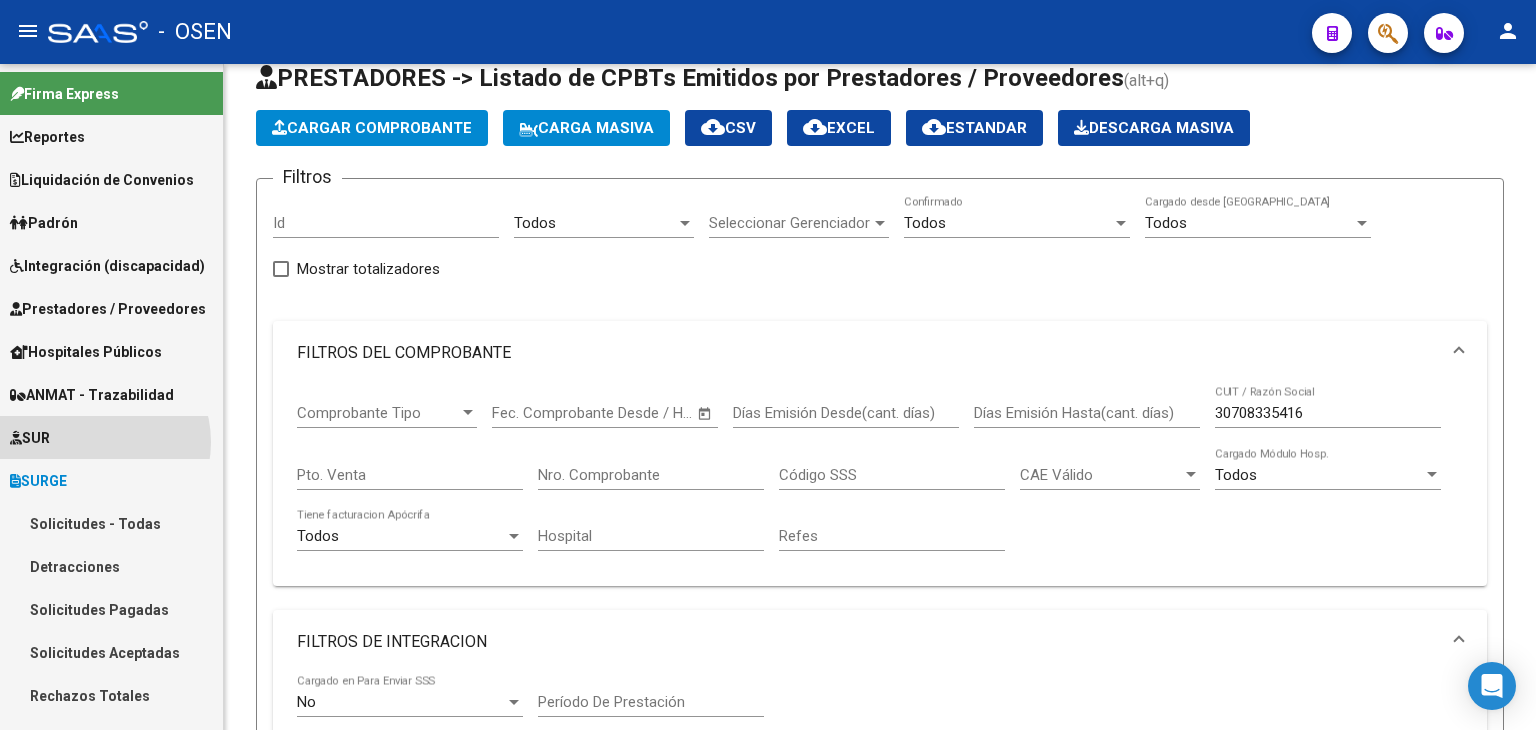 click on "SUR" at bounding box center (111, 437) 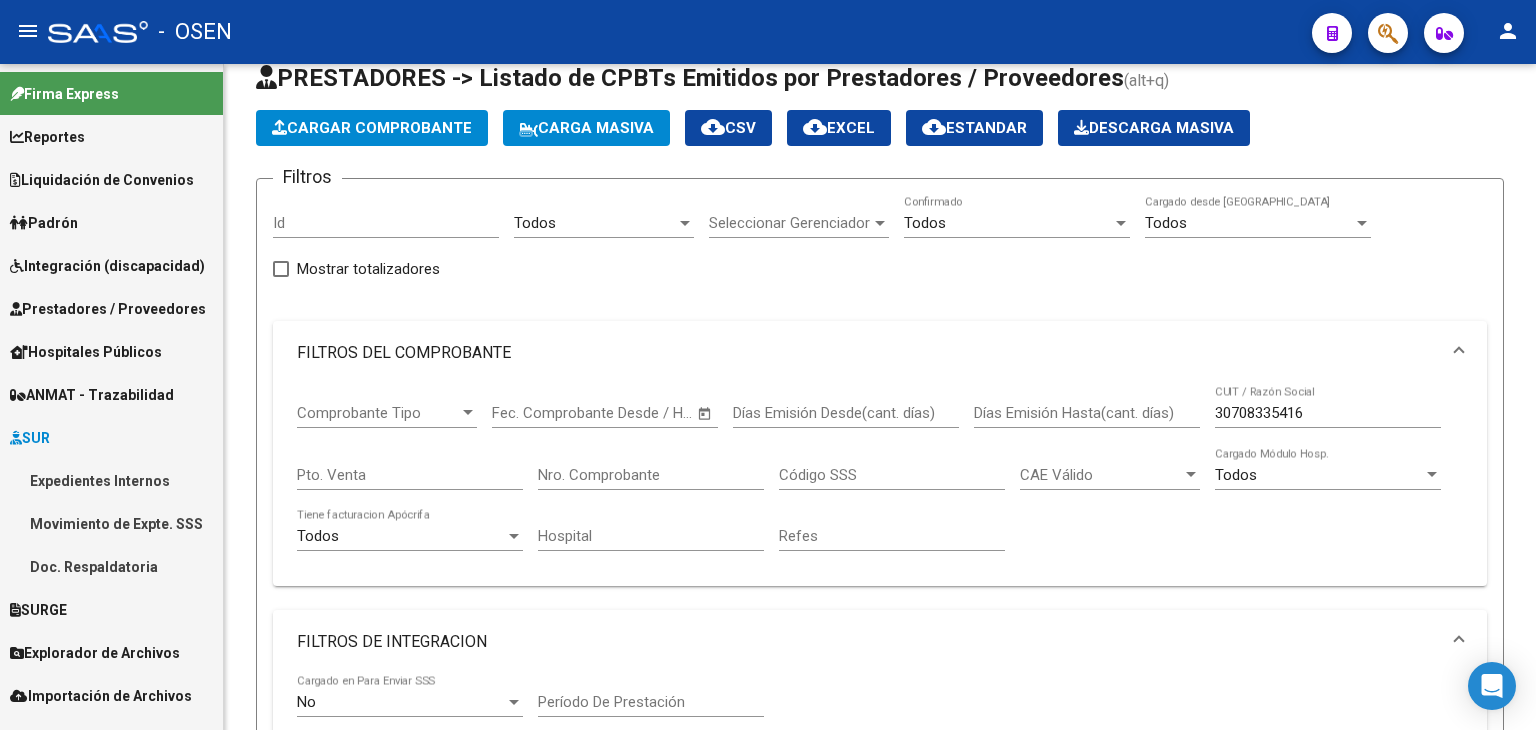 click on "Expedientes Internos" at bounding box center [111, 480] 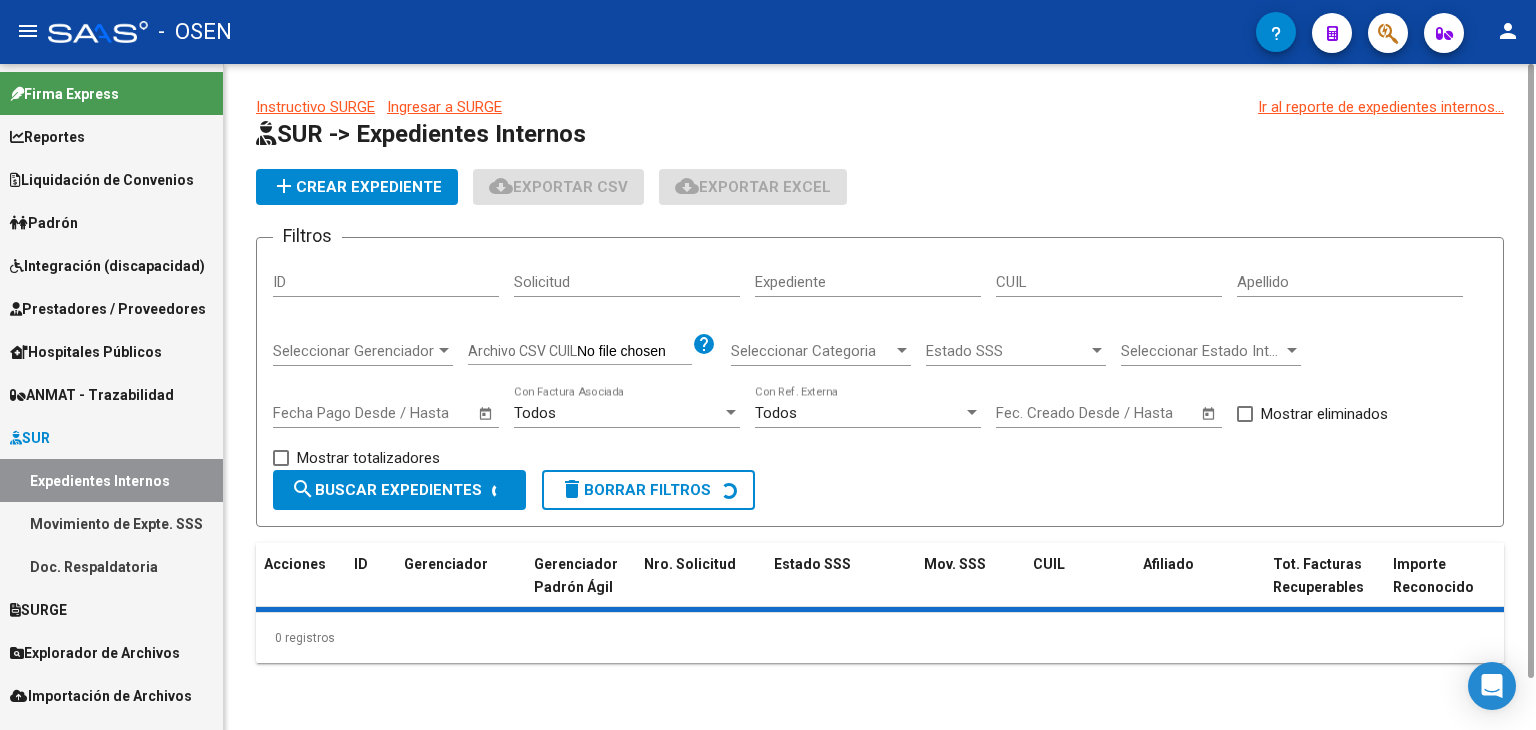 scroll, scrollTop: 0, scrollLeft: 0, axis: both 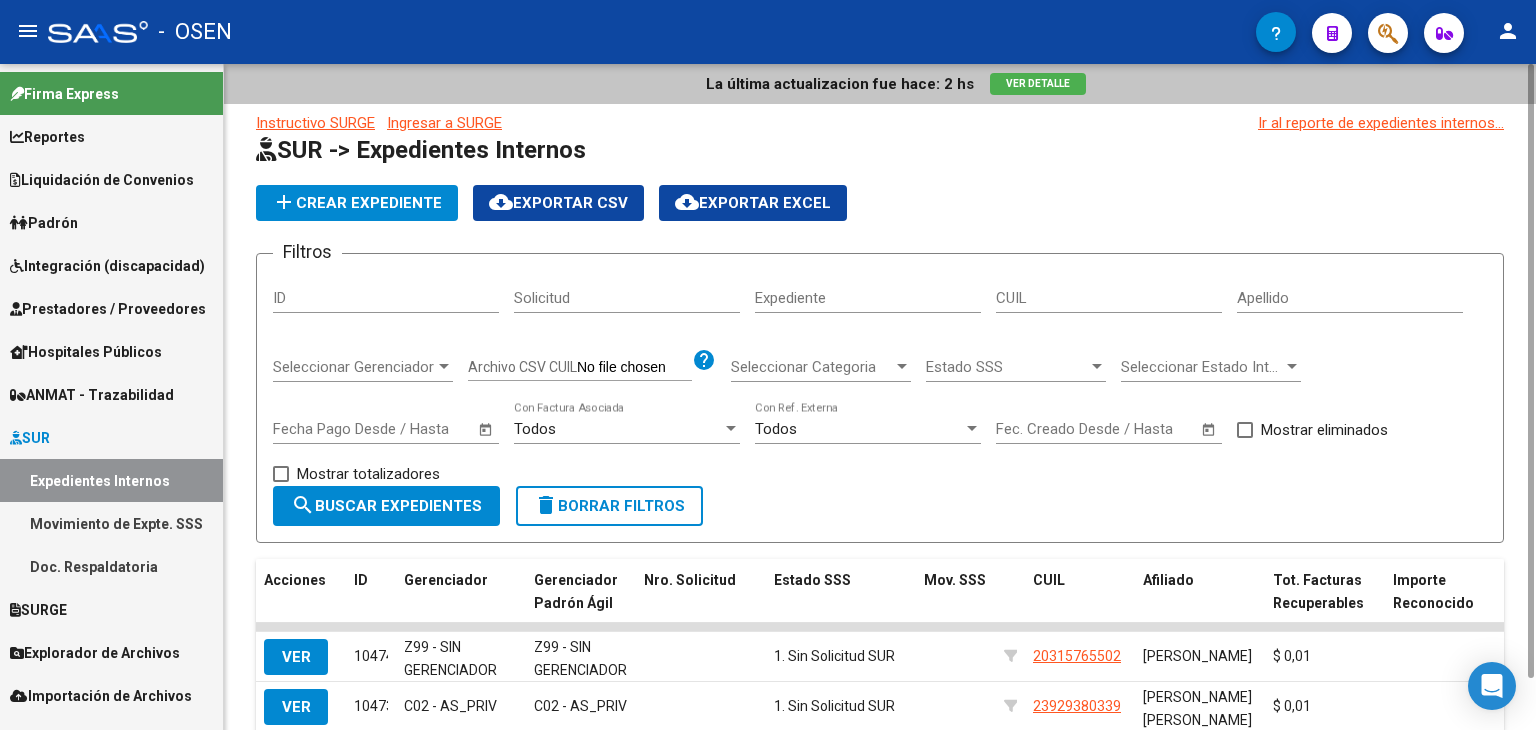 click on "CUIL" at bounding box center [1109, 298] 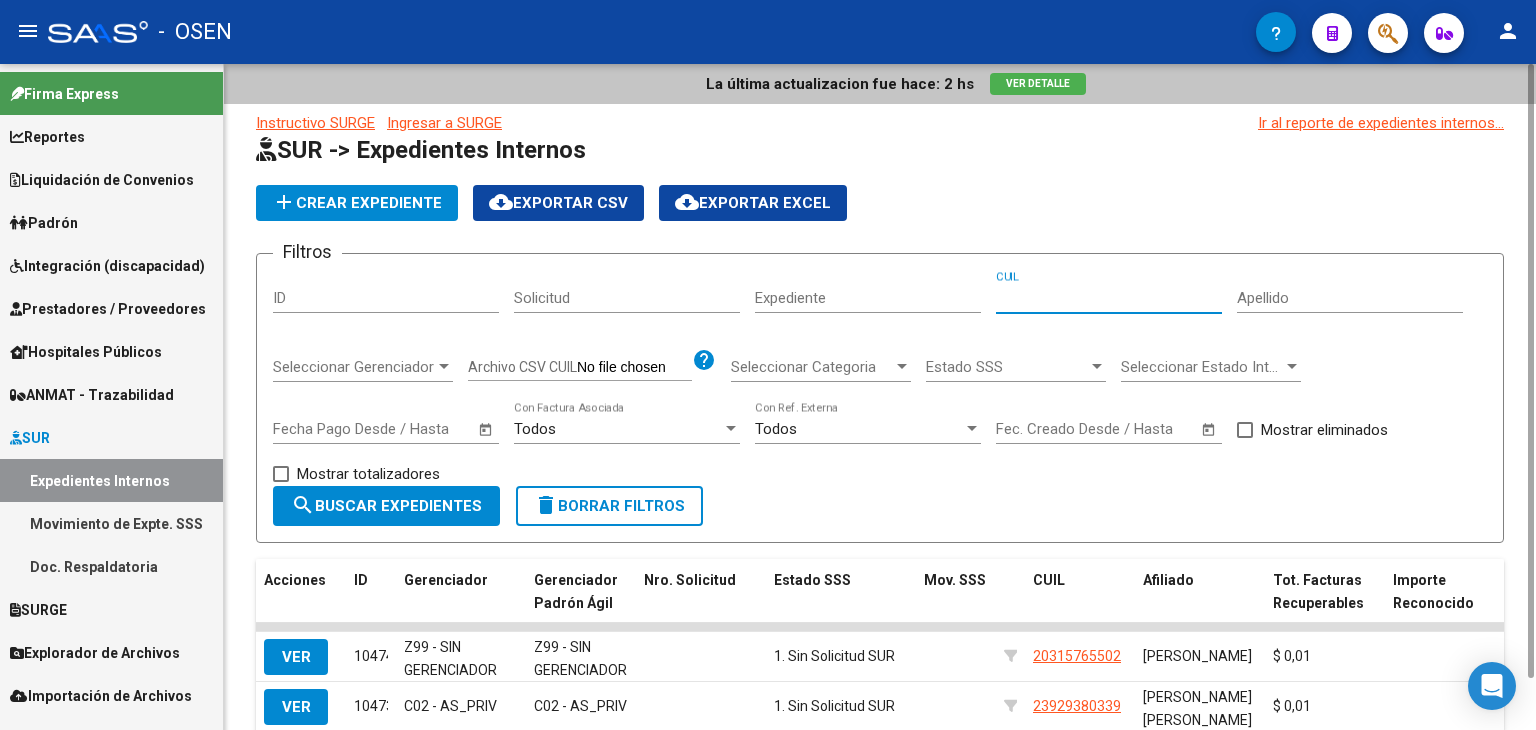 paste on "20-32616355-5" 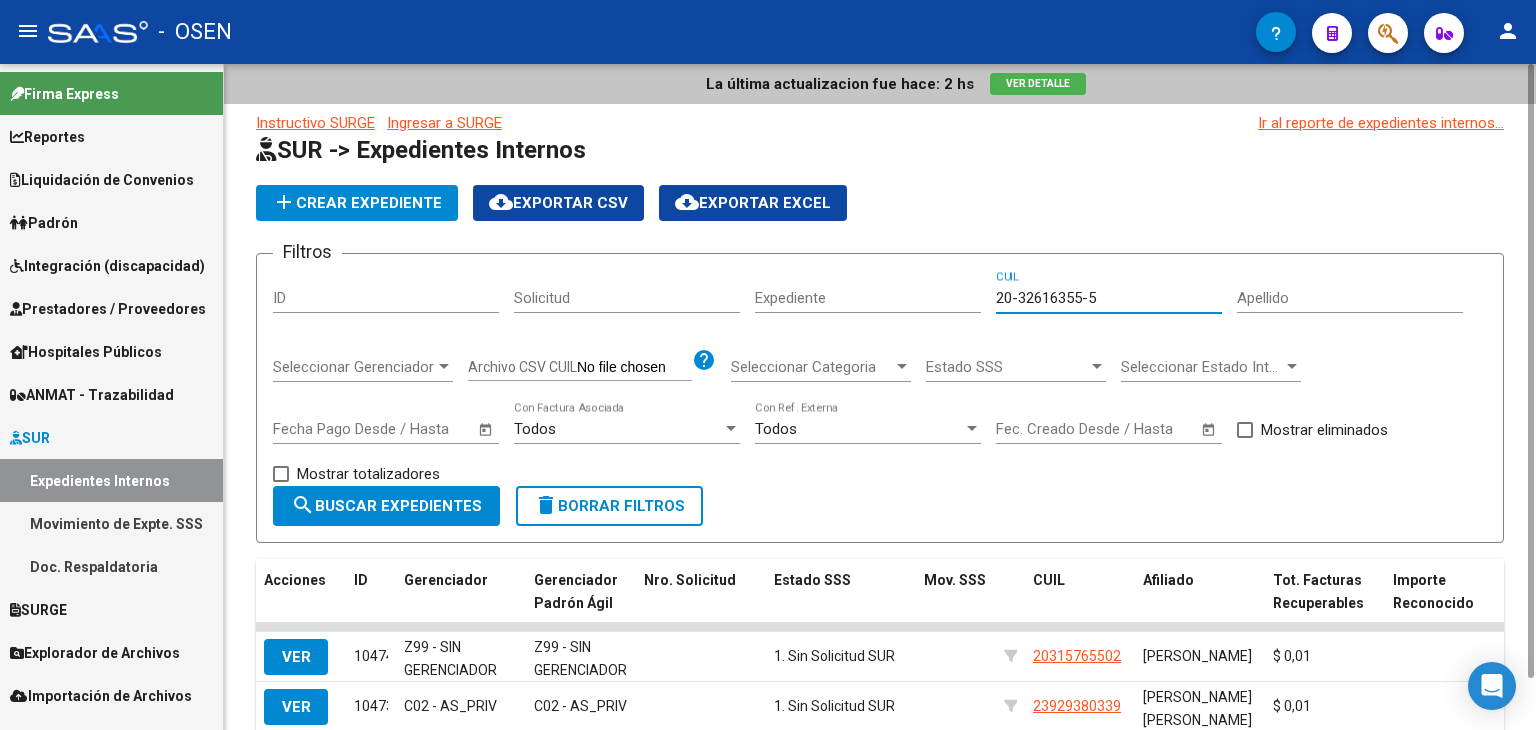 type on "20-32616355-5" 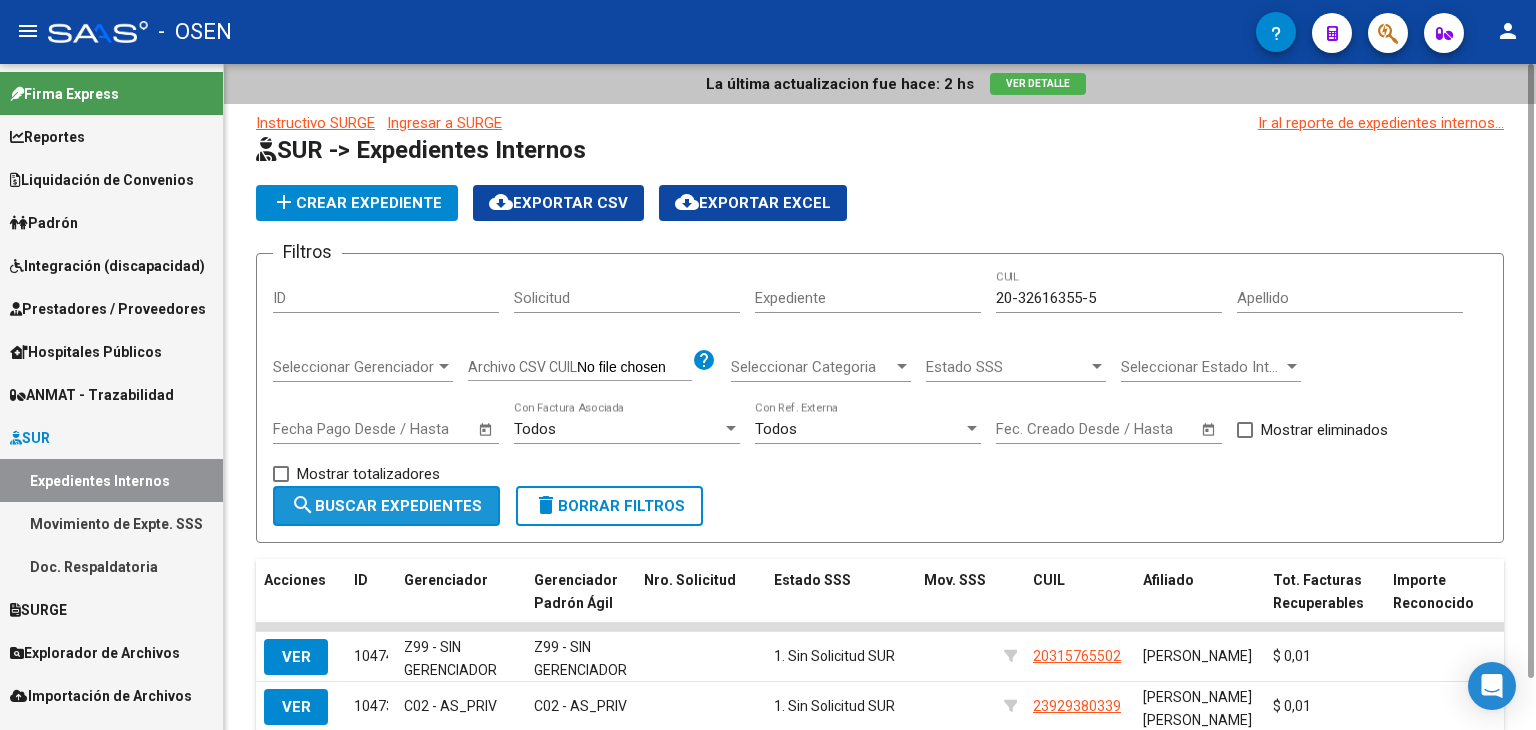 drag, startPoint x: 420, startPoint y: 513, endPoint x: 512, endPoint y: 428, distance: 125.25574 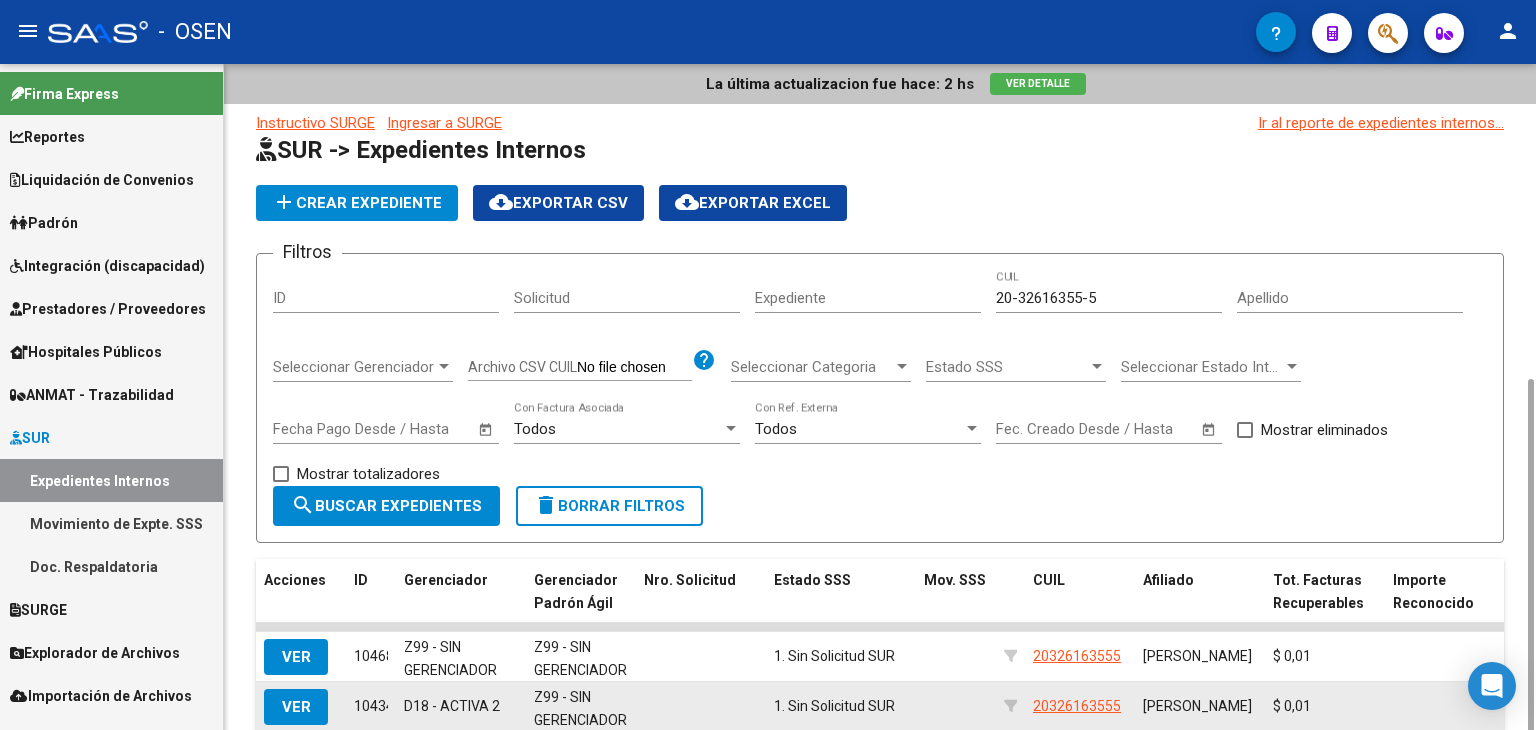 scroll, scrollTop: 400, scrollLeft: 0, axis: vertical 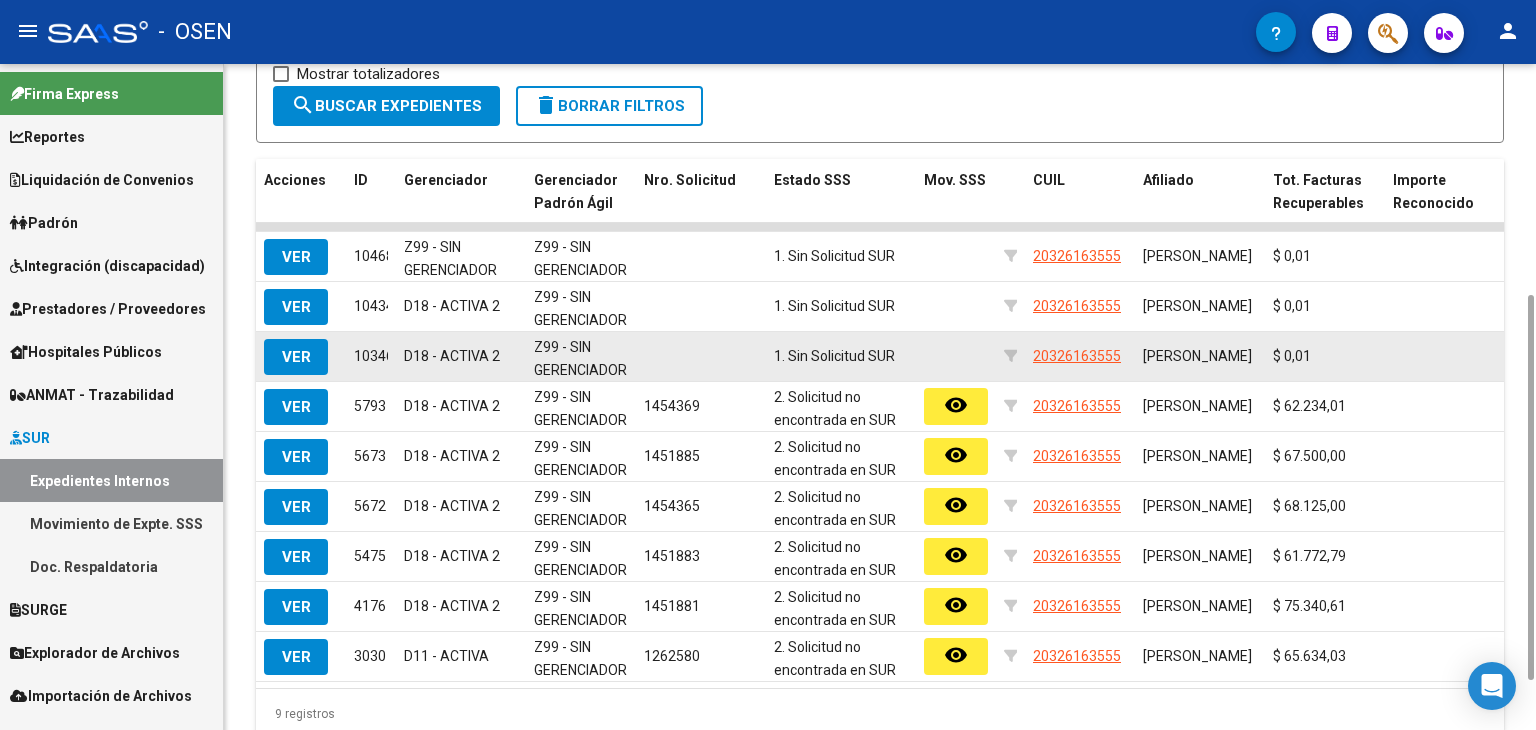 click on "VER" 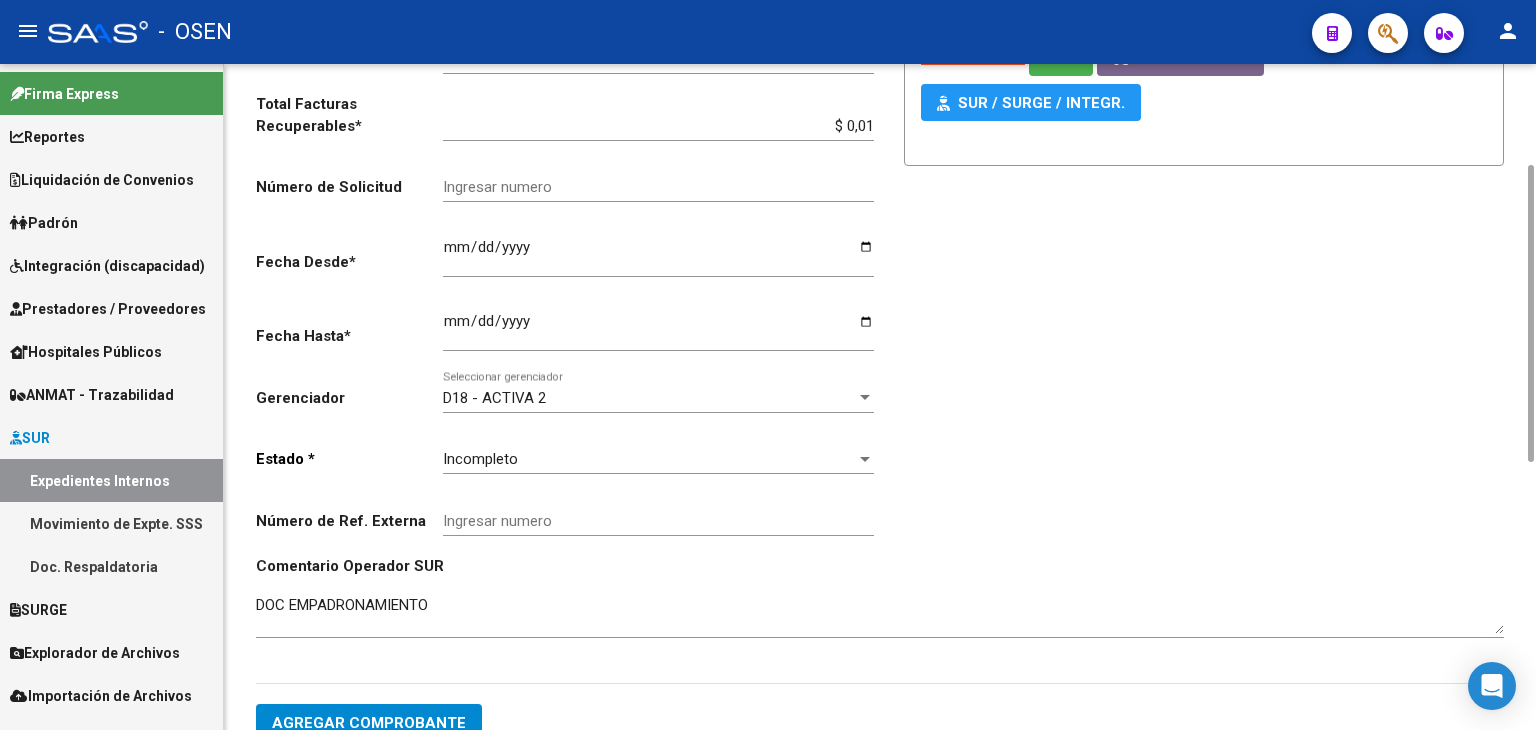 scroll, scrollTop: 0, scrollLeft: 0, axis: both 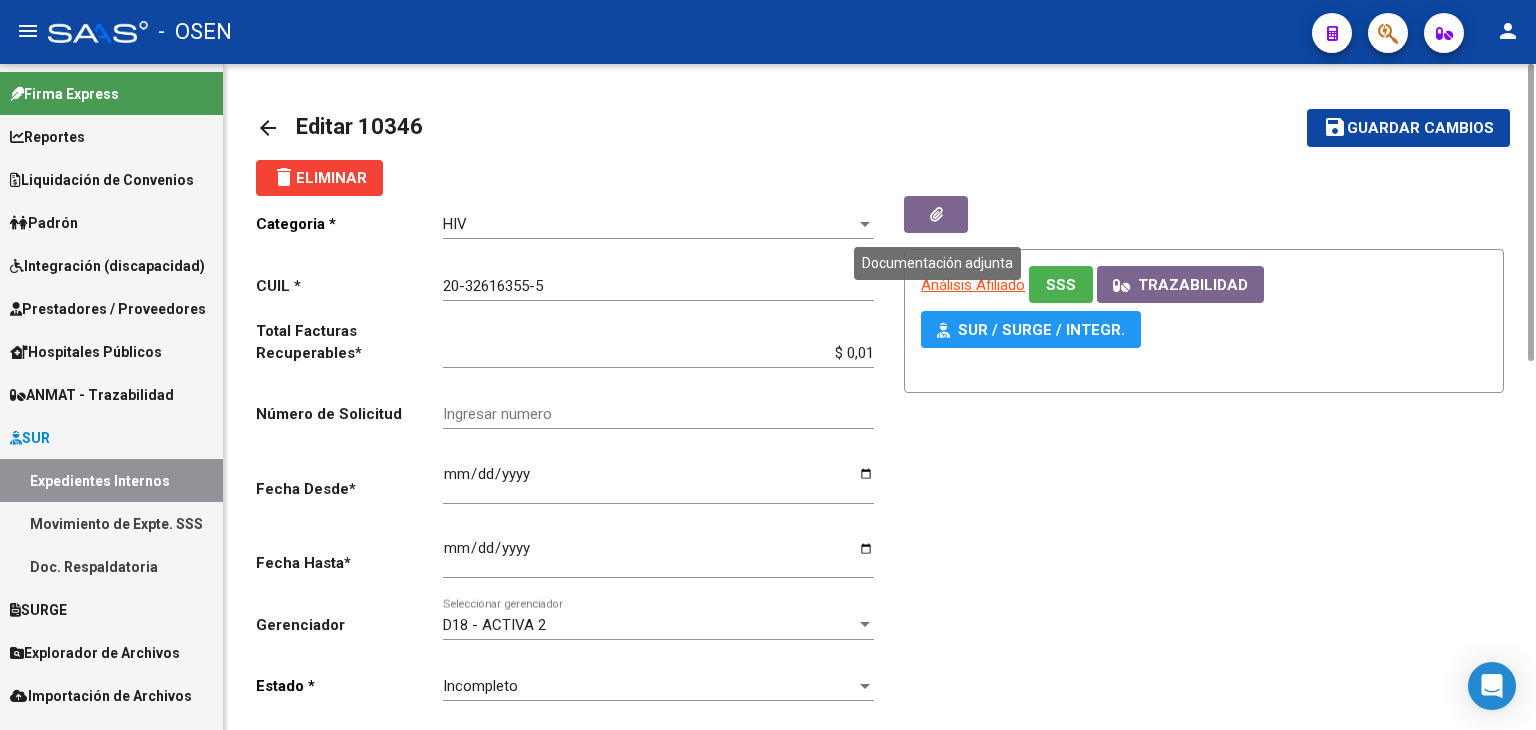 click 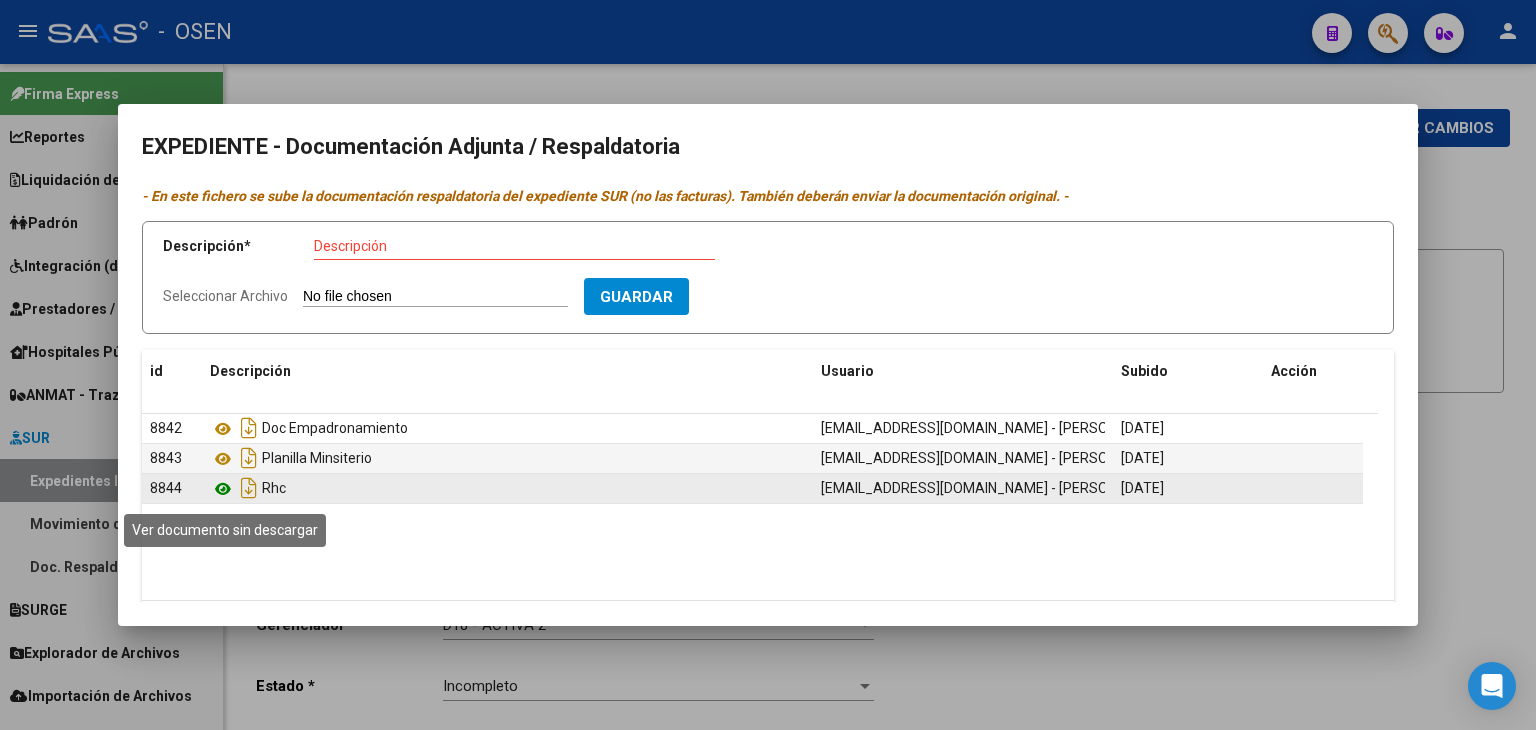 click 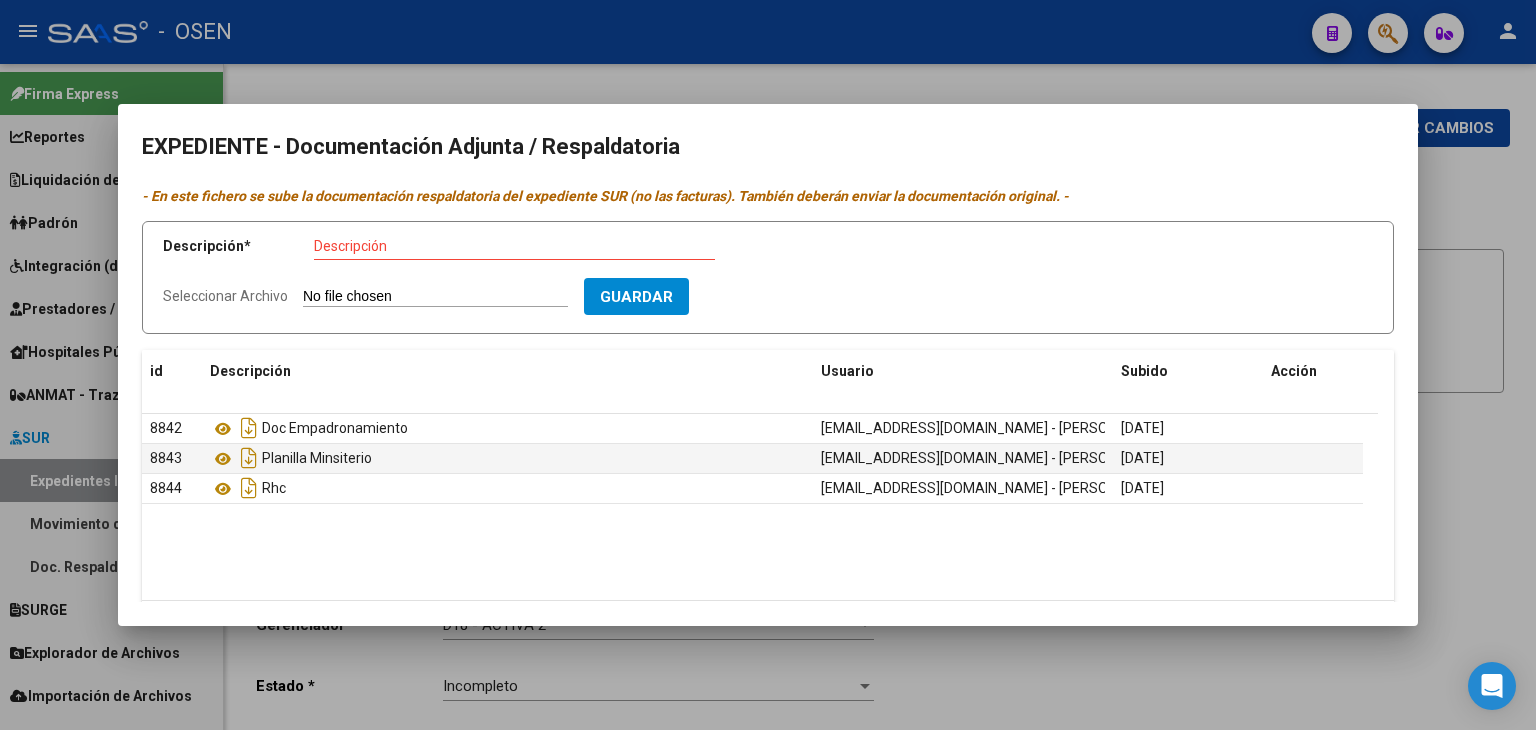 click at bounding box center [768, 365] 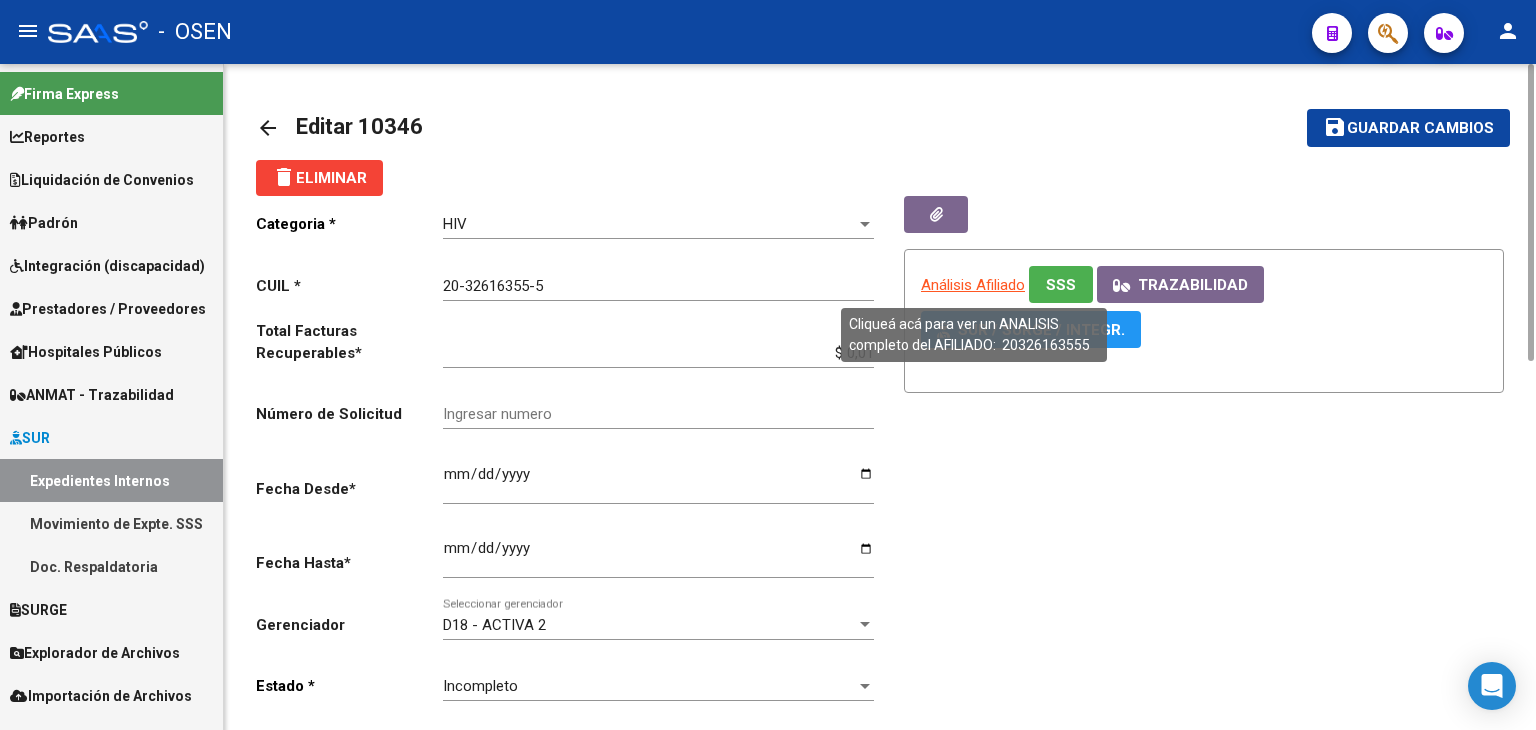 click on "Análisis Afiliado" 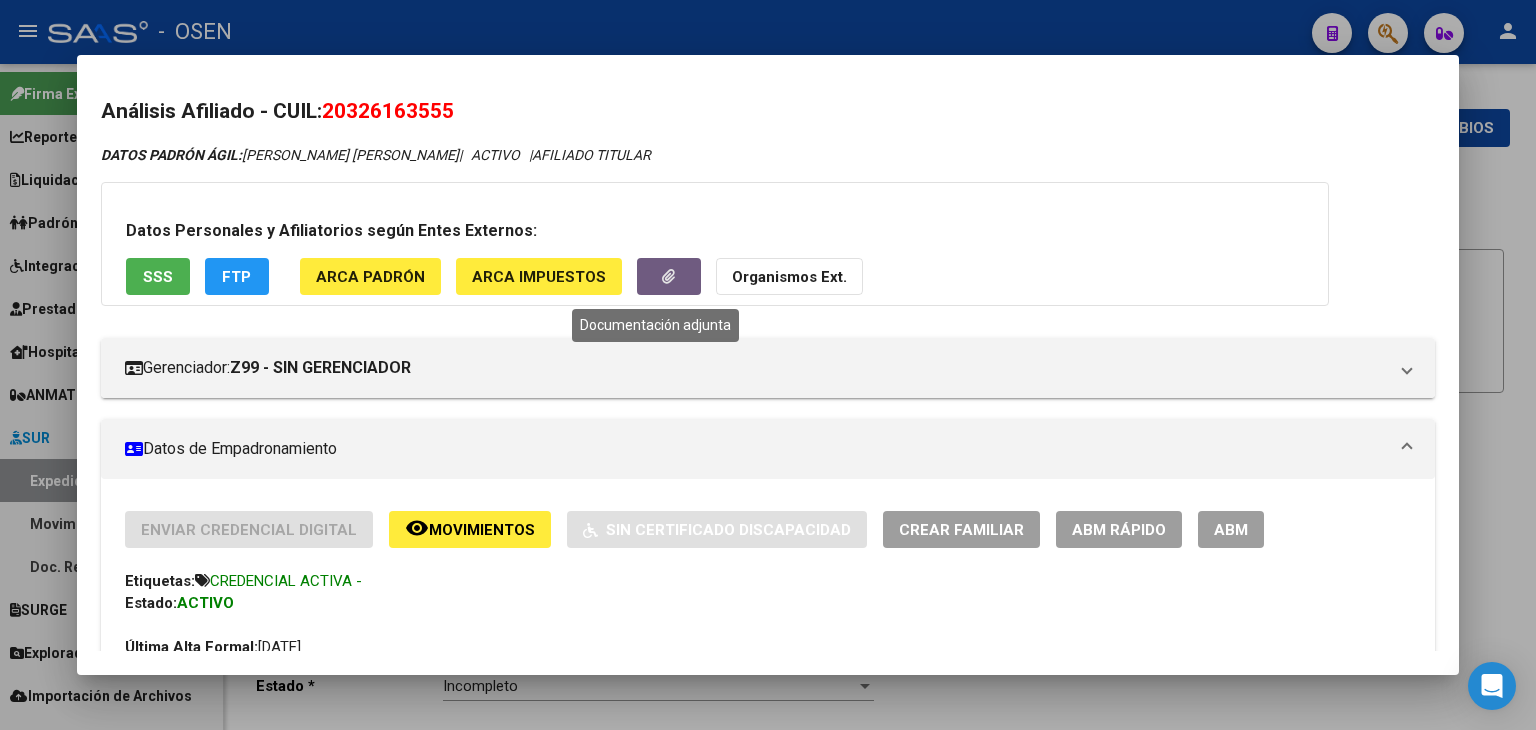 click 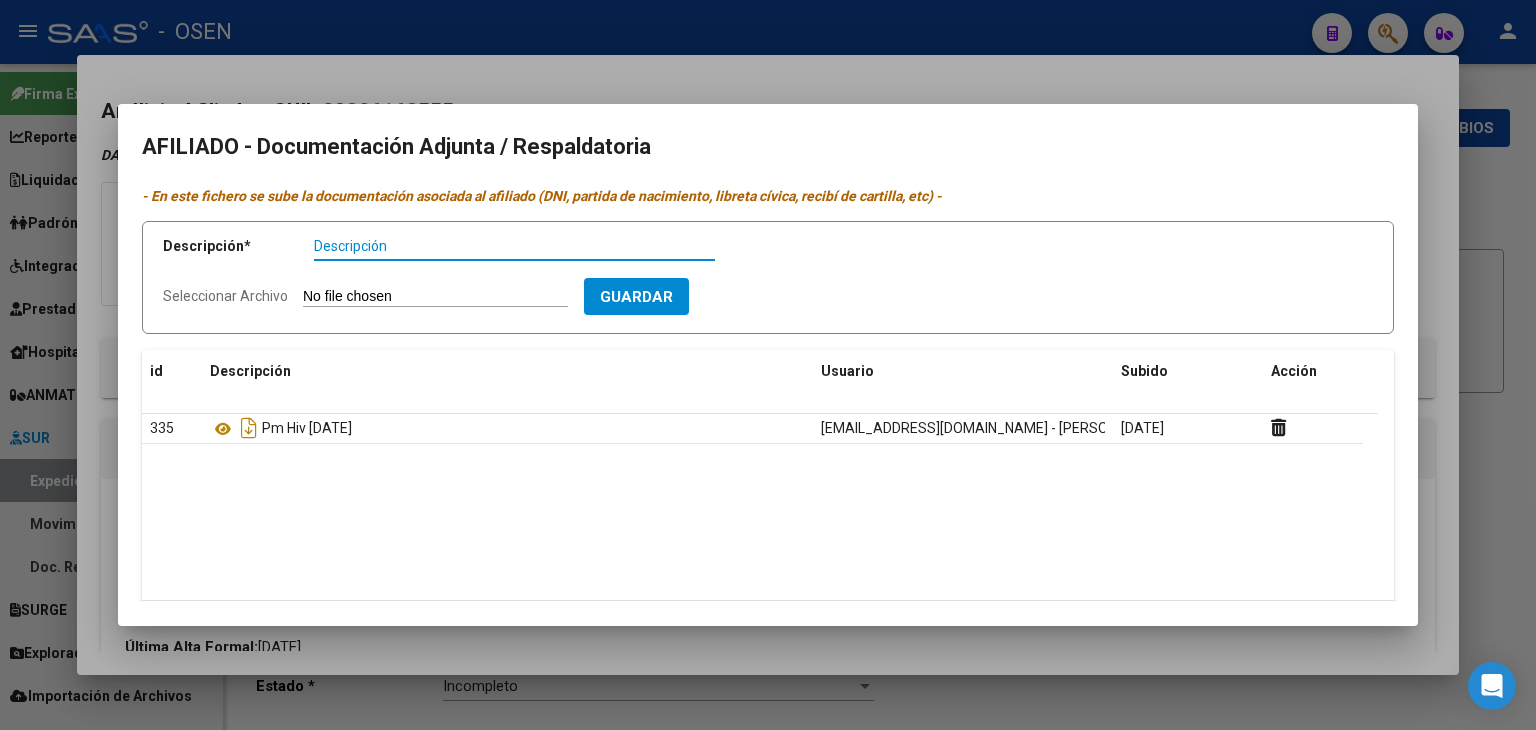 type on "l" 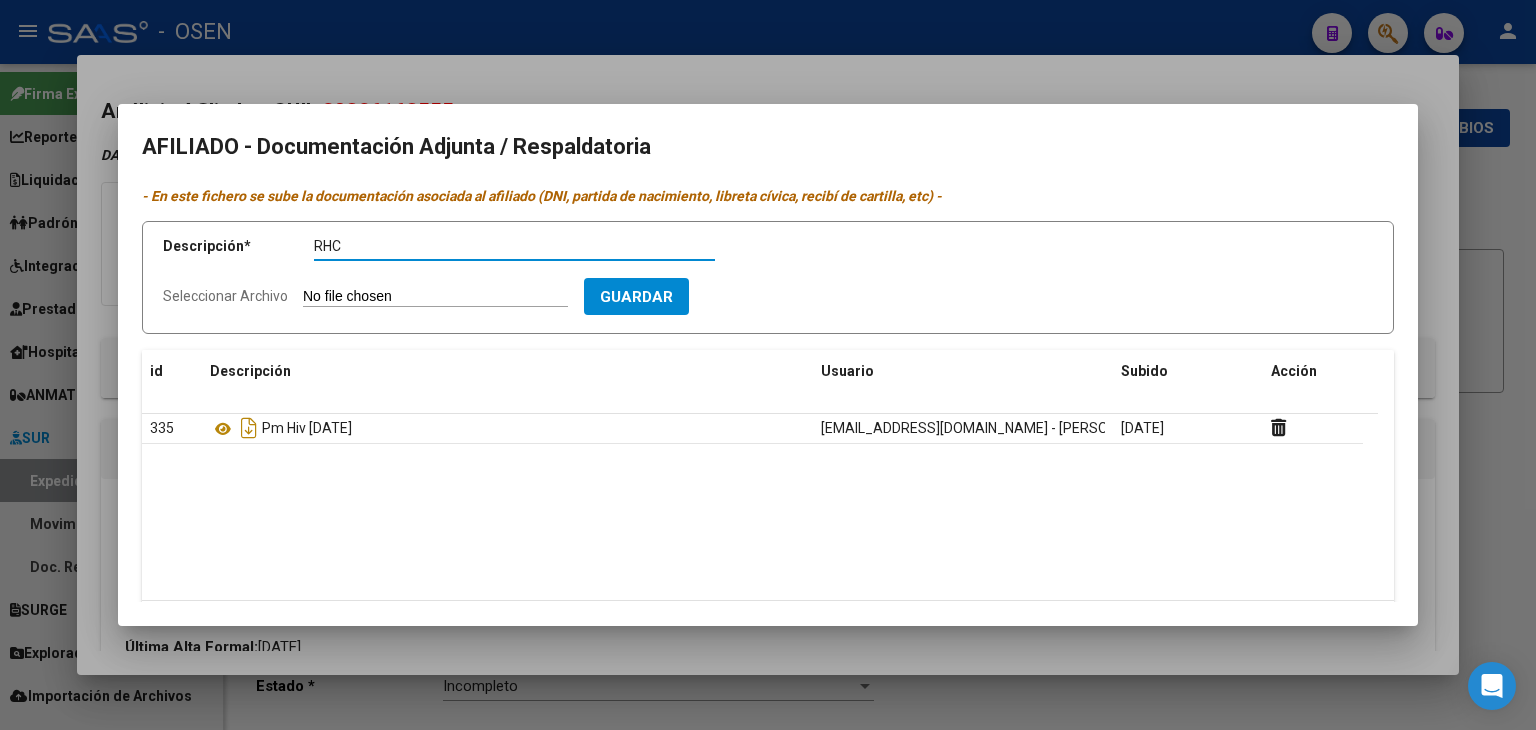 type on "RHC" 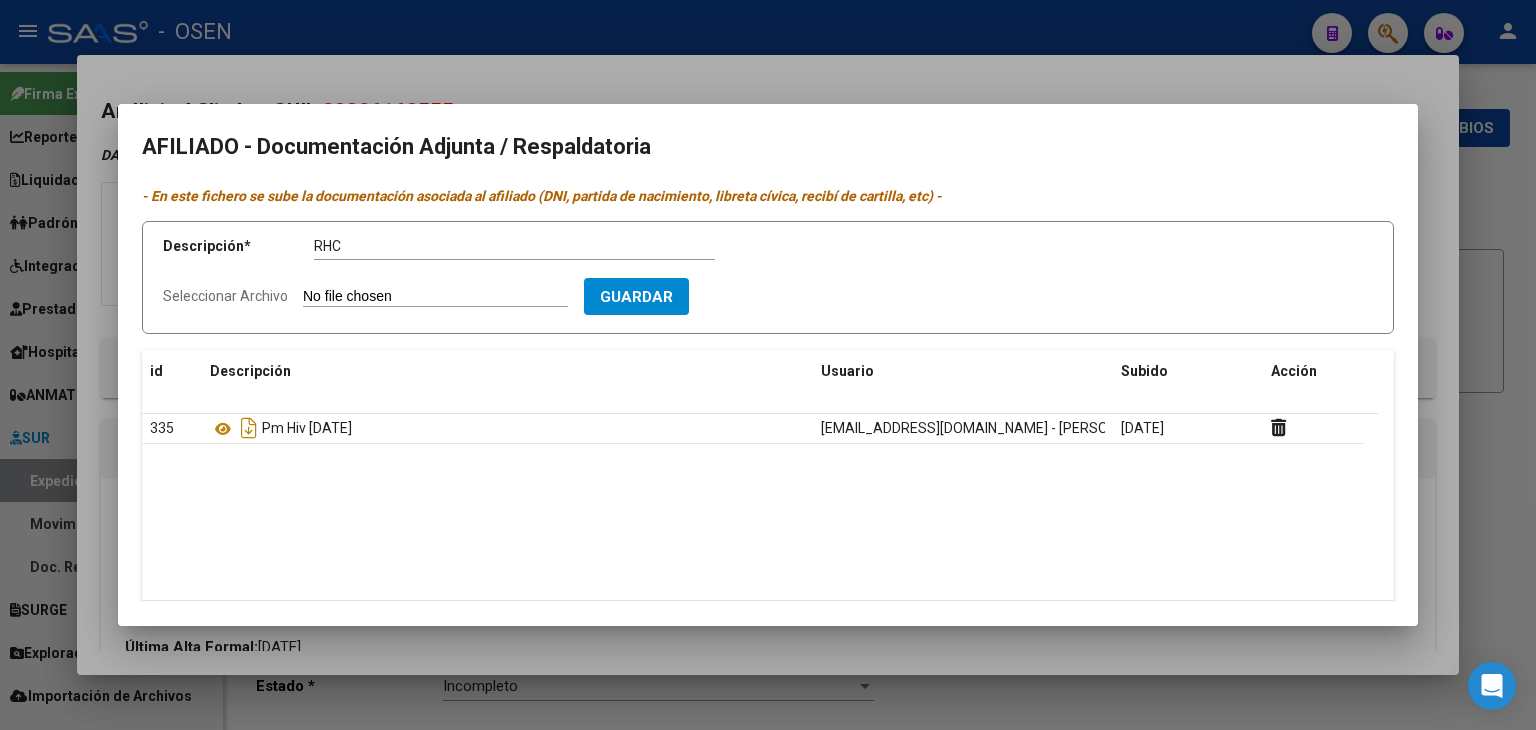 type on "C:\fakepath\rhc arzola.pdf" 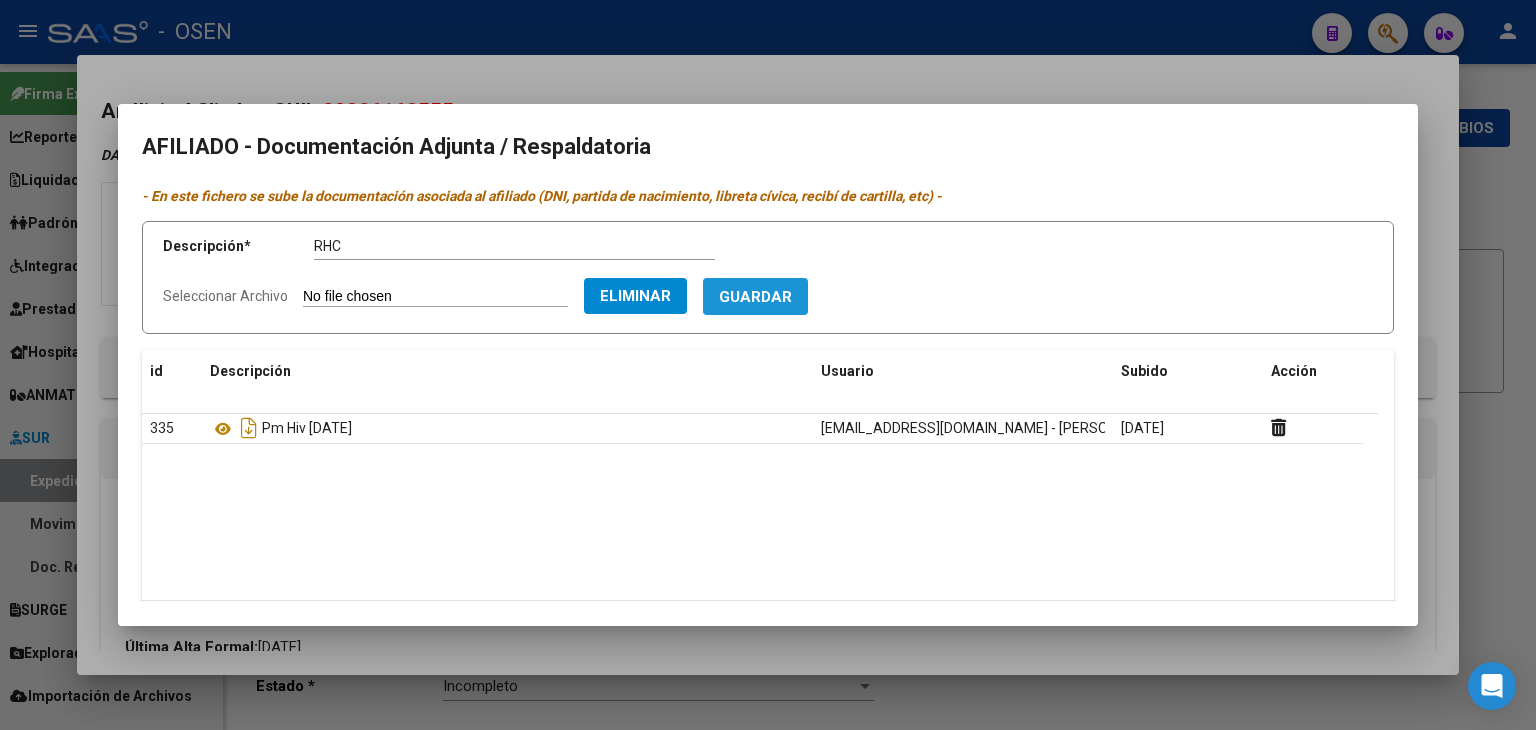 click on "Guardar" at bounding box center [755, 296] 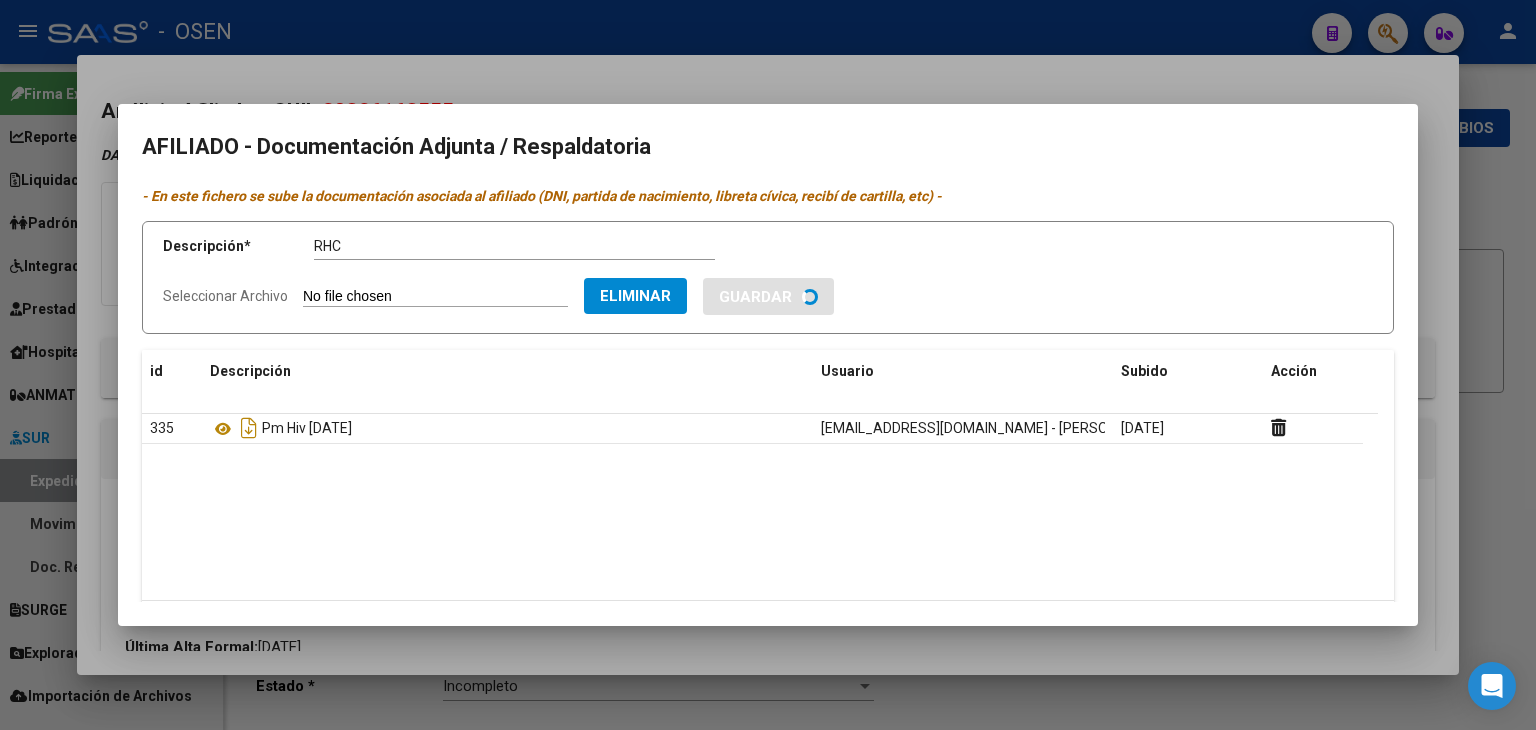 type 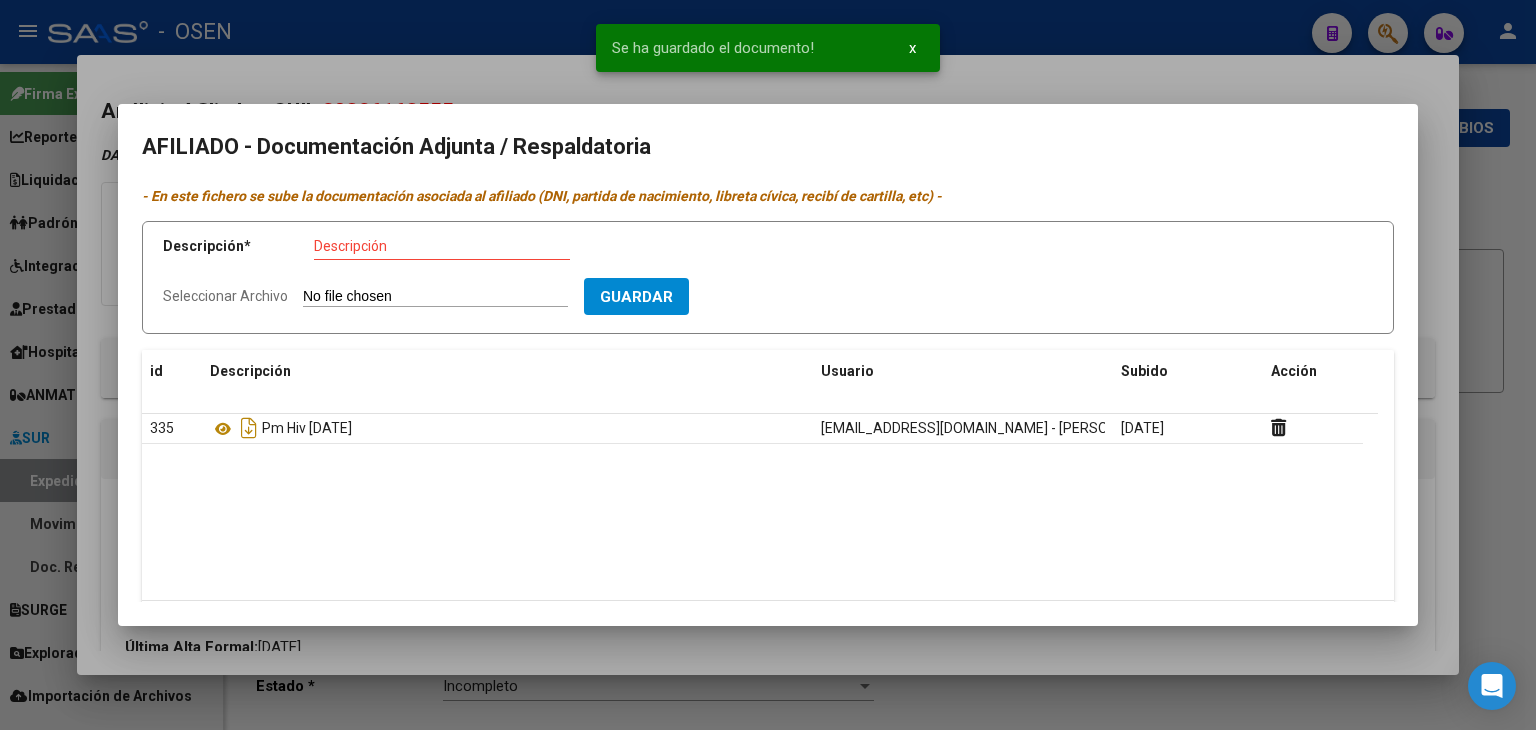 click on "Descripción" at bounding box center (442, 246) 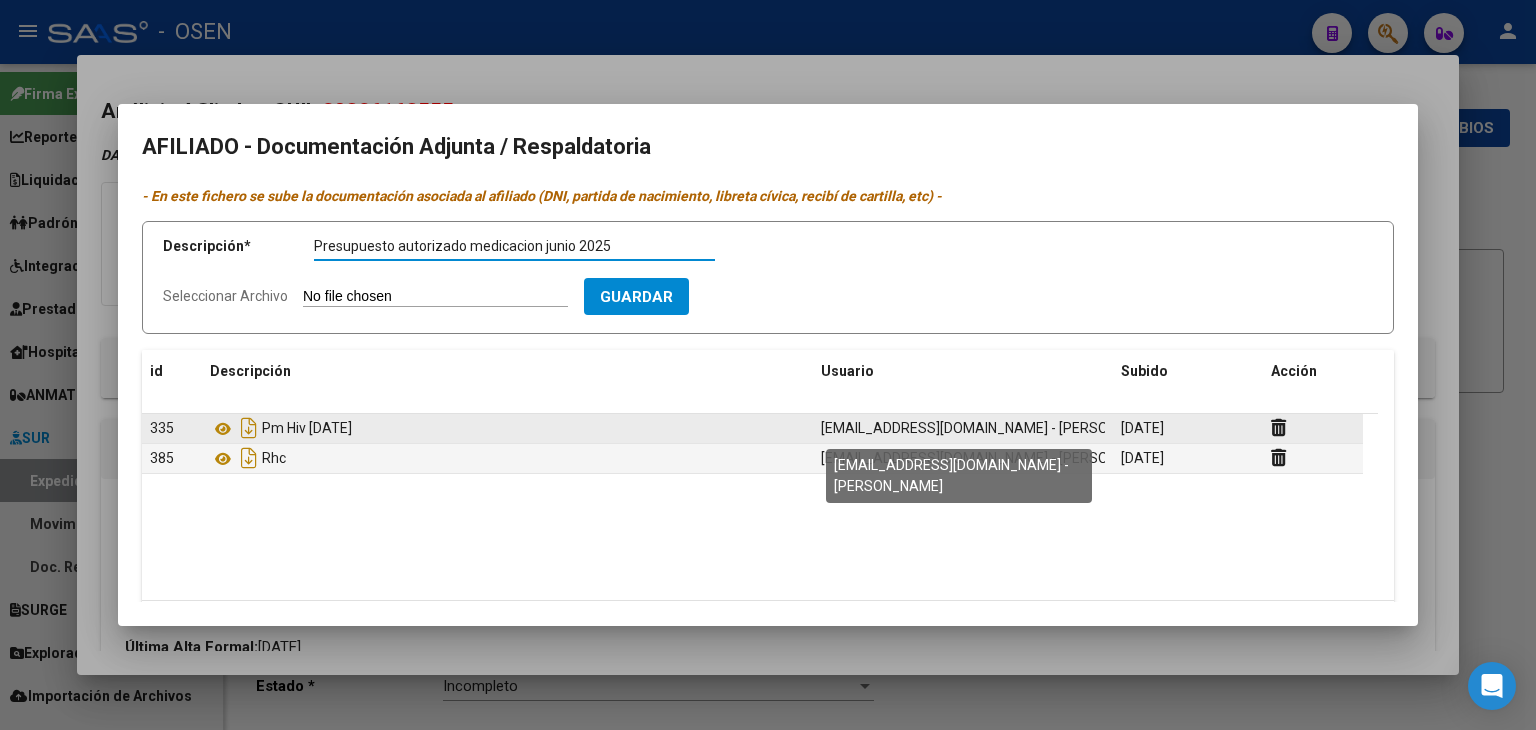 type on "Presupuesto autorizado medicacion junio 2025" 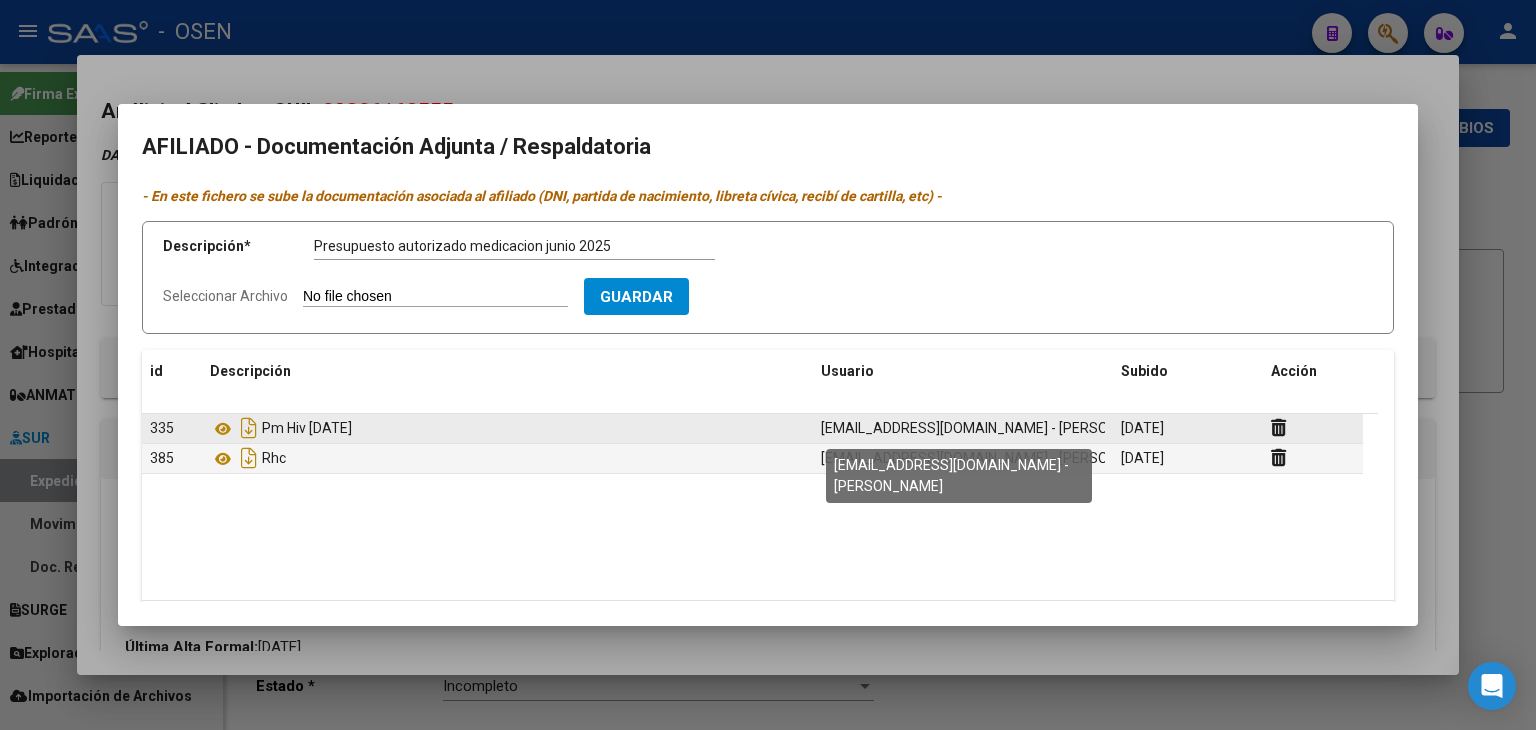 click on "Seleccionar Archivo" at bounding box center (435, 297) 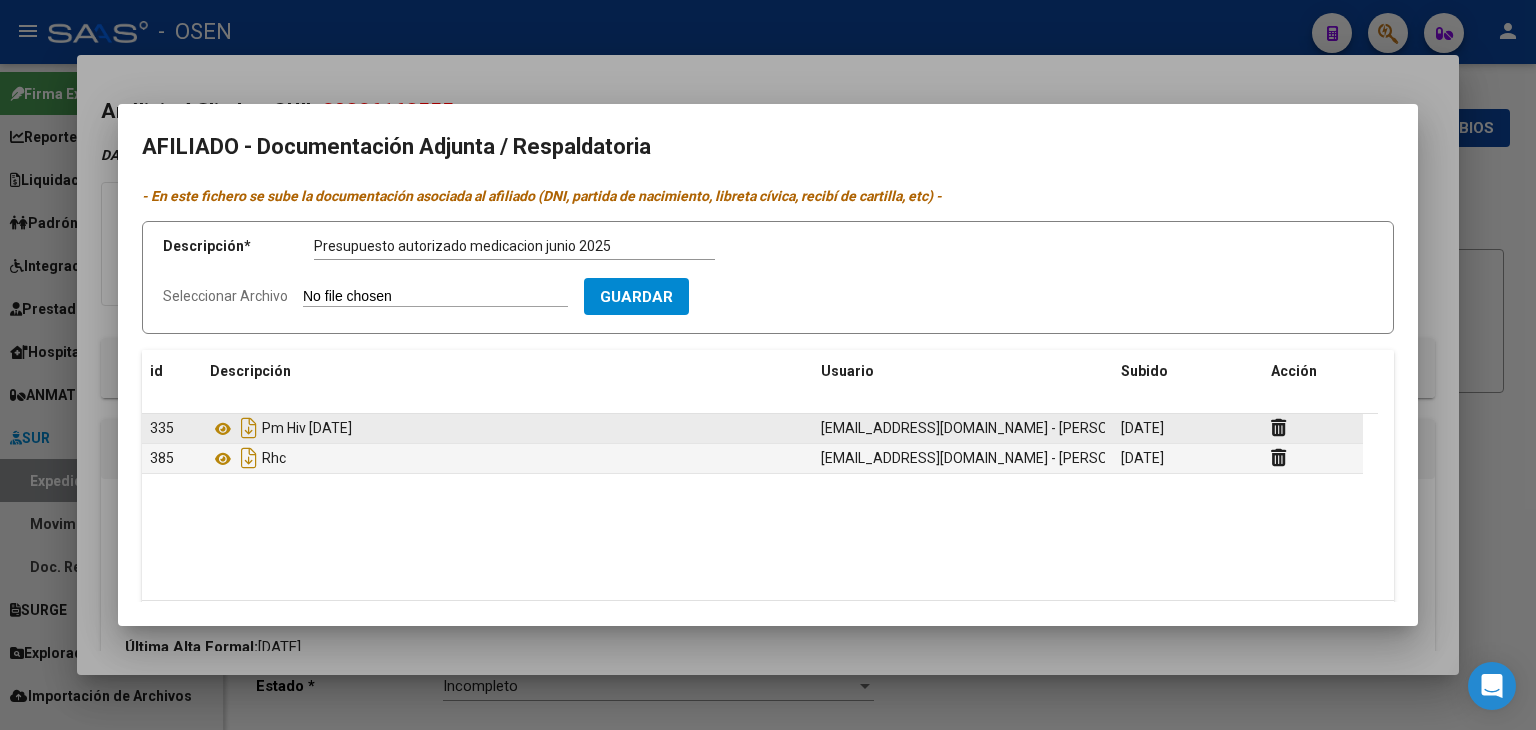 type on "C:\fakepath\avantfar.pdf" 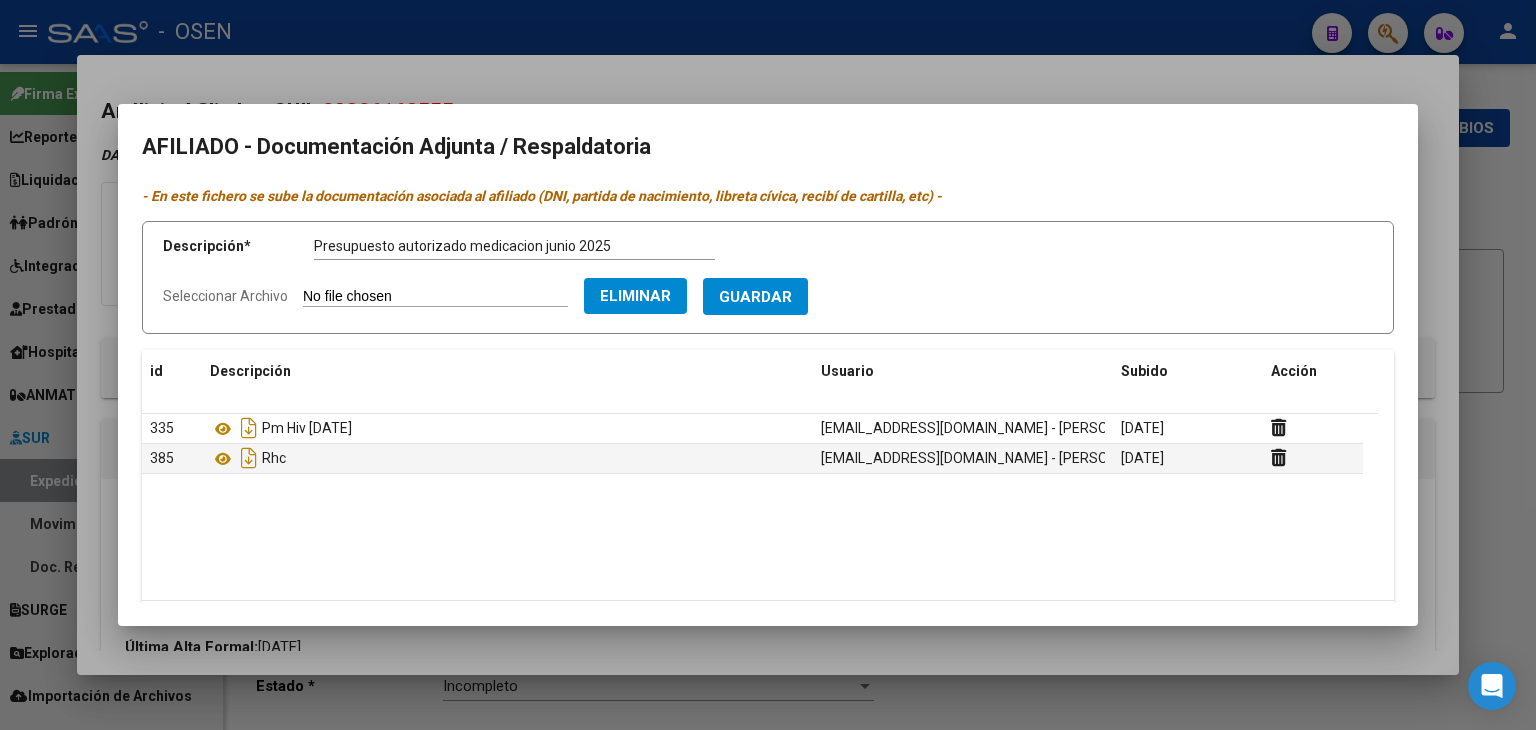 click on "Guardar" at bounding box center (755, 297) 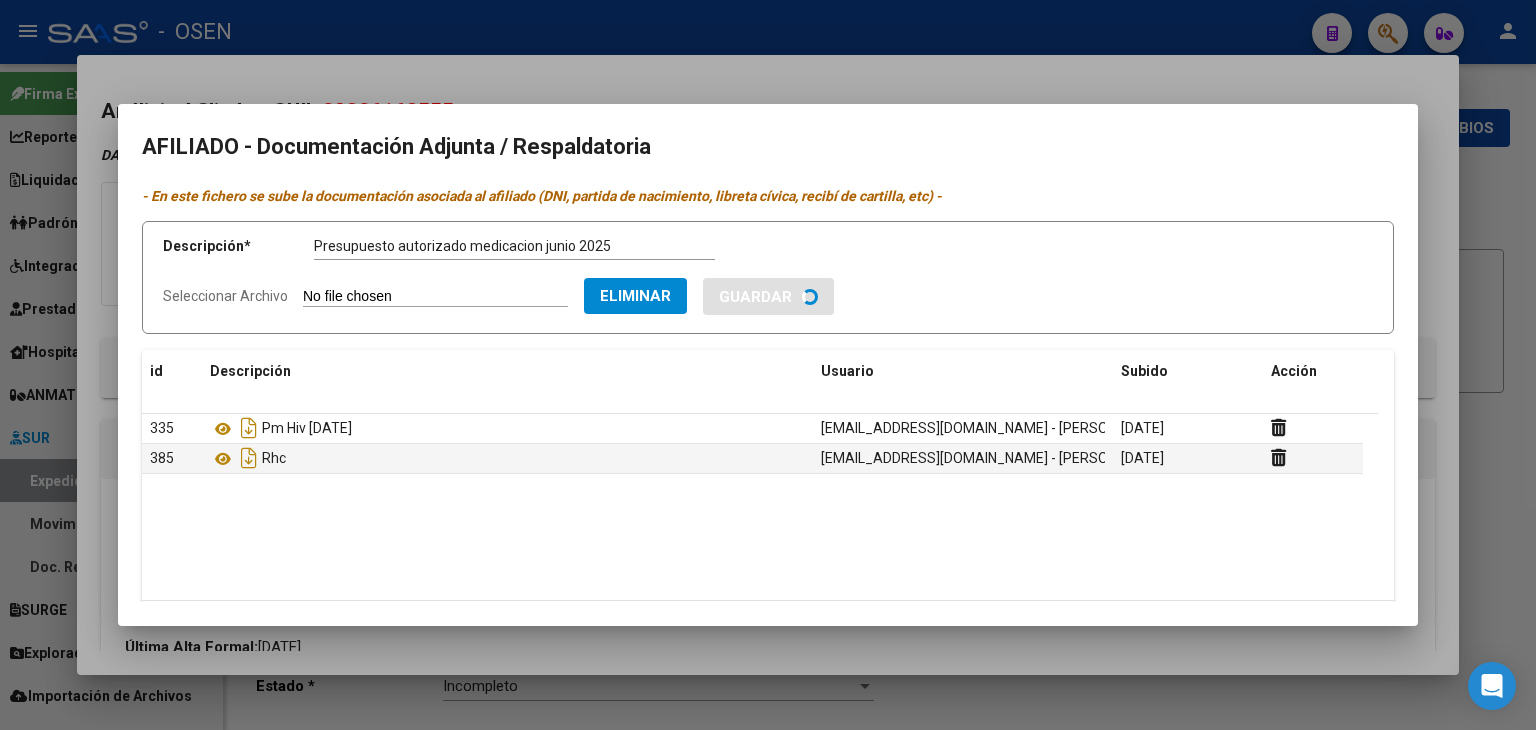 type 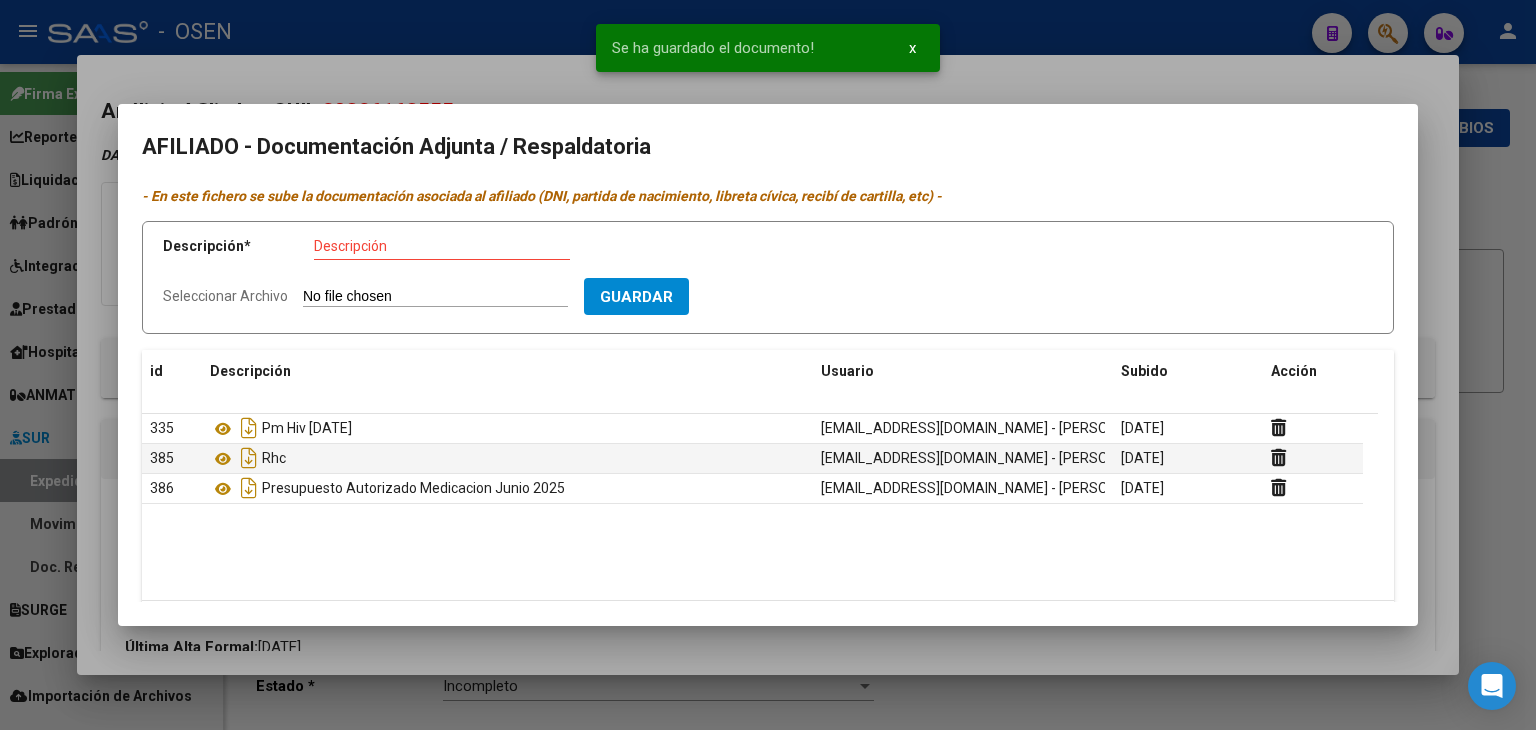 click on "Descripción" at bounding box center (442, 246) 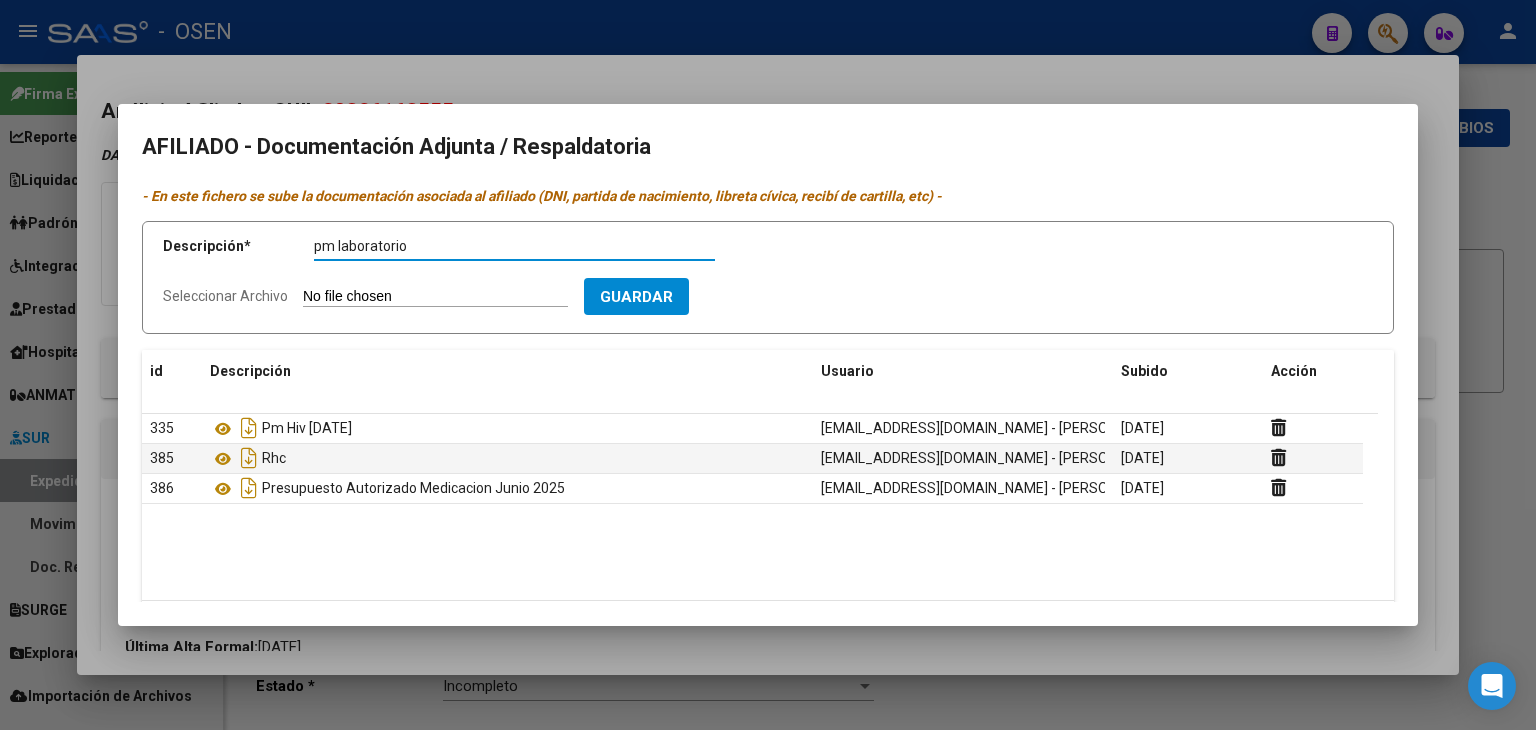 type on "pm laboratorio" 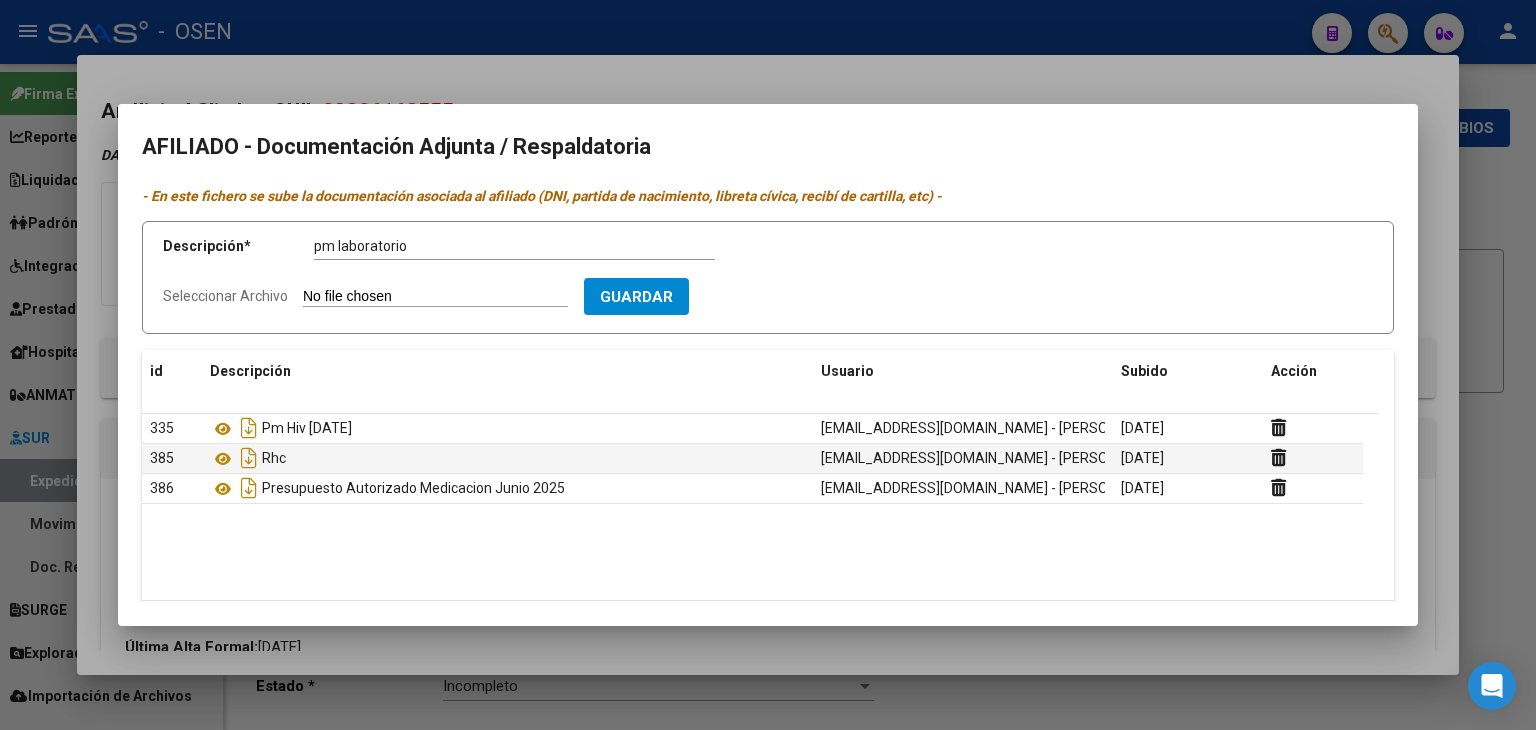 click on "Seleccionar Archivo" at bounding box center (435, 297) 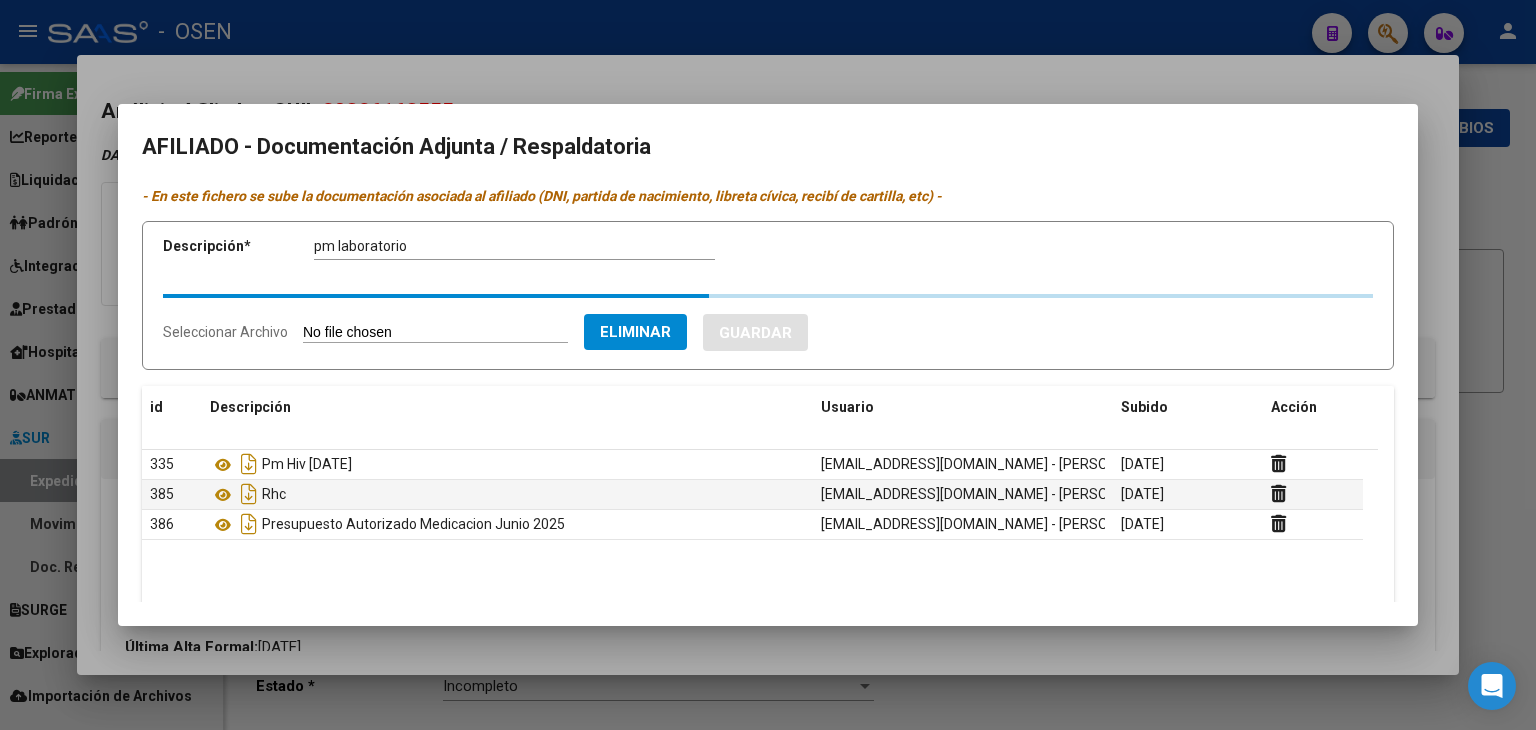drag, startPoint x: 436, startPoint y: 241, endPoint x: 478, endPoint y: 227, distance: 44.27189 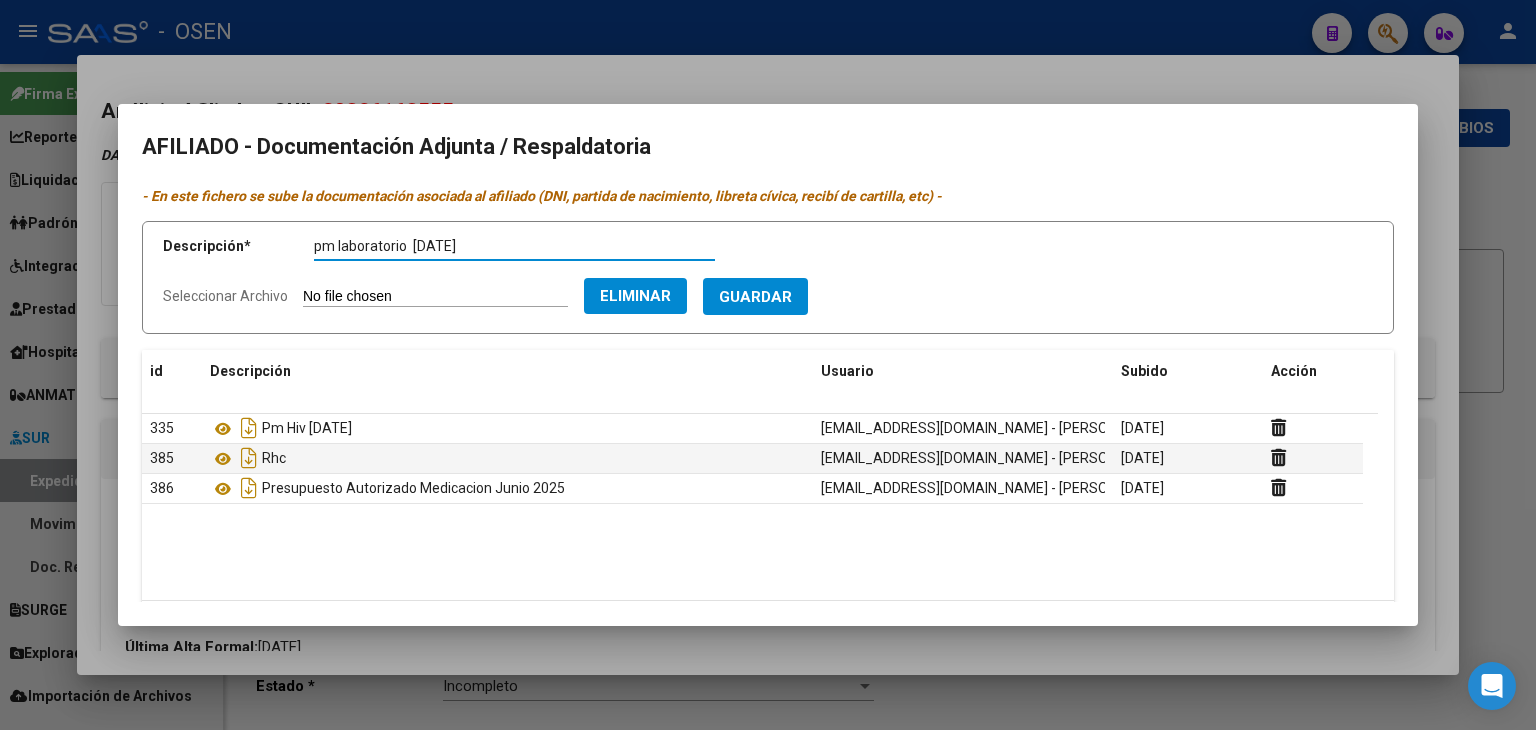 type on "pm laboratorio  02/06/2025" 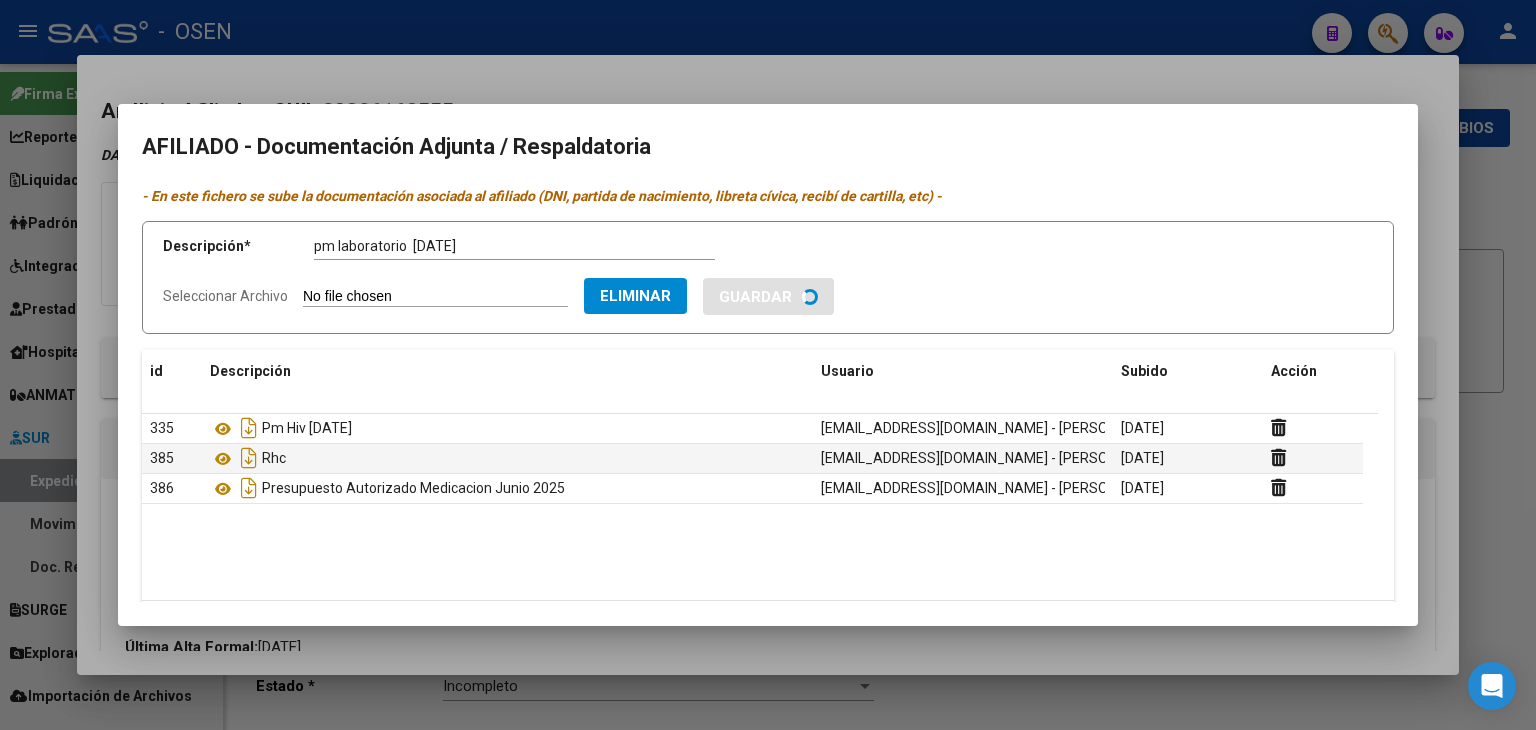 type 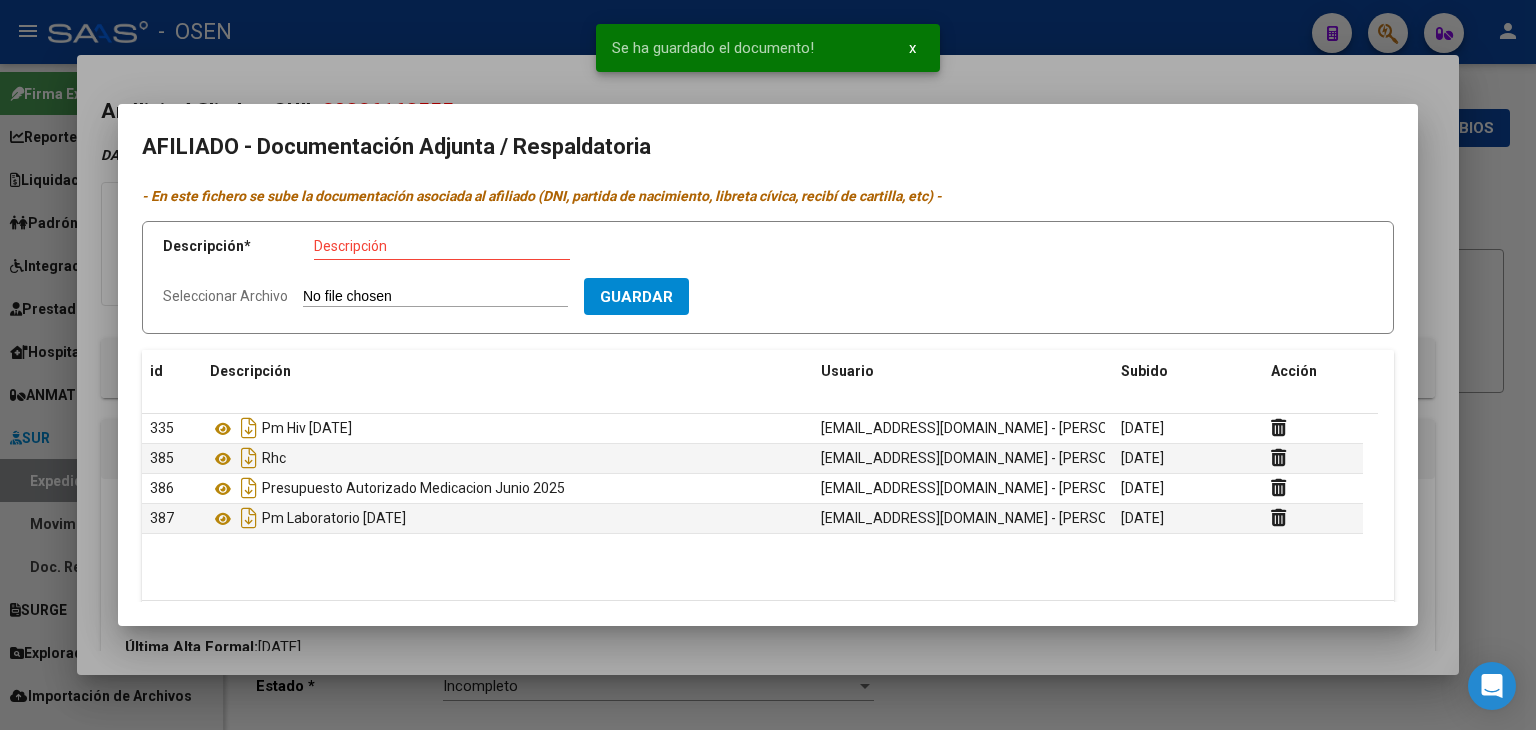 click at bounding box center [768, 365] 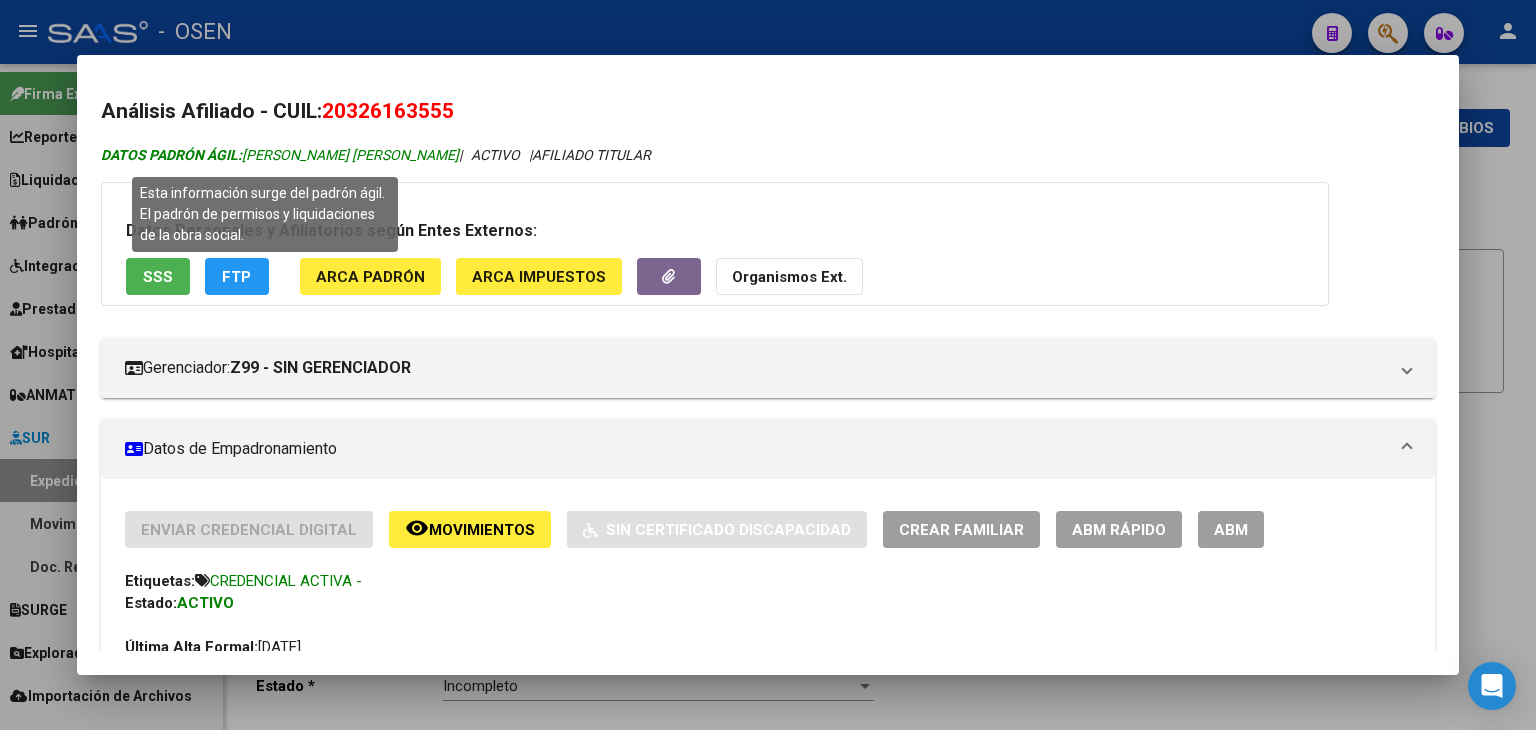 drag, startPoint x: 245, startPoint y: 154, endPoint x: 424, endPoint y: 152, distance: 179.01117 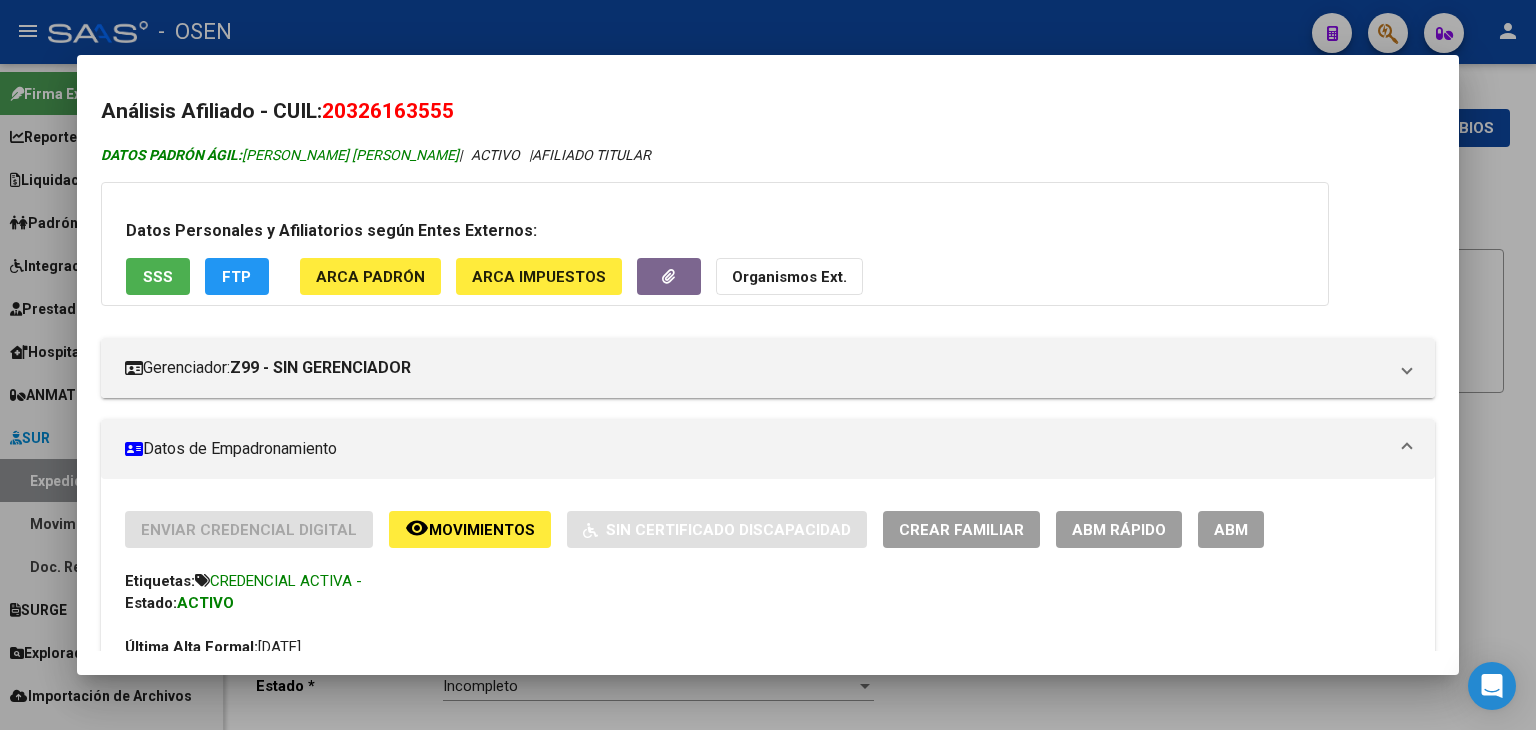 copy on "ARZOLA CRISTIAN ALFREDO" 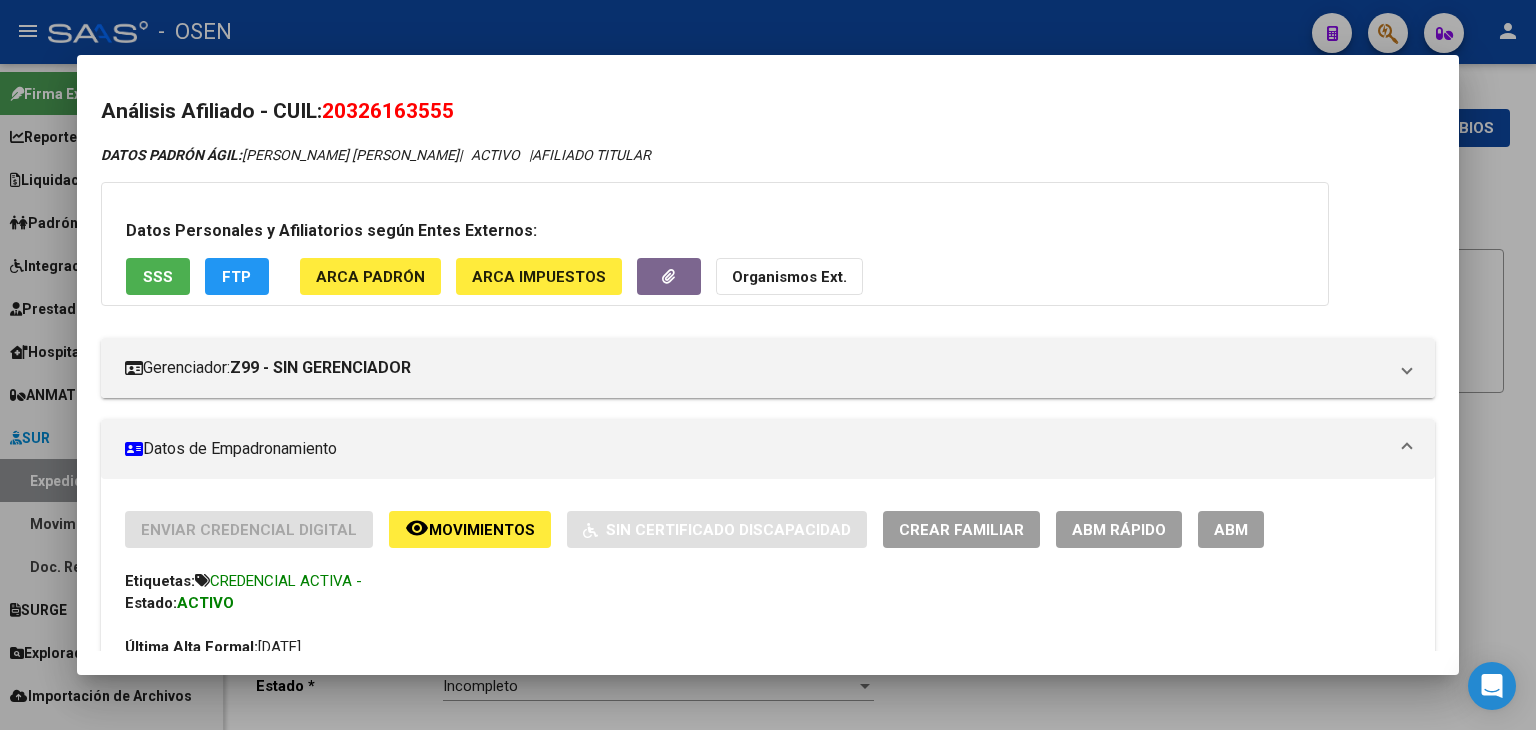 drag, startPoint x: 330, startPoint y: 111, endPoint x: 474, endPoint y: 106, distance: 144.08678 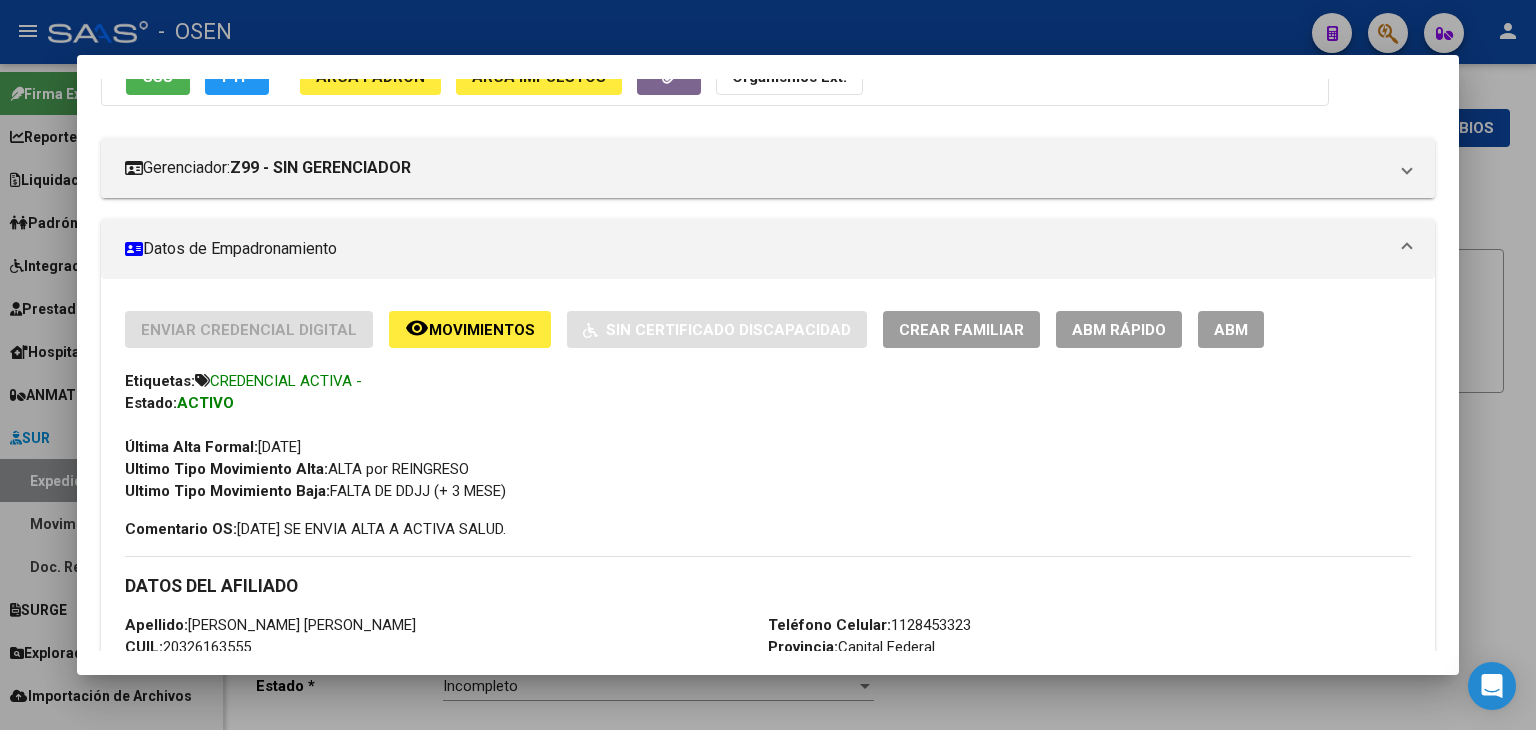 scroll, scrollTop: 0, scrollLeft: 0, axis: both 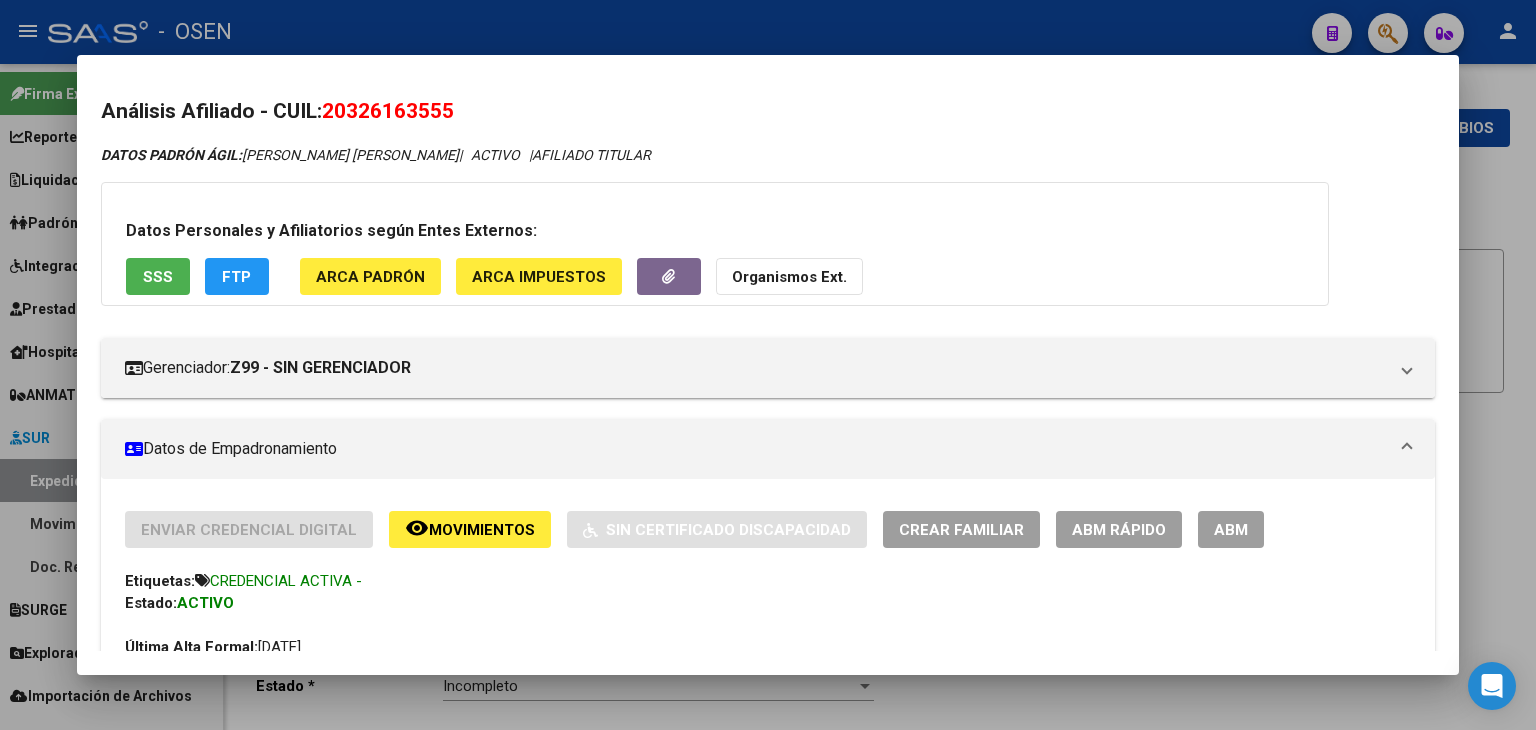 click at bounding box center [768, 365] 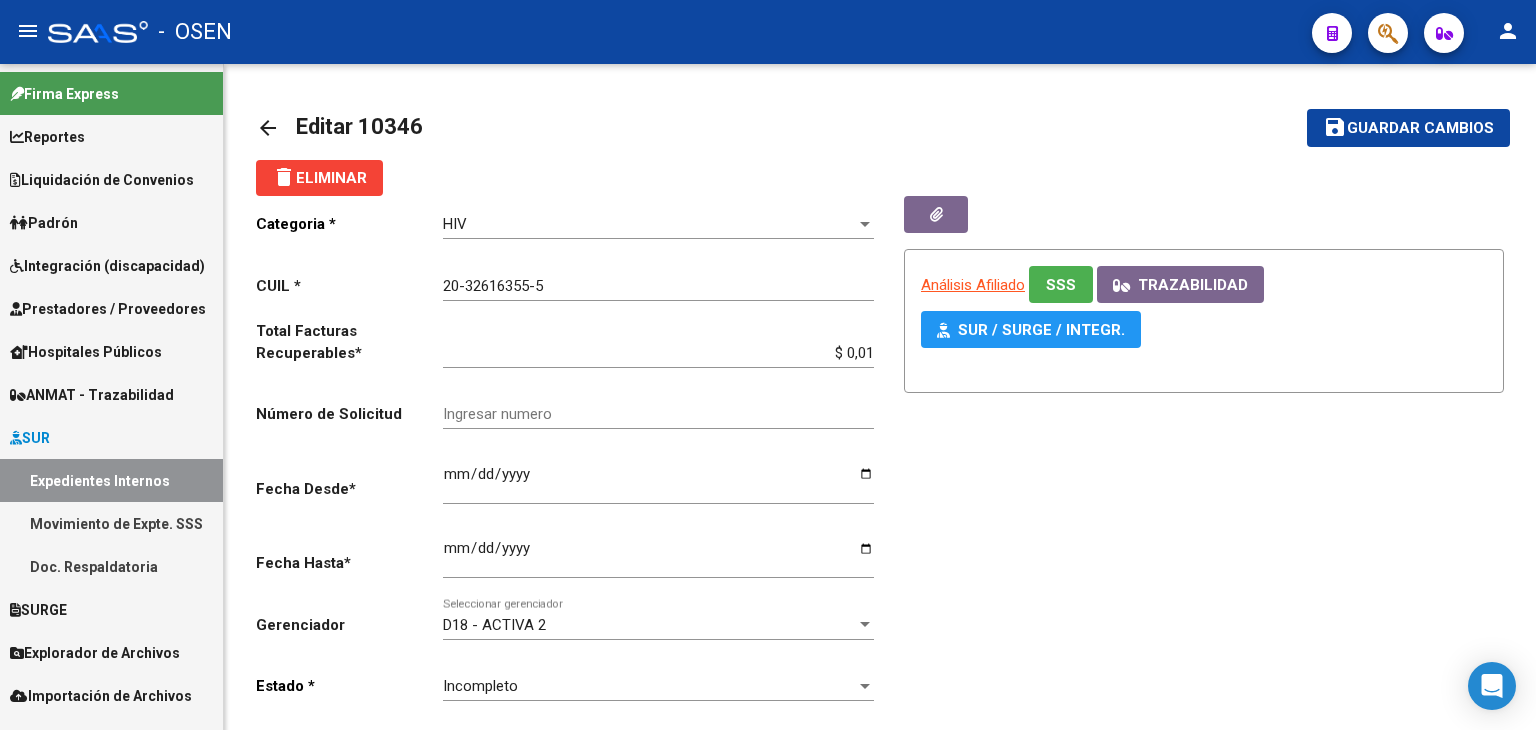 click on "Prestadores / Proveedores" at bounding box center (108, 309) 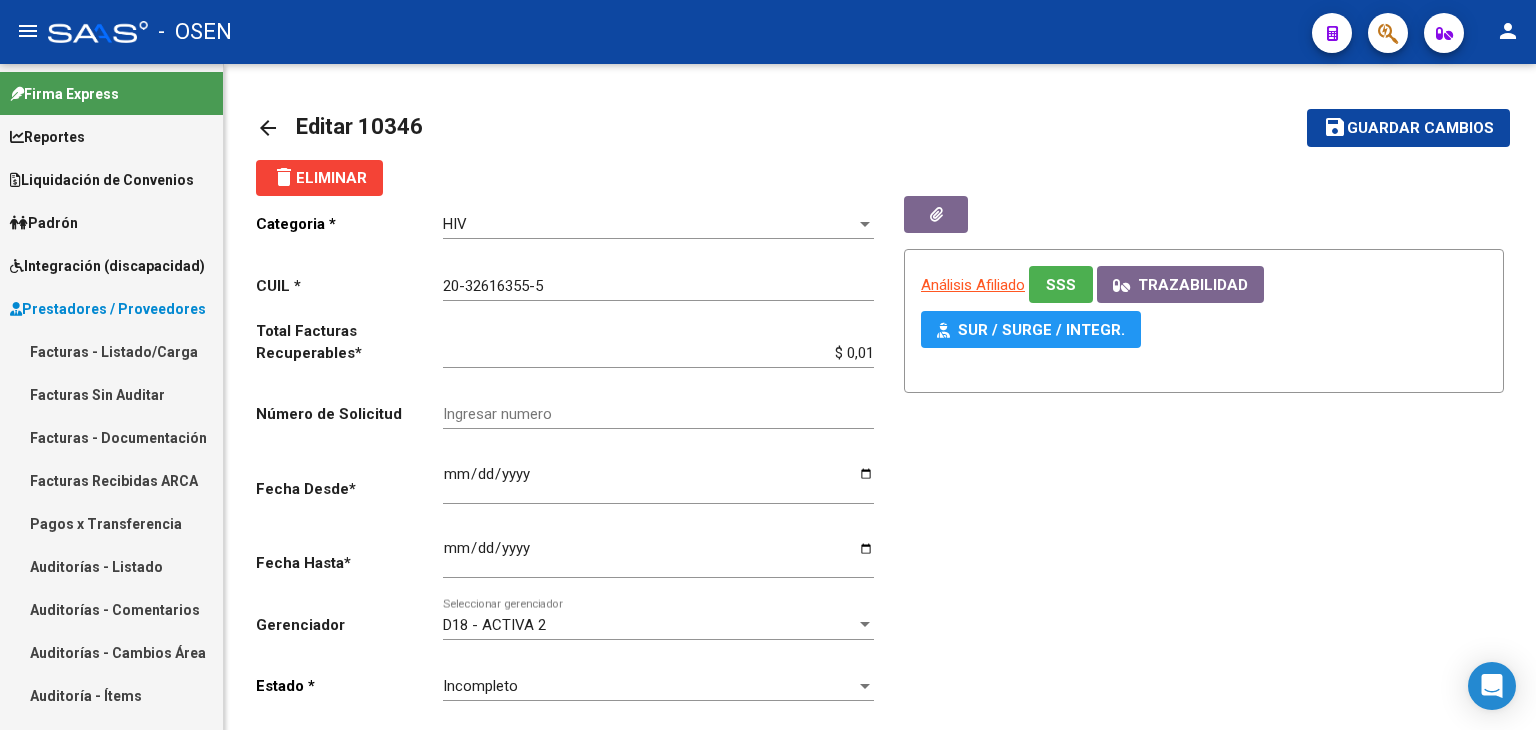 click on "Integración (discapacidad)" at bounding box center [107, 266] 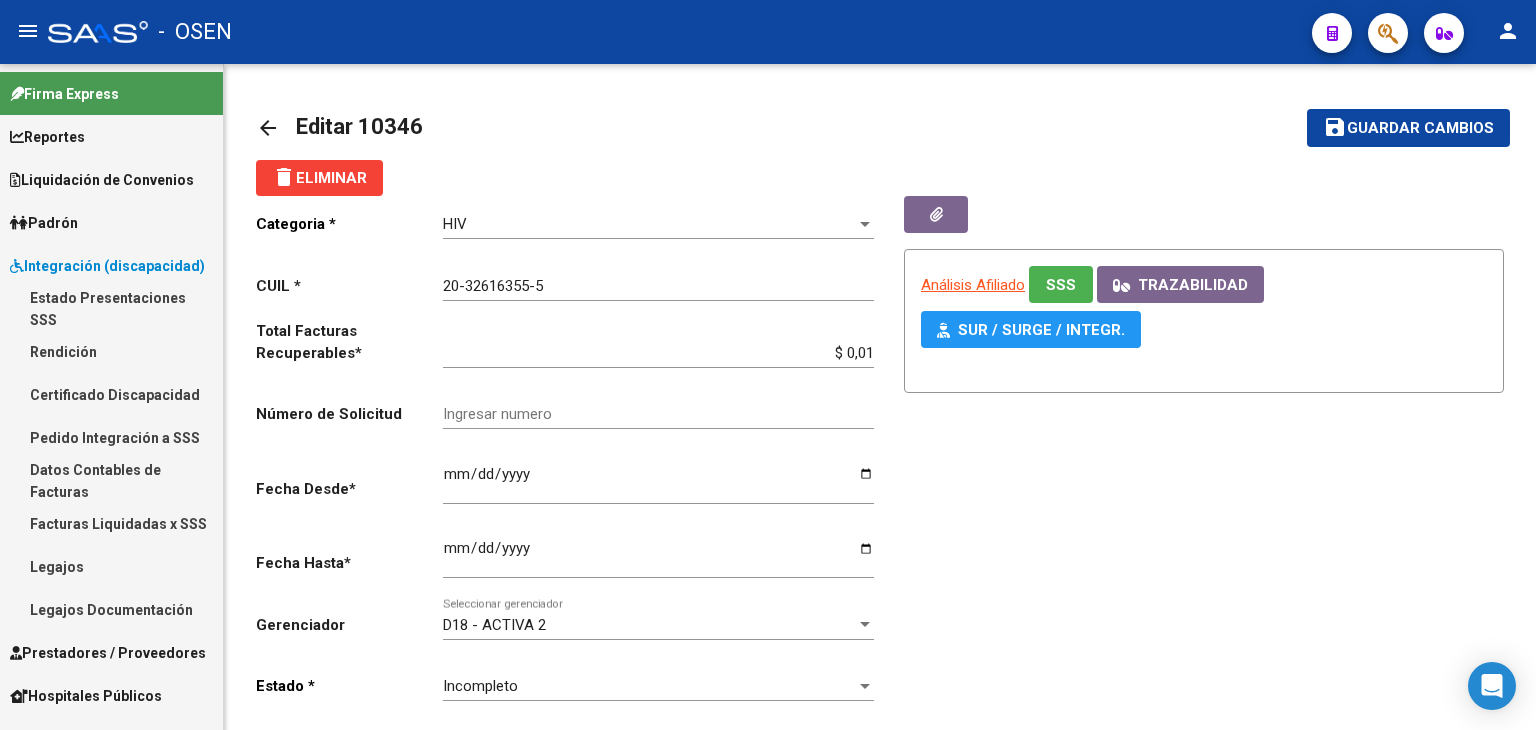 drag, startPoint x: 100, startPoint y: 437, endPoint x: 128, endPoint y: 428, distance: 29.410883 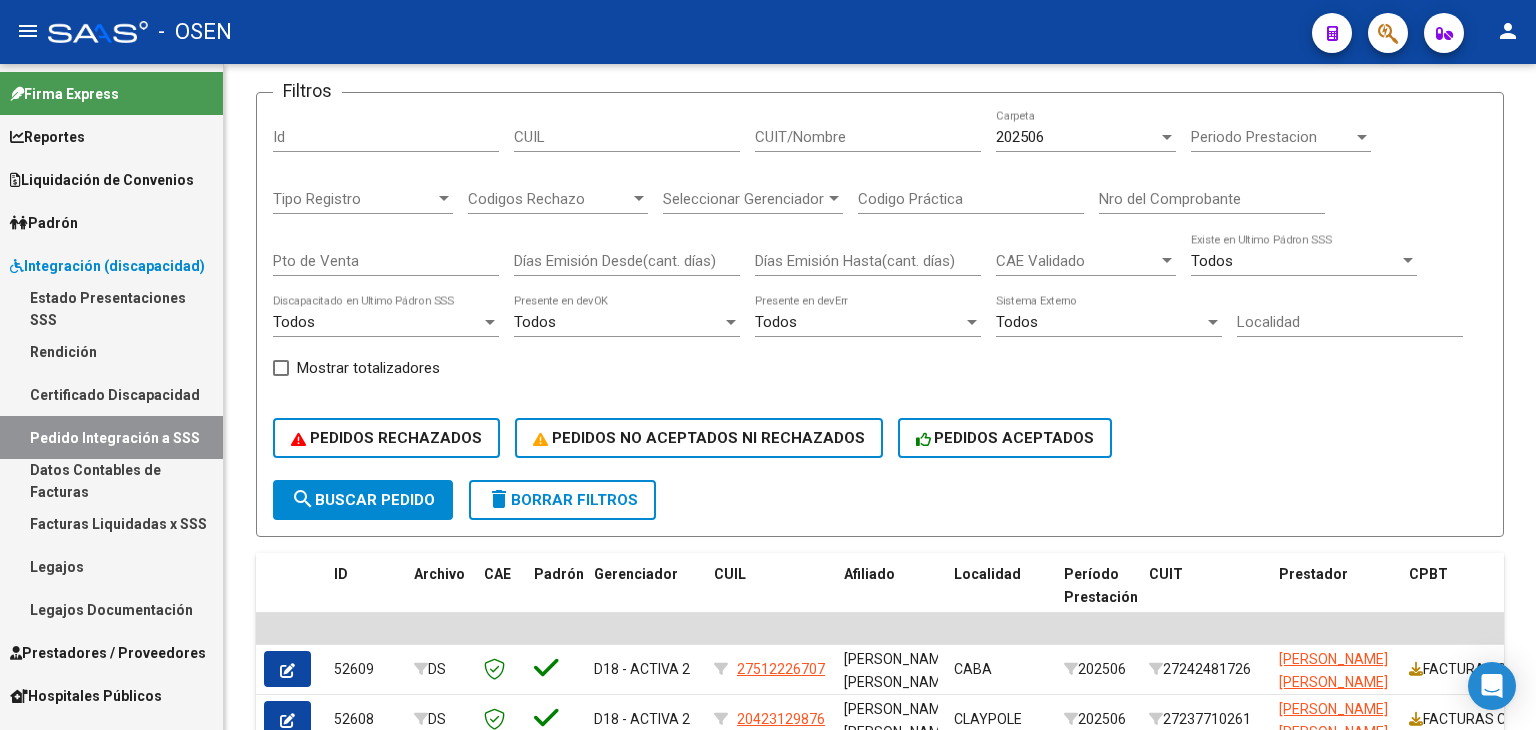scroll, scrollTop: 722, scrollLeft: 0, axis: vertical 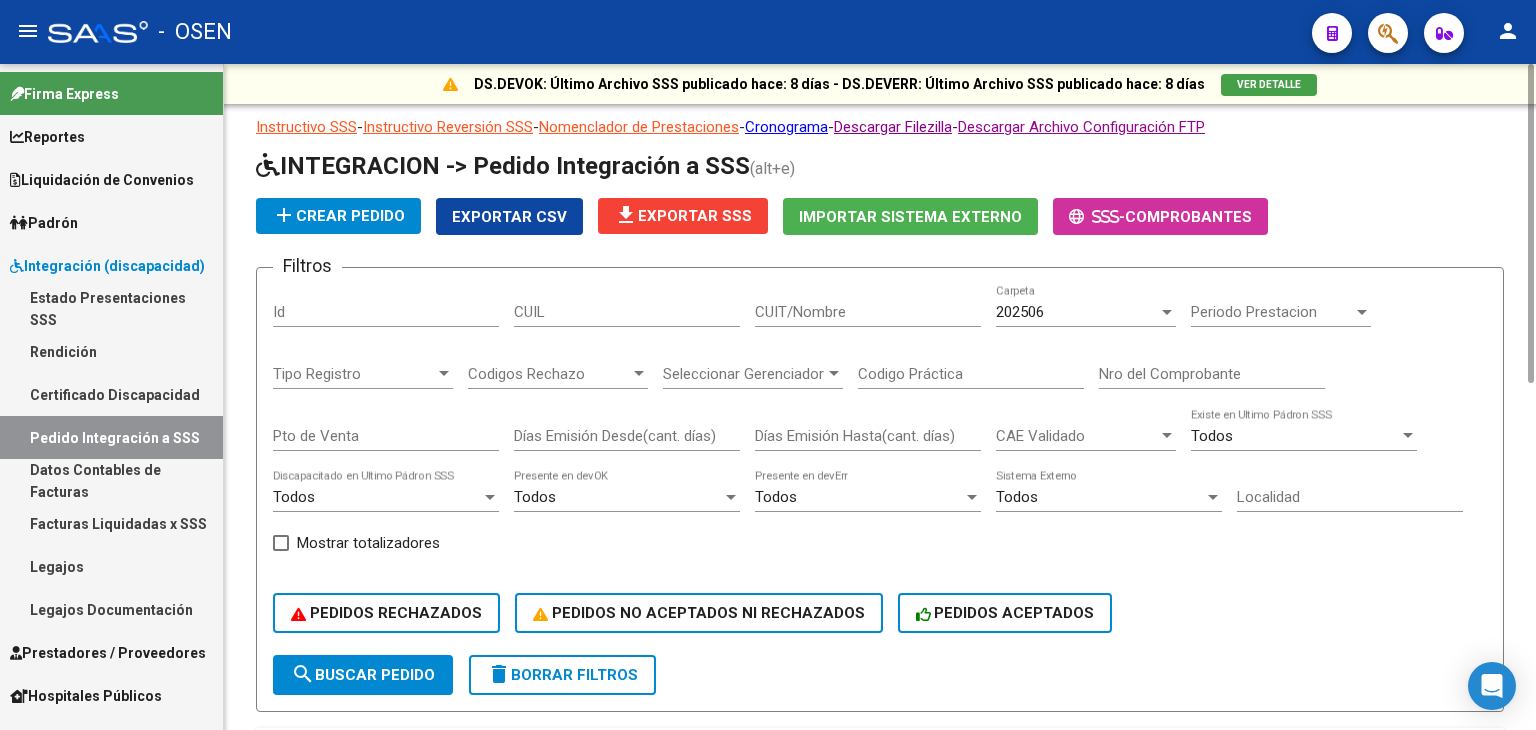 click on "search  Buscar Pedido" 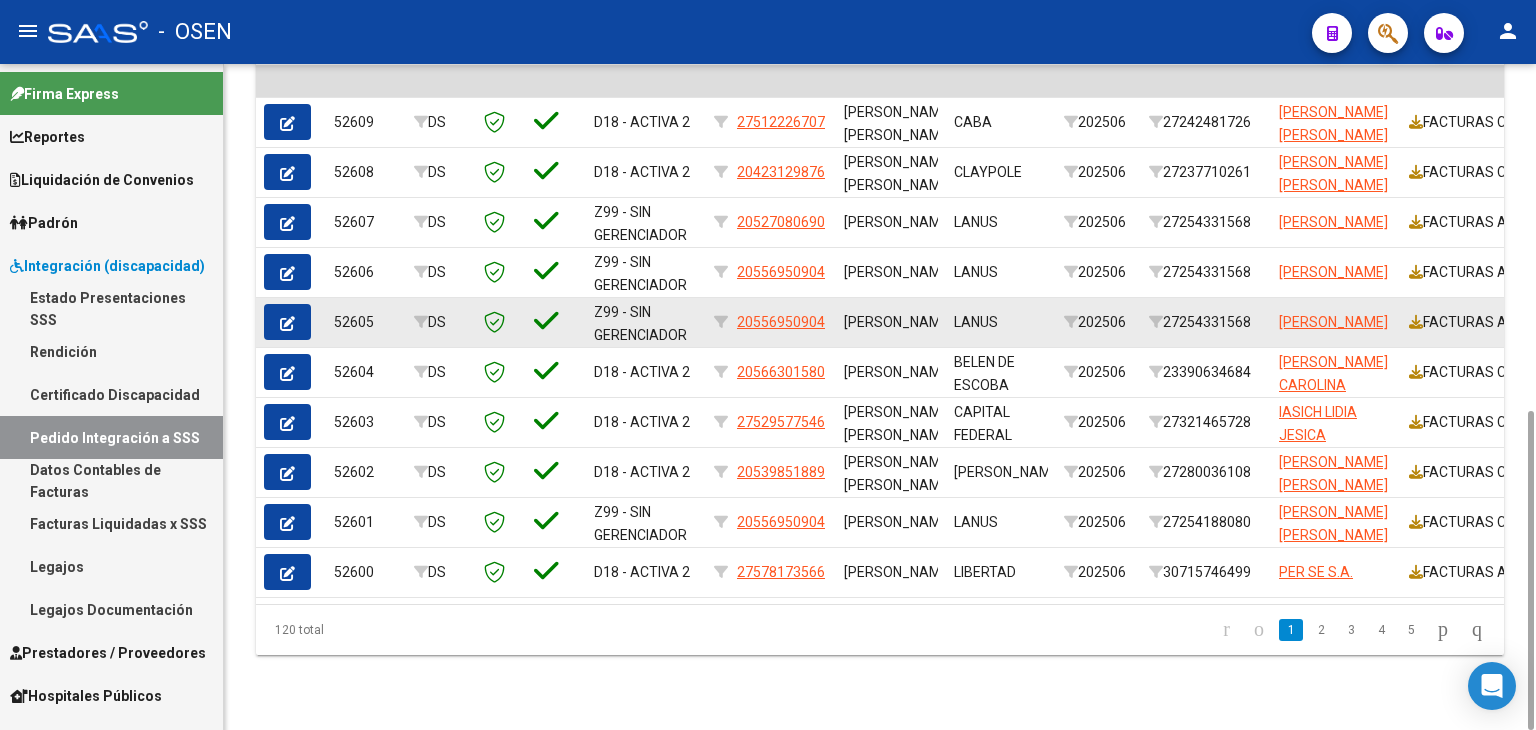 scroll, scrollTop: 0, scrollLeft: 0, axis: both 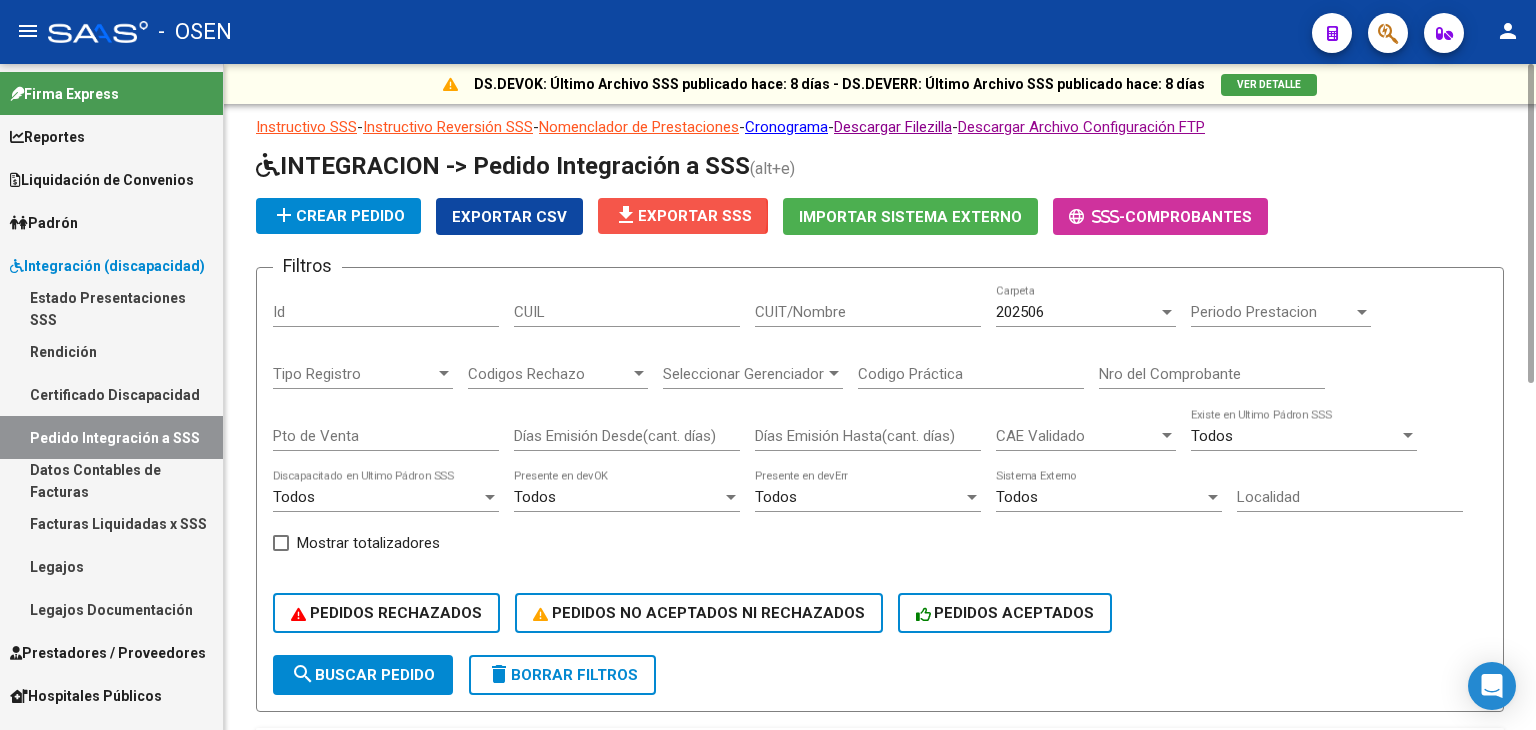 click on "file_download  Exportar SSS" 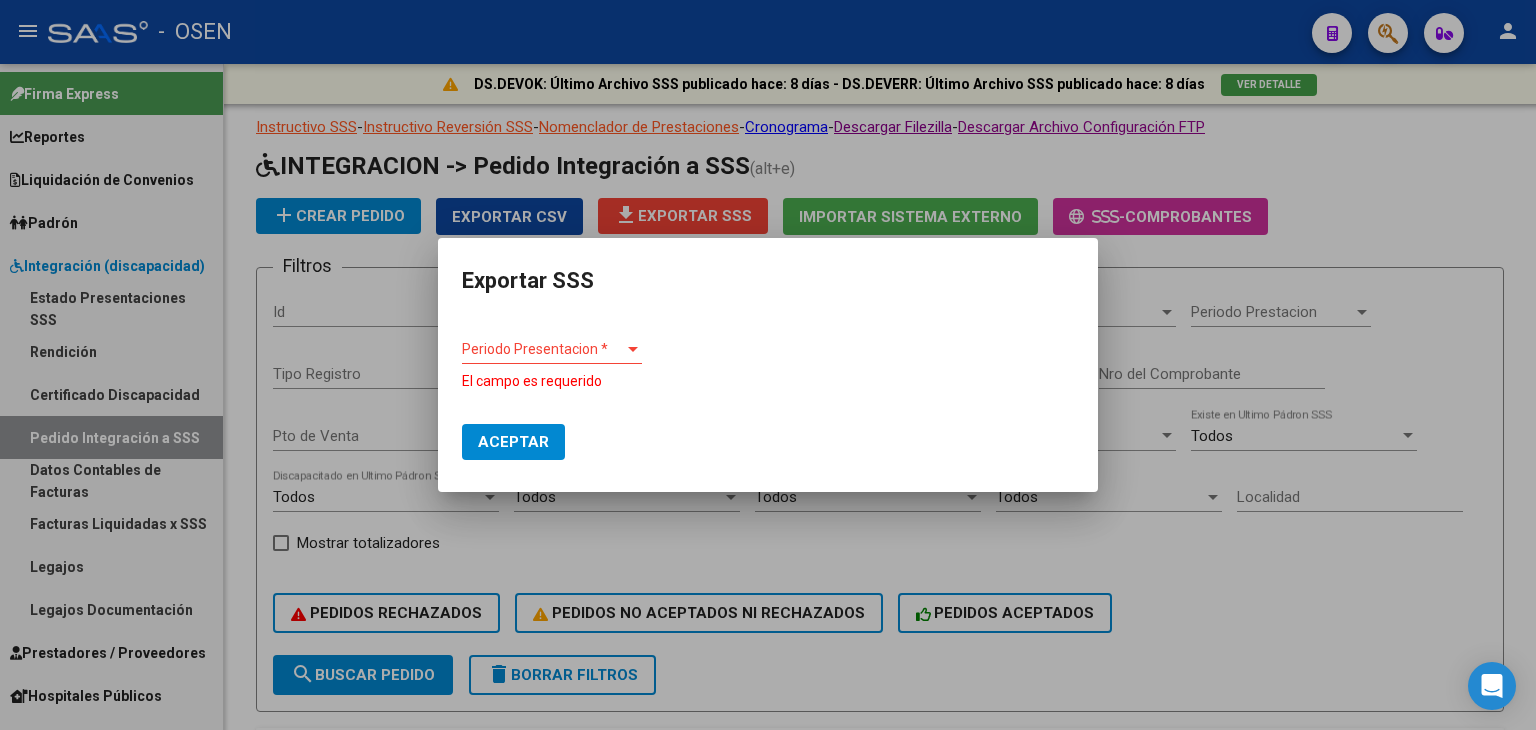 click on "Periodo Presentacion * Periodo Presentacion *" at bounding box center [552, 358] 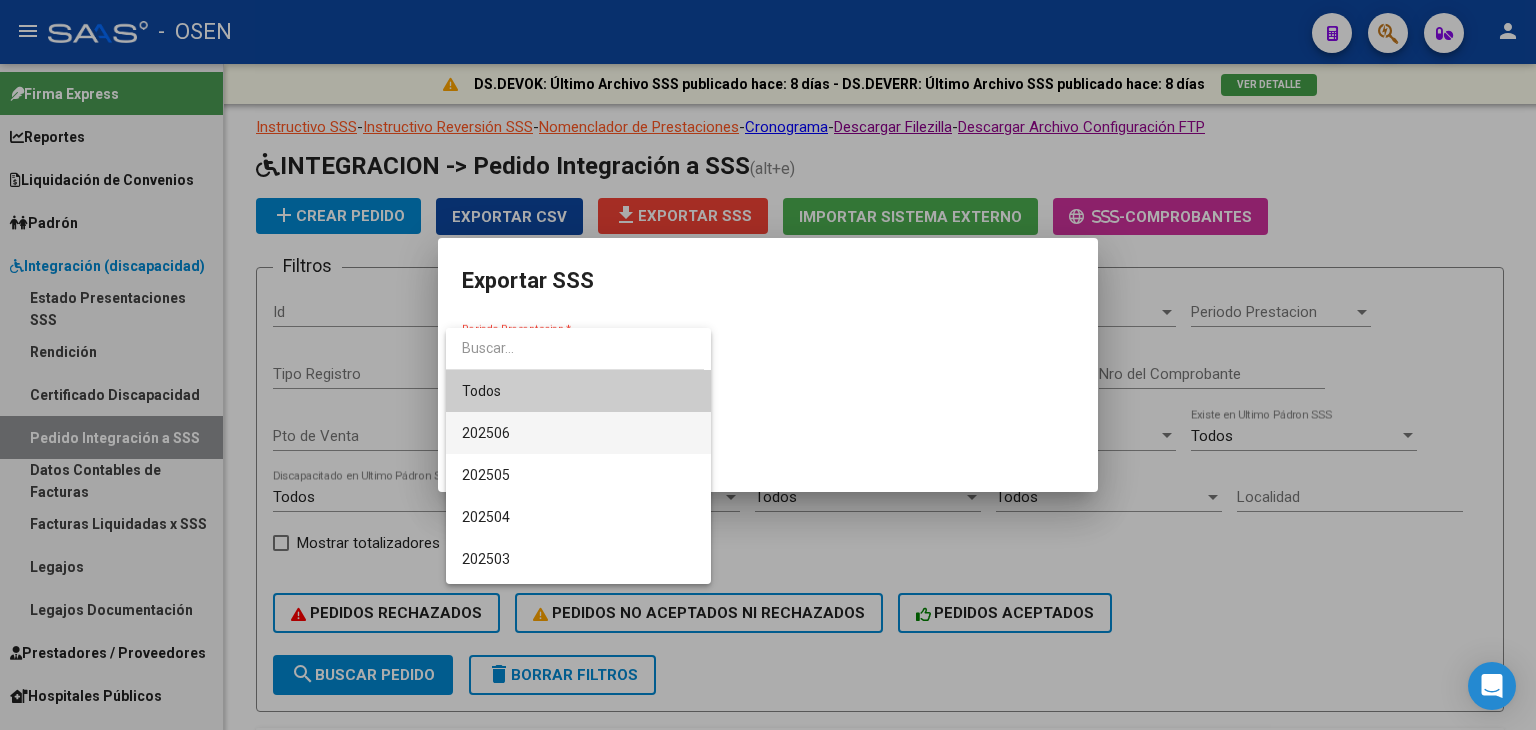 click on "202506" at bounding box center [578, 433] 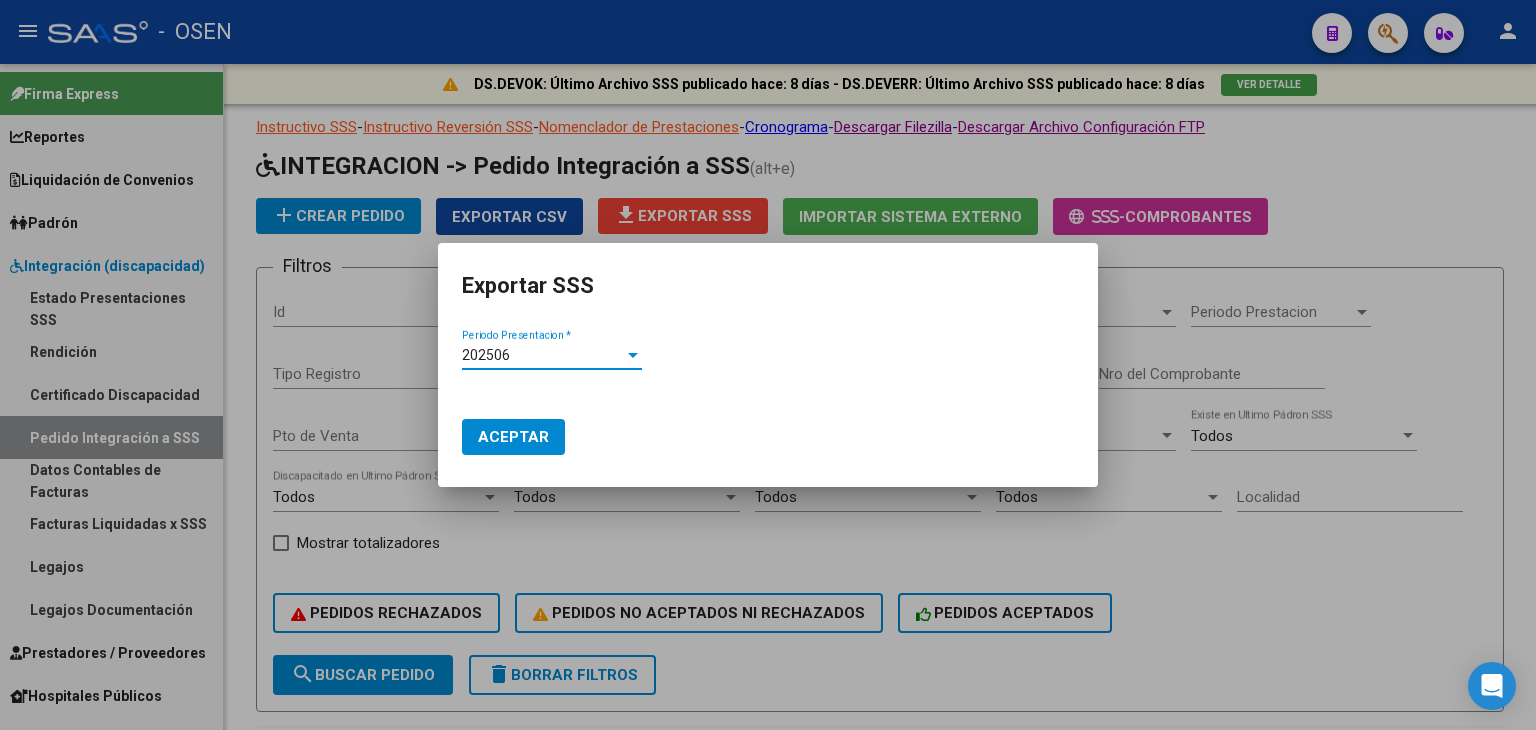 click on "Aceptar" 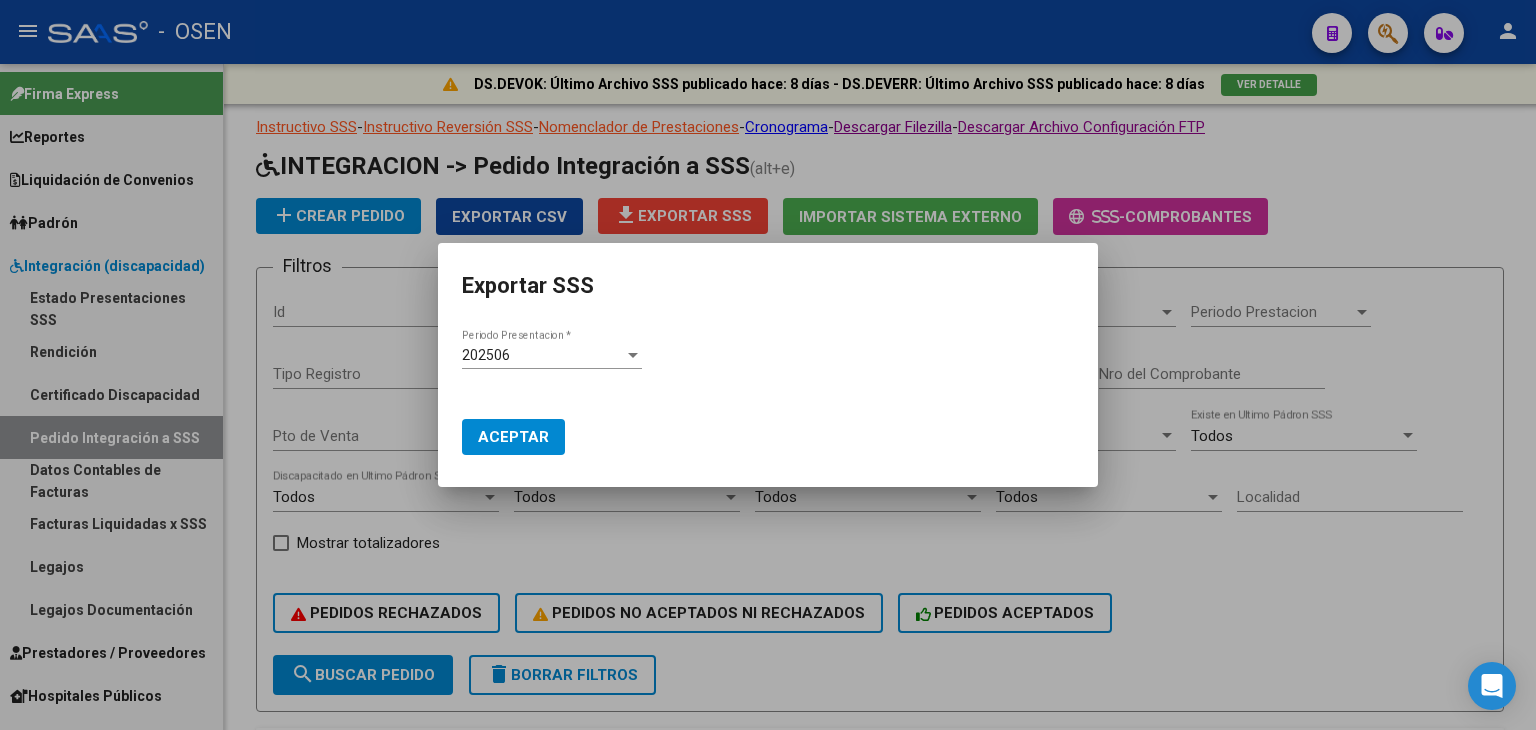 click at bounding box center [768, 365] 